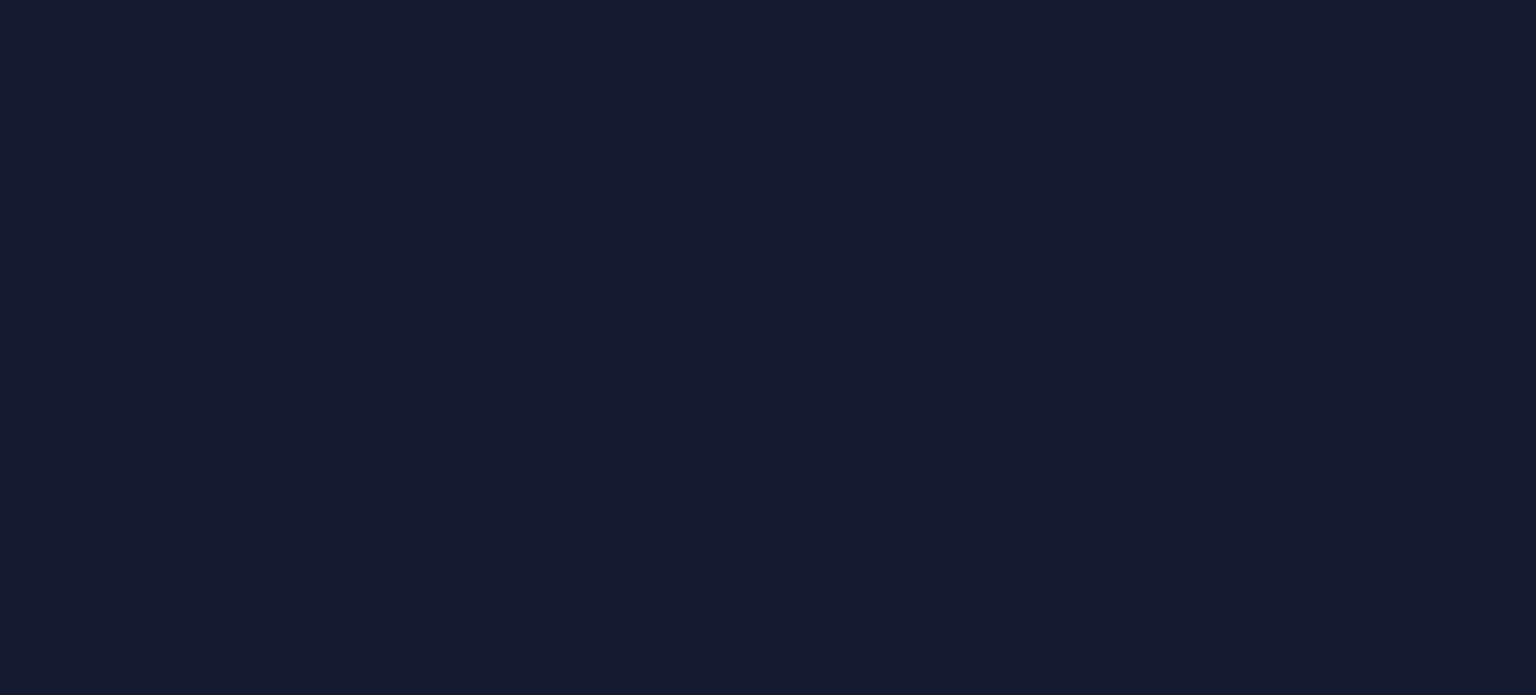 scroll, scrollTop: 0, scrollLeft: 0, axis: both 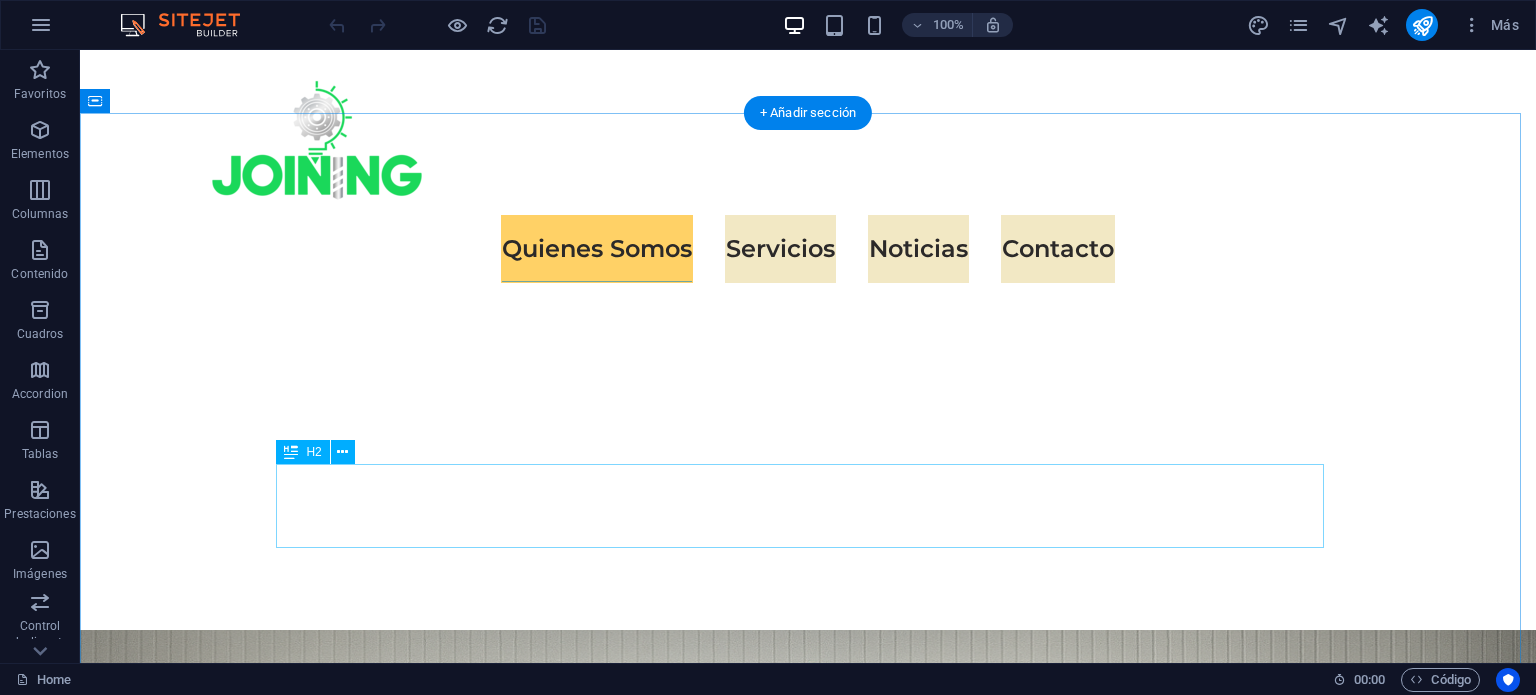 click on "Our Story" at bounding box center (808, 1662) 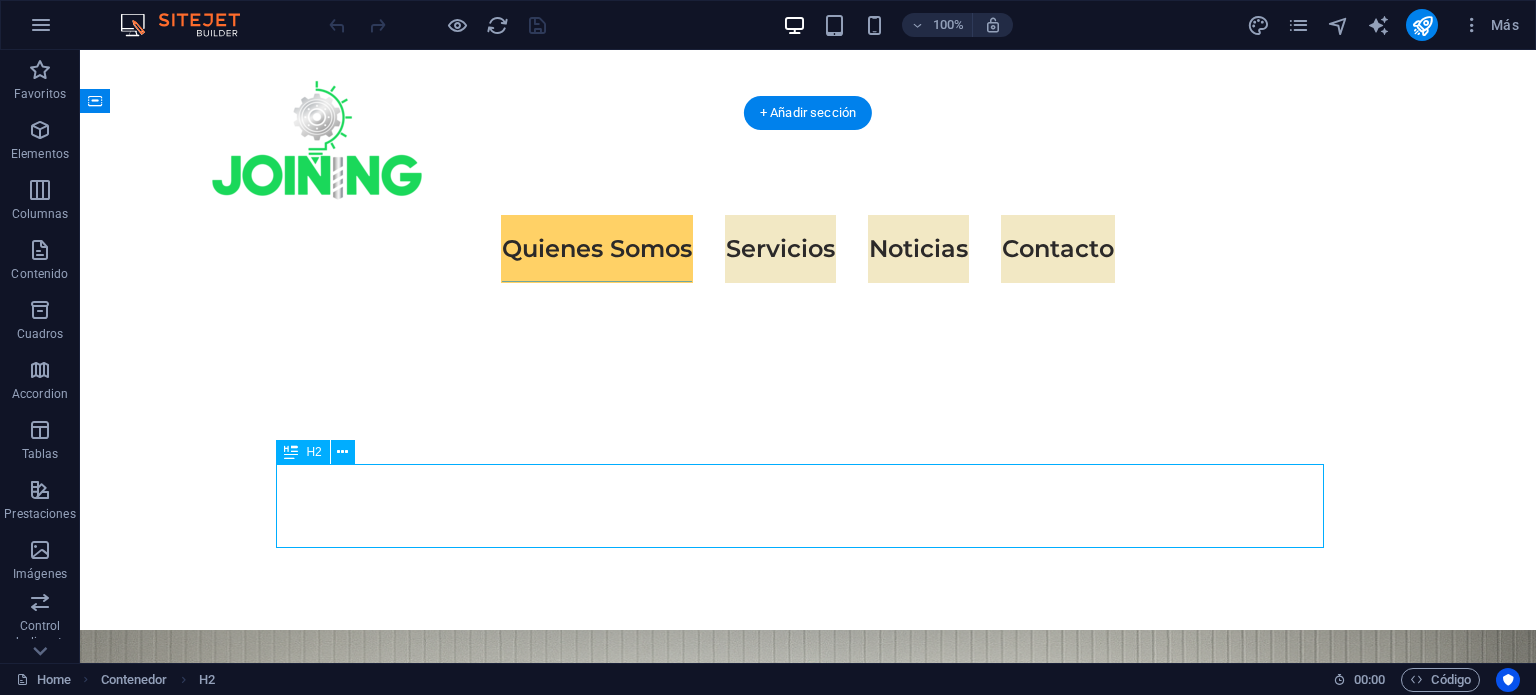 click on "Our Story" at bounding box center (808, 1662) 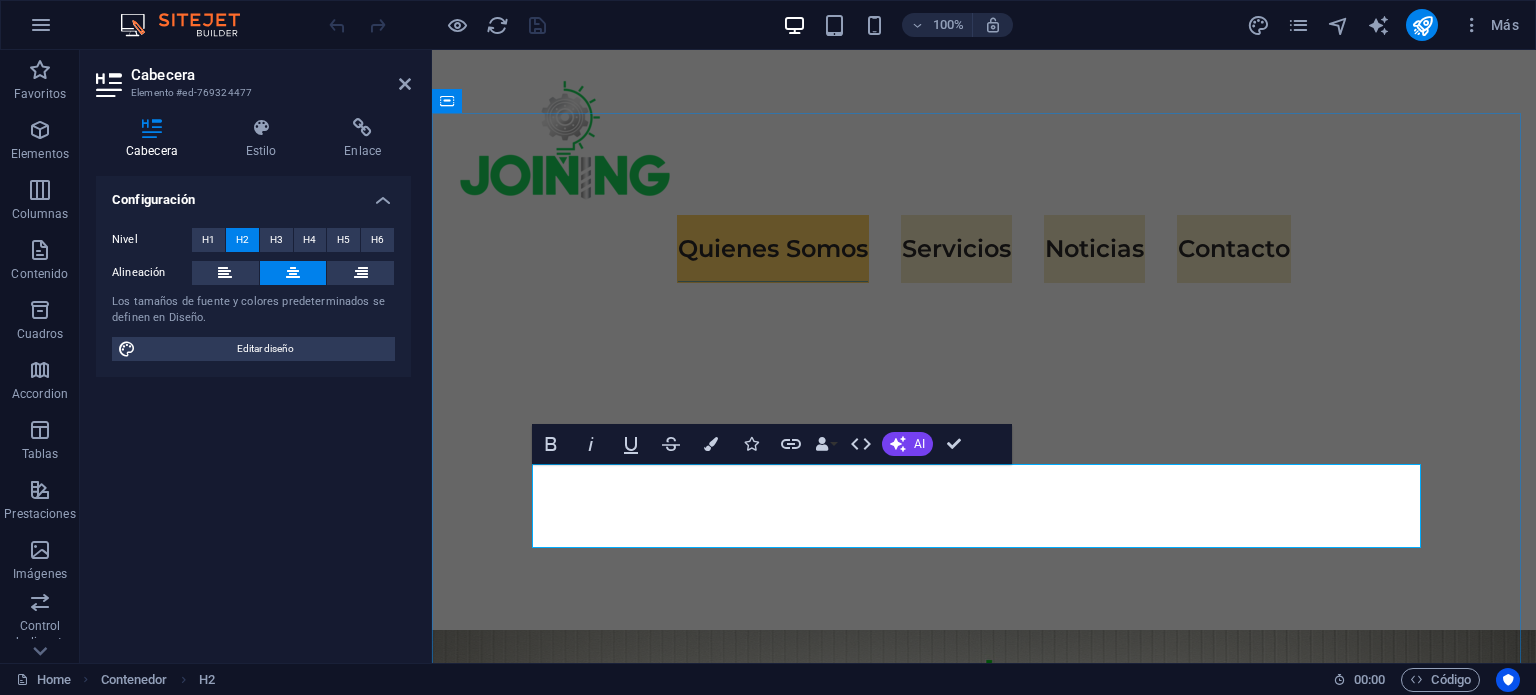 type 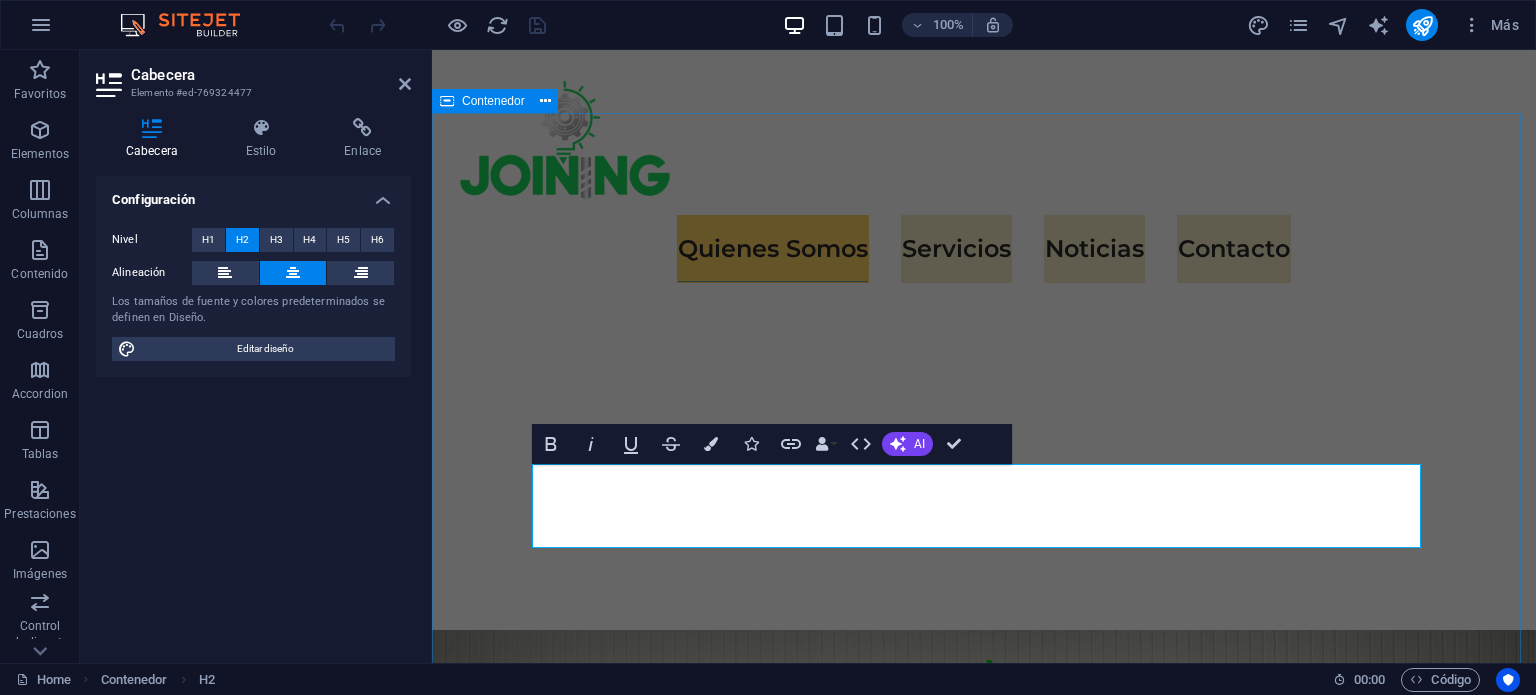 click on "Sitio Web en construcción... Contacto@[EMAIL] Cotiza con nosotros Quienes Somos We are a passionate consulting agency dedicated to helping businesses navigate the dynamic landscape of sustainable energy and strategic growth. Our core mission is to empower organizations to thrive while making a positive impact on the environment. Sustainable Success Partner At Eco-Con, we understand that success is not just about profitability; it's also about sustainability and responsible business practices. With a proven track record of guiding businesses towards greater profitability and environmental responsibility, we have become a trusted partner in the industry. Expertise For Results At Eco-Con, we understand that success is not just about profitability; it's also about sustainability and responsible business practices. With a proven track record of guiding businesses towards greater profitability and environmental responsibility, we have become a trusted partner in the industry." at bounding box center [984, 2244] 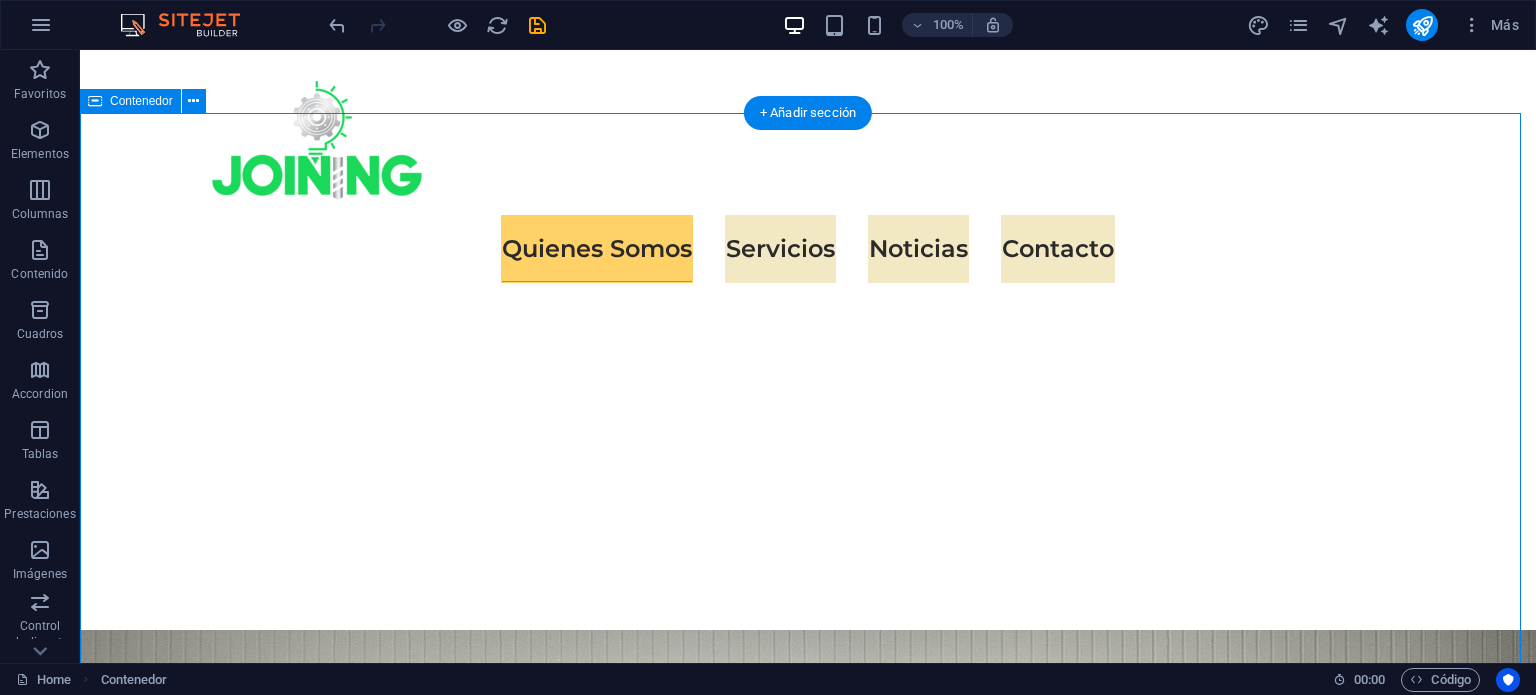 click on "Sitio Web en construcción... Contacto@[EMAIL] Cotiza con nosotros Quienes Somos We are a passionate consulting agency dedicated to helping businesses navigate the dynamic landscape of sustainable energy and strategic growth. Our core mission is to empower organizations to thrive while making a positive impact on the environment. Sustainable Success Partner At Eco-Con, we understand that success is not just about profitability; it's also about sustainability and responsible business practices. With a proven track record of guiding businesses towards greater profitability and environmental responsibility, we have become a trusted partner in the industry. Expertise For Results At Eco-Con, we understand that success is not just about profitability; it's also about sustainability and responsible business practices. With a proven track record of guiding businesses towards greater profitability and environmental responsibility, we have become a trusted partner in the industry." at bounding box center [808, 2409] 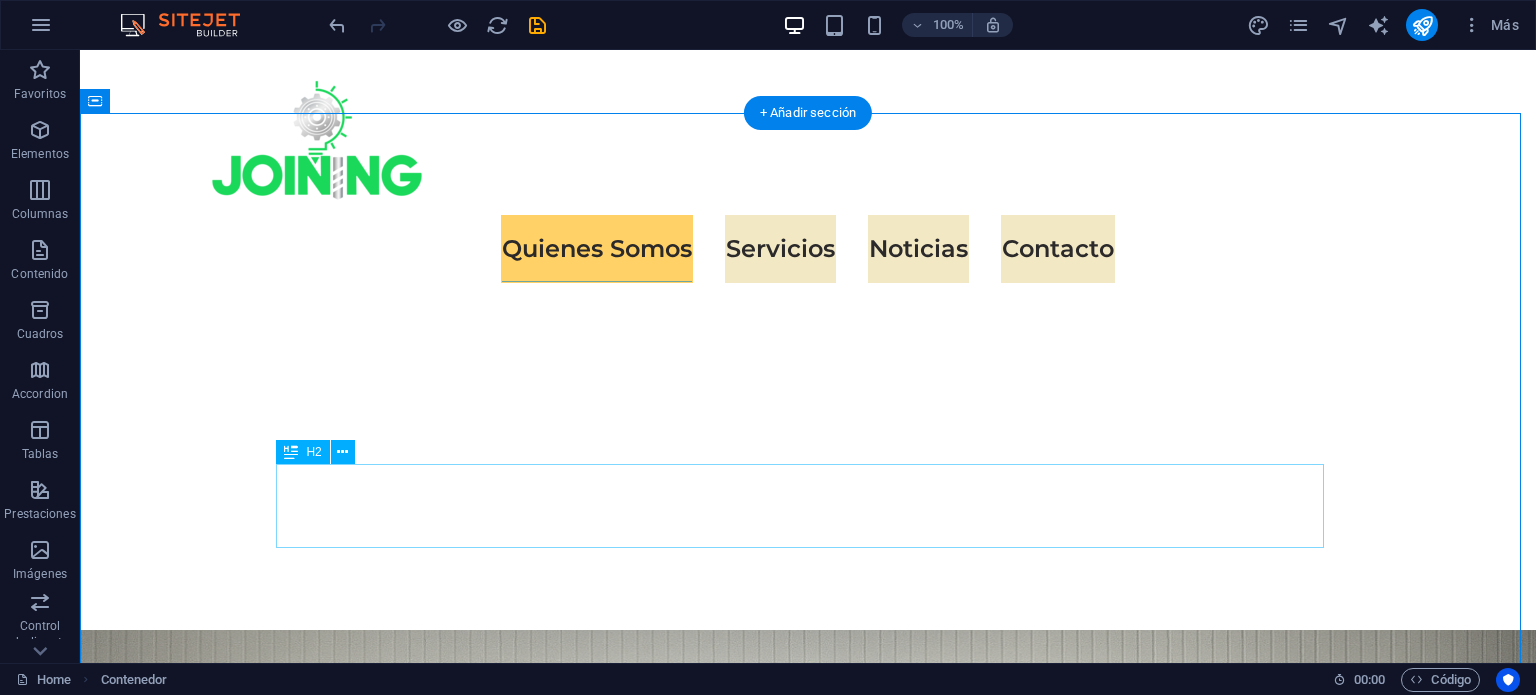 click on "Quienes Somos" at bounding box center (808, 1662) 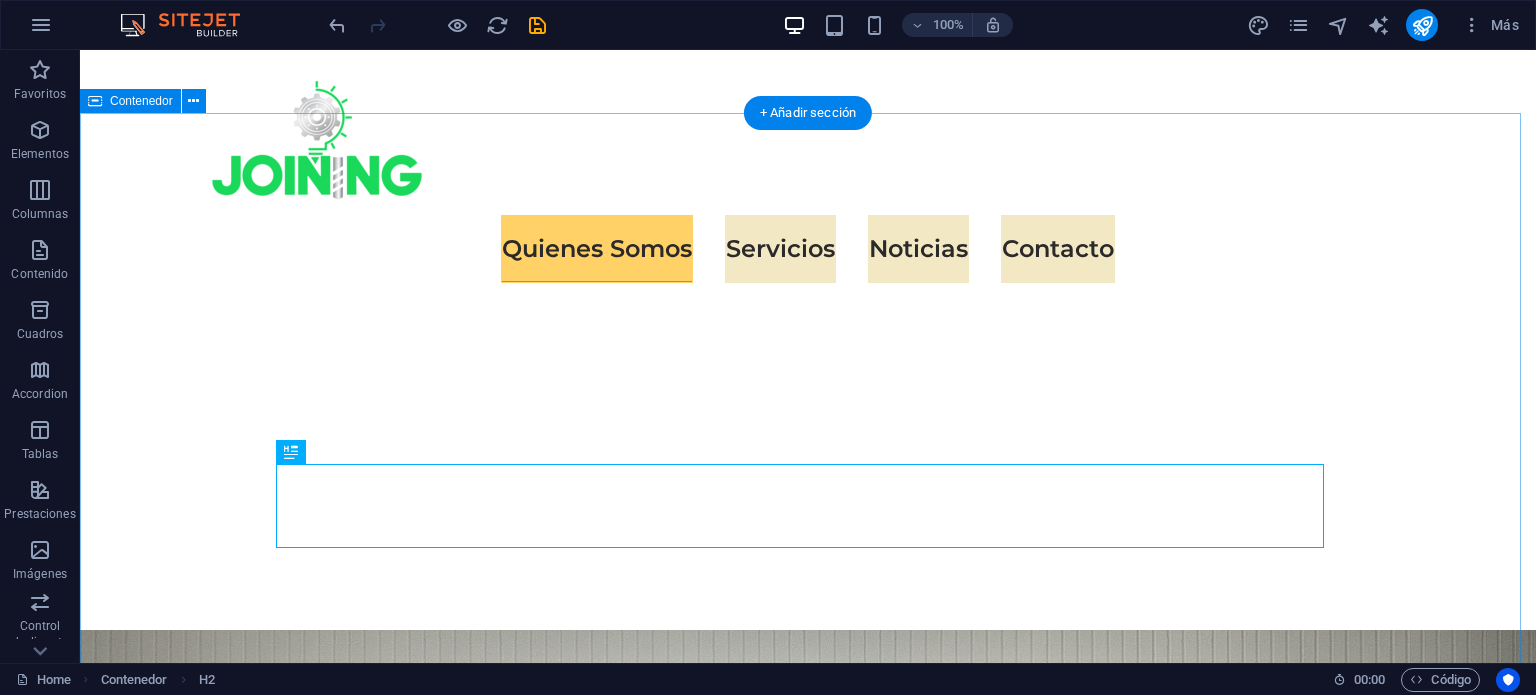 click on "Sitio Web en construcción... Contacto@[EMAIL] Cotiza con nosotros Quienes Somos We are a passionate consulting agency dedicated to helping businesses navigate the dynamic landscape of sustainable energy and strategic growth. Our core mission is to empower organizations to thrive while making a positive impact on the environment. Sustainable Success Partner At Eco-Con, we understand that success is not just about profitability; it's also about sustainability and responsible business practices. With a proven track record of guiding businesses towards greater profitability and environmental responsibility, we have become a trusted partner in the industry. Expertise For Results At Eco-Con, we understand that success is not just about profitability; it's also about sustainability and responsible business practices. With a proven track record of guiding businesses towards greater profitability and environmental responsibility, we have become a trusted partner in the industry." at bounding box center (808, 2409) 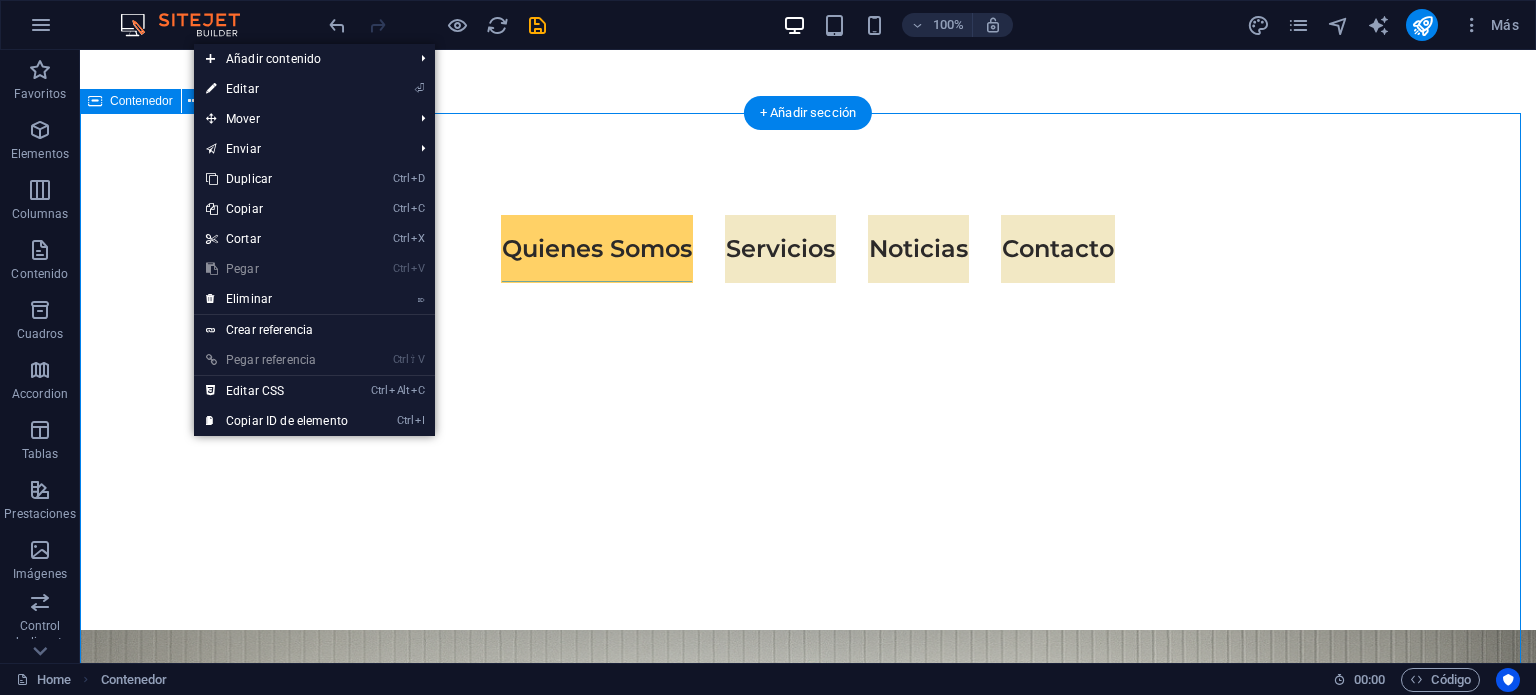 click on "Sitio Web en construcción... Contacto@[EMAIL] Cotiza con nosotros Quienes Somos We are a passionate consulting agency dedicated to helping businesses navigate the dynamic landscape of sustainable energy and strategic growth. Our core mission is to empower organizations to thrive while making a positive impact on the environment. Sustainable Success Partner At Eco-Con, we understand that success is not just about profitability; it's also about sustainability and responsible business practices. With a proven track record of guiding businesses towards greater profitability and environmental responsibility, we have become a trusted partner in the industry. Expertise For Results At Eco-Con, we understand that success is not just about profitability; it's also about sustainability and responsible business practices. With a proven track record of guiding businesses towards greater profitability and environmental responsibility, we have become a trusted partner in the industry." at bounding box center [808, 2409] 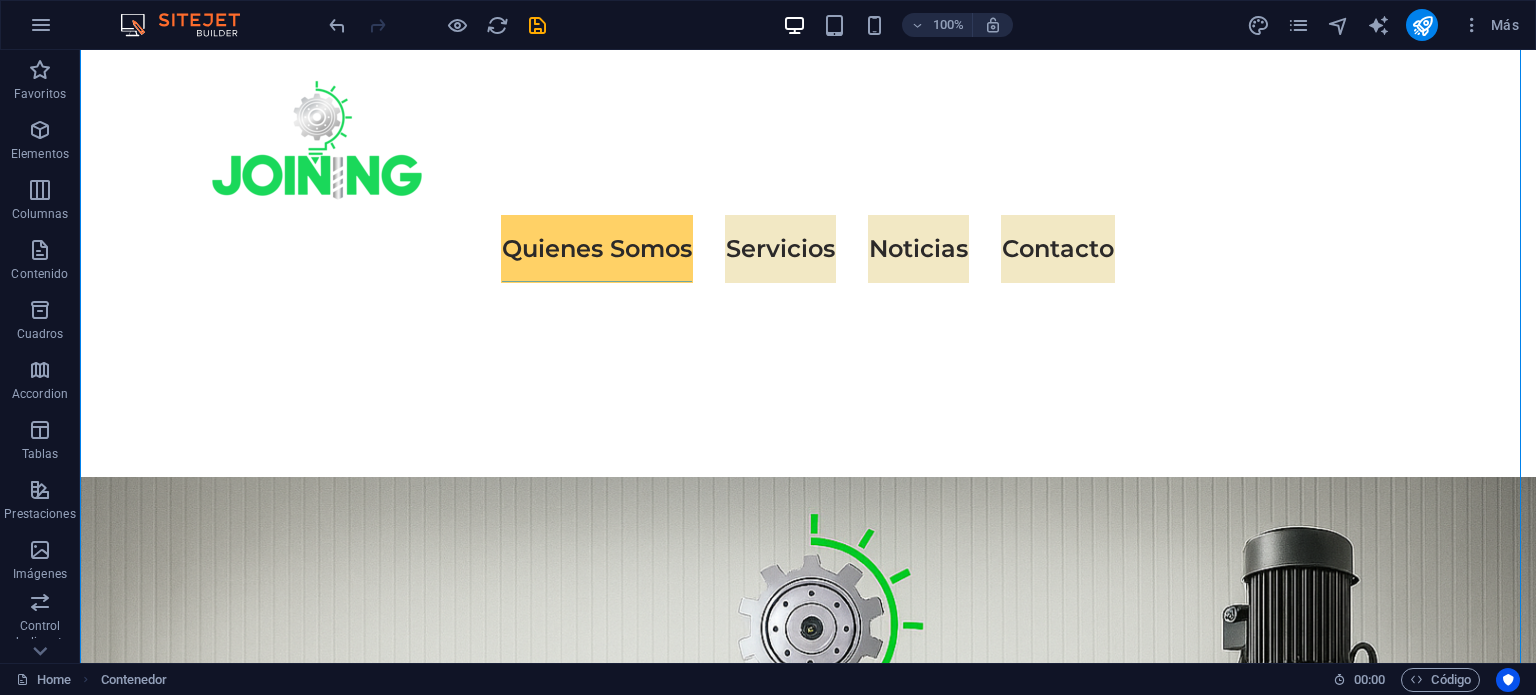 scroll, scrollTop: 961, scrollLeft: 0, axis: vertical 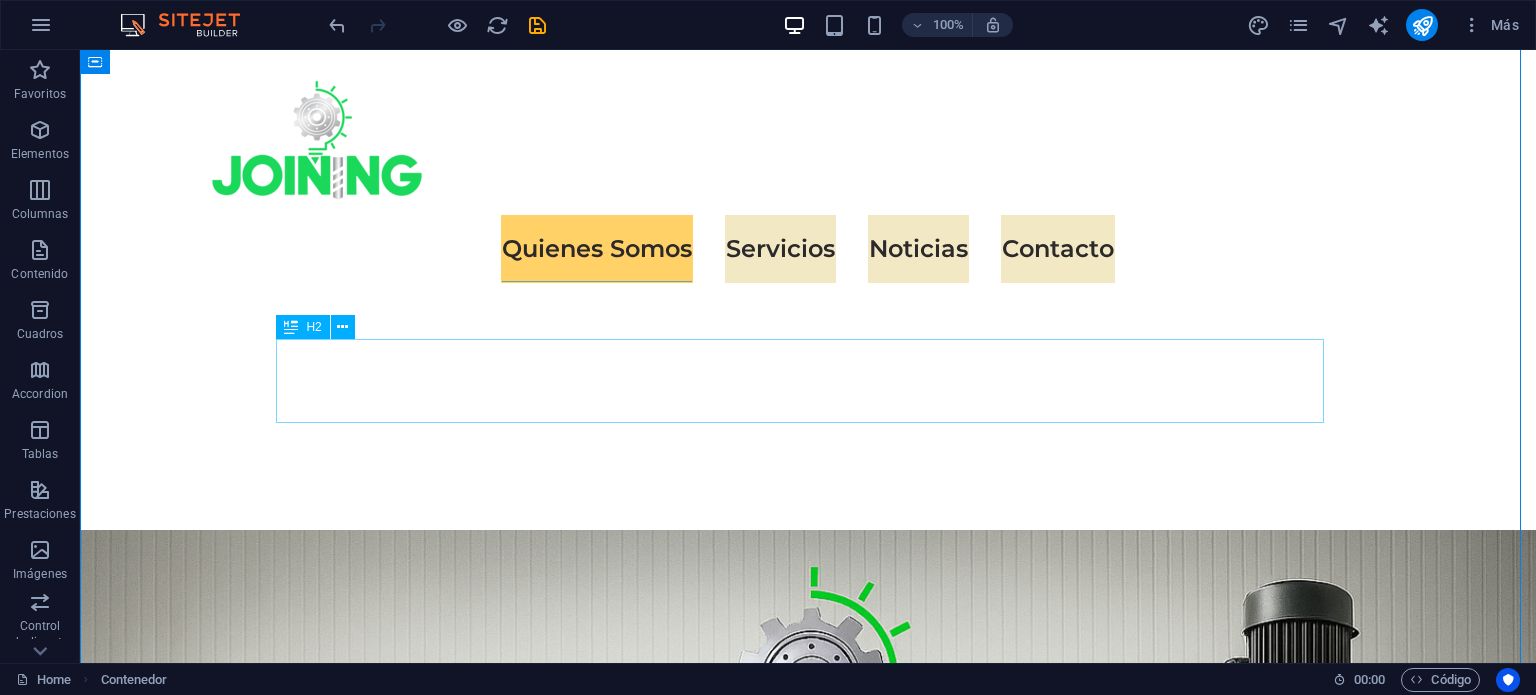 click on "Quienes Somos" at bounding box center [808, 1537] 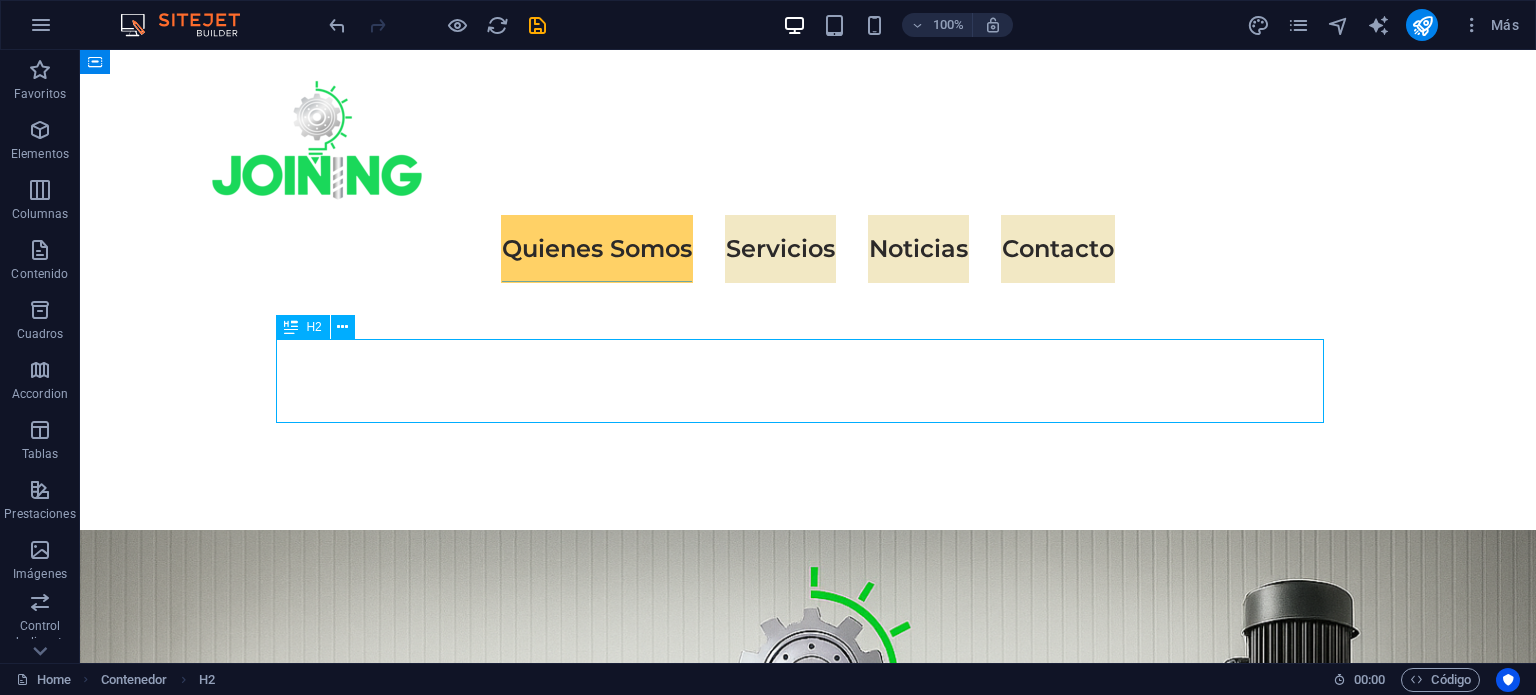 click on "Quienes Somos" at bounding box center (808, 1537) 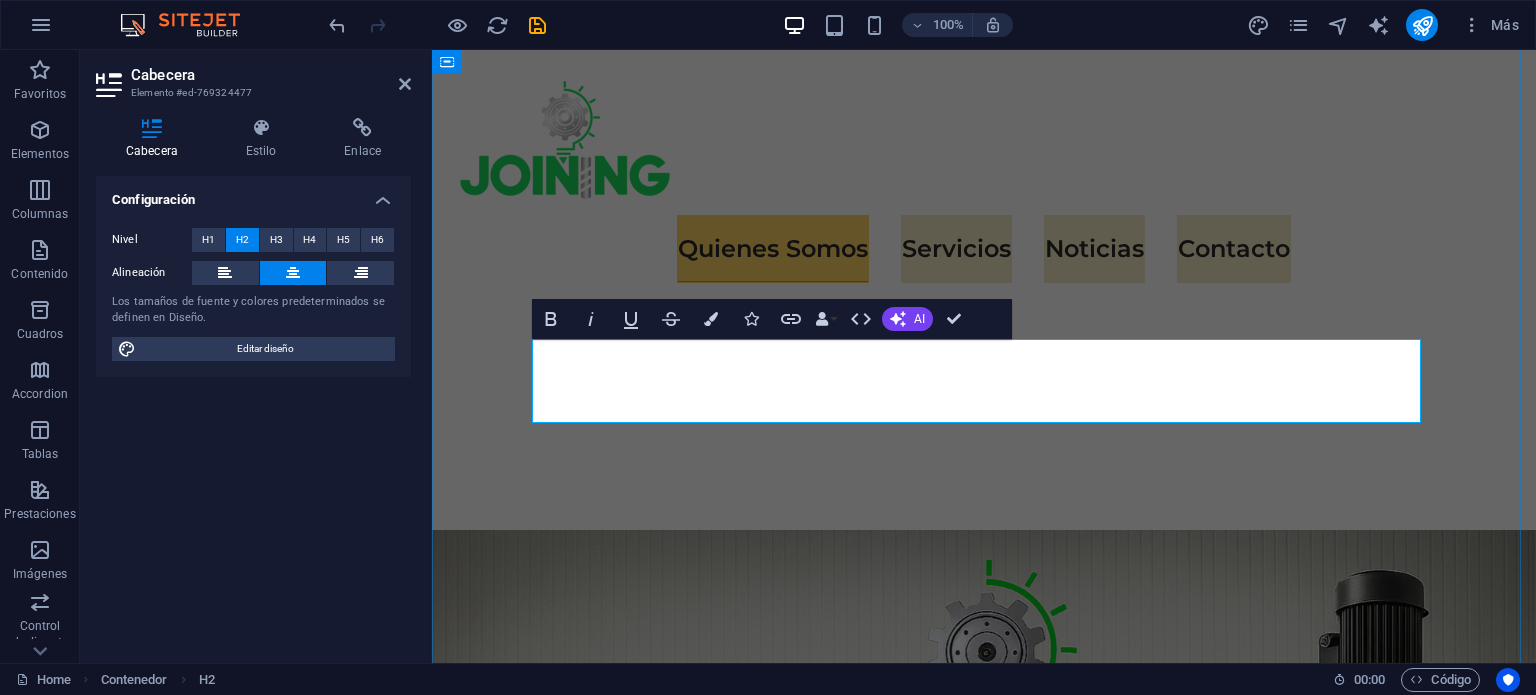 click on "Quienes Somos" at bounding box center [984, 1537] 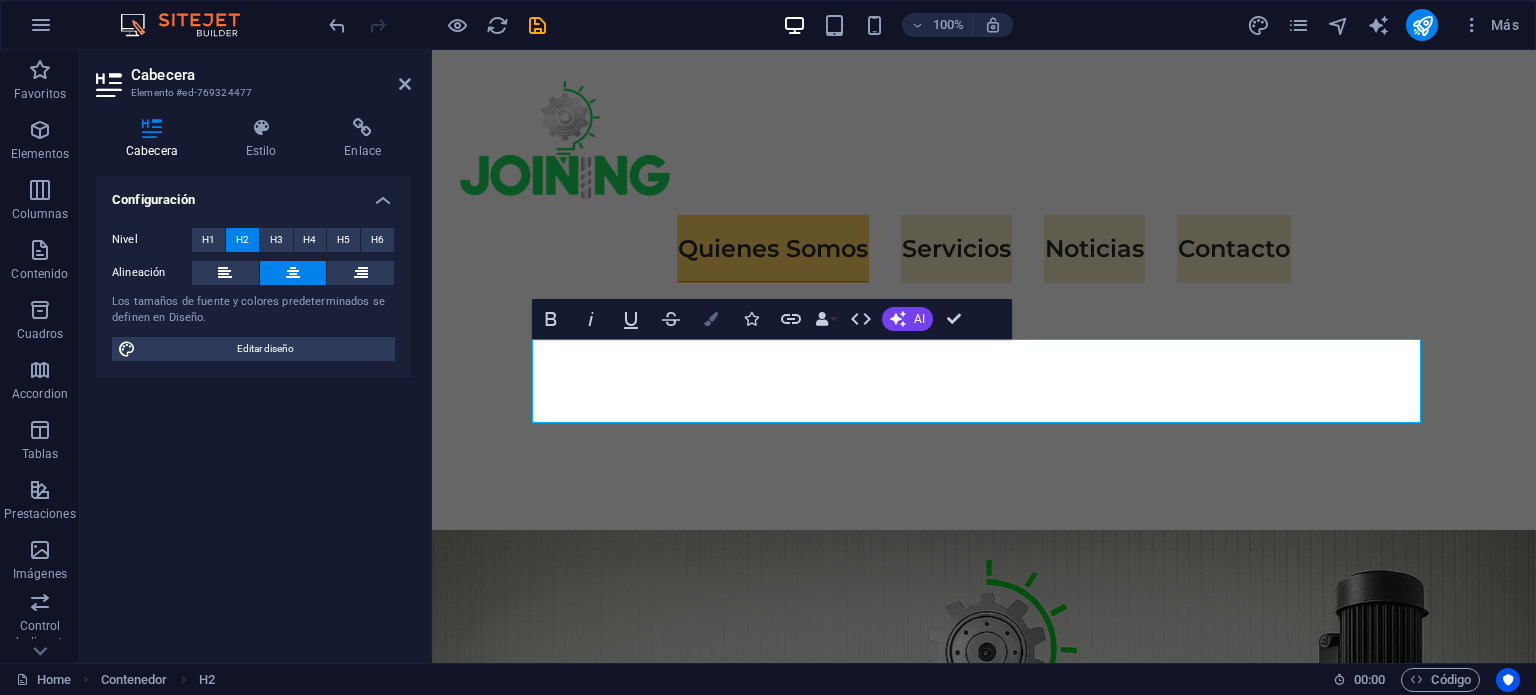 click on "Colors" at bounding box center (711, 319) 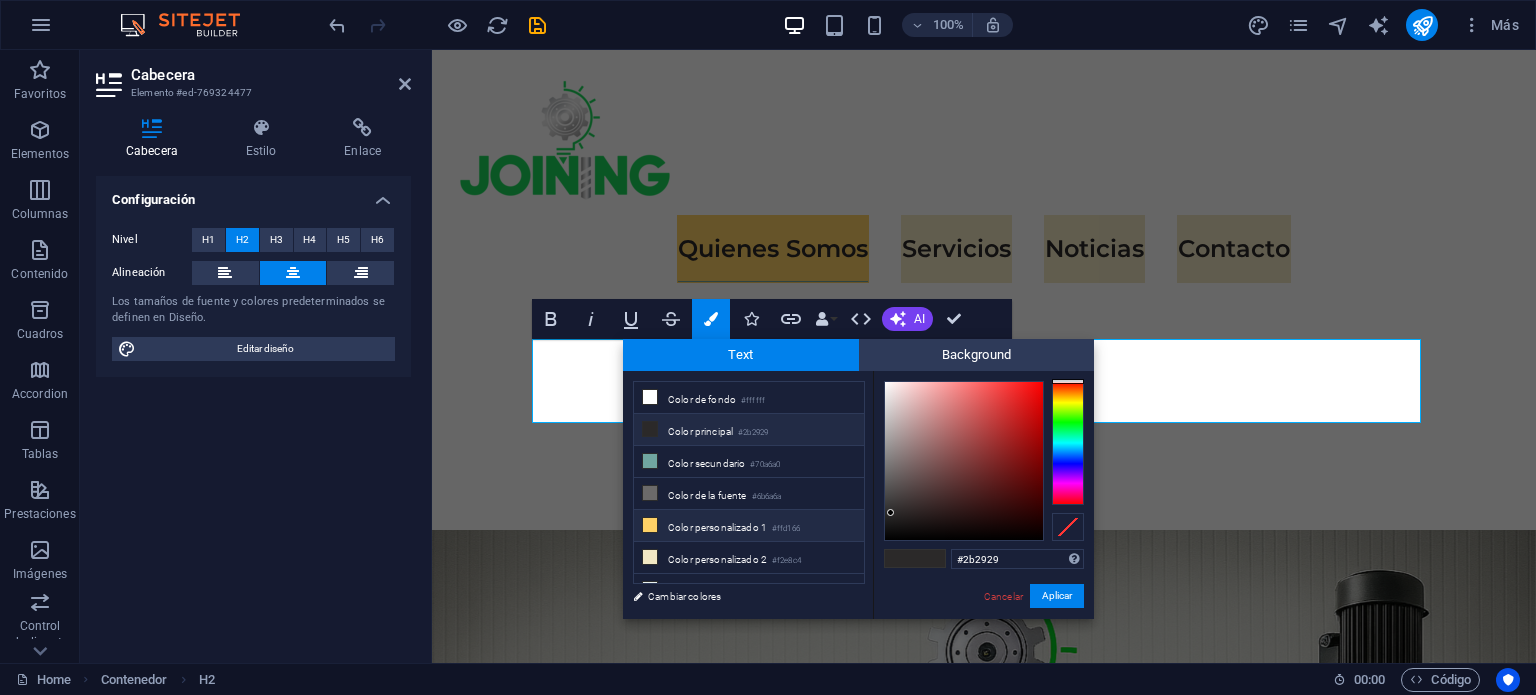 click on "Color personalizado 1
#ffd166" at bounding box center [749, 526] 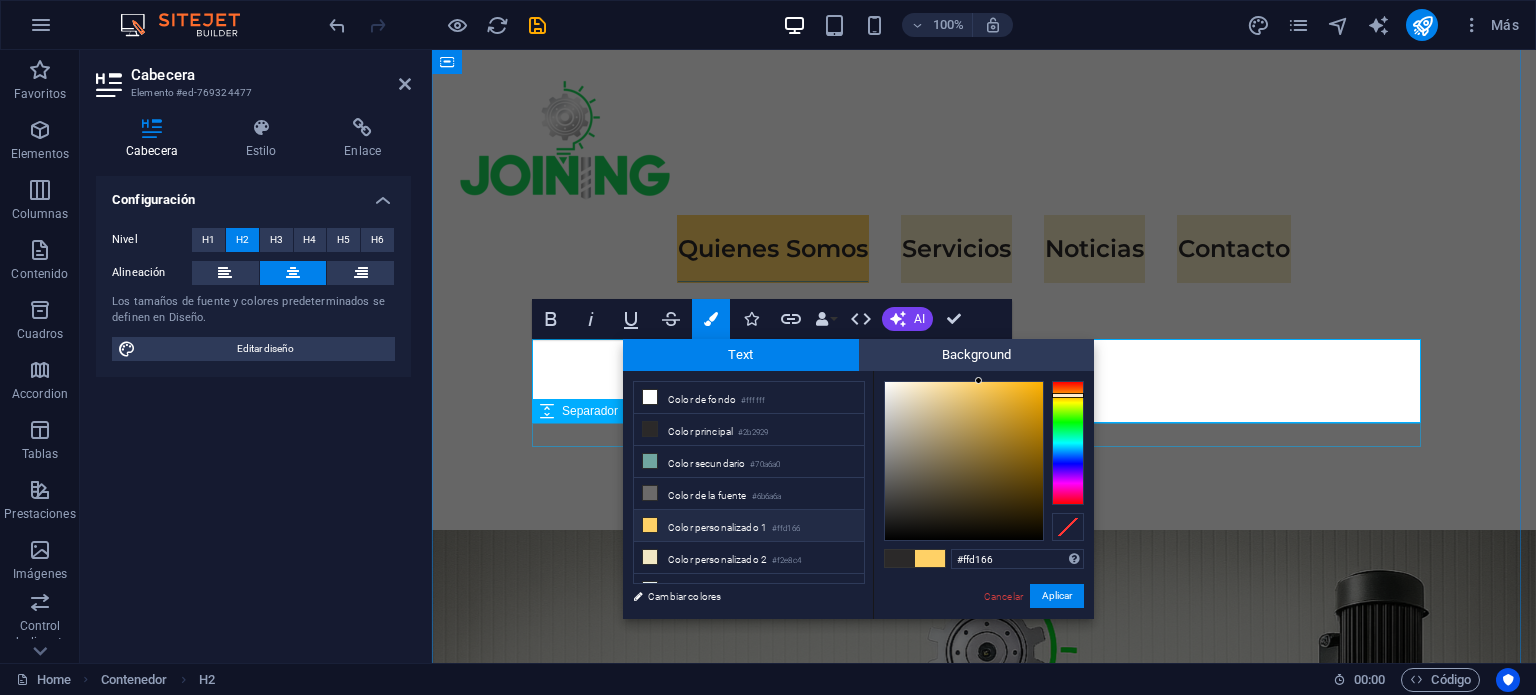 click at bounding box center [984, 1591] 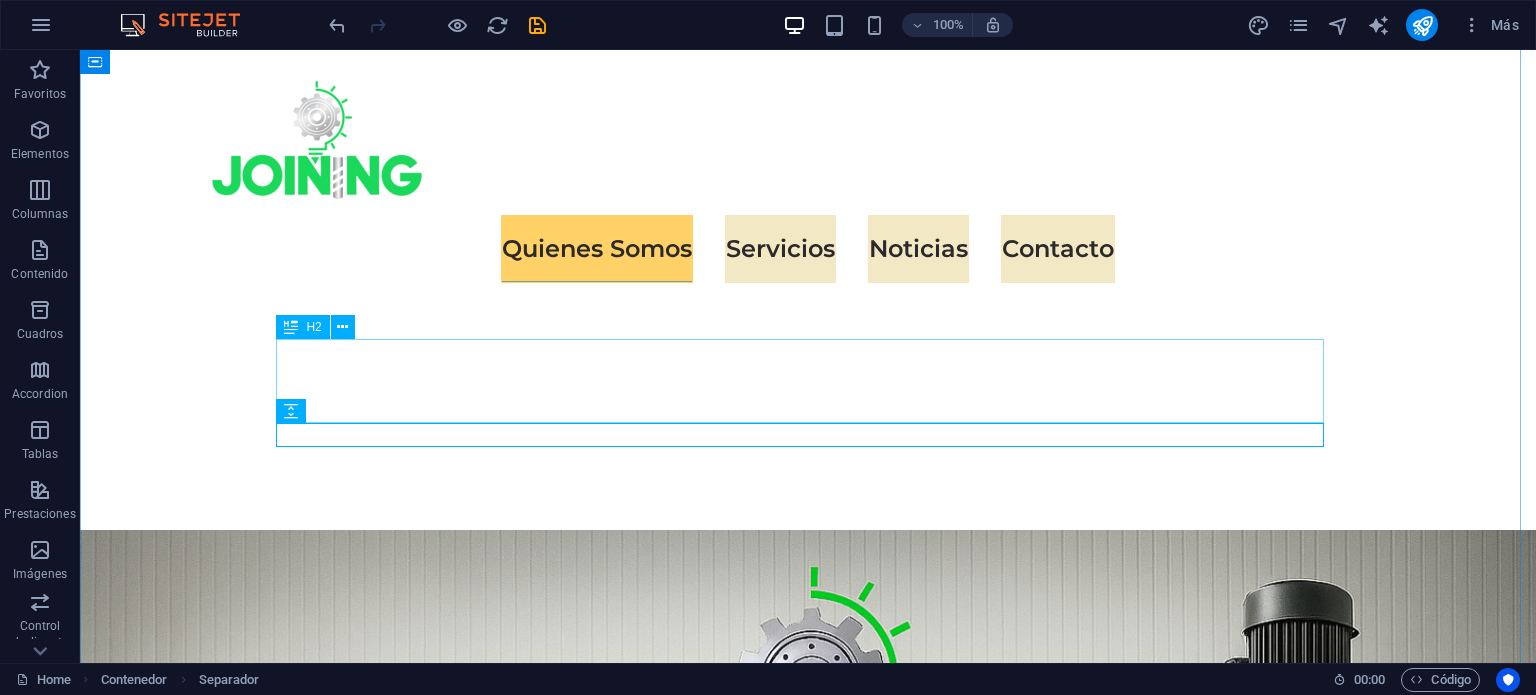 click on "Quienes Somos" at bounding box center [808, 1537] 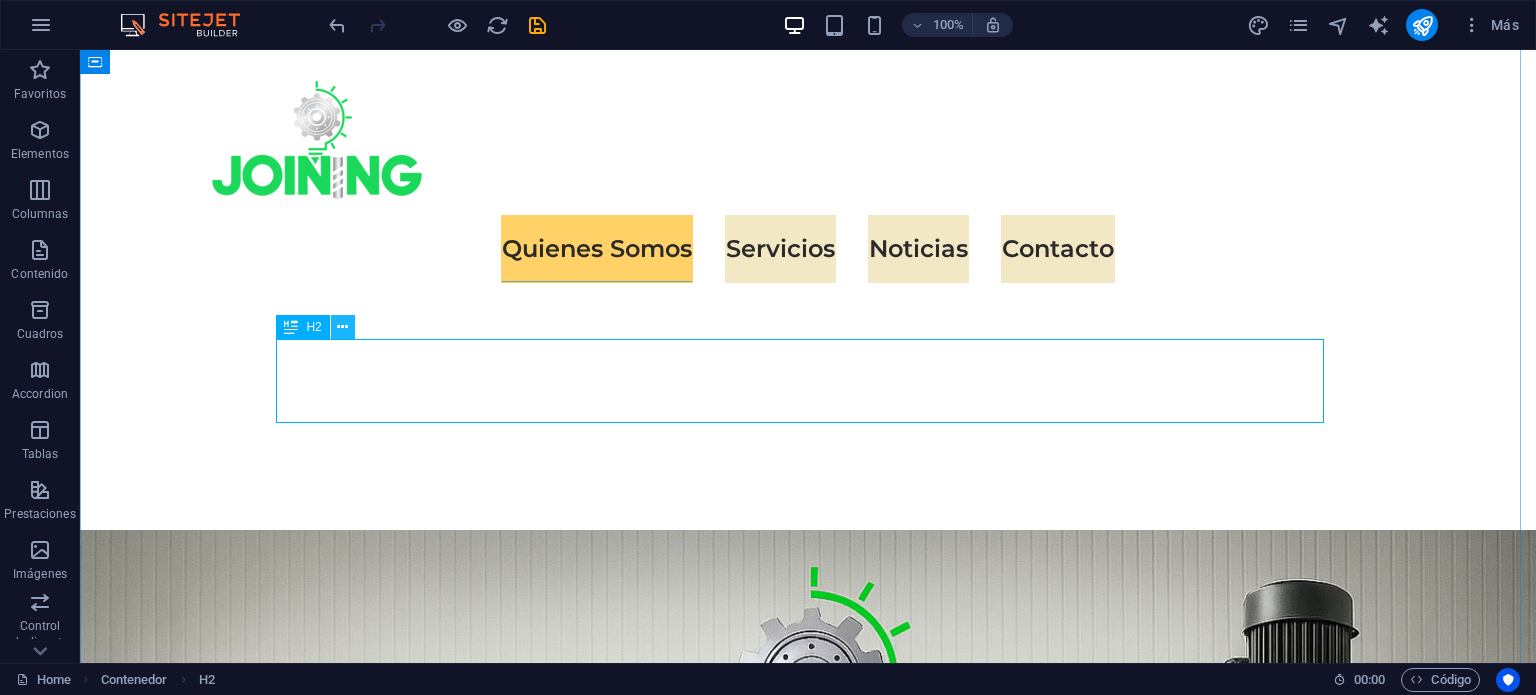 click at bounding box center [343, 327] 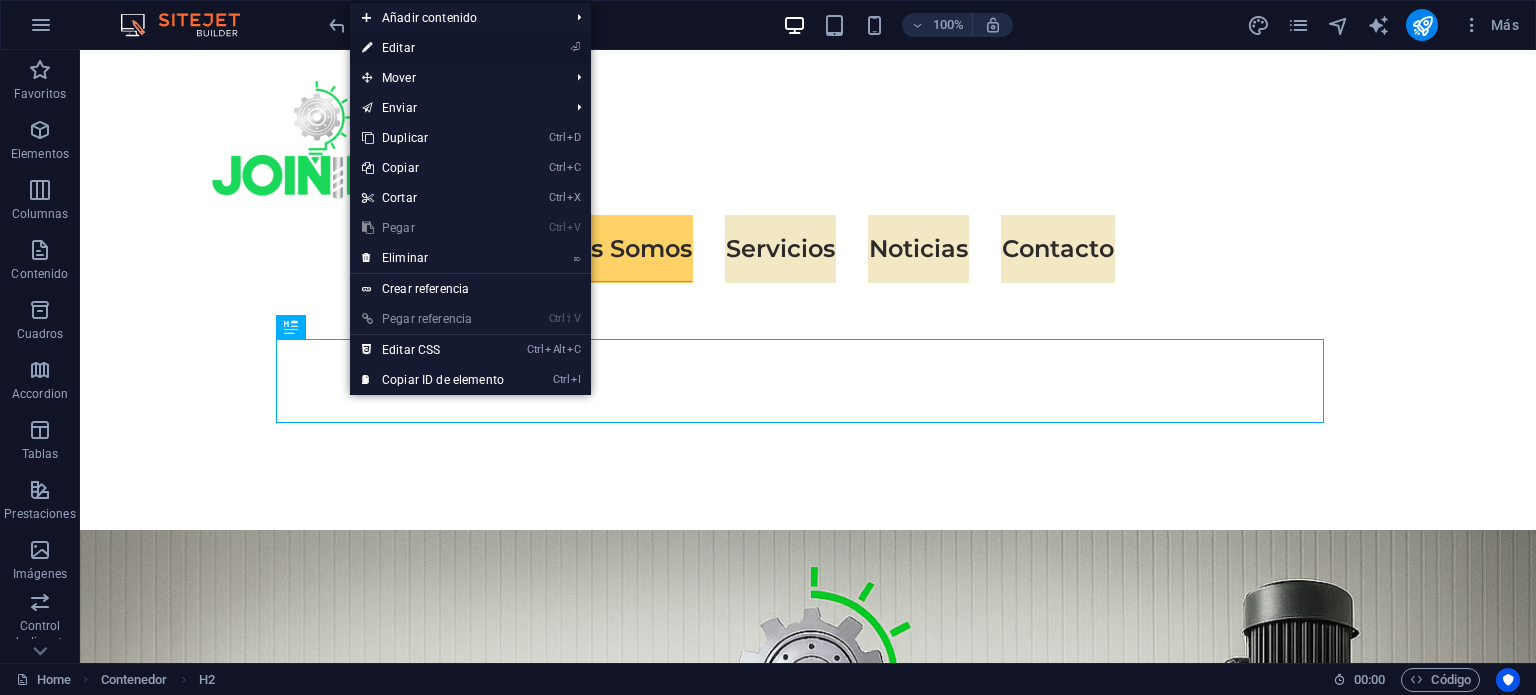click on "⏎  Editar" at bounding box center [433, 48] 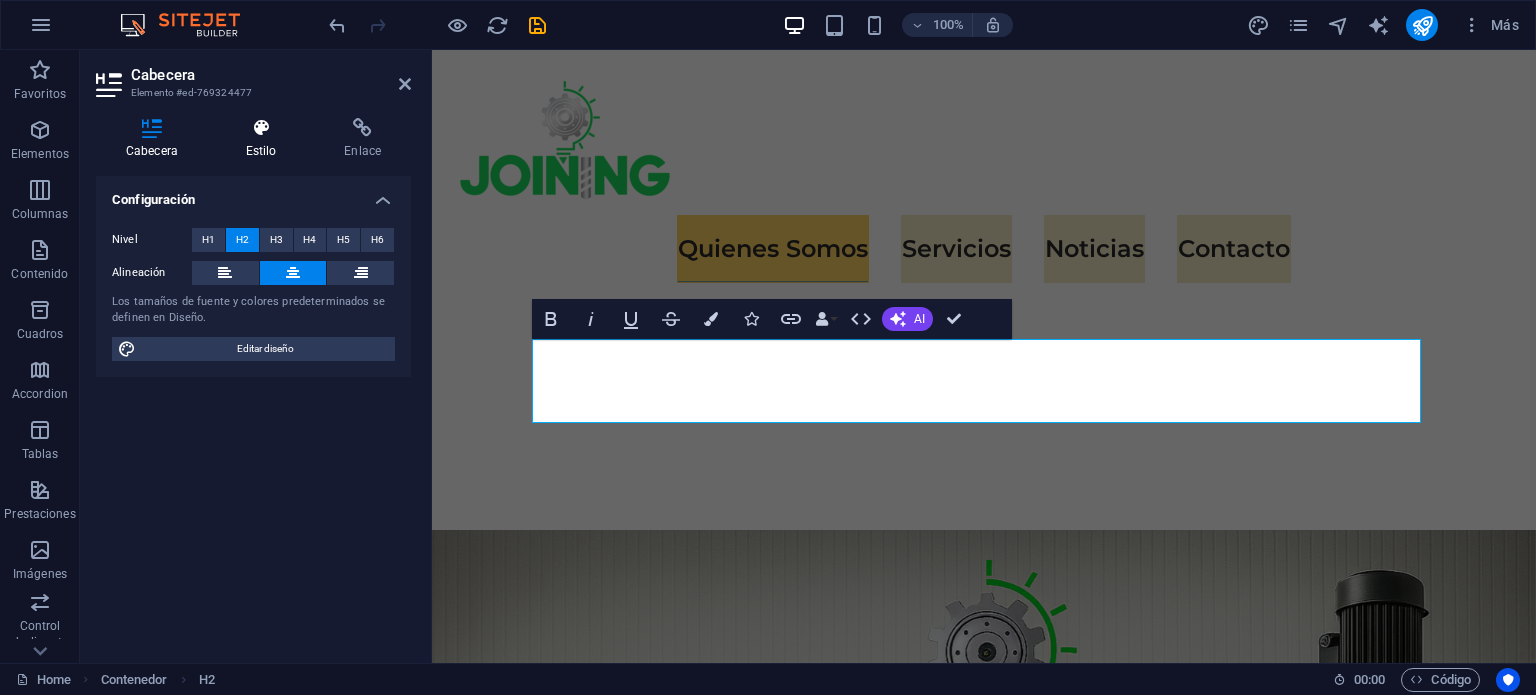 click on "Estilo" at bounding box center (265, 139) 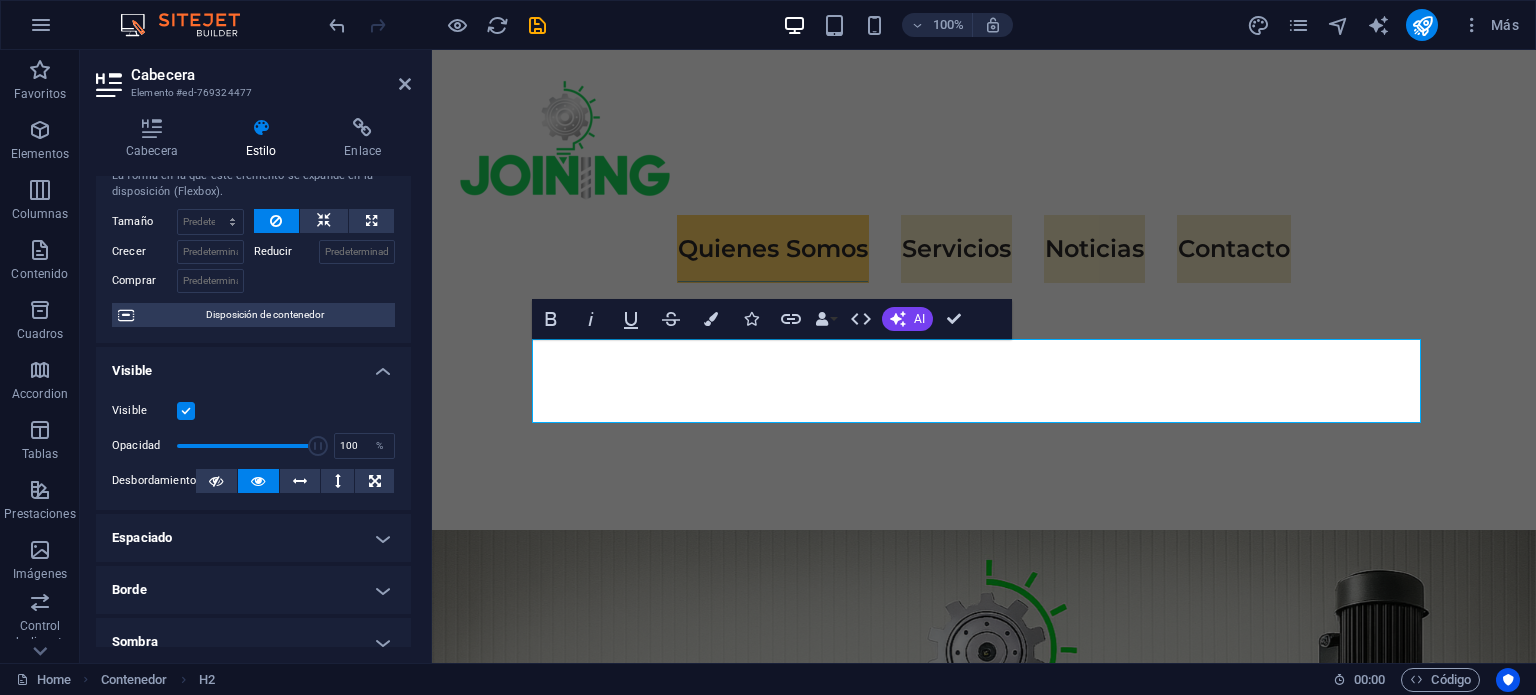 scroll, scrollTop: 0, scrollLeft: 0, axis: both 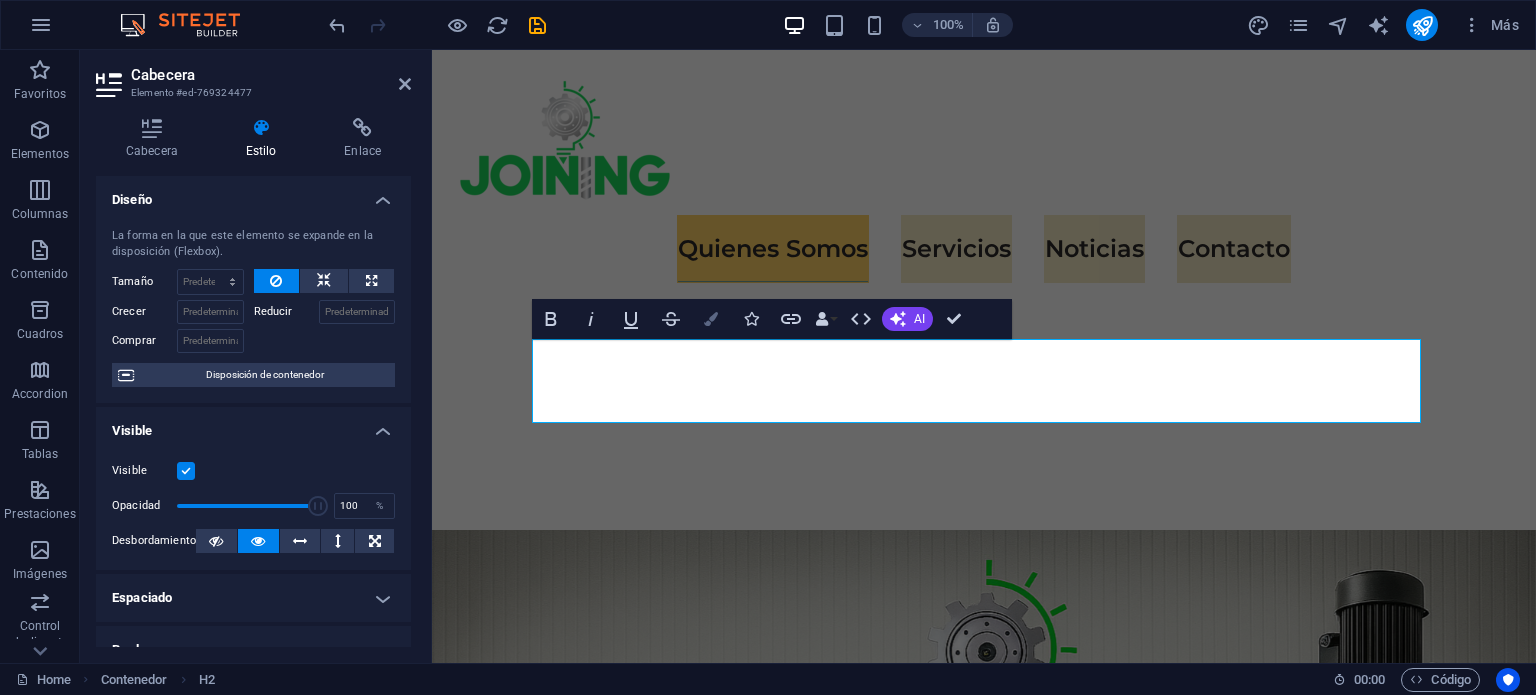 click at bounding box center (711, 319) 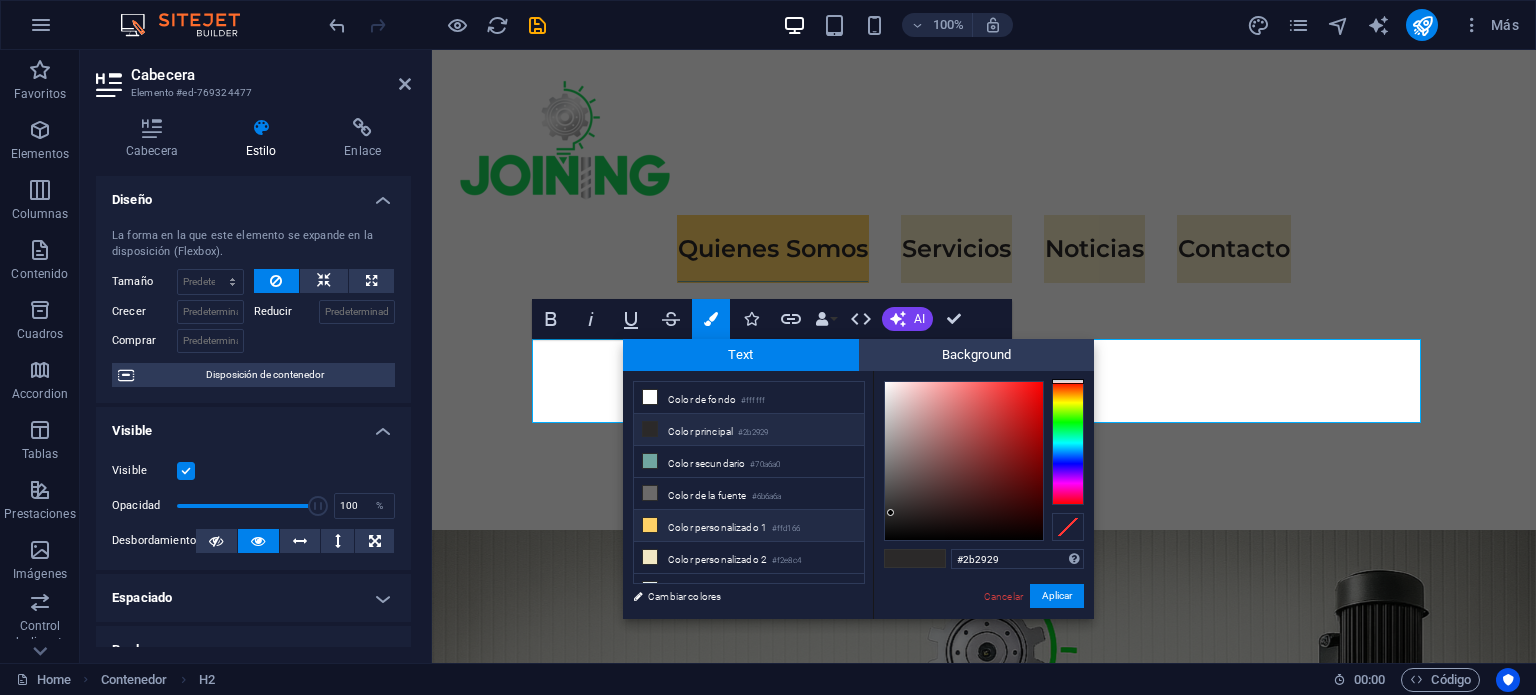click on "Color personalizado 1
#ffd166" at bounding box center (749, 526) 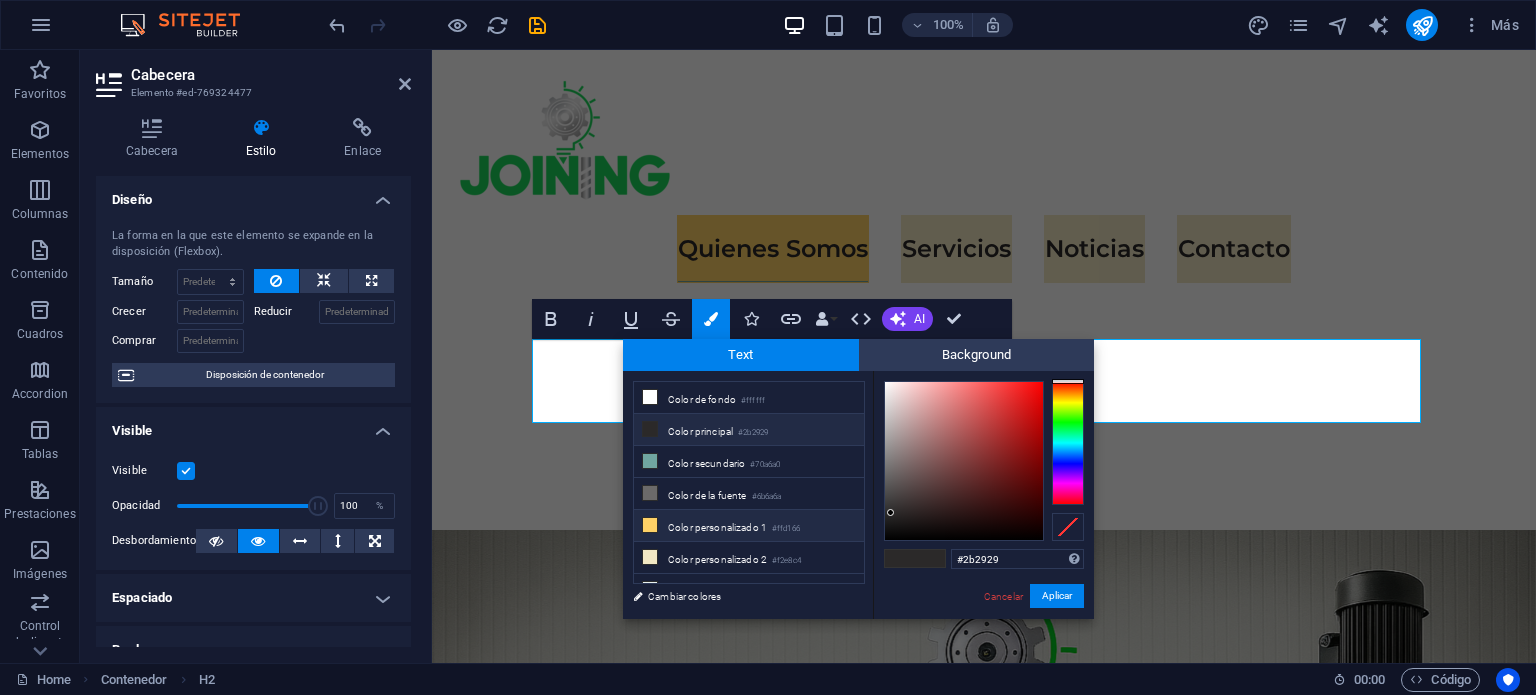 type on "#ffd166" 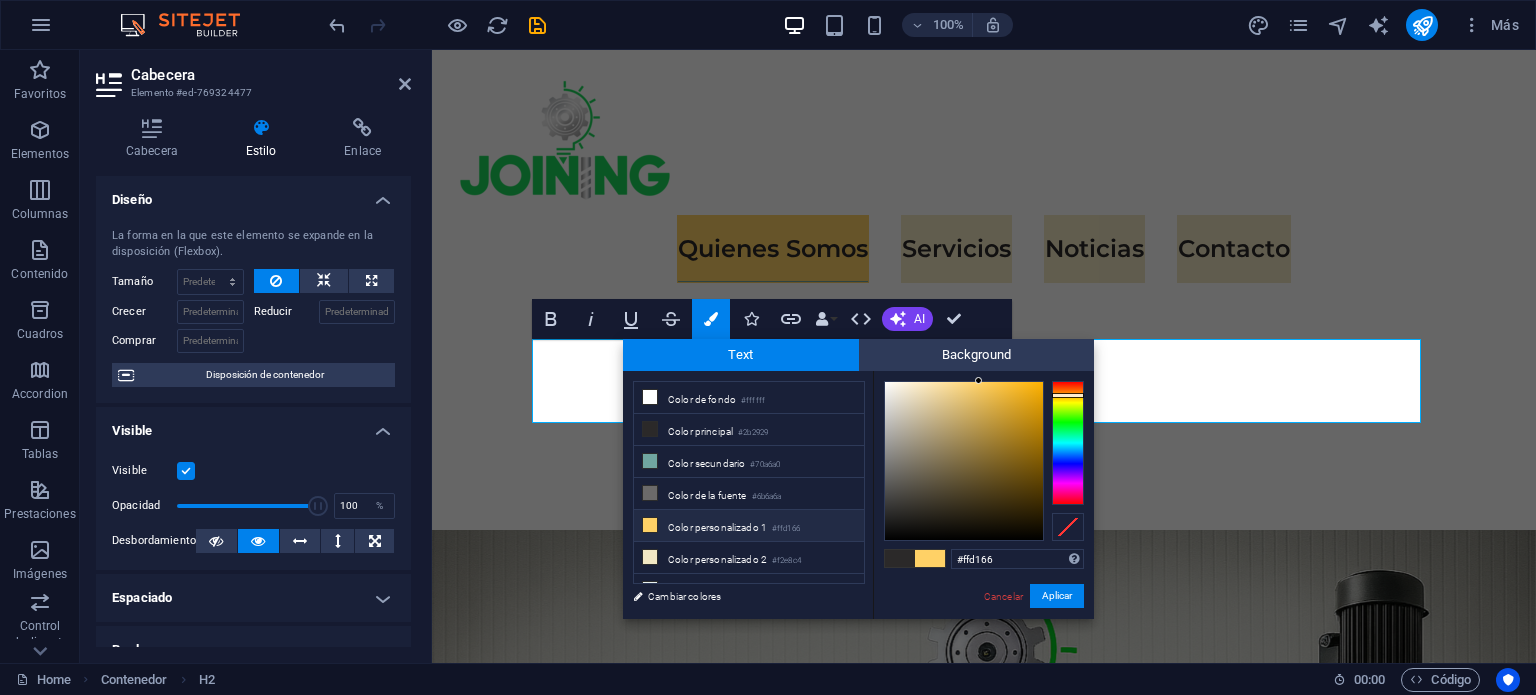 click at bounding box center [930, 558] 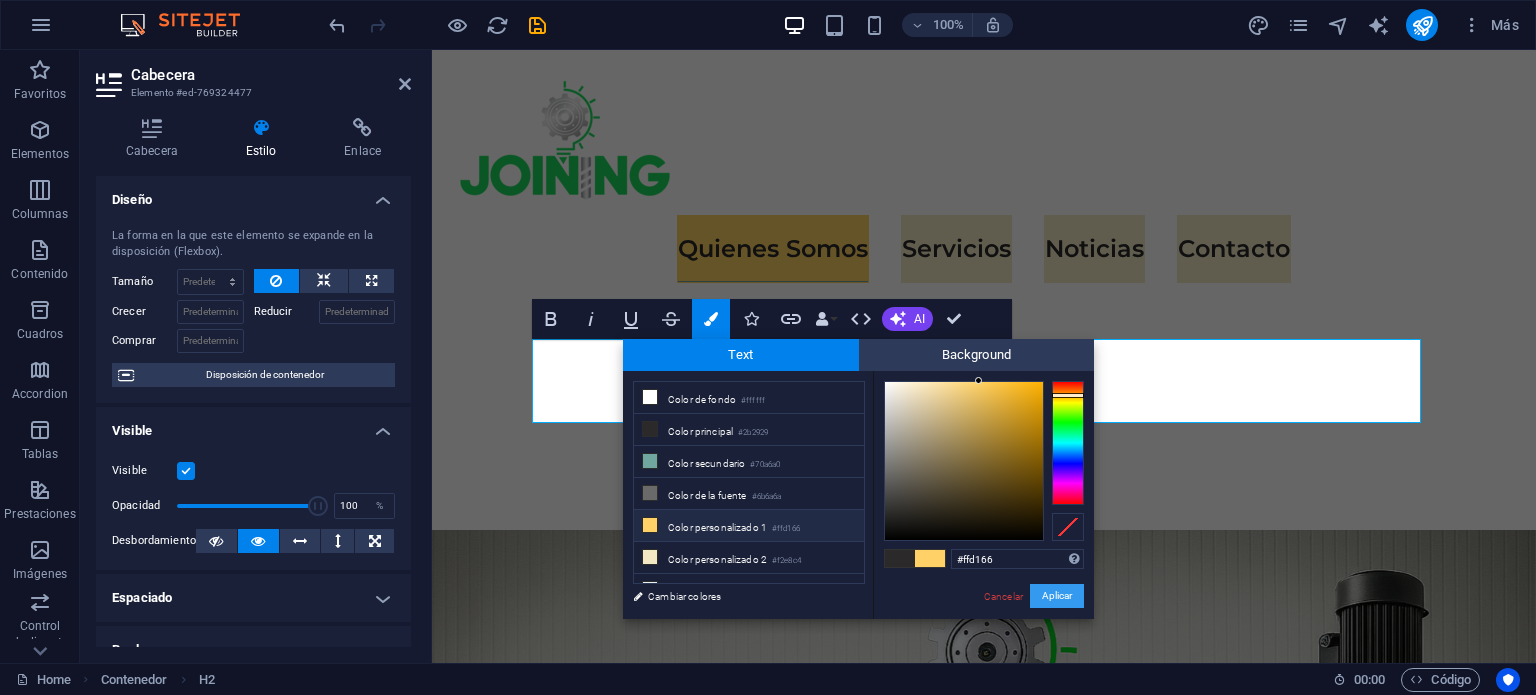 click on "Aplicar" at bounding box center (1057, 596) 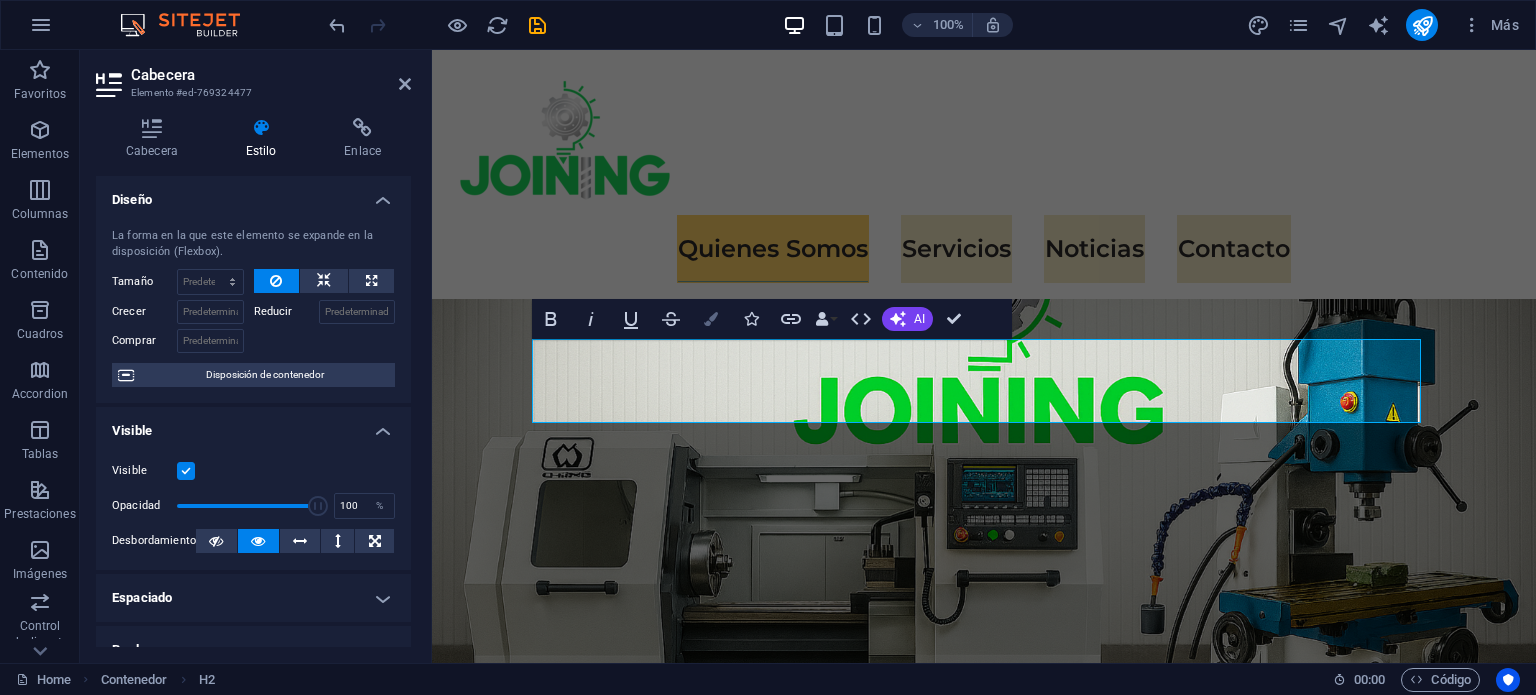click on "Colors" at bounding box center (711, 319) 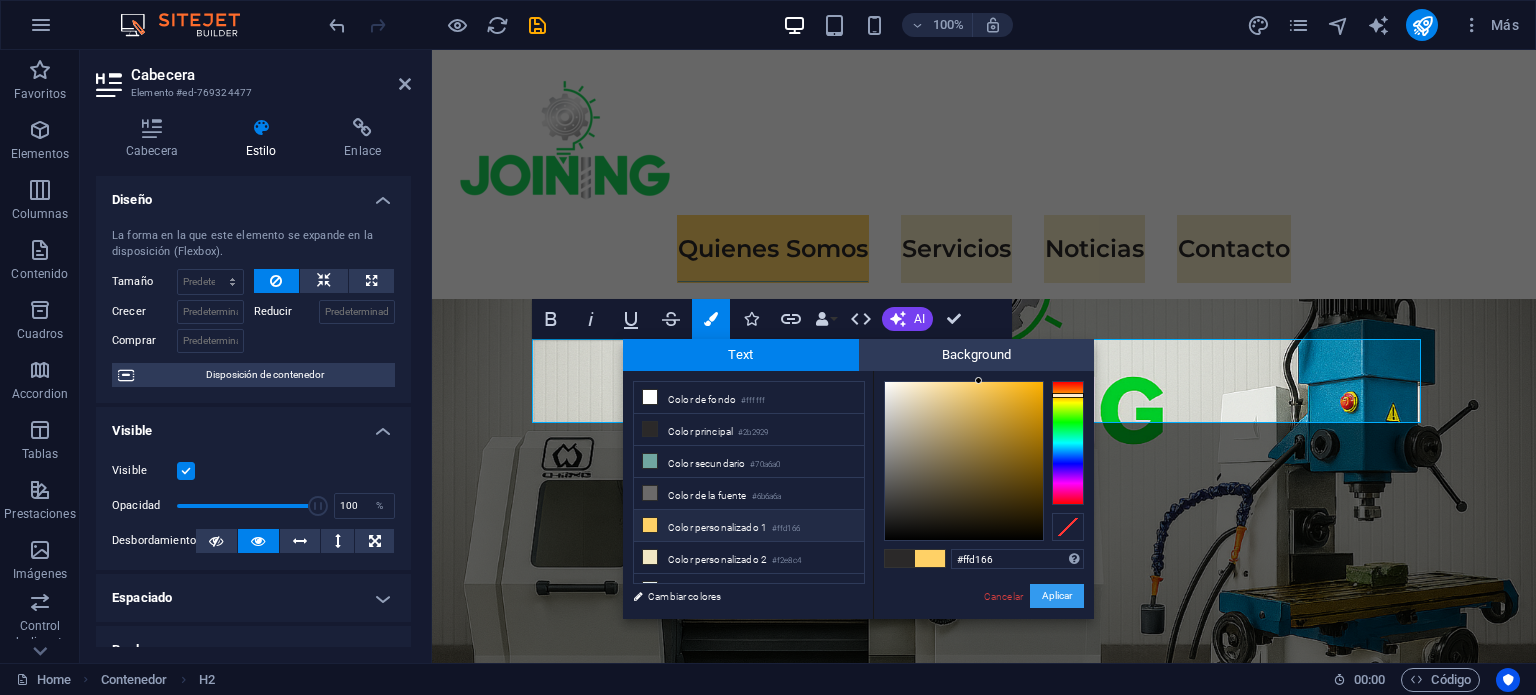 click on "Aplicar" at bounding box center (1057, 596) 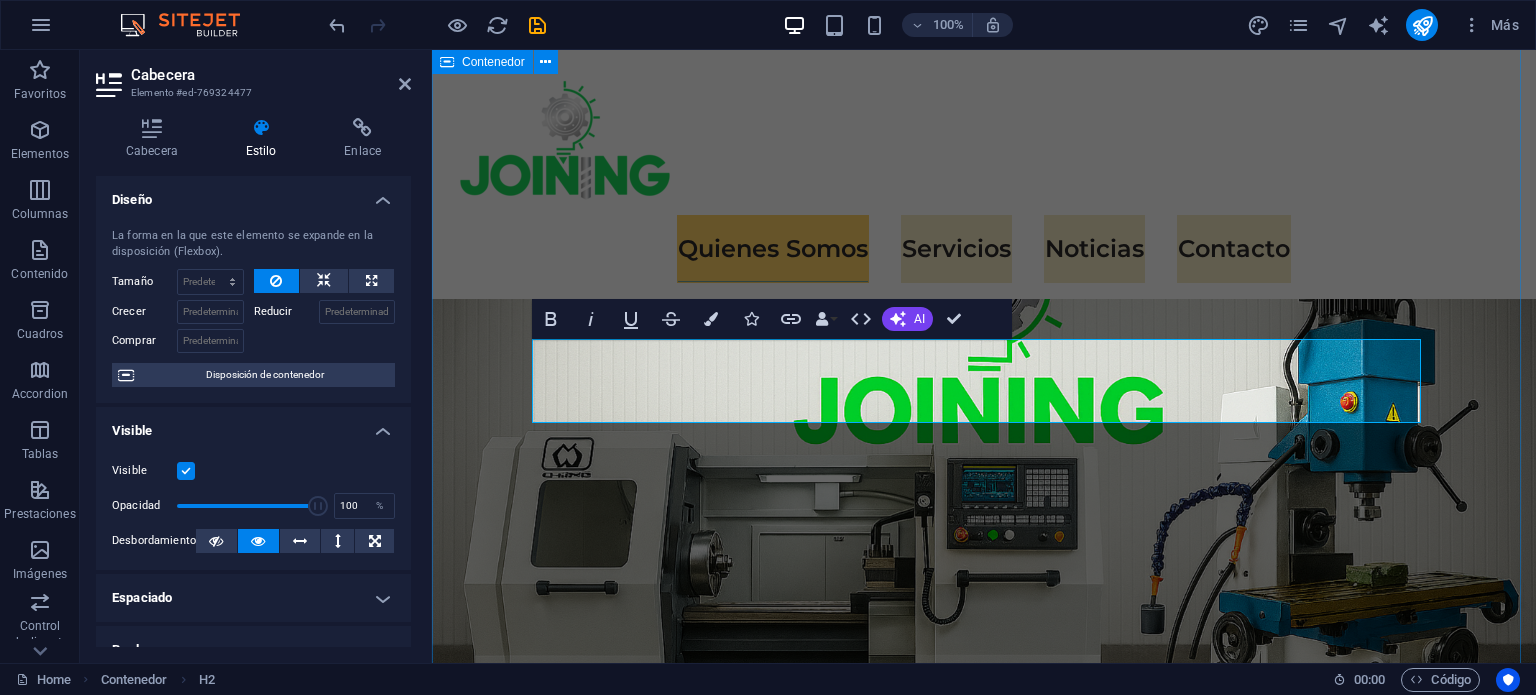click on "Sitio Web en construcción... Contacto@[EMAIL] Cotiza con nosotros Quienes Somos We are a passionate consulting agency dedicated to helping businesses navigate the dynamic landscape of sustainable energy and strategic growth. Our core mission is to empower organizations to thrive while making a positive impact on the environment. Sustainable Success Partner At Eco-Con, we understand that success is not just about profitability; it's also about sustainability and responsible business practices. With a proven track record of guiding businesses towards greater profitability and environmental responsibility, we have become a trusted partner in the industry. Expertise For Results At Eco-Con, we understand that success is not just about profitability; it's also about sustainability and responsible business practices. With a proven track record of guiding businesses towards greater profitability and environmental responsibility, we have become a trusted partner in the industry." at bounding box center [984, 2119] 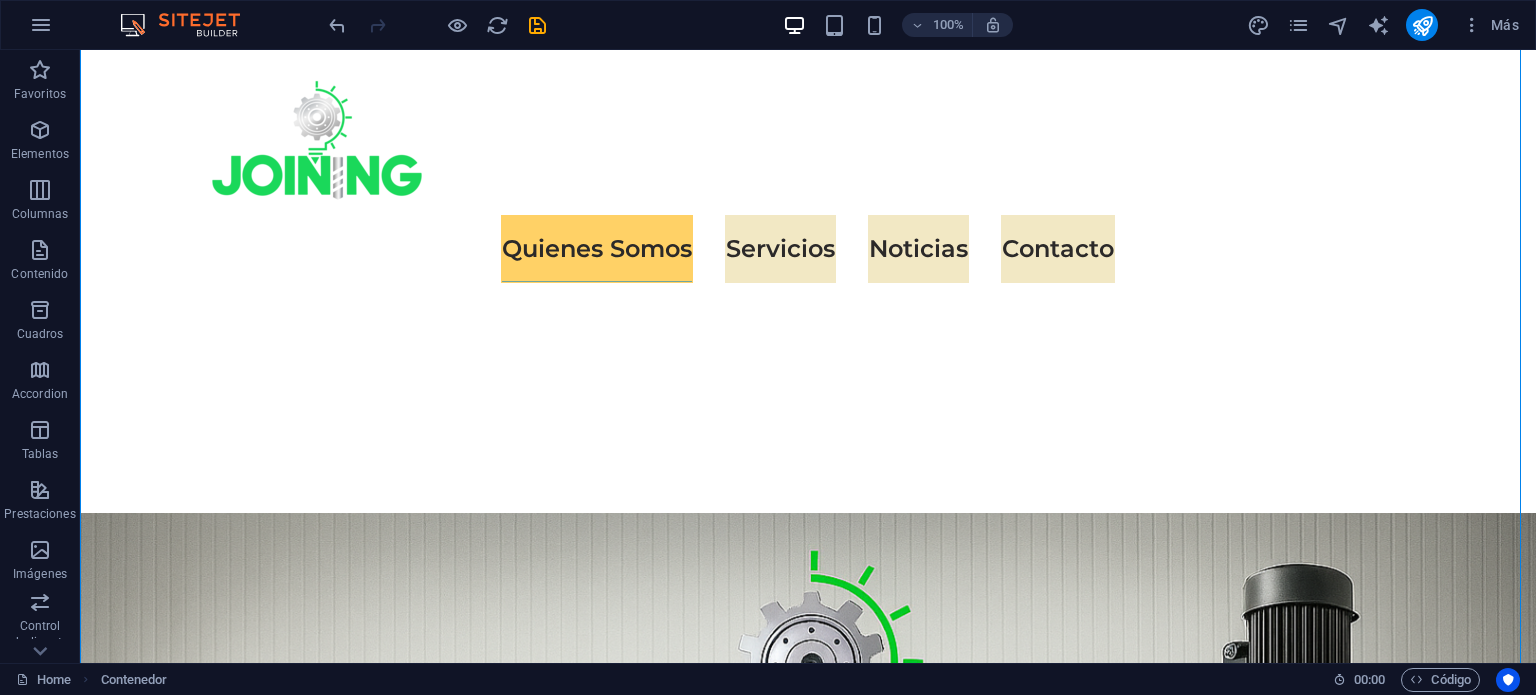 scroll, scrollTop: 995, scrollLeft: 0, axis: vertical 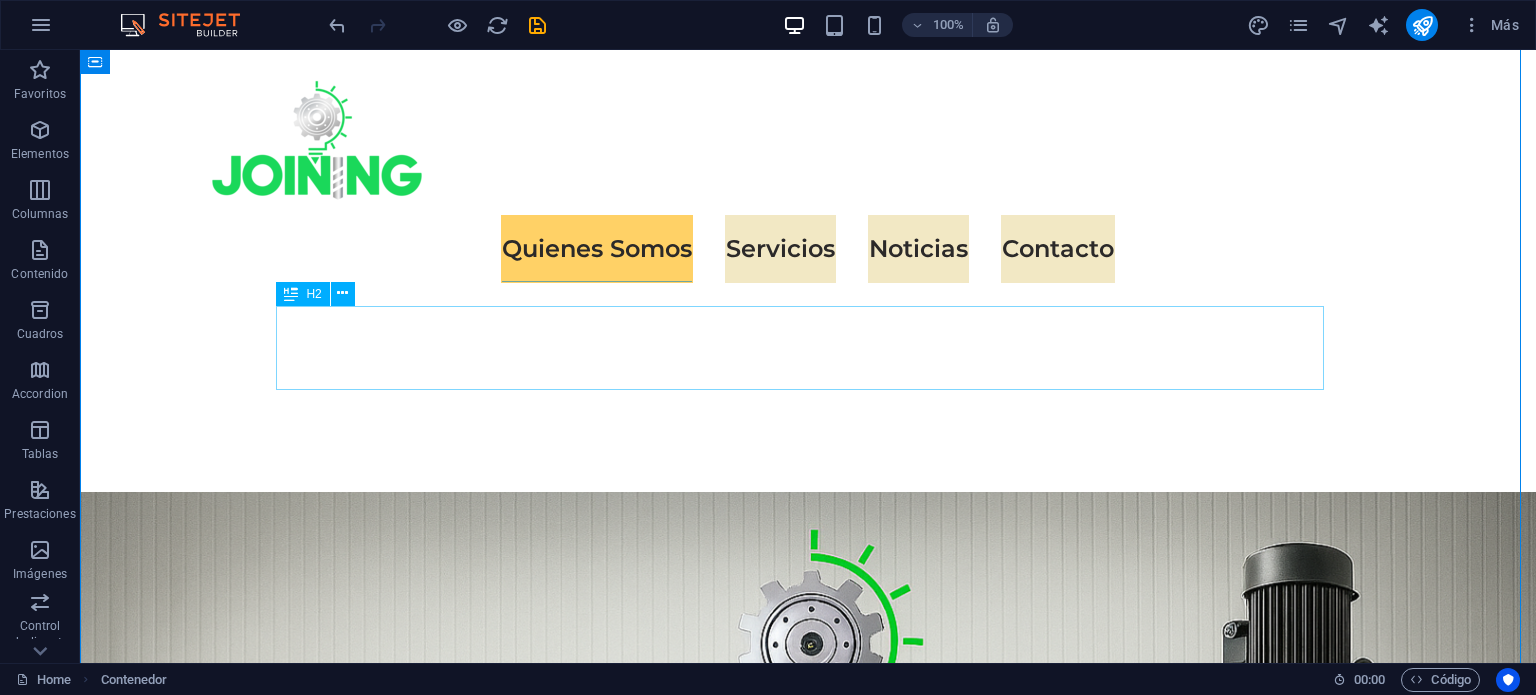 click on "Quienes Somos" at bounding box center [808, 1503] 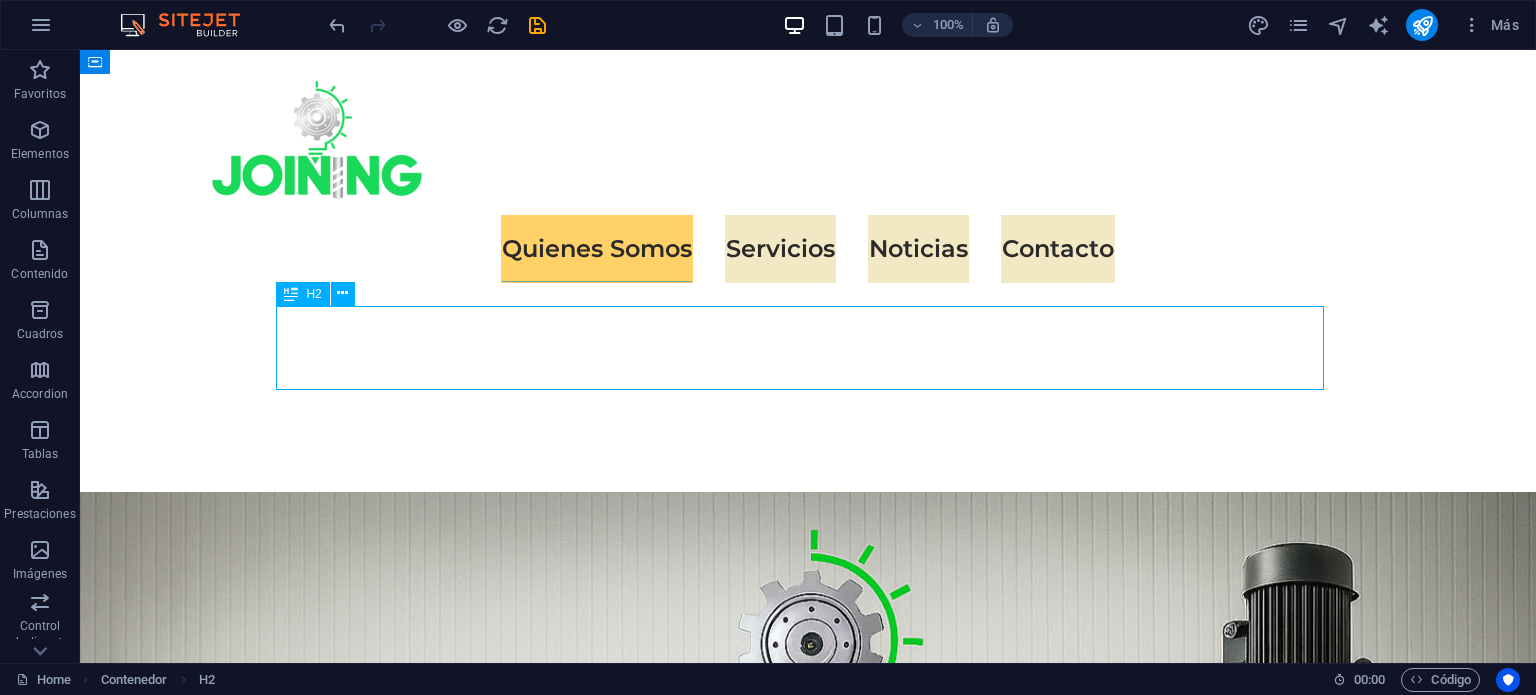 click on "Quienes Somos" at bounding box center (808, 1503) 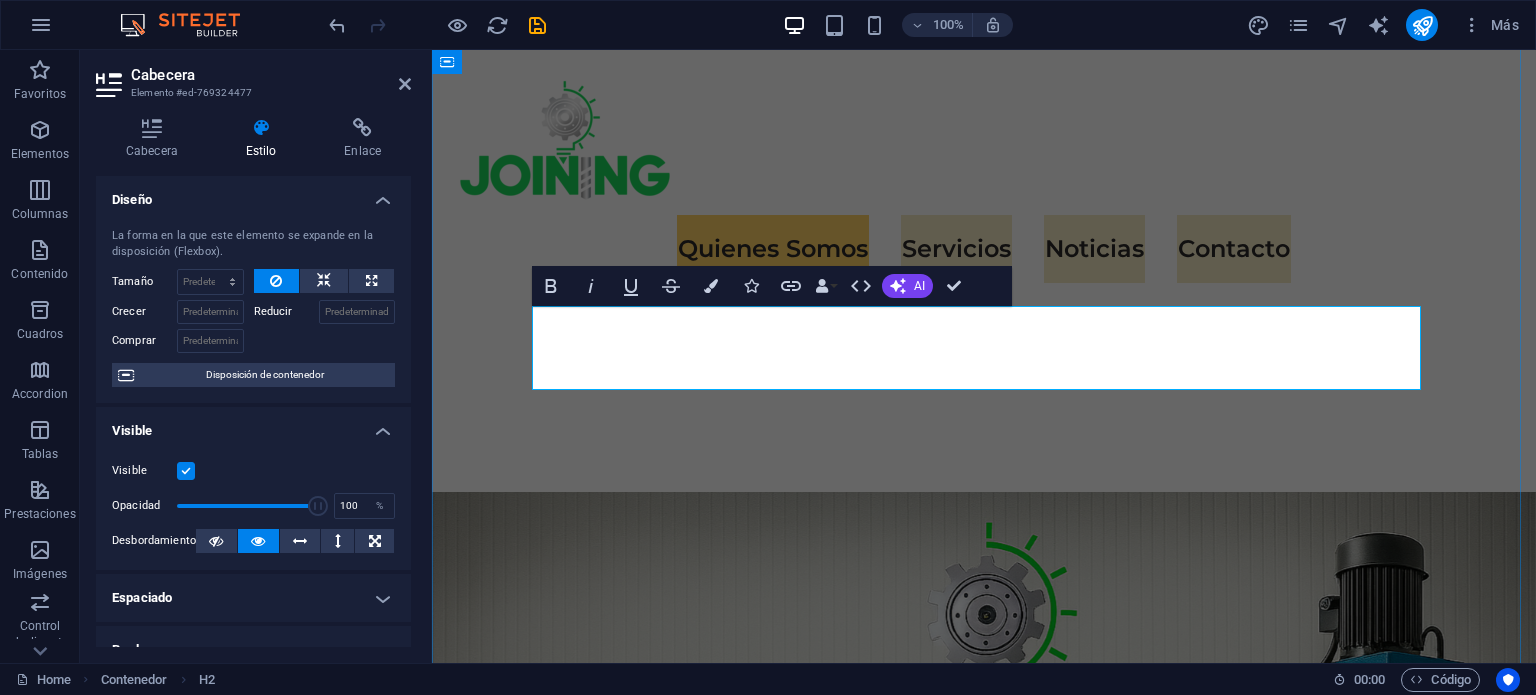 click on "Quienes Somos" at bounding box center [984, 1502] 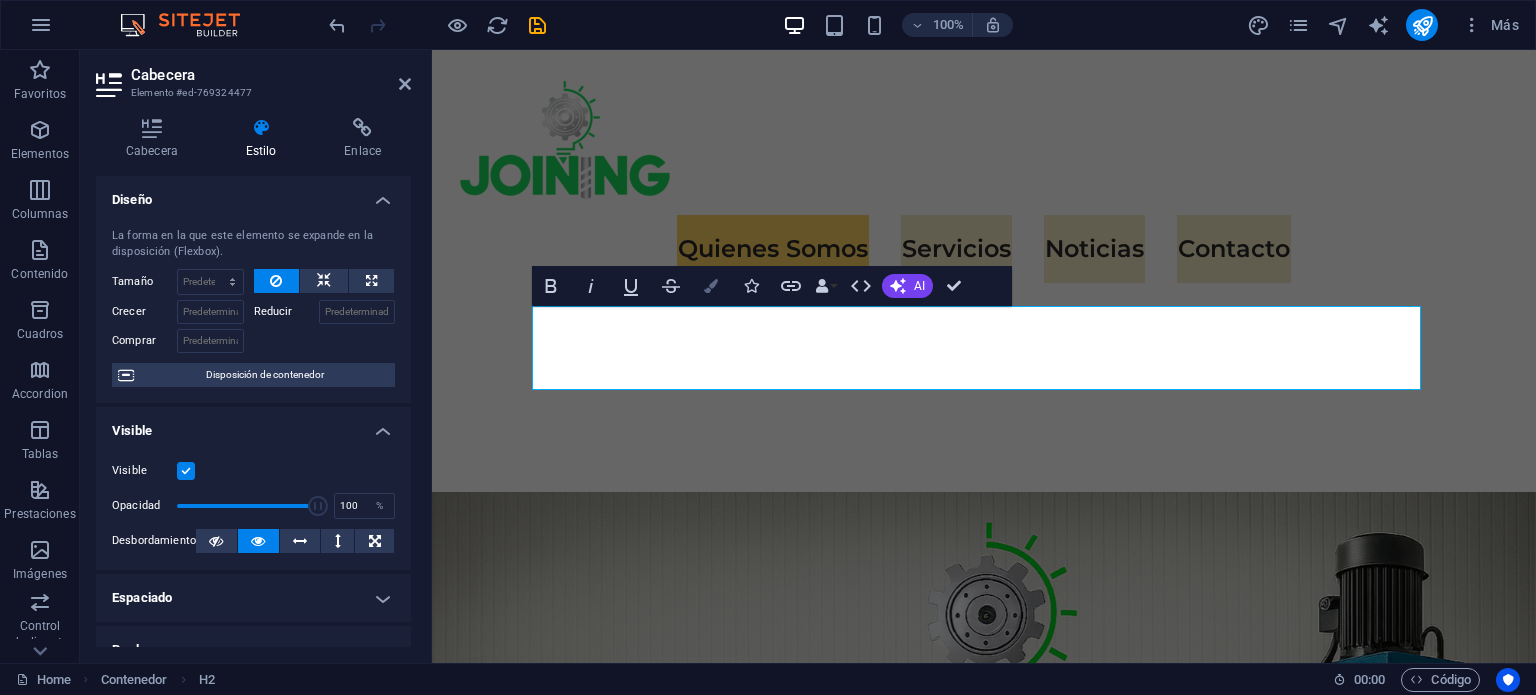 click on "Colors" at bounding box center (711, 286) 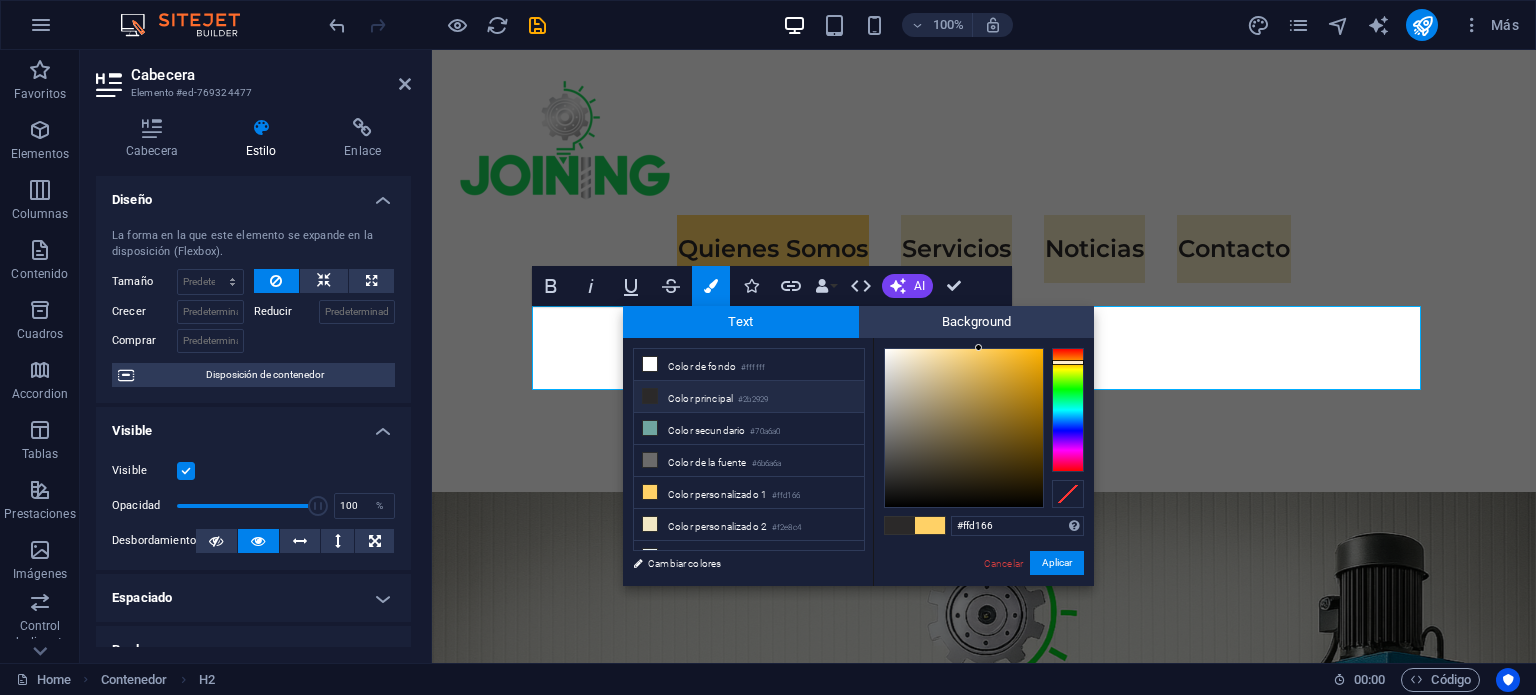 click on "Color principal
#2b2929" at bounding box center (749, 397) 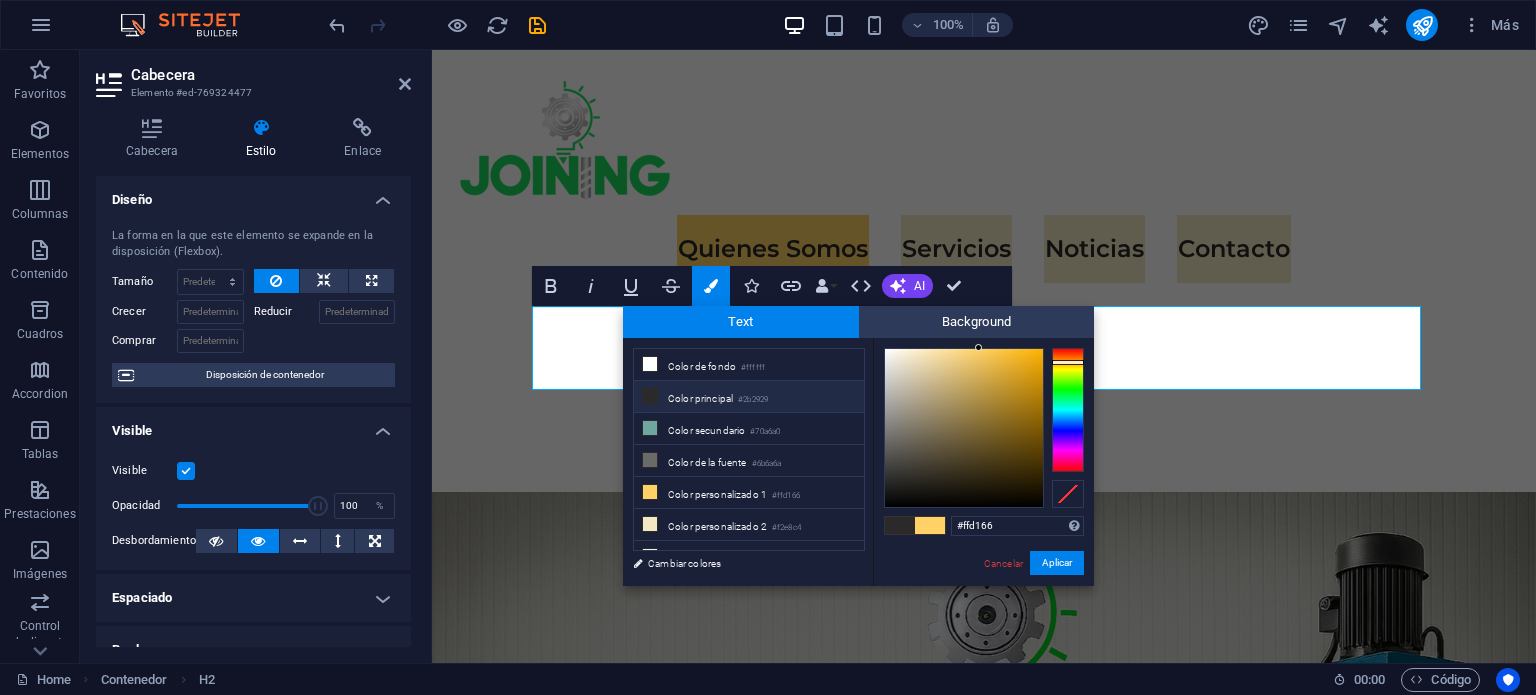 type on "#2b2929" 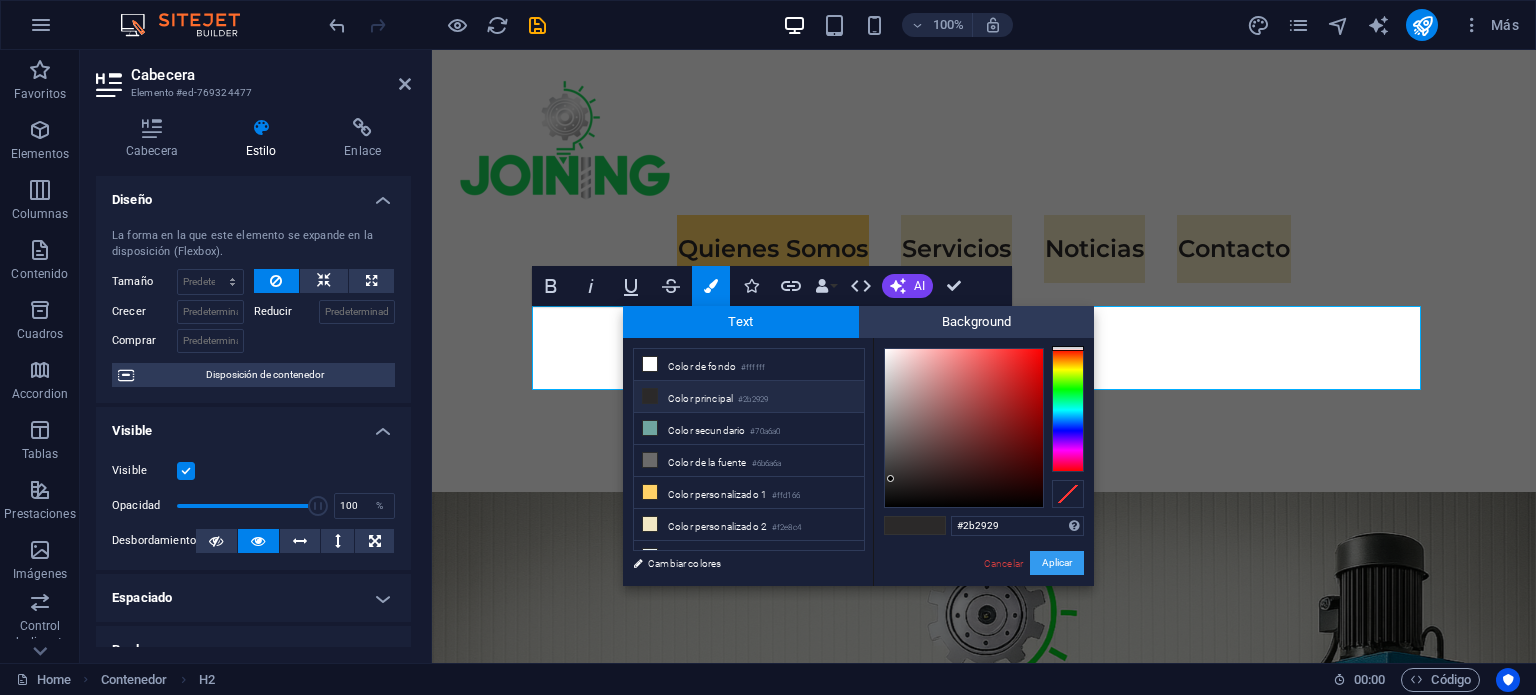 click on "Aplicar" at bounding box center (1057, 563) 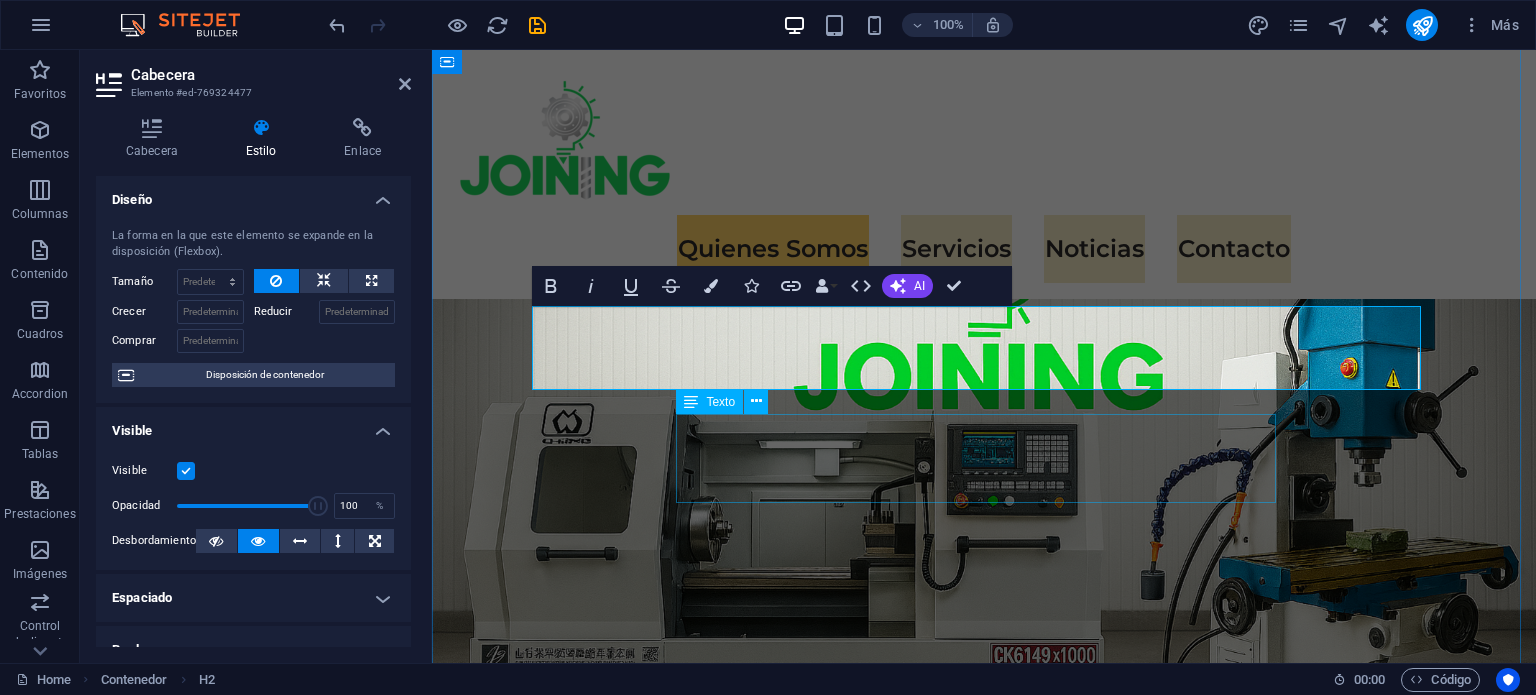click on "We are a passionate consulting agency dedicated to helping businesses navigate the dynamic landscape of sustainable energy and strategic growth. Our core mission is to empower organizations to thrive while making a positive impact on the environment." at bounding box center [984, 1602] 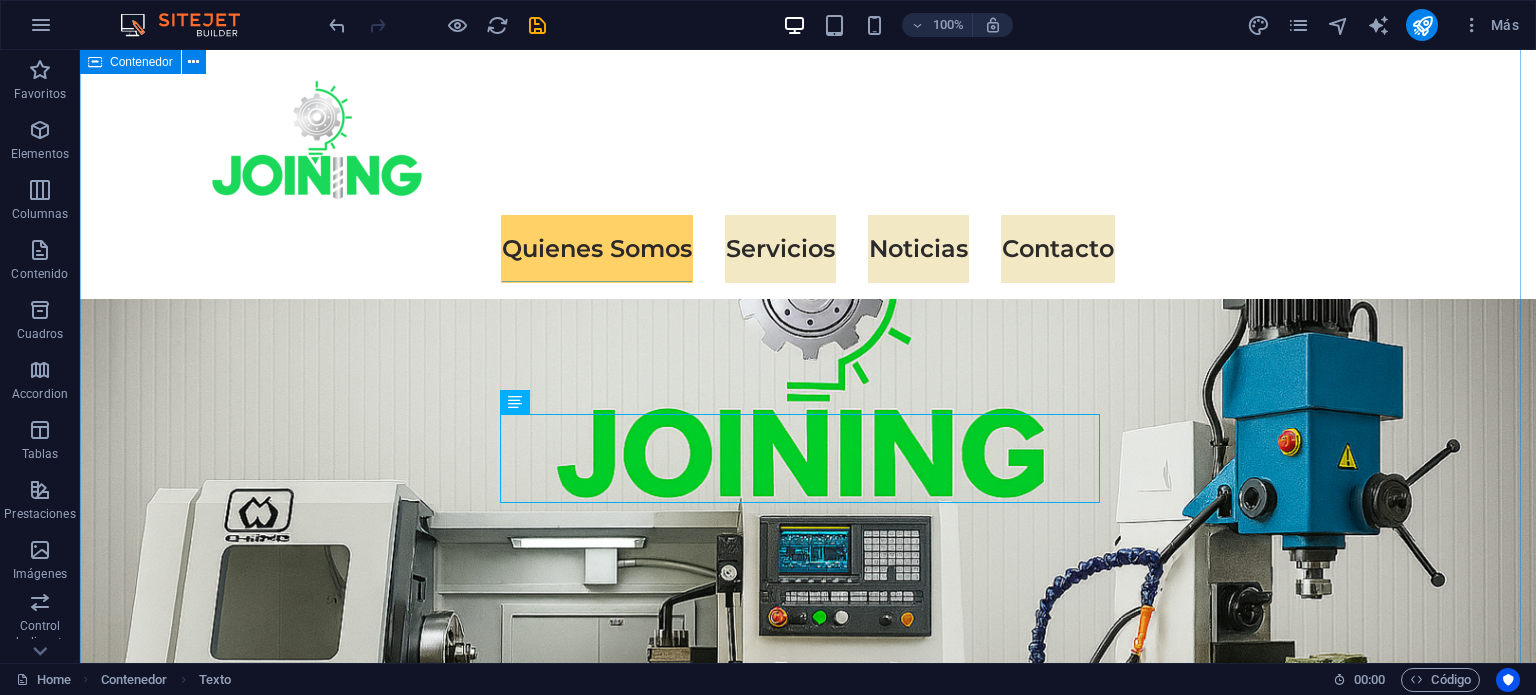 click on "Sitio Web en construcción... Contacto@[EMAIL] Cotiza con nosotros Quienes Somos We are a passionate consulting agency dedicated to helping businesses navigate the dynamic landscape of sustainable energy and strategic growth. Our core mission is to empower organizations to thrive while making a positive impact on the environment. Sustainable Success Partner At Eco-Con, we understand that success is not just about profitability; it's also about sustainability and responsible business practices. With a proven track record of guiding businesses towards greater profitability and environmental responsibility, we have become a trusted partner in the industry. Expertise For Results At Eco-Con, we understand that success is not just about profitability; it's also about sustainability and responsible business practices. With a proven track record of guiding businesses towards greater profitability and environmental responsibility, we have become a trusted partner in the industry." at bounding box center (808, 2250) 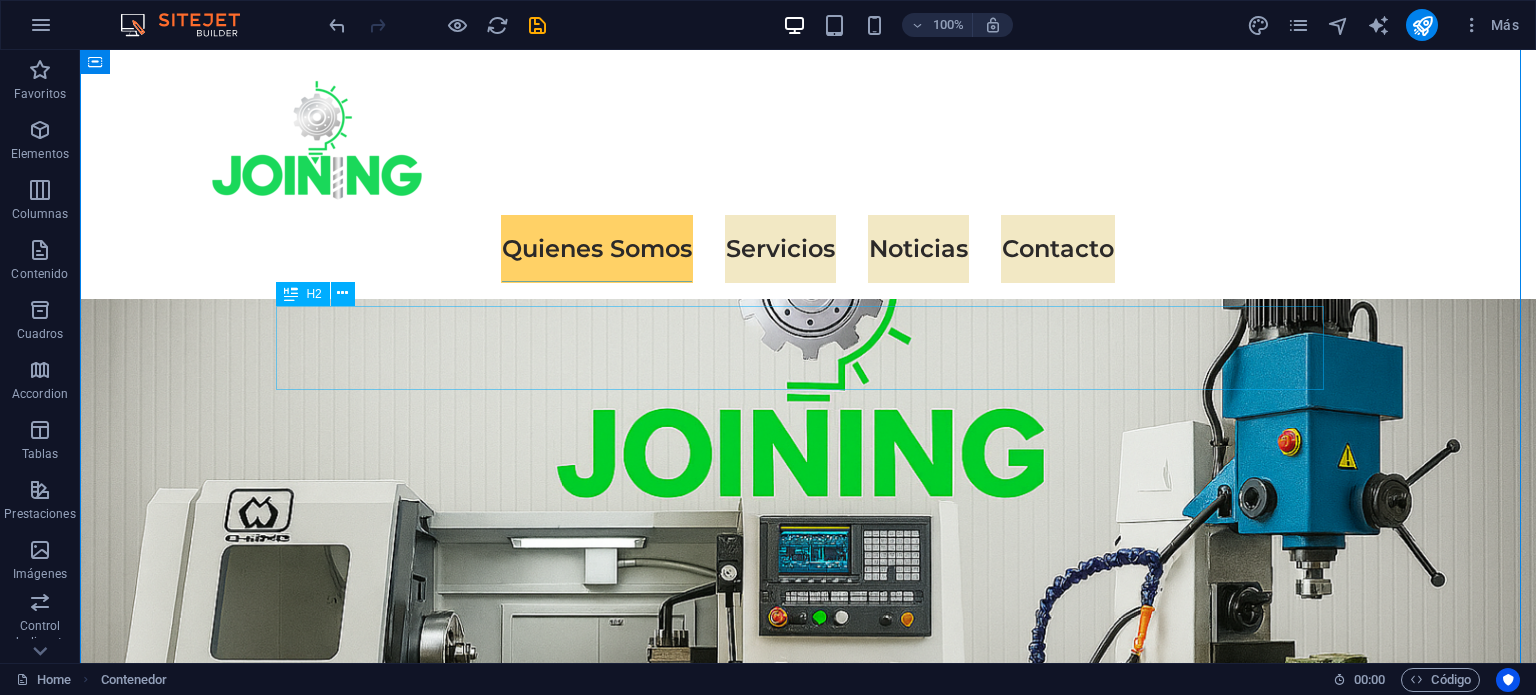 click on "Quienes Somos" at bounding box center (808, 1503) 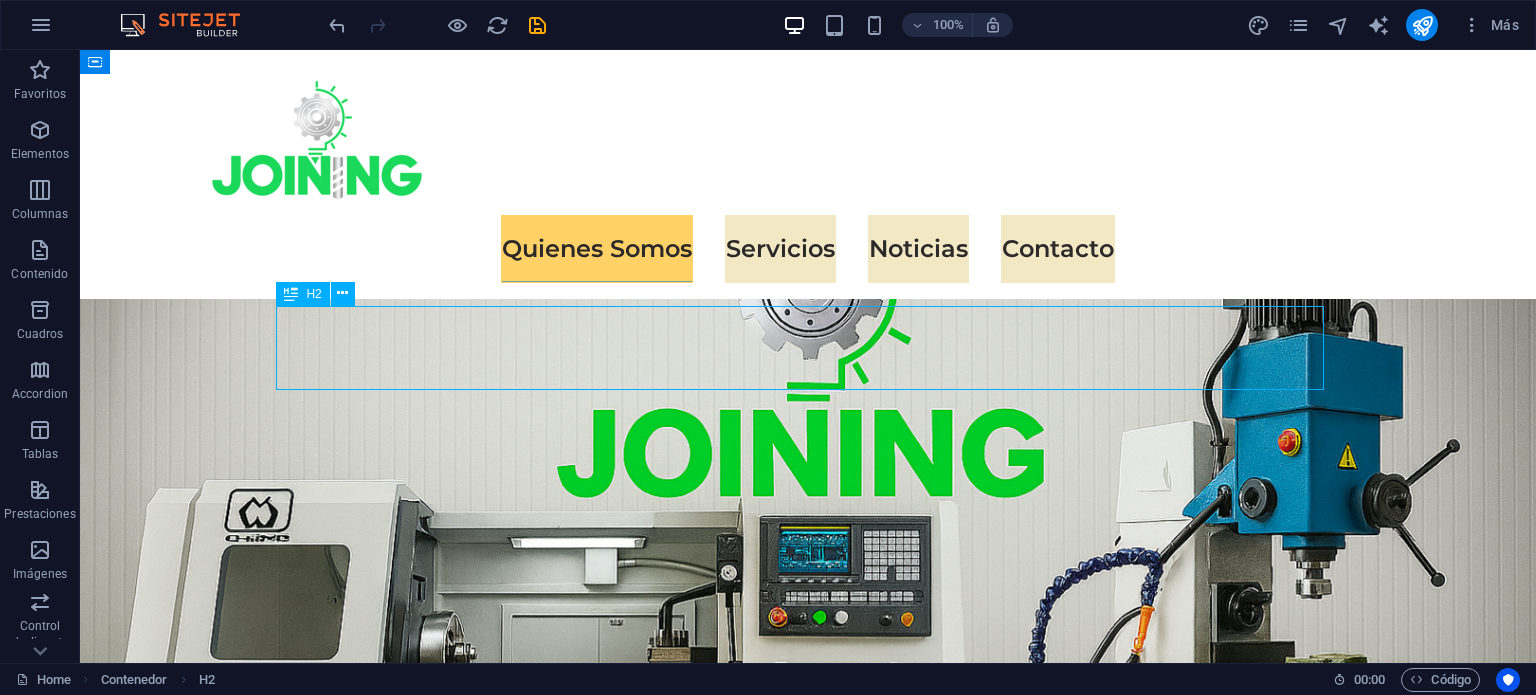 click on "Quienes Somos" at bounding box center [808, 1503] 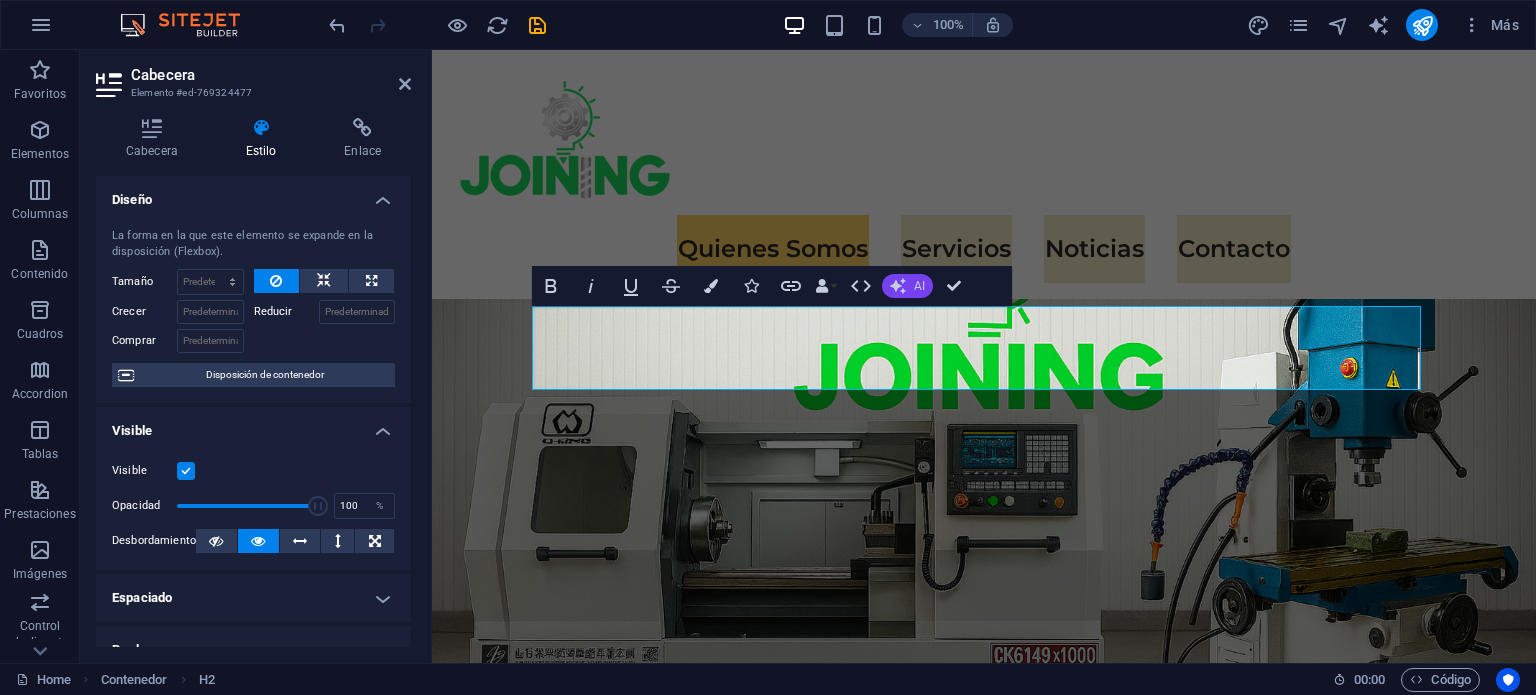 click 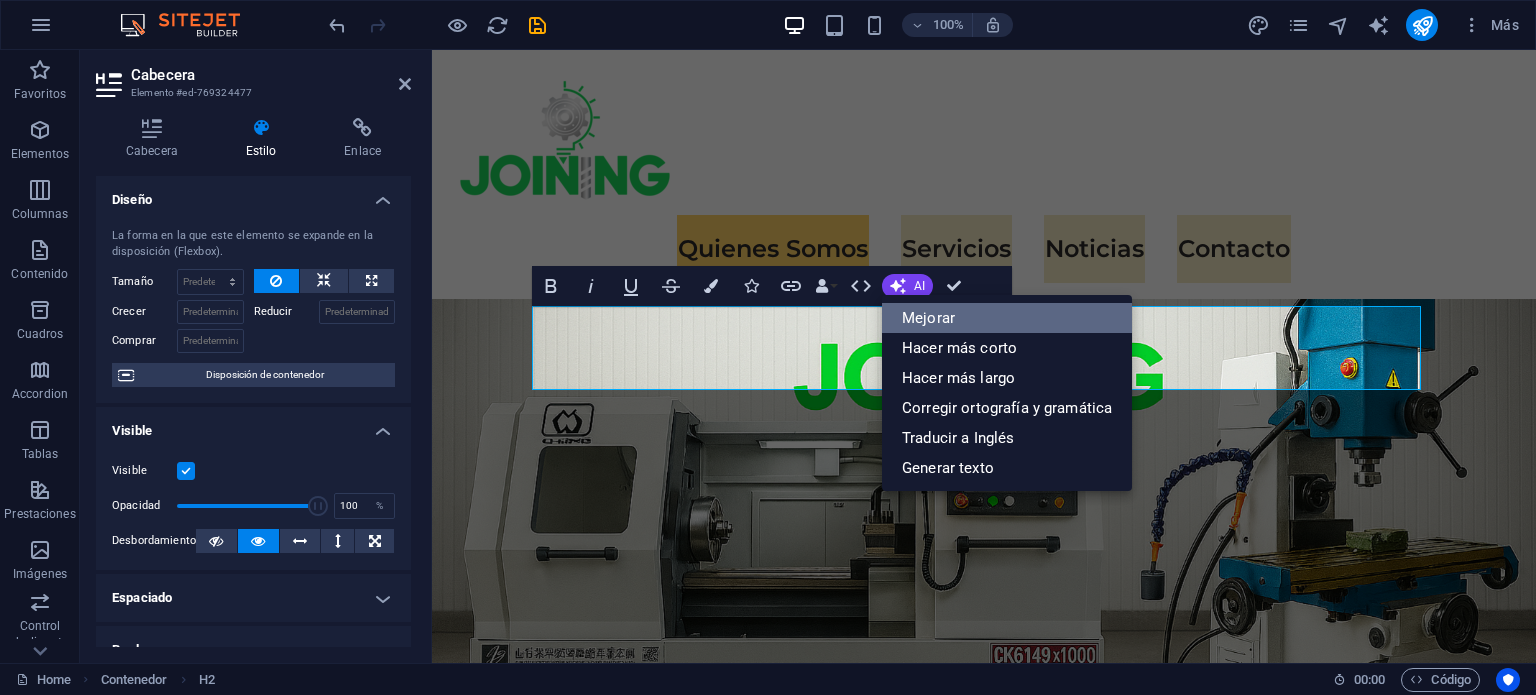 click on "Mejorar" at bounding box center (1007, 318) 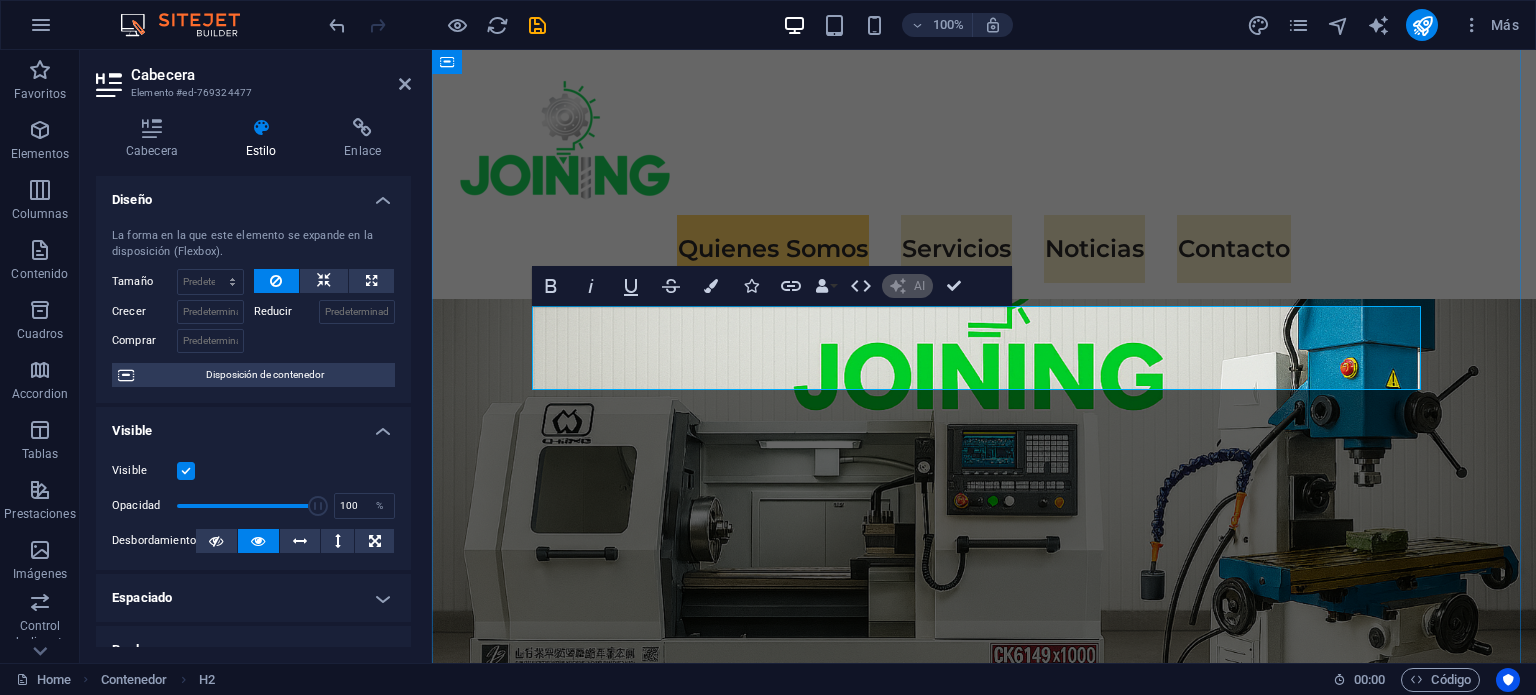 type 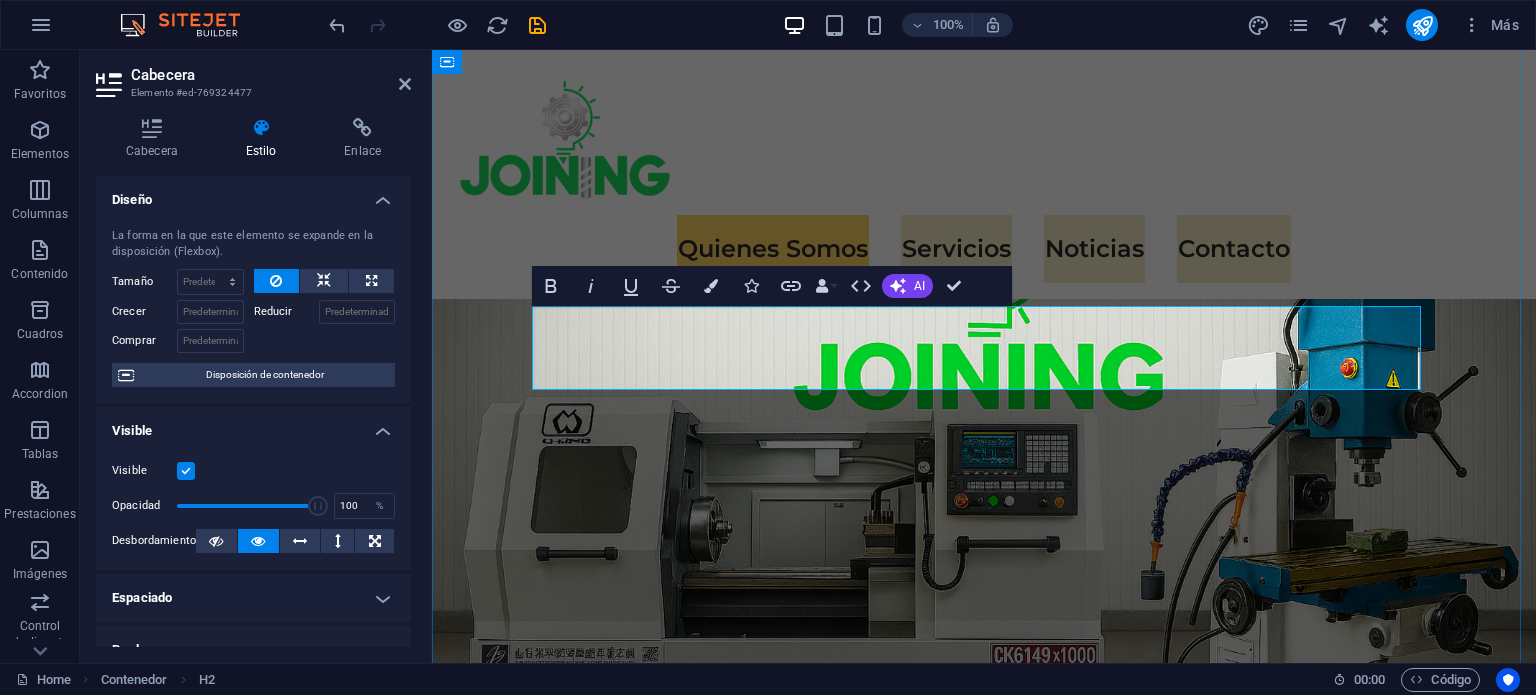 click on "Quiénes somos" at bounding box center [984, 1502] 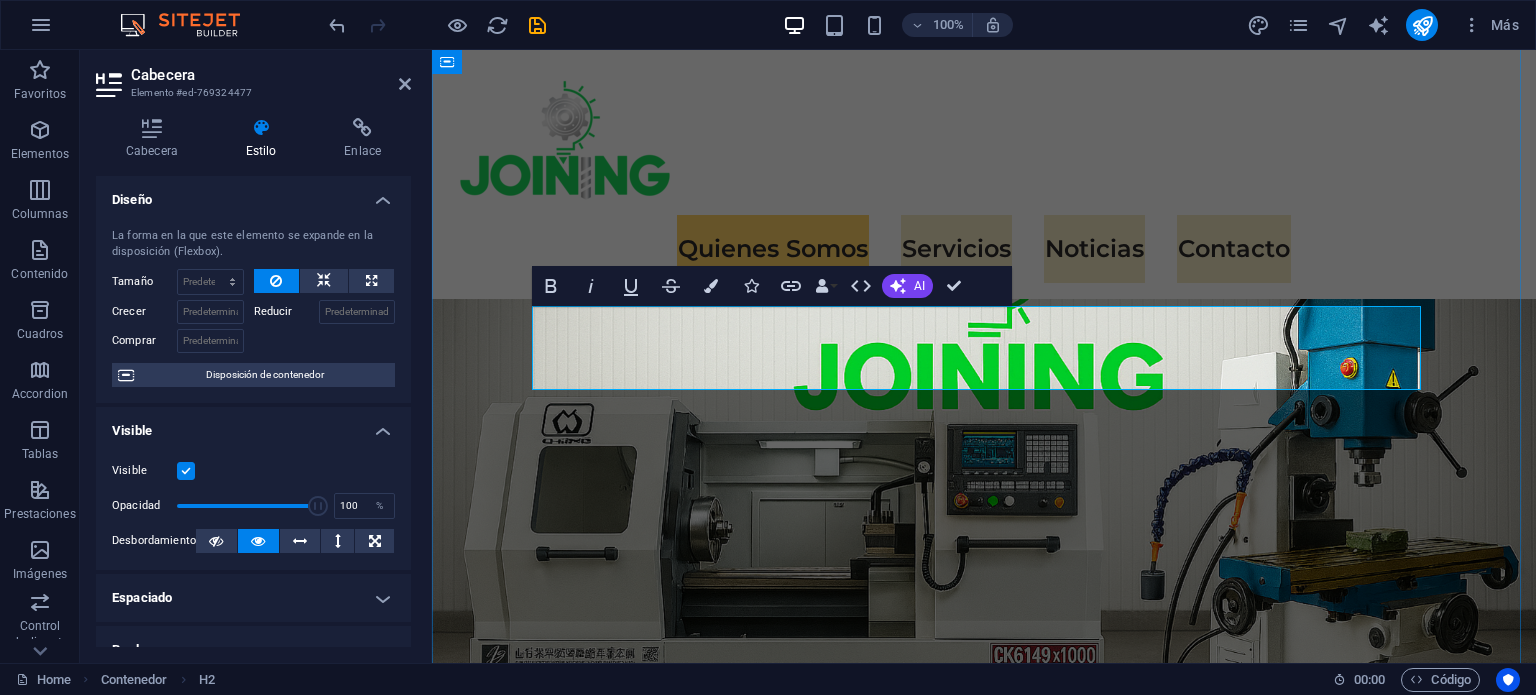click on "Quiénes somos" at bounding box center (984, 1502) 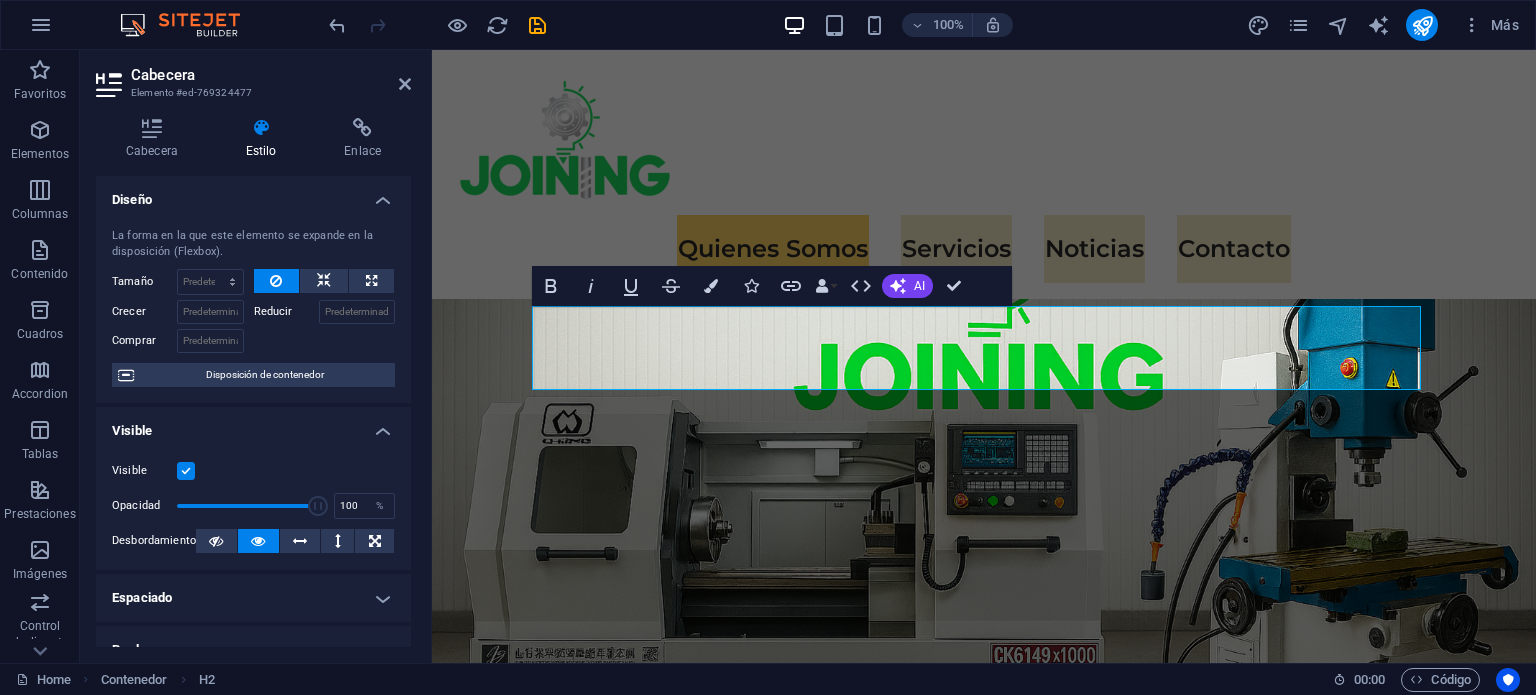 click on "Estilo" at bounding box center [265, 139] 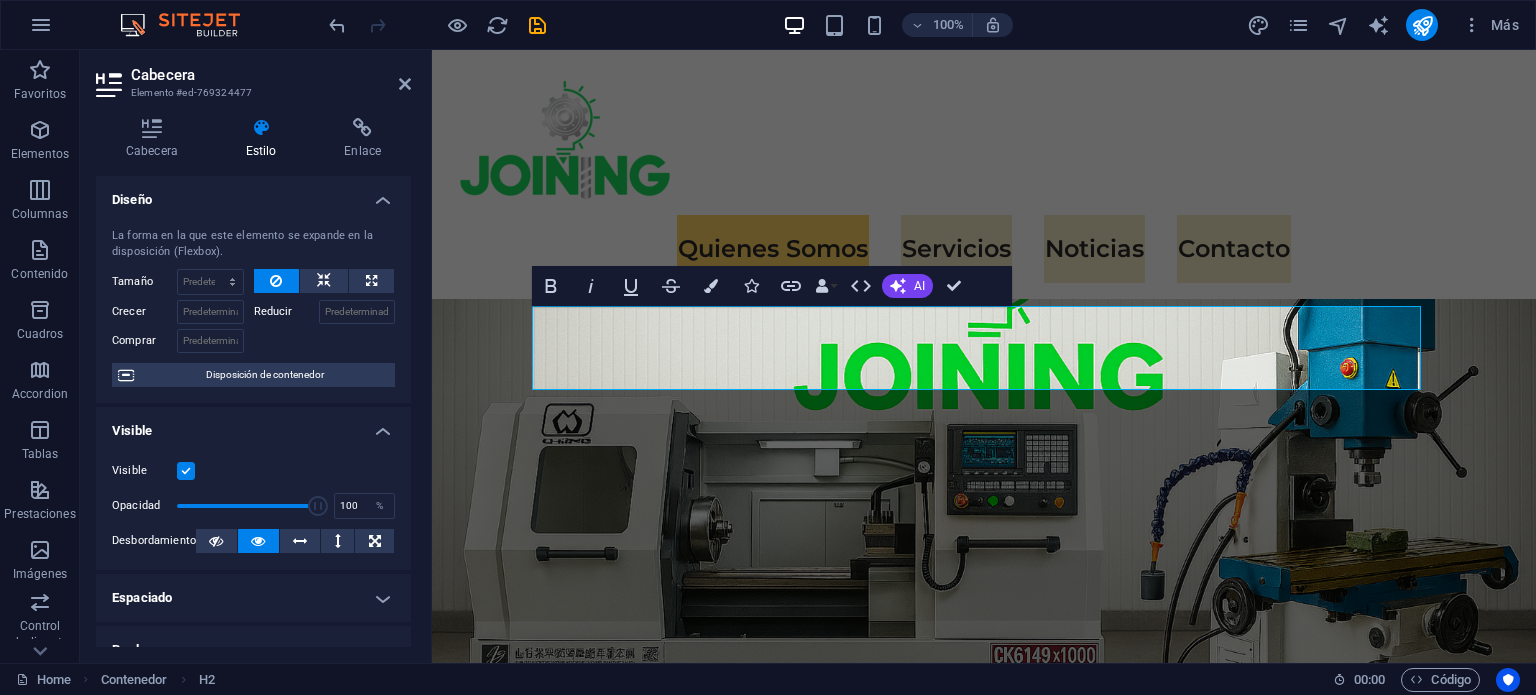 drag, startPoint x: 403, startPoint y: 286, endPoint x: 407, endPoint y: 391, distance: 105.076164 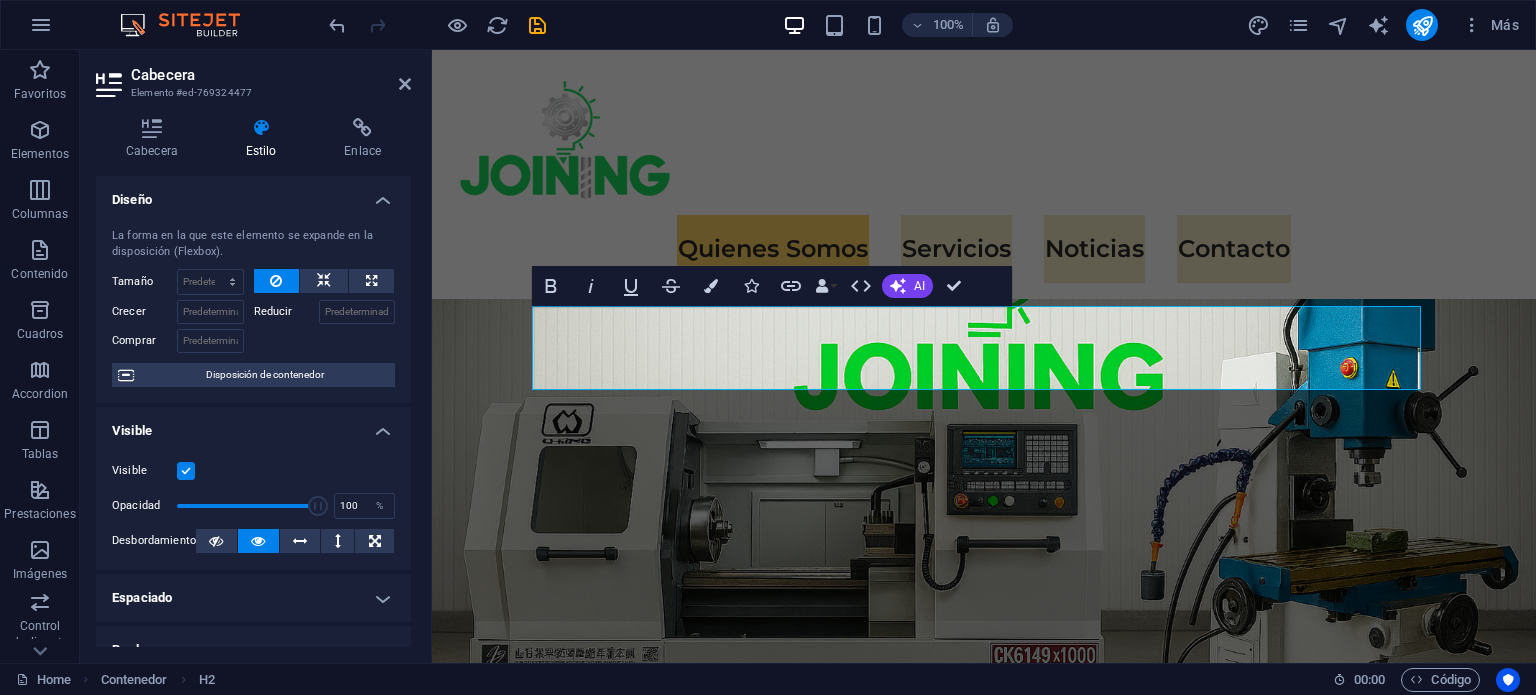 click on "Diseño La forma en la que este elemento se expande en la disposición (Flexbox). Tamaño Predeterminado automático px % 1/1 1/2 1/3 1/4 1/5 1/6 1/7 1/8 1/9 1/10 Crecer Reducir Comprar Disposición de contenedor Visible Visible Opacidad 100 % Desbordamiento Espaciado Margen Predeterminado automático px % rem vw vh Personalizado Personalizado automático px % rem vw vh automático px % rem vw vh automático px % rem vw vh automático px % rem vw vh Espaciado Predeterminado px rem % vh vw Personalizado Personalizado px rem % vh vw px rem % vh vw px rem % vh vw px rem % vh vw Borde Estilo              - Ancho 1 automático px rem % vh vw Personalizado Personalizado 1 automático px rem % vh vw 1 automático px rem % vh vw 1 automático px rem % vh vw 1 automático px rem % vh vw  - Color Esquinas redondeadas Predeterminado px rem % vh vw Personalizado Personalizado px rem % vh vw px rem % vh vw px rem % vh vw px rem % vh vw Sombra Predeterminado Ninguno Fuera Dentro Color X offset 0 px rem vh vw 0 px" at bounding box center [253, 411] 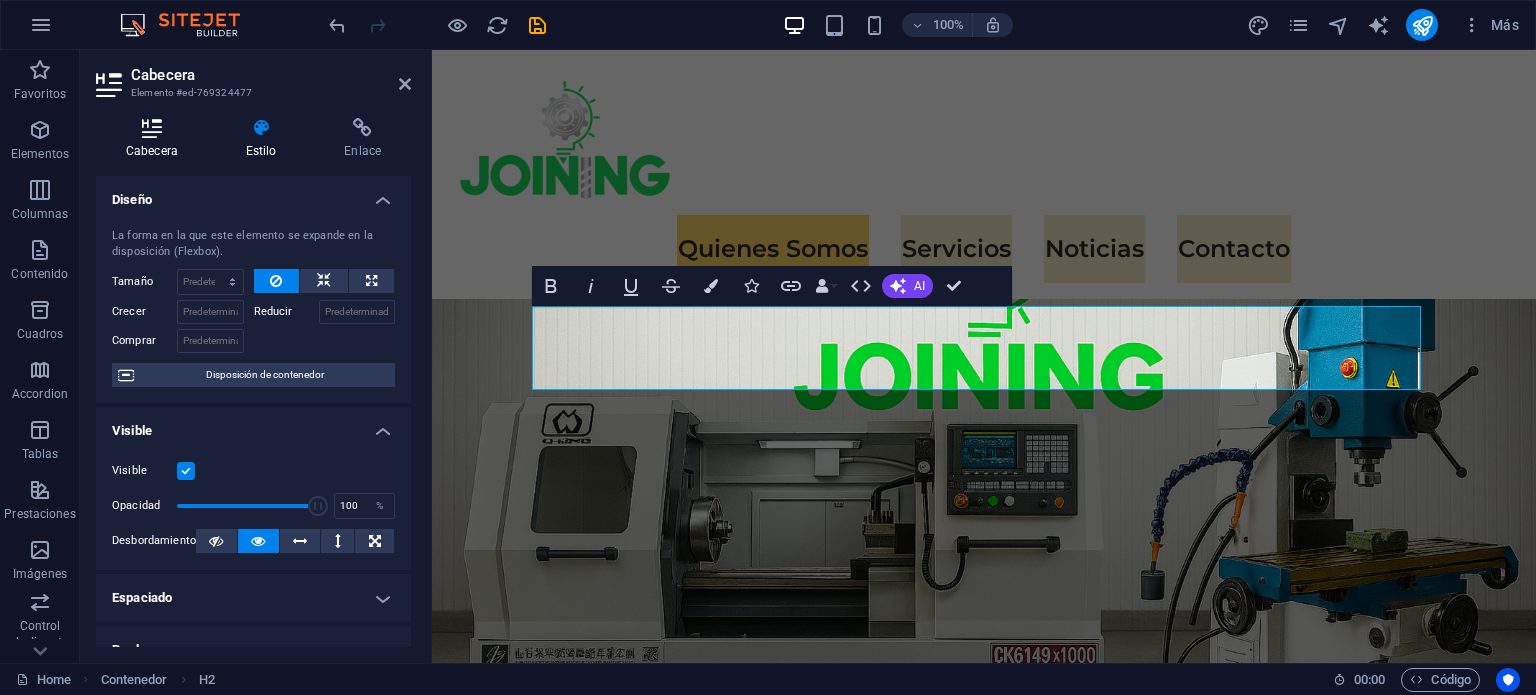 click at bounding box center [152, 128] 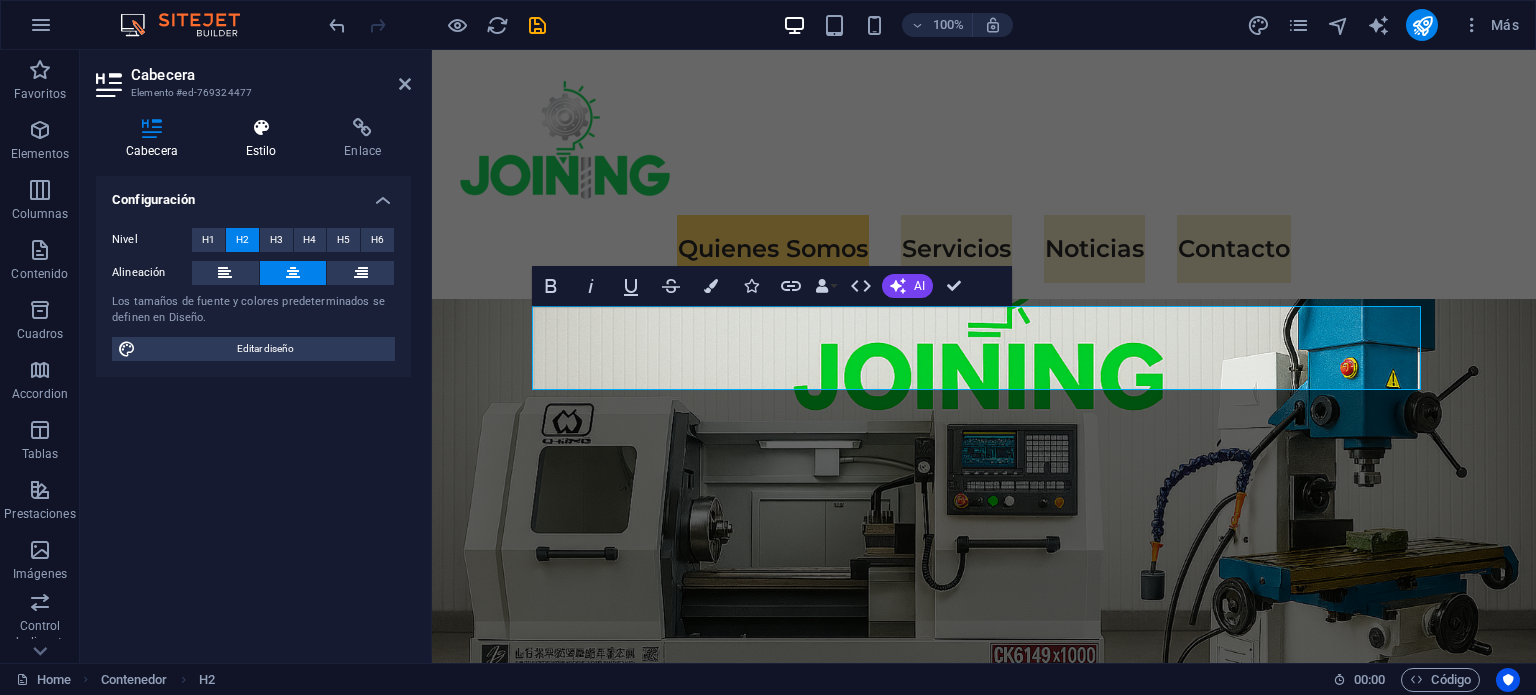 click at bounding box center (261, 128) 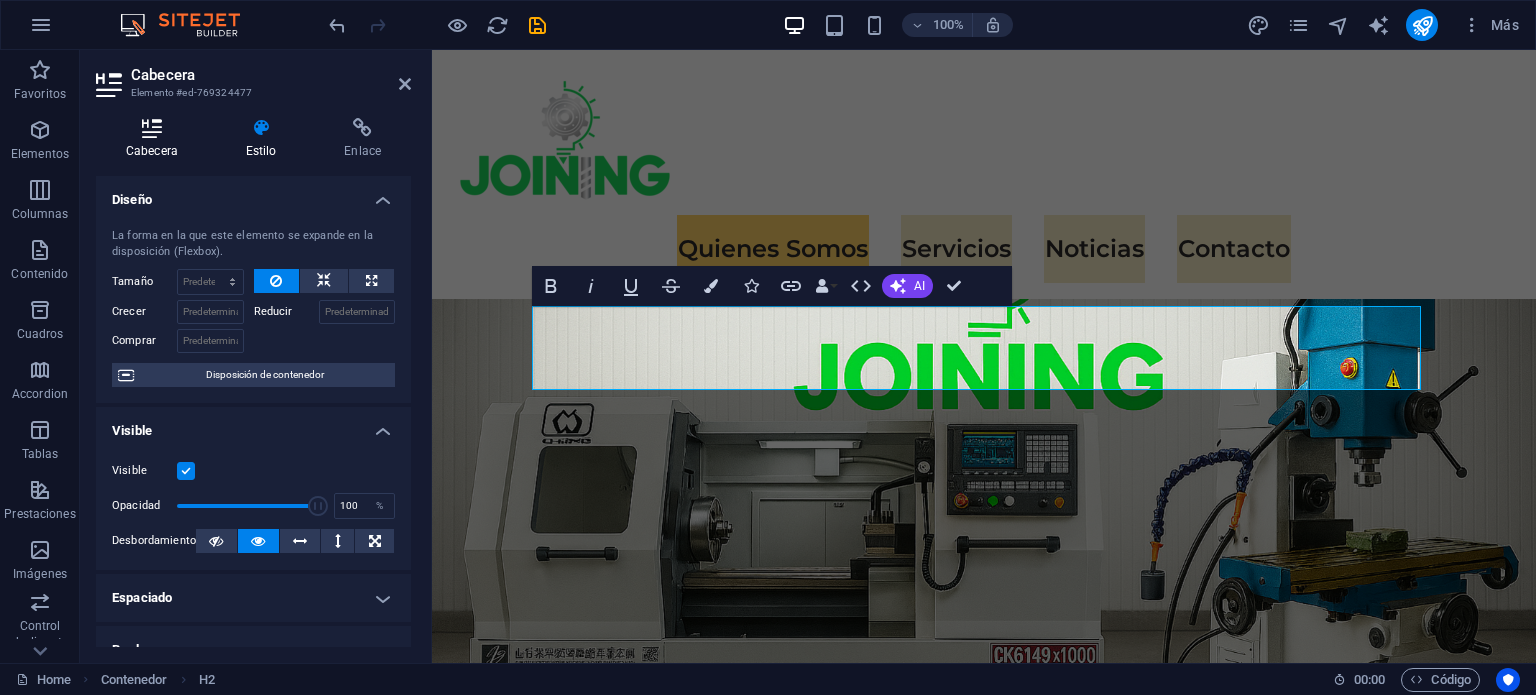 click at bounding box center [152, 128] 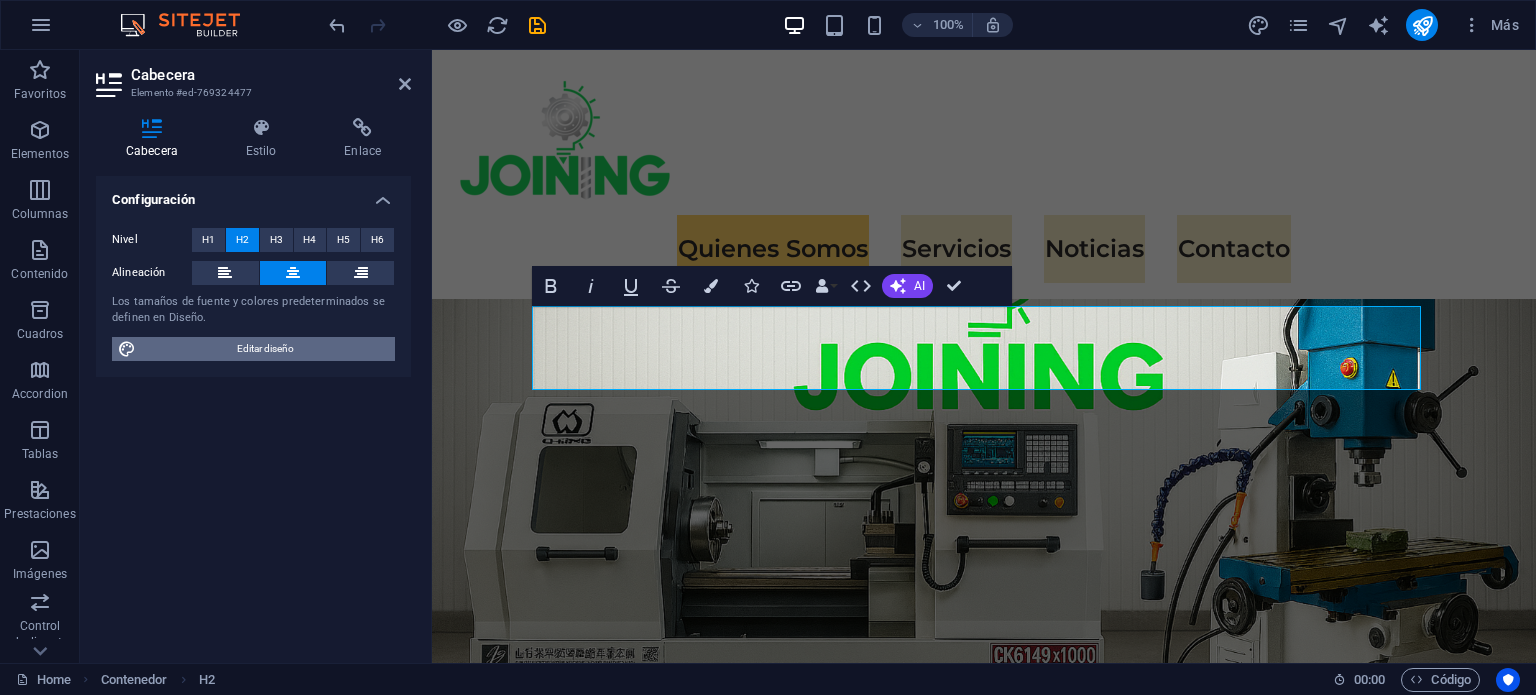 click on "Editar diseño" at bounding box center [265, 349] 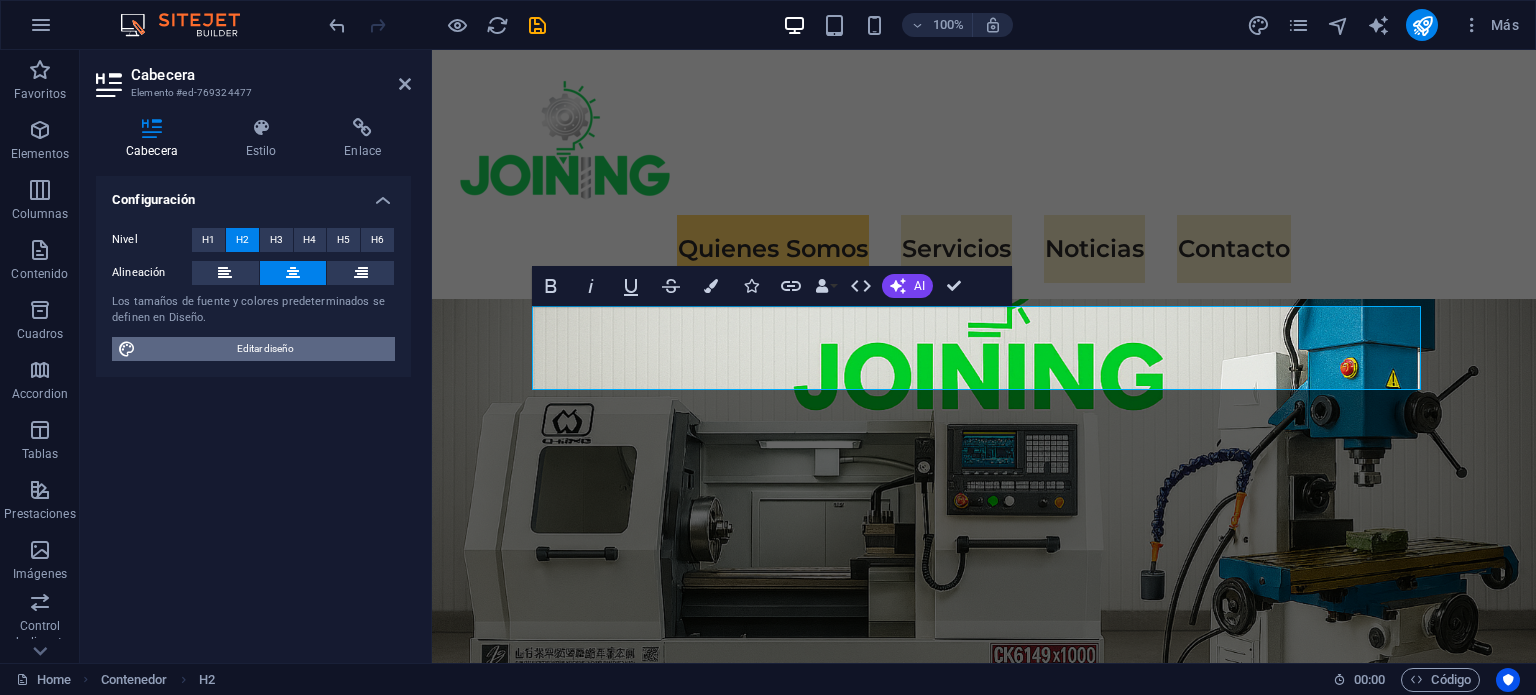 select on "px" 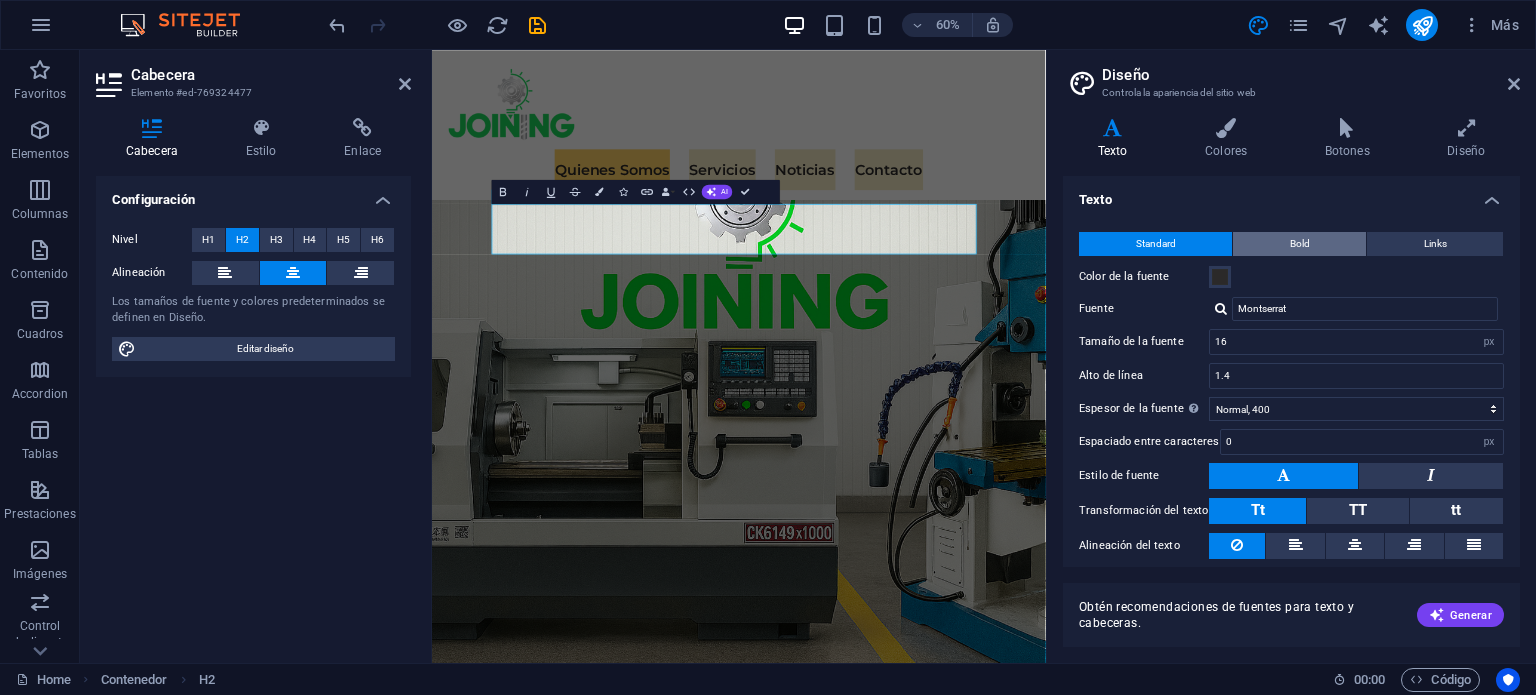 click on "Bold" at bounding box center [1299, 244] 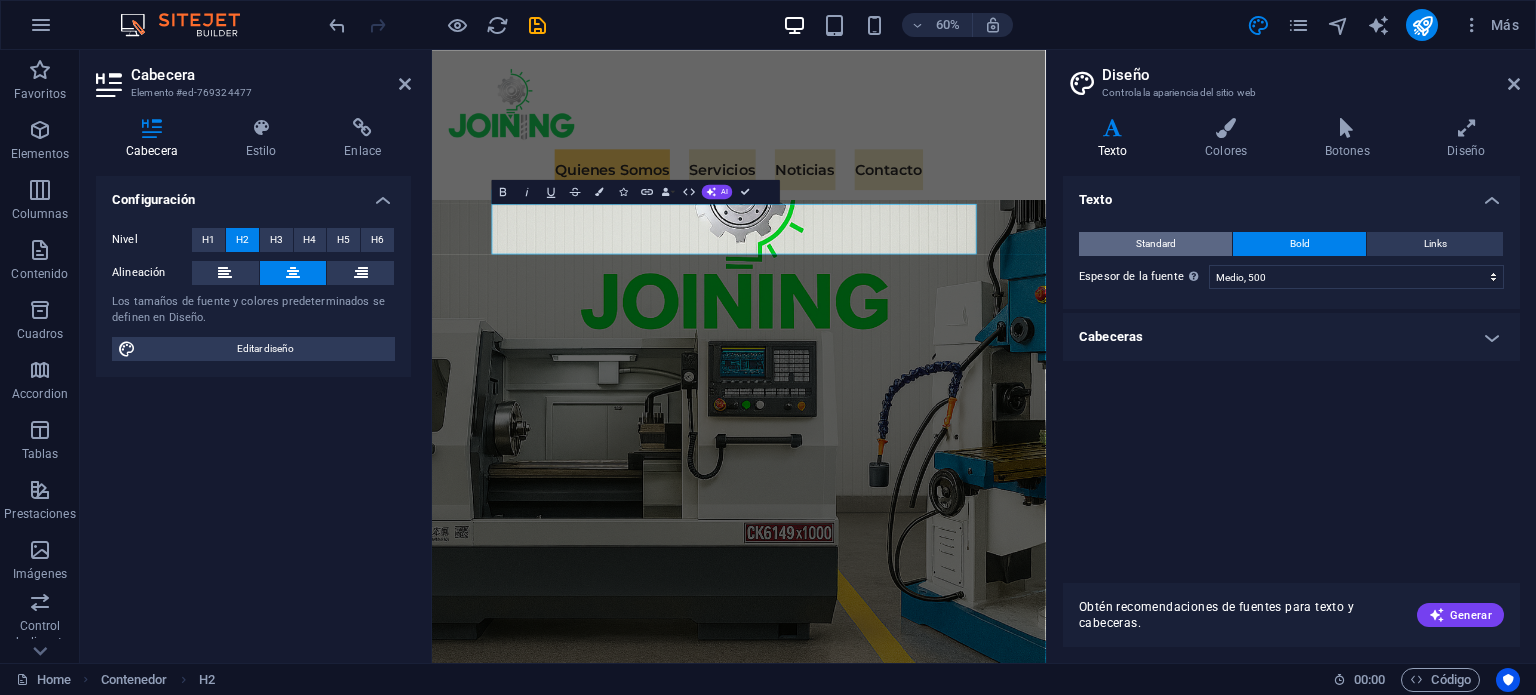 click on "Standard" at bounding box center (1155, 244) 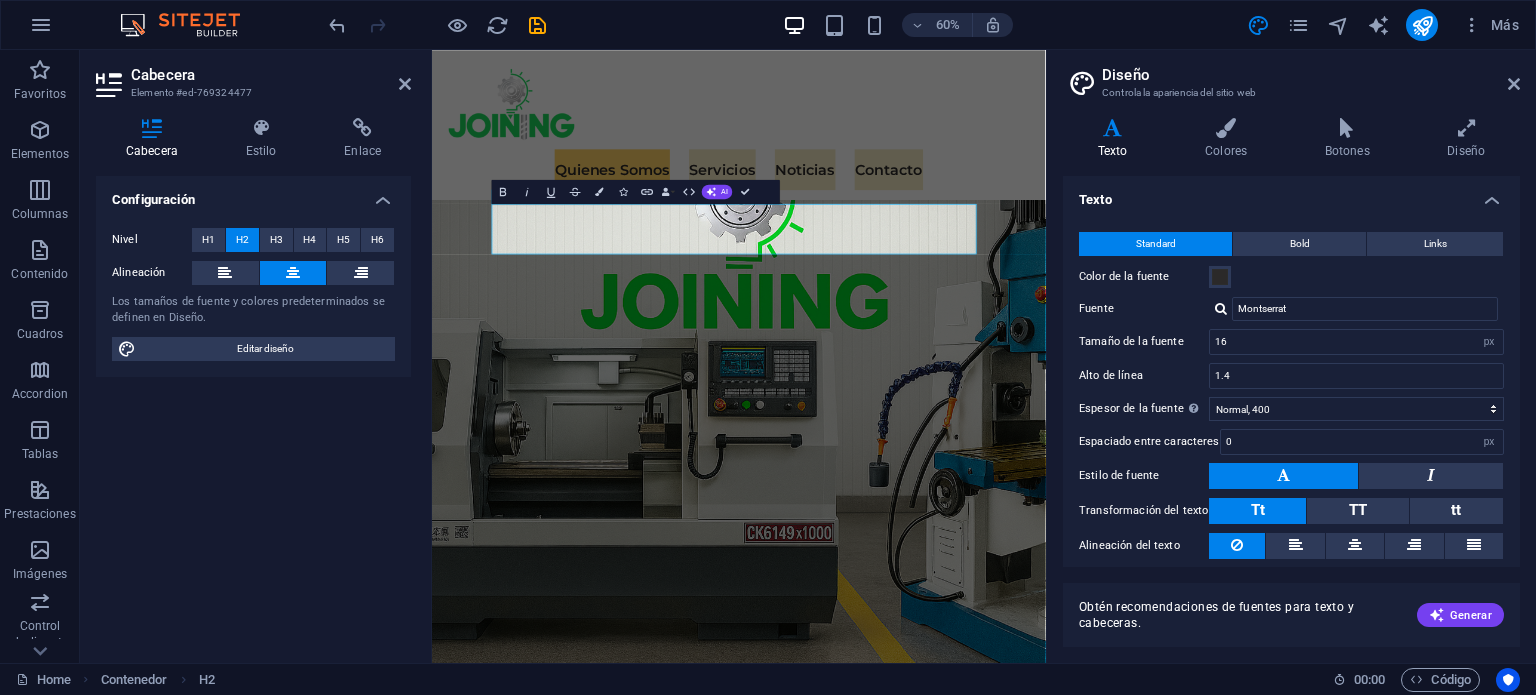 drag, startPoint x: 1519, startPoint y: 297, endPoint x: 1521, endPoint y: 471, distance: 174.01149 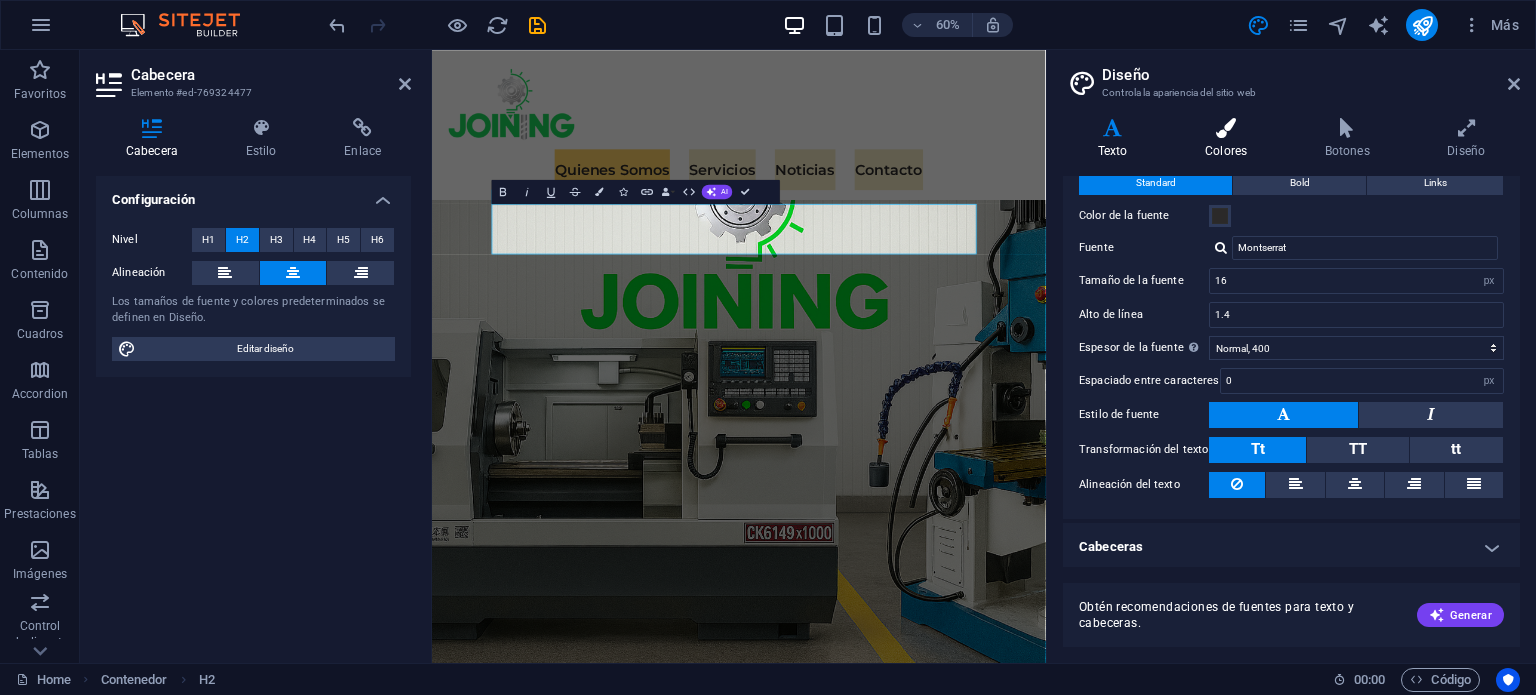 click on "Colores" at bounding box center [1230, 139] 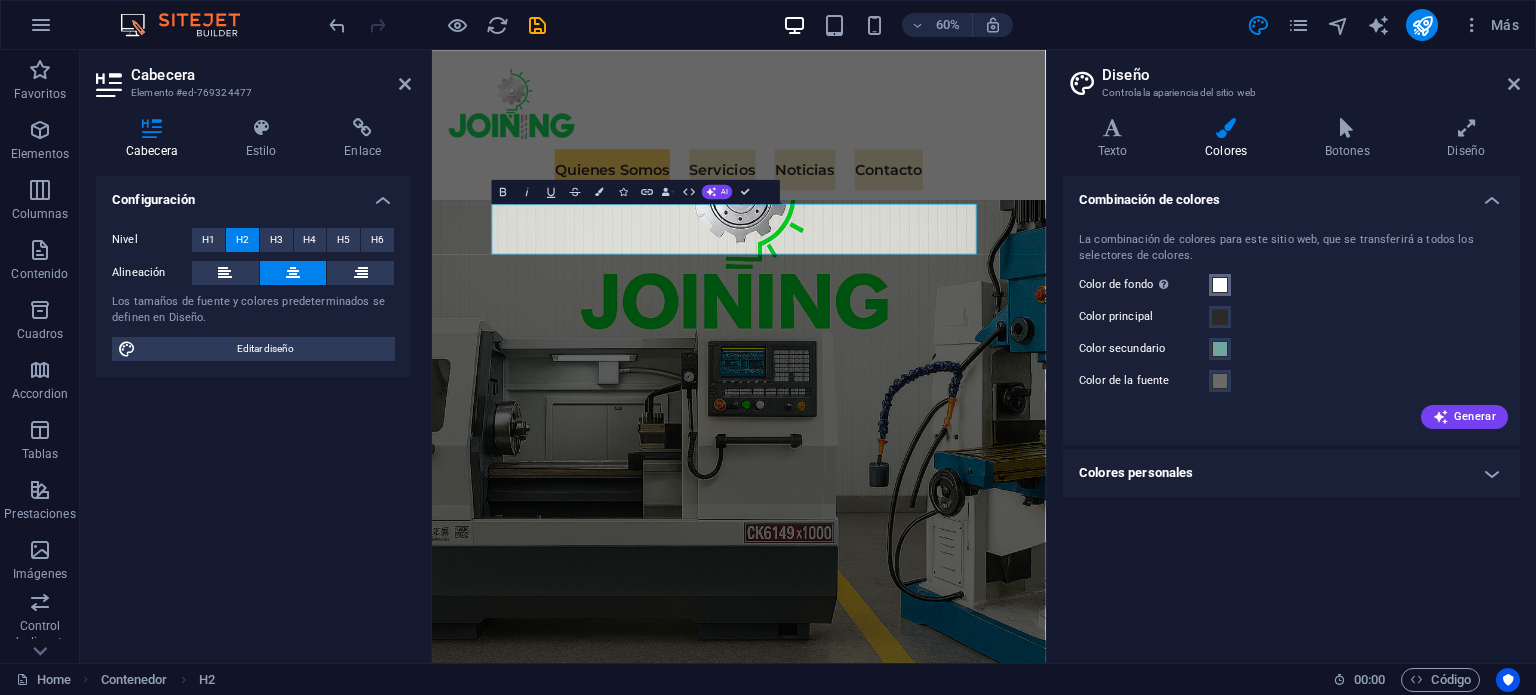 click at bounding box center [1220, 285] 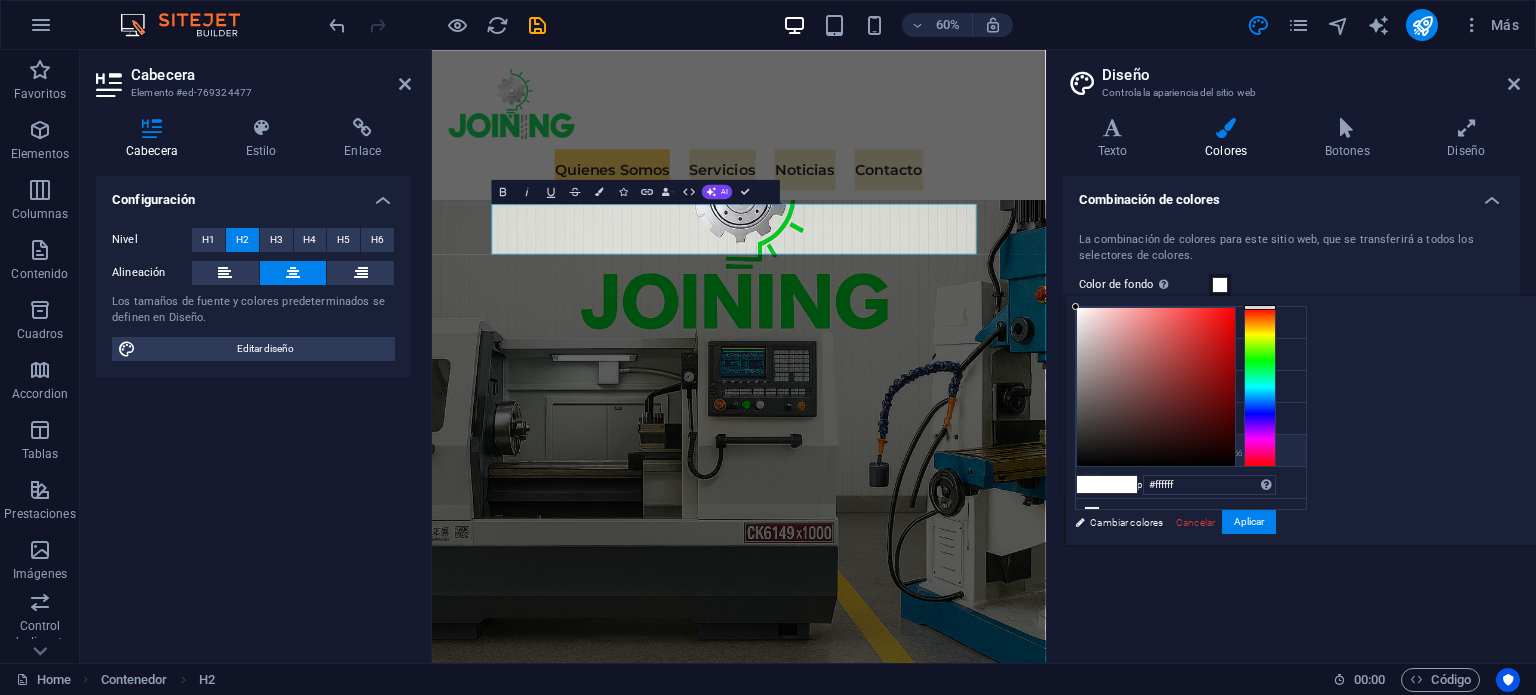 click at bounding box center [1092, 450] 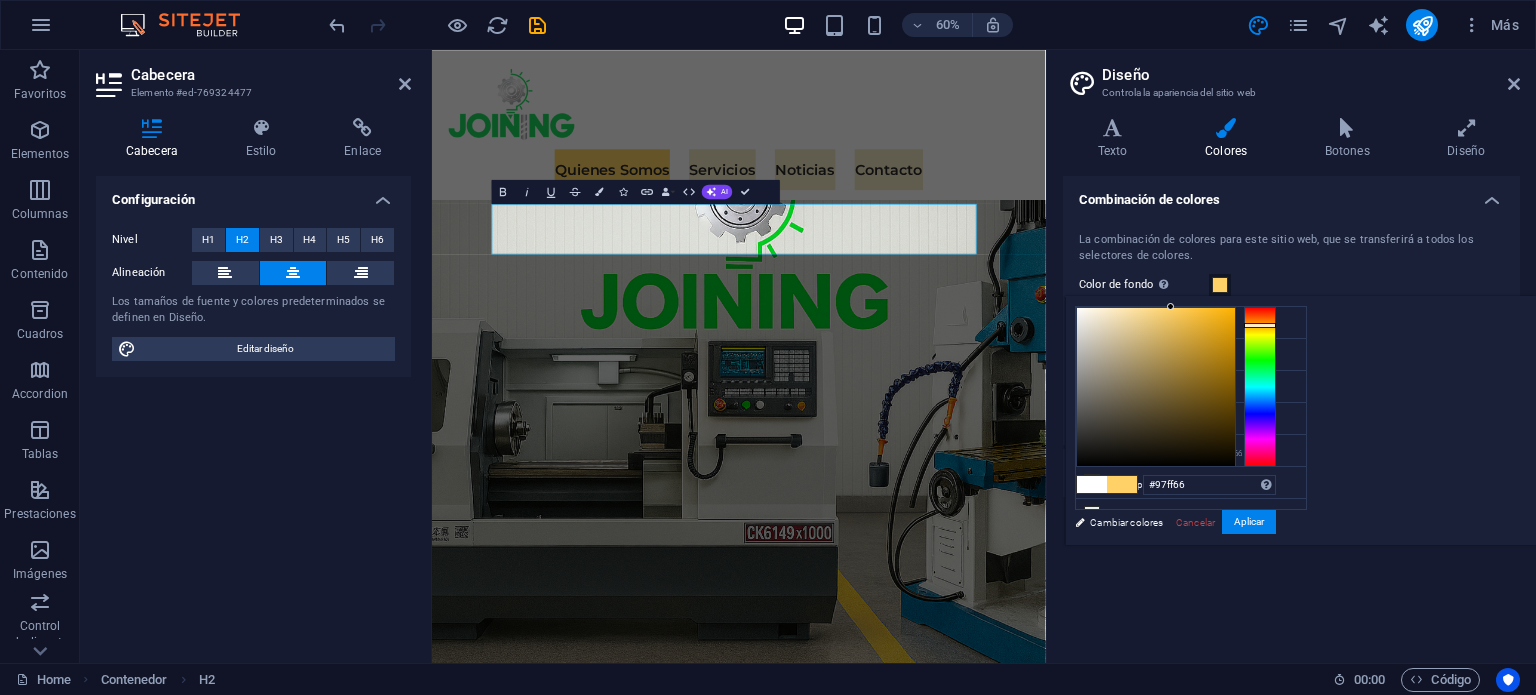 click at bounding box center [1260, 387] 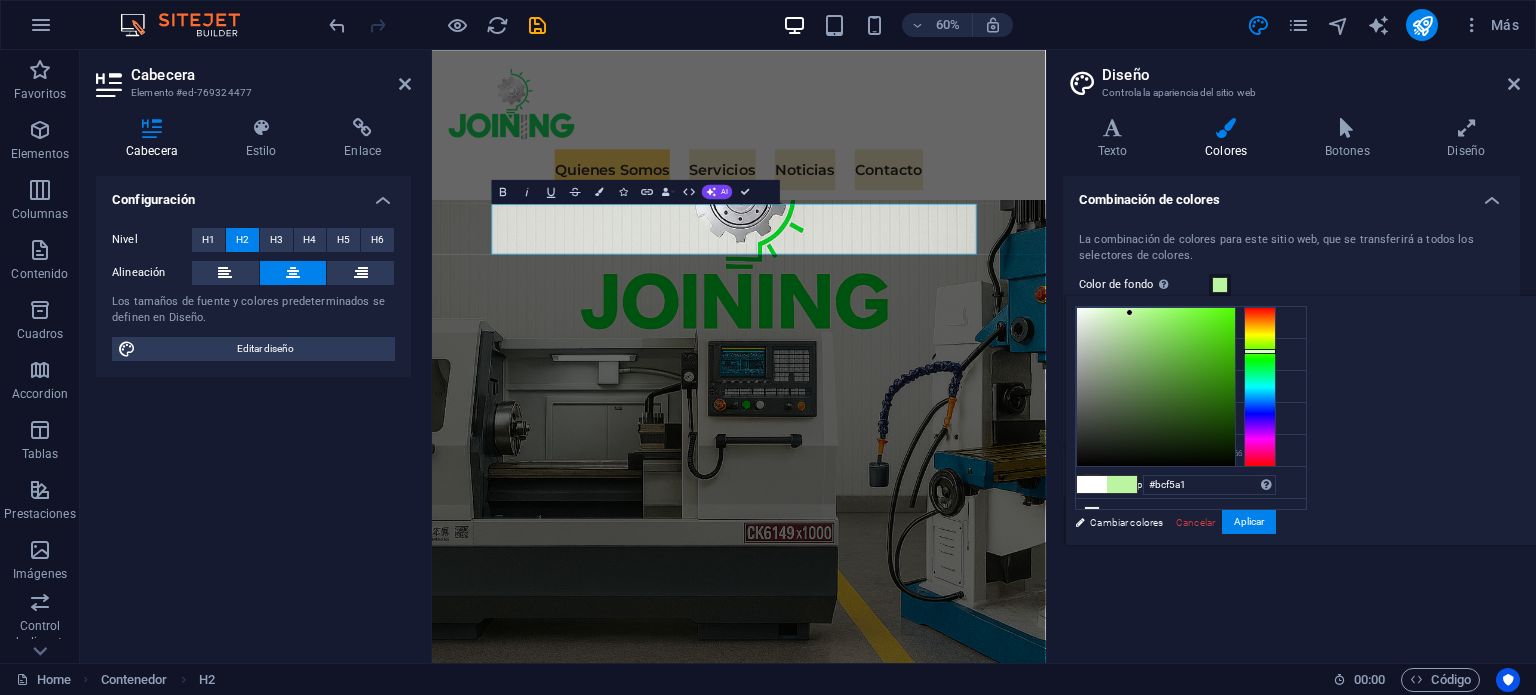 click at bounding box center [1156, 387] 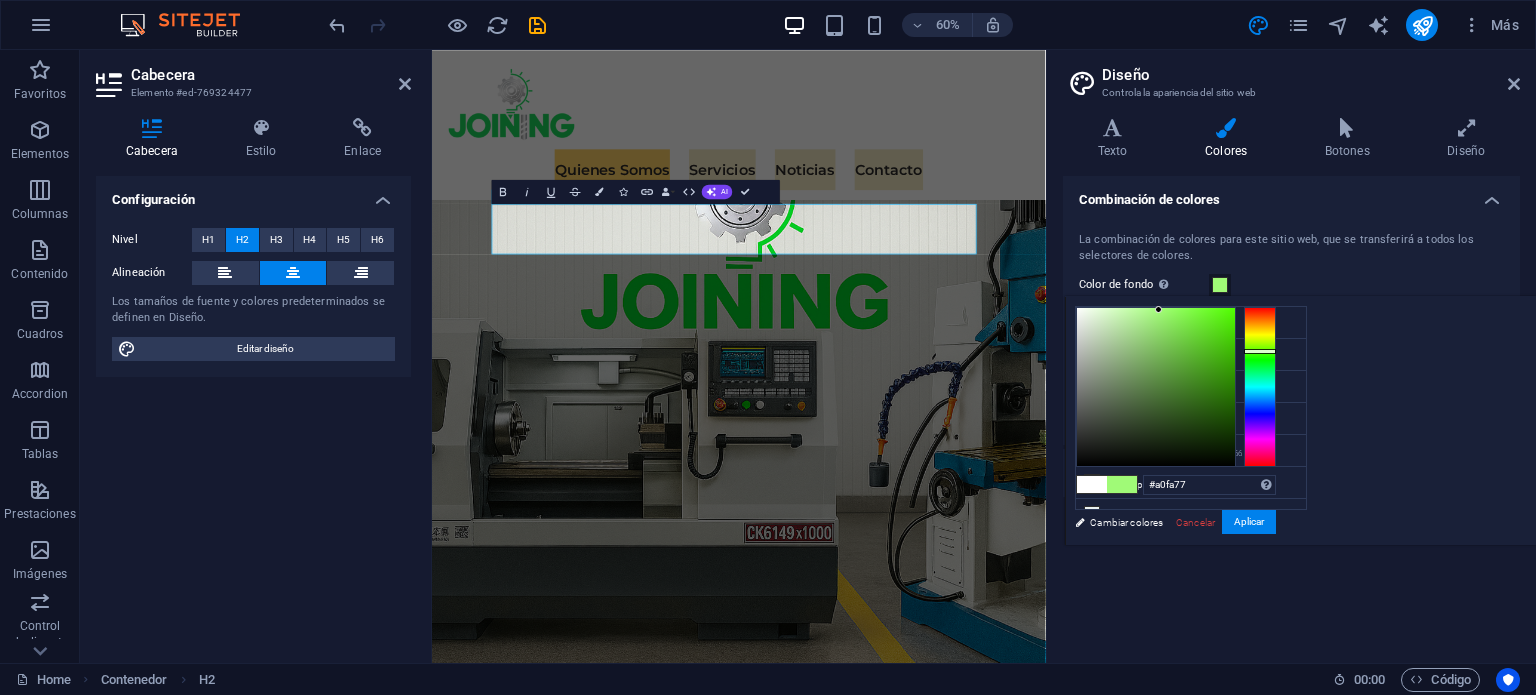 click at bounding box center (1156, 387) 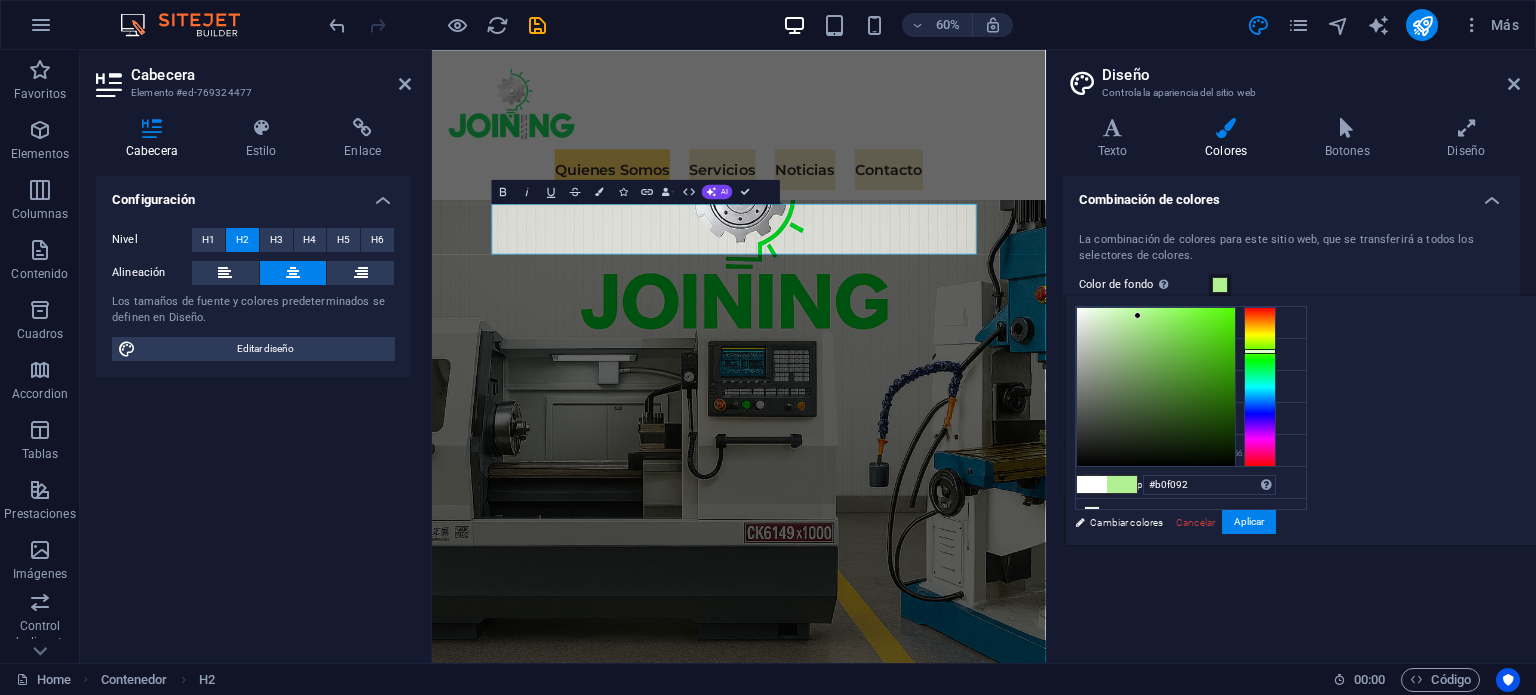 click at bounding box center [1156, 387] 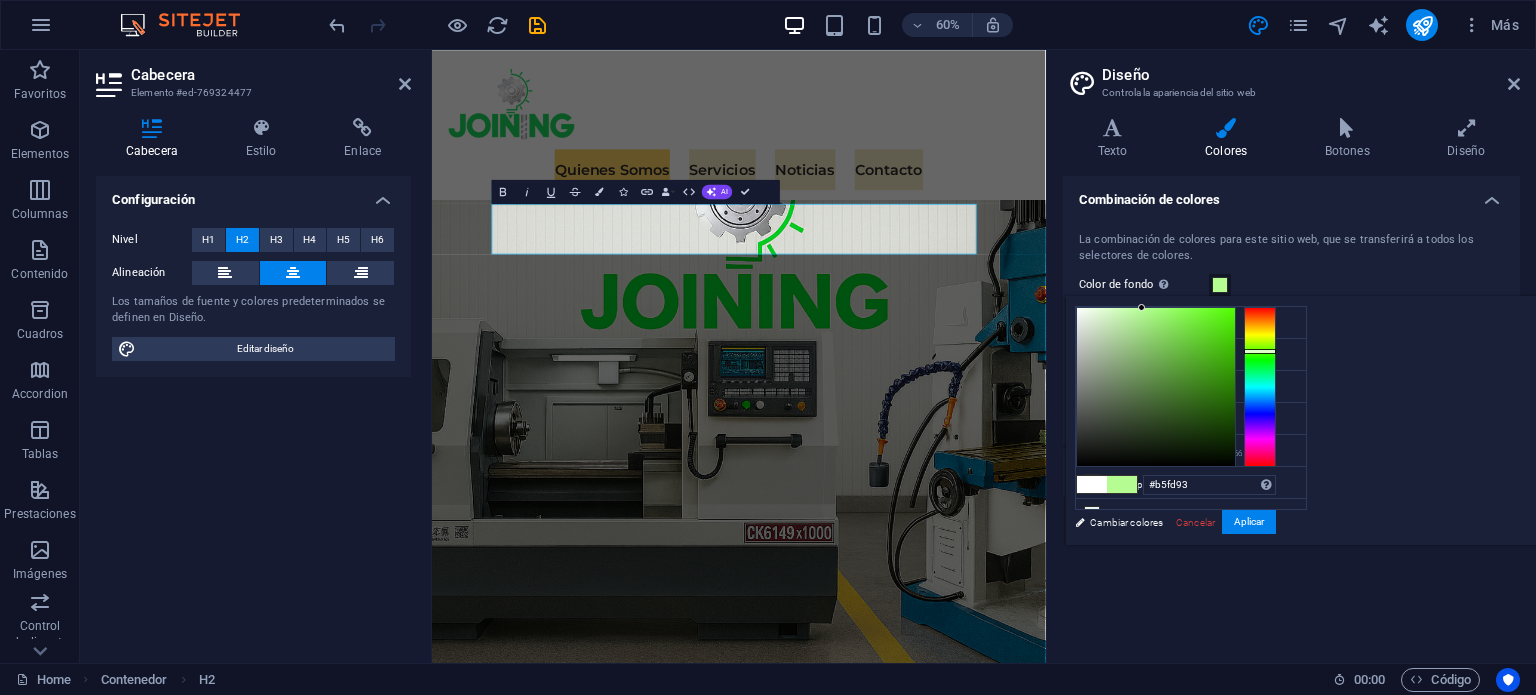 click at bounding box center (1156, 387) 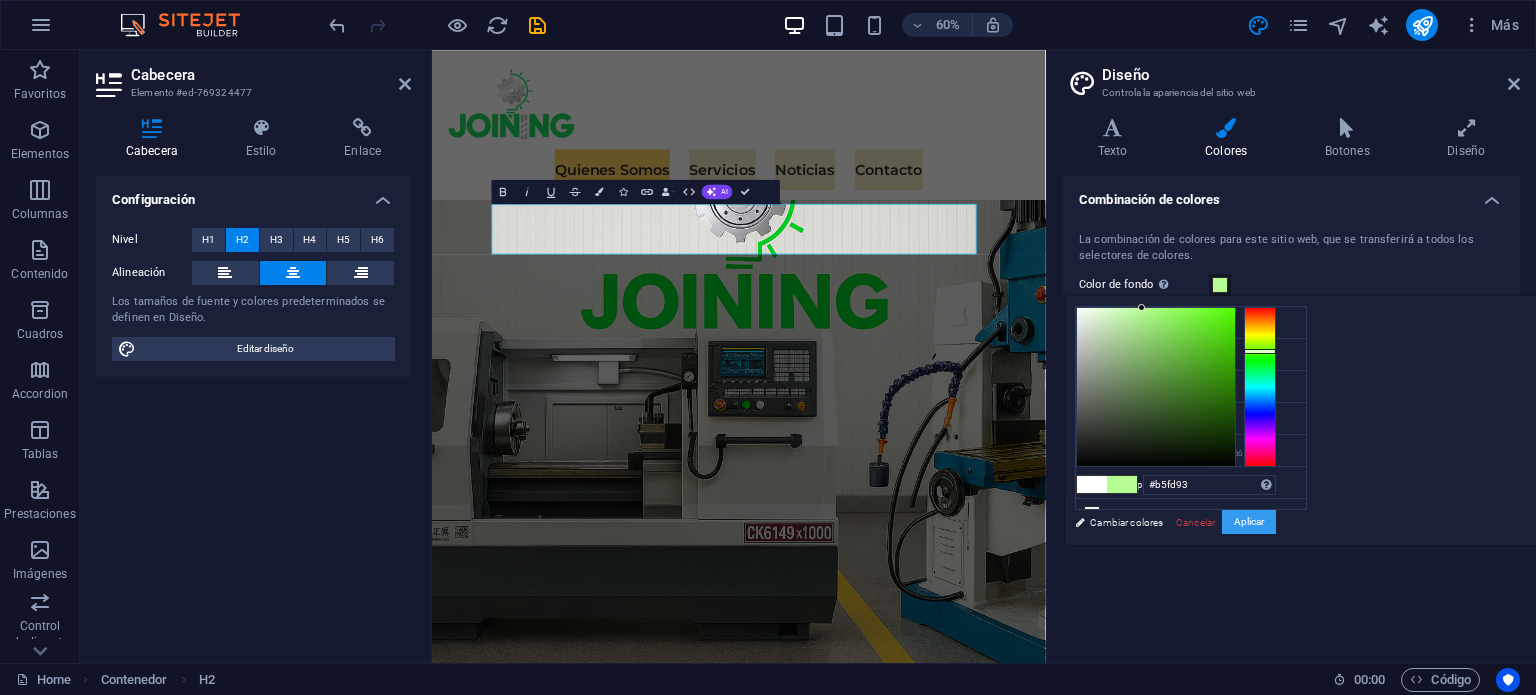 click on "Aplicar" at bounding box center (1249, 522) 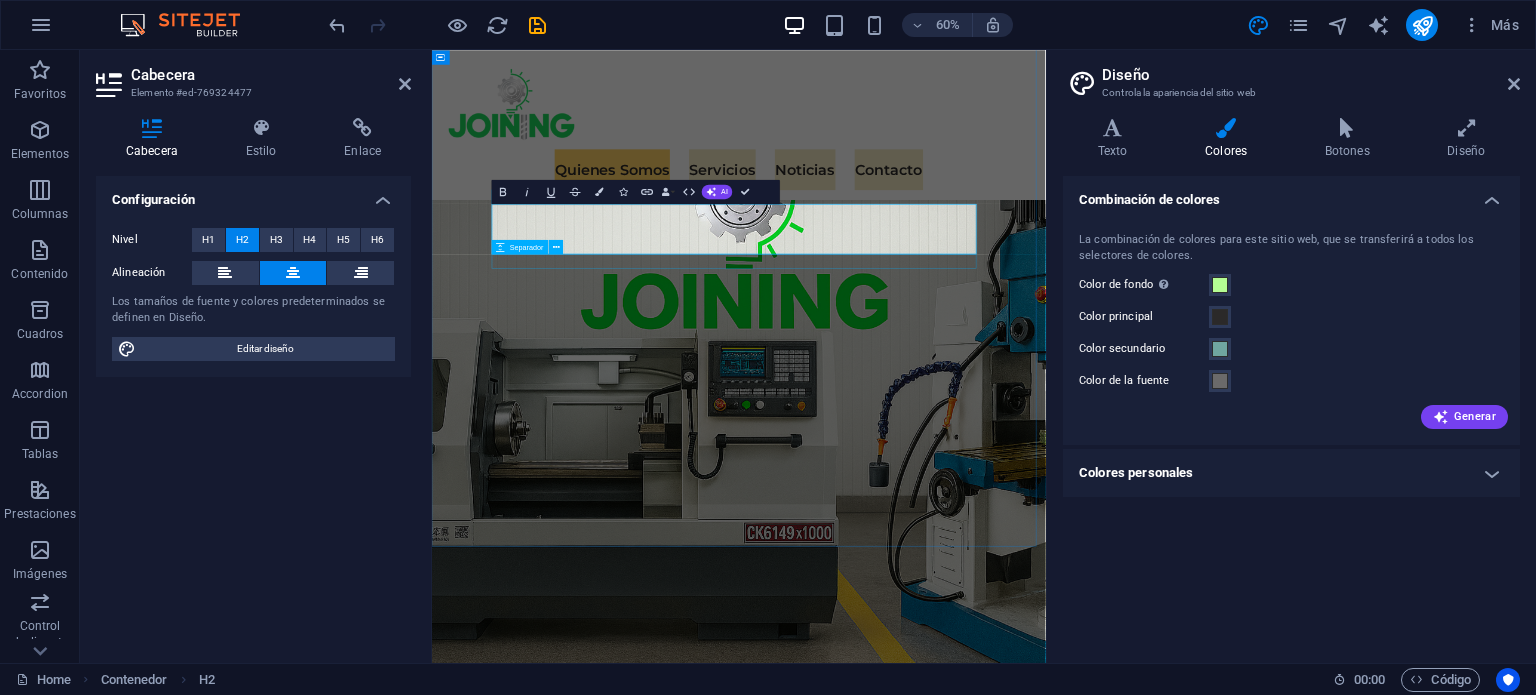 click at bounding box center [943, 1720] 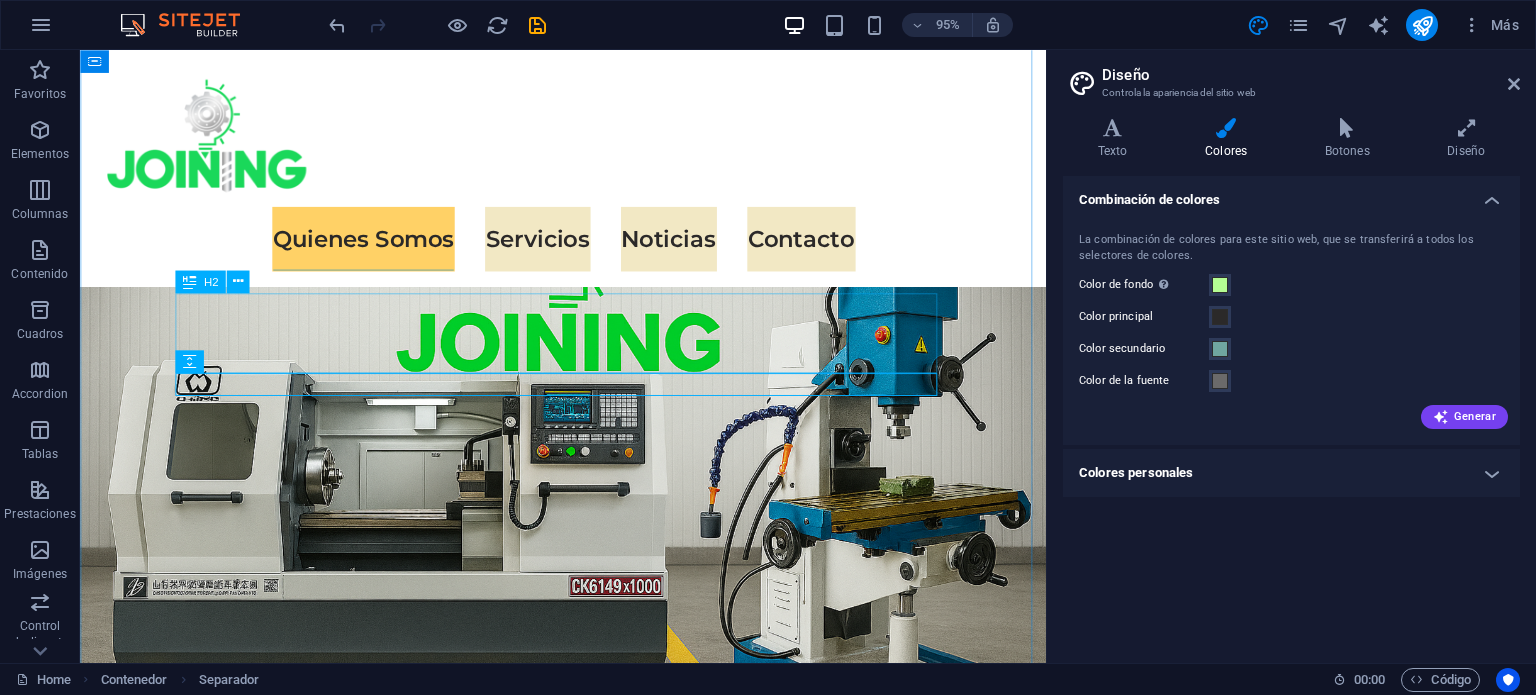 click on "Quiénes somos" at bounding box center [588, 1516] 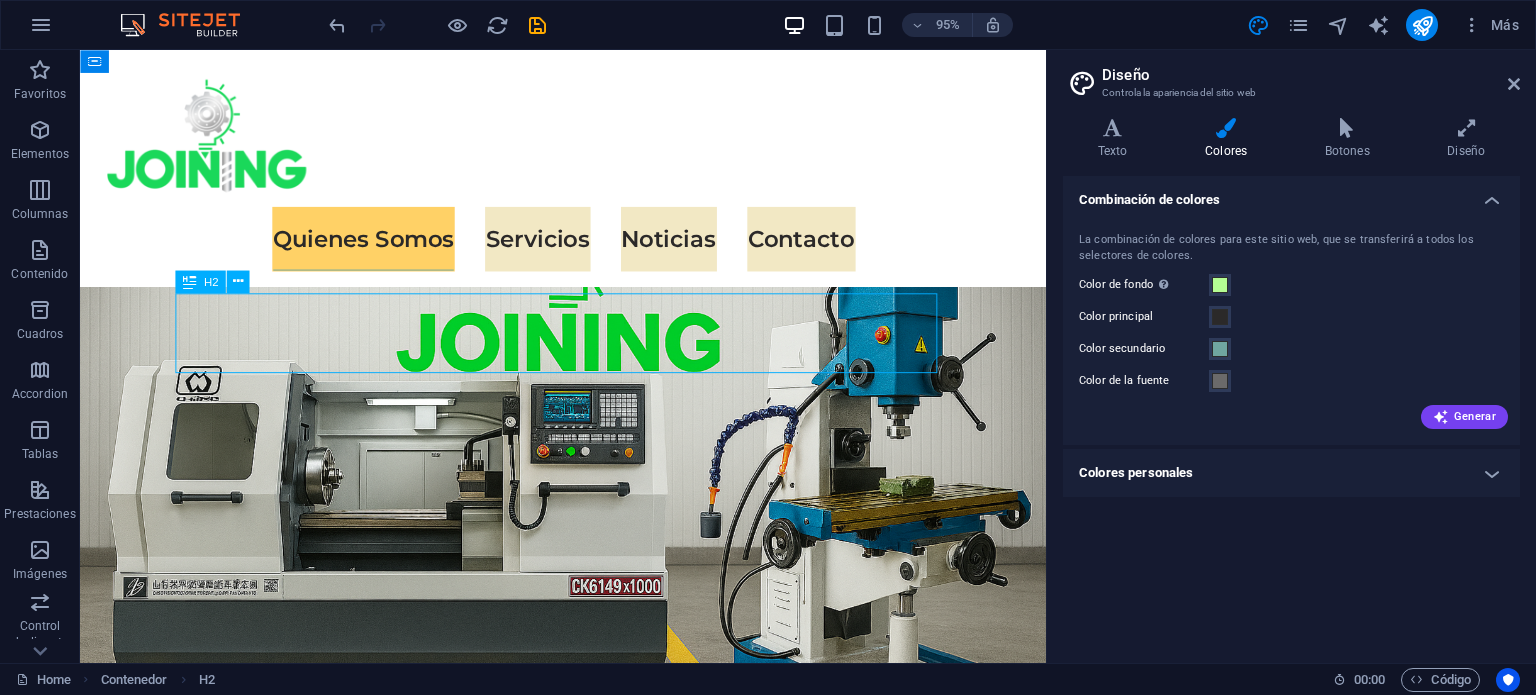 click on "Quiénes somos" at bounding box center [588, 1516] 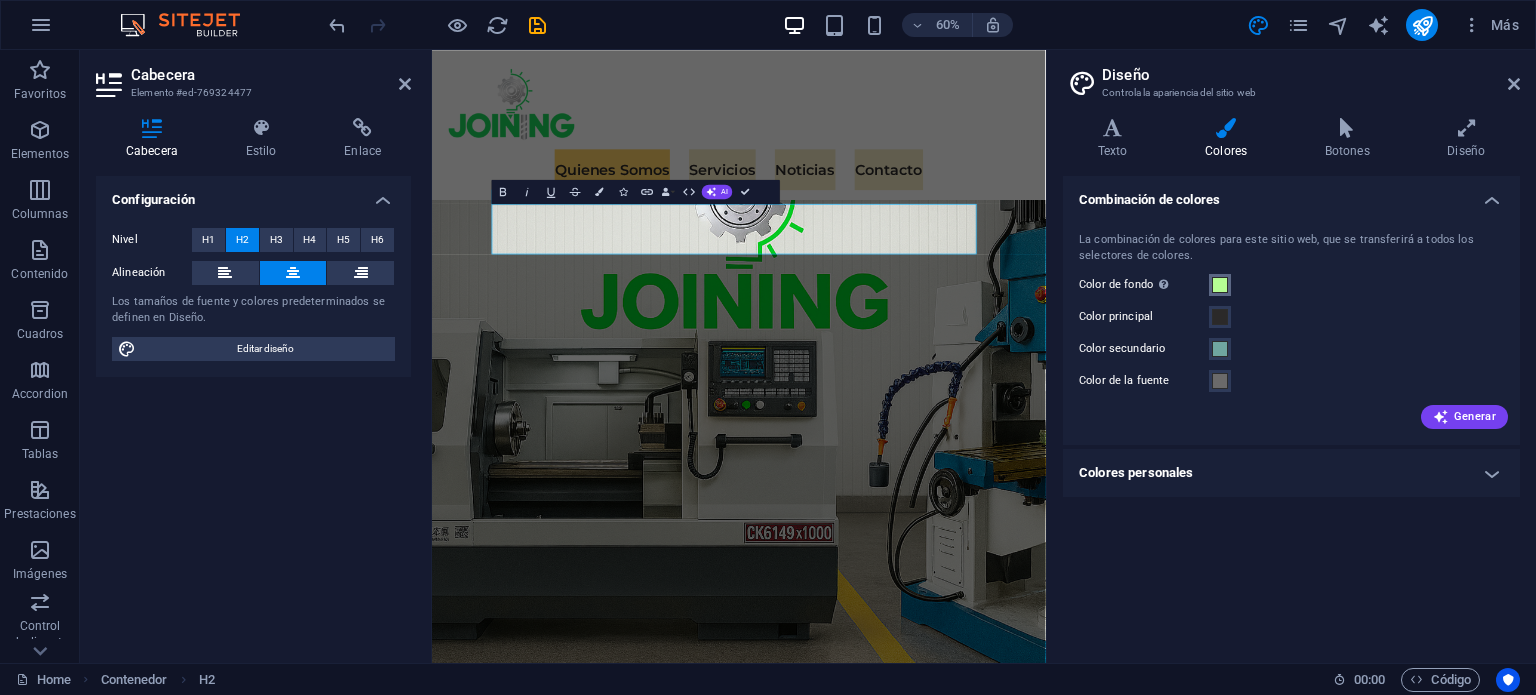 click at bounding box center [1220, 285] 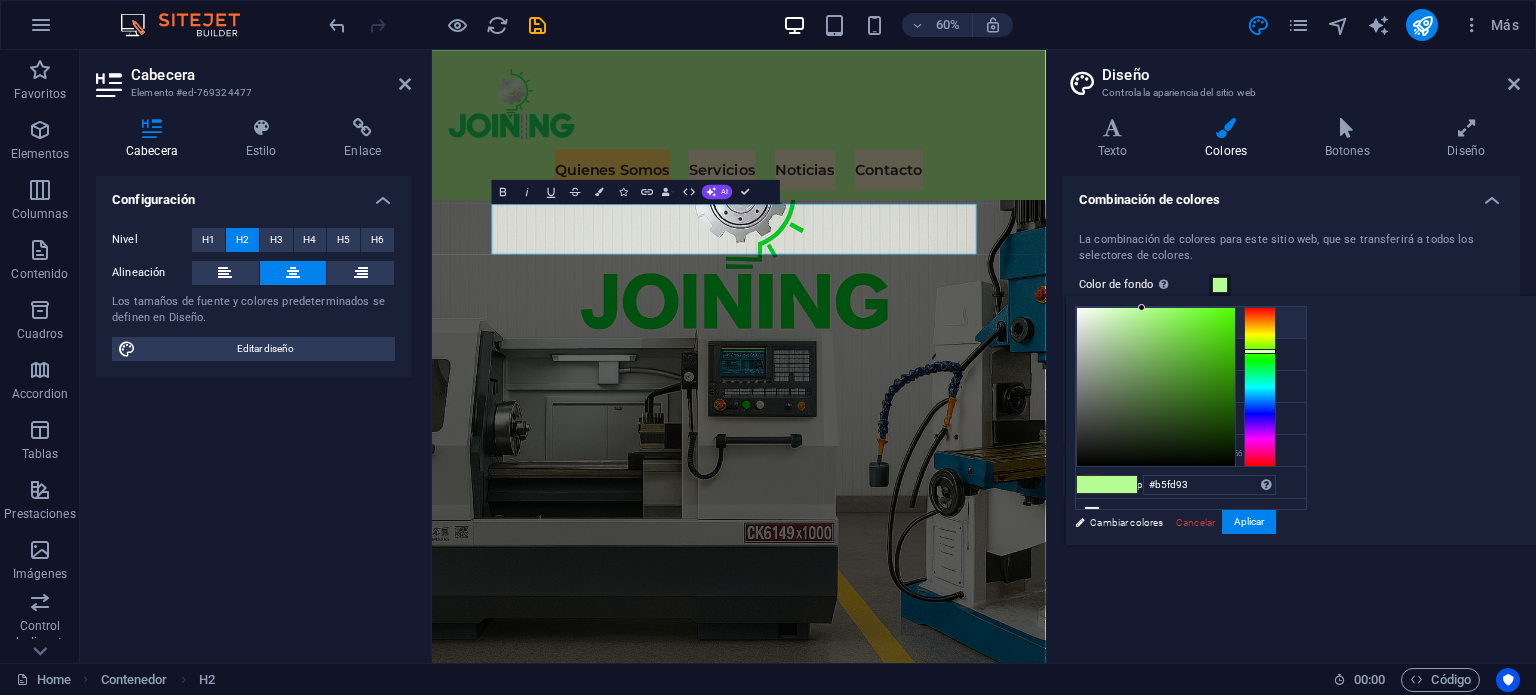 type 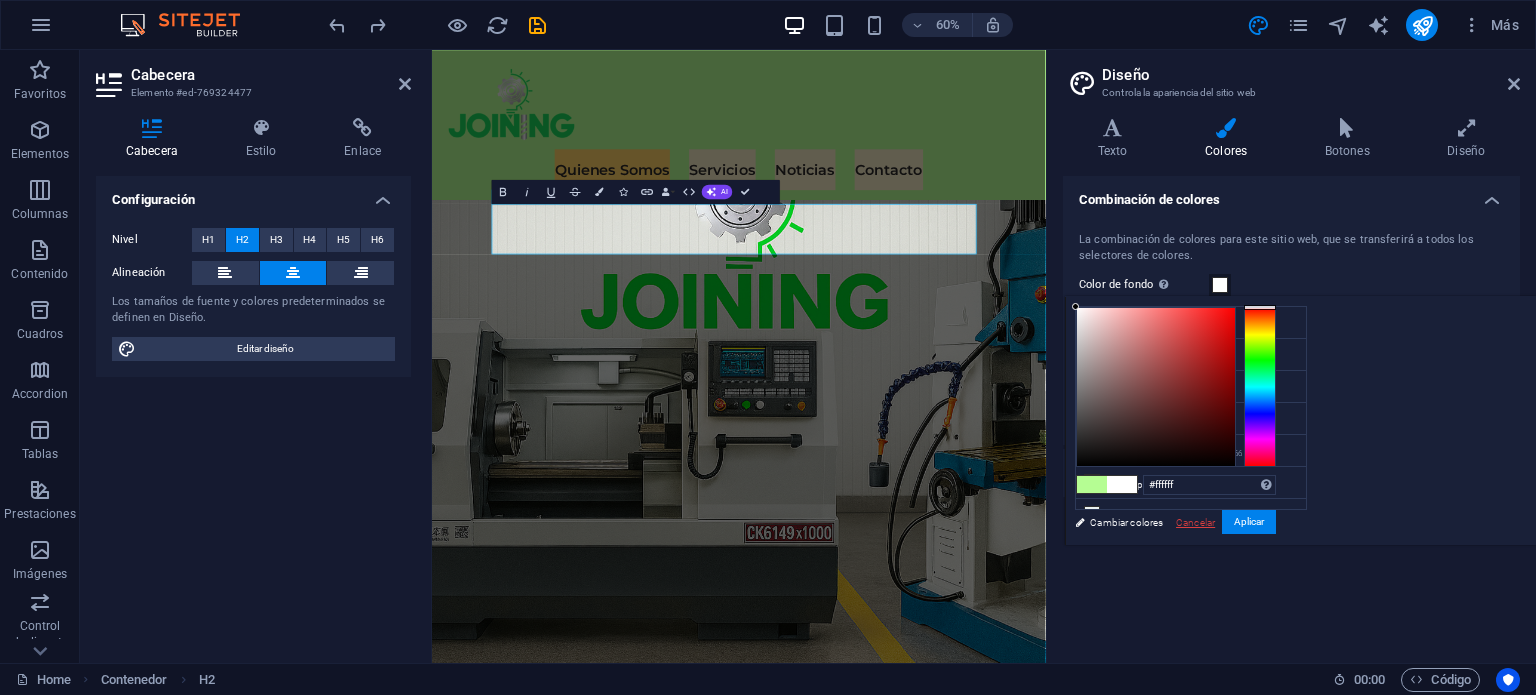 click on "Cancelar" at bounding box center (1195, 522) 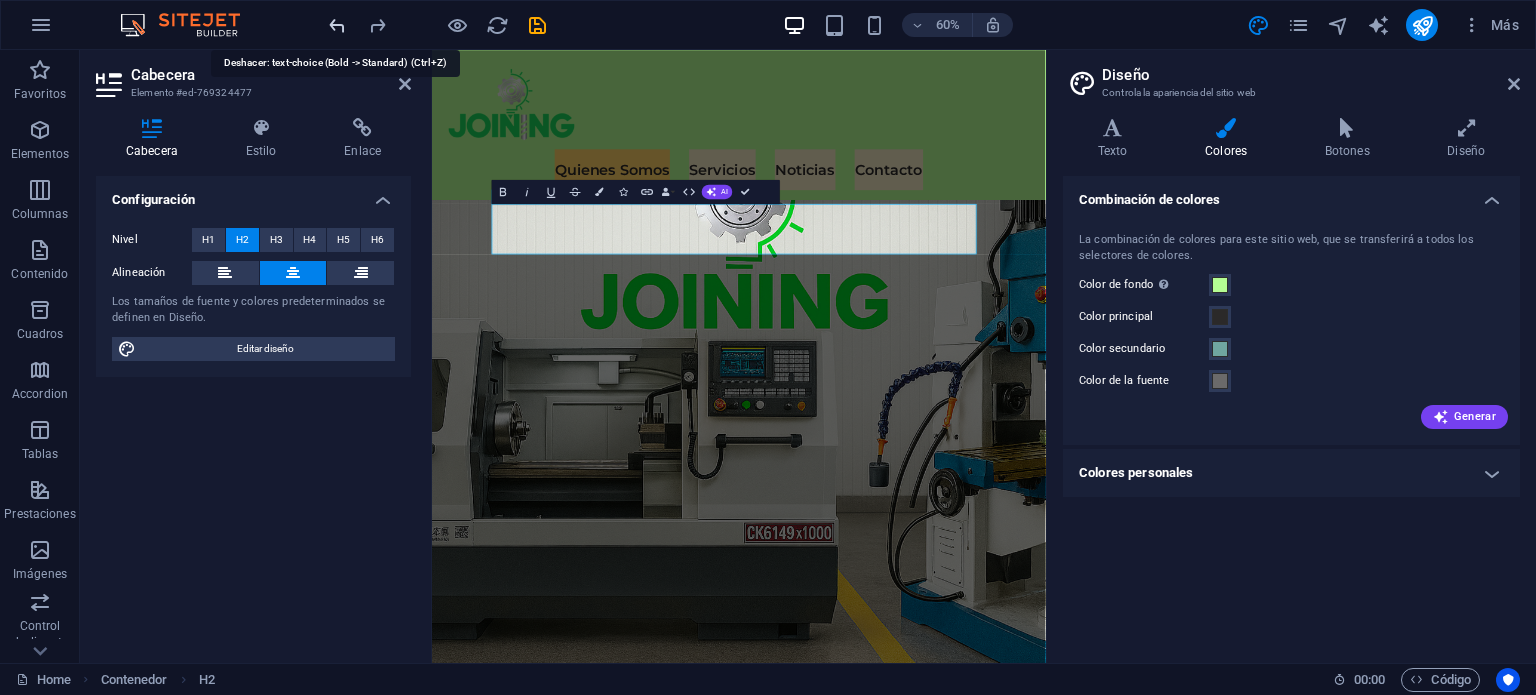 click at bounding box center [337, 25] 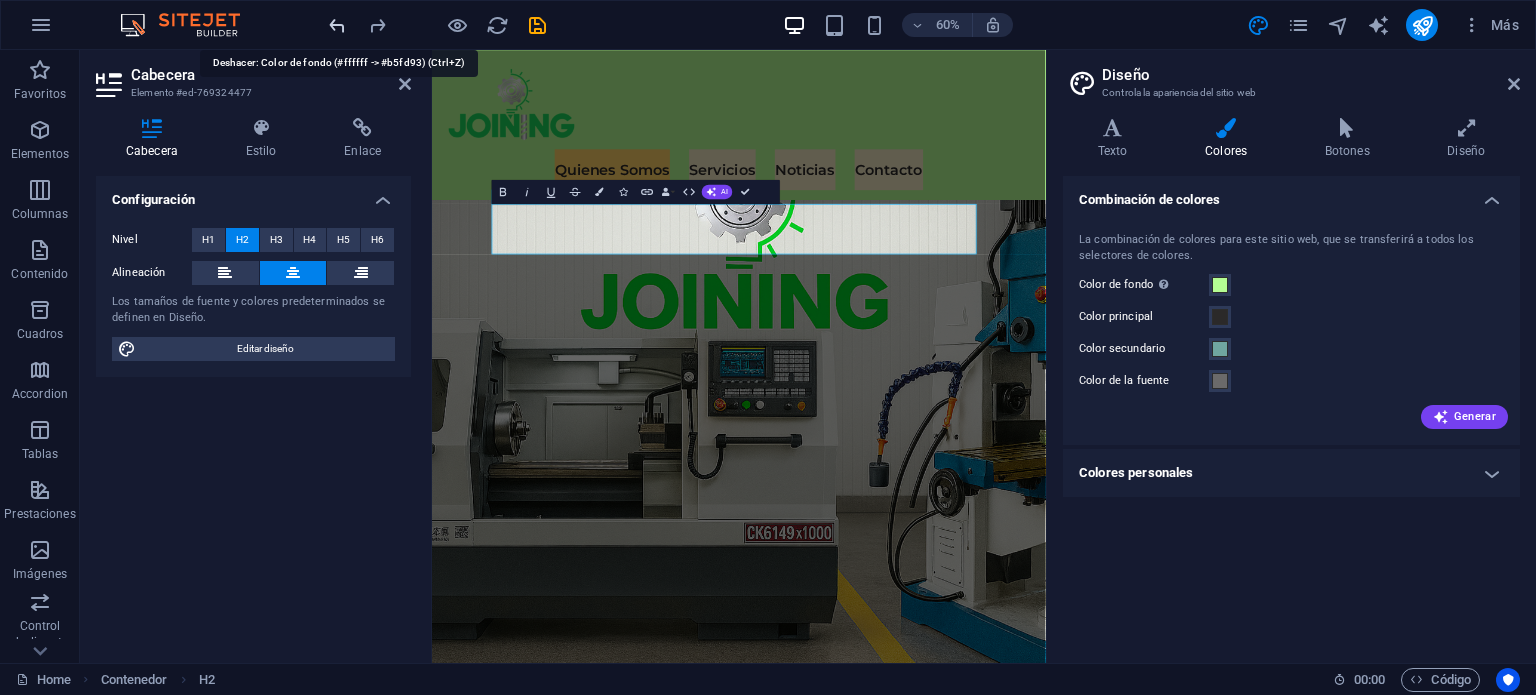 click at bounding box center [337, 25] 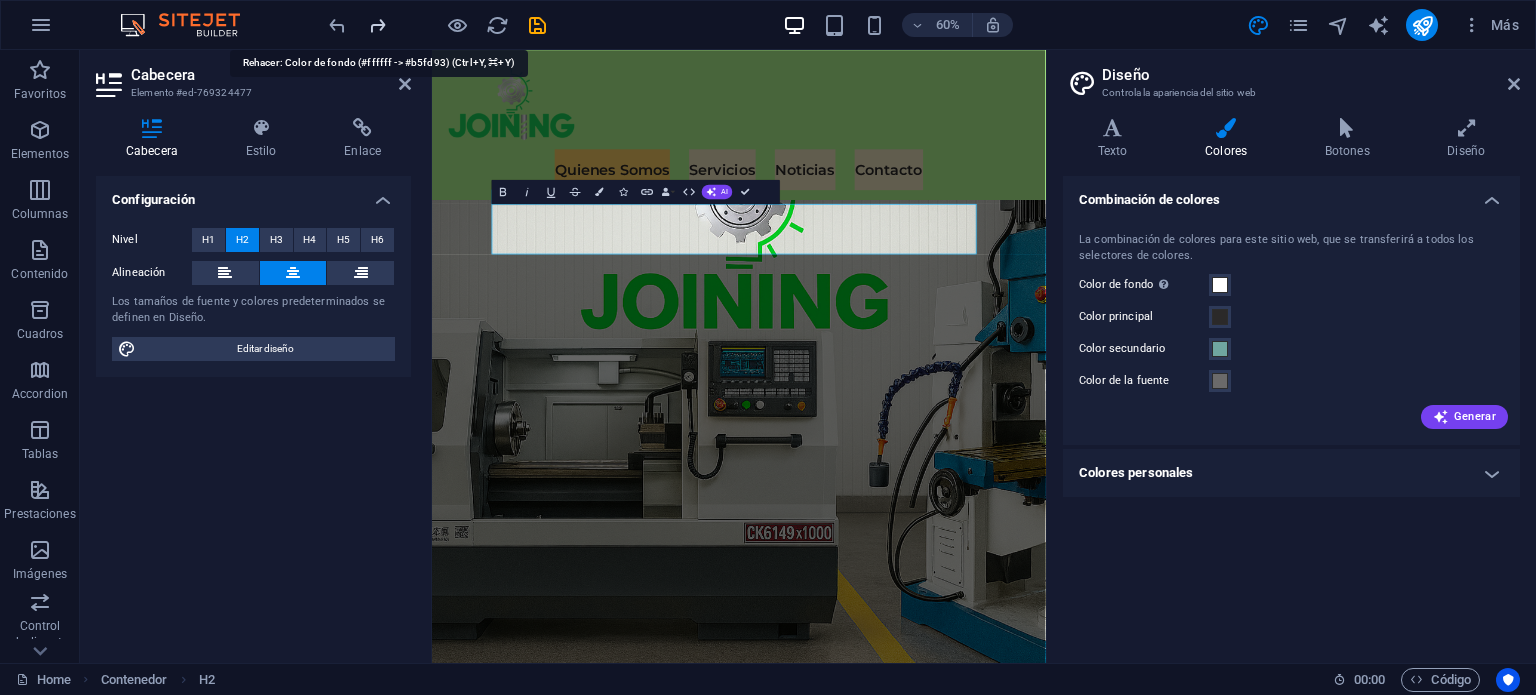 click at bounding box center [377, 25] 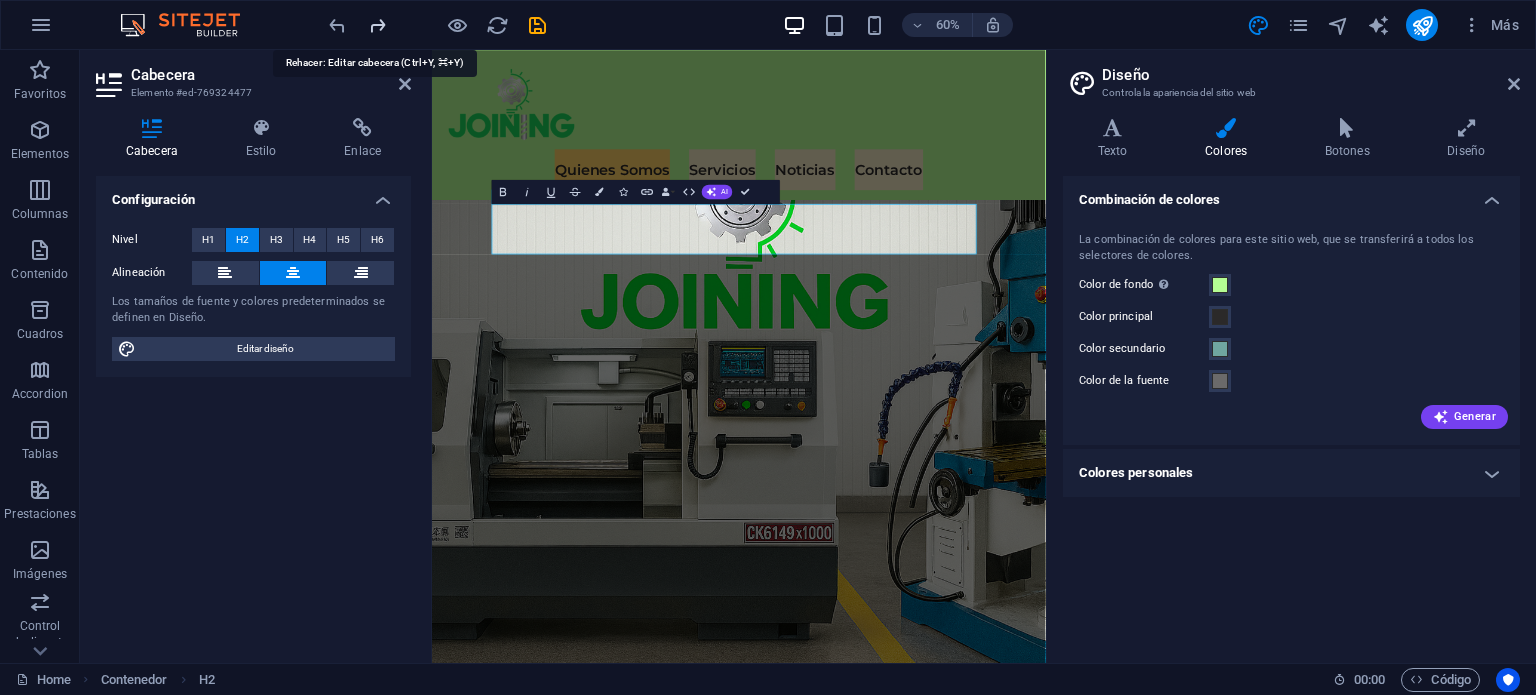 click at bounding box center [377, 25] 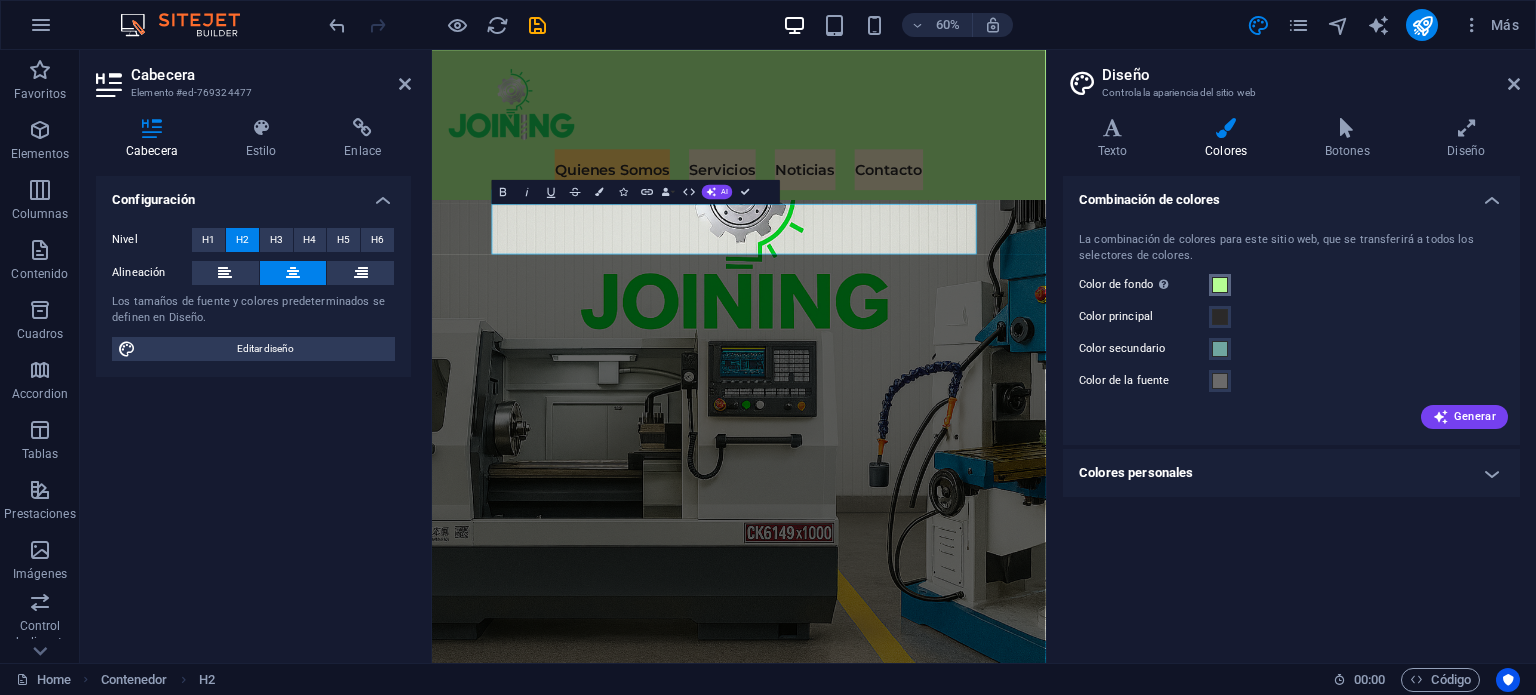 click at bounding box center (1220, 285) 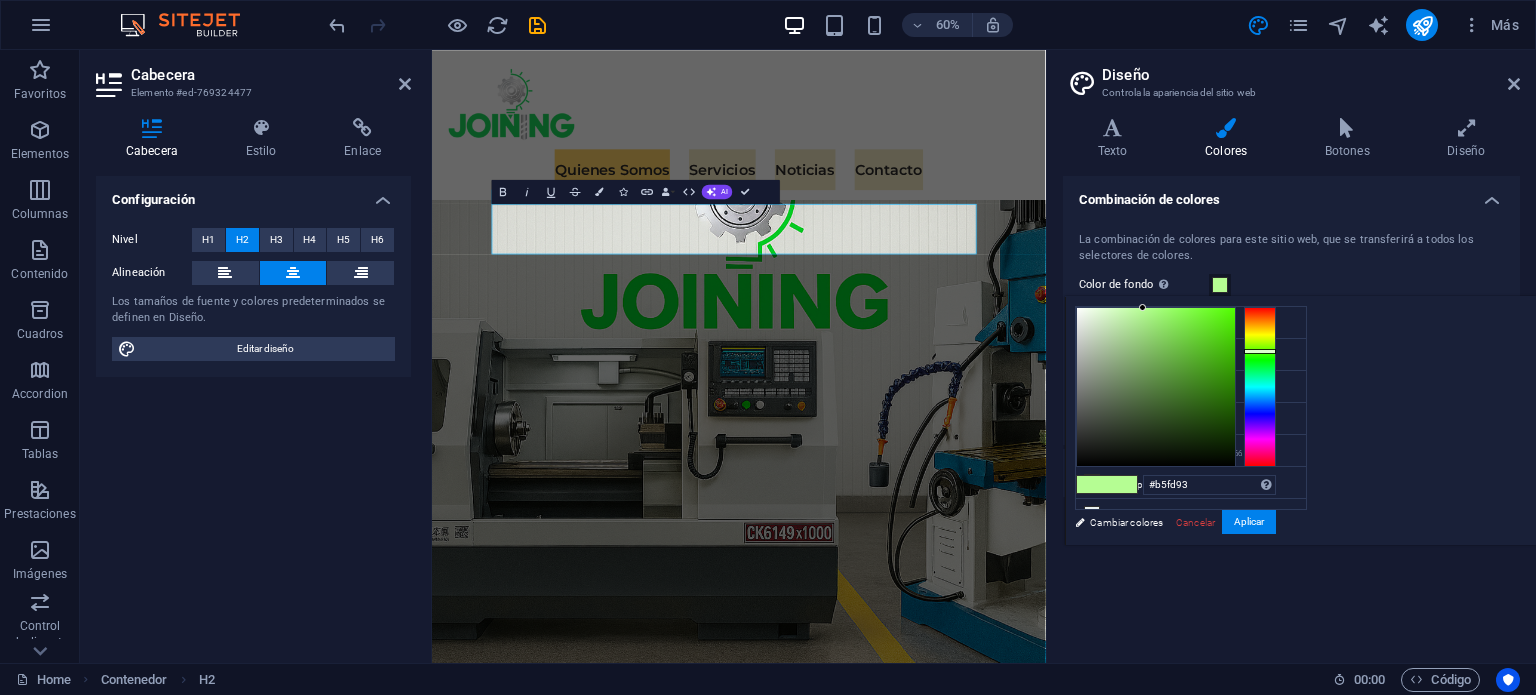 click on "#b5fd93 Formatos soportados #0852ed rgb(8, 82, 237) rgba(8, 82, 237, 90%) hsv(221,97,93) hsl(221, 93%, 48%) Cancelar Aplicar" at bounding box center (1175, 566) 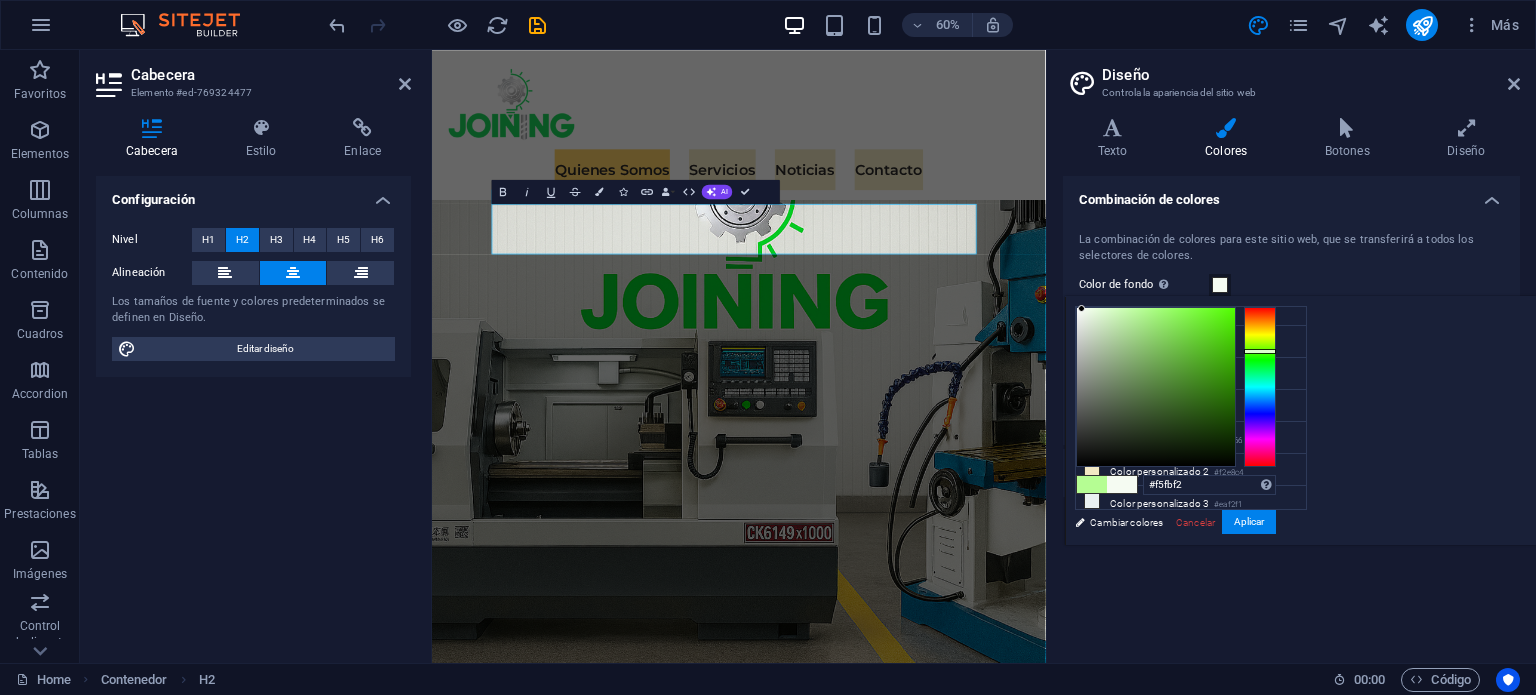 click at bounding box center (1156, 387) 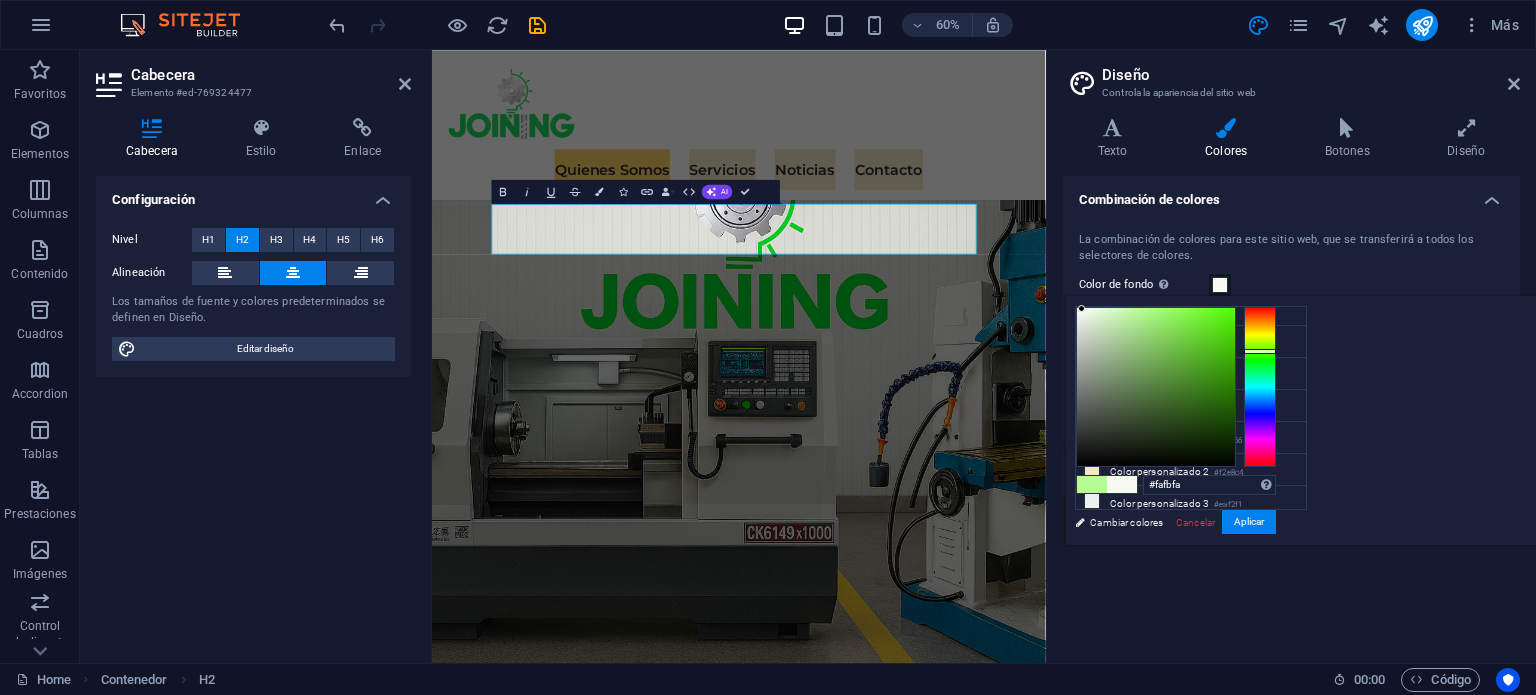 type on "#fbfbfb" 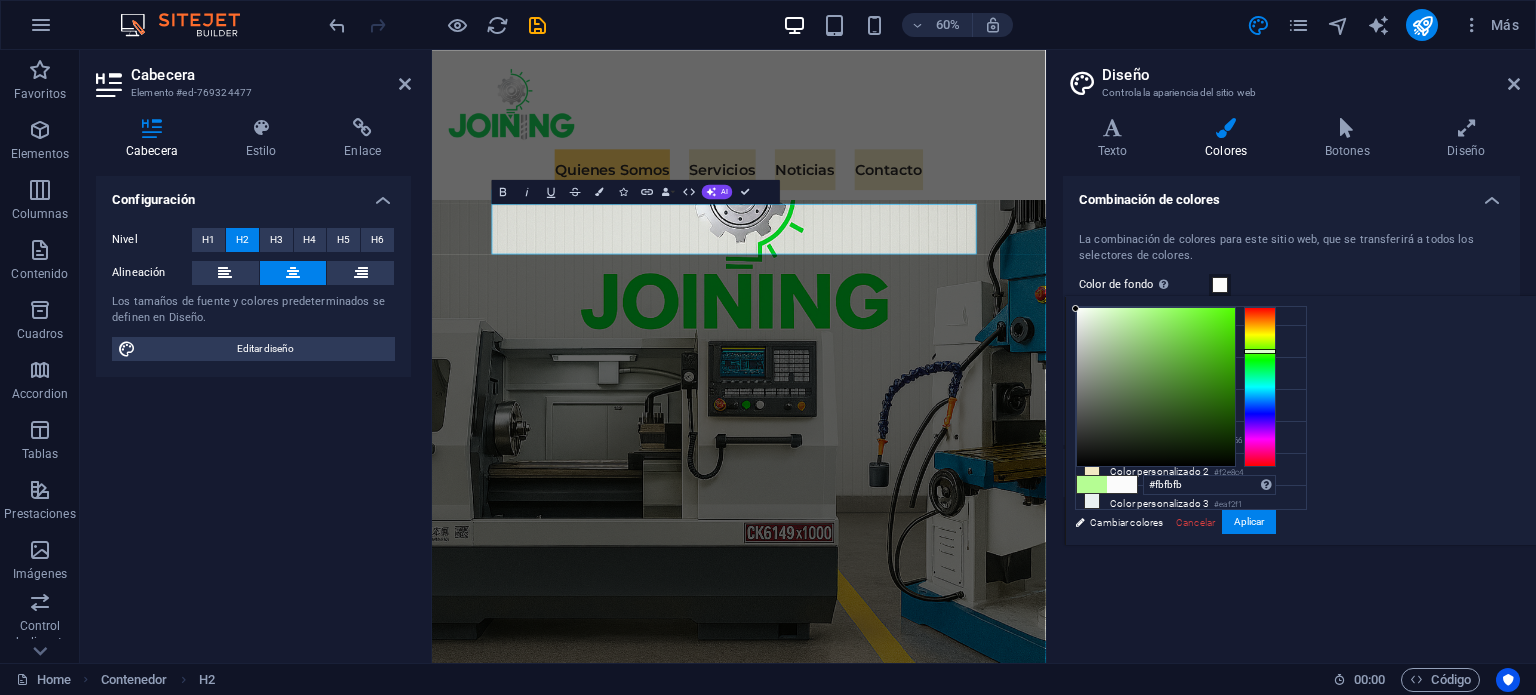 drag, startPoint x: 1082, startPoint y: 309, endPoint x: 1050, endPoint y: 309, distance: 32 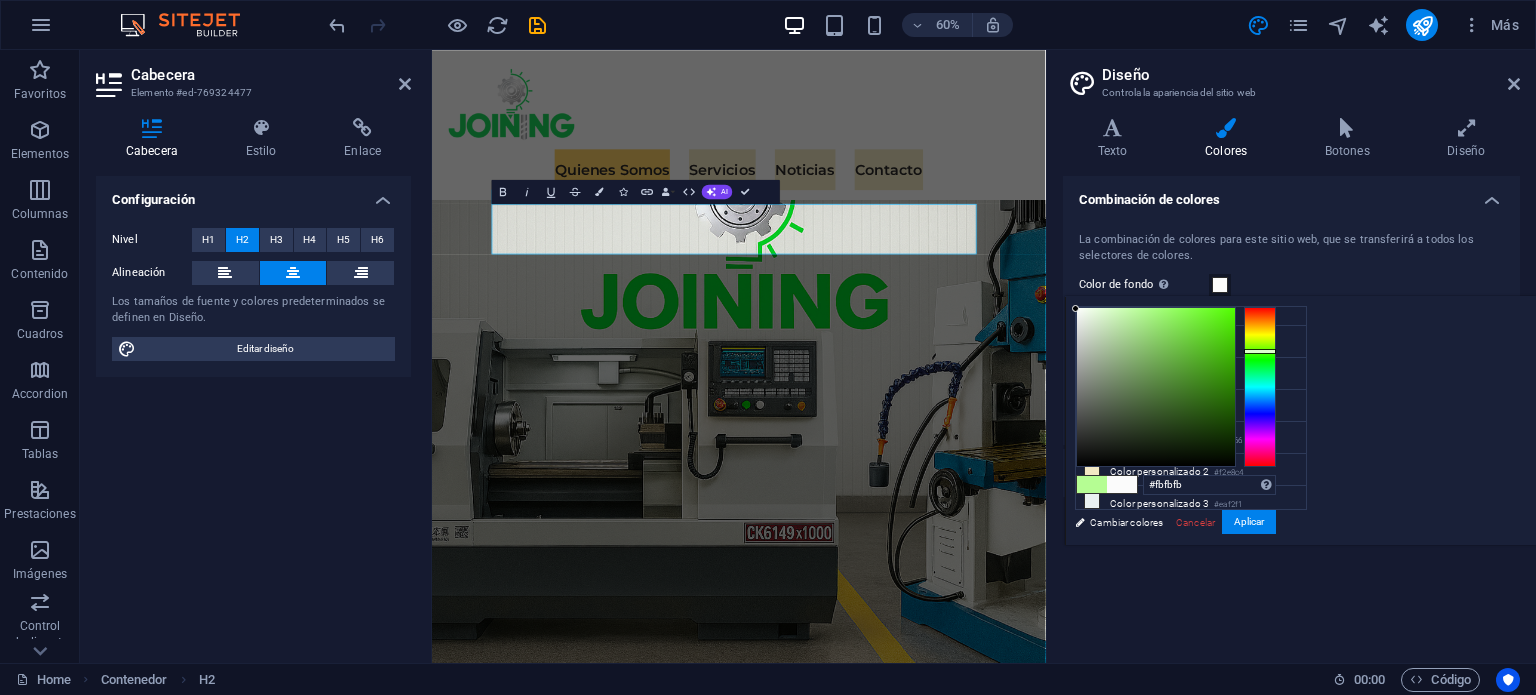 click on "joining.cl Home Favoritos Elementos Columnas Contenido Cuadros Accordion Tablas Prestaciones Imágenes Control deslizante Encabezado Pie de página Formularios Marketing Colecciones Cabecera Elemento #ed-769324477 Cabecera Estilo Enlace Configuración Nivel H1 H2 H3 H4 H5 H6 Alineación Los tamaños de fuente y colores predeterminados se definen en Diseño. Editar diseño Predeterminado Element Diseño La forma en la que este elemento se expande en la disposición (Flexbox). Tamaño Predeterminado automático px % 1/1 1/2 1/3 1/4 1/5 1/6 1/7 1/8 1/9 1/10 Crecer Reducir Comprar Disposición de contenedor Visible Visible Opacidad 100 % Desbordamiento Espaciado Margen Predeterminado automático px % rem vw vh Personalizado Personalizado automático px % rem vw vh automático px % rem vw vh automático px % rem vw vh automático px % rem vw vh Espaciado Predeterminado px rem % vh vw Personalizado Personalizado px rem % vh vw px rem %" at bounding box center [768, 347] 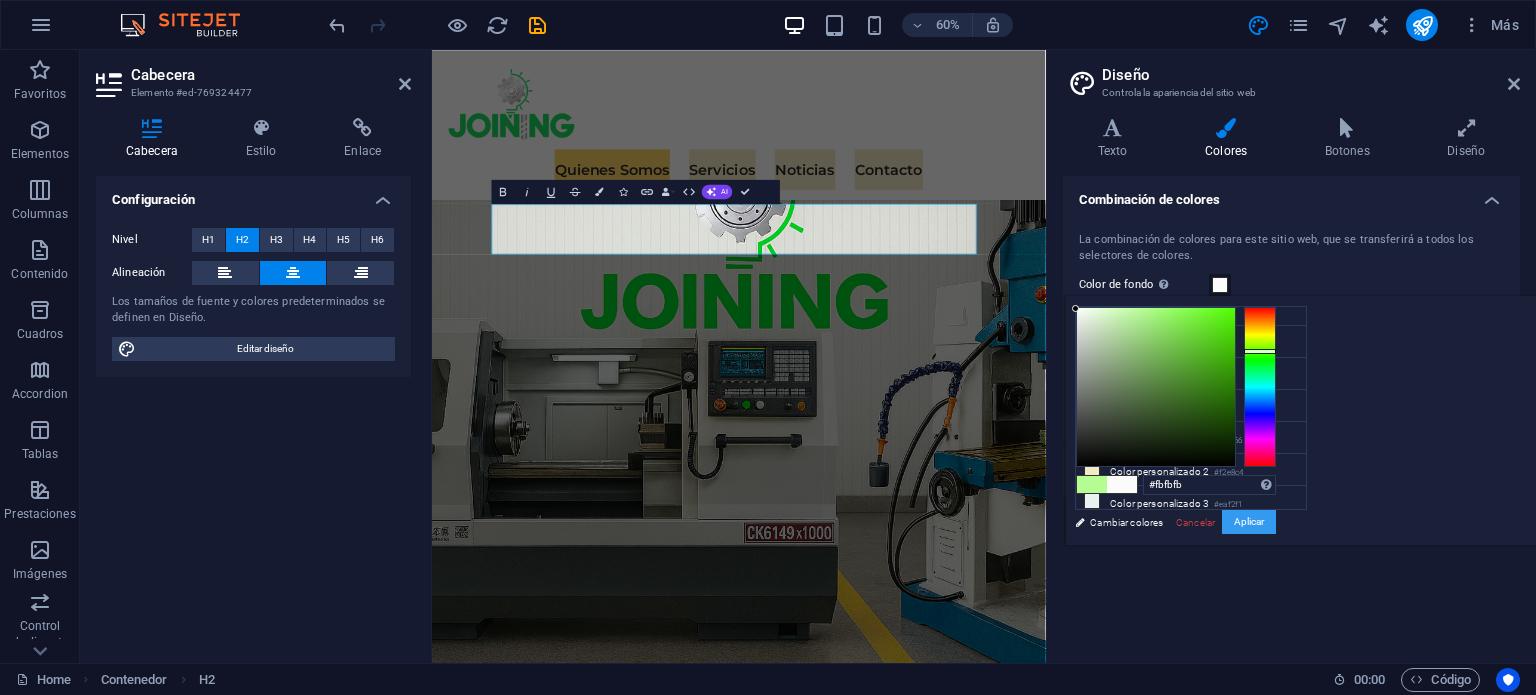 click on "Aplicar" at bounding box center [1249, 522] 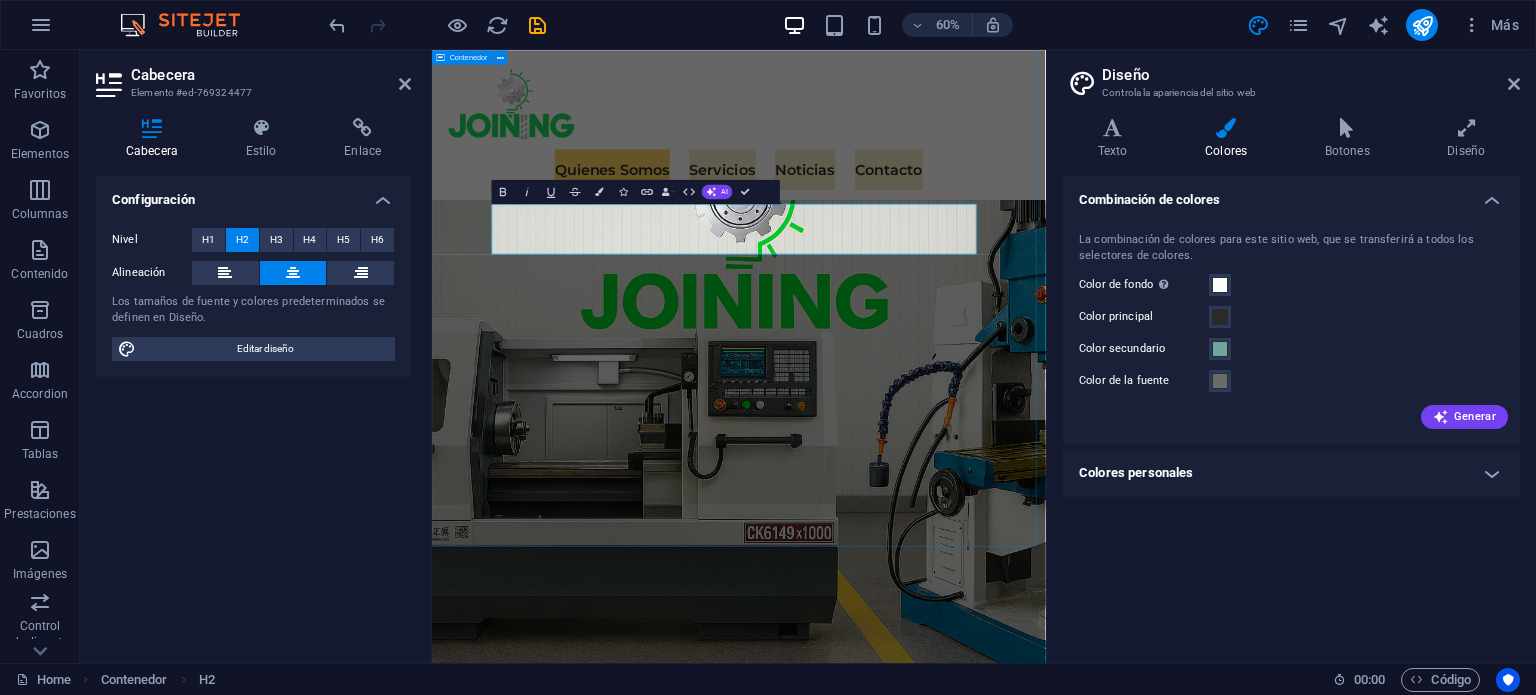 click on "Sitio Web en construcción... Contacto@[EMAIL] Cotiza con nosotros Quiénes somos We are a passionate consulting agency dedicated to helping businesses navigate the dynamic landscape of sustainable energy and strategic growth. Our core mission is to empower organizations to thrive while making a positive impact on the environment. Sustainable Success Partner At Eco-Con, we understand that success is not just about profitability; it's also about sustainability and responsible business practices. With a proven track record of guiding businesses towards greater profitability and environmental responsibility, we have become a trusted partner in the industry. Expertise For Results At Eco-Con, we understand that success is not just about profitability; it's also about sustainability and responsible business practices. With a proven track record of guiding businesses towards greater profitability and environmental responsibility, we have become a trusted partner in the industry." at bounding box center [943, 2208] 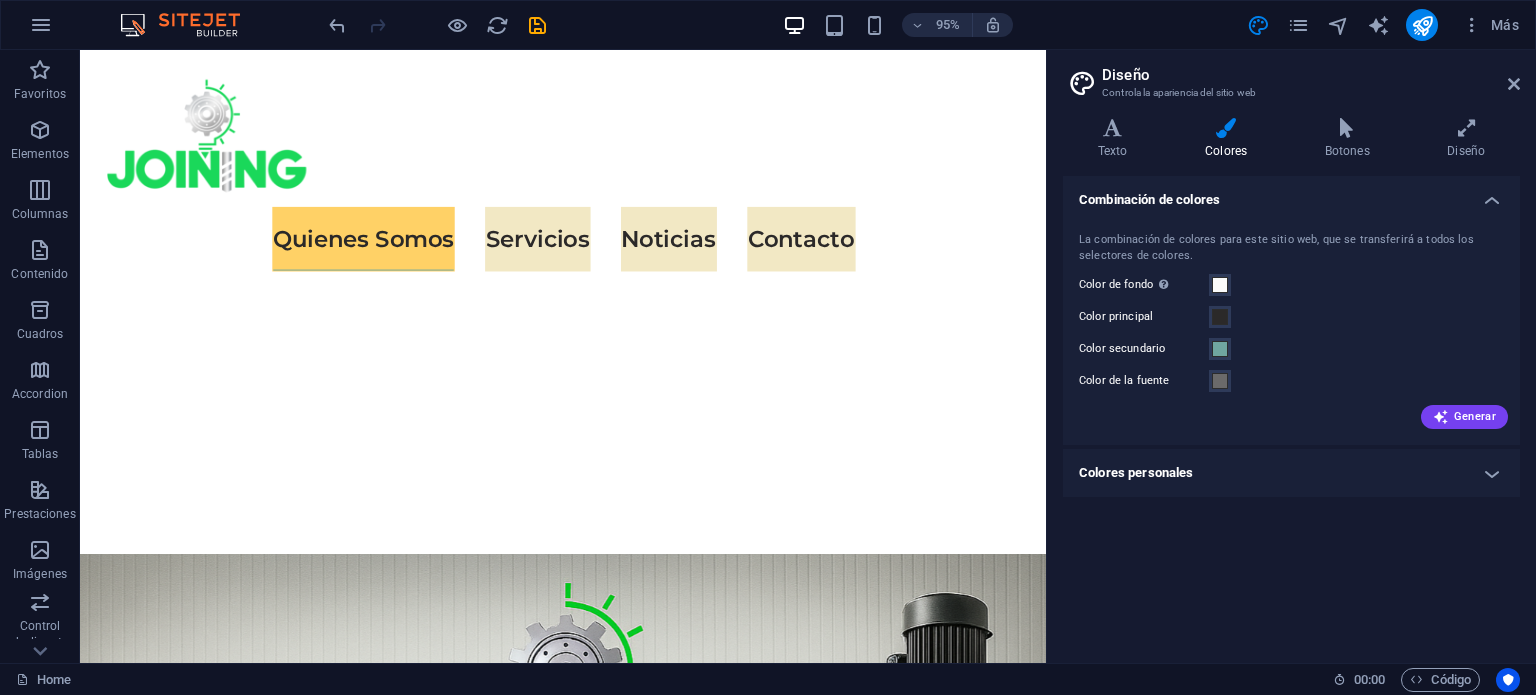 scroll, scrollTop: 988, scrollLeft: 0, axis: vertical 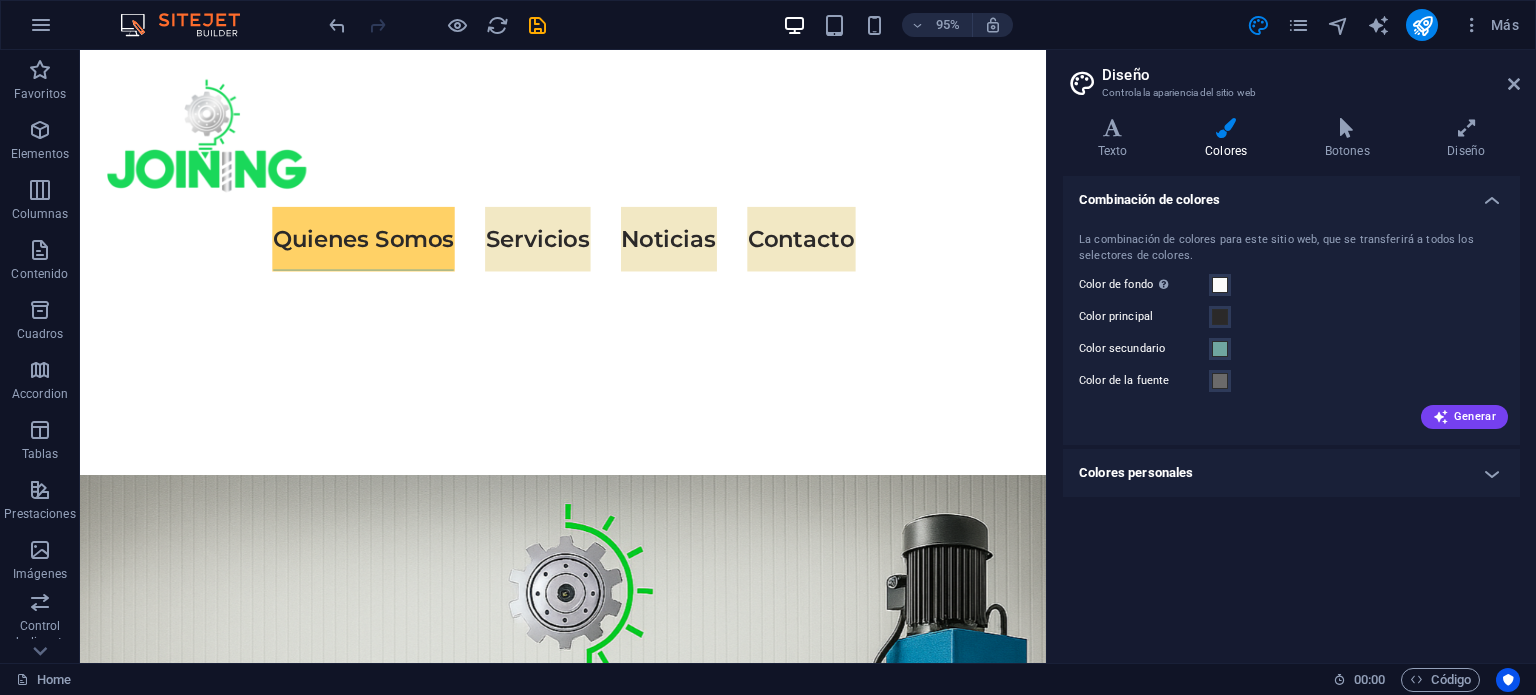drag, startPoint x: 1093, startPoint y: 172, endPoint x: 1140, endPoint y: 216, distance: 64.381676 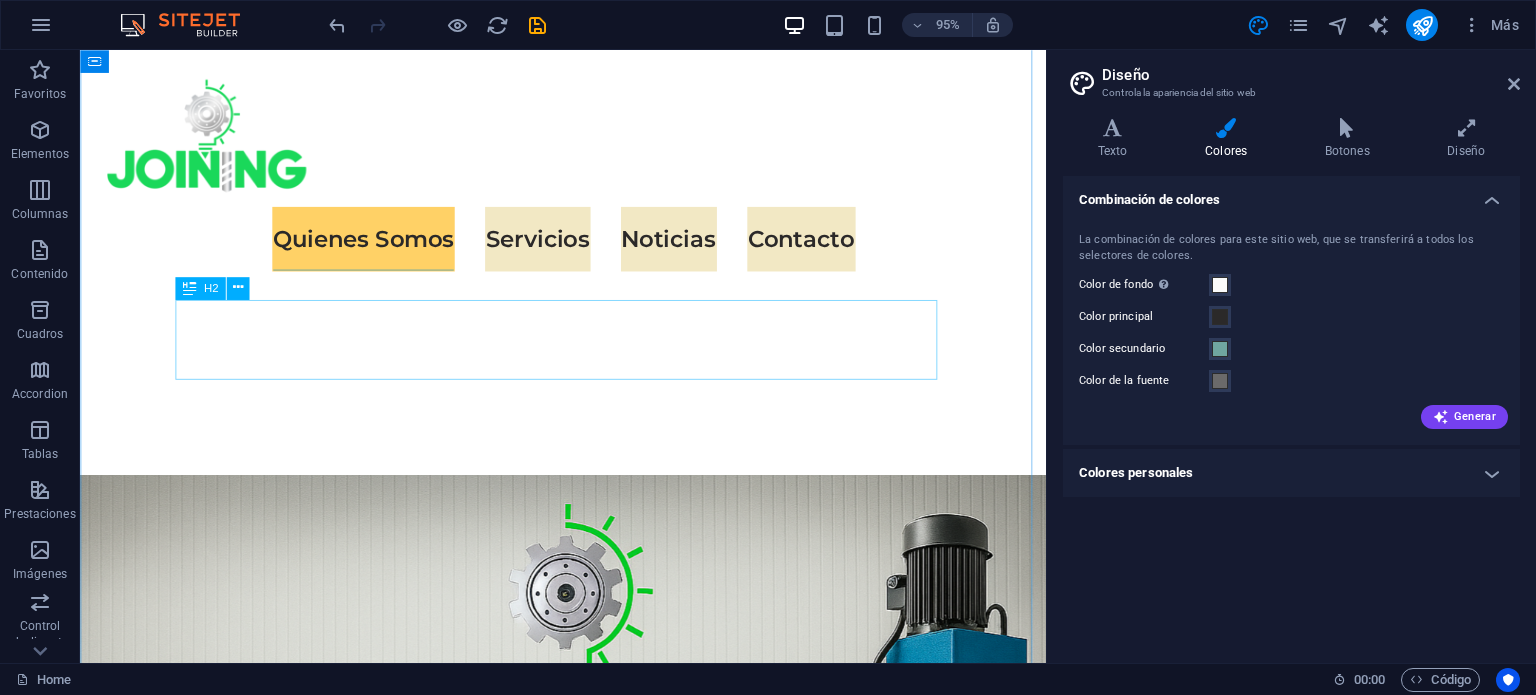 click on "Quiénes somos" at bounding box center [588, 1523] 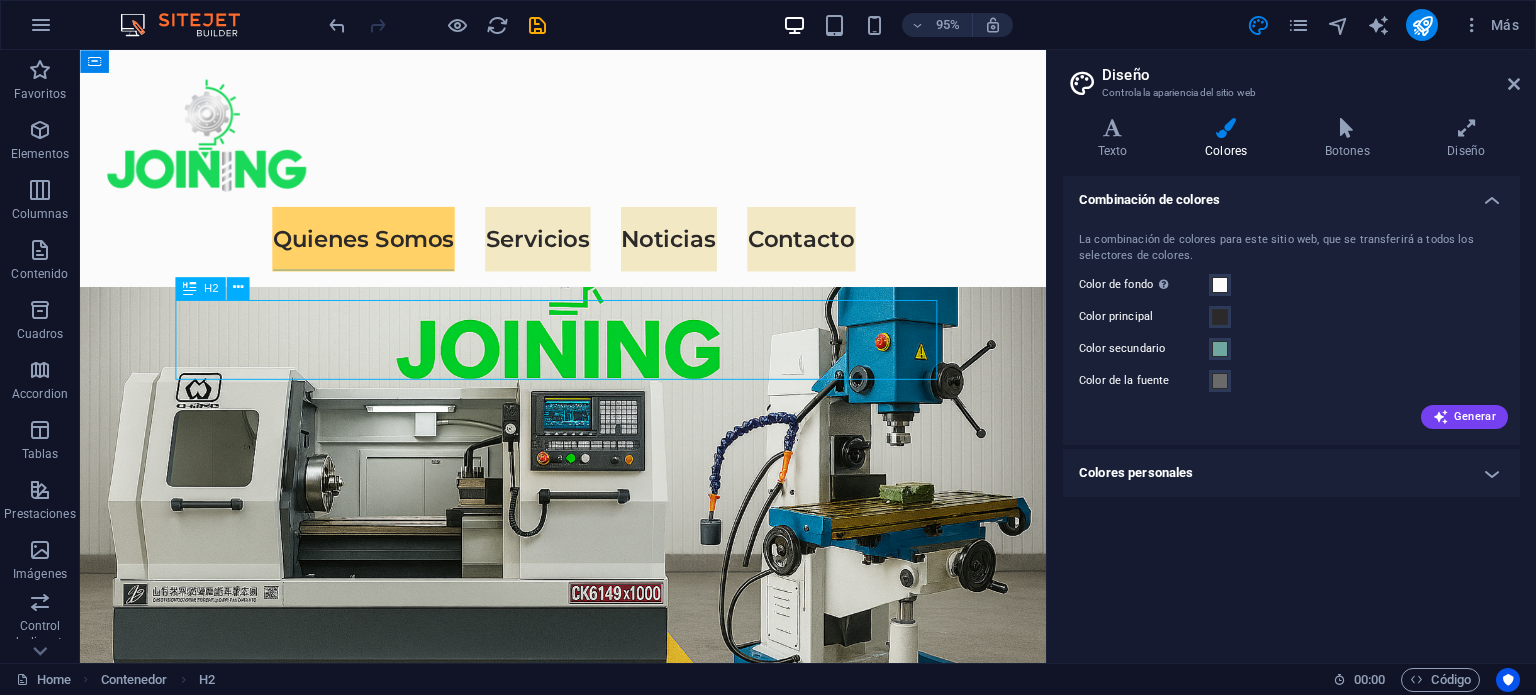 click on "Quiénes somos" at bounding box center (588, 1523) 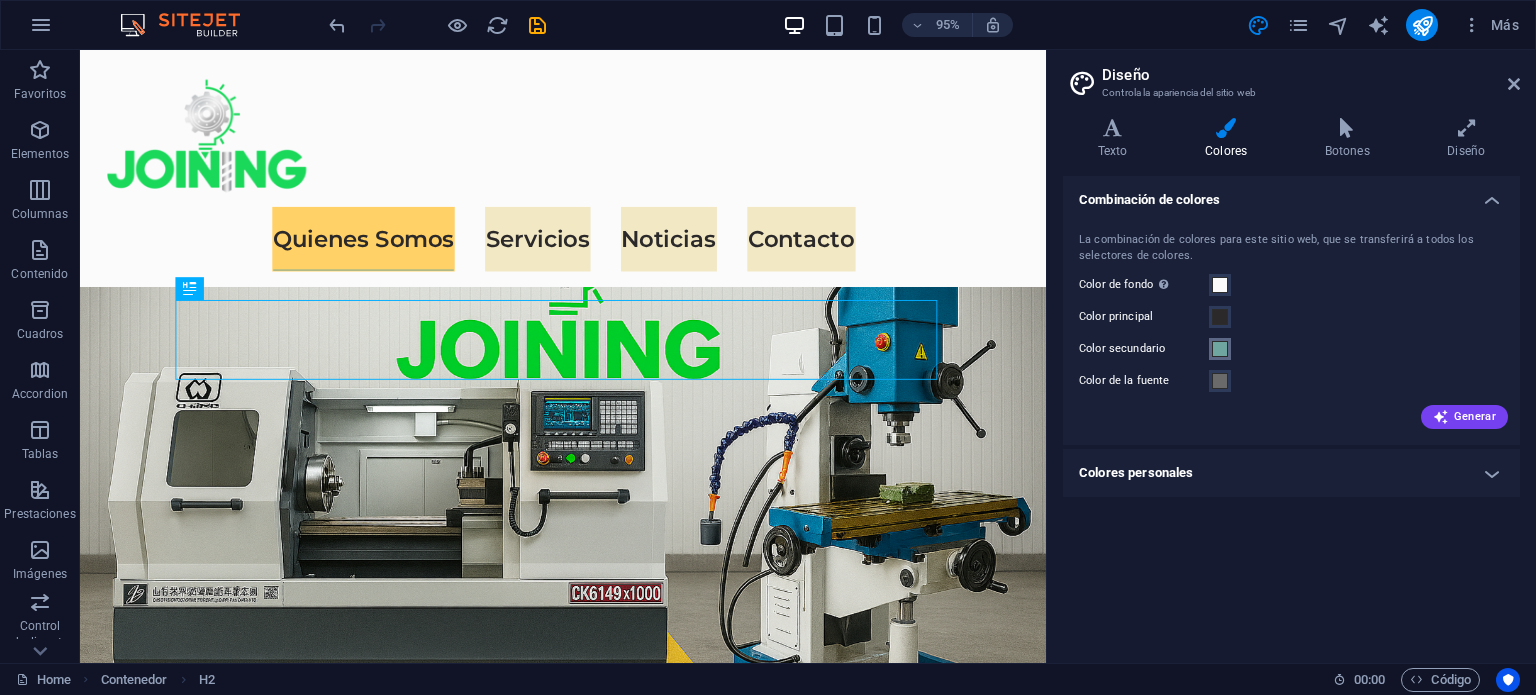 click at bounding box center [1220, 349] 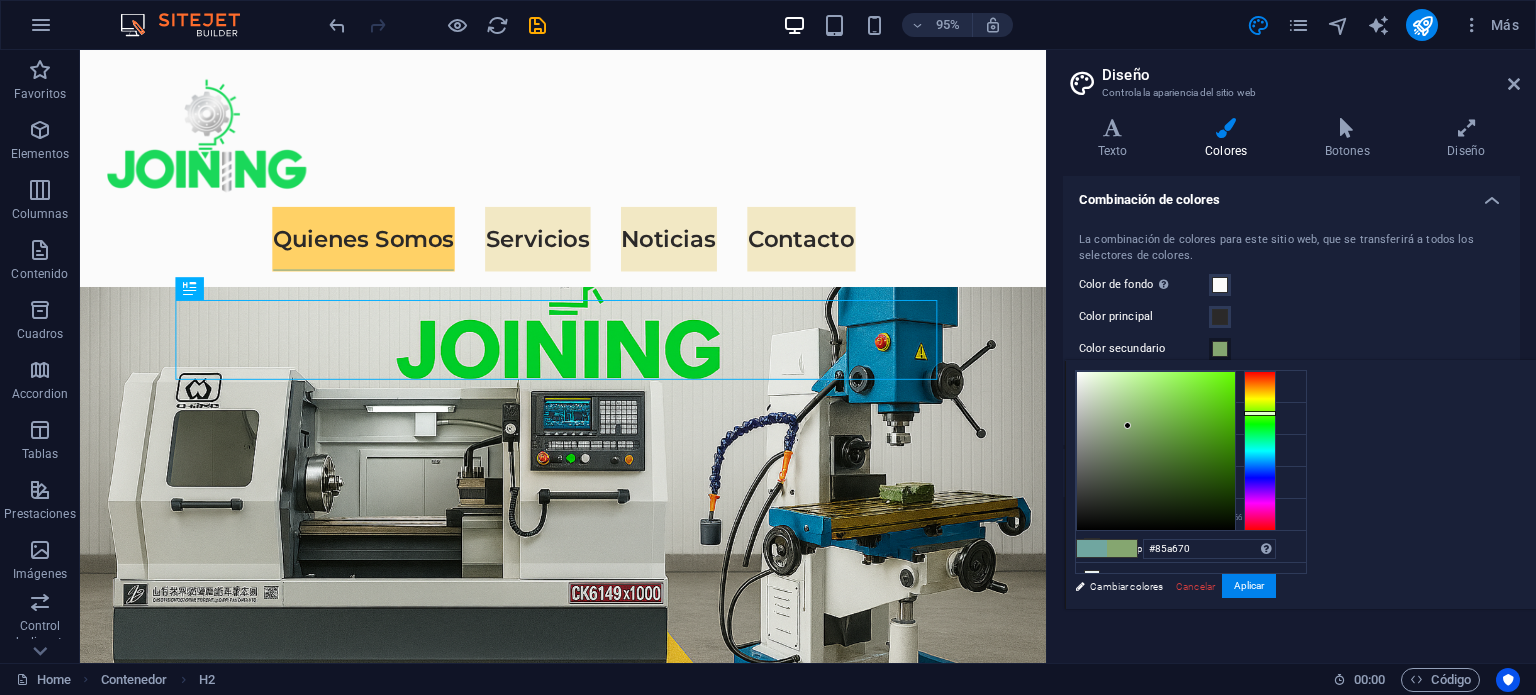 click at bounding box center [1260, 451] 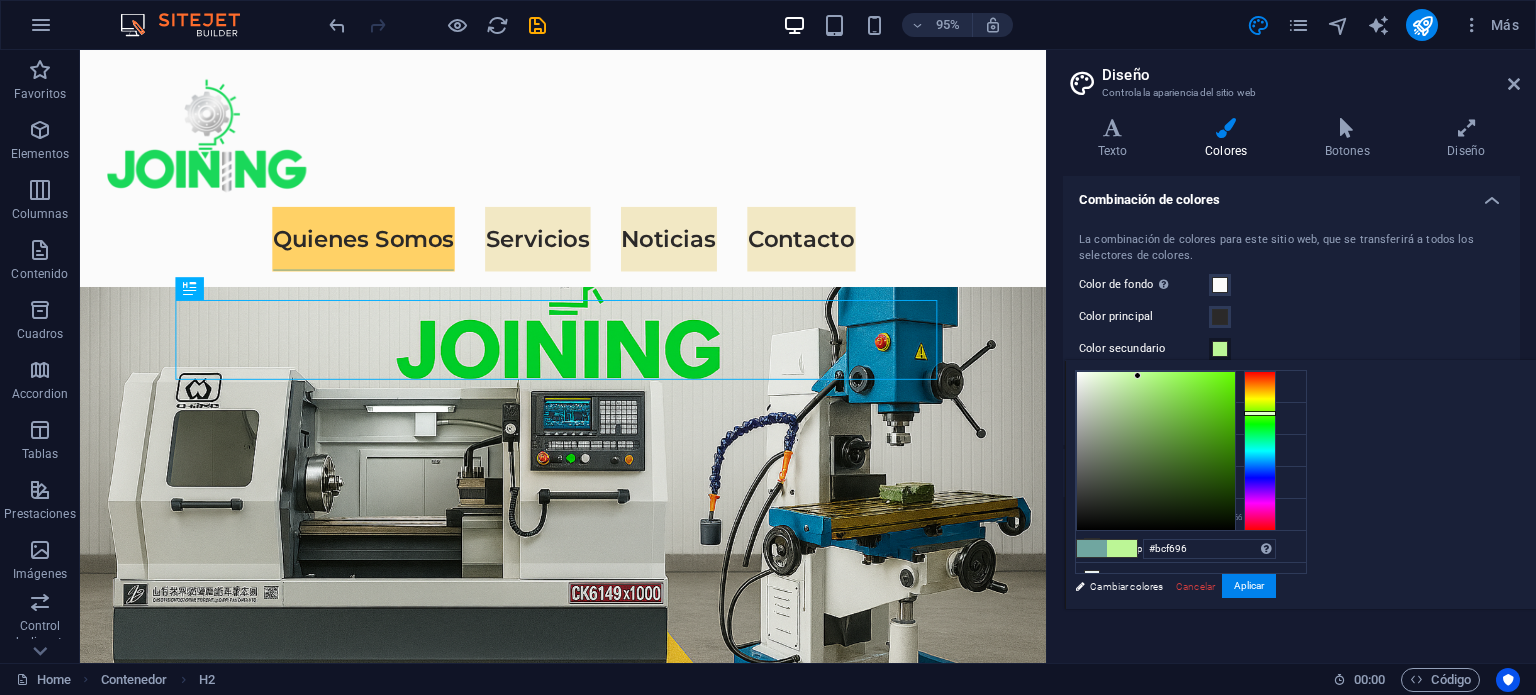 click at bounding box center (1156, 451) 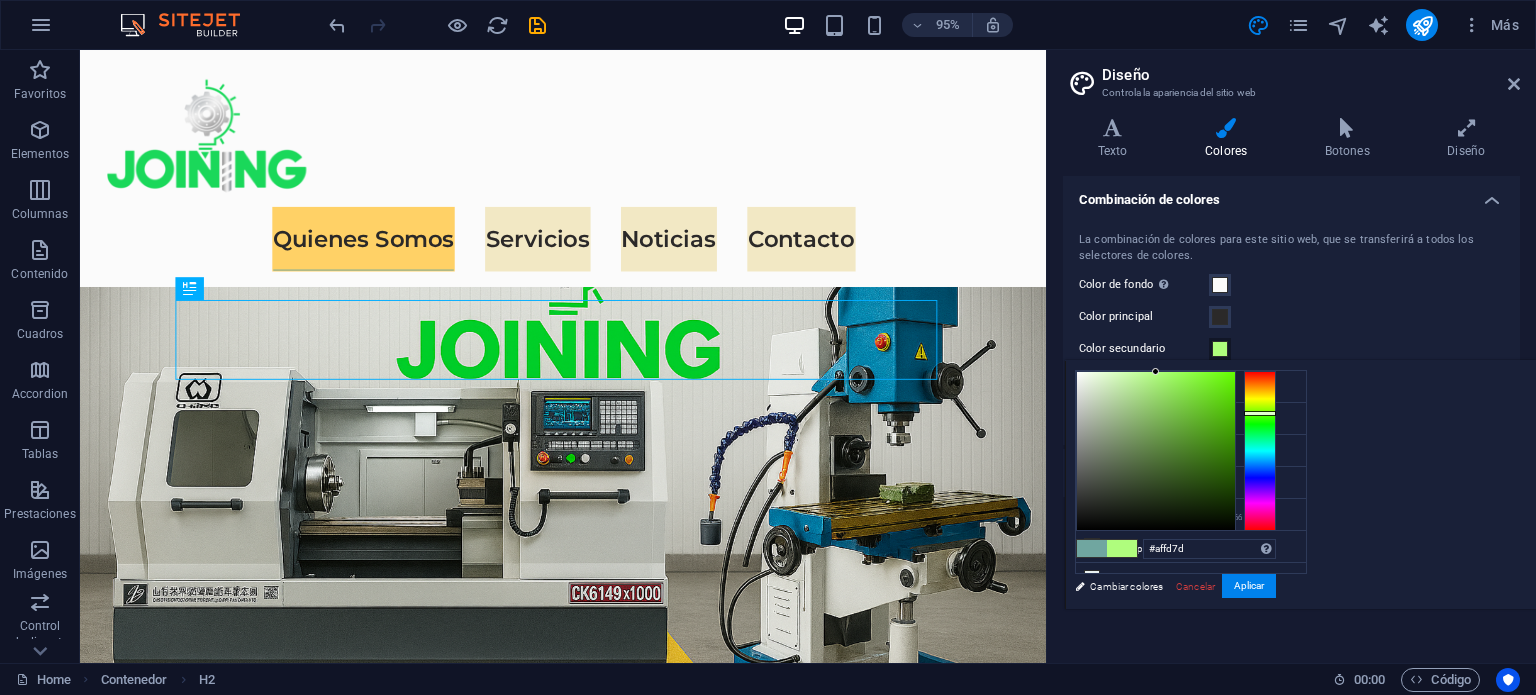 click at bounding box center [1156, 451] 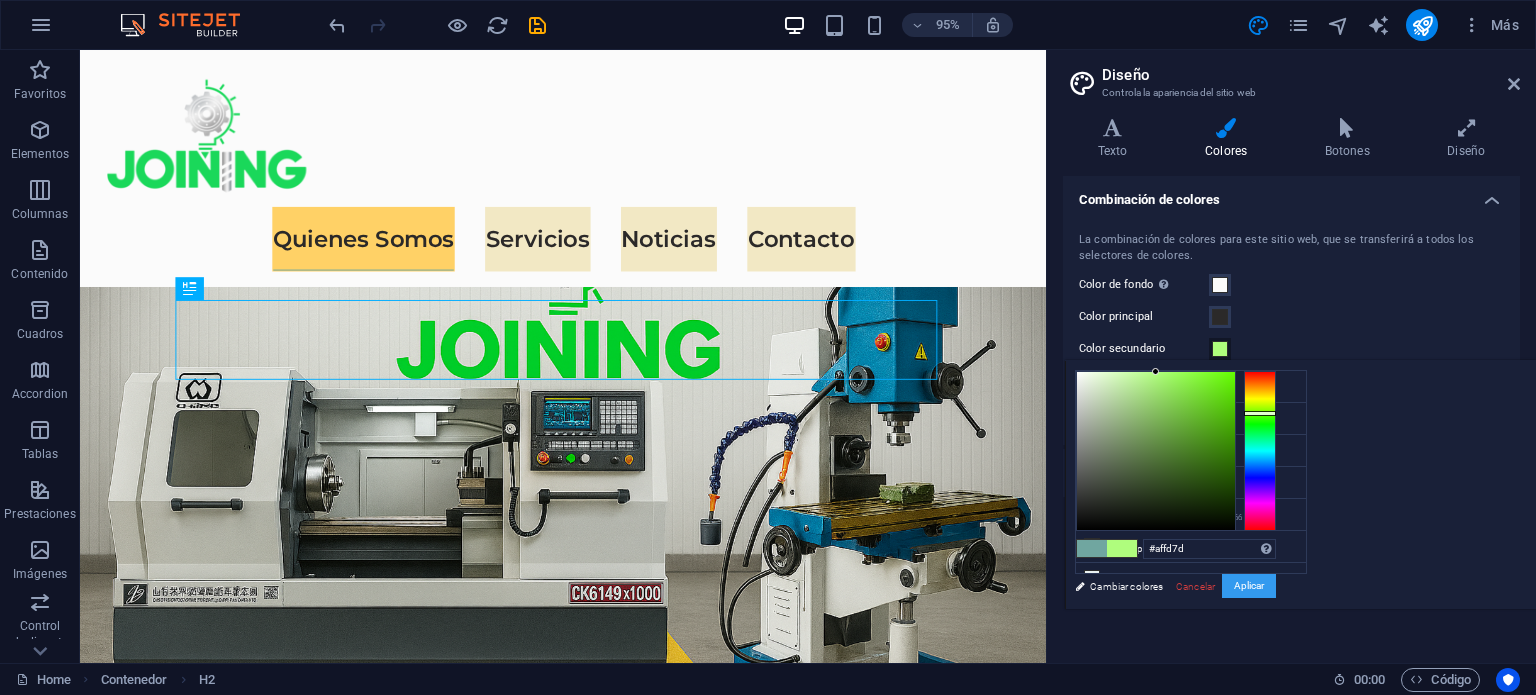 click on "Aplicar" at bounding box center [1249, 586] 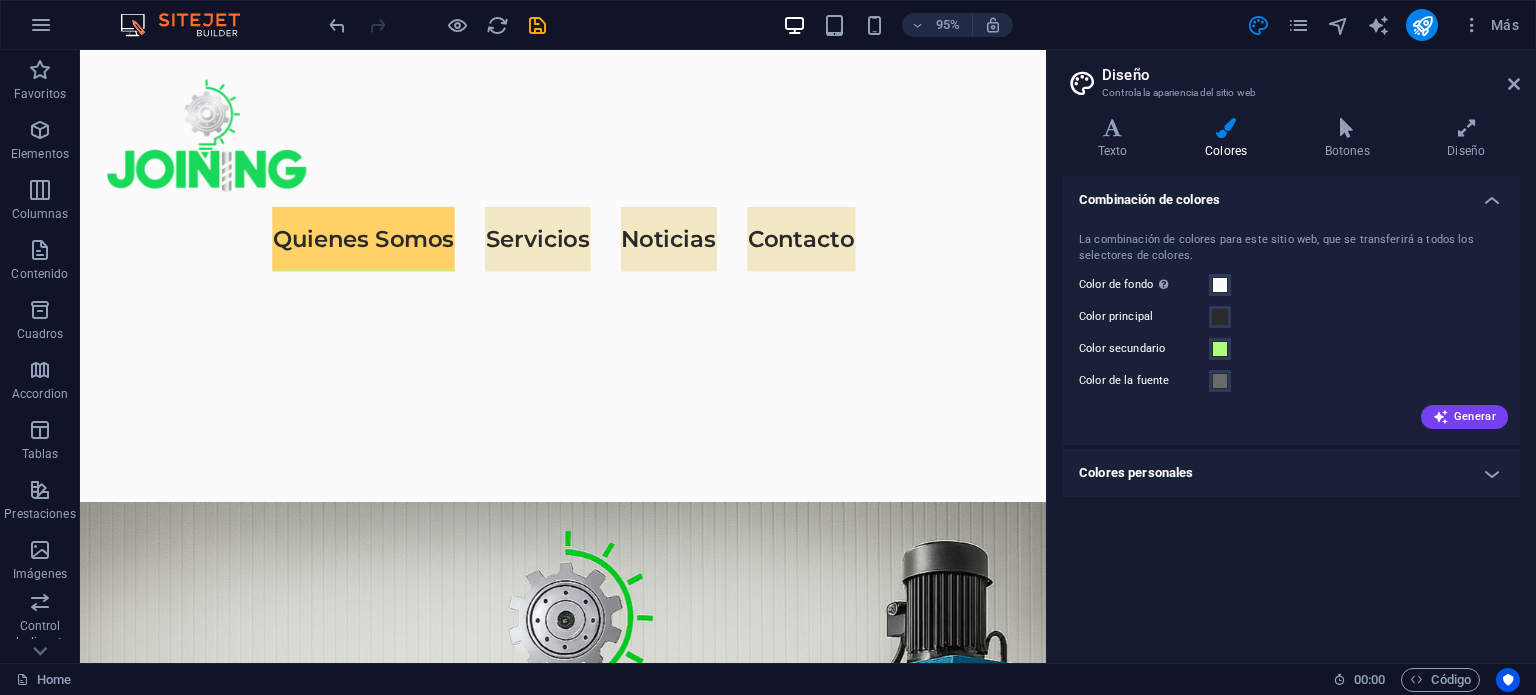 scroll, scrollTop: 977, scrollLeft: 0, axis: vertical 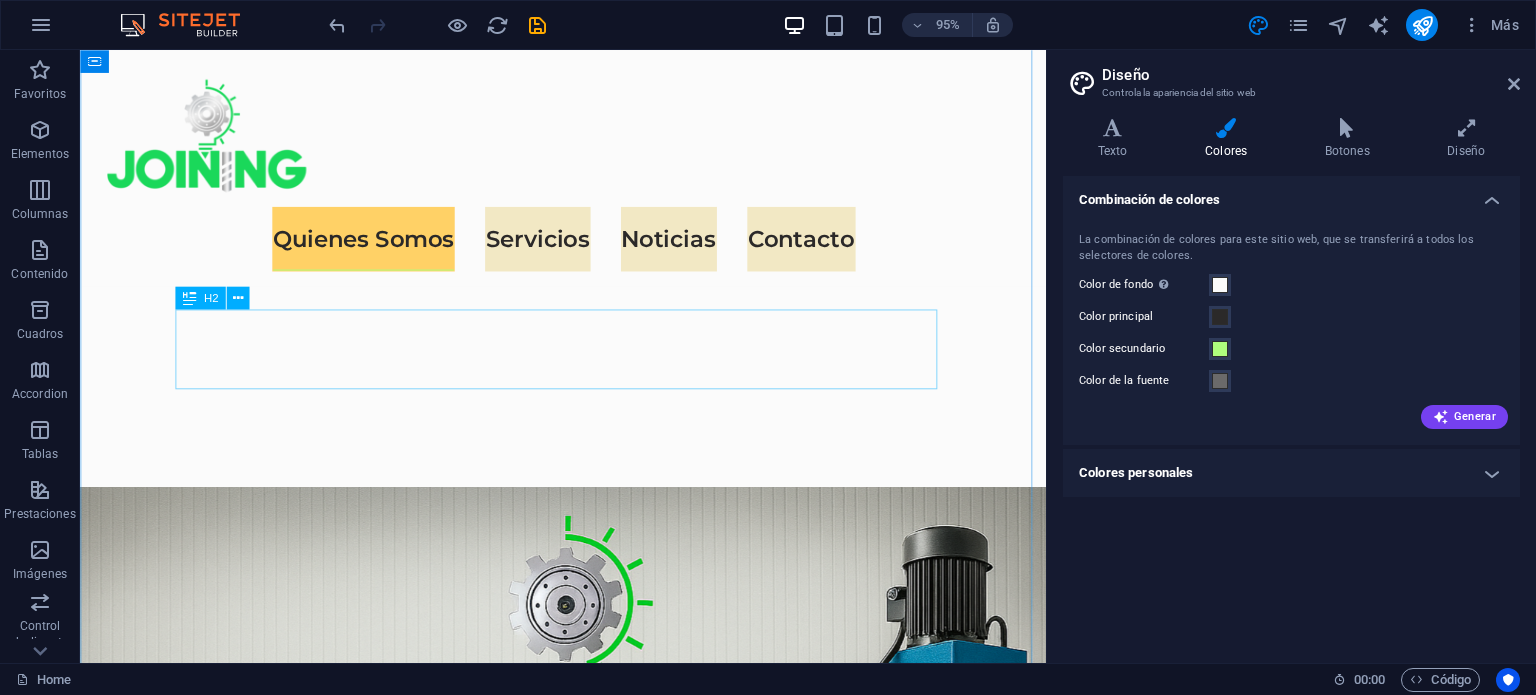 click on "Quiénes somos" at bounding box center (588, 1534) 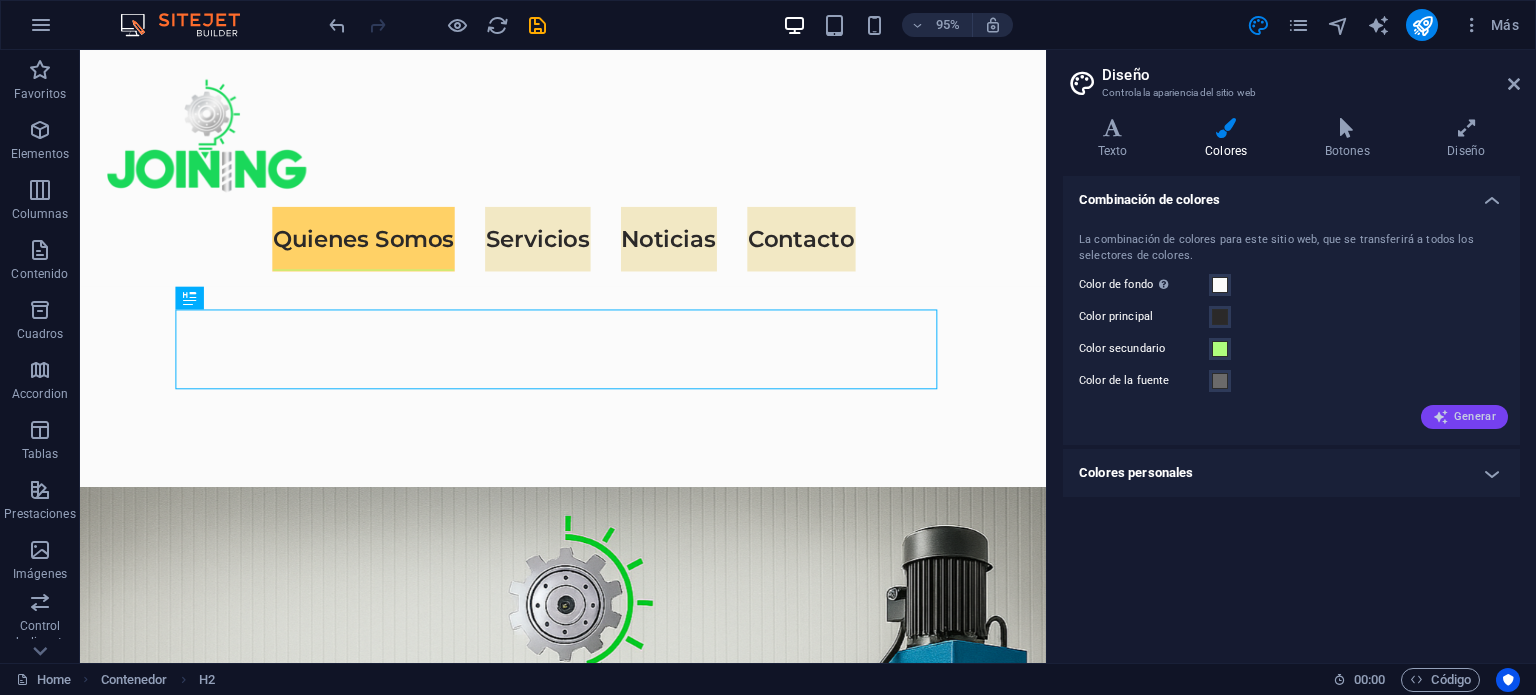 click on "Generar" at bounding box center [1464, 417] 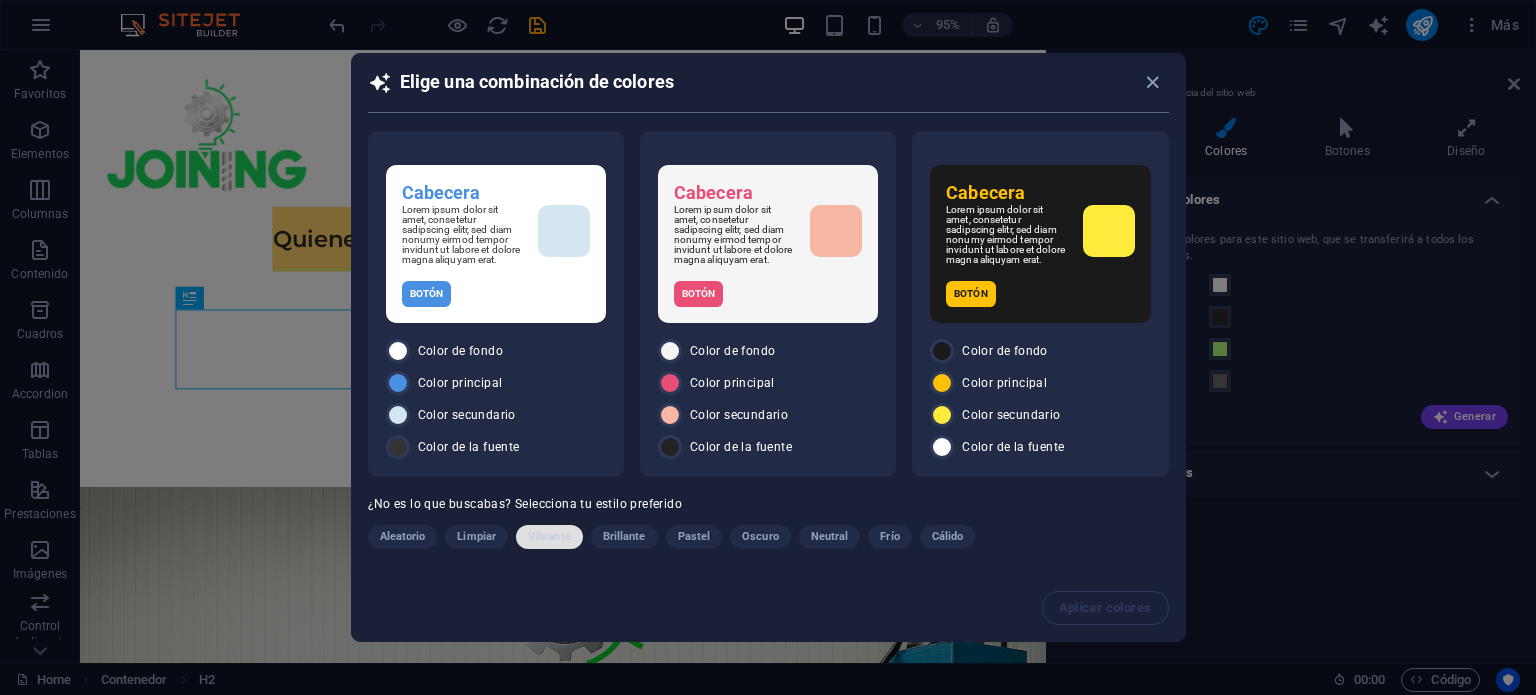 click on "Vibrante" at bounding box center (549, 537) 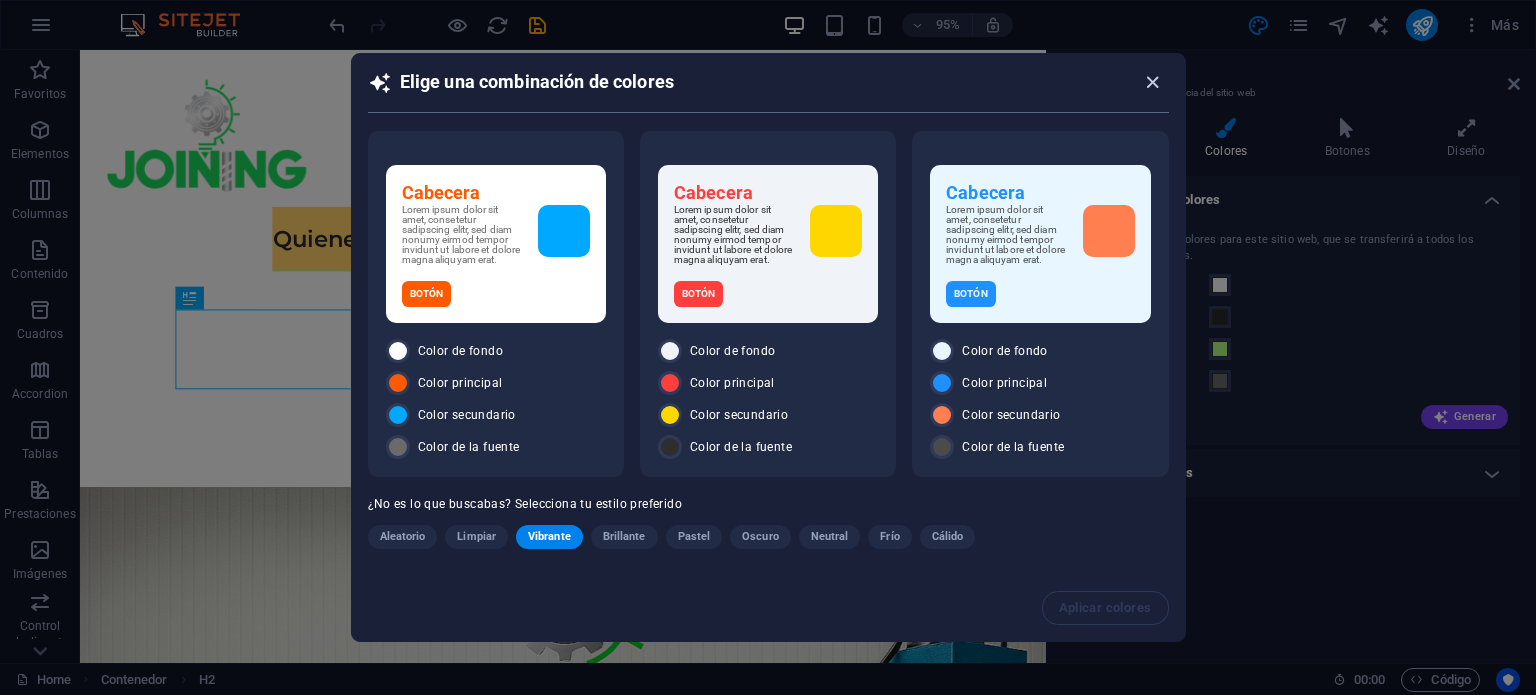 click at bounding box center [1152, 82] 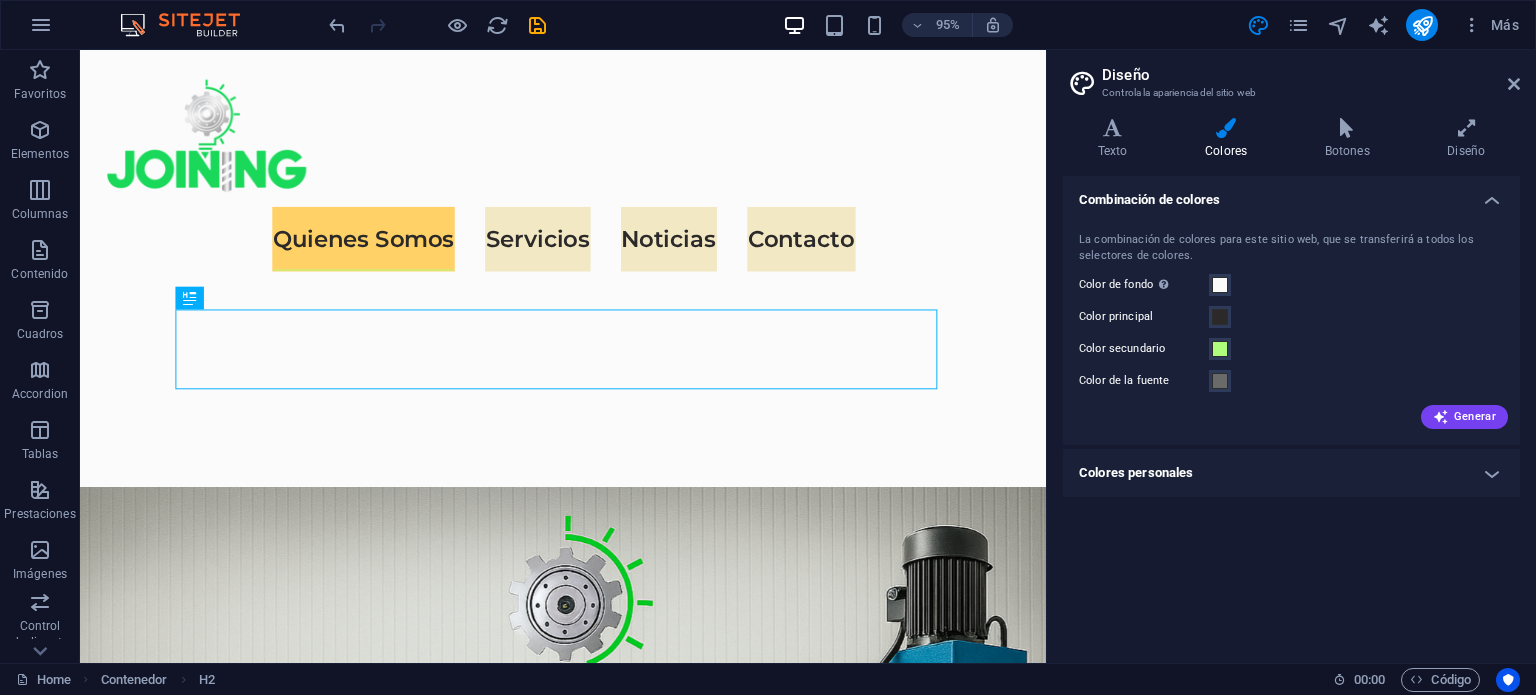 click on "Colores personales" at bounding box center (1291, 473) 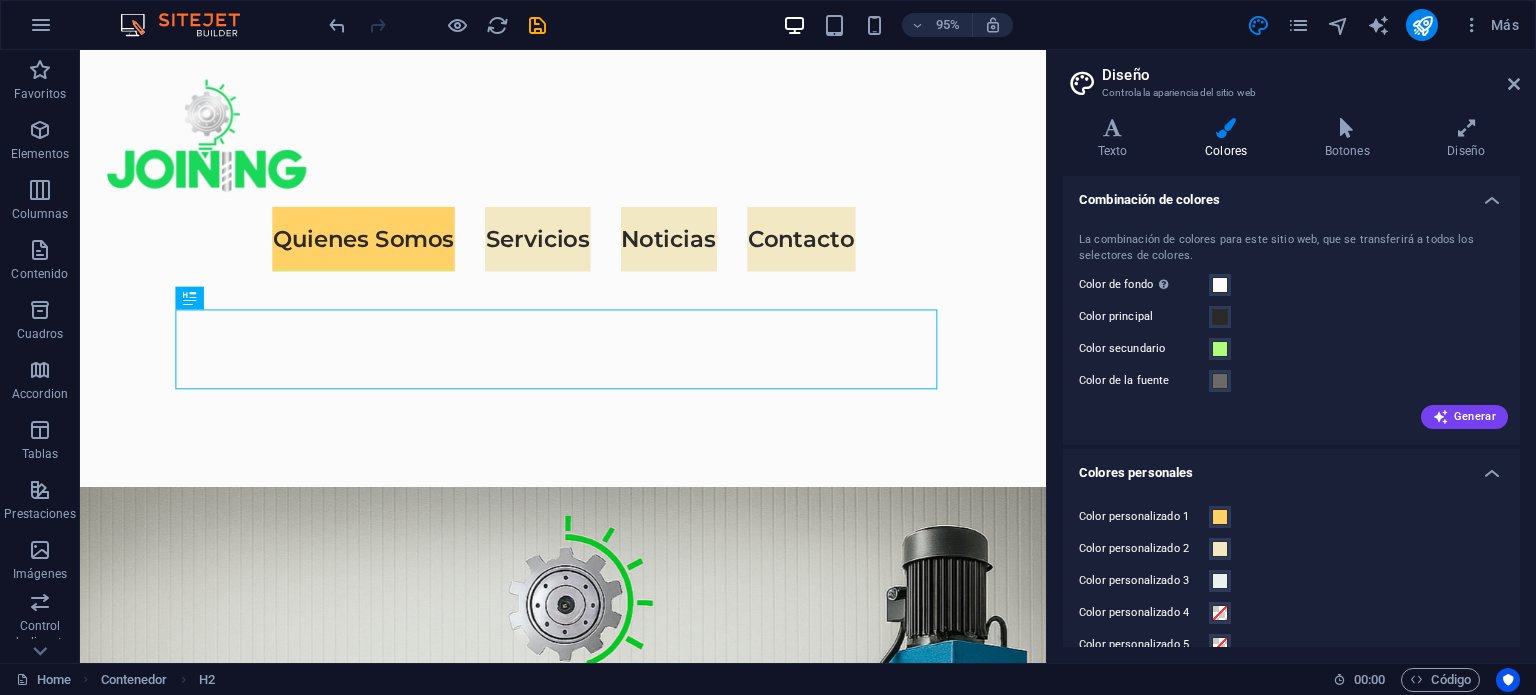 drag, startPoint x: 1519, startPoint y: 323, endPoint x: 1529, endPoint y: 486, distance: 163.30646 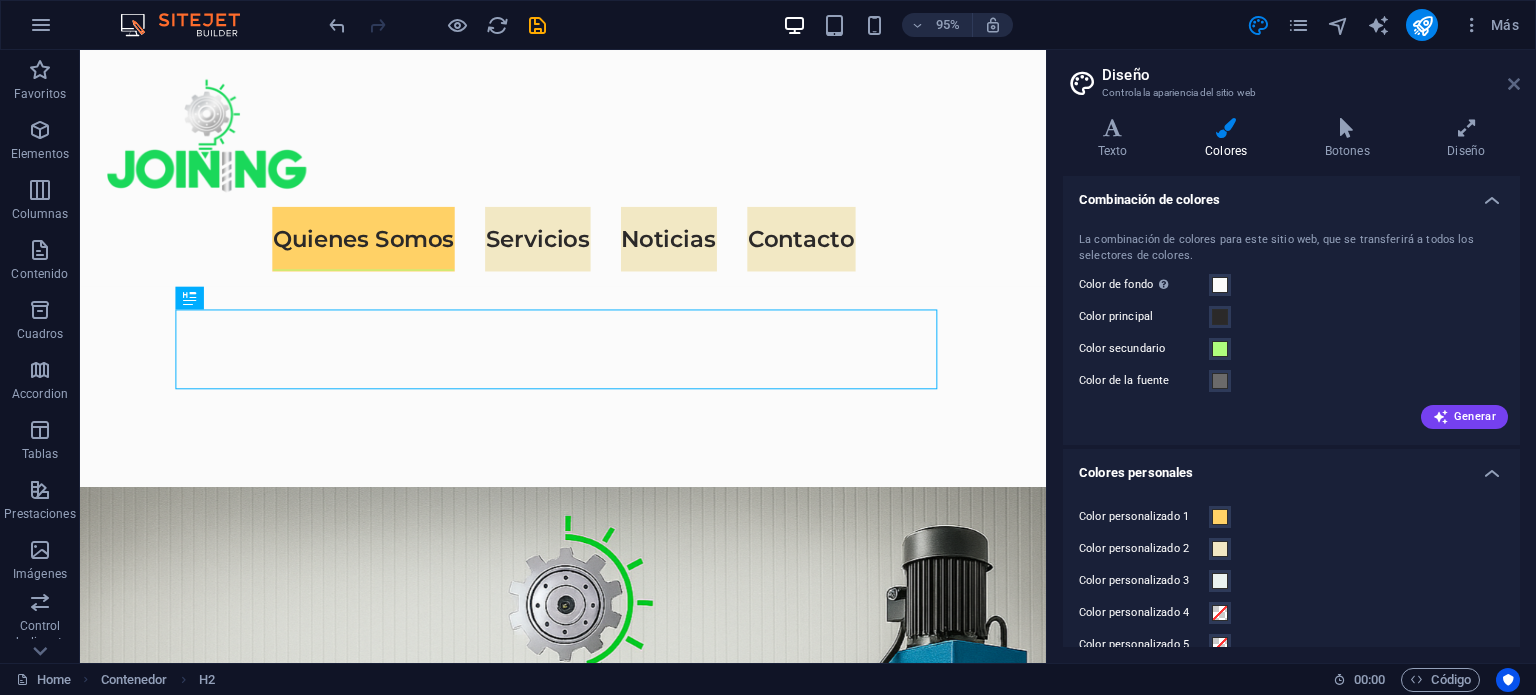 click at bounding box center (1514, 84) 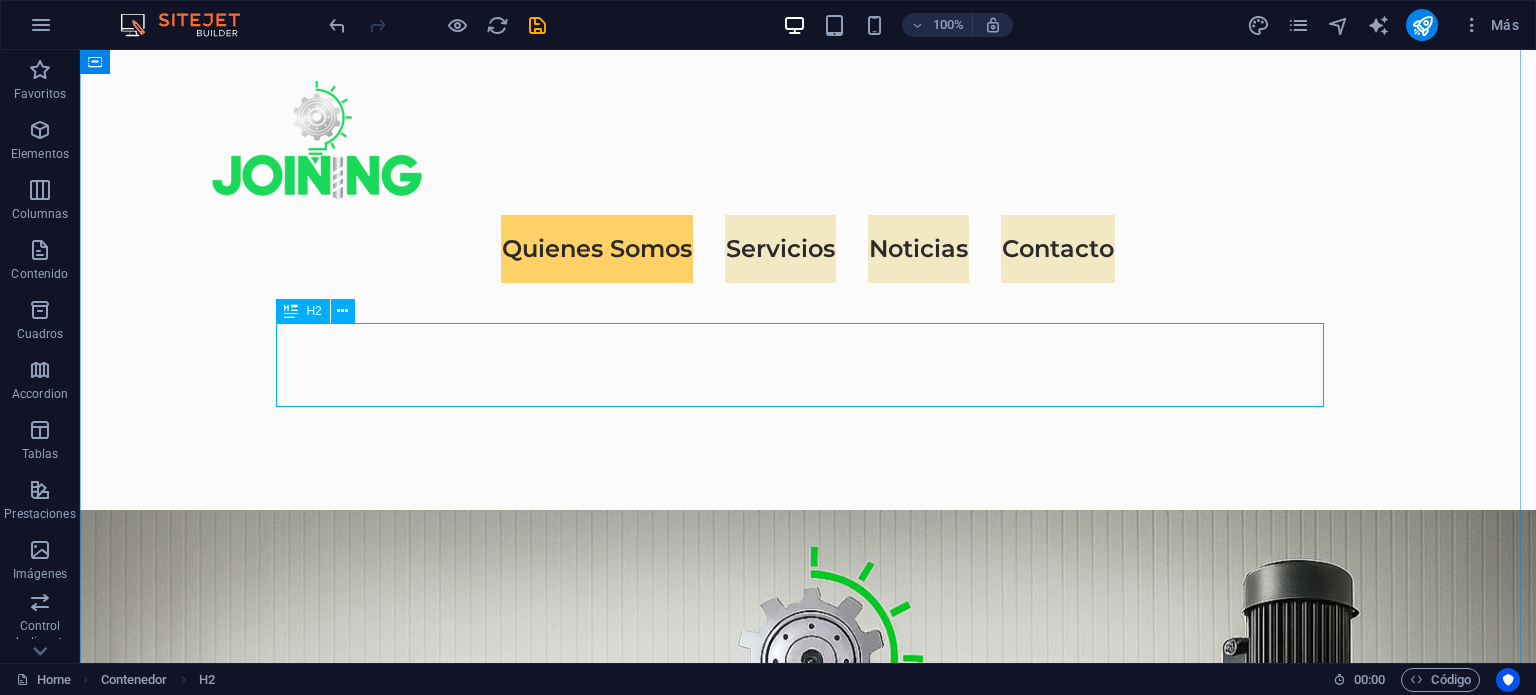 click on "Quiénes somos" at bounding box center [808, 1534] 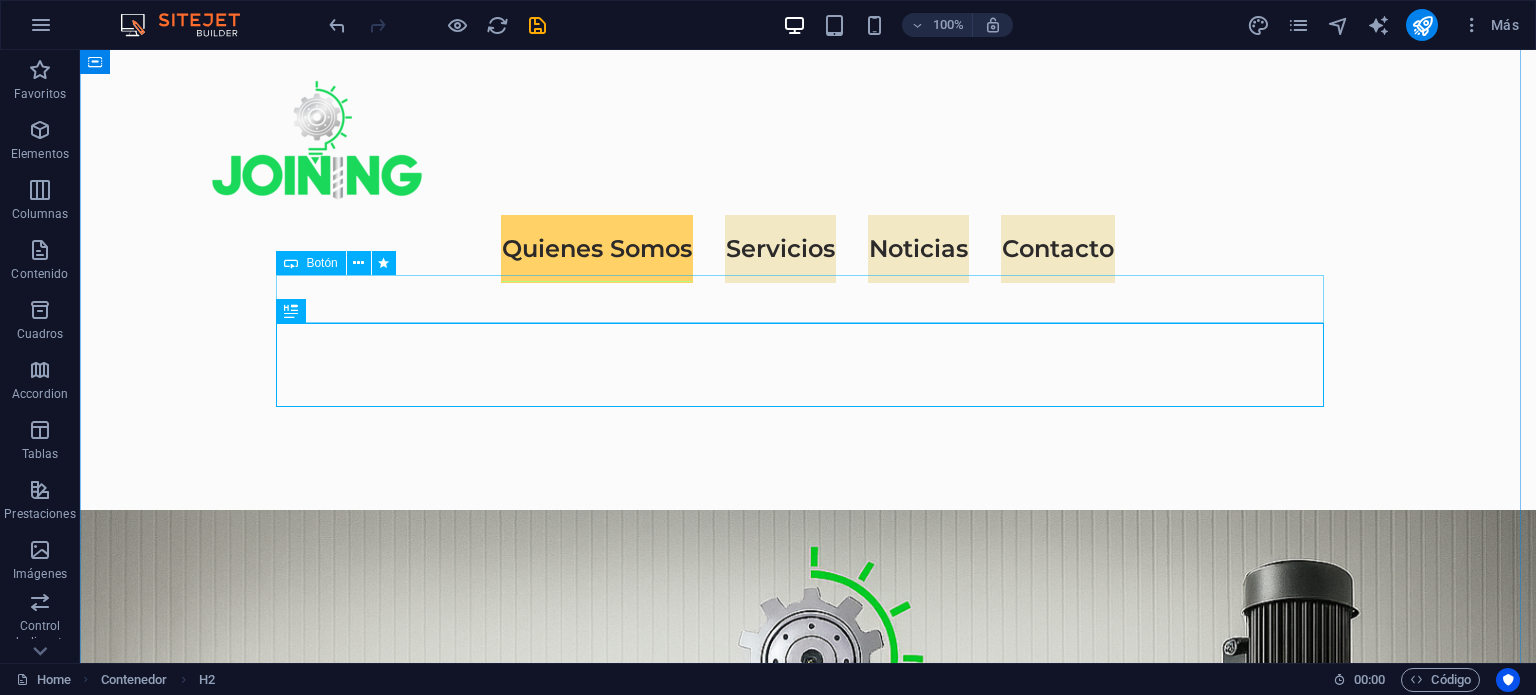 click on "Cotiza con nosotros" at bounding box center [808, 1468] 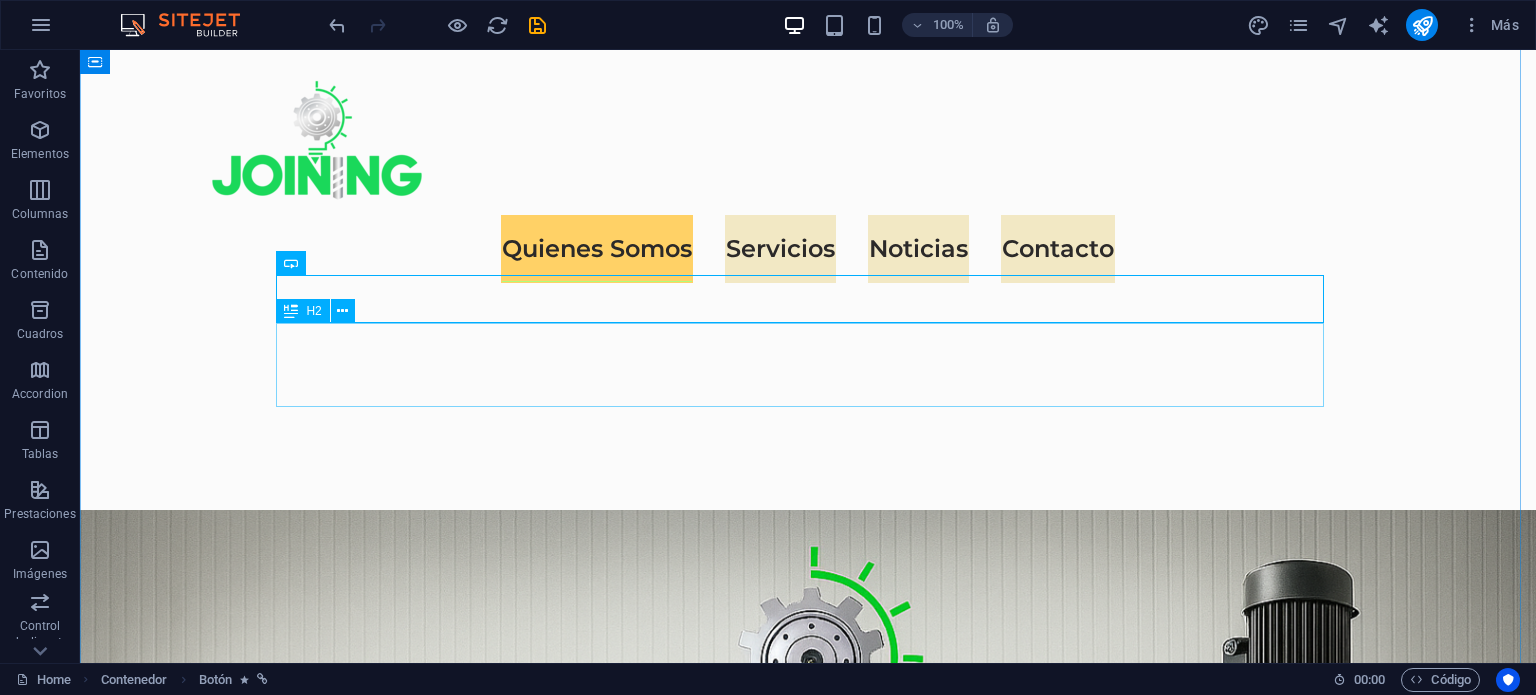 click on "Quiénes somos" at bounding box center (808, 1534) 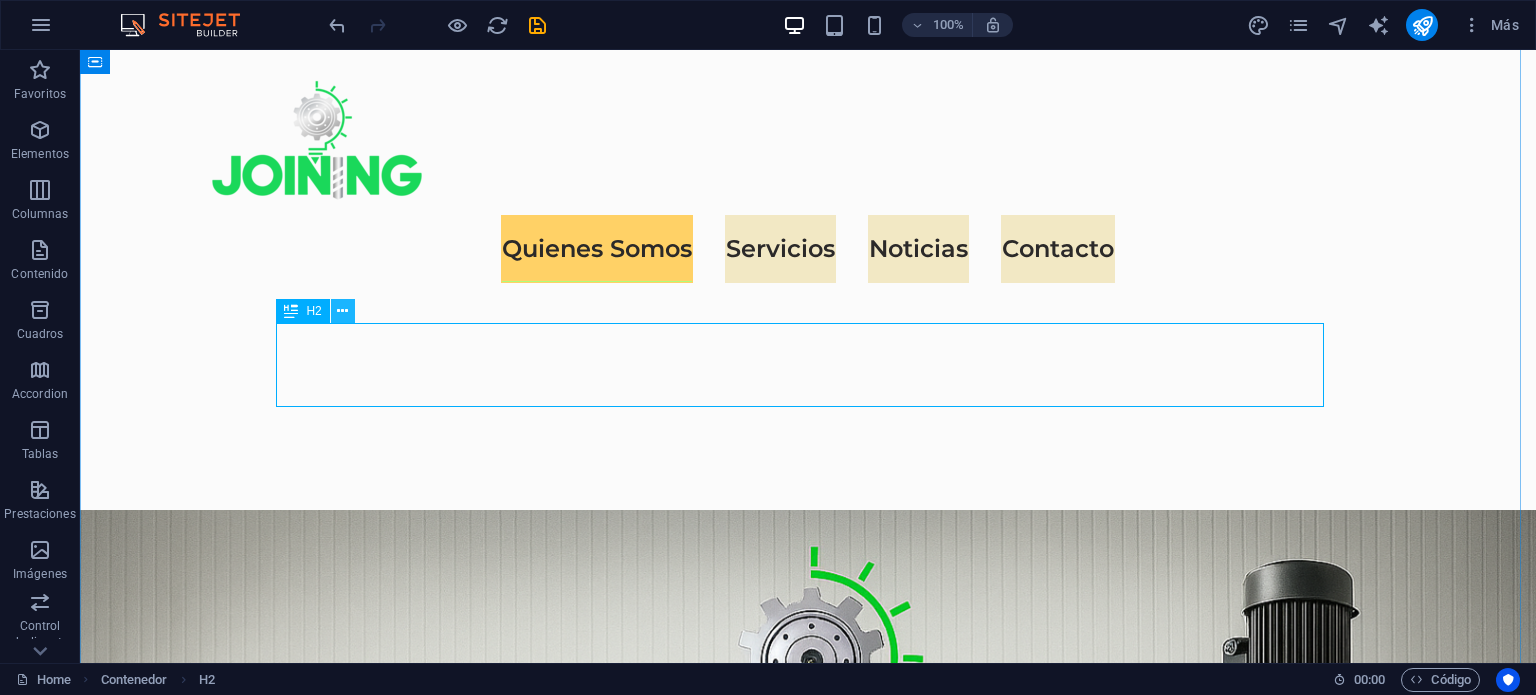 click at bounding box center [342, 311] 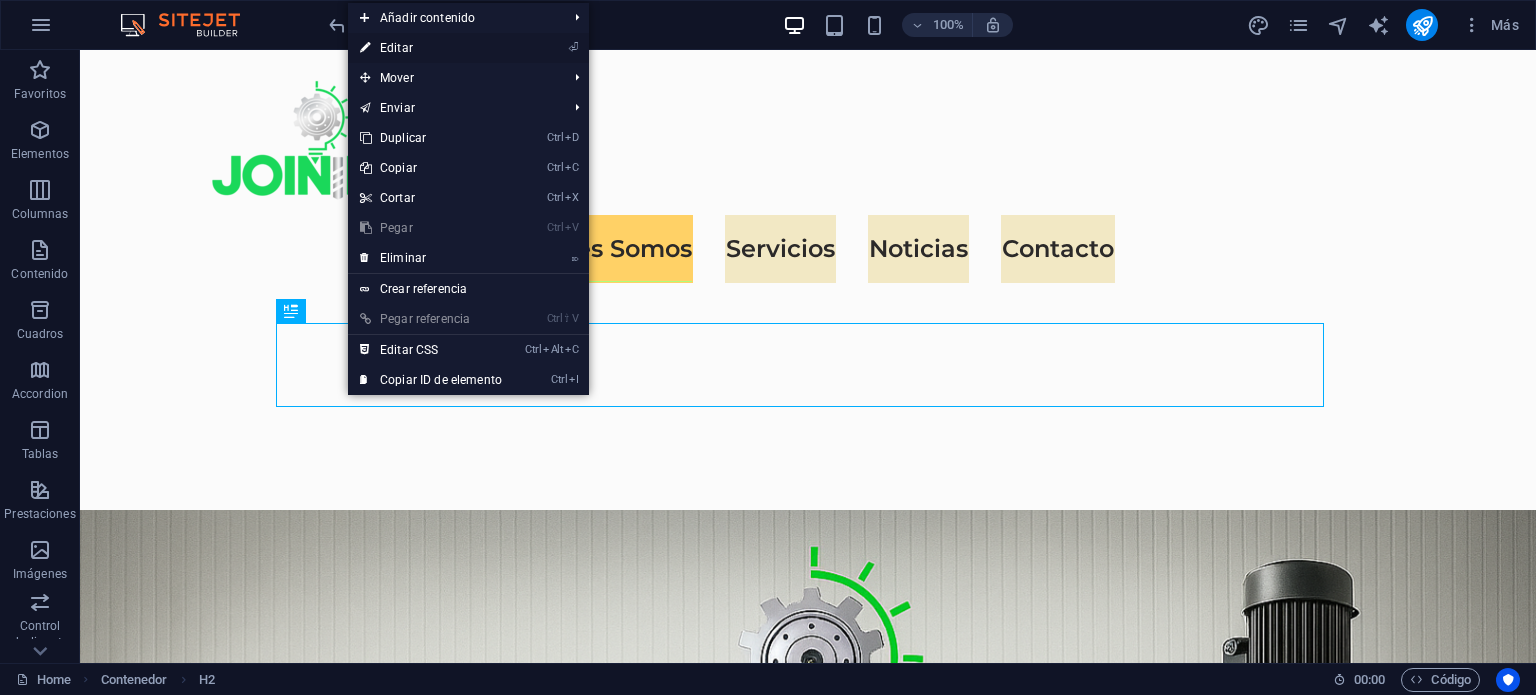 click on "⏎  Editar" at bounding box center (431, 48) 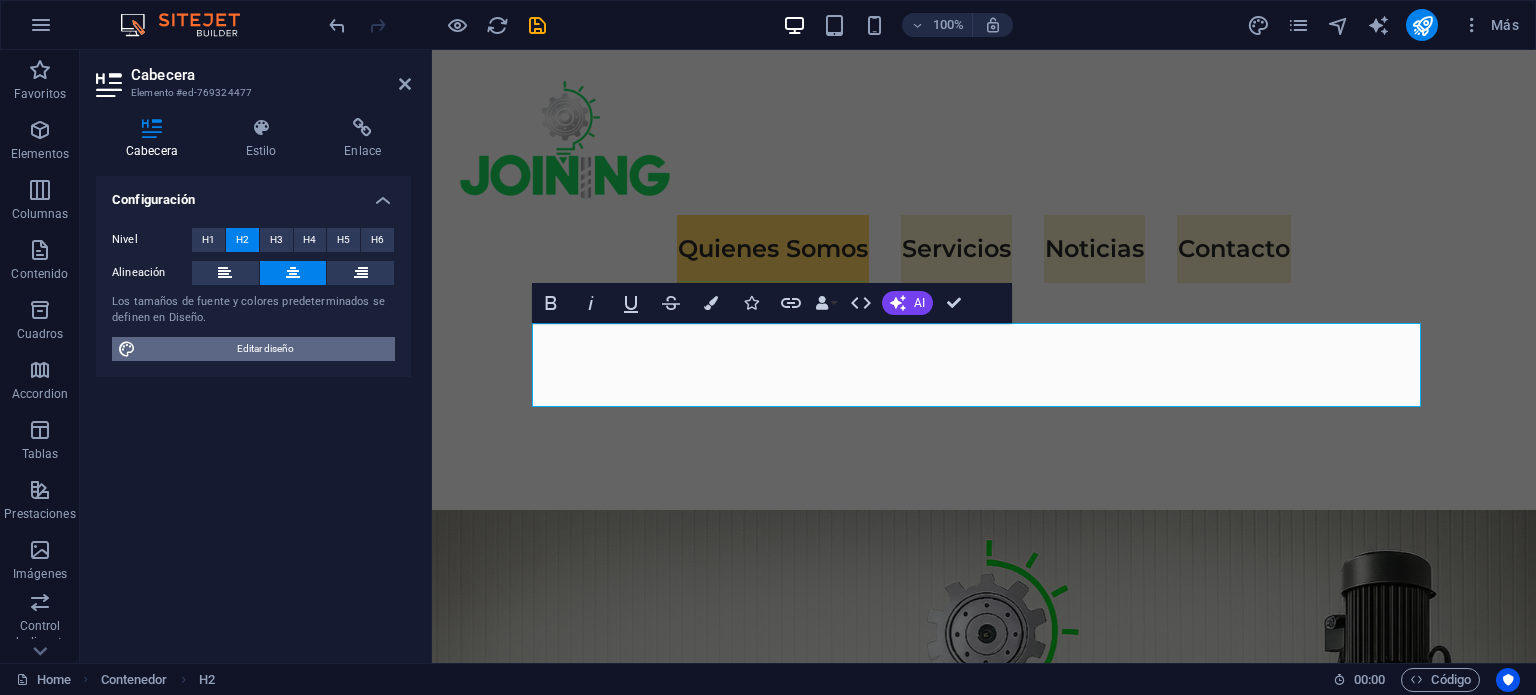 click on "Editar diseño" at bounding box center (265, 349) 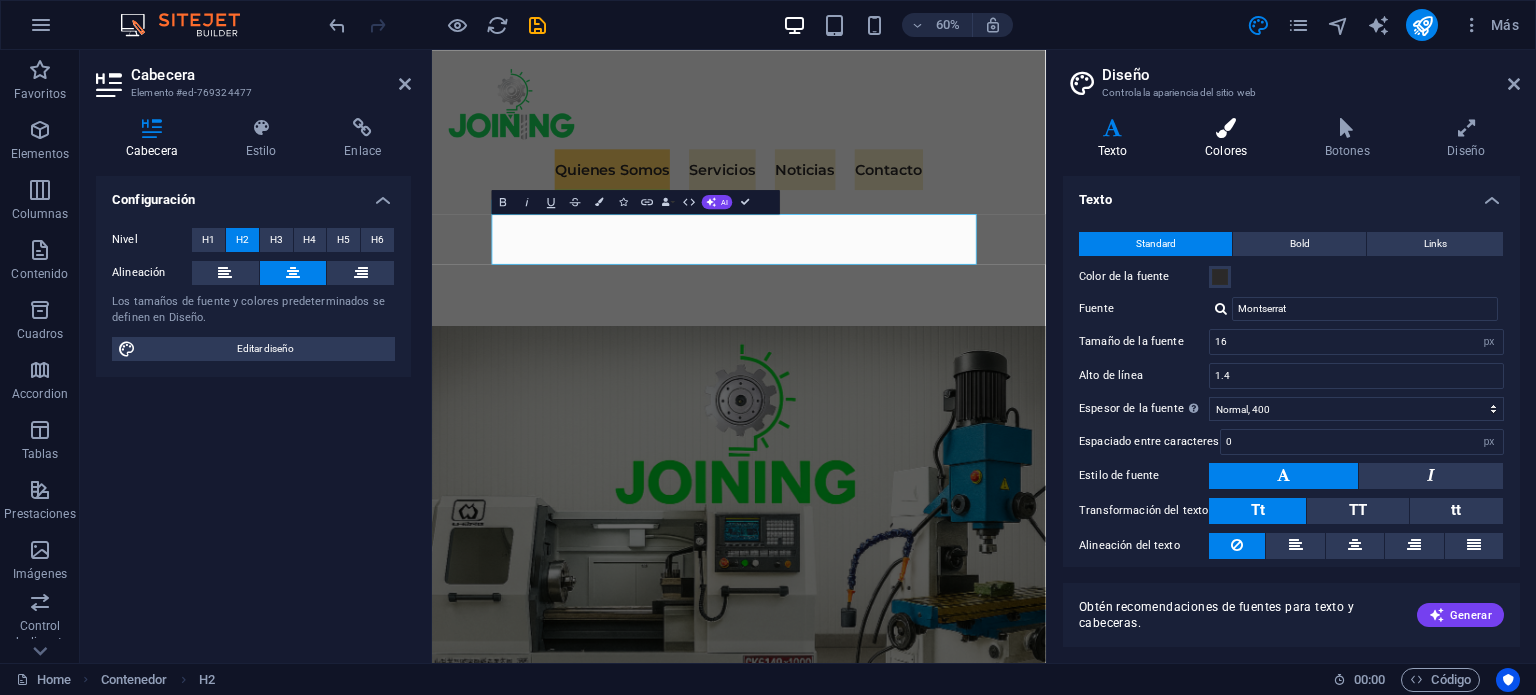 click at bounding box center [1226, 128] 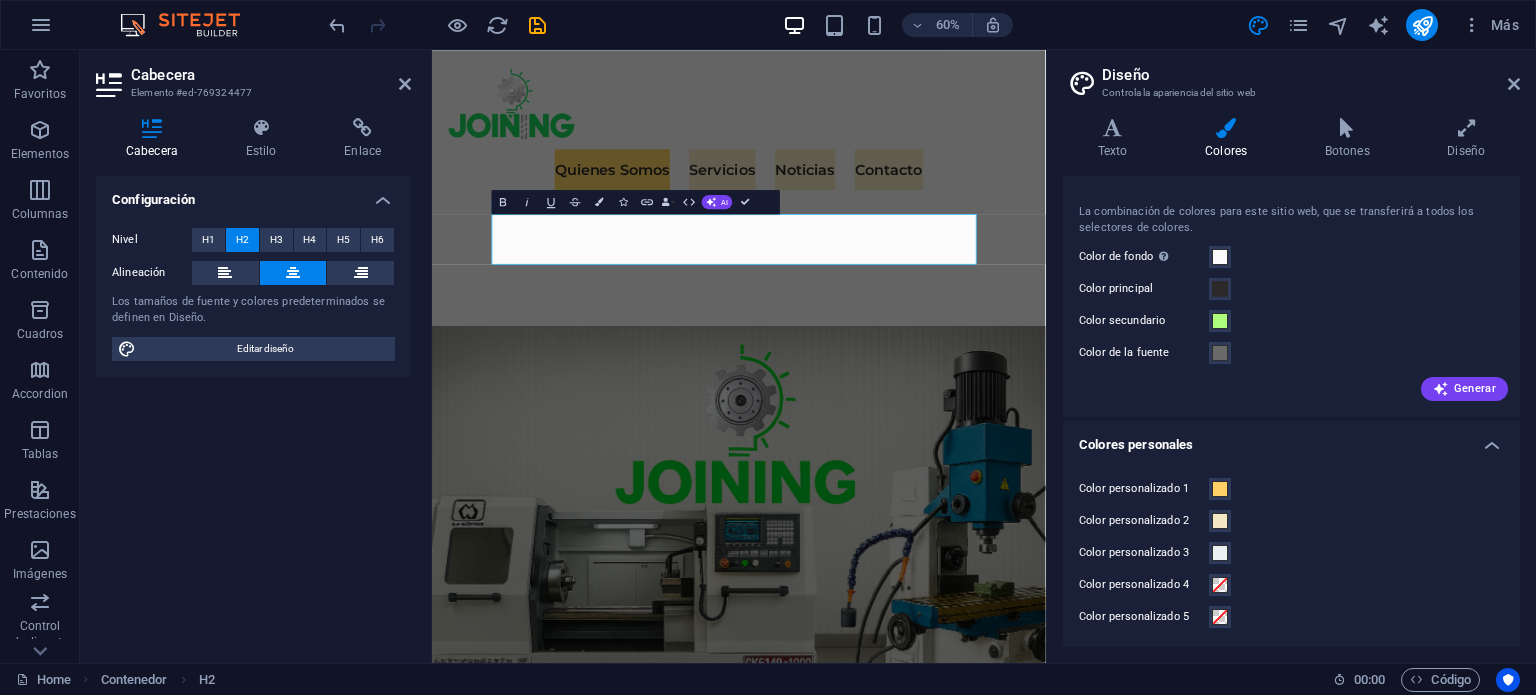 scroll, scrollTop: 0, scrollLeft: 0, axis: both 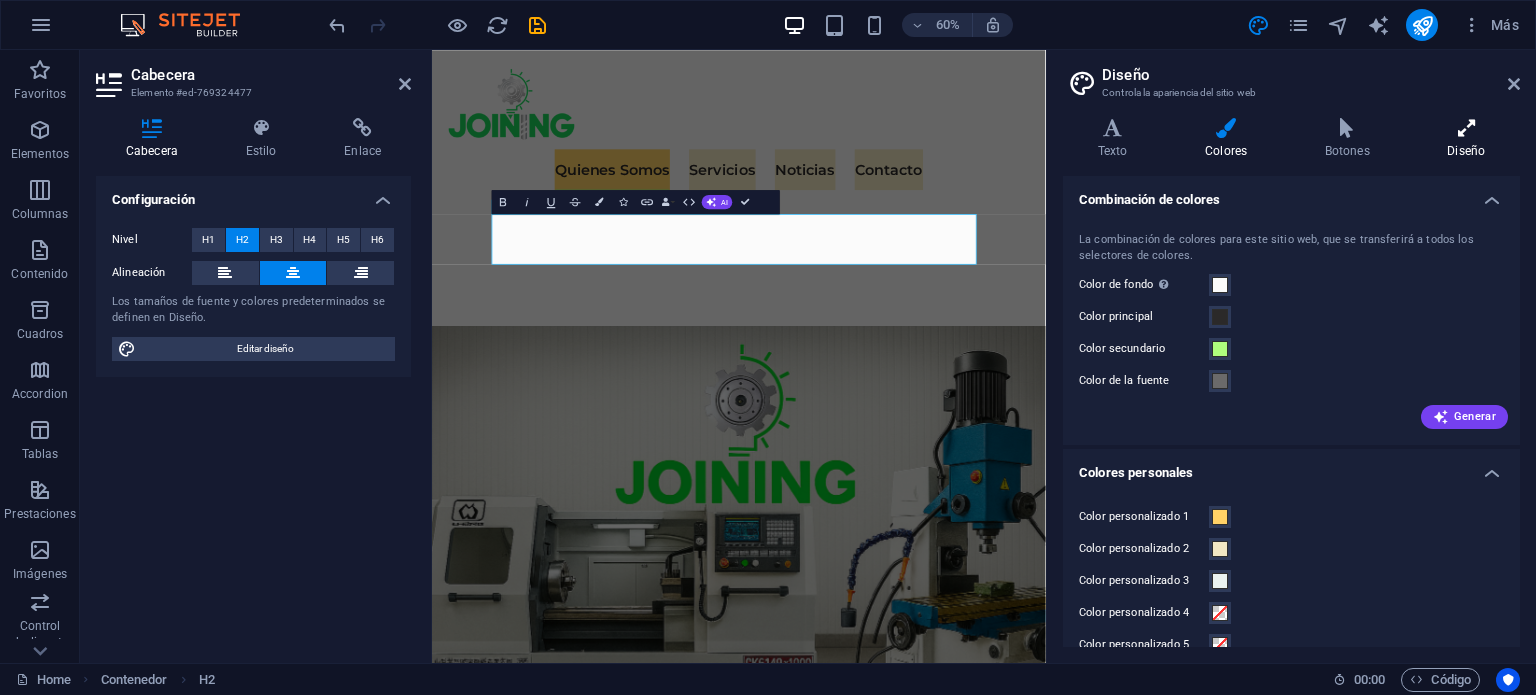 click at bounding box center [1466, 128] 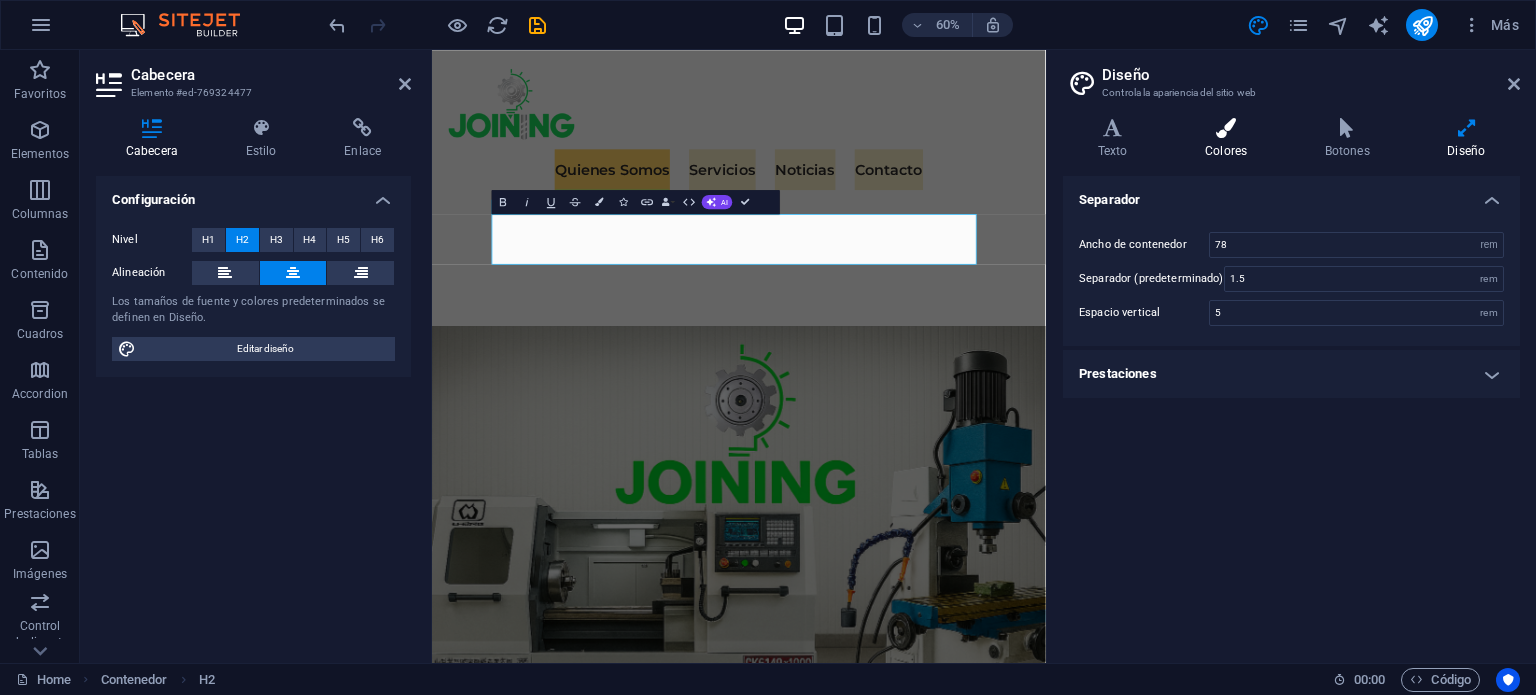 click at bounding box center (1226, 128) 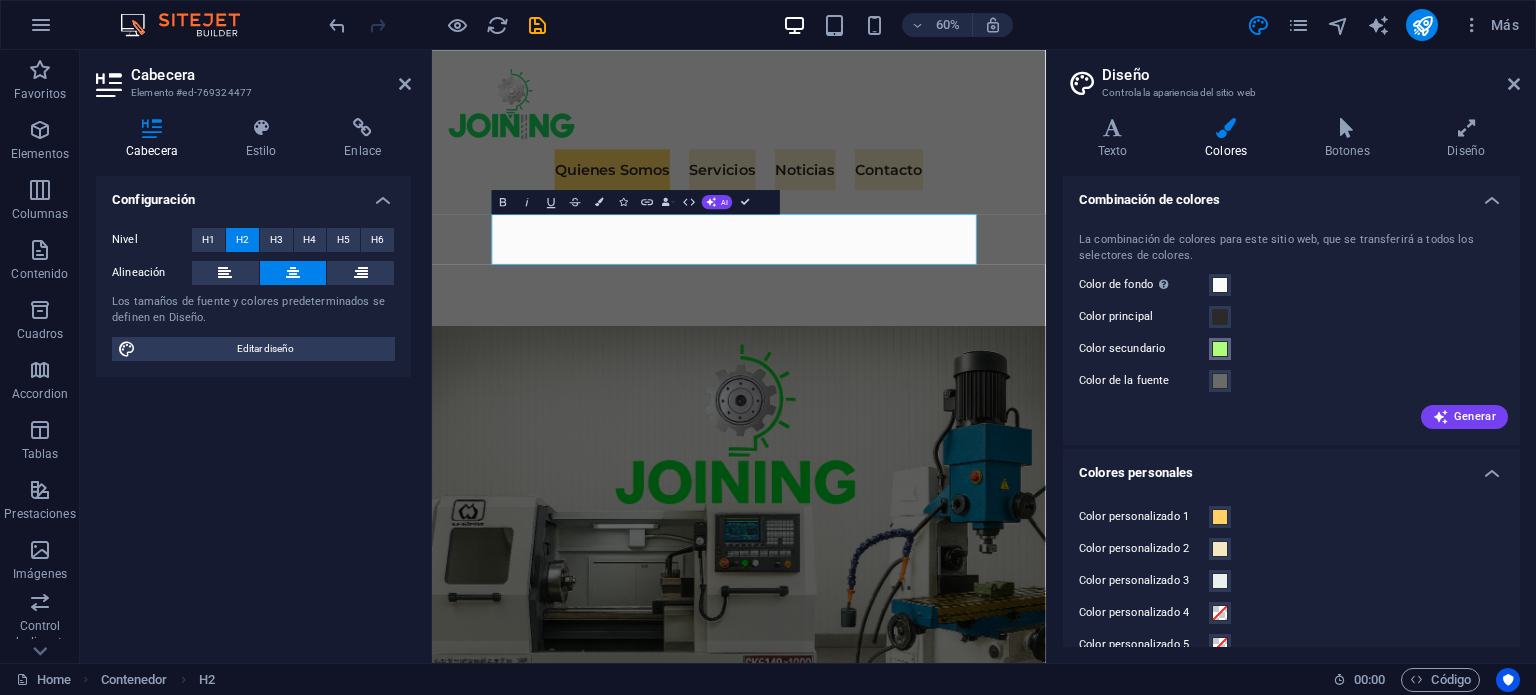 click at bounding box center [1220, 349] 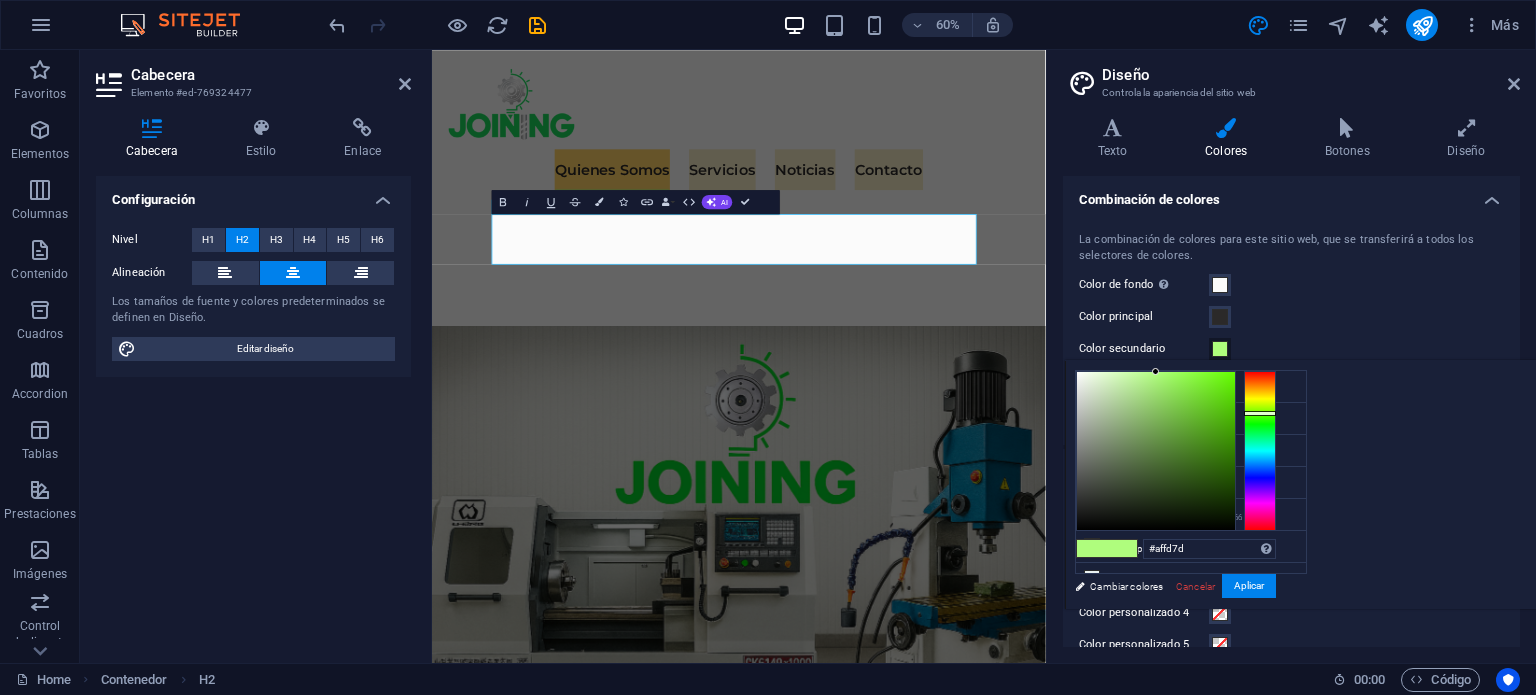 click at bounding box center (1220, 349) 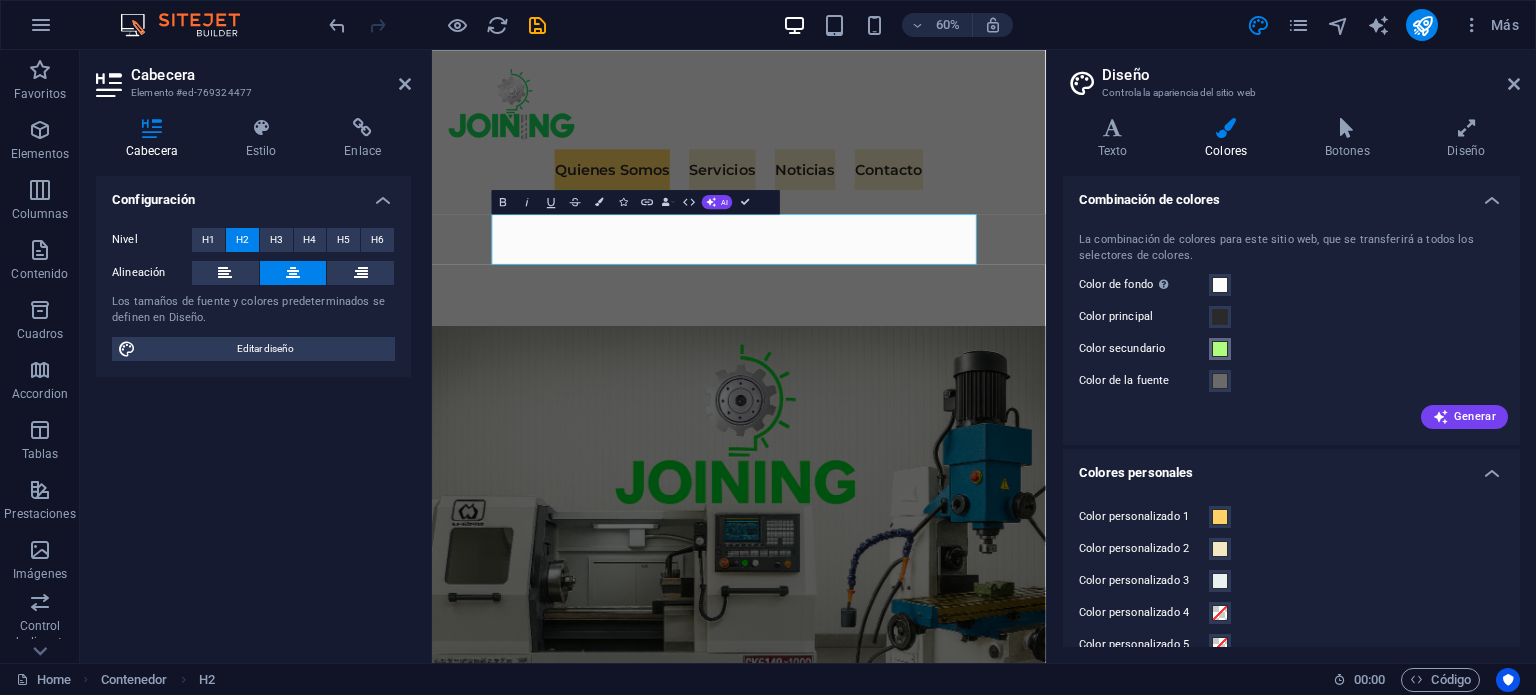 click at bounding box center (1220, 349) 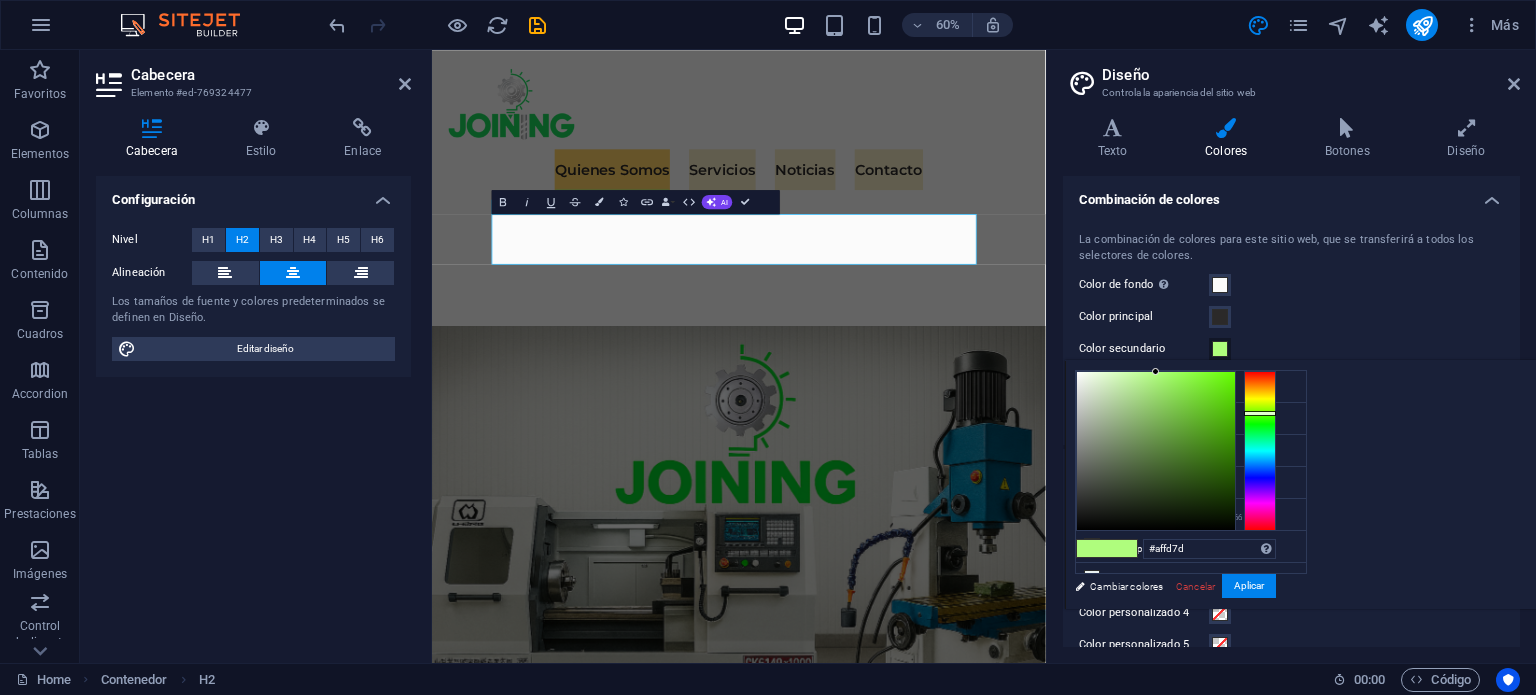 click at bounding box center (1220, 349) 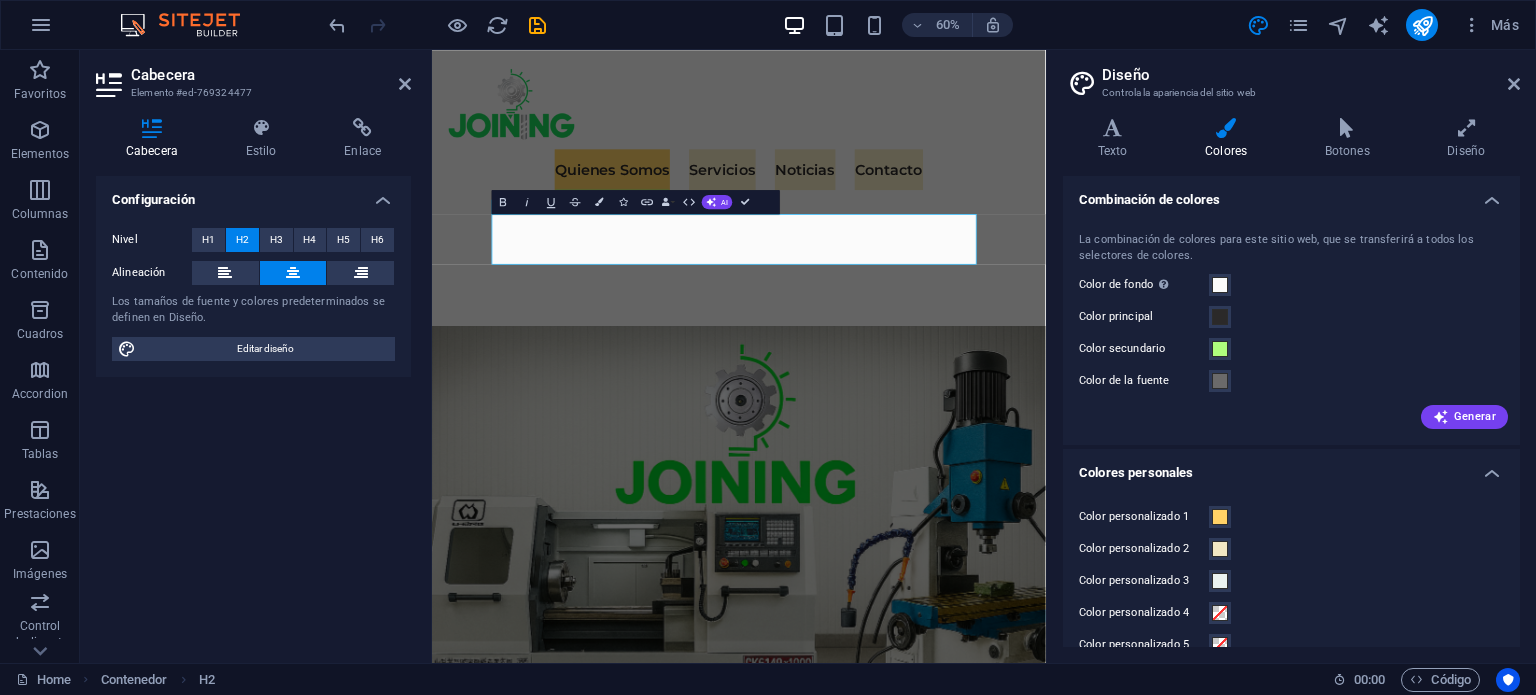 click on "Color de la fuente" at bounding box center [1291, 381] 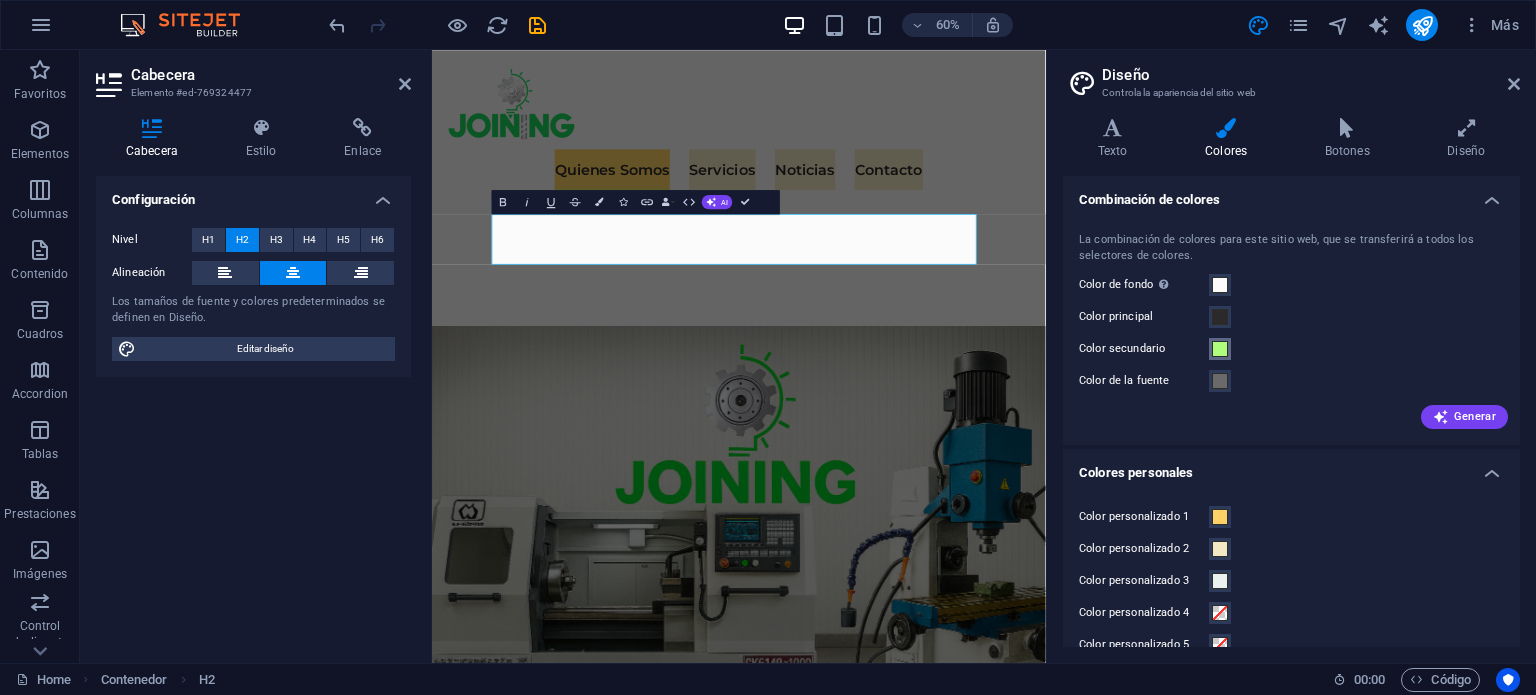 click at bounding box center [1220, 349] 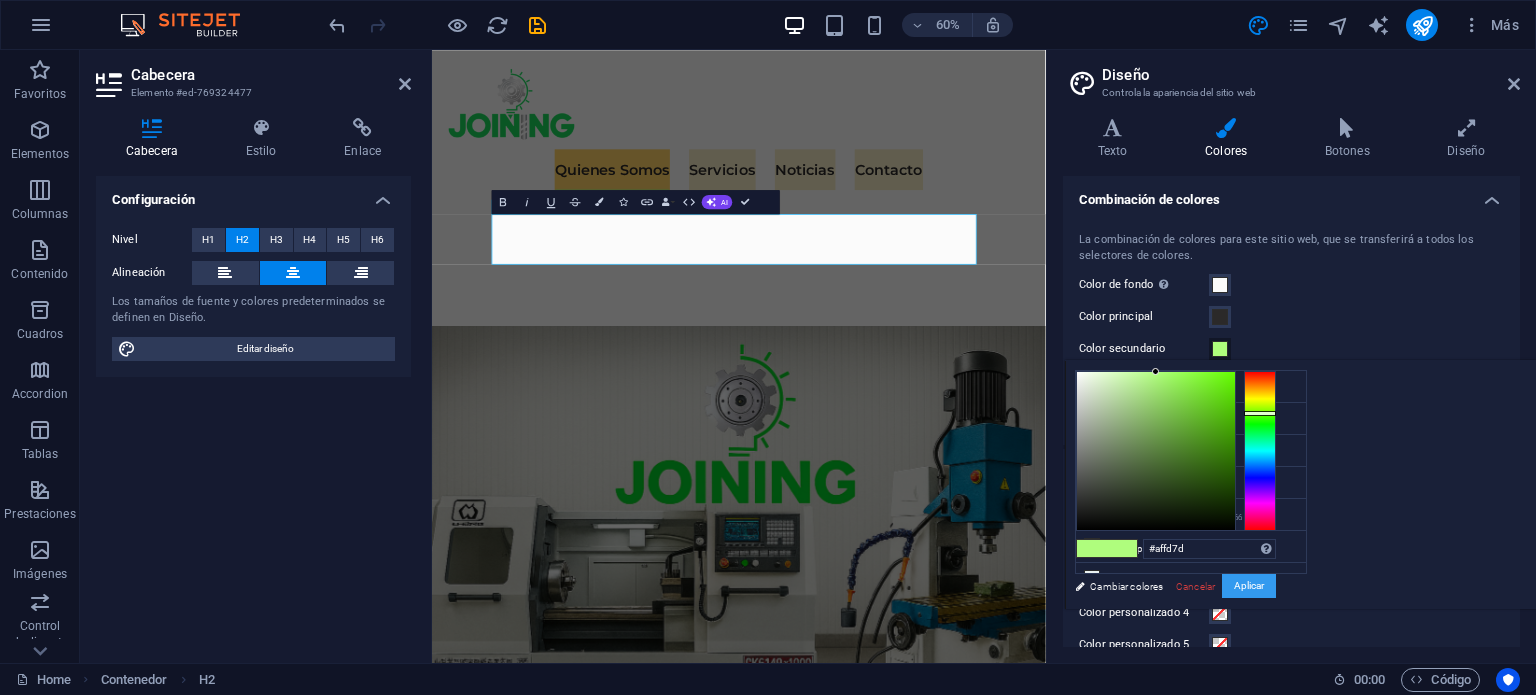 click on "Aplicar" at bounding box center (1249, 586) 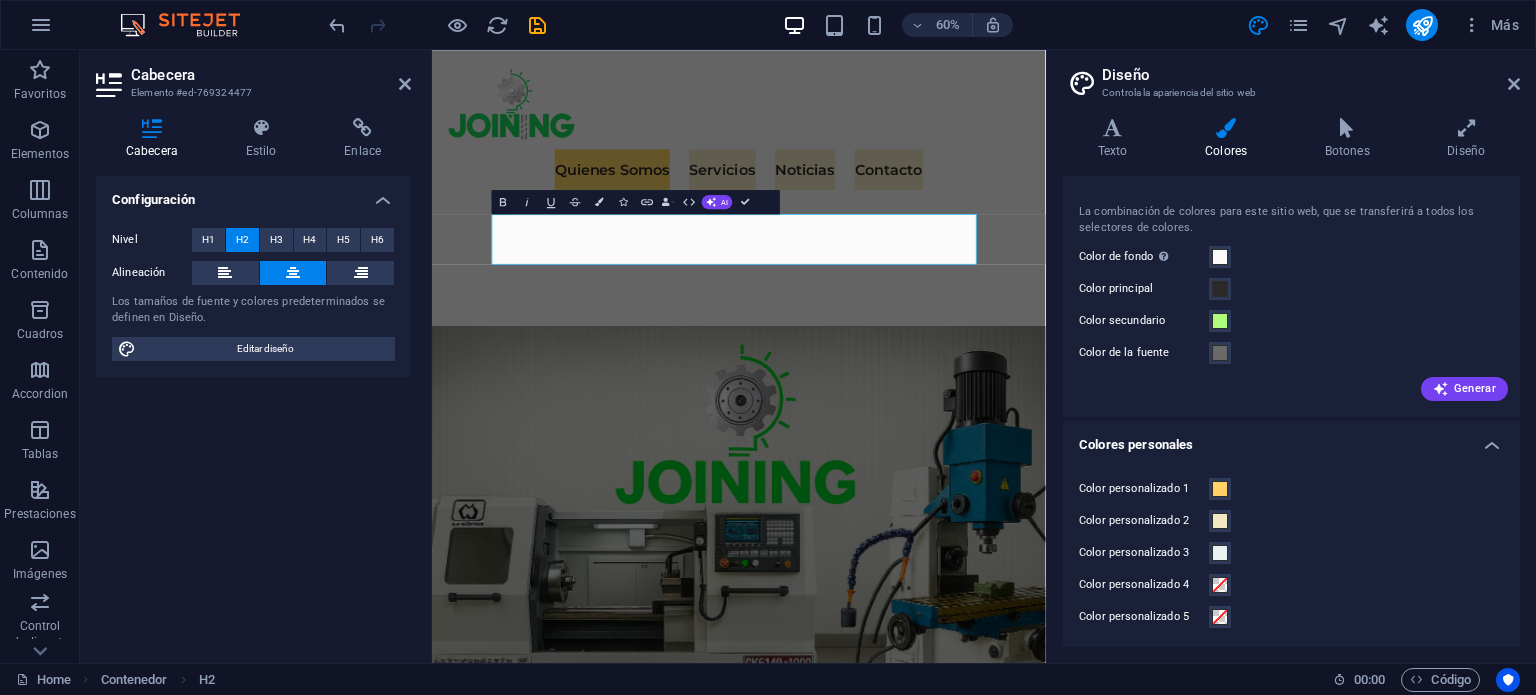 scroll, scrollTop: 0, scrollLeft: 0, axis: both 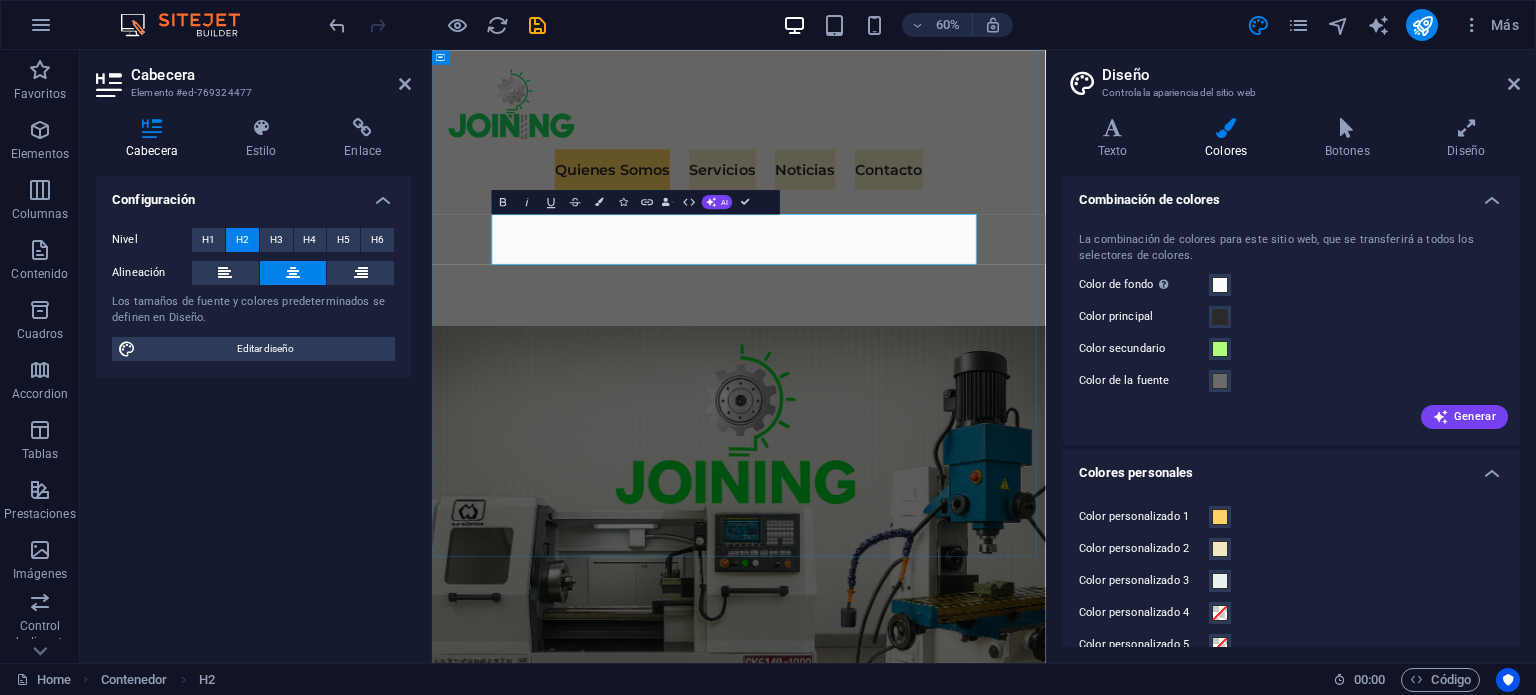 click on "Quiénes somos" at bounding box center [943, 1534] 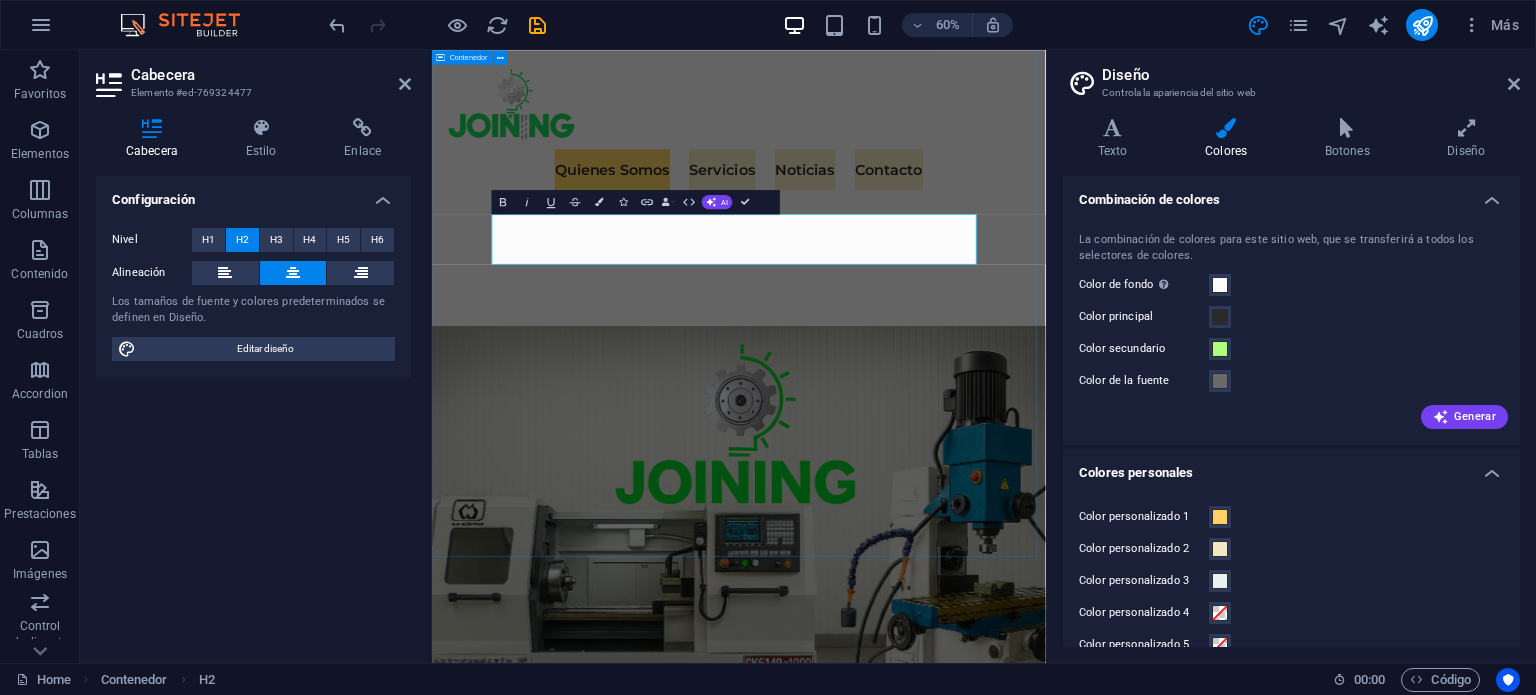 click on "Sitio Web en construcción... Contacto@[EMAIL] Cotiza con nosotros Quiénes somos We are a passionate consulting agency dedicated to helping businesses navigate the dynamic landscape of sustainable energy and strategic growth. Our core mission is to empower organizations to thrive while making a positive impact on the environment. Sustainable Success Partner At Eco-Con, we understand that success is not just about profitability; it's also about sustainability and responsible business practices. With a proven track record of guiding businesses towards greater profitability and environmental responsibility, we have become a trusted partner in the industry. Expertise For Results At Eco-Con, we understand that success is not just about profitability; it's also about sustainability and responsible business practices. With a proven track record of guiding businesses towards greater profitability and environmental responsibility, we have become a trusted partner in the industry." at bounding box center [943, 2076] 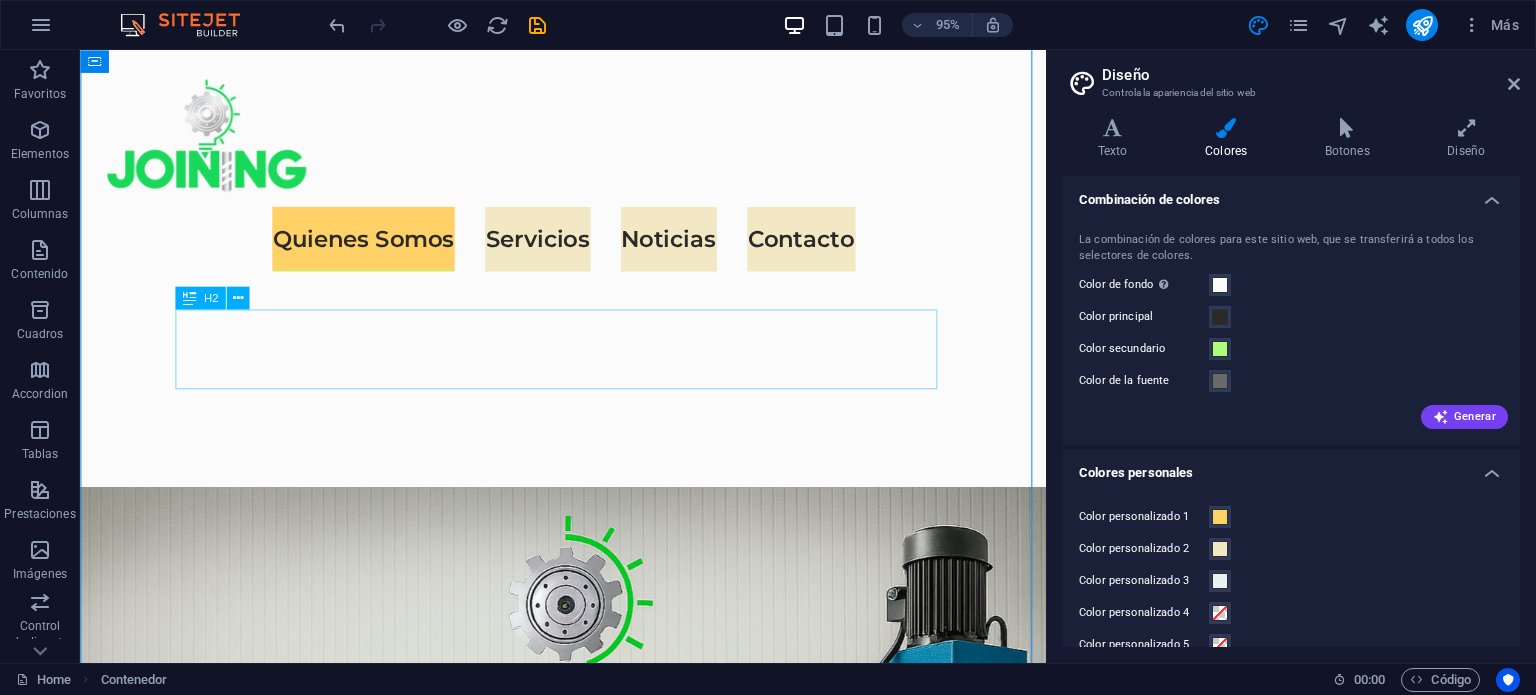 click on "Quiénes somos" at bounding box center (588, 1534) 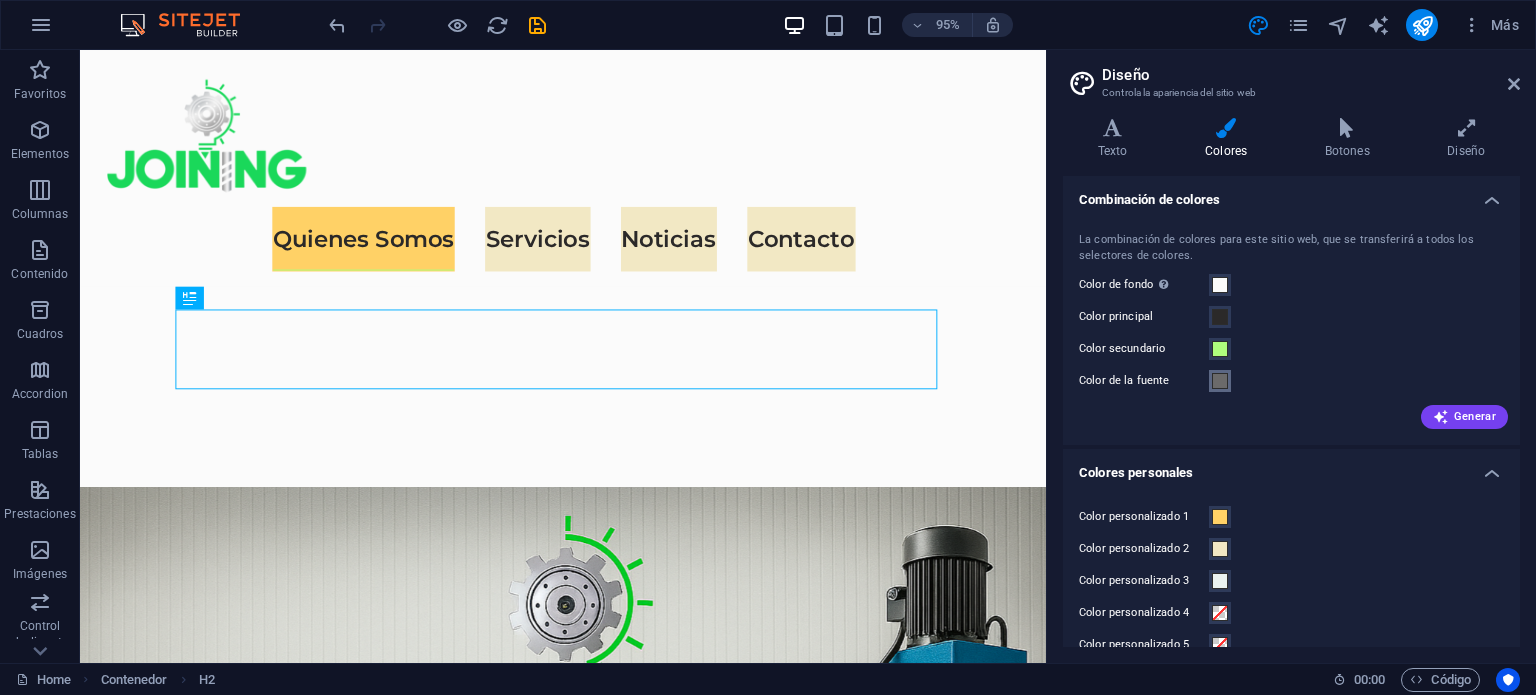 click at bounding box center [1220, 381] 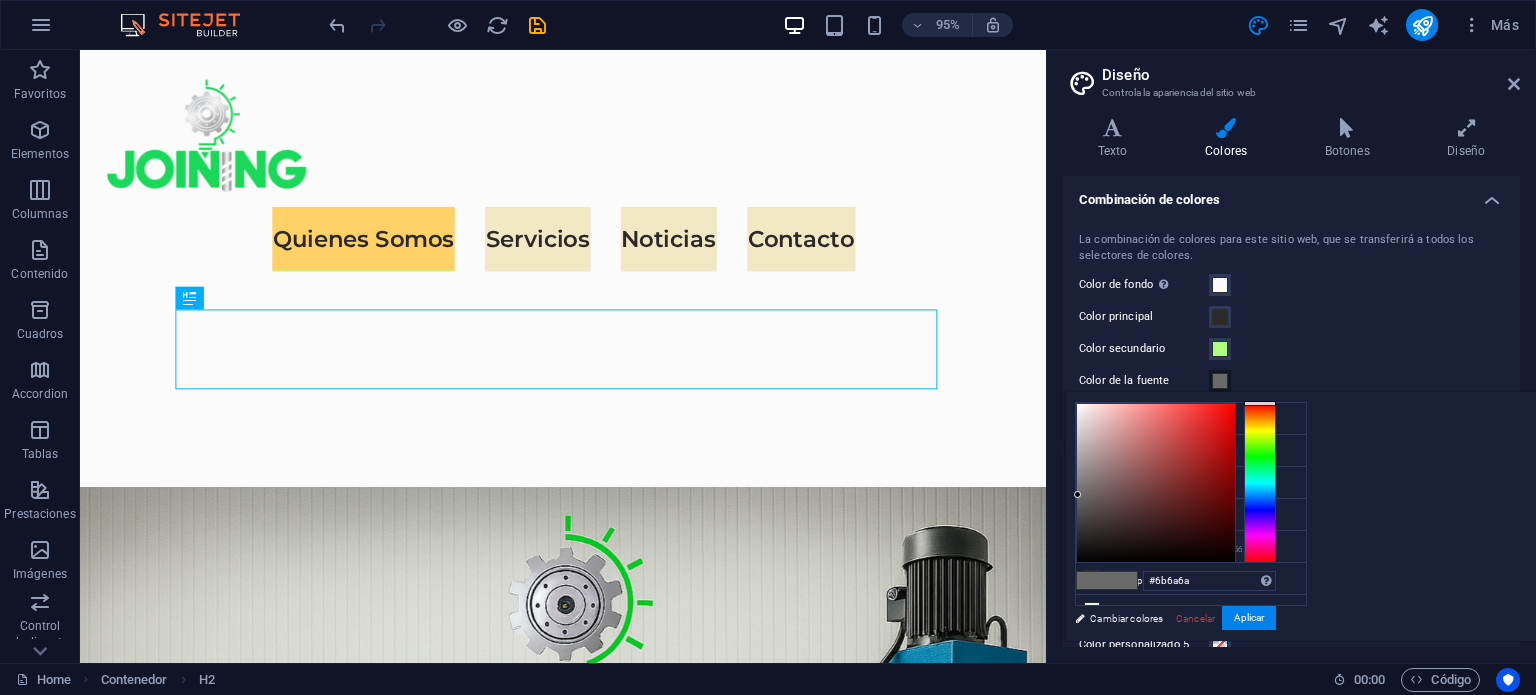 click at bounding box center [1092, 580] 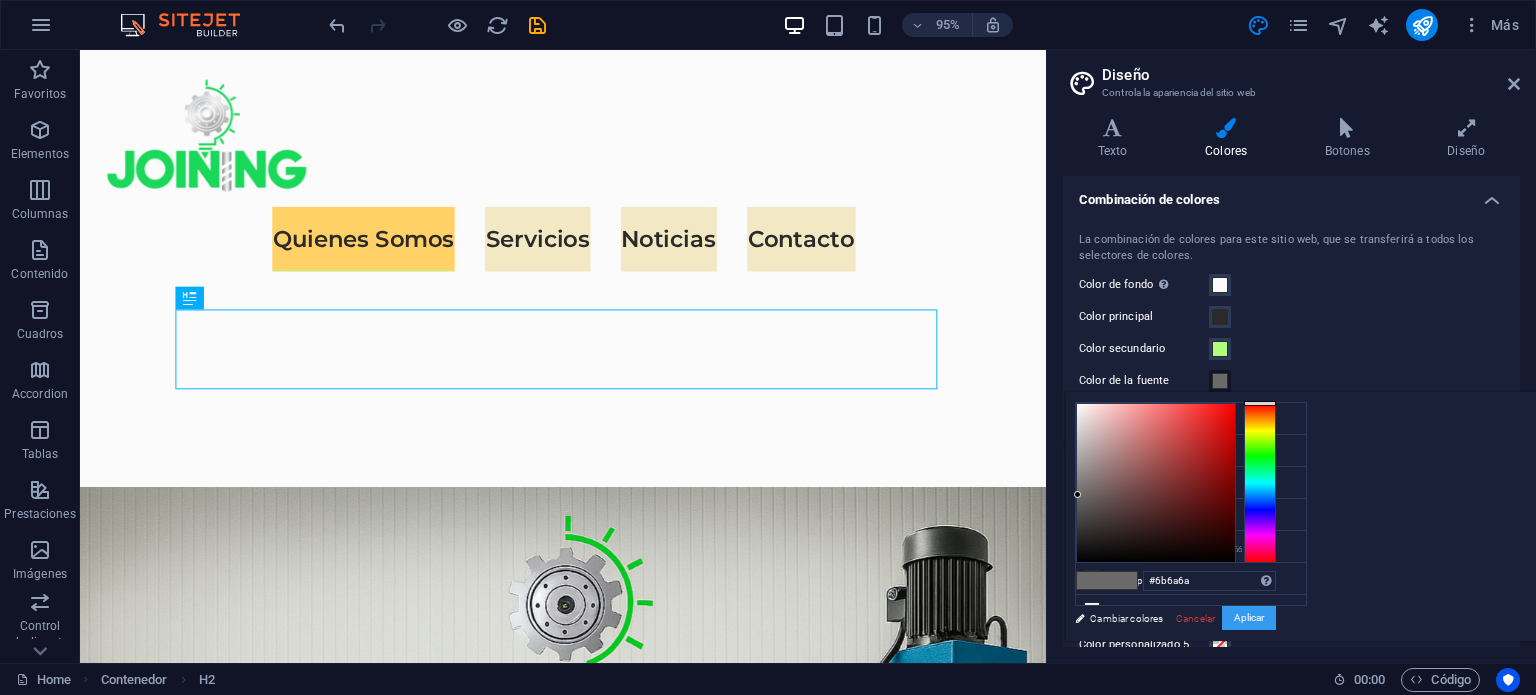 click on "Aplicar" at bounding box center (1249, 618) 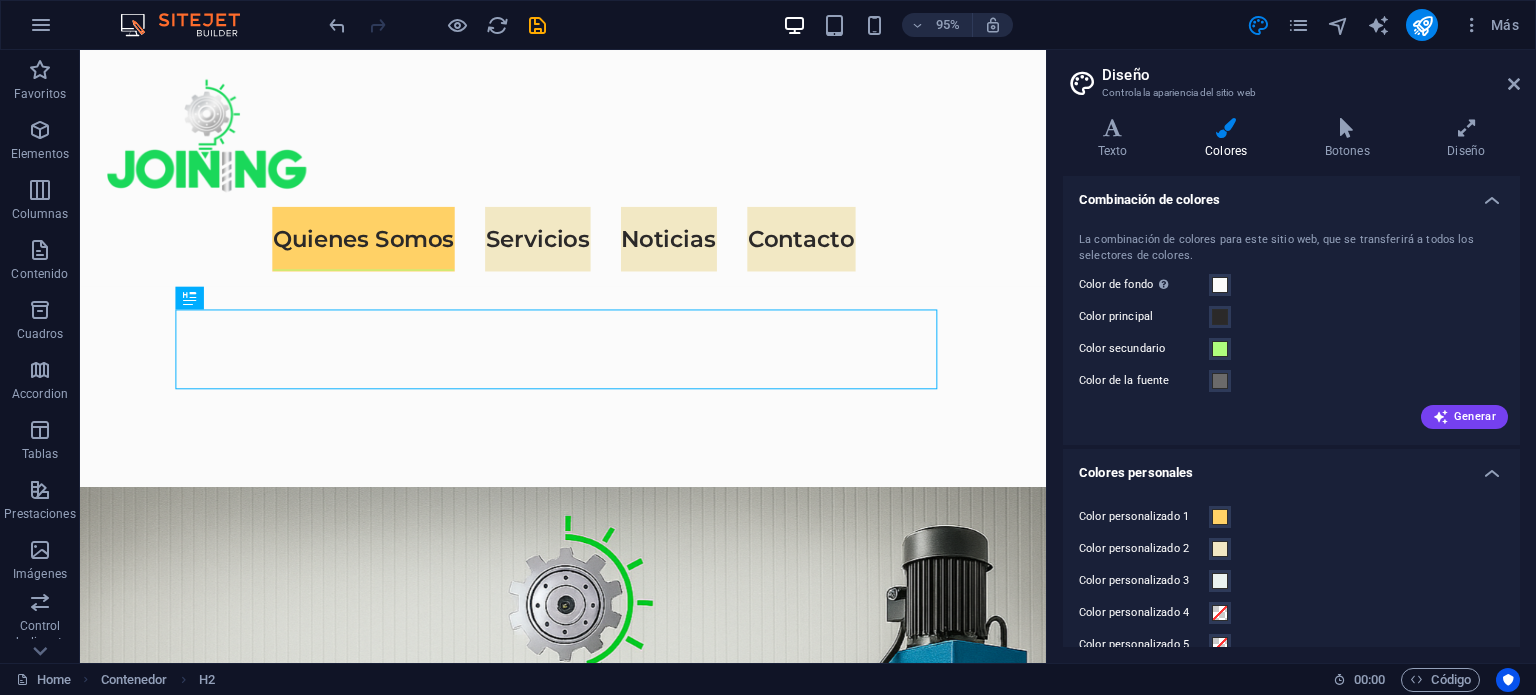 click on "Combinación de colores" at bounding box center [1291, 194] 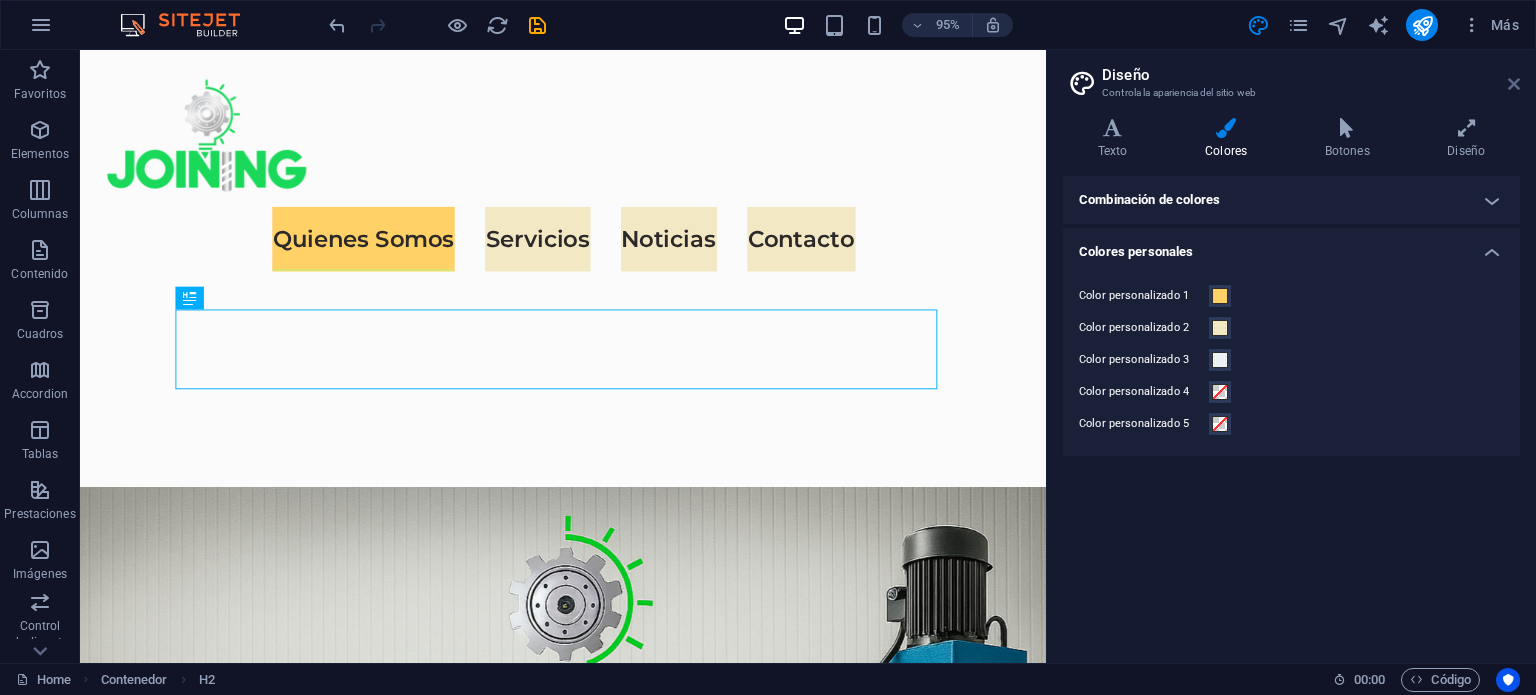 click at bounding box center (1514, 84) 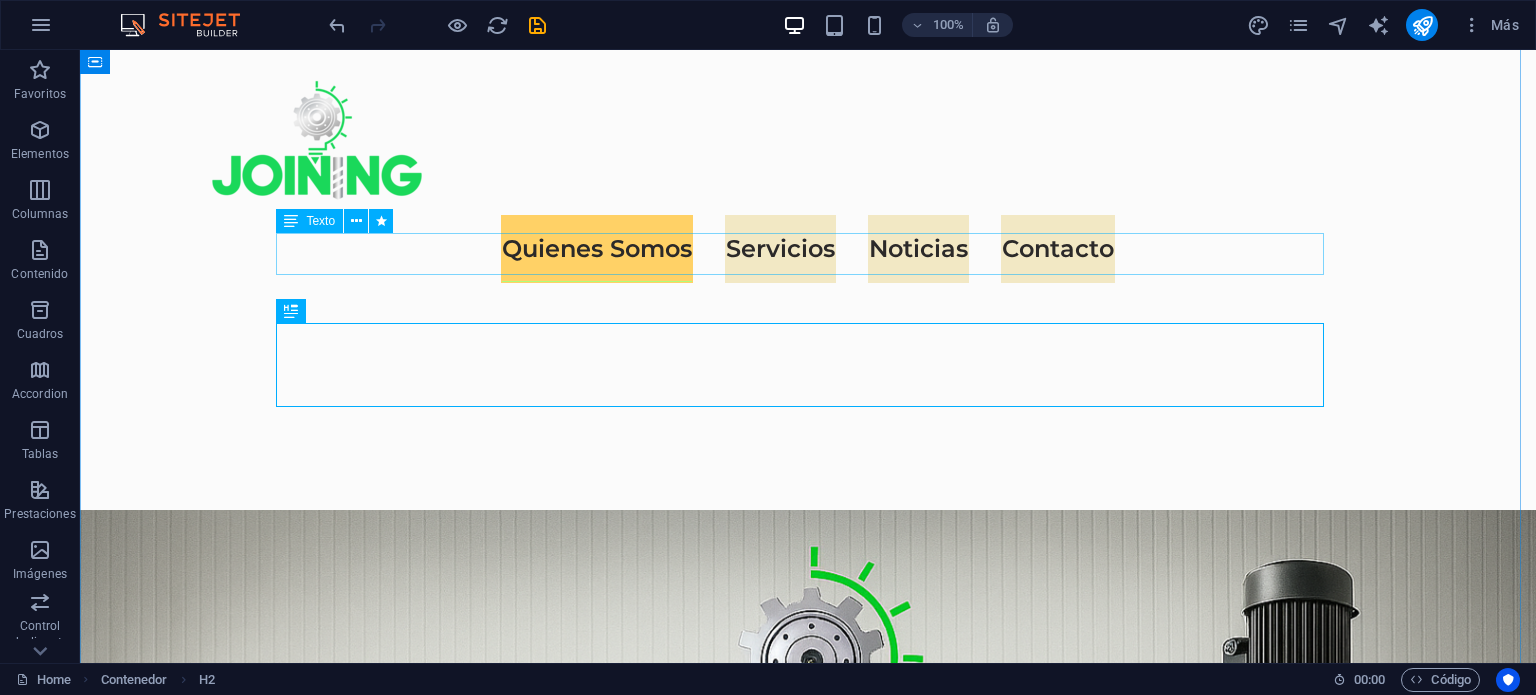 click on "Contacto@[EMAIL]" at bounding box center [808, 1423] 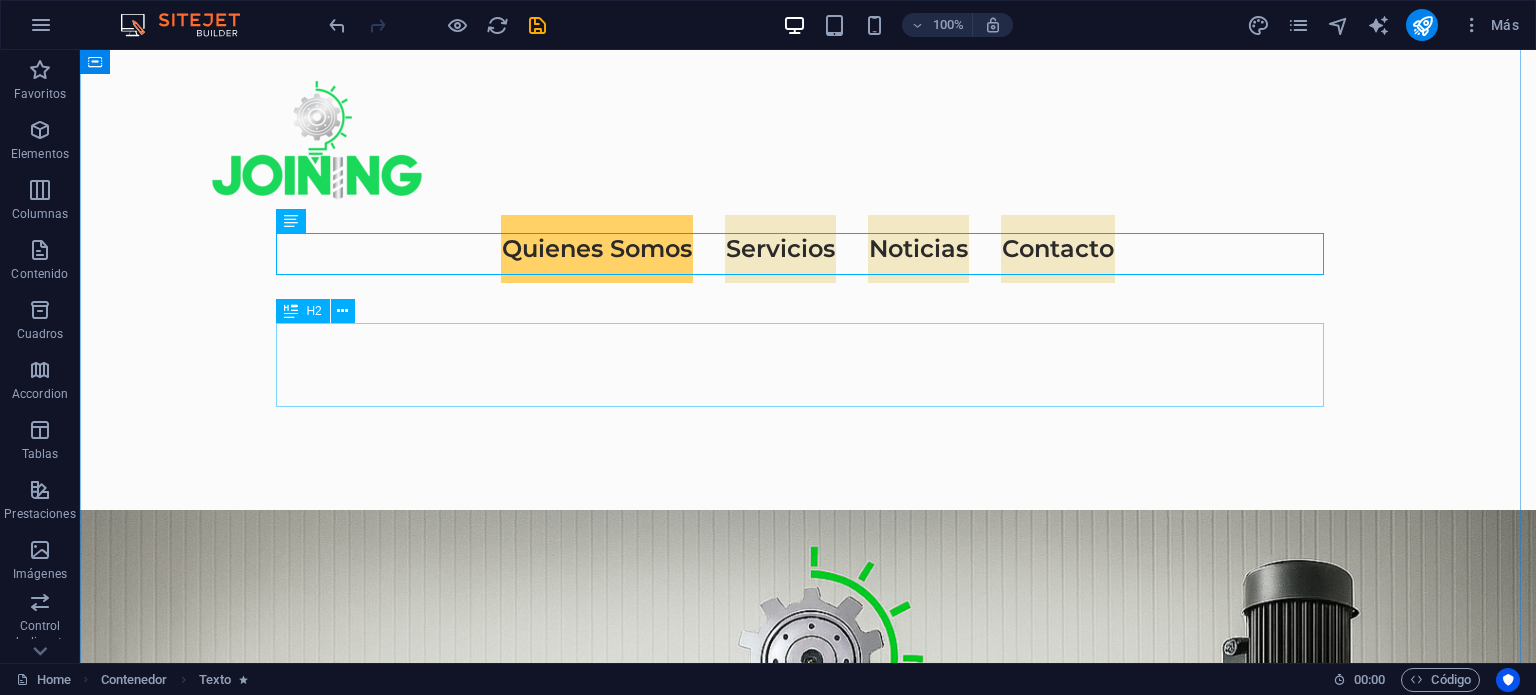 click on "Quiénes somos" at bounding box center [808, 1534] 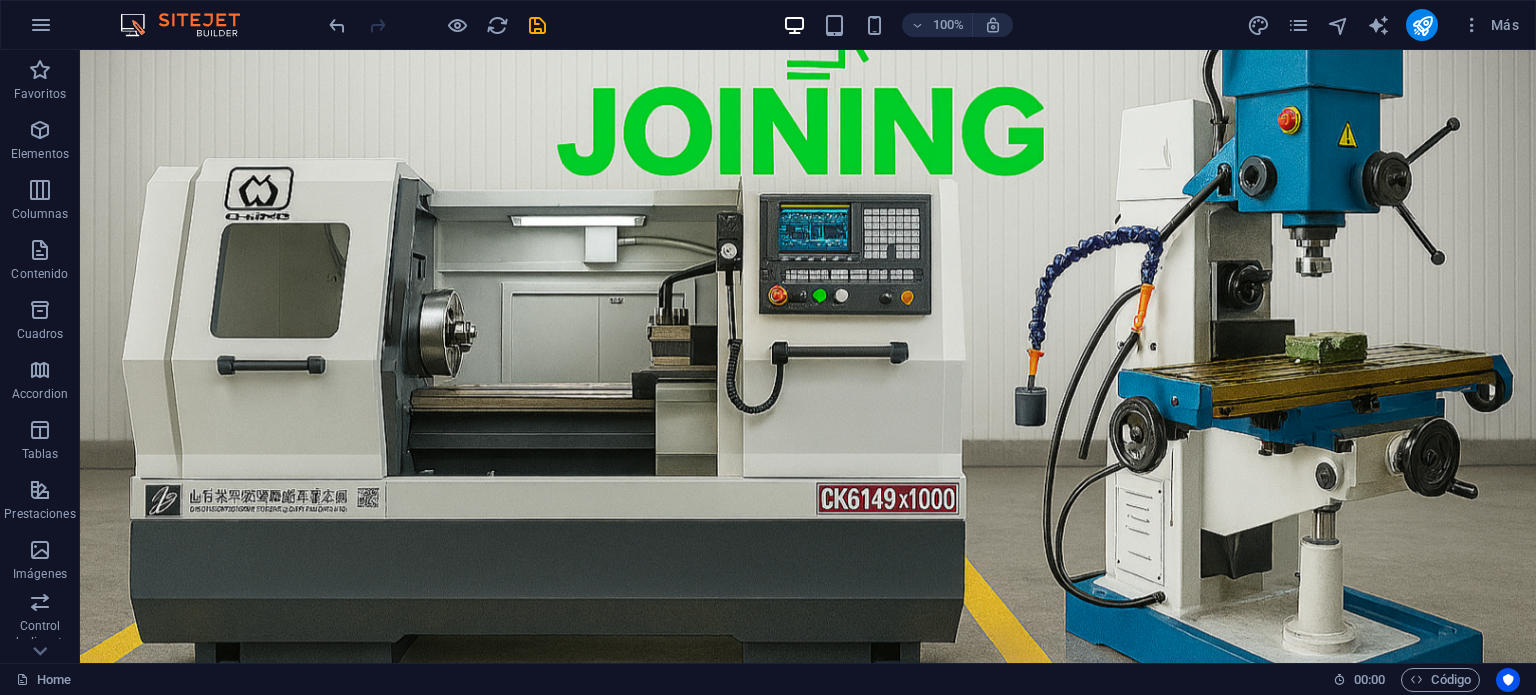 scroll, scrollTop: 0, scrollLeft: 0, axis: both 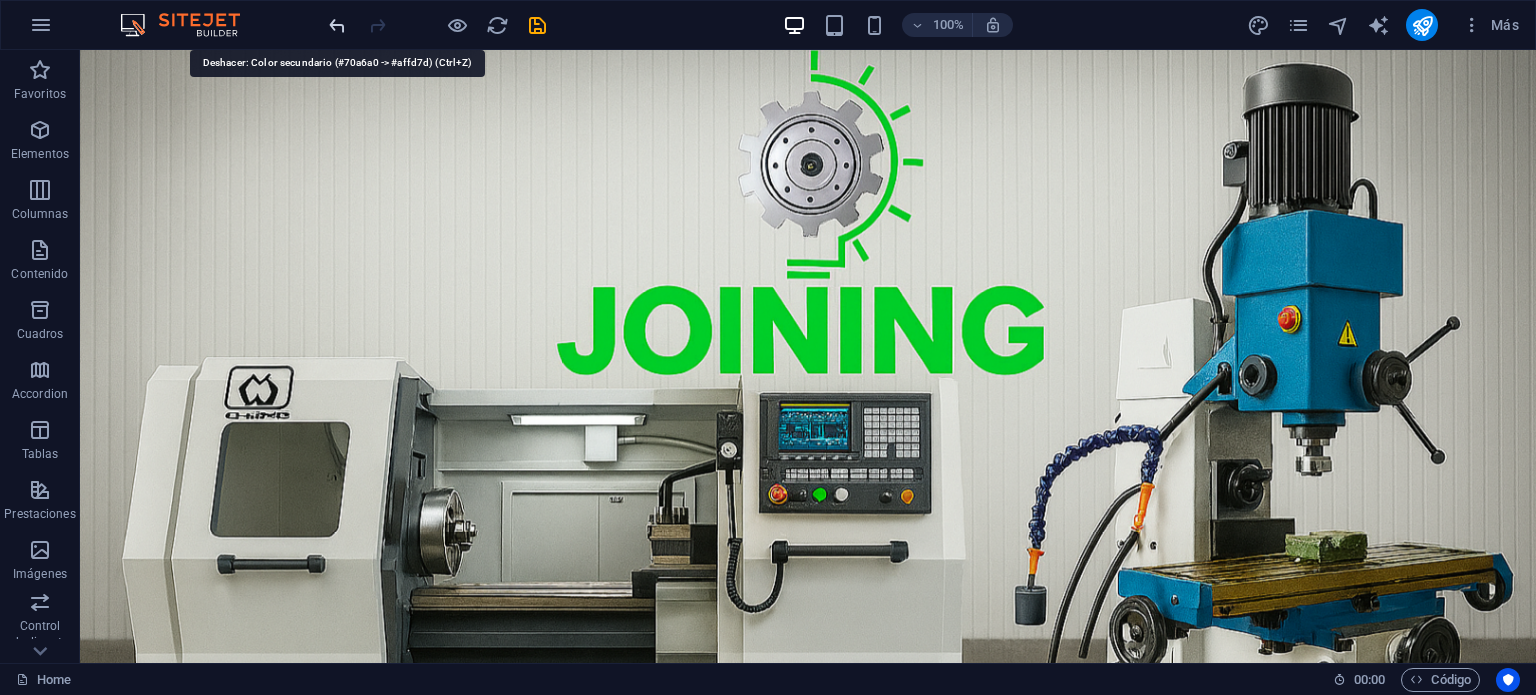 click at bounding box center [337, 25] 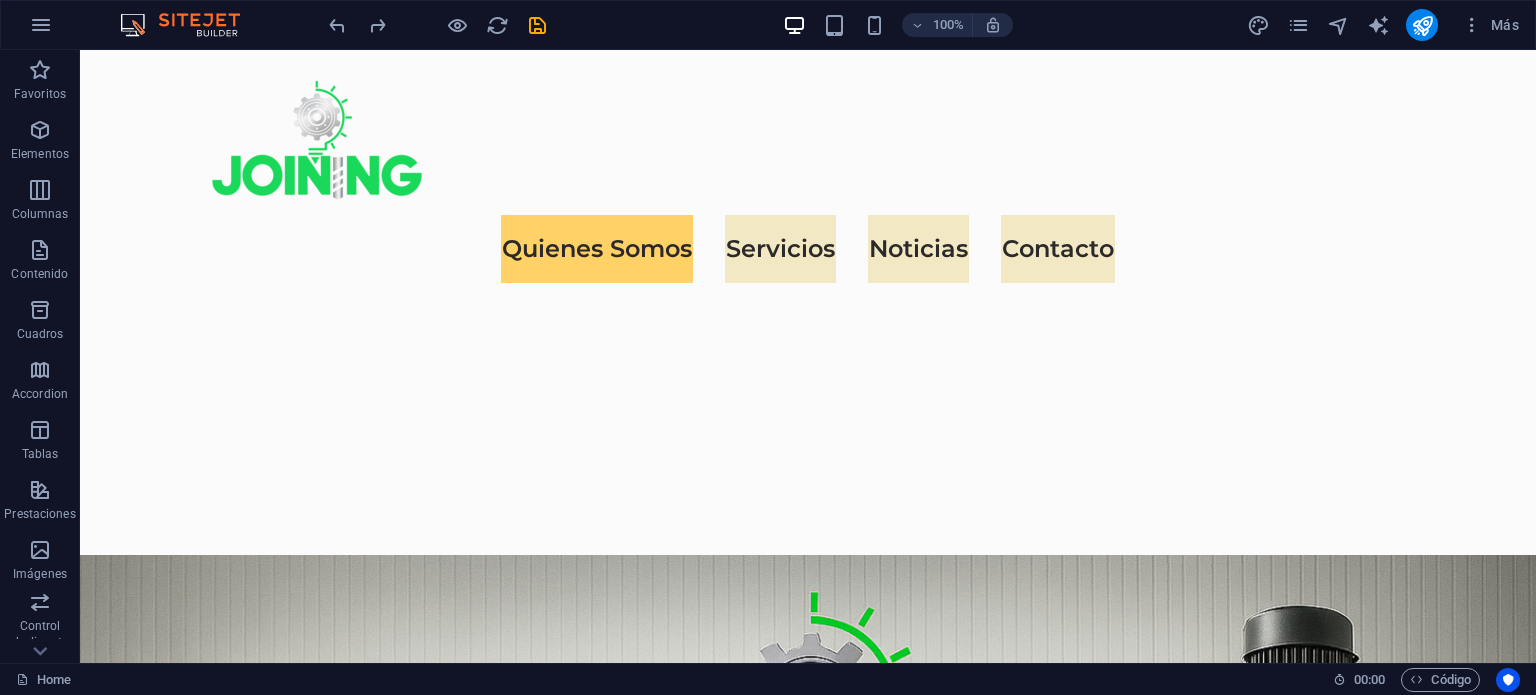 scroll, scrollTop: 818, scrollLeft: 0, axis: vertical 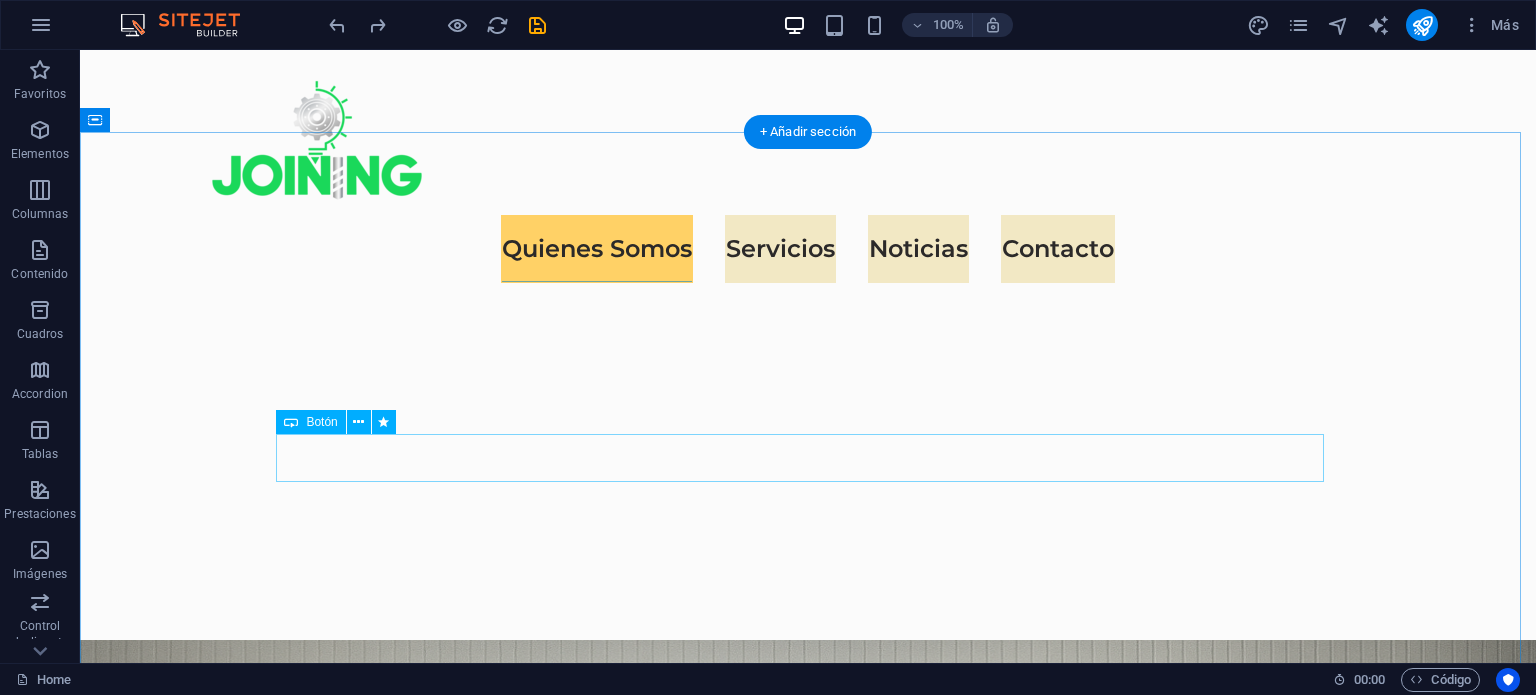 click on "Cotiza con nosotros" at bounding box center (808, 1614) 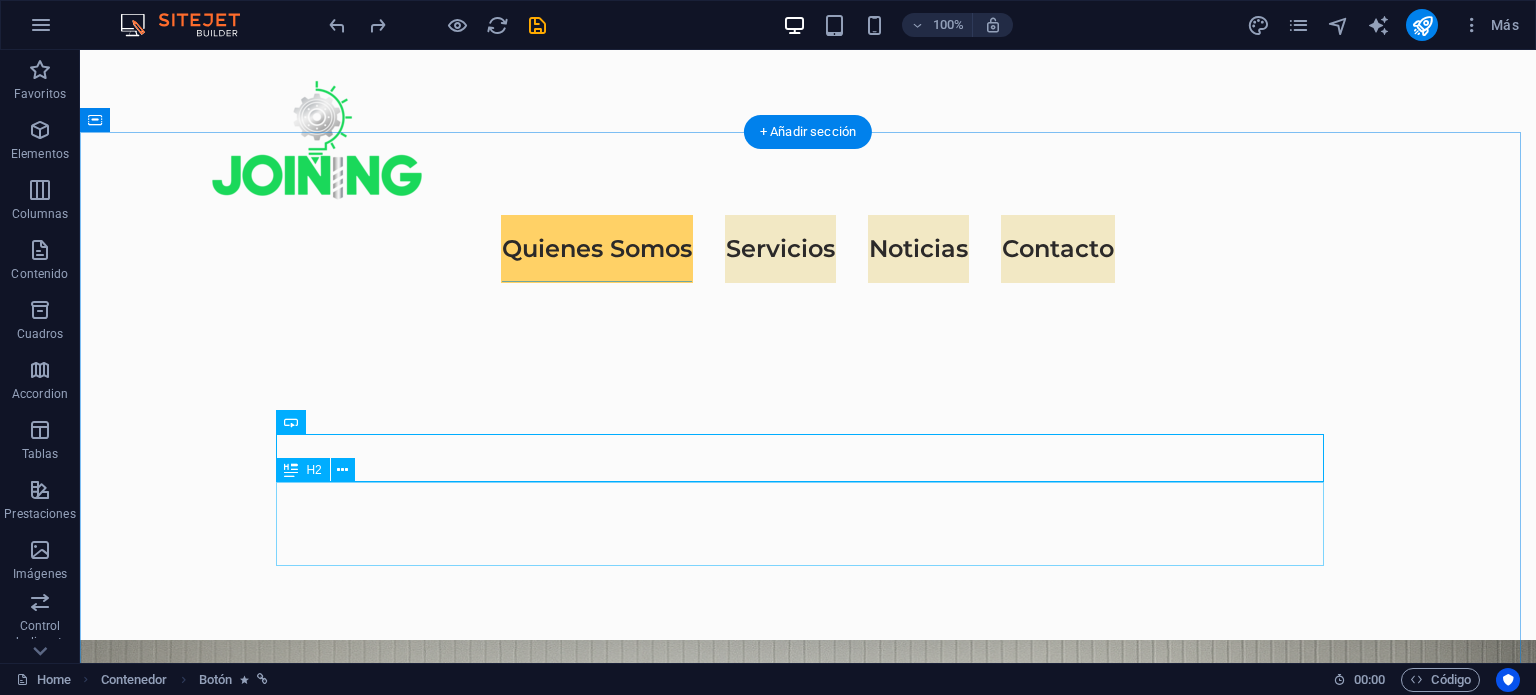 click on "Quiénes somos" at bounding box center [808, 1680] 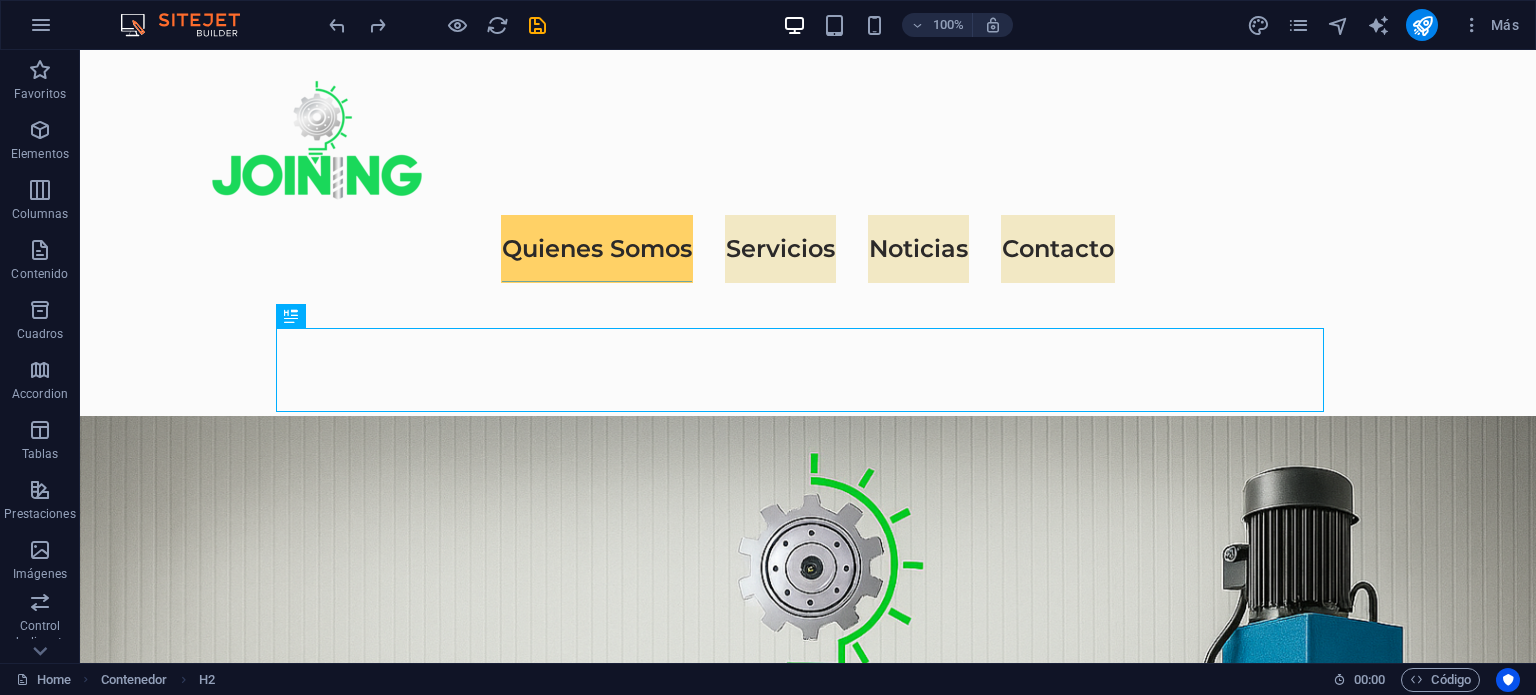 scroll, scrollTop: 1056, scrollLeft: 0, axis: vertical 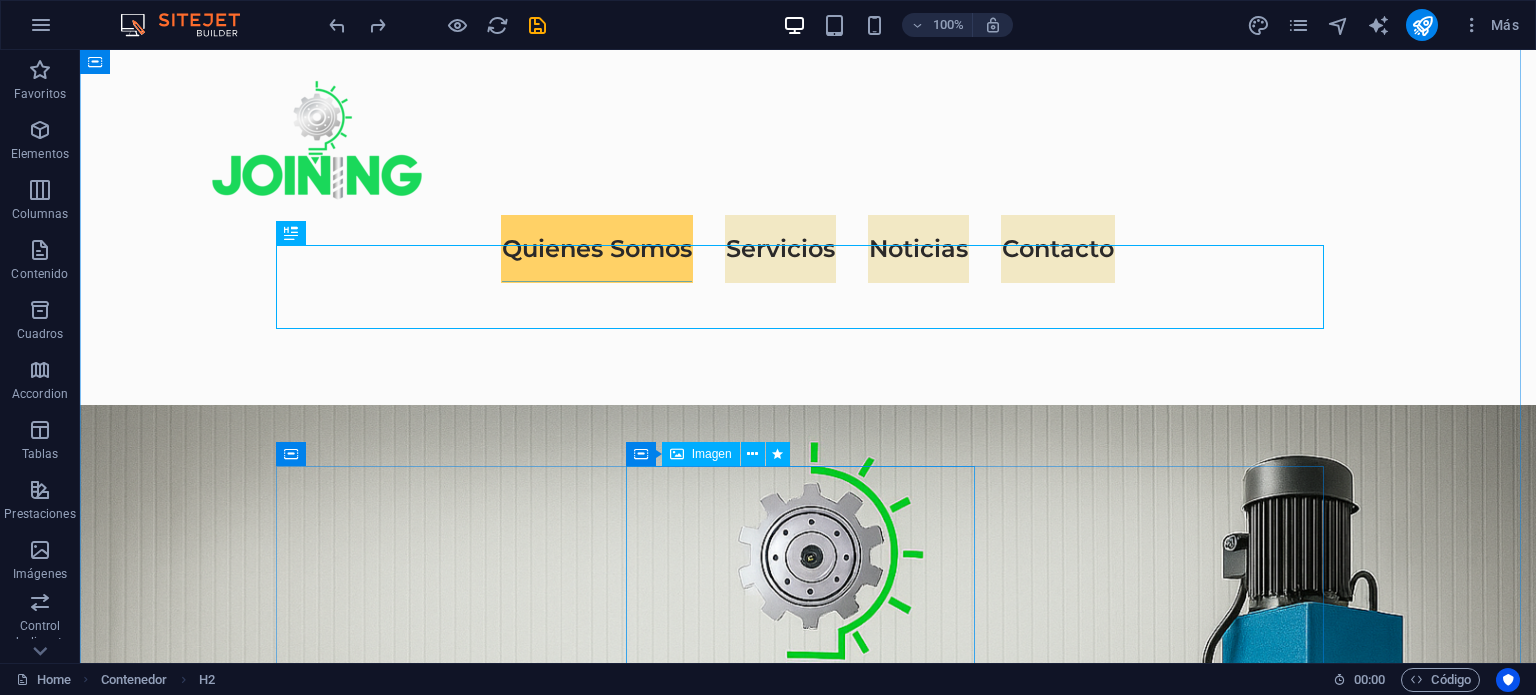 click at bounding box center [808, 2413] 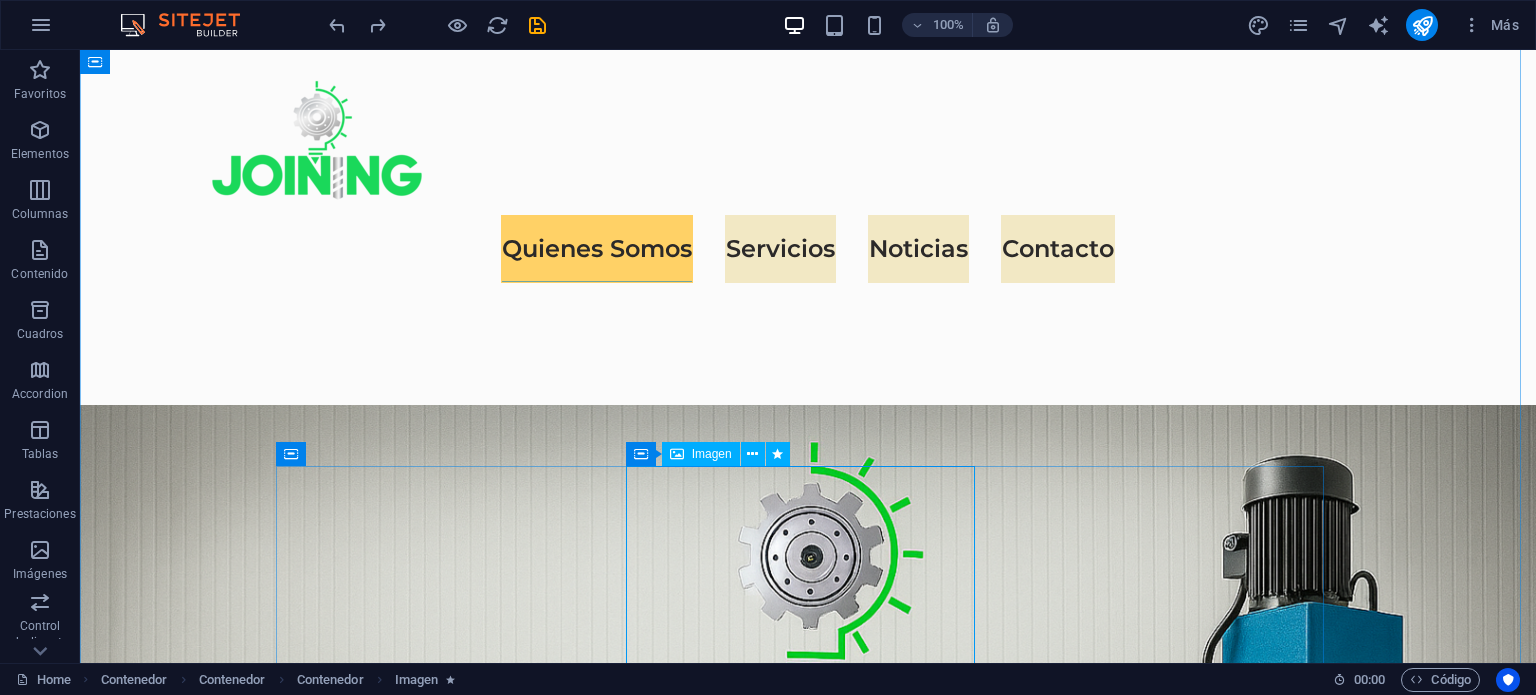 click on "Imagen" at bounding box center [712, 454] 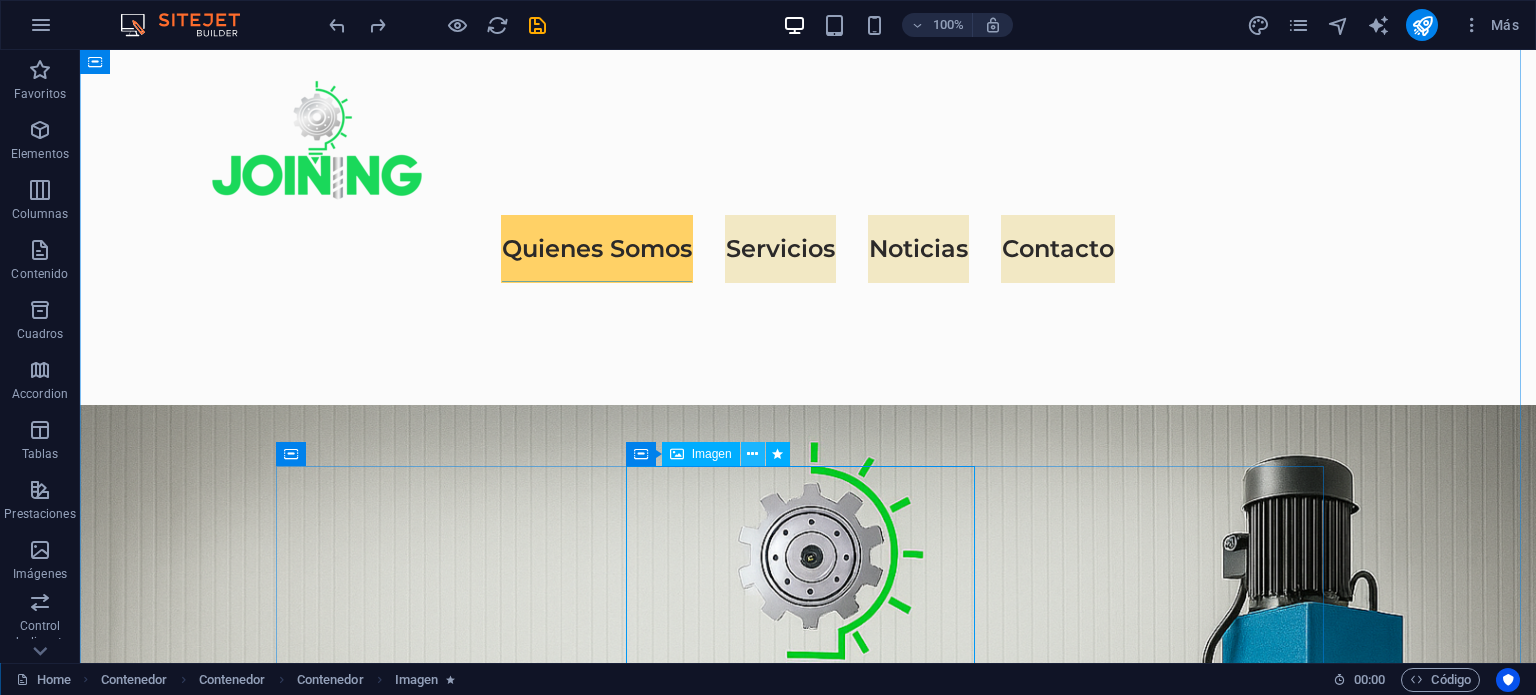 click at bounding box center (752, 454) 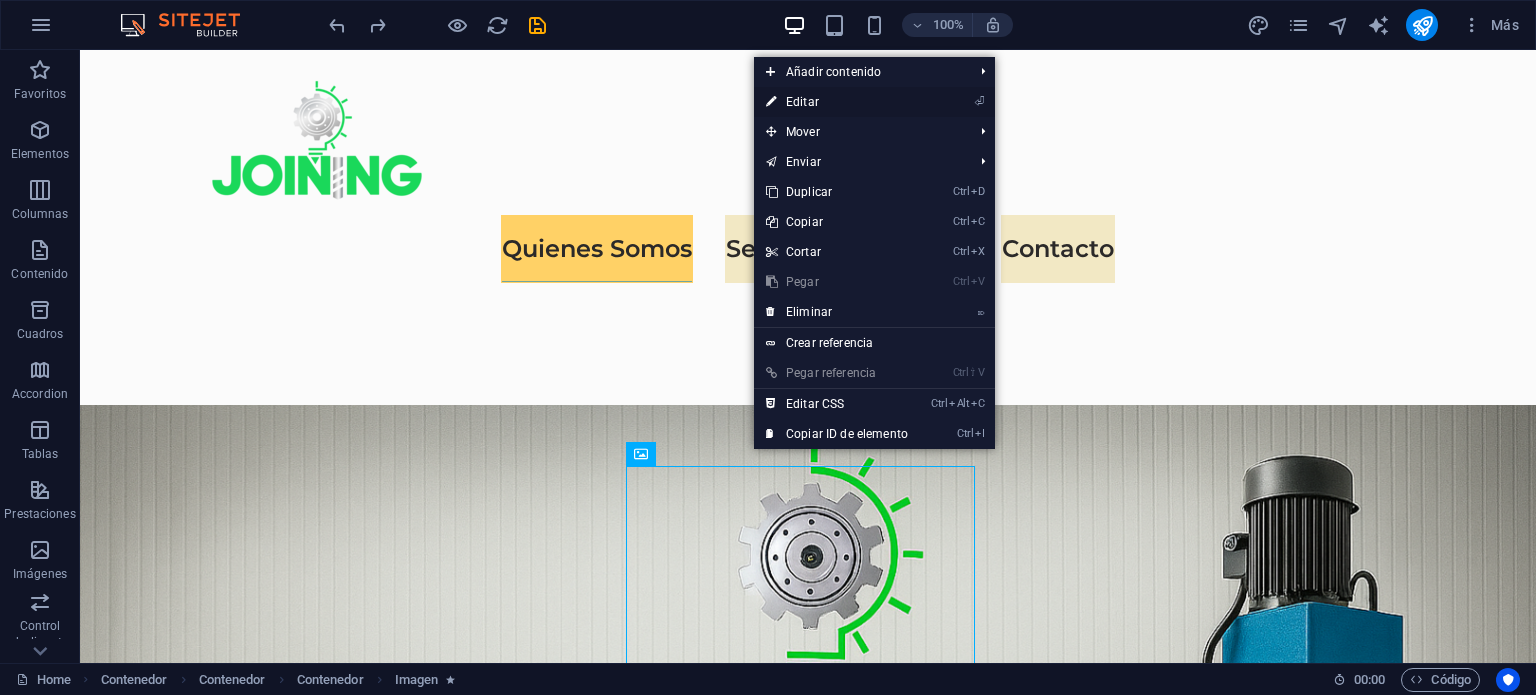 click on "⏎  Editar" at bounding box center [837, 102] 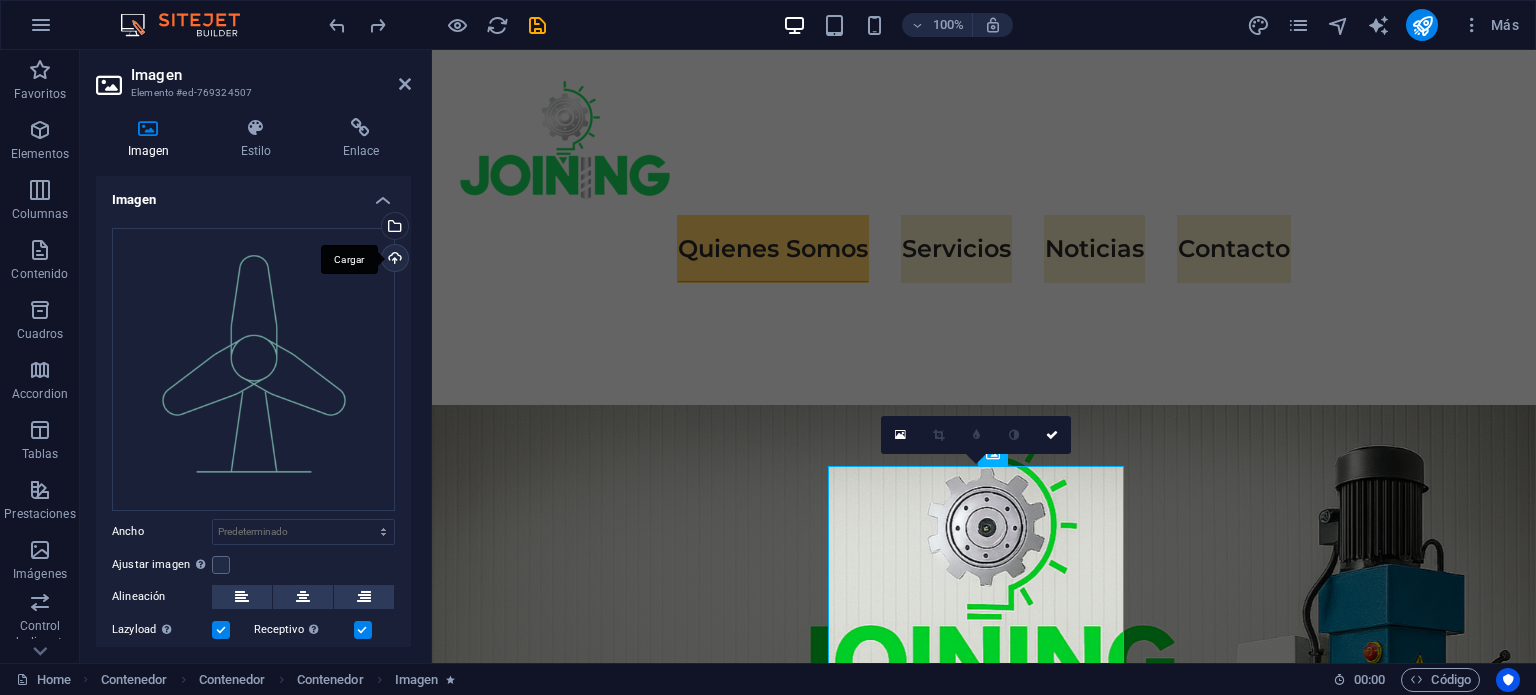 click on "Cargar" at bounding box center (393, 260) 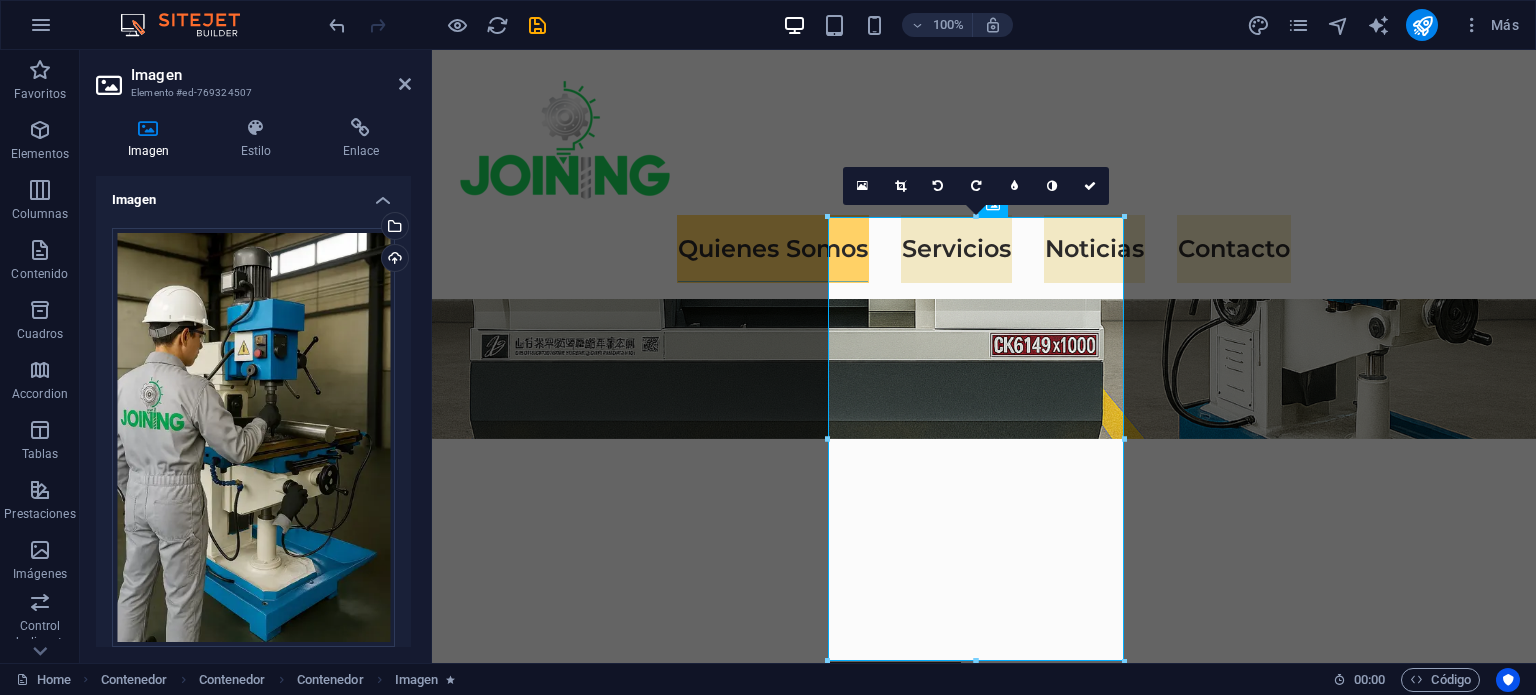 scroll, scrollTop: 1295, scrollLeft: 0, axis: vertical 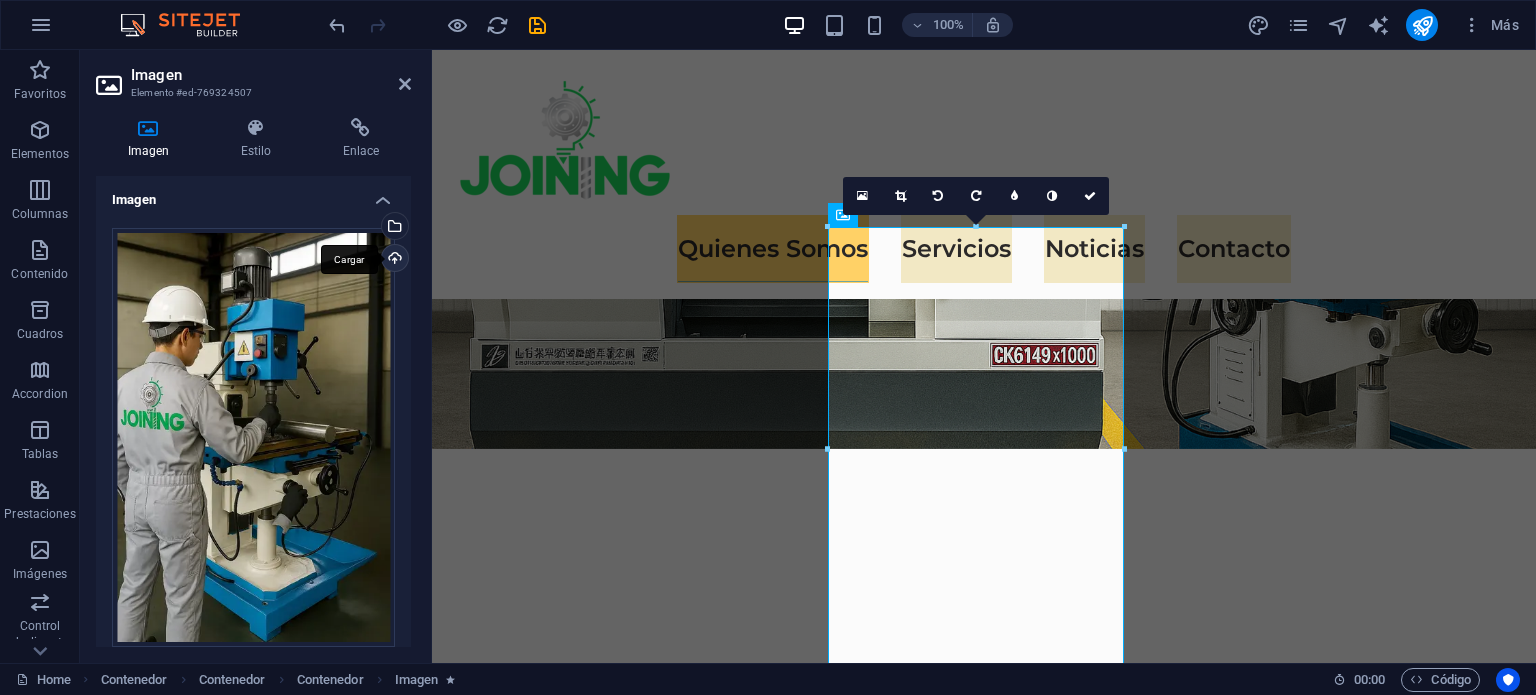 click on "Cargar" at bounding box center (393, 260) 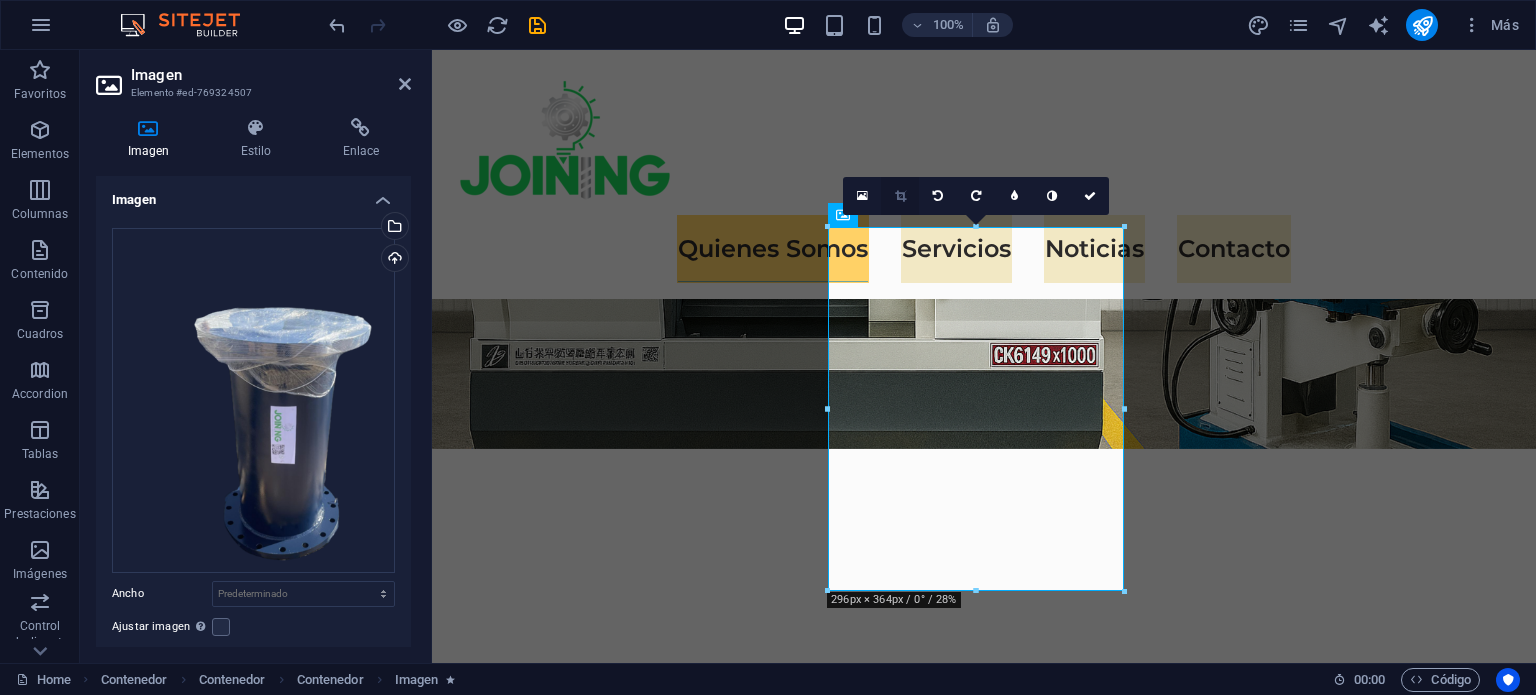 click at bounding box center (900, 196) 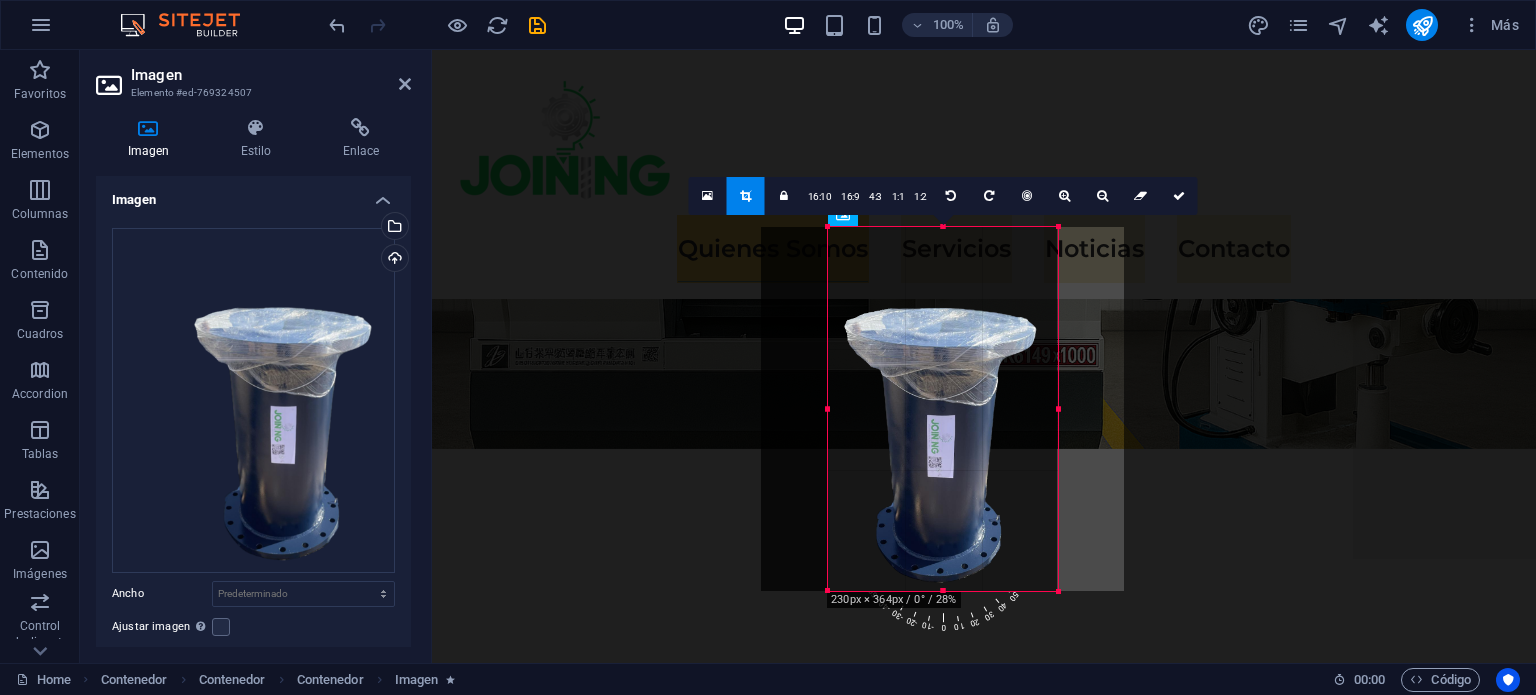drag, startPoint x: 826, startPoint y: 406, endPoint x: 893, endPoint y: 408, distance: 67.02985 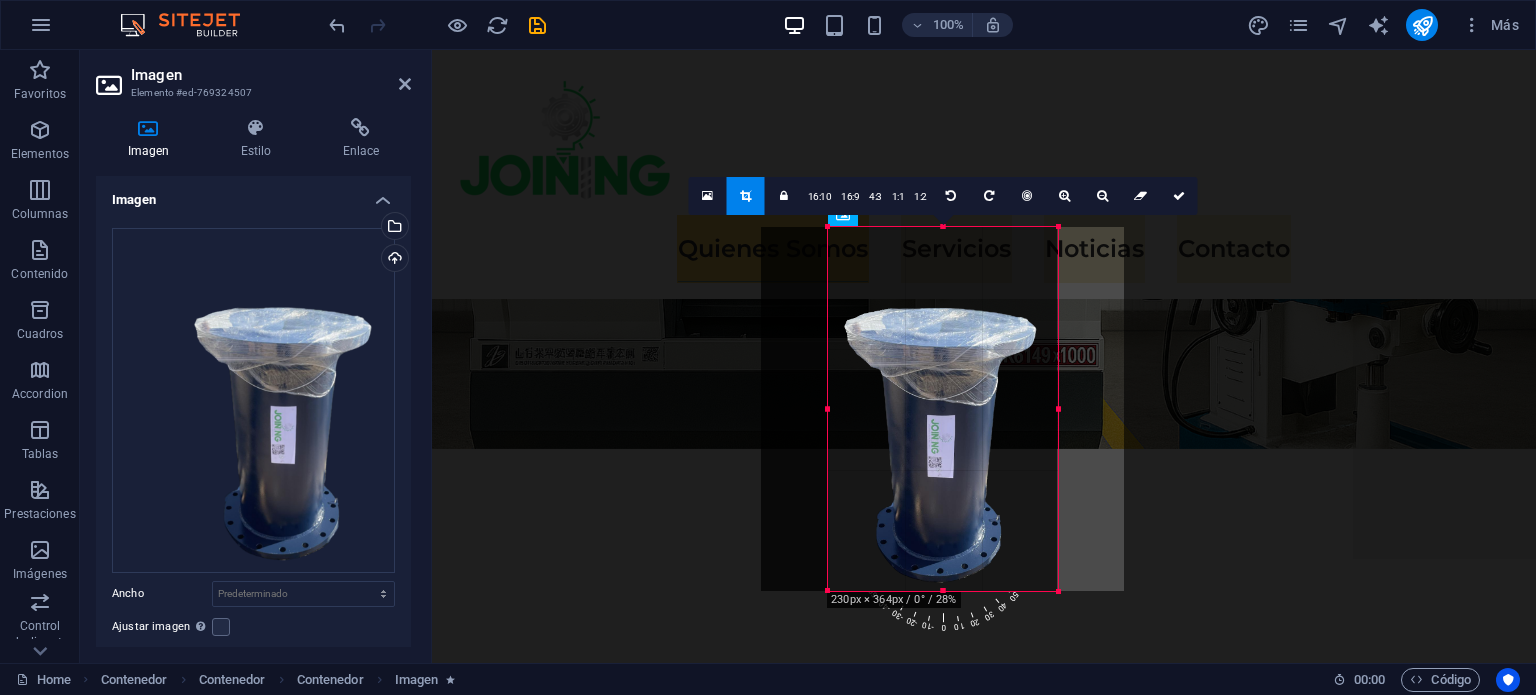 click on "180 170 160 150 140 130 120 110 100 90 80 70 60 50 40 30 20 10 0 -10 -20 -30 -40 -50 -60 -70 -80 -90 -100 -110 -120 -130 -140 -150 -160 -170 230px × 364px / 0° / 28% 16:10 16:9 4:3 1:1 1:2 0" at bounding box center [943, 409] 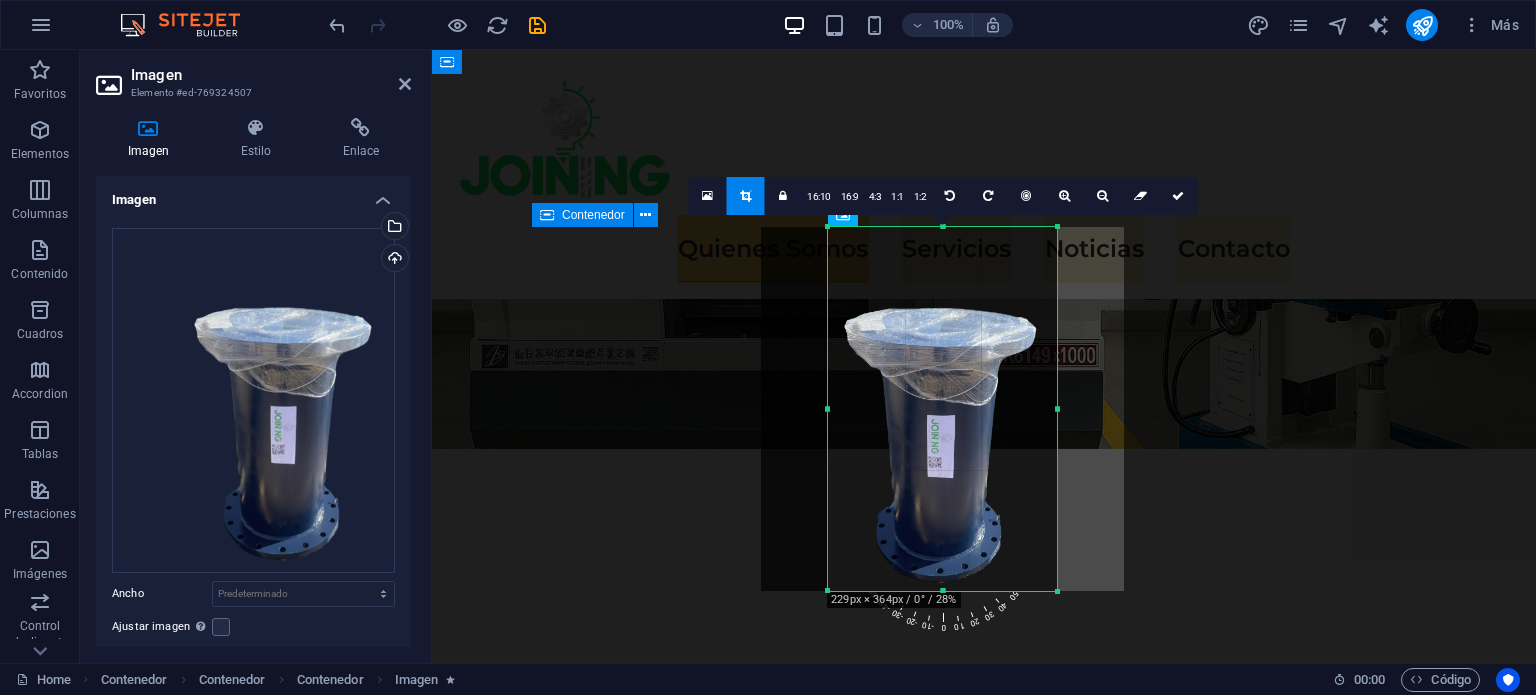 click on "Sustainable Success Partner At Eco-Con, we understand that success is not just about profitability; it's also about sustainability and responsible business practices. With a proven track record of guiding businesses towards greater profitability and environmental responsibility, we have become a trusted partner in the industry. Expertise For Results At Eco-Con, we understand that success is not just about profitability; it's also about sustainability and responsible business practices. With a proven track record of guiding businesses towards greater profitability and environmental responsibility, we have become a trusted partner in the industry." at bounding box center (984, 1650) 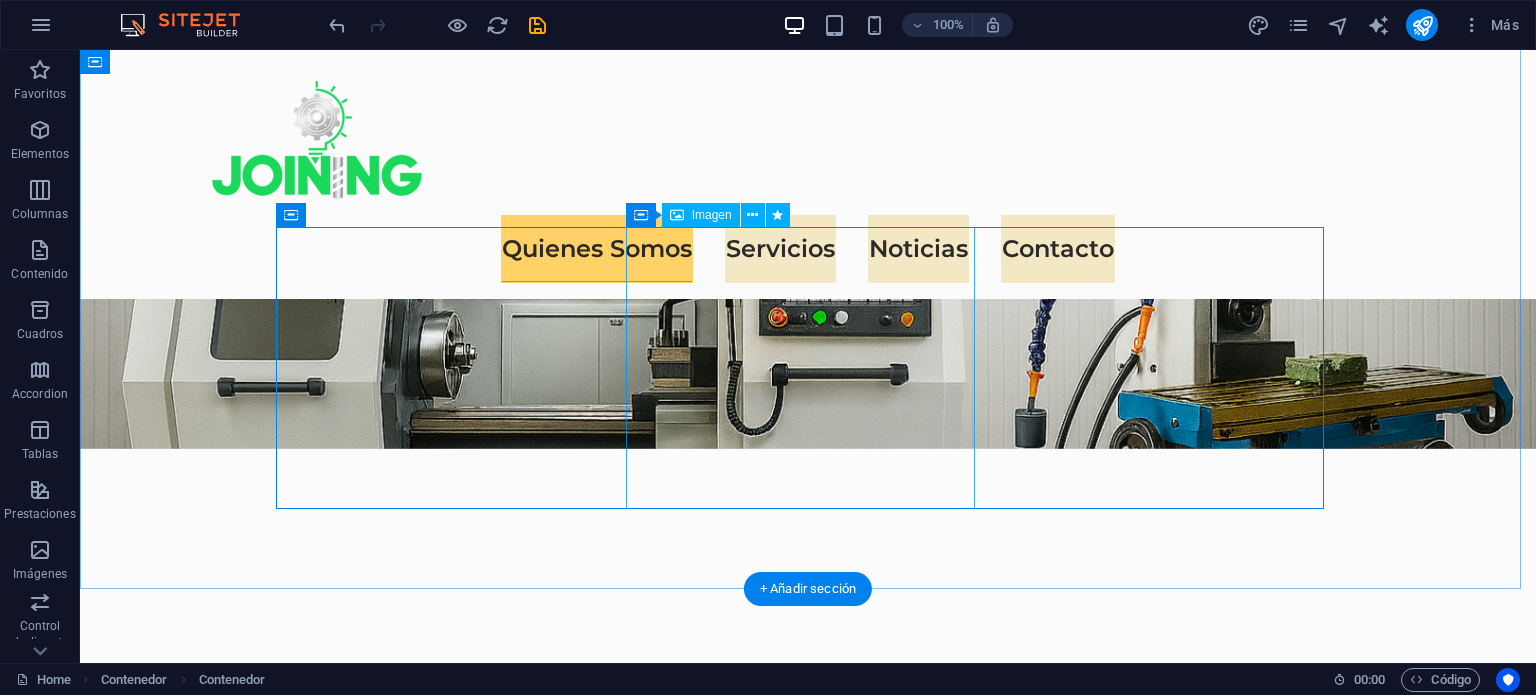 click at bounding box center [808, 1628] 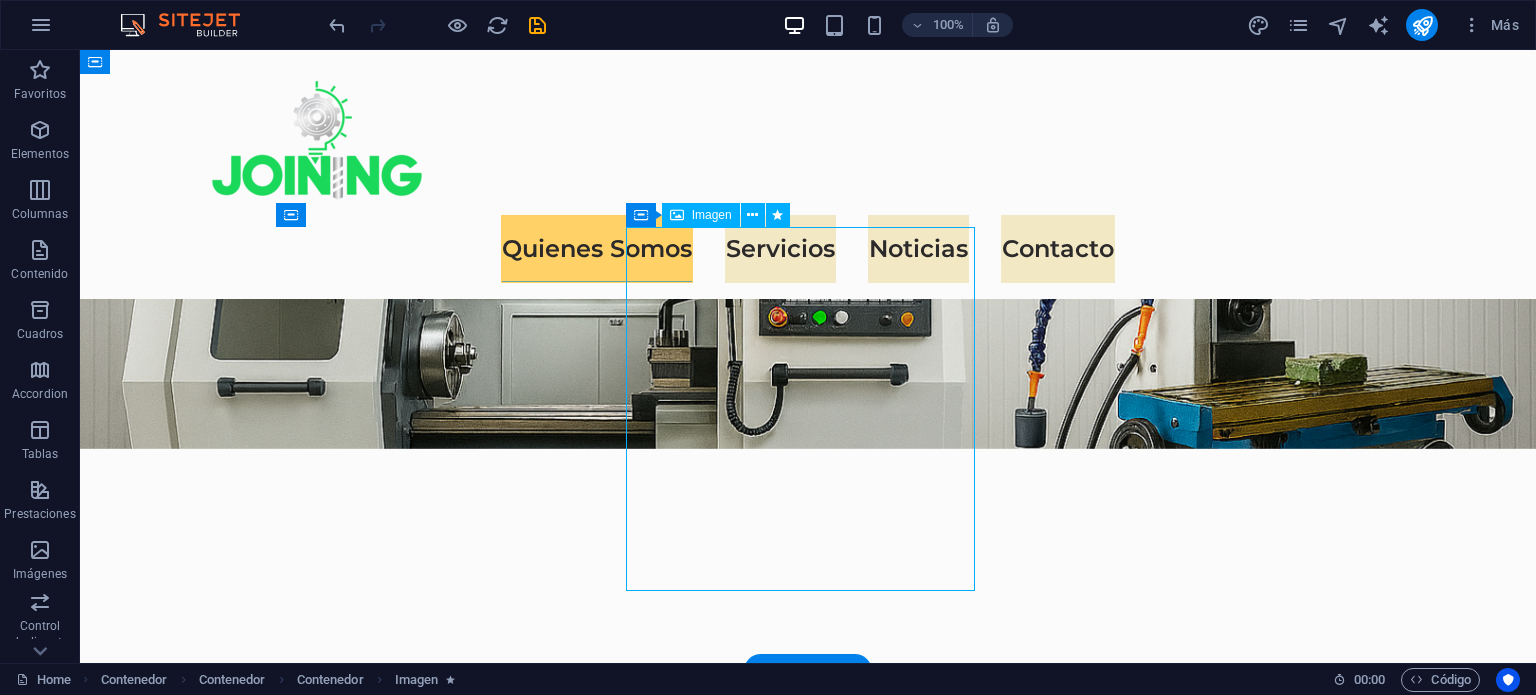 click at bounding box center (808, 1628) 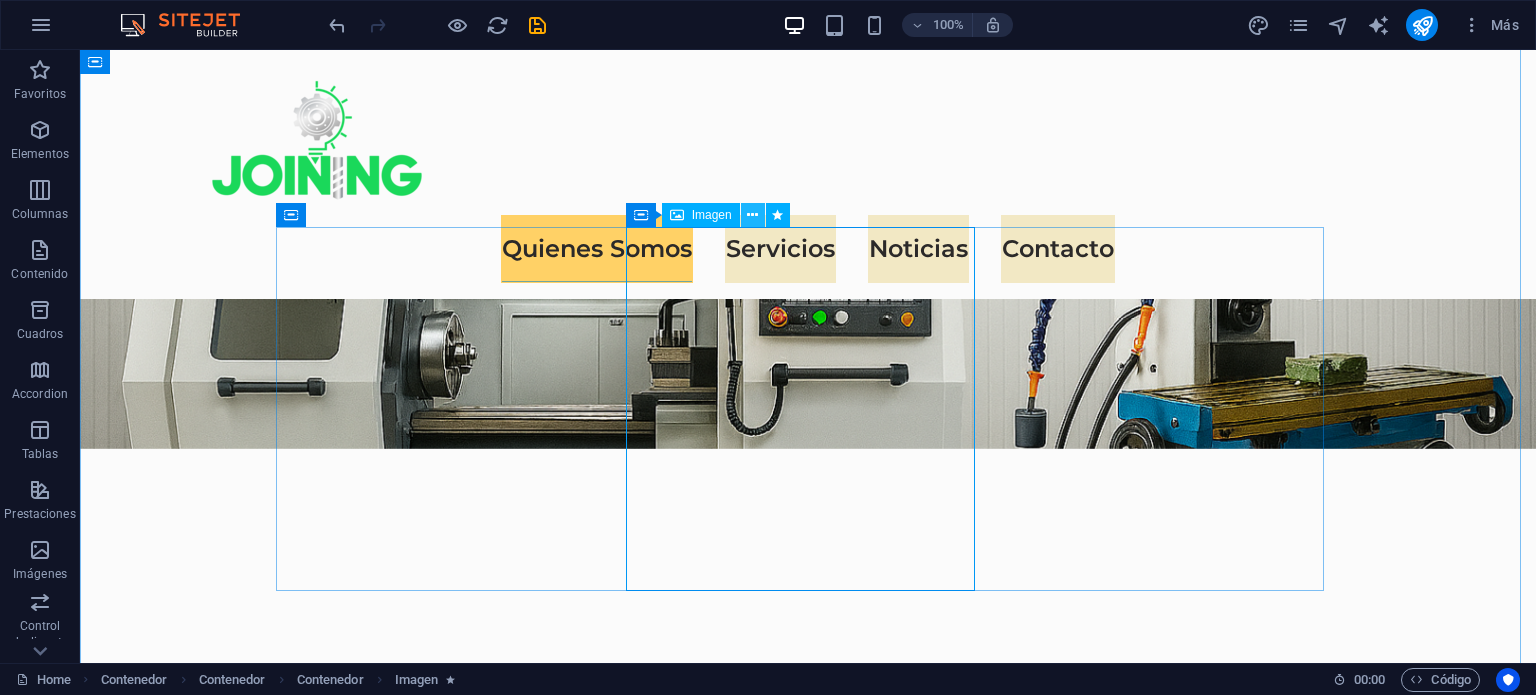 click at bounding box center [752, 215] 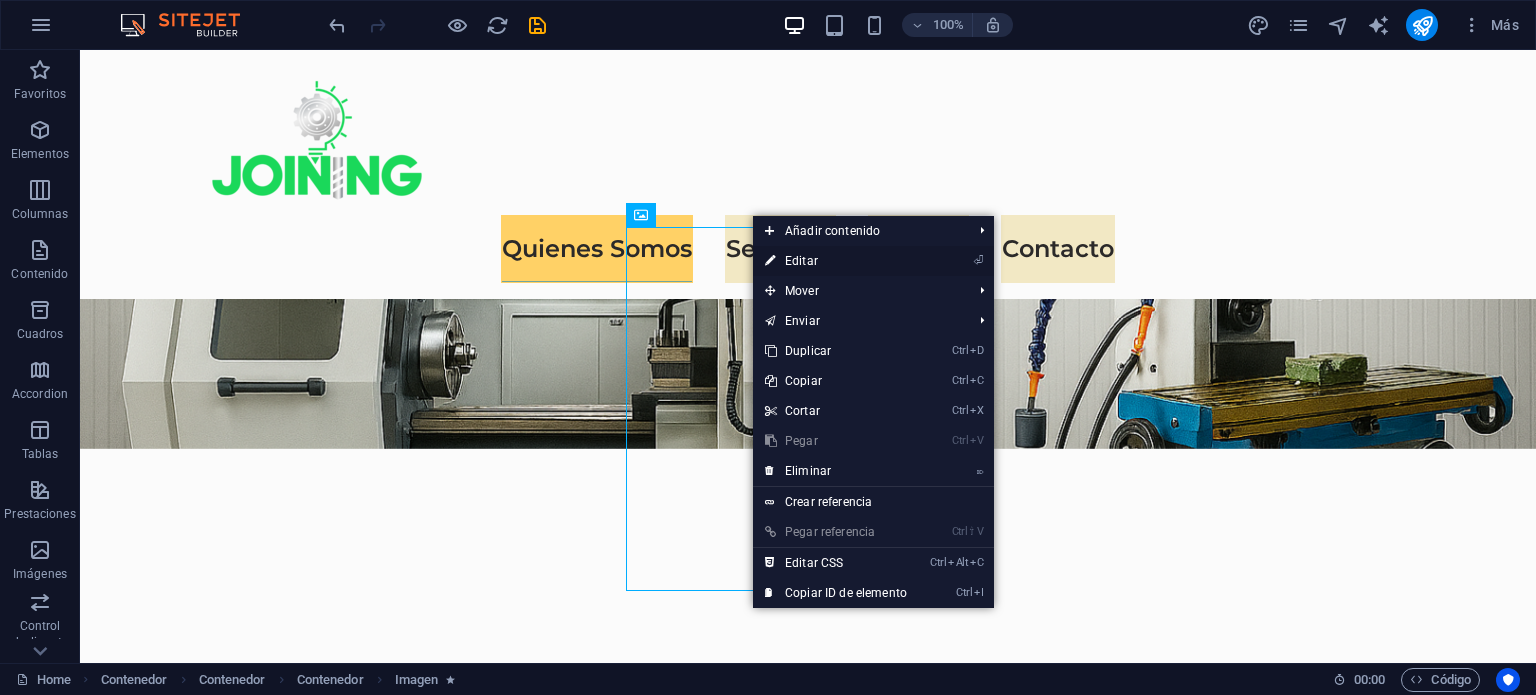 click on "⏎  Editar" at bounding box center (836, 261) 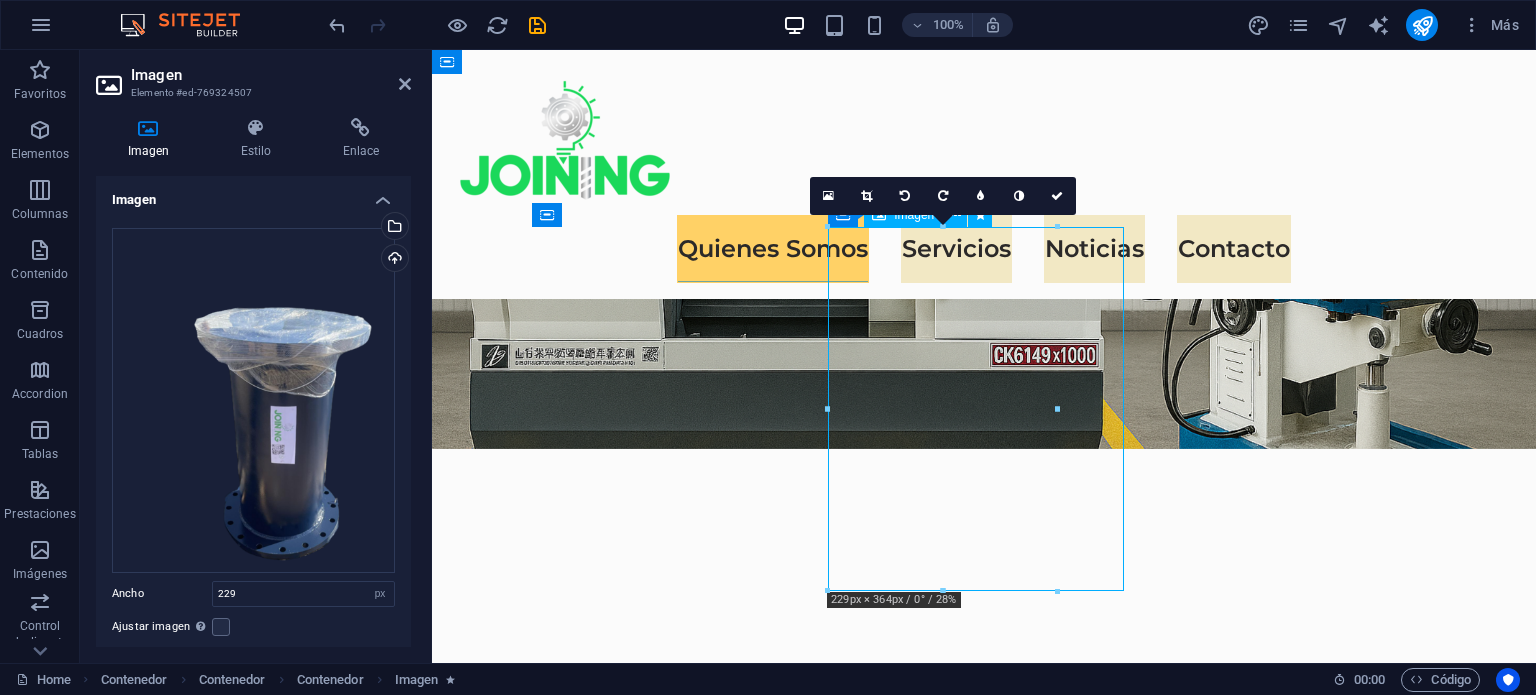 drag, startPoint x: 956, startPoint y: 385, endPoint x: 934, endPoint y: 431, distance: 50.990196 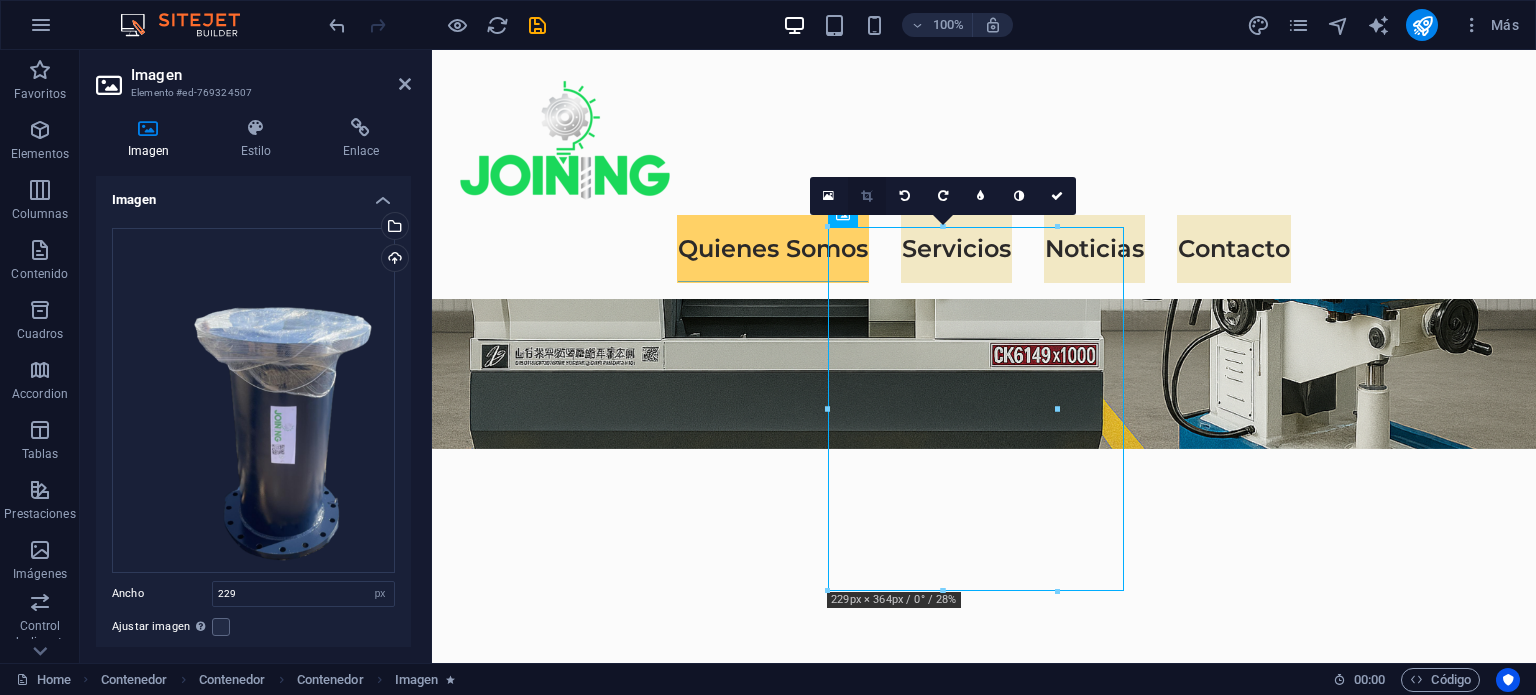 click at bounding box center (867, 196) 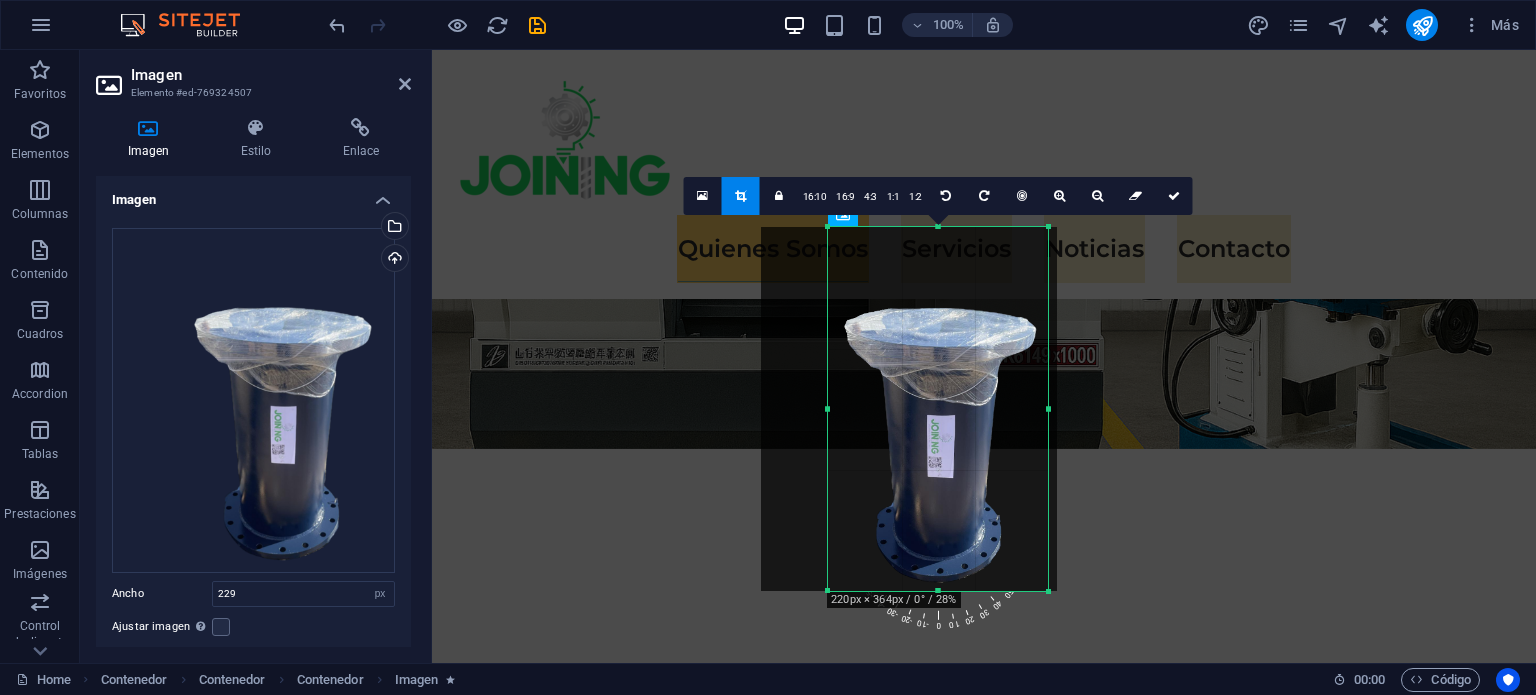 drag, startPoint x: 1060, startPoint y: 410, endPoint x: 1051, endPoint y: 404, distance: 10.816654 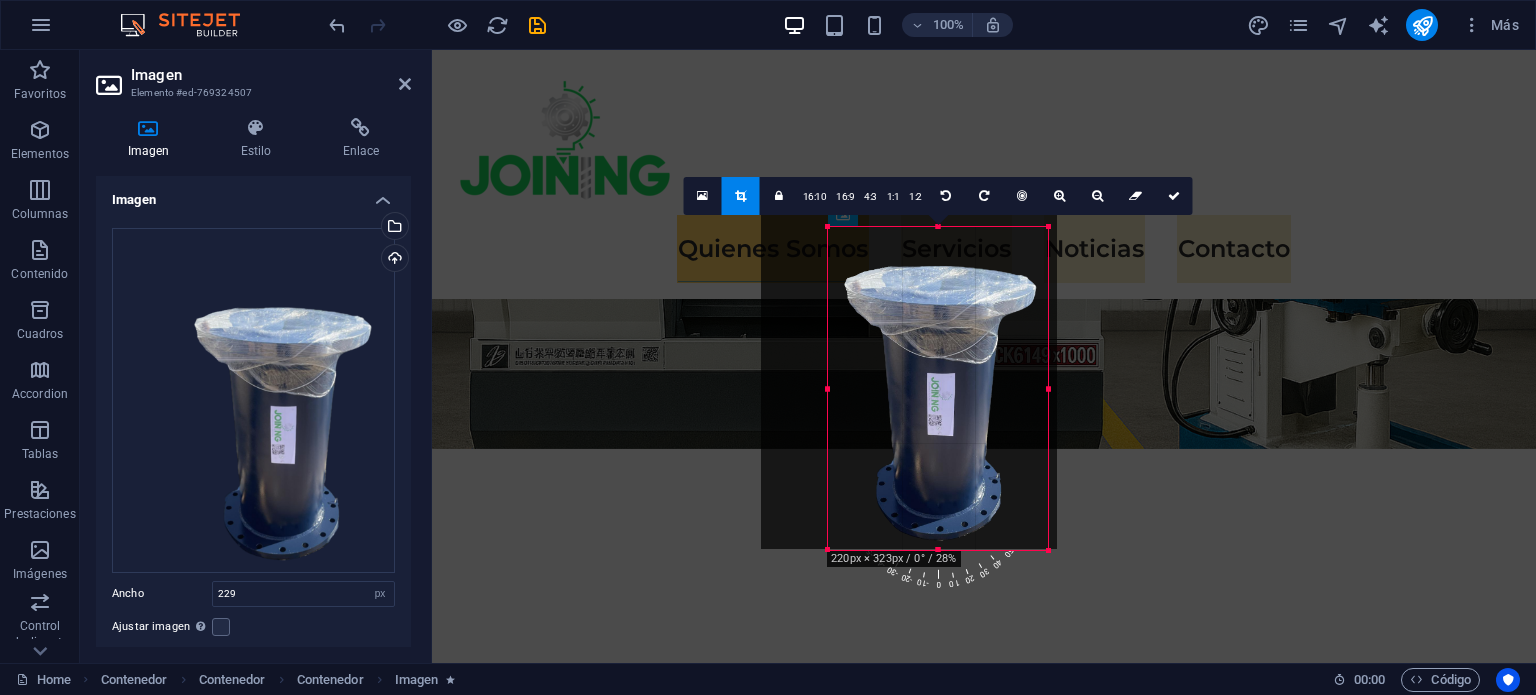 drag, startPoint x: 940, startPoint y: 228, endPoint x: 944, endPoint y: 270, distance: 42.190044 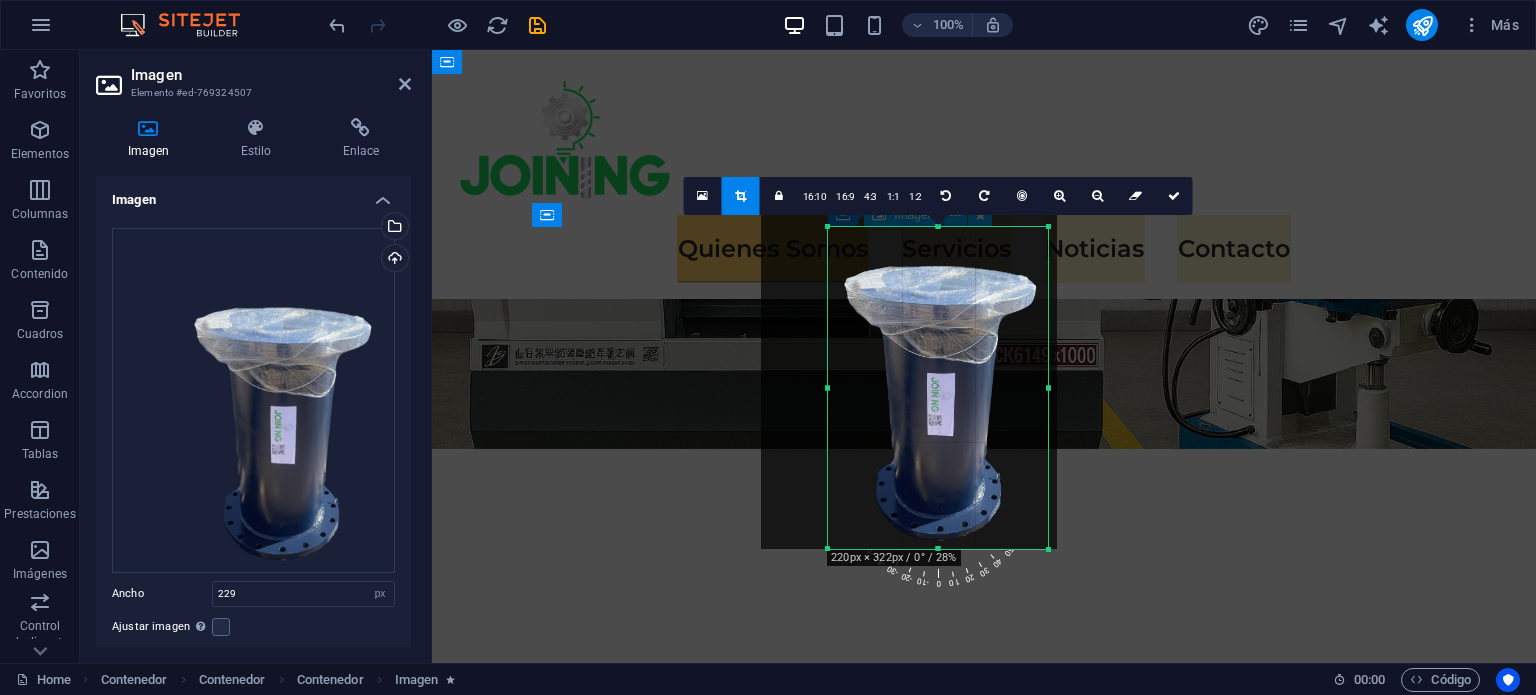 click at bounding box center [984, 1630] 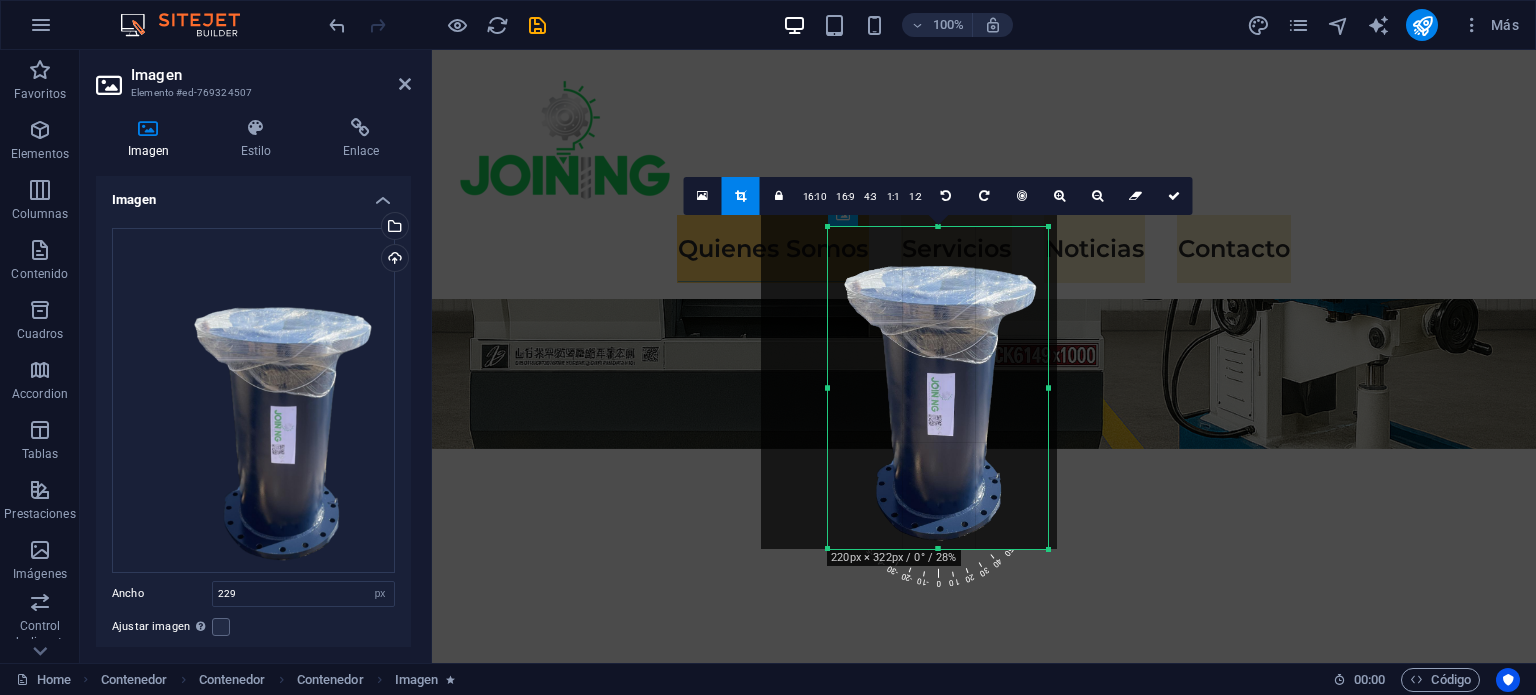 click at bounding box center (909, 367) 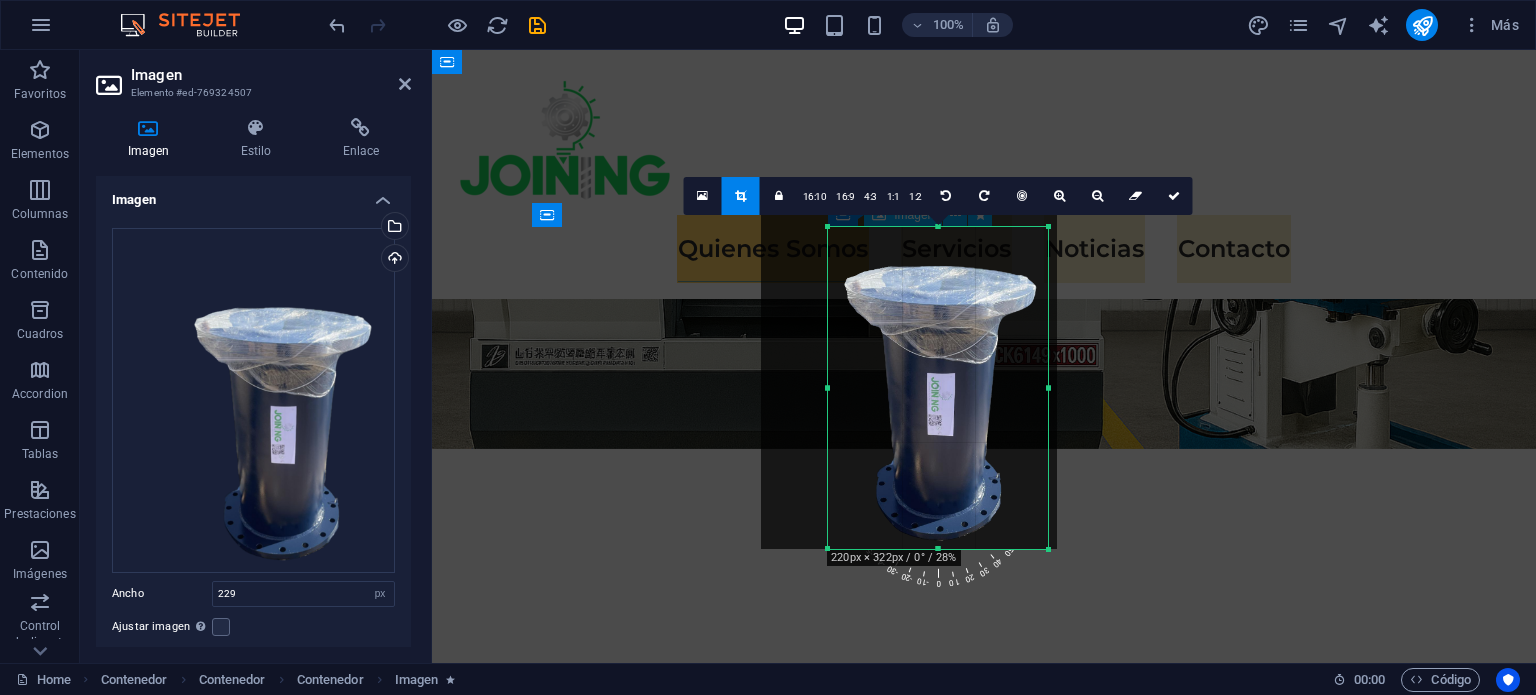 click at bounding box center [984, 1630] 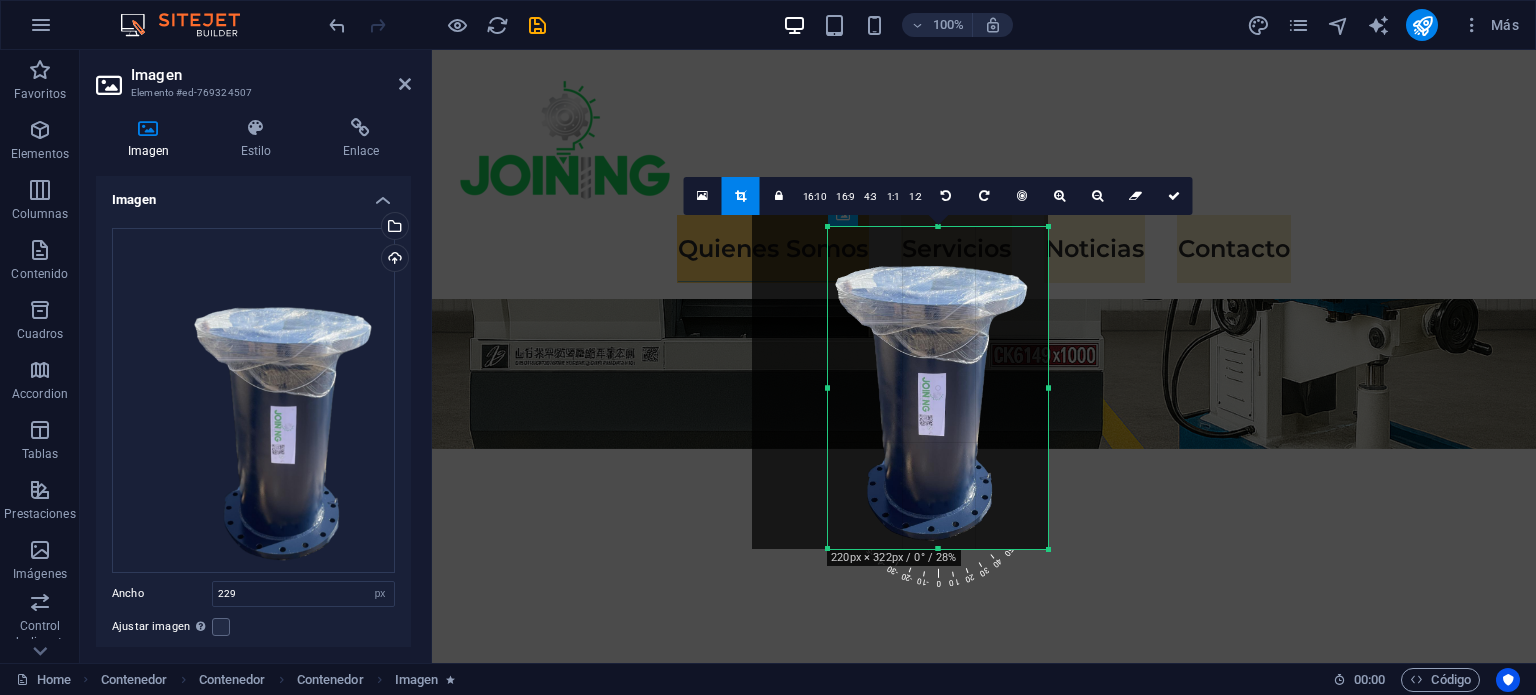 click at bounding box center (900, 367) 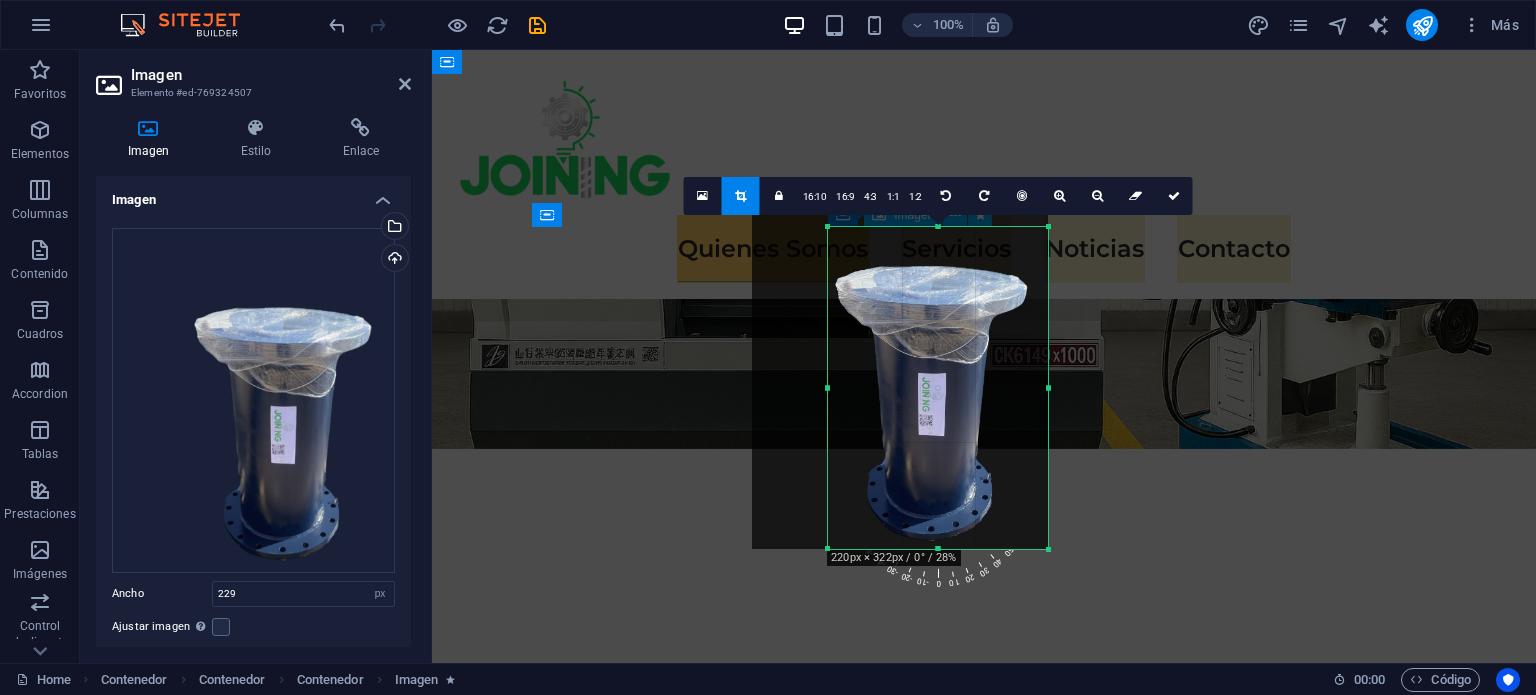 click at bounding box center [984, 1630] 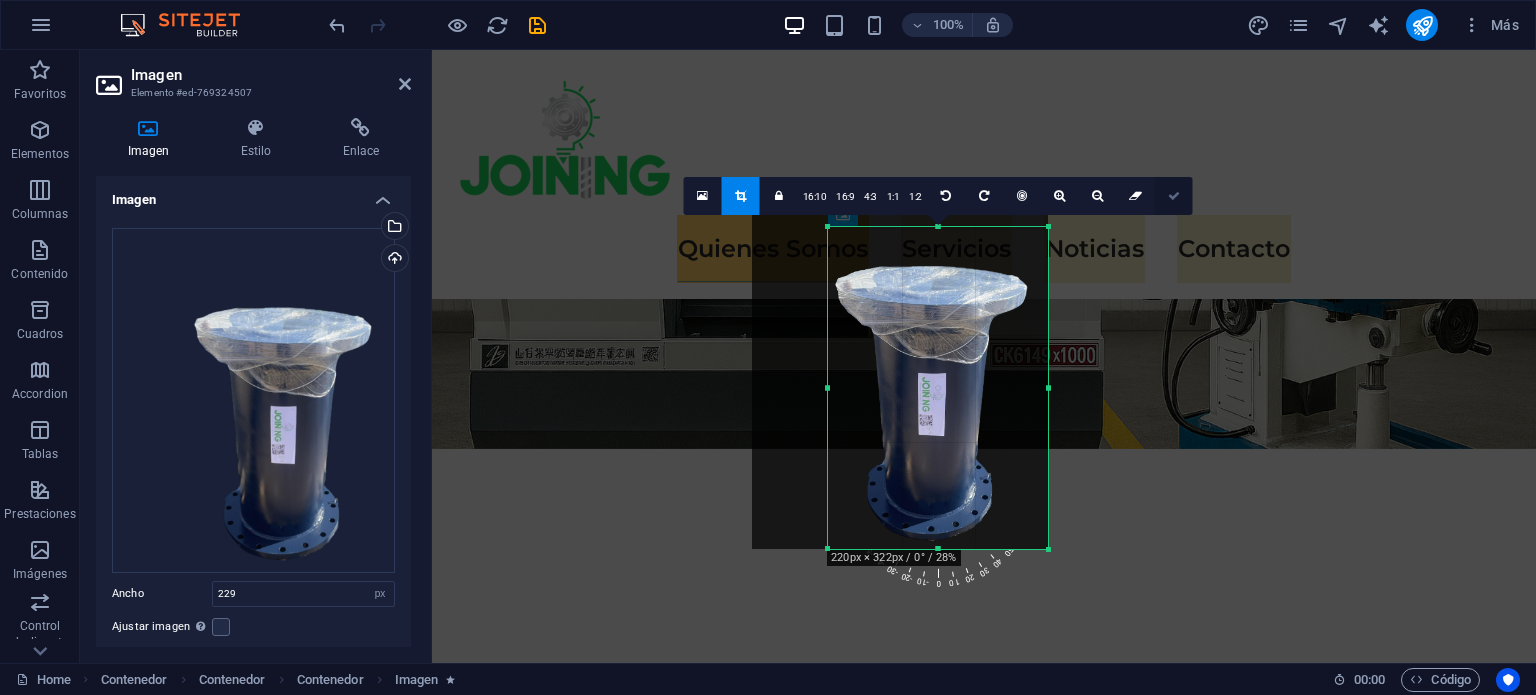 click at bounding box center [1174, 196] 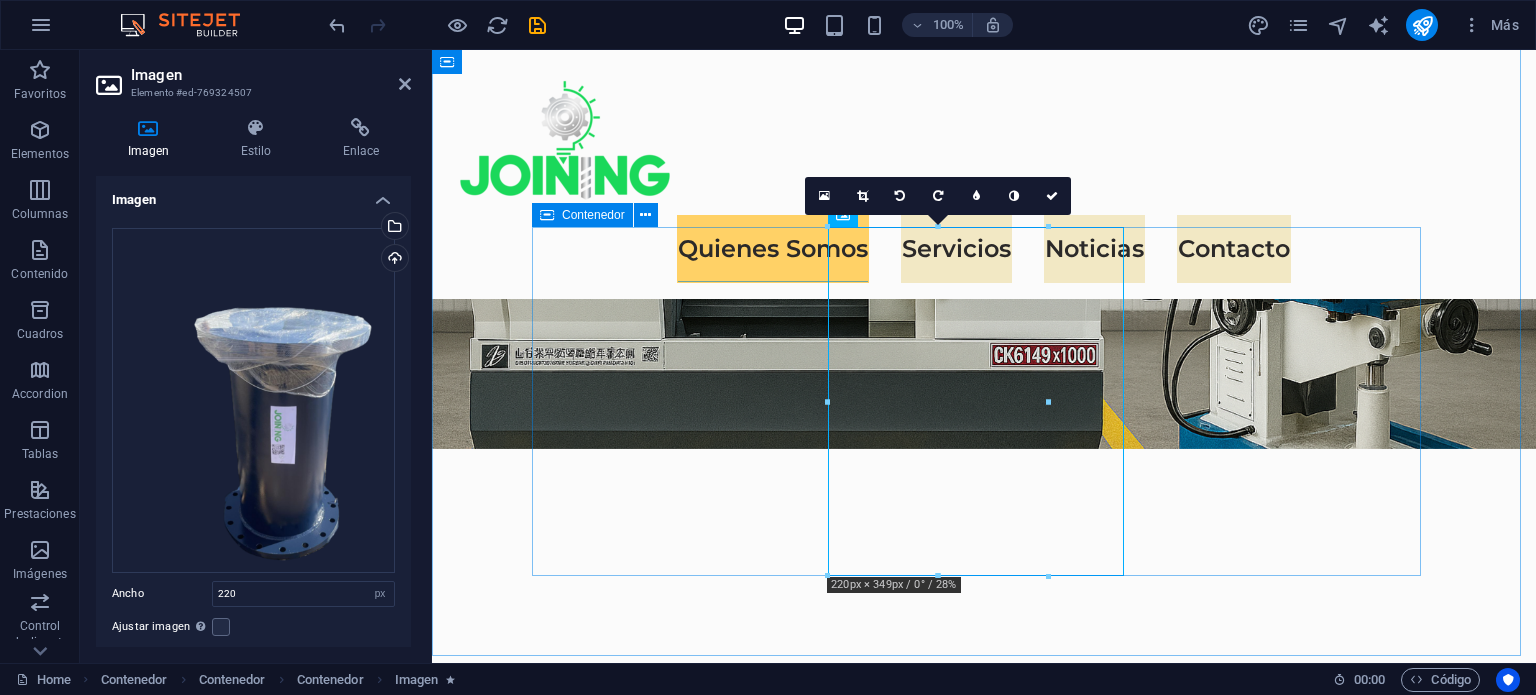 click on "Sustainable Success Partner At Eco-Con, we understand that success is not just about profitability; it's also about sustainability and responsible business practices. With a proven track record of guiding businesses towards greater profitability and environmental responsibility, we have become a trusted partner in the industry. Expertise For Results At Eco-Con, we understand that success is not just about profitability; it's also about sustainability and responsible business practices. With a proven track record of guiding businesses towards greater profitability and environmental responsibility, we have become a trusted partner in the industry." at bounding box center [984, 1629] 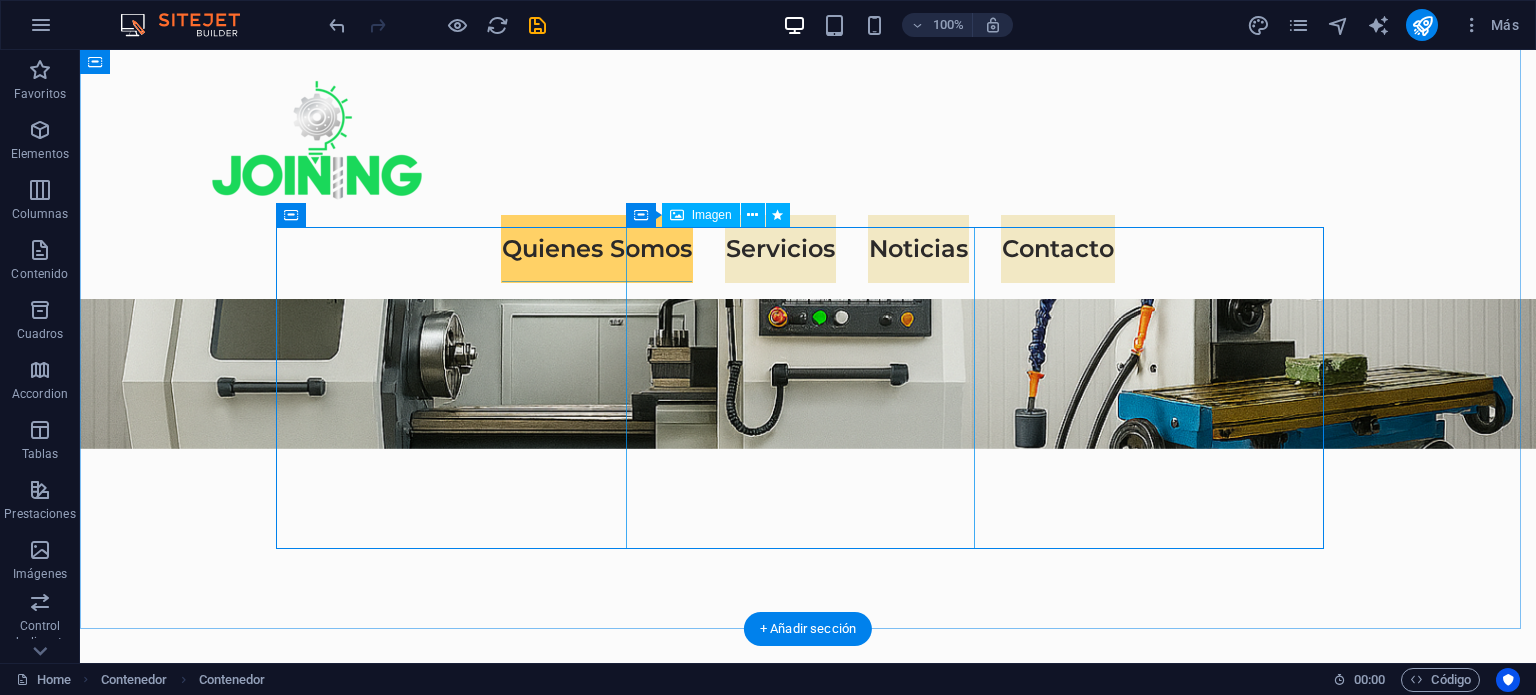 click at bounding box center (808, 1607) 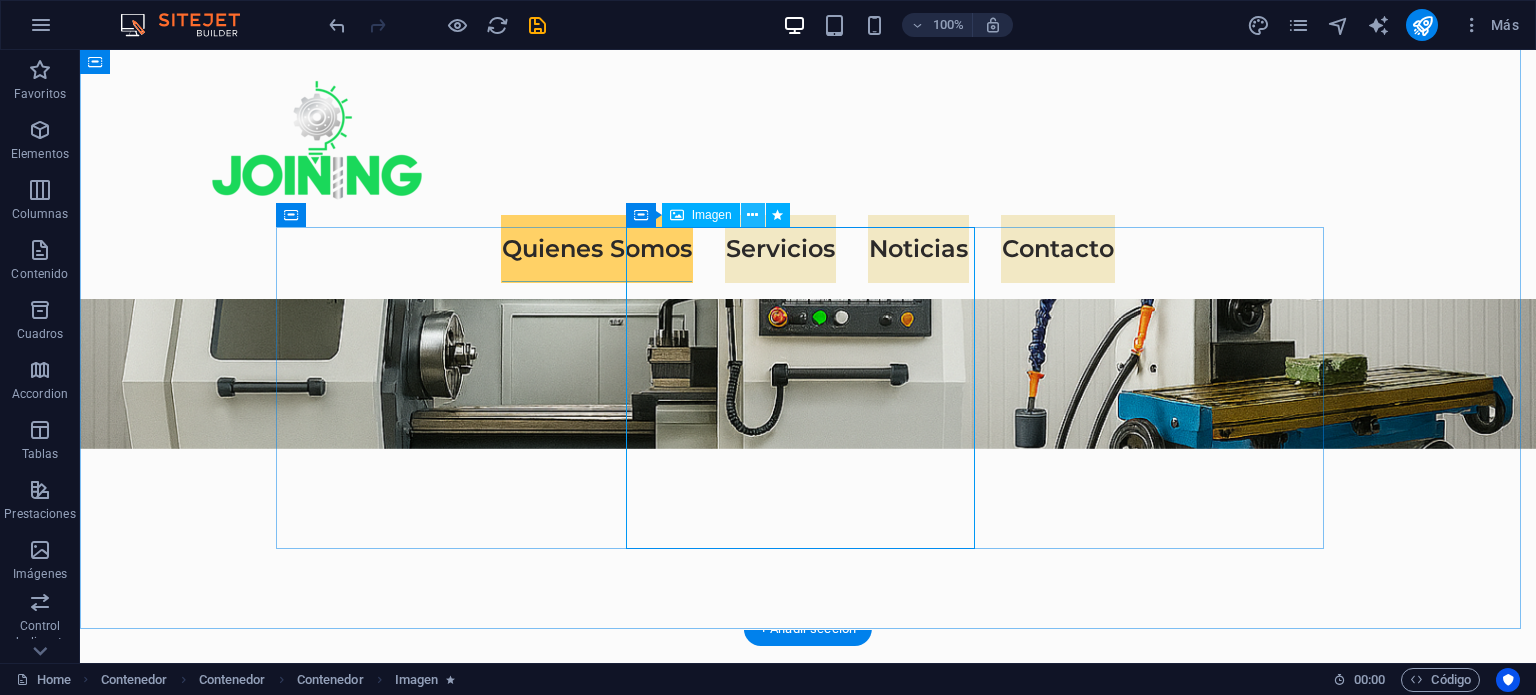 click at bounding box center (752, 215) 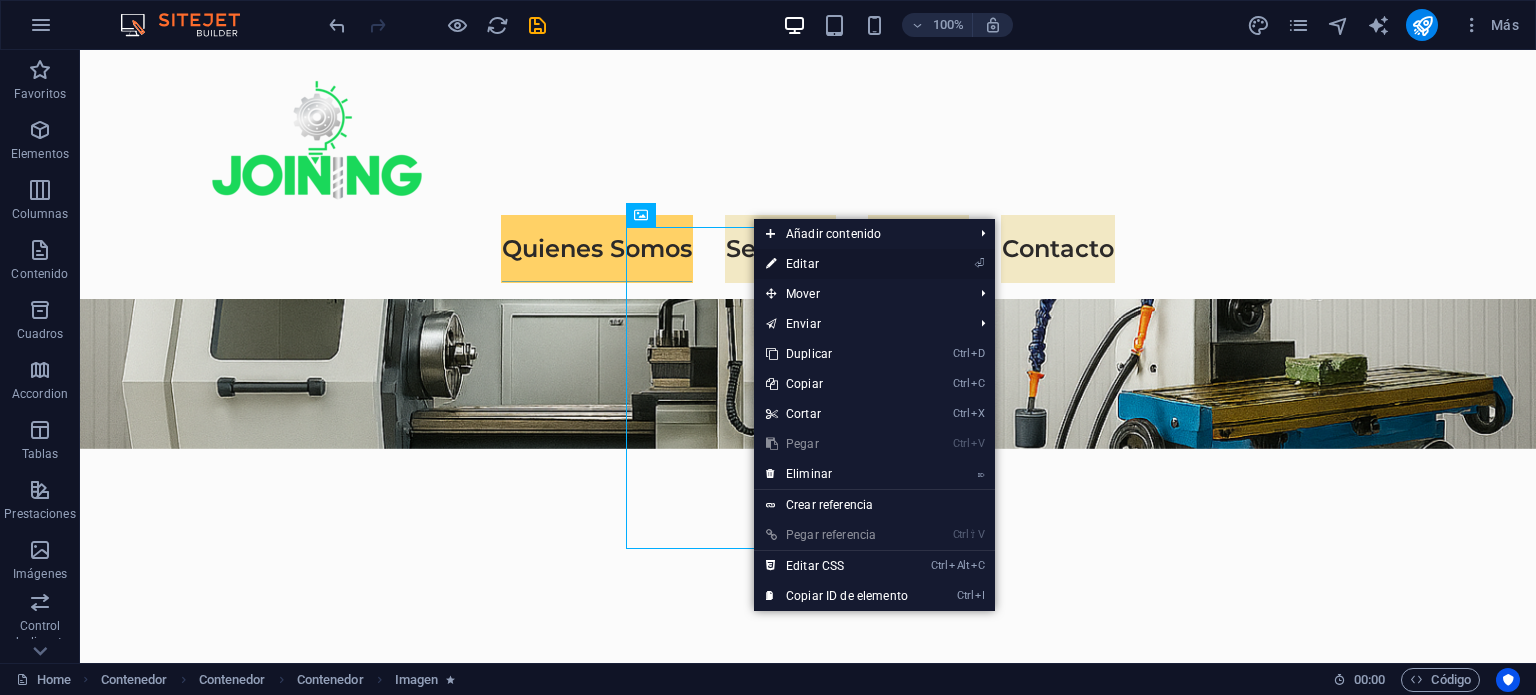 click on "⏎  Editar" at bounding box center (837, 264) 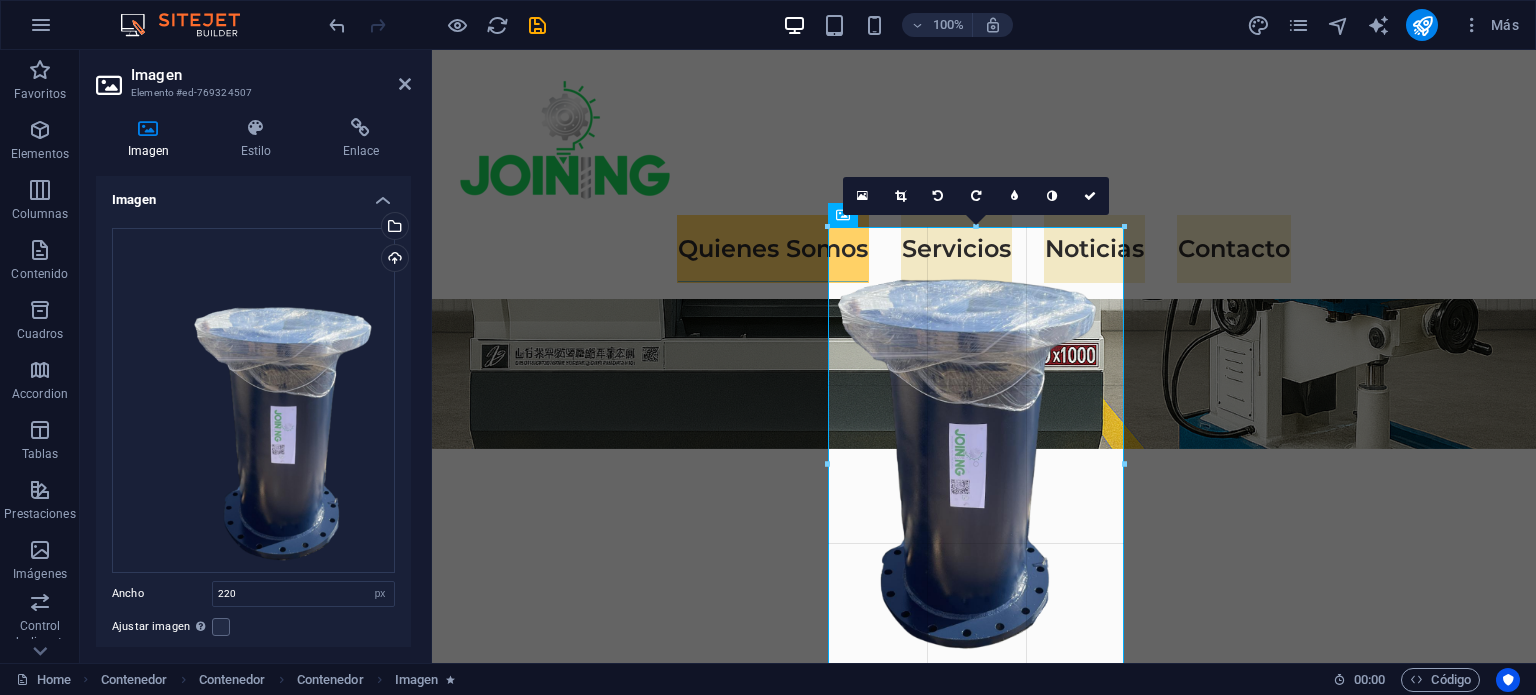 drag, startPoint x: 828, startPoint y: 547, endPoint x: 774, endPoint y: 700, distance: 162.2498 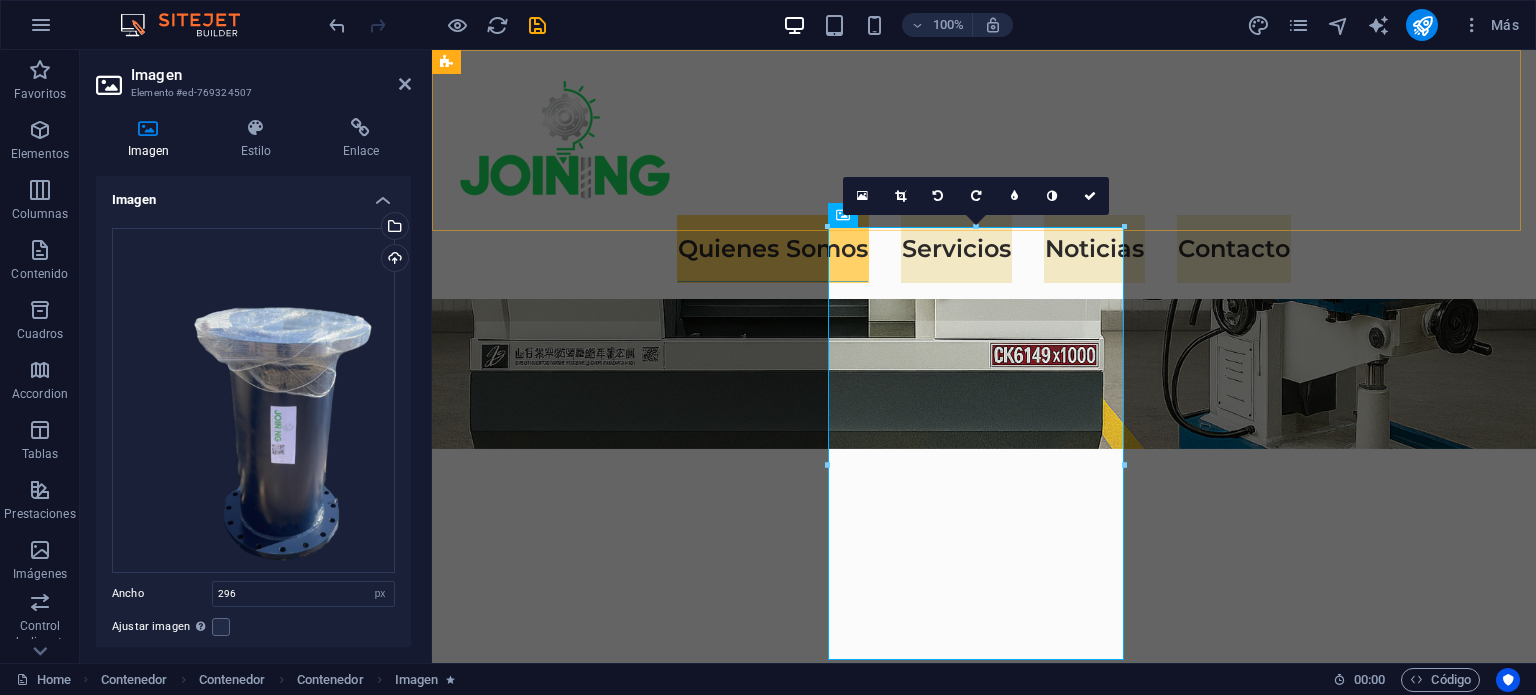 click on "Quienes Somos Servicios Noticias Contacto" at bounding box center [984, 174] 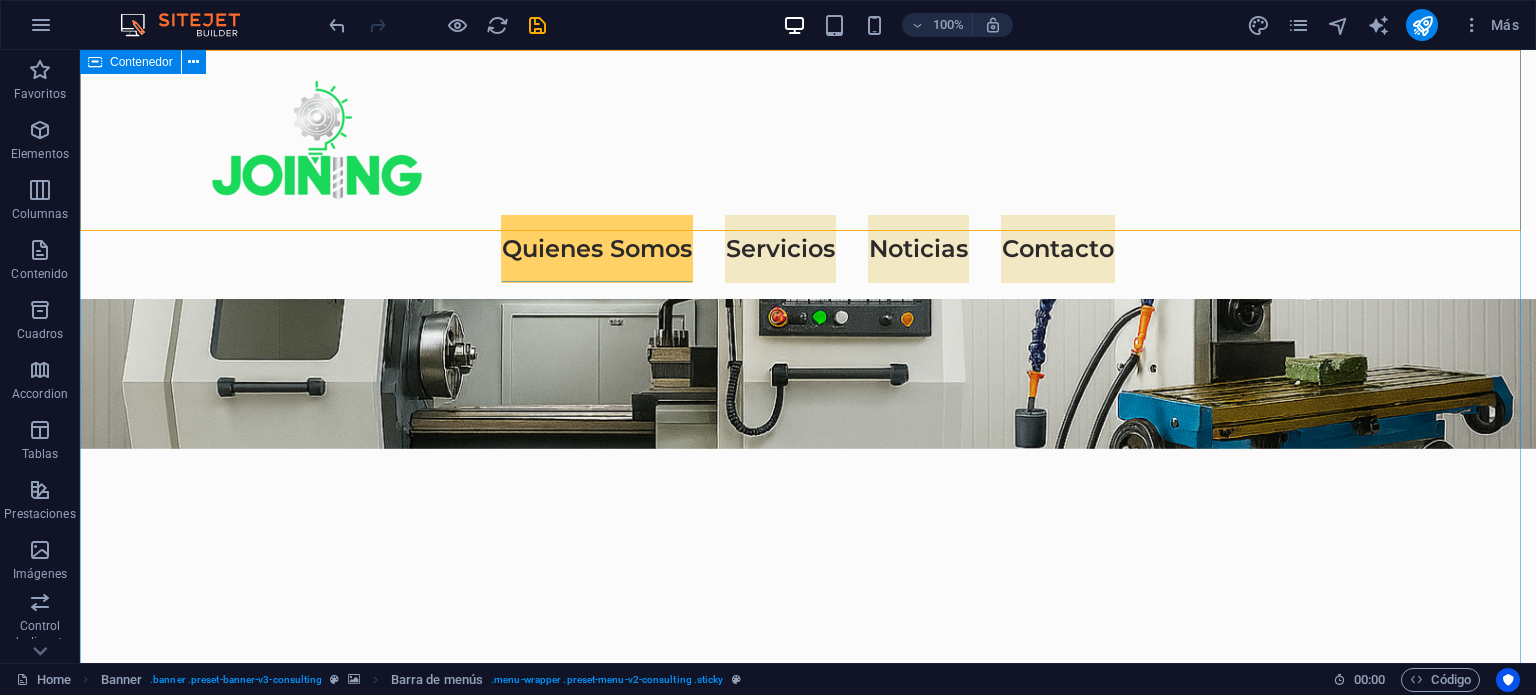 click on "Sitio Web en construcción... Contacto@[EMAIL] Cotiza con nosotros Quiénes somos We are a passionate consulting agency dedicated to helping businesses navigate the dynamic landscape of sustainable energy and strategic growth. Our core mission is to empower organizations to thrive while making a positive impact on the environment. Sustainable Success Partner At Eco-Con, we understand that success is not just about profitability; it's also about sustainability and responsible business practices. With a proven track record of guiding businesses towards greater profitability and environmental responsibility, we have become a trusted partner in the industry. Expertise For Results At Eco-Con, we understand that success is not just about profitability; it's also about sustainability and responsible business practices. With a proven track record of guiding businesses towards greater profitability and environmental responsibility, we have become a trusted partner in the industry." at bounding box center [808, 1439] 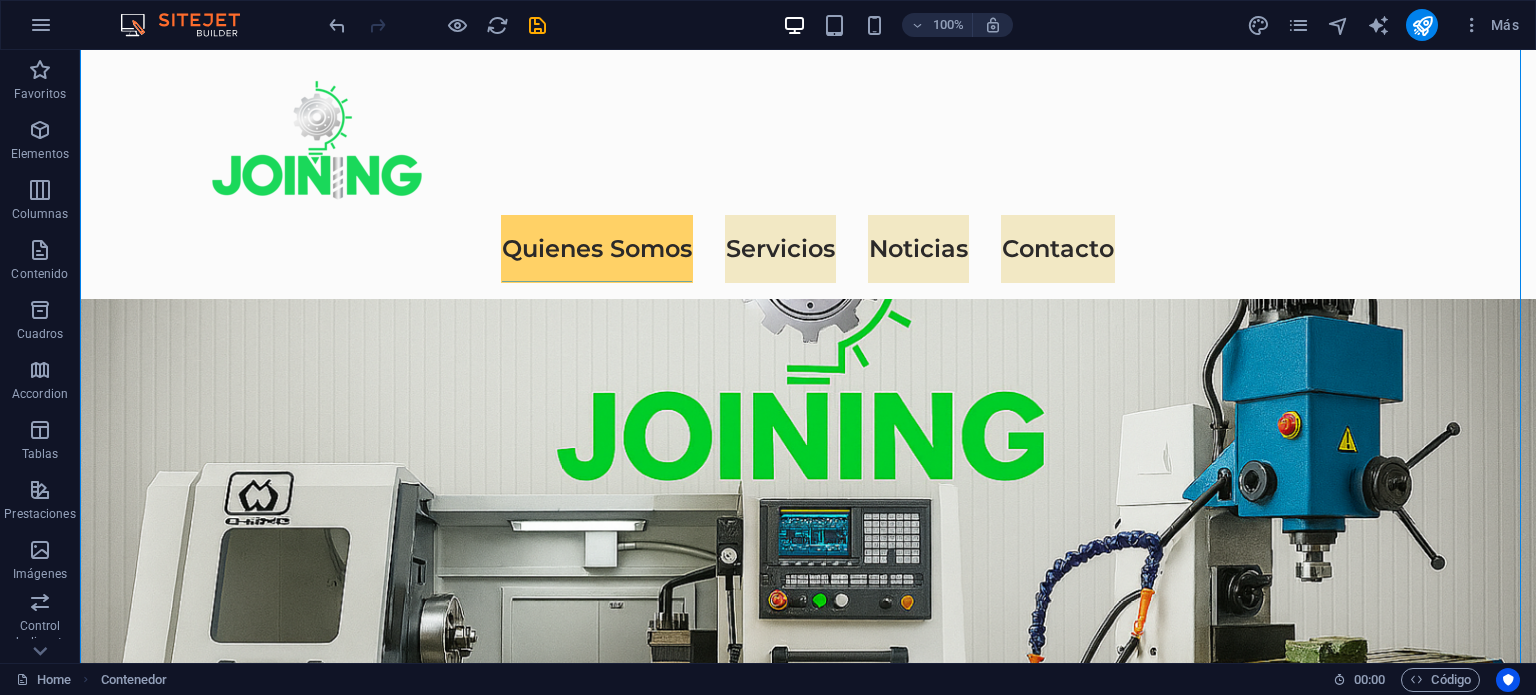 scroll, scrollTop: 1001, scrollLeft: 0, axis: vertical 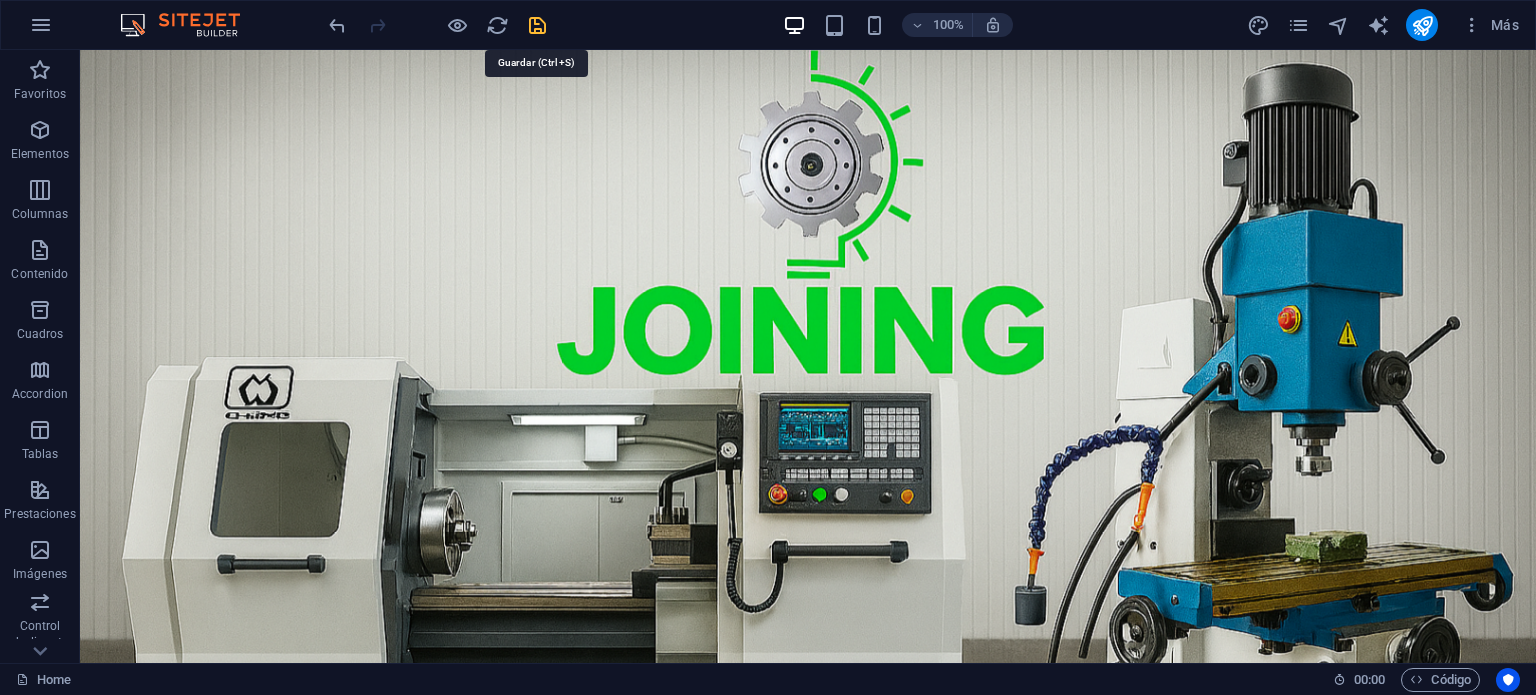 click at bounding box center (537, 25) 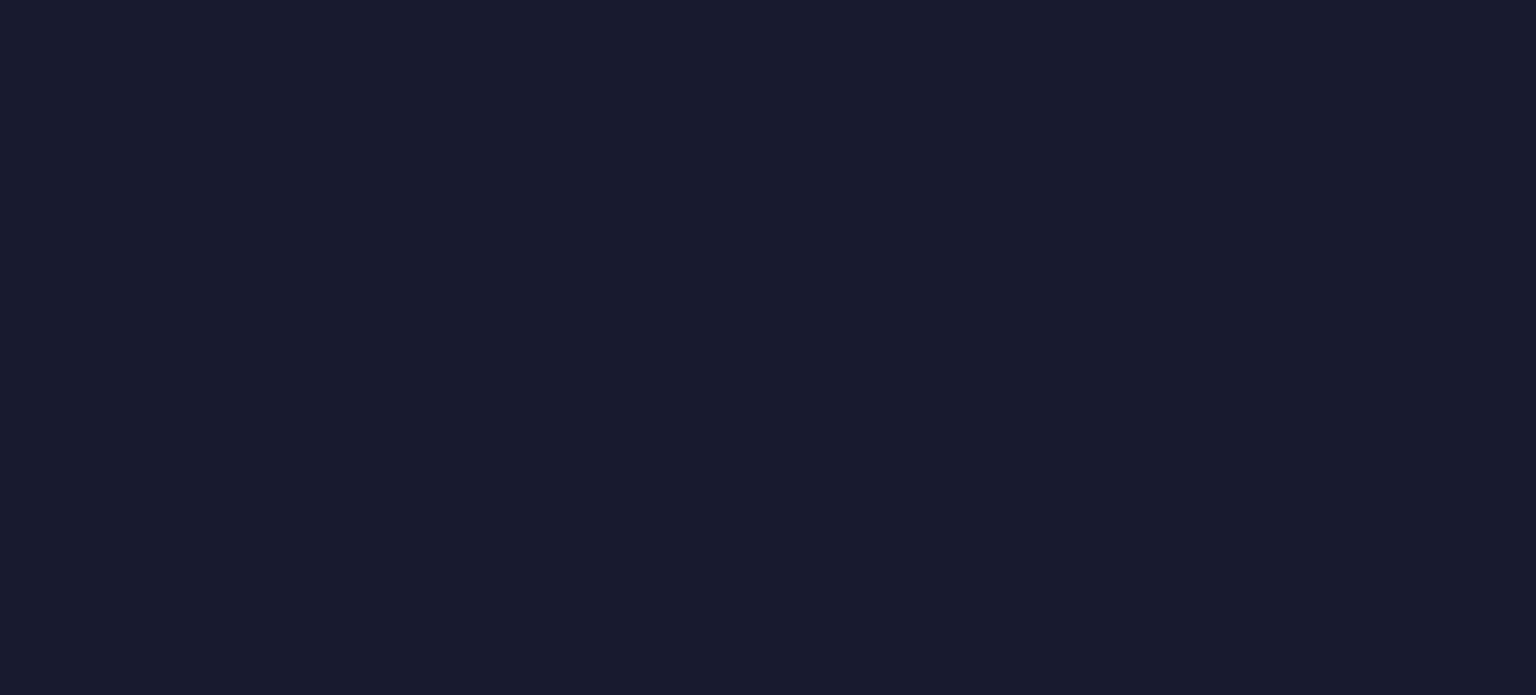 scroll, scrollTop: 0, scrollLeft: 0, axis: both 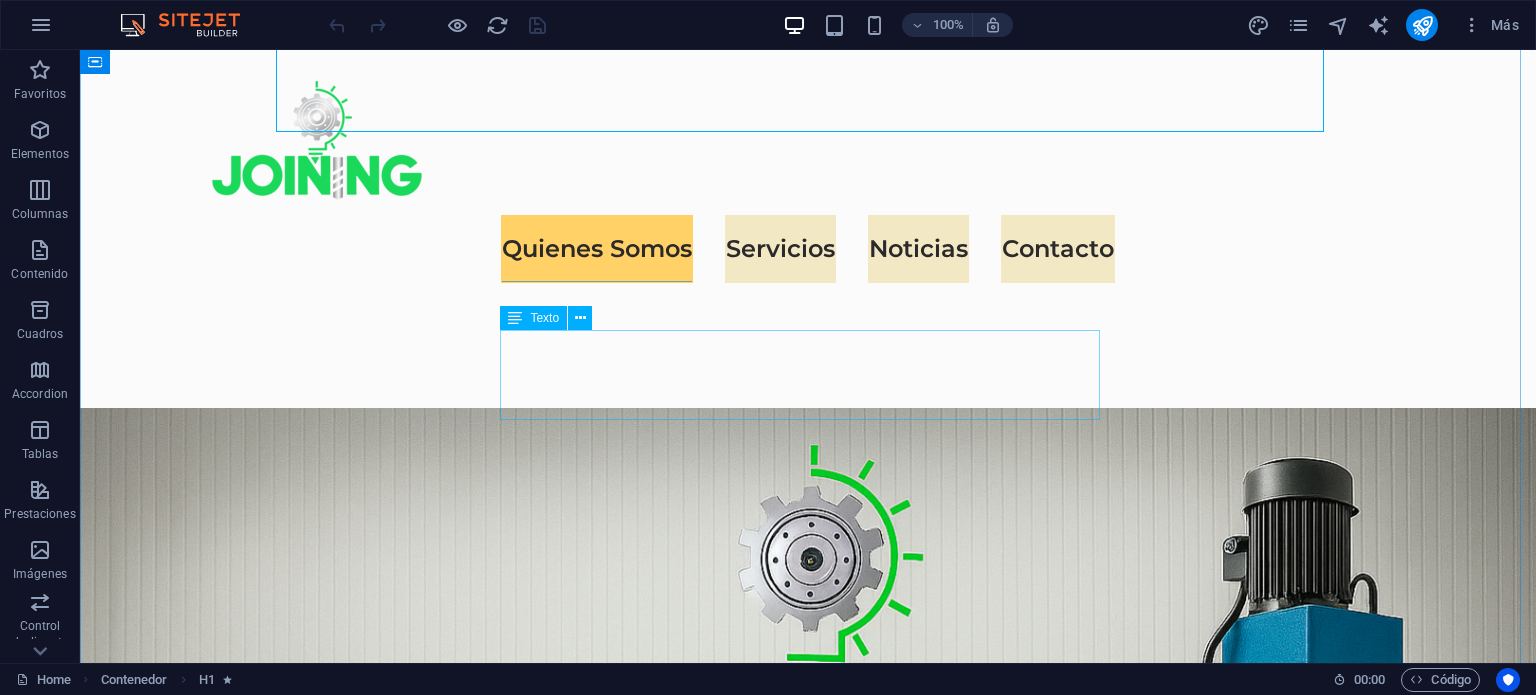 click on "We are a passionate consulting agency dedicated to helping businesses navigate the dynamic landscape of sustainable energy and strategic growth. Our core mission is to empower organizations to thrive while making a positive impact on the environment." at bounding box center (808, 1508) 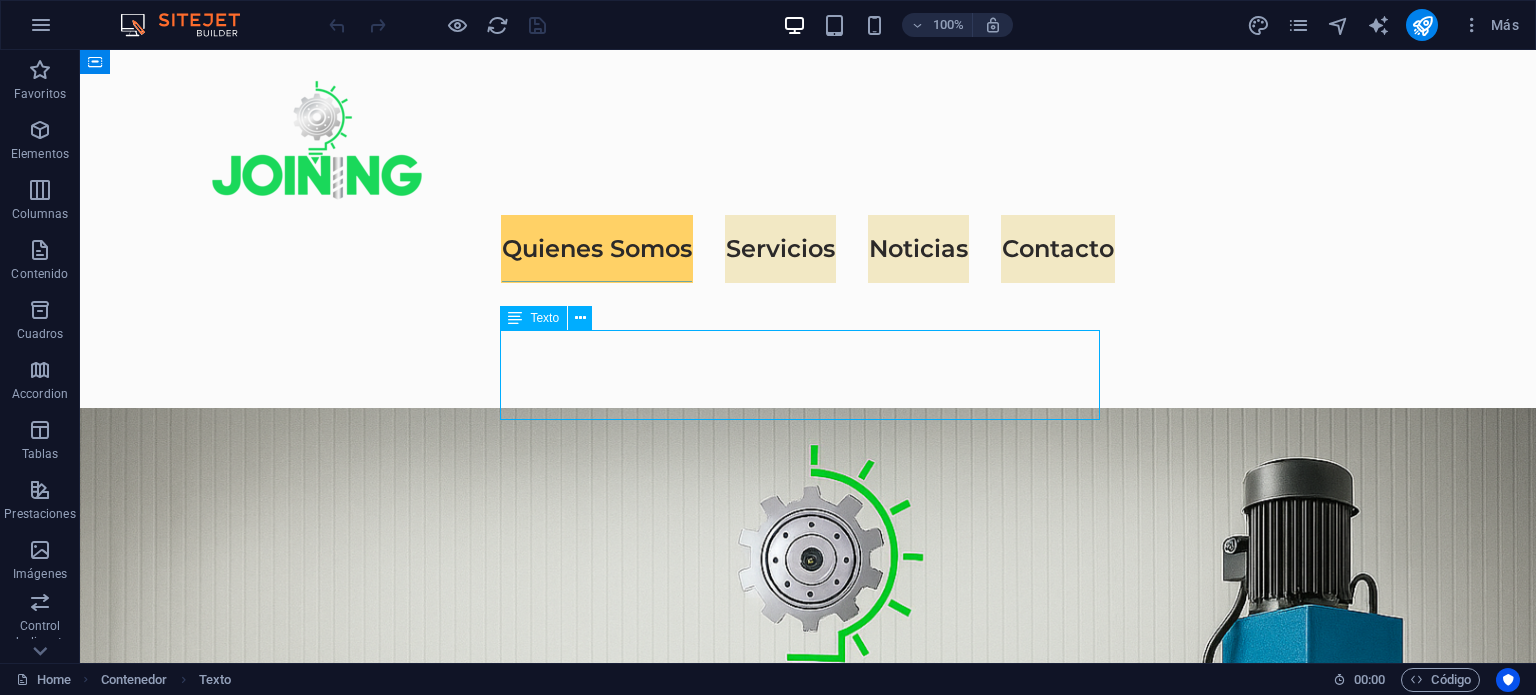 click on "We are a passionate consulting agency dedicated to helping businesses navigate the dynamic landscape of sustainable energy and strategic growth. Our core mission is to empower organizations to thrive while making a positive impact on the environment." at bounding box center (808, 1508) 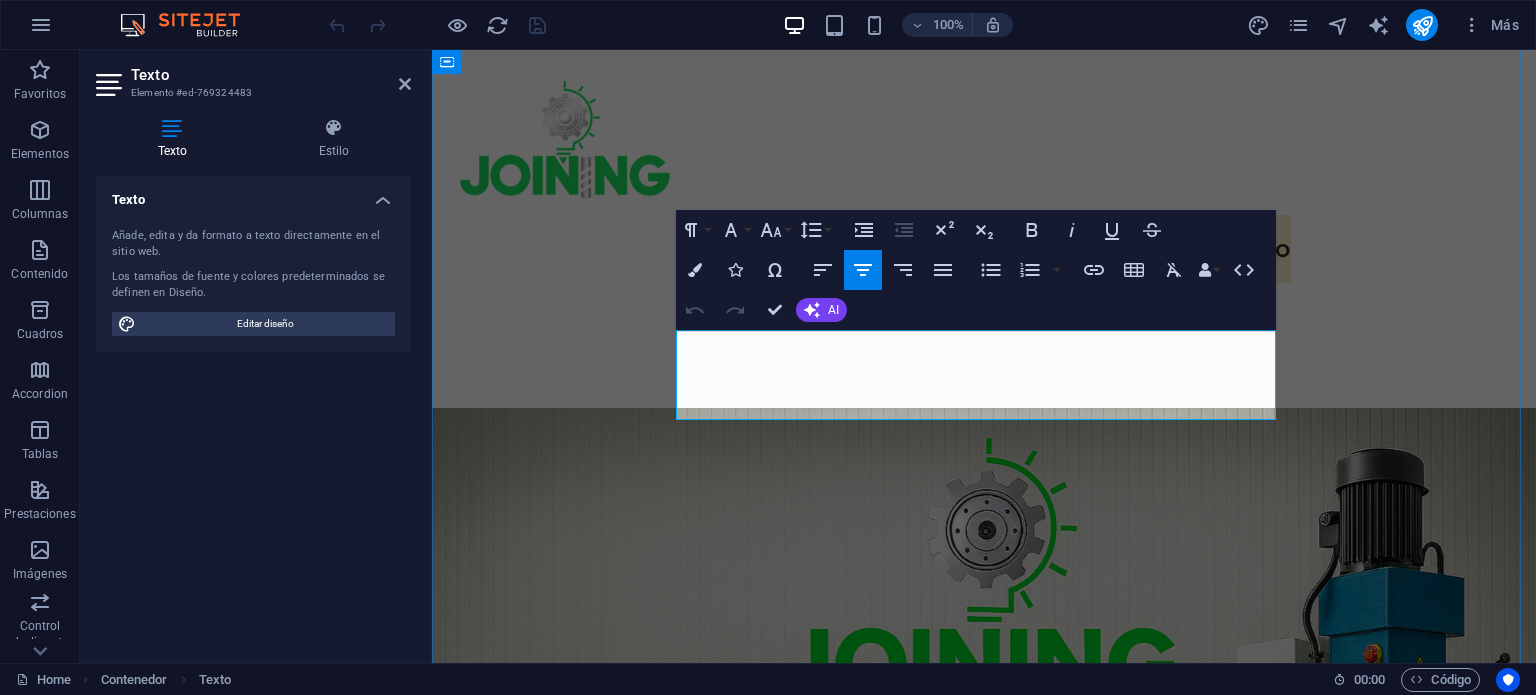 click on "We are a passionate consulting agency dedicated to helping businesses navigate the dynamic landscape of sustainable energy and strategic growth. Our core mission is to empower organizations to thrive while making a positive impact on the environment." at bounding box center [984, 1519] 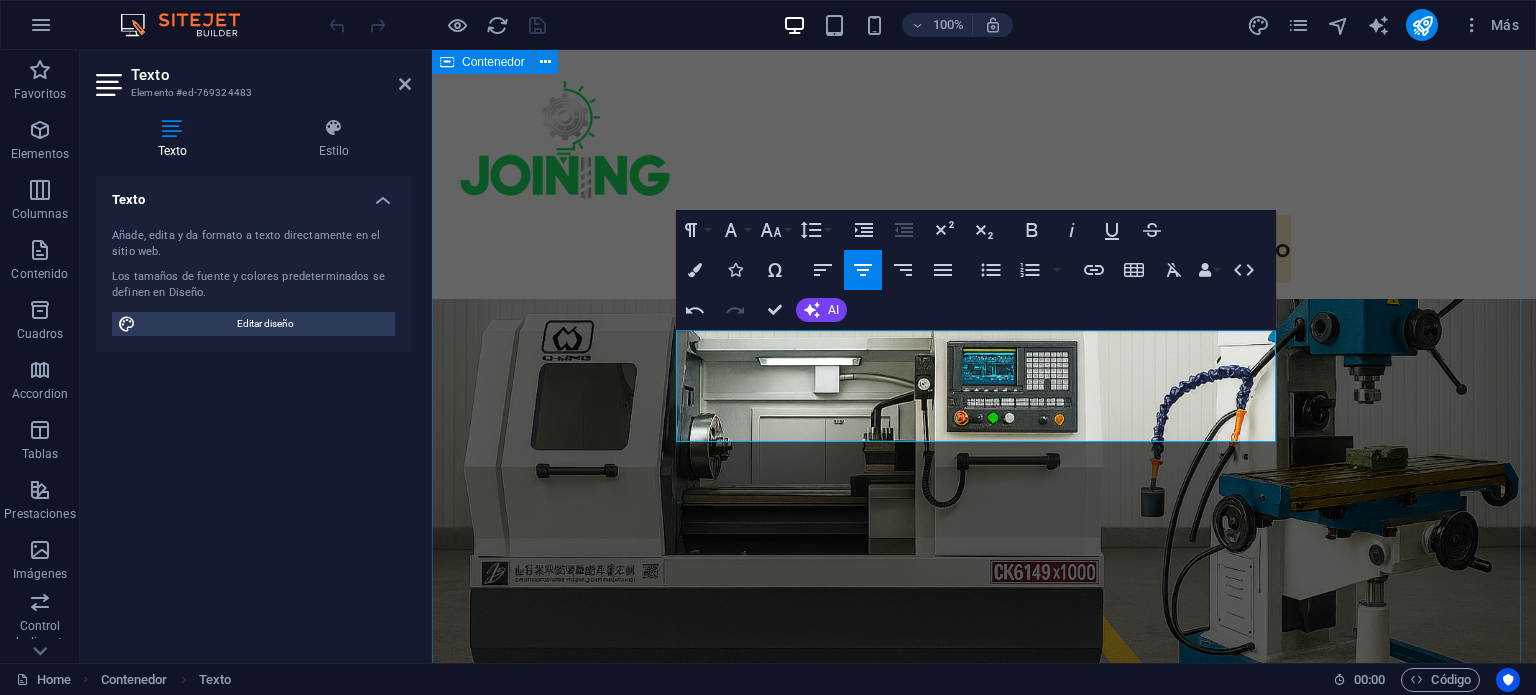 click on "Sitio Web en construcción... Contacto@joining.cl Cotiza con nosotros Quiénes somos Joining Spa es una empresa dedicada a ofrecer soluciones metalmecánicas de alta precisión para la industria y minería. Con una combinación de tecnología avanzada y experiencia, brindamos servicios de fabricación y reparación de piezas clave para mejorar la eficiencia de tus procesos operativos. Sustainable Success Partner At Eco-Con, we understand that success is not just about profitability; it's also about sustainability and responsible business practices. With a proven track record of guiding businesses towards greater profitability and environmental responsibility, we have become a trusted partner in the industry. Expertise For Results" at bounding box center [984, 1667] 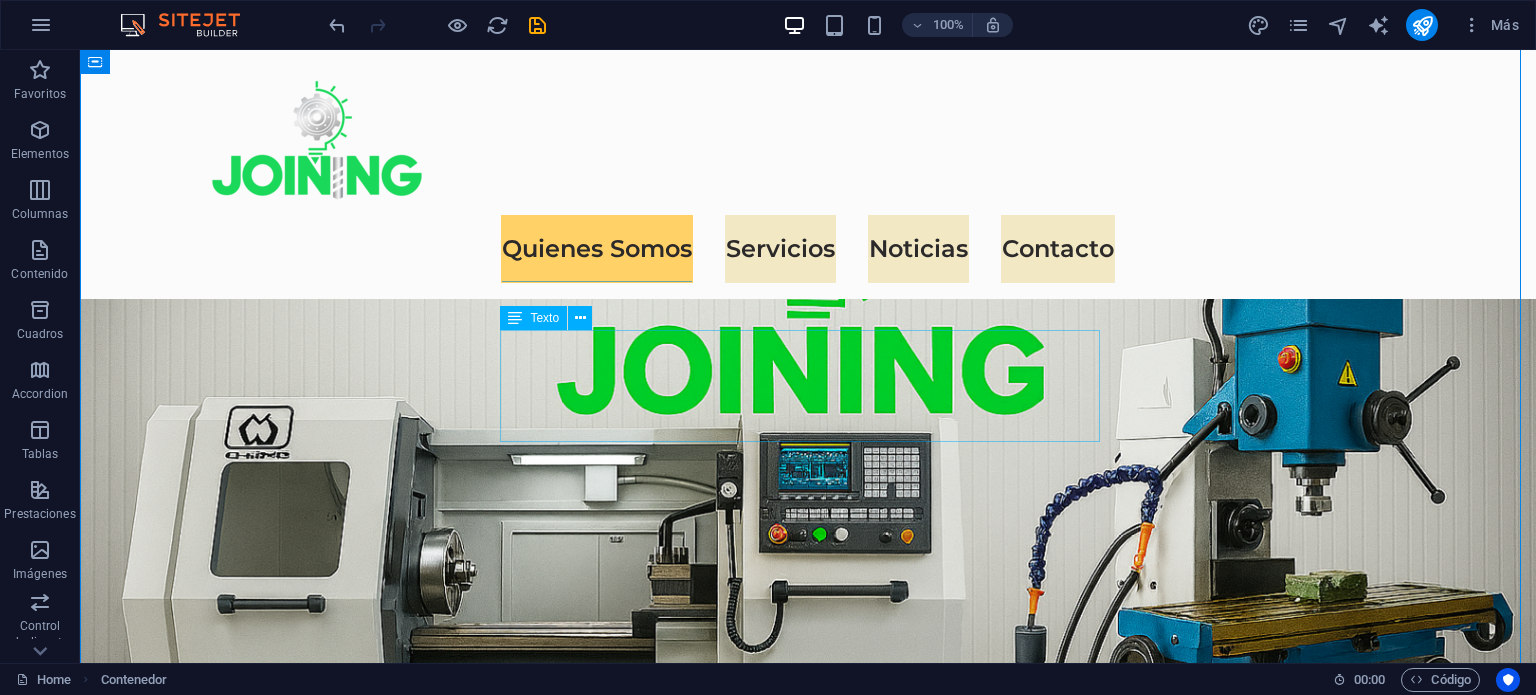 click on "Joining Spa es una empresa dedicada a ofrecer soluciones metalmecánicas de alta precisión para la industria y minería. Con una combinación de tecnología avanzada y experiencia, brindamos servicios de fabricación y reparación de piezas clave para mejorar la eficiencia de tus procesos operativos." at bounding box center [808, 1519] 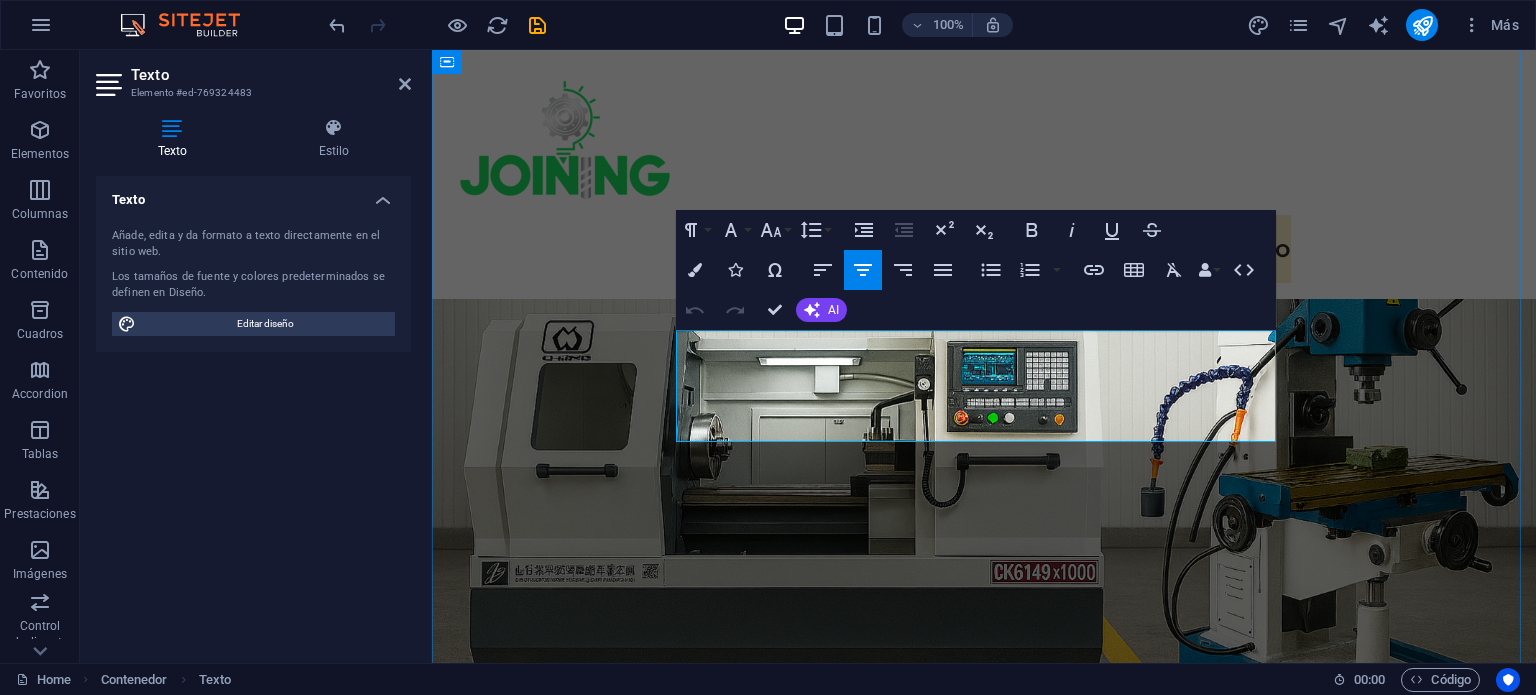 drag, startPoint x: 734, startPoint y: 343, endPoint x: 836, endPoint y: 339, distance: 102.0784 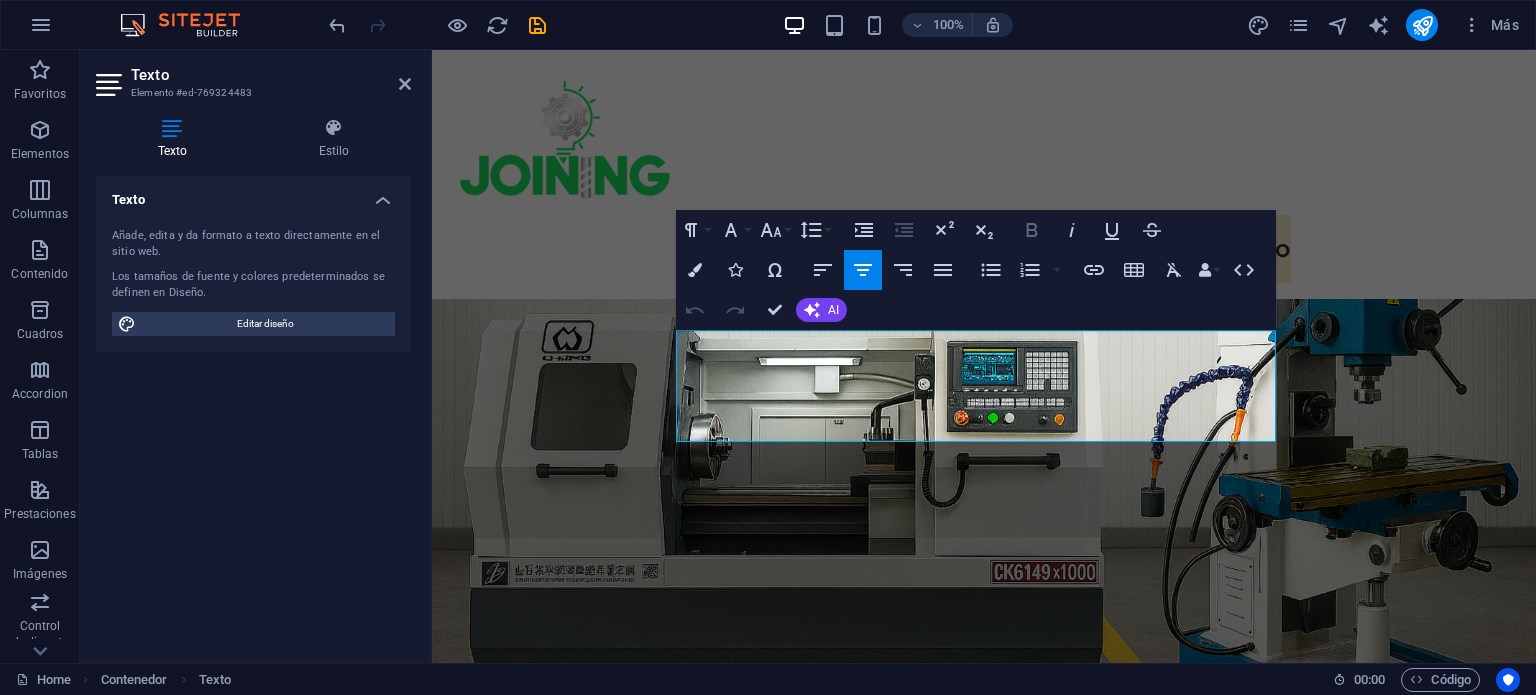 click 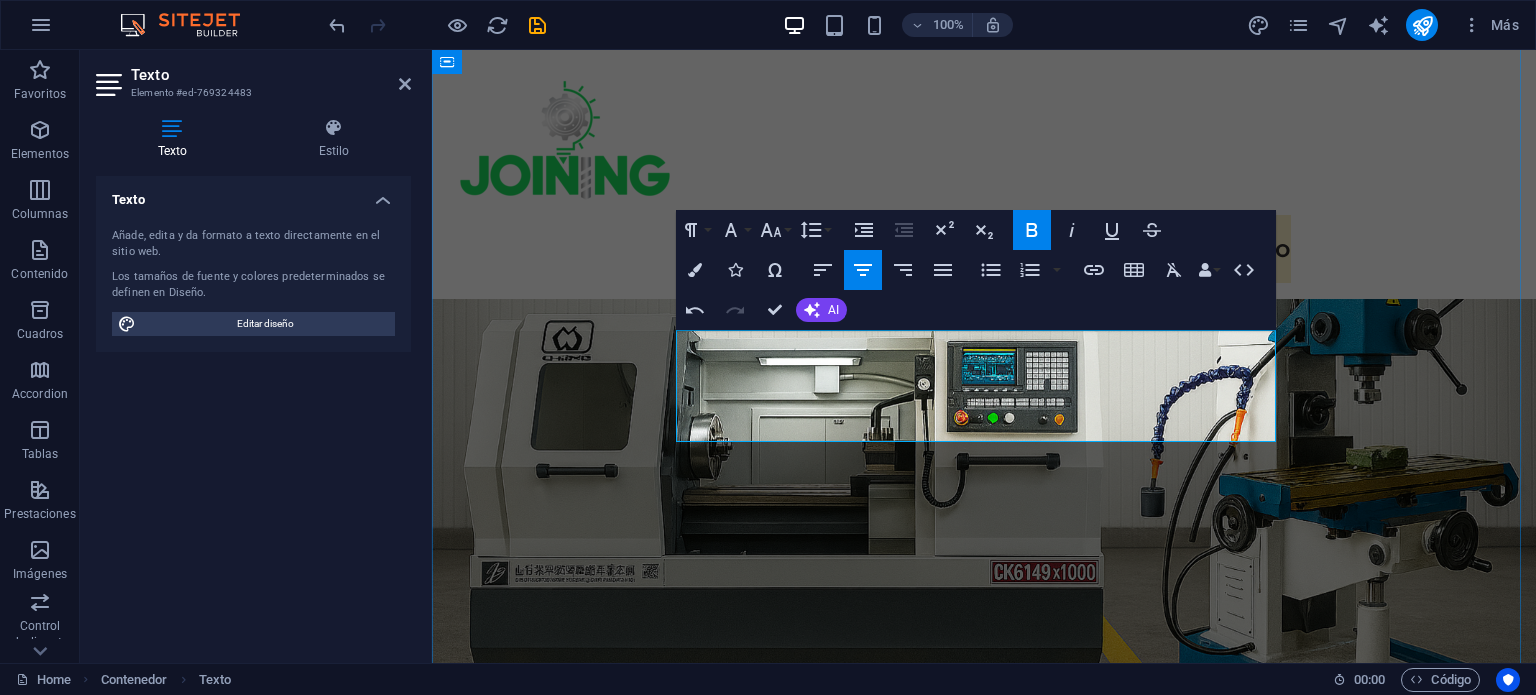 click on "Joining Spa  es una empresa dedicada a ofrecer soluciones metalmecánicas de alta precisión para la industria y minería. Con una combinación de tecnología avanzada y experiencia, brindamos servicios de fabricación y reparación de piezas clave para mejorar la eficiencia de tus procesos operativos." at bounding box center (984, 1519) 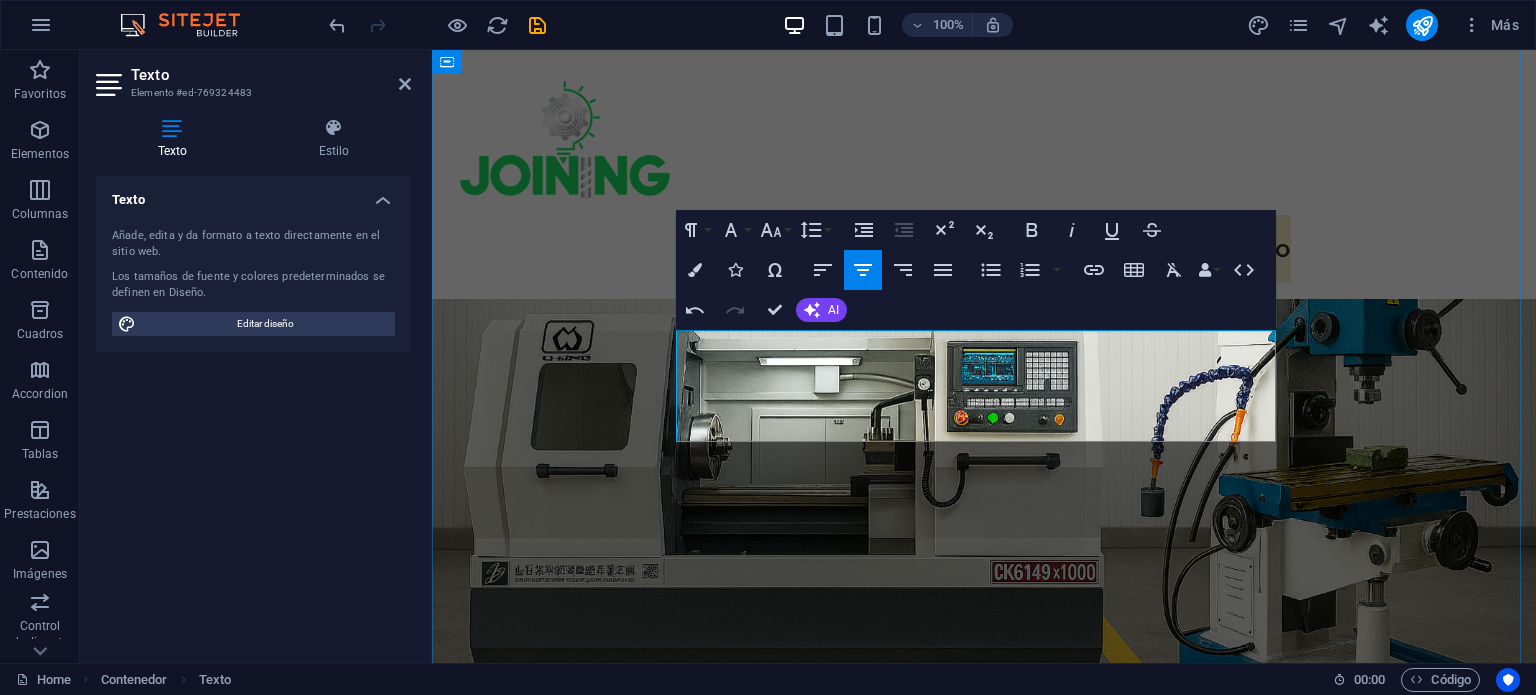 click on "Joining Spa  es una empresa dedicada a ofrecer soluciones metalmecánicas de alta precisión para la industria y minería. Con una combinación de tecnología avanzada y experiencia, brindamos servicios de fabricación y reparación de piezas clave para mejorar la eficiencia de tus procesos operativos." at bounding box center (984, 1519) 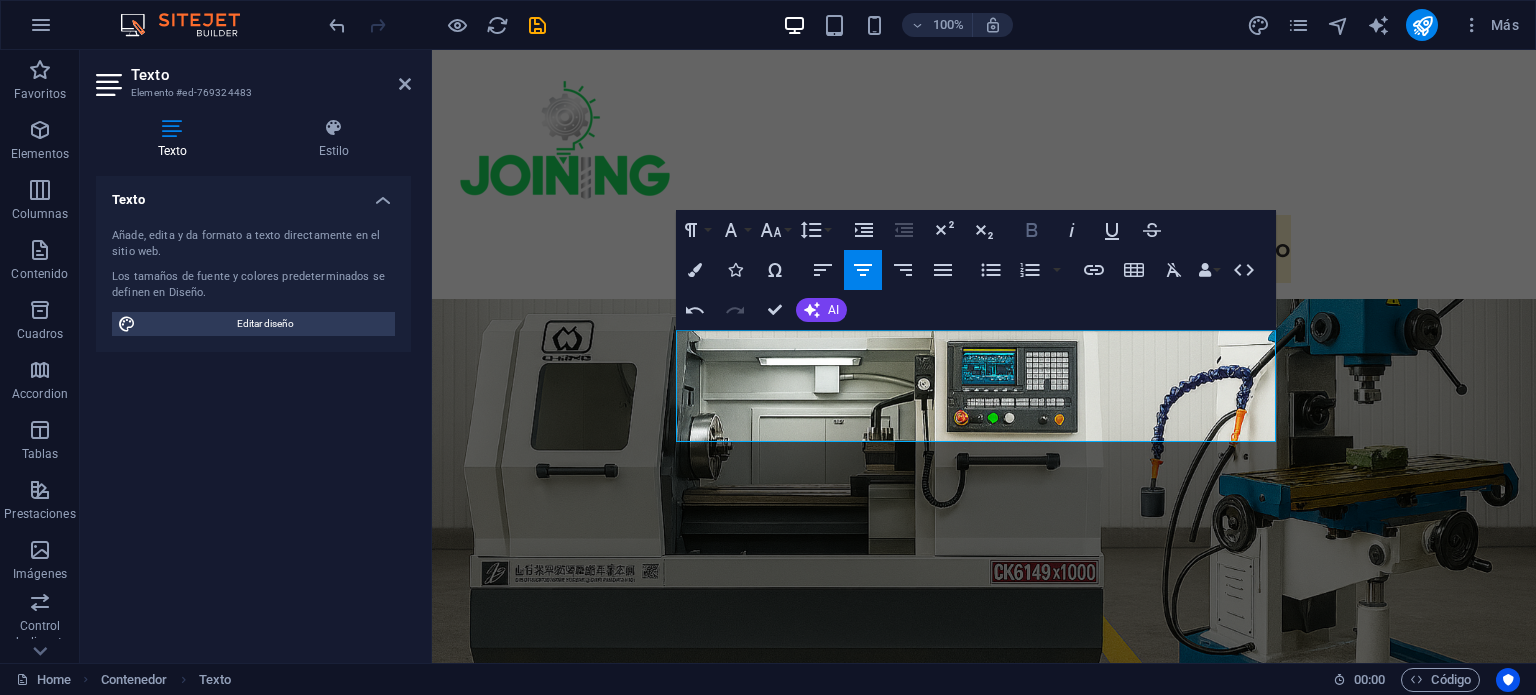 click 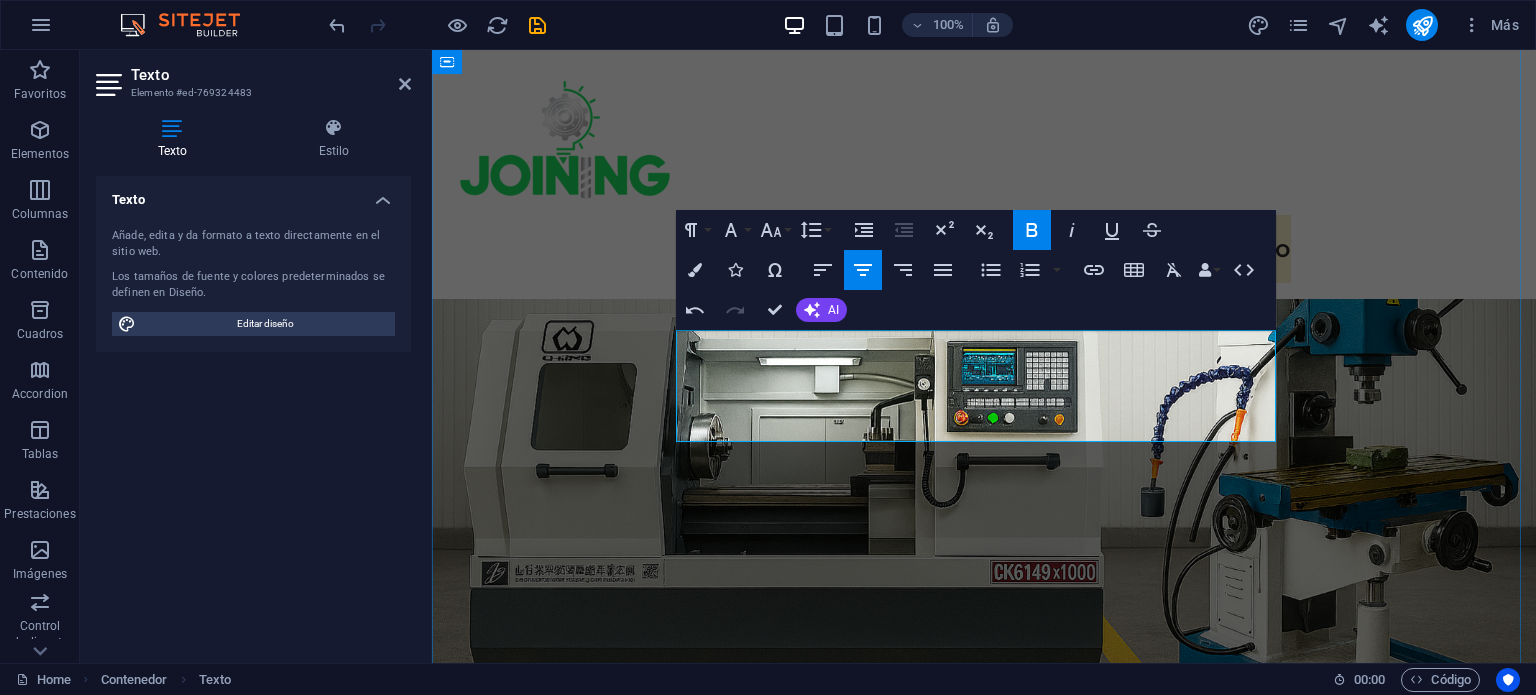 drag, startPoint x: 824, startPoint y: 387, endPoint x: 1096, endPoint y: 384, distance: 272.01654 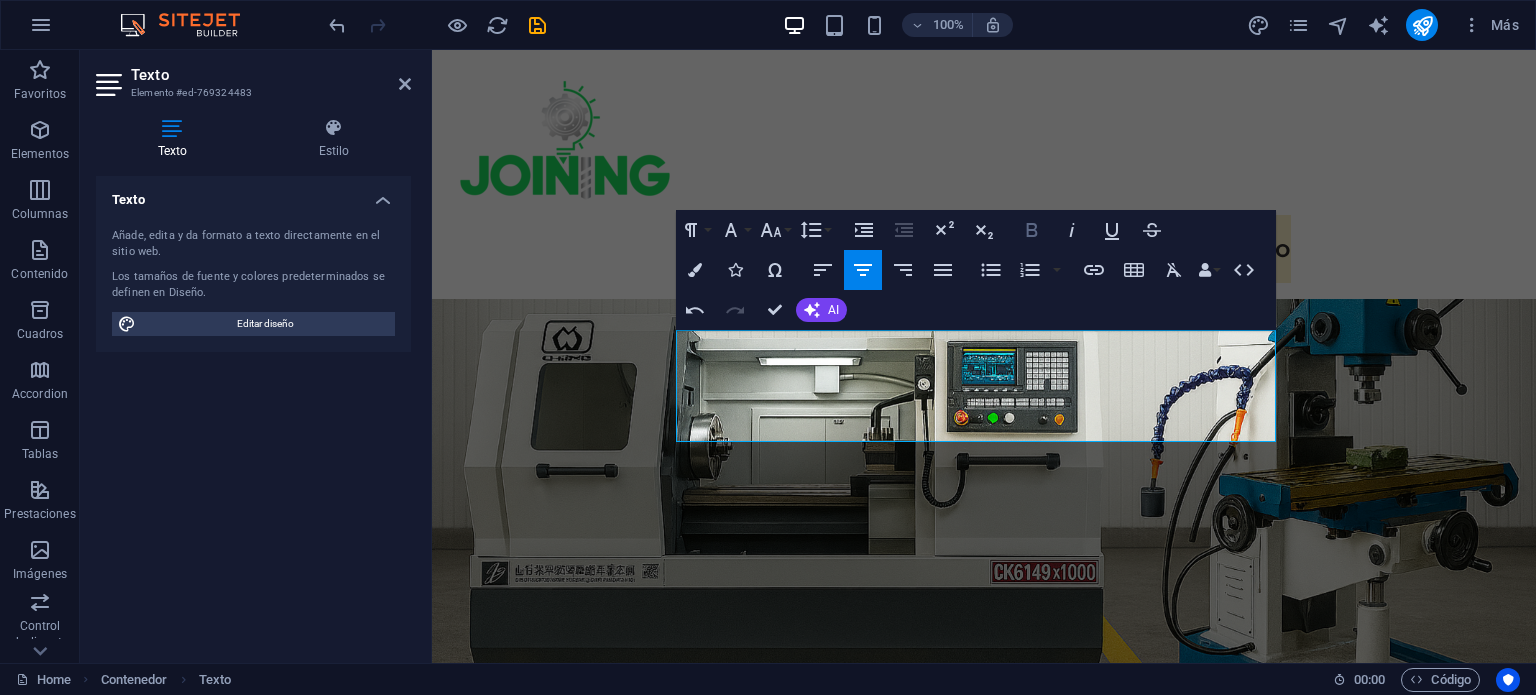 click 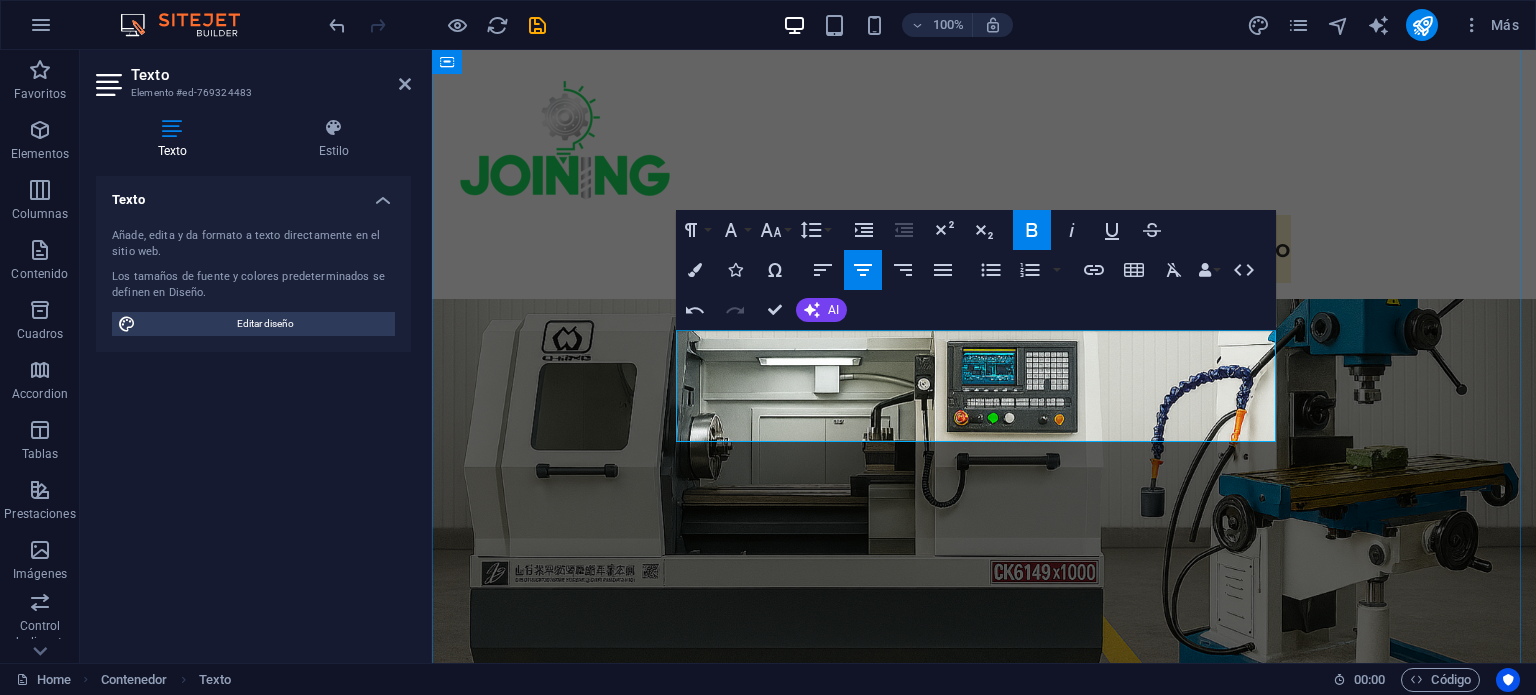 click on "Joining Spa  es una empresa dedicada a ofrecer soluciones metalmecánicas de alta precisión para la  industria y minería . Con una combinación de  tecnología avanzada y experiencia , brindamos servicios de fabricación y reparación de piezas clave para mejorar la eficiencia de tus procesos operativos." at bounding box center [984, 1519] 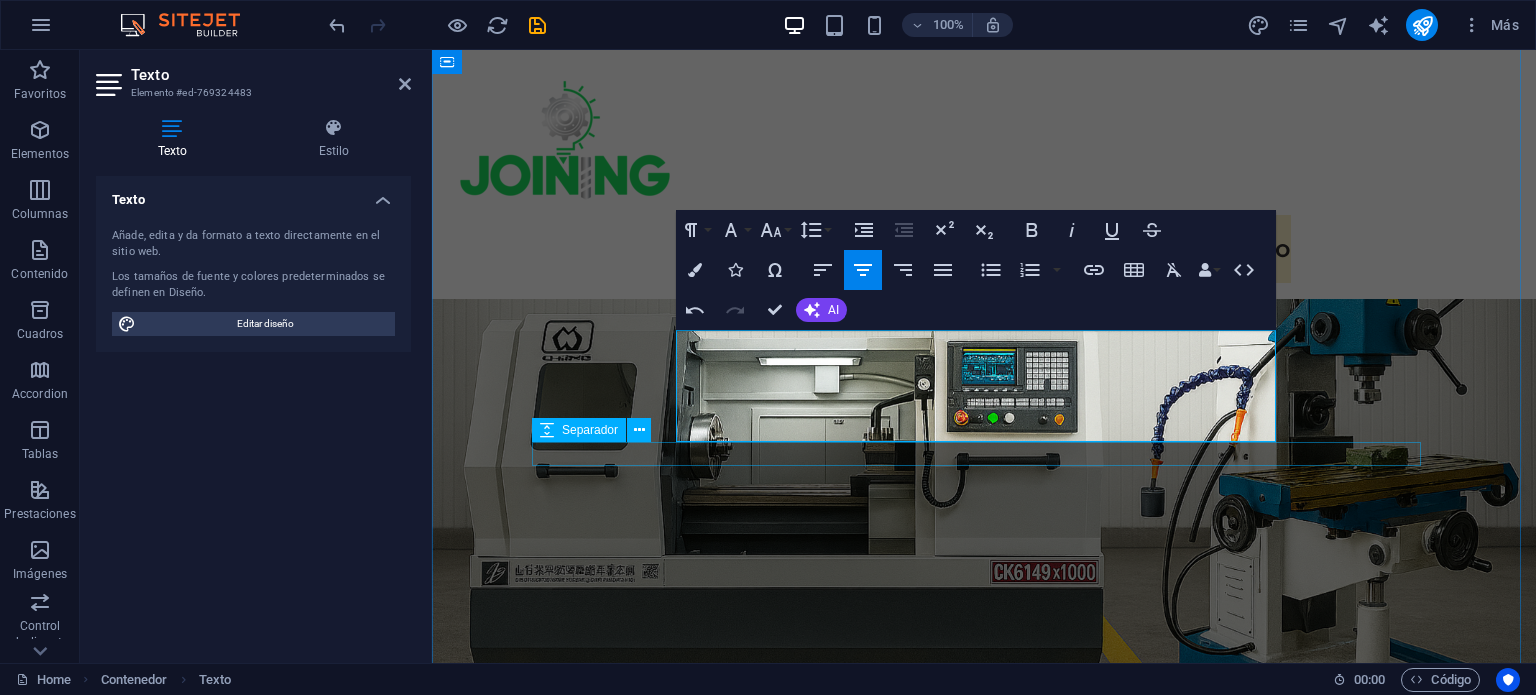click at bounding box center (984, 1565) 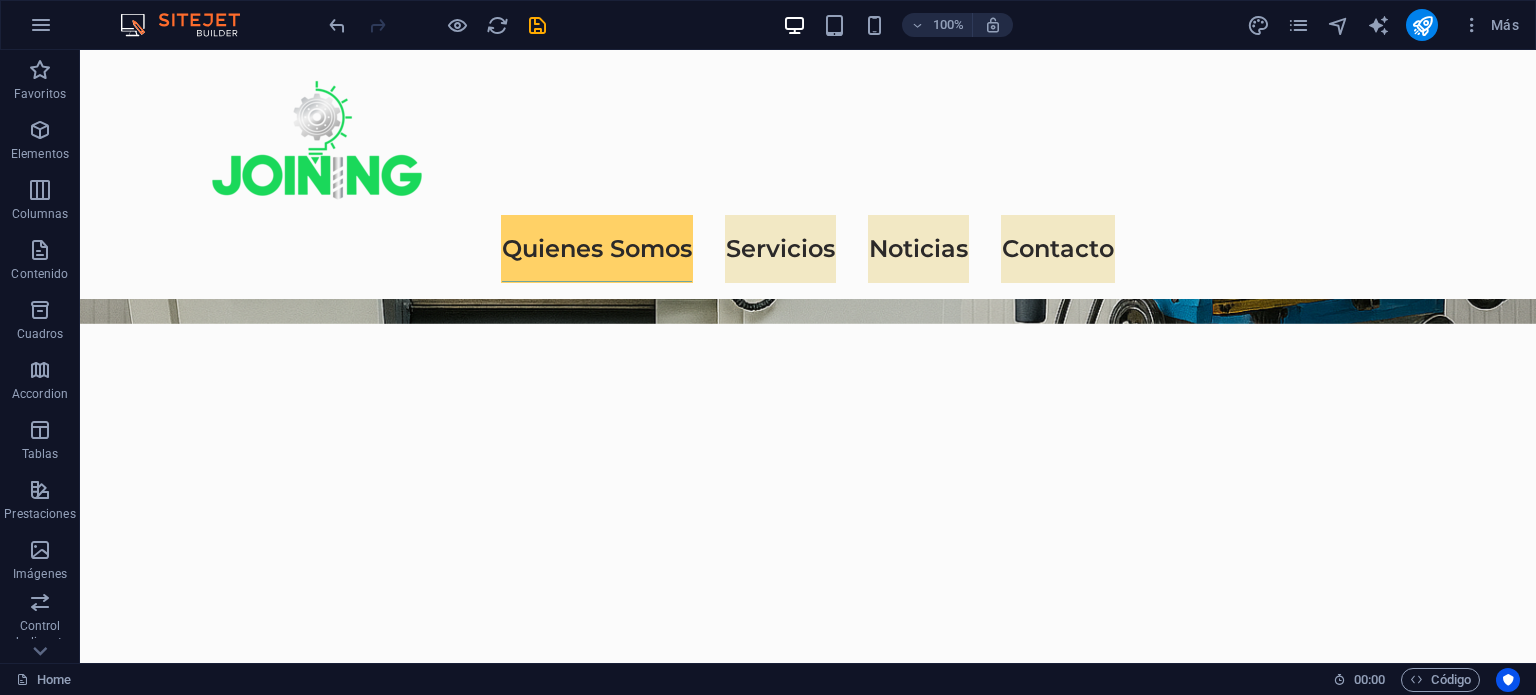 scroll, scrollTop: 1420, scrollLeft: 0, axis: vertical 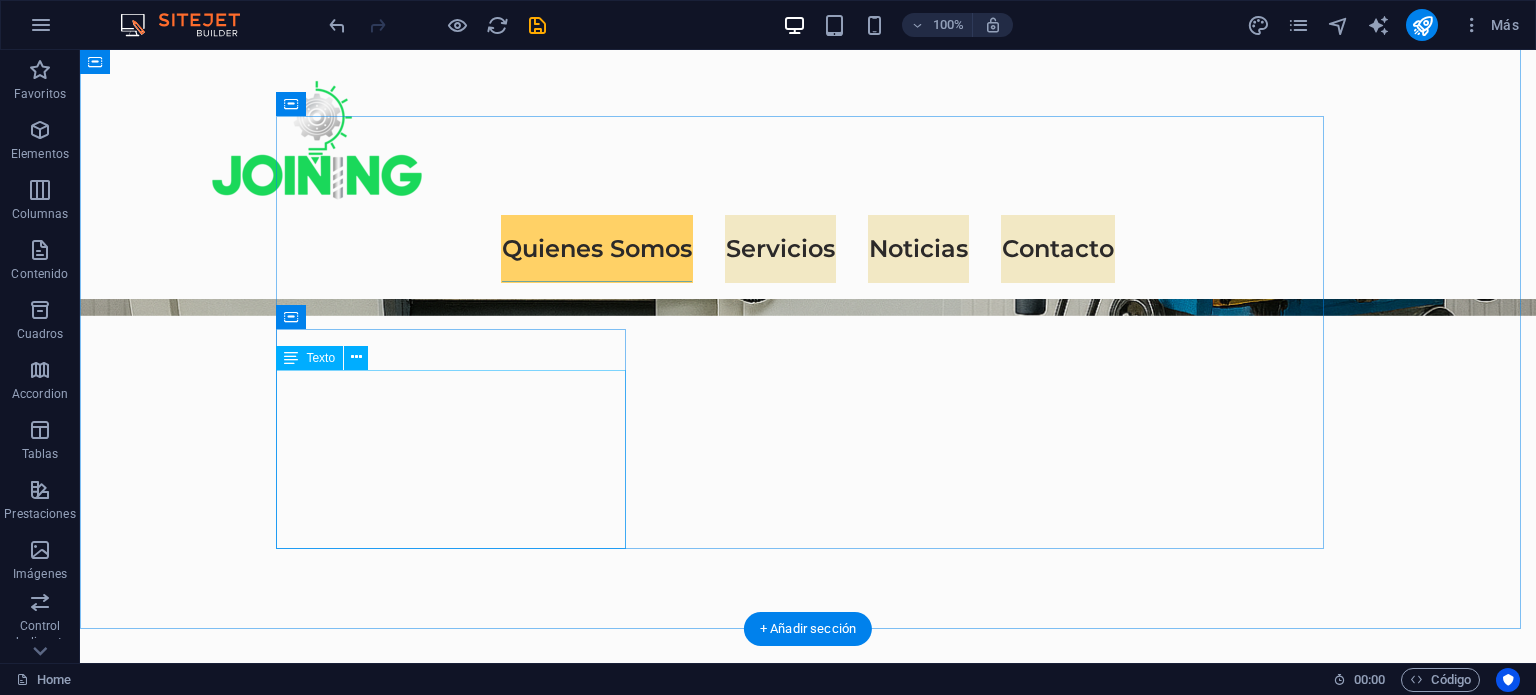 click on "At Eco-Con, we understand that success is not just about profitability; it's also about sustainability and responsible business practices. With a proven track record of guiding businesses towards greater profitability and environmental responsibility, we have become a trusted partner in the industry." at bounding box center (808, 1302) 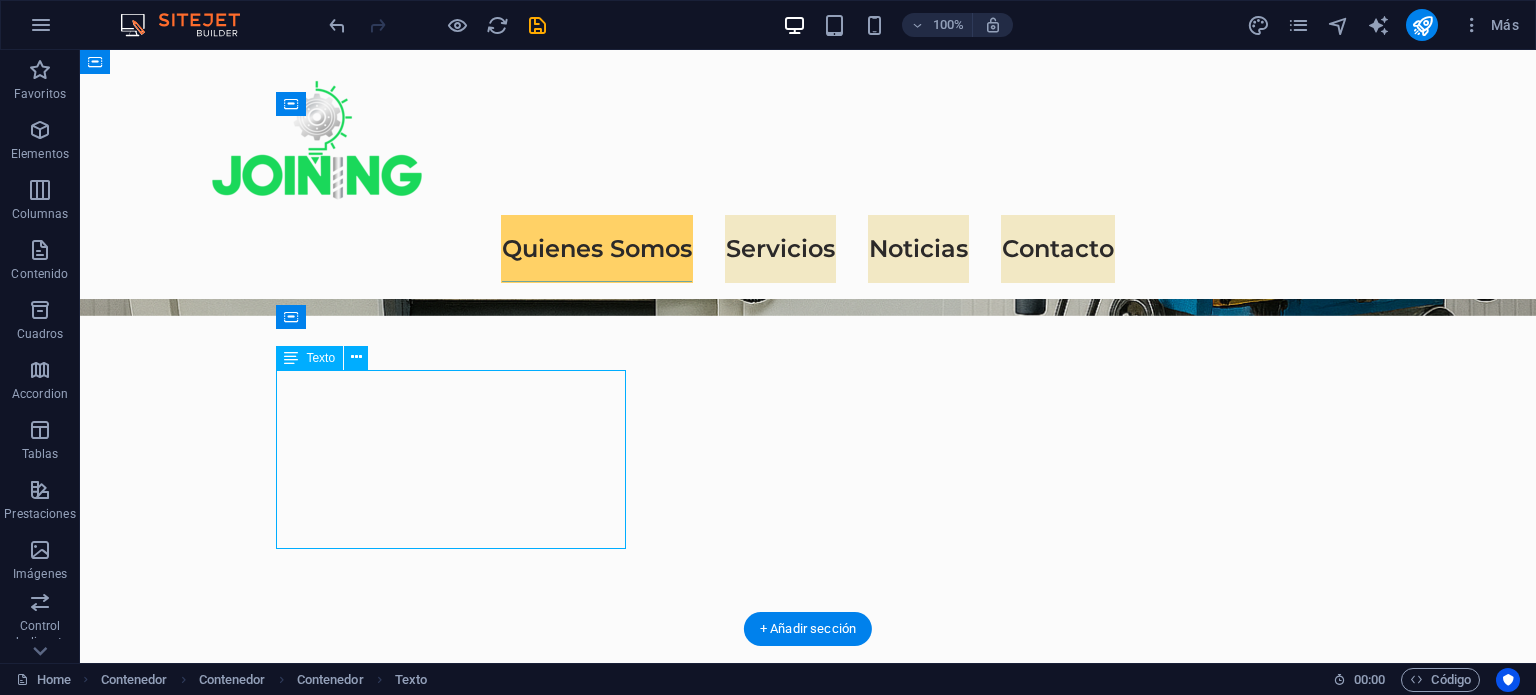 click on "At Eco-Con, we understand that success is not just about profitability; it's also about sustainability and responsible business practices. With a proven track record of guiding businesses towards greater profitability and environmental responsibility, we have become a trusted partner in the industry." at bounding box center [808, 1302] 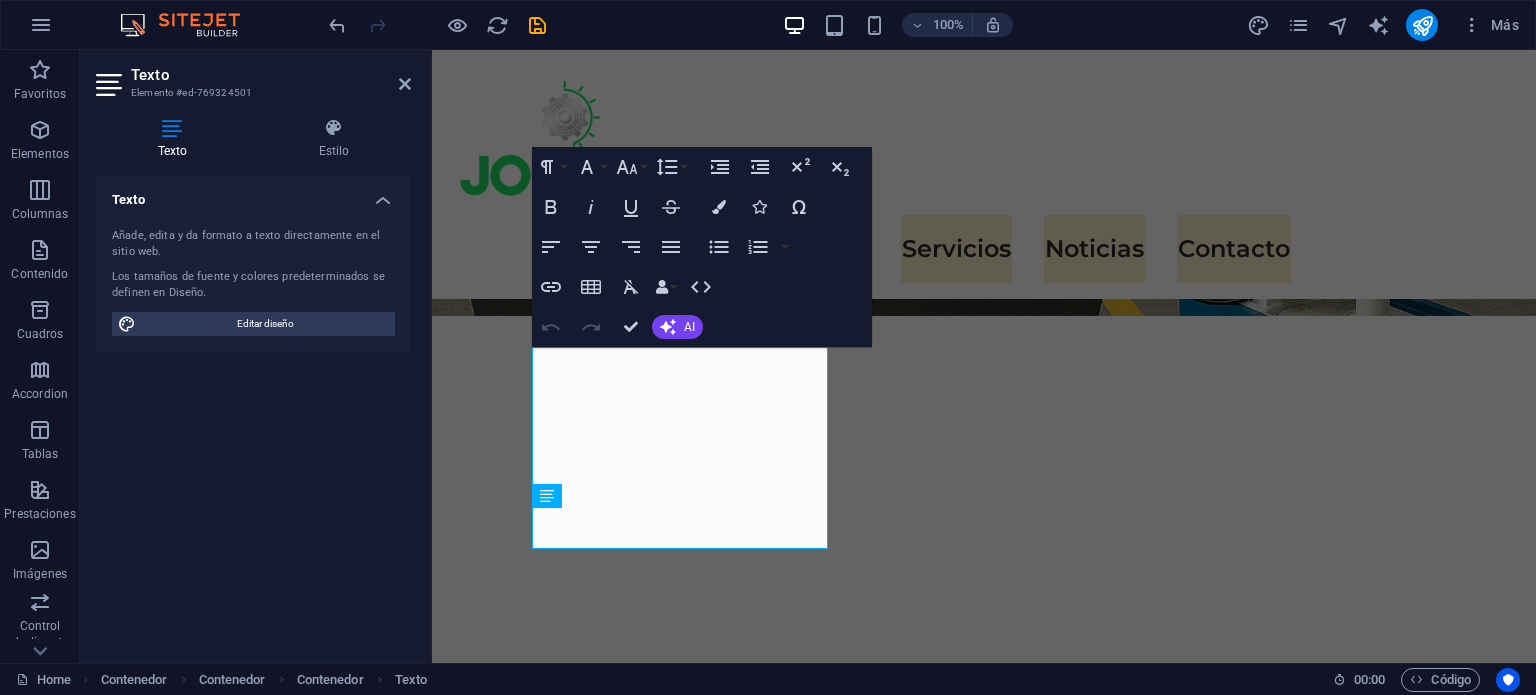 click on "Texto Elemento #ed-769324501 Texto Estilo Texto Añade, edita y da formato a texto directamente en el sitio web. Los tamaños de fuente y colores predeterminados se definen en Diseño. Editar diseño Alineación Alineado a la izquierda Centrado Alineado a la derecha Predeterminado Element Diseño La forma en la que este elemento se expande en la disposición (Flexbox). Tamaño Predeterminado automático px % 1/1 1/2 1/3 1/4 1/5 1/6 1/7 1/8 1/9 1/10 Crecer Reducir Comprar Disposición de contenedor Visible Visible Opacidad 100 % Desbordamiento Espaciado Margen Predeterminado automático px % rem vw vh Personalizado Personalizado automático px % rem vw vh automático px % rem vw vh automático px % rem vw vh automático px % rem vw vh Espaciado Predeterminado px rem % vh vw Personalizado Personalizado px rem % vh vw px rem % vh vw px rem % vh vw px rem % vh vw Borde Estilo              - Ancho 1 automático px rem % vh vw Personalizado Personalizado 1 automático px rem % vh vw 1 automático px rem %" at bounding box center [808, 356] 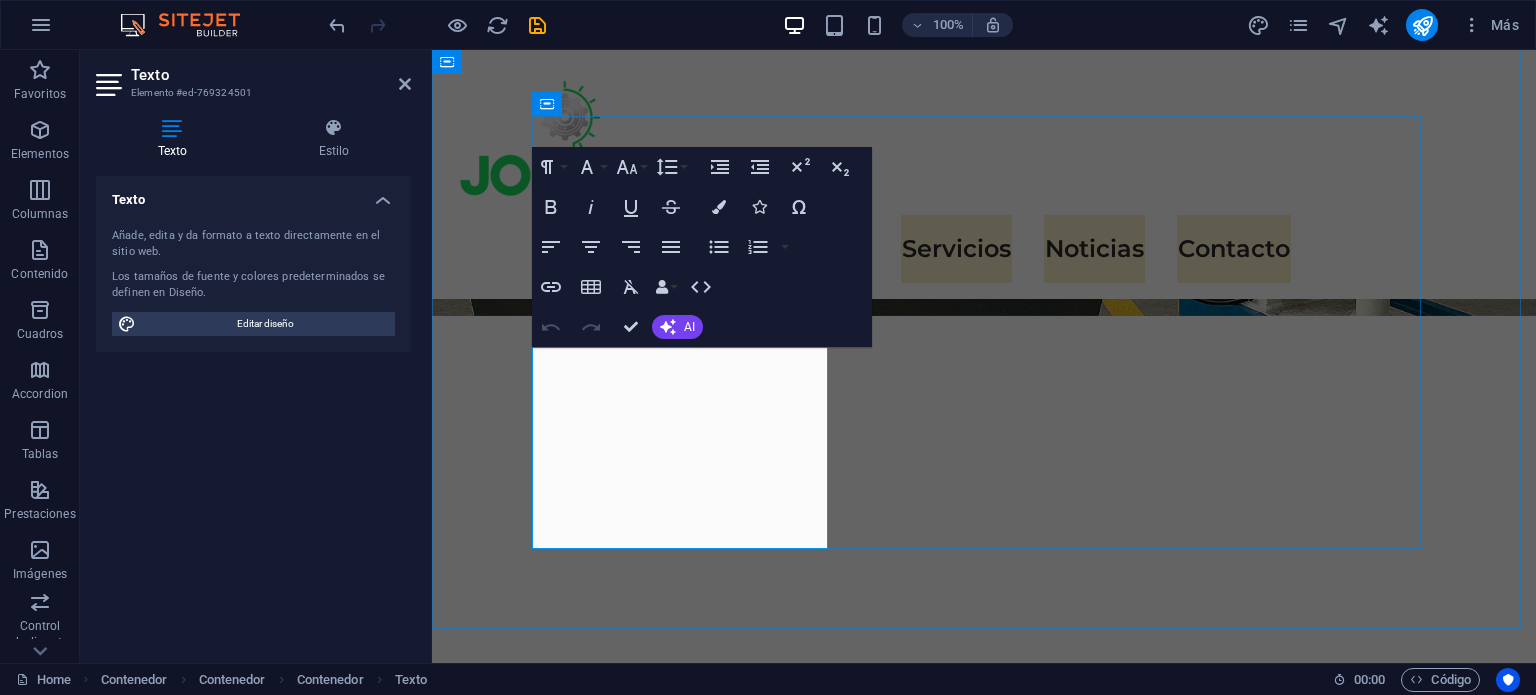 click on "At Eco-Con, we understand that success is not just about profitability; it's also about sustainability and responsible business practices. With a proven track record of guiding businesses towards greater profitability and environmental responsibility, we have become a trusted partner in the industry." at bounding box center [984, 1302] 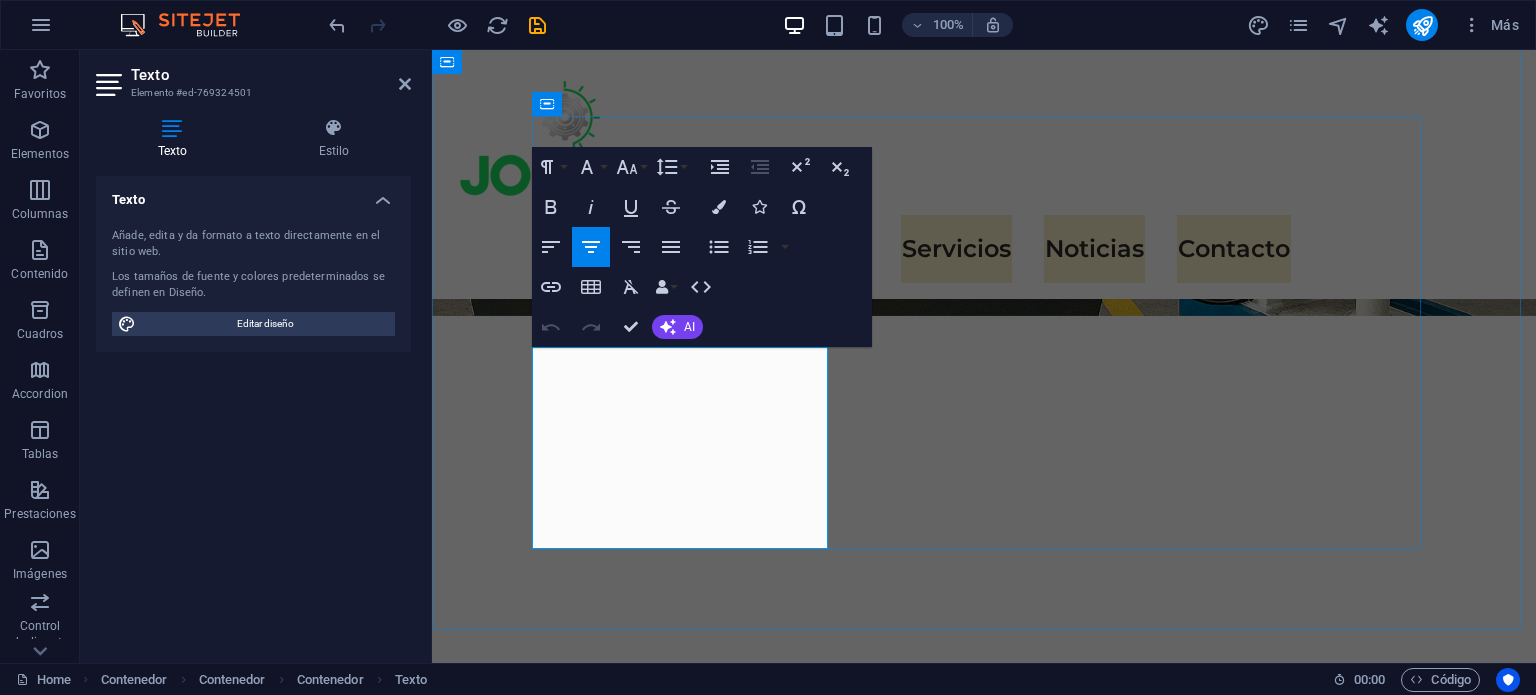 click on "At Eco-Con, we understand that success is not just about profitability; it's also about sustainability and responsible business practices. With a proven track record of guiding businesses towards greater profitability and environmental responsibility, we have become a trusted partner in the industry." at bounding box center [984, 1302] 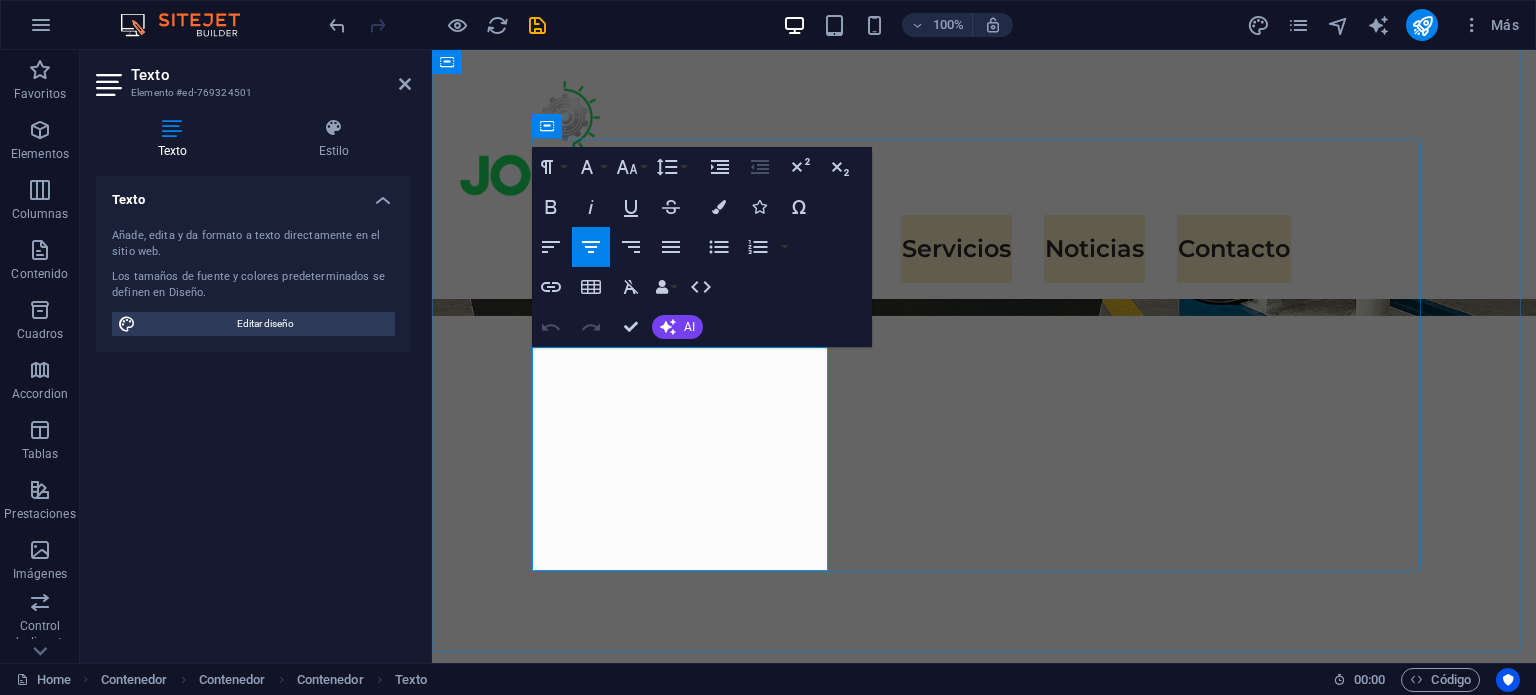 scroll, scrollTop: 1406, scrollLeft: 0, axis: vertical 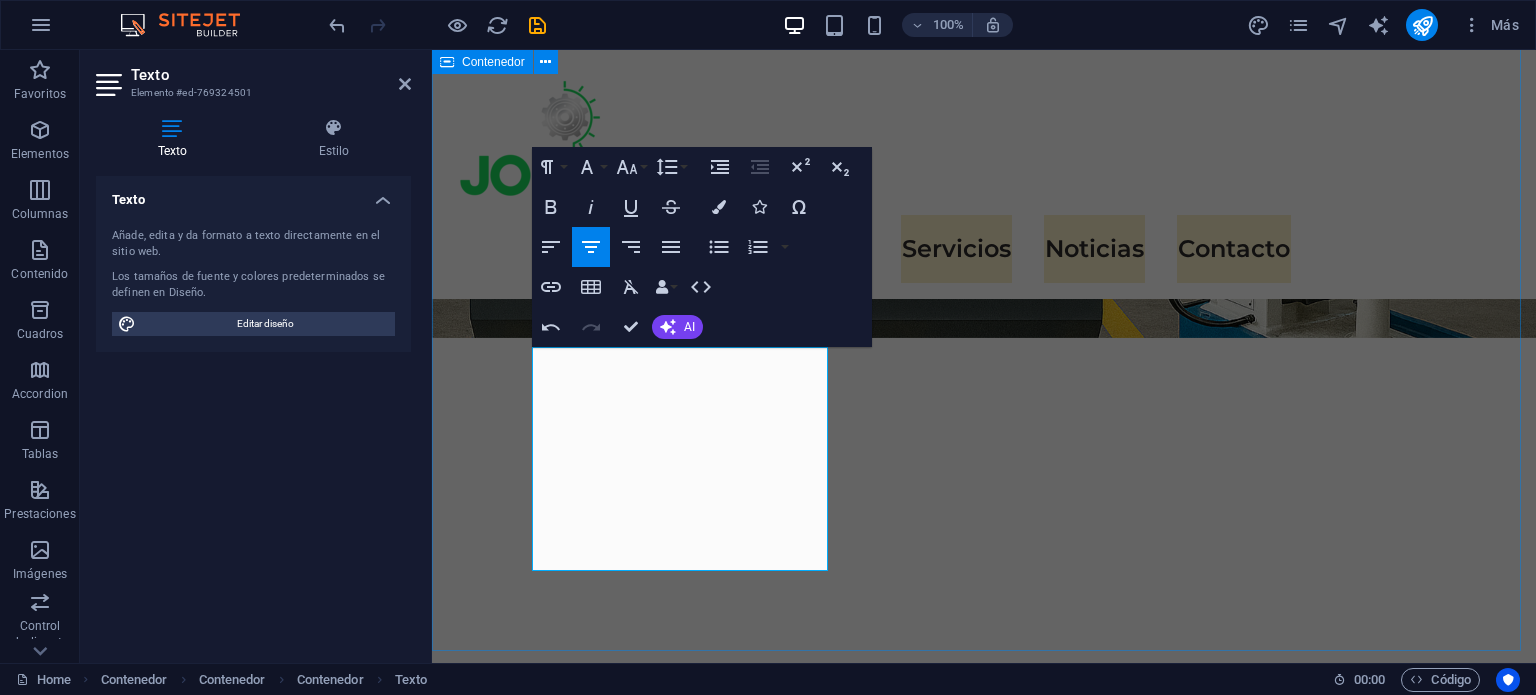 click on "Sitio Web en construcción... Contacto@joining.cl Cotiza con nosotros Quiénes somos Joining Spa  es una empresa dedicada a ofrecer soluciones metalmecánicas de alta precisión para la  industria y minería . Con una combinación de  tecnología avanzada y experiencia , brindamos servicios de fabricación y reparación de piezas clave para mejorar la eficiencia de tus procesos operativos. Sustainable Success Partner En  Joining Spa , nos especializamos en la fabricación y reparación de componentes críticos para la industria minera e industrial. Con maquinaria avanzada y un equipo comprometido, garantizamos precisión y eficiencia en cada proyecto, ayudando a nuestros clientes a mantener sus operaciones sin interrupciones. Expertise For Results" at bounding box center [984, 1339] 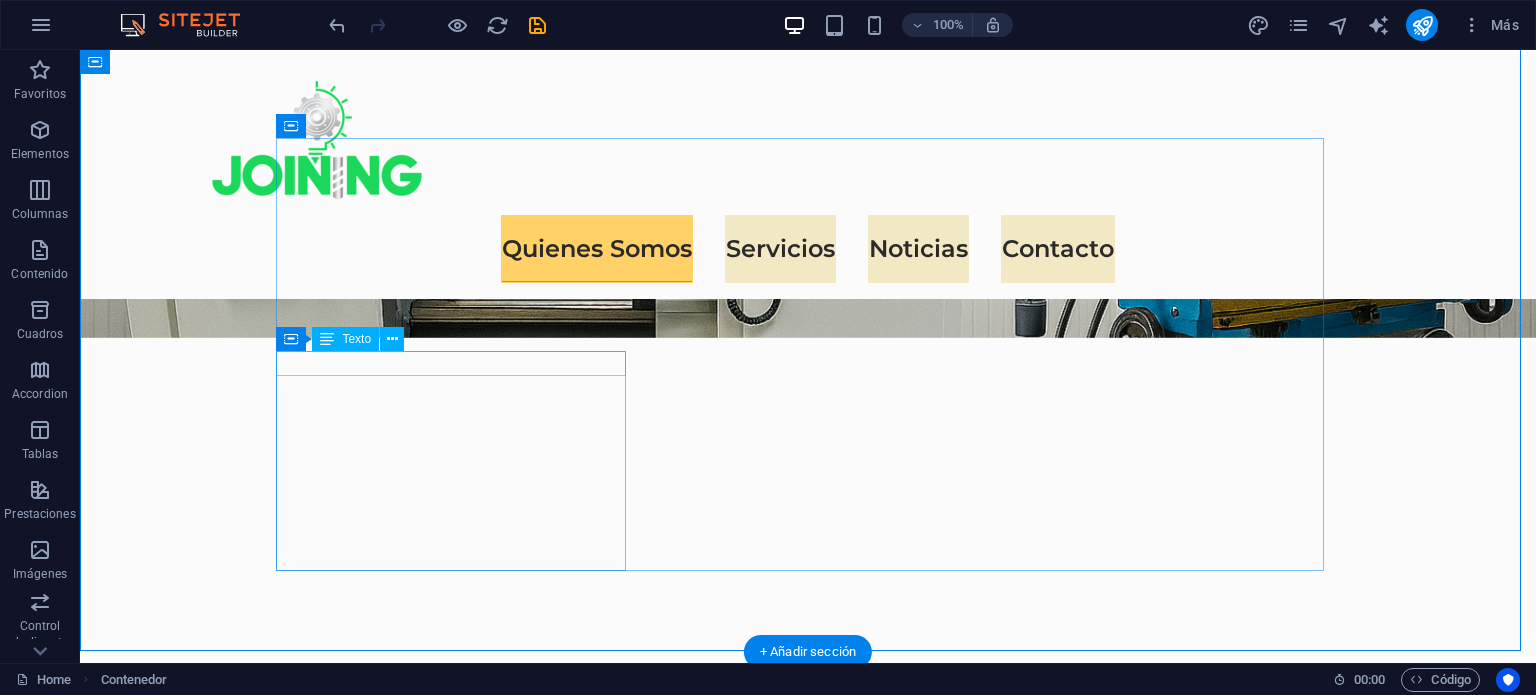 click on "Sustainable Success Partner" at bounding box center [808, 1261] 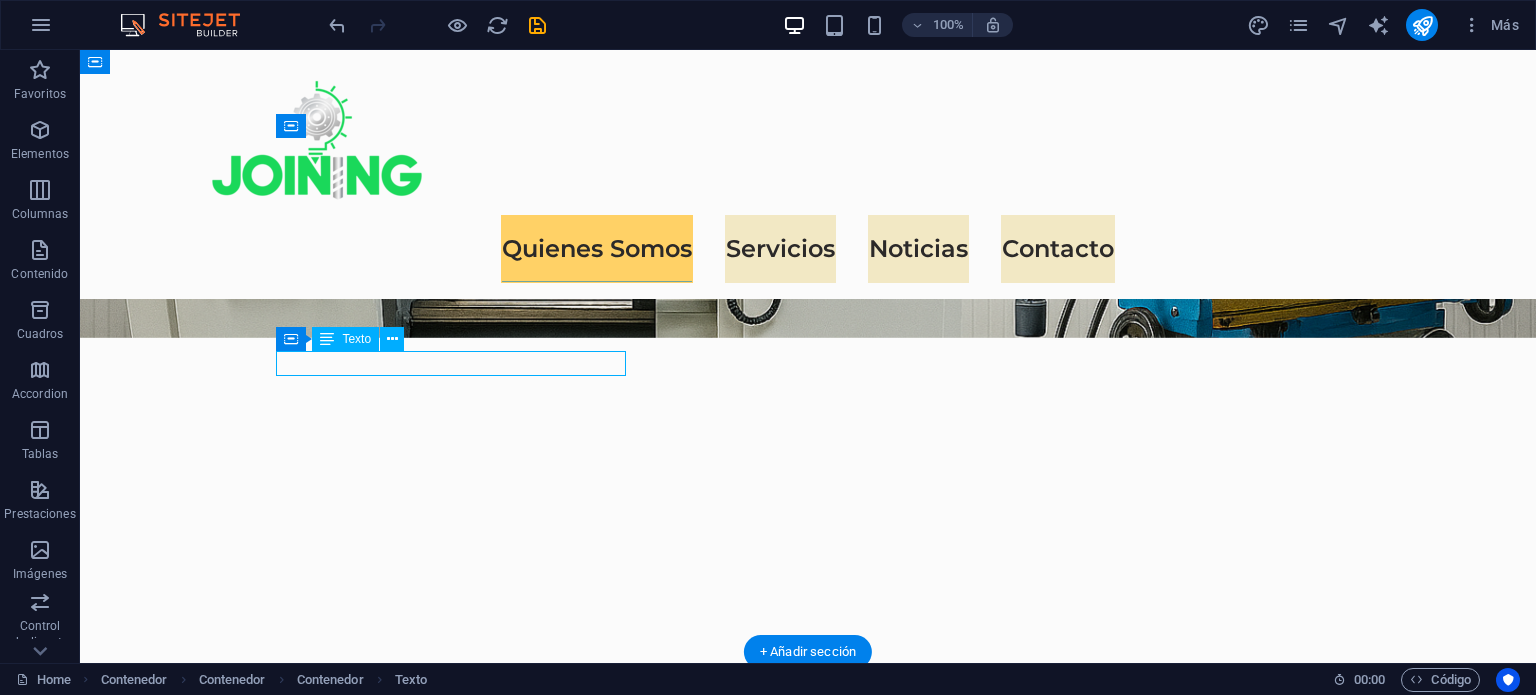click on "Sustainable Success Partner" at bounding box center [808, 1261] 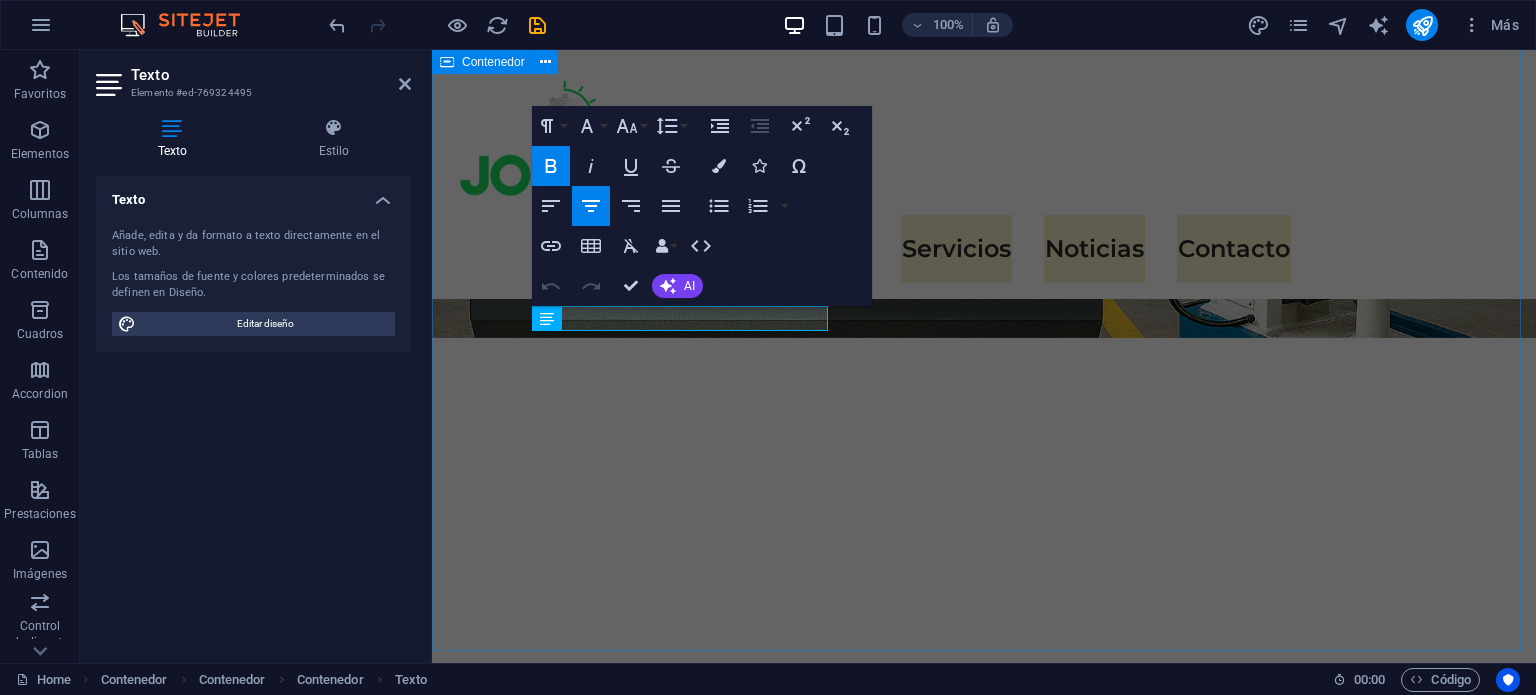 click on "Sitio Web en construcción... Contacto@joining.cl Cotiza con nosotros Quiénes somos Joining Spa  es una empresa dedicada a ofrecer soluciones metalmecánicas de alta precisión para la  industria y minería . Con una combinación de  tecnología avanzada y experiencia , brindamos servicios de fabricación y reparación de piezas clave para mejorar la eficiencia de tus procesos operativos. Sustainable Success Partner En  Joining Spa , nos especializamos en la fabricación y reparación de componentes críticos para la industria minera e industrial. Con maquinaria avanzada y un equipo comprometido, garantizamos precisión y eficiencia en cada proyecto, ayudando a nuestros clientes a mantener sus operaciones sin interrupciones. Expertise For Results" at bounding box center [984, 1339] 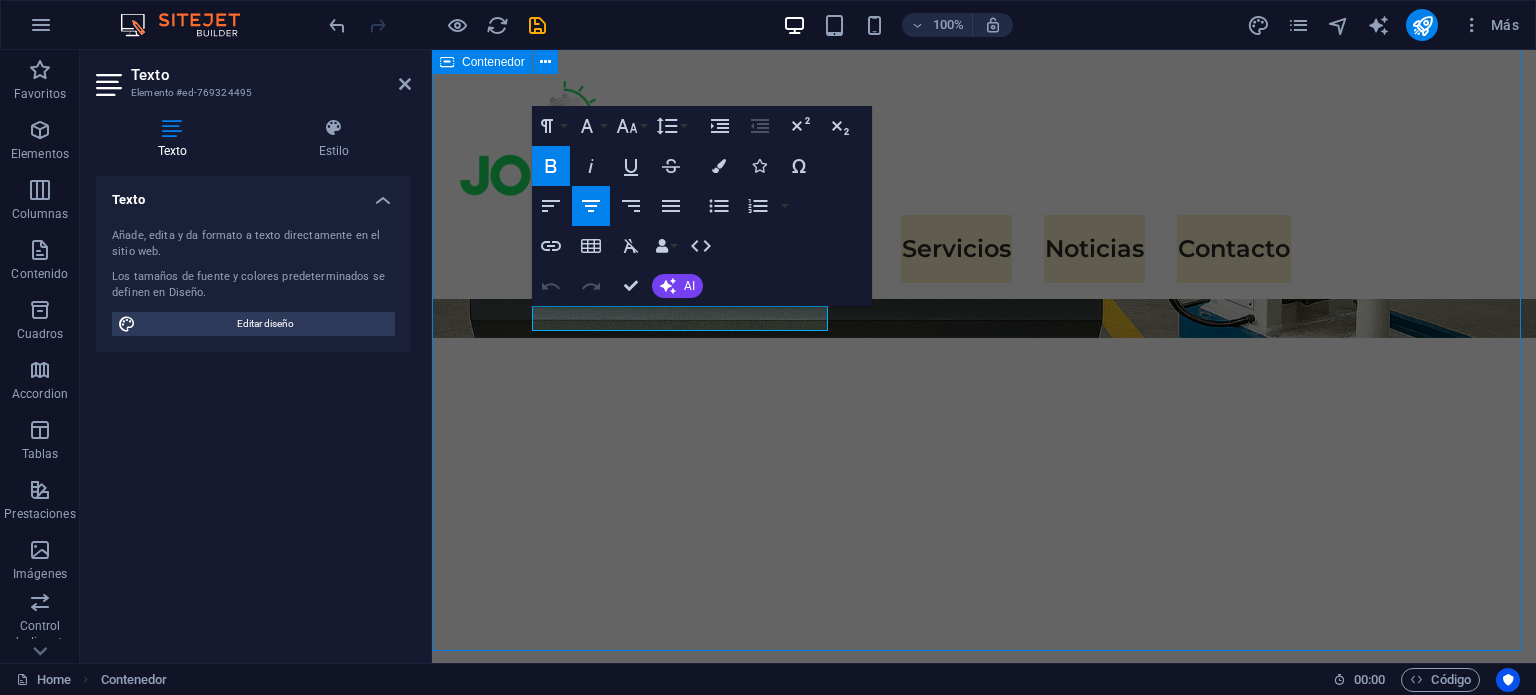 scroll, scrollTop: 1451, scrollLeft: 0, axis: vertical 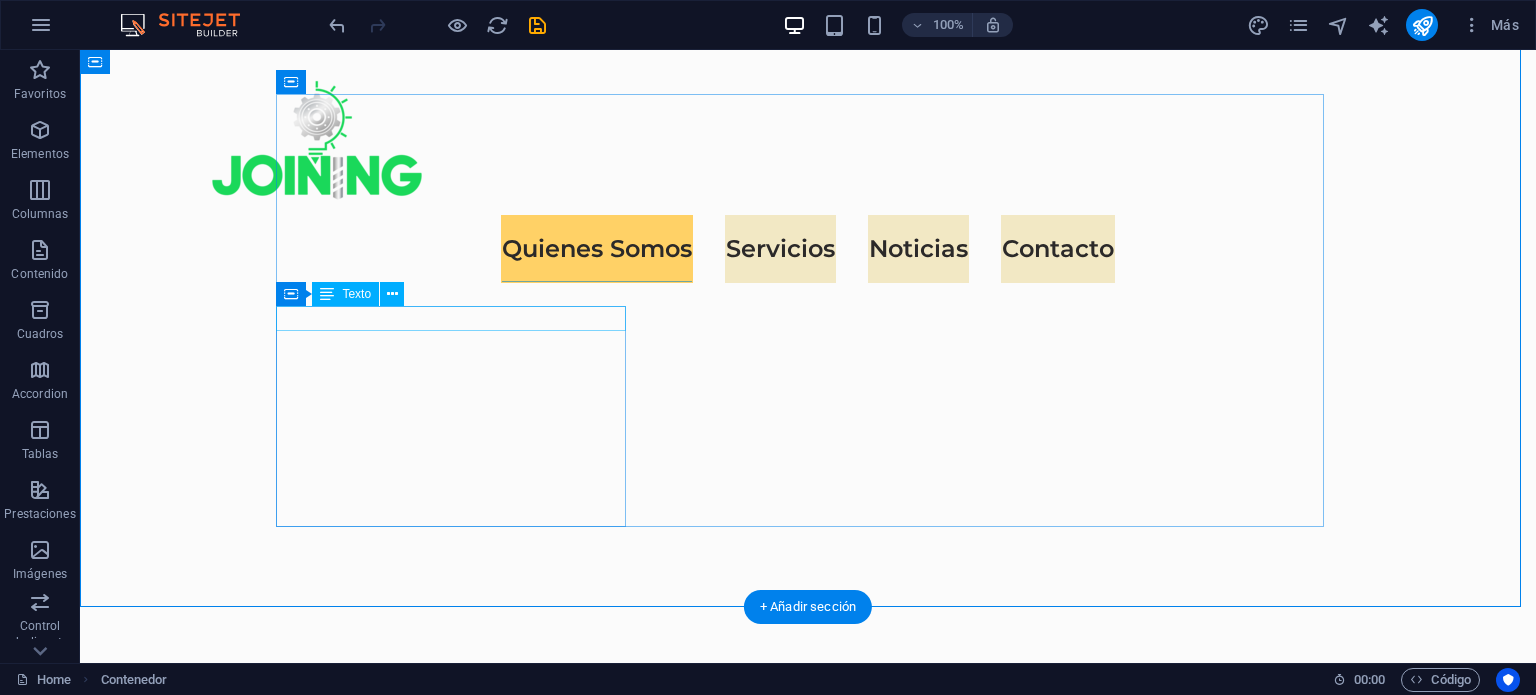 click on "Sustainable Success Partner" at bounding box center [808, 1216] 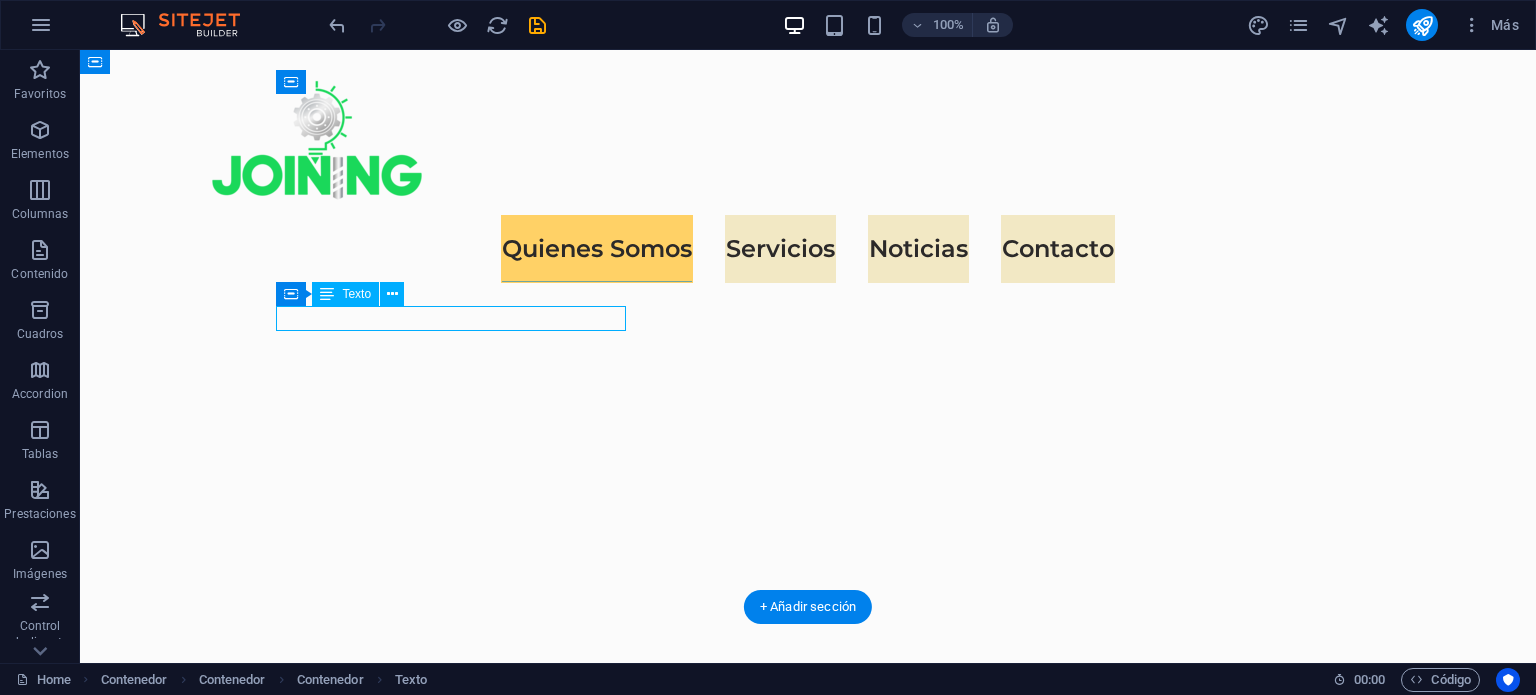 click on "Sustainable Success Partner" at bounding box center [808, 1216] 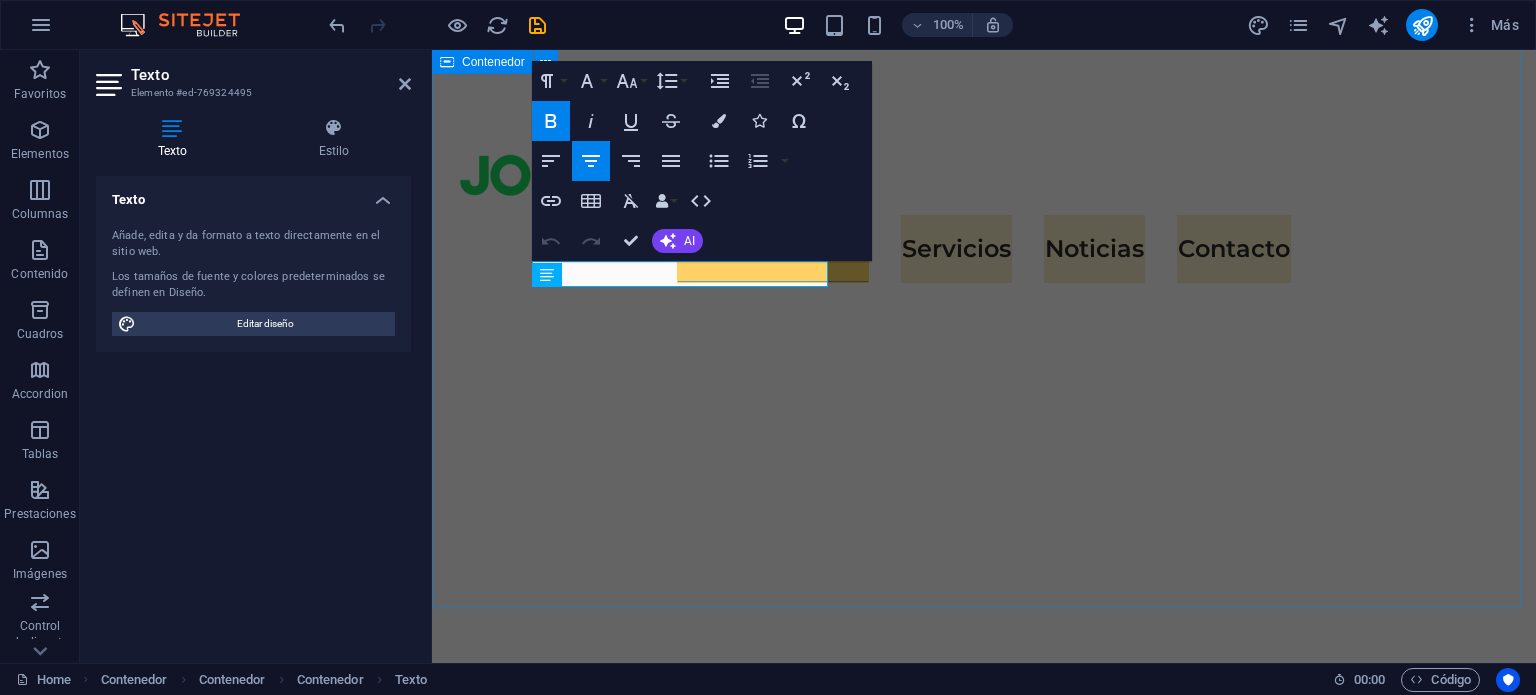 click on "Sitio Web en construcción... Contacto@joining.cl Cotiza con nosotros Quiénes somos Joining Spa  es una empresa dedicada a ofrecer soluciones metalmecánicas de alta precisión para la  industria y minería . Con una combinación de  tecnología avanzada y experiencia , brindamos servicios de fabricación y reparación de piezas clave para mejorar la eficiencia de tus procesos operativos. Sustainable Success Partner En  Joining Spa , nos especializamos en la fabricación y reparación de componentes críticos para la industria minera e industrial. Con maquinaria avanzada y un equipo comprometido, garantizamos precisión y eficiencia en cada proyecto, ayudando a nuestros clientes a mantener sus operaciones sin interrupciones. Expertise For Results" at bounding box center [984, 1294] 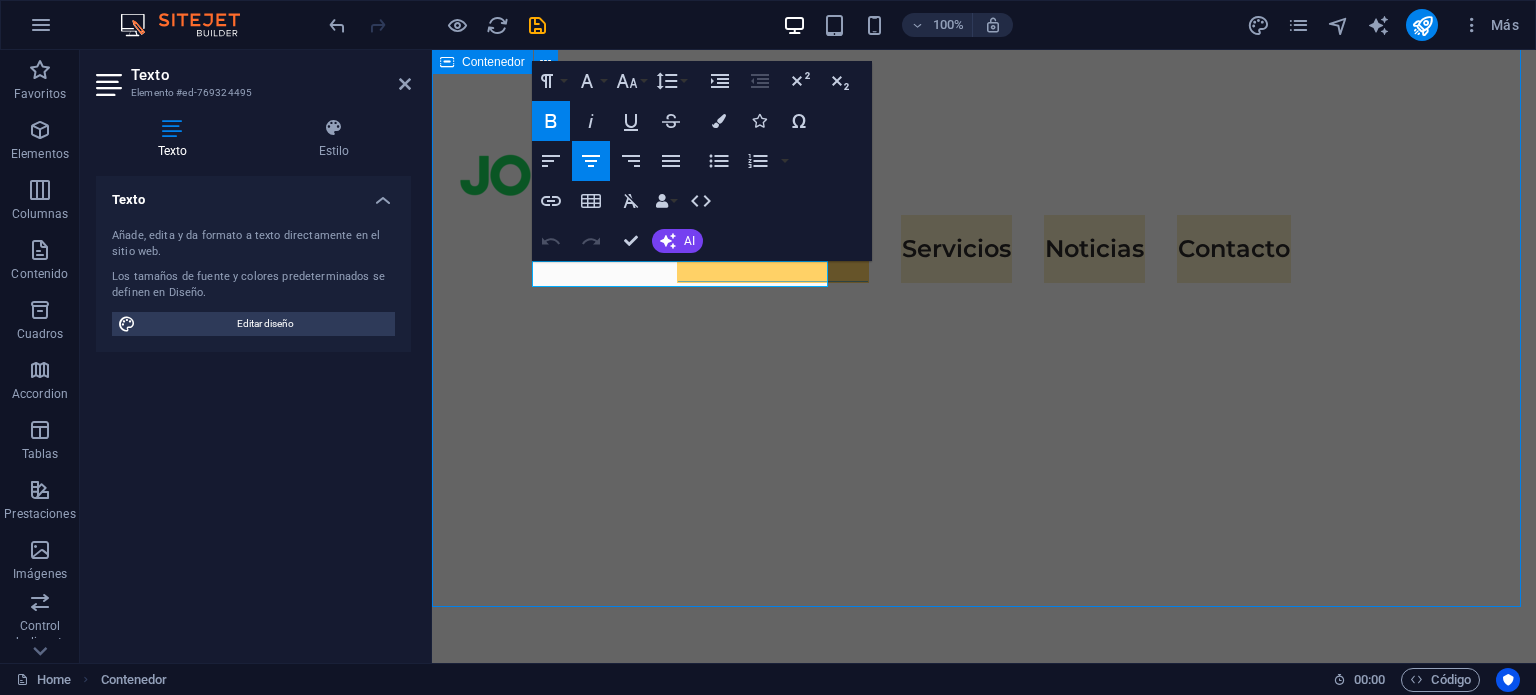 scroll, scrollTop: 1496, scrollLeft: 0, axis: vertical 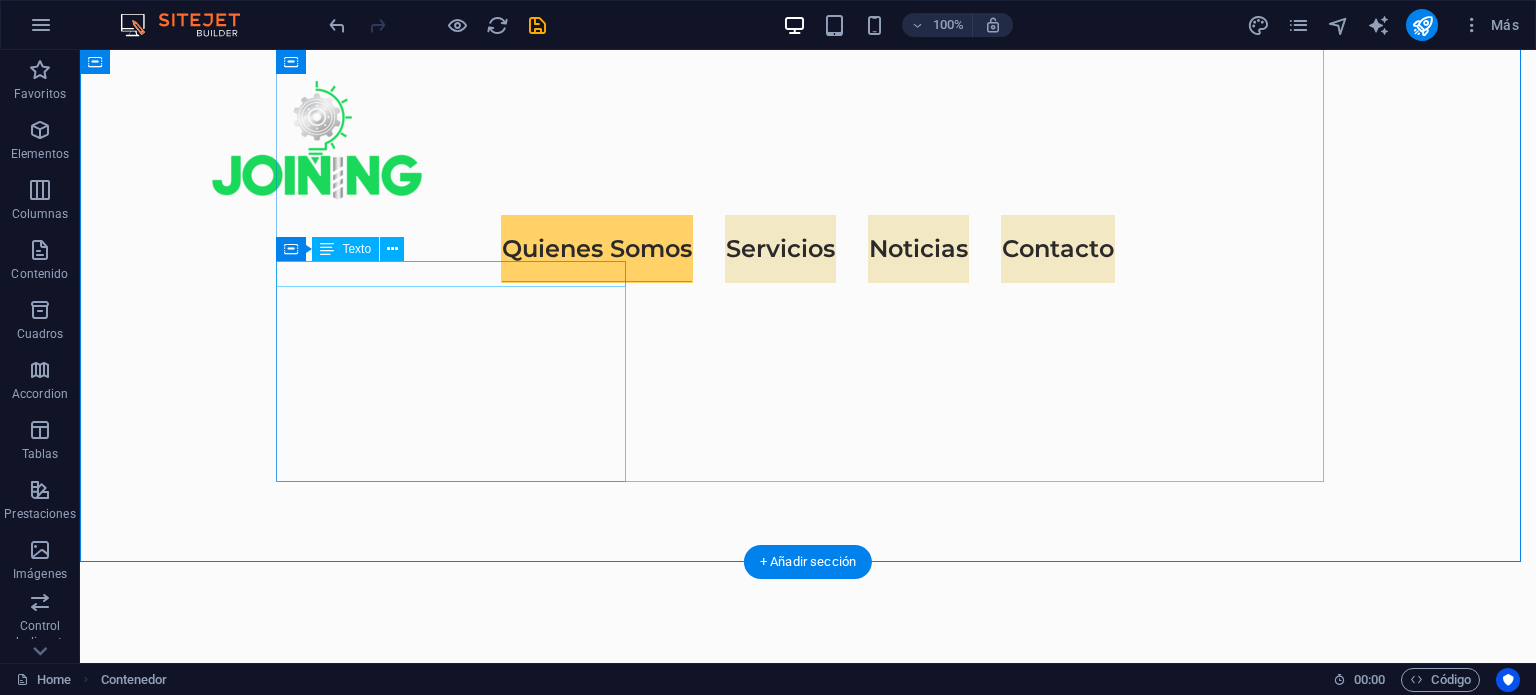 click on "Sustainable Success Partner" at bounding box center (808, 1171) 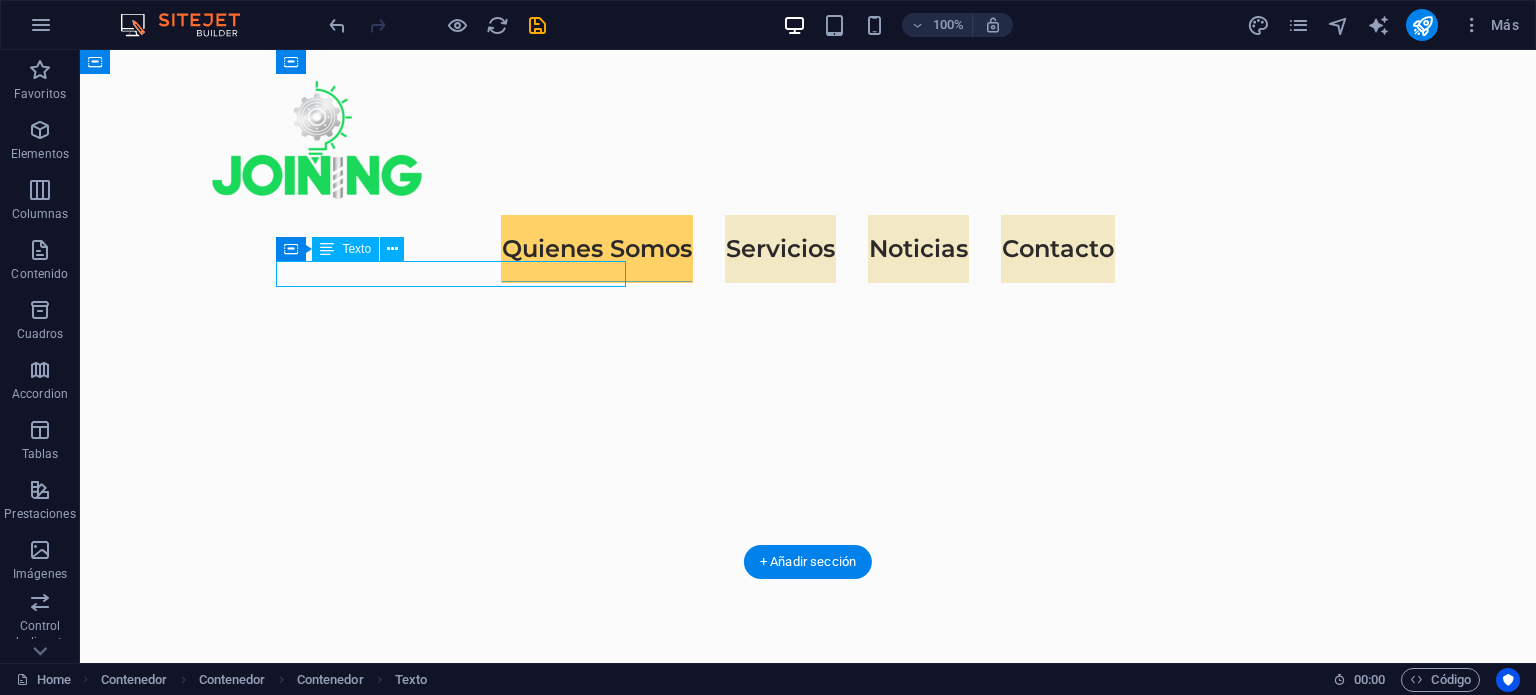 click on "Sustainable Success Partner" at bounding box center (808, 1171) 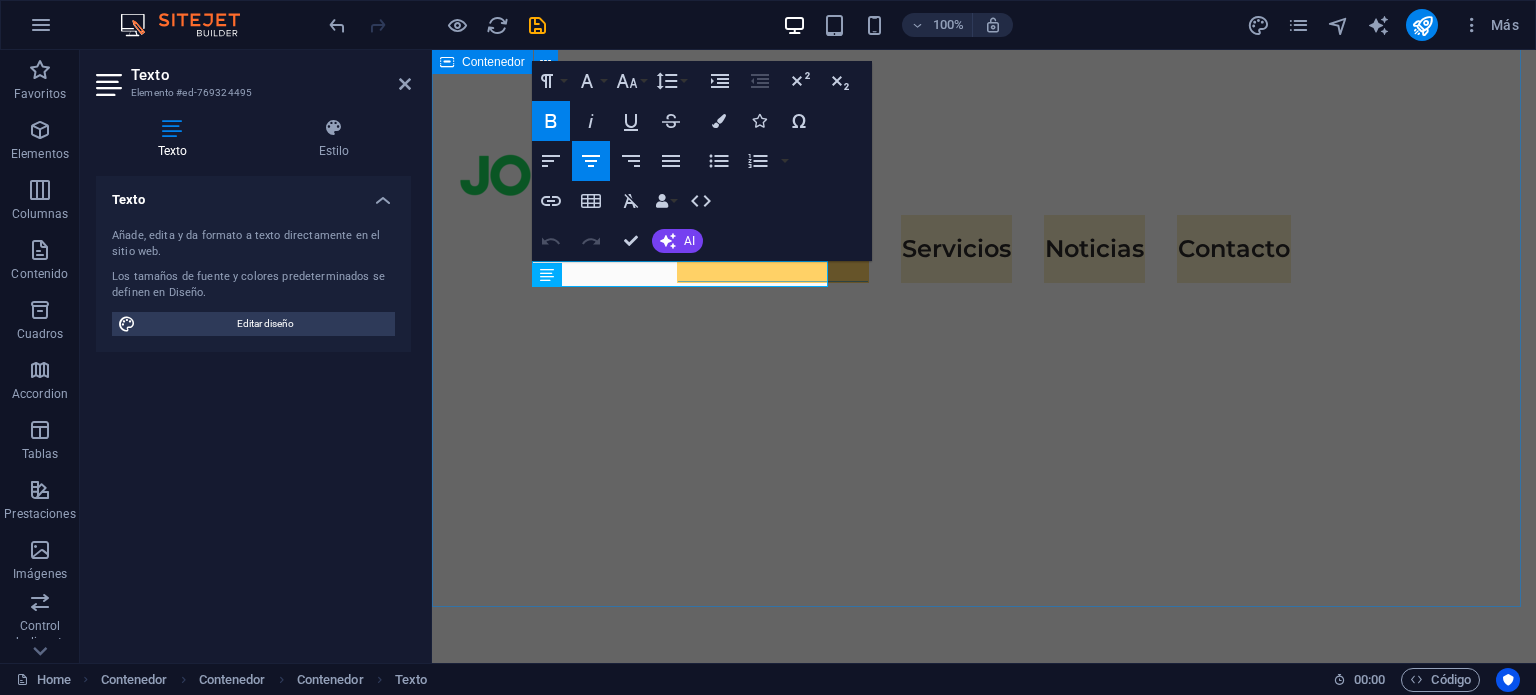 scroll, scrollTop: 1451, scrollLeft: 0, axis: vertical 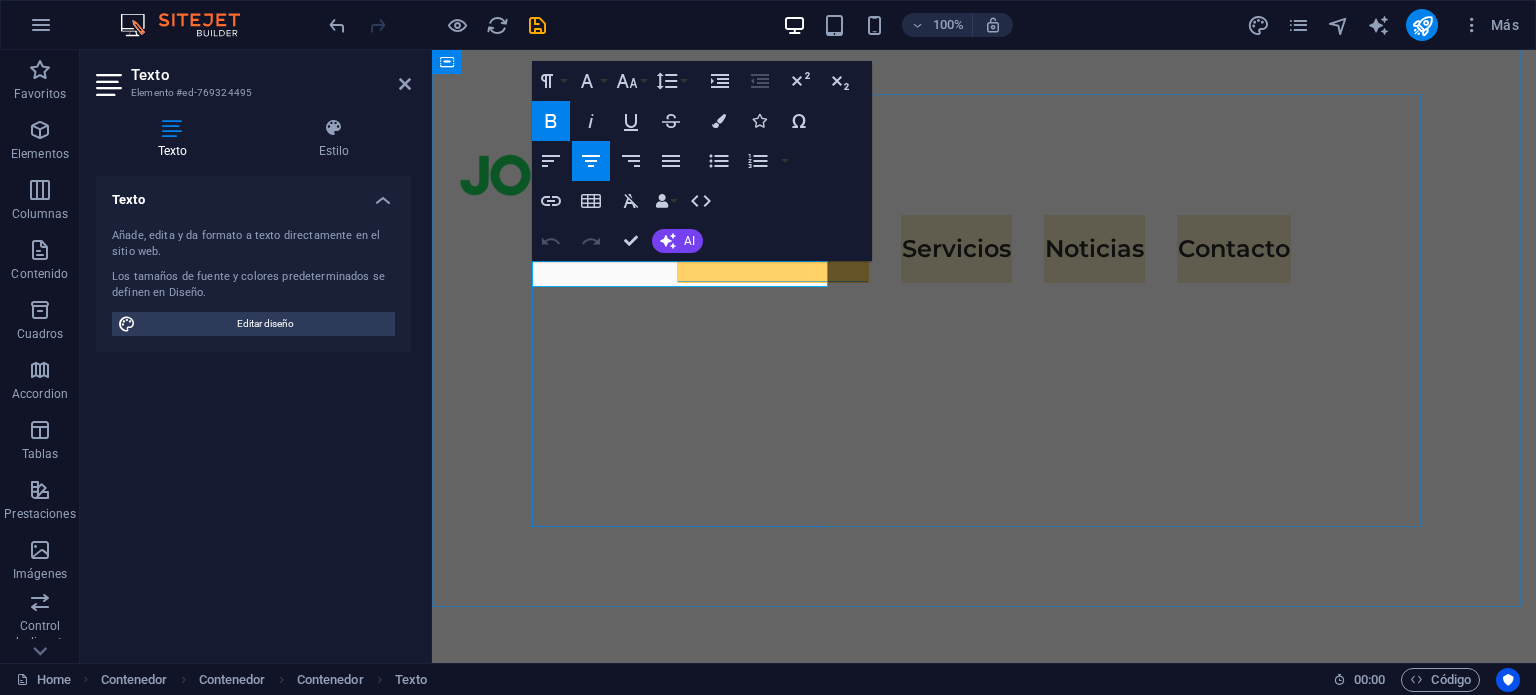 drag, startPoint x: 568, startPoint y: 274, endPoint x: 821, endPoint y: 271, distance: 253.01779 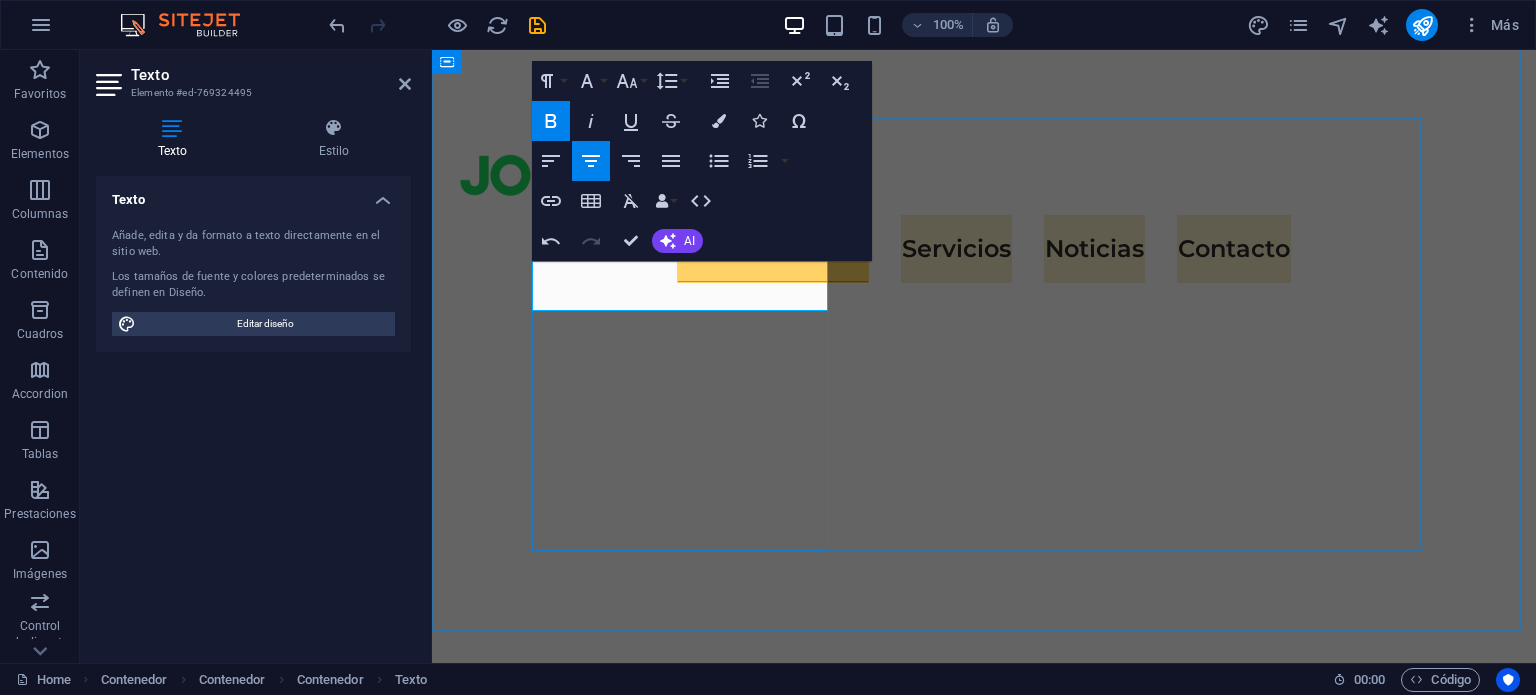 scroll, scrollTop: 1426, scrollLeft: 0, axis: vertical 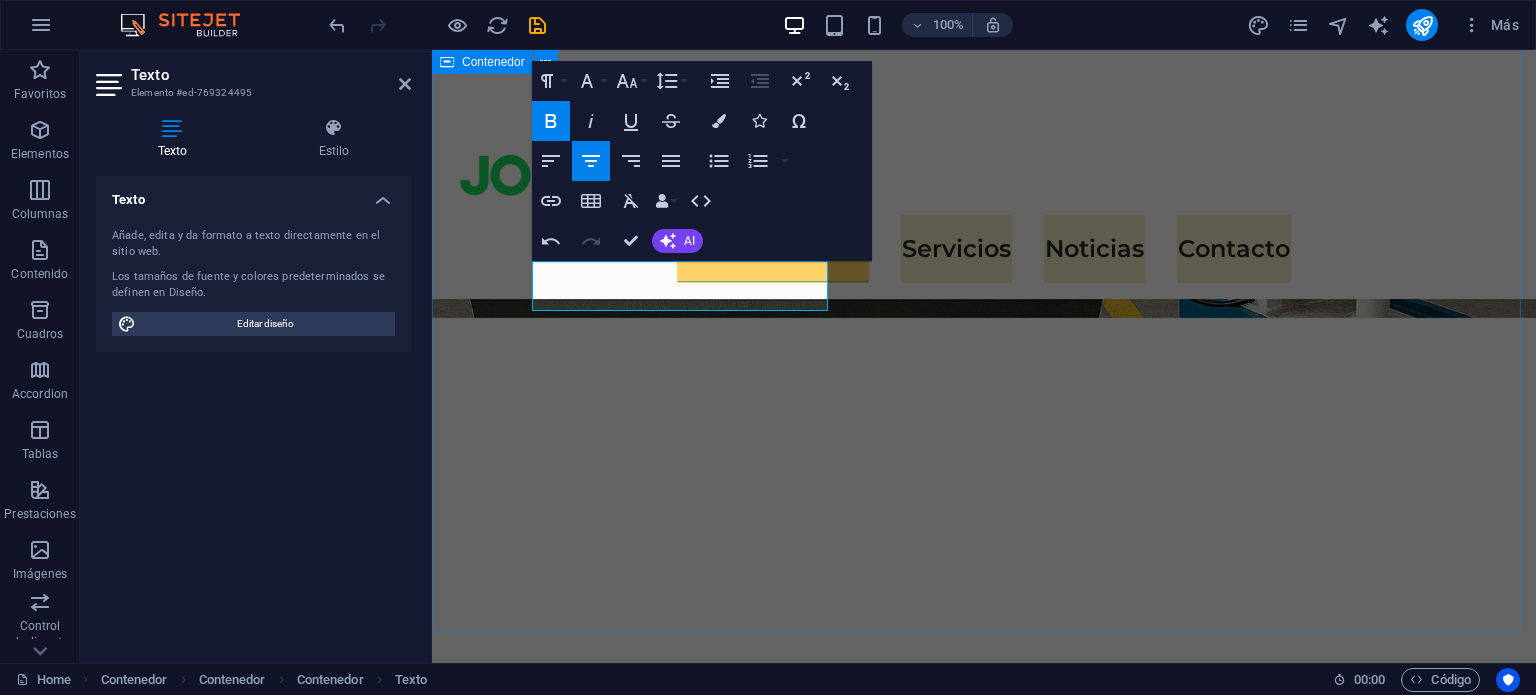 click on "Sitio Web en construcción... Contacto@joining.cl Cotiza con nosotros Quiénes somos Joining Spa  es una empresa dedicada a ofrecer soluciones metalmecánicas de alta precisión para la  industria y minería . Con una combinación de  tecnología avanzada y experiencia , brindamos servicios de fabricación y reparación de piezas clave para mejorar la eficiencia de tus procesos operativos. Fabricación y reparación de componentes críticos En  Joining Spa , nos especializamos en la fabricación y reparación de componentes críticos para la industria minera e industrial. Con maquinaria avanzada y un equipo comprometido, garantizamos precisión y eficiencia en cada proyecto, ayudando a nuestros clientes a mantener sus operaciones sin interrupciones. Expertise For Results" at bounding box center [984, 1319] 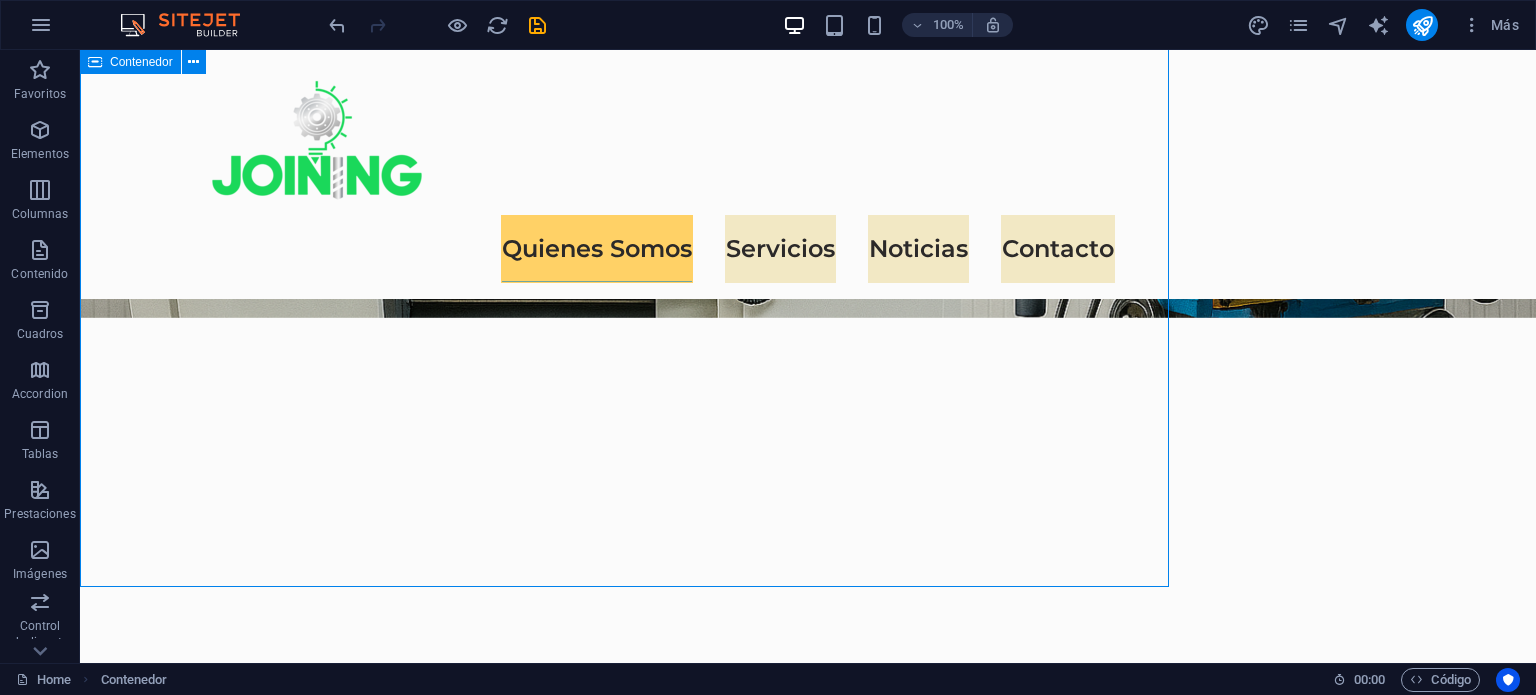 scroll, scrollTop: 1471, scrollLeft: 0, axis: vertical 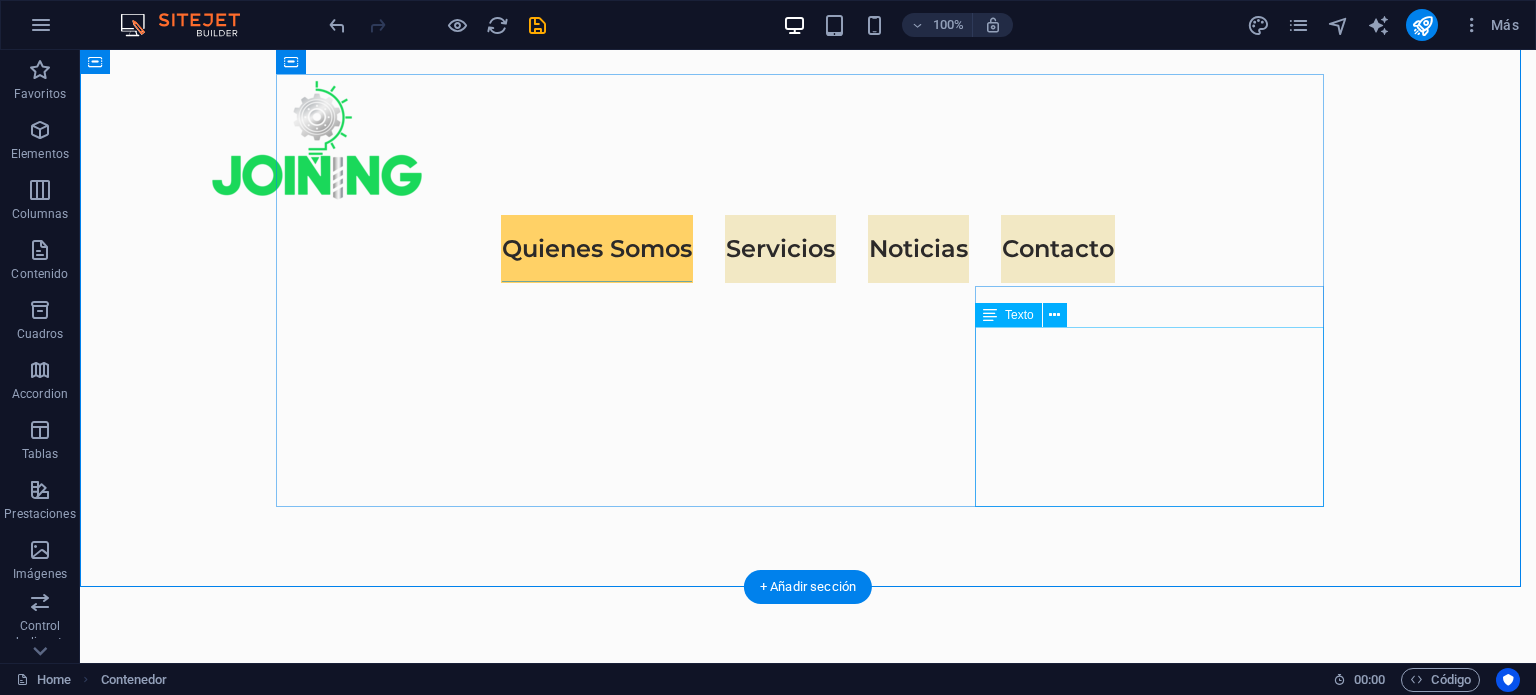 click on "At Eco-Con, we understand that success is not just about profitability; it's also about sustainability and responsible business practices. With a proven track record of guiding businesses towards greater profitability and environmental responsibility, we have become a trusted partner in the industry." at bounding box center [808, 1800] 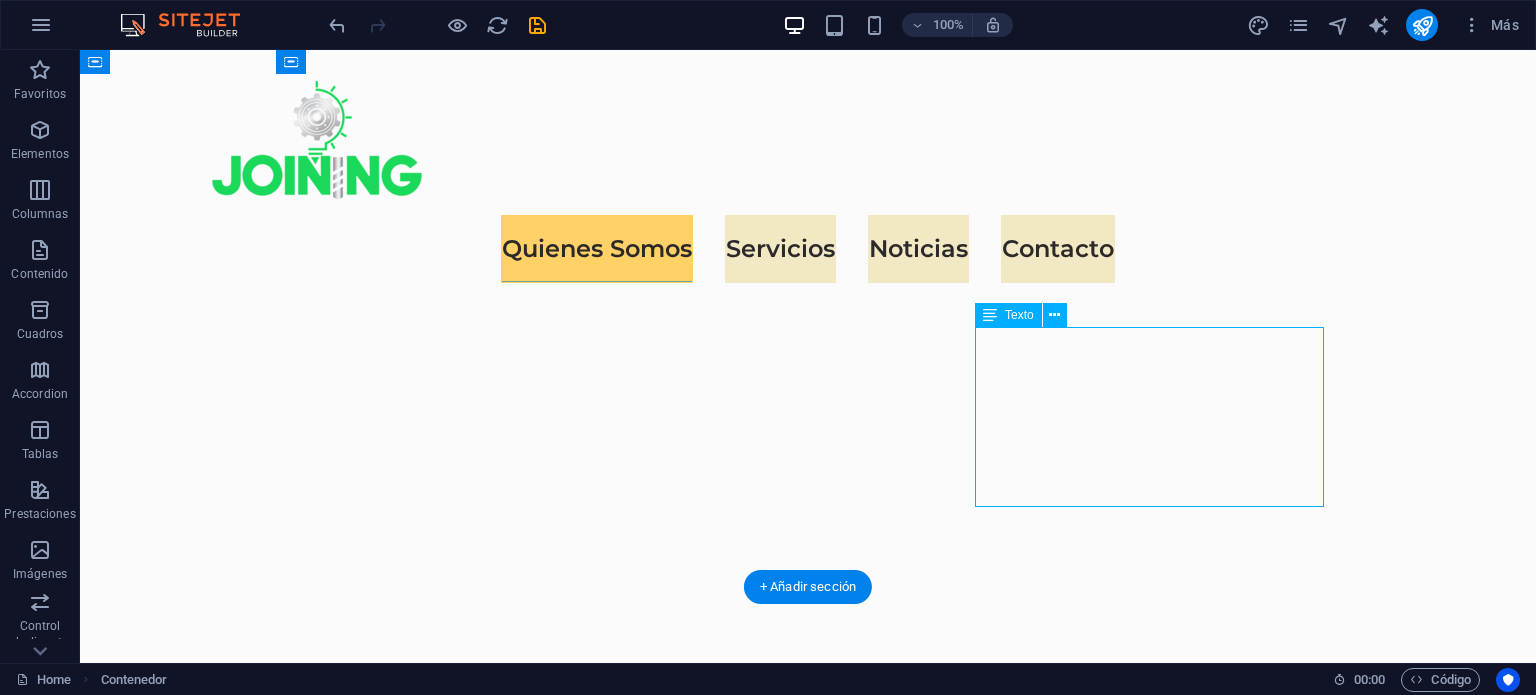 click on "At Eco-Con, we understand that success is not just about profitability; it's also about sustainability and responsible business practices. With a proven track record of guiding businesses towards greater profitability and environmental responsibility, we have become a trusted partner in the industry." at bounding box center (808, 1800) 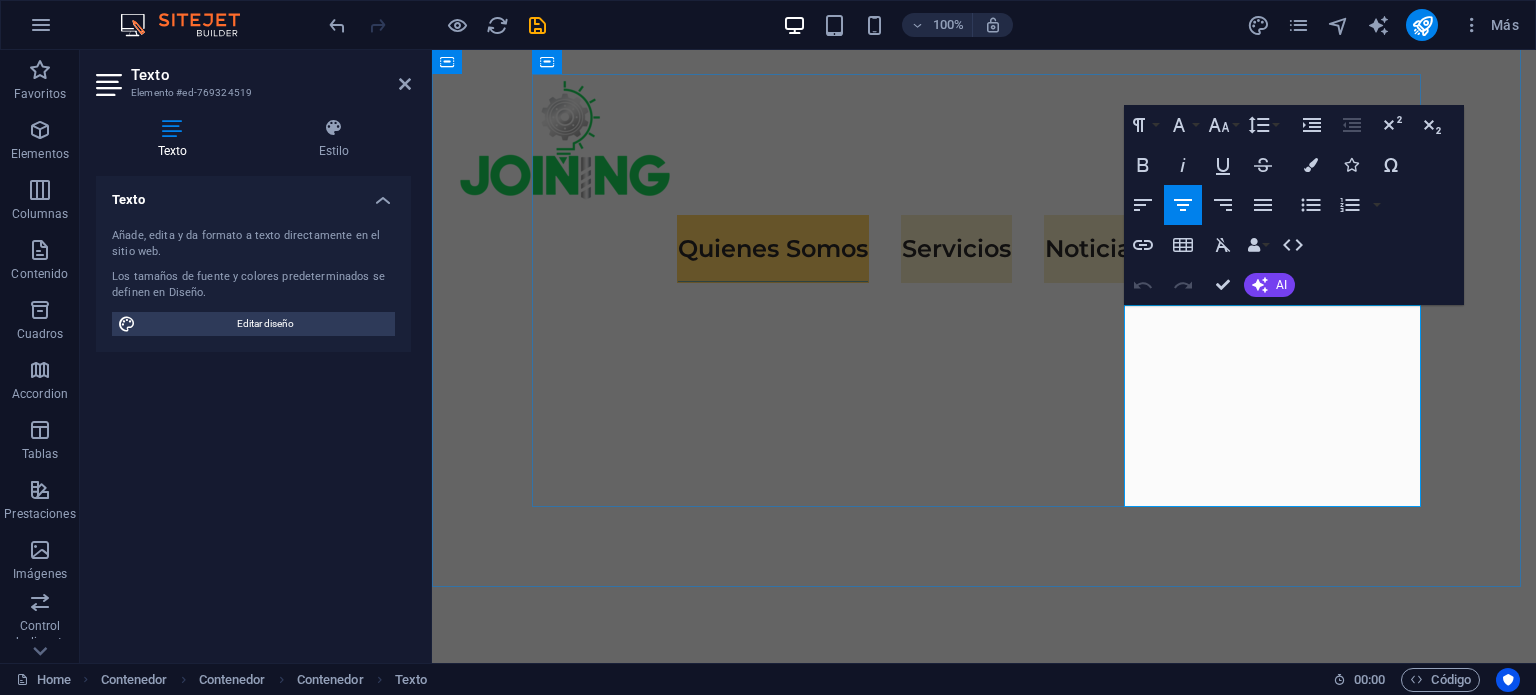 drag, startPoint x: 1412, startPoint y: 499, endPoint x: 1129, endPoint y: 315, distance: 337.5574 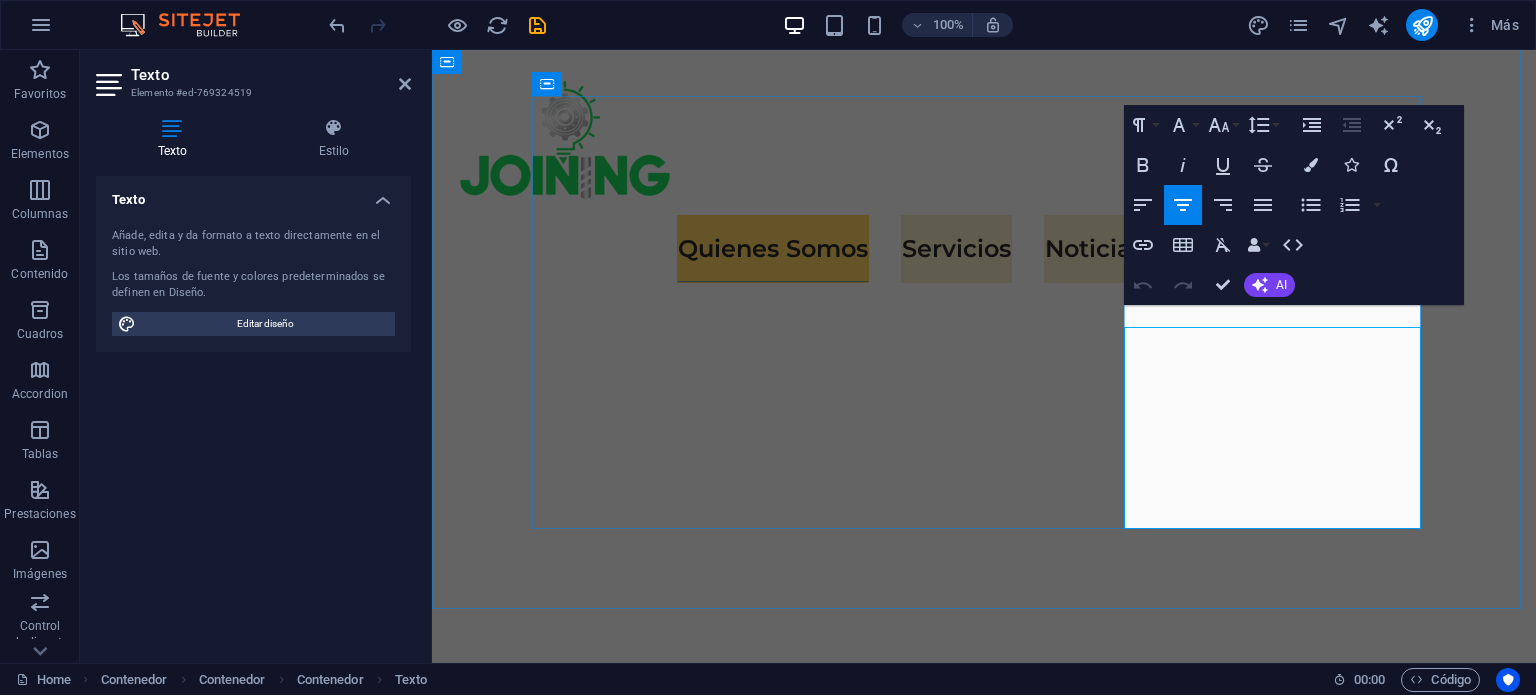 scroll, scrollTop: 1448, scrollLeft: 0, axis: vertical 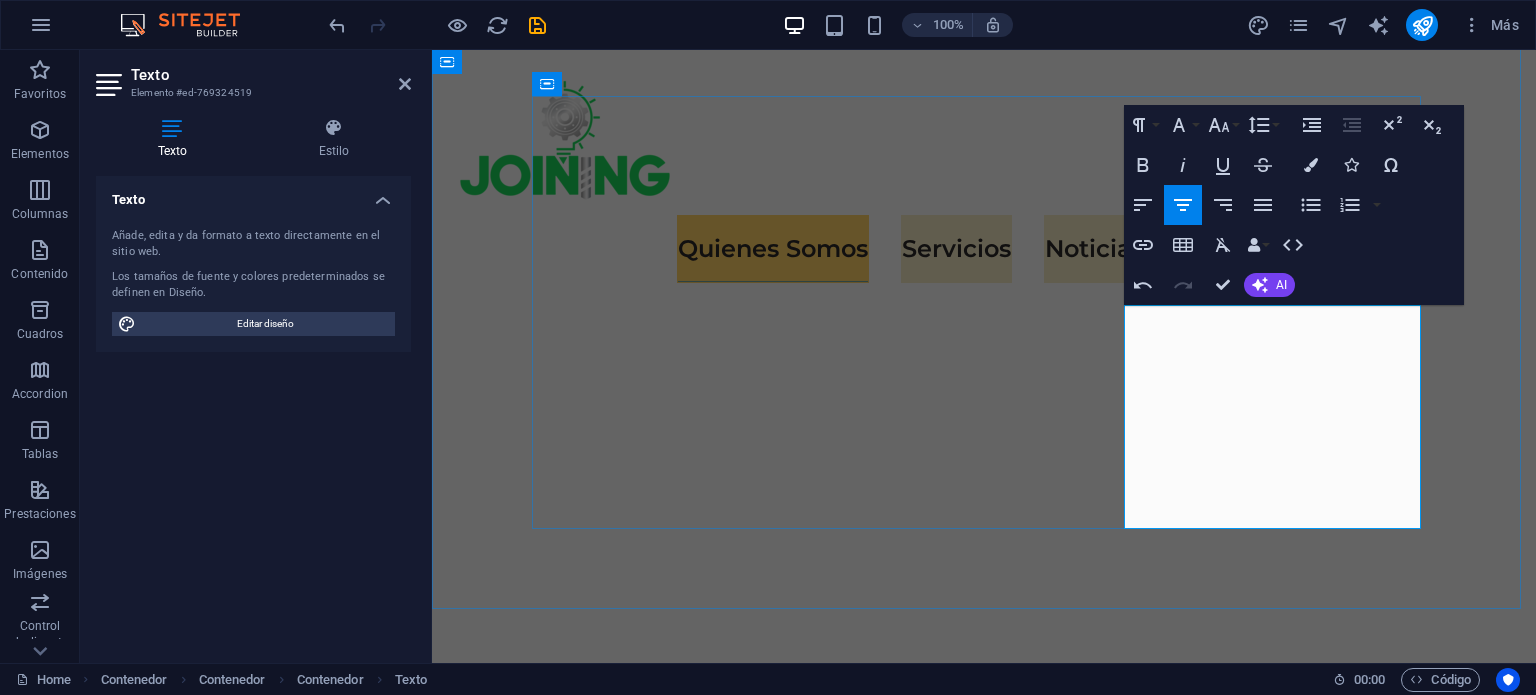 click on "Sabemos que cada cliente tiene necesidades específicas. Por eso, ofrecemos fabricación de piezas y componentes bajo diseño personalizado para maquinaria industrial y minera. Desde ejes y bujes hasta engranajes y poleas, nuestras soluciones están diseñadas para soportar las condiciones más exigentes." at bounding box center [984, 1823] 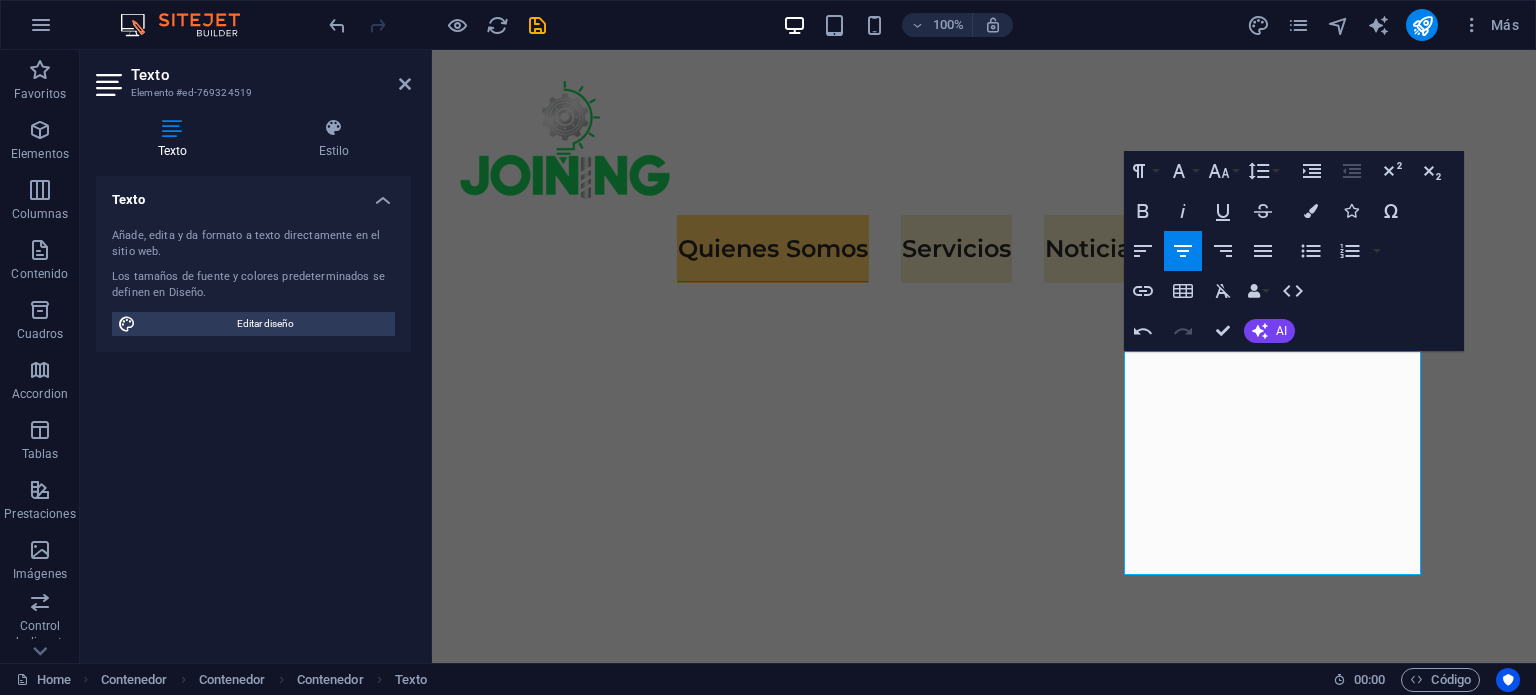 scroll, scrollTop: 1381, scrollLeft: 0, axis: vertical 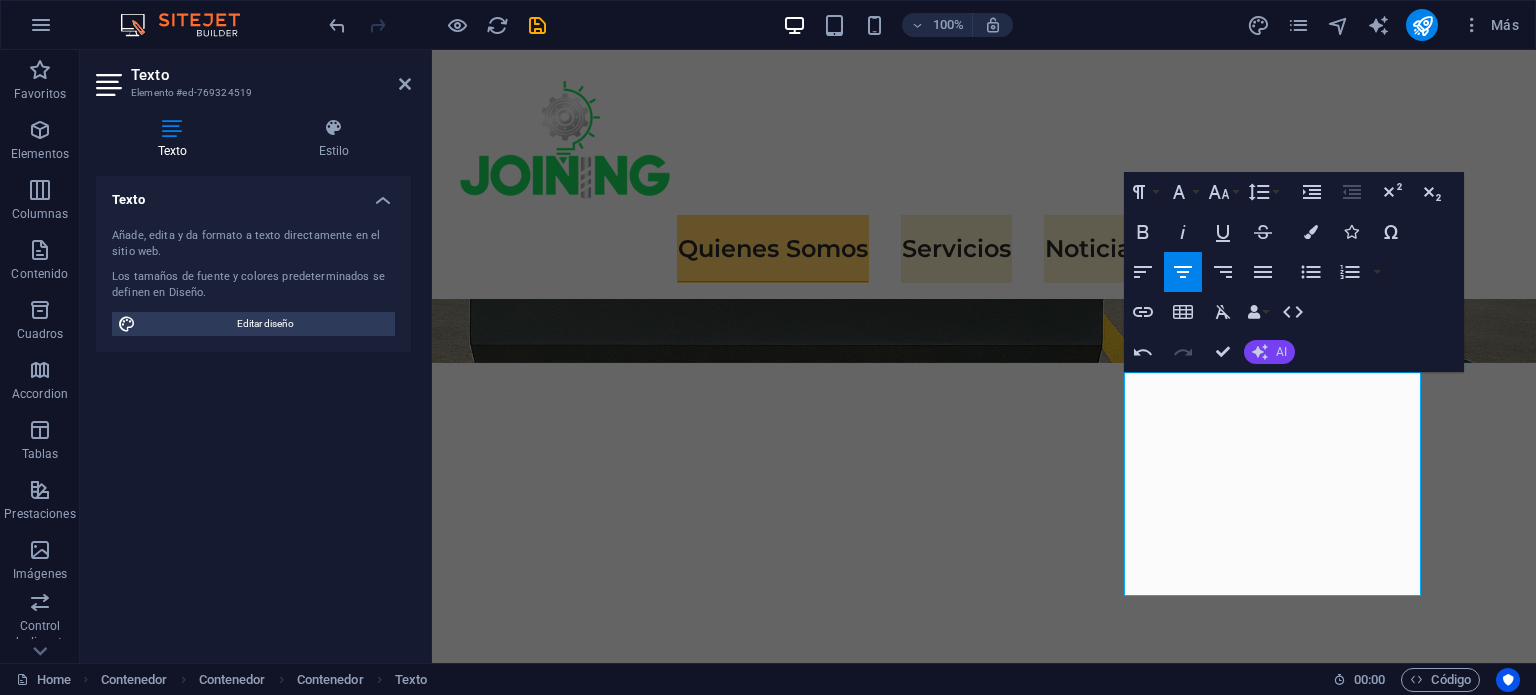 click 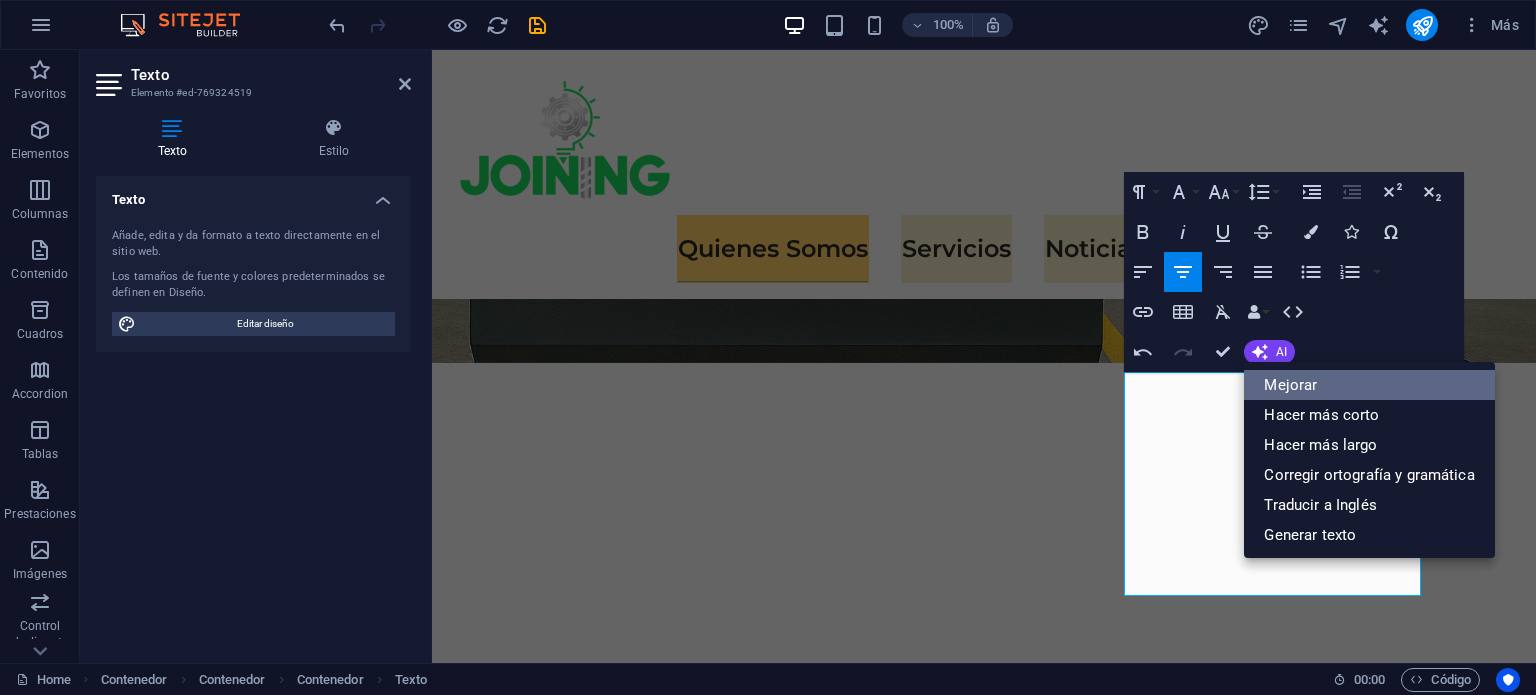 click on "Mejorar" at bounding box center (1369, 385) 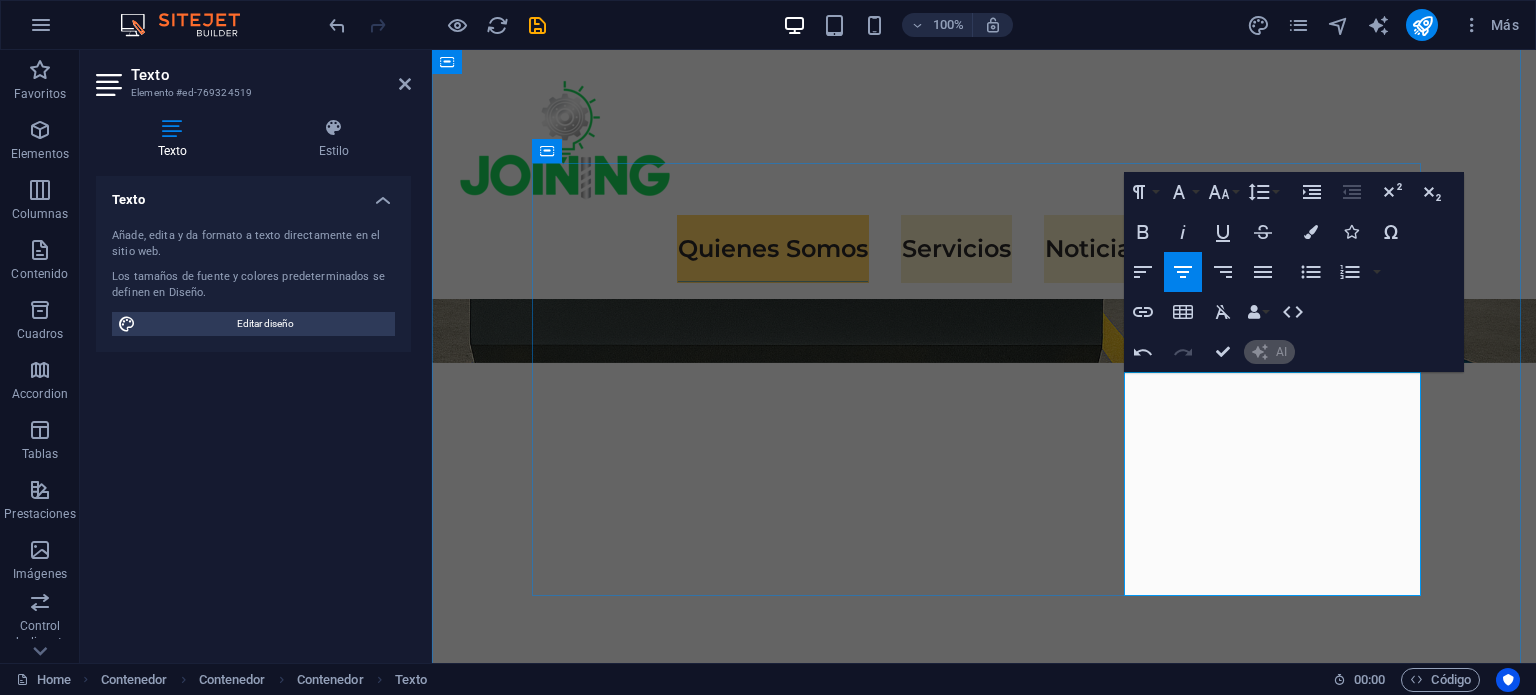type 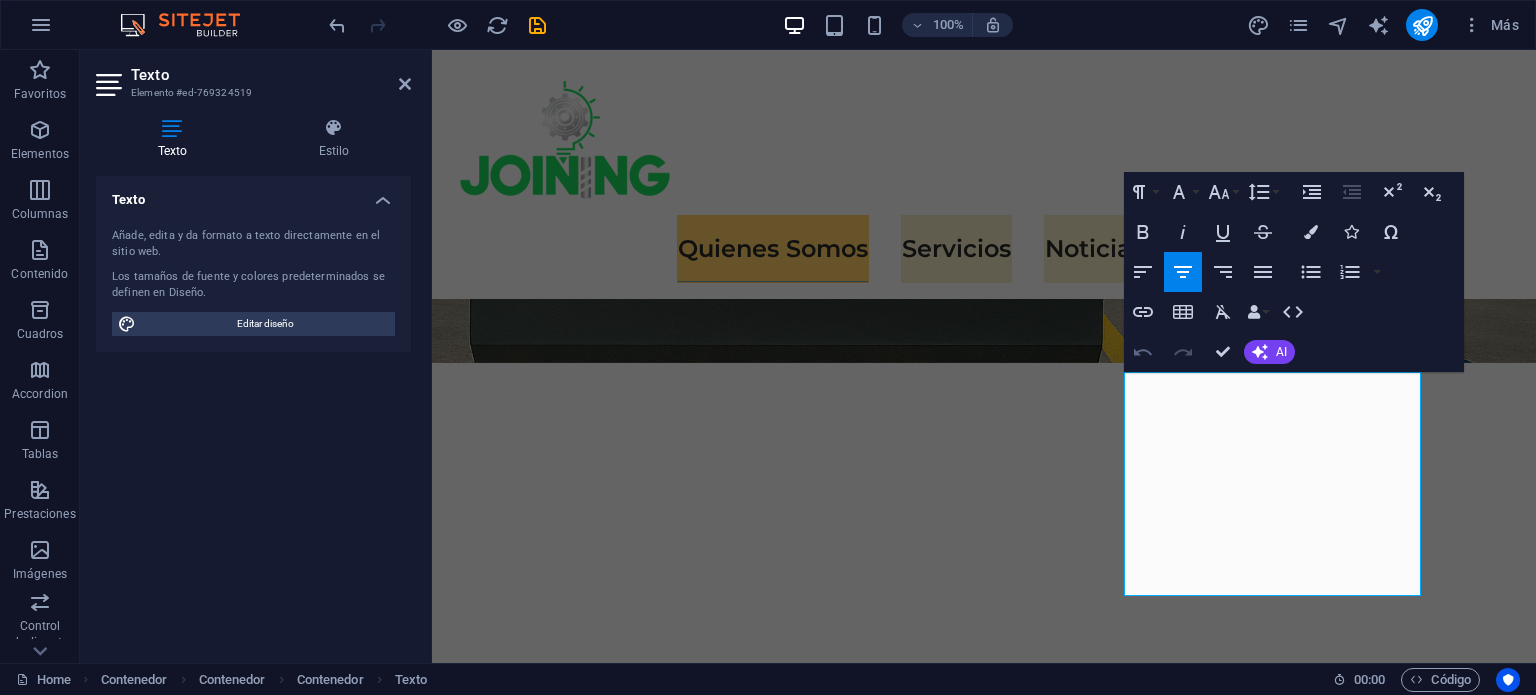 click 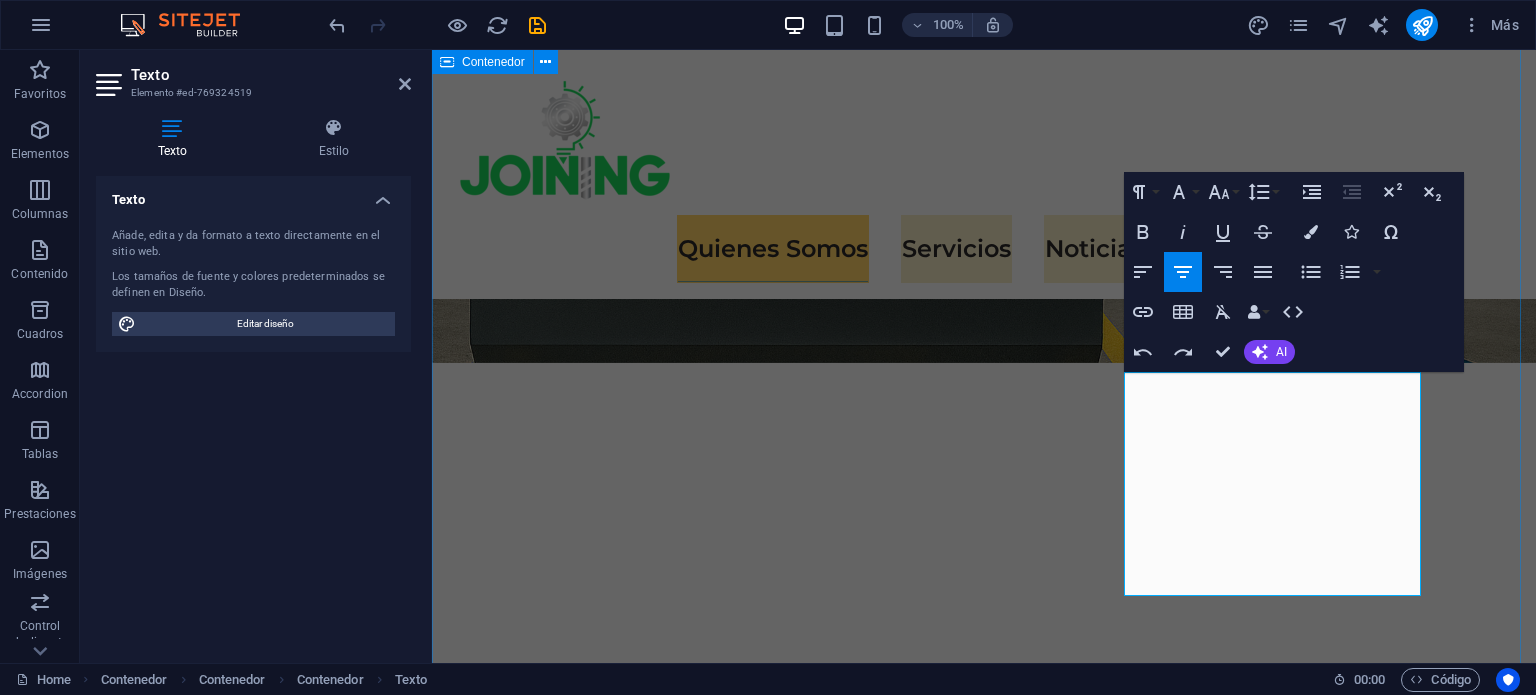 click on "Sitio Web en construcción... Contacto@joining.cl Cotiza con nosotros Quiénes somos Joining Spa  es una empresa dedicada a ofrecer soluciones metalmecánicas de alta precisión para la  industria y minería . Con una combinación de  tecnología avanzada y experiencia , brindamos servicios de fabricación y reparación de piezas clave para mejorar la eficiencia de tus procesos operativos. Fabricación y reparación de componentes críticos En  Joining Spa , nos especializamos en la fabricación y reparación de componentes críticos para la industria minera e industrial. Con maquinaria avanzada y un equipo comprometido, garantizamos precisión y eficiencia en cada proyecto, ayudando a nuestros clientes a mantener sus operaciones sin interrupciones. Expertise For Results" at bounding box center [984, 1364] 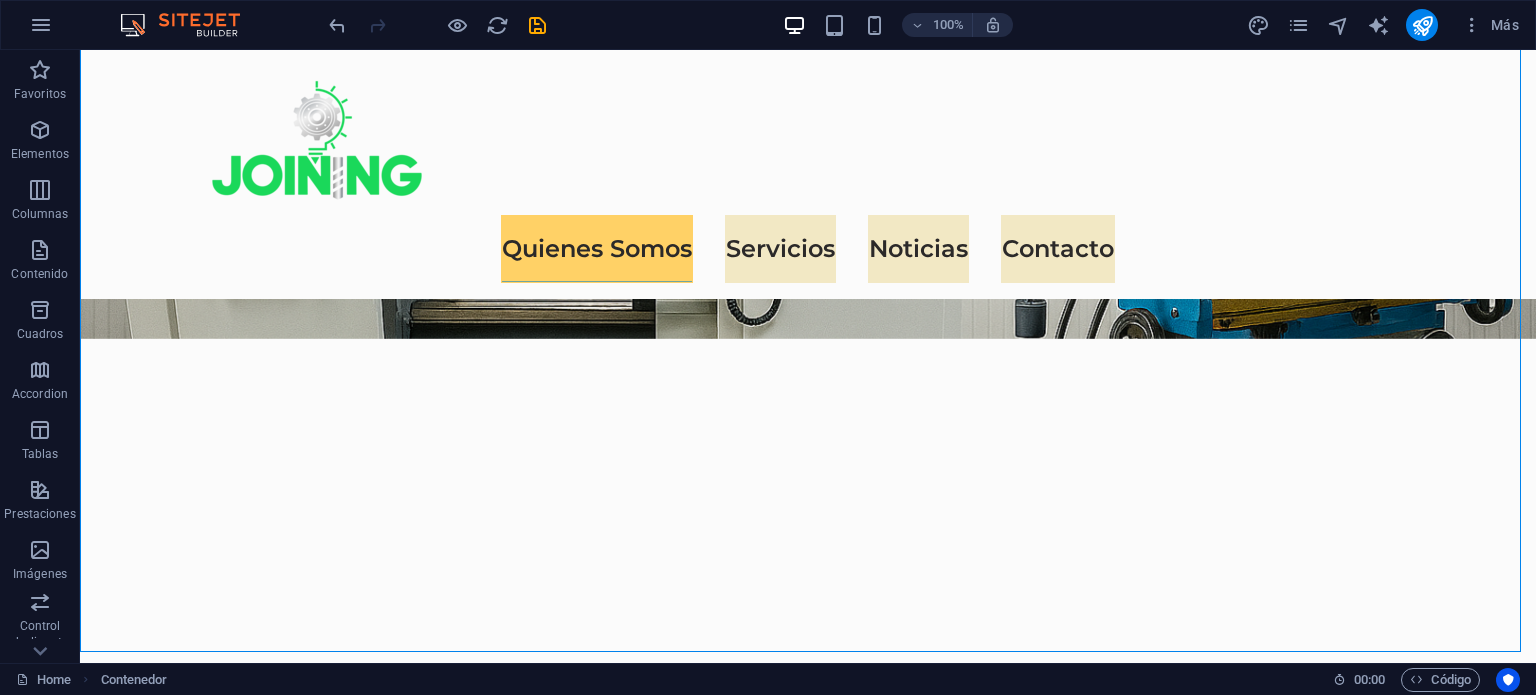 scroll, scrollTop: 1384, scrollLeft: 0, axis: vertical 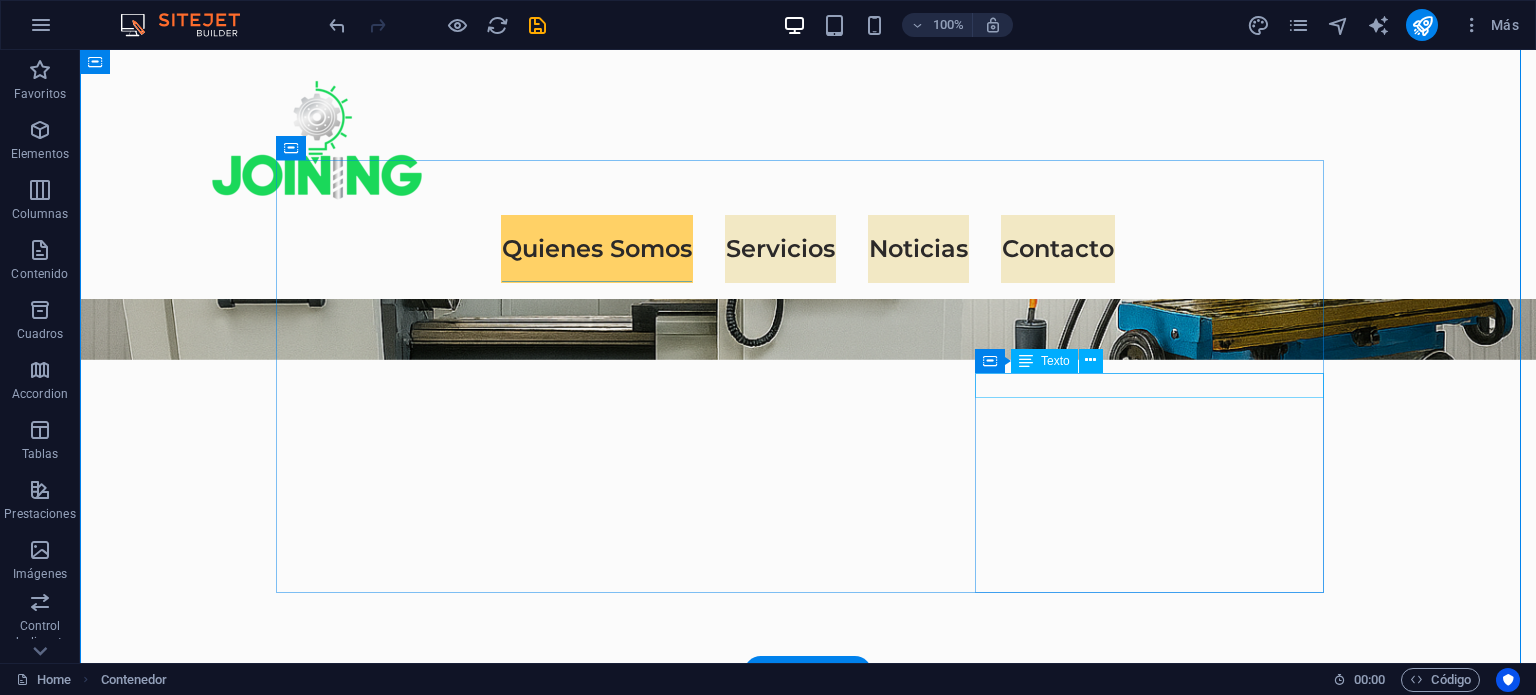 click on "Expertise For Results" at bounding box center (808, 1825) 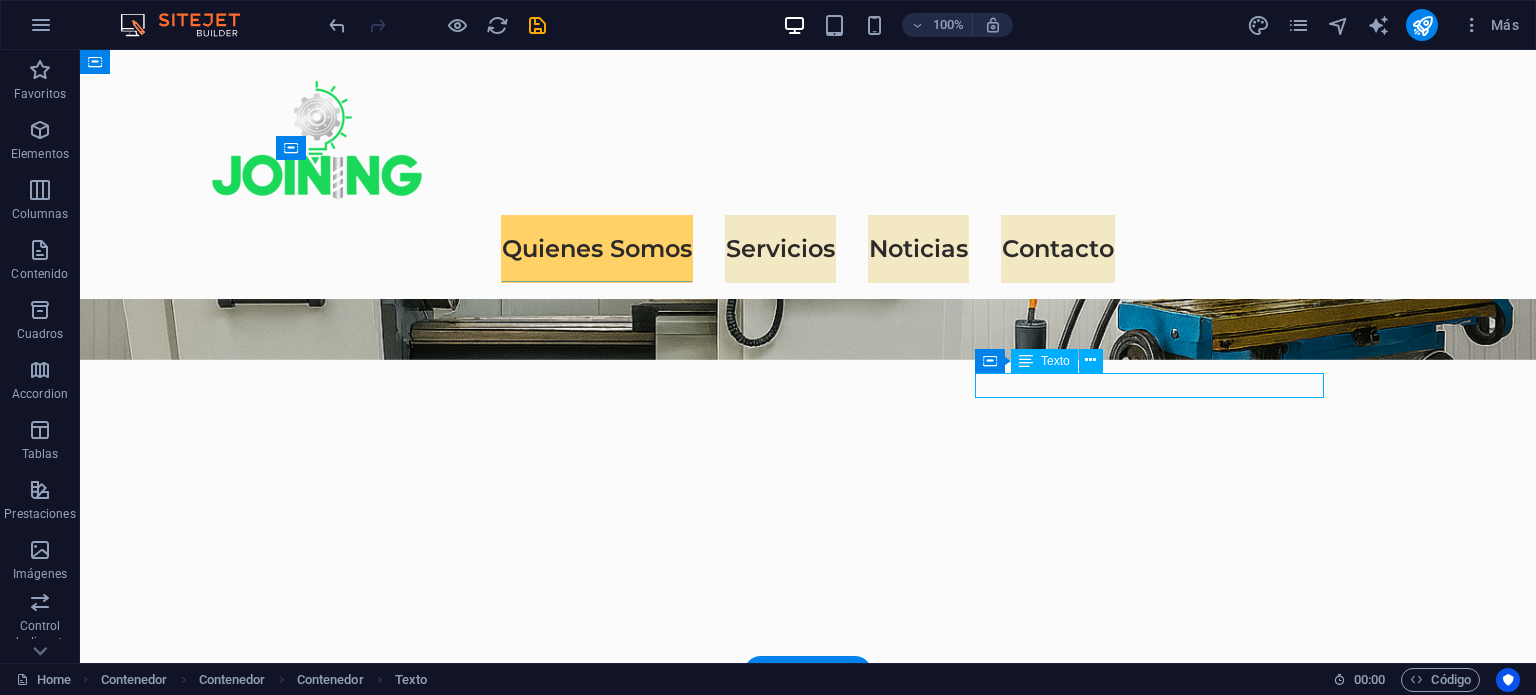 click on "Expertise For Results" at bounding box center (808, 1825) 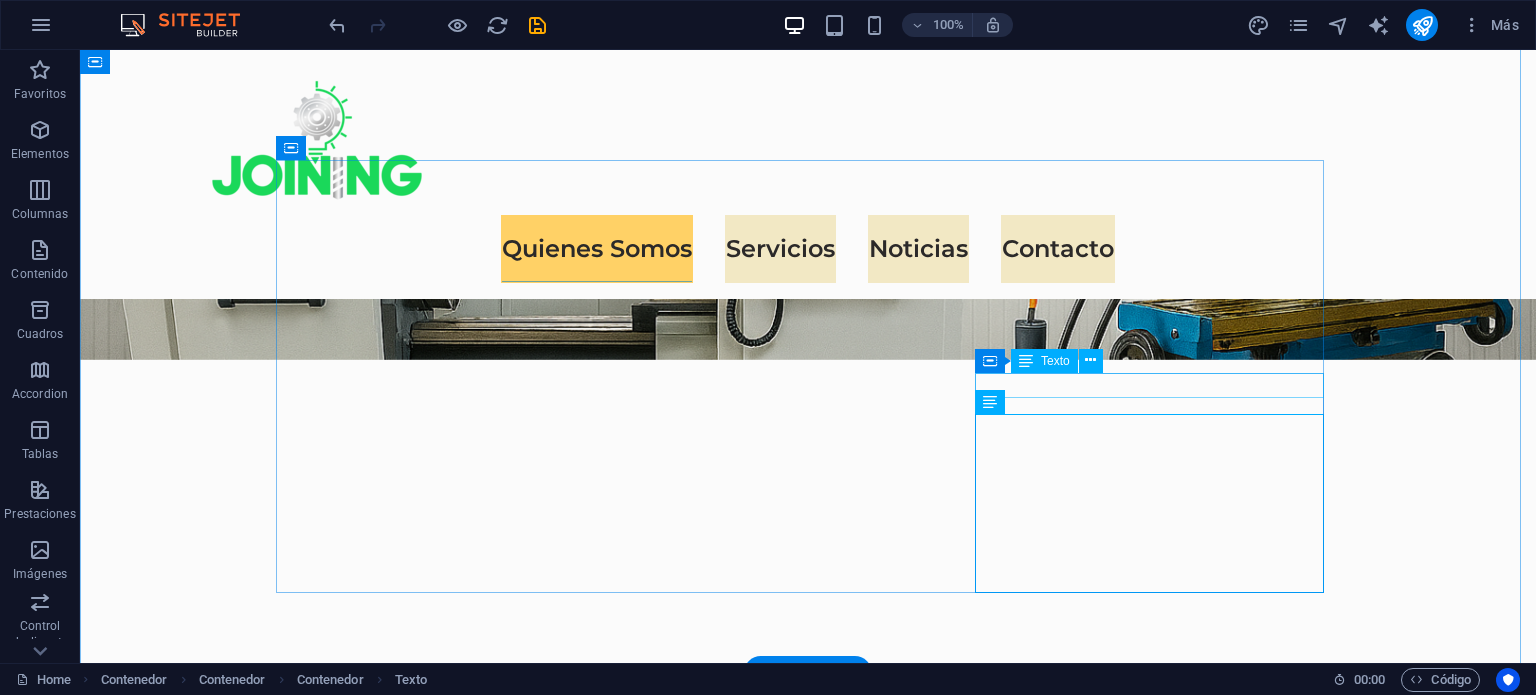 click on "Expertise For Results" at bounding box center (808, 1825) 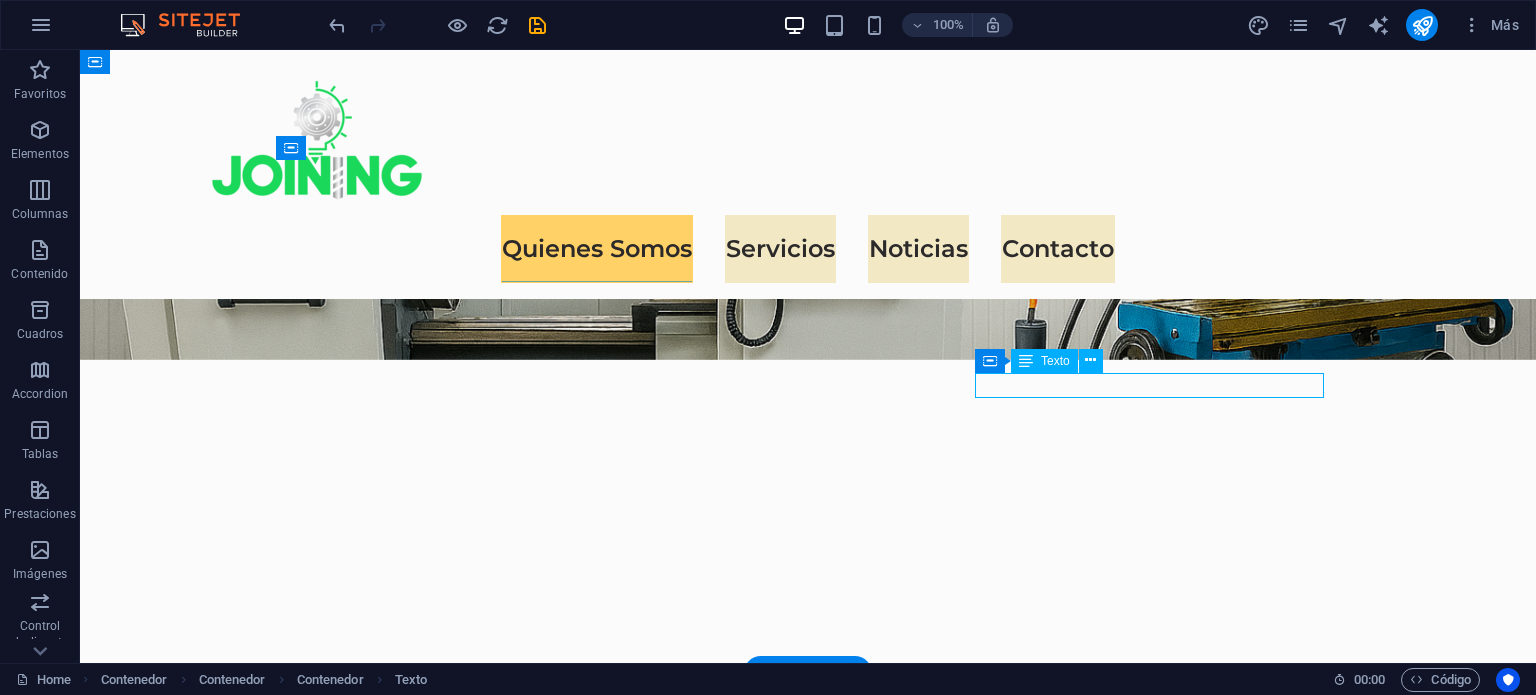click on "Expertise For Results" at bounding box center (808, 1825) 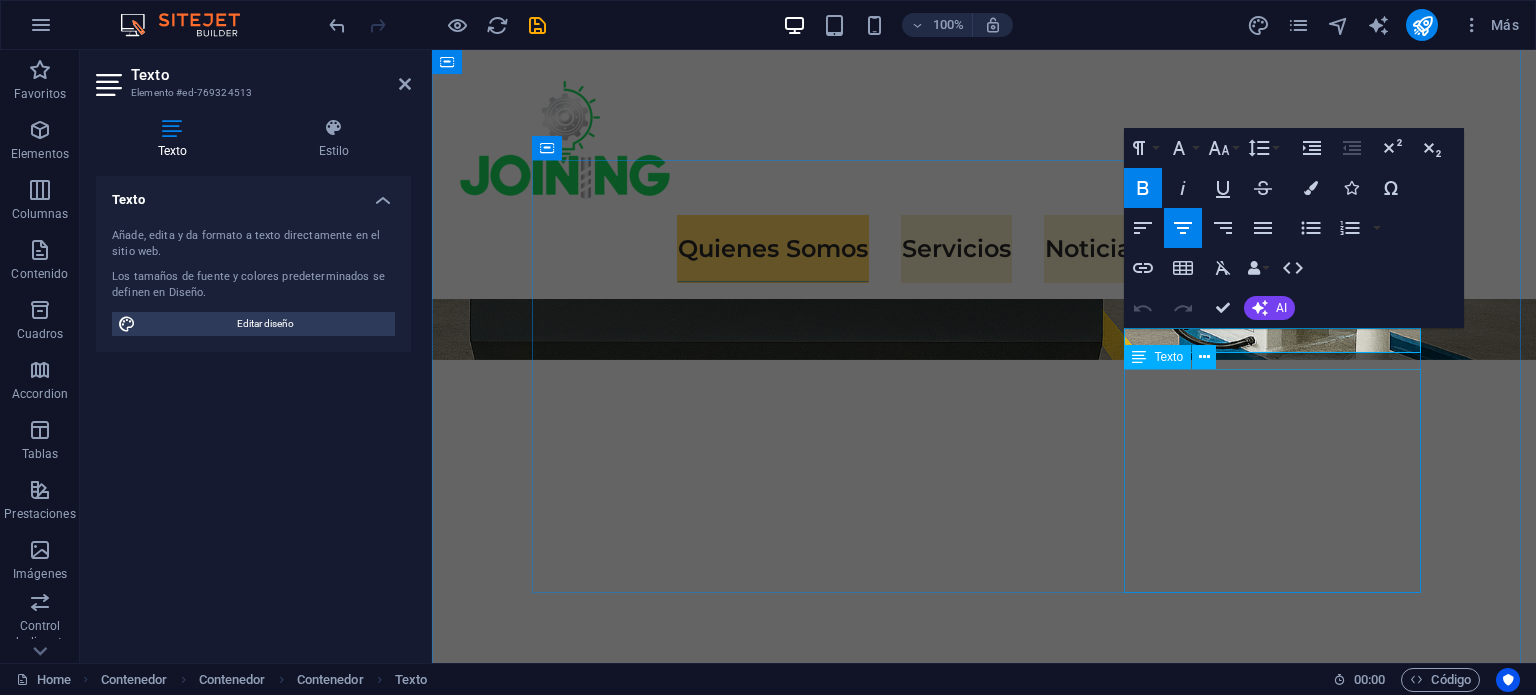 click on "Sabemos que cada cliente tiene necesidades específicas. Por eso, ofrecemos fabricación de piezas y componentes bajo diseño personalizado para maquinaria industrial y minera. Desde ejes y bujes hasta engranajes y poleas, nuestras soluciones están diseñadas para soportar las condiciones más exigentes." at bounding box center (984, 1887) 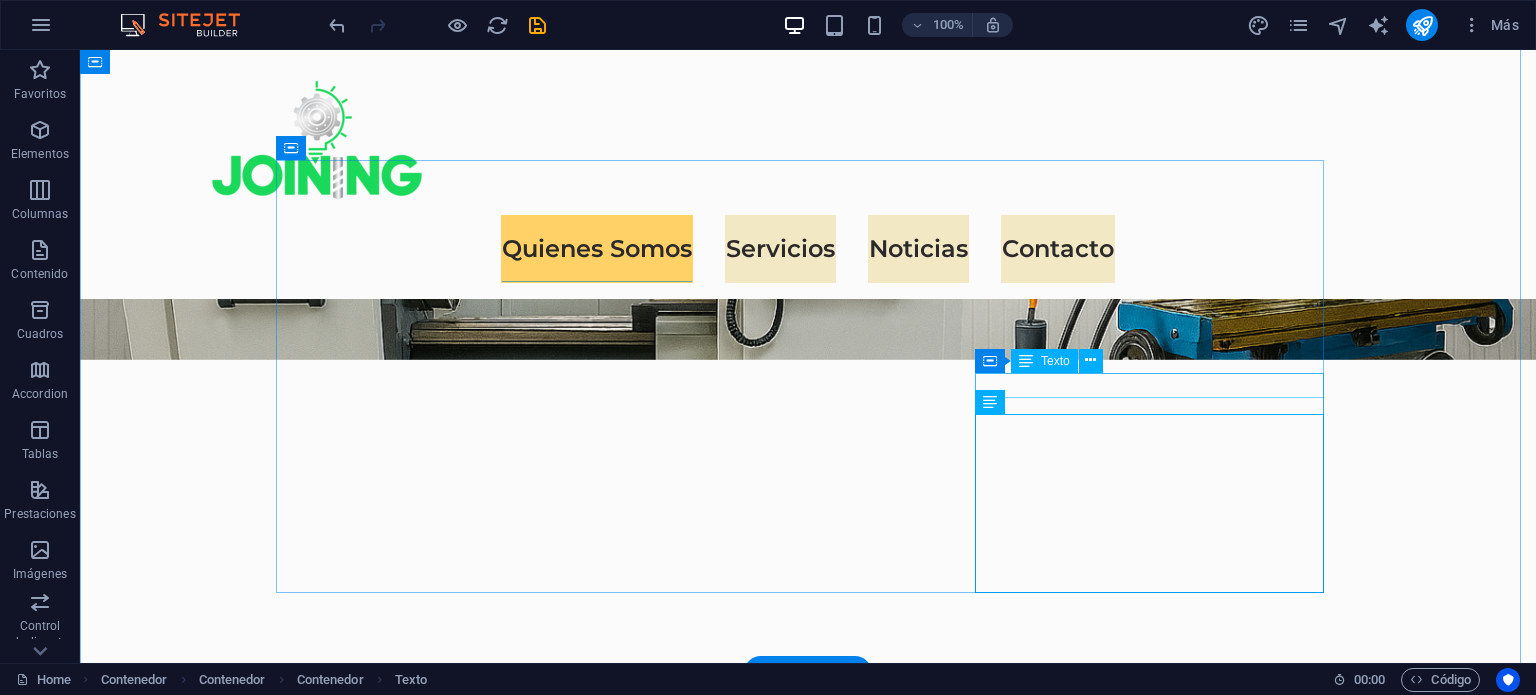click on "Expertise For Results" at bounding box center [808, 1825] 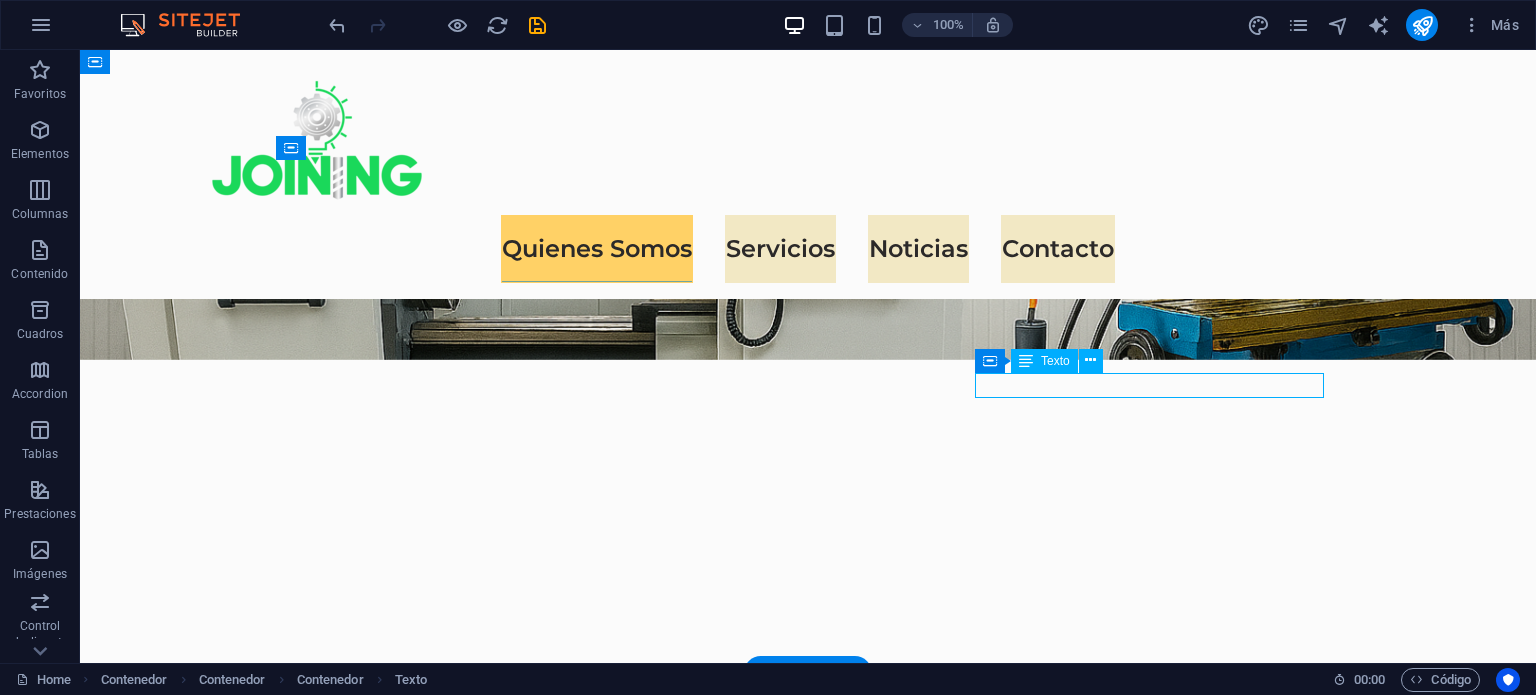 click on "Expertise For Results" at bounding box center (808, 1825) 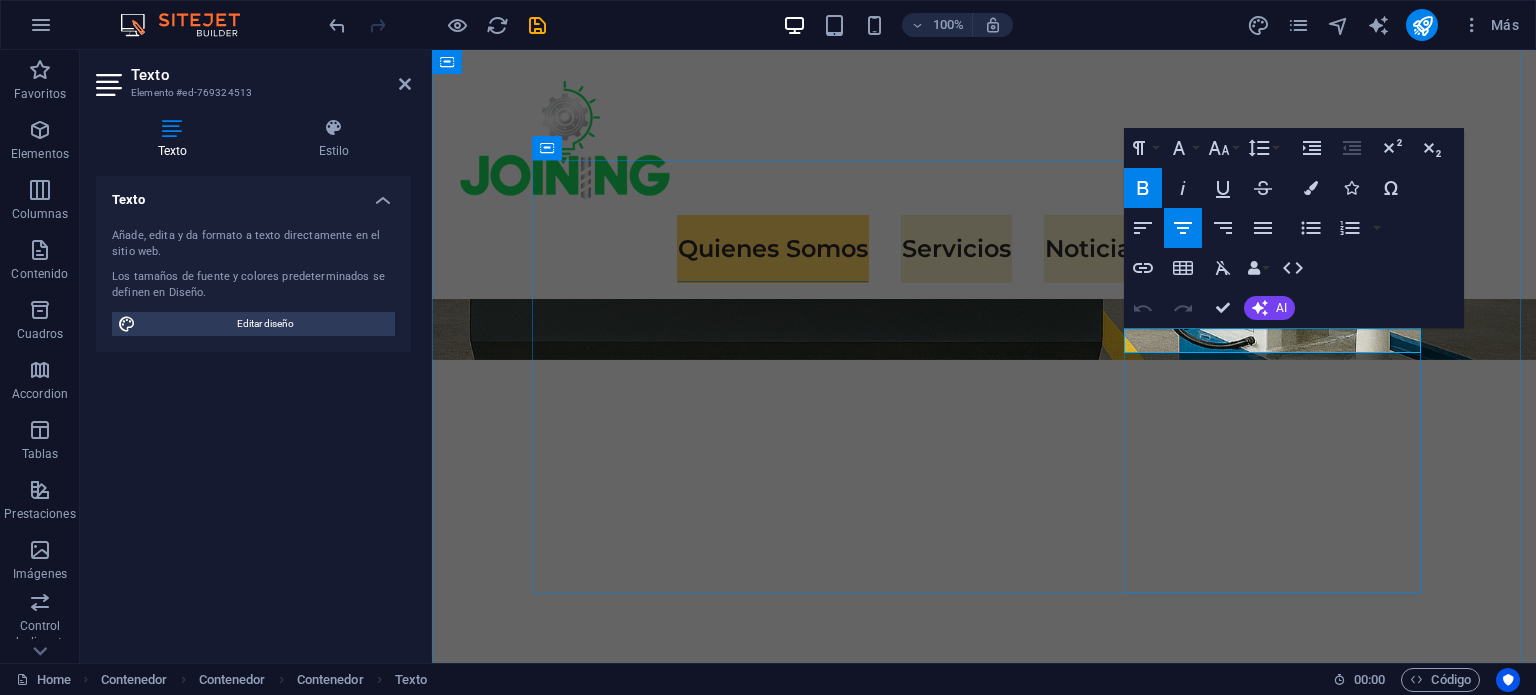 drag, startPoint x: 1384, startPoint y: 335, endPoint x: 1177, endPoint y: 348, distance: 207.4078 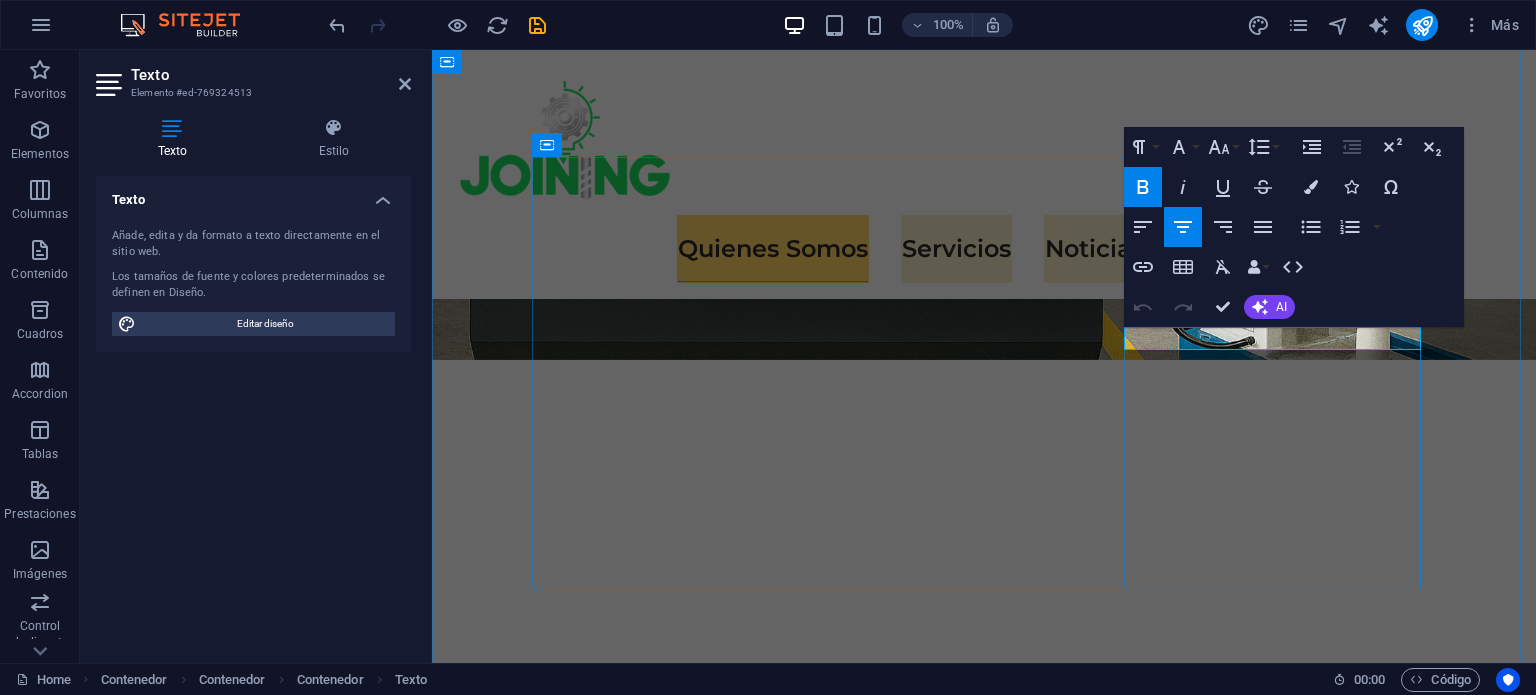 scroll, scrollTop: 1388, scrollLeft: 0, axis: vertical 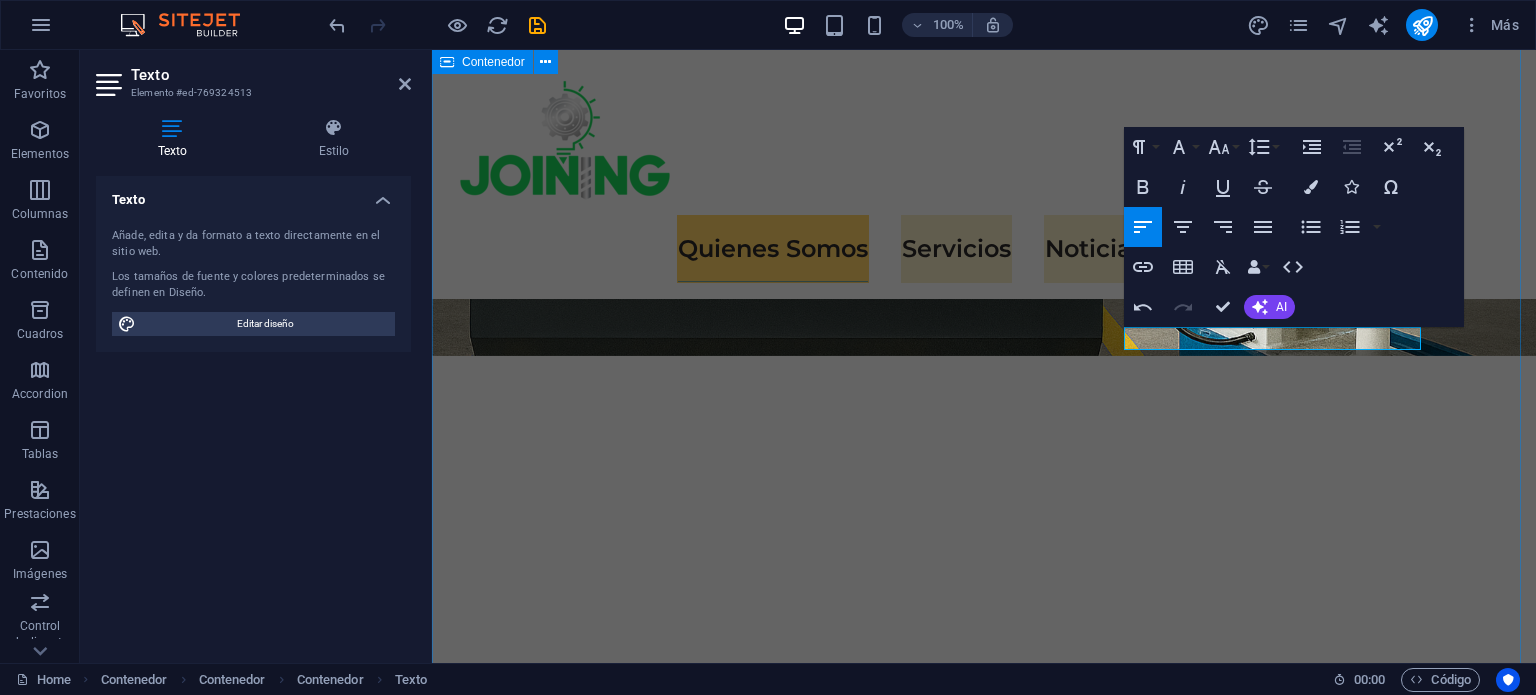 click on "Sitio Web en construcción... Contacto@joining.cl Cotiza con nosotros Quiénes somos Joining Spa  es una empresa dedicada a ofrecer soluciones metalmecánicas de alta precisión para la  industria y minería . Con una combinación de  tecnología avanzada y experiencia , brindamos servicios de fabricación y reparación de piezas clave para mejorar la eficiencia de tus procesos operativos. Fabricación y reparación de componentes críticos En  Joining Spa , nos especializamos en la fabricación y reparación de componentes críticos para la industria minera e industrial. Con maquinaria avanzada y un equipo comprometido, garantizamos precisión y eficiencia en cada proyecto, ayudando a nuestros clientes a mantener sus operaciones sin interrupciones. Soluciones personalizadas" at bounding box center (984, 1355) 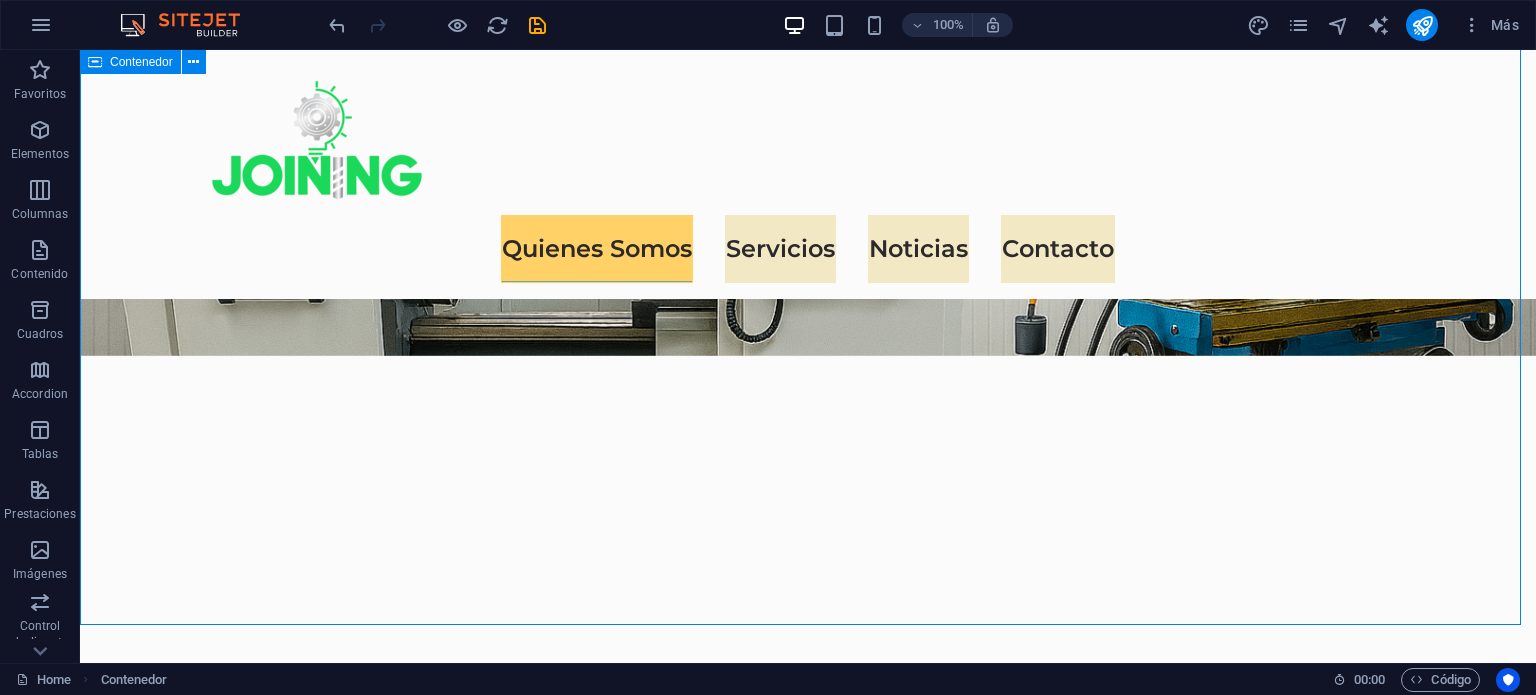 scroll, scrollTop: 1432, scrollLeft: 0, axis: vertical 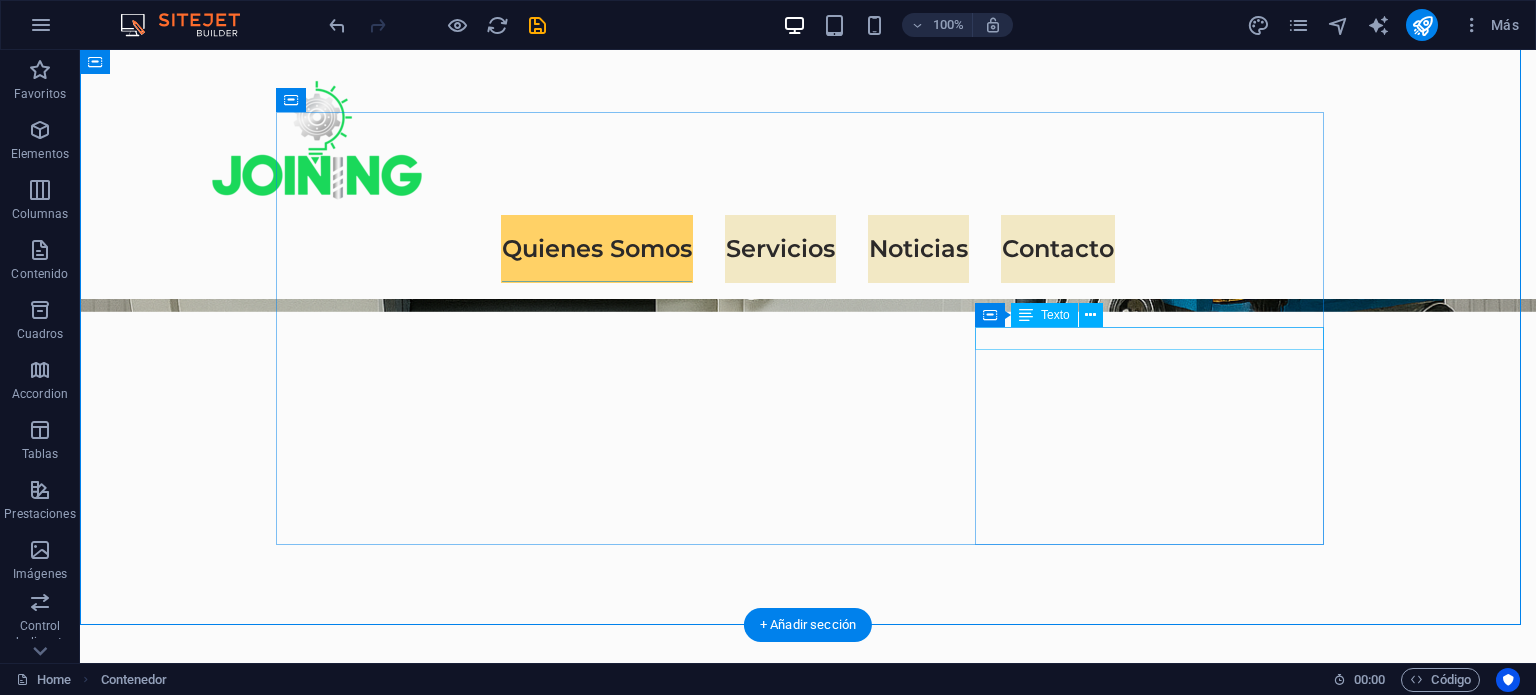click on "Soluciones personalizadas" at bounding box center [808, 1776] 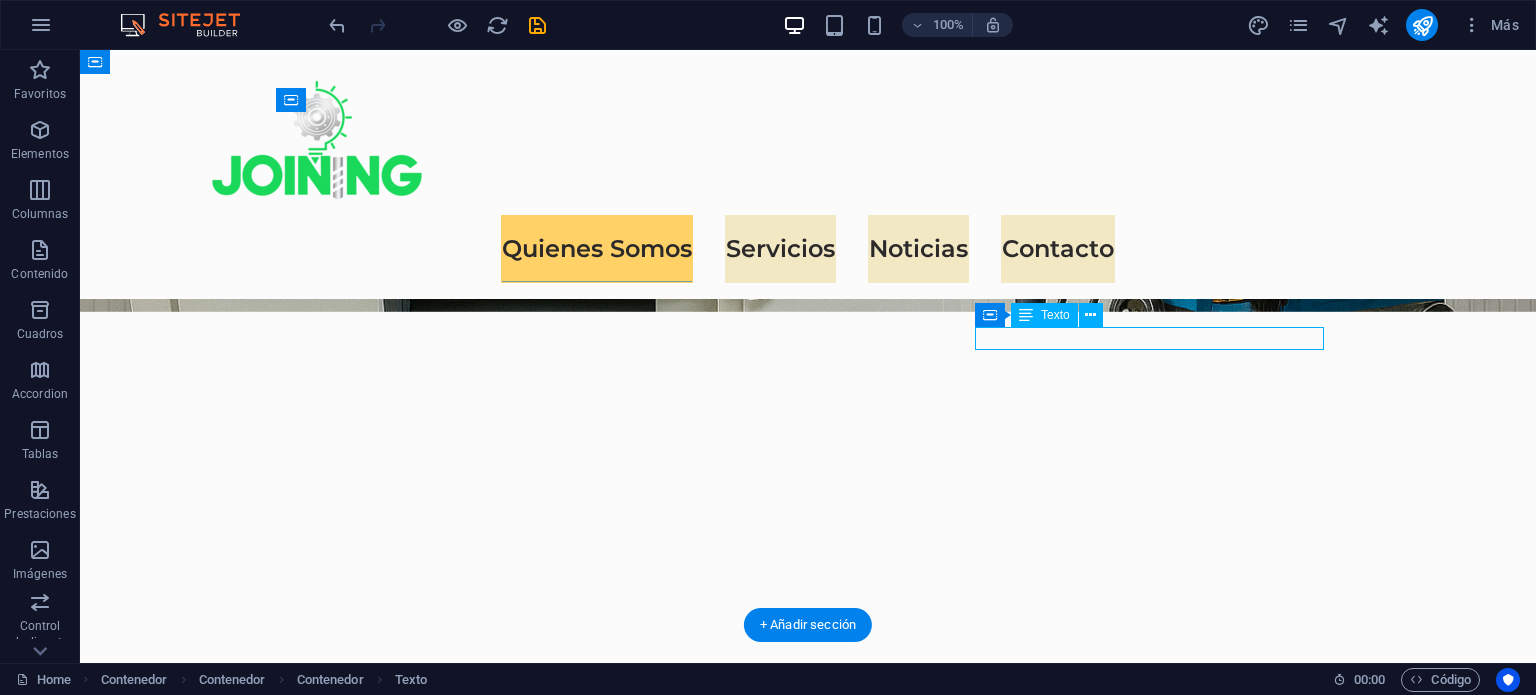 click on "Soluciones personalizadas" at bounding box center [808, 1776] 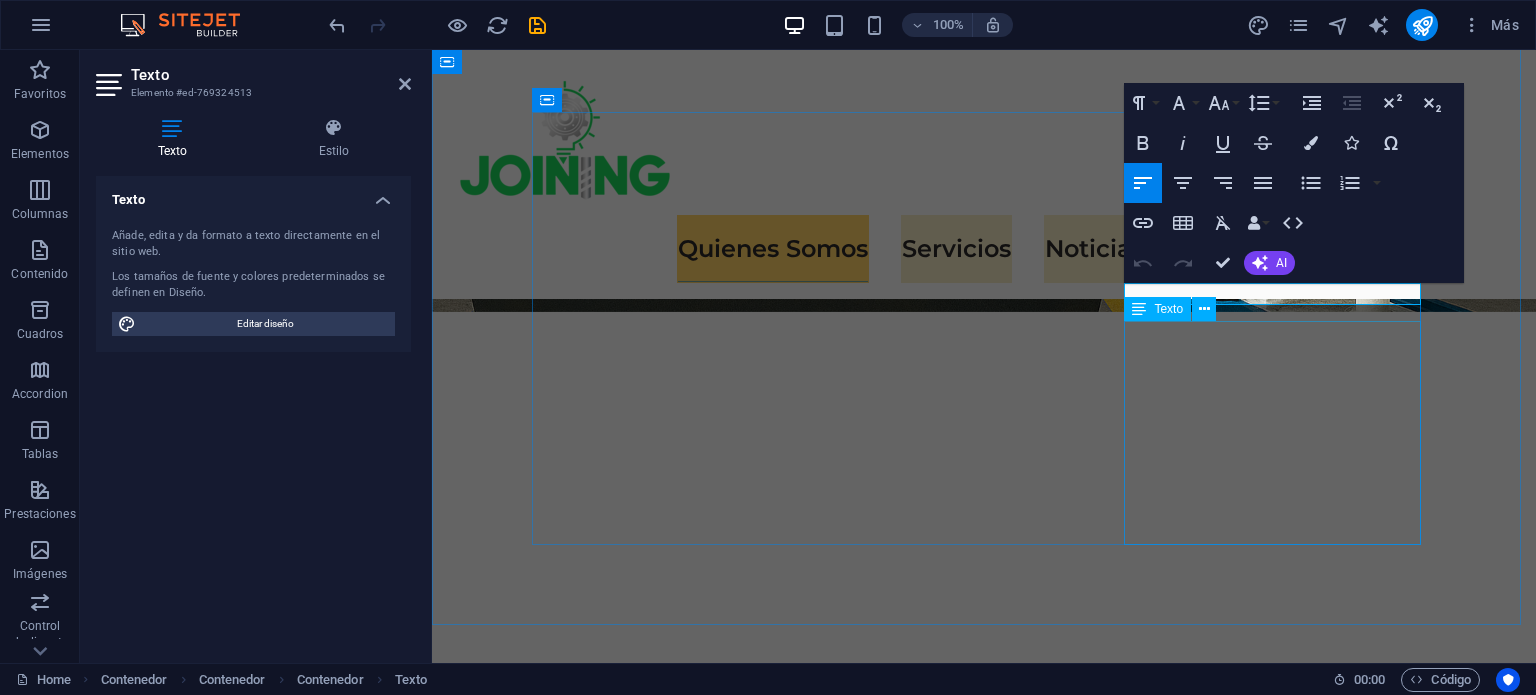 click on "Sabemos que cada cliente tiene necesidades específicas. Por eso, ofrecemos fabricación de piezas y componentes bajo diseño personalizado para maquinaria industrial y minera. Desde ejes y bujes hasta engranajes y poleas, nuestras soluciones están diseñadas para soportar las condiciones más exigentes." at bounding box center (984, 1836) 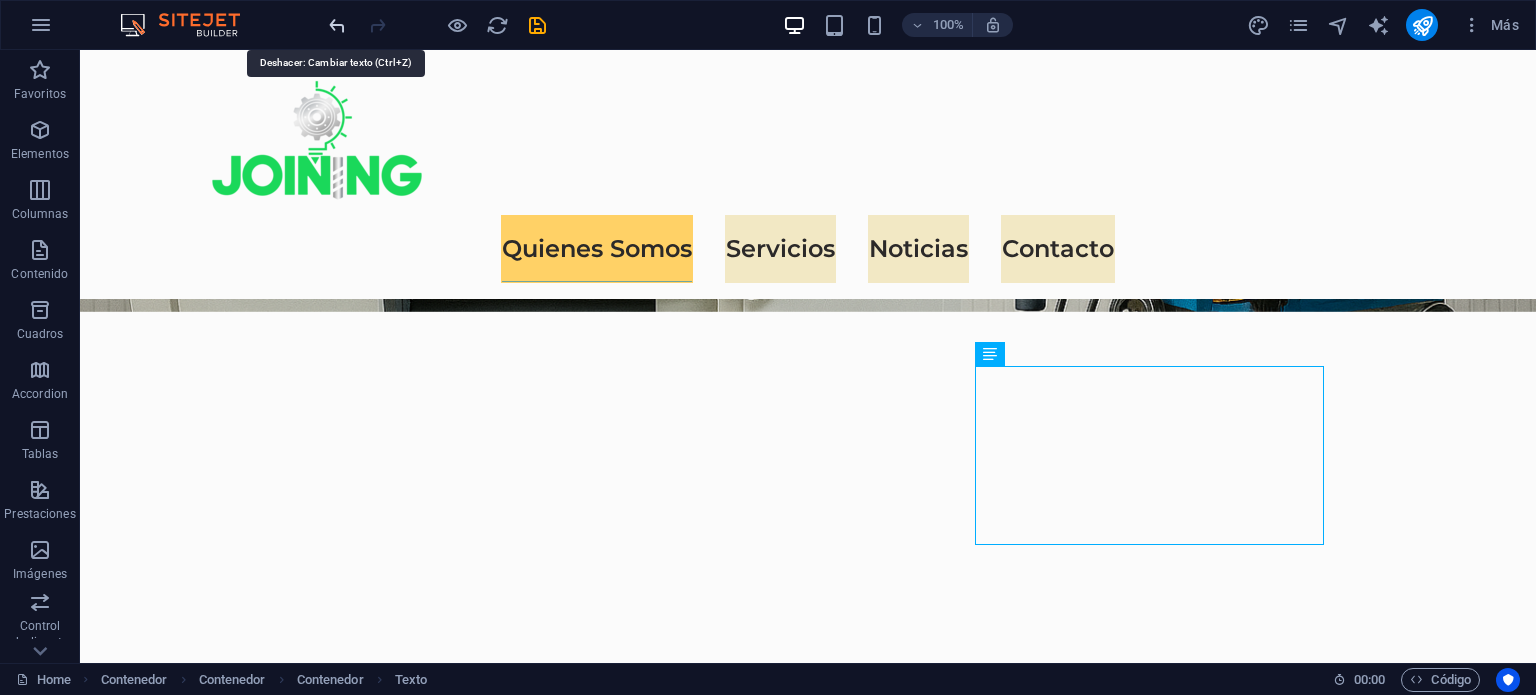 click at bounding box center [337, 25] 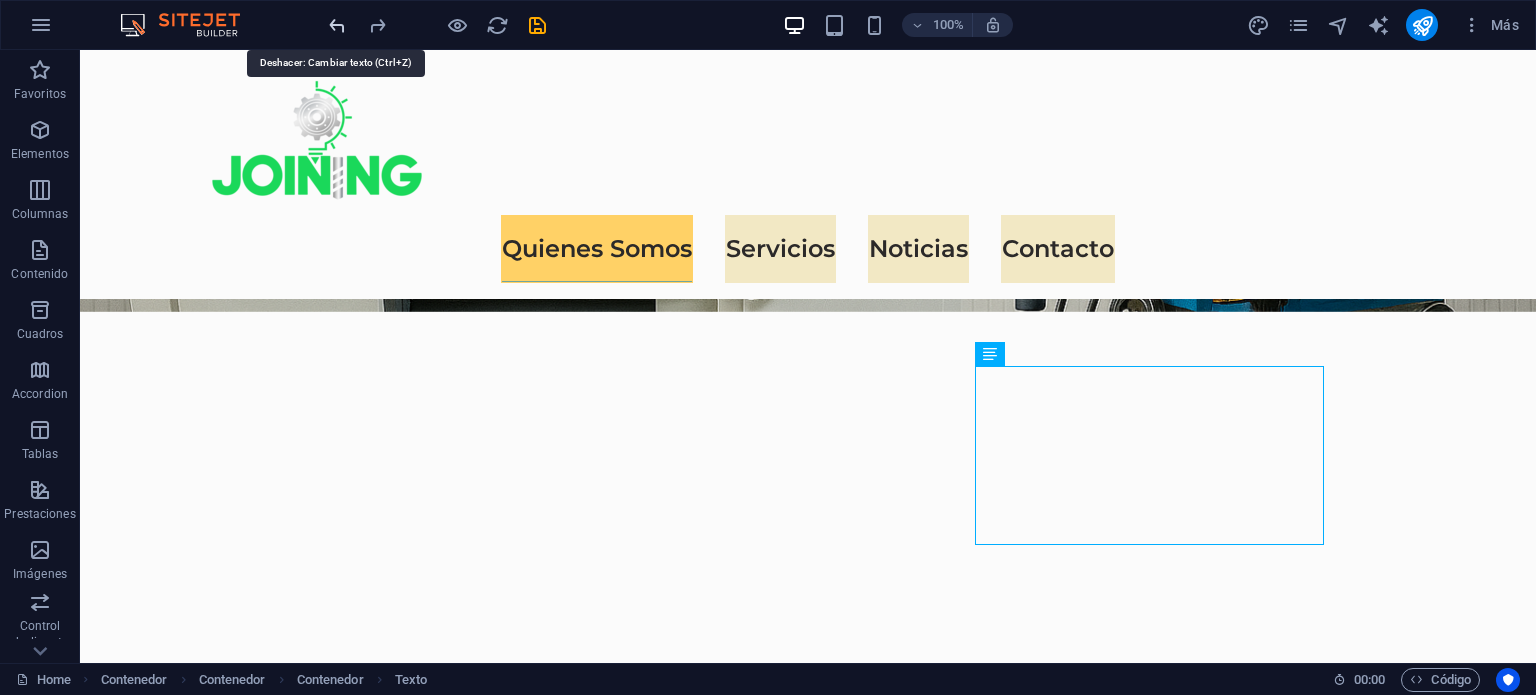 click at bounding box center [337, 25] 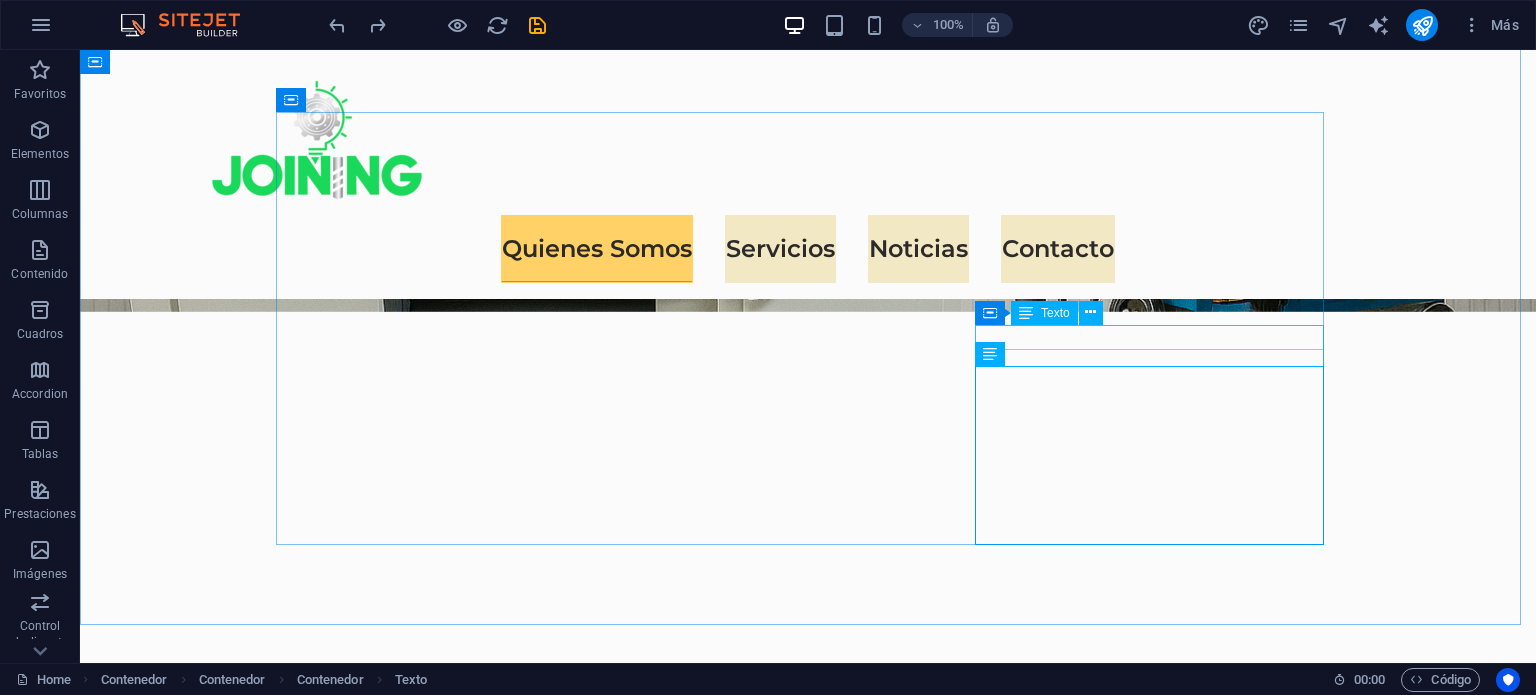 click on "Contenedor   Texto" at bounding box center (1045, 313) 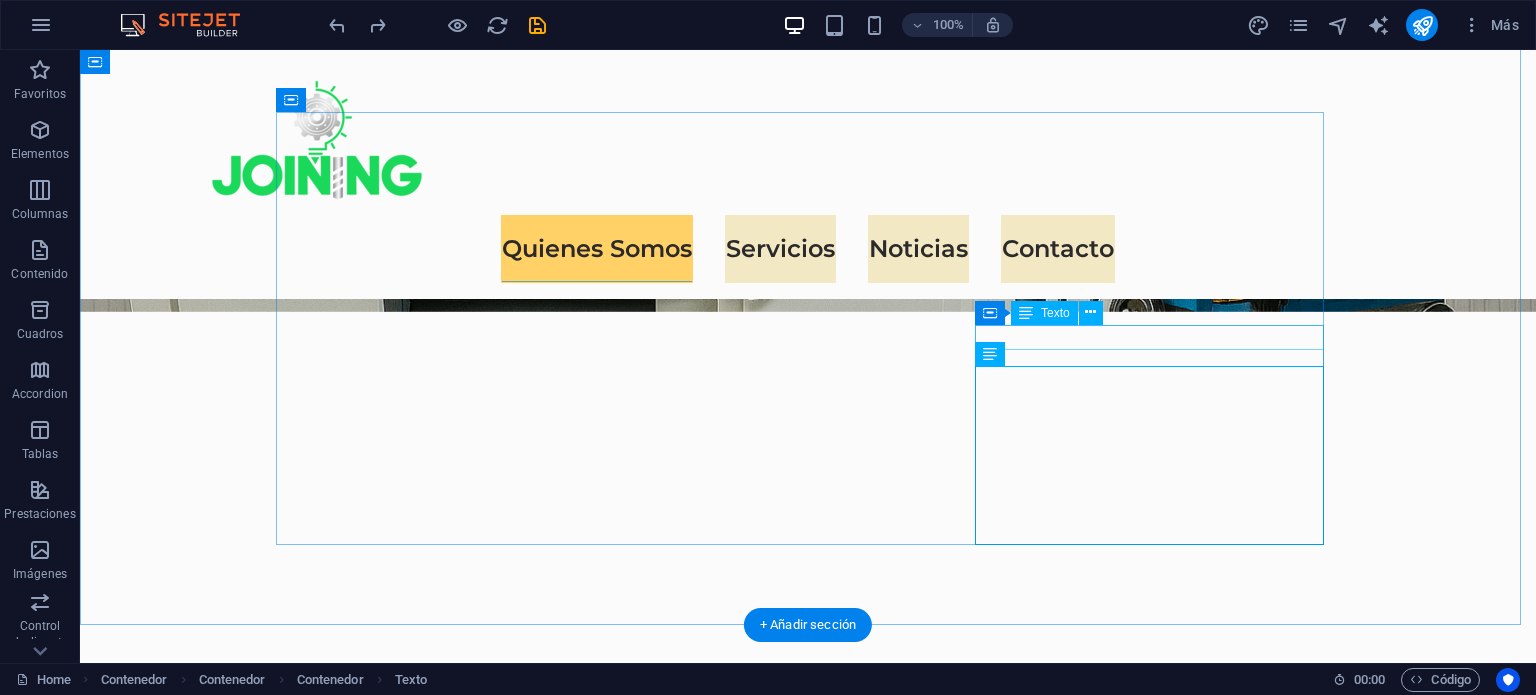 click on "Expertise For Results" at bounding box center [808, 1777] 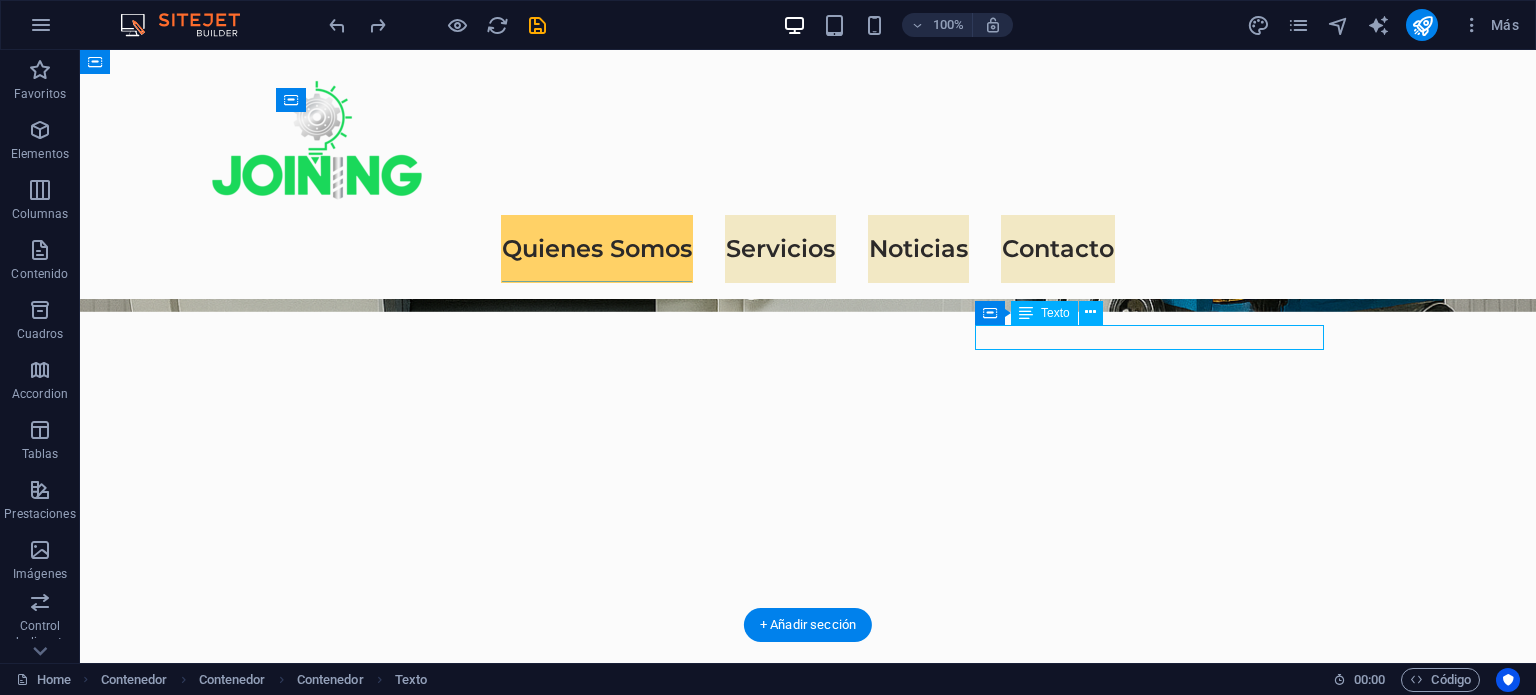 click on "Expertise For Results" at bounding box center (808, 1777) 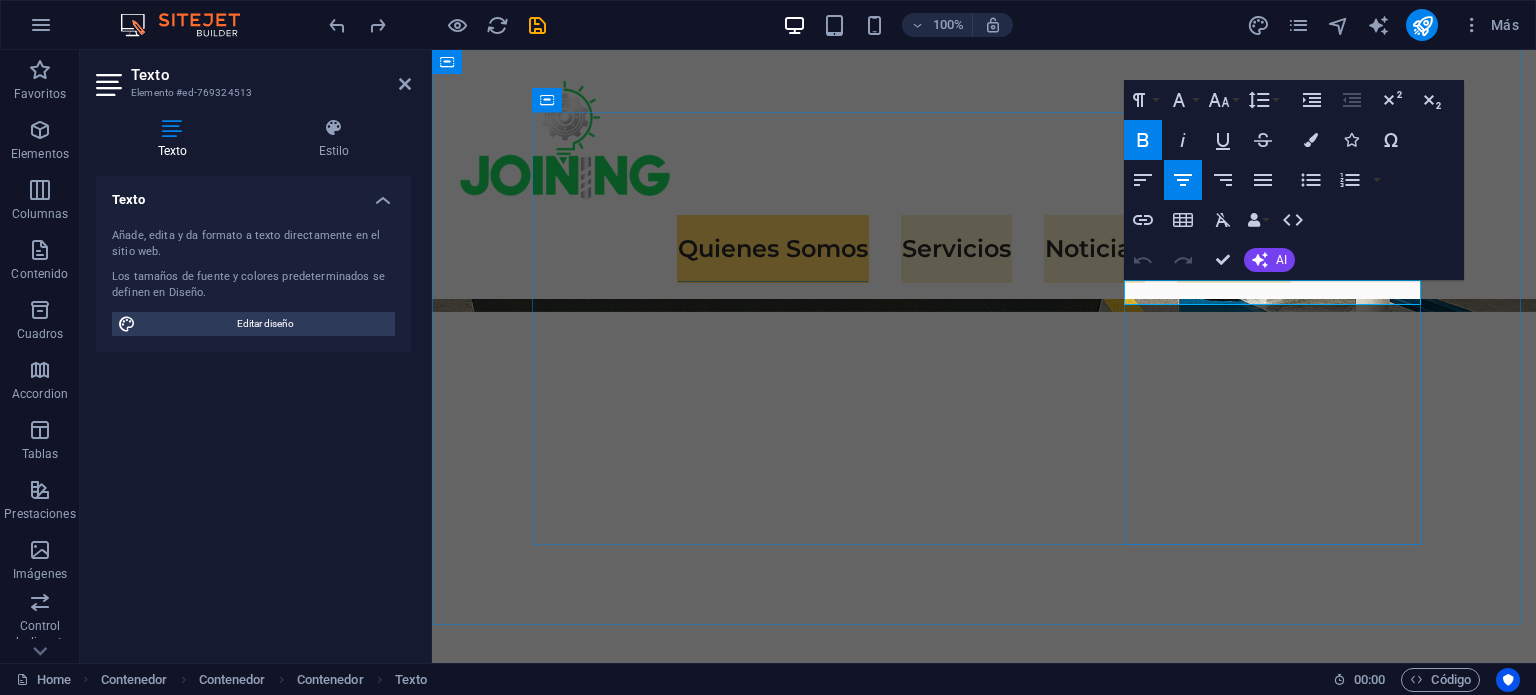 click on "Expertise For Results" at bounding box center [984, 1777] 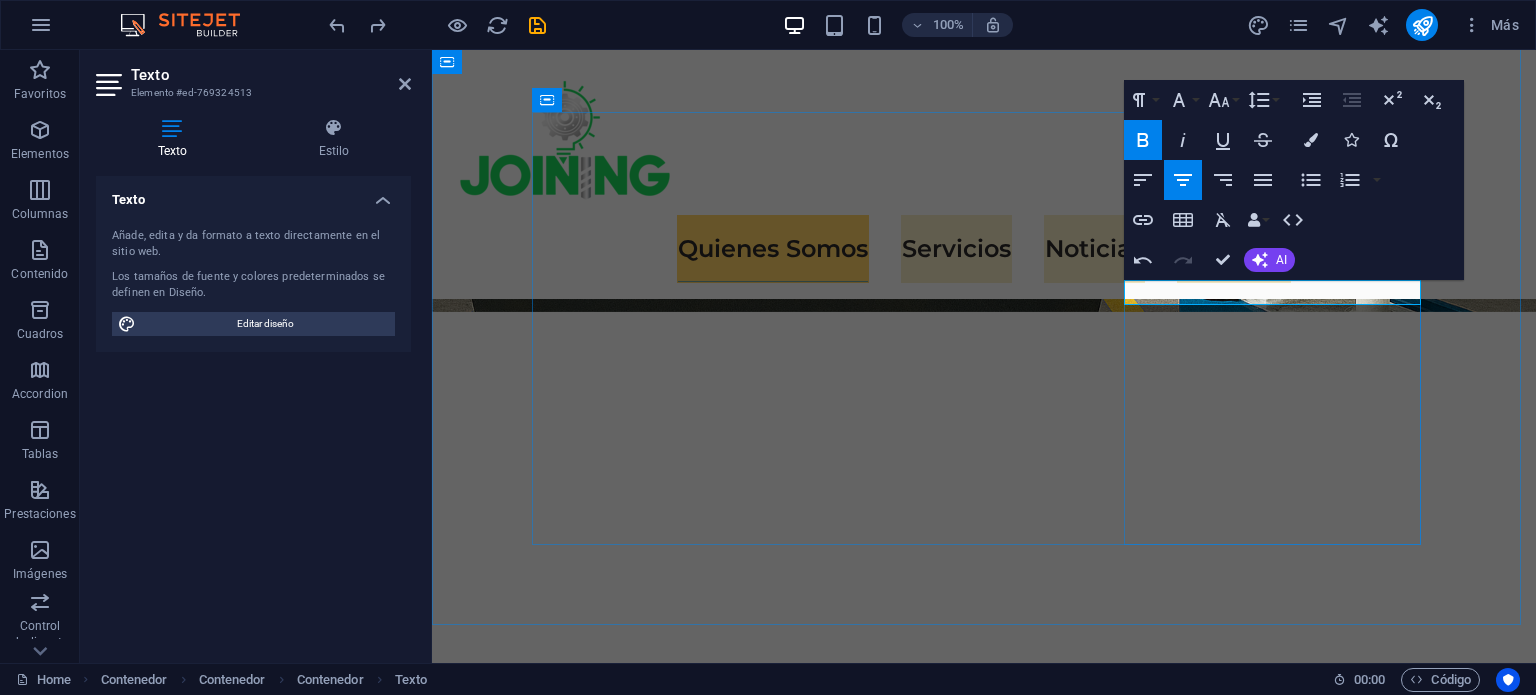type 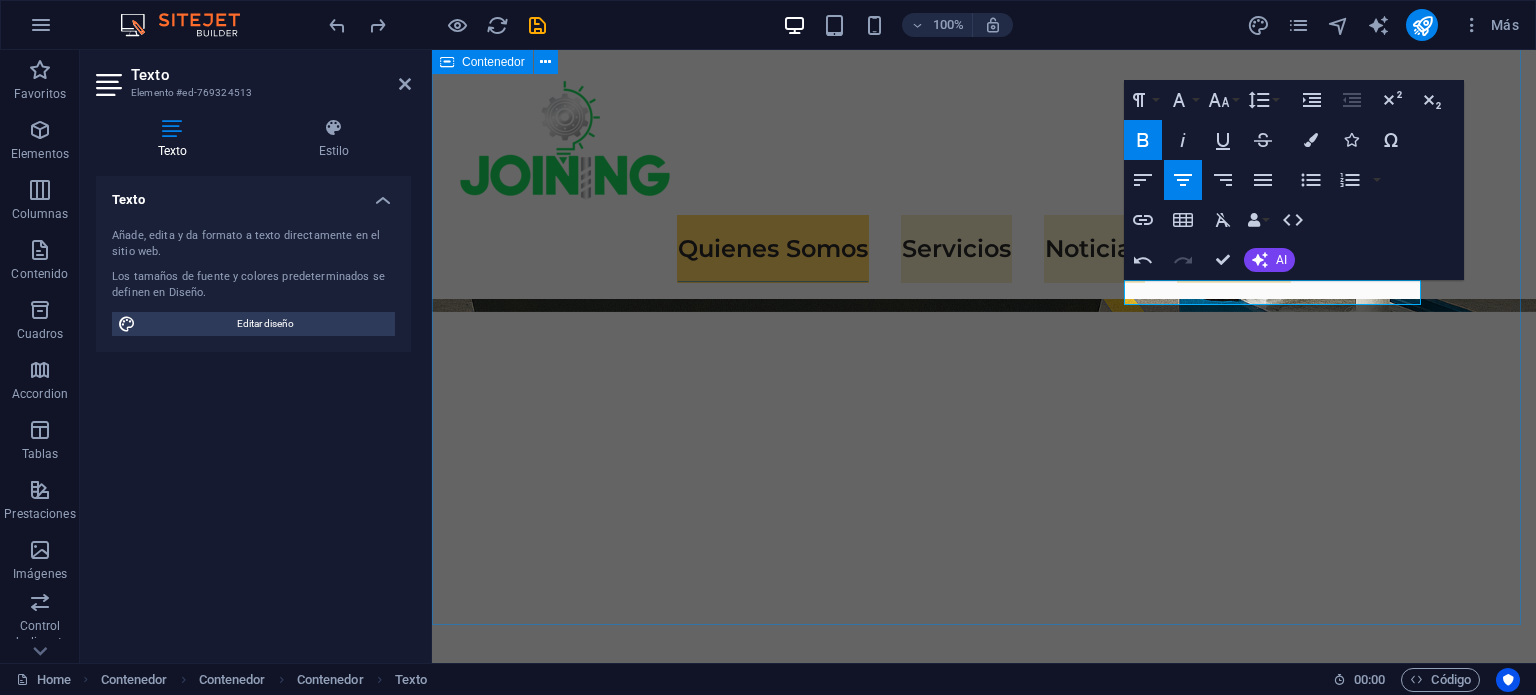 click on "Sitio Web en construcción... Contacto@joining.cl Cotiza con nosotros Quiénes somos Joining Spa  es una empresa dedicada a ofrecer soluciones metalmecánicas de alta precisión para la  industria y minería . Con una combinación de  tecnología avanzada y experiencia , brindamos servicios de fabricación y reparación de piezas clave para mejorar la eficiencia de tus procesos operativos. Fabricación y reparación de componentes críticos En  Joining Spa , nos especializamos en la fabricación y reparación de componentes críticos para la industria minera e industrial. Con maquinaria avanzada y un equipo comprometido, garantizamos precisión y eficiencia en cada proyecto, ayudando a nuestros clientes a mantener sus operaciones sin interrupciones. Soluciones personalizadas" at bounding box center [984, 1313] 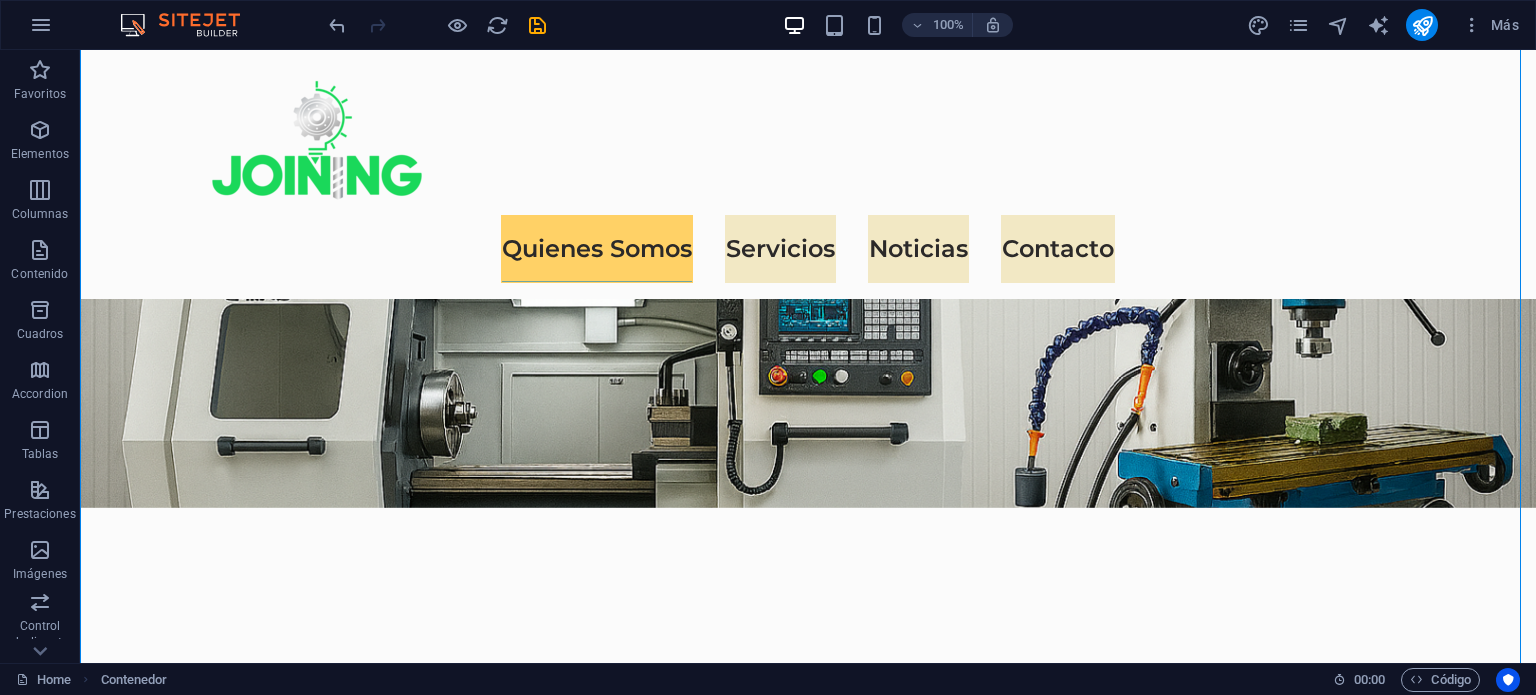 scroll, scrollTop: 1246, scrollLeft: 0, axis: vertical 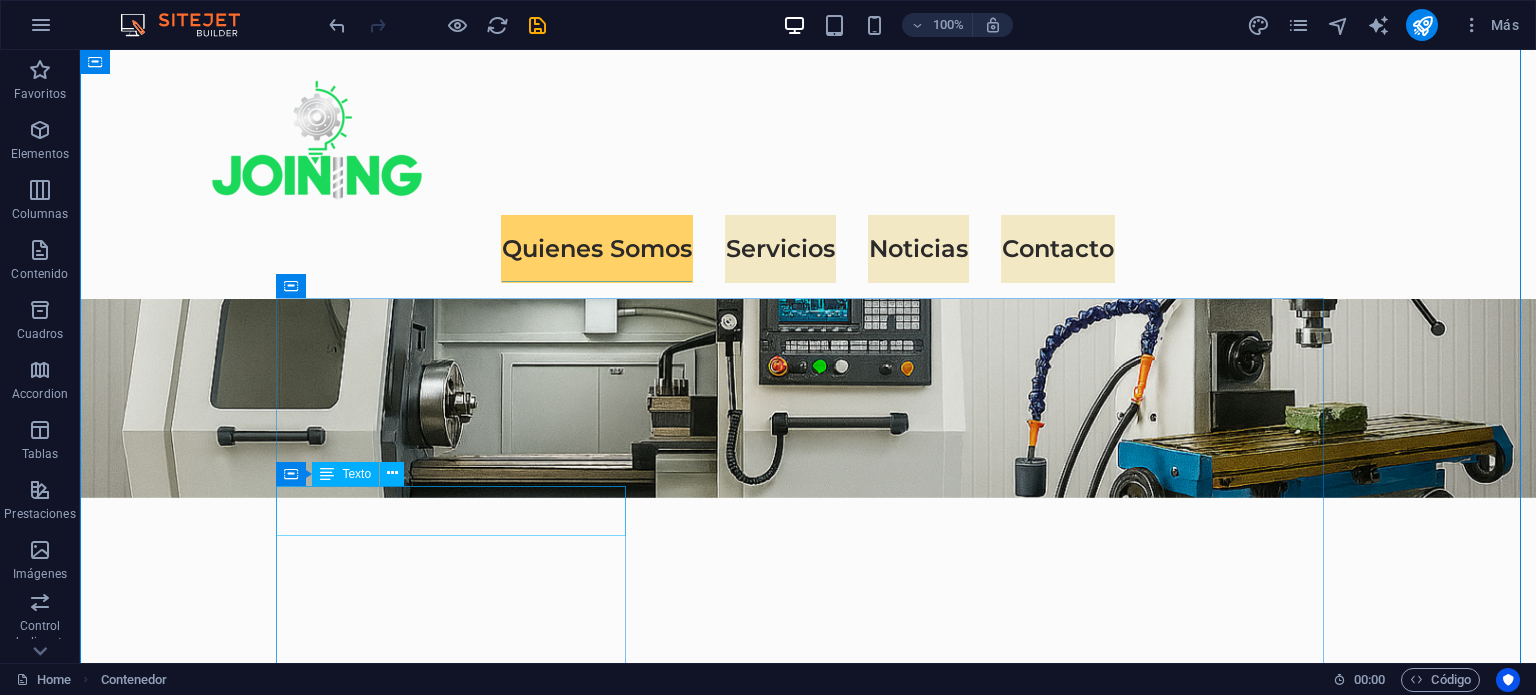 click on "Fabricación y reparación de componentes críticos" at bounding box center (808, 1421) 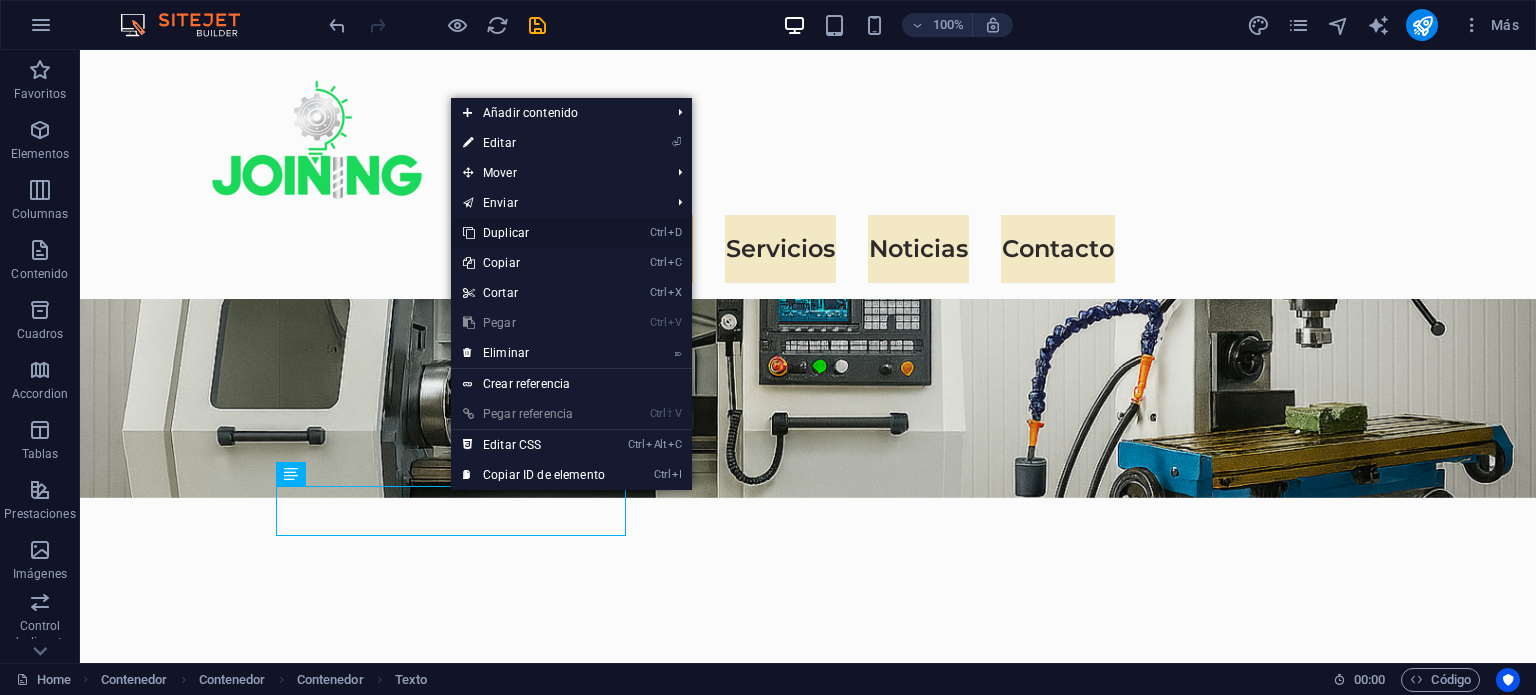 click on "Ctrl D  Duplicar" at bounding box center (534, 233) 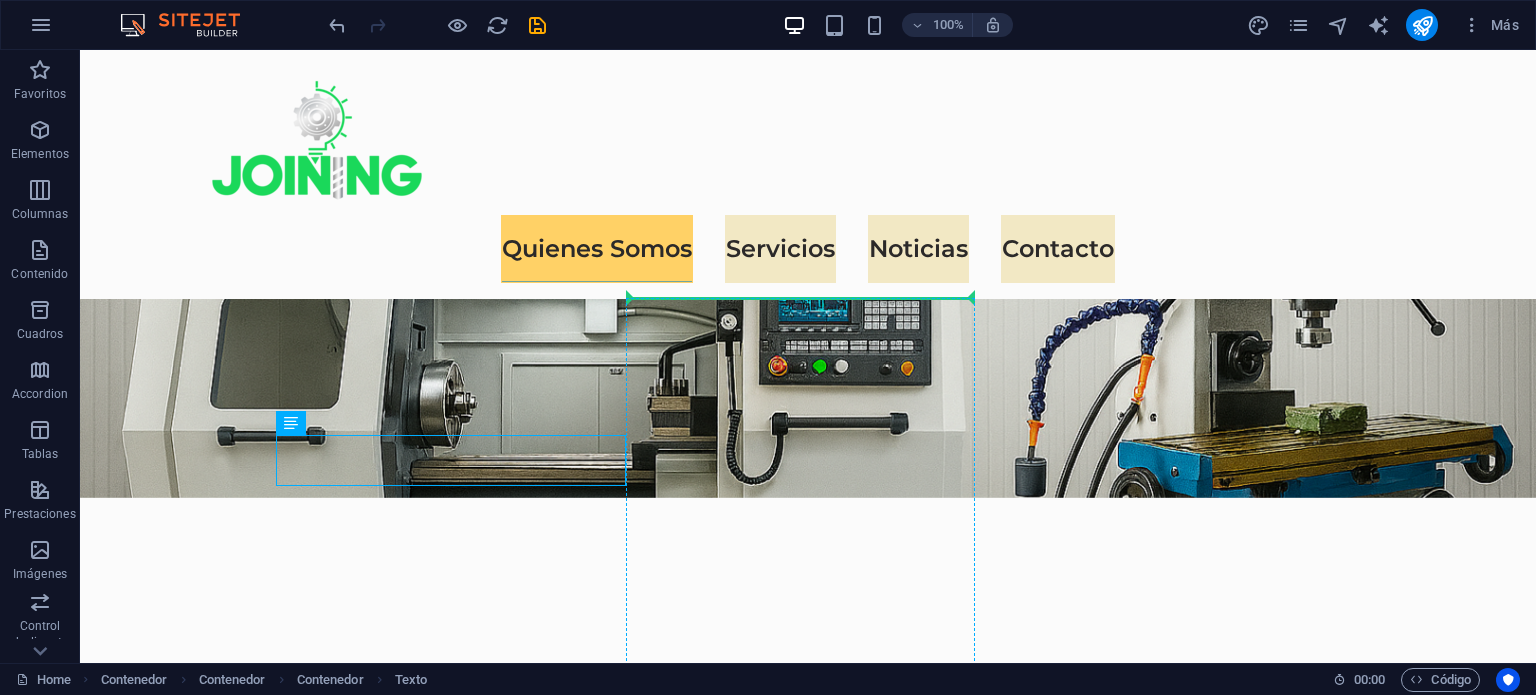 drag, startPoint x: 405, startPoint y: 452, endPoint x: 745, endPoint y: 315, distance: 366.56378 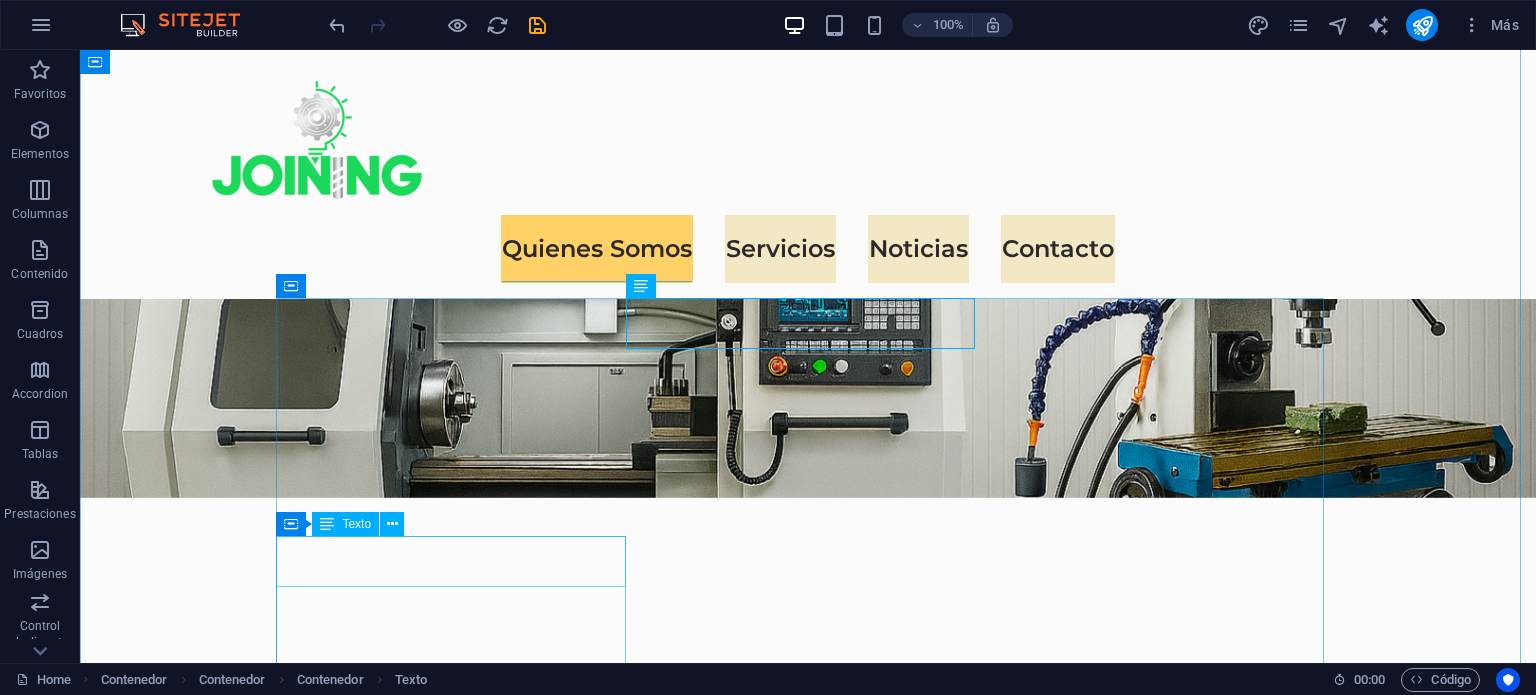 click on "Fabricación y reparación de componentes críticos" at bounding box center (808, 1421) 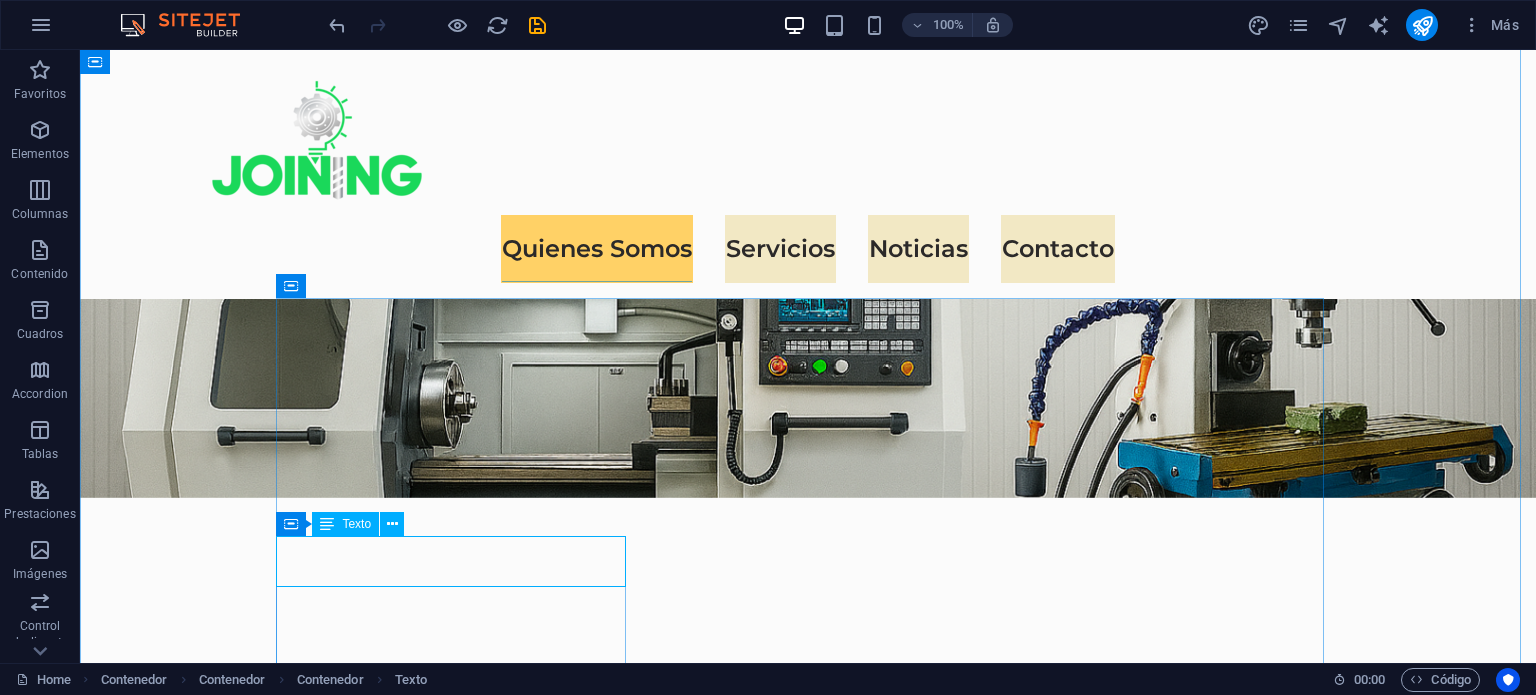 click on "Fabricación y reparación de componentes críticos" at bounding box center [808, 1421] 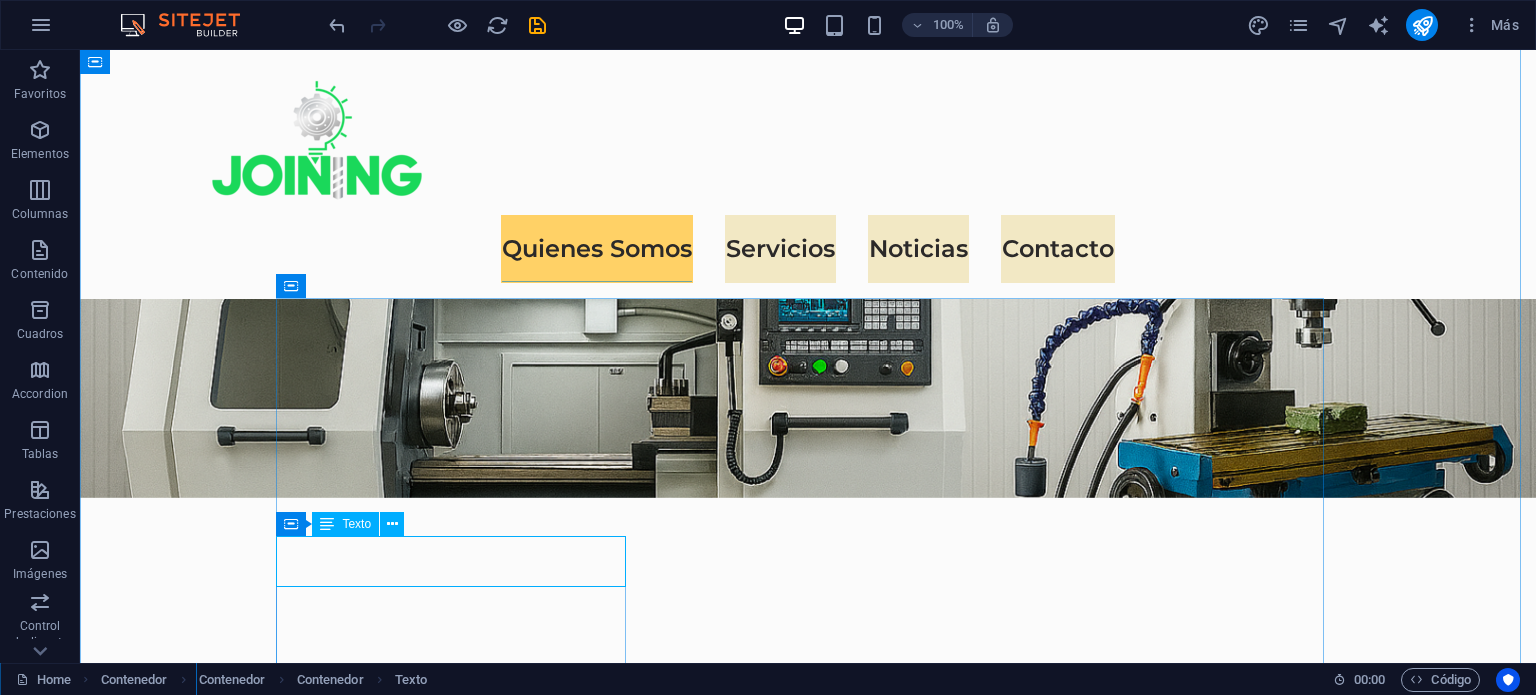 click on "Fabricación y reparación de componentes críticos" at bounding box center (808, 1421) 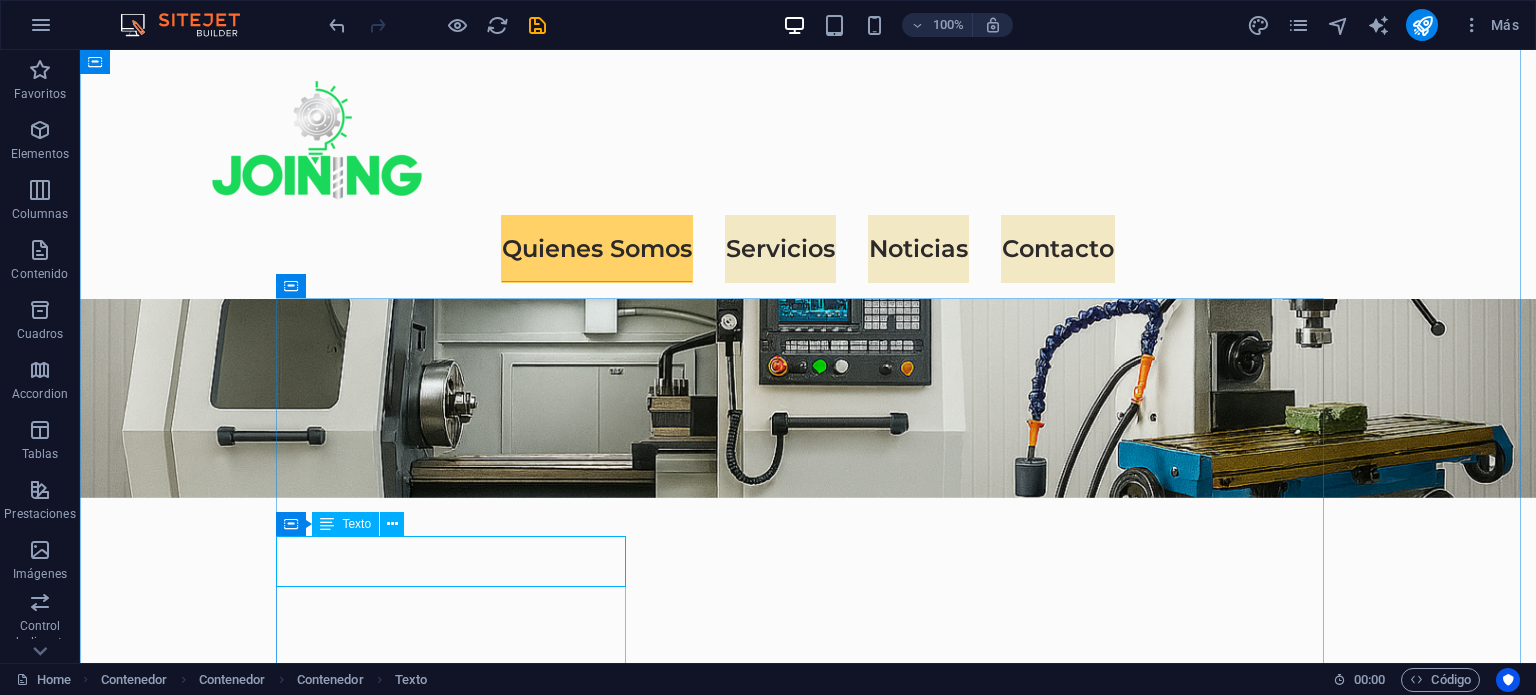 click on "Fabricación y reparación de componentes críticos" at bounding box center (808, 1421) 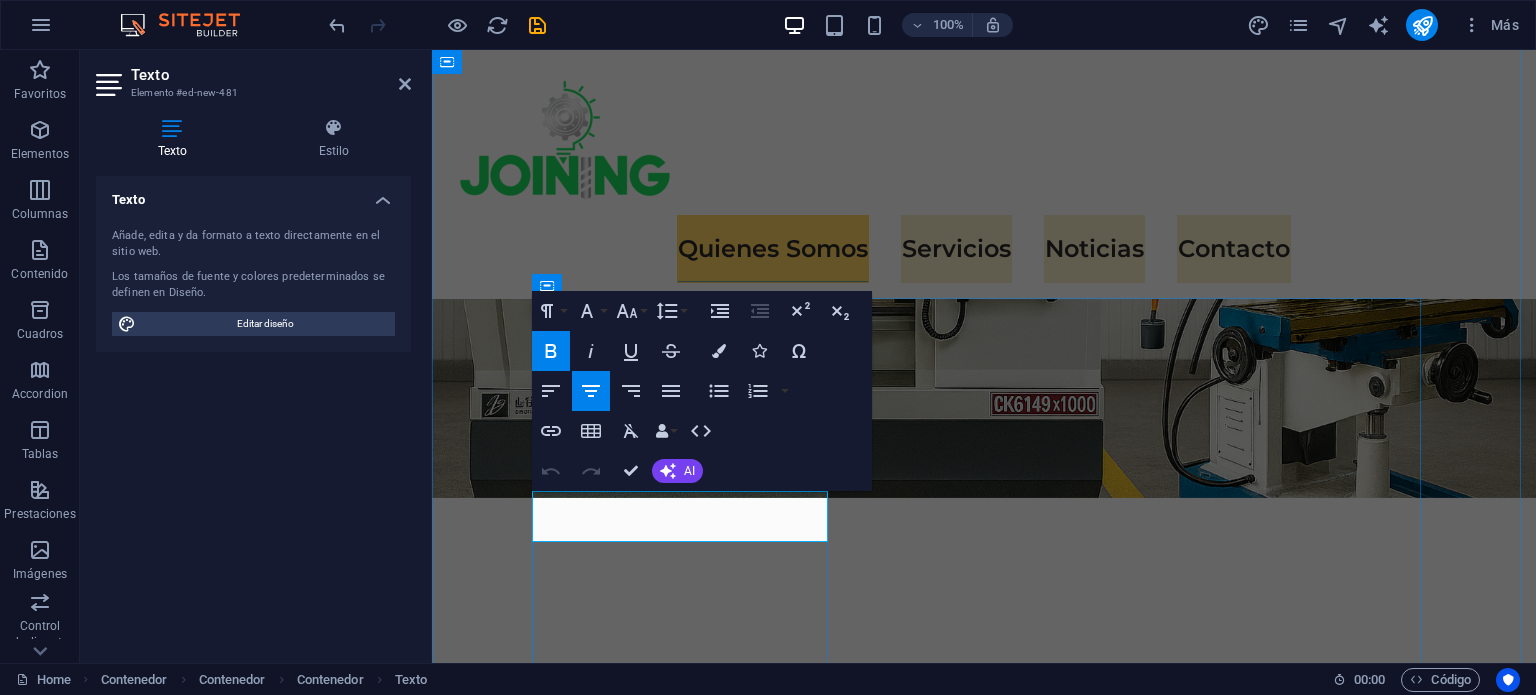drag, startPoint x: 788, startPoint y: 533, endPoint x: 544, endPoint y: 503, distance: 245.83734 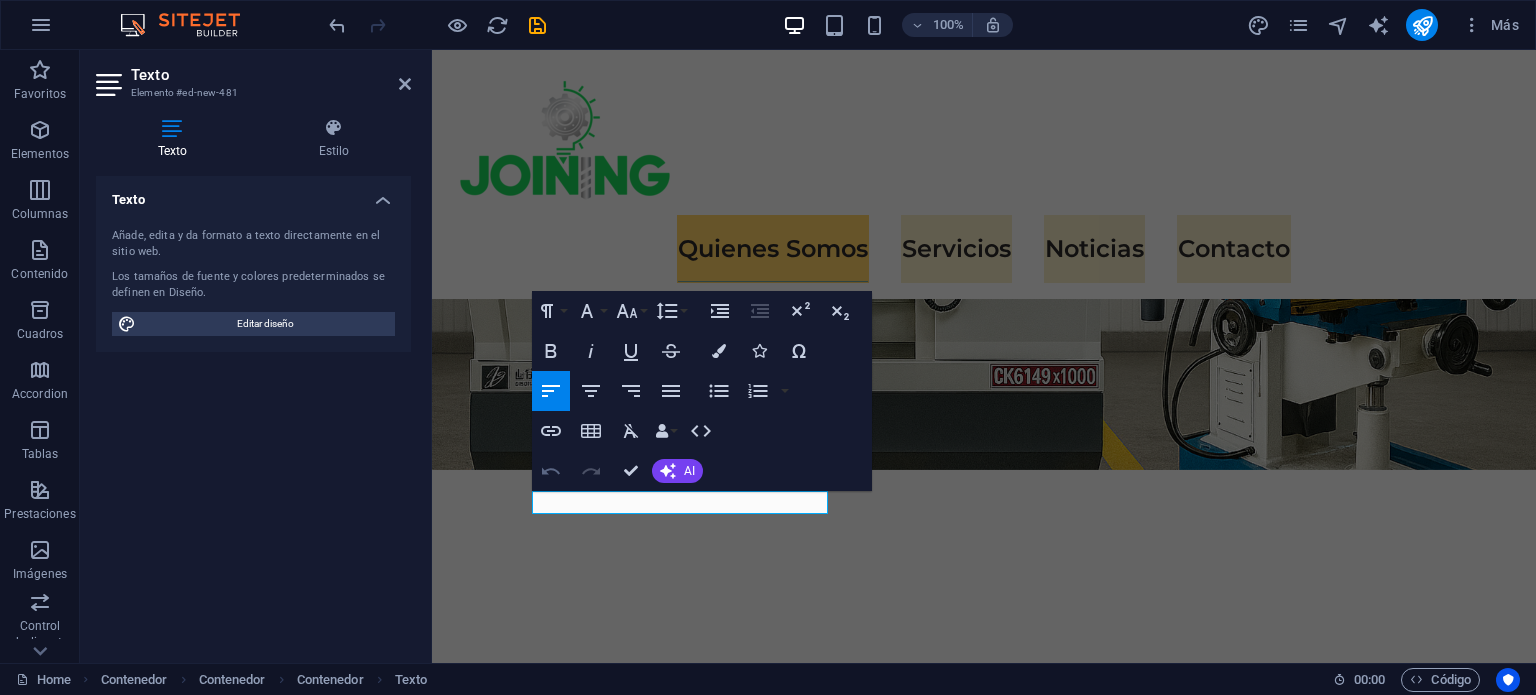 click 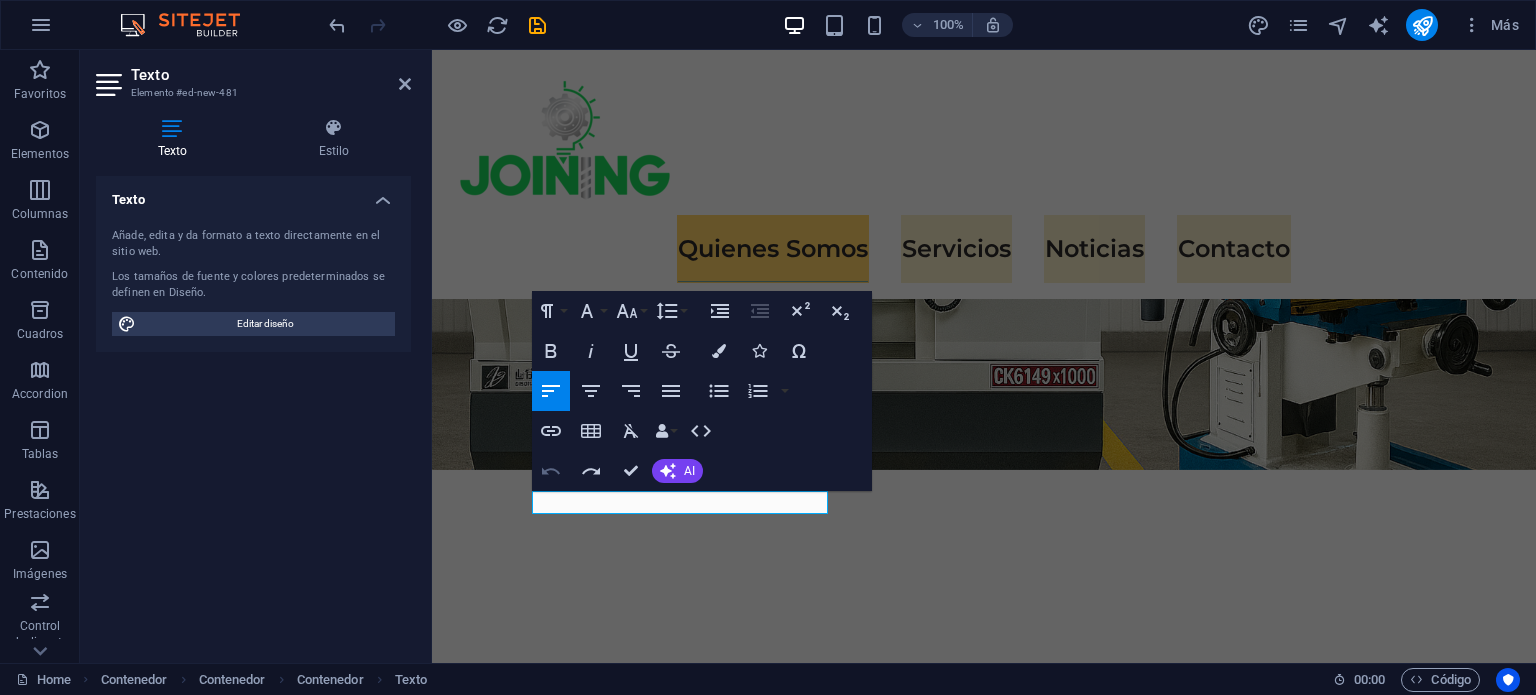 click 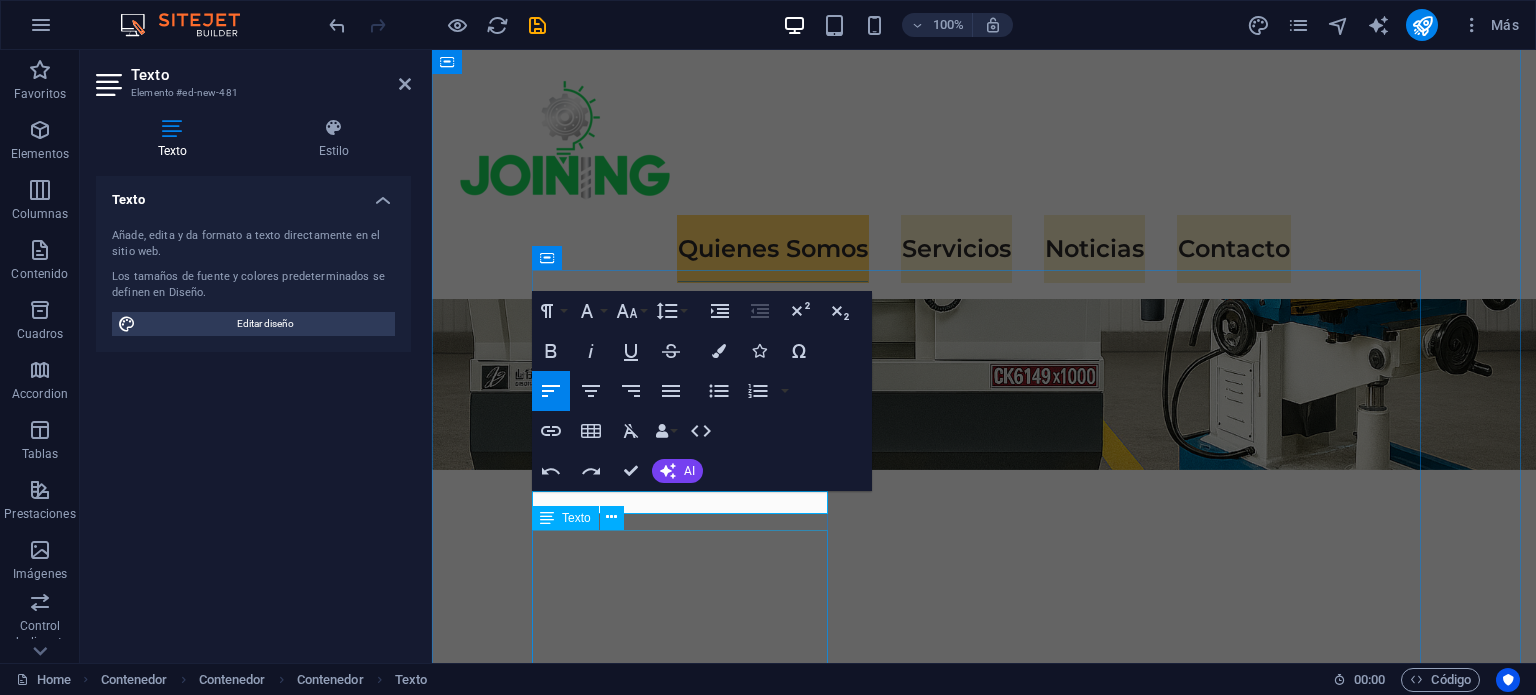 click on "En  Joining Spa , nos especializamos en la fabricación y reparación de componentes críticos para la industria minera e industrial. Con maquinaria avanzada y un equipo comprometido, garantizamos precisión y eficiencia en cada proyecto, ayudando a nuestros clientes a mantener sus operaciones sin interrupciones." at bounding box center [984, 1453] 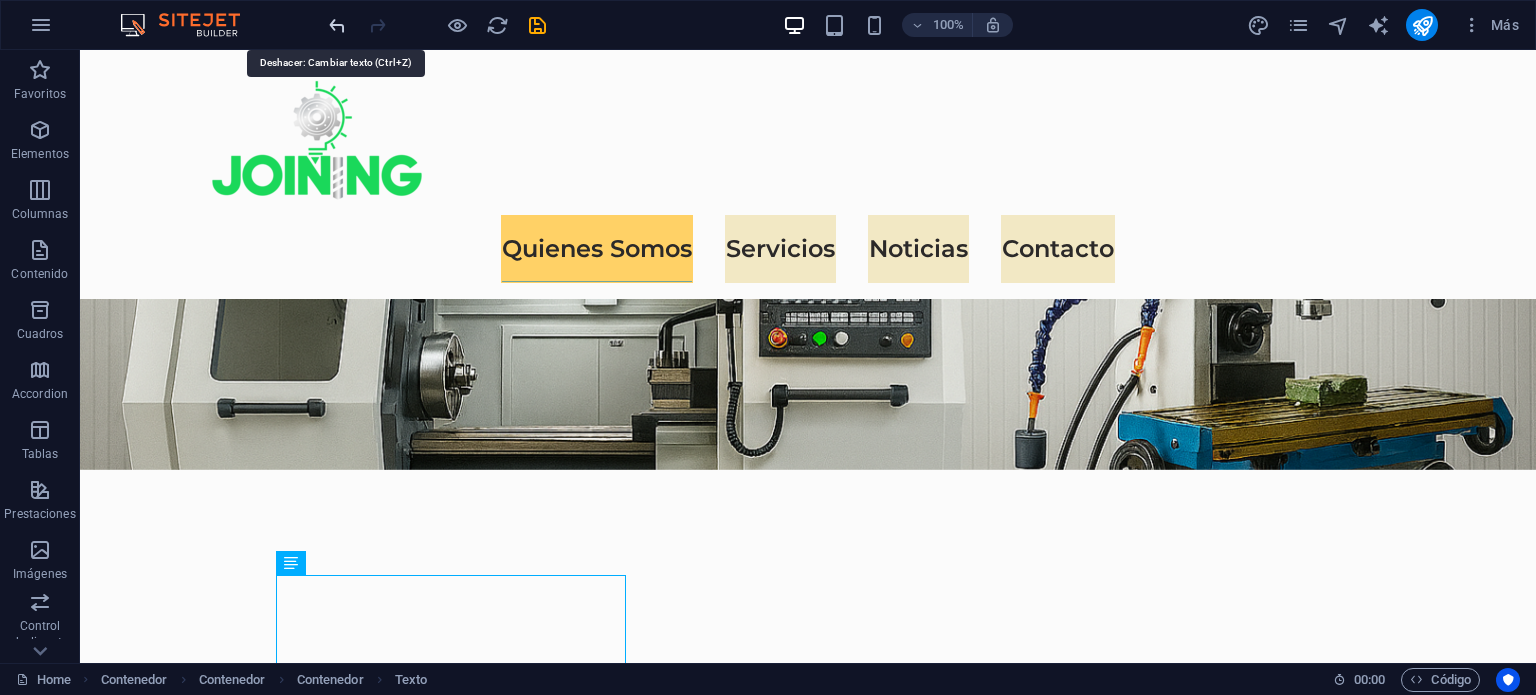 click at bounding box center (337, 25) 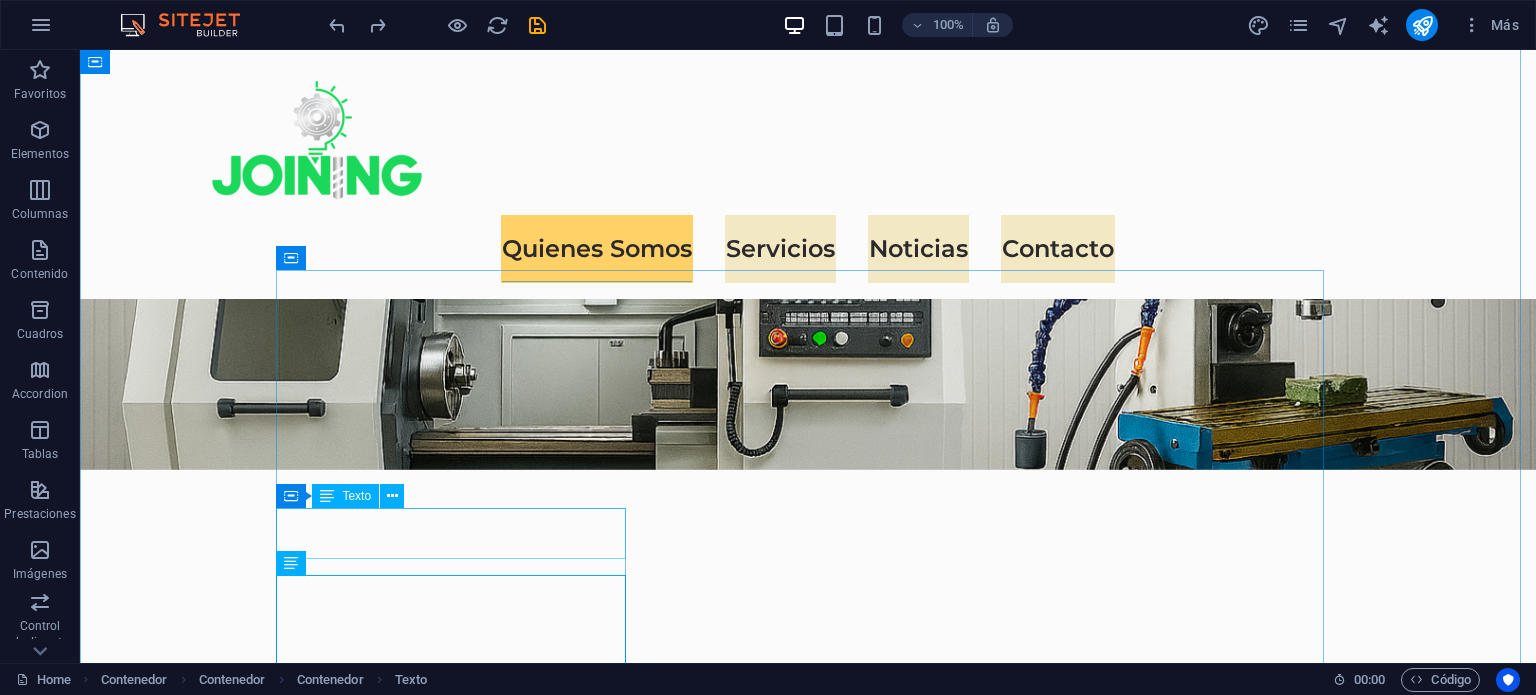 click on "Fabricación y reparación de componentes críticos" at bounding box center [808, 1393] 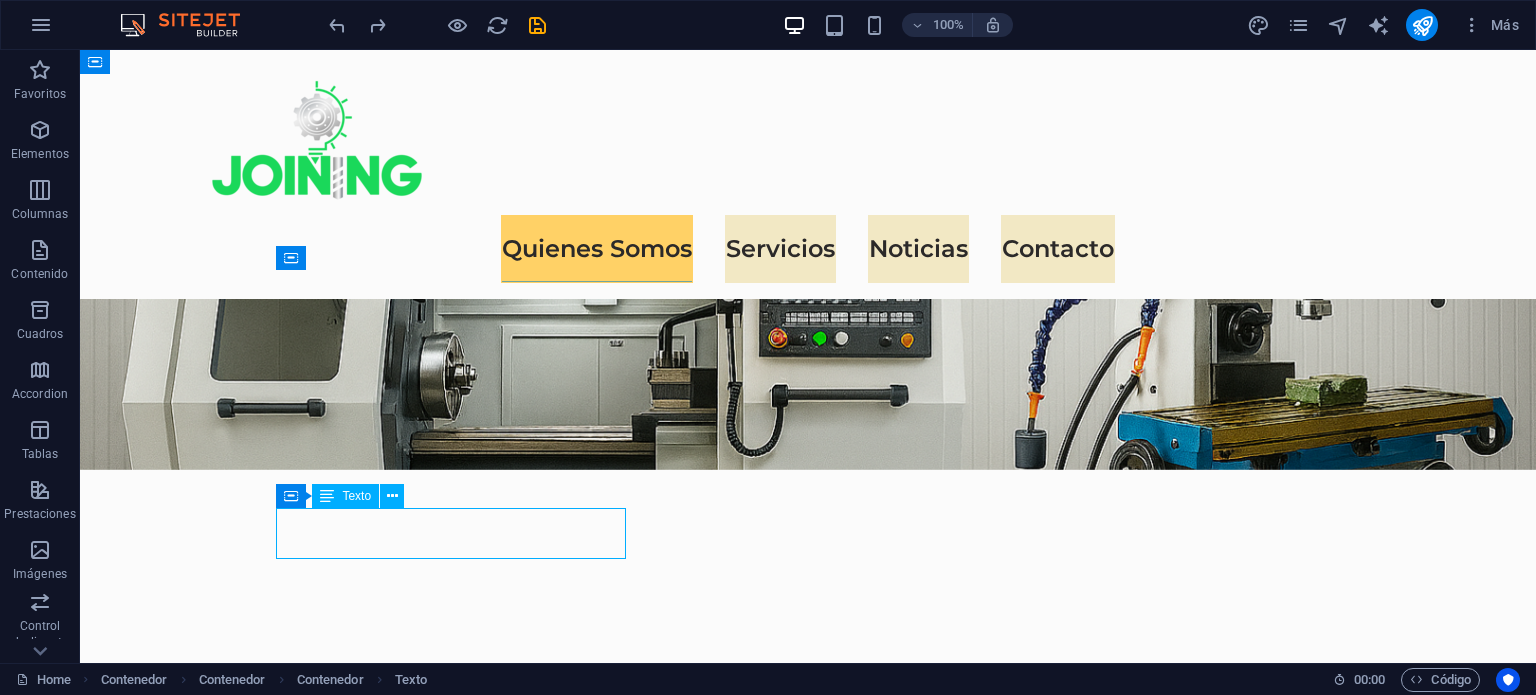 click on "Fabricación y reparación de componentes críticos" at bounding box center [808, 1393] 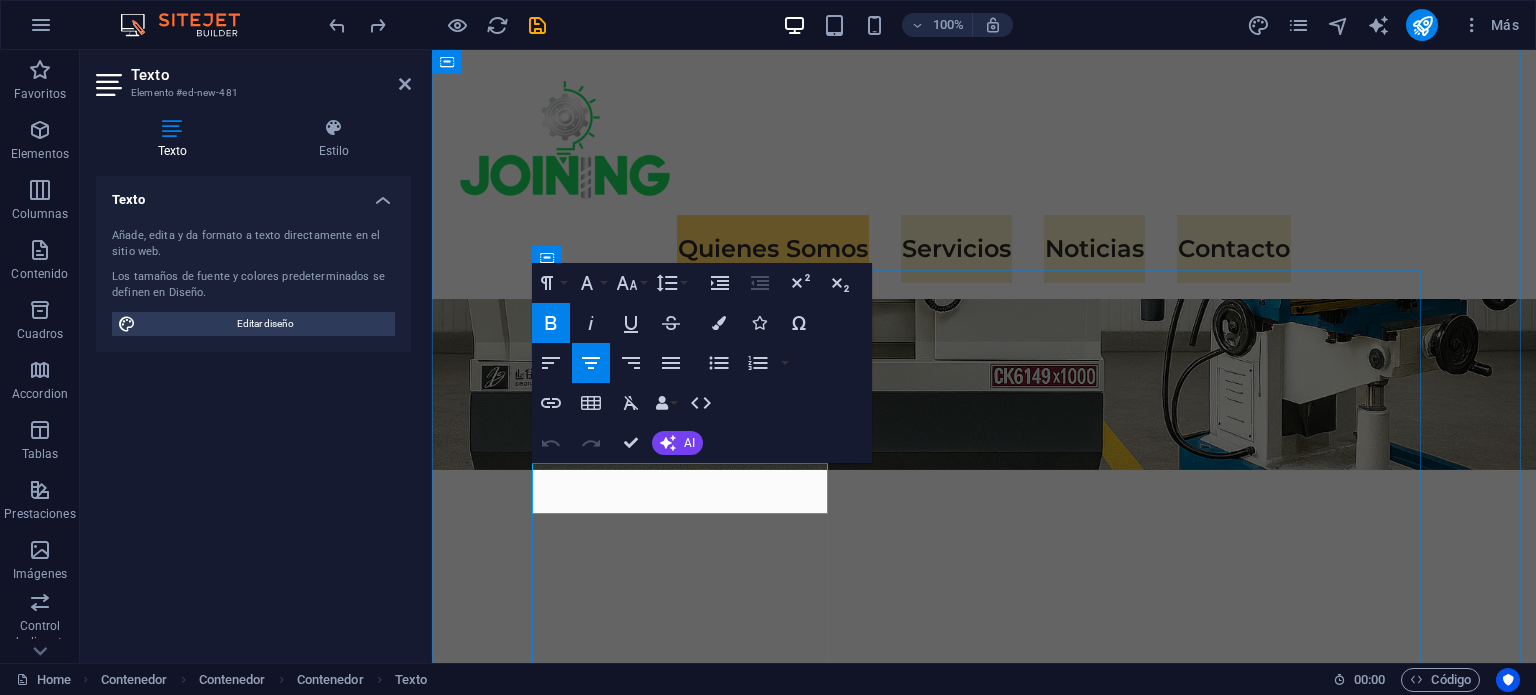 click on "Fabricación y reparación de componentes críticos" at bounding box center (984, 1393) 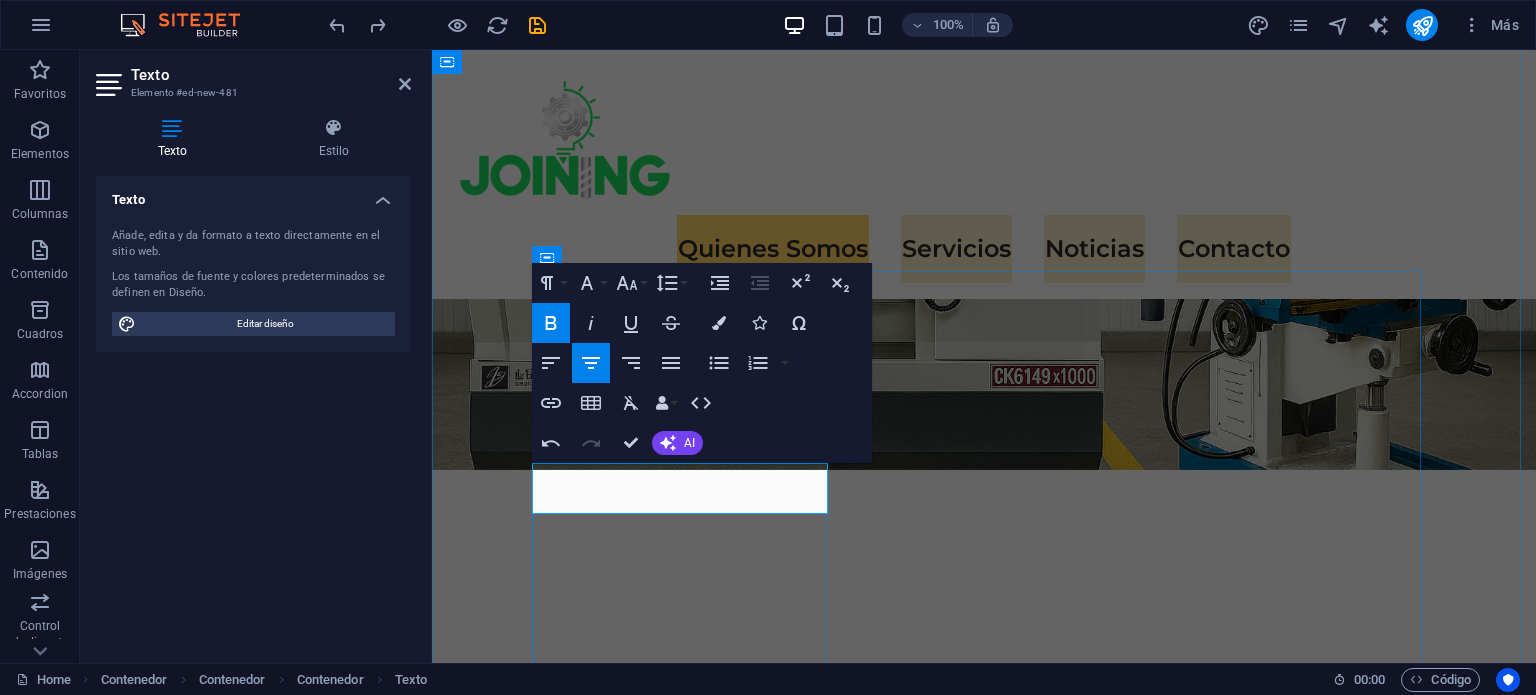 scroll, scrollTop: 1299, scrollLeft: 0, axis: vertical 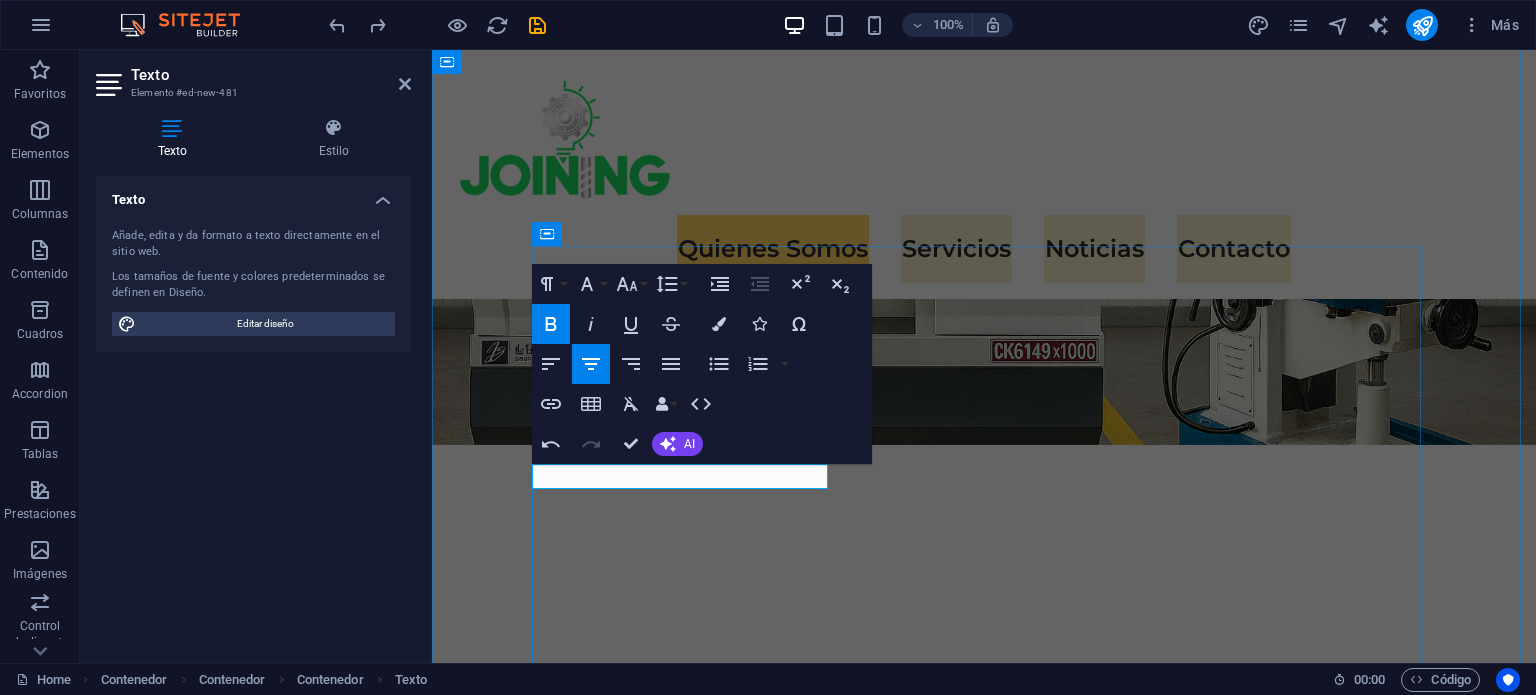 type 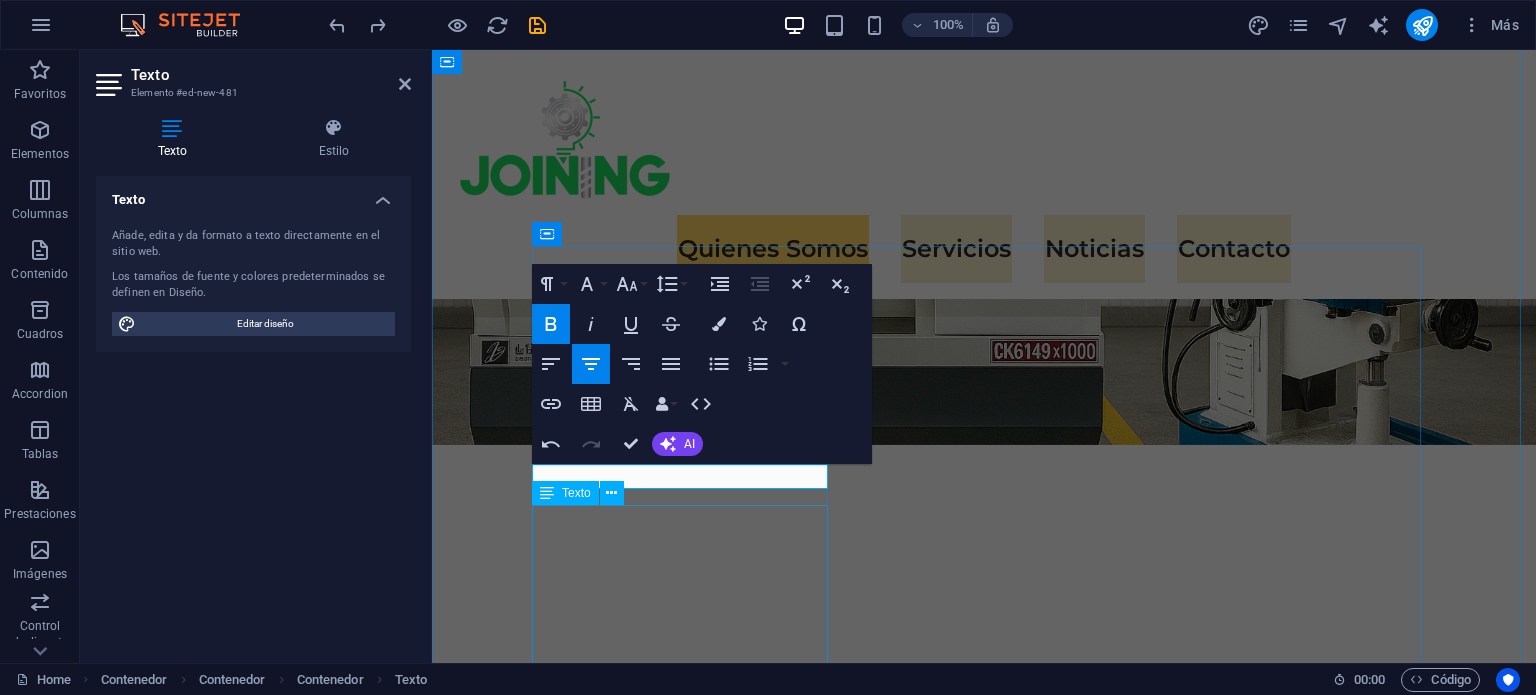click on "En  Joining Spa , nos especializamos en la fabricación y reparación de componentes críticos para la industria minera e industrial. Con maquinaria avanzada y un equipo comprometido, garantizamos precisión y eficiencia en cada proyecto, ayudando a nuestros clientes a mantener sus operaciones sin interrupciones." at bounding box center [984, 1431] 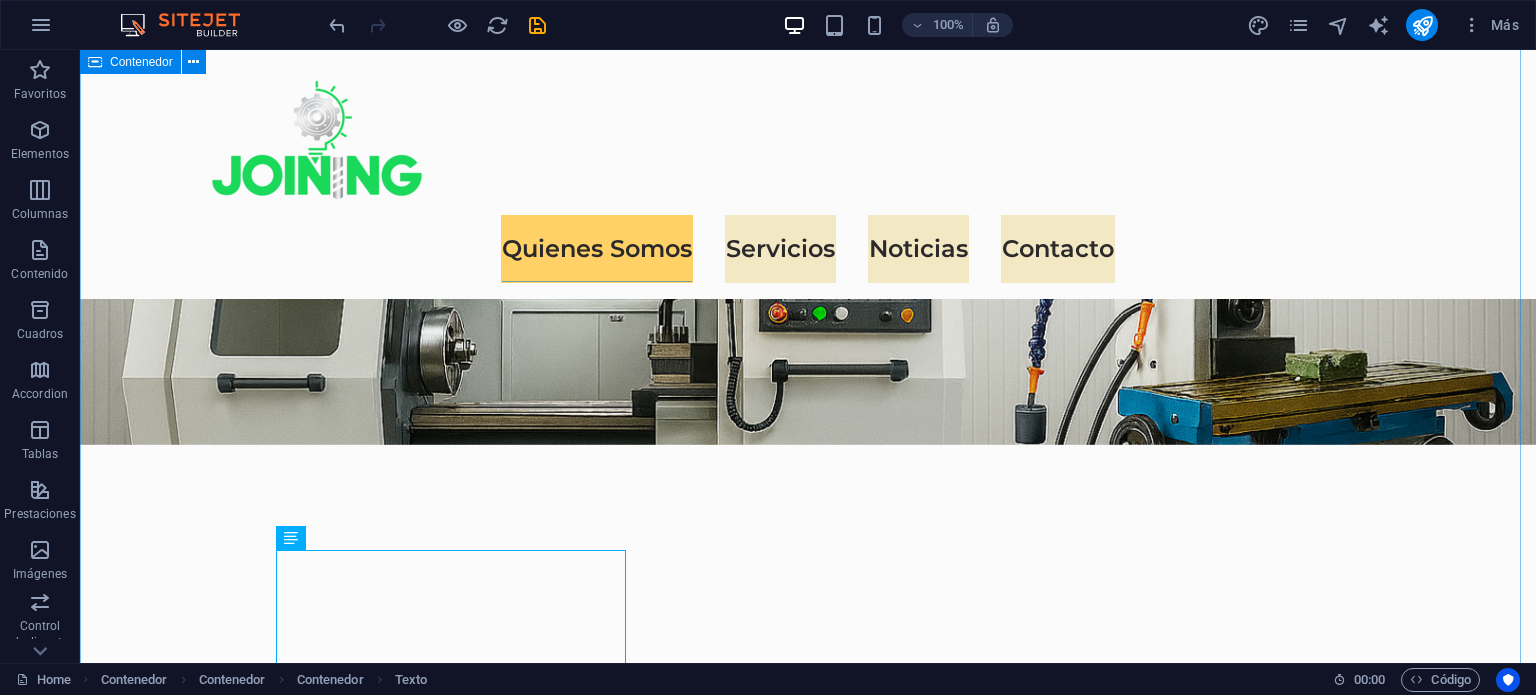 click on "Sitio Web en construcción... Contacto@joining.cl Cotiza con nosotros Quiénes somos Joining Spa  es una empresa dedicada a ofrecer soluciones metalmecánicas de alta precisión para la  industria y minería . Con una combinación de  tecnología avanzada y experiencia , brindamos servicios de fabricación y reparación de piezas clave para mejorar la eficiencia de tus procesos operativos. Calidad y precisión En  Joining Spa , nos especializamos en la fabricación y reparación de componentes críticos para la industria minera e industrial. Con maquinaria avanzada y un equipo comprometido, garantizamos precisión y eficiencia en cada proyecto, ayudando a nuestros clientes a mantener sus operaciones sin interrupciones. Fabricación y reparación de componentes críticos Soluciones personalizadas" at bounding box center [808, 1458] 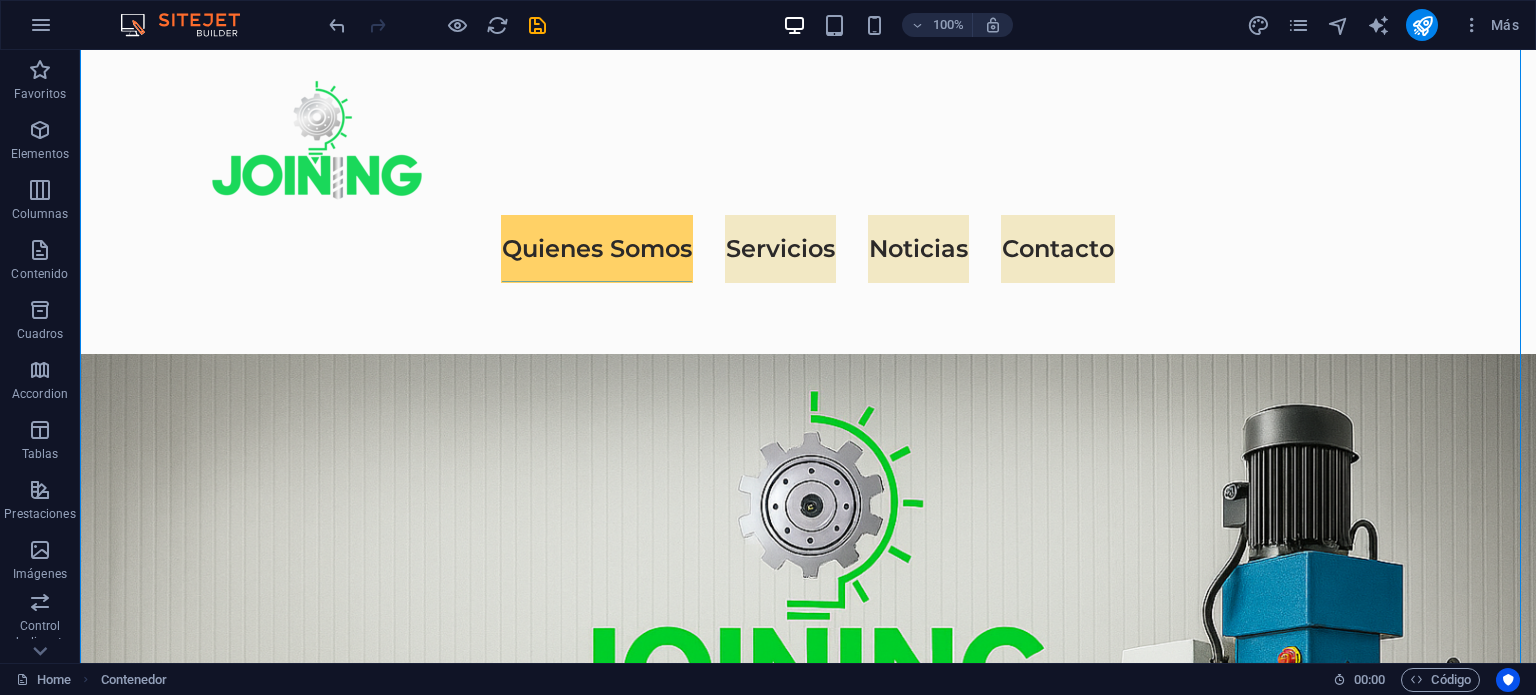 scroll, scrollTop: 1184, scrollLeft: 0, axis: vertical 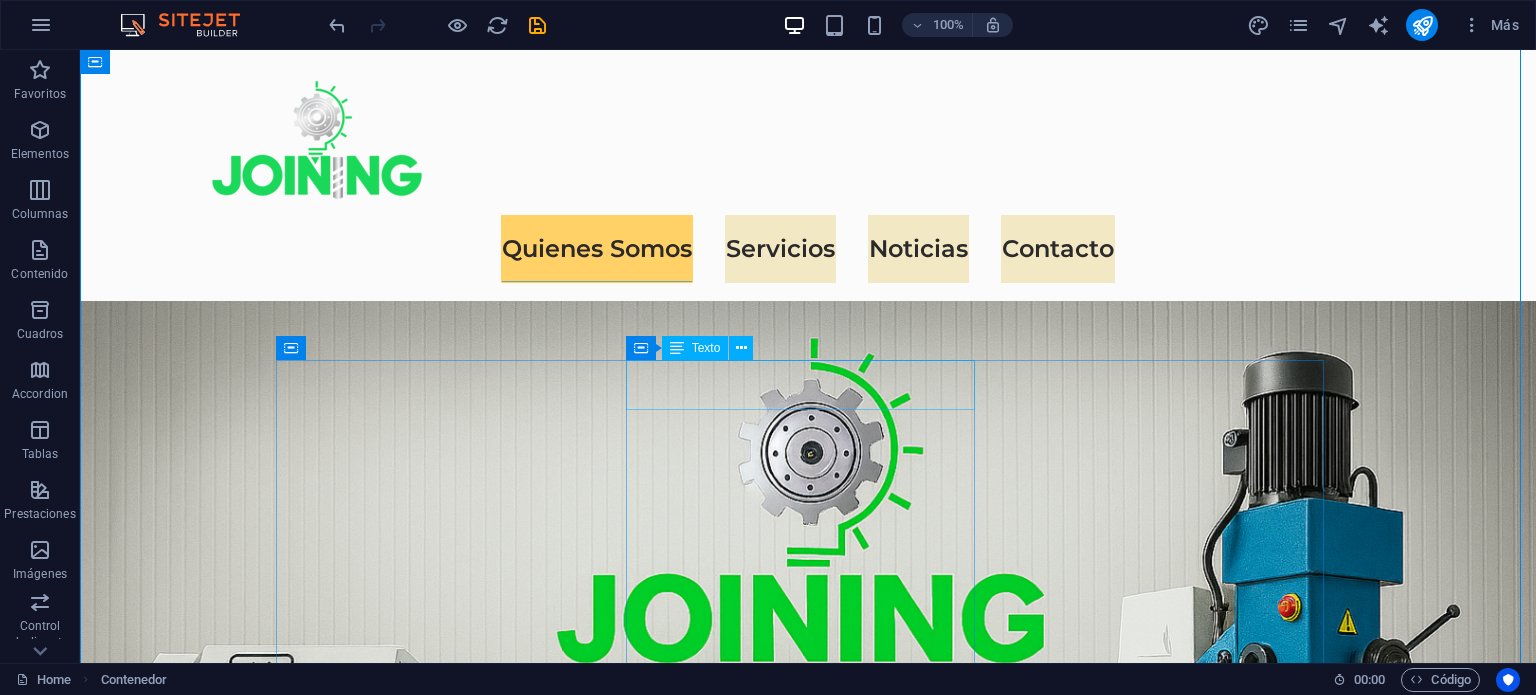 click on "Fabricación y reparación de componentes críticos" at bounding box center [808, 1592] 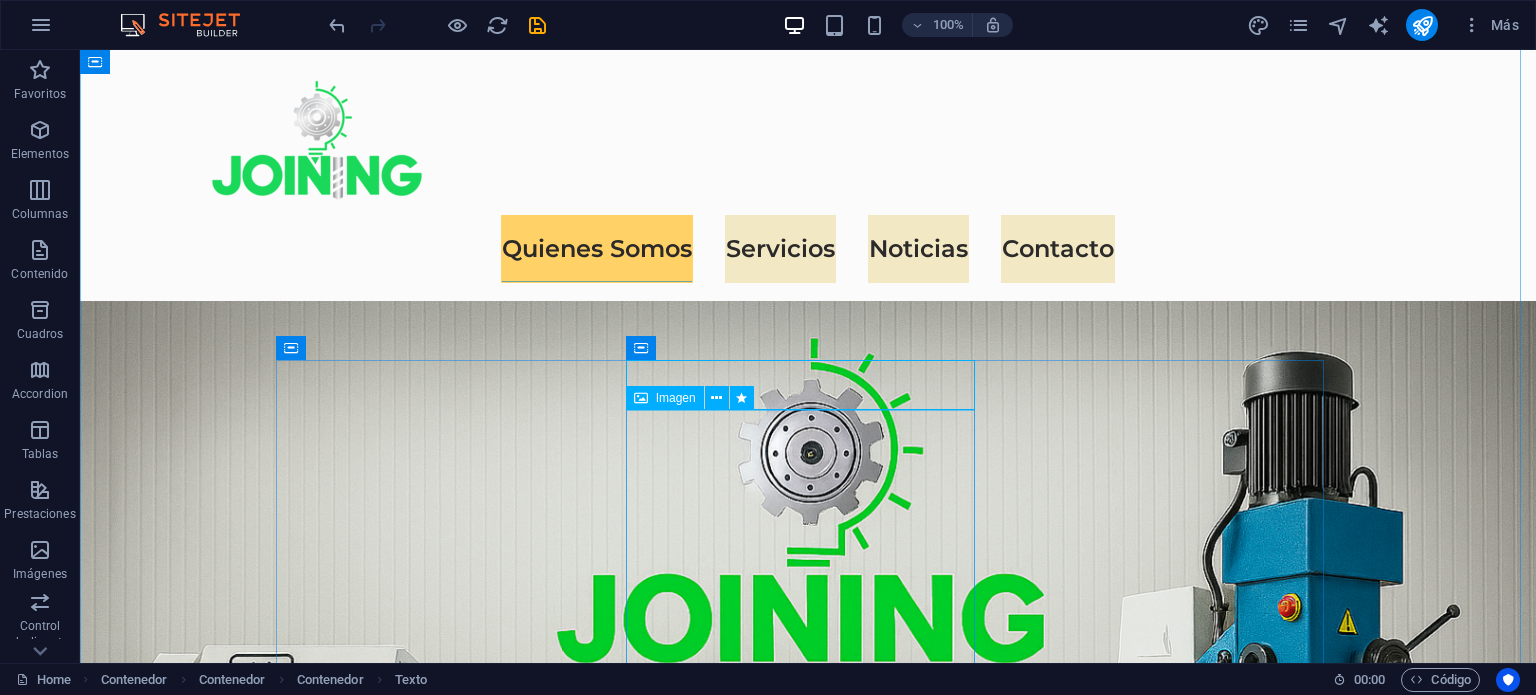 click at bounding box center [808, 1821] 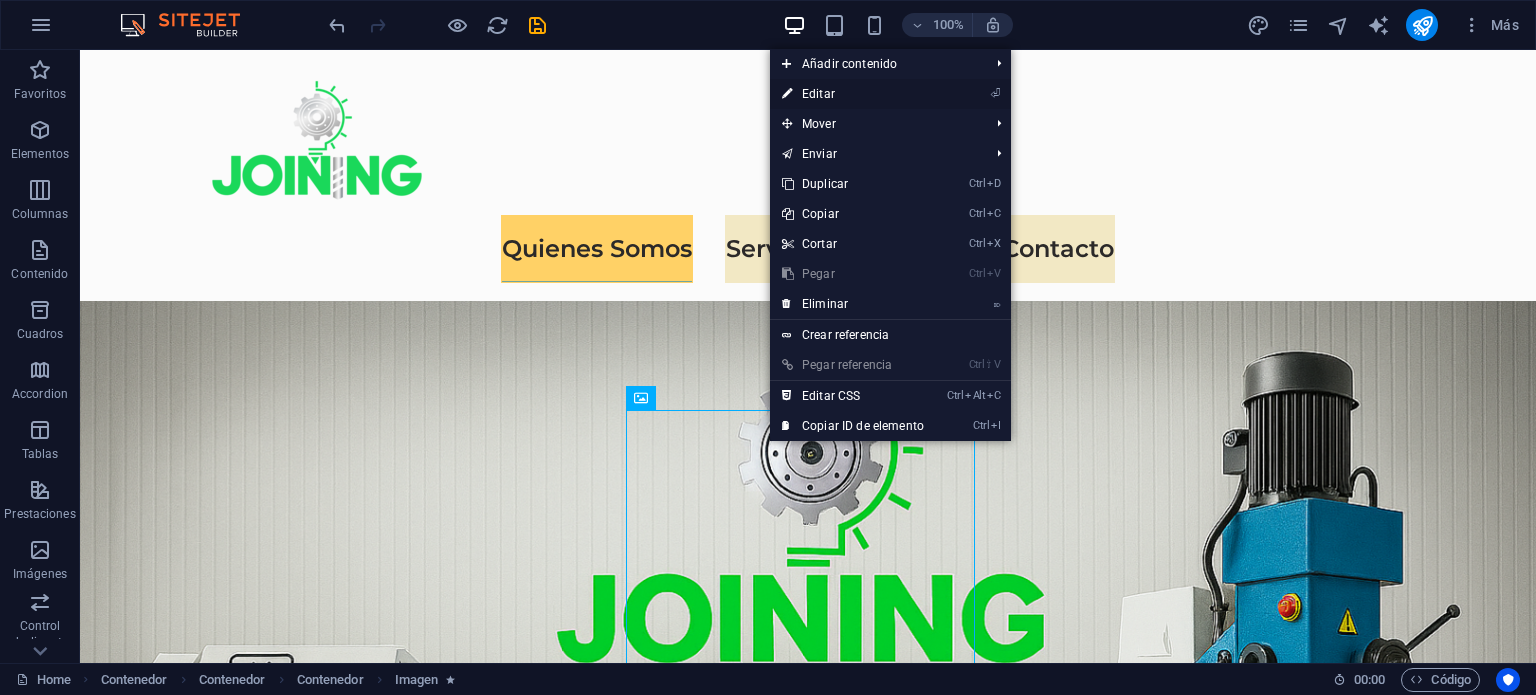 click on "⏎  Editar" at bounding box center (853, 94) 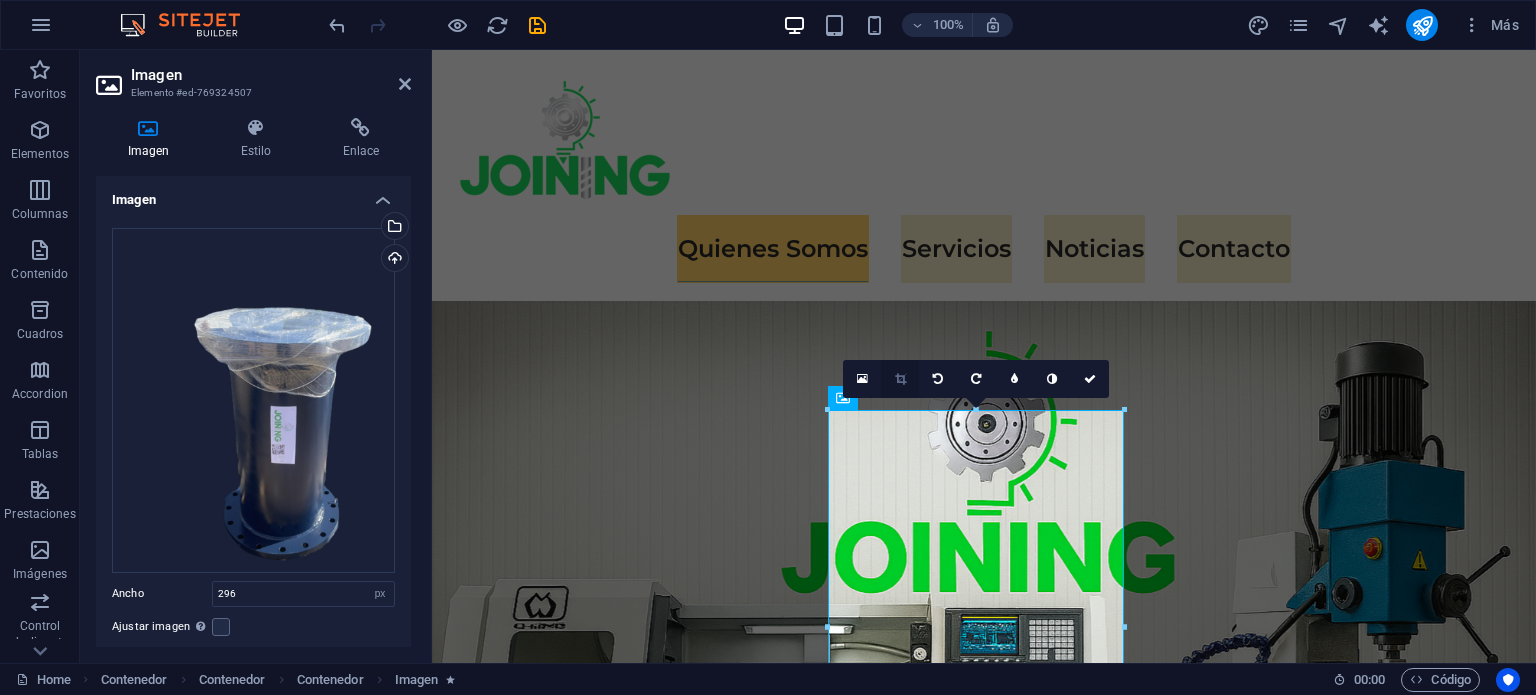 click at bounding box center [900, 379] 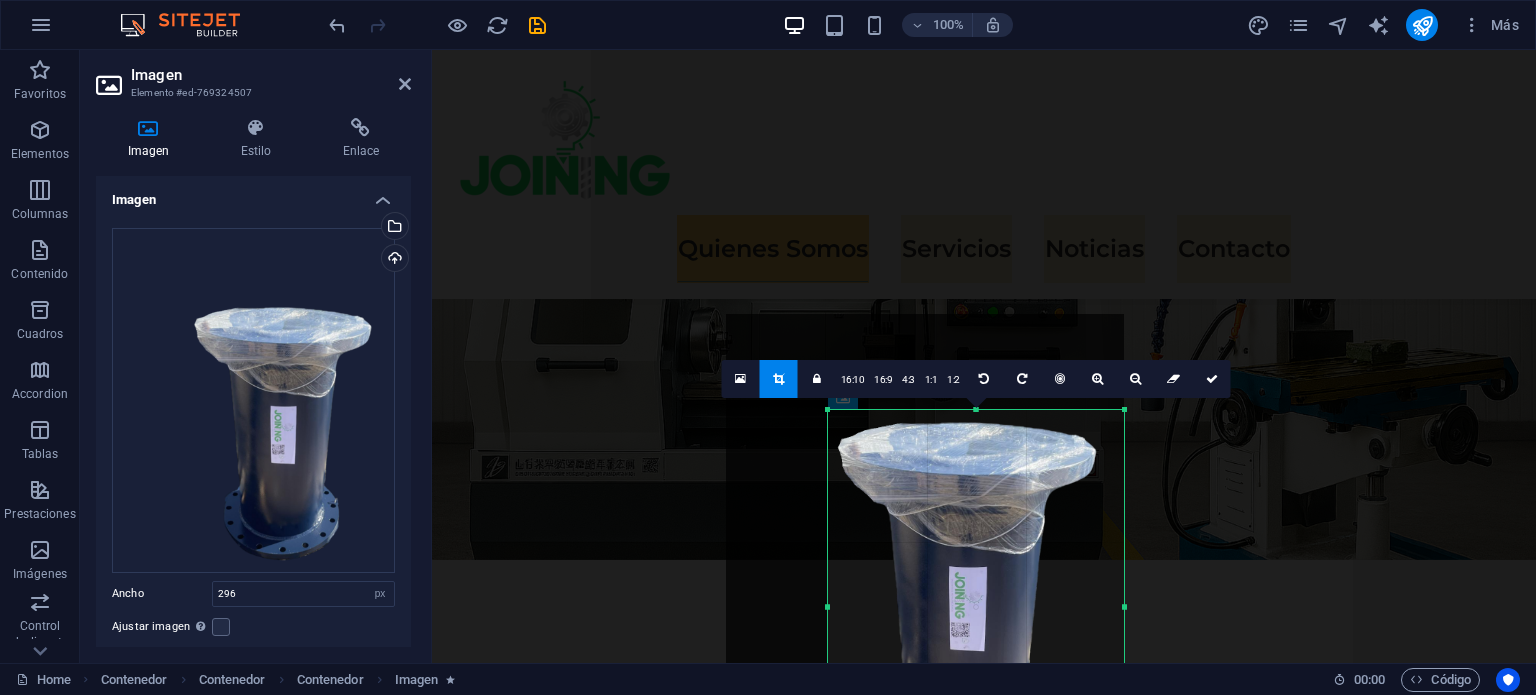 drag, startPoint x: 976, startPoint y: 411, endPoint x: 980, endPoint y: 451, distance: 40.1995 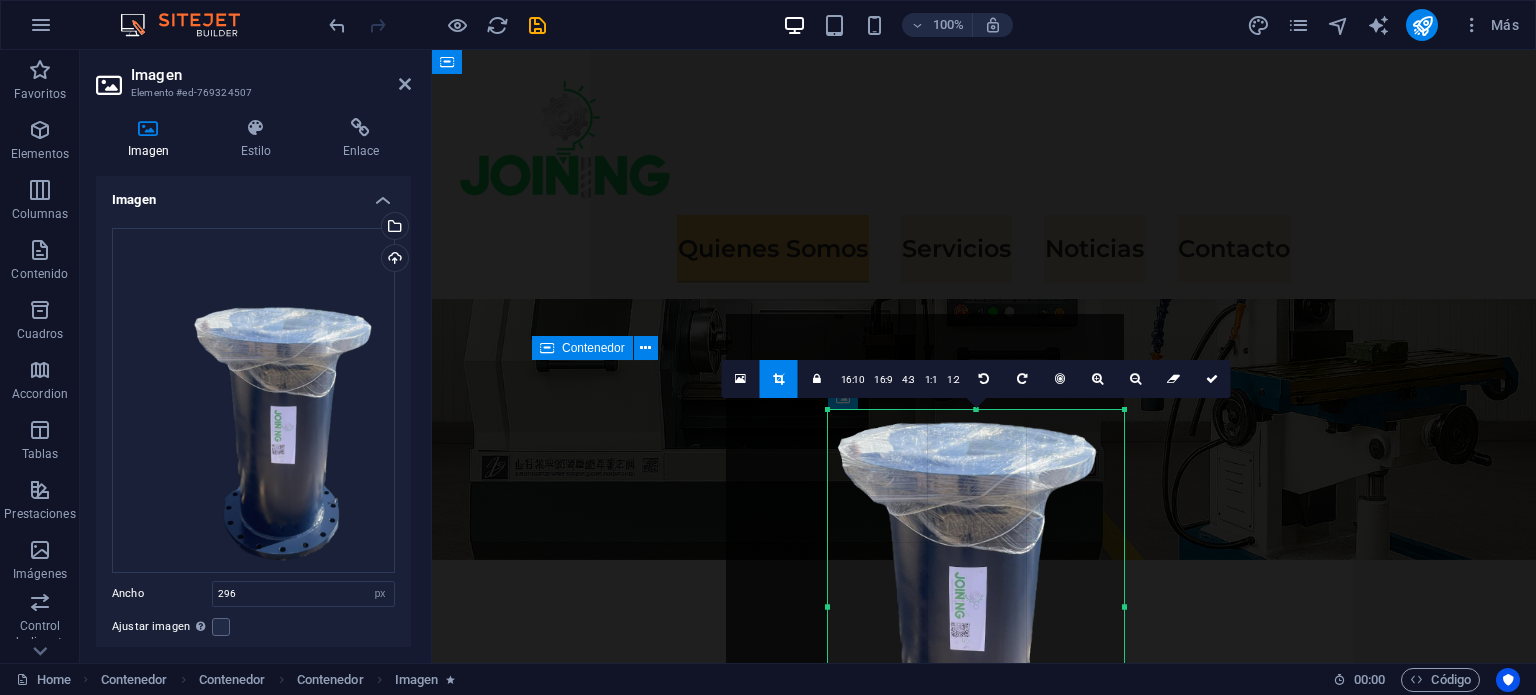 click on "Calidad y precisión En  Joining Spa , nos especializamos en la fabricación y reparación de componentes críticos para la industria minera e industrial. Con maquinaria avanzada y un equipo comprometido, garantizamos precisión y eficiencia en cada proyecto, ayudando a nuestros clientes a mantener sus operaciones sin interrupciones. Fabricación y reparación de componentes críticos Soluciones personalizadas Sabemos que cada cliente tiene necesidades específicas. Por eso, ofrecemos fabricación de piezas y componentes bajo diseño personalizado para maquinaria industrial y minera. Desde ejes y bujes hasta engranajes y poleas, nuestras soluciones están diseñadas para soportar las condiciones más exigentes." at bounding box center (984, 1789) 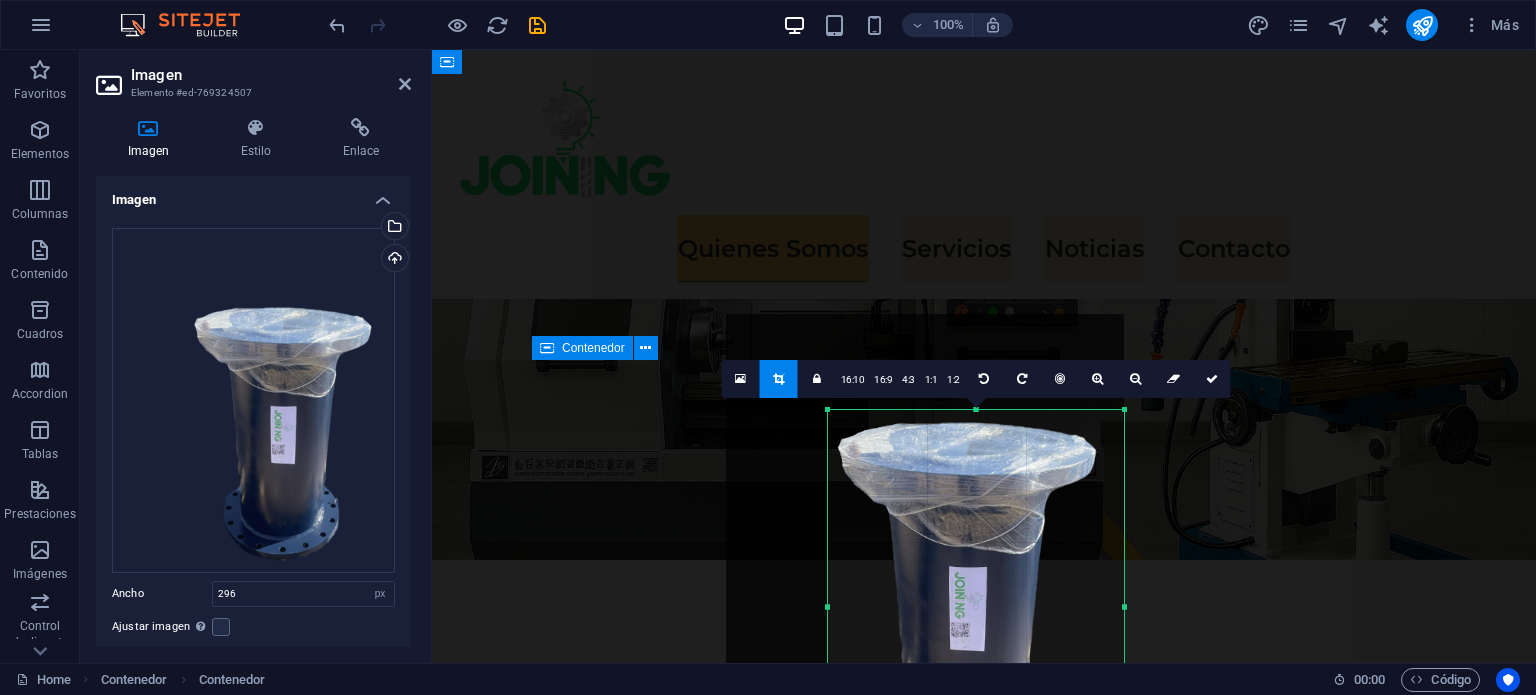 click on "Sitio Web en construcción... Contacto@joining.cl Cotiza con nosotros Quiénes somos Joining Spa  es una empresa dedicada a ofrecer soluciones metalmecánicas de alta precisión para la  industria y minería . Con una combinación de  tecnología avanzada y experiencia , brindamos servicios de fabricación y reparación de piezas clave para mejorar la eficiencia de tus procesos operativos. Calidad y precisión En  Joining Spa , nos especializamos en la fabricación y reparación de componentes críticos para la industria minera e industrial. Con maquinaria avanzada y un equipo comprometido, garantizamos precisión y eficiencia en cada proyecto, ayudando a nuestros clientes a mantener sus operaciones sin interrupciones. Fabricación y reparación de componentes críticos Soluciones personalizadas" at bounding box center [984, 1554] 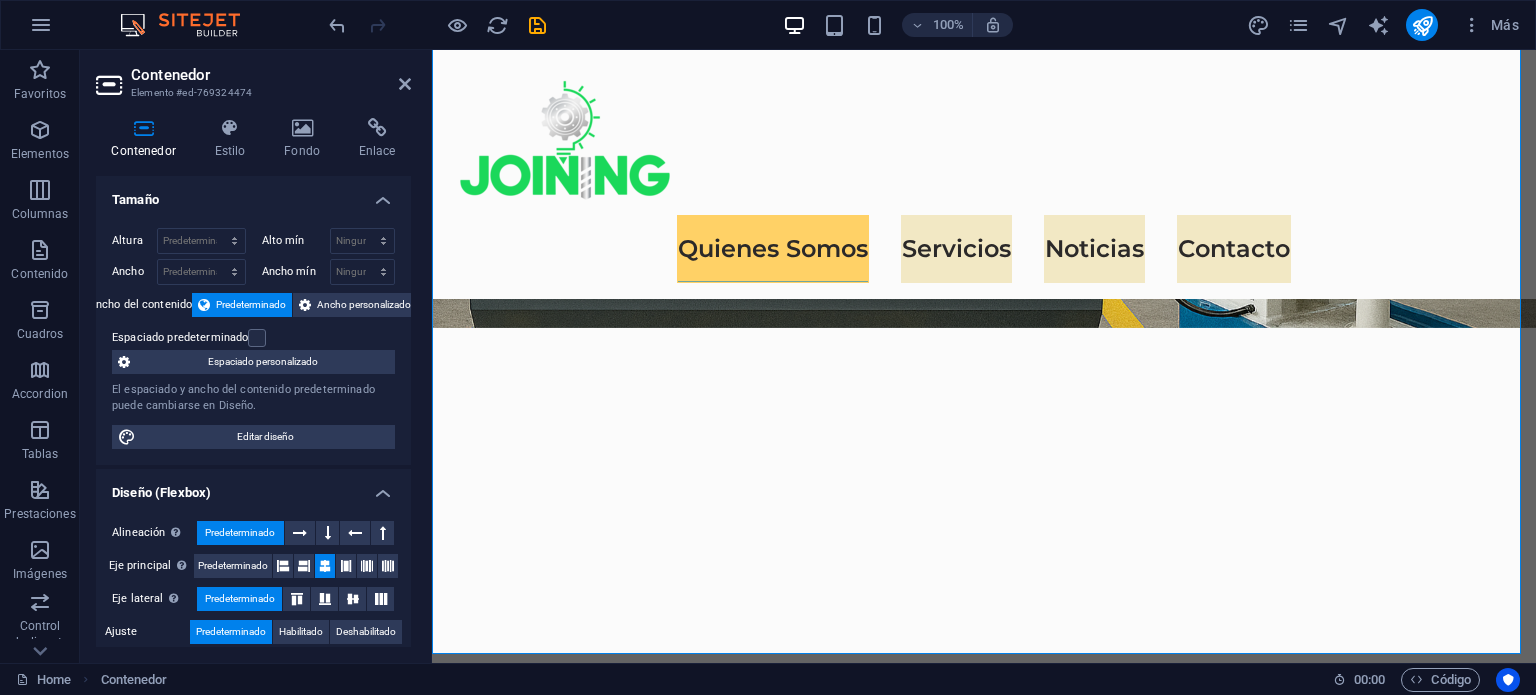 scroll, scrollTop: 1437, scrollLeft: 0, axis: vertical 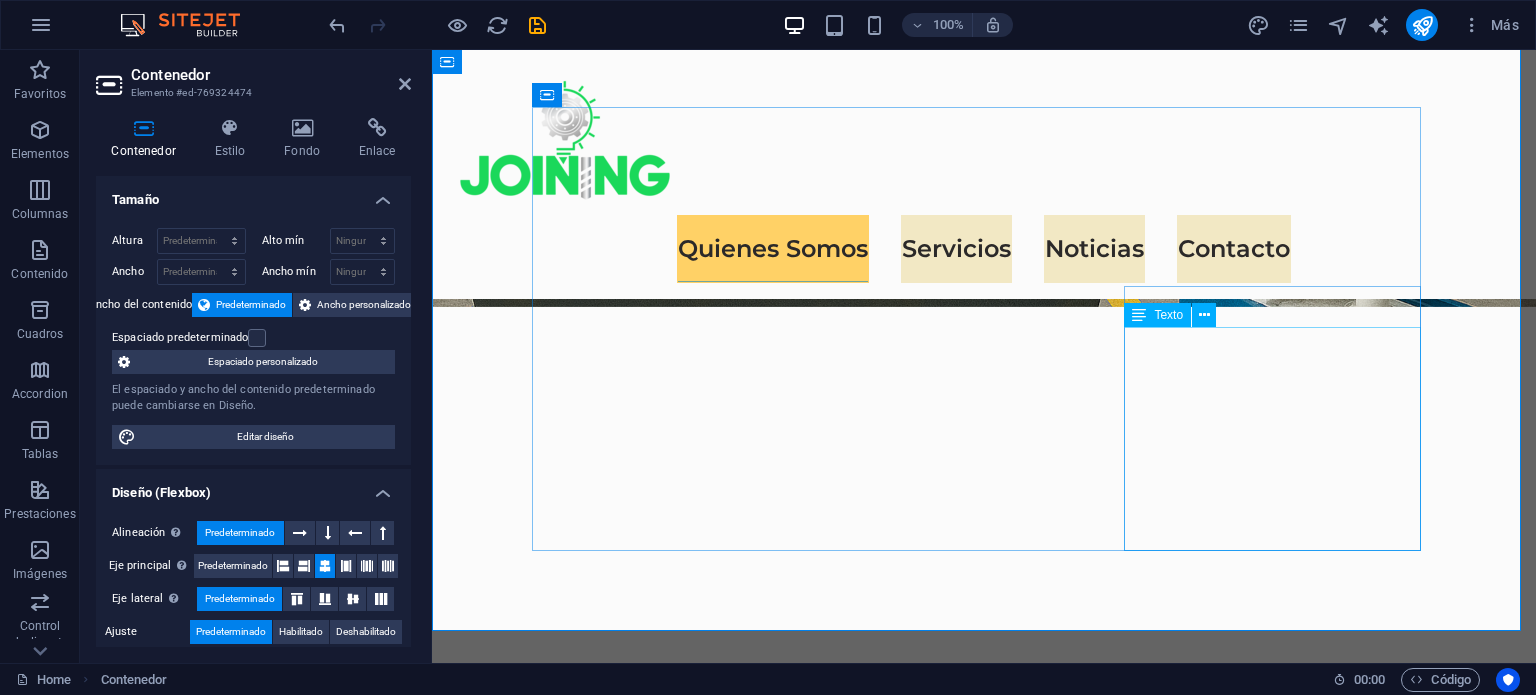 click on "Sabemos que cada cliente tiene necesidades específicas. Por eso, ofrecemos fabricación de piezas y componentes bajo diseño personalizado para maquinaria industrial y minera. Desde ejes y bujes hasta engranajes y poleas, nuestras soluciones están diseñadas para soportar las condiciones más exigentes." at bounding box center (984, 1820) 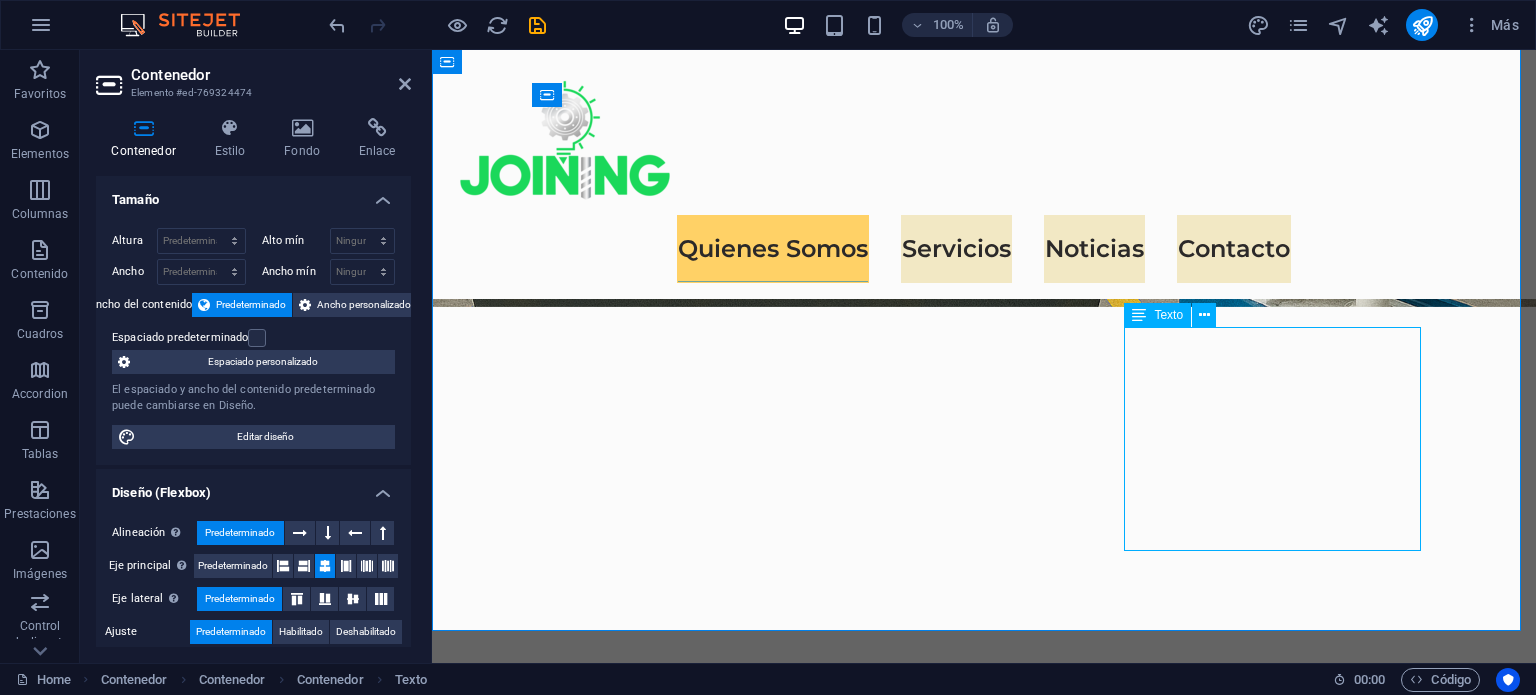 click on "Sabemos que cada cliente tiene necesidades específicas. Por eso, ofrecemos fabricación de piezas y componentes bajo diseño personalizado para maquinaria industrial y minera. Desde ejes y bujes hasta engranajes y poleas, nuestras soluciones están diseñadas para soportar las condiciones más exigentes." at bounding box center (984, 1820) 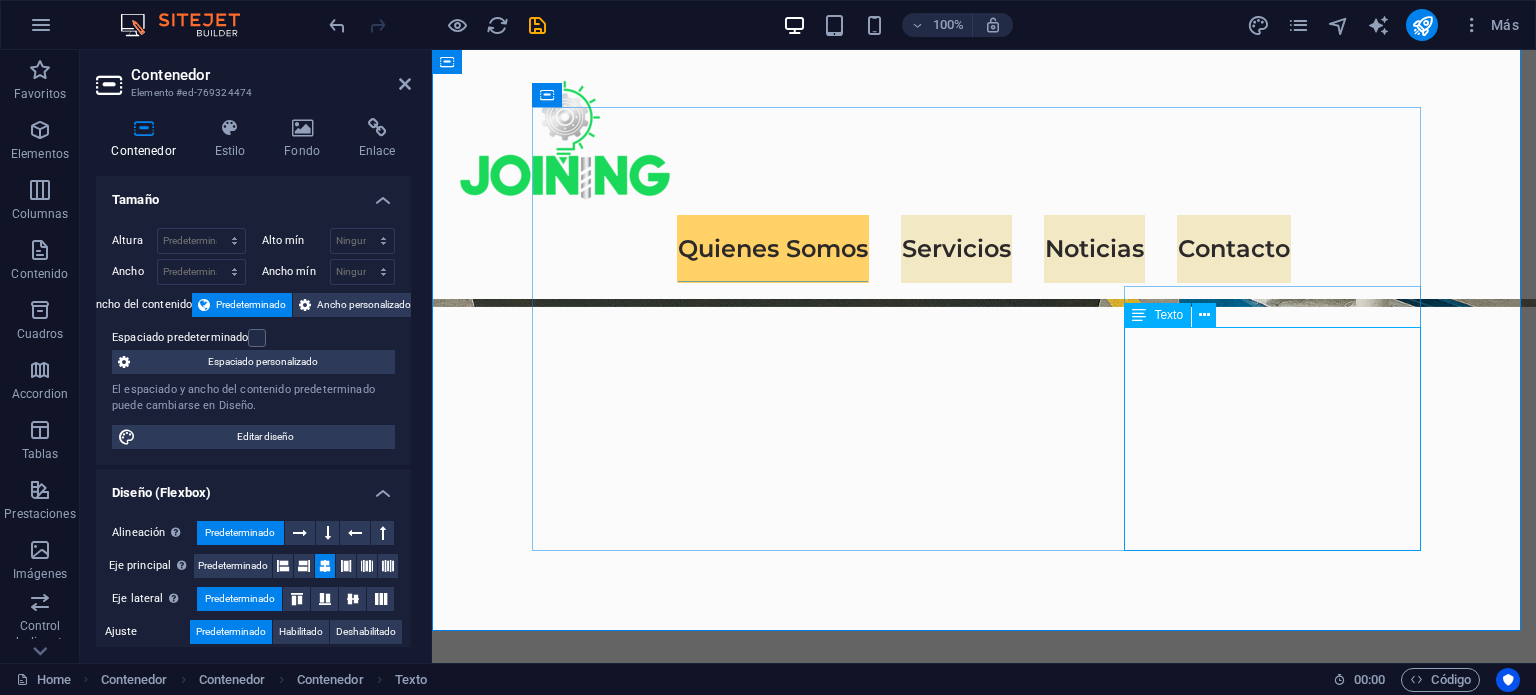 click on "Sabemos que cada cliente tiene necesidades específicas. Por eso, ofrecemos fabricación de piezas y componentes bajo diseño personalizado para maquinaria industrial y minera. Desde ejes y bujes hasta engranajes y poleas, nuestras soluciones están diseñadas para soportar las condiciones más exigentes." at bounding box center [984, 1820] 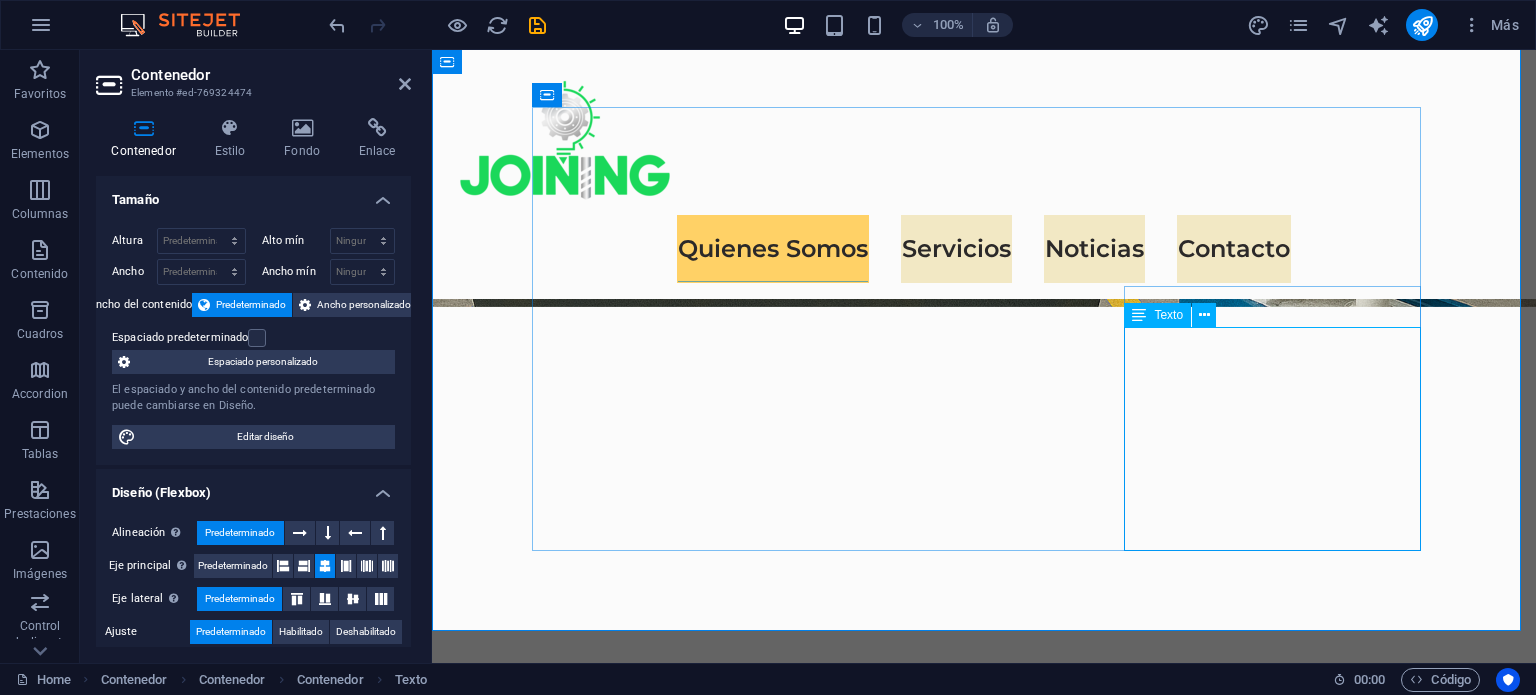 click on "Sabemos que cada cliente tiene necesidades específicas. Por eso, ofrecemos fabricación de piezas y componentes bajo diseño personalizado para maquinaria industrial y minera. Desde ejes y bujes hasta engranajes y poleas, nuestras soluciones están diseñadas para soportar las condiciones más exigentes." at bounding box center (984, 1820) 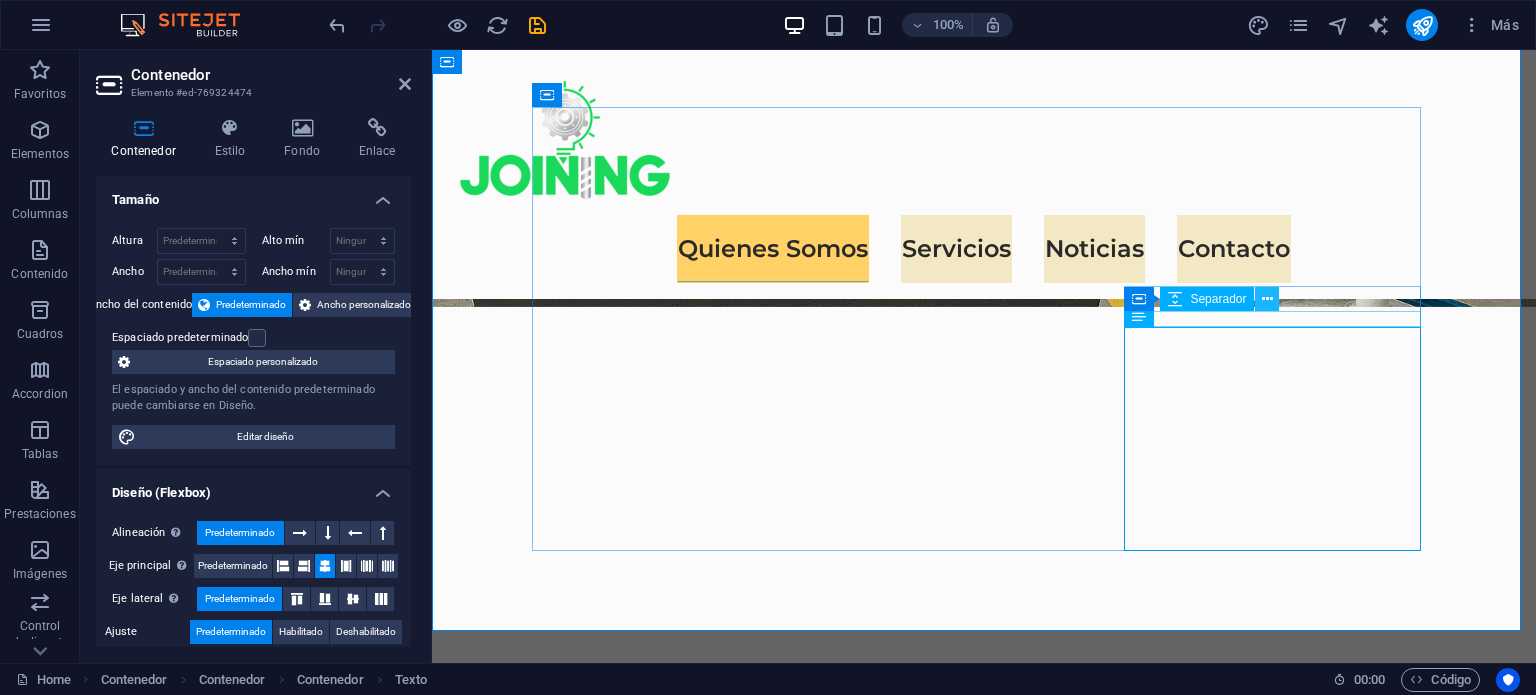 click at bounding box center (1267, 299) 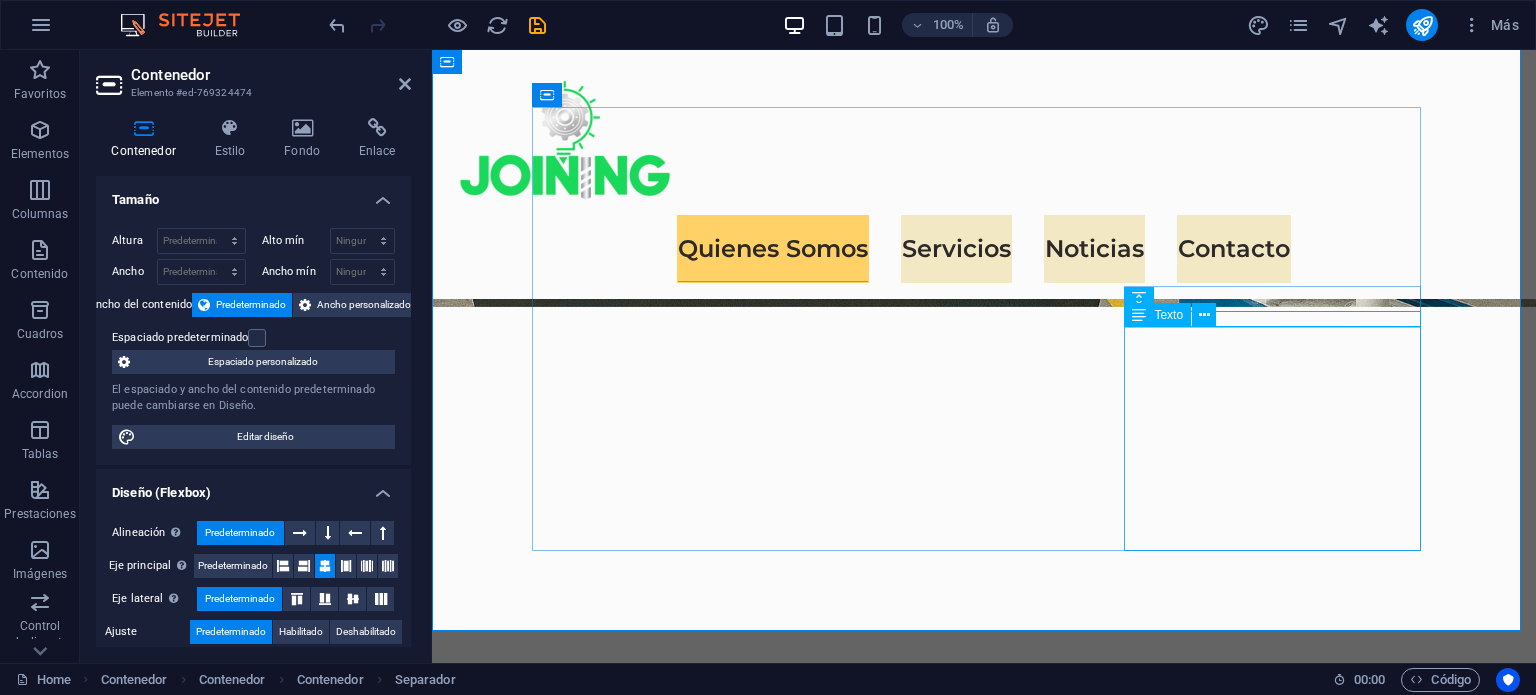 click on "Sabemos que cada cliente tiene necesidades específicas. Por eso, ofrecemos fabricación de piezas y componentes bajo diseño personalizado para maquinaria industrial y minera. Desde ejes y bujes hasta engranajes y poleas, nuestras soluciones están diseñadas para soportar las condiciones más exigentes." at bounding box center (984, 1820) 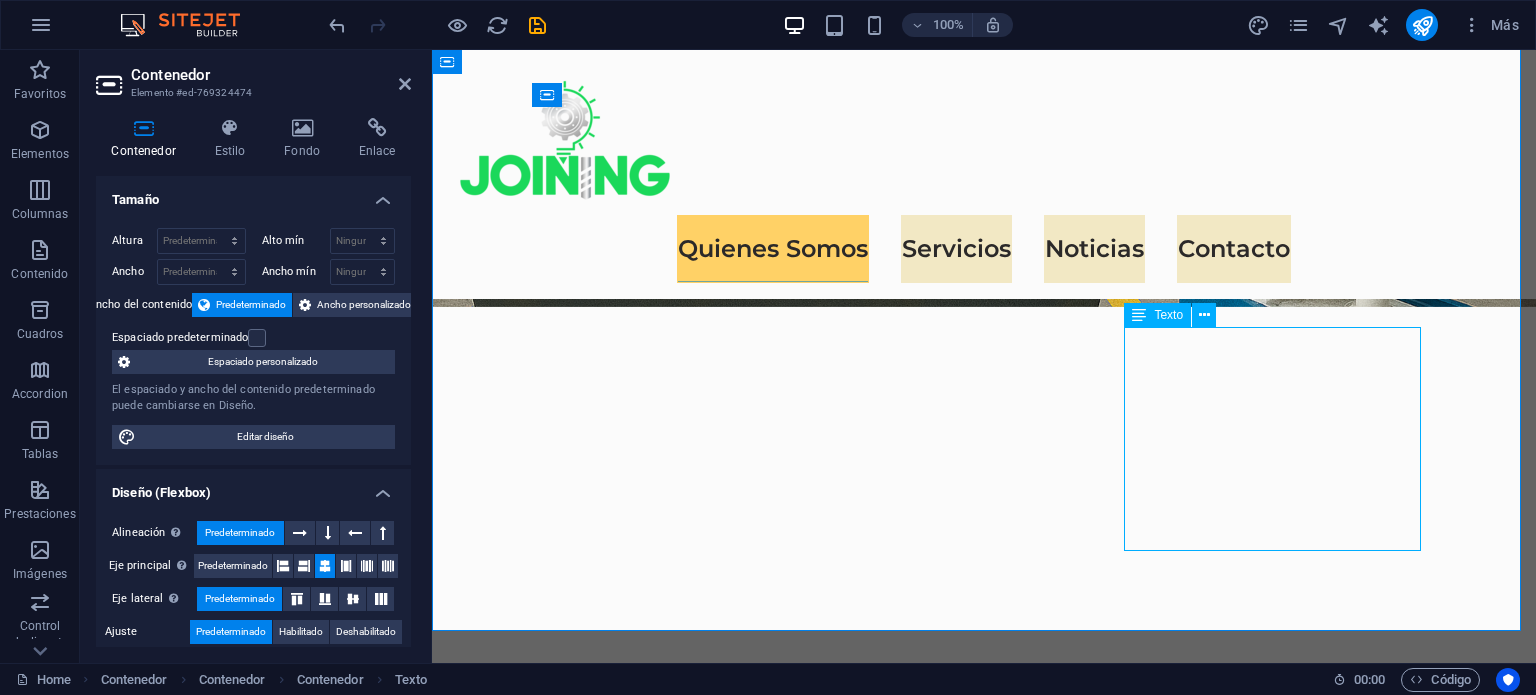 click on "Sabemos que cada cliente tiene necesidades específicas. Por eso, ofrecemos fabricación de piezas y componentes bajo diseño personalizado para maquinaria industrial y minera. Desde ejes y bujes hasta engranajes y poleas, nuestras soluciones están diseñadas para soportar las condiciones más exigentes." at bounding box center (984, 1820) 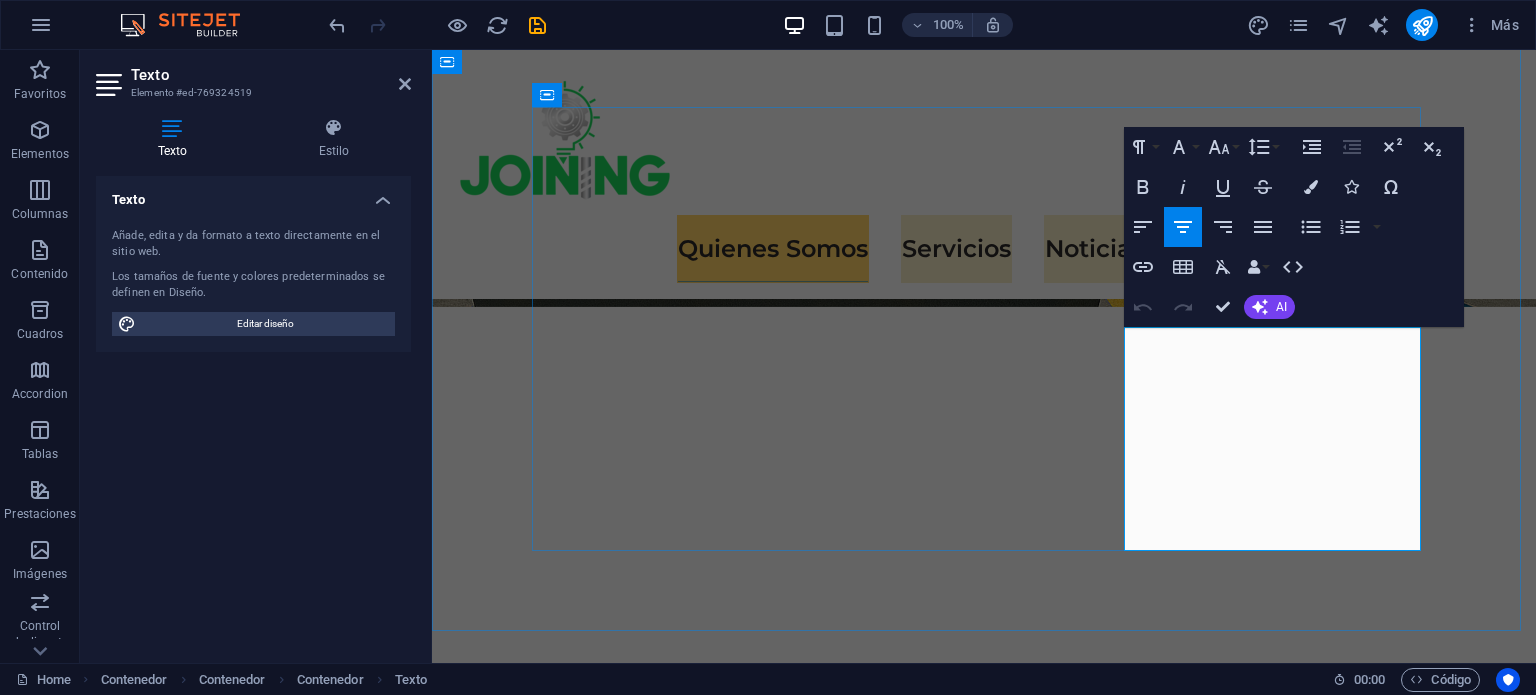 drag, startPoint x: 1225, startPoint y: 380, endPoint x: 1294, endPoint y: 453, distance: 100.44899 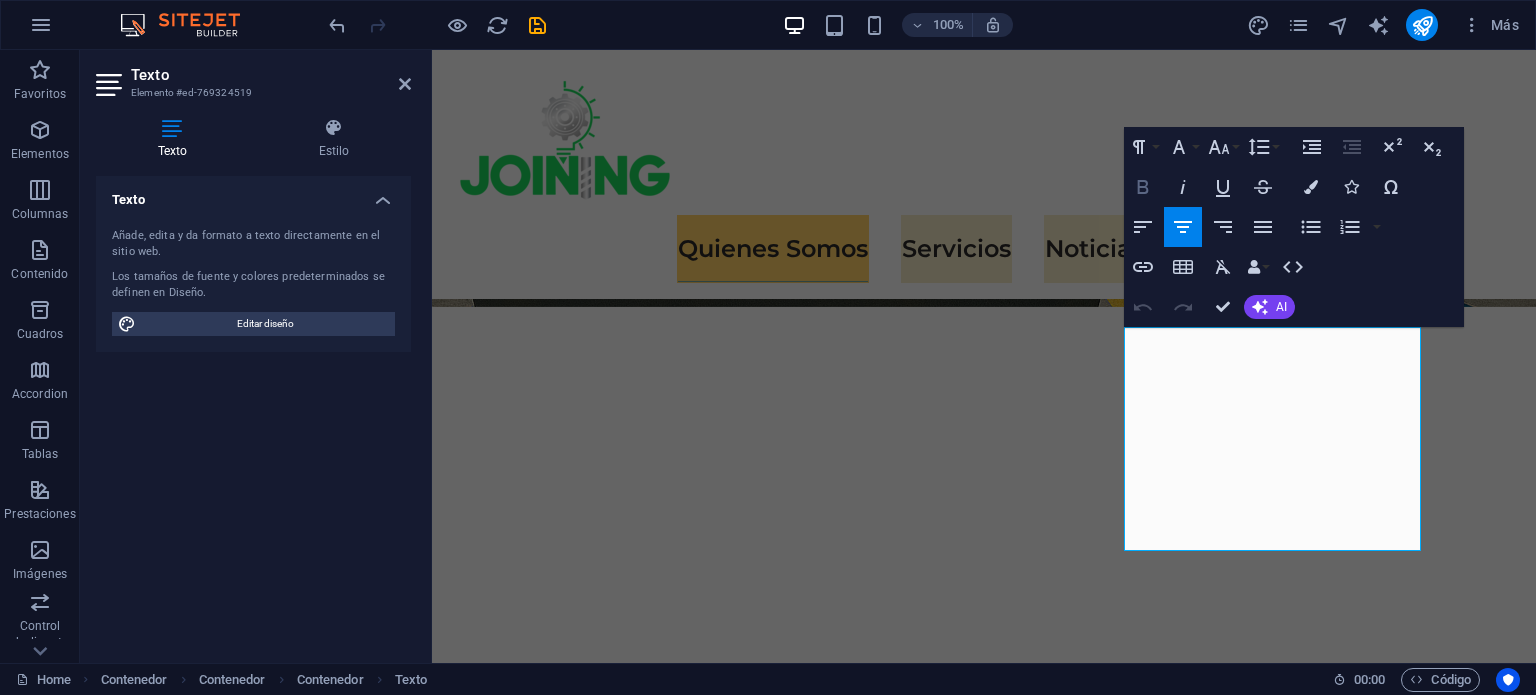 click 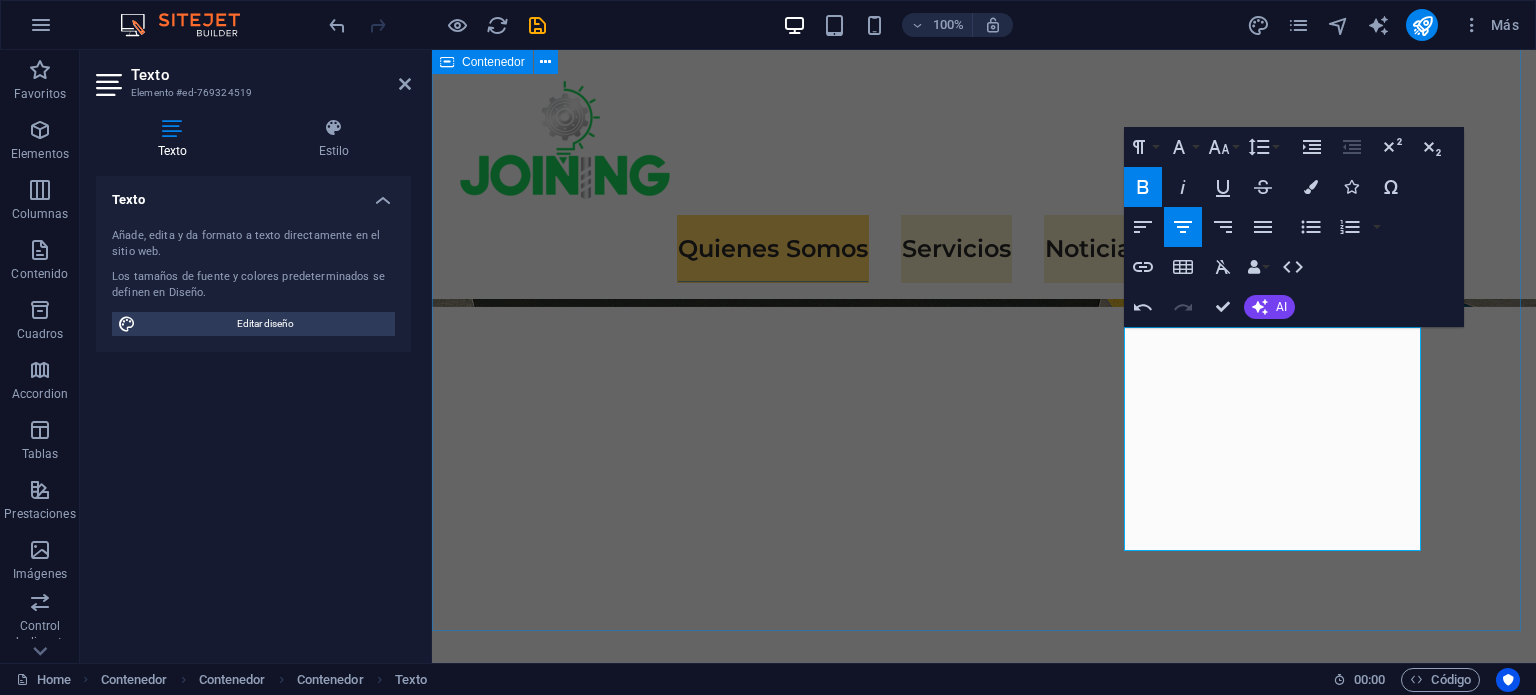 click on "Sitio Web en construcción... Contacto@joining.cl Cotiza con nosotros Quiénes somos Joining Spa  es una empresa dedicada a ofrecer soluciones metalmecánicas de alta precisión para la  industria y minería . Con una combinación de  tecnología avanzada y experiencia , brindamos servicios de fabricación y reparación de piezas clave para mejorar la eficiencia de tus procesos operativos. Calidad y precisión En  Joining Spa , nos especializamos en la fabricación y reparación de componentes críticos para la industria minera e industrial. Con maquinaria avanzada y un equipo comprometido, garantizamos precisión y eficiencia en cada proyecto, ayudando a nuestros clientes a mantener sus operaciones sin interrupciones. Fabricación y reparación de componentes críticos Soluciones personalizadas Sabemos que cada cliente tiene necesidades específicas. Por eso, ofrecemos  fabricación de piezas y componentes bajo diseño personalizado para maquinaria industrial y minera" at bounding box center (984, 1301) 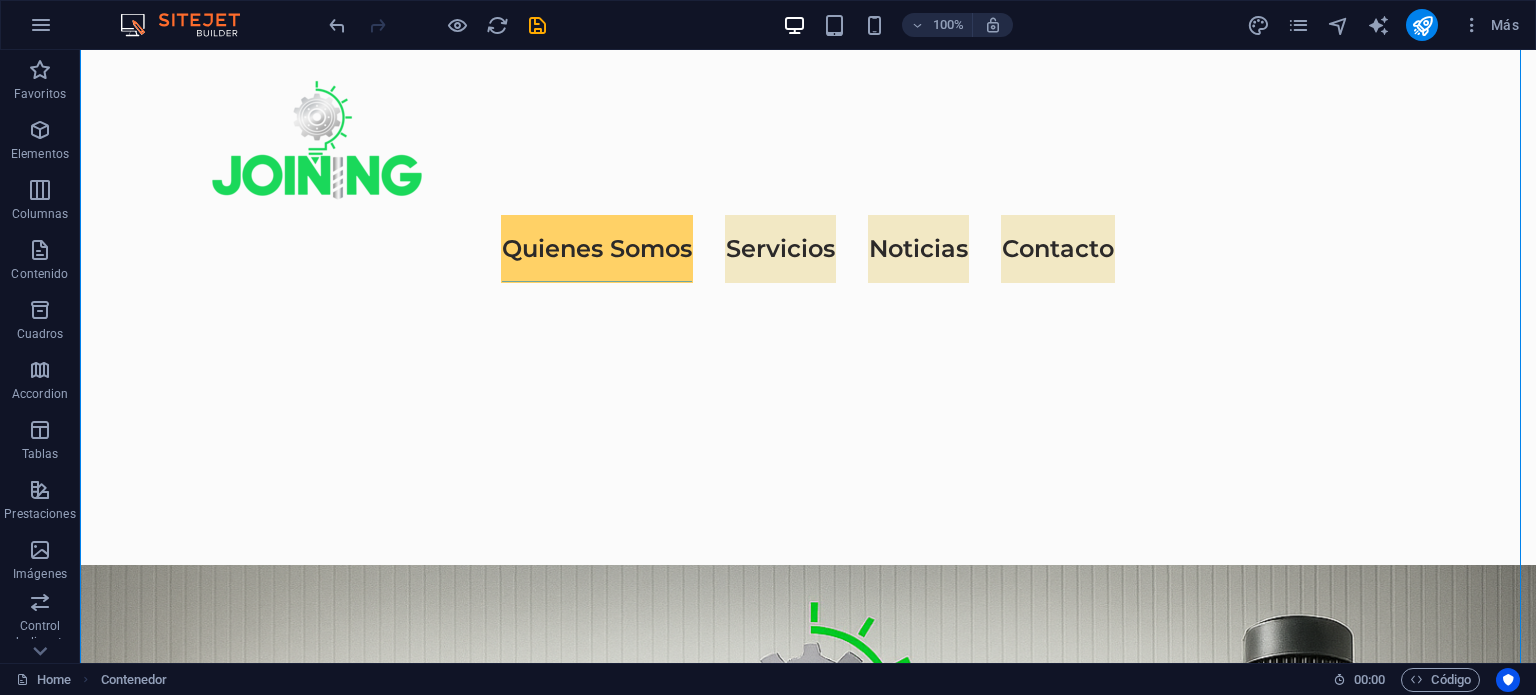 scroll, scrollTop: 912, scrollLeft: 0, axis: vertical 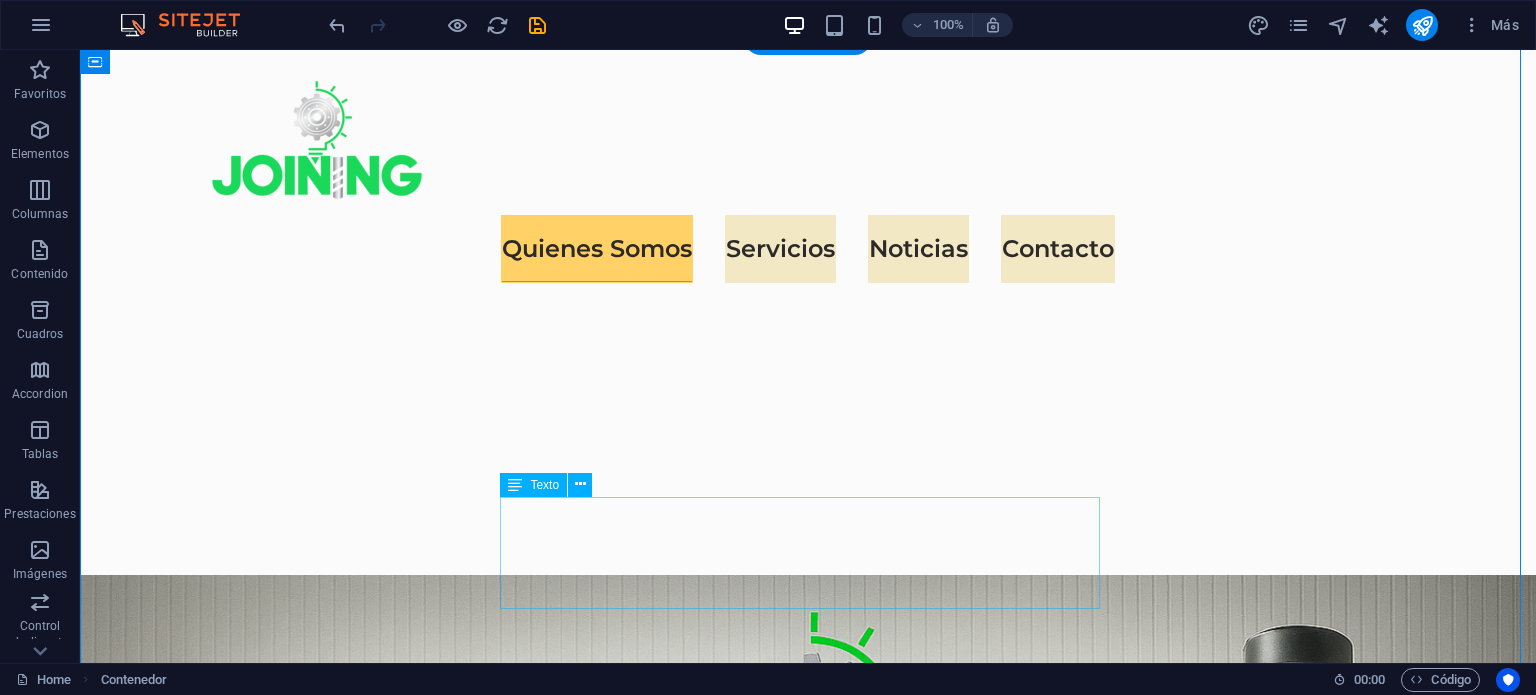 click on "Joining Spa  es una empresa dedicada a ofrecer soluciones metalmecánicas de alta precisión para la  industria y minería . Con una combinación de  tecnología avanzada y experiencia , brindamos servicios de fabricación y reparación de piezas clave para mejorar la eficiencia de tus procesos operativos." at bounding box center (808, 1685) 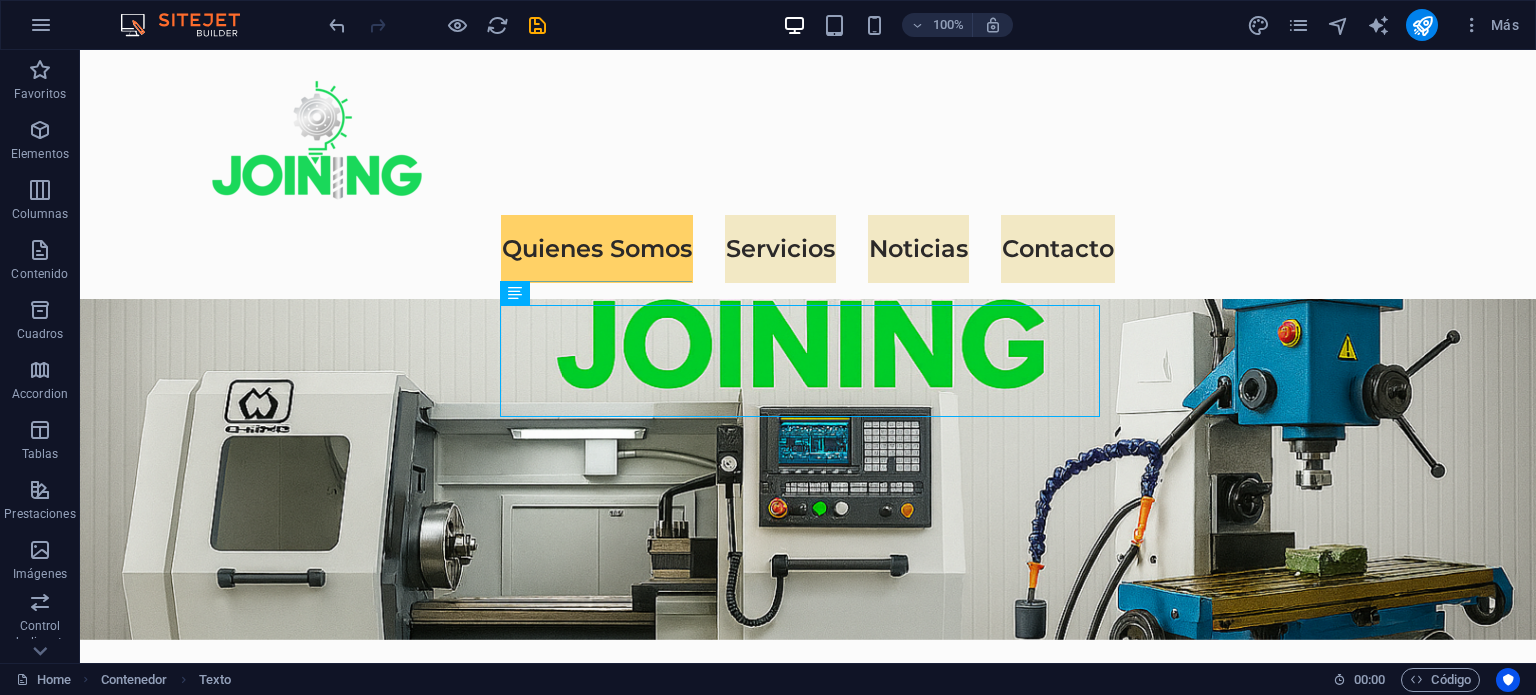 scroll, scrollTop: 1061, scrollLeft: 0, axis: vertical 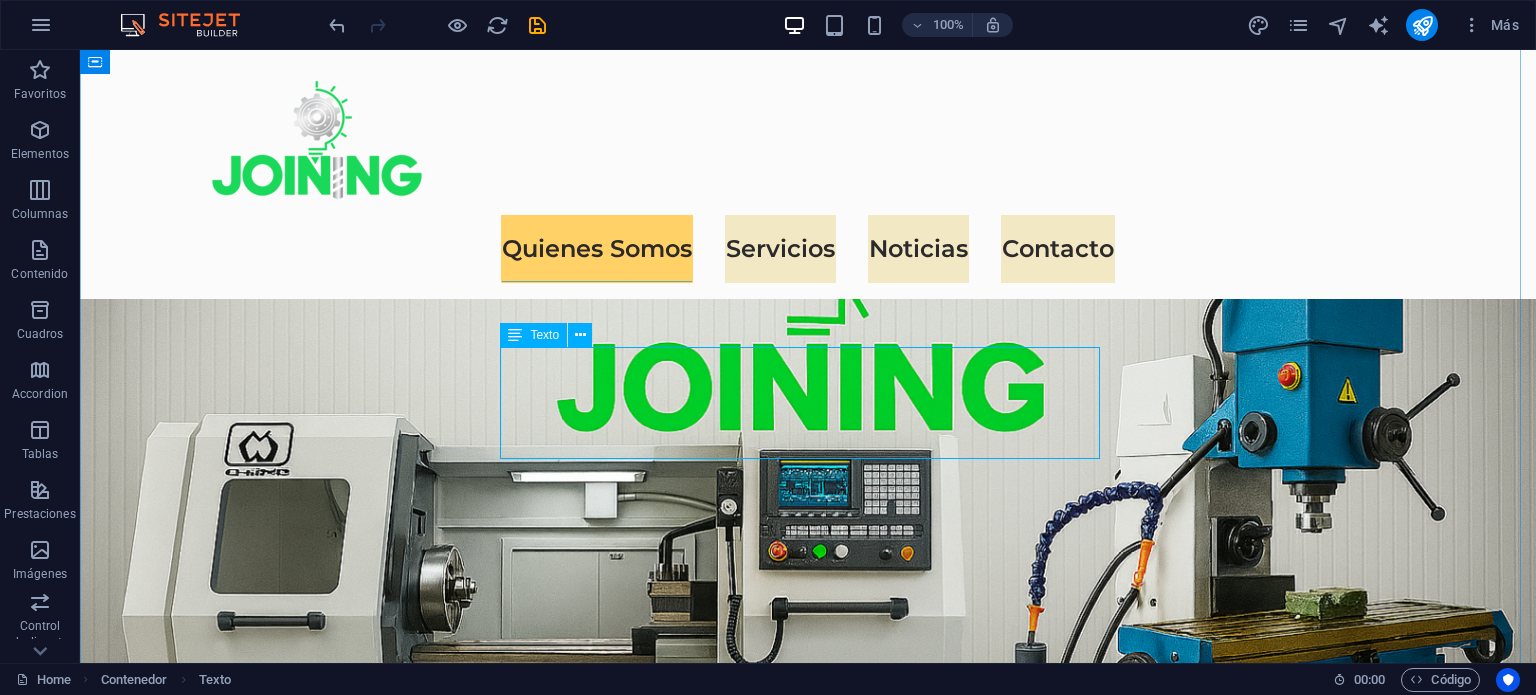 click on "Joining Spa  es una empresa dedicada a ofrecer soluciones metalmecánicas de alta precisión para la  industria y minería . Con una combinación de  tecnología avanzada y experiencia , brindamos servicios de fabricación y reparación de piezas clave para mejorar la eficiencia de tus procesos operativos." at bounding box center [808, 1536] 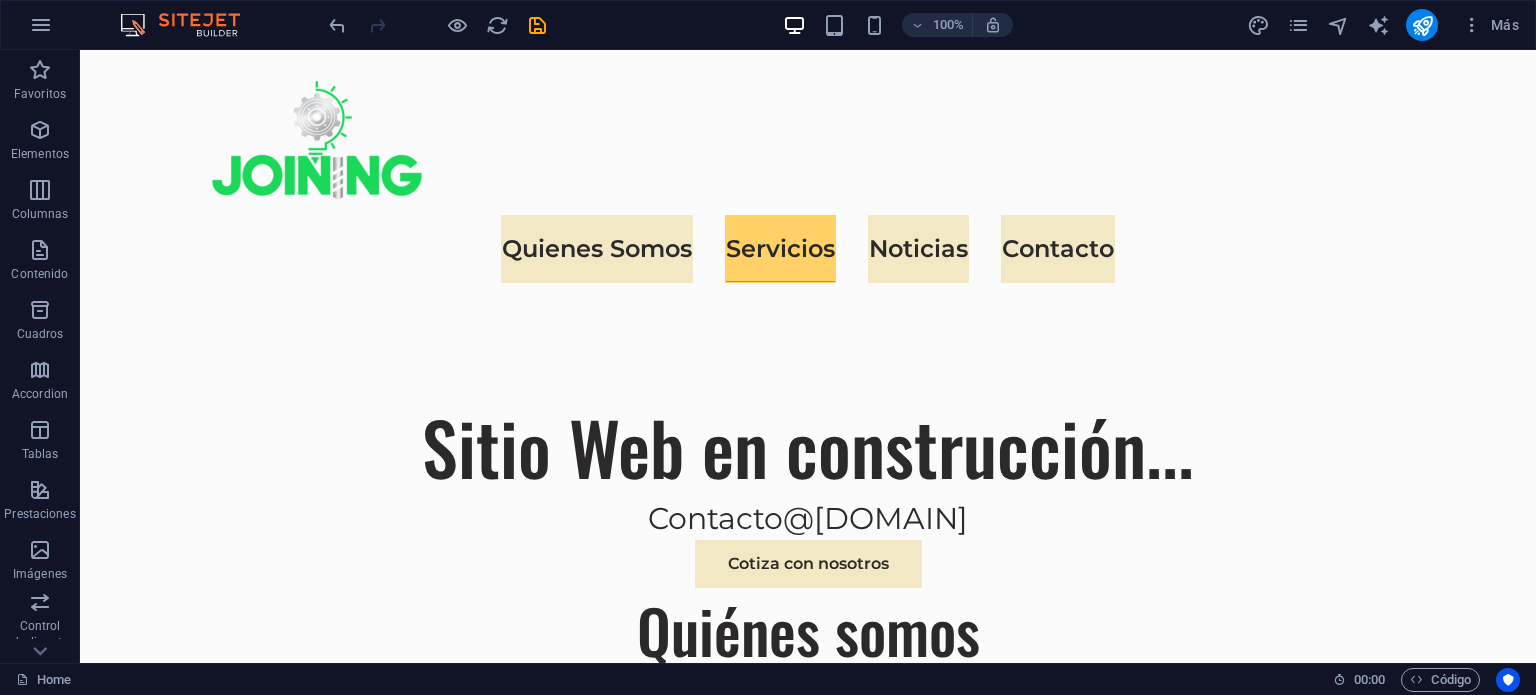 scroll, scrollTop: 1815, scrollLeft: 0, axis: vertical 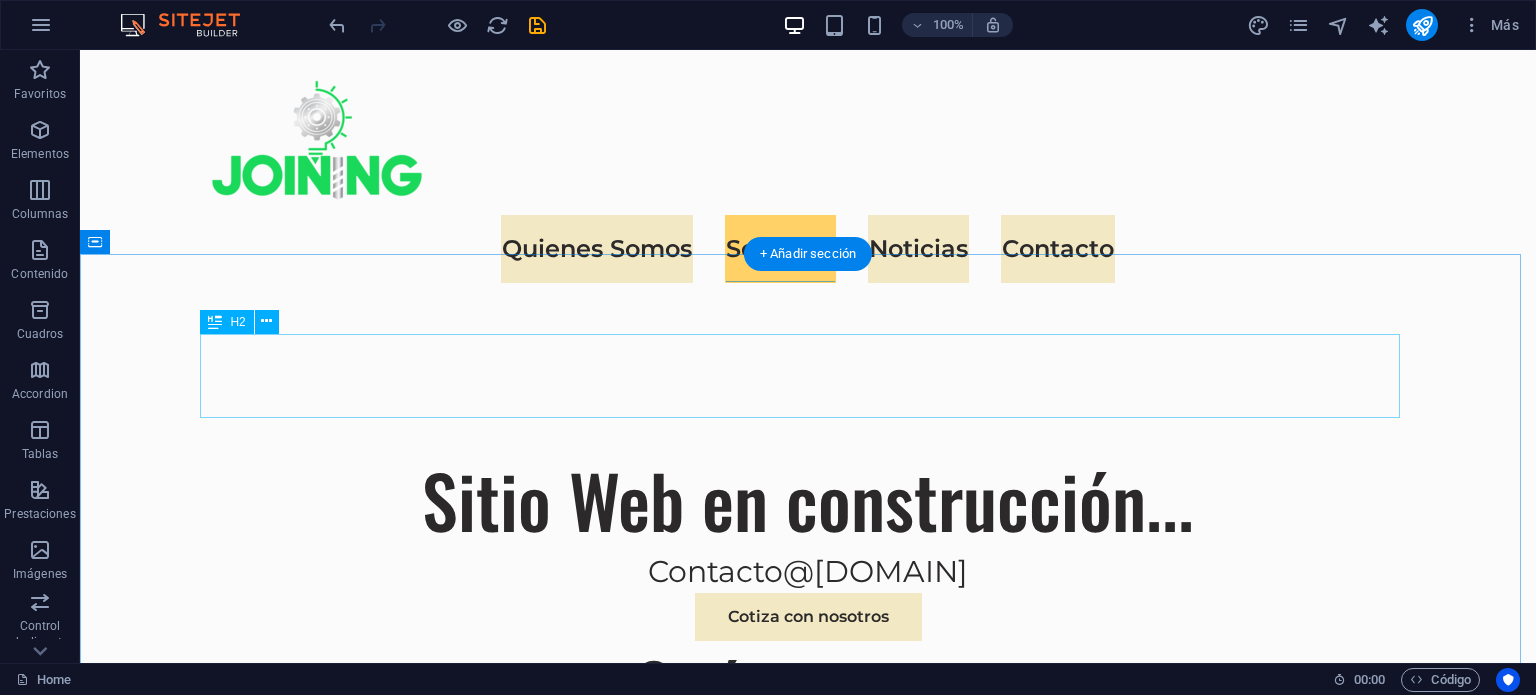 click on "Our Team" at bounding box center (808, 1678) 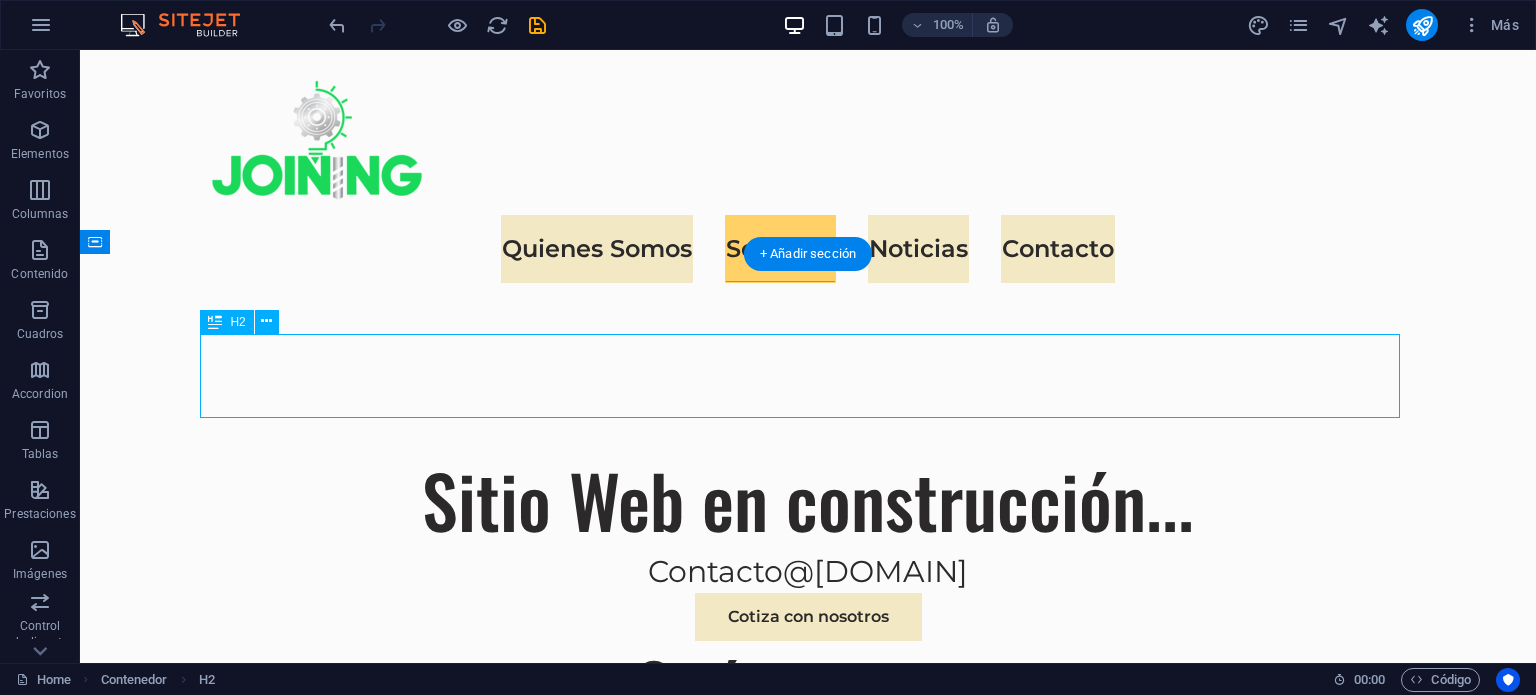click on "Our Team" at bounding box center (808, 1678) 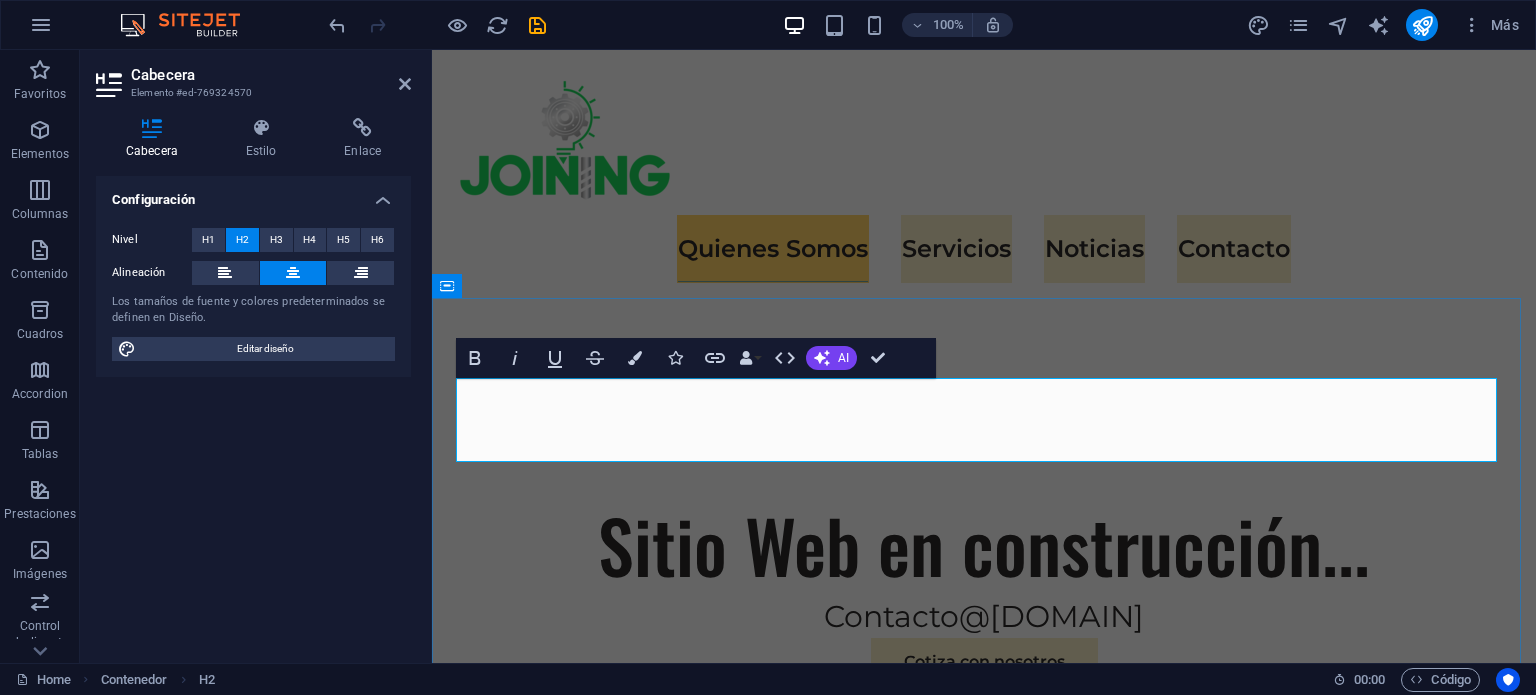 type 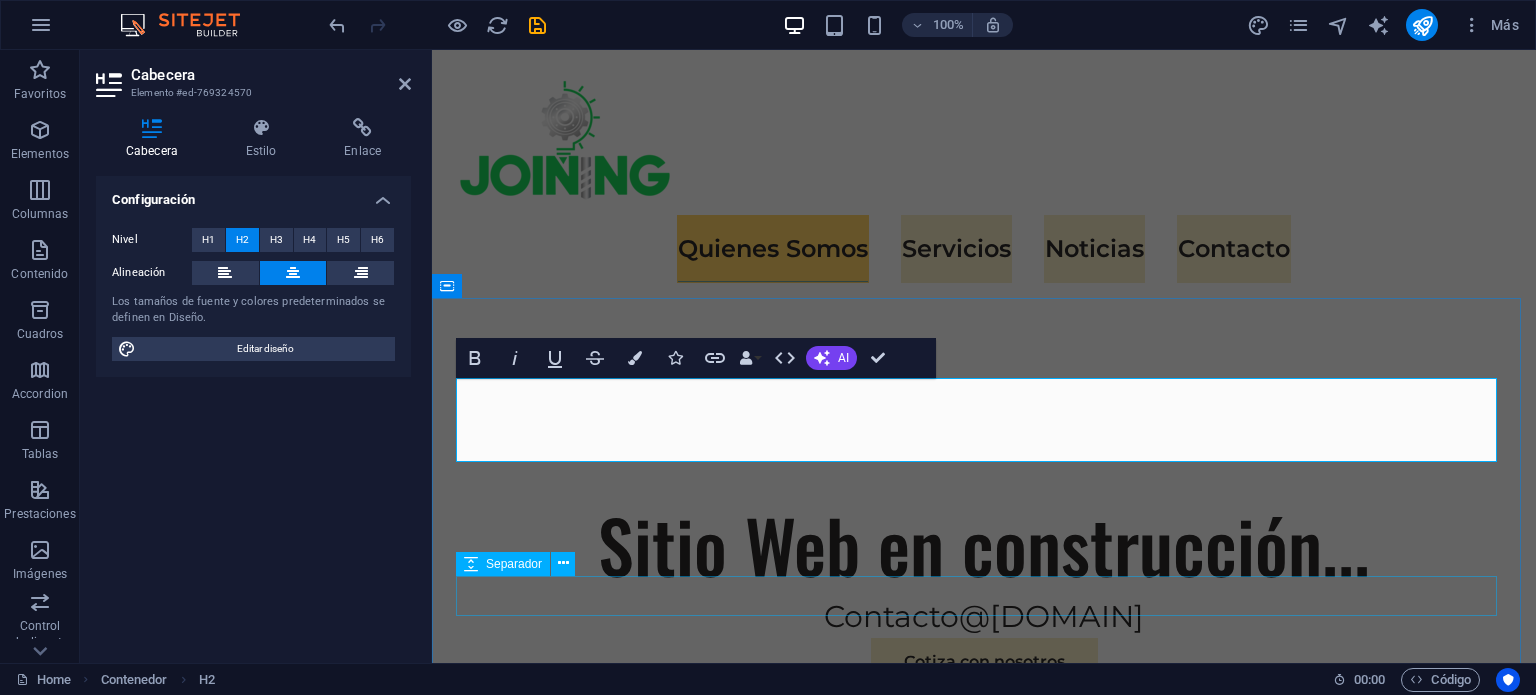 click at bounding box center (984, 1854) 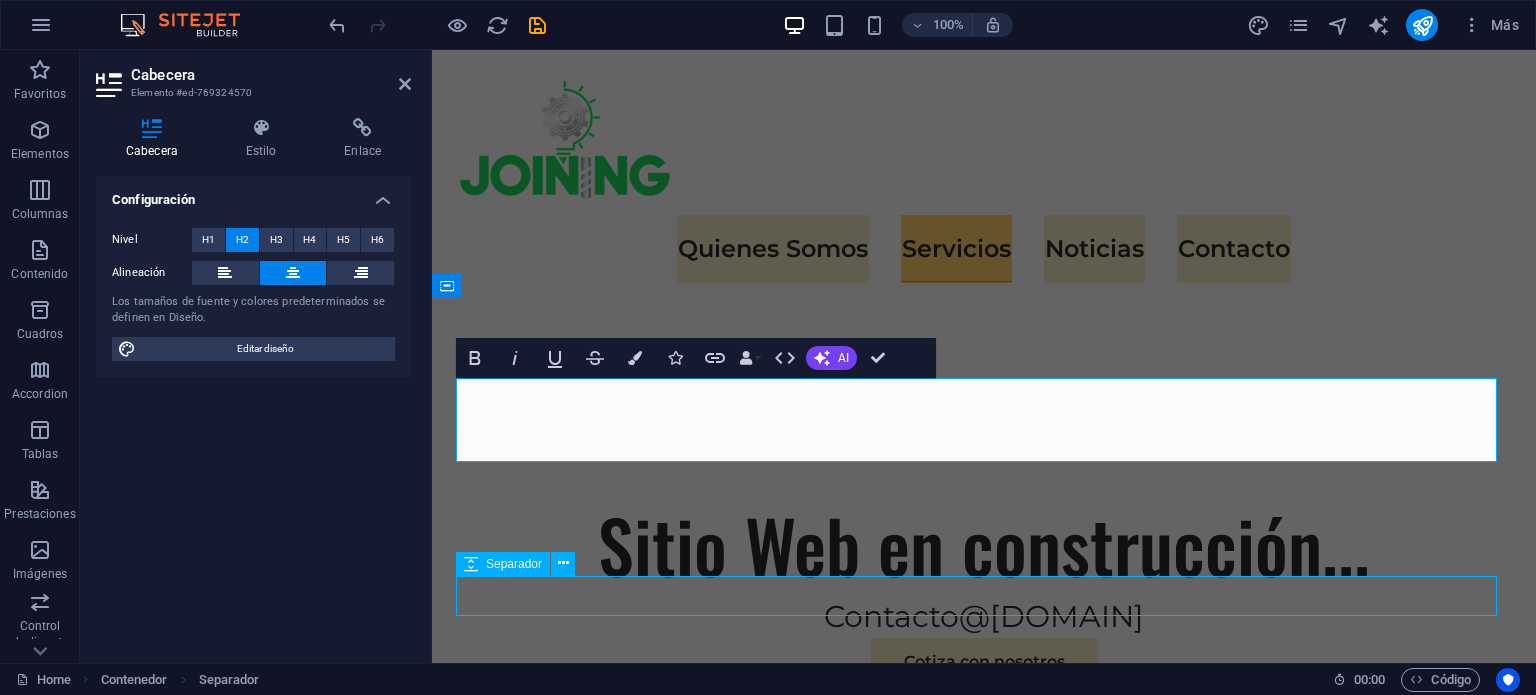 scroll, scrollTop: 1815, scrollLeft: 0, axis: vertical 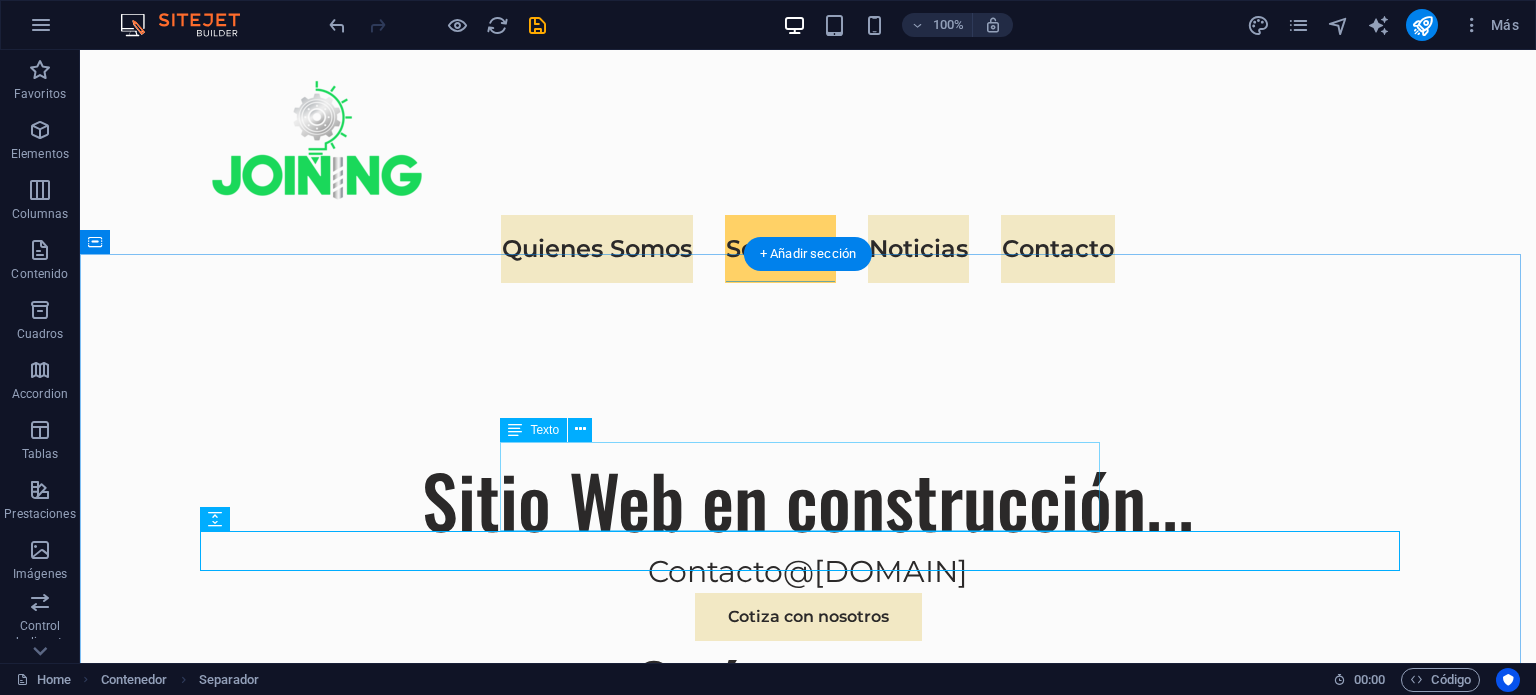 click on "Our dedicated team is here to guide you through every step of your journey towards sustainable success. Together, we will create a strategy that aligns your business goals with a greener and more prosperous future." at bounding box center (808, 1766) 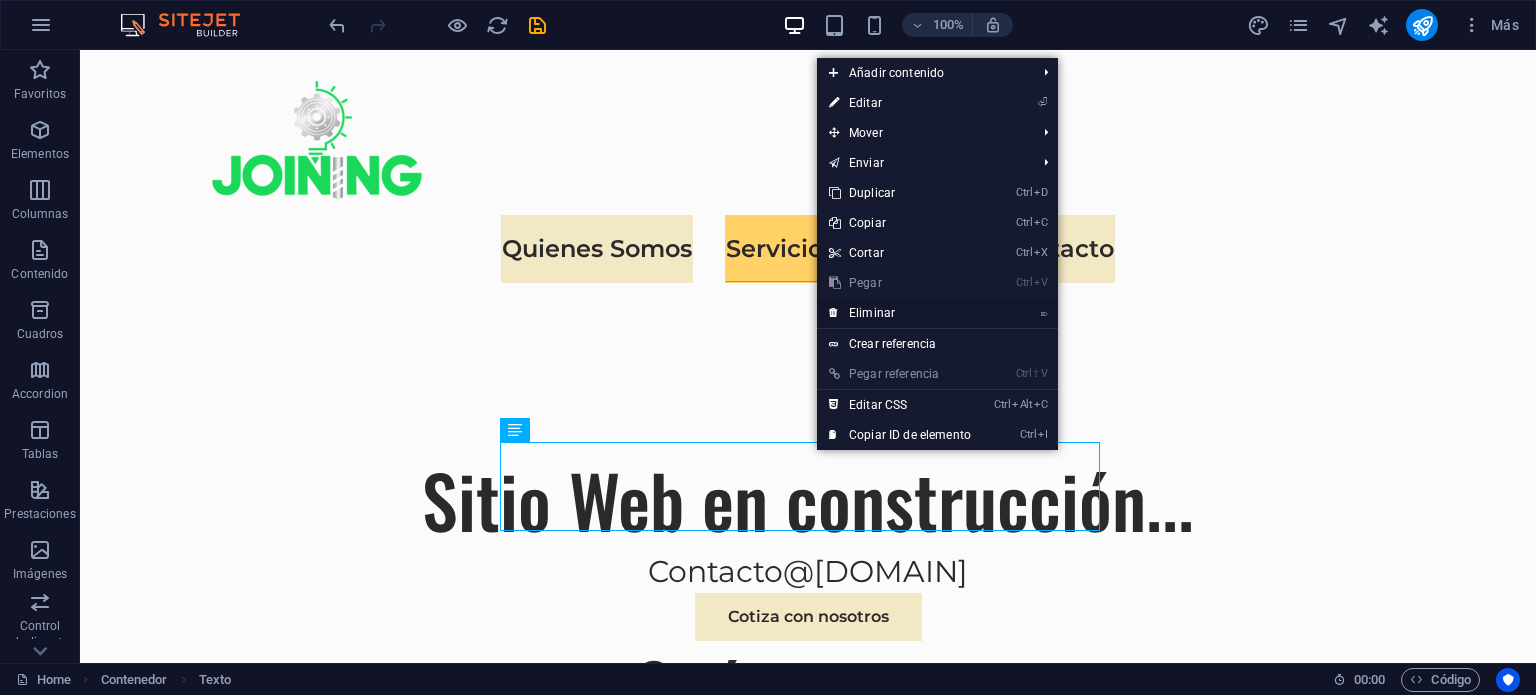 click on "⌦  Eliminar" at bounding box center (900, 313) 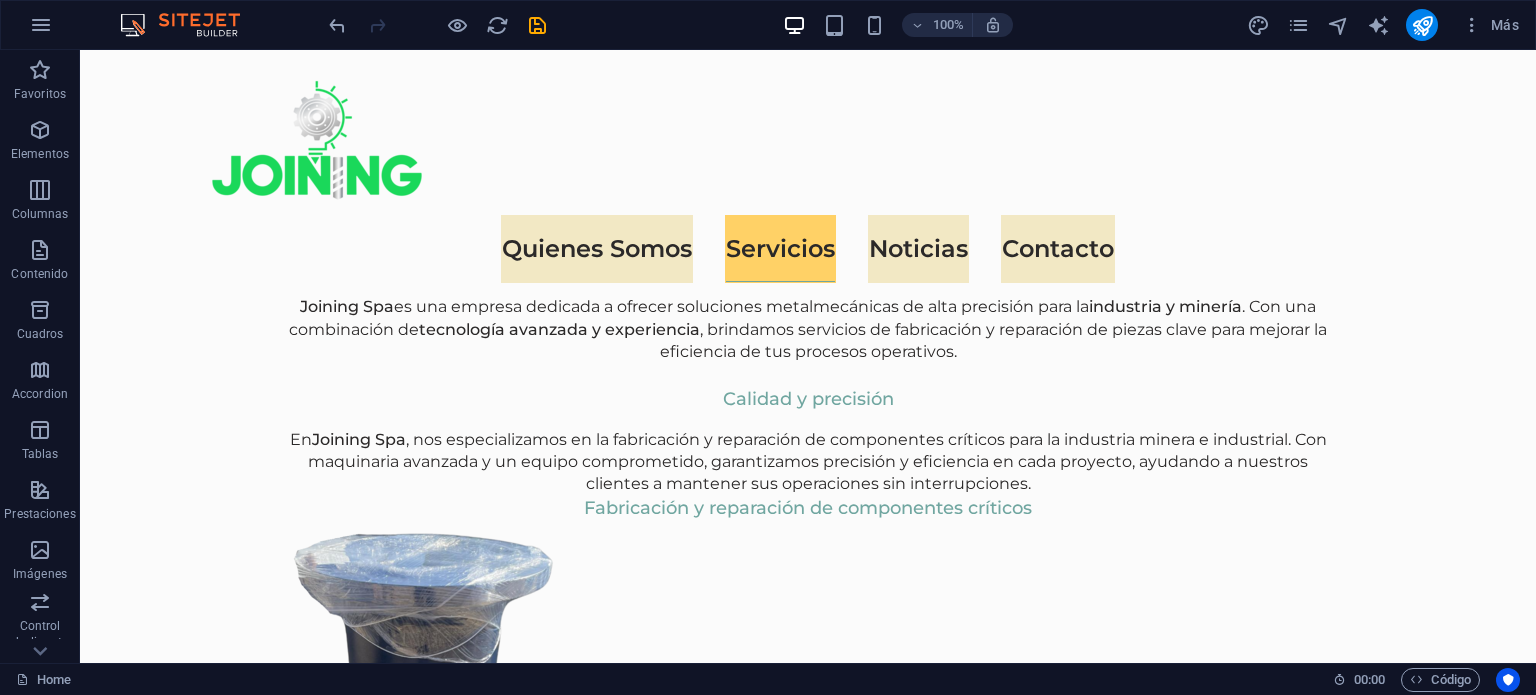 scroll, scrollTop: 2227, scrollLeft: 0, axis: vertical 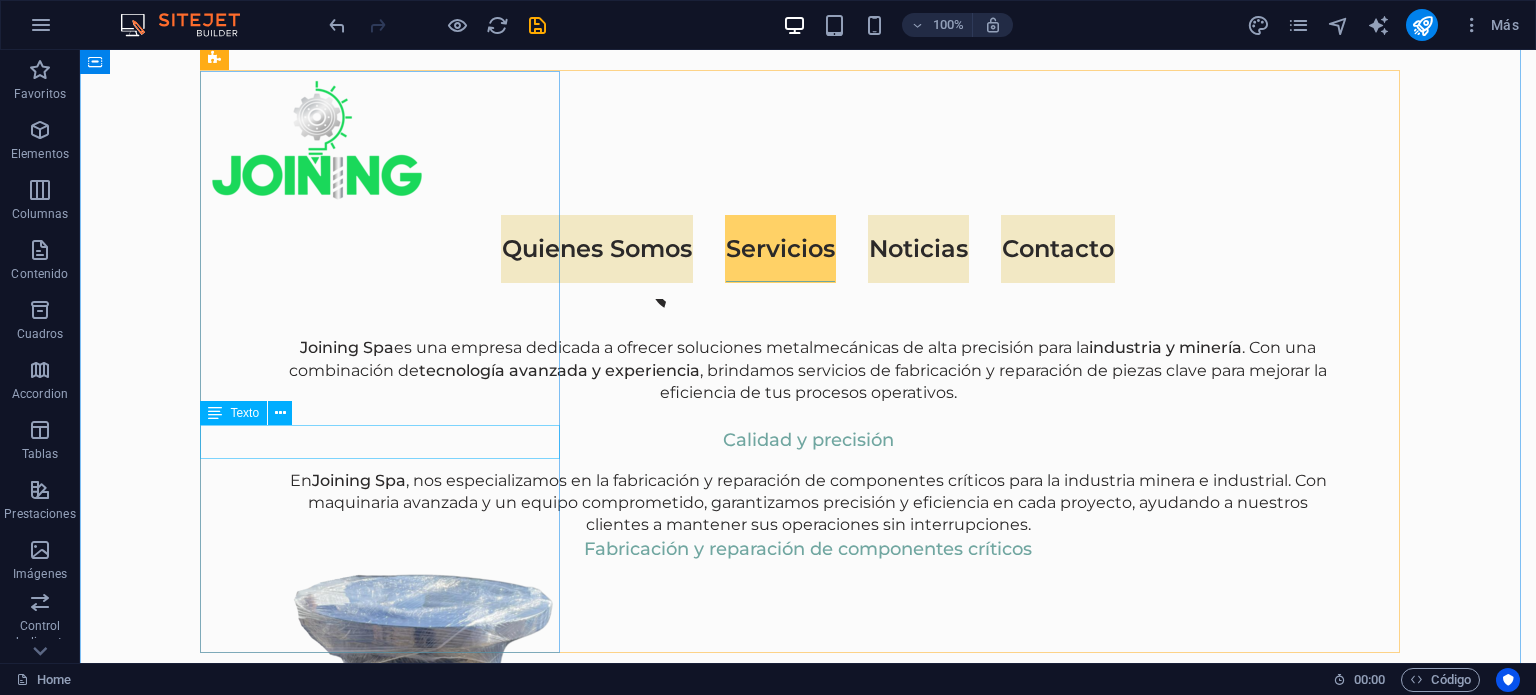 click on "[FIRST] [LAST]" at bounding box center [388, 1720] 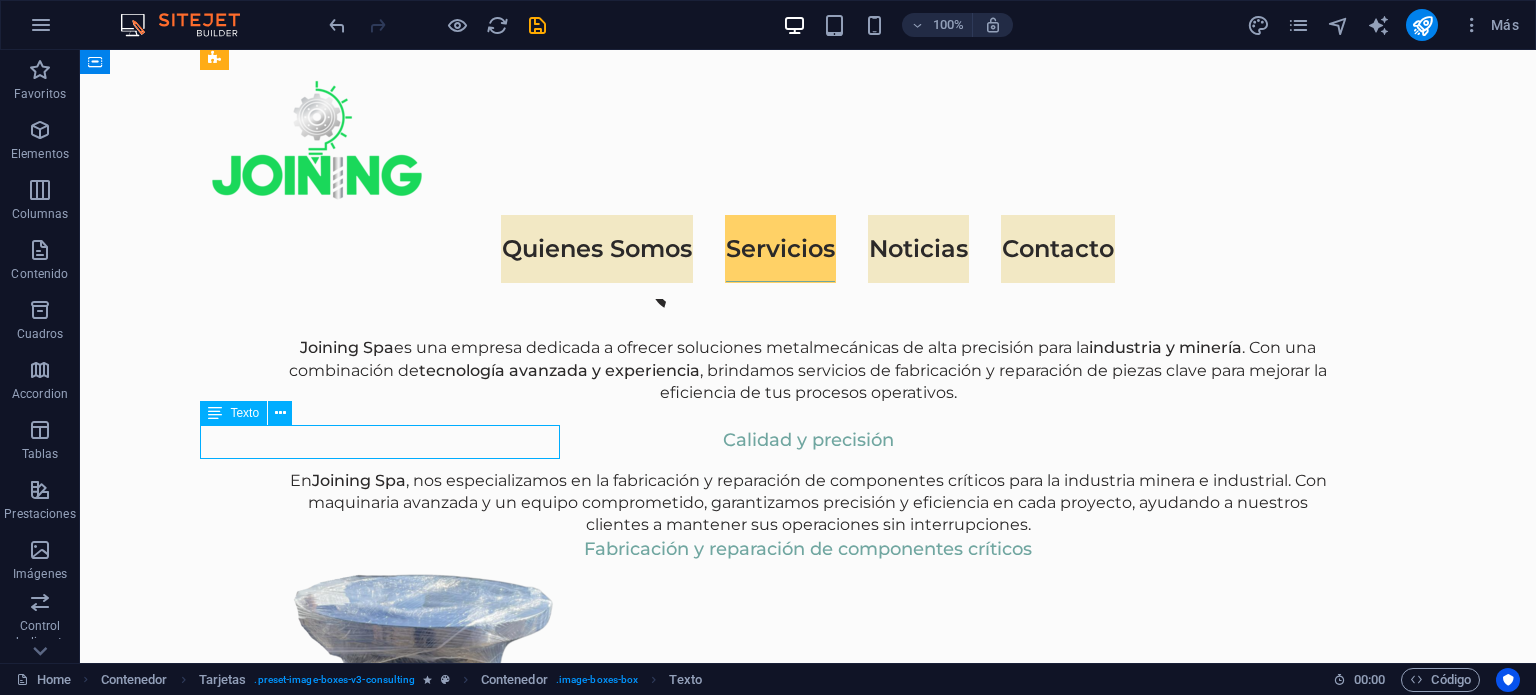 click on "[FIRST] [LAST]" at bounding box center [388, 1720] 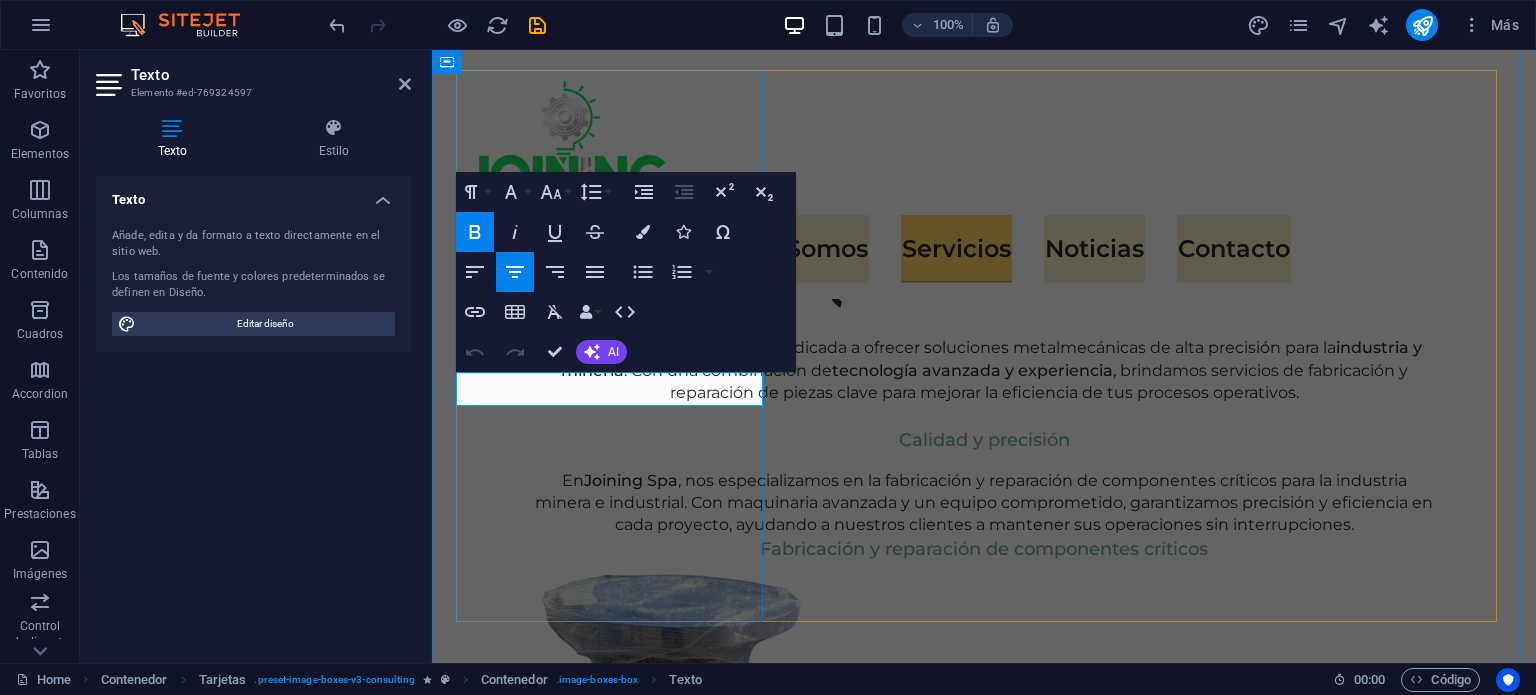 click on "[FIRST] [LAST]" at bounding box center [611, 1671] 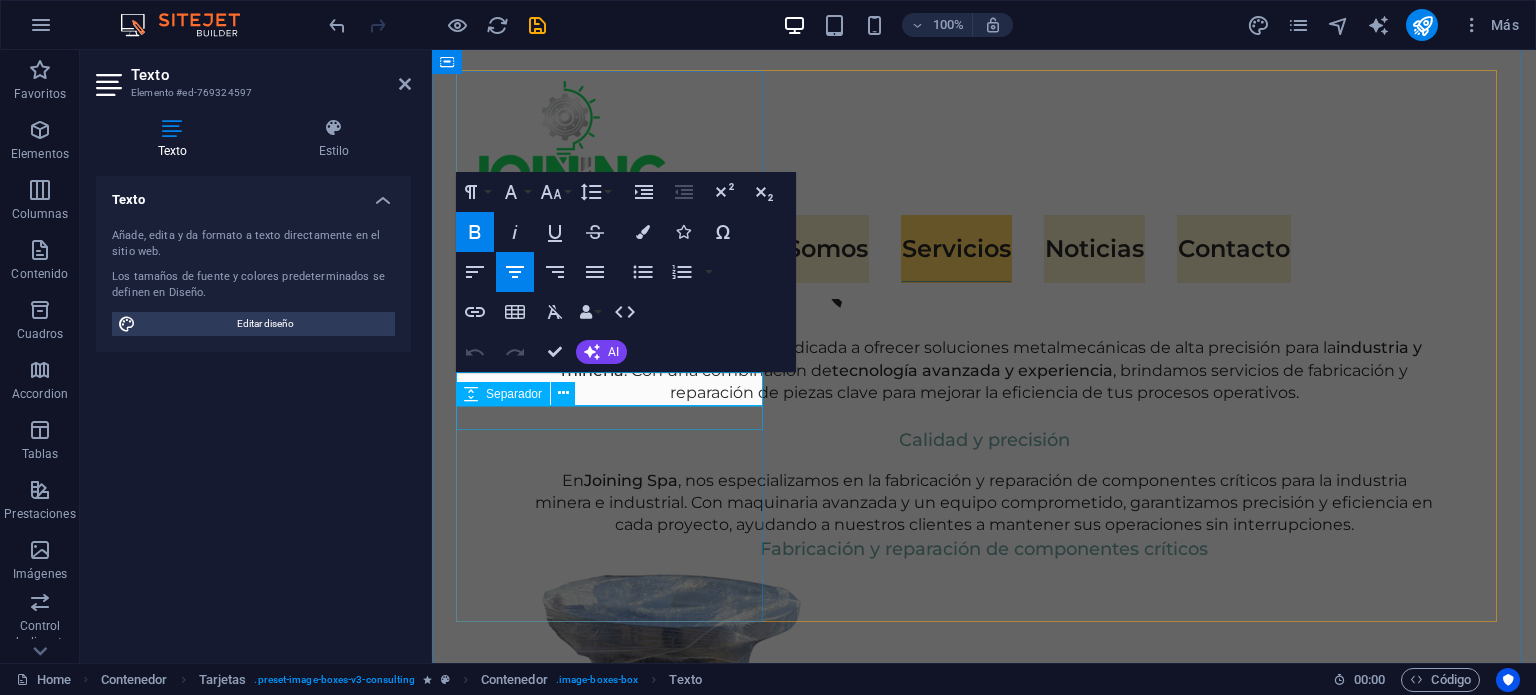 drag, startPoint x: 706, startPoint y: 391, endPoint x: 524, endPoint y: 408, distance: 182.79224 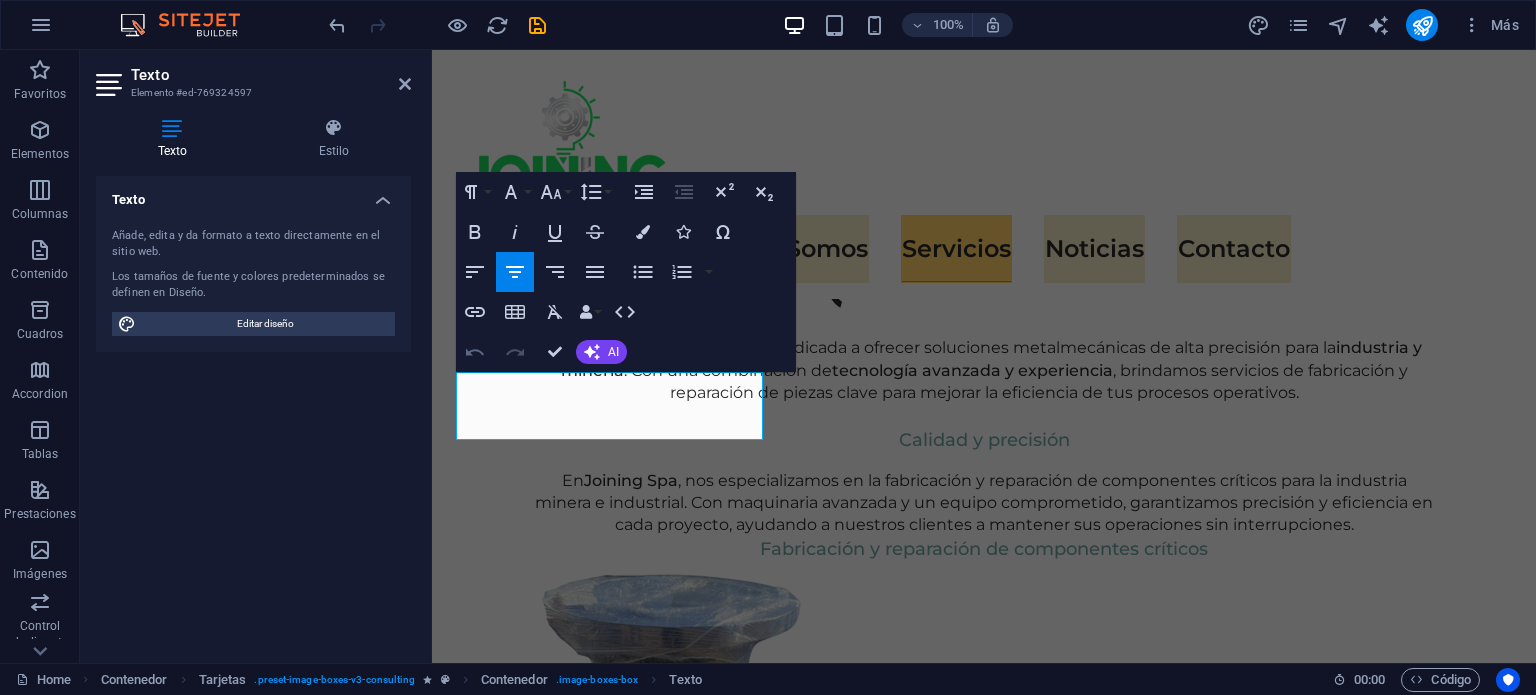 click 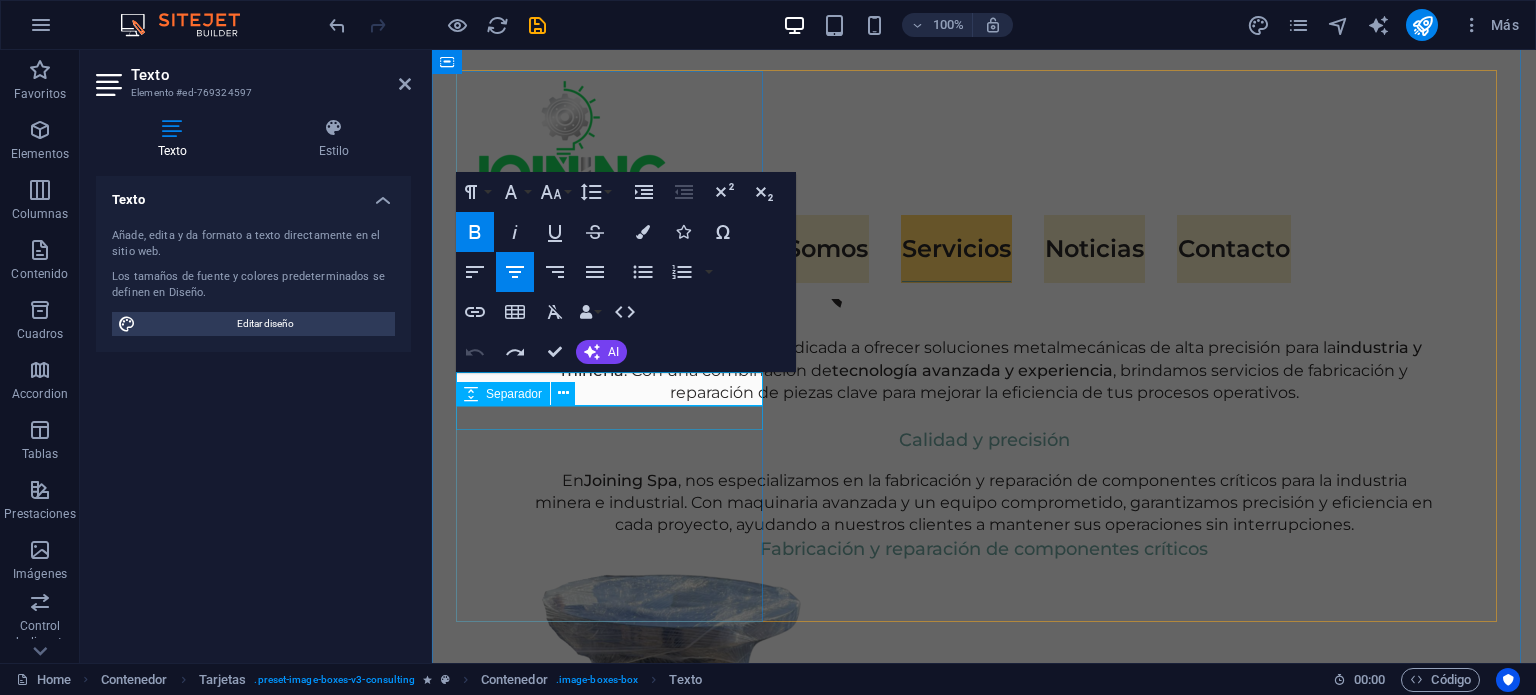 click at bounding box center [612, 1701] 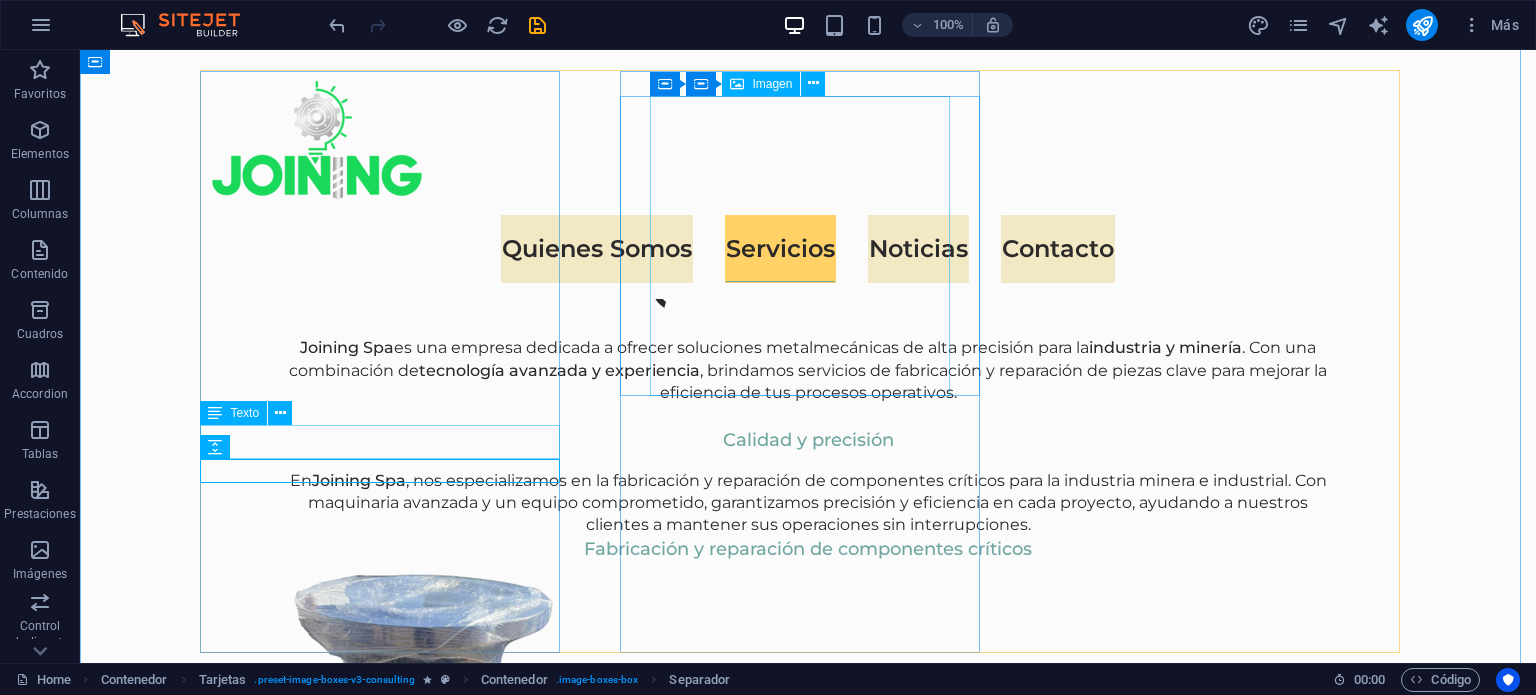 click at bounding box center [388, 2109] 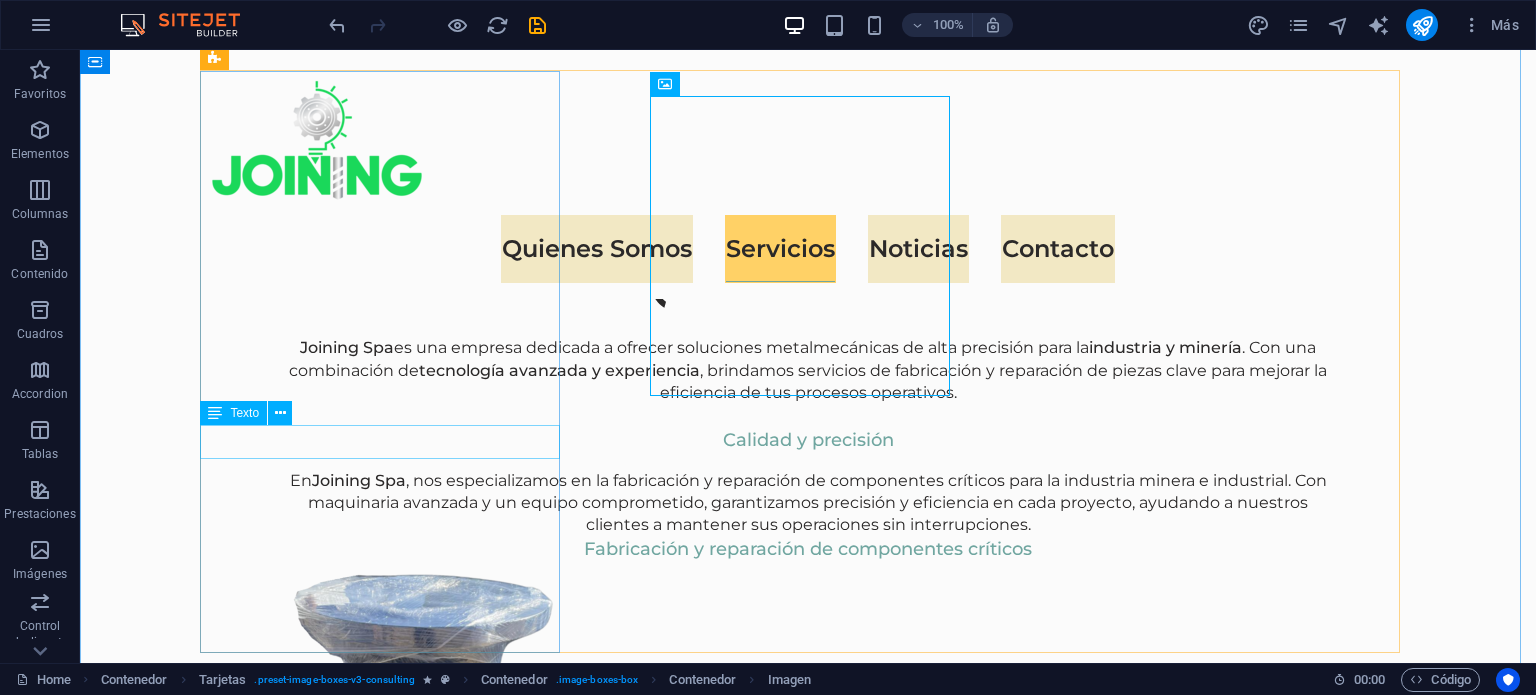 click on "[FIRST] [LAST]" at bounding box center (388, 1720) 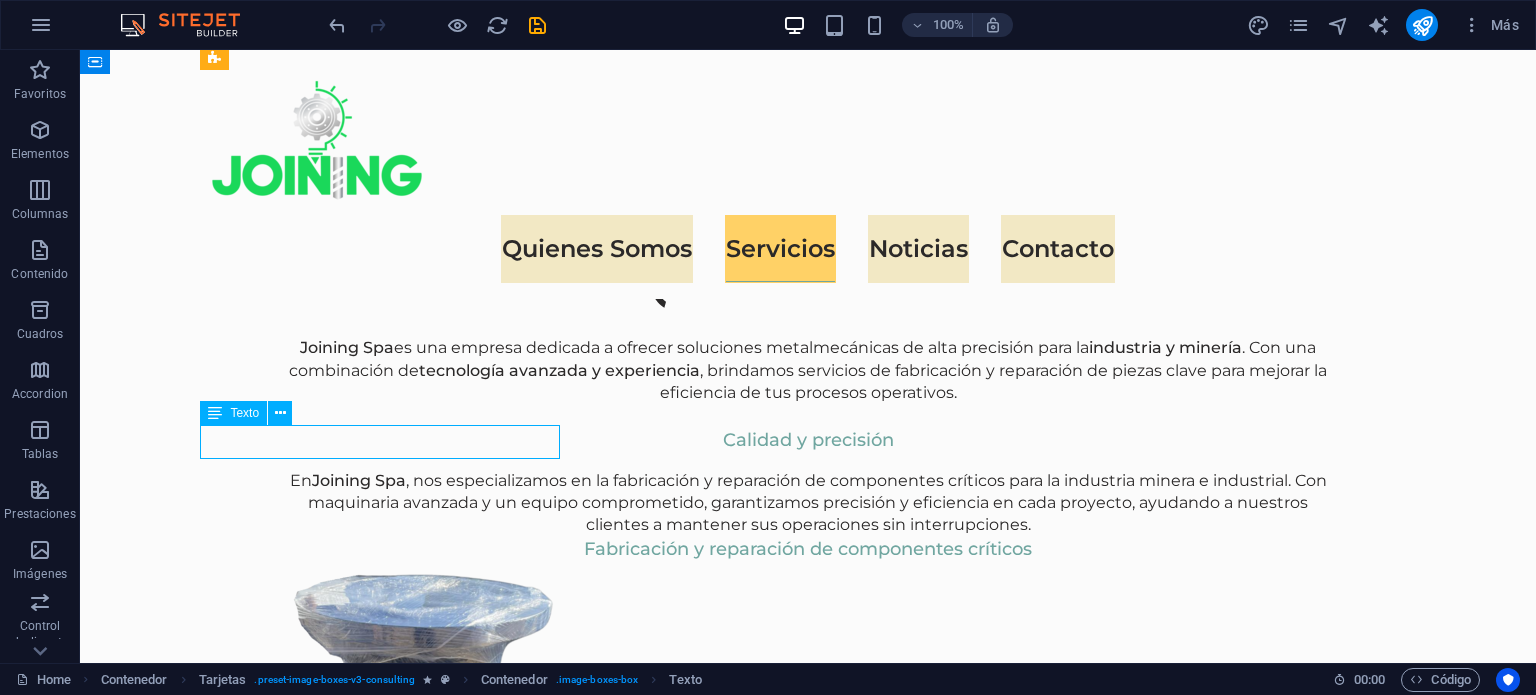 click on "[FIRST] [LAST]" at bounding box center [388, 1720] 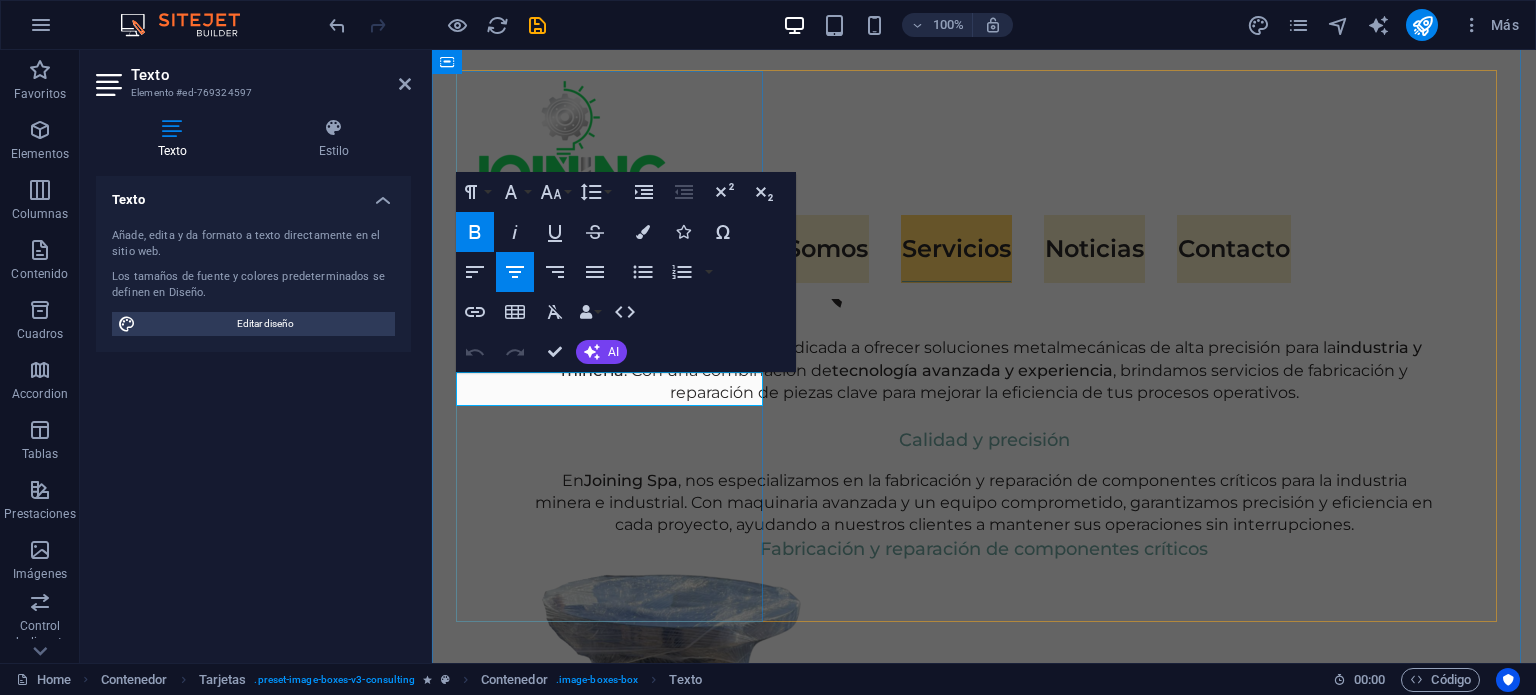 drag, startPoint x: 695, startPoint y: 383, endPoint x: 527, endPoint y: 391, distance: 168.19037 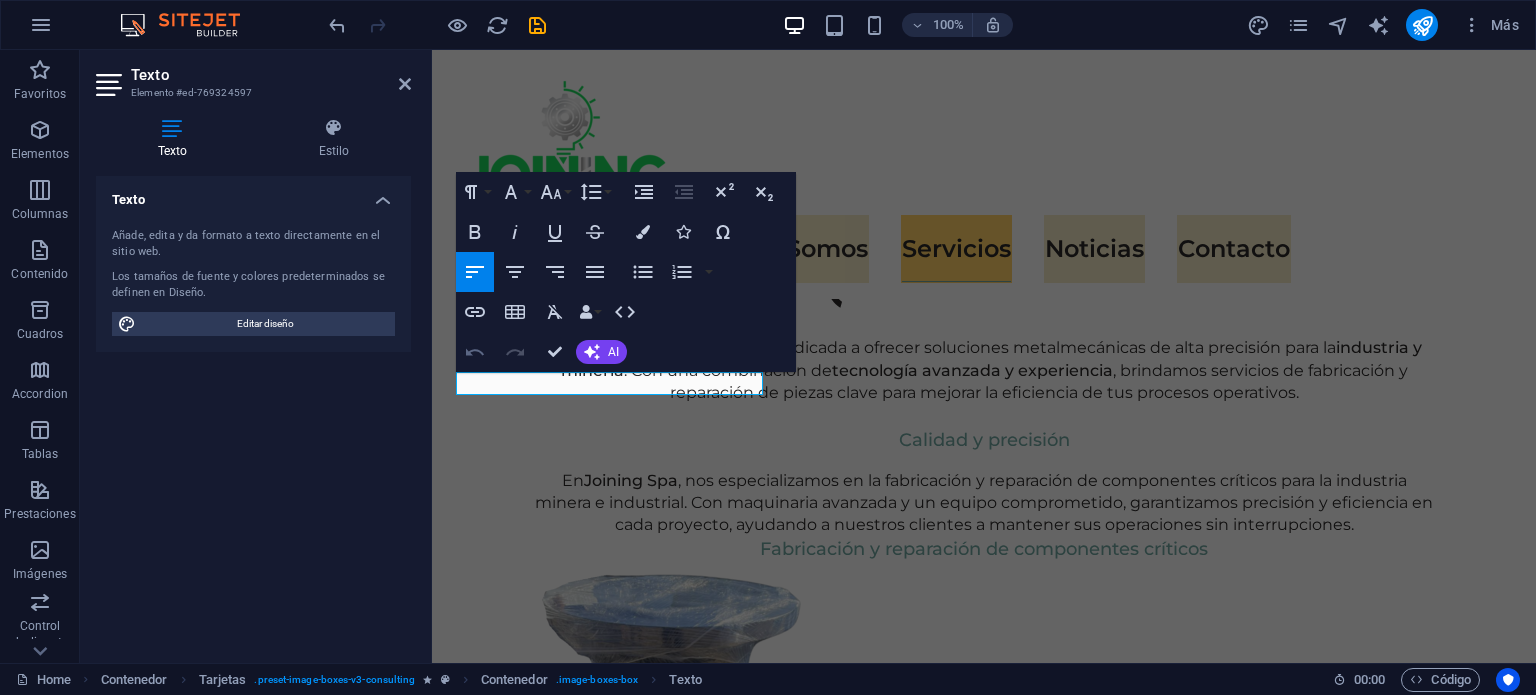 click 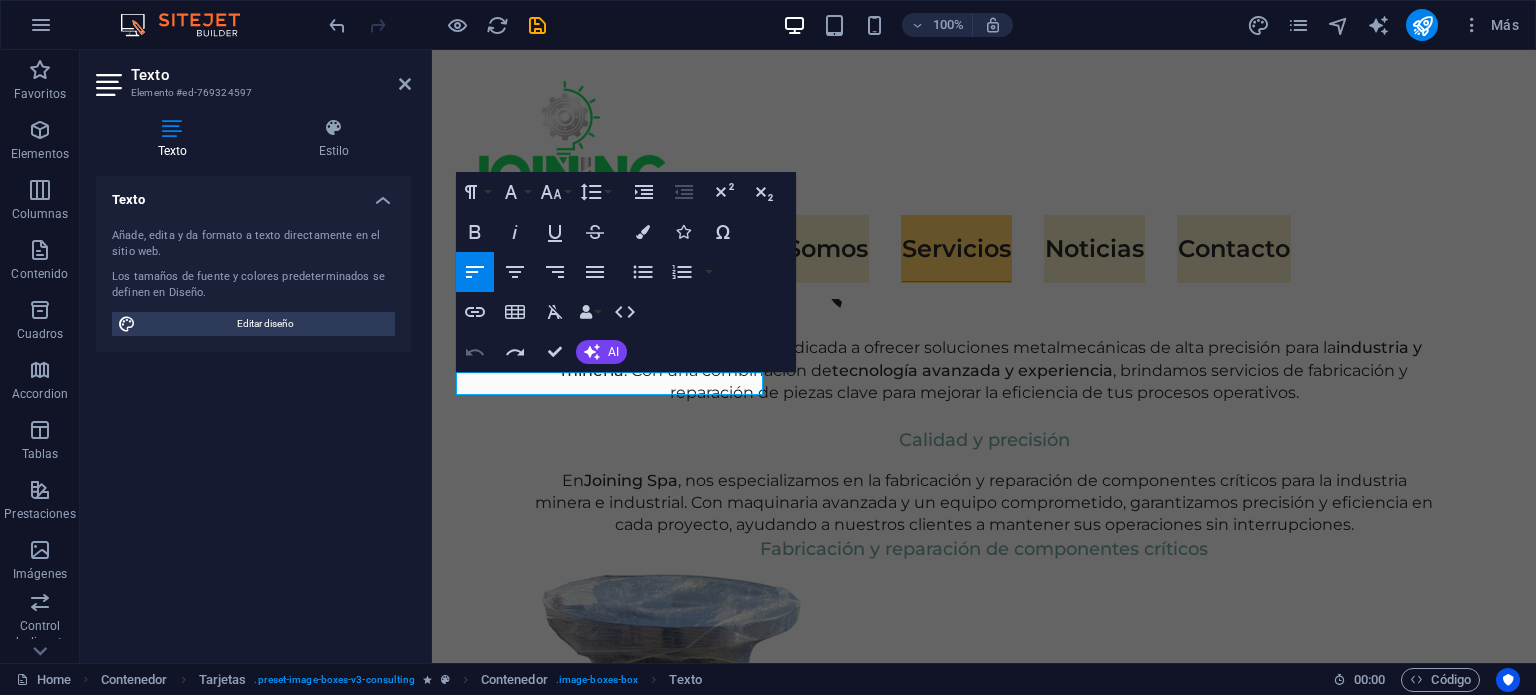 click 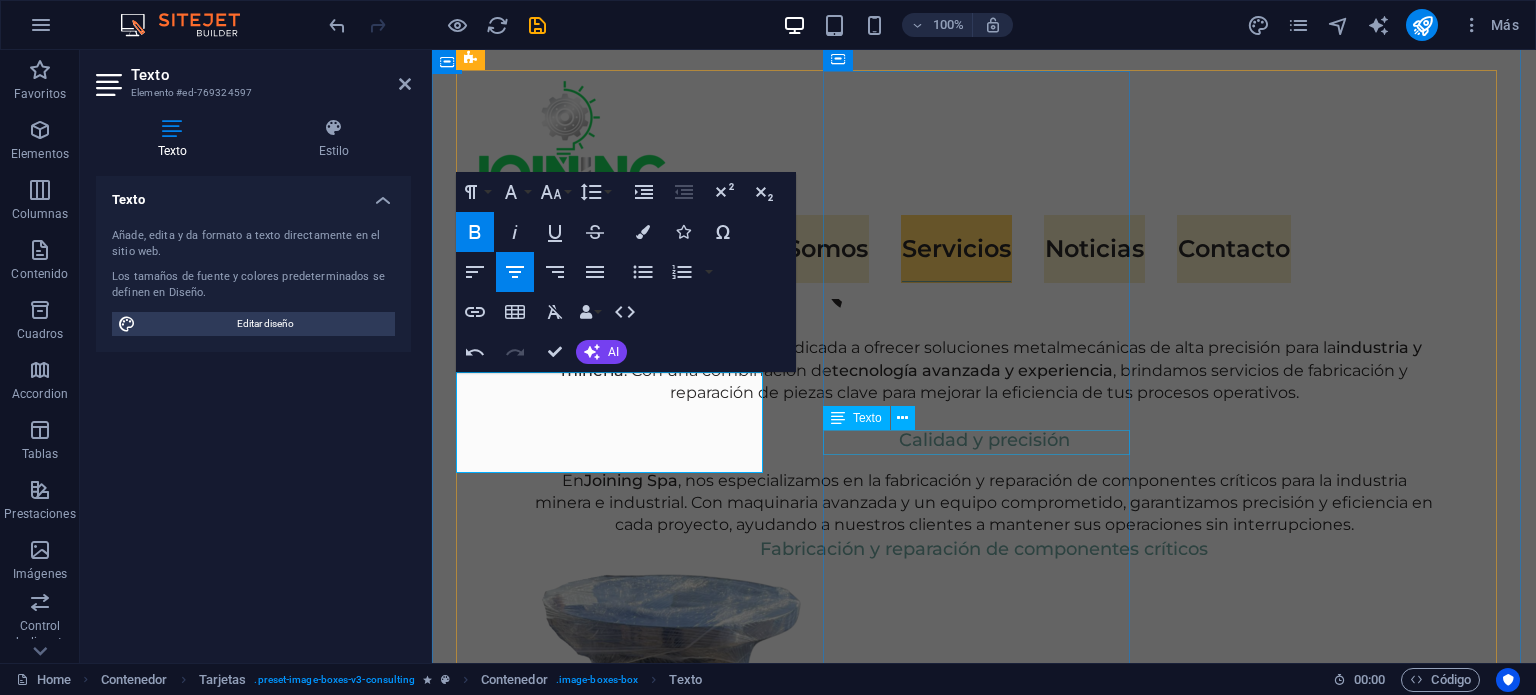 click on "Business Analyst" at bounding box center (612, 2353) 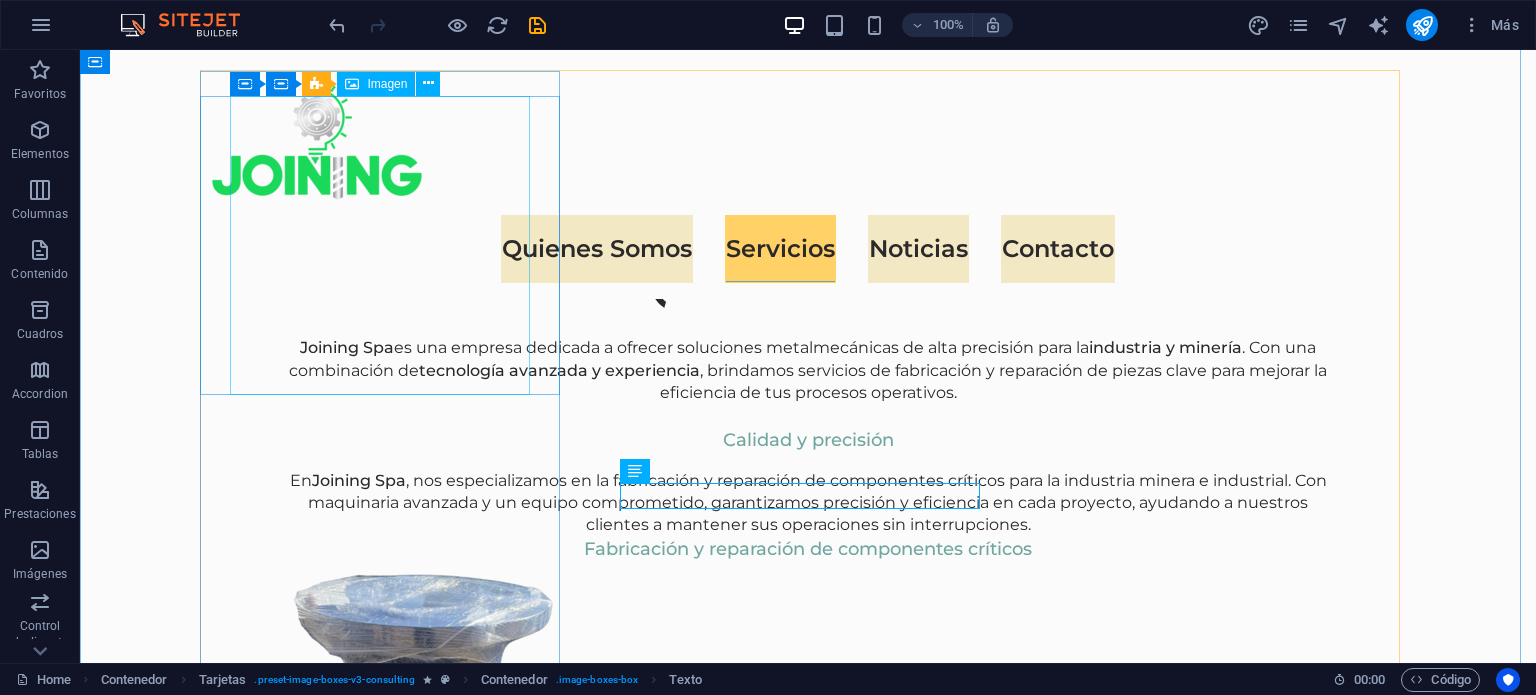click at bounding box center [388, 1523] 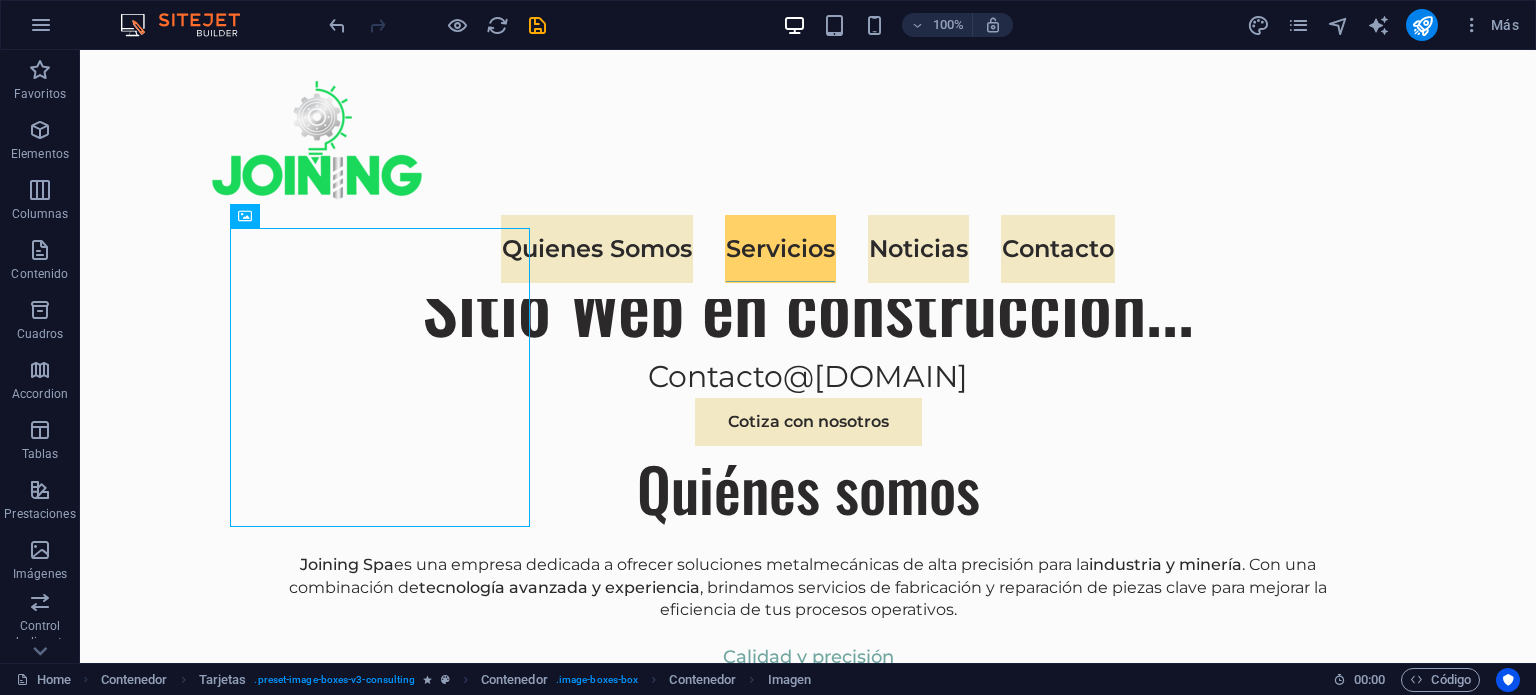 scroll, scrollTop: 1979, scrollLeft: 0, axis: vertical 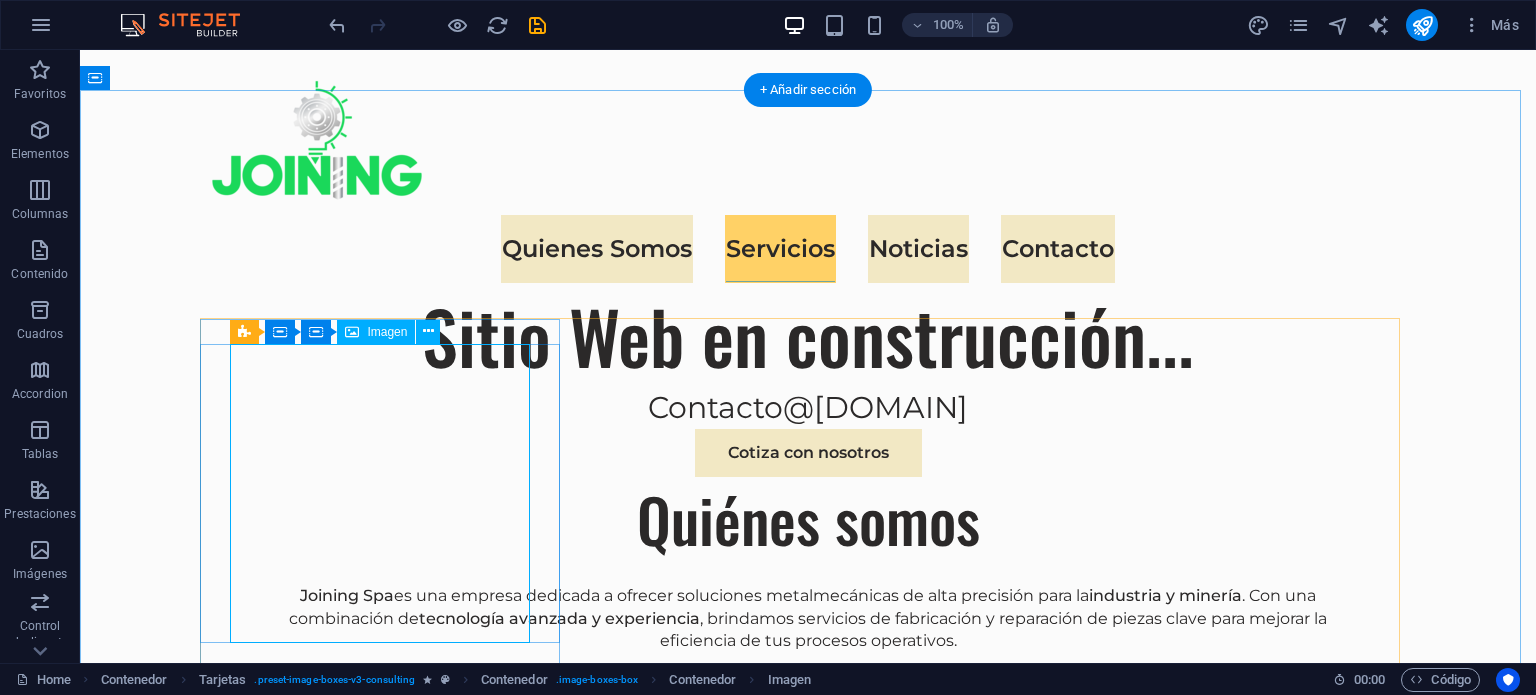 click at bounding box center [388, 1771] 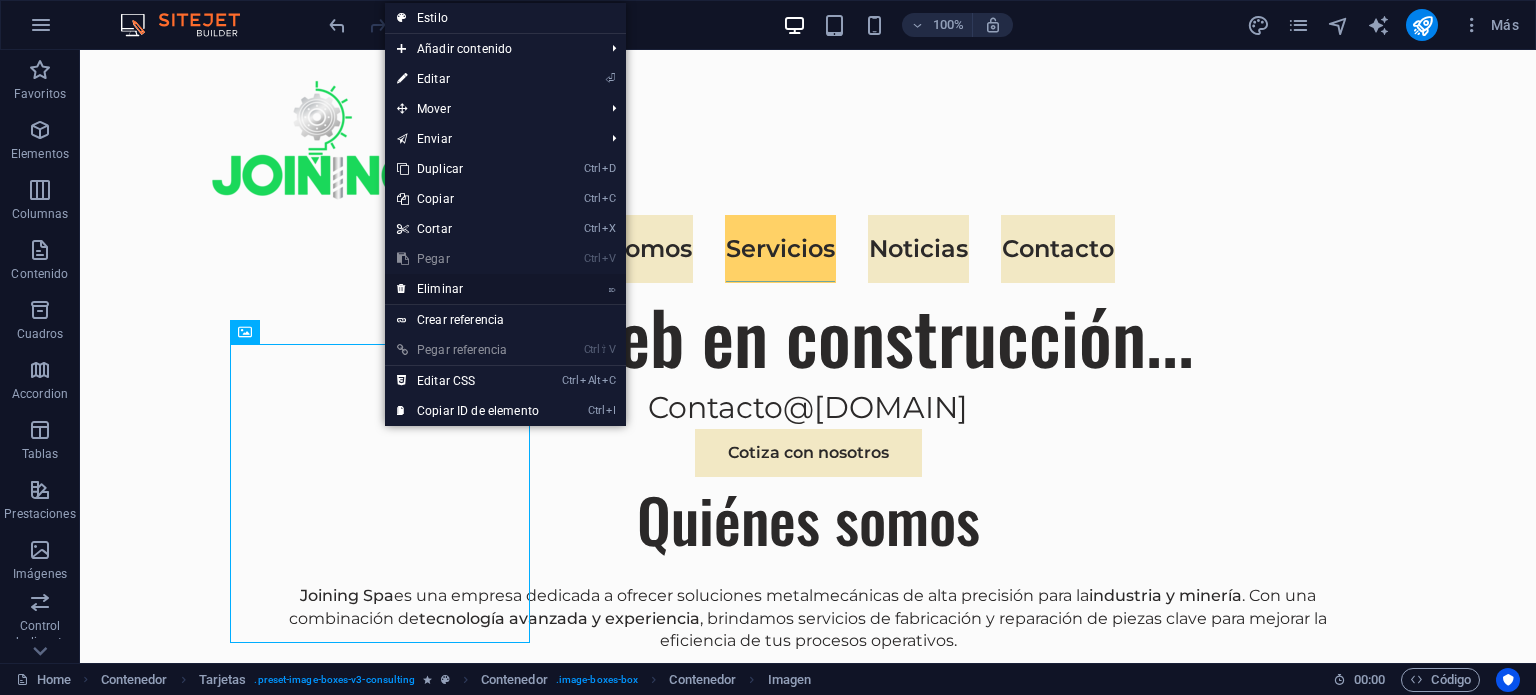 click on "⌦  Eliminar" at bounding box center (468, 289) 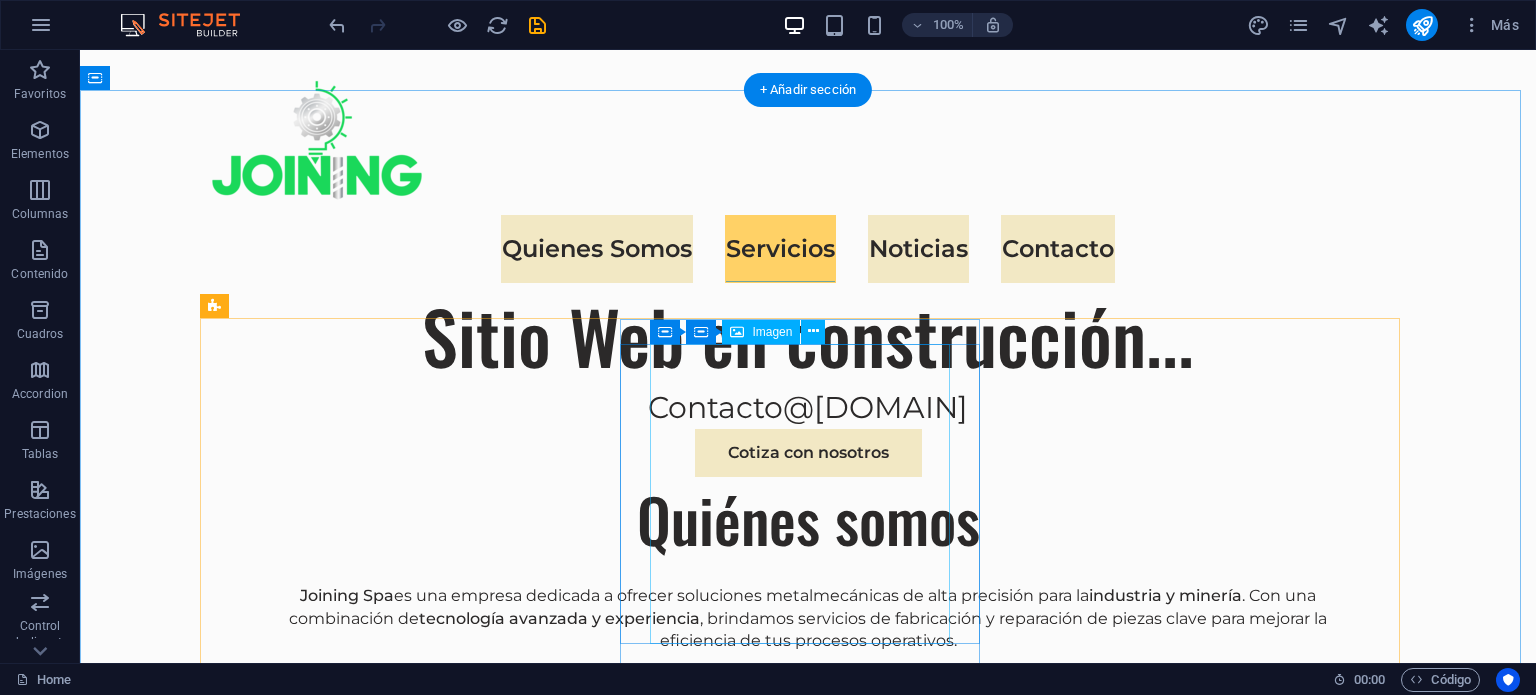 click at bounding box center [388, 2303] 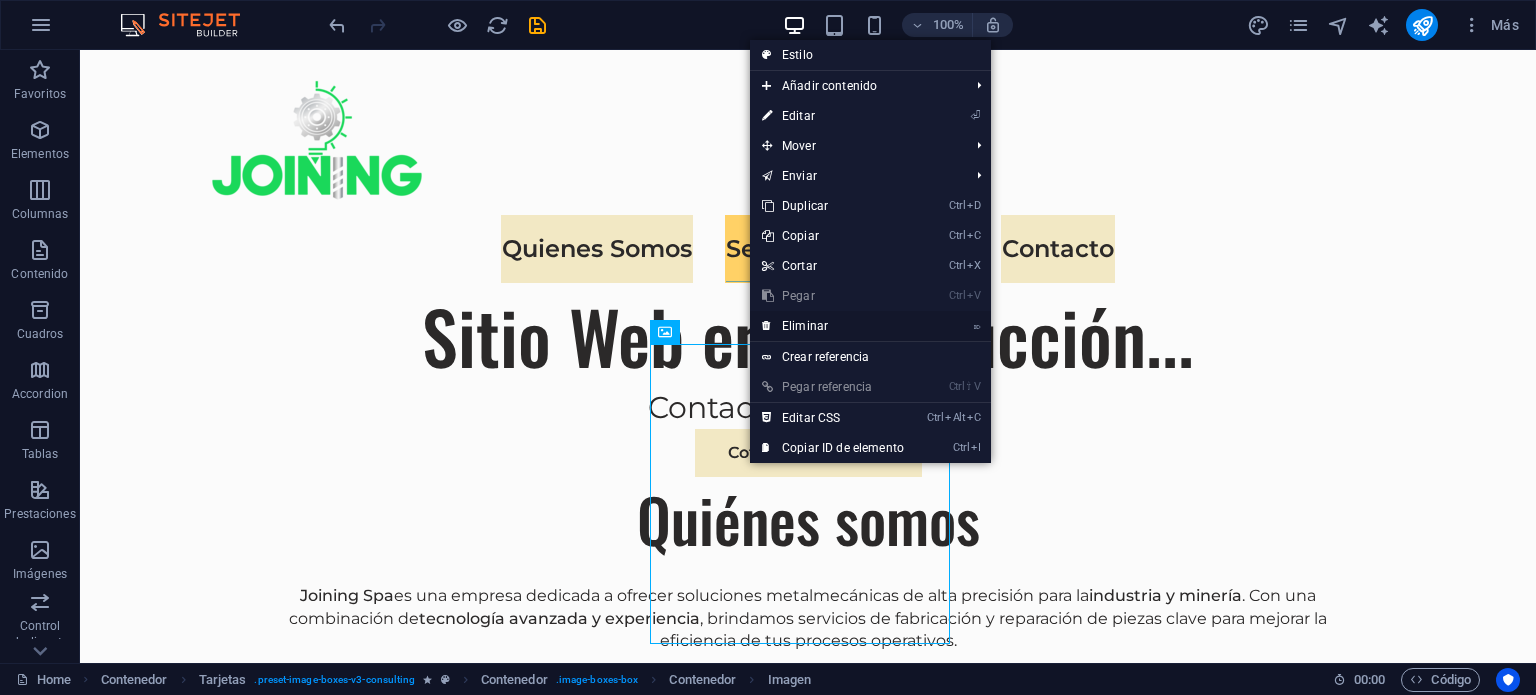 click on "⌦  Eliminar" at bounding box center (833, 326) 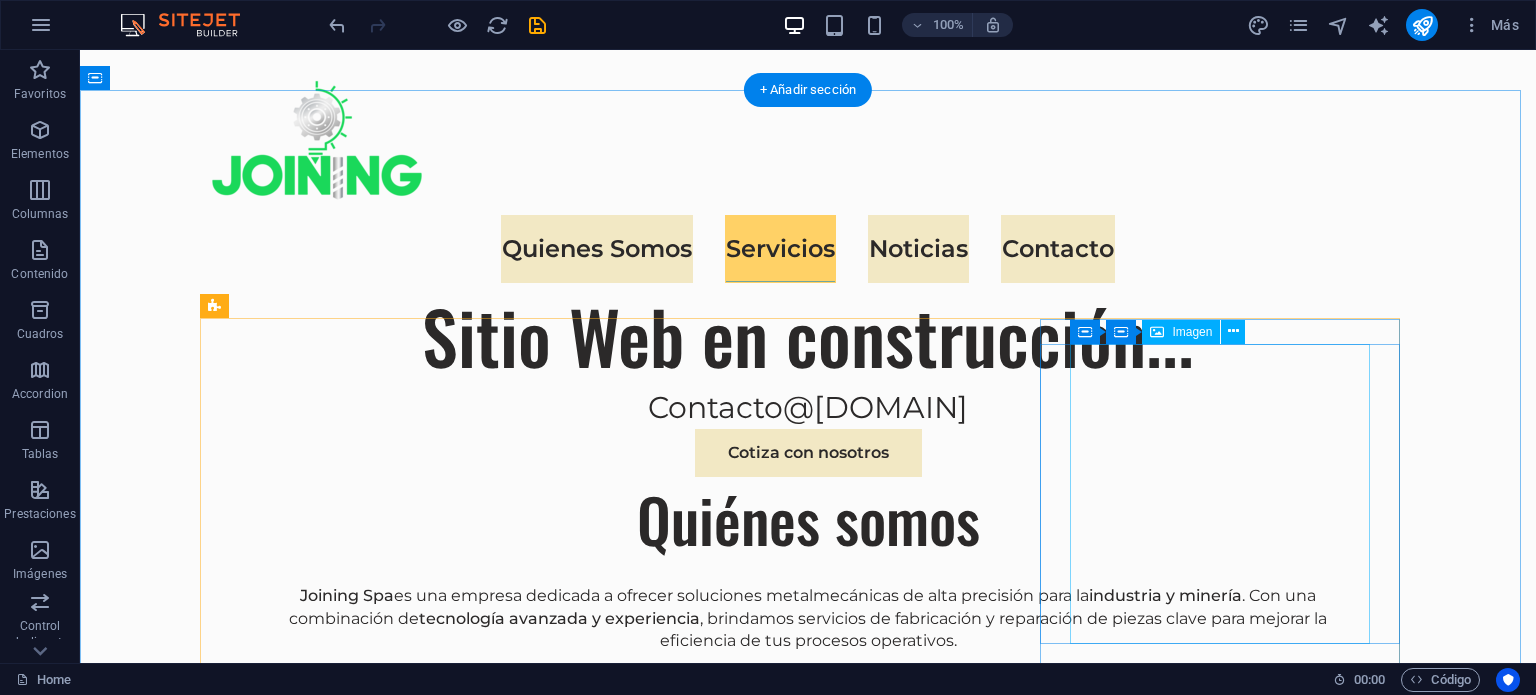 click at bounding box center (388, 2767) 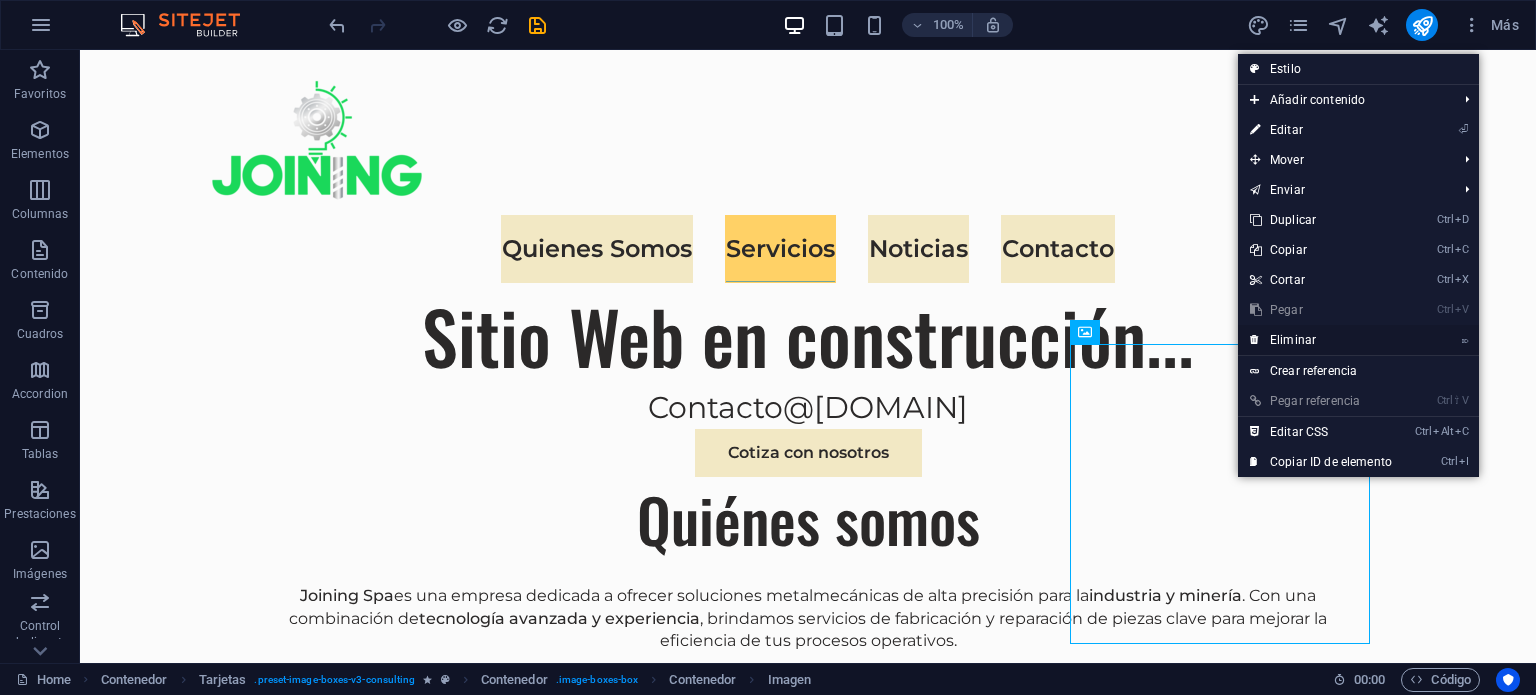 click on "⌦  Eliminar" at bounding box center [1321, 340] 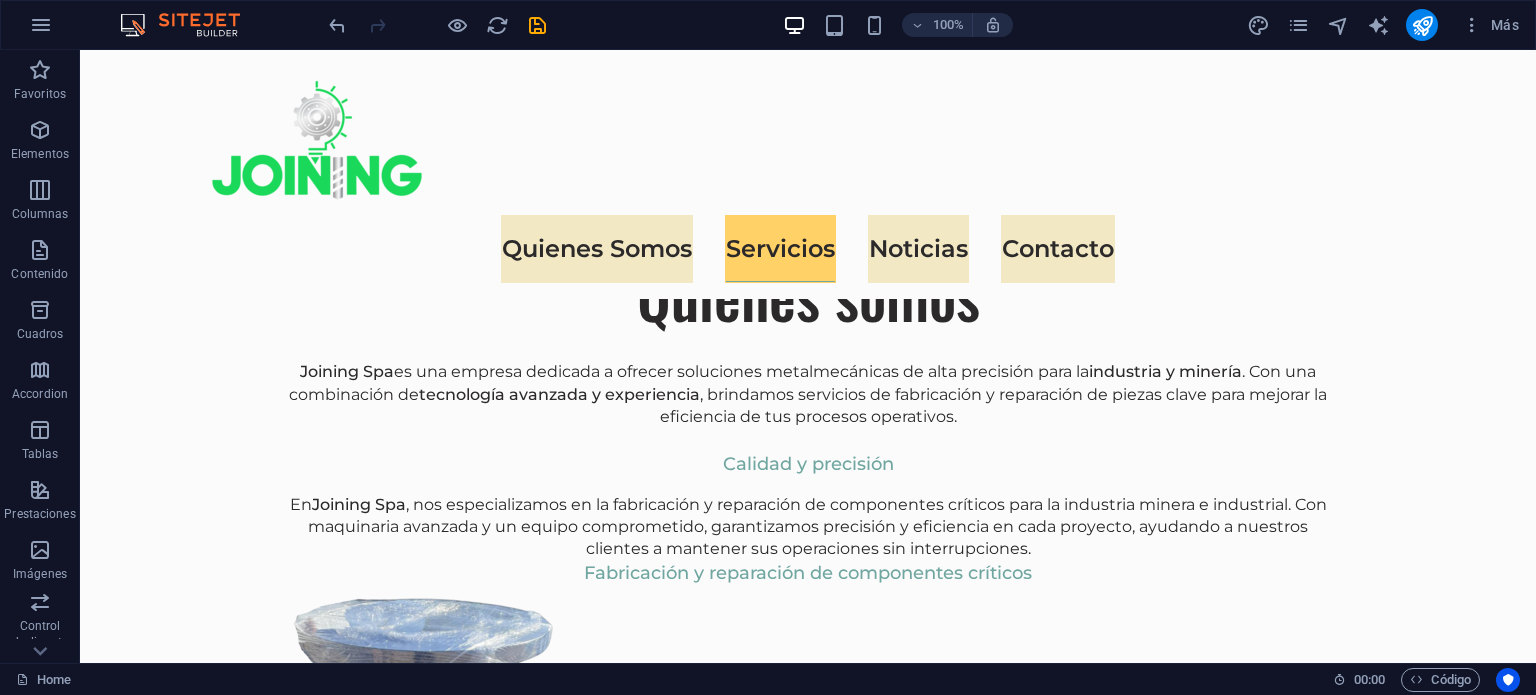 scroll, scrollTop: 2224, scrollLeft: 0, axis: vertical 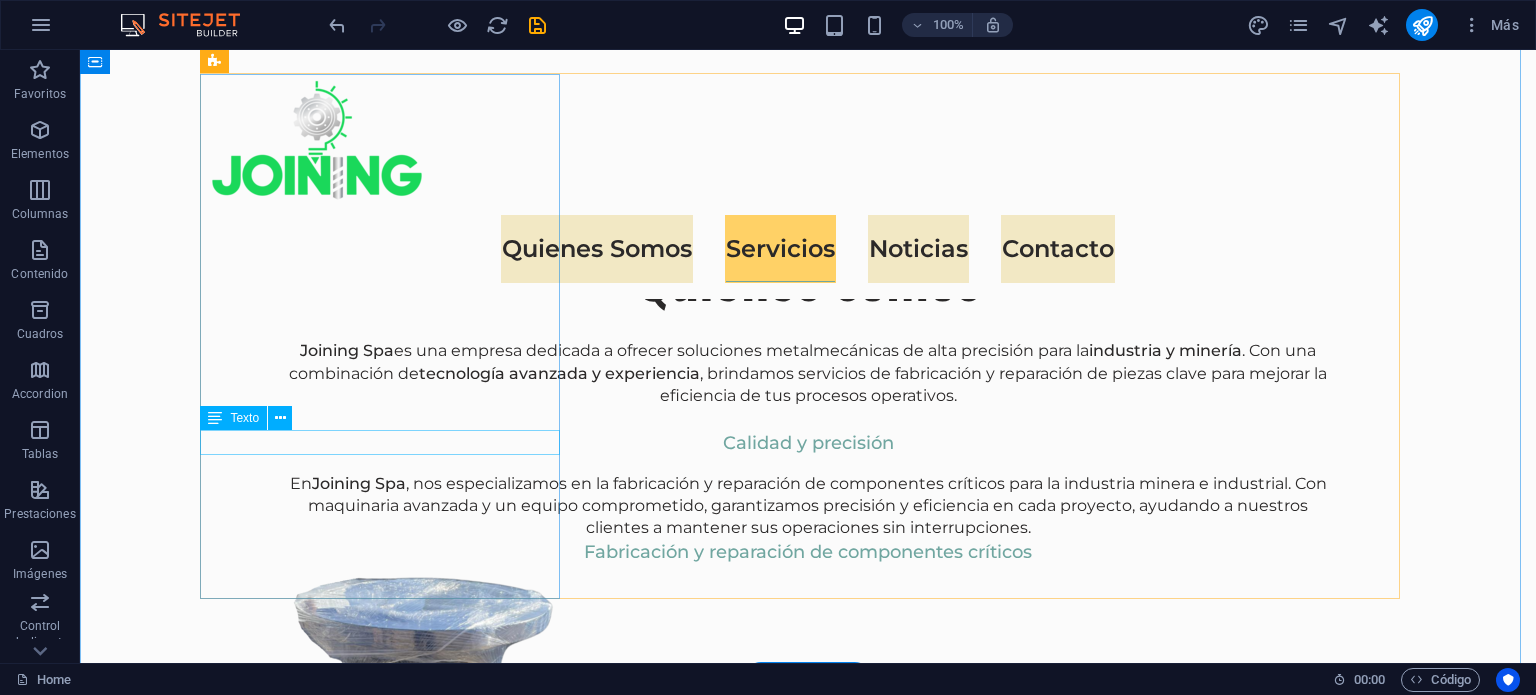 click on "Sustainable Advisor" at bounding box center [388, 1721] 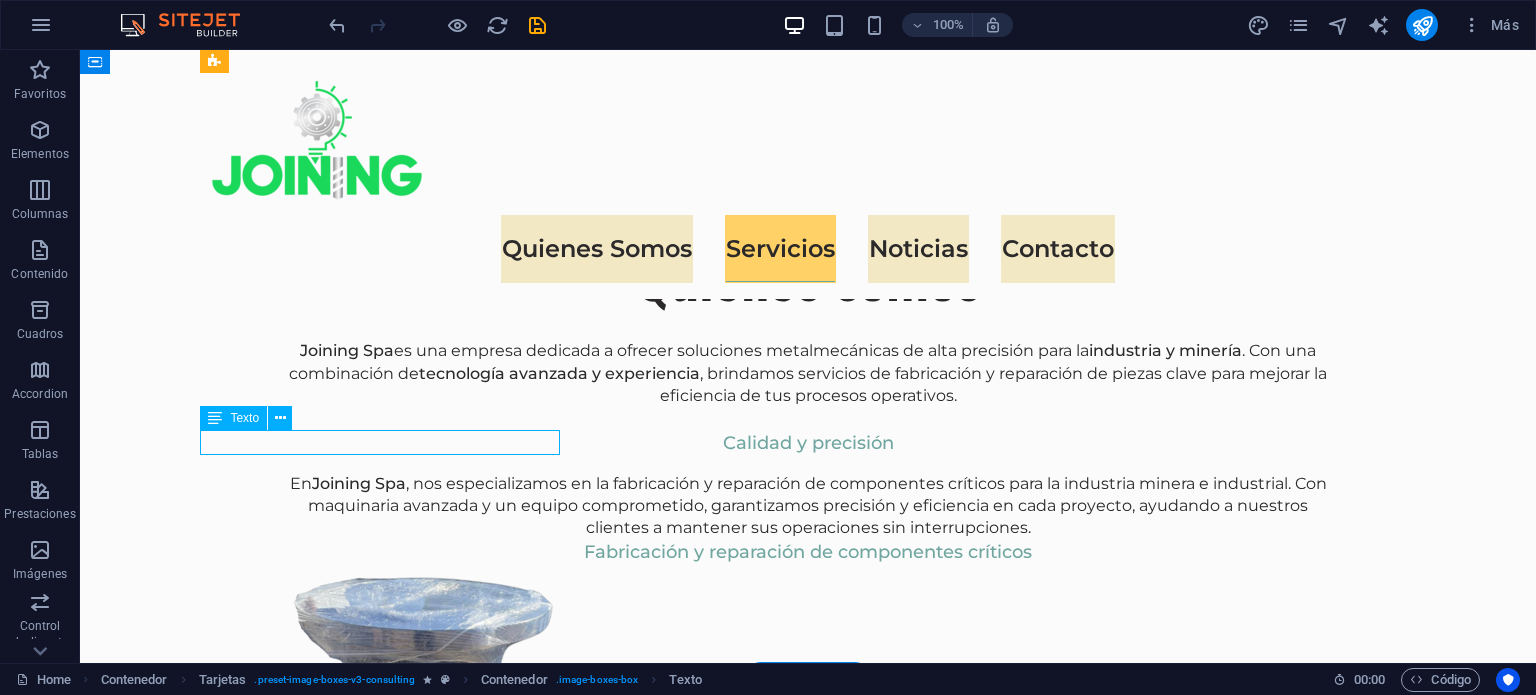 click on "Sustainable Advisor" at bounding box center (388, 1721) 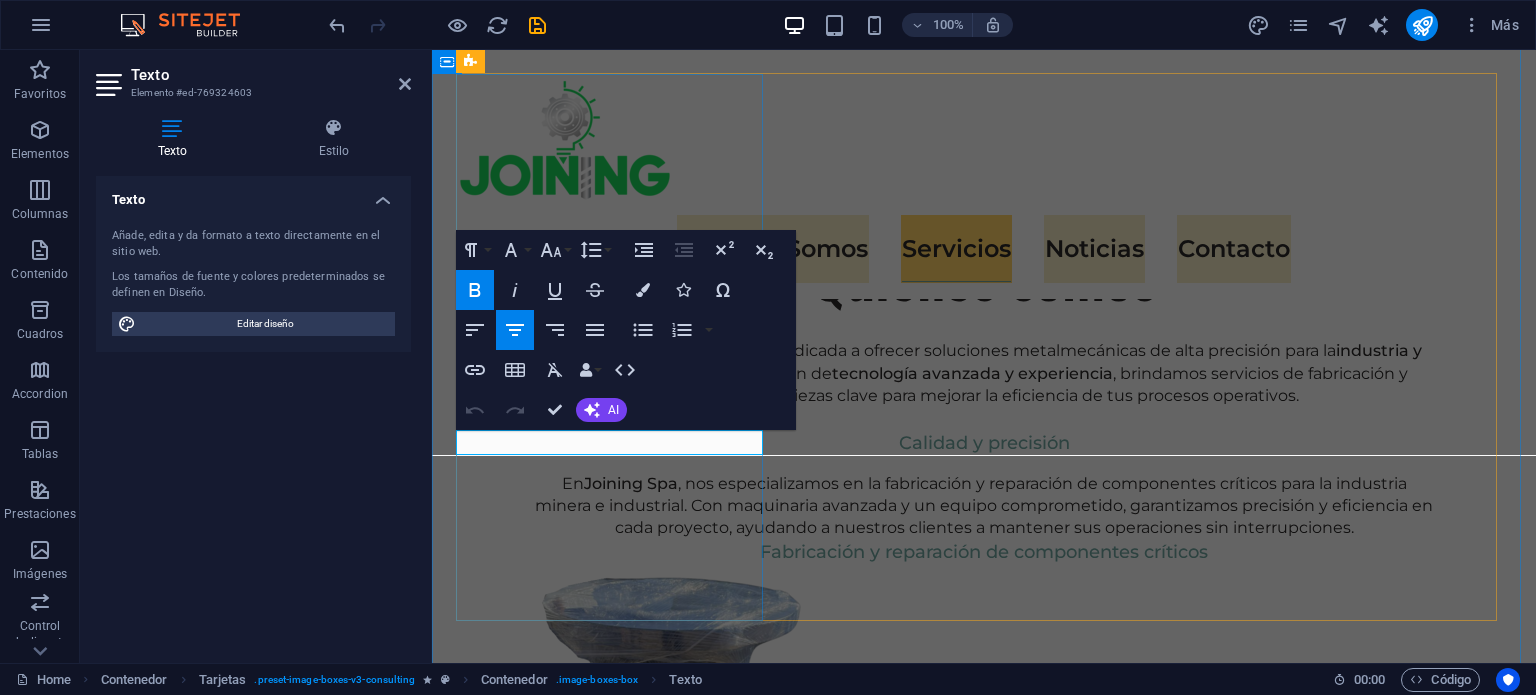 click on "Sustainable Advisor" at bounding box center [612, 1721] 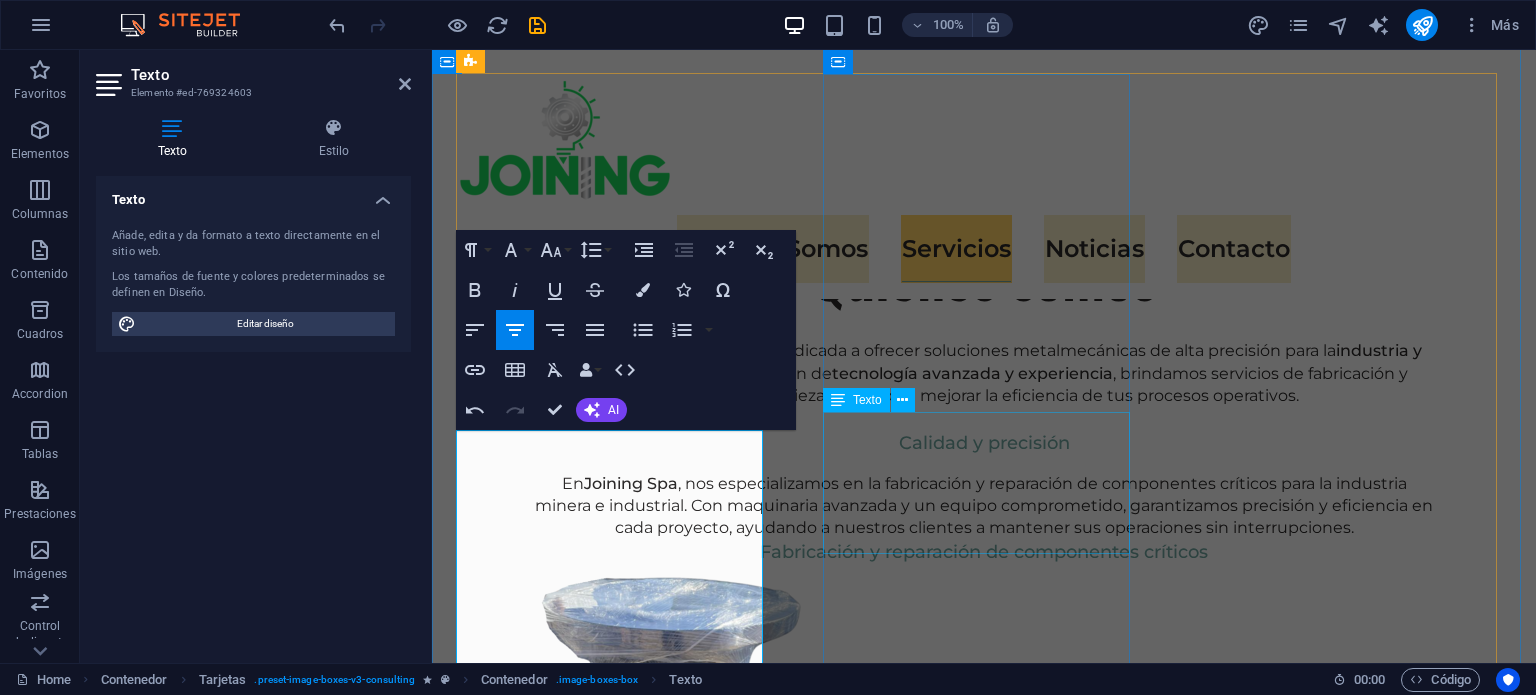 click on "Our Business Analyst extracts insights from data, helping clients make informed decisions and optimize strategies." at bounding box center (612, 2537) 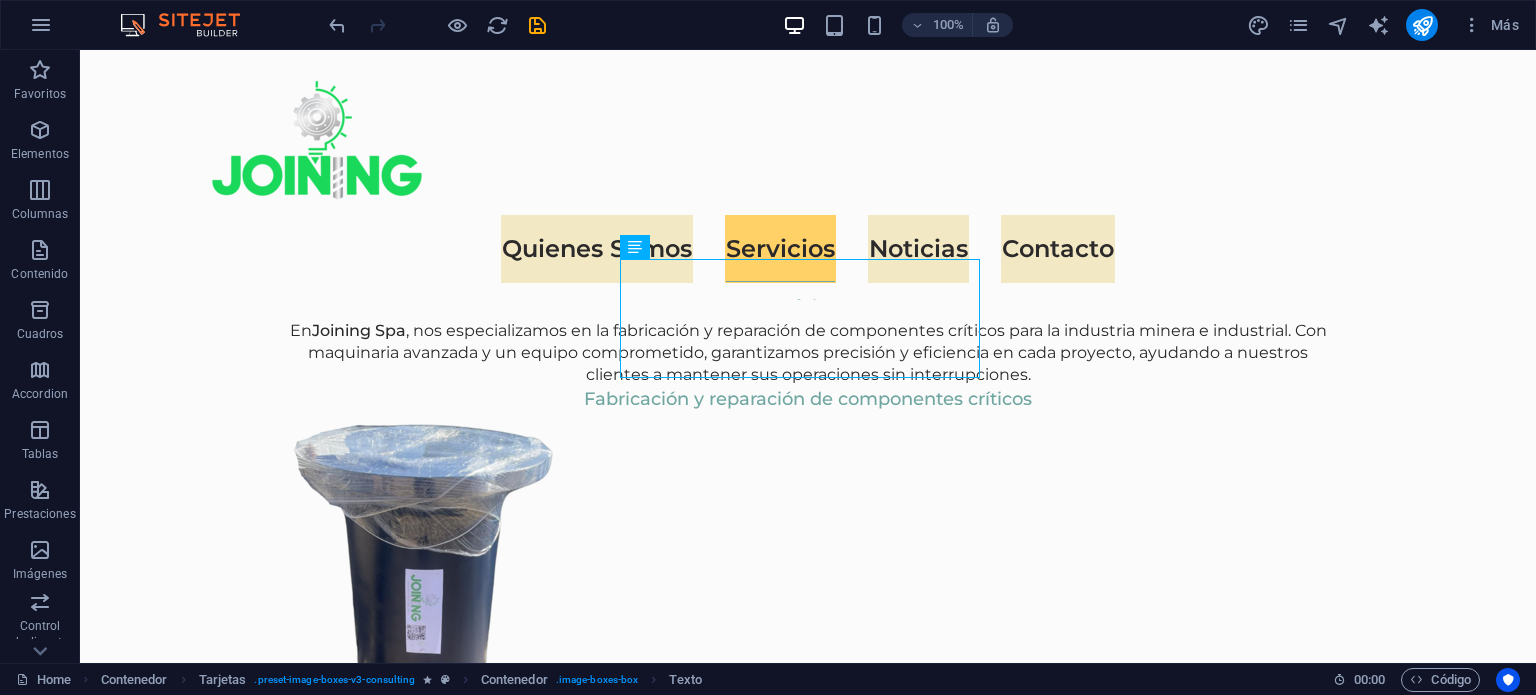 scroll, scrollTop: 2367, scrollLeft: 0, axis: vertical 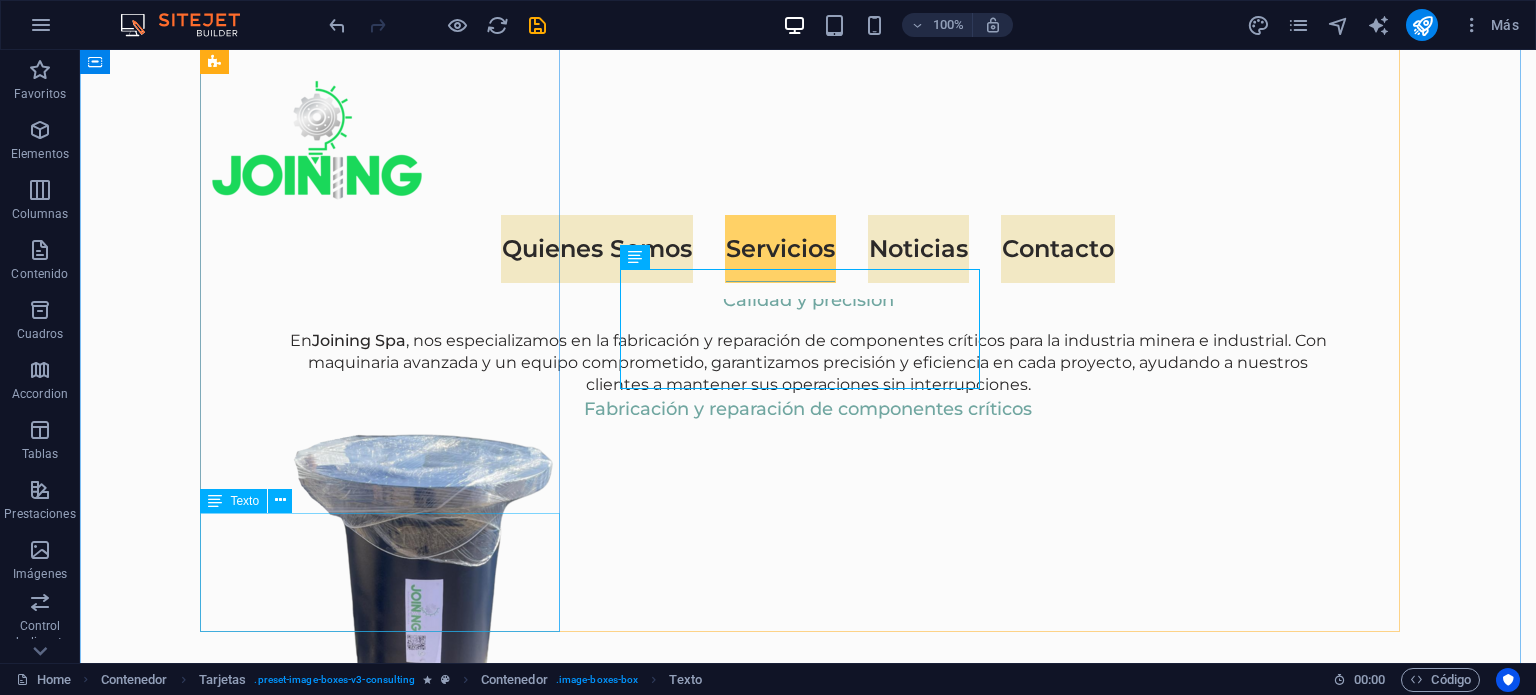 click on "Our Sustainable Advisor specializes in sustainable energy solutions, guiding clients toward eco-friendly and successful practices." at bounding box center [388, 1852] 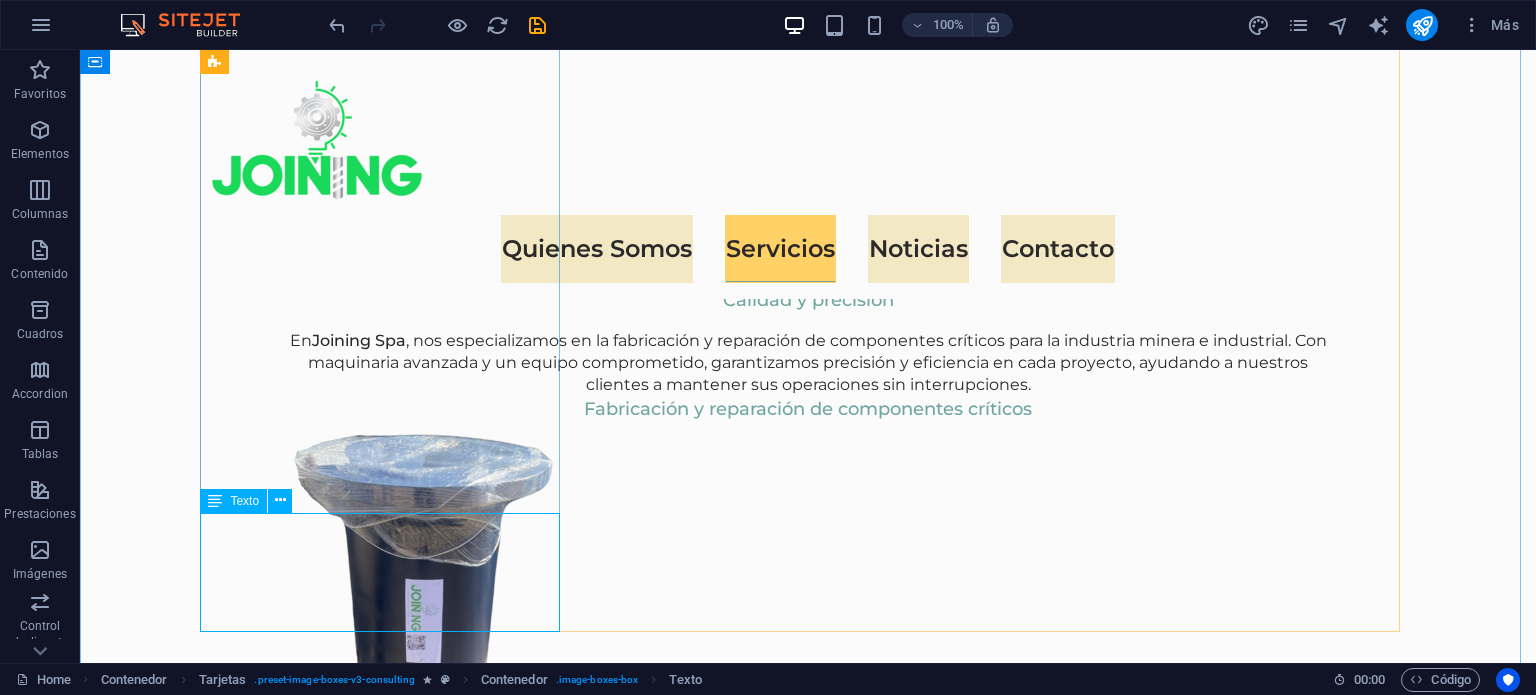click on "Our Sustainable Advisor specializes in sustainable energy solutions, guiding clients toward eco-friendly and successful practices." at bounding box center (388, 1852) 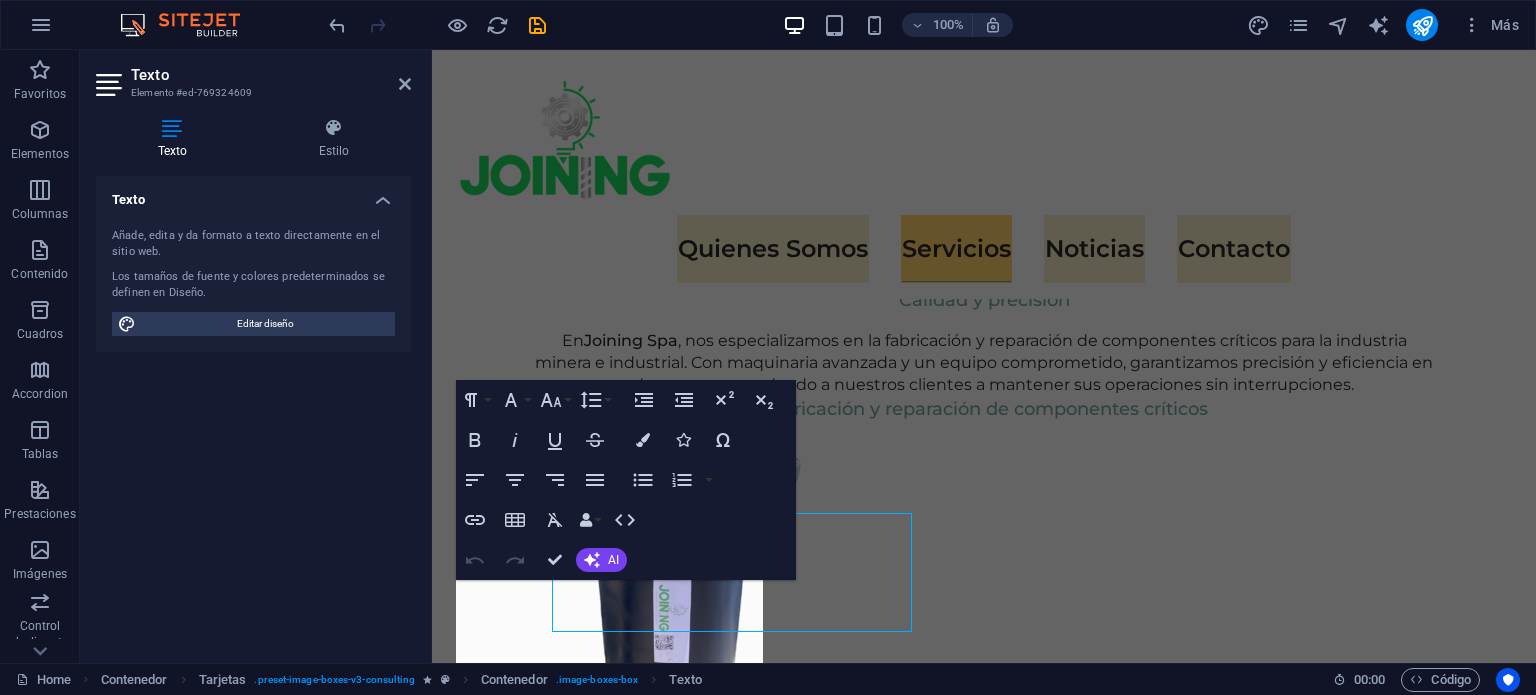click on "Texto Añade, edita y da formato a texto directamente en el sitio web. Los tamaños de fuente y colores predeterminados se definen en Diseño. Editar diseño Alineación Alineado a la izquierda Centrado Alineado a la derecha" at bounding box center [253, 411] 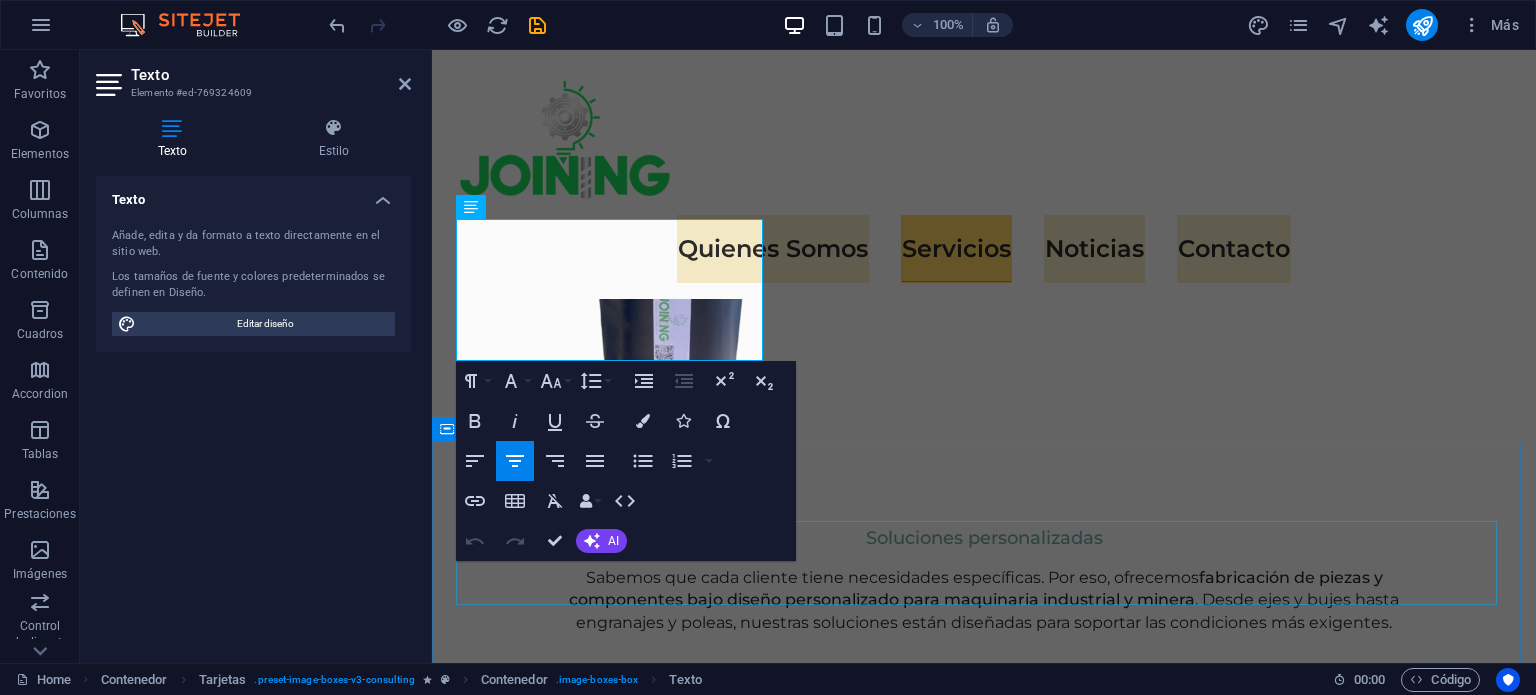 scroll, scrollTop: 2728, scrollLeft: 0, axis: vertical 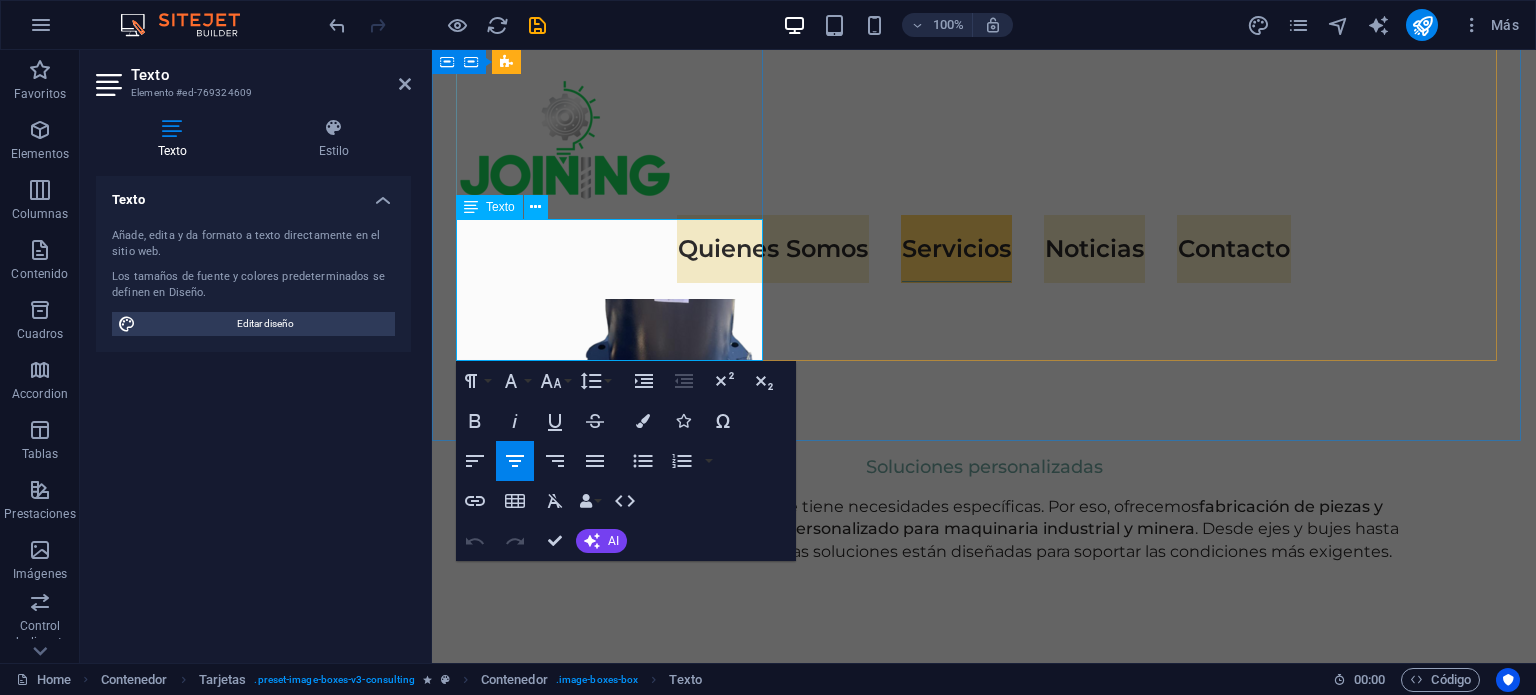drag, startPoint x: 506, startPoint y: 592, endPoint x: 736, endPoint y: 331, distance: 347.88074 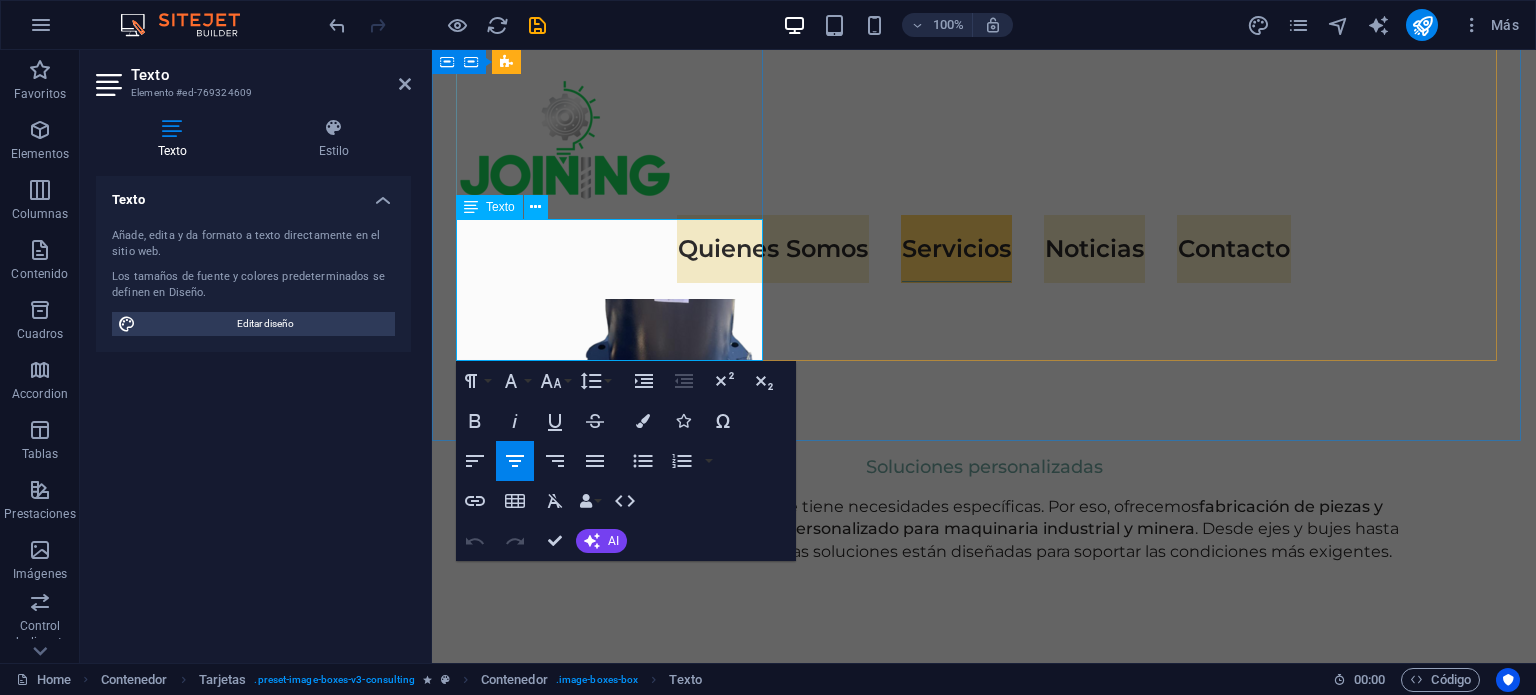 click on "Our Sustainable Advisor specializes in sustainable energy solutions, guiding clients toward eco-friendly and successful practices." at bounding box center (612, 1546) 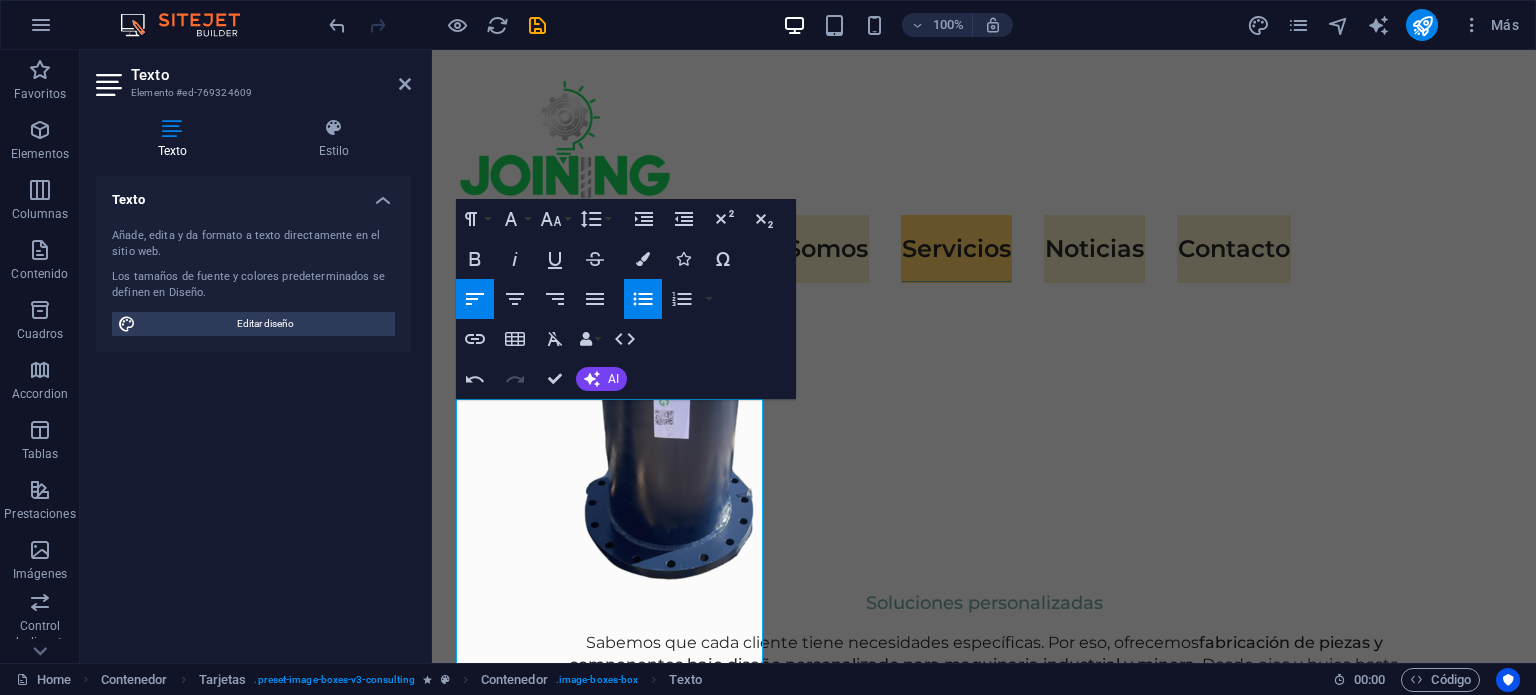 scroll, scrollTop: 2604, scrollLeft: 0, axis: vertical 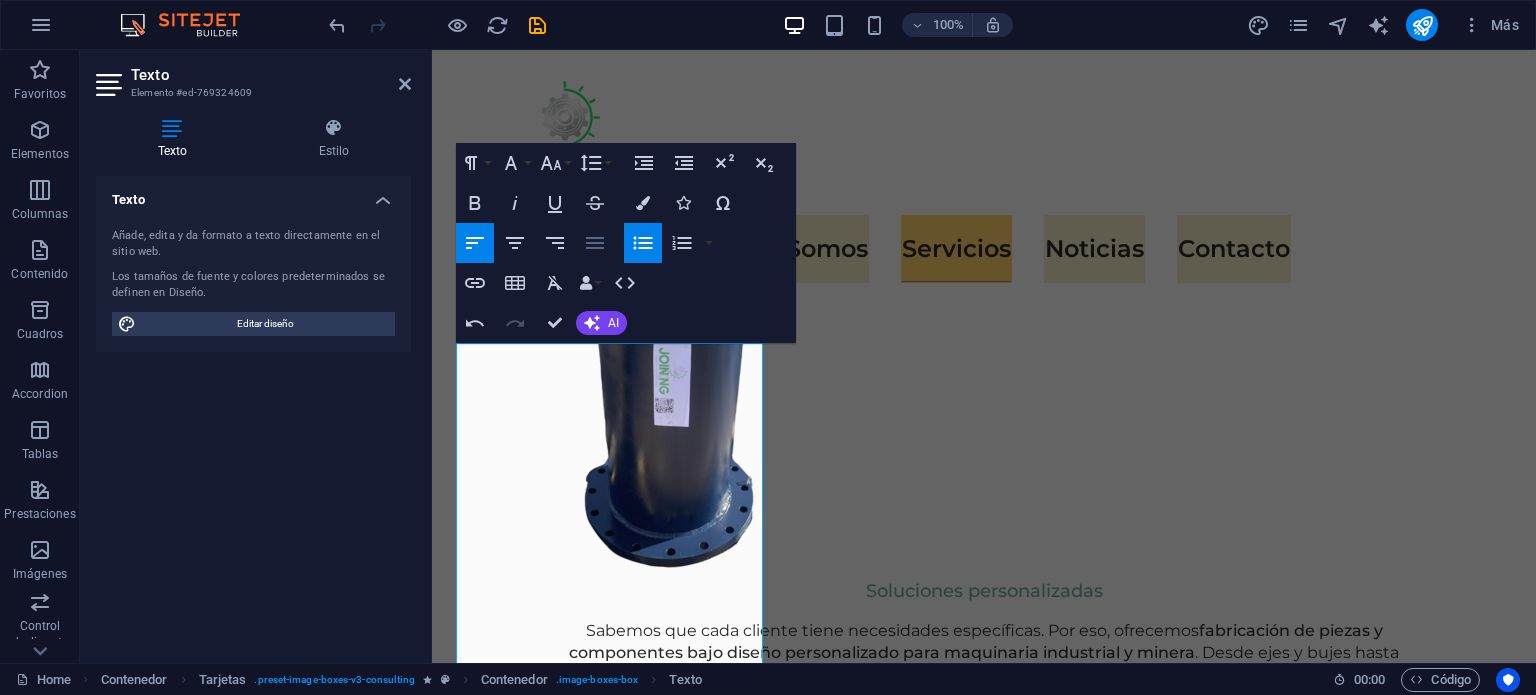 click 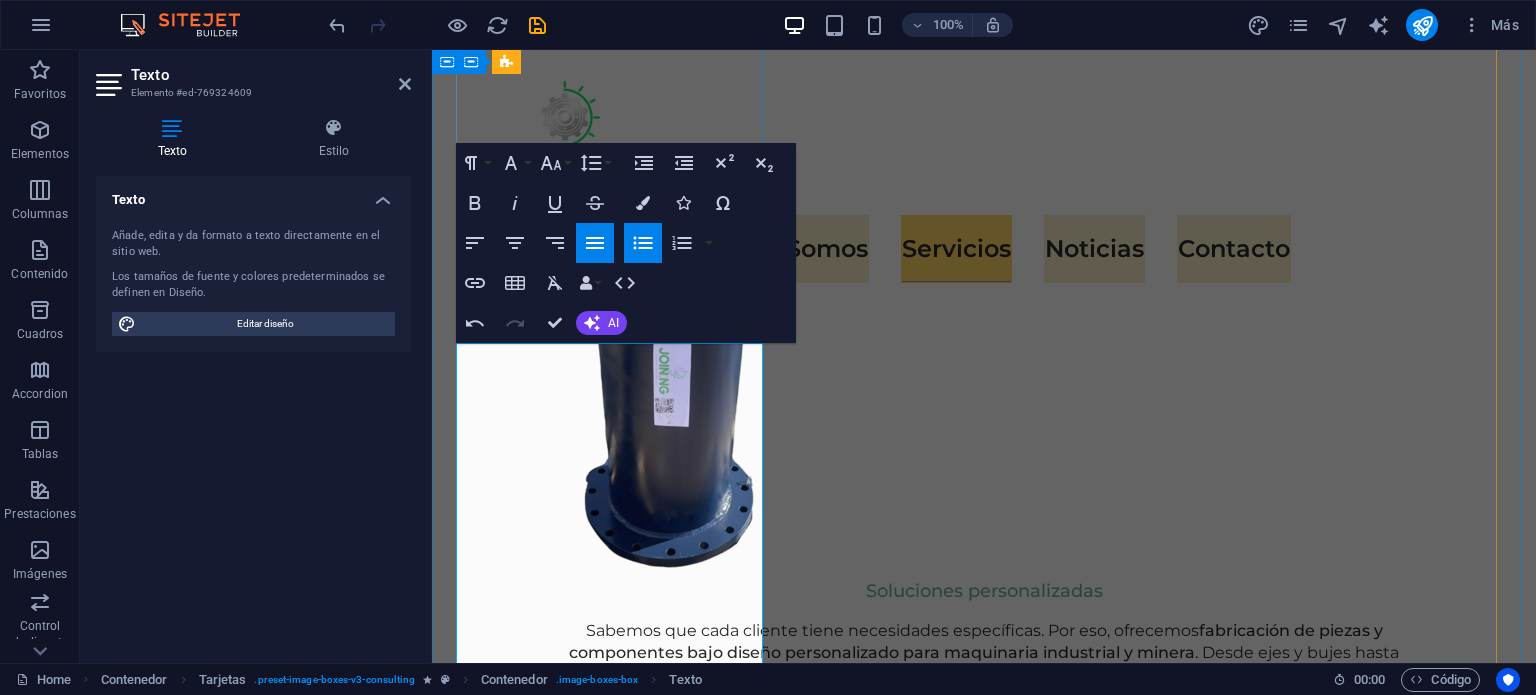 drag, startPoint x: 714, startPoint y: 650, endPoint x: 488, endPoint y: 336, distance: 386.87466 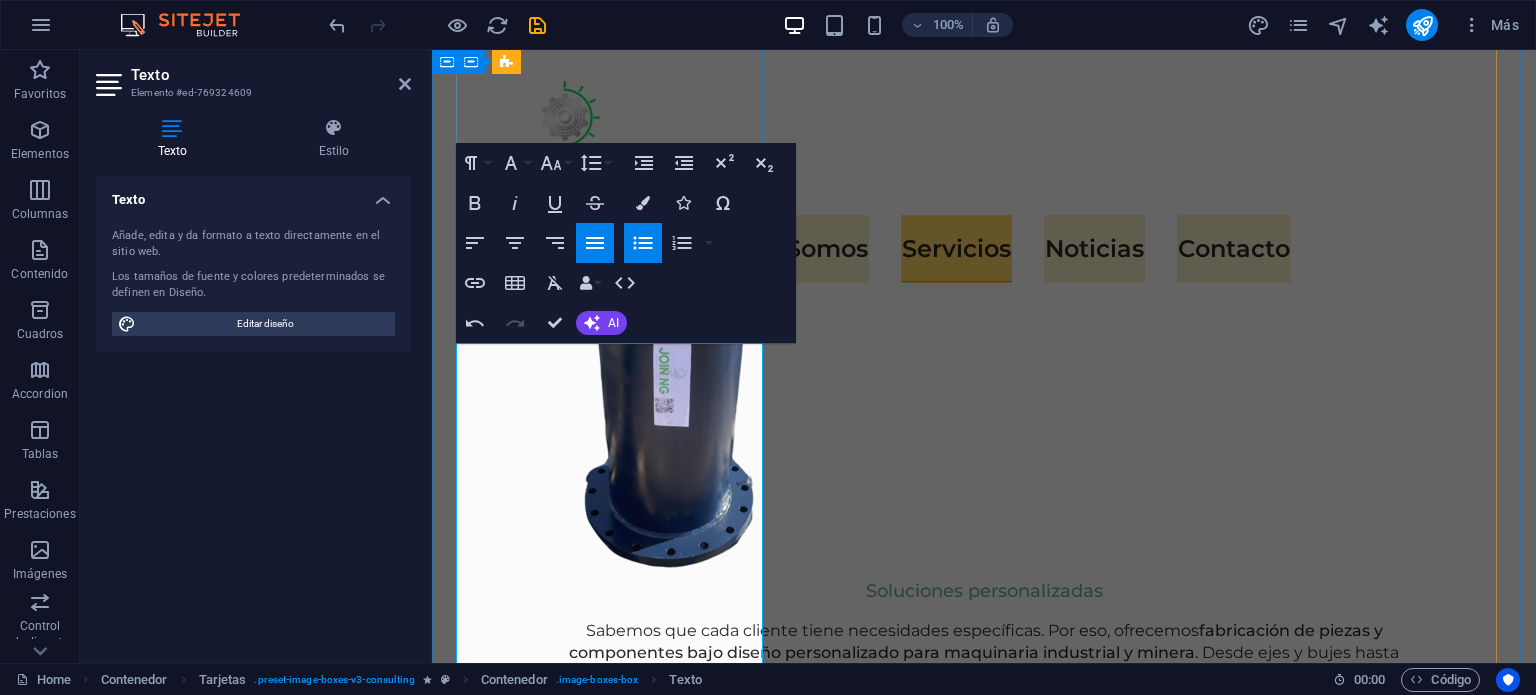 click on "Suelta el contenido aquí o  Añadir elementos  Pegar portapapeles Barrenado y Recuperación de componentes Nuestra tecnología avanzada de barrenado portátil con relleno automático permite recuperar y restaurar componentes críticos de maquinaria pesada y equipos industriales. Este servicio asegura una mayor durabilidad de piezas sometidas a desgaste intenso y prolonga la vida útil de sus activos. Recuperación de alojamientos desgastados en maquinaria pesada. Relleno y ajuste de rodillos, ejes y pasadores sometidos a altas cargas. Reparación de piezas críticas en tolvas de camiones, brazos de grúa y componentes de alto desgaste. Servicio en terreno o en taller, adaptándonos a las necesidades del cliente." at bounding box center [612, 1469] 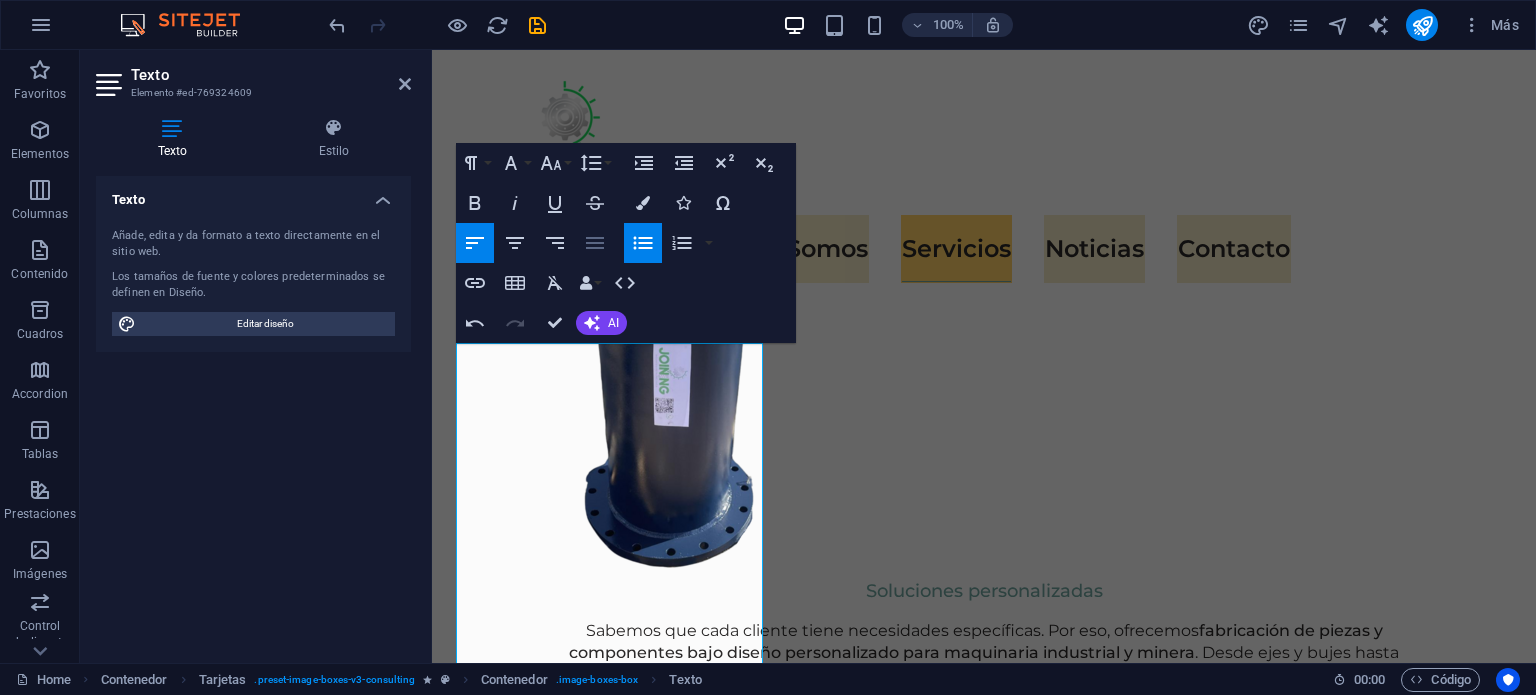 click 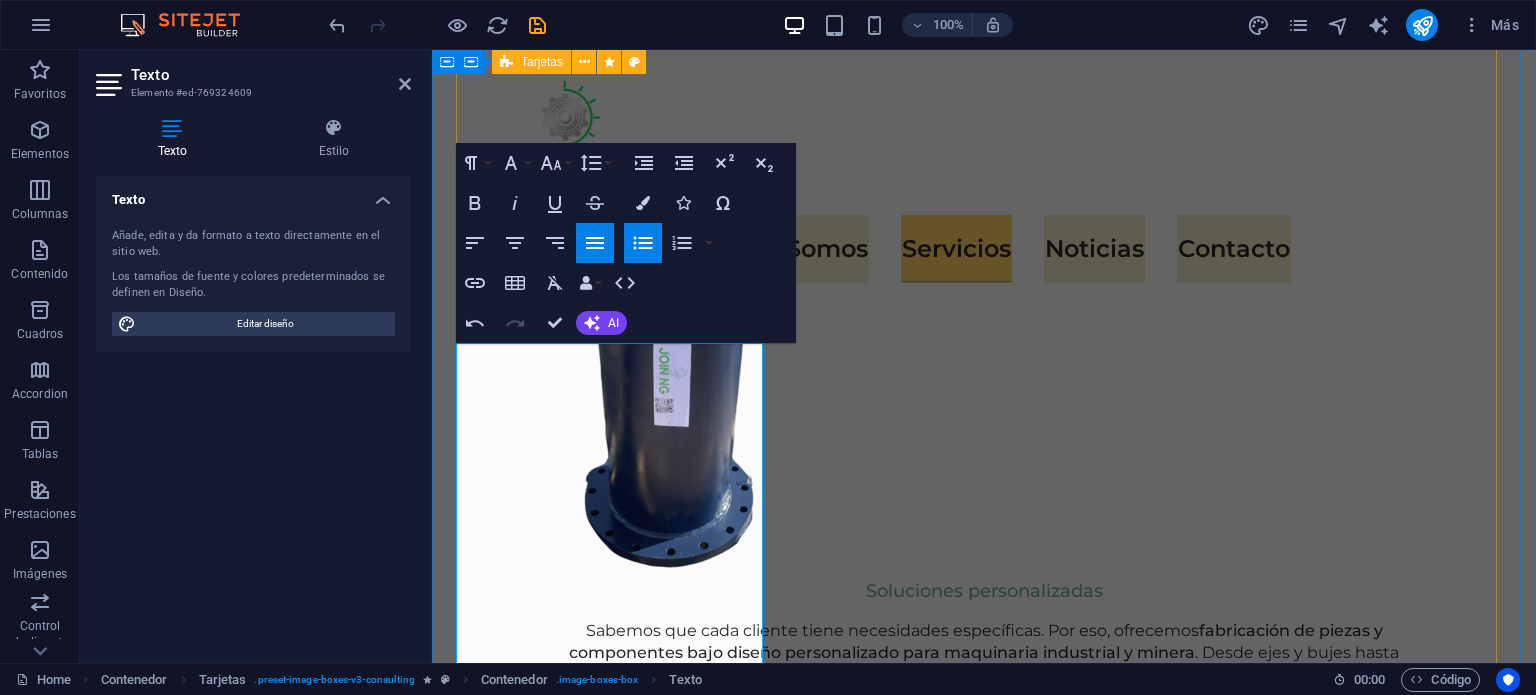 click on "Suelta el contenido aquí o  Añadir elementos  Pegar portapapeles Barrenado y Recuperación de componentes Nuestra tecnología avanzada de barrenado portátil con relleno automático permite recuperar y restaurar componentes críticos de maquinaria pesada y equipos industriales. Este servicio asegura una mayor durabilidad de piezas sometidas a desgaste intenso y prolonga la vida útil de sus activos. Recuperación de alojamientos desgastados en maquinaria pesada. Relleno y ajuste de rodillos, ejes y pasadores sometidos a altas cargas. Reparación de piezas críticas en tolvas de camiones, brazos de grúa y componentes de alto desgaste. Servicio en terreno o en taller, adaptándonos a las necesidades del cliente. Suelta el contenido aquí o  Añadir elementos  Pegar portapapeles Benjamin Creek Business Analyst Our Business Analyst extracts insights from data, helping clients make informed decisions and optimize strategies. Suelta el contenido aquí o  Añadir elementos  Pegar portapapeles Margaret Smith" at bounding box center (984, 1955) 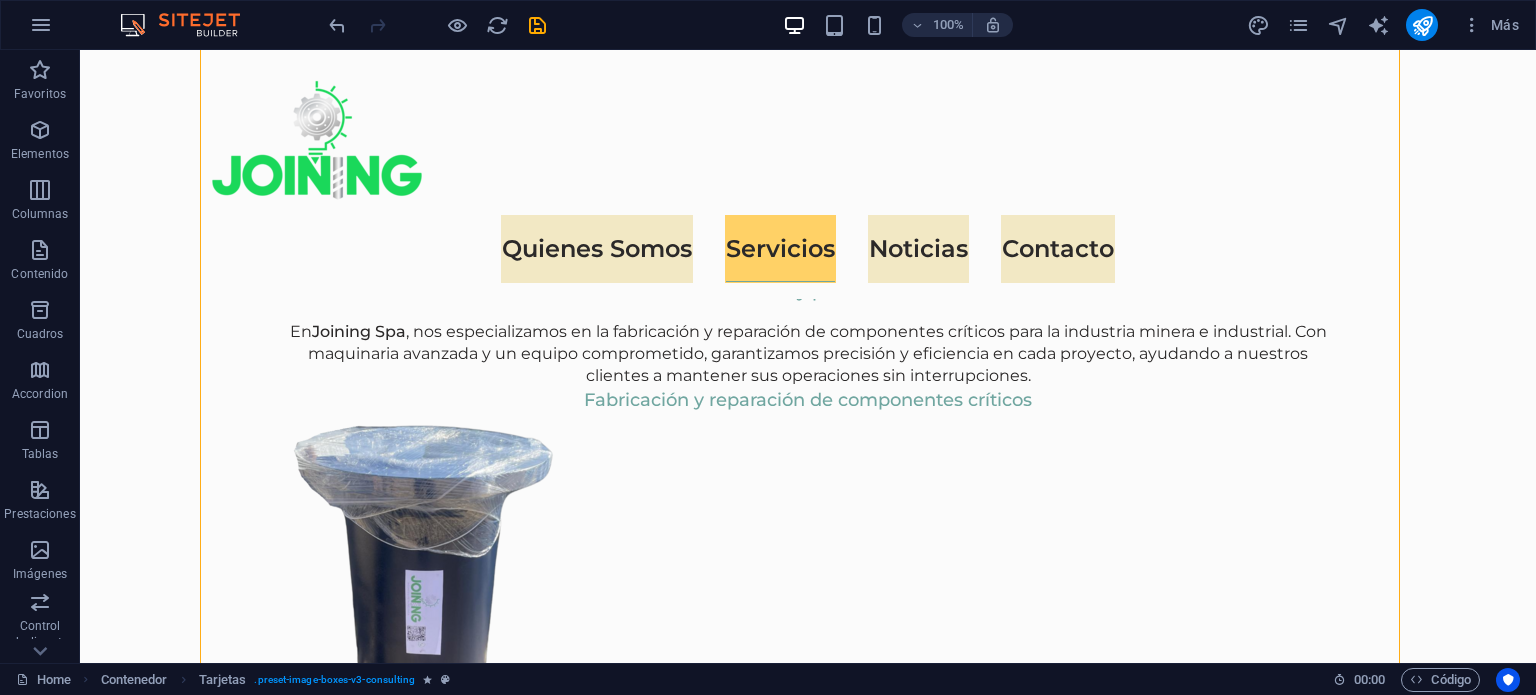 scroll, scrollTop: 2399, scrollLeft: 0, axis: vertical 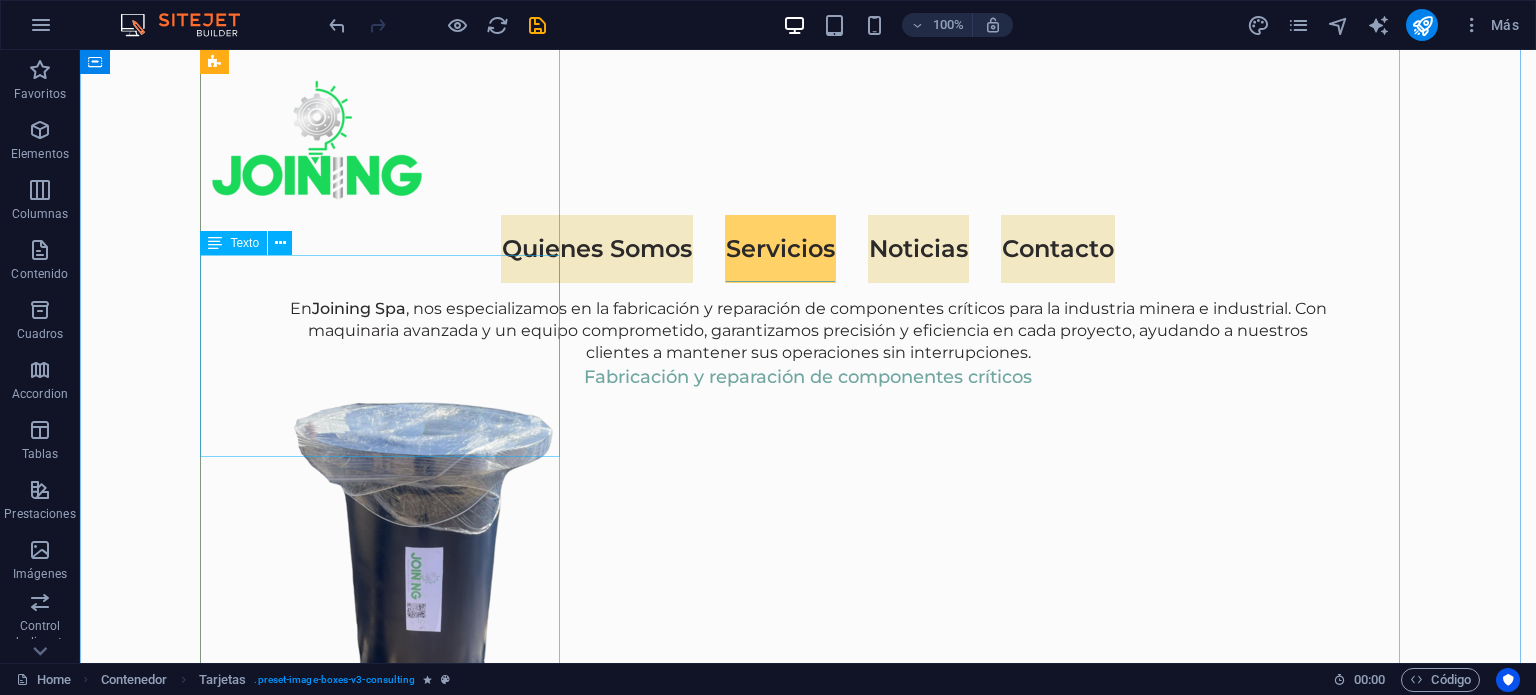 click on "Nuestra tecnología avanzada de barrenado portátil con relleno automático permite recuperar y restaurar componentes críticos de maquinaria pesada y equipos industriales. Este servicio asegura una mayor durabilidad de piezas sometidas a desgaste intenso y prolonga la vida útil de sus activos." at bounding box center [388, 1635] 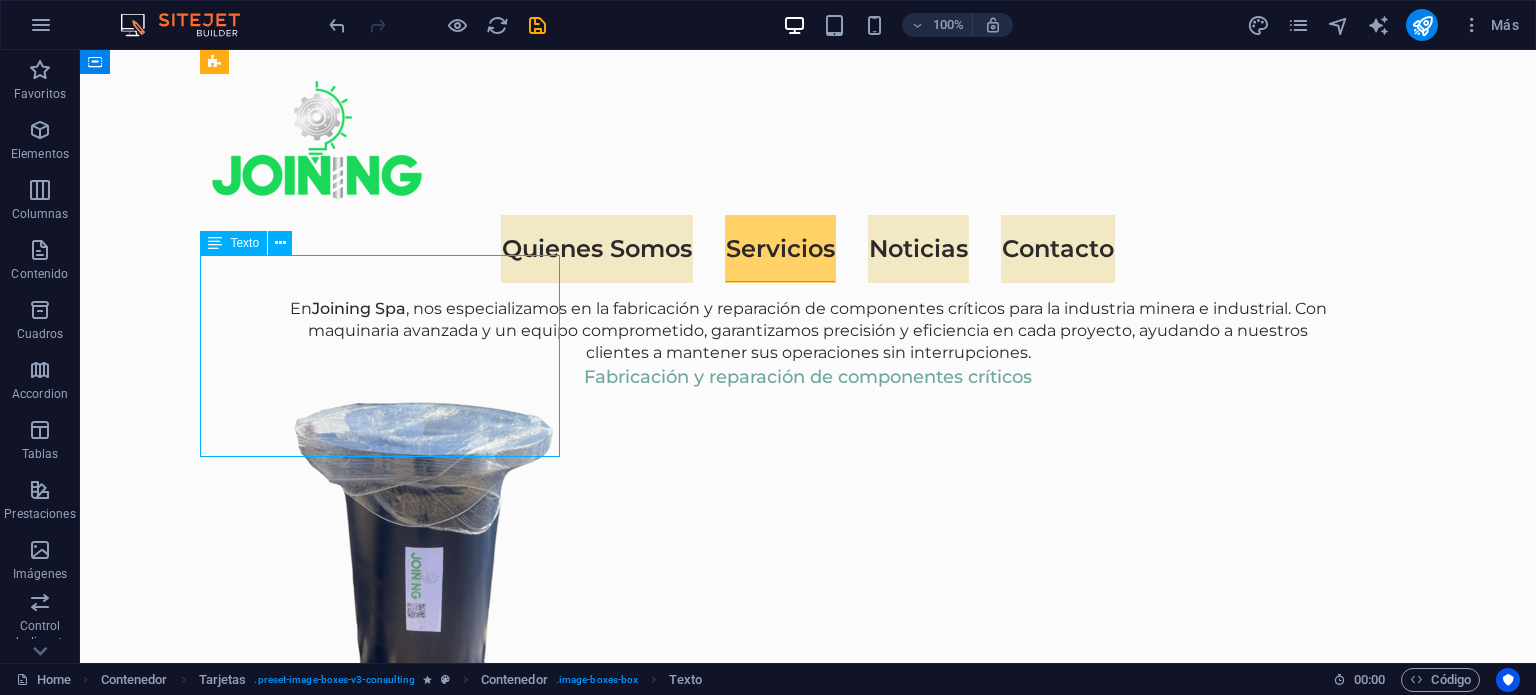 click on "Nuestra tecnología avanzada de barrenado portátil con relleno automático permite recuperar y restaurar componentes críticos de maquinaria pesada y equipos industriales. Este servicio asegura una mayor durabilidad de piezas sometidas a desgaste intenso y prolonga la vida útil de sus activos." at bounding box center (388, 1635) 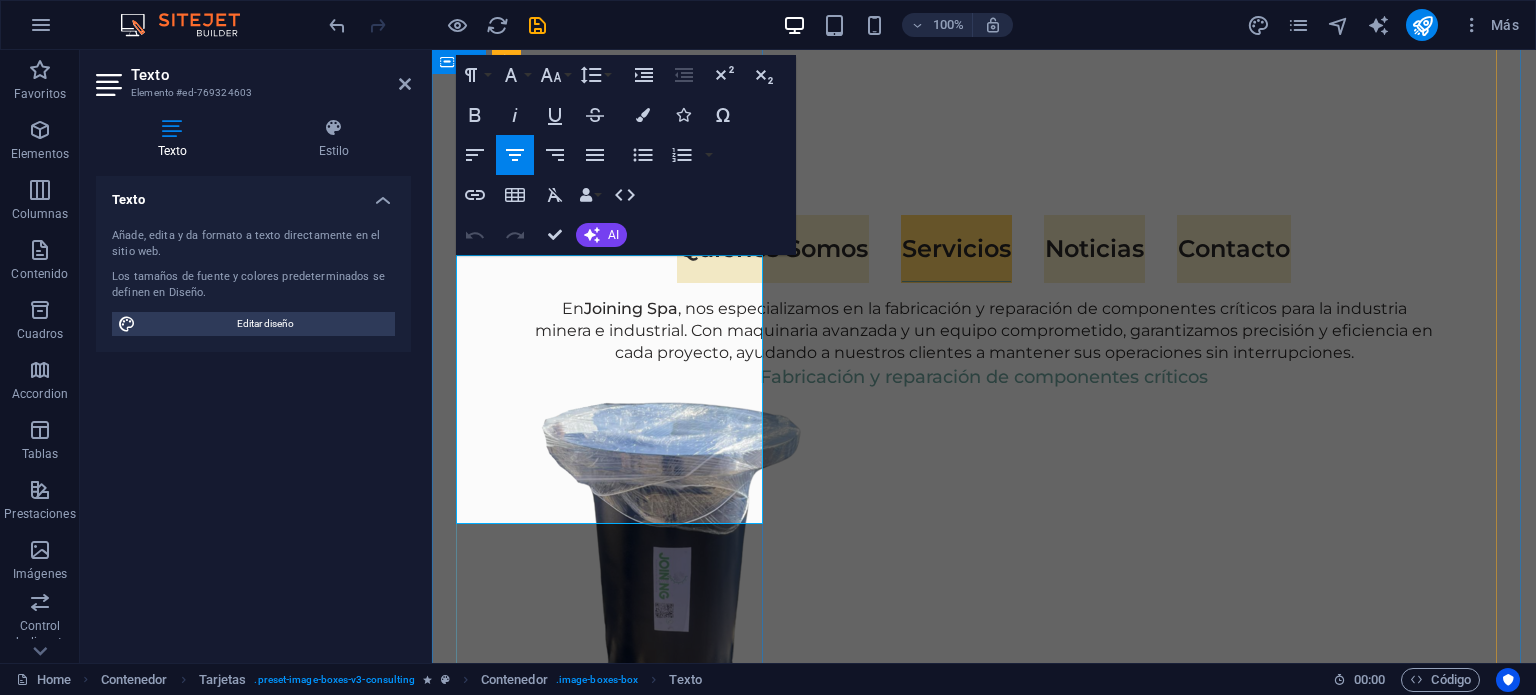 click on "Nuestra tecnología avanzada de barrenado portátil con relleno automático permite recuperar y restaurar componentes críticos de maquinaria pesada y equipos industriales. Este servicio asegura una mayor durabilidad de piezas sometidas a desgaste intenso y prolonga la vida útil de sus activos." at bounding box center (612, 1657) 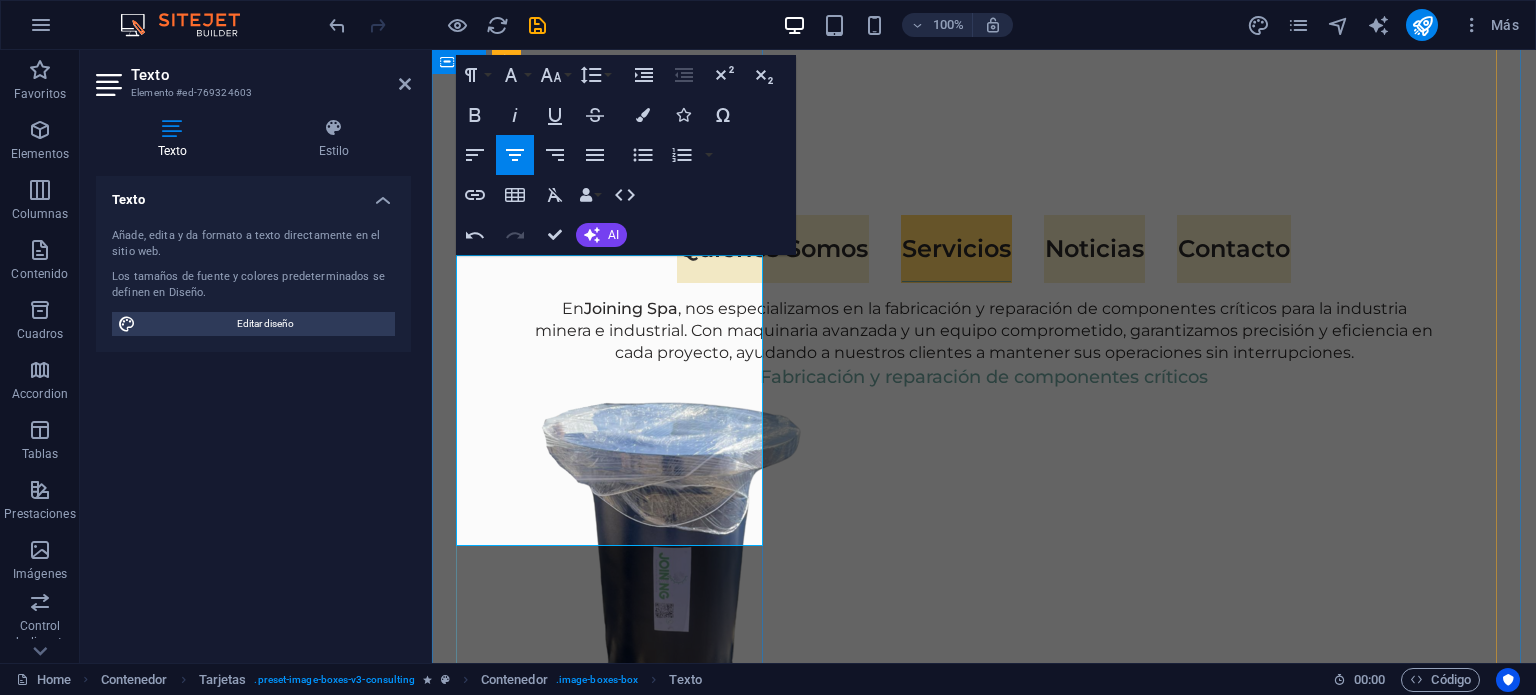 drag, startPoint x: 689, startPoint y: 537, endPoint x: 474, endPoint y: 270, distance: 342.80316 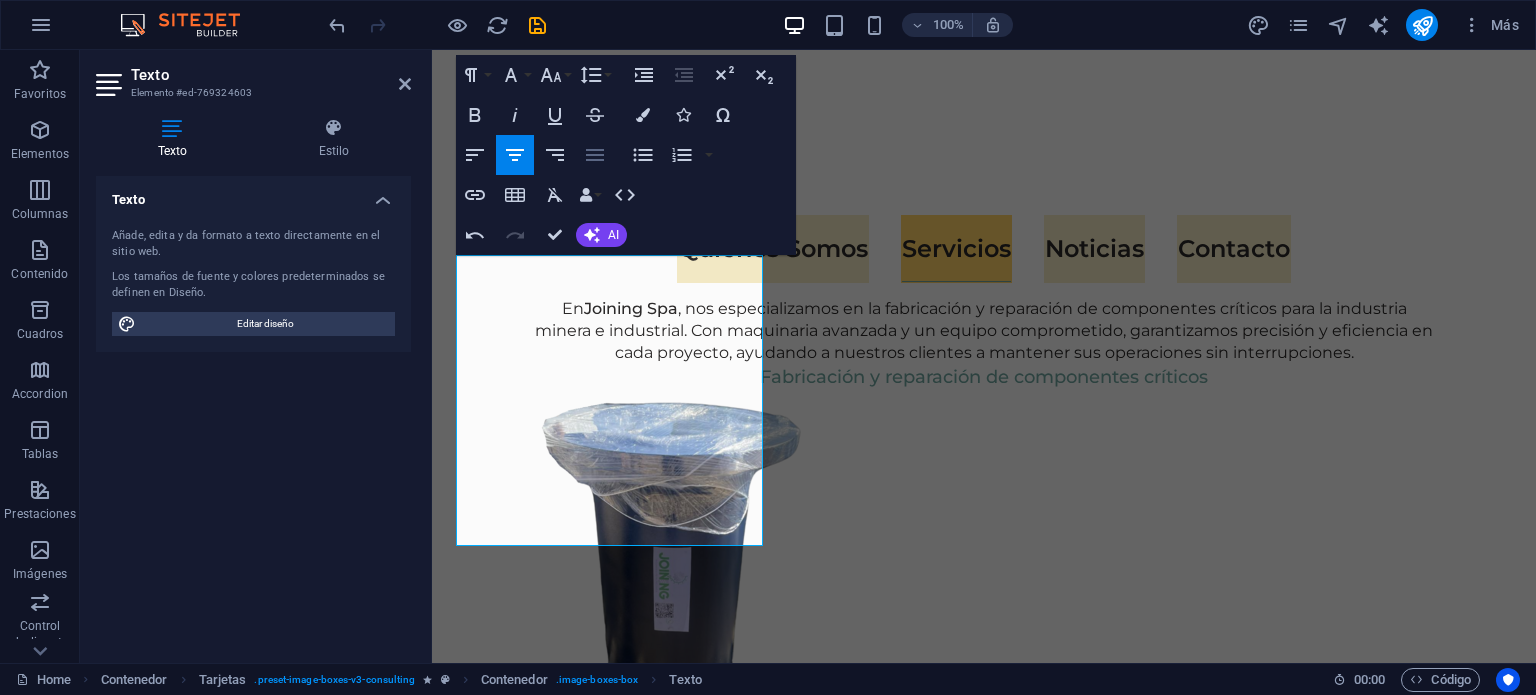 click 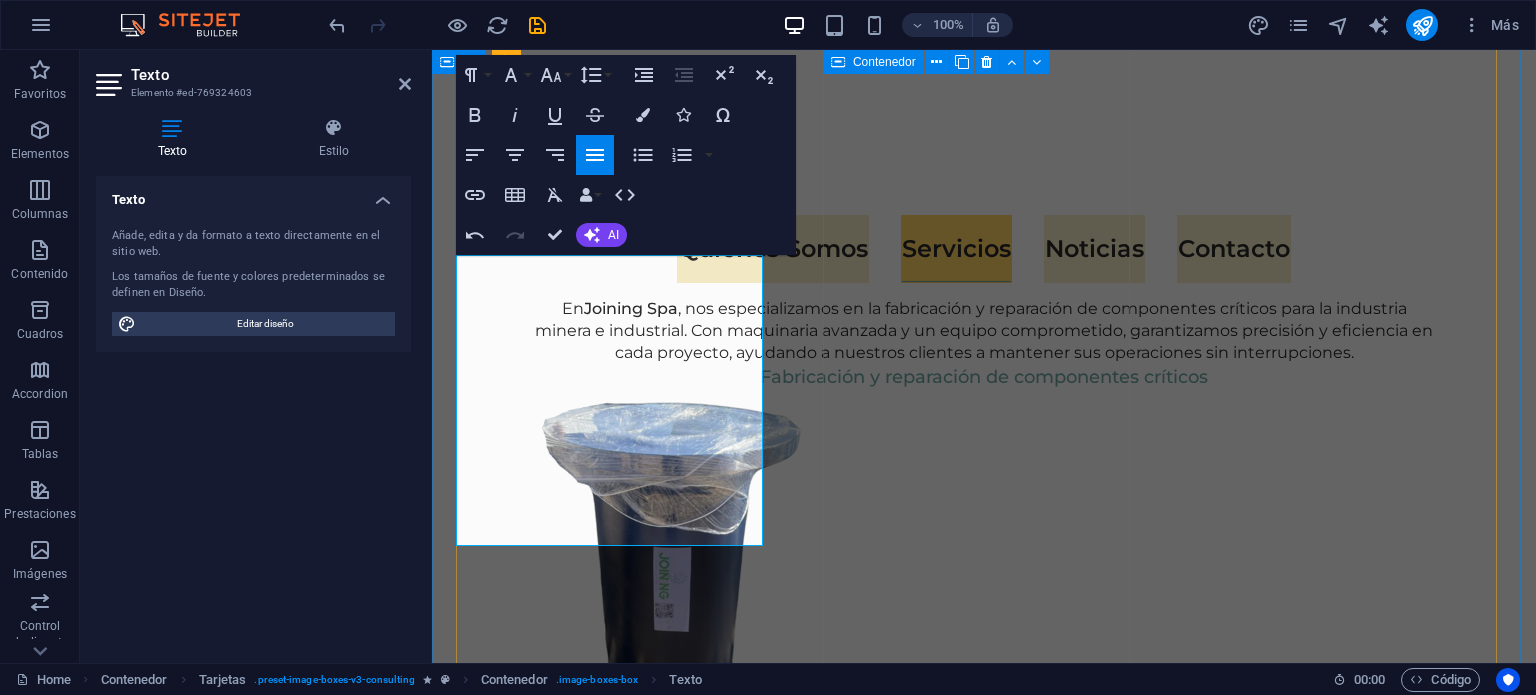 click on "Suelta el contenido aquí o  Añadir elementos  Pegar portapapeles Benjamin Creek Business Analyst Our Business Analyst extracts insights from data, helping clients make informed decisions and optimize strategies." at bounding box center (612, 2451) 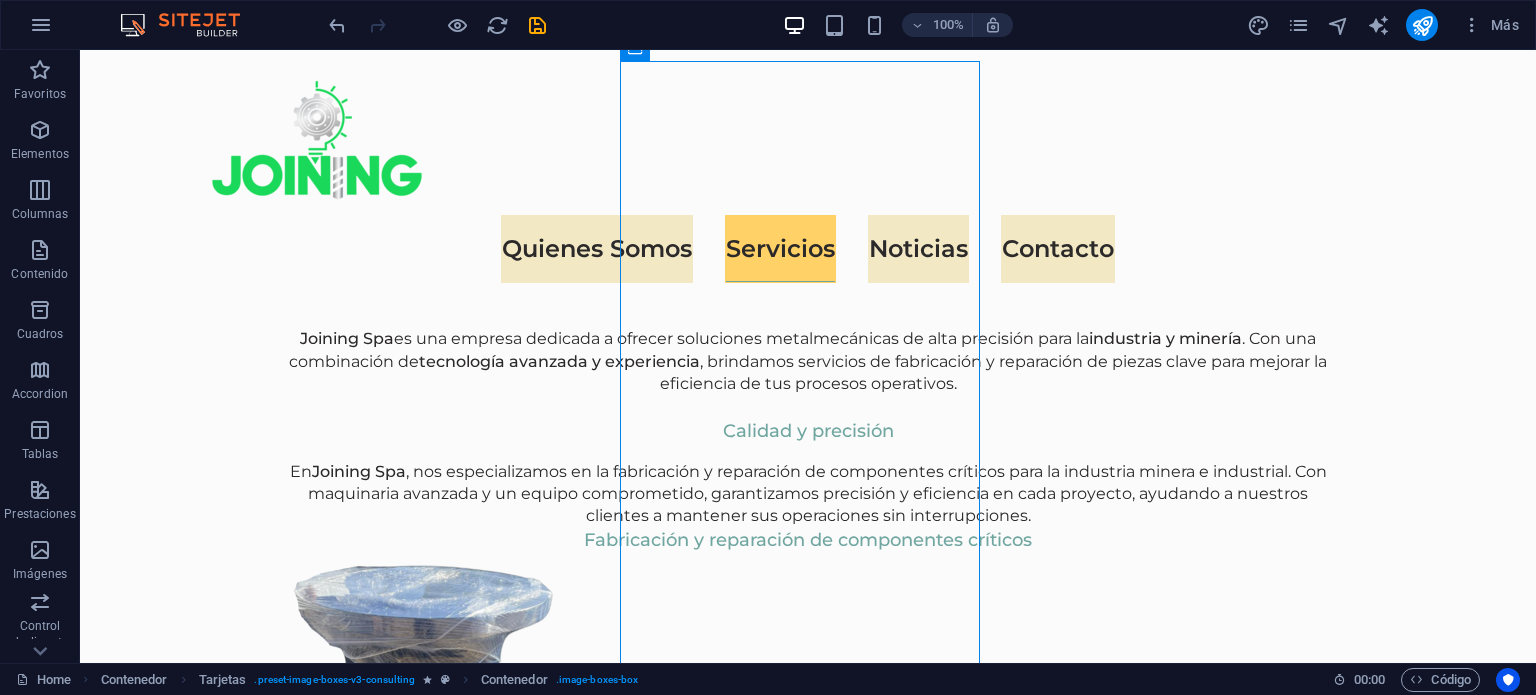 scroll, scrollTop: 2225, scrollLeft: 0, axis: vertical 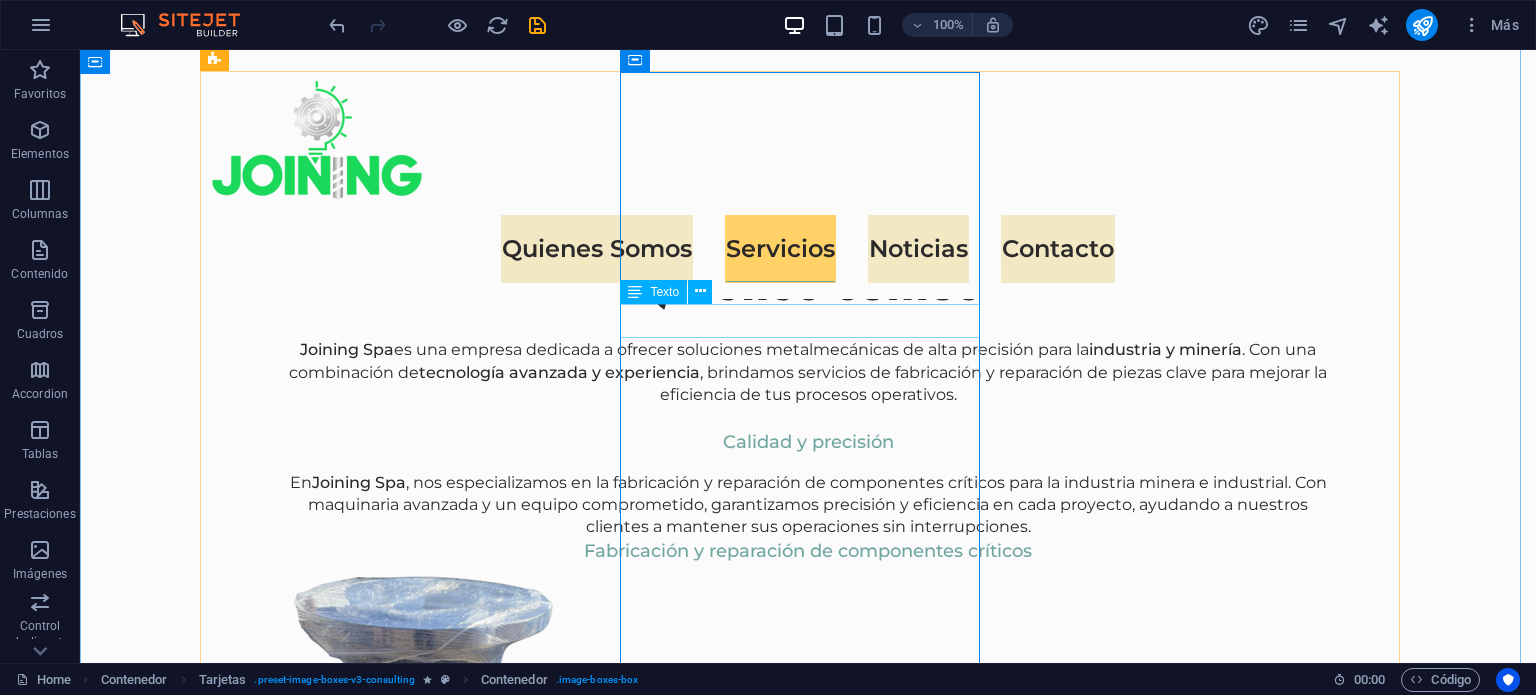 click on "[FIRST] [LAST]" at bounding box center [388, 2554] 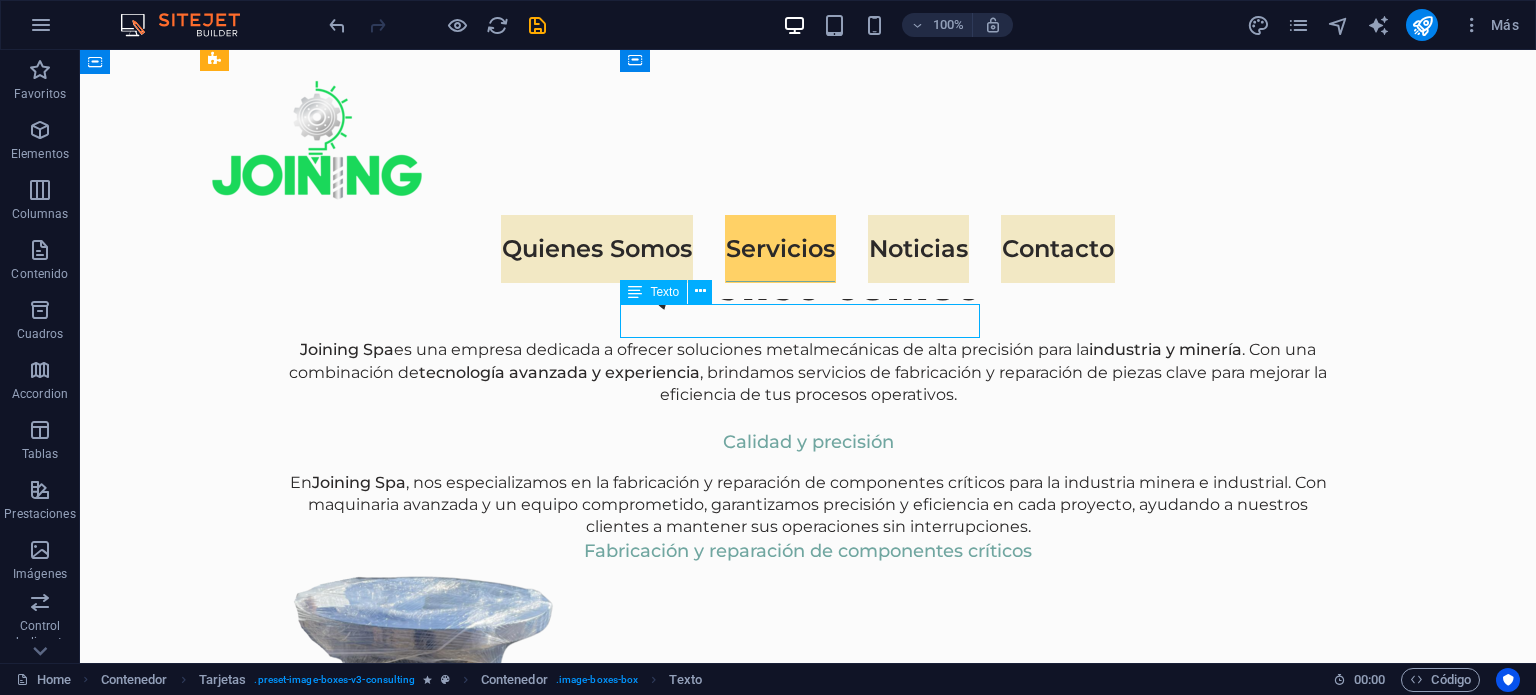 click on "[FIRST] [LAST]" at bounding box center (388, 2554) 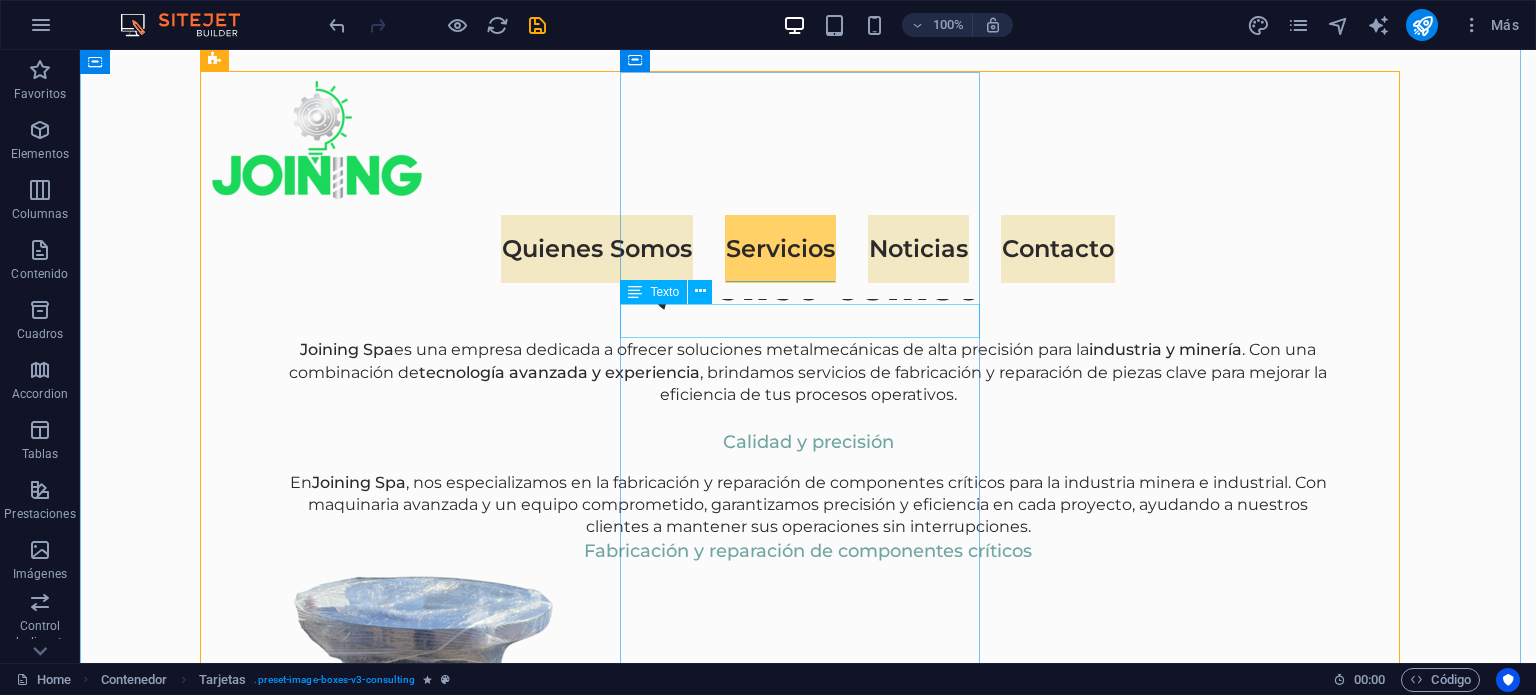 click on "[FIRST] [LAST]" at bounding box center [388, 2554] 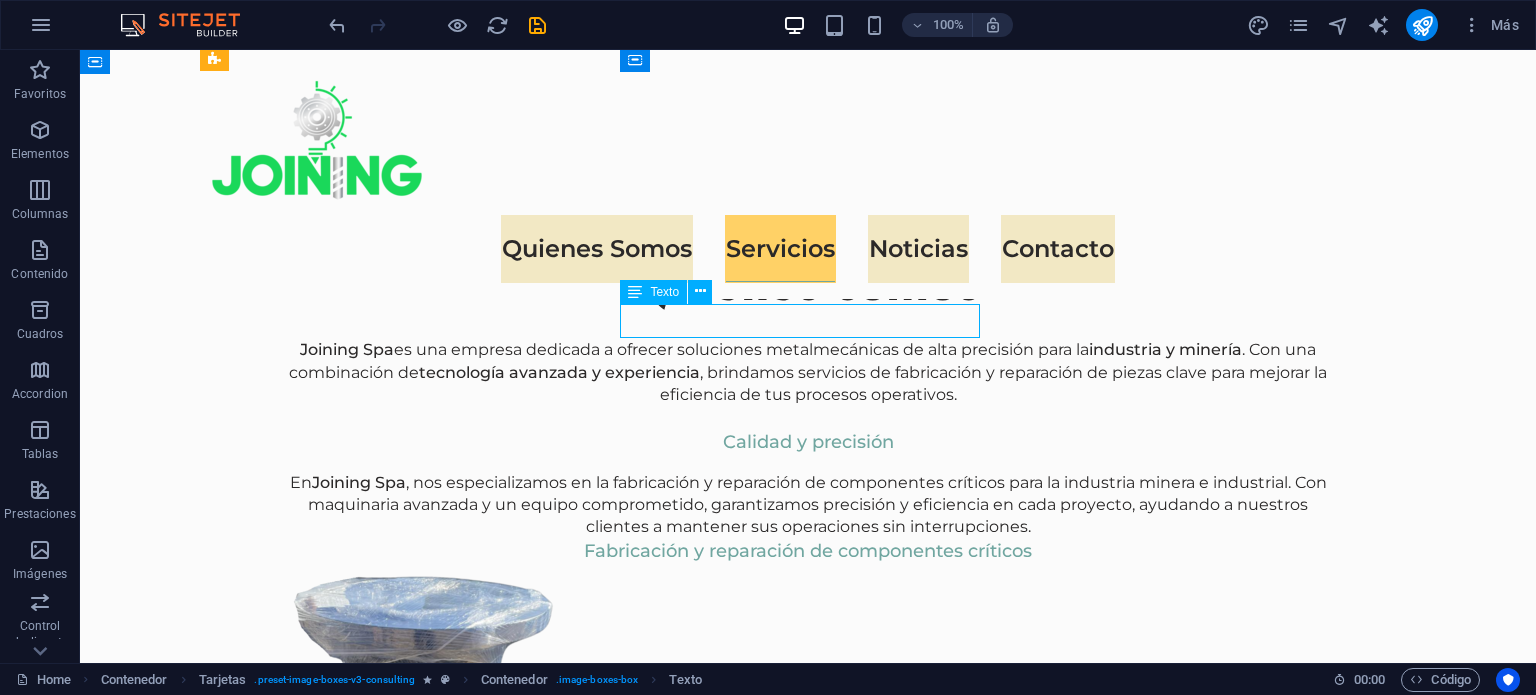 click on "[FIRST] [LAST]" at bounding box center (388, 2554) 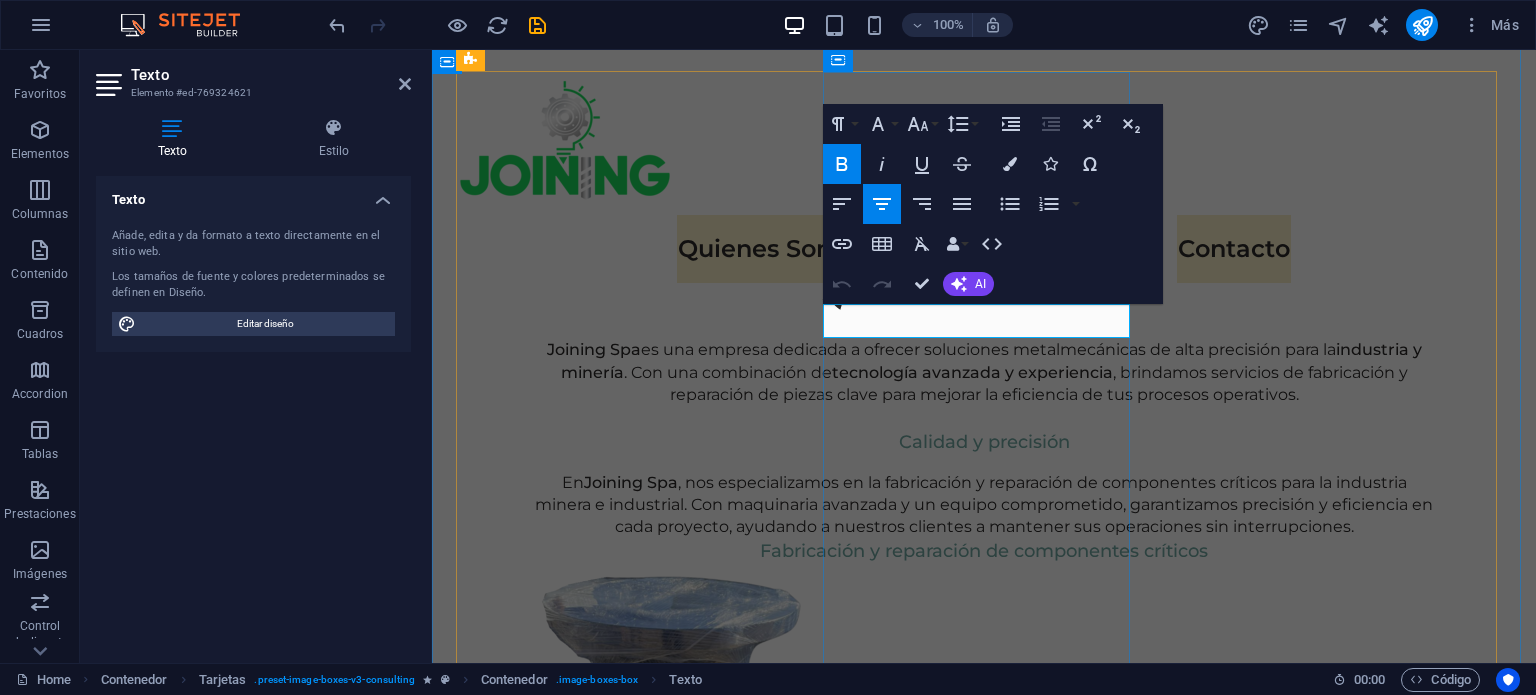 drag, startPoint x: 909, startPoint y: 321, endPoint x: 1094, endPoint y: 321, distance: 185 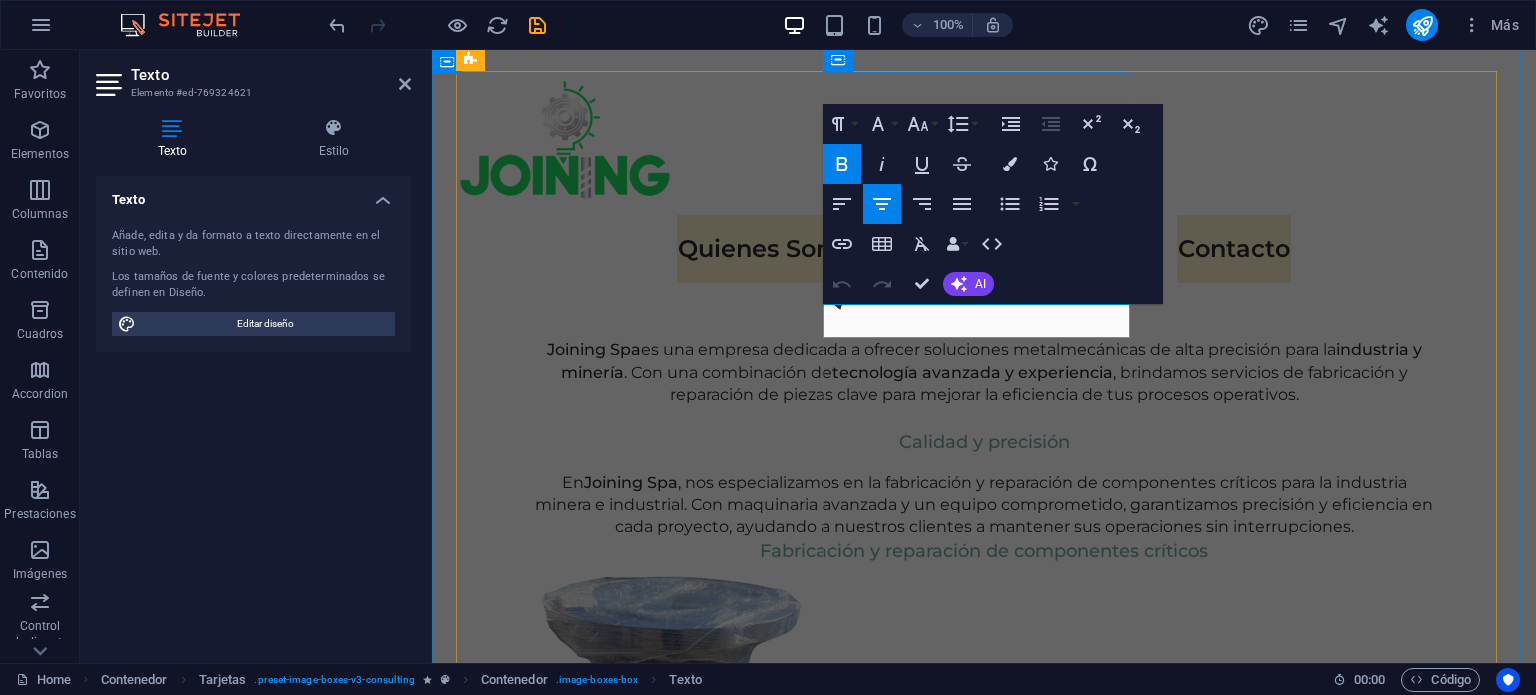 click on "[FIRST] [LAST]" at bounding box center (612, 2622) 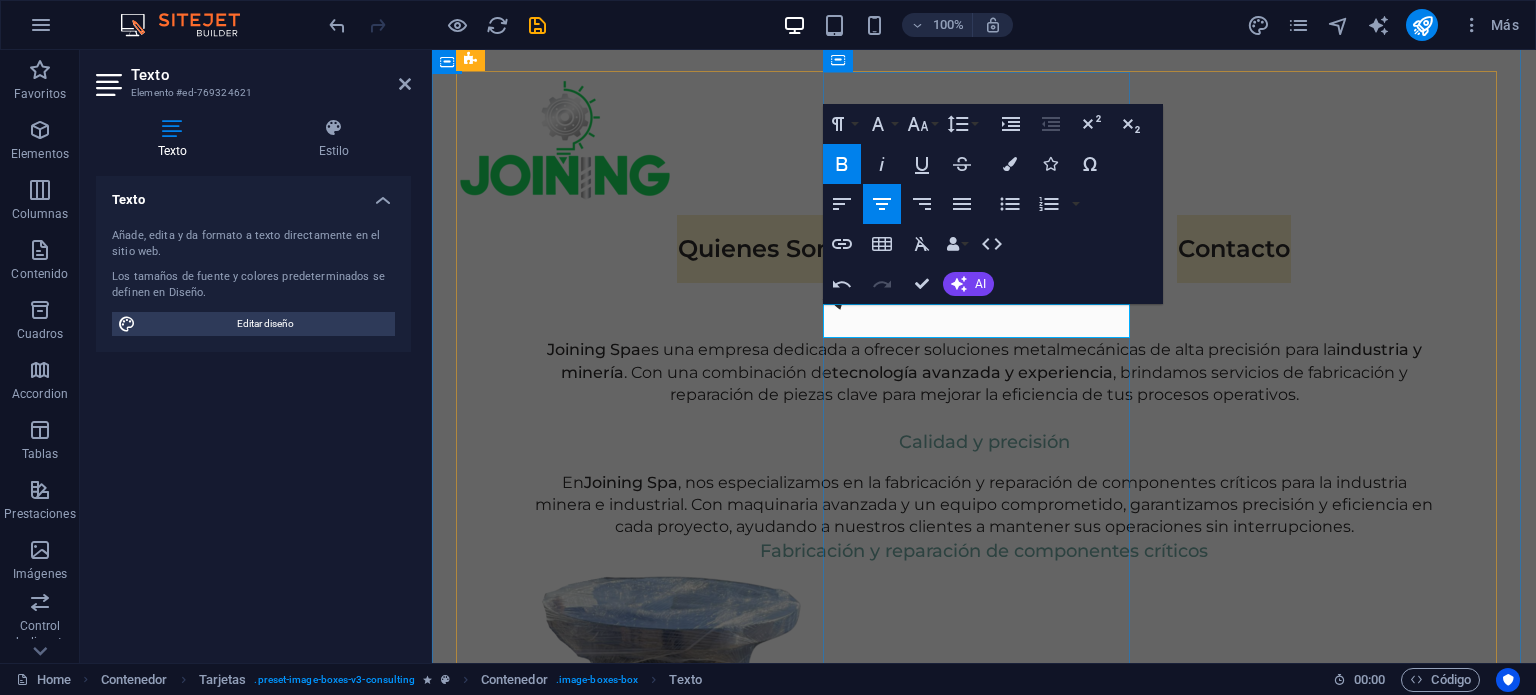 type 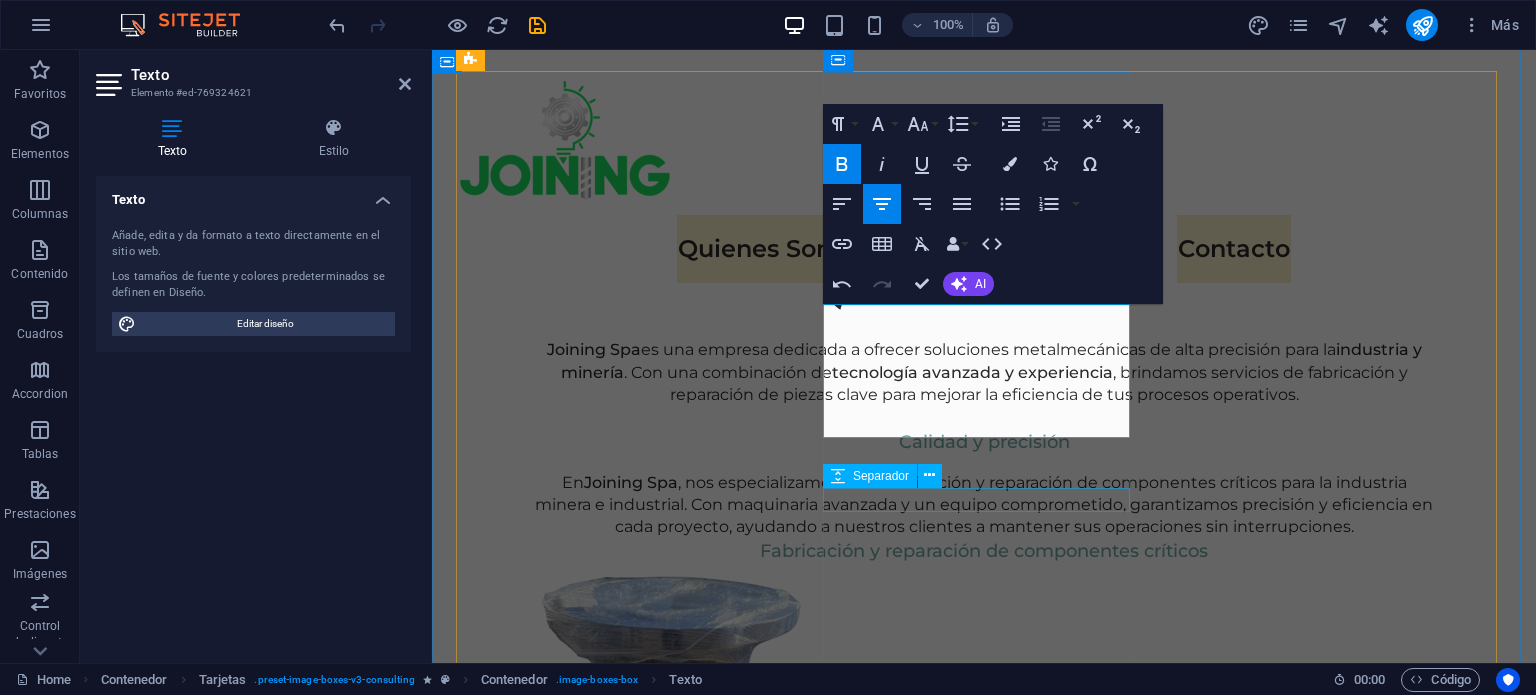 click at bounding box center [612, 2800] 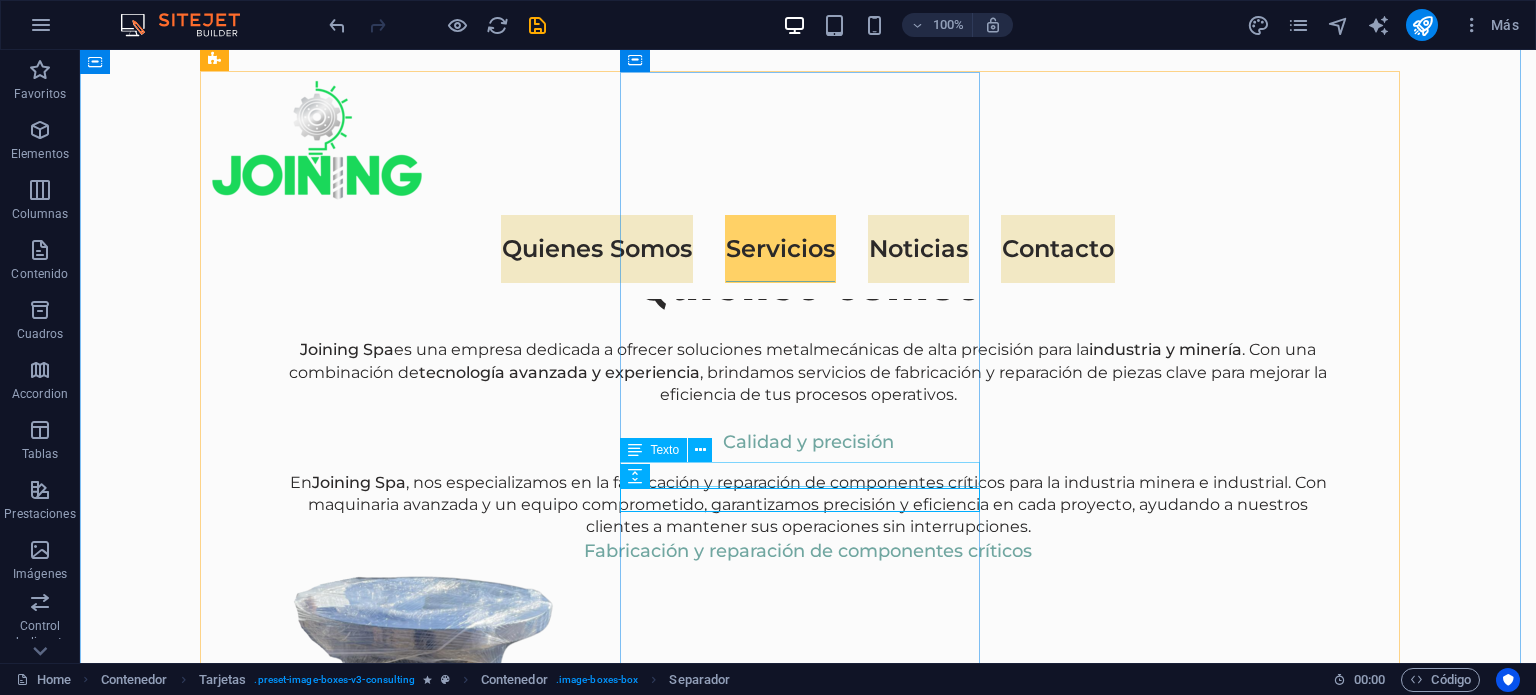 click on "Business Analyst" at bounding box center [388, 2708] 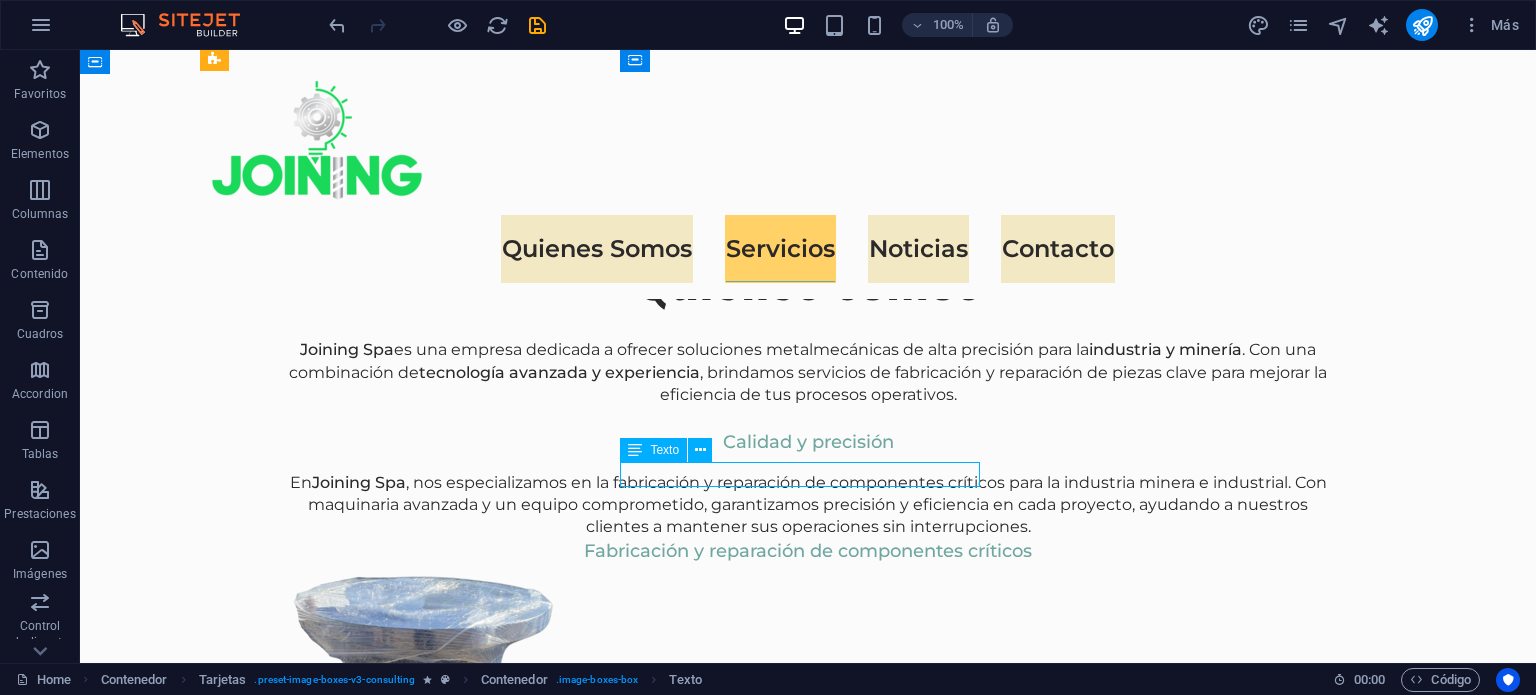 click on "Business Analyst" at bounding box center [388, 2708] 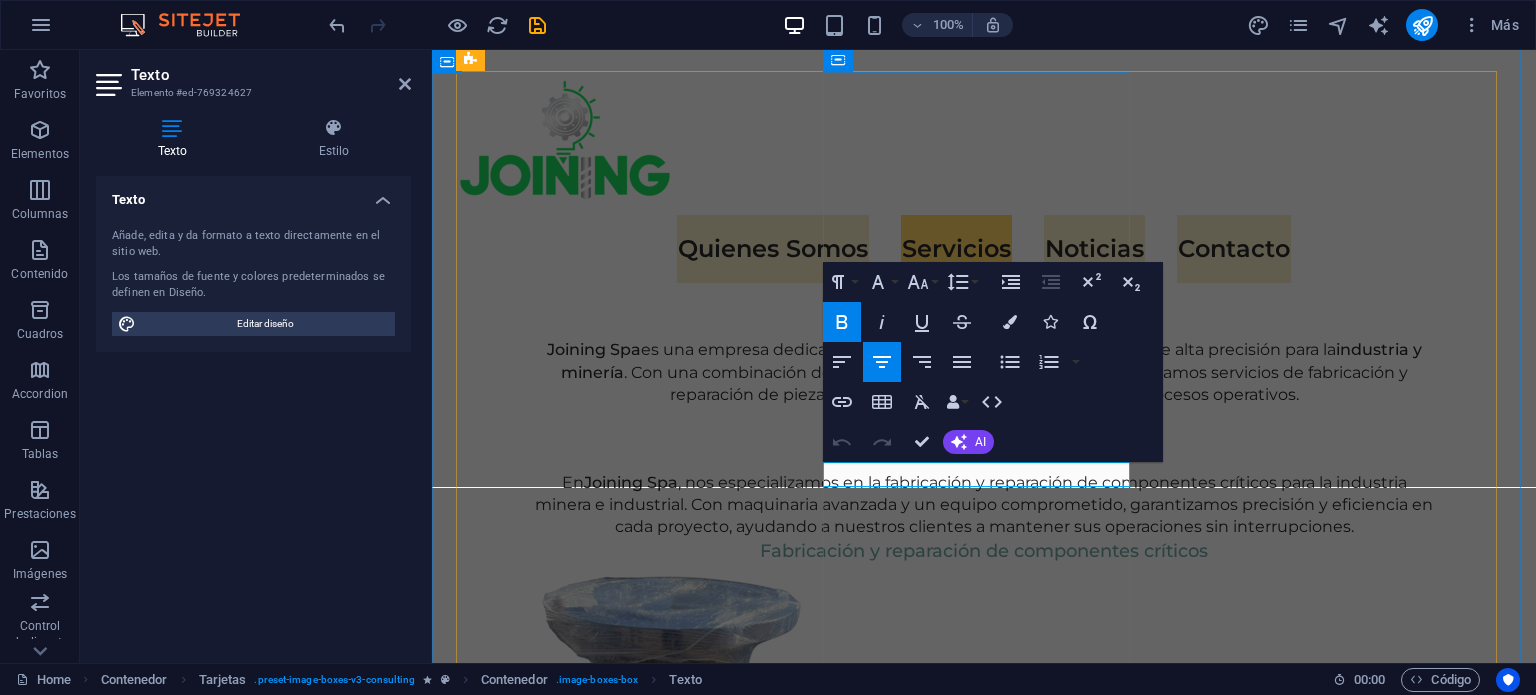 drag, startPoint x: 900, startPoint y: 471, endPoint x: 1061, endPoint y: 470, distance: 161.00311 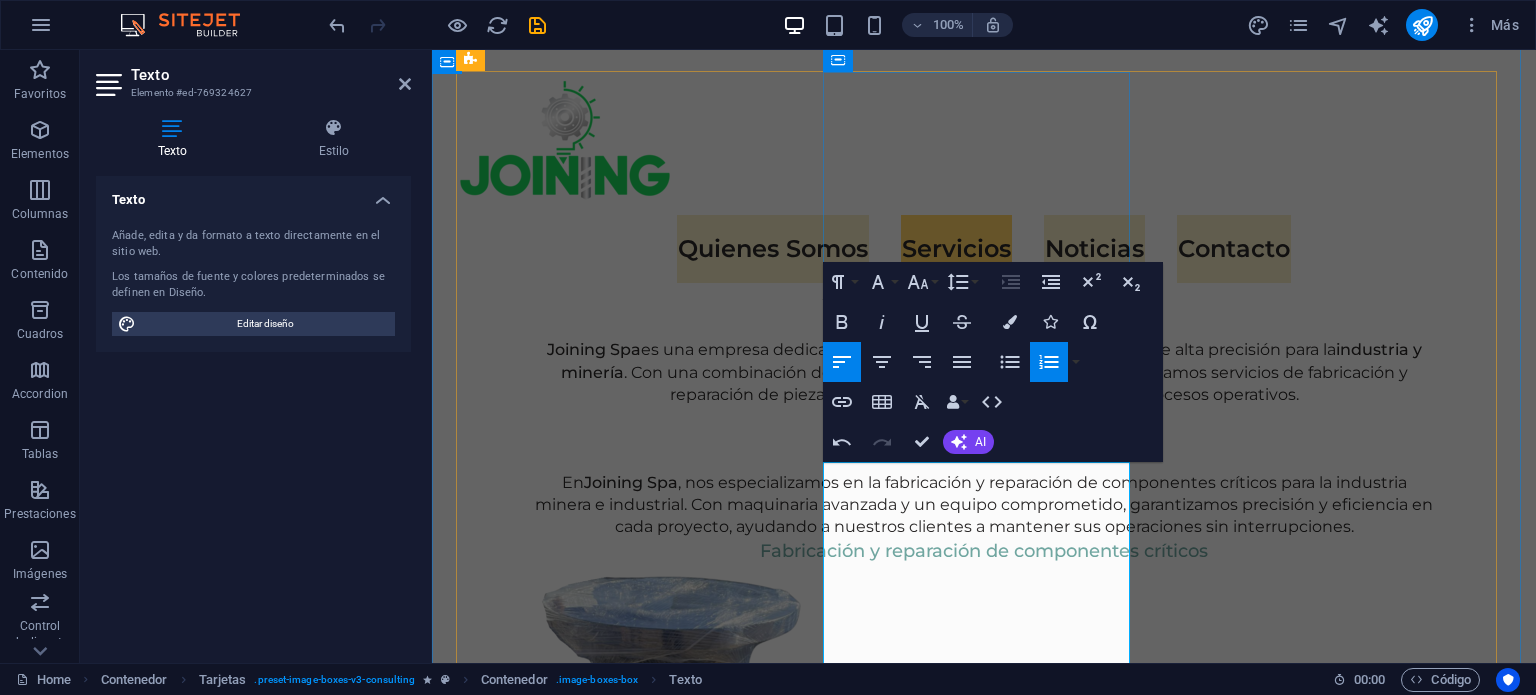 click on "En Joining Spa, utilizamos tecnología CNC de alta precisión y fresadoras para la fabricación personalizada de componentes industriales y mineros. Nos especializamos en piezas hechas a medida, ajustadas a los requerimientos específicos de cada cliente, garantizando precisión y eficiencia en cada proyecto." at bounding box center (612, 2886) 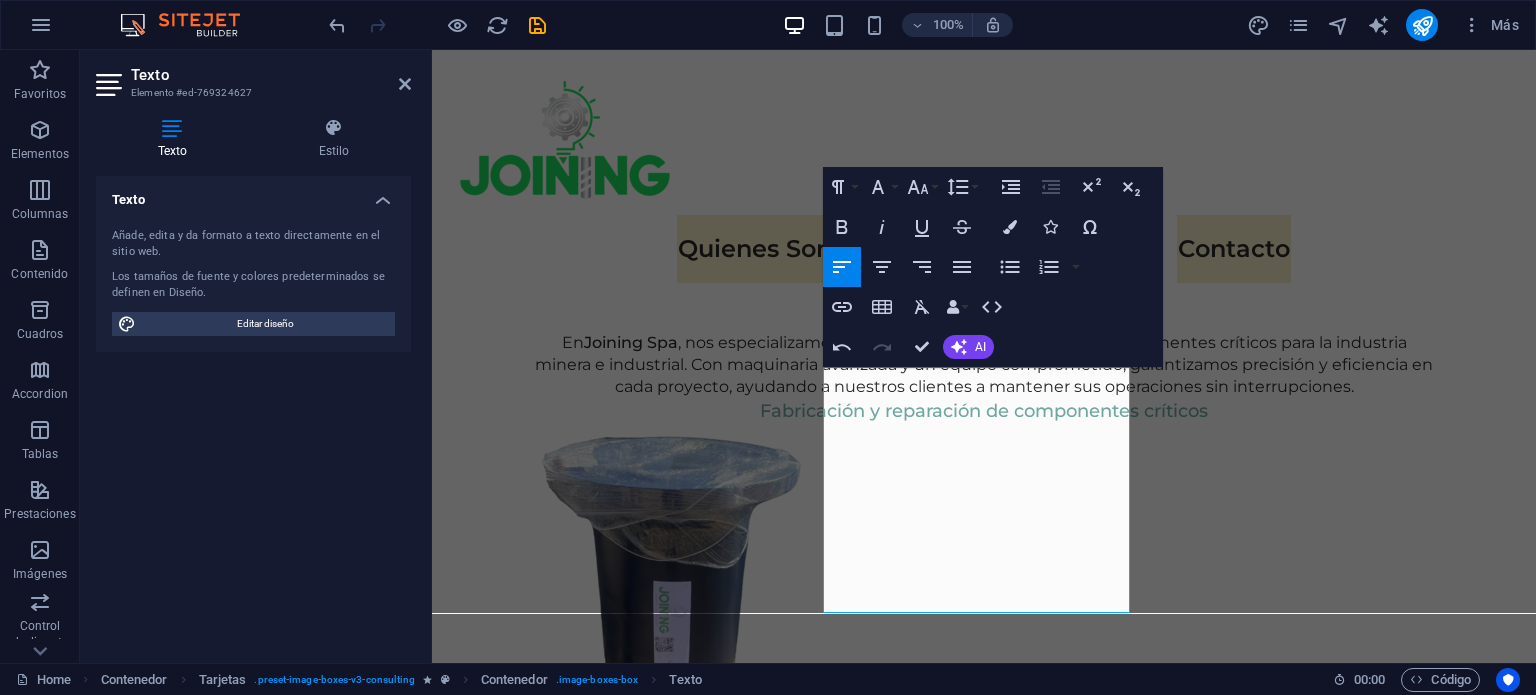 scroll, scrollTop: 2366, scrollLeft: 0, axis: vertical 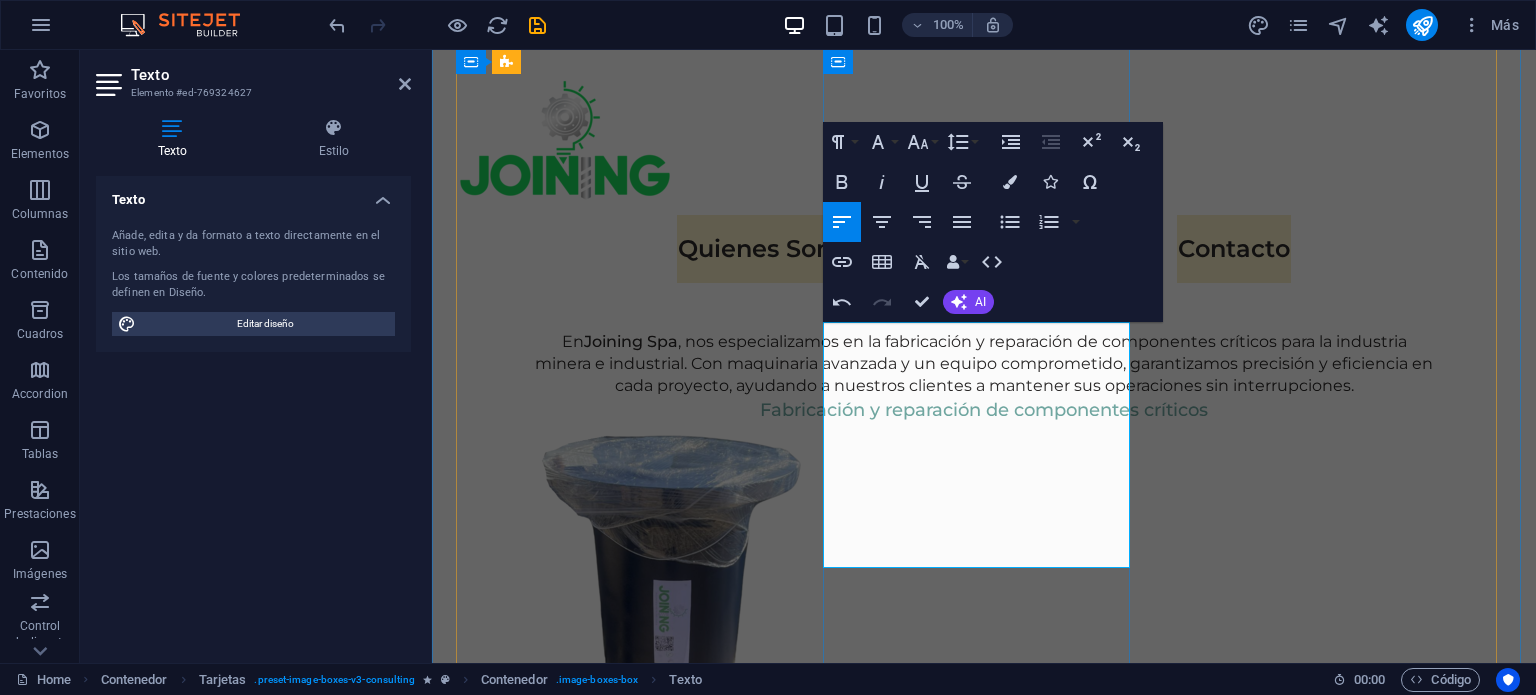 drag, startPoint x: 852, startPoint y: 330, endPoint x: 980, endPoint y: 335, distance: 128.09763 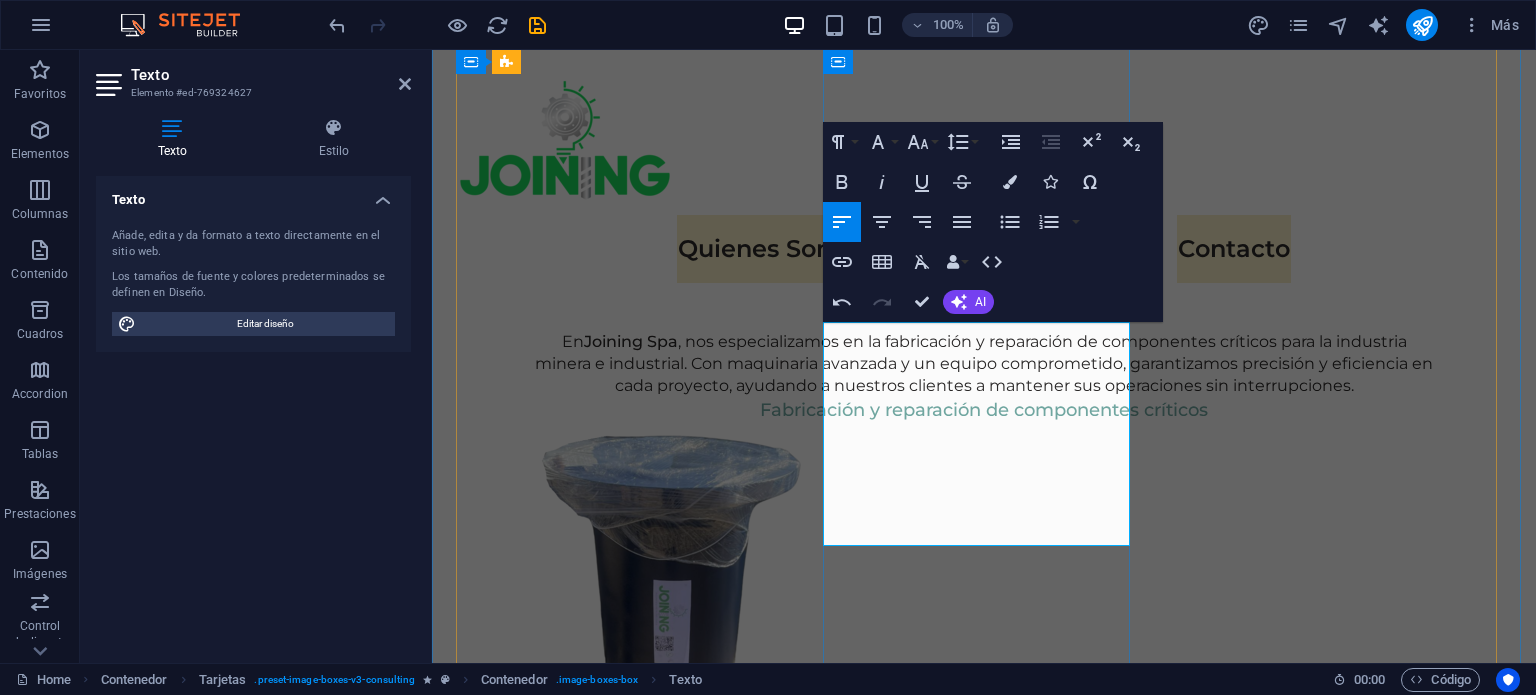 type 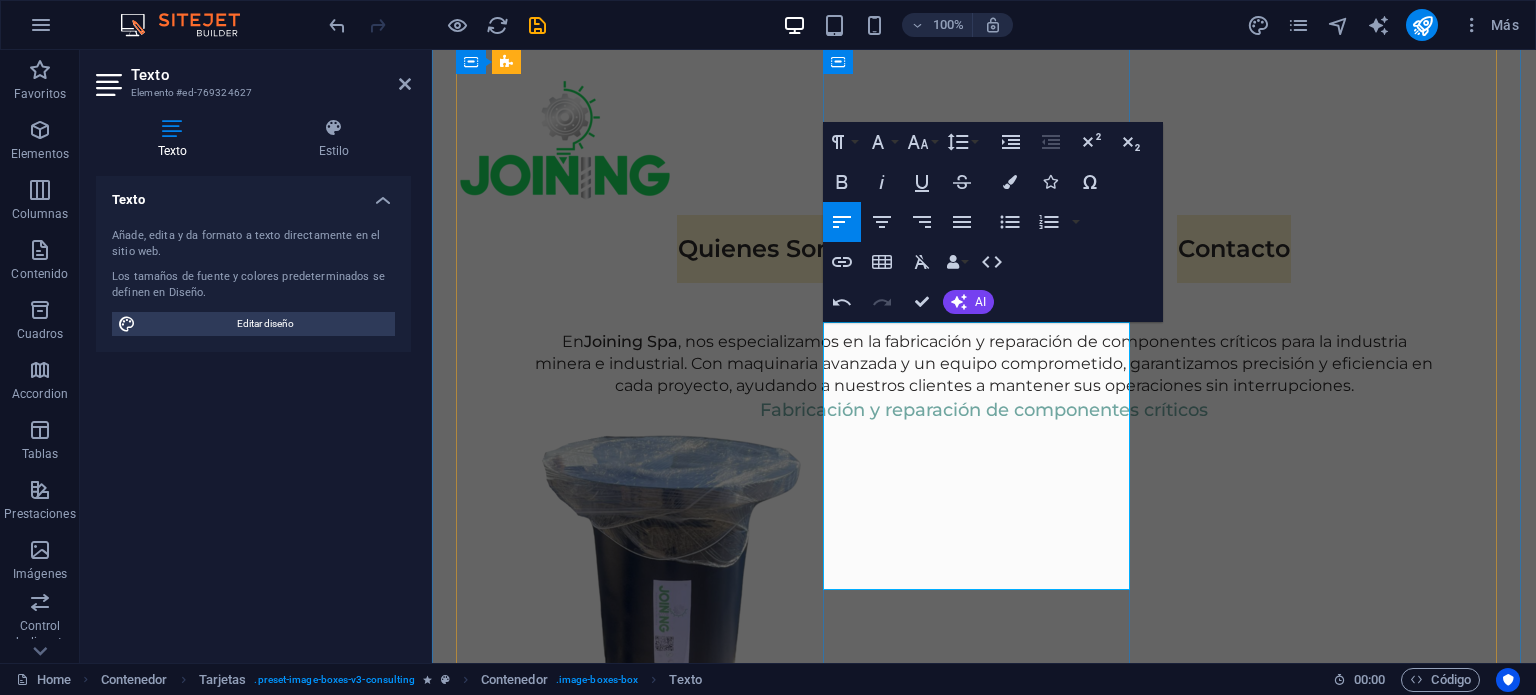 drag, startPoint x: 934, startPoint y: 576, endPoint x: 832, endPoint y: 331, distance: 265.3846 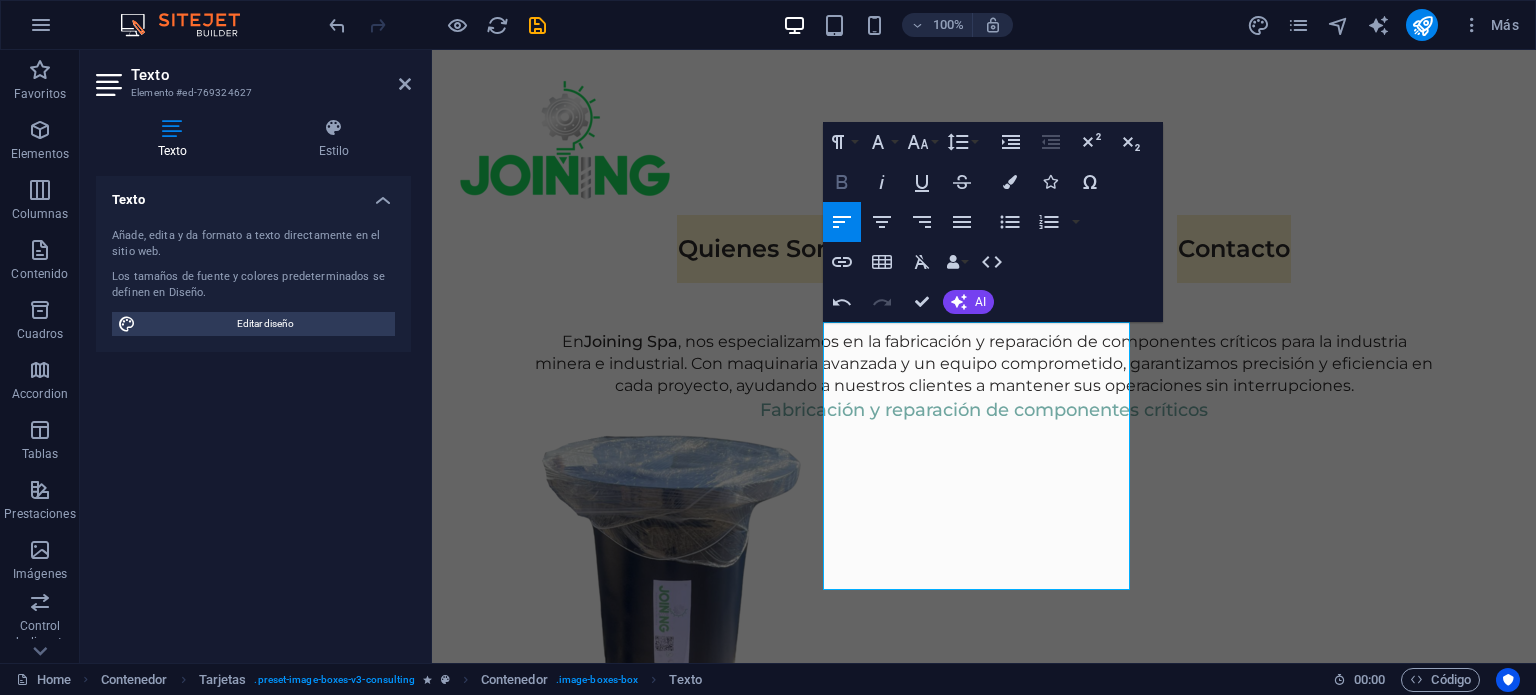 click 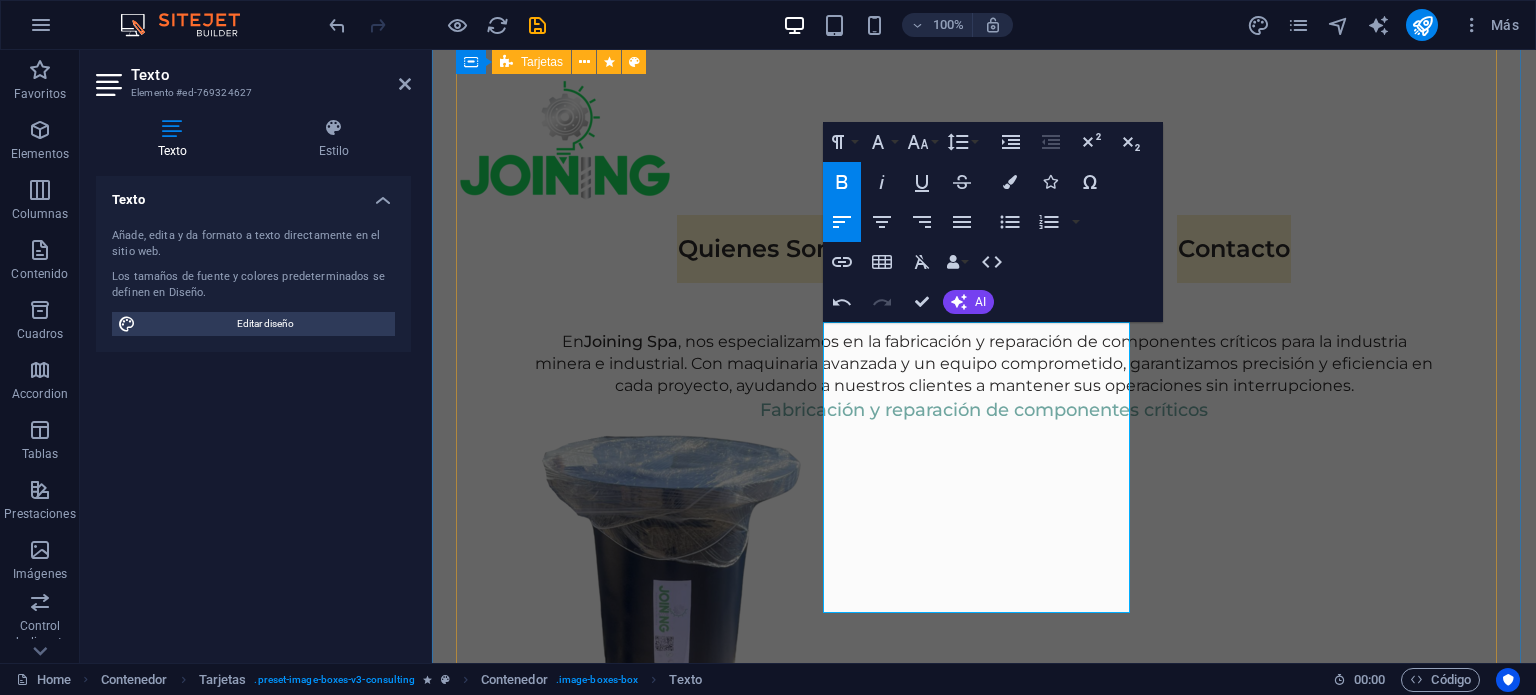 click on "Suelta el contenido aquí o  Añadir elementos  Pegar portapapeles Barrenado y Recuperación de componentes Nuestra tecnología avanzada de barrenado portátil con relleno automático permite recuperar y restaurar componentes críticos de maquinaria pesada y equipos industriales.  Este servicio asegura una mayor durabilidad de piezas sometidas a desgaste intenso y prolonga la vida útil de sus activos. Recuperación de alojamientos desgastados en maquinaria pesada. Relleno y ajuste de rodillos, ejes y pasadores sometidos a altas cargas. Reparación de piezas críticas en tolvas de camiones, brazos de grúa y componentes de alto desgaste. Servicio en terreno o en taller, adaptándonos a las necesidades del cliente. Suelta el contenido aquí o  Añadir elementos  Pegar portapapeles Fabricación y Reparación de componentes en CNC y Fresadora Utilizamos tecnología CNC de alta precisión y fresadoras para la fabricación personalizada de componentes industriales y mineros.  Suelta el contenido aquí o" at bounding box center (984, 2399) 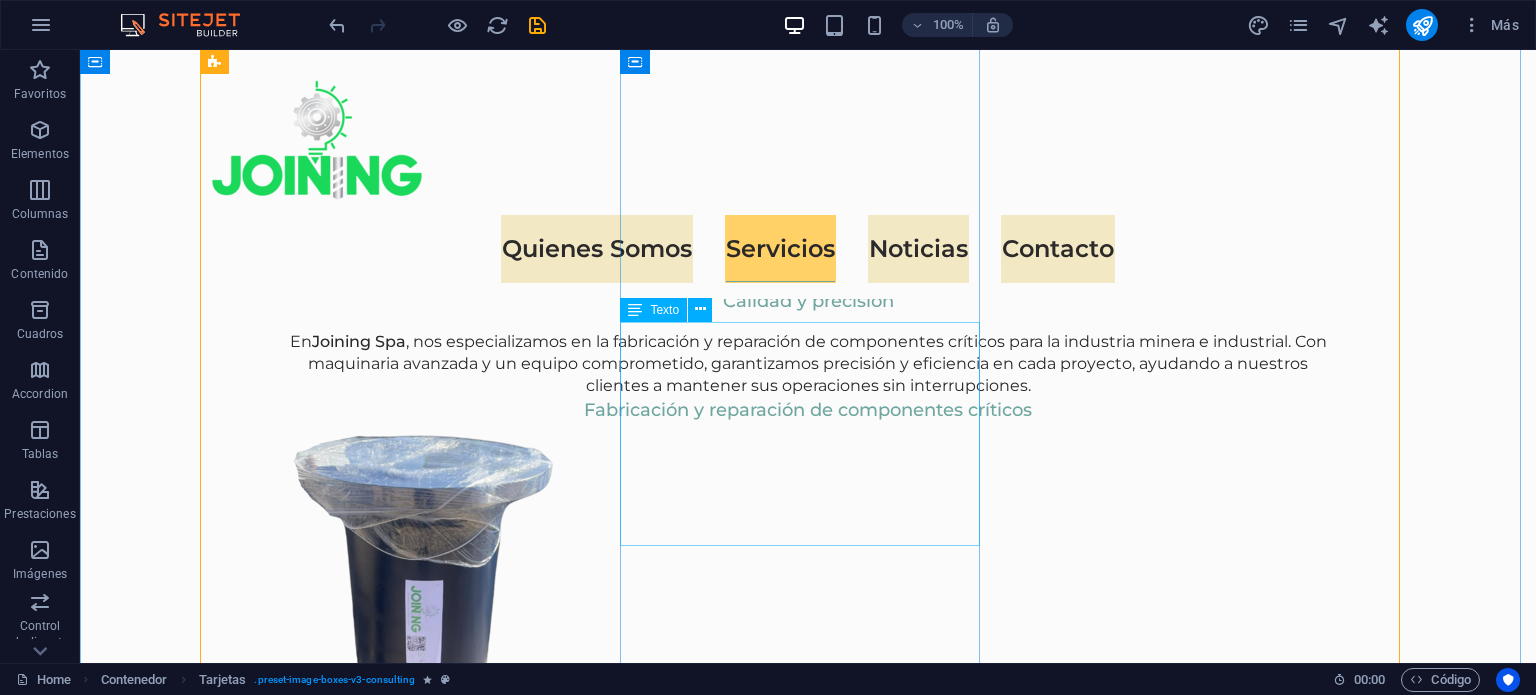 click on "Utilizamos tecnología CNC de alta precisión y fresadoras para la fabricación personalizada de componentes industriales y mineros.  Nos especializamos en piezas hechas a medida, ajustadas a los requerimientos específicos de cada cliente, garantizando precisión y eficiencia en cada proyecto." at bounding box center (388, 2678) 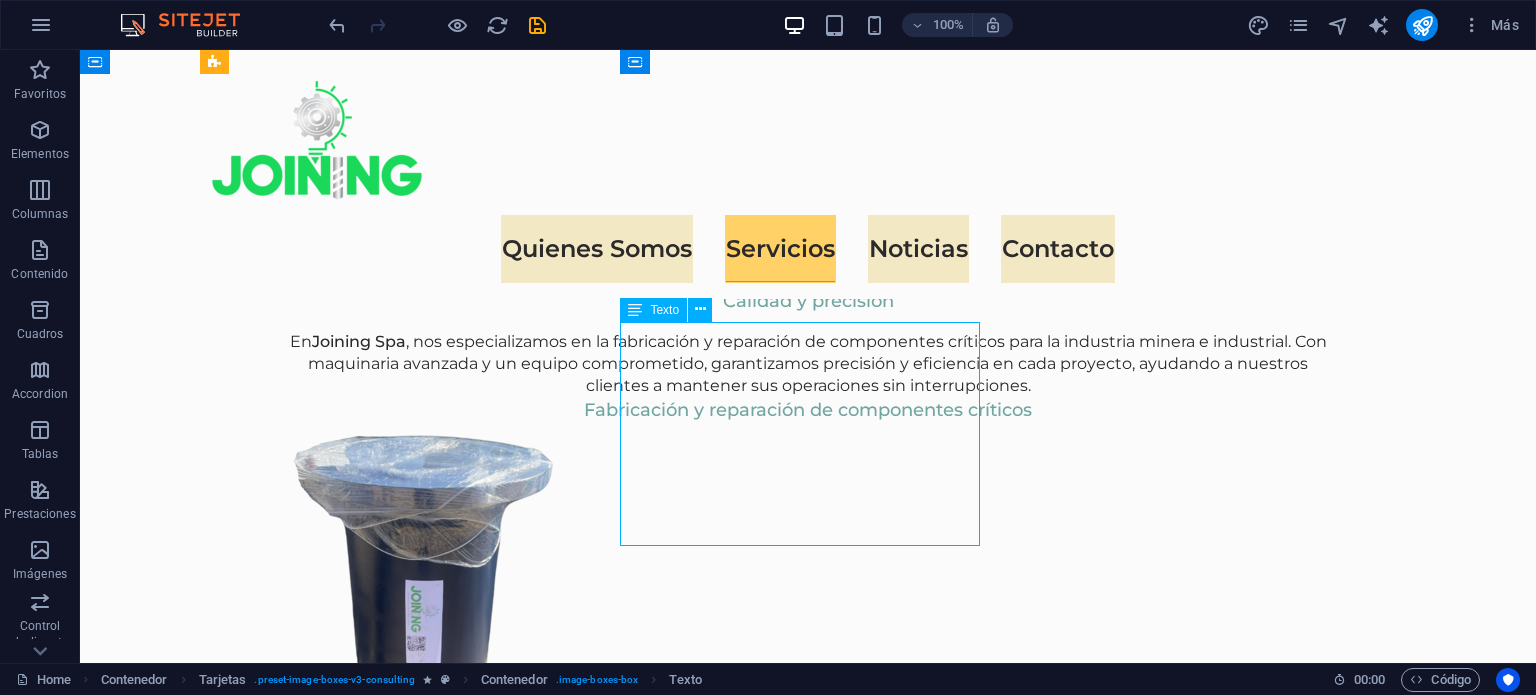 click on "Utilizamos tecnología CNC de alta precisión y fresadoras para la fabricación personalizada de componentes industriales y mineros.  Nos especializamos en piezas hechas a medida, ajustadas a los requerimientos específicos de cada cliente, garantizando precisión y eficiencia en cada proyecto." at bounding box center (388, 2678) 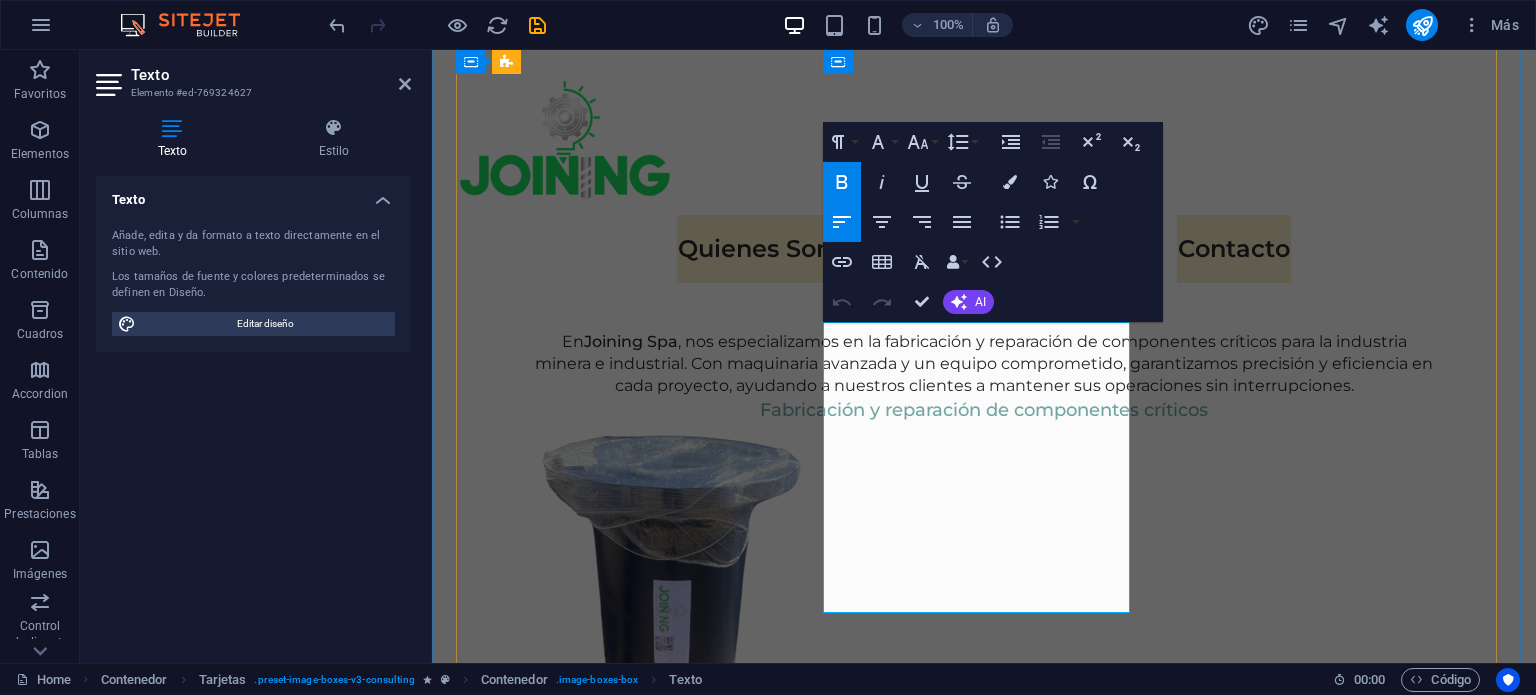 drag, startPoint x: 956, startPoint y: 596, endPoint x: 840, endPoint y: 339, distance: 281.9663 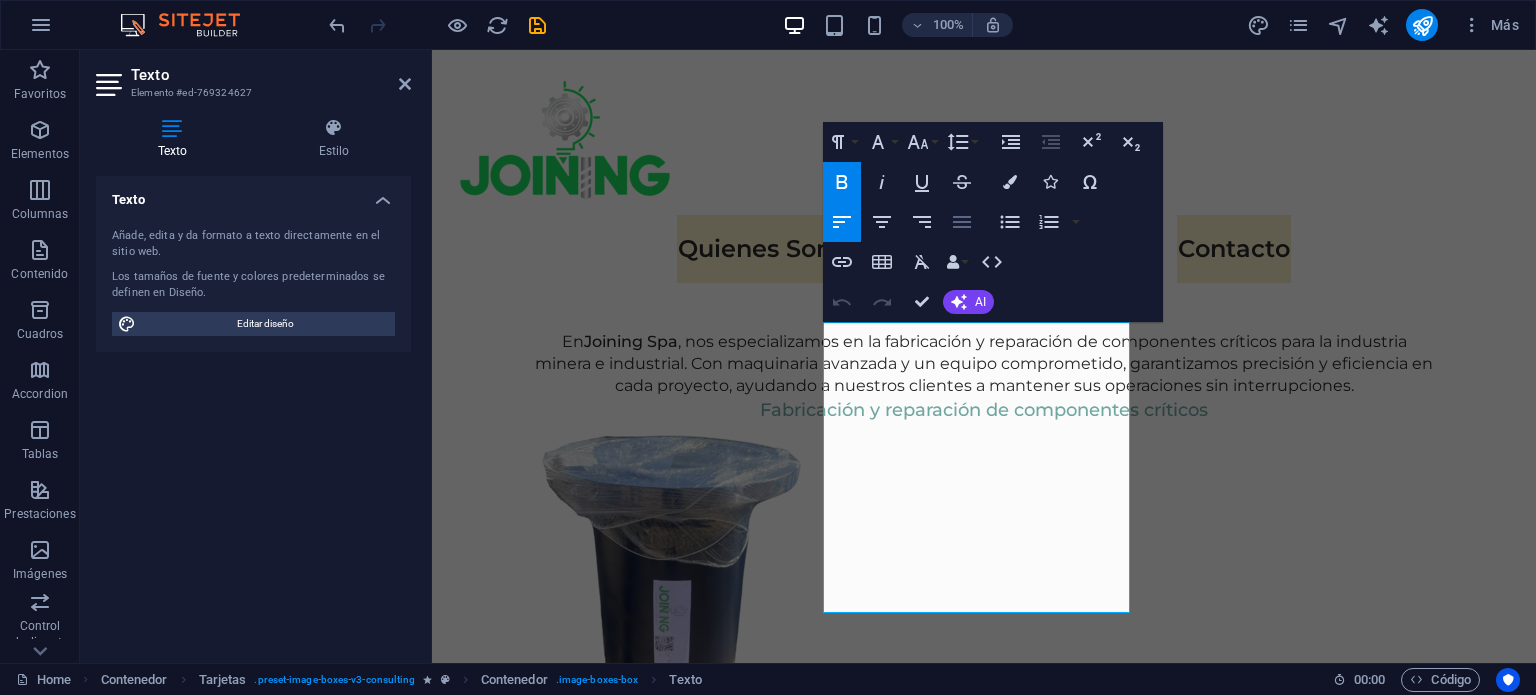 click 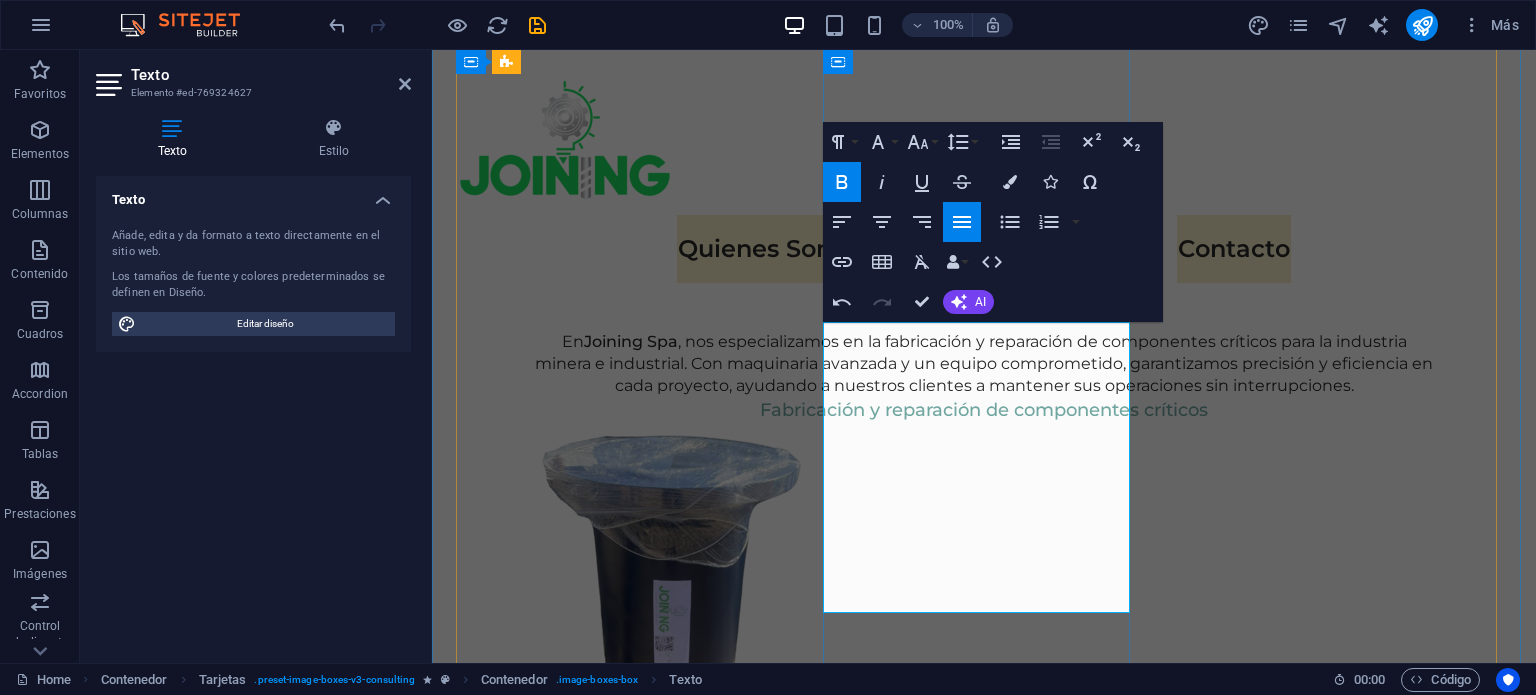 click on "Utilizamos tecnología CNC de alta precisión y fresadoras para la fabricación personalizada de componentes industriales y mineros.  Nos especializamos en piezas hechas a medida, ajustadas a los requerimientos específicos de cada cliente, garantizando precisión y eficiencia en cada proyecto." at bounding box center (612, 2767) 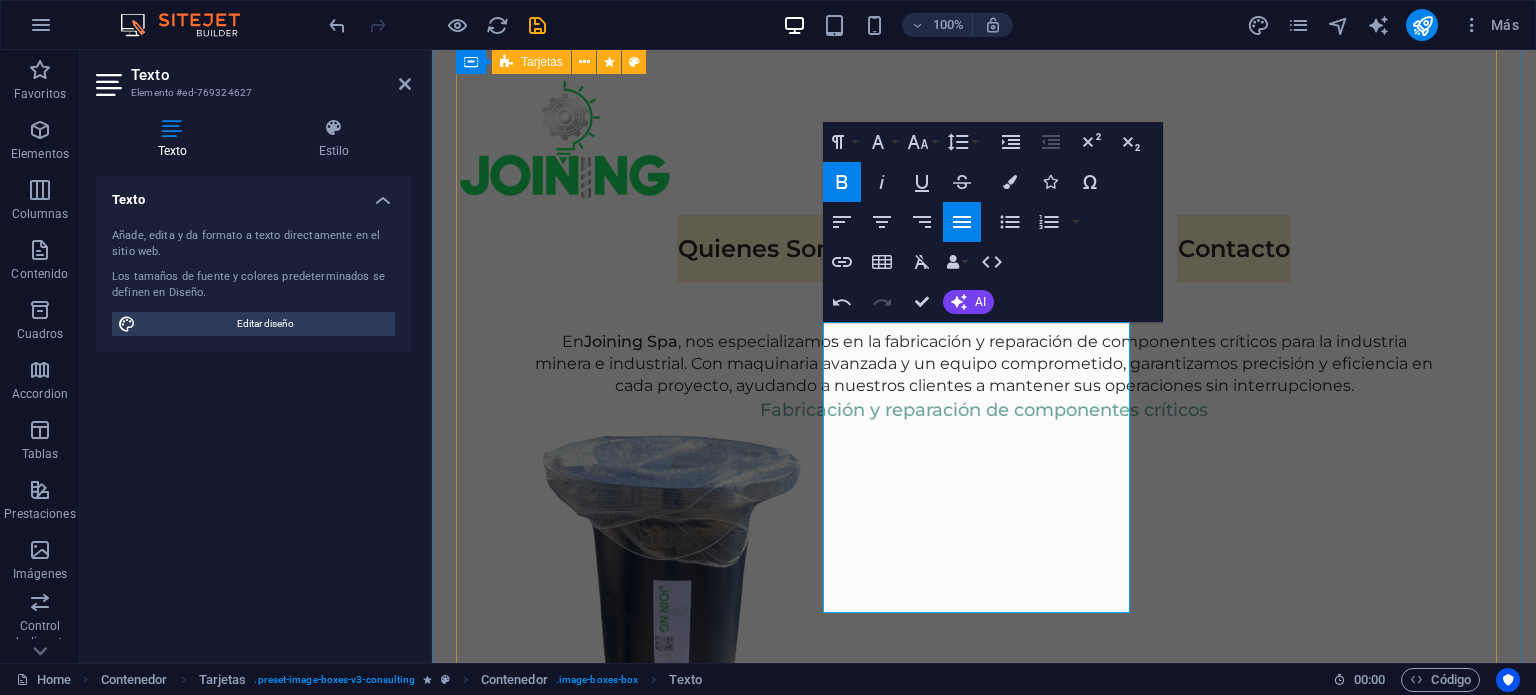 click on "Suelta el contenido aquí o  Añadir elementos  Pegar portapapeles Barrenado y Recuperación de componentes Nuestra tecnología avanzada de barrenado portátil con relleno automático permite recuperar y restaurar componentes críticos de maquinaria pesada y equipos industriales.  Este servicio asegura una mayor durabilidad de piezas sometidas a desgaste intenso y prolonga la vida útil de sus activos. Recuperación de alojamientos desgastados en maquinaria pesada. Relleno y ajuste de rodillos, ejes y pasadores sometidos a altas cargas. Reparación de piezas críticas en tolvas de camiones, brazos de grúa y componentes de alto desgaste. Servicio en terreno o en taller, adaptándonos a las necesidades del cliente. Suelta el contenido aquí o  Añadir elementos  Pegar portapapeles Fabricación y Reparación de componentes en CNC y Fresadora Utilizamos tecnología CNC de alta precisión y fresadoras para la fabricación personalizada de componentes industriales y mineros.  Suelta el contenido aquí o" at bounding box center [984, 2399] 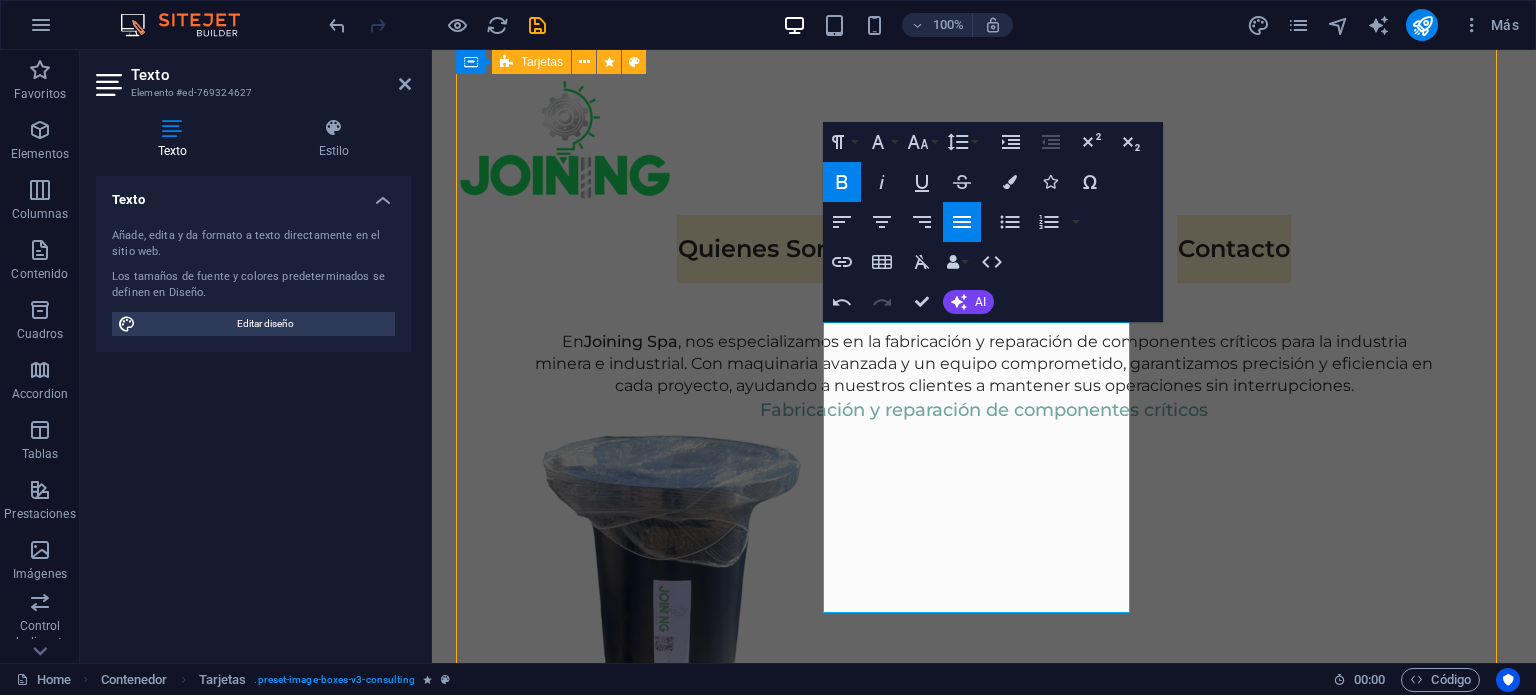 click on "Suelta el contenido aquí o  Añadir elementos  Pegar portapapeles Barrenado y Recuperación de componentes Nuestra tecnología avanzada de barrenado portátil con relleno automático permite recuperar y restaurar componentes críticos de maquinaria pesada y equipos industriales.  Este servicio asegura una mayor durabilidad de piezas sometidas a desgaste intenso y prolonga la vida útil de sus activos. Recuperación de alojamientos desgastados en maquinaria pesada. Relleno y ajuste de rodillos, ejes y pasadores sometidos a altas cargas. Reparación de piezas críticas en tolvas de camiones, brazos de grúa y componentes de alto desgaste. Servicio en terreno o en taller, adaptándonos a las necesidades del cliente. Suelta el contenido aquí o  Añadir elementos  Pegar portapapeles Fabricación y Reparación de componentes en CNC y Fresadora Utilizamos tecnología CNC de alta precisión y fresadoras para la fabricación personalizada de componentes industriales y mineros.  Suelta el contenido aquí o" at bounding box center (984, 2399) 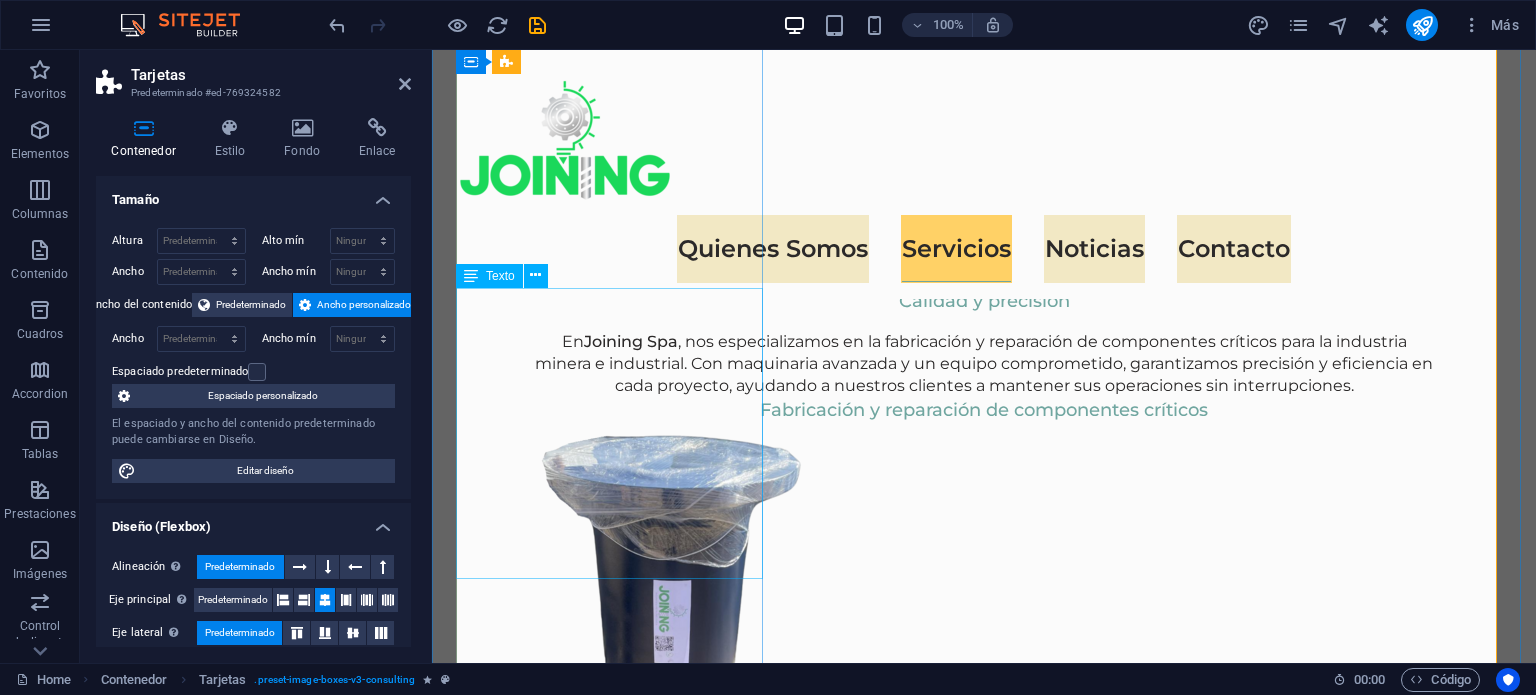 click on "Nuestra tecnología avanzada de barrenado portátil con relleno automático permite recuperar y restaurar componentes críticos de maquinaria pesada y equipos industriales.  Este servicio asegura una mayor durabilidad de piezas sometidas a desgaste intenso y prolonga la vida útil de sus activos." at bounding box center (612, 1712) 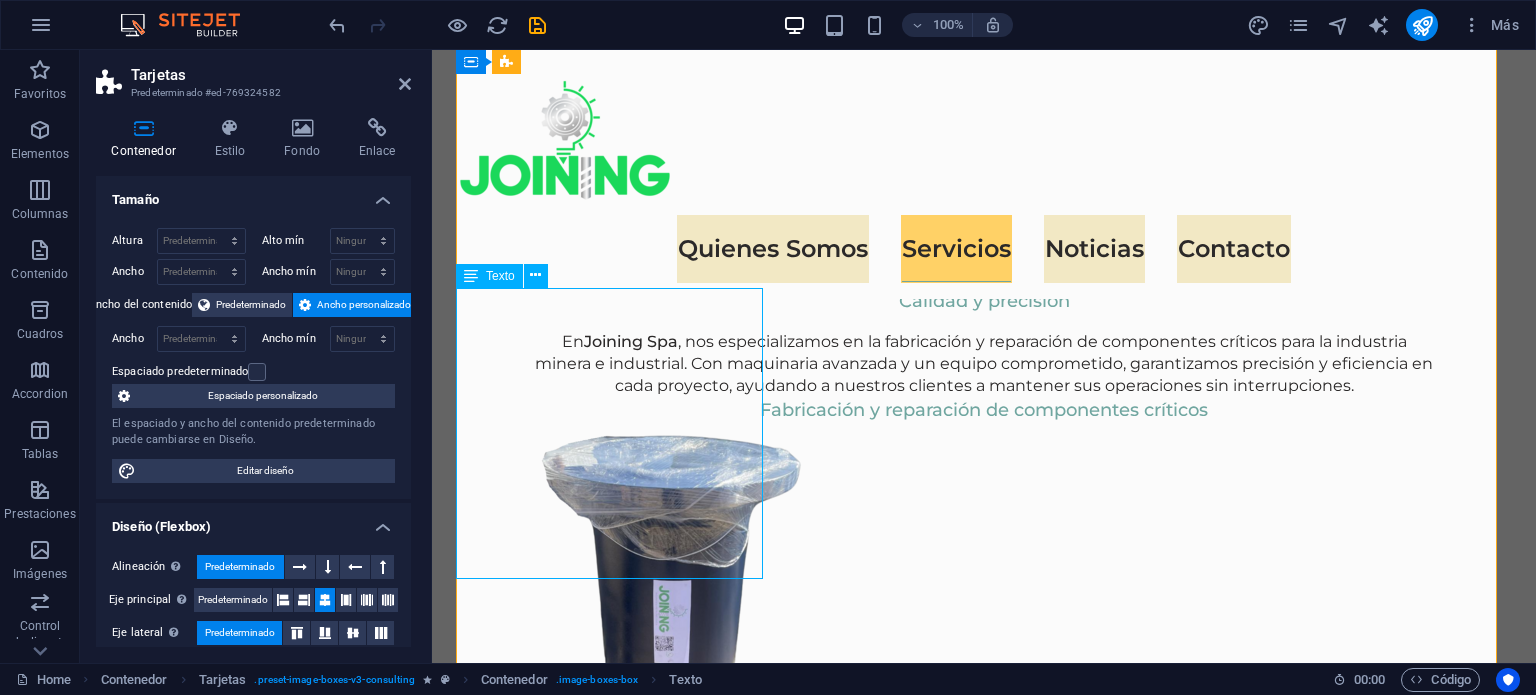 click on "Nuestra tecnología avanzada de barrenado portátil con relleno automático permite recuperar y restaurar componentes críticos de maquinaria pesada y equipos industriales.  Este servicio asegura una mayor durabilidad de piezas sometidas a desgaste intenso y prolonga la vida útil de sus activos." at bounding box center (612, 1712) 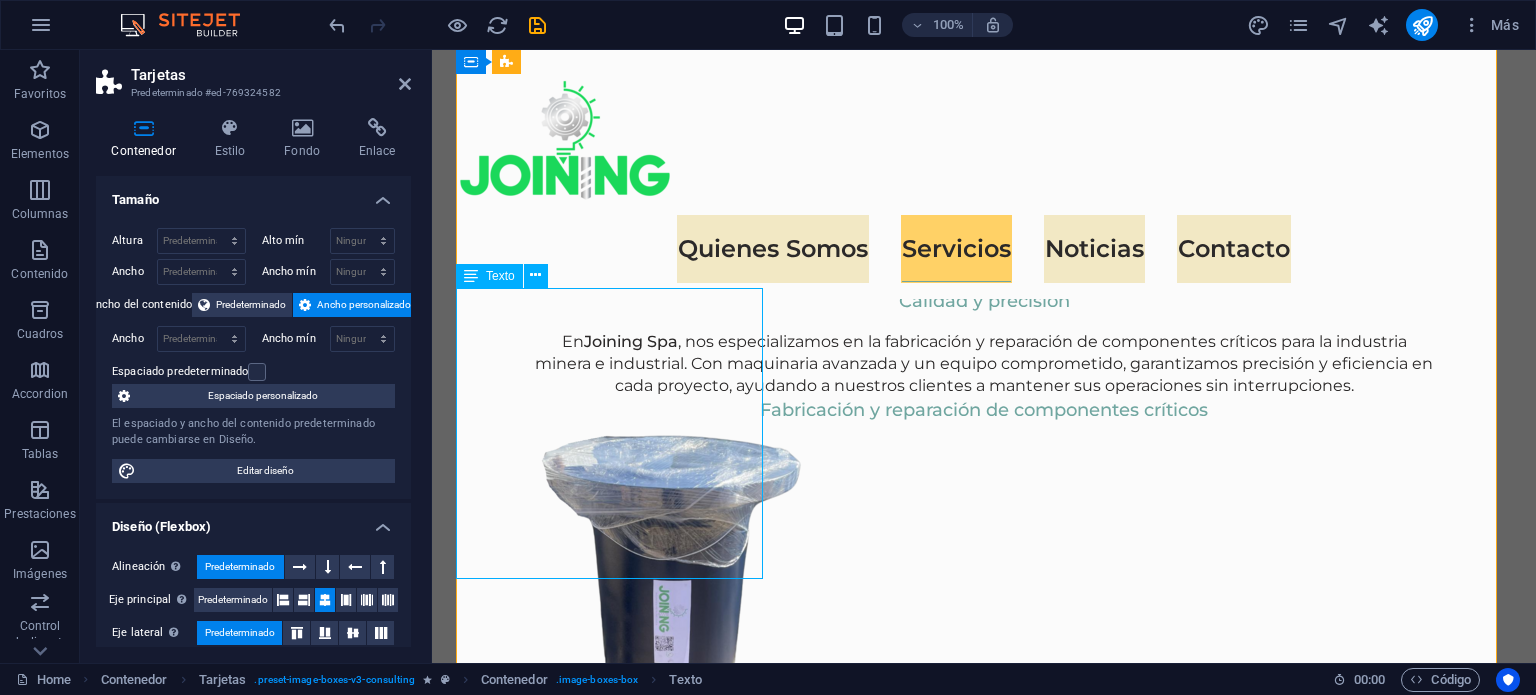 click on "Nuestra tecnología avanzada de barrenado portátil con relleno automático permite recuperar y restaurar componentes críticos de maquinaria pesada y equipos industriales.  Este servicio asegura una mayor durabilidad de piezas sometidas a desgaste intenso y prolonga la vida útil de sus activos." at bounding box center (612, 1712) 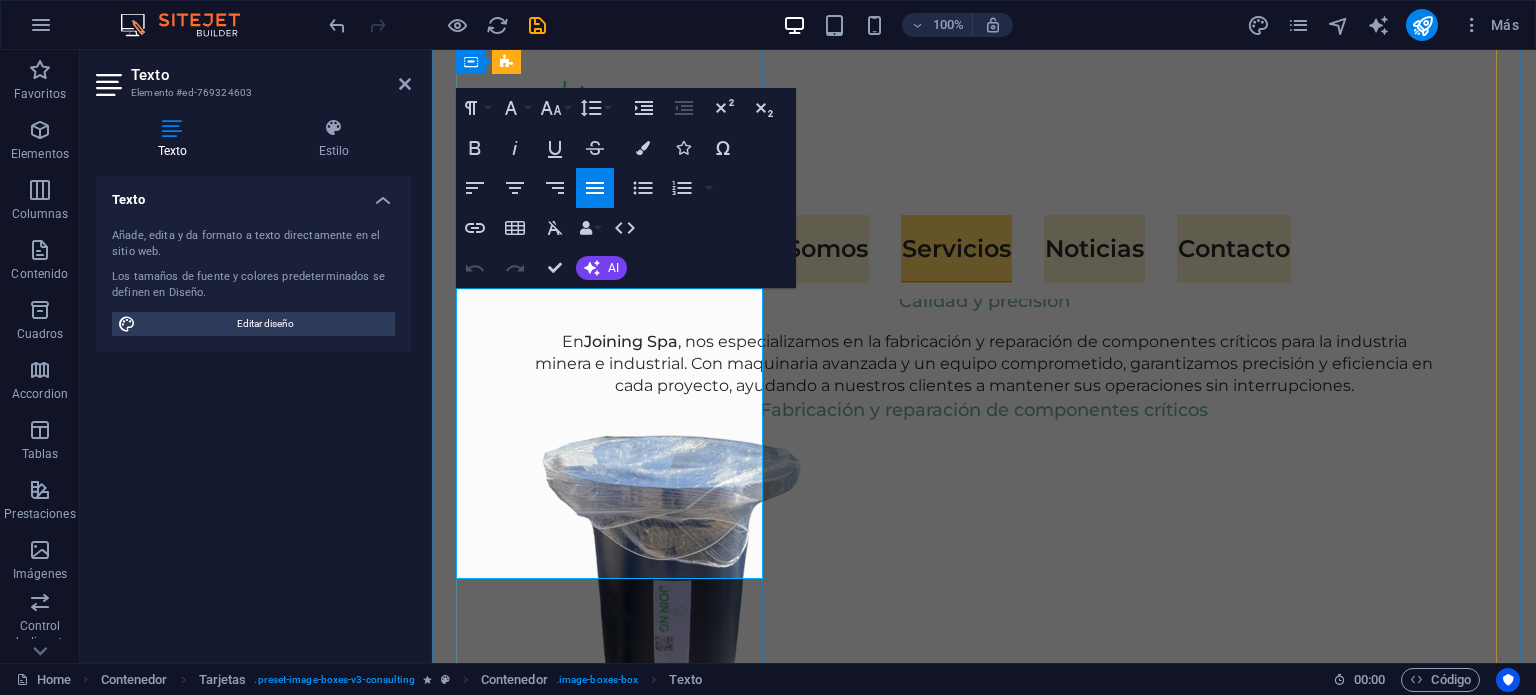 drag, startPoint x: 564, startPoint y: 563, endPoint x: 468, endPoint y: 299, distance: 280.9128 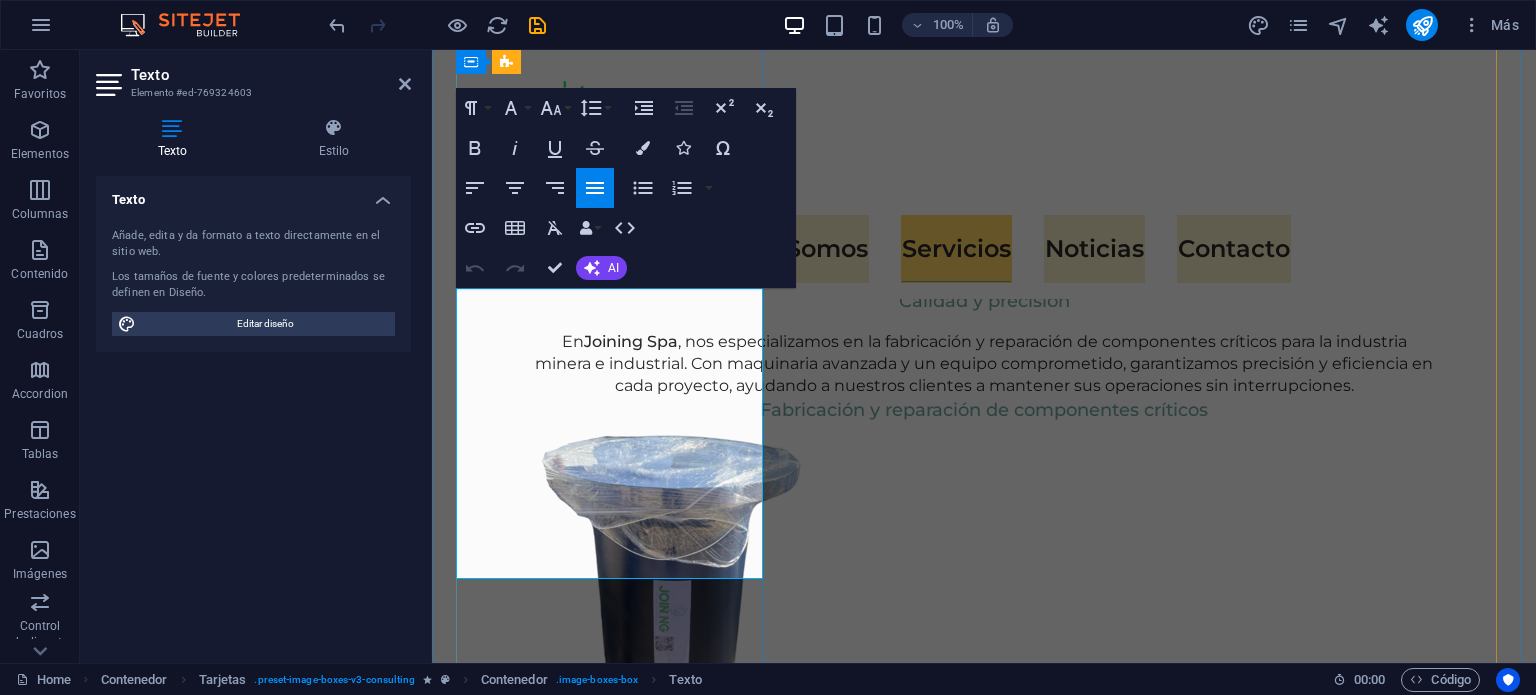 click on "Nuestra tecnología avanzada de barrenado portátil con relleno automático permite recuperar y restaurar componentes críticos de maquinaria pesada y equipos industriales.  Este servicio asegura una mayor durabilidad de piezas sometidas a desgaste intenso y prolonga la vida útil de sus activos." at bounding box center [612, 1712] 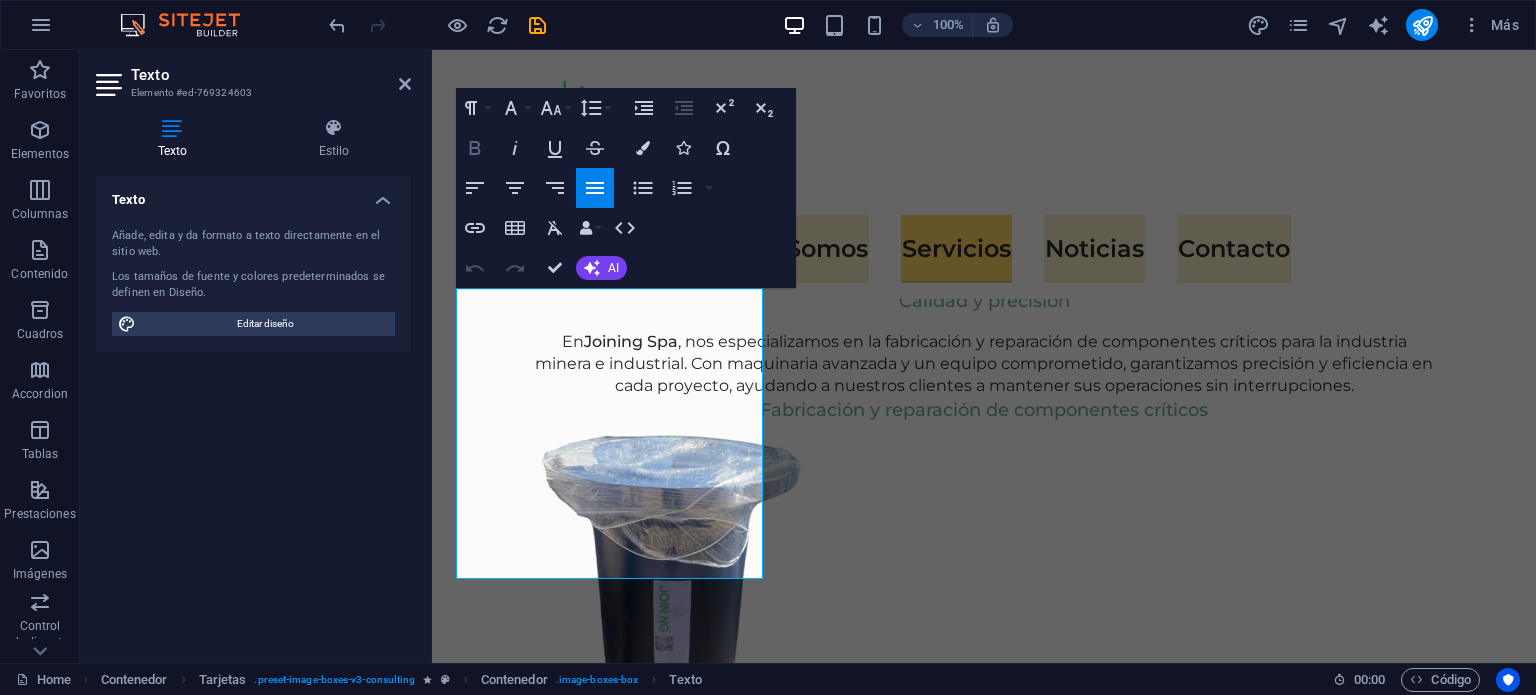click 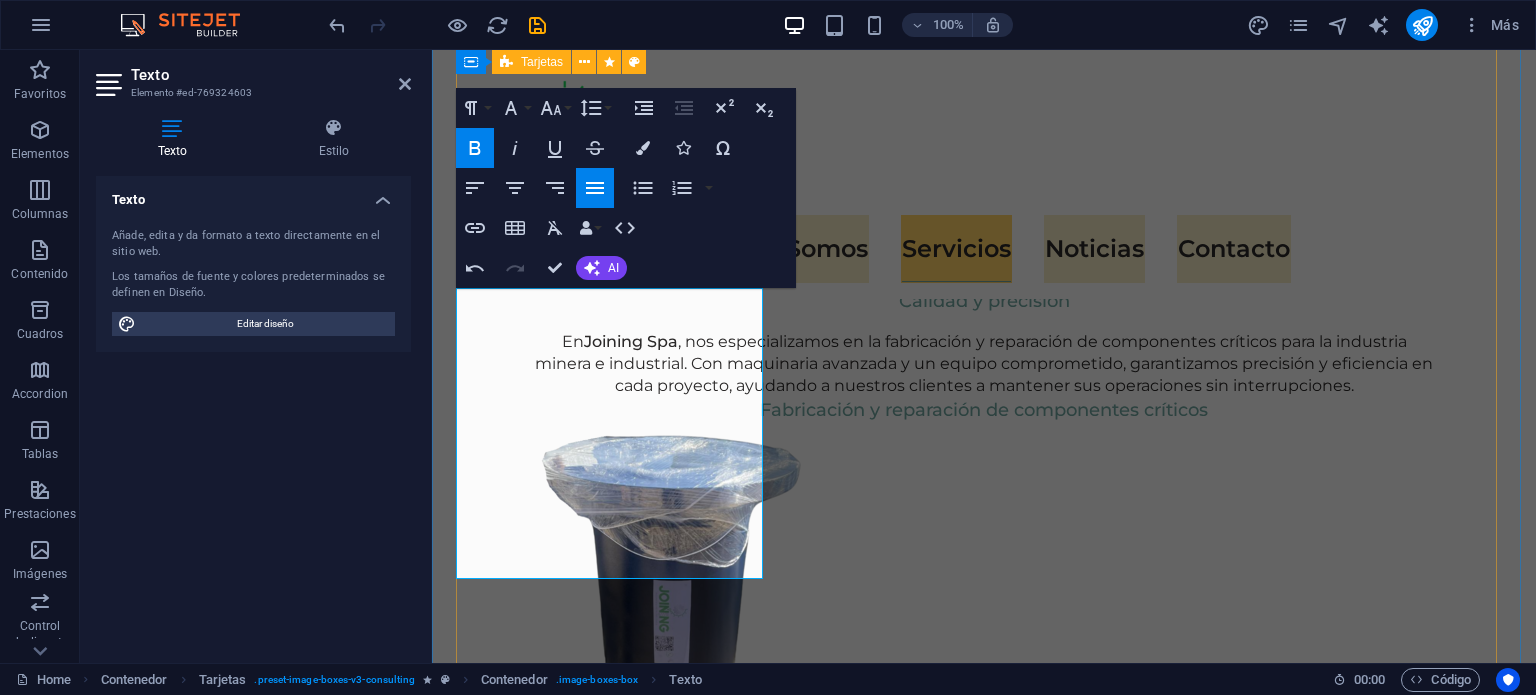 click on "Suelta el contenido aquí o  Añadir elementos  Pegar portapapeles Barrenado y Recuperación de componentes Nuestra tecnología avanzada de barrenado portátil con relleno automático permite recuperar y restaurar componentes críticos de maquinaria pesada y equipos industriales.  Este servicio asegura una mayor durabilidad de piezas sometidas a desgaste intenso y prolonga la vida útil de sus activos. Recuperación de alojamientos desgastados en maquinaria pesada. Relleno y ajuste de rodillos, ejes y pasadores sometidos a altas cargas. Reparación de piezas críticas en tolvas de camiones, brazos de grúa y componentes de alto desgaste. Servicio en terreno o en taller, adaptándonos a las necesidades del cliente. Suelta el contenido aquí o  Añadir elementos  Pegar portapapeles Fabricación y Reparación de componentes en CNC y Fresadora Utilizamos tecnología CNC de alta precisión y fresadoras para la fabricación personalizada de componentes industriales y mineros.  Suelta el contenido aquí o" at bounding box center (984, 2399) 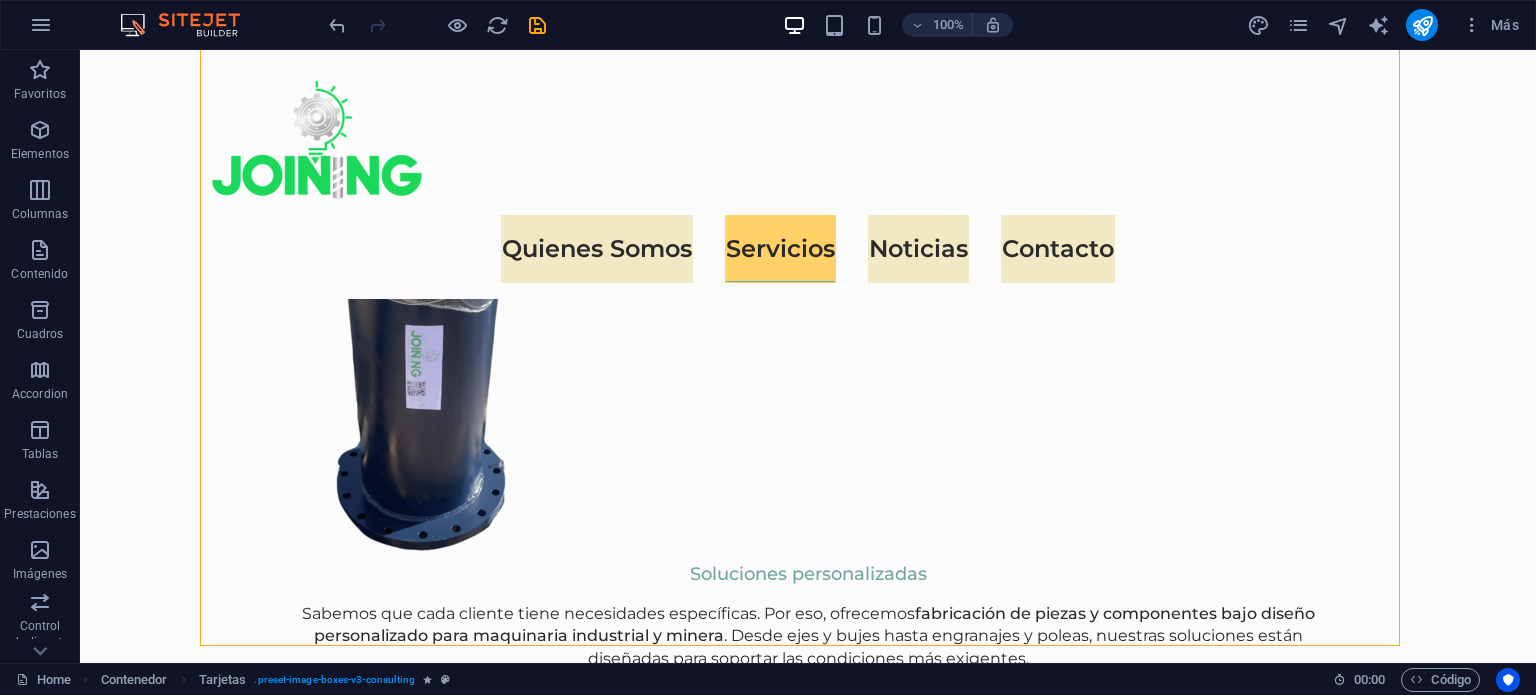 scroll, scrollTop: 2632, scrollLeft: 0, axis: vertical 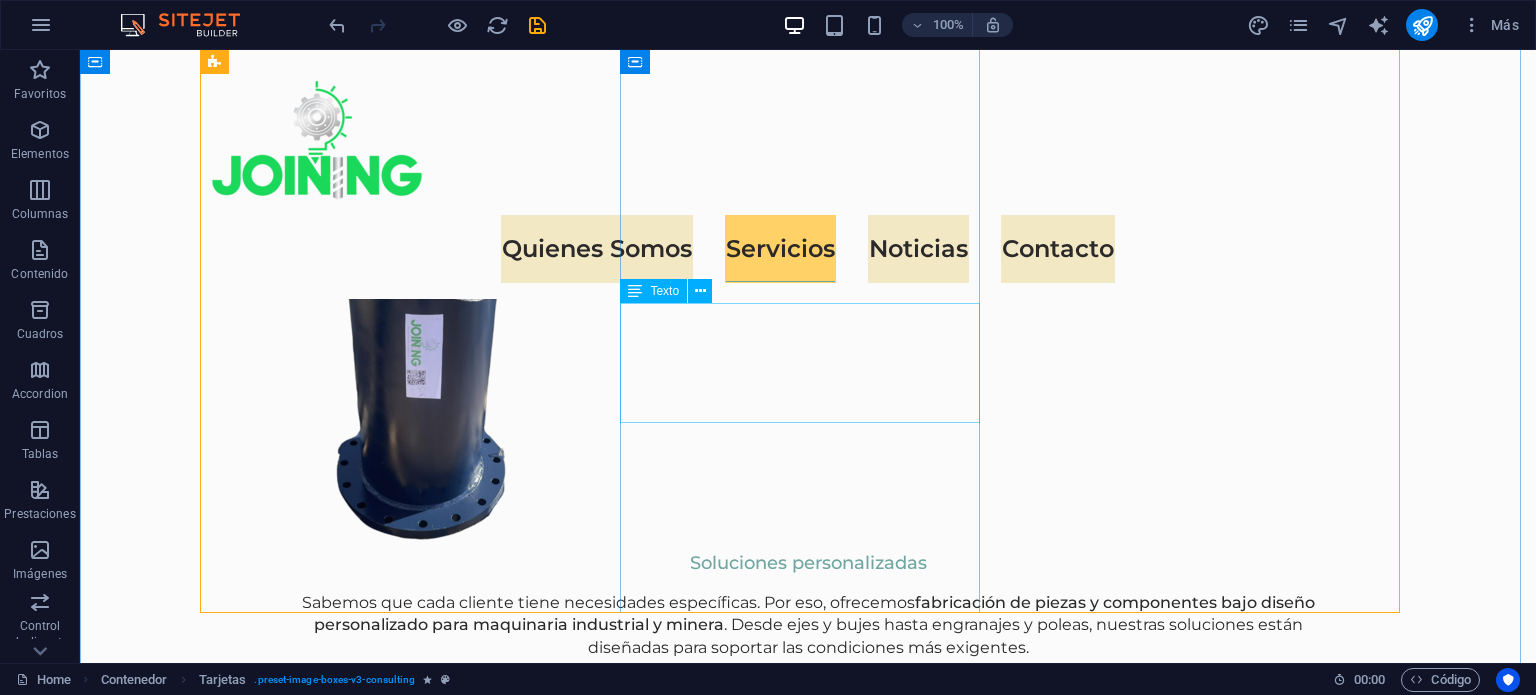 click on "Our Business Analyst extracts insights from data, helping clients make informed decisions and optimize strategies." at bounding box center [388, 2619] 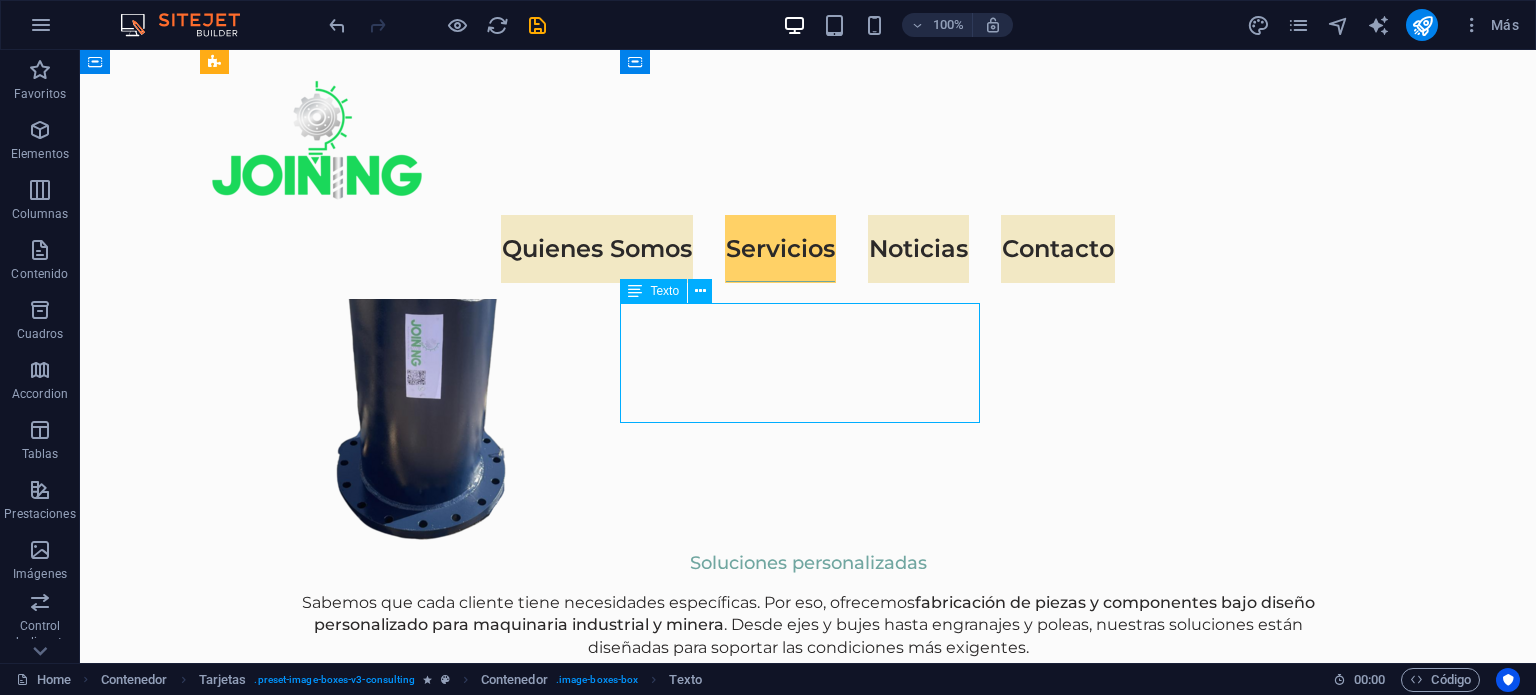click on "Our Business Analyst extracts insights from data, helping clients make informed decisions and optimize strategies." at bounding box center [388, 2619] 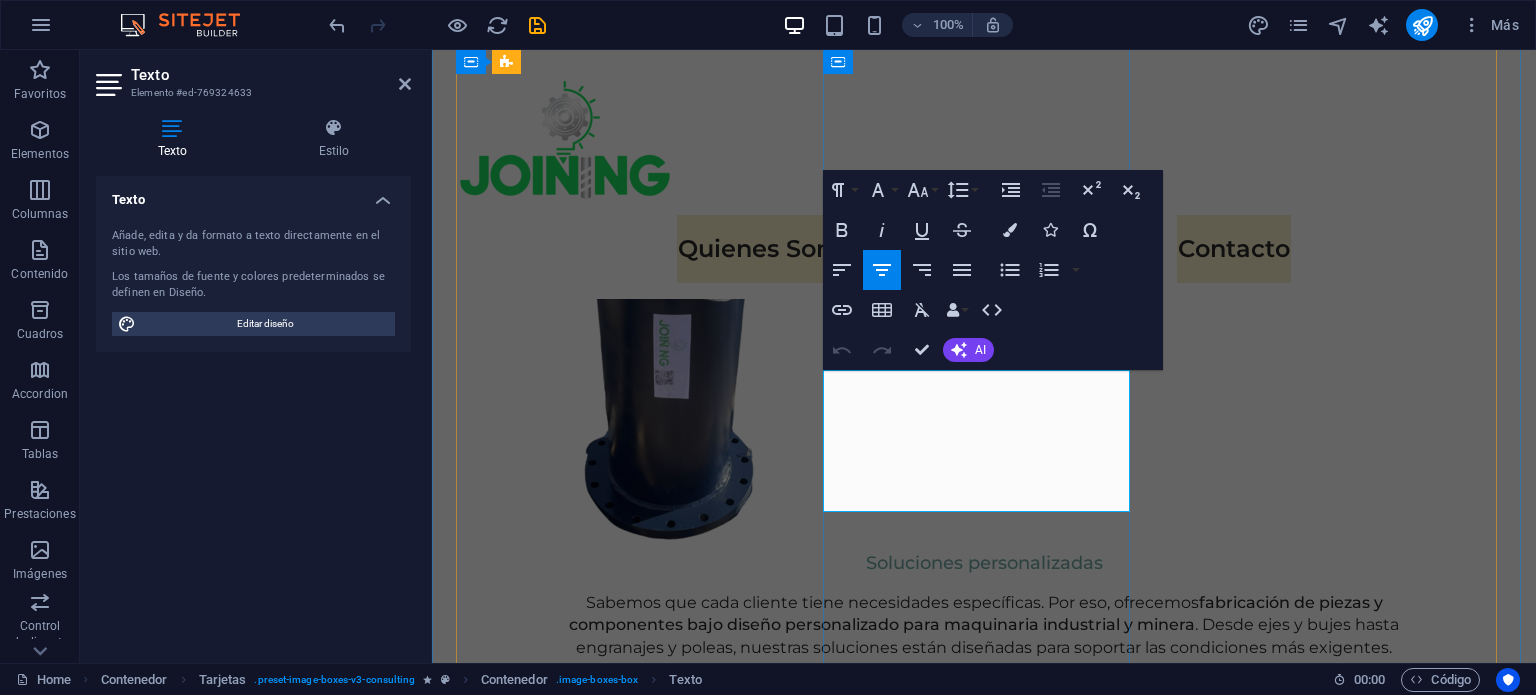 drag, startPoint x: 1032, startPoint y: 478, endPoint x: 851, endPoint y: 385, distance: 203.49448 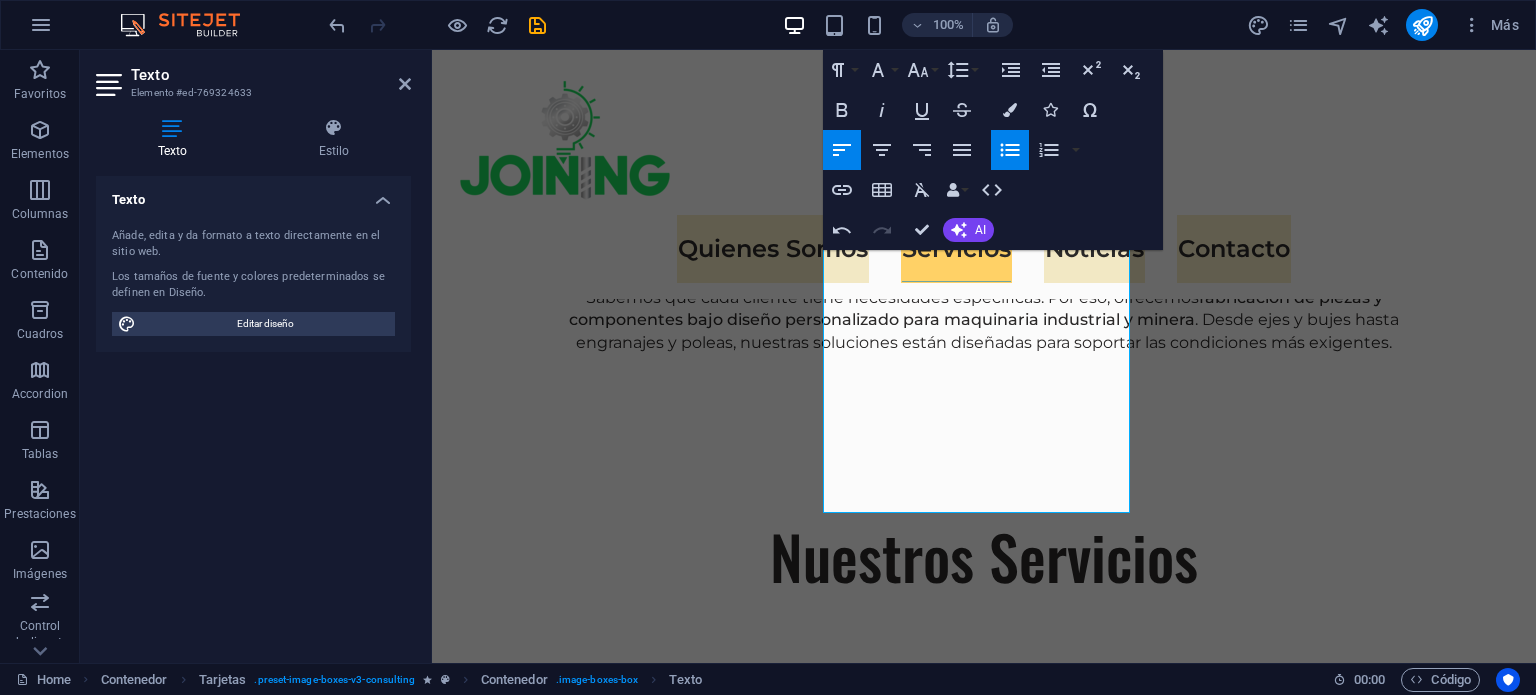 scroll, scrollTop: 3050, scrollLeft: 0, axis: vertical 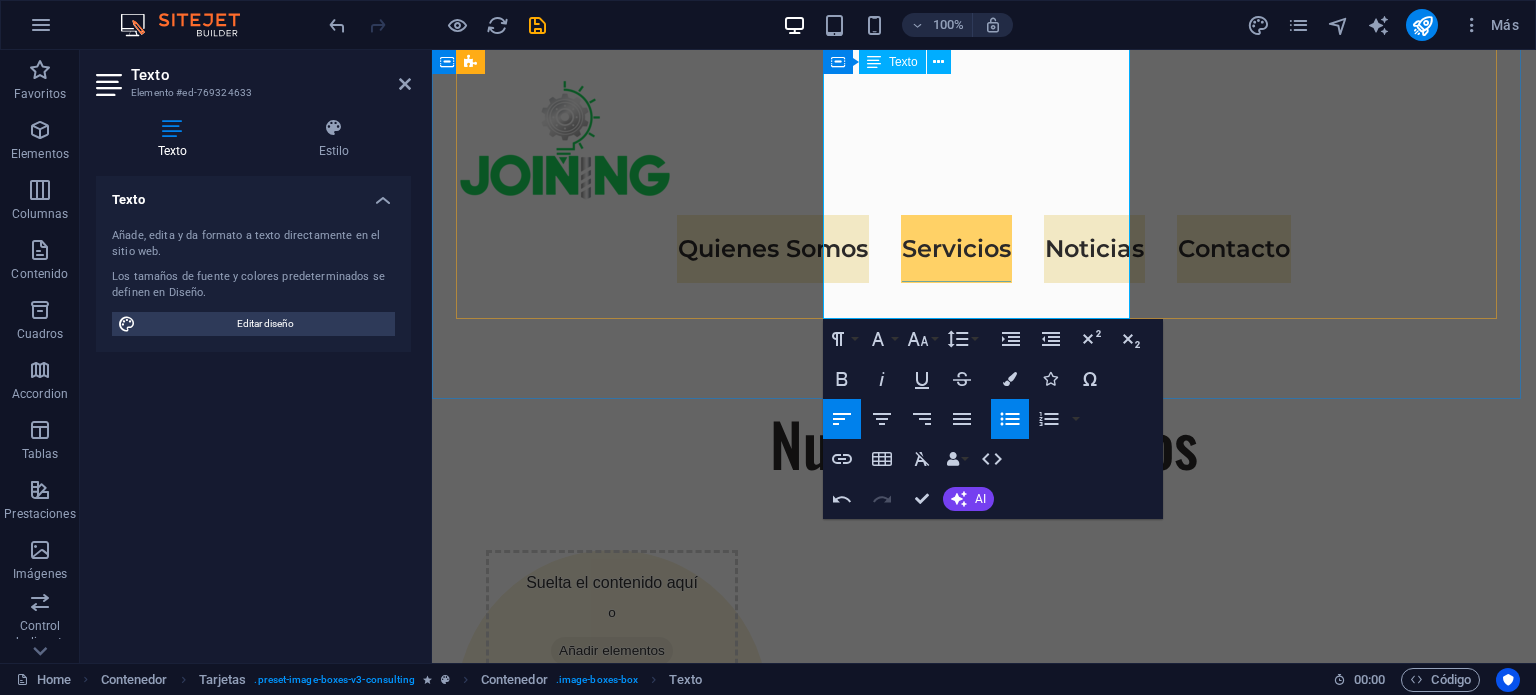 drag, startPoint x: 875, startPoint y: 381, endPoint x: 1032, endPoint y: 282, distance: 185.60712 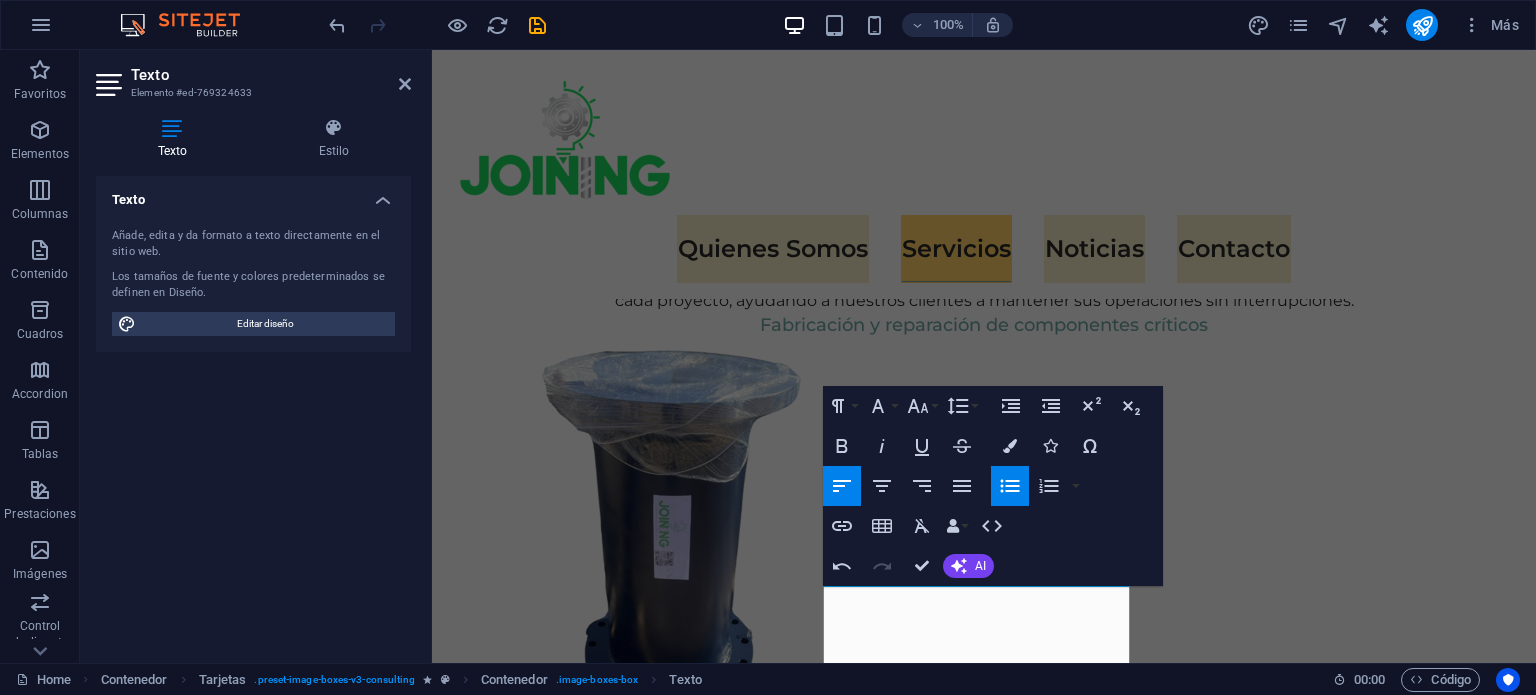 scroll, scrollTop: 2417, scrollLeft: 0, axis: vertical 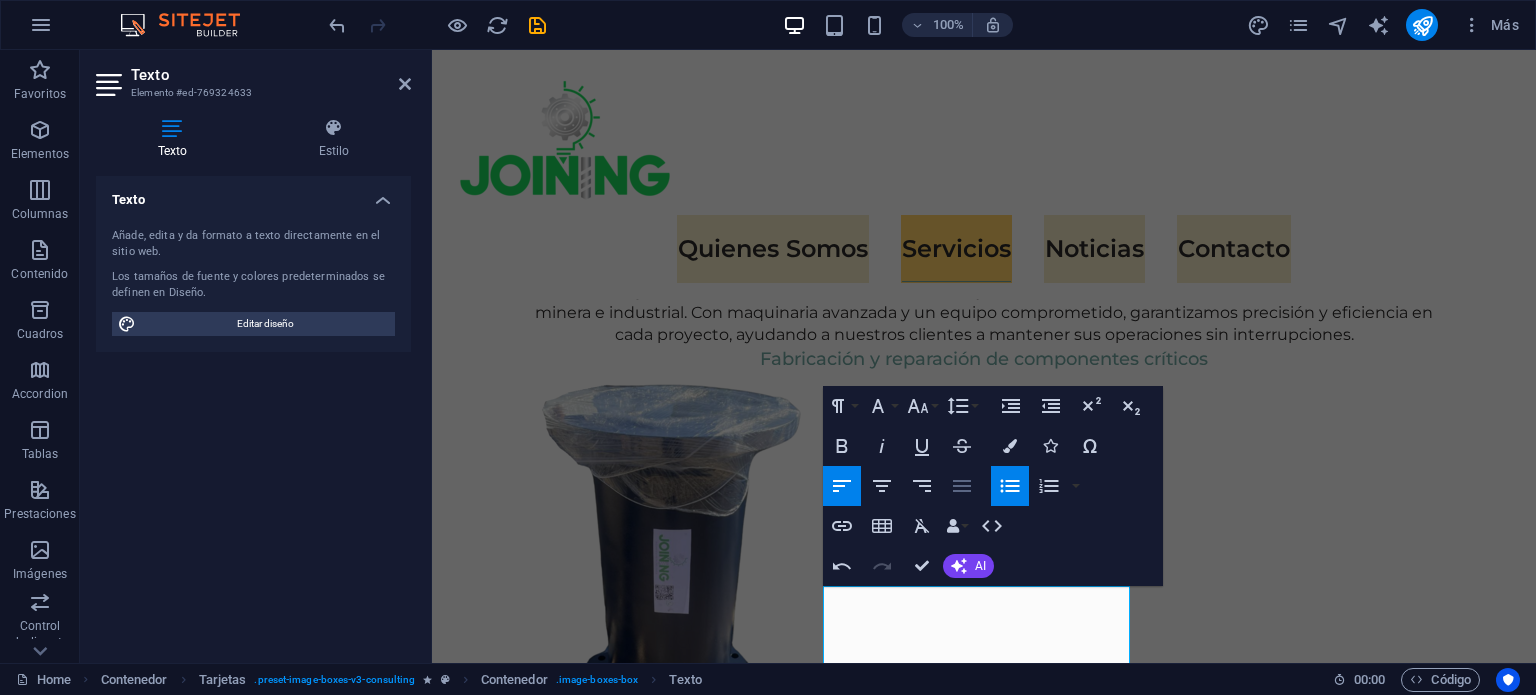 click 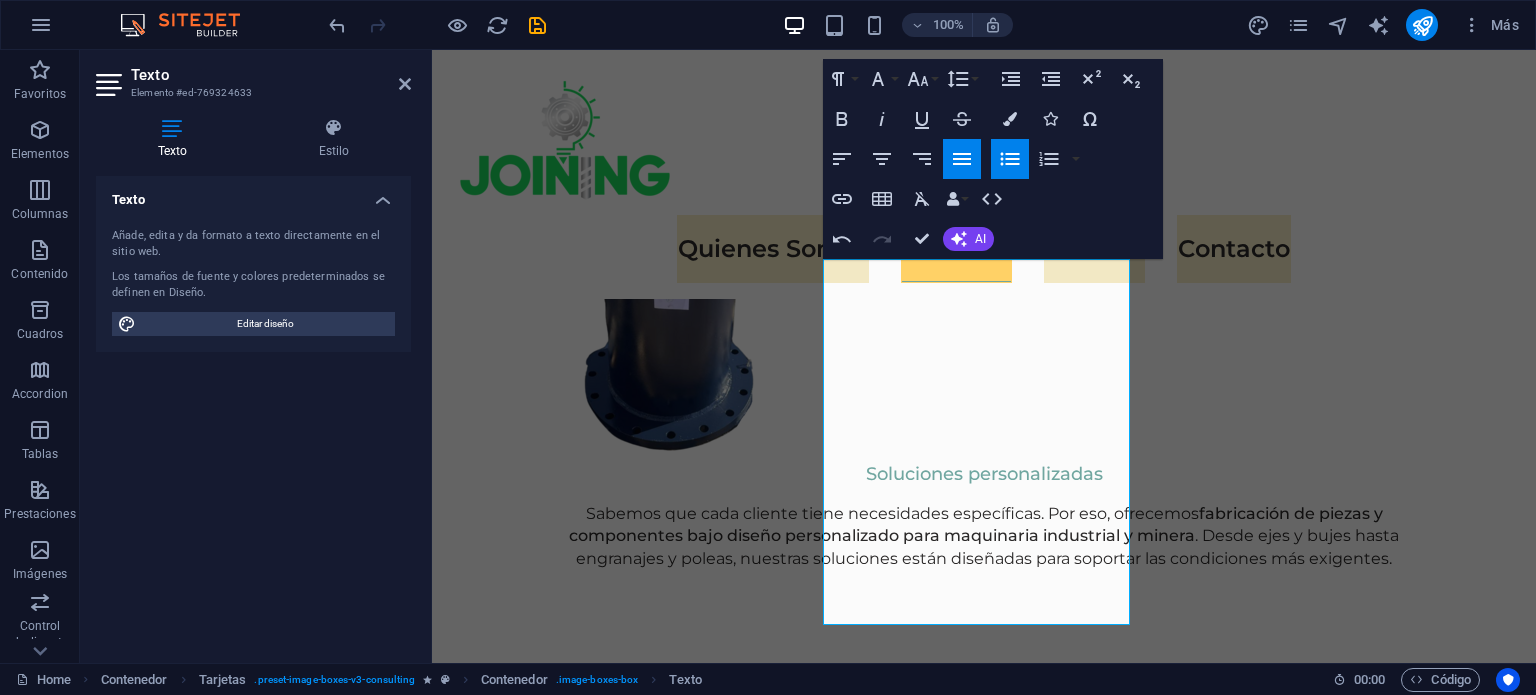 scroll, scrollTop: 2744, scrollLeft: 0, axis: vertical 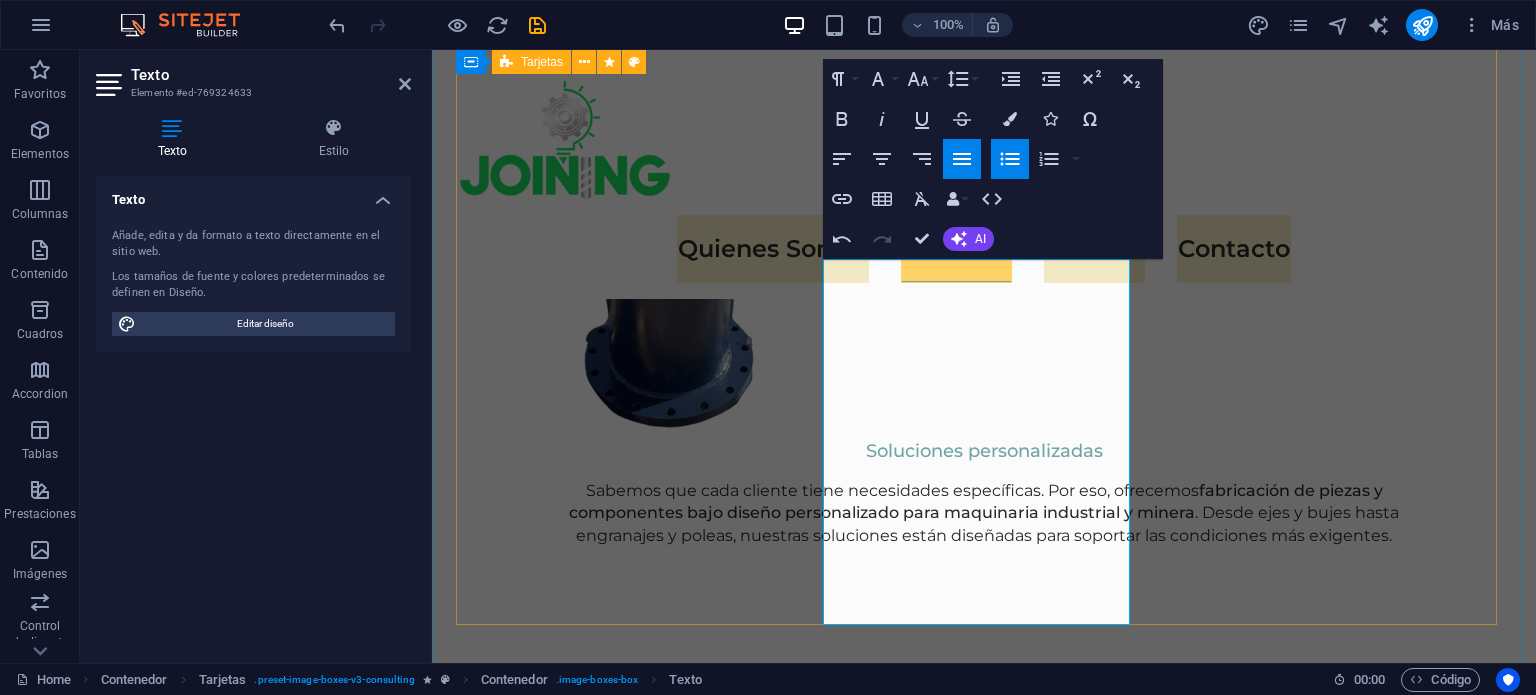 click on "Suelta el contenido aquí o  Añadir elementos  Pegar portapapeles Barrenado y Recuperación de componentes Nuestra tecnología avanzada de barrenado portátil con relleno automático permite recuperar y restaurar componentes críticos de maquinaria pesada y equipos industriales.  Este servicio asegura una mayor durabilidad de piezas sometidas a desgaste intenso y prolonga la vida útil de sus activos. Recuperación de alojamientos desgastados en maquinaria pesada. Relleno y ajuste de rodillos, ejes y pasadores sometidos a altas cargas. Reparación de piezas críticas en tolvas de camiones, brazos de grúa y componentes de alto desgaste. Servicio en terreno o en taller, adaptándonos a las necesidades del cliente. Suelta el contenido aquí o  Añadir elementos  Pegar portapapeles Fabricación y Reparación de componentes en CNC y Fresadora Utilizamos tecnología CNC de alta precisión y fresadoras para la fabricación personalizada de componentes industriales y mineros.  Suelta el contenido aquí o" at bounding box center (984, 2133) 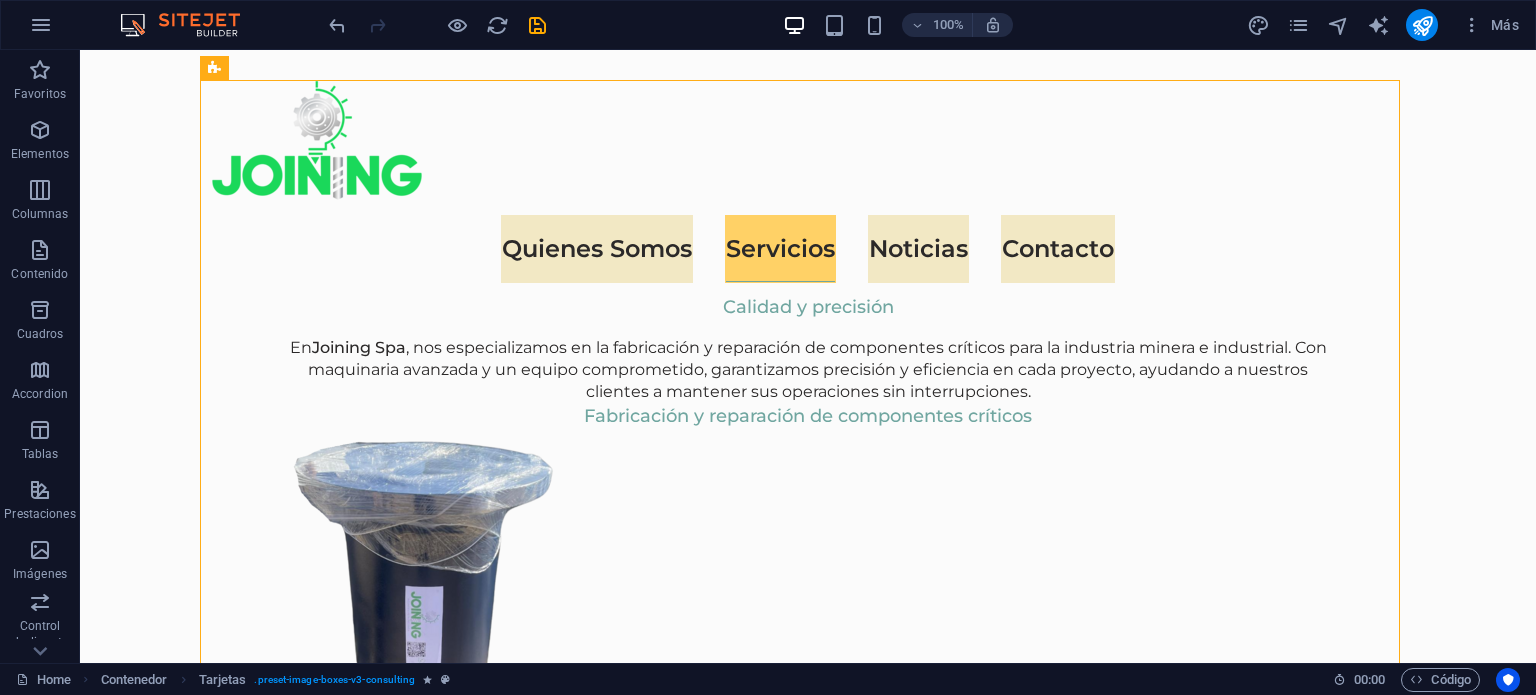 scroll, scrollTop: 2117, scrollLeft: 0, axis: vertical 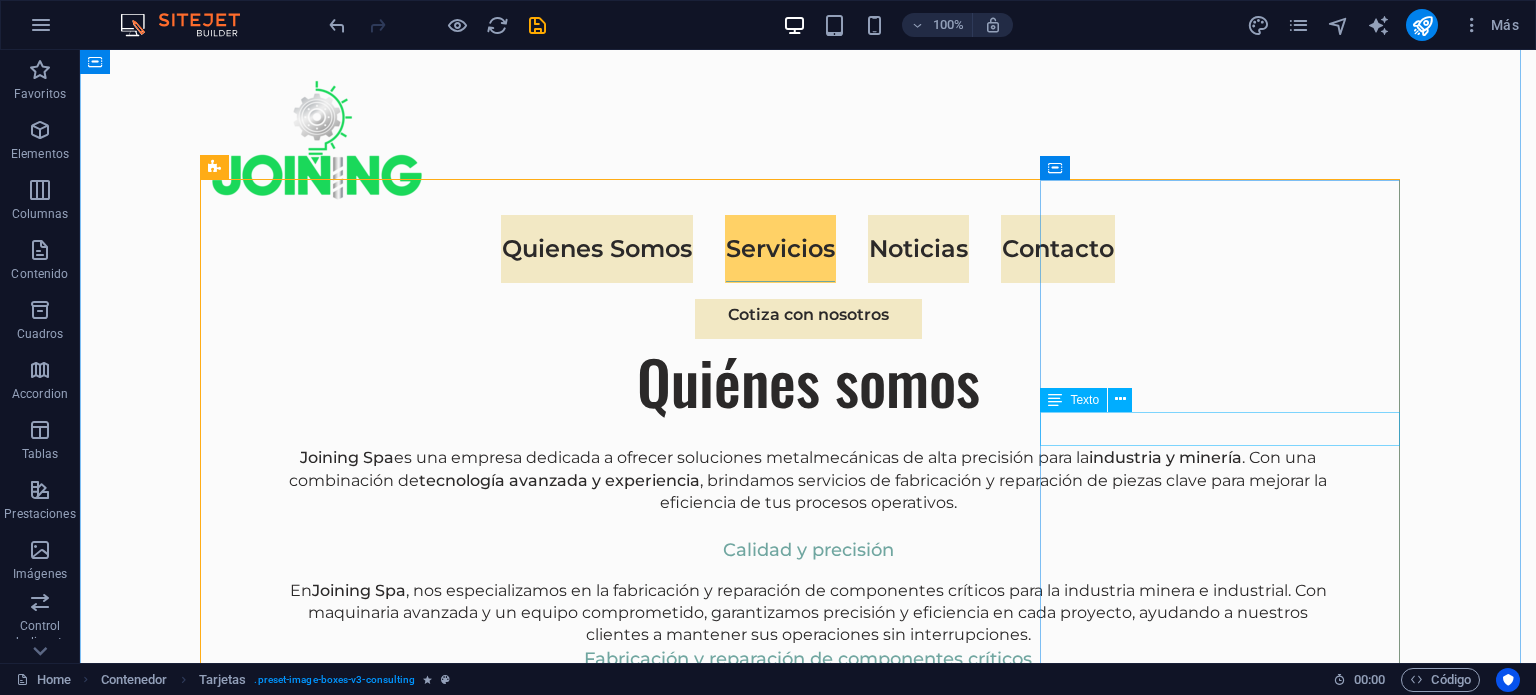 click on "[FIRST] [LAST]" at bounding box center [388, 3650] 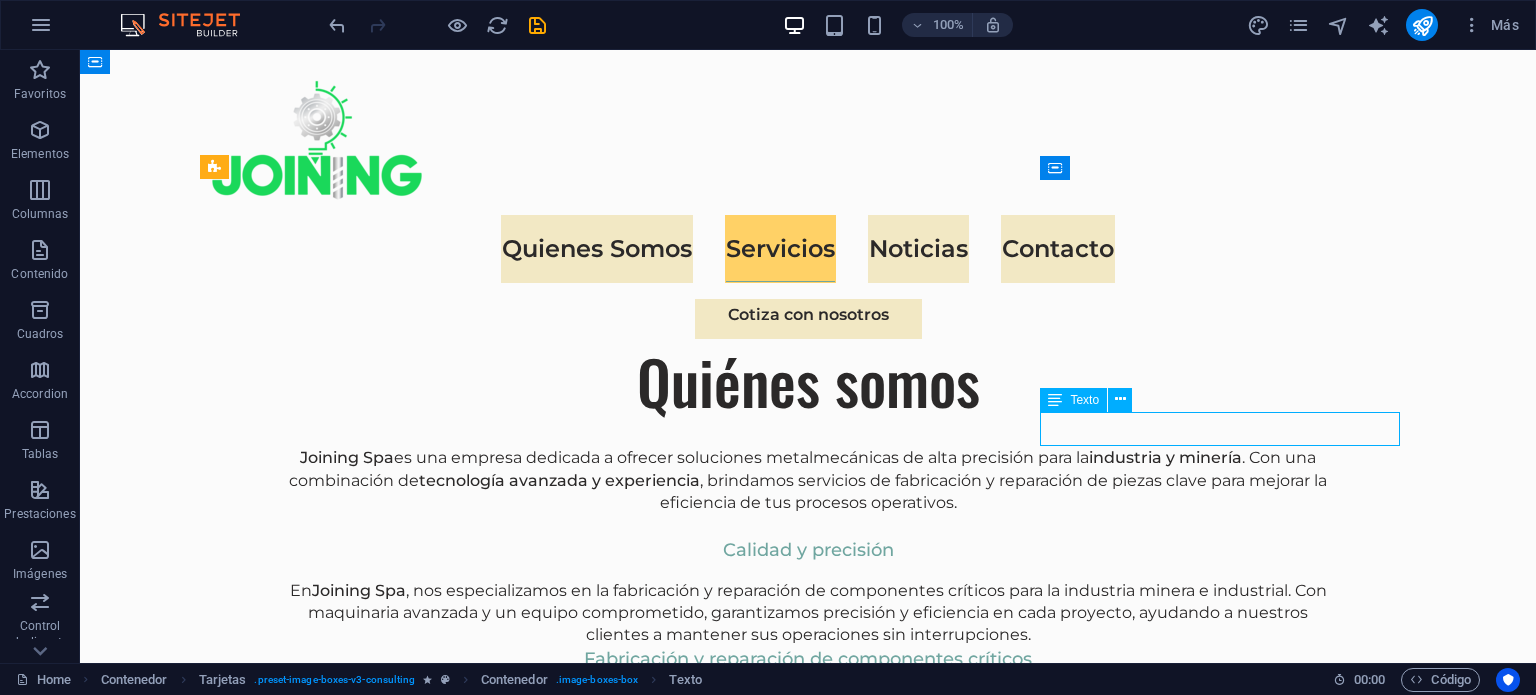click on "[FIRST] [LAST]" at bounding box center [388, 3650] 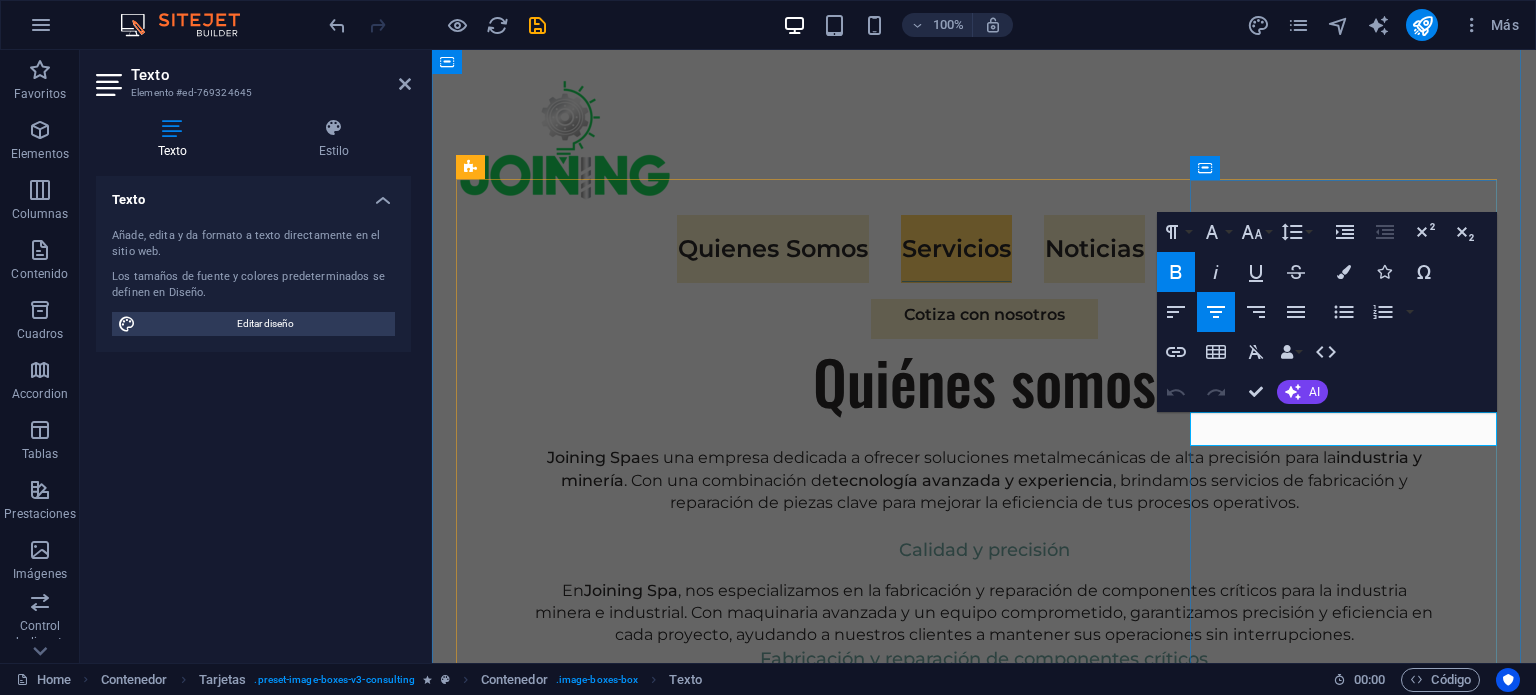 drag, startPoint x: 1256, startPoint y: 424, endPoint x: 1433, endPoint y: 422, distance: 177.01129 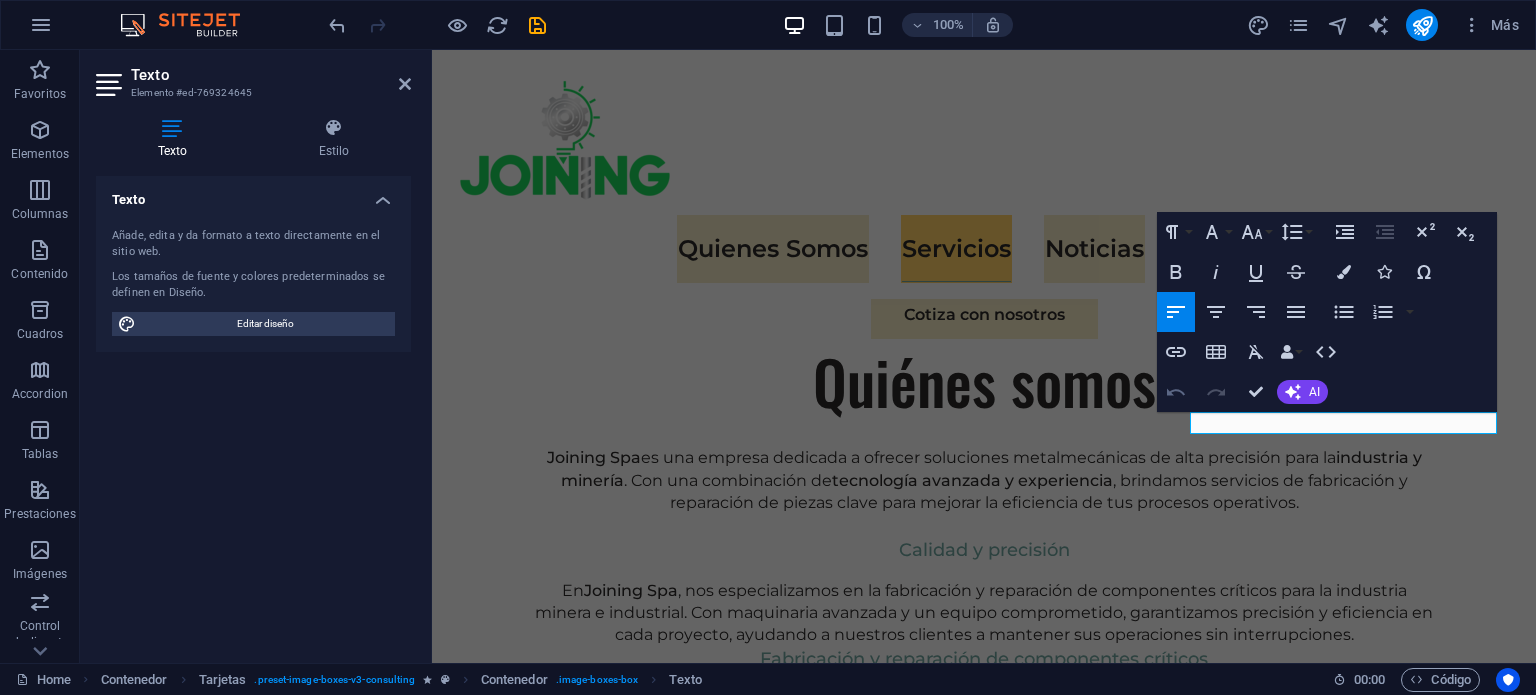 click 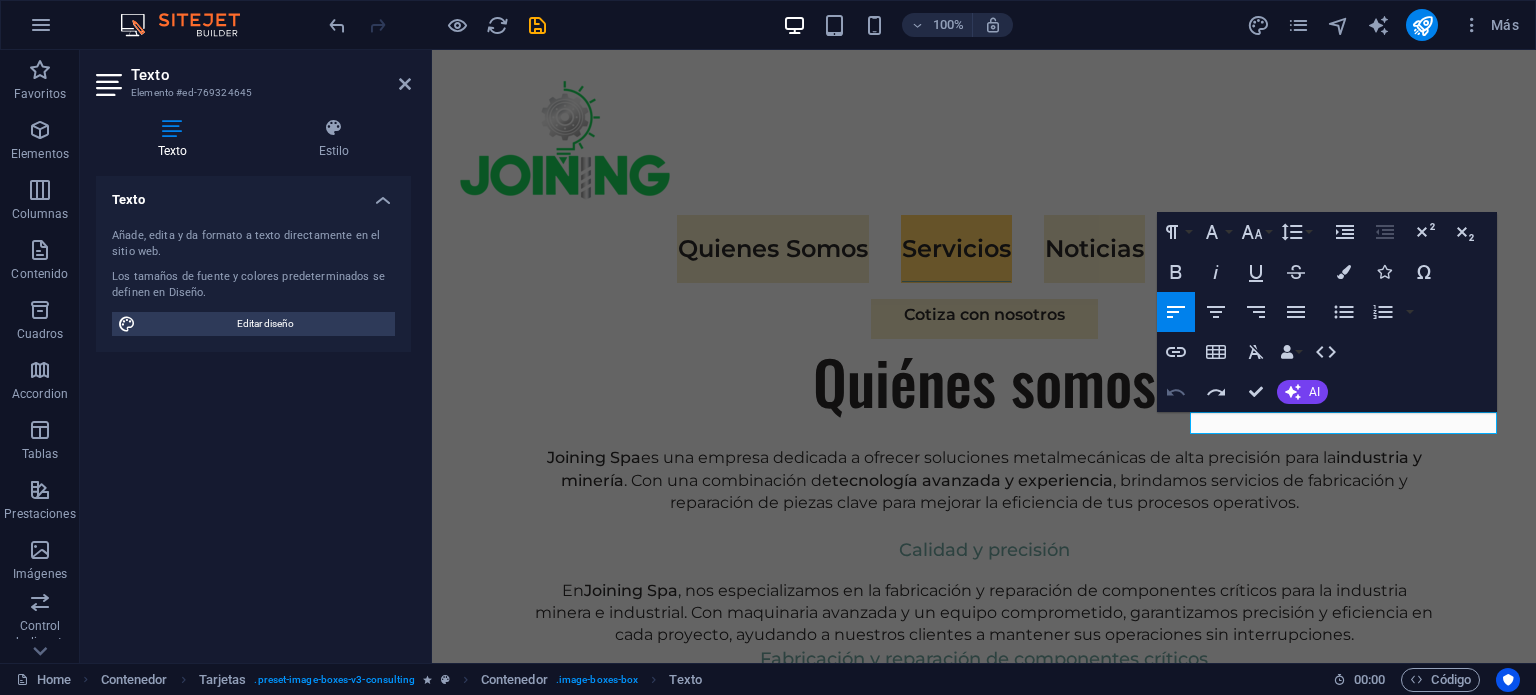 click 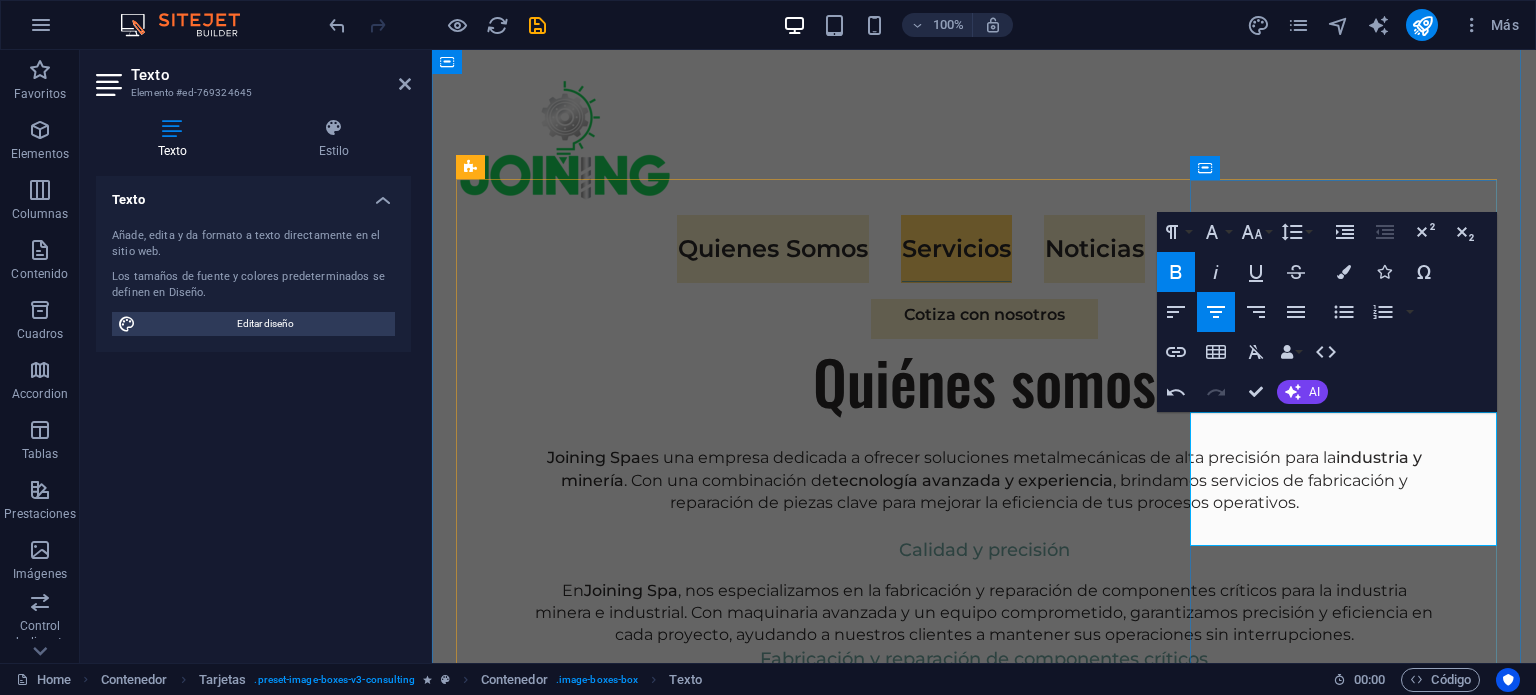 click on "Soldadura para estructuras y Componentes críticos" at bounding box center (614, 3857) 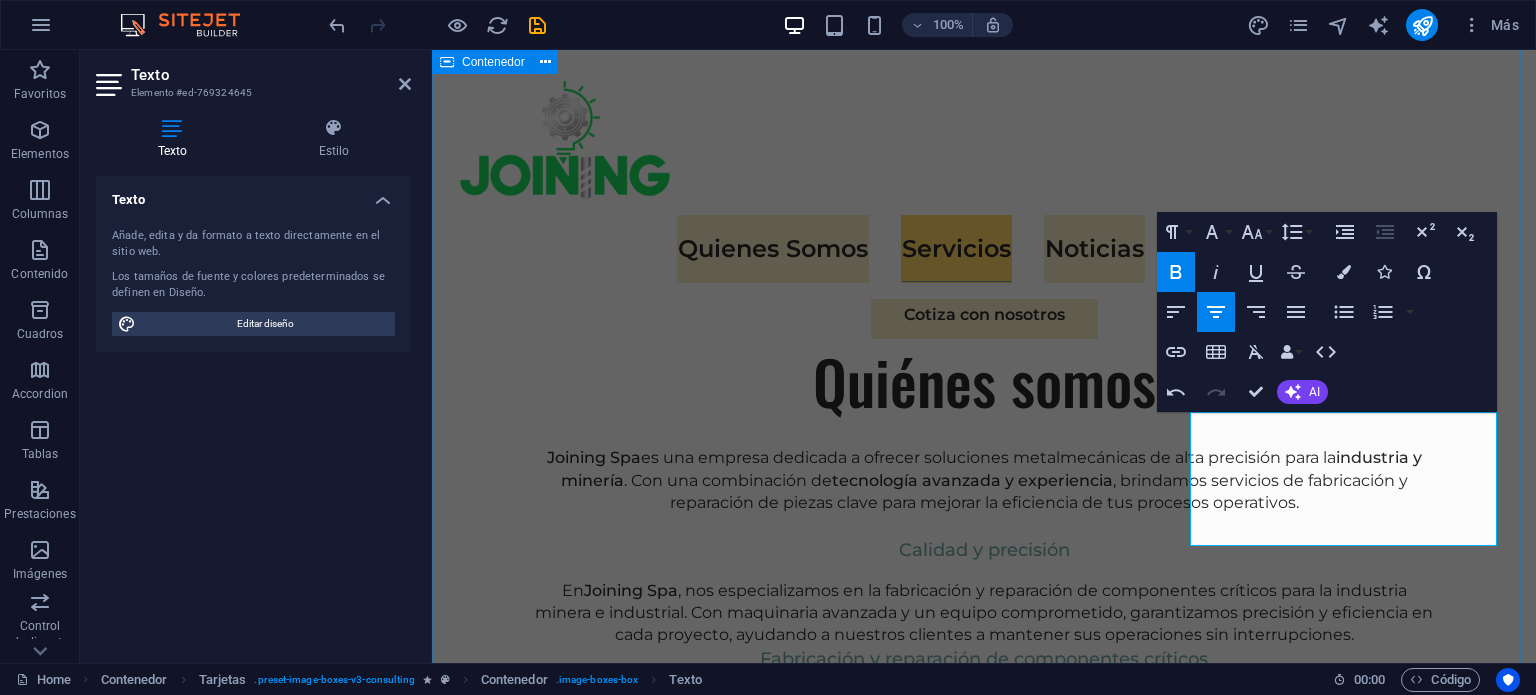click on "Nuestros Servicios Suelta el contenido aquí o  Añadir elementos  Pegar portapapeles Barrenado y Recuperación de componentes Nuestra tecnología avanzada de barrenado portátil con relleno automático permite recuperar y restaurar componentes críticos de maquinaria pesada y equipos industriales.  Este servicio asegura una mayor durabilidad de piezas sometidas a desgaste intenso y prolonga la vida útil de sus activos. Recuperación de alojamientos desgastados en maquinaria pesada. Relleno y ajuste de rodillos, ejes y pasadores sometidos a altas cargas. Reparación de piezas críticas en tolvas de camiones, brazos de grúa y componentes de alto desgaste. Servicio en terreno o en taller, adaptándonos a las necesidades del cliente. Suelta el contenido aquí o  Añadir elementos  Pegar portapapeles Fabricación y Reparación de componentes en CNC y Fresadora Utilizamos tecnología CNC de alta precisión y fresadoras para la fabricación personalizada de componentes industriales y mineros.  o" at bounding box center (984, 2736) 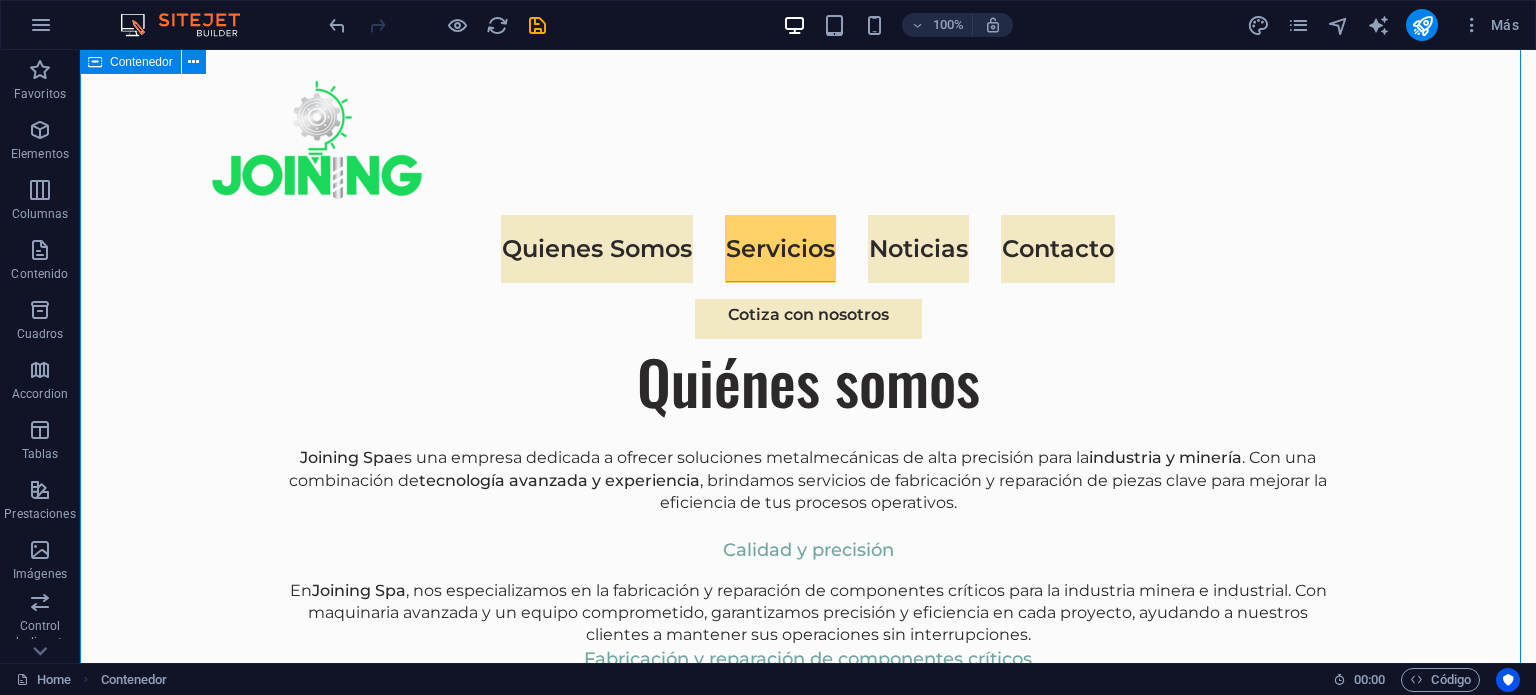 click on "Nuestros Servicios Suelta el contenido aquí o  Añadir elementos  Pegar portapapeles Barrenado y Recuperación de componentes Nuestra tecnología avanzada de barrenado portátil con relleno automático permite recuperar y restaurar componentes críticos de maquinaria pesada y equipos industriales.  Este servicio asegura una mayor durabilidad de piezas sometidas a desgaste intenso y prolonga la vida útil de sus activos. Recuperación de alojamientos desgastados en maquinaria pesada. Relleno y ajuste de rodillos, ejes y pasadores sometidos a altas cargas. Reparación de piezas críticas en tolvas de camiones, brazos de grúa y componentes de alto desgaste. Servicio en terreno o en taller, adaptándonos a las necesidades del cliente. Suelta el contenido aquí o  Añadir elementos  Pegar portapapeles Fabricación y Reparación de componentes en CNC y Fresadora Utilizamos tecnología CNC de alta precisión y fresadoras para la fabricación personalizada de componentes industriales y mineros.  o" at bounding box center [808, 2630] 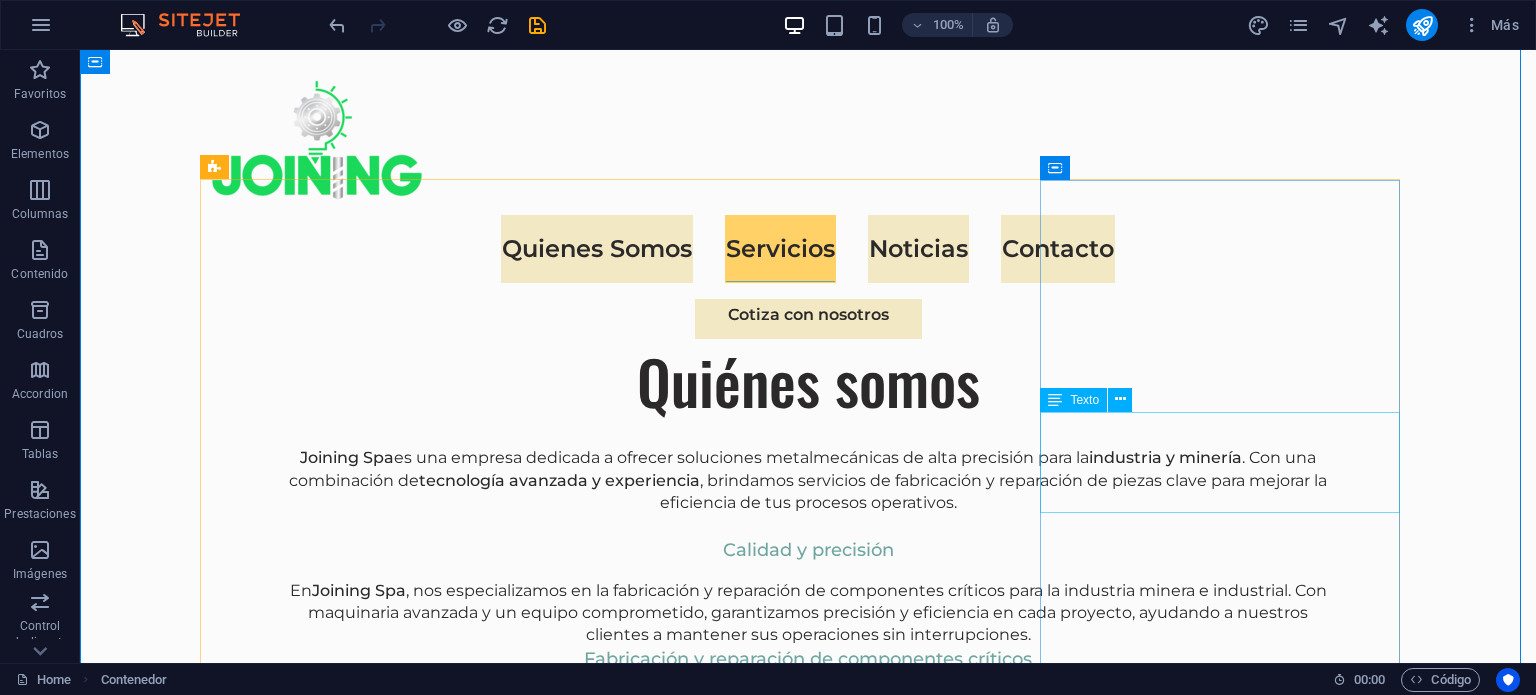 click on "Soldadura para estructuras y componentes críticos" at bounding box center [388, 3683] 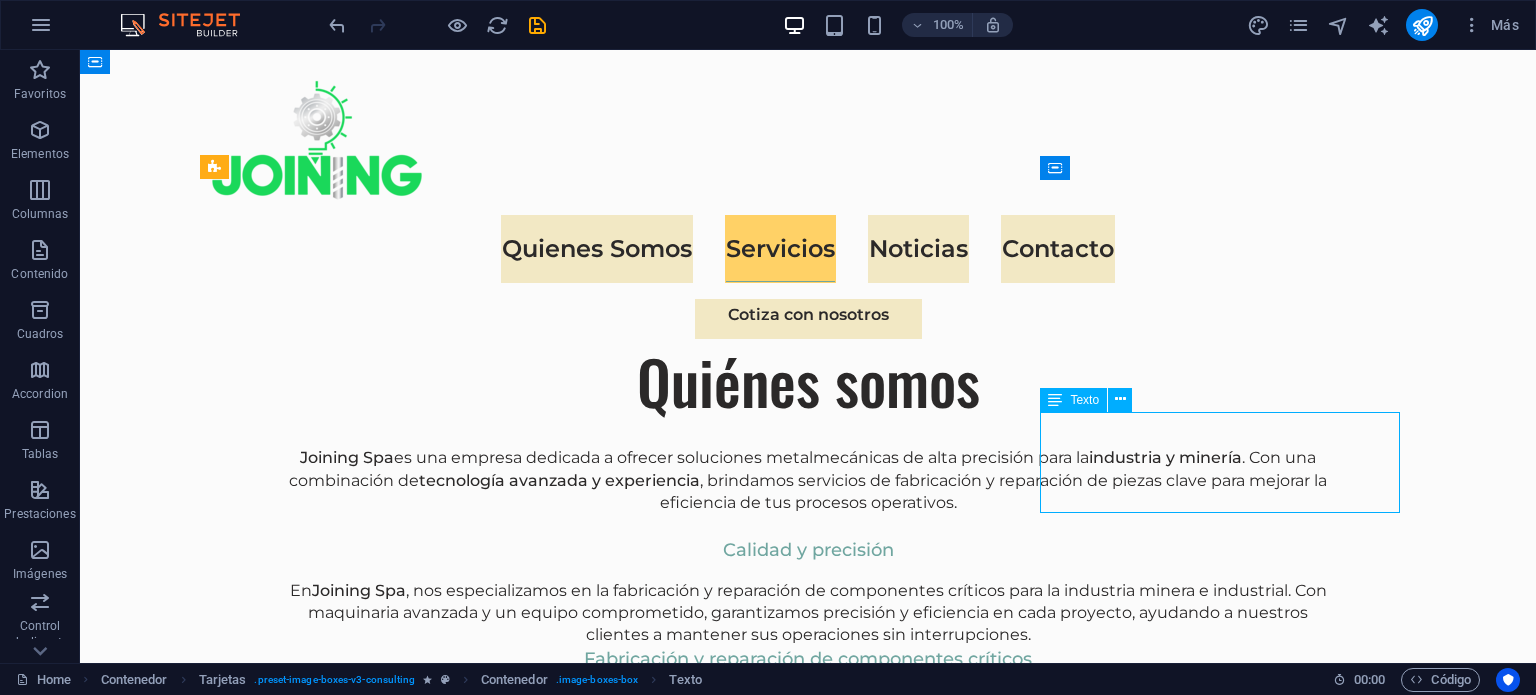 click on "Soldadura para estructuras y componentes críticos" at bounding box center [388, 3683] 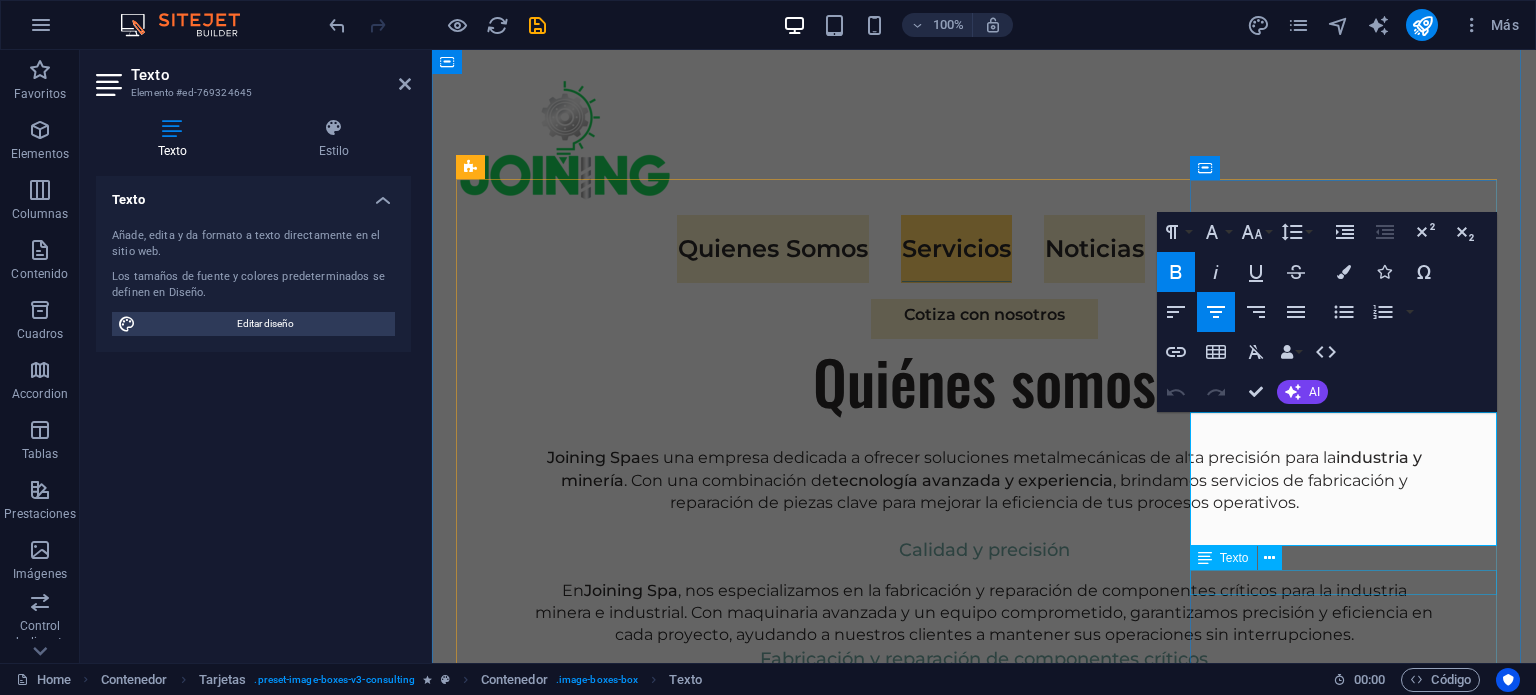 click on "Strategy Consultant" at bounding box center (612, 3960) 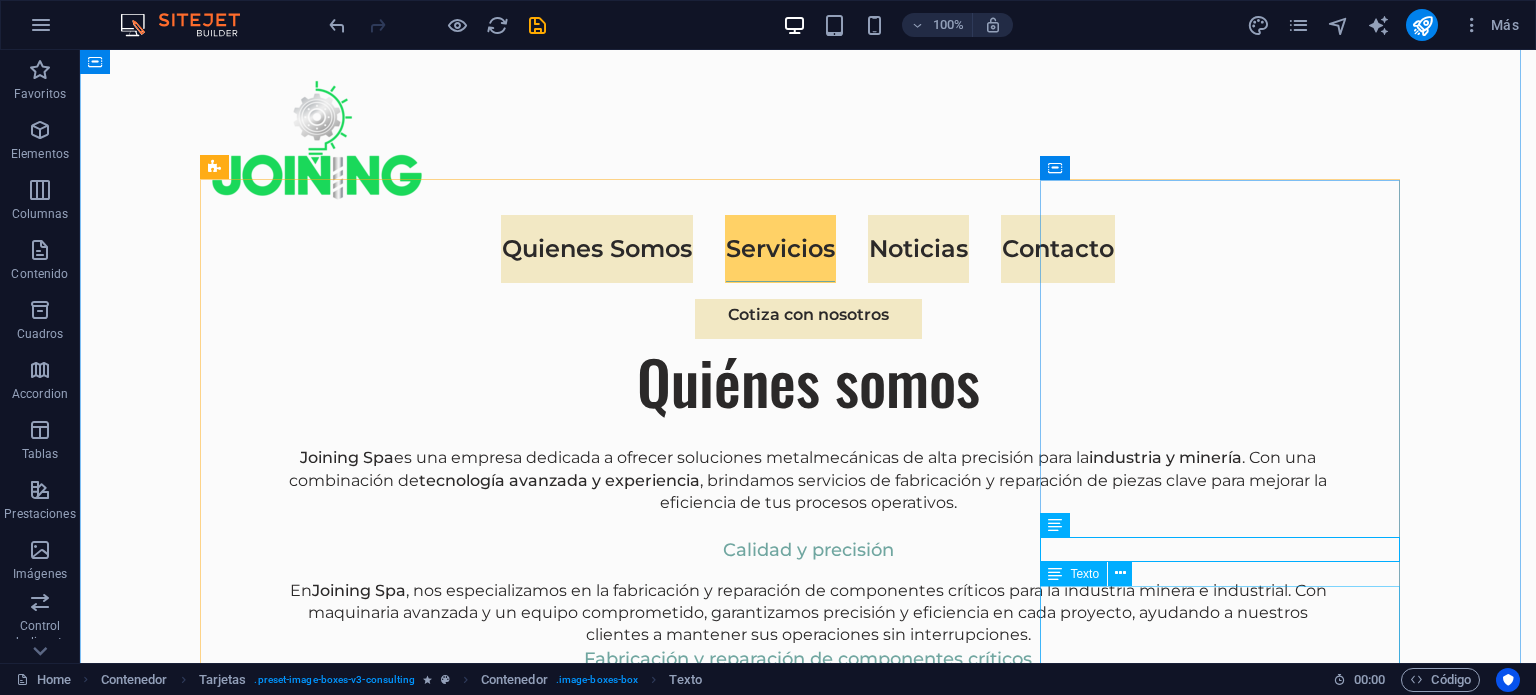 click on "Our Strategy Consultant crafts innovative plans and strategy to drive growth and profitability for clients world wide." at bounding box center [388, 3867] 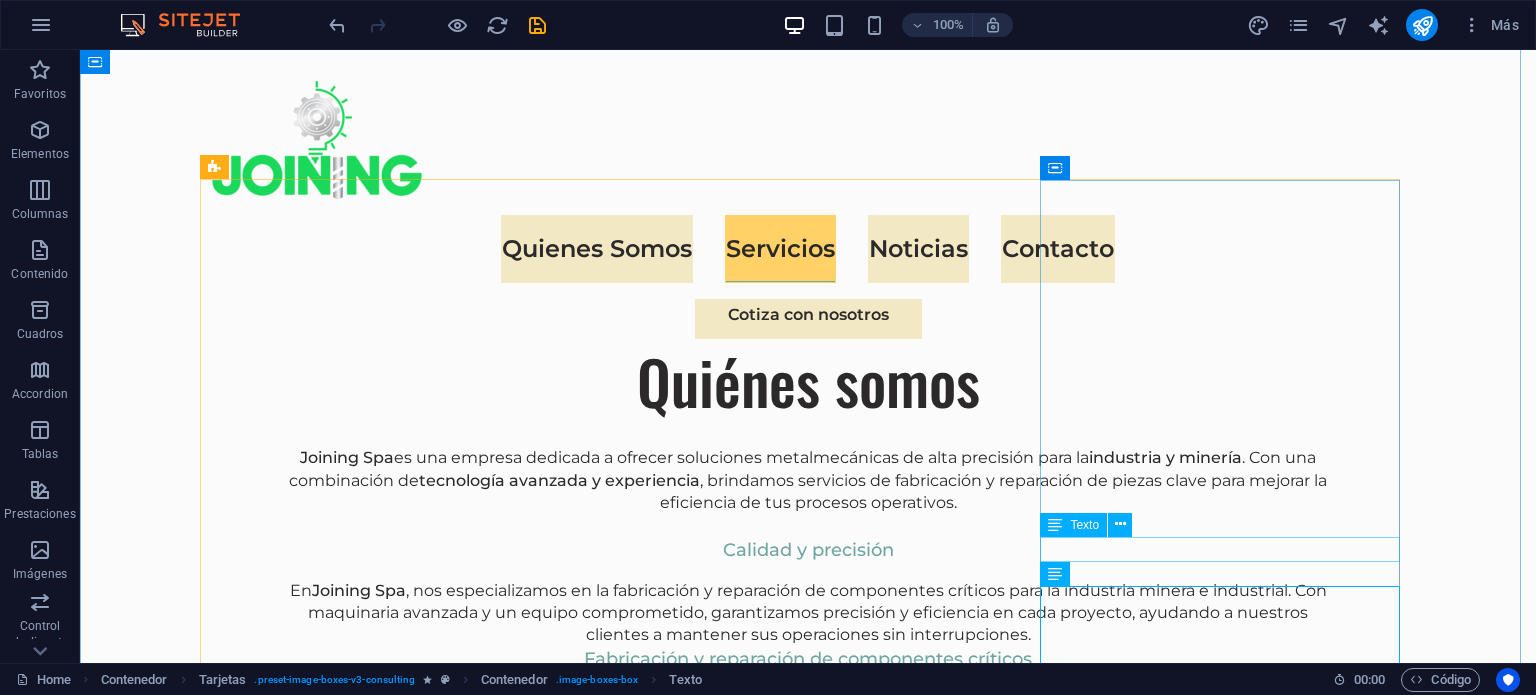 click on "Strategy Consultant" at bounding box center [388, 3770] 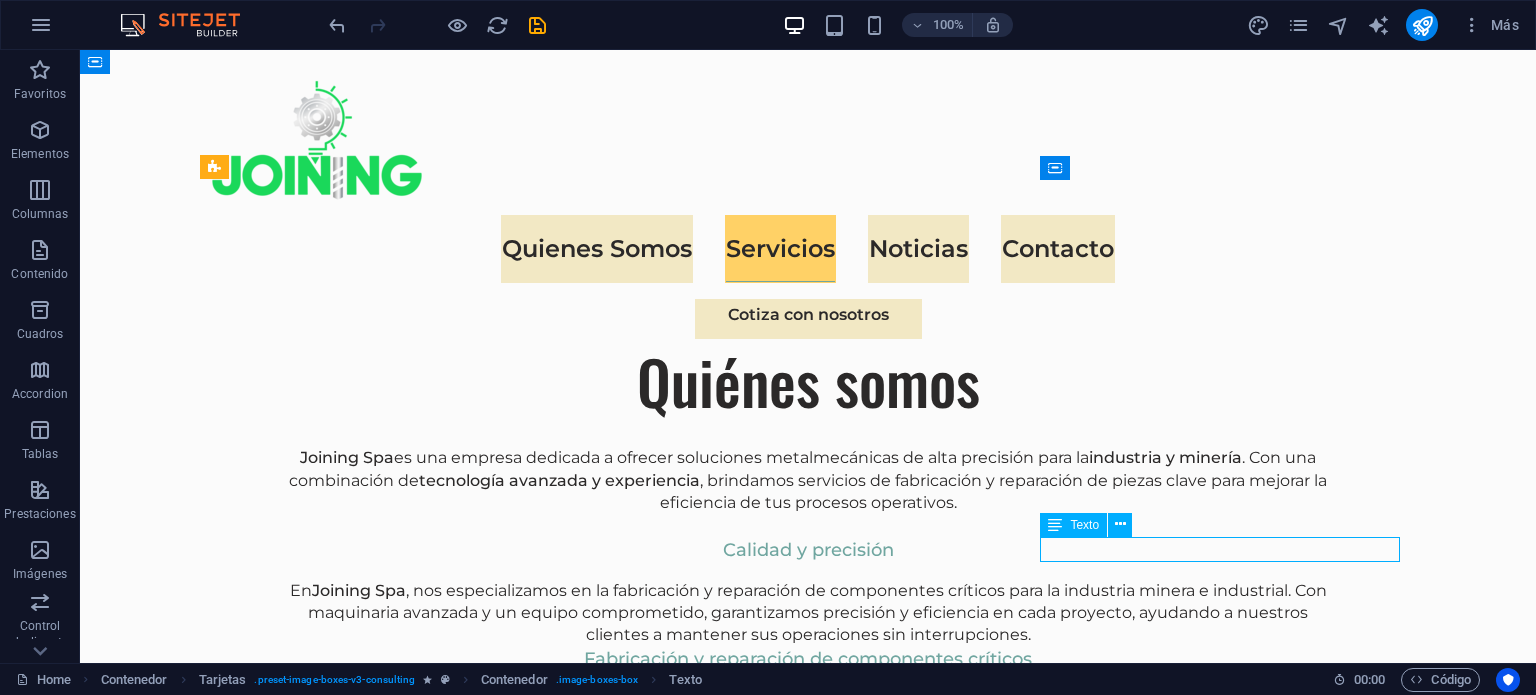 click on "Strategy Consultant" at bounding box center [388, 3770] 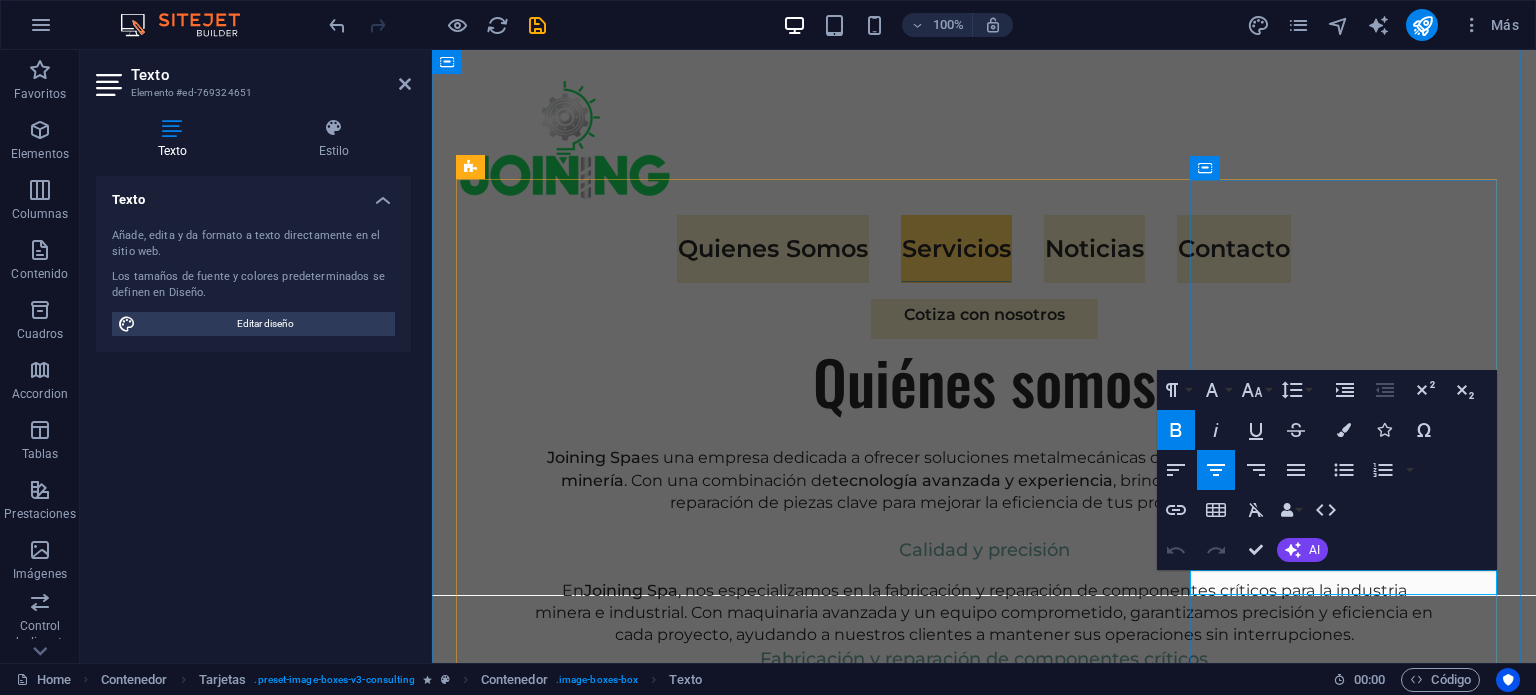 drag, startPoint x: 1239, startPoint y: 579, endPoint x: 1450, endPoint y: 575, distance: 211.03792 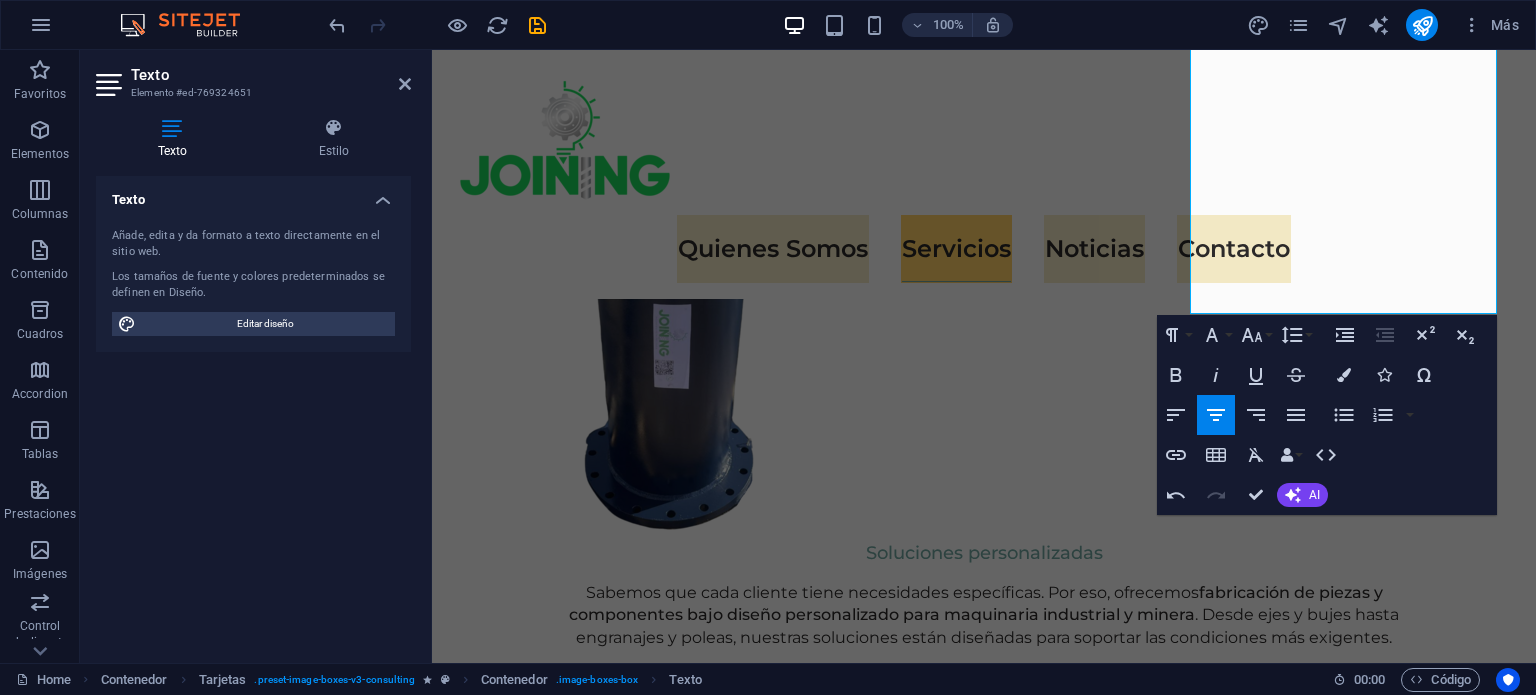 scroll, scrollTop: 2406, scrollLeft: 0, axis: vertical 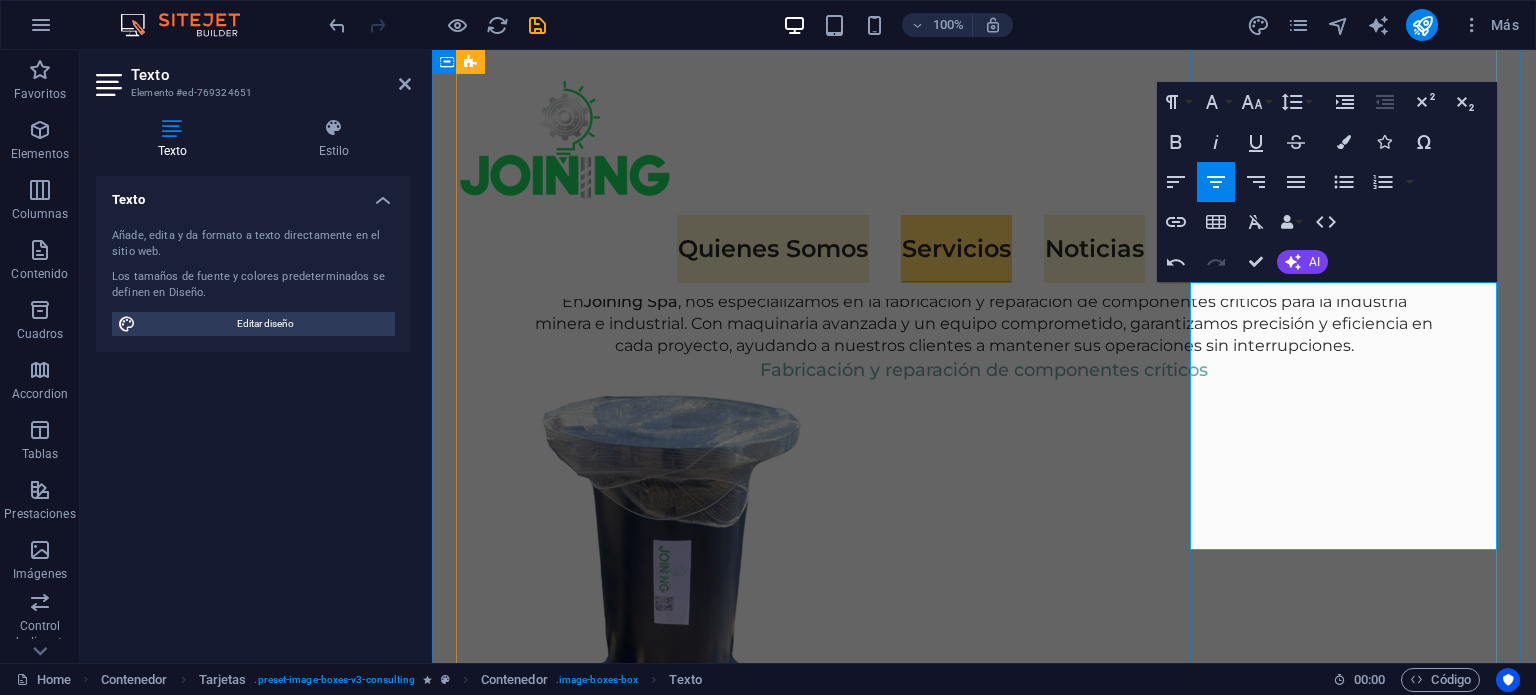 click on "Nuestro servicio de soldadura incluye MIG, MAC y TIG, permitiendo realizar reparaciones y refuerzos en estructuras de gran exigencia para la minería y la industria. Nos especializamos en trabajos de alta precisión, asegurando un acabado de calidad que incrementa la resistencia y funcionalidad de cada componente." at bounding box center [612, 3793] 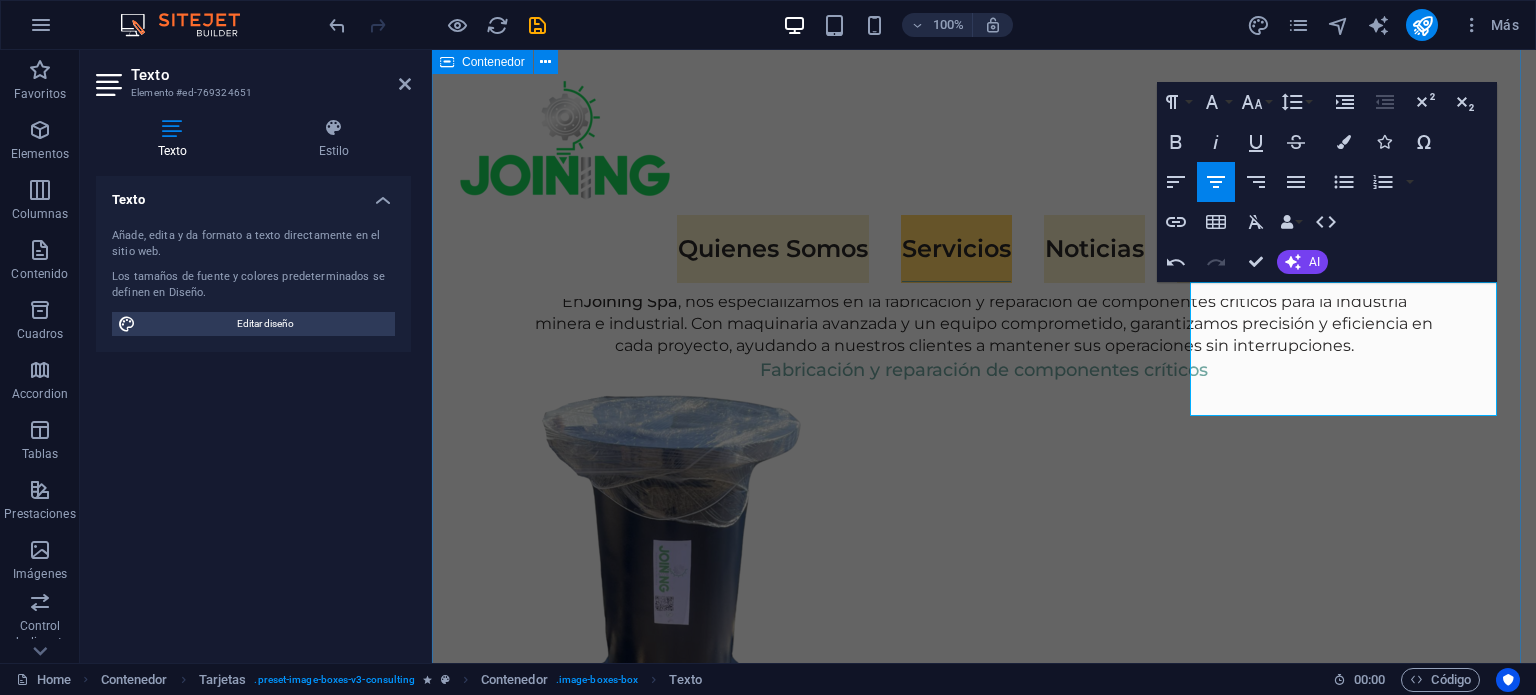 click on "Nuestros Servicios Suelta el contenido aquí o  Añadir elementos  Pegar portapapeles Barrenado y Recuperación de componentes Nuestra tecnología avanzada de barrenado portátil con relleno automático permite recuperar y restaurar componentes críticos de maquinaria pesada y equipos industriales.  Este servicio asegura una mayor durabilidad de piezas sometidas a desgaste intenso y prolonga la vida útil de sus activos. Recuperación de alojamientos desgastados en maquinaria pesada. Relleno y ajuste de rodillos, ejes y pasadores sometidos a altas cargas. Reparación de piezas críticas en tolvas de camiones, brazos de grúa y componentes de alto desgaste. Servicio en terreno o en taller, adaptándonos a las necesidades del cliente. Suelta el contenido aquí o  Añadir elementos  Pegar portapapeles Fabricación y Reparación de componentes en CNC y Fresadora Utilizamos tecnología CNC de alta precisión y fresadoras para la fabricación personalizada de componentes industriales y mineros.  o" at bounding box center [984, 2502] 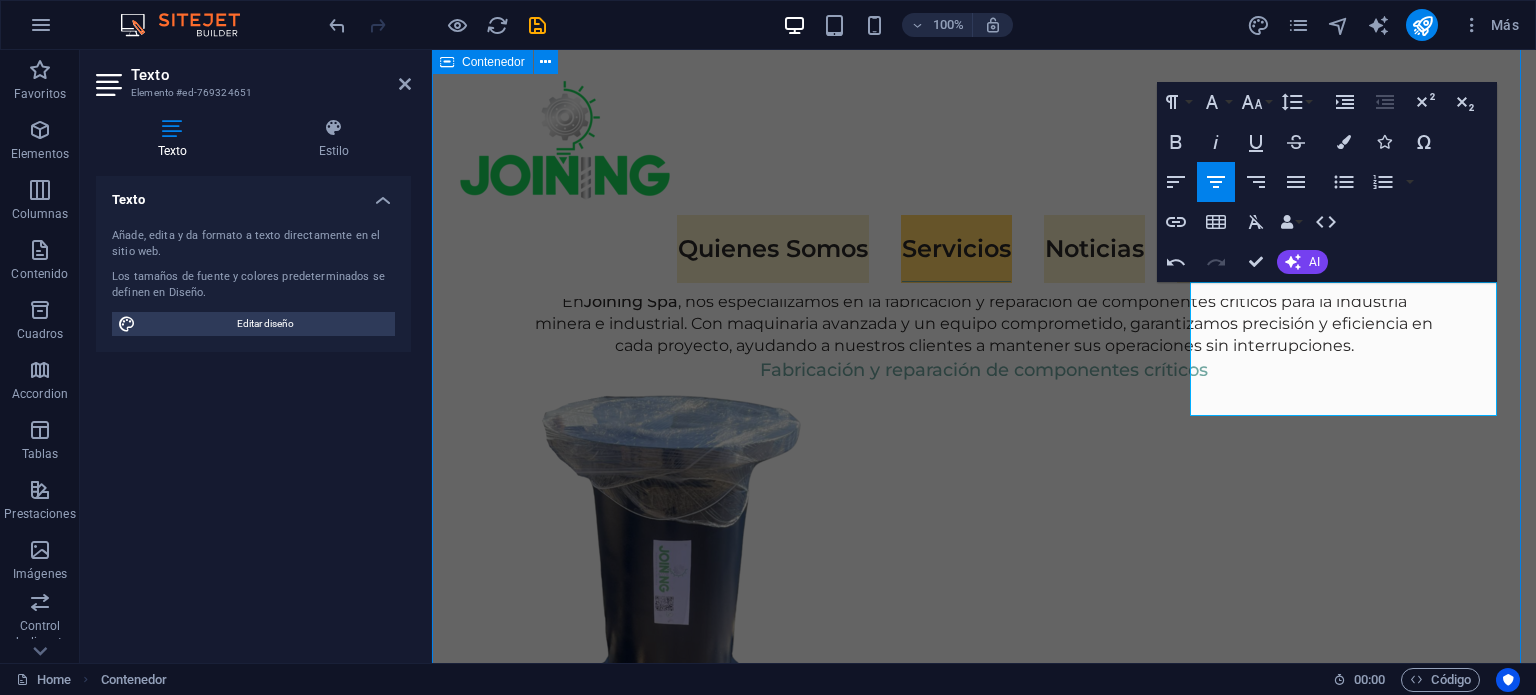 scroll, scrollTop: 2372, scrollLeft: 0, axis: vertical 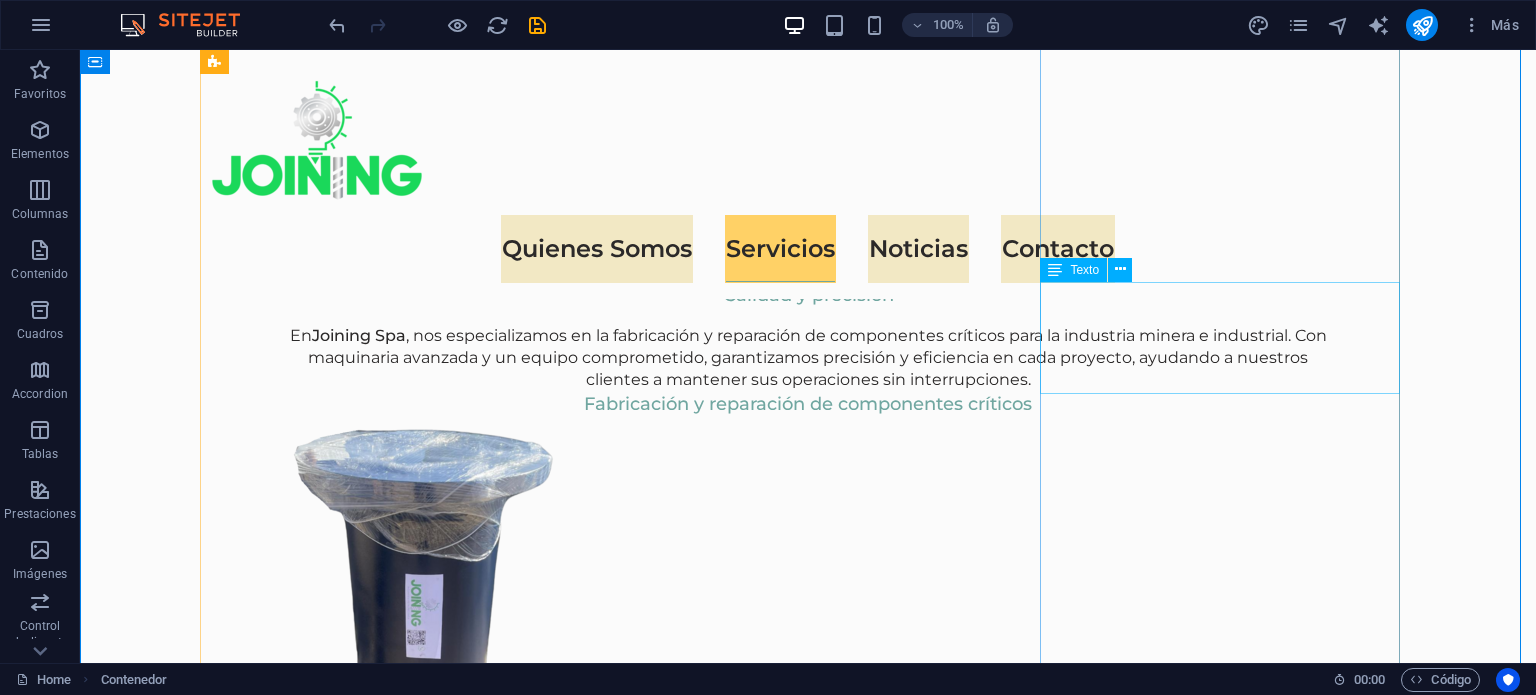 click on "Nuestro servicio de soldadura incluye MIG, MAC y TIG, permitiendo realizar reparaciones y refuerzos en estructuras de gran exigencia para la minería y la industria." at bounding box center (388, 3559) 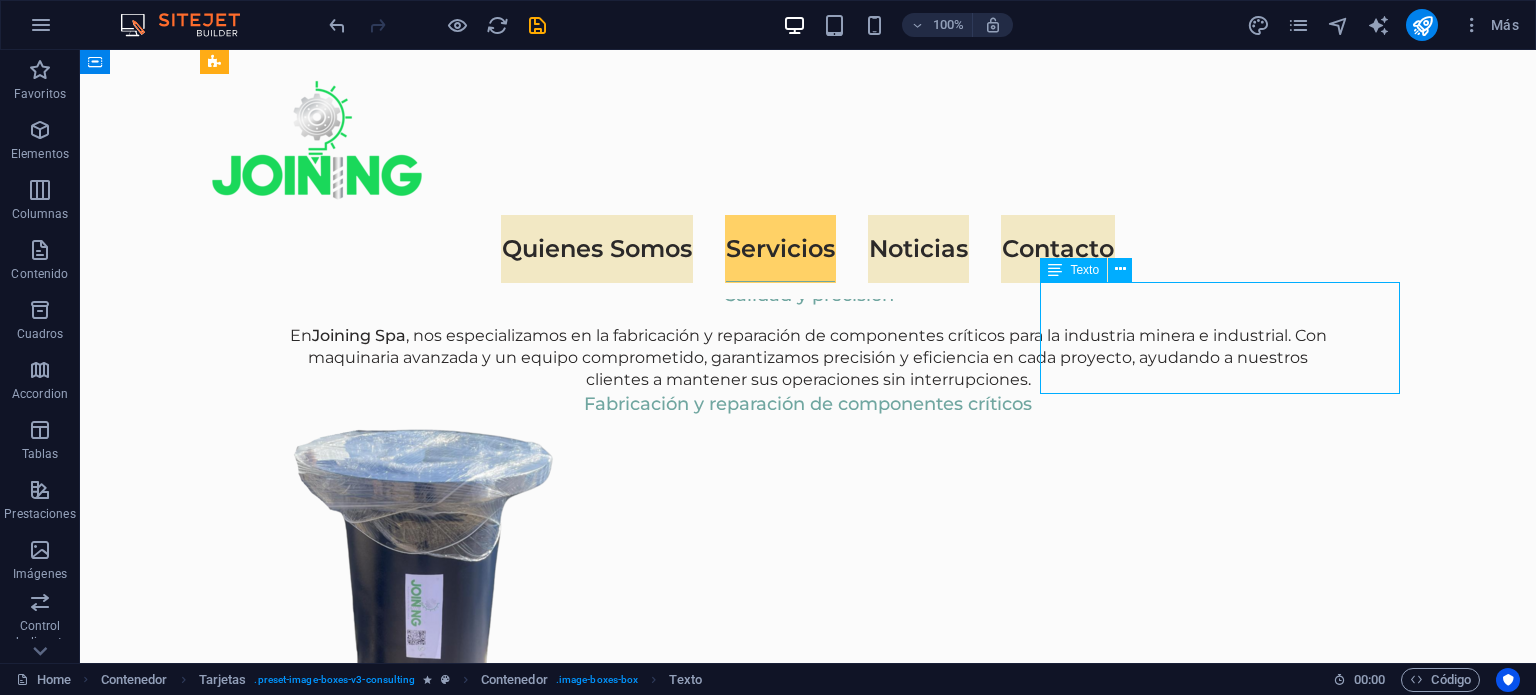 click on "Nuestro servicio de soldadura incluye MIG, MAC y TIG, permitiendo realizar reparaciones y refuerzos en estructuras de gran exigencia para la minería y la industria." at bounding box center (388, 3559) 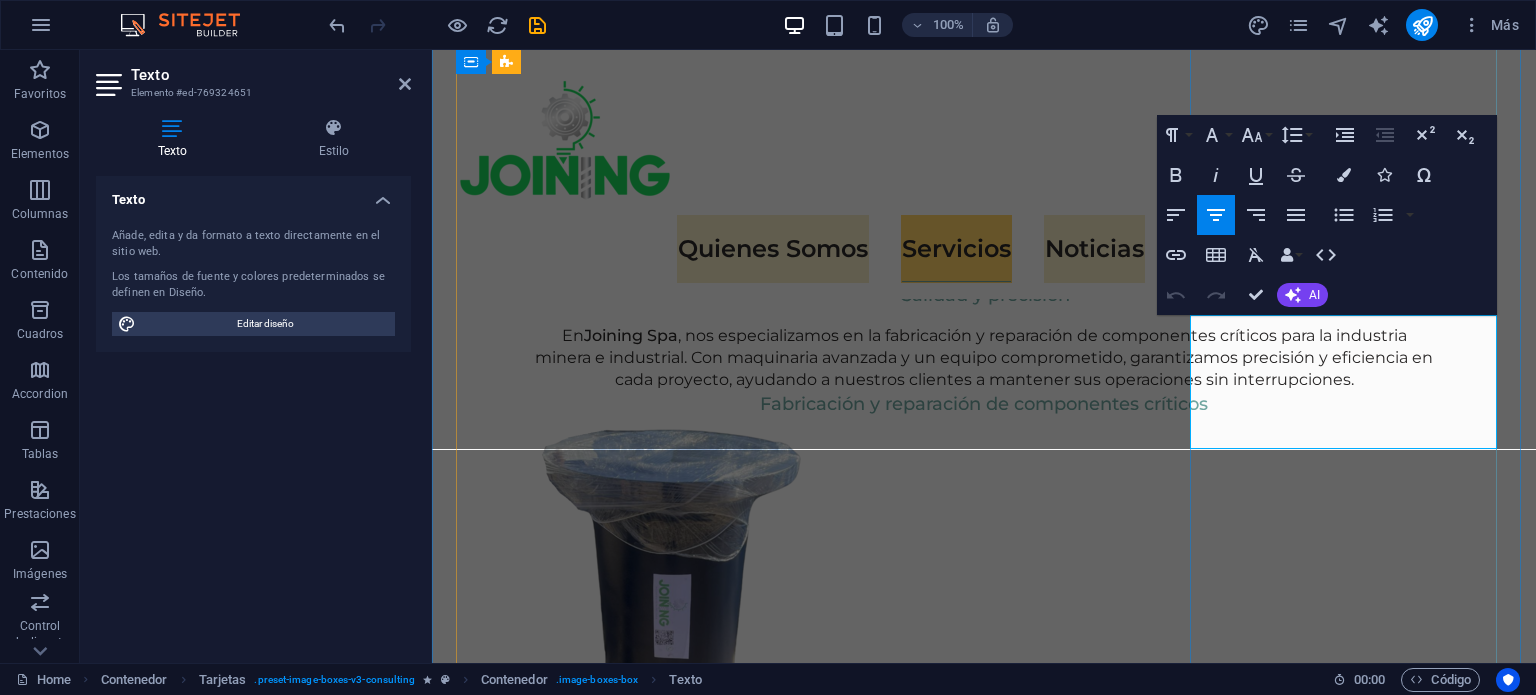 drag, startPoint x: 1221, startPoint y: 329, endPoint x: 1466, endPoint y: 439, distance: 268.56097 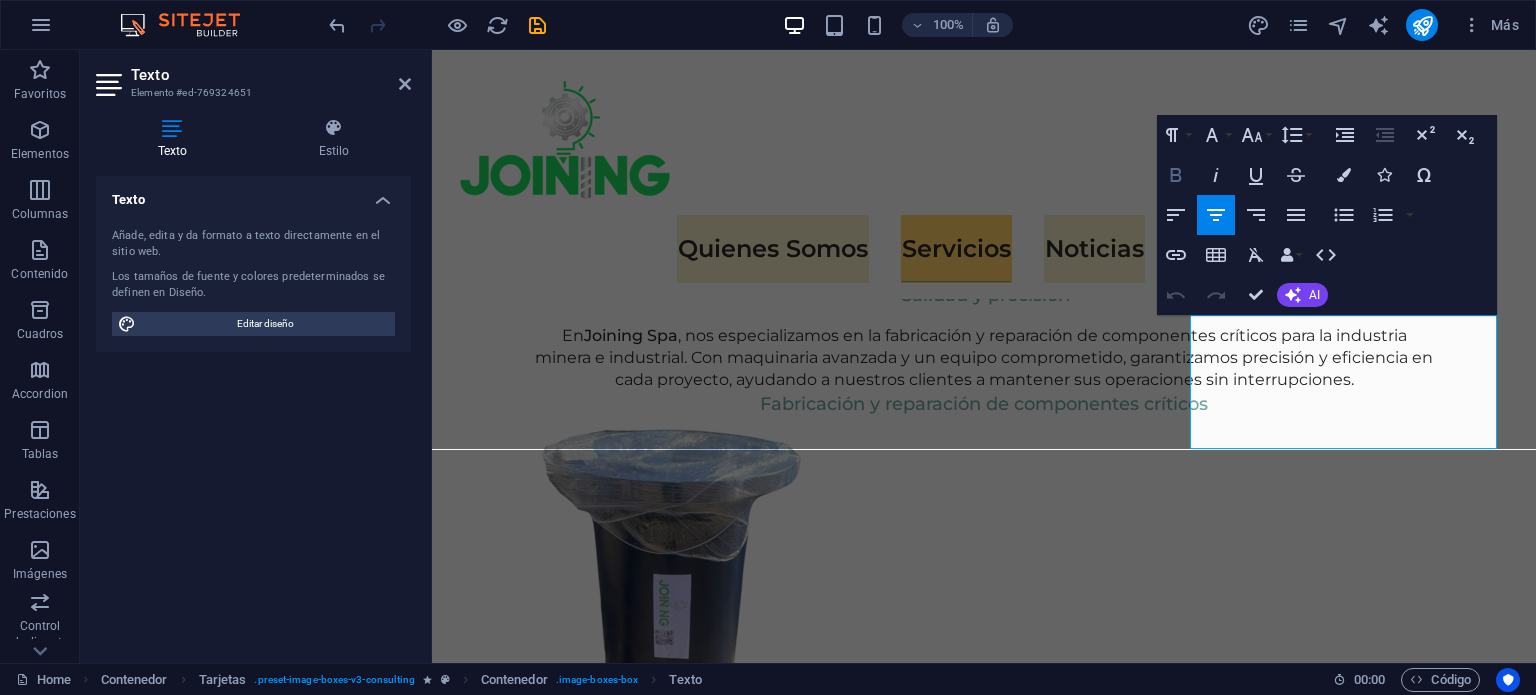 click 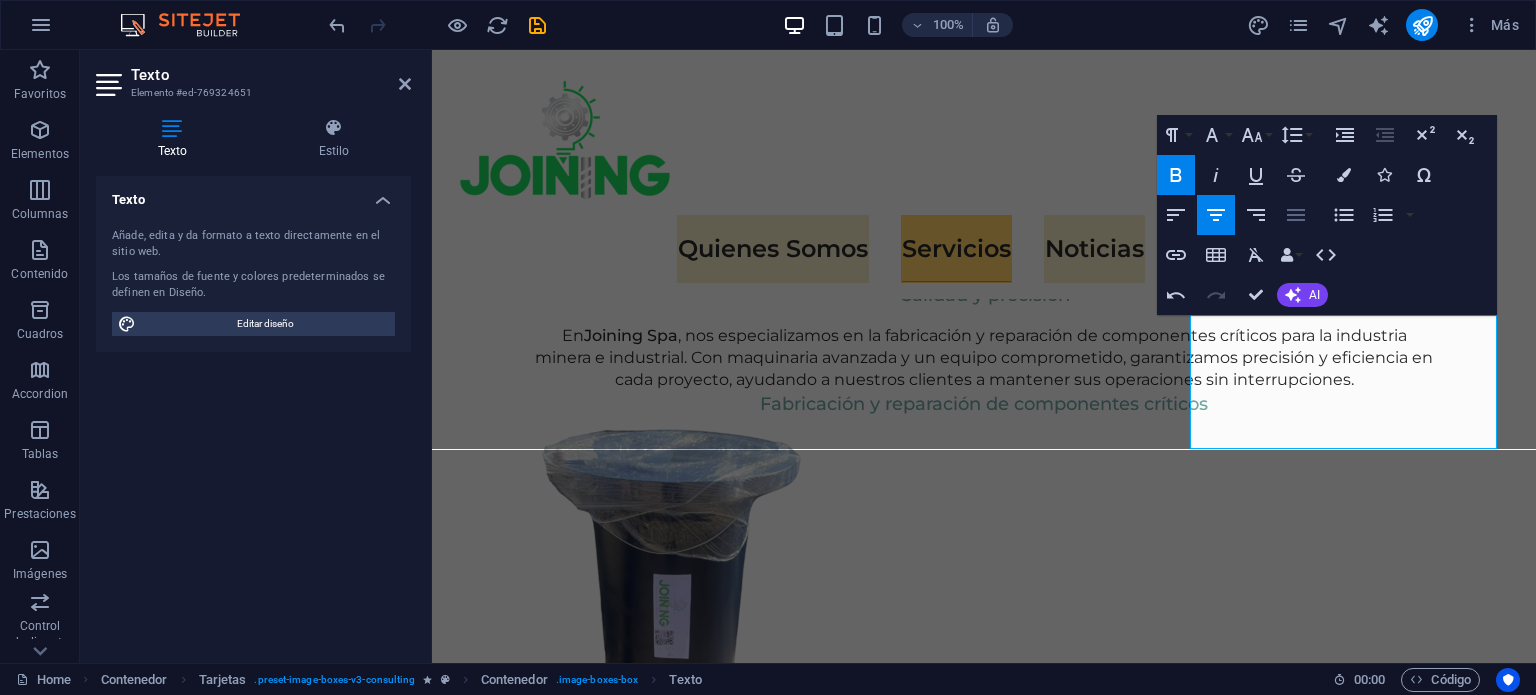 click 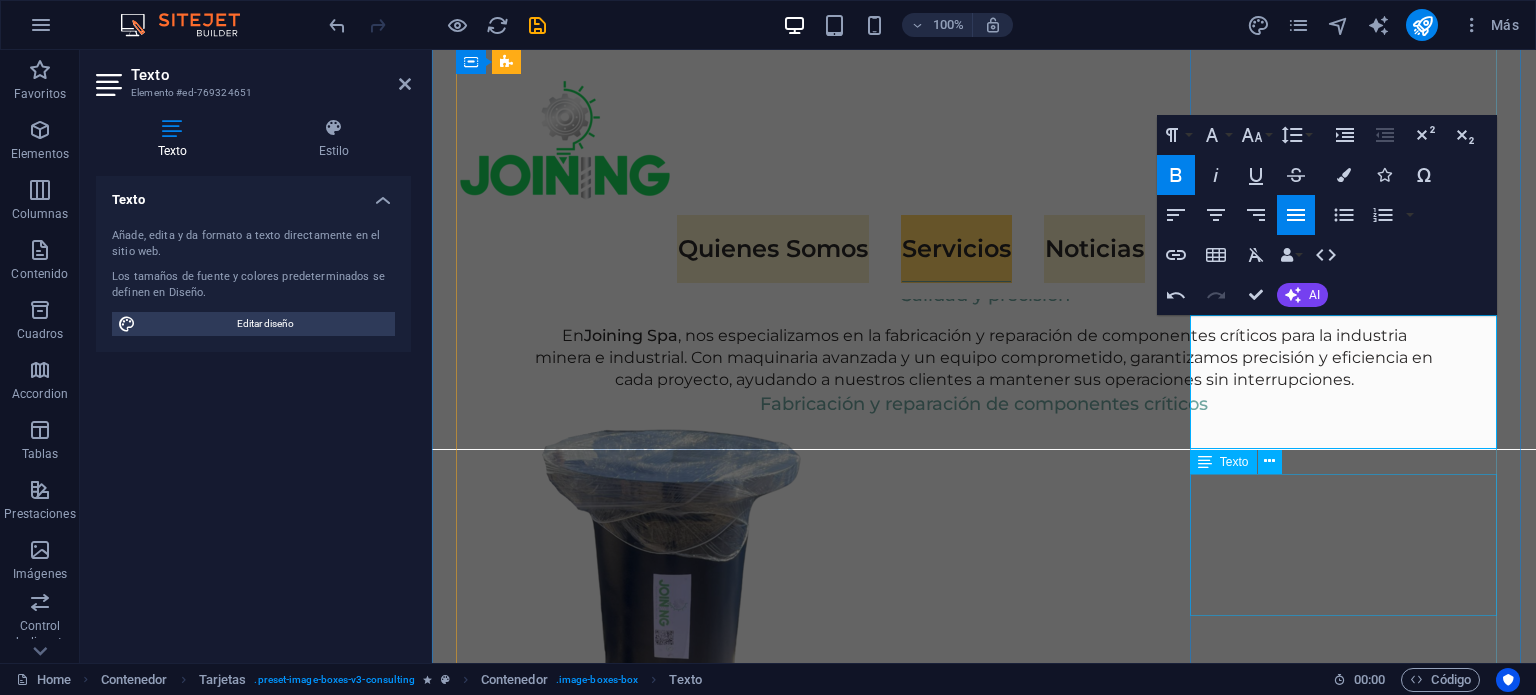 click on "Our Strategy Consultant crafts innovative plans and strategy to drive growth and profitability for clients world wide." at bounding box center [612, 3923] 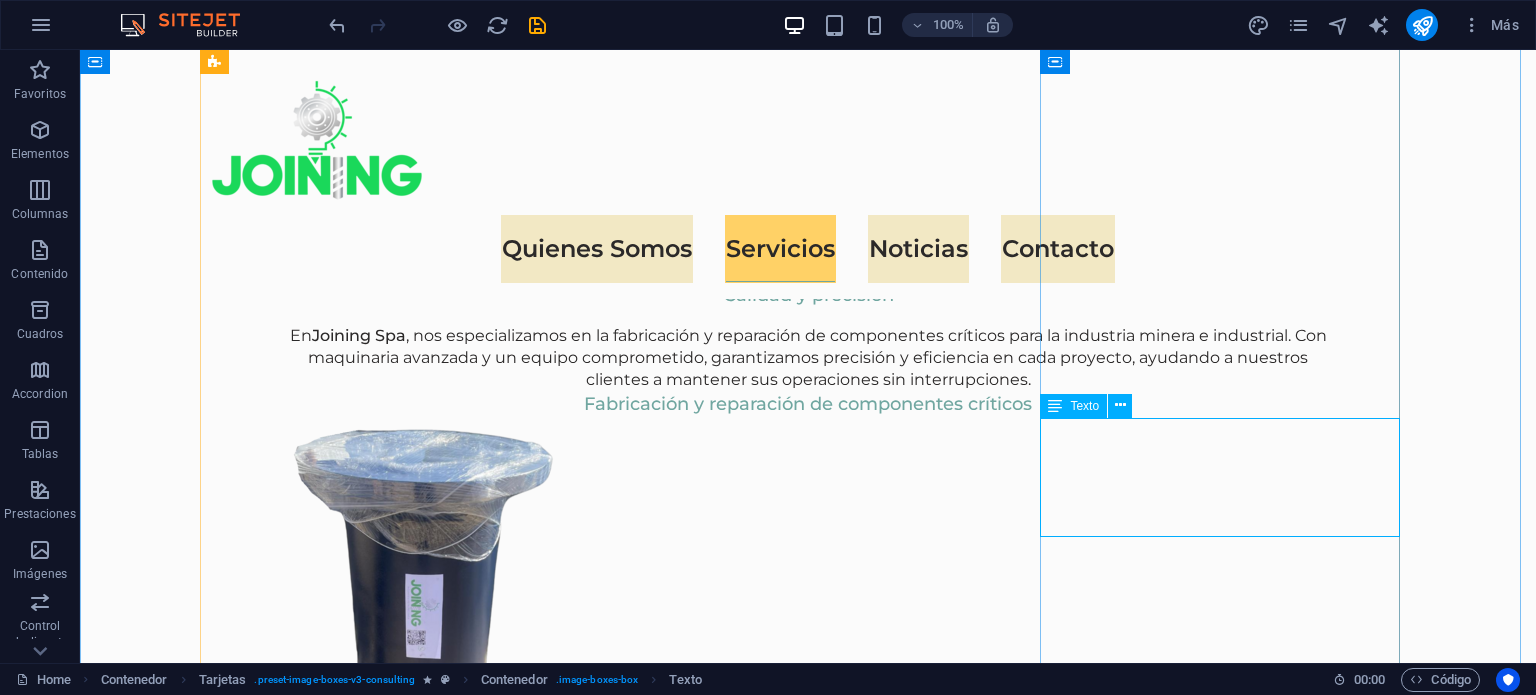 click on "Our Strategy Consultant crafts innovative plans and strategy to drive growth and profitability for clients world wide." at bounding box center [388, 3699] 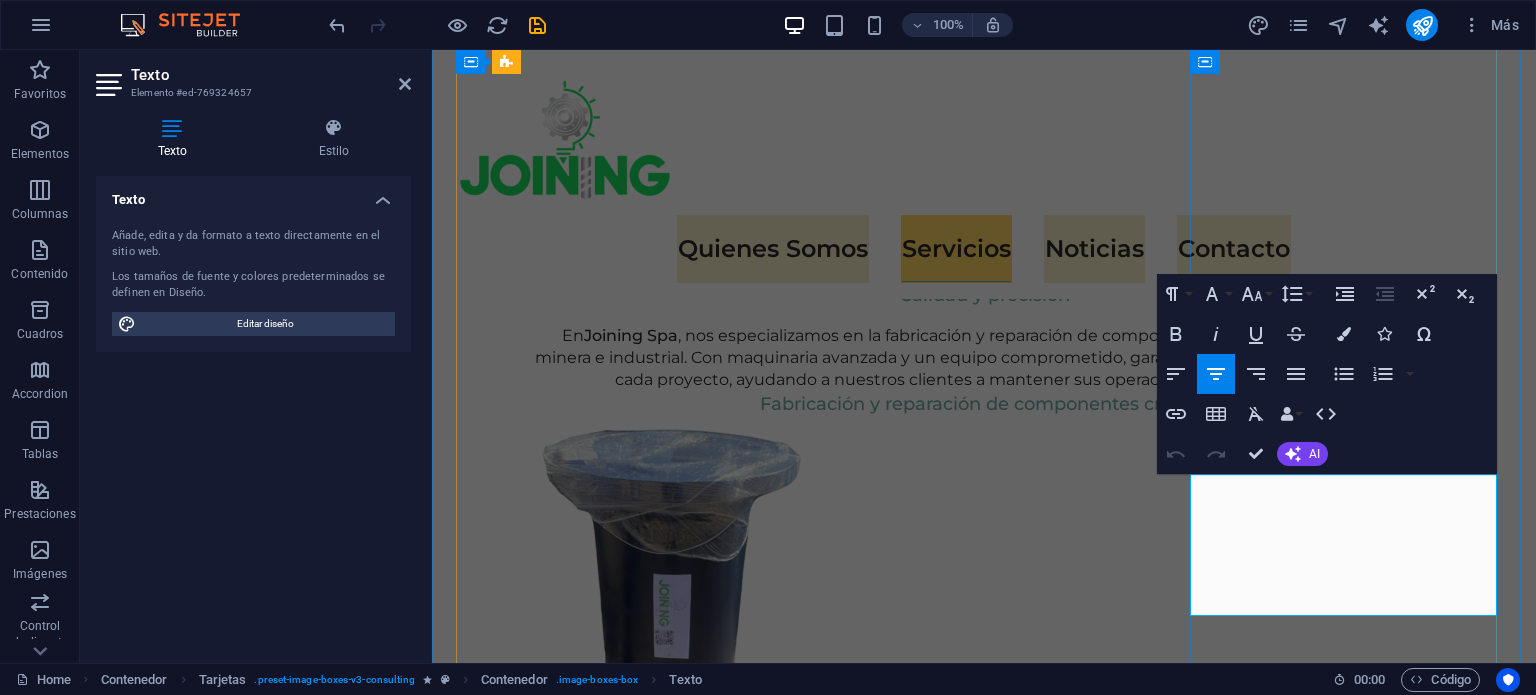 drag, startPoint x: 1221, startPoint y: 483, endPoint x: 1367, endPoint y: 583, distance: 176.96327 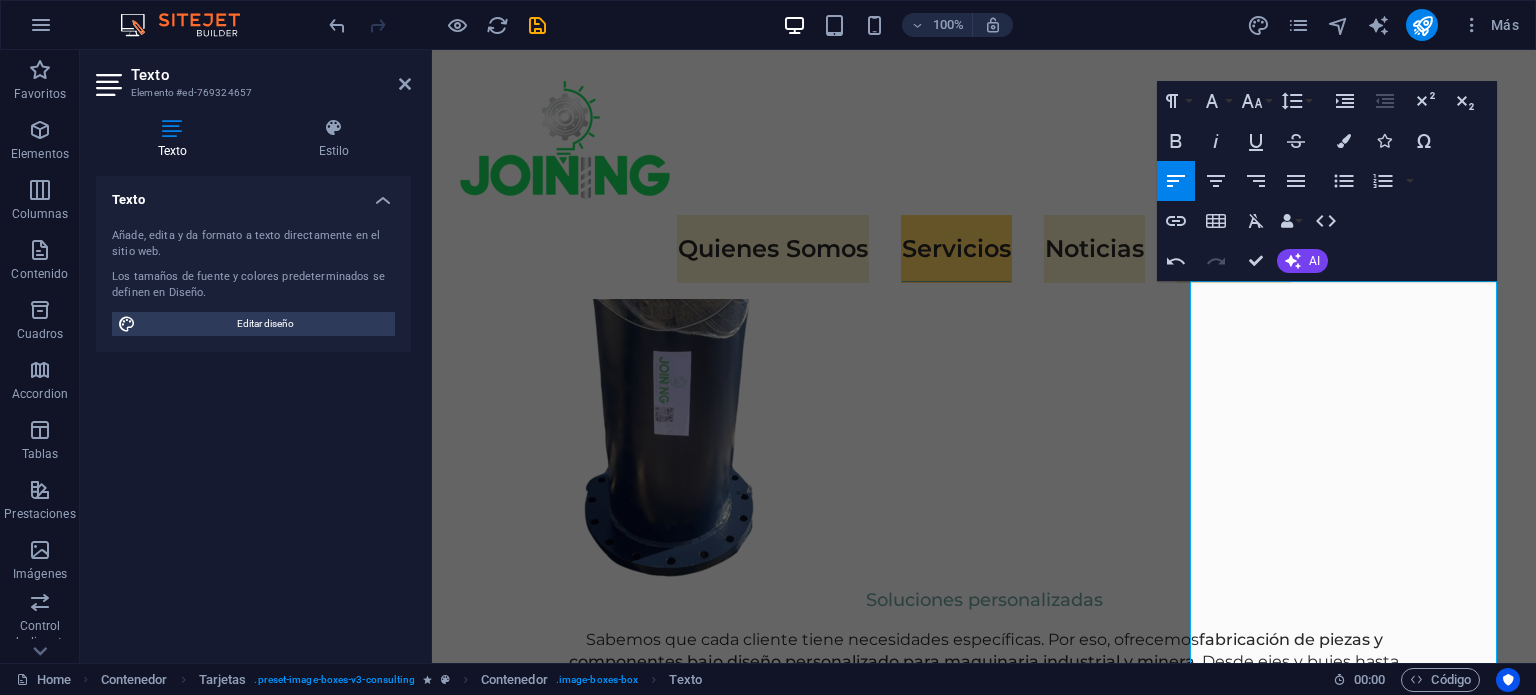 scroll, scrollTop: 2821, scrollLeft: 0, axis: vertical 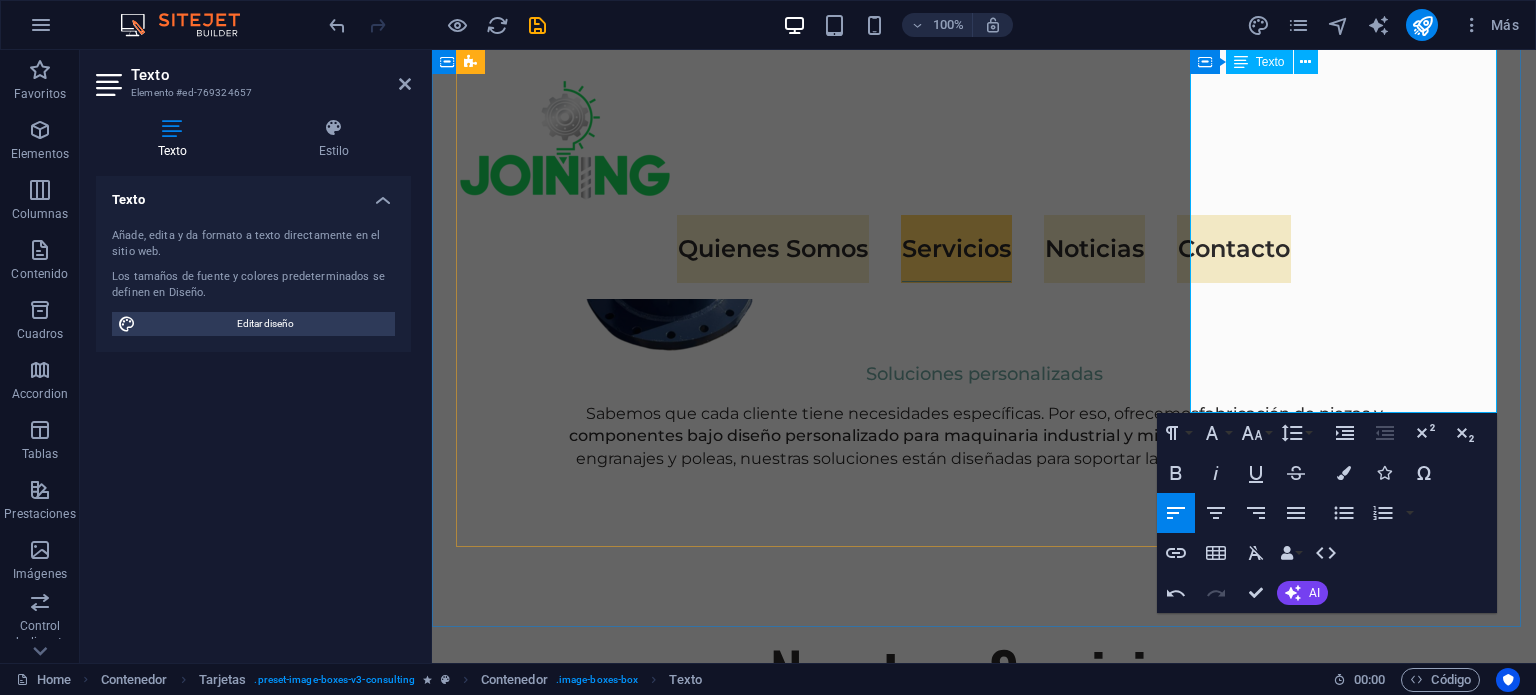 drag, startPoint x: 1244, startPoint y: 482, endPoint x: 1460, endPoint y: 363, distance: 246.61102 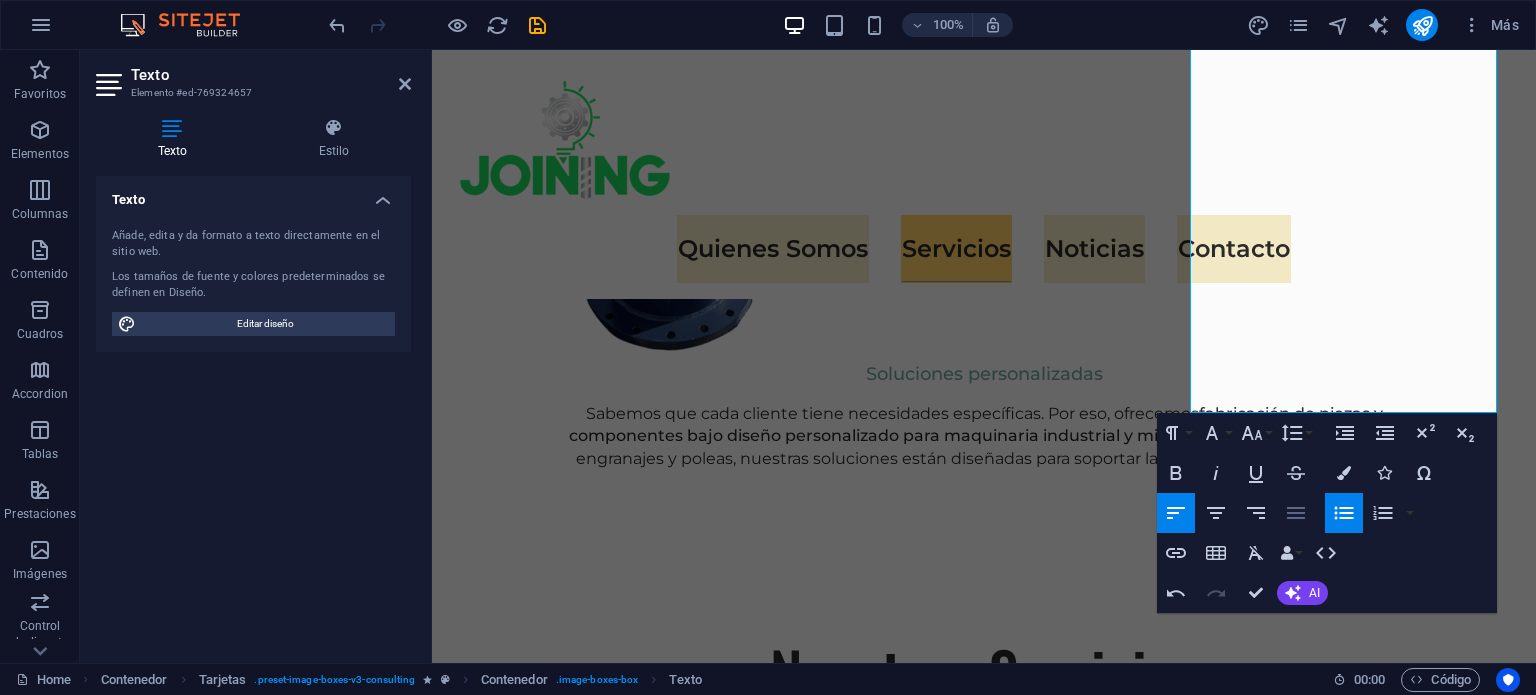 click 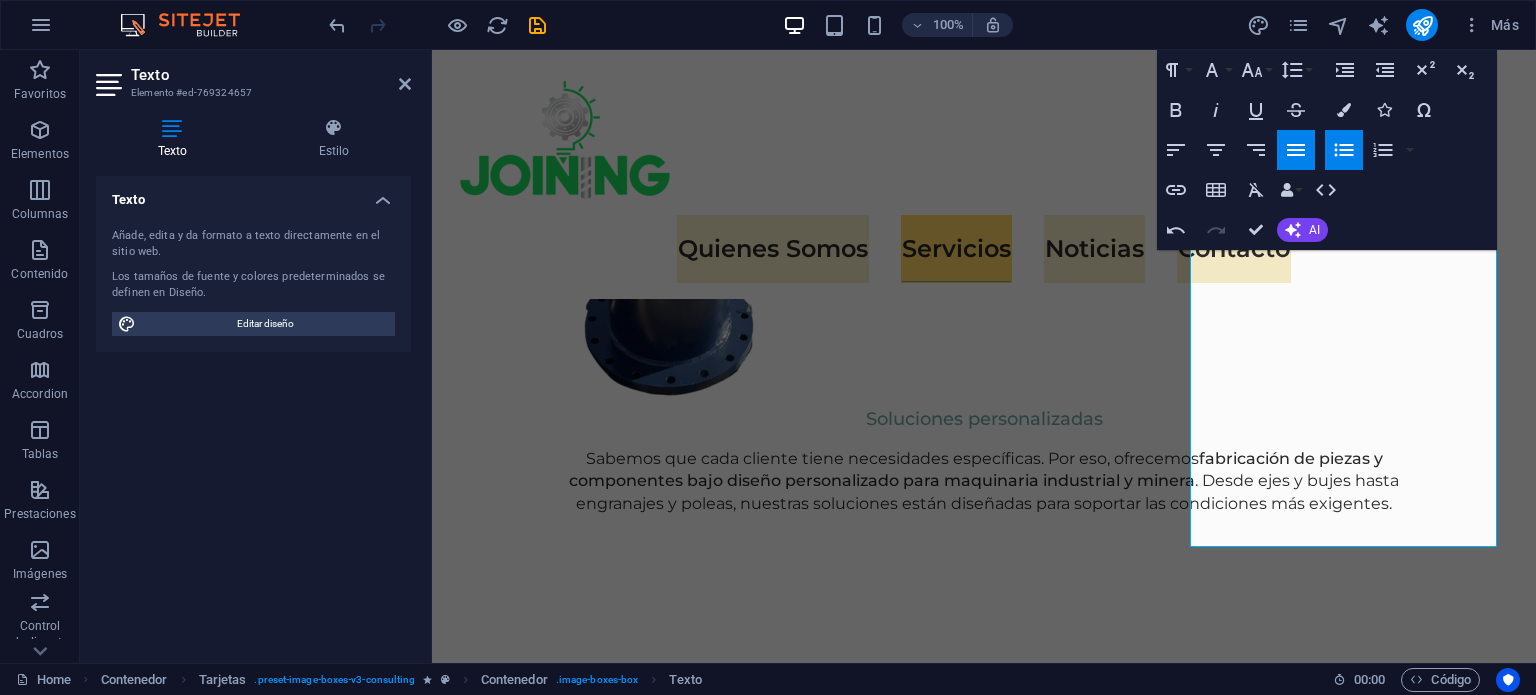scroll, scrollTop: 2788, scrollLeft: 0, axis: vertical 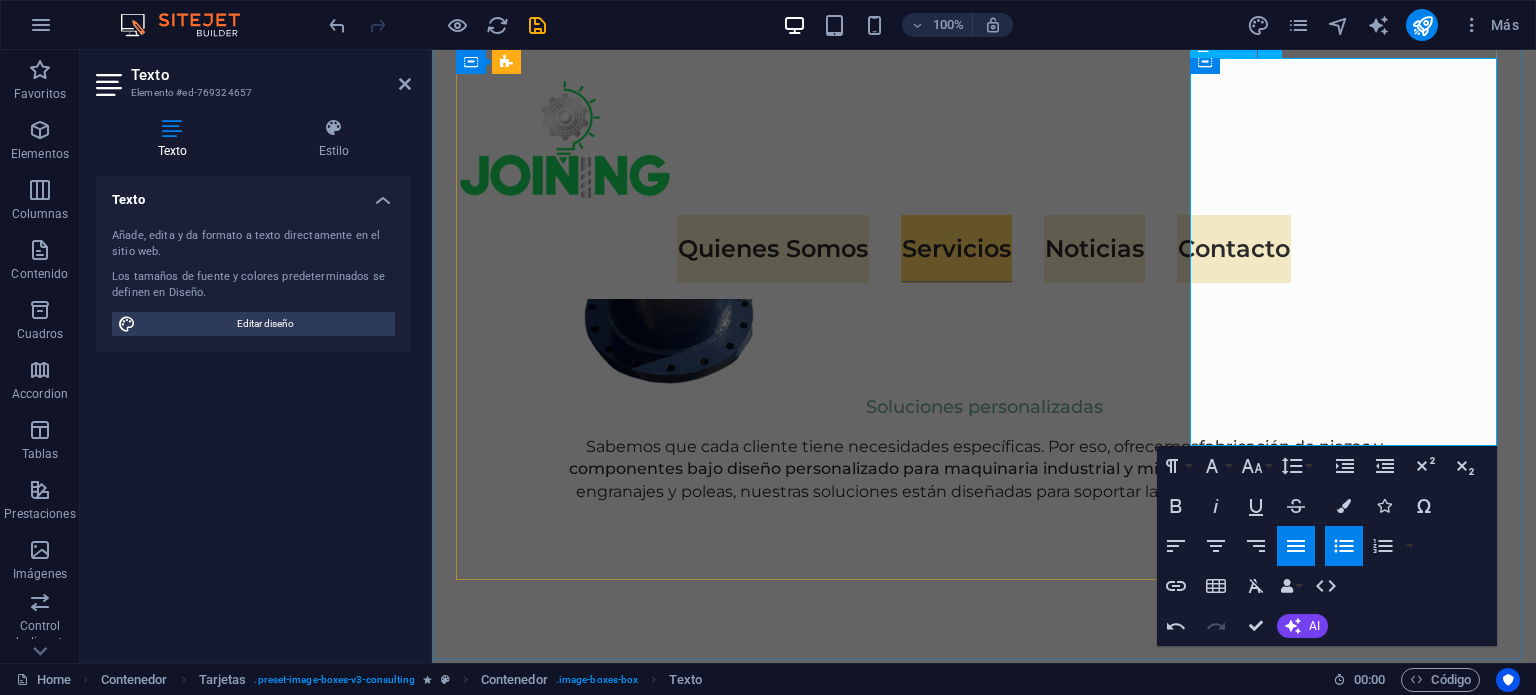 click on "Reparación y refuerzo de estructuras en tolvas, chasis, y cuchillas. Soldadura de ensamblaje y montaje para componentes críticos en maquinaria industrial y minera. Refuerzo de piezas desgastadas en equipos de trabajo continuo, prolongando su durabilidad. Aplicación de soldaduras en terreno o en taller, de acuerdo a las necesidades del cliente." at bounding box center [612, 3607] 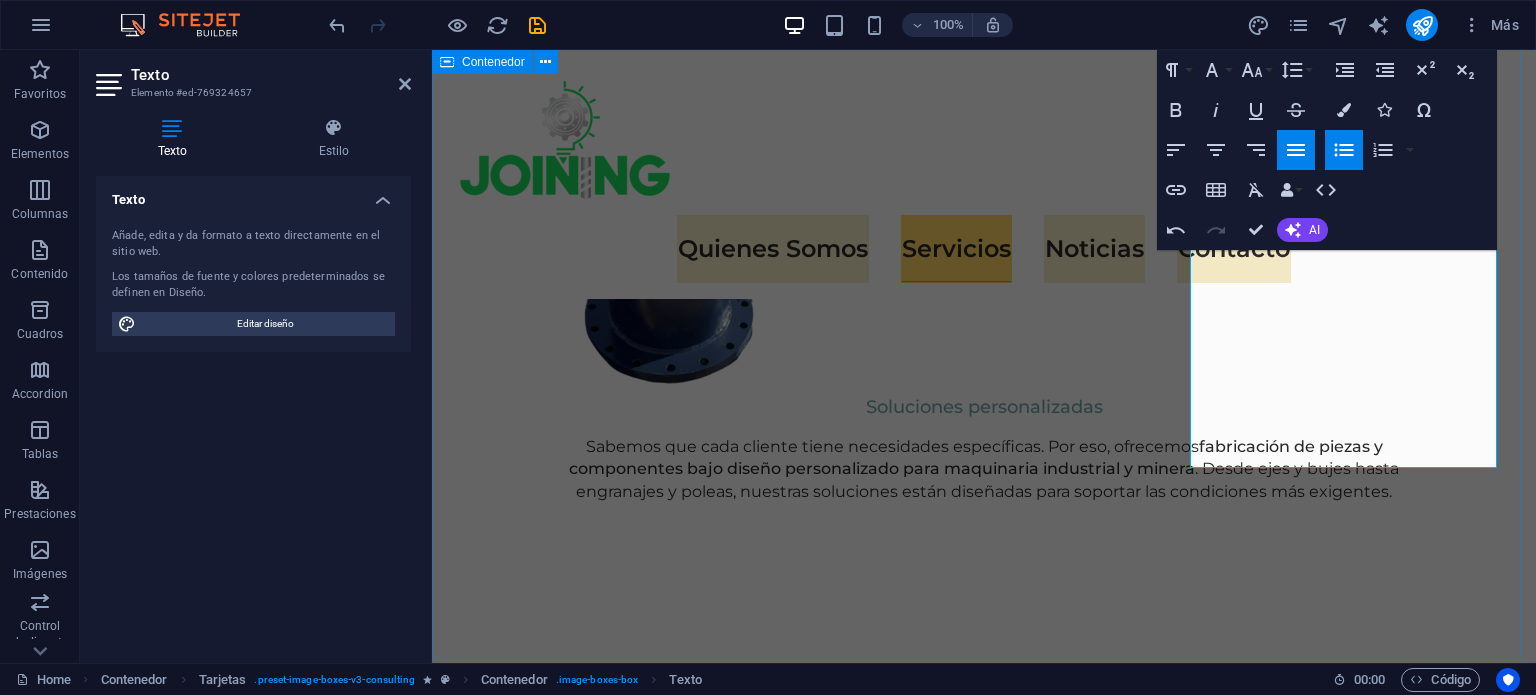 click on "Nuestros Servicios Suelta el contenido aquí o  Añadir elementos  Pegar portapapeles Barrenado y Recuperación de componentes Nuestra tecnología avanzada de barrenado portátil con relleno automático permite recuperar y restaurar componentes críticos de maquinaria pesada y equipos industriales.  Este servicio asegura una mayor durabilidad de piezas sometidas a desgaste intenso y prolonga la vida útil de sus activos. Recuperación de alojamientos desgastados en maquinaria pesada. Relleno y ajuste de rodillos, ejes y pasadores sometidos a altas cargas. Reparación de piezas críticas en tolvas de camiones, brazos de grúa y componentes de alto desgaste. Servicio en terreno o en taller, adaptándonos a las necesidades del cliente. Suelta el contenido aquí o  Añadir elementos  Pegar portapapeles Fabricación y Reparación de componentes en CNC y Fresadora Utilizamos tecnología CNC de alta precisión y fresadoras para la fabricación personalizada de componentes industriales y mineros.  o" at bounding box center [984, 2232] 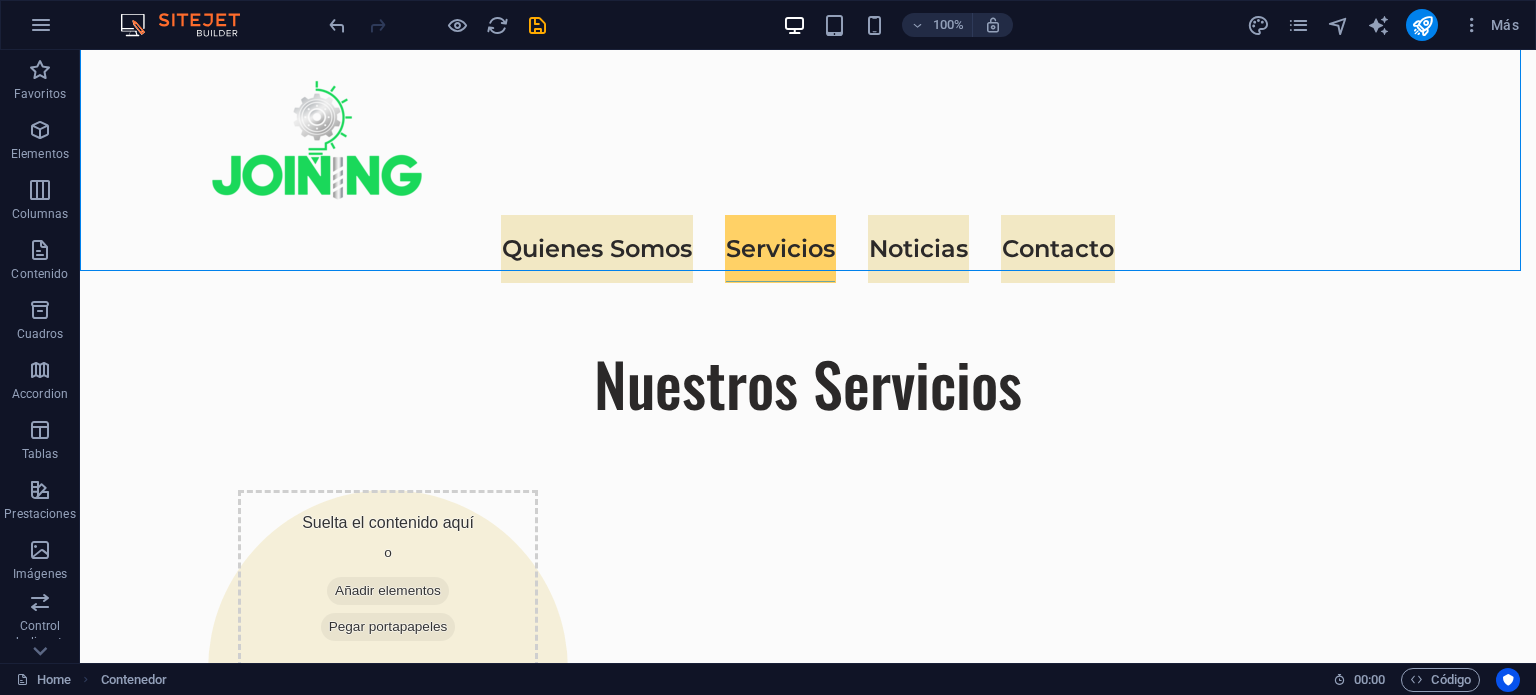 scroll, scrollTop: 3143, scrollLeft: 0, axis: vertical 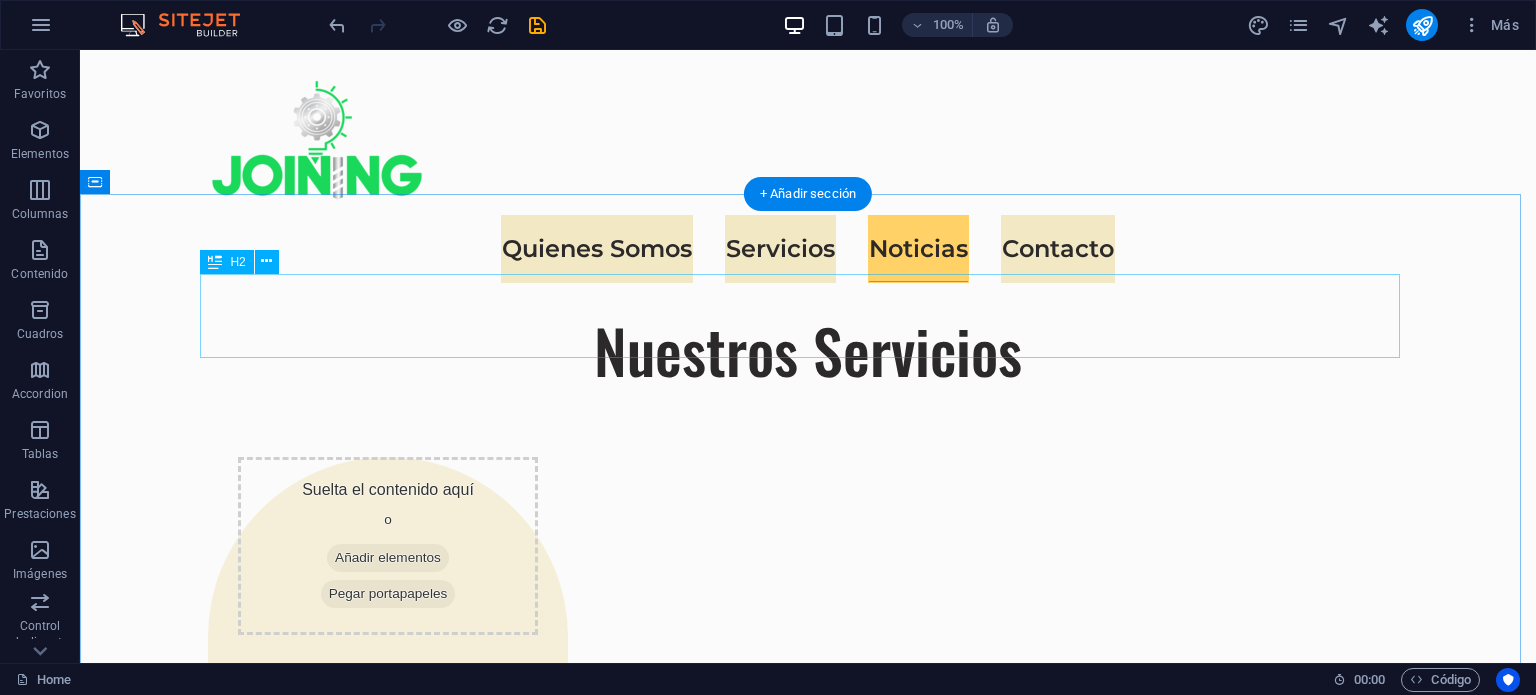 click on "Our Strengths" at bounding box center [808, 3391] 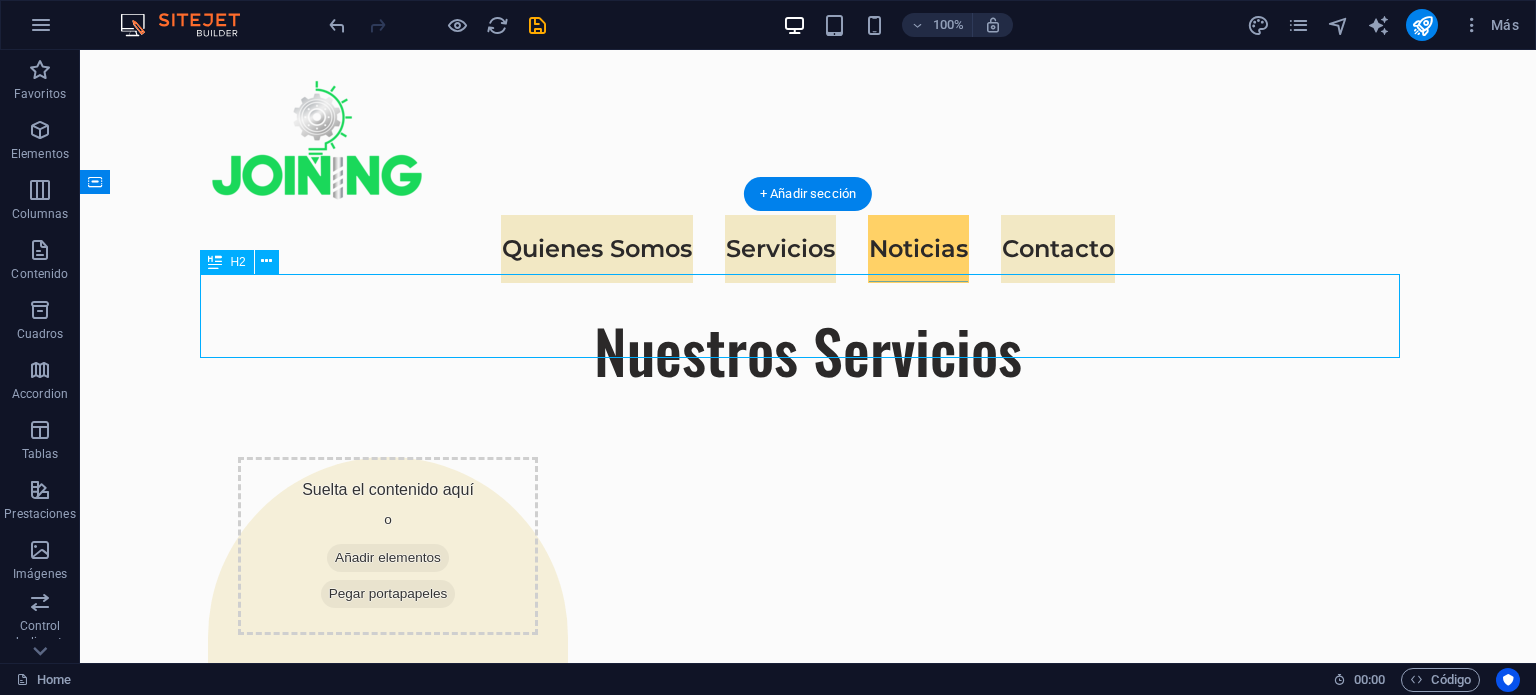 click on "Our Strengths" at bounding box center (808, 3391) 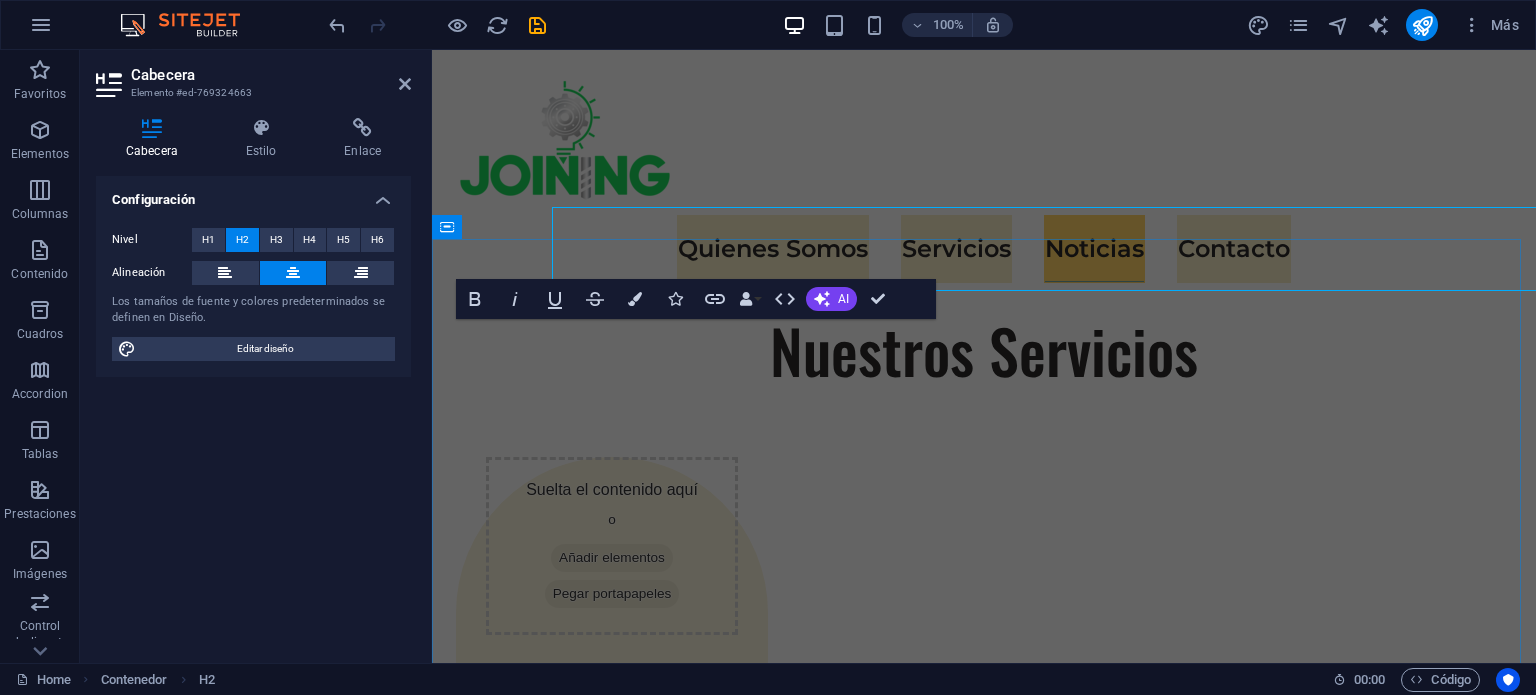 scroll, scrollTop: 3210, scrollLeft: 0, axis: vertical 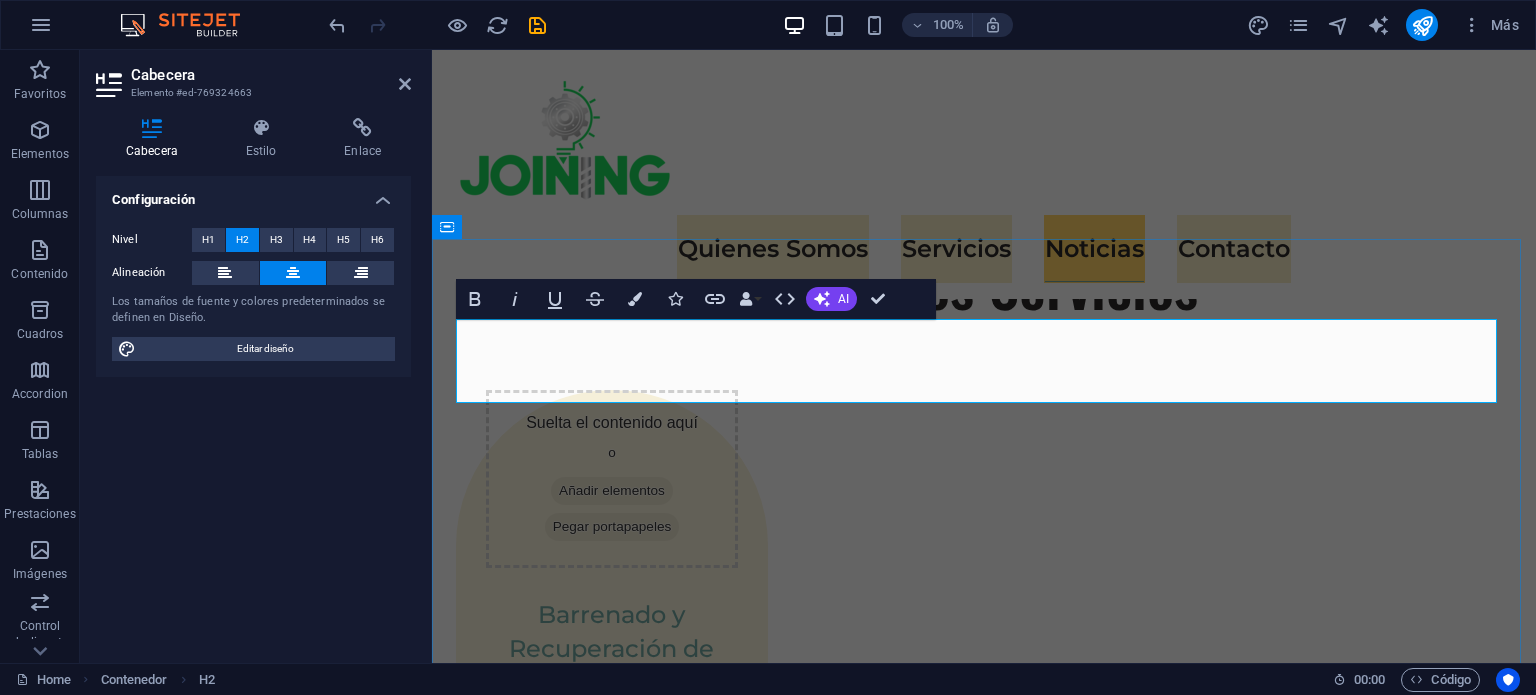 type 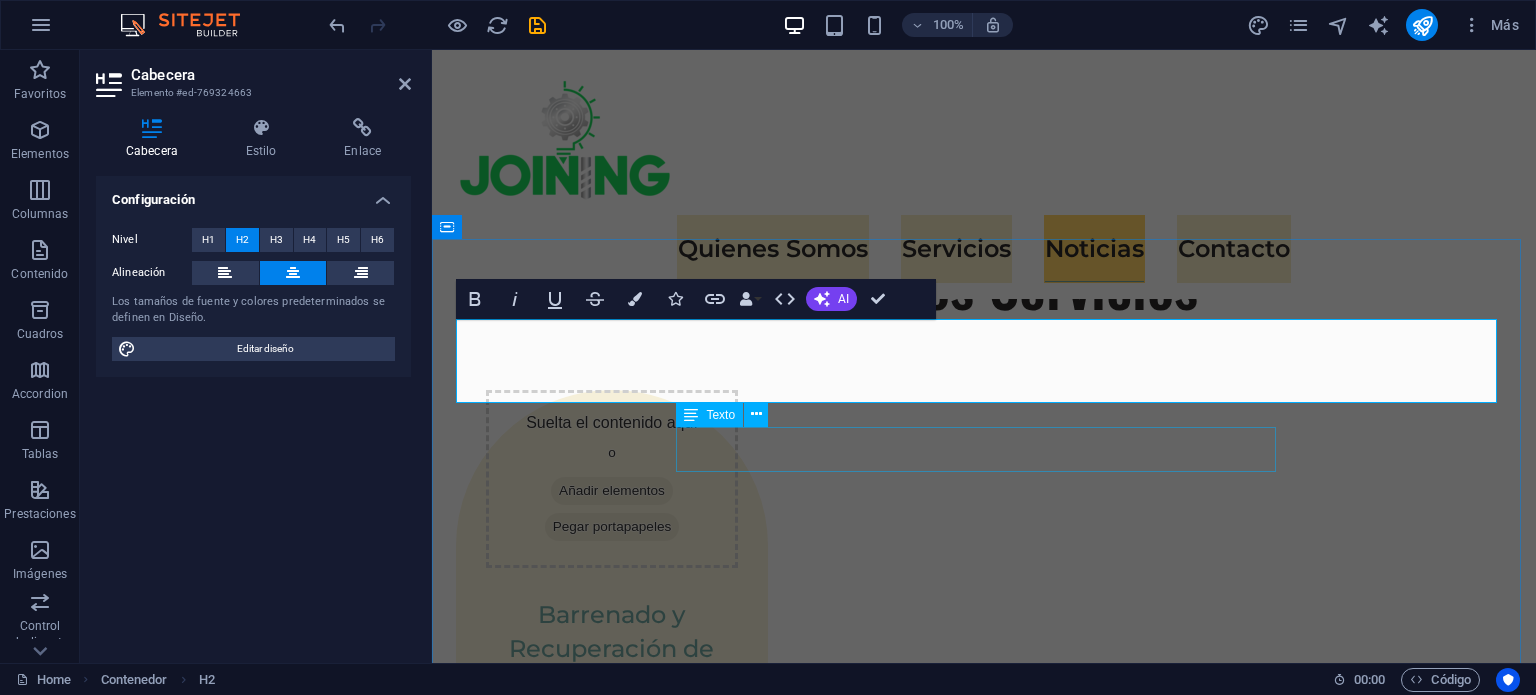 click on "Explore our full range of services to discover how we can tailor our expertise to meet your unique business needs." at bounding box center [984, 3658] 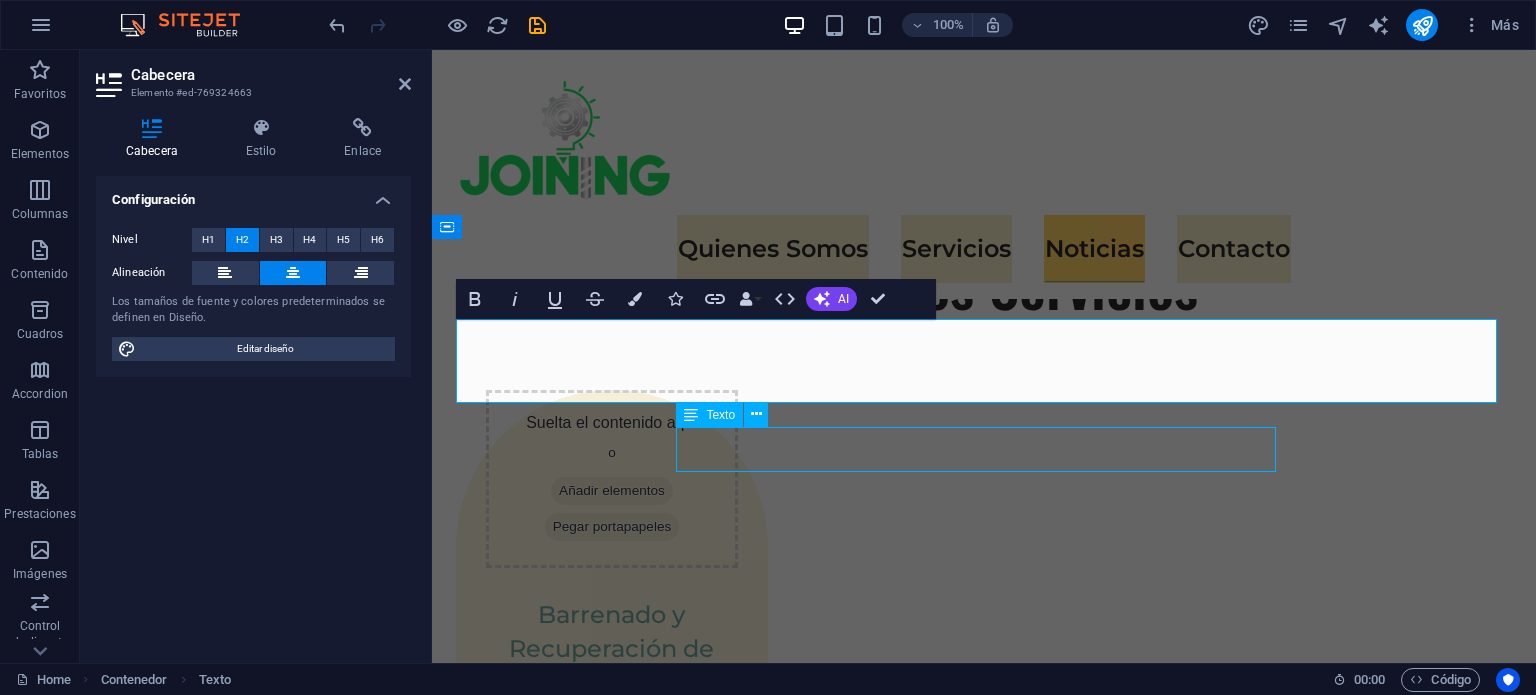 scroll, scrollTop: 3143, scrollLeft: 0, axis: vertical 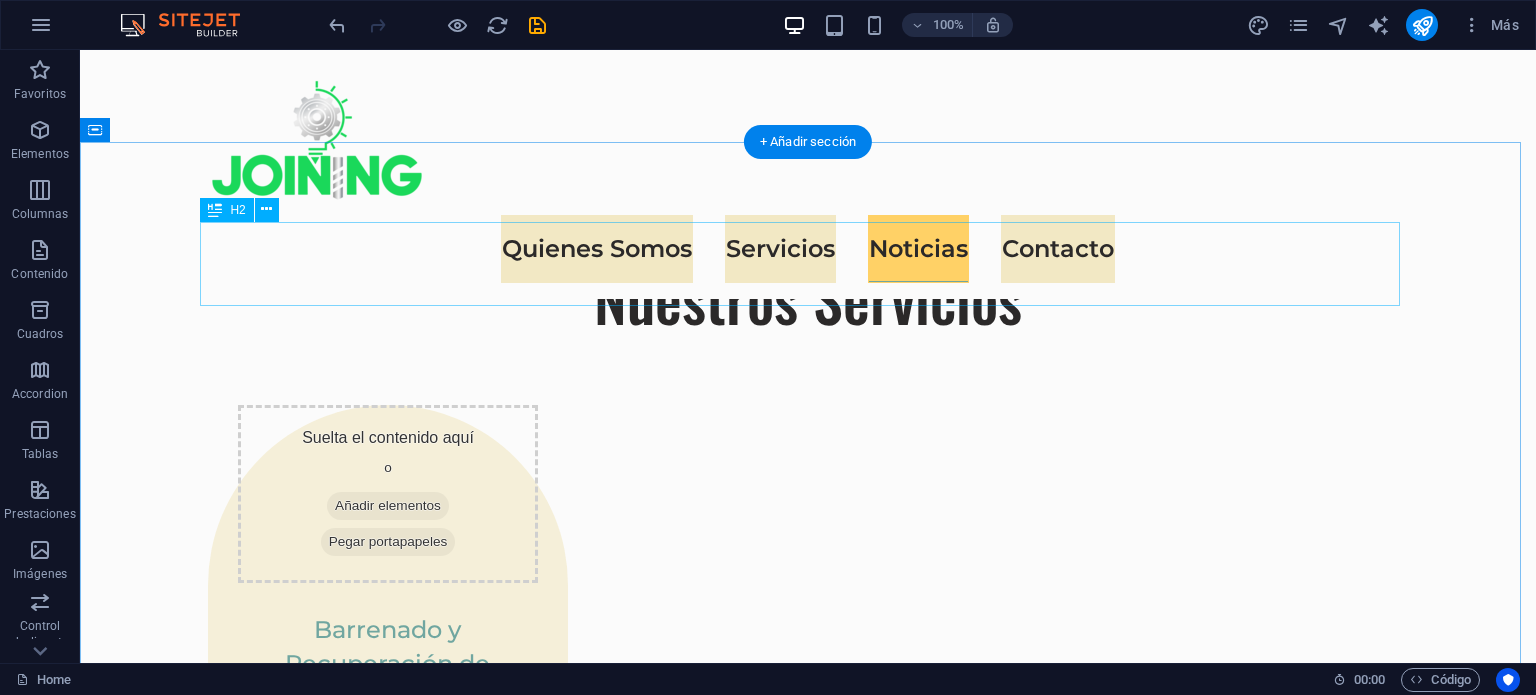 click on "Beneficios para nuestros clientes" at bounding box center [808, 3339] 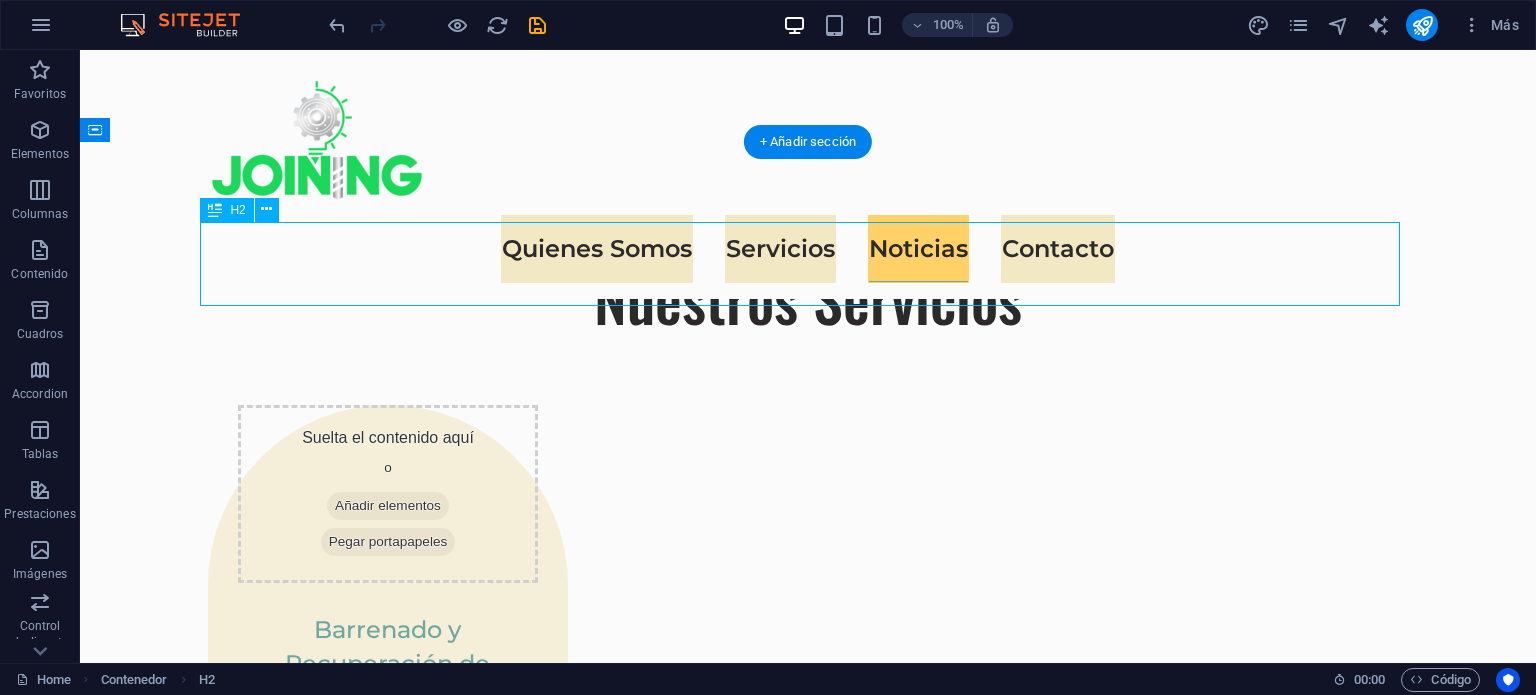 click on "Beneficios para nuestros clientes" at bounding box center (808, 3339) 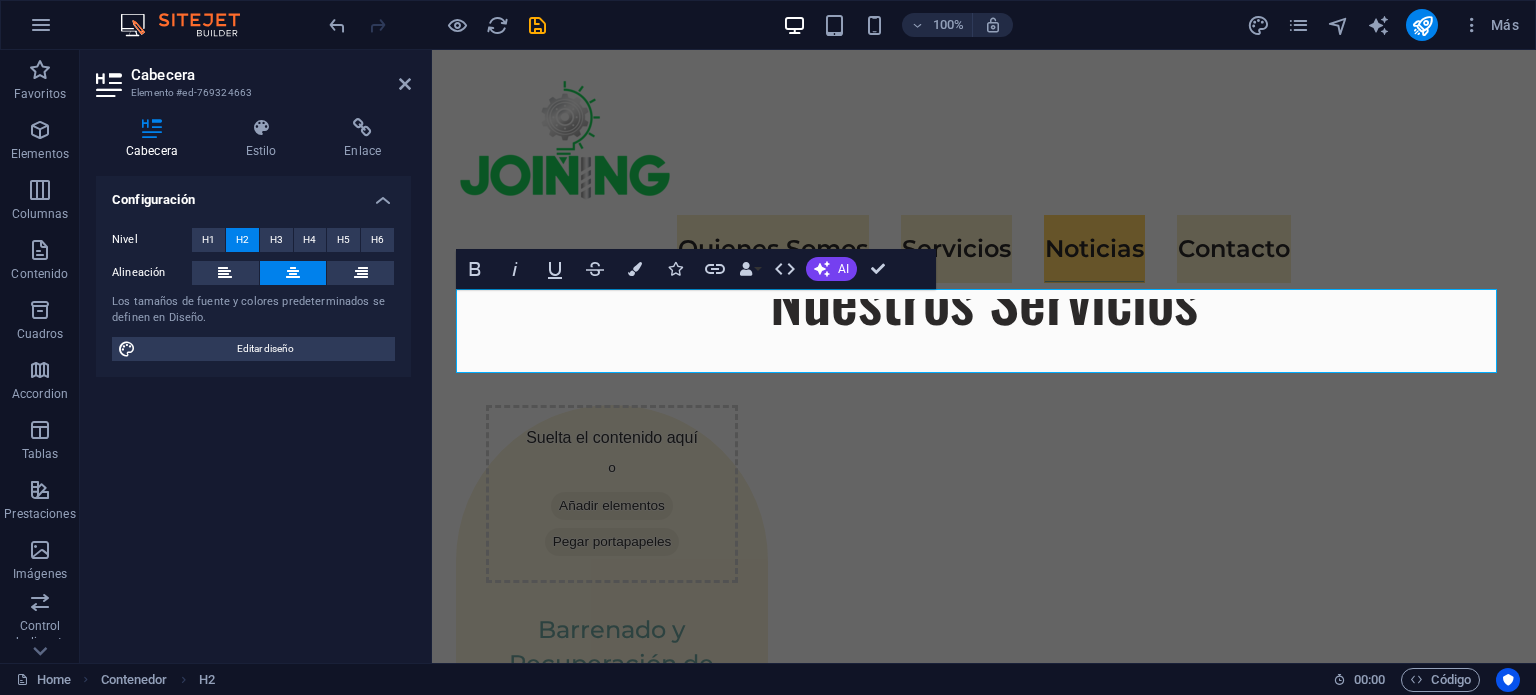 scroll, scrollTop: 3240, scrollLeft: 0, axis: vertical 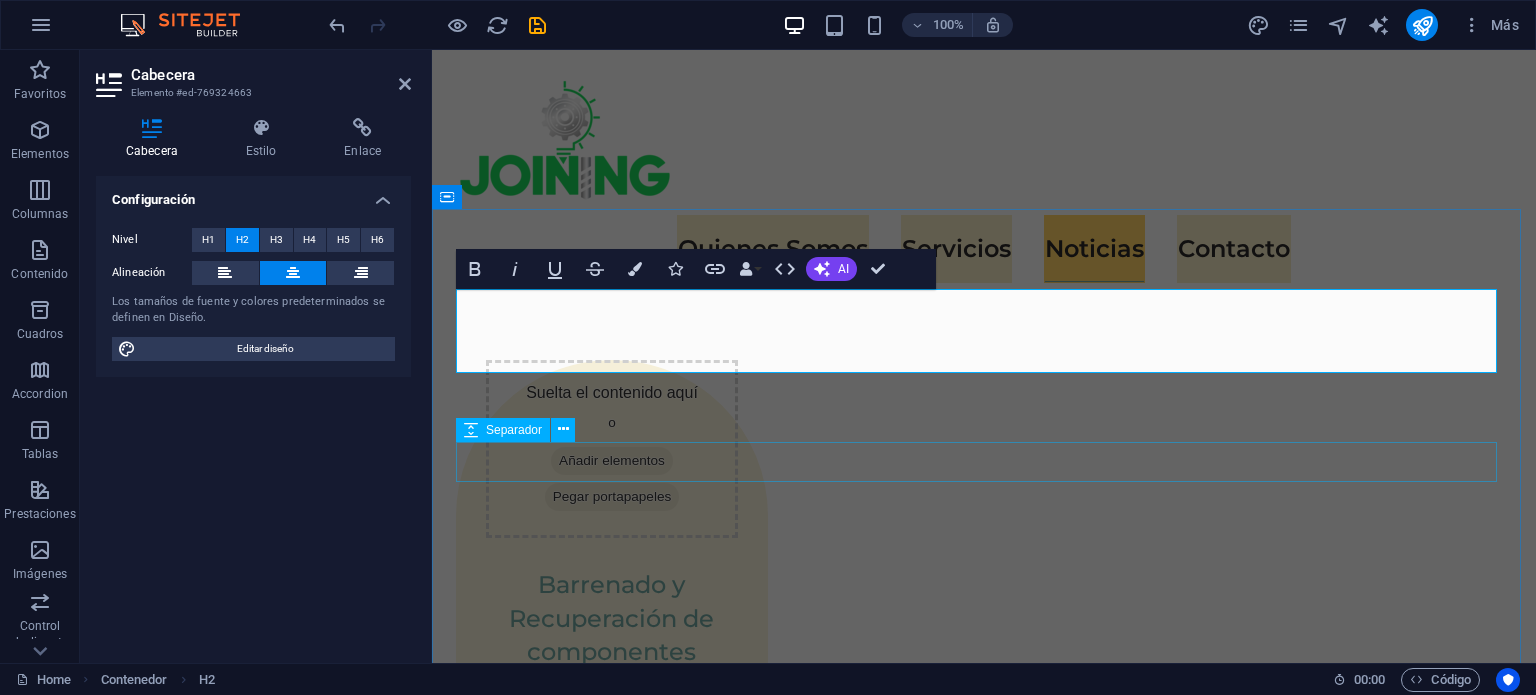 click at bounding box center (984, 3660) 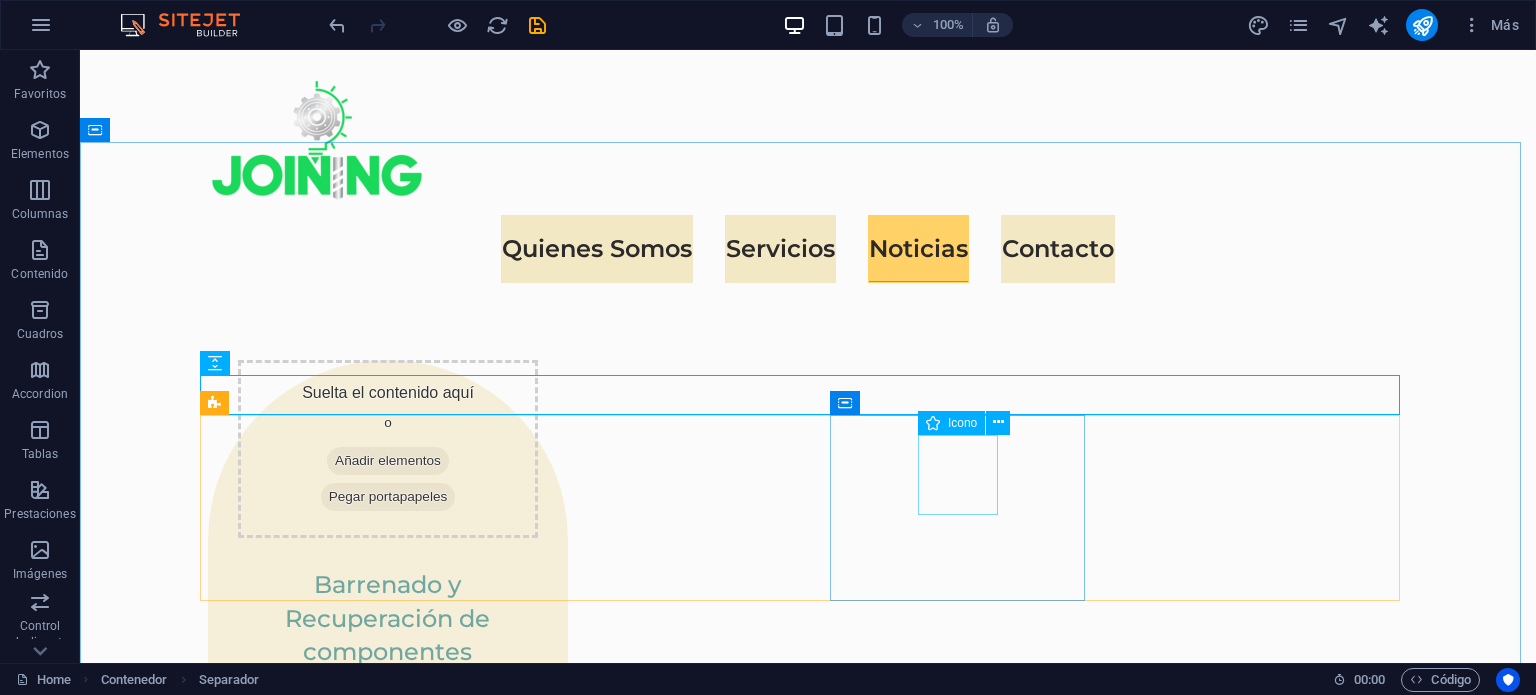 scroll, scrollTop: 3195, scrollLeft: 0, axis: vertical 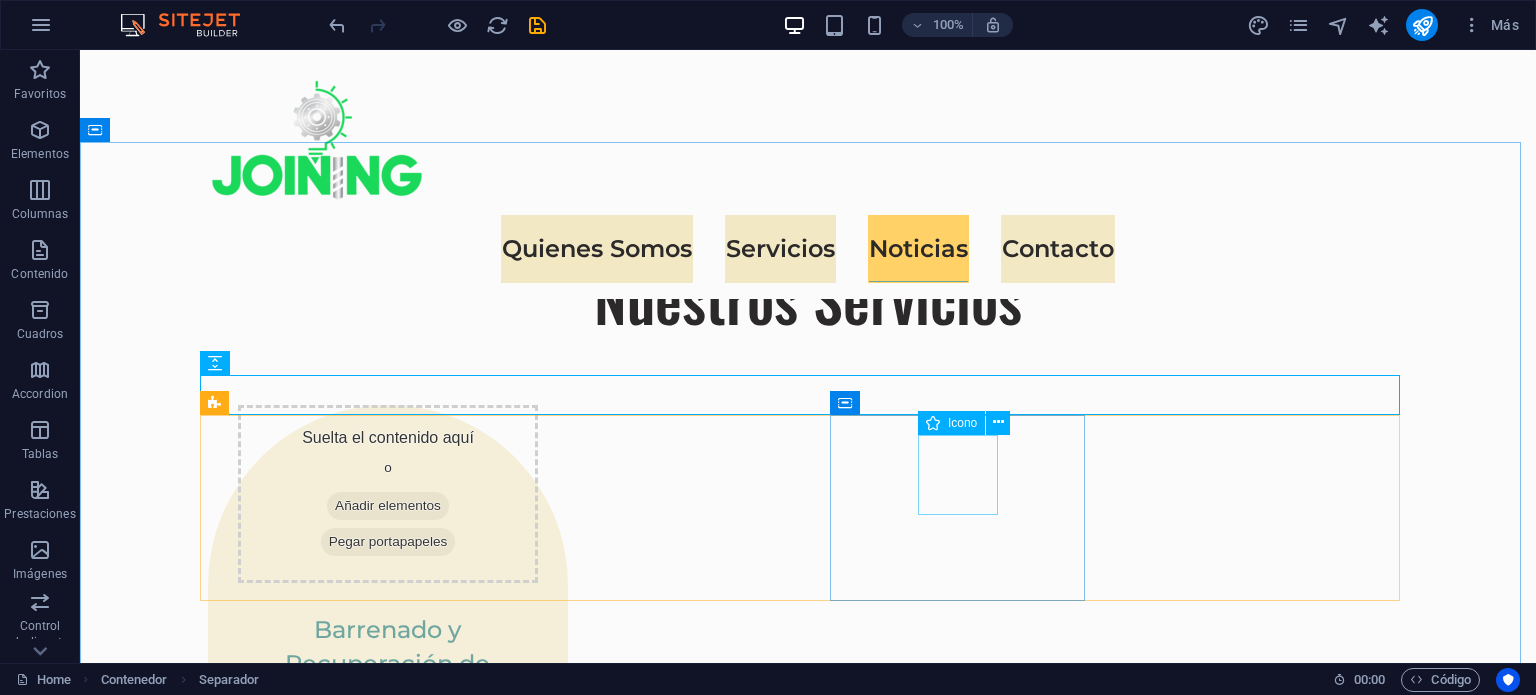 click on "Icono" at bounding box center (962, 423) 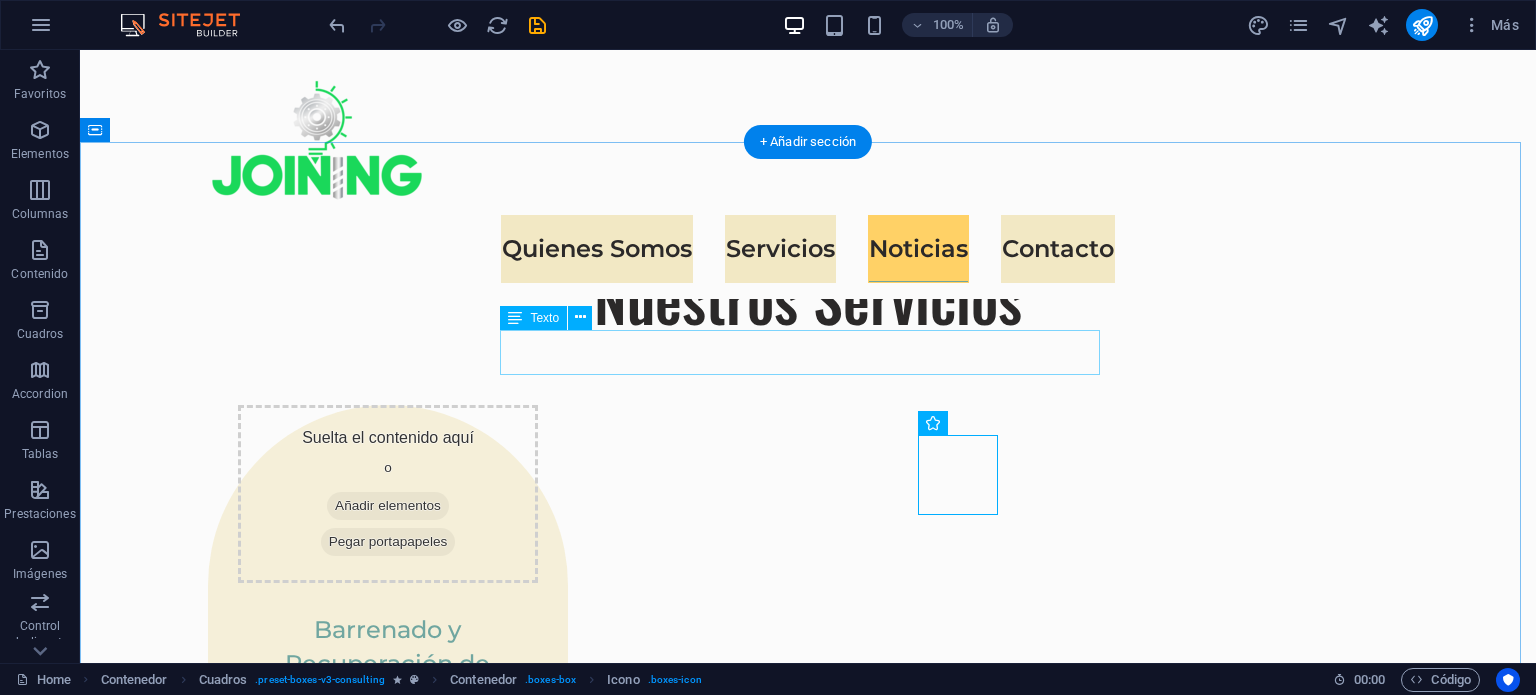click on "Explore our full range of services to discover how we can tailor our expertise to meet your unique business needs." at bounding box center [808, 3416] 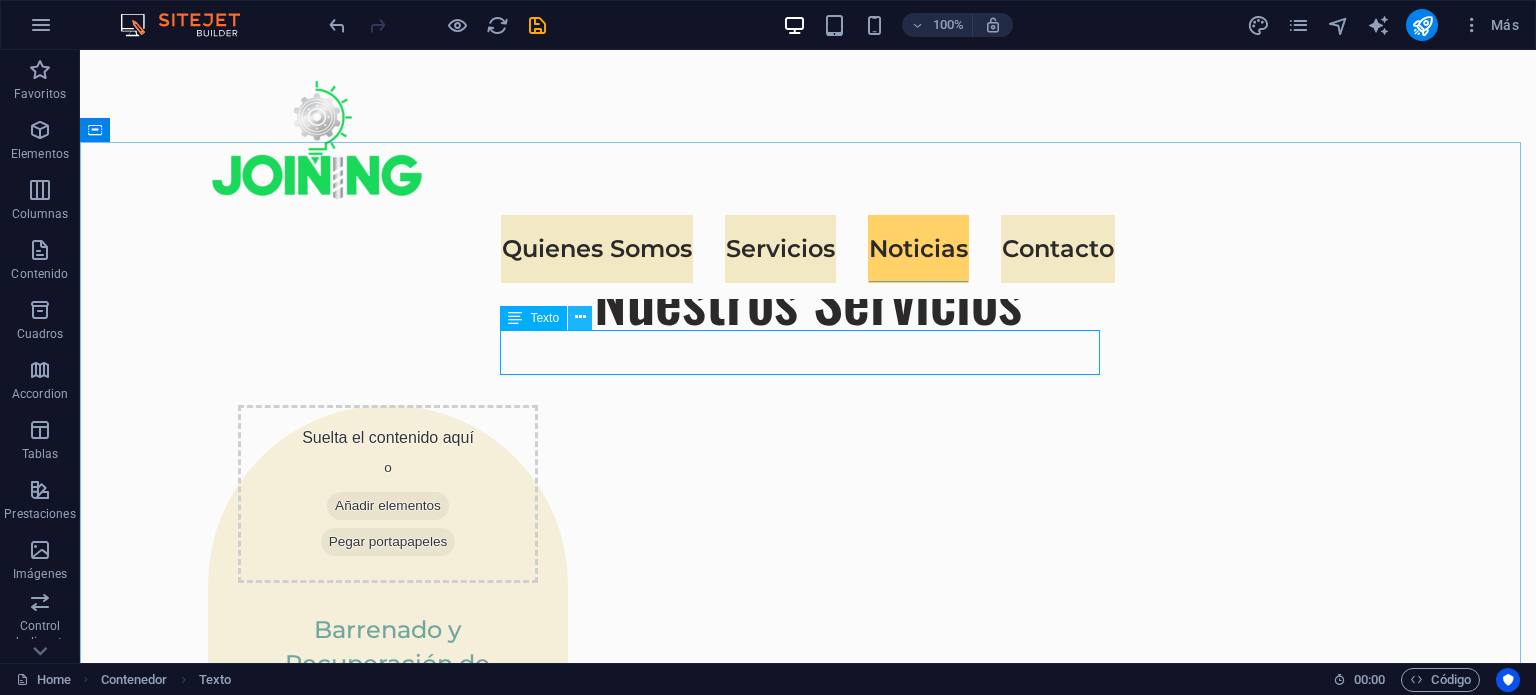 click at bounding box center (580, 318) 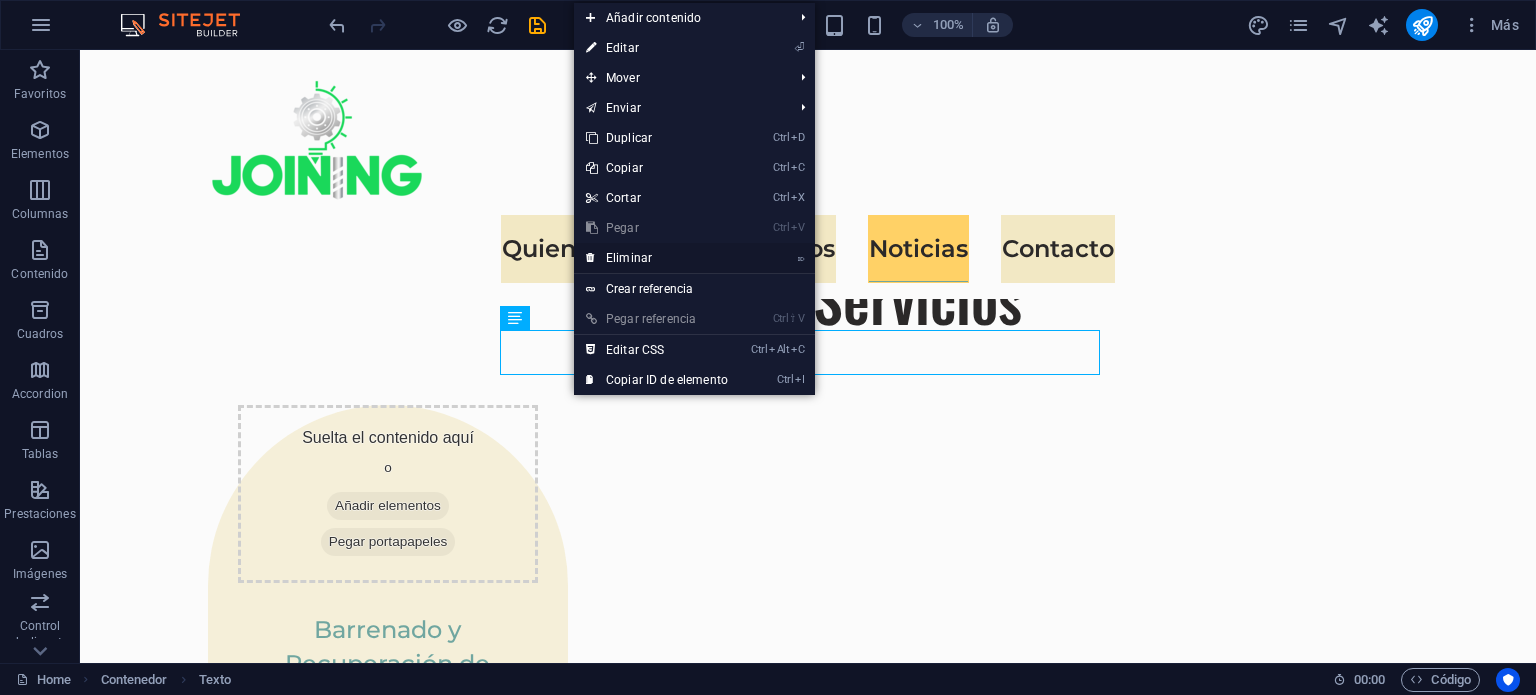 click on "⌦  Eliminar" at bounding box center [657, 258] 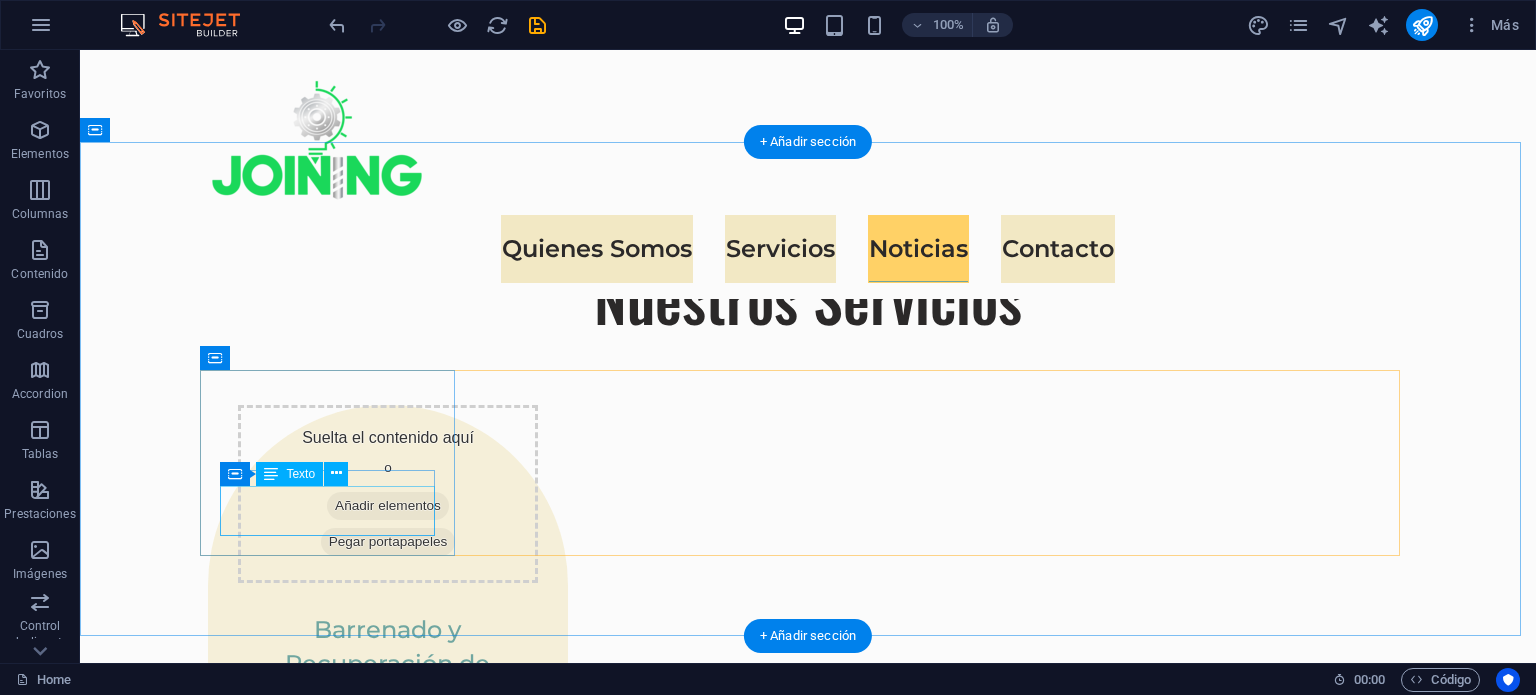 click on "Sustainable Energy Strategy" at bounding box center (335, 3586) 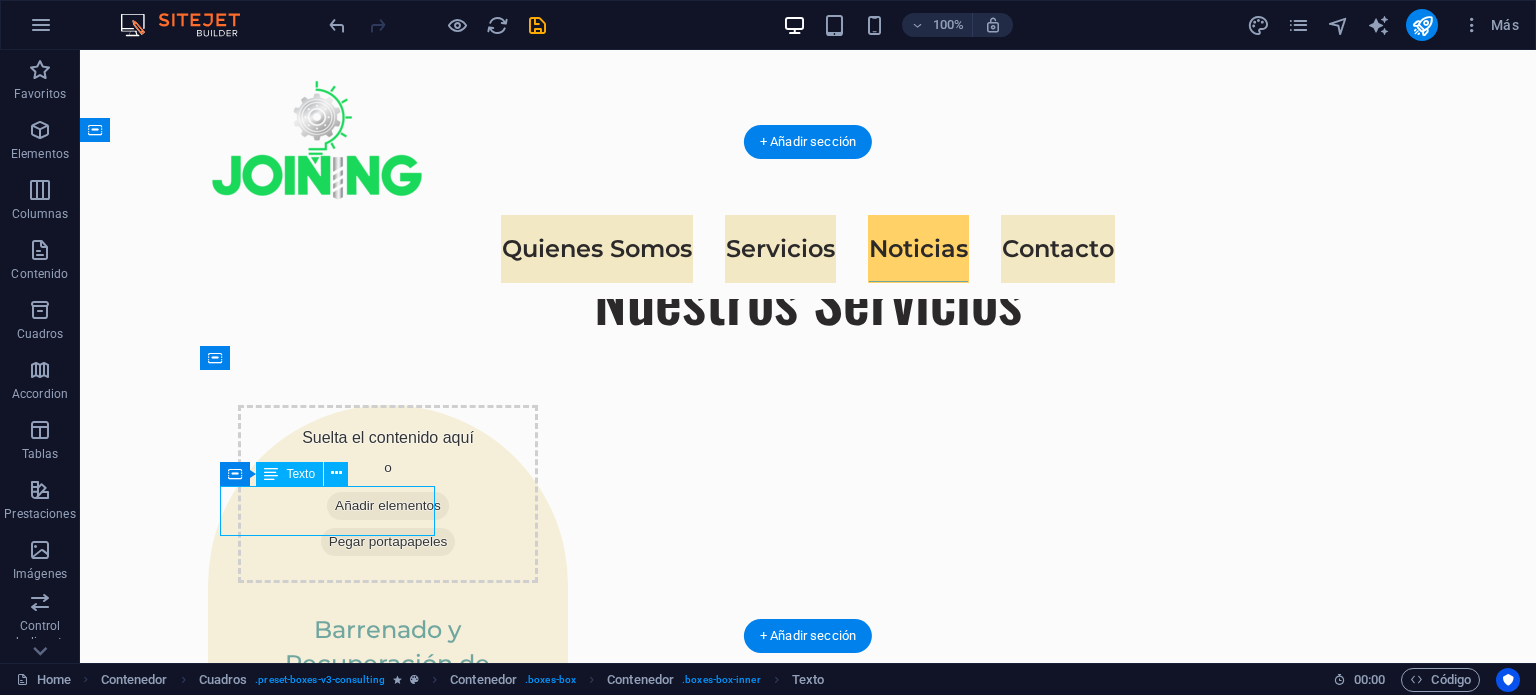 click on "Sustainable Energy Strategy" at bounding box center (335, 3586) 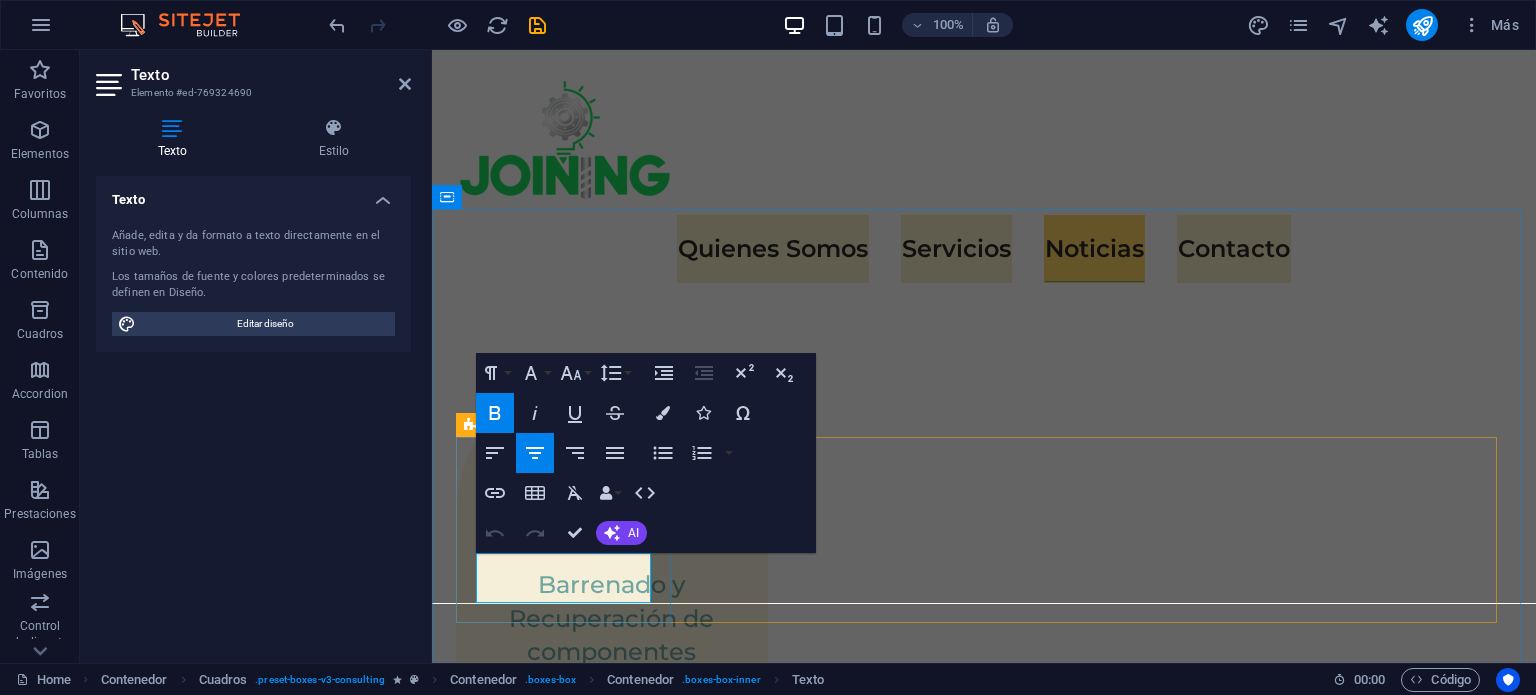 drag, startPoint x: 640, startPoint y: 599, endPoint x: 498, endPoint y: 575, distance: 144.01389 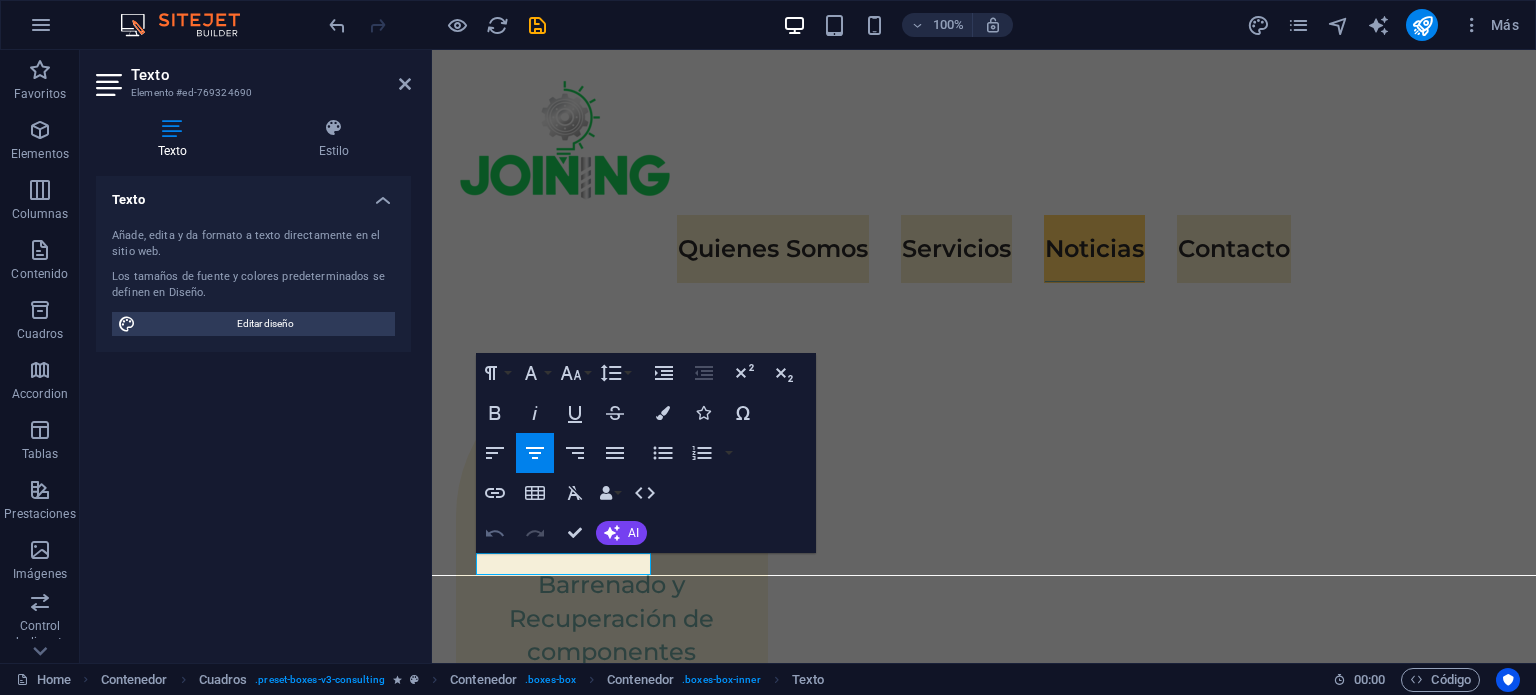 click 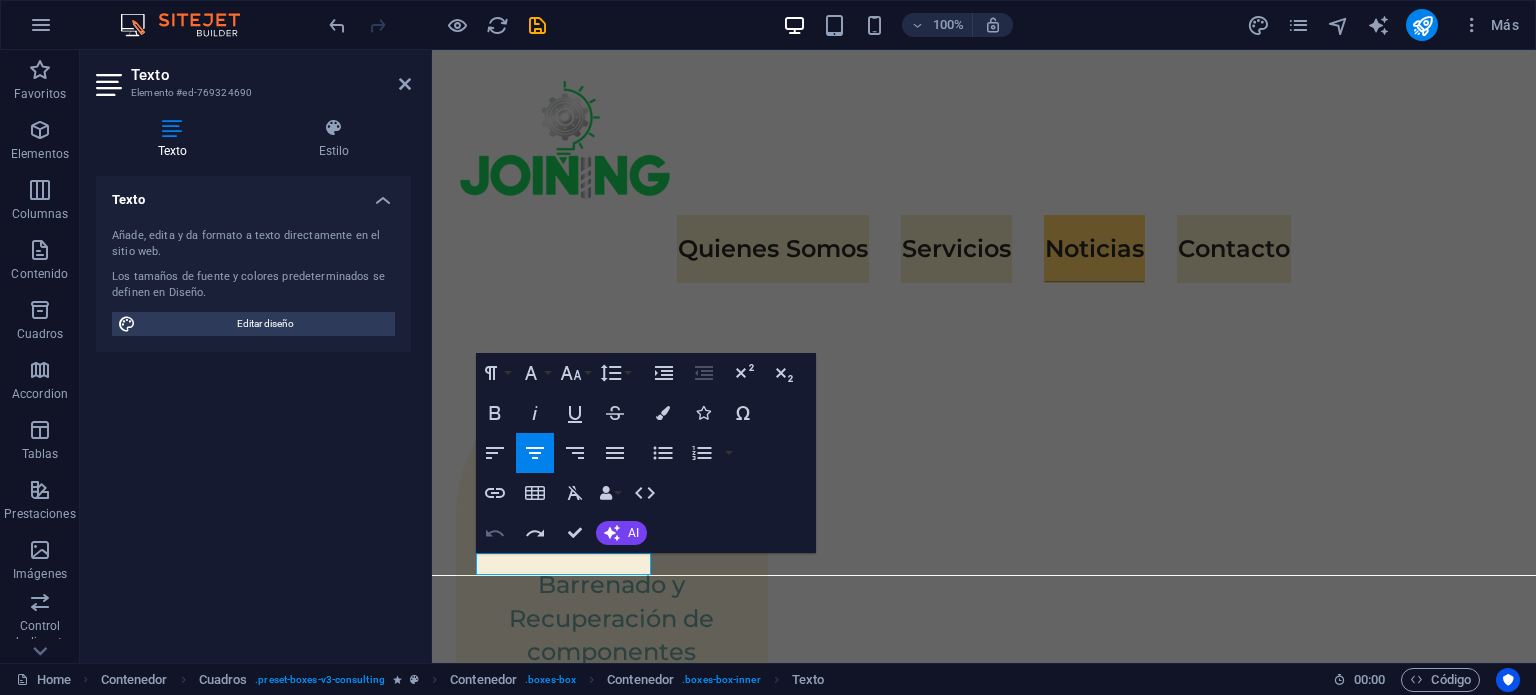 click 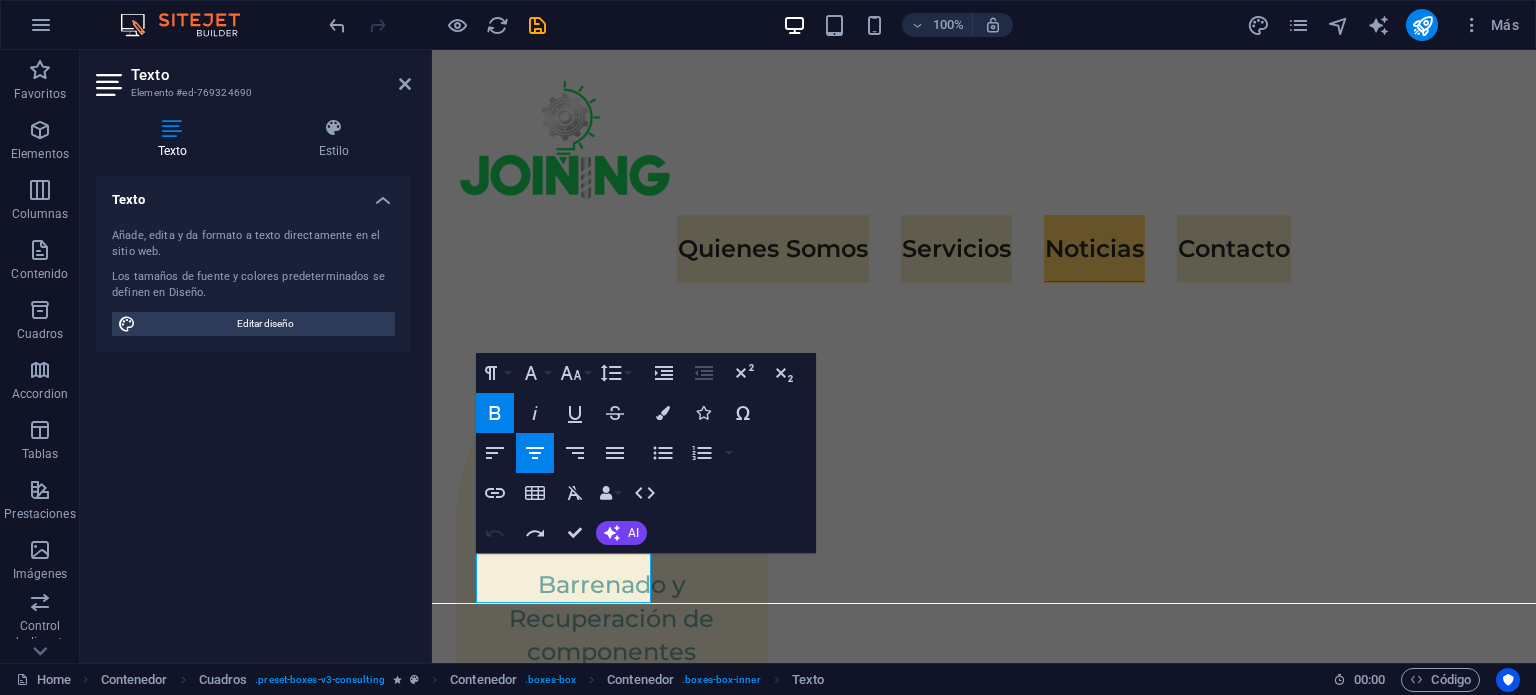 click 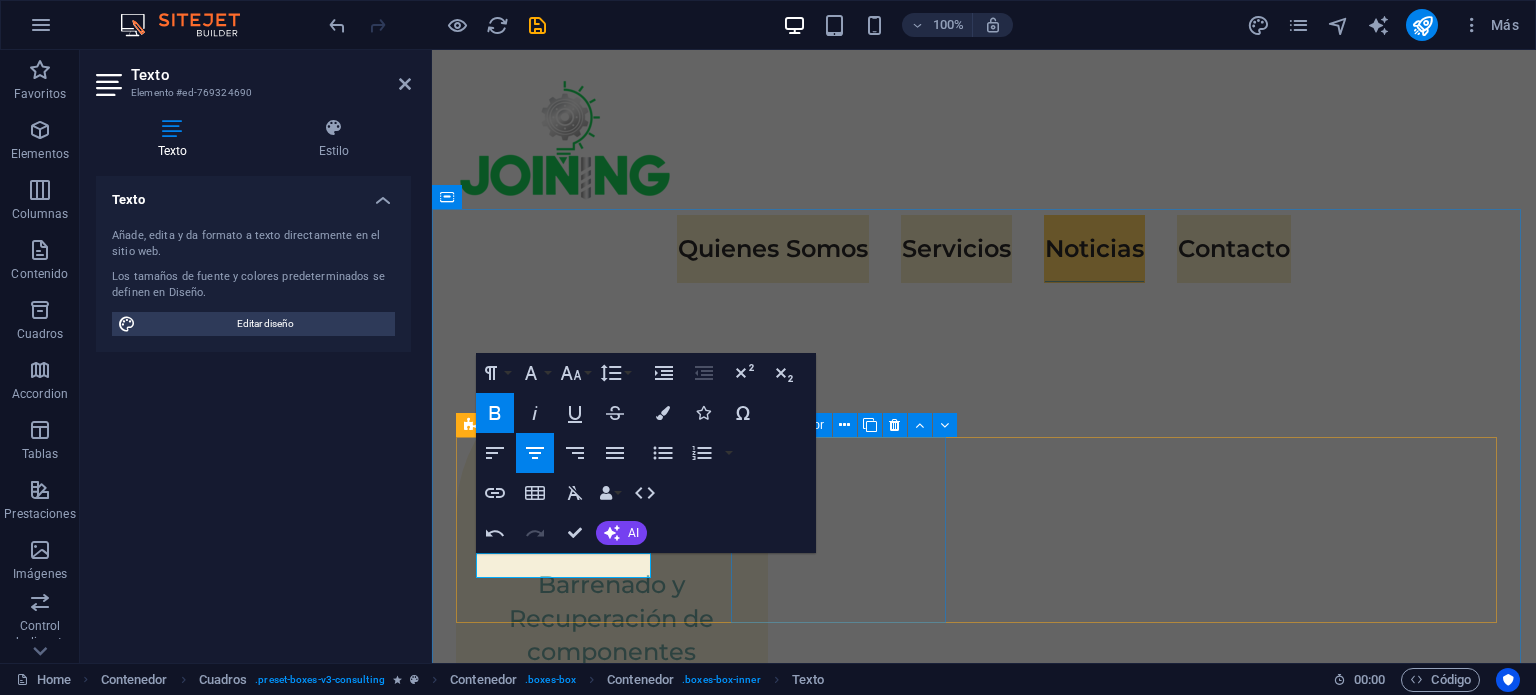 click on "Strategic Business Planning" at bounding box center [565, 3942] 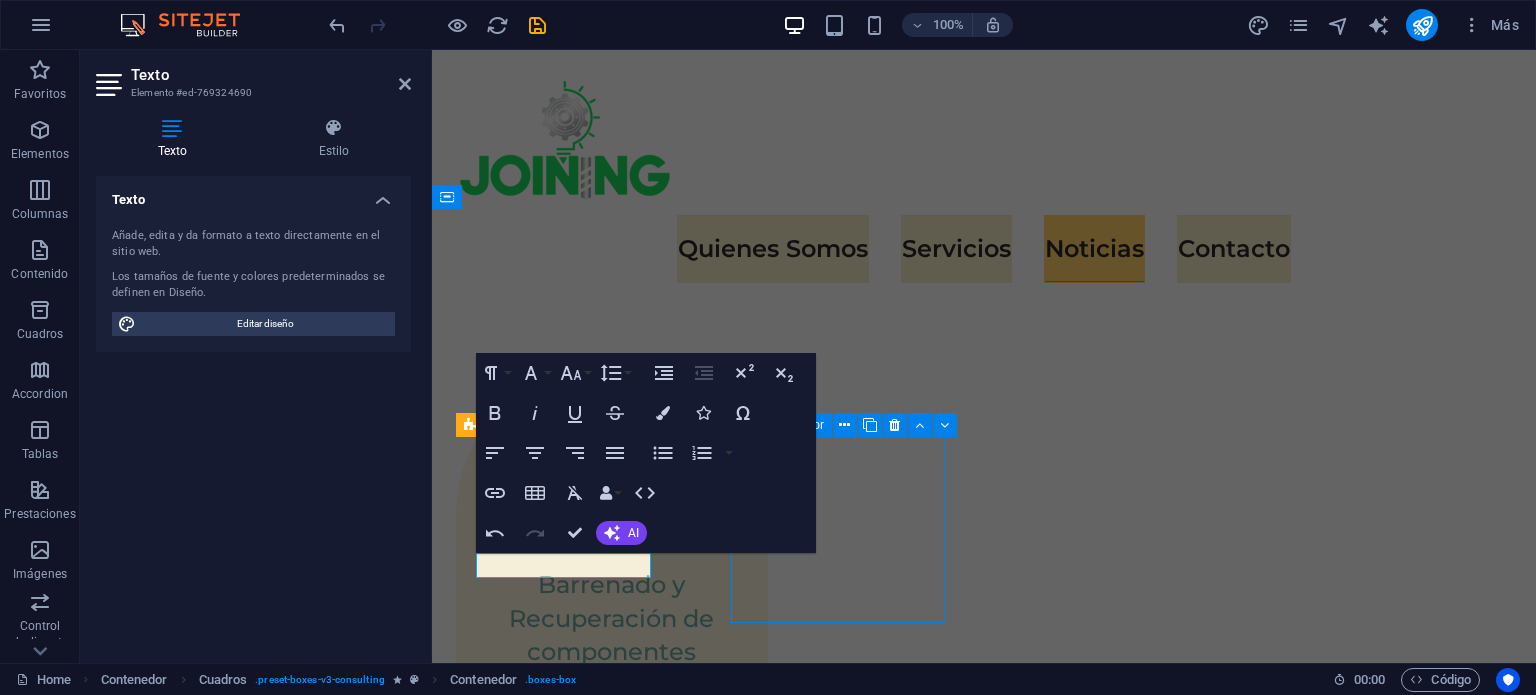 scroll, scrollTop: 3195, scrollLeft: 0, axis: vertical 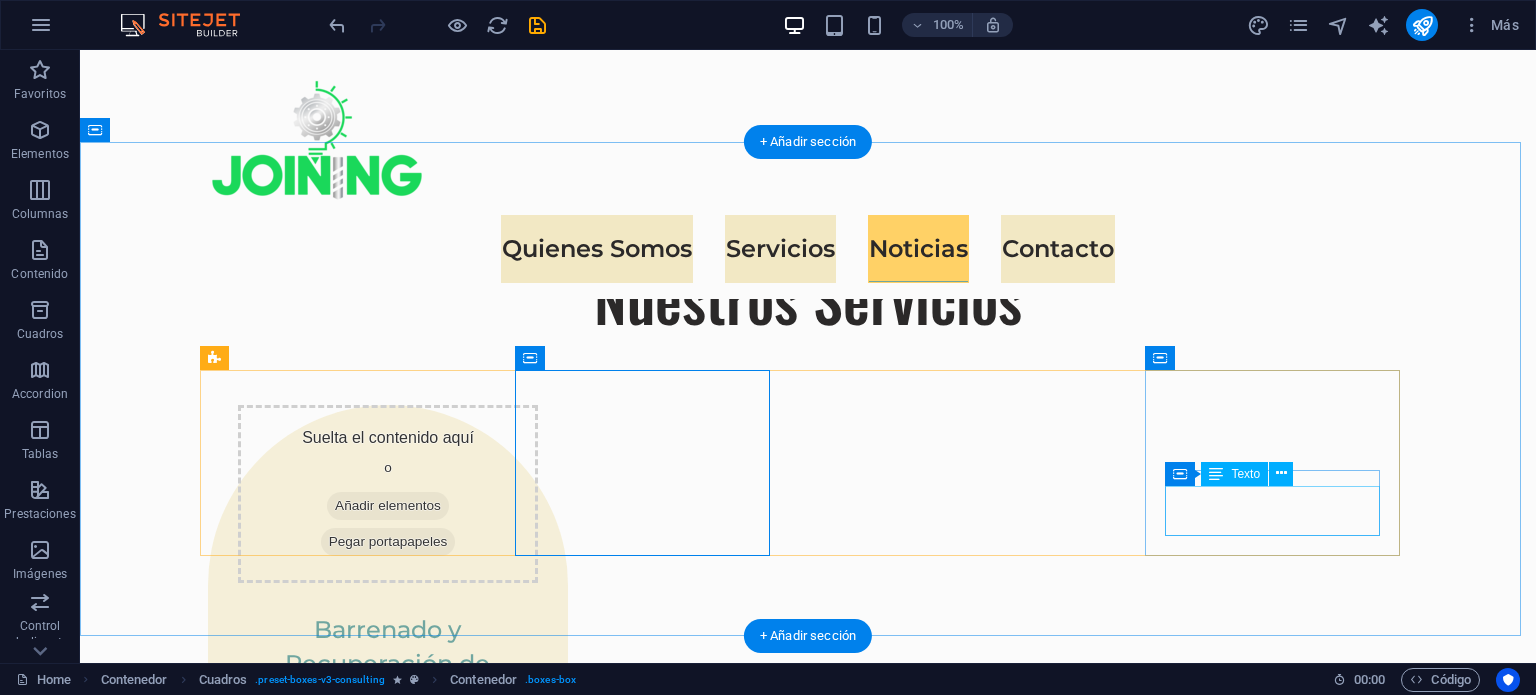 click on "Sustainability Integration" at bounding box center (335, 4210) 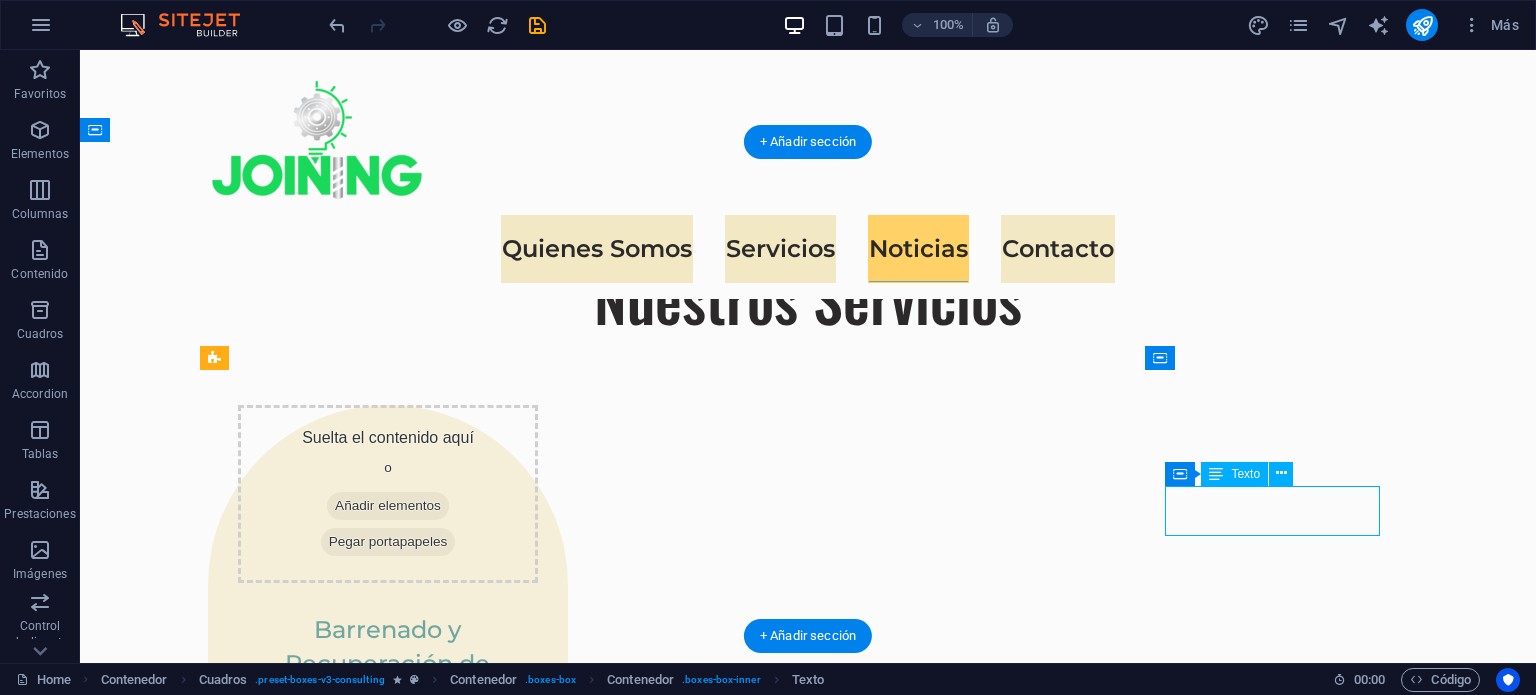 click on "Sustainability Integration" at bounding box center (335, 4210) 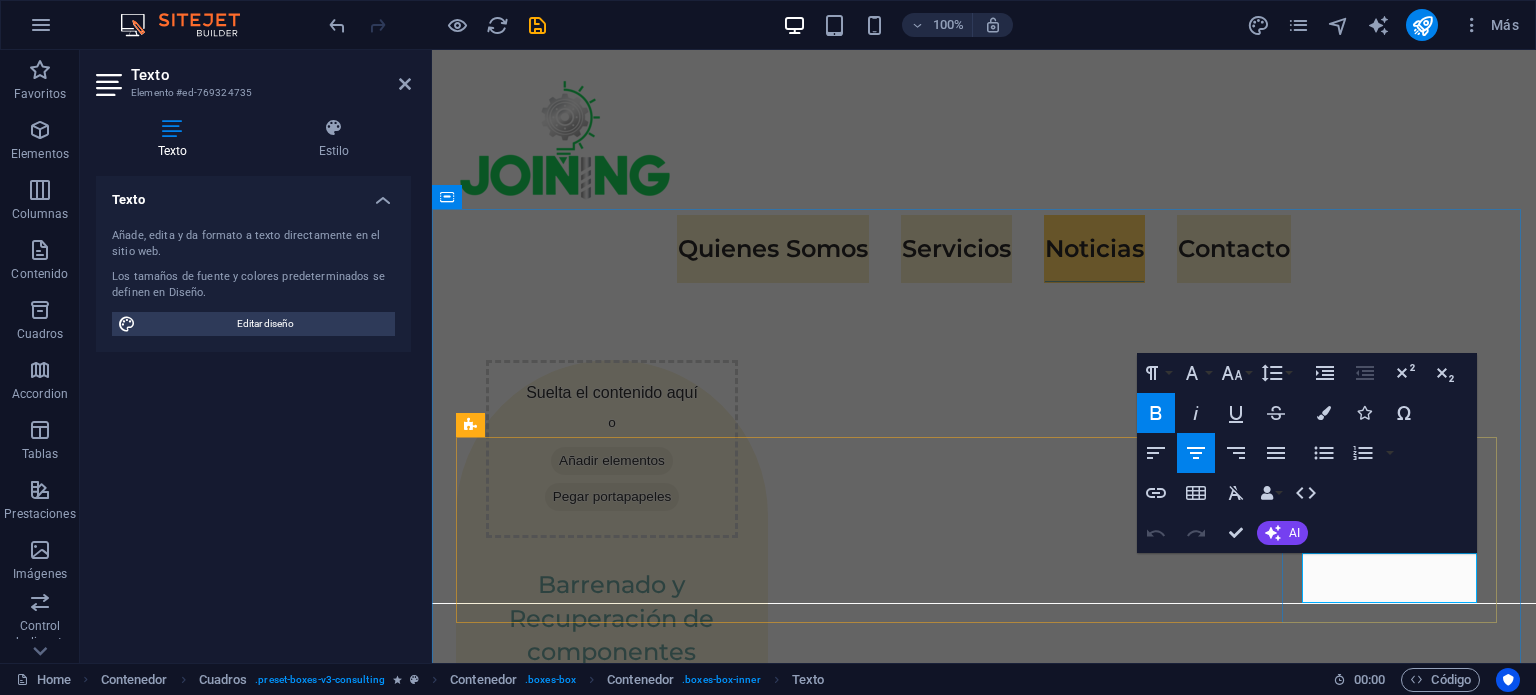 drag, startPoint x: 1329, startPoint y: 567, endPoint x: 1444, endPoint y: 593, distance: 117.902504 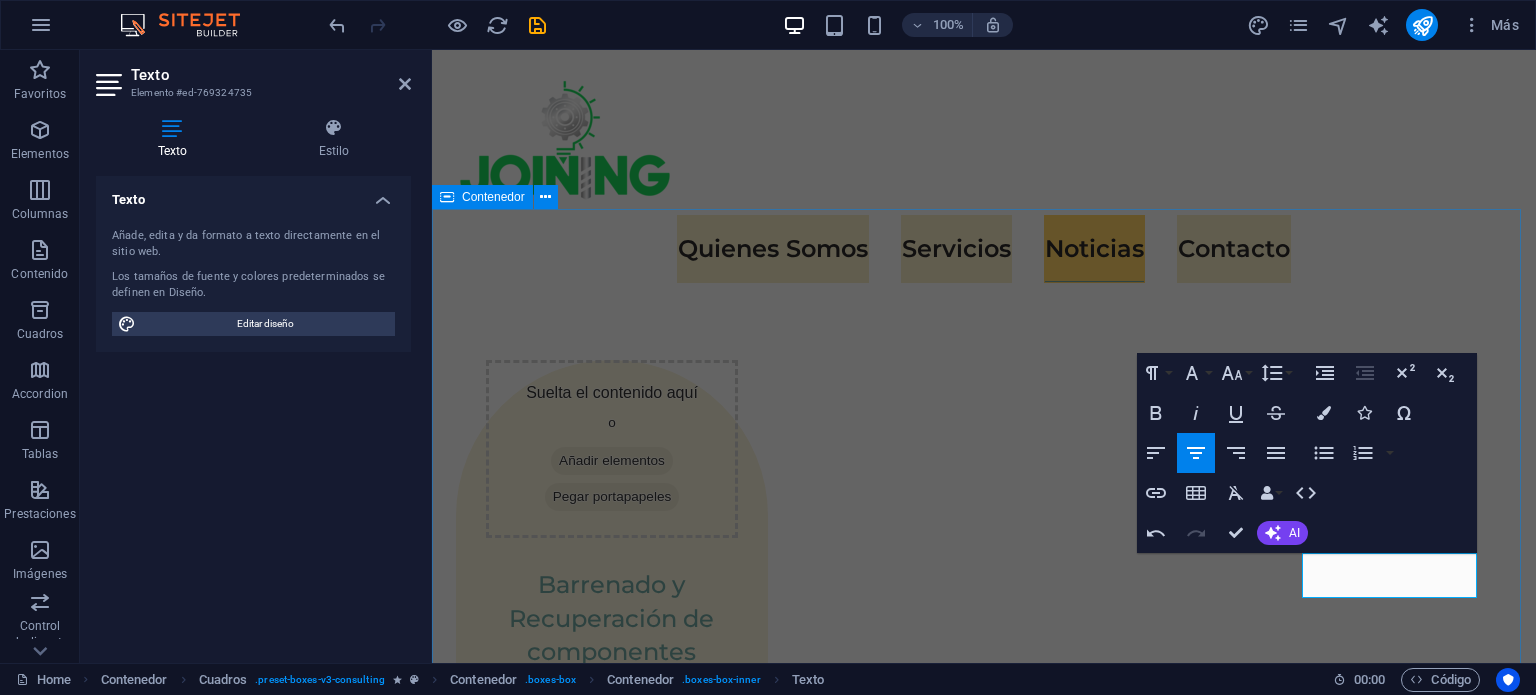 click on "Beneficios para nuestros clientes Calidad y Precisión Strategic Business Planning Market Research and Analysis Personal altamente calificado" at bounding box center (984, 3985) 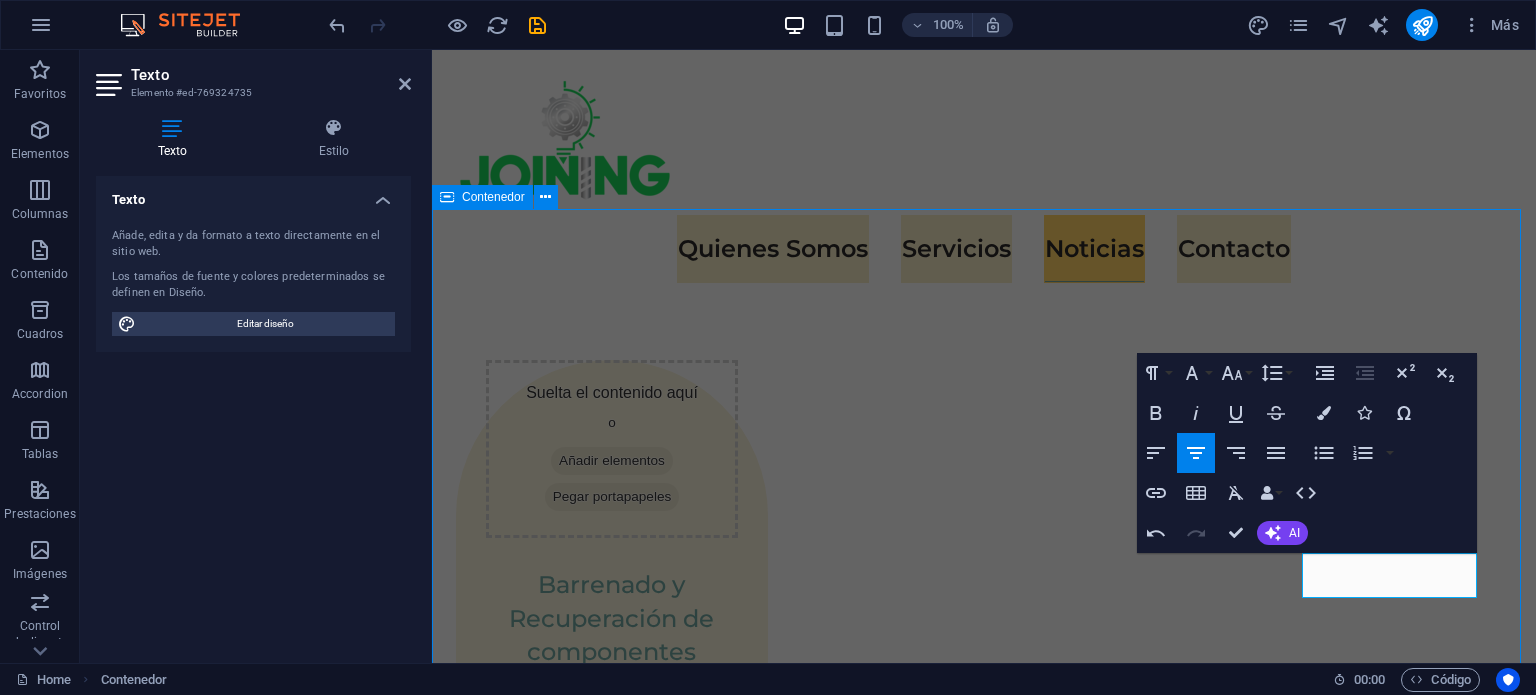 scroll, scrollTop: 3128, scrollLeft: 0, axis: vertical 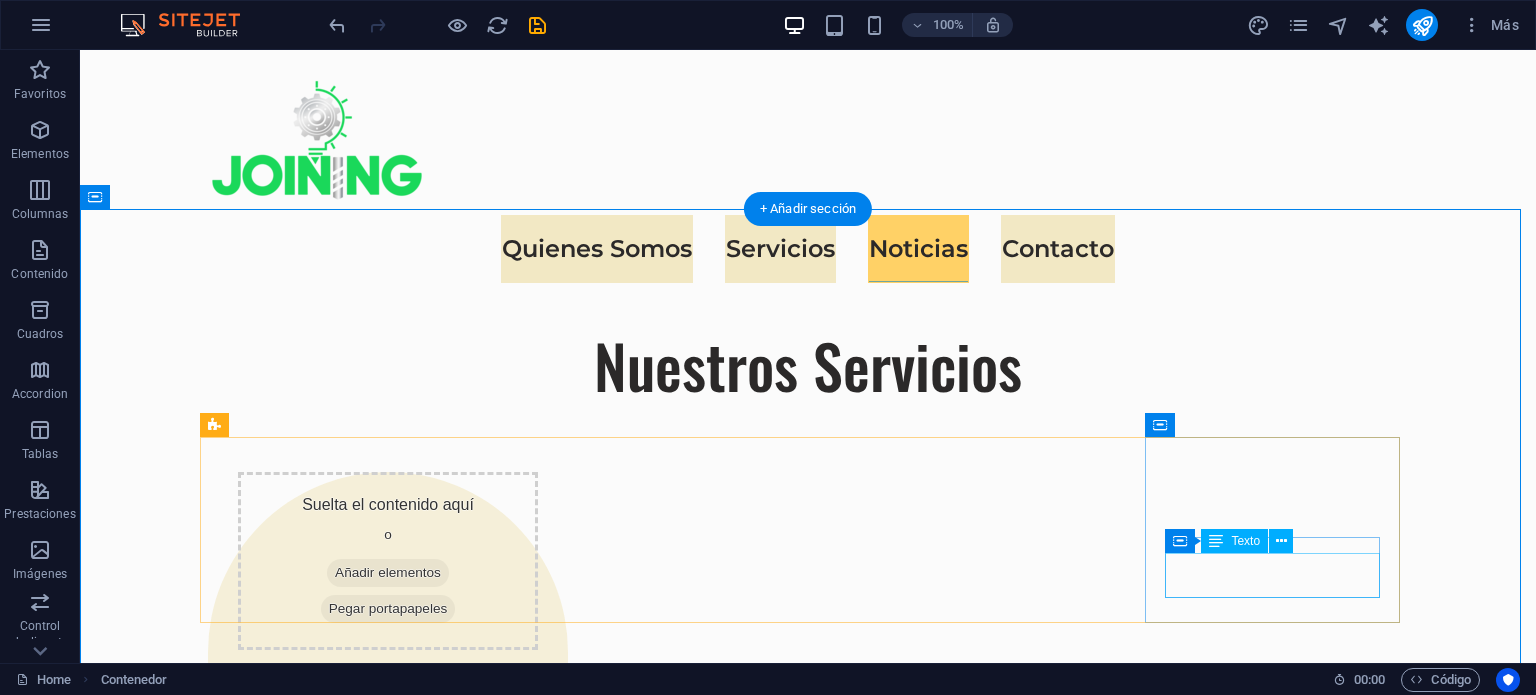click on "Personal altamente calificado" at bounding box center (335, 4274) 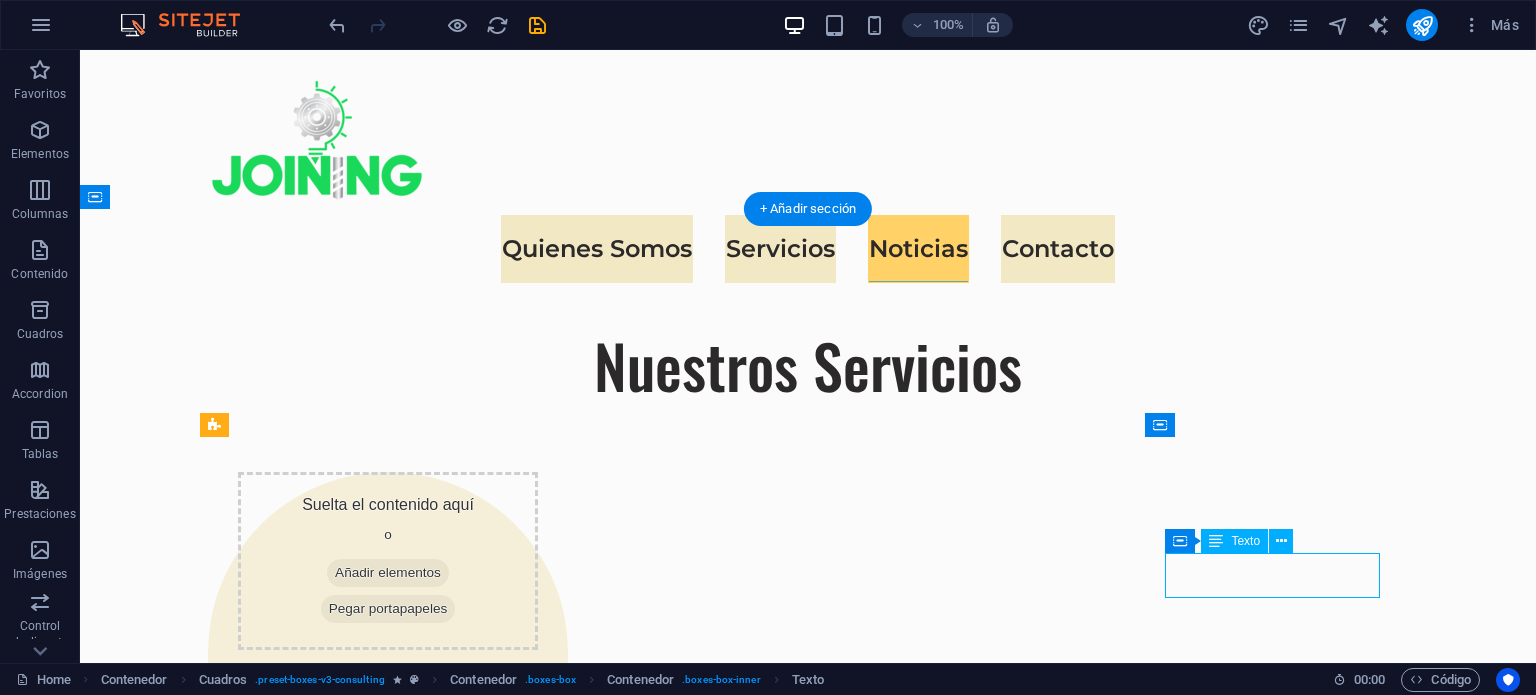 click on "Personal altamente calificado" at bounding box center (335, 4274) 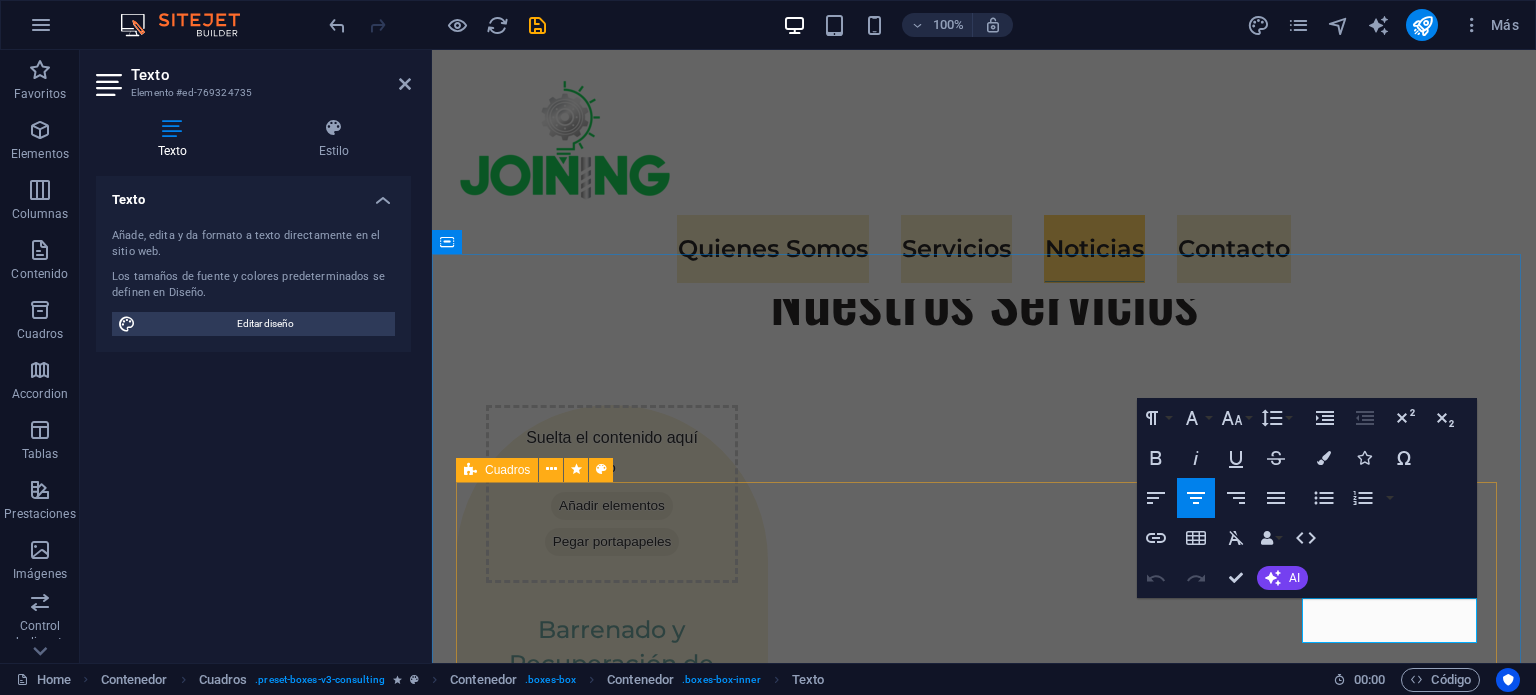 click on "Calidad y Precisión Strategic Business Planning Market Research and Analysis Personal altamente calificado" at bounding box center [984, 4104] 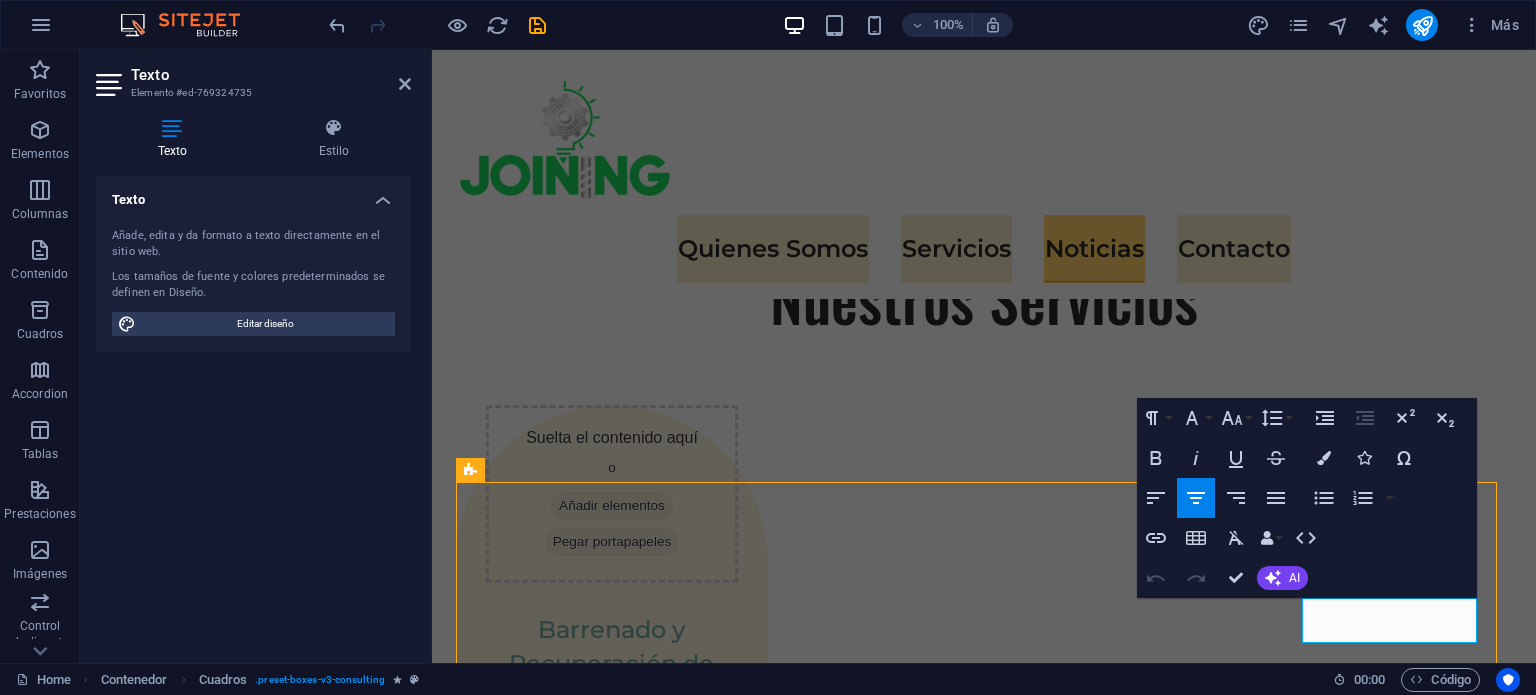 scroll, scrollTop: 3083, scrollLeft: 0, axis: vertical 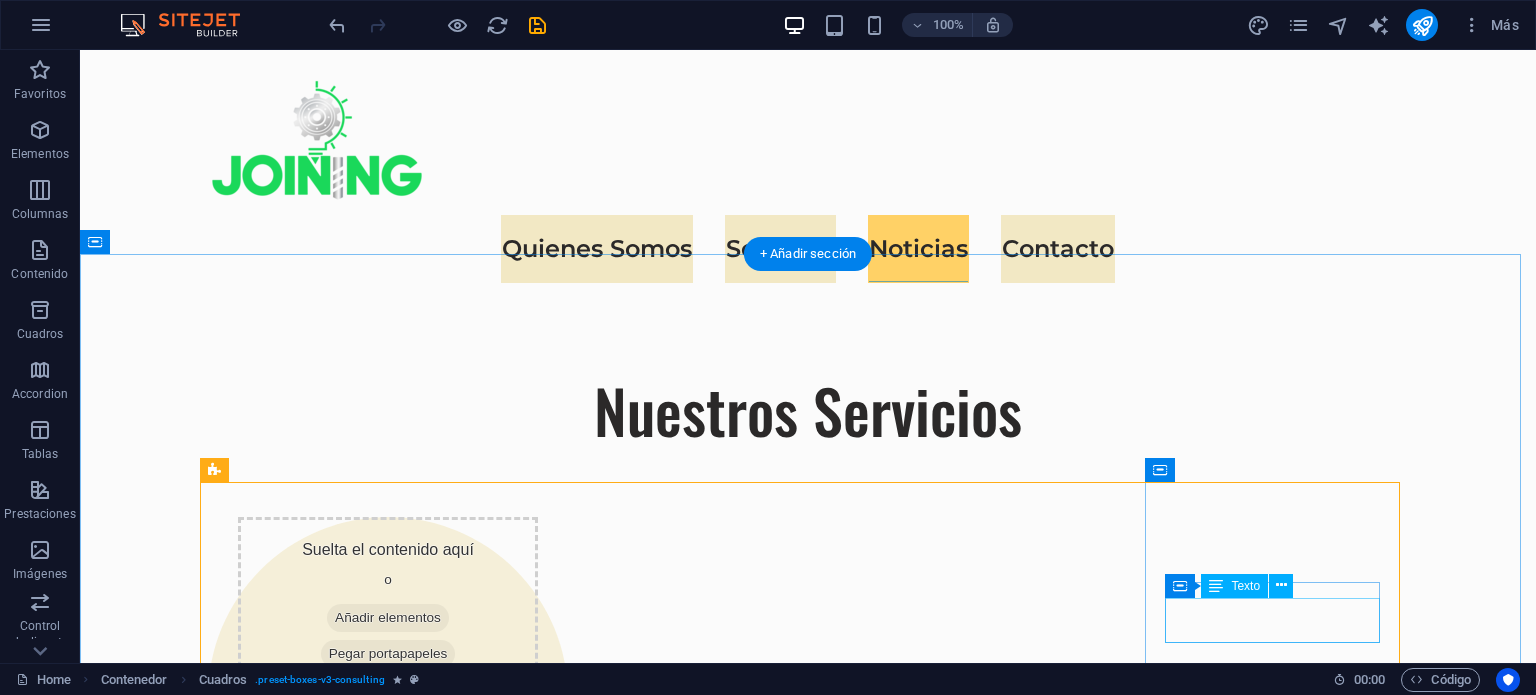 click on "Personal altamente calificado" at bounding box center (335, 4319) 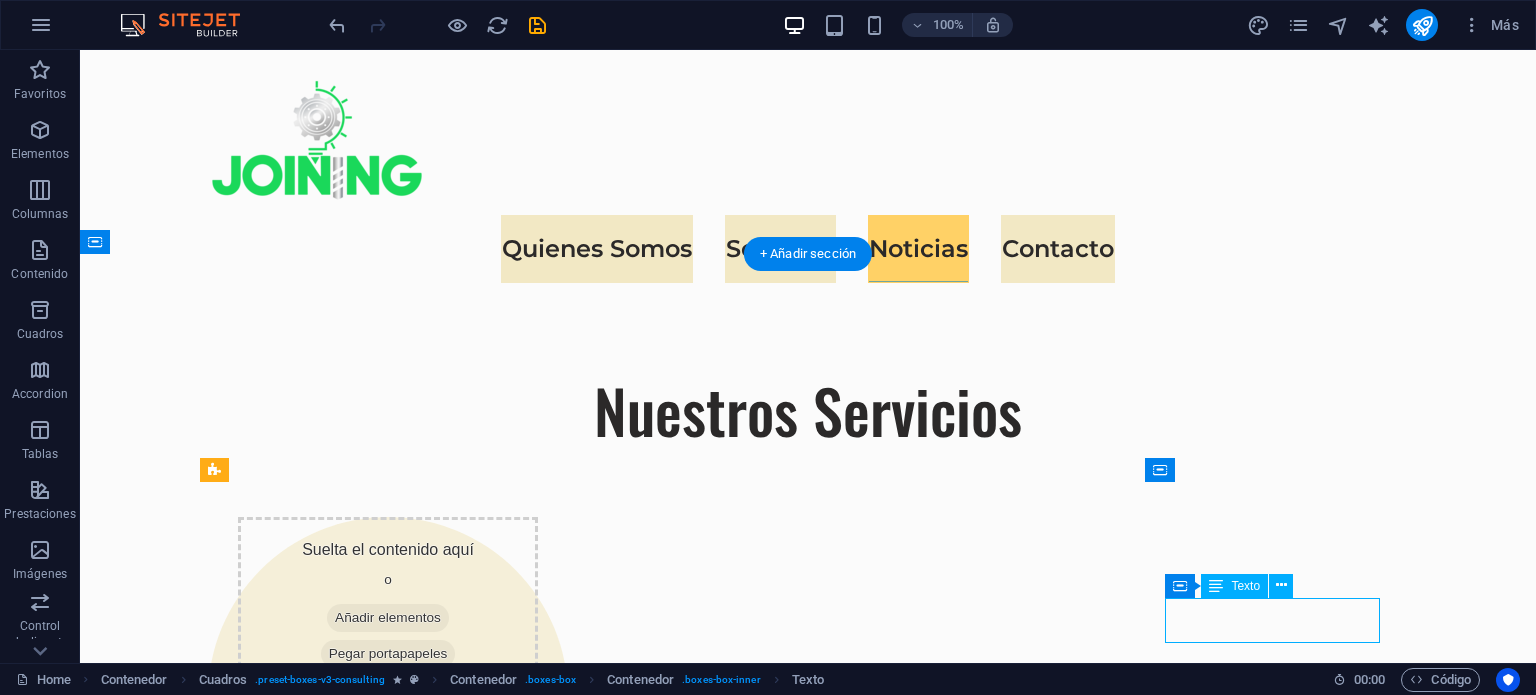 click on "Personal altamente calificado" at bounding box center (335, 4319) 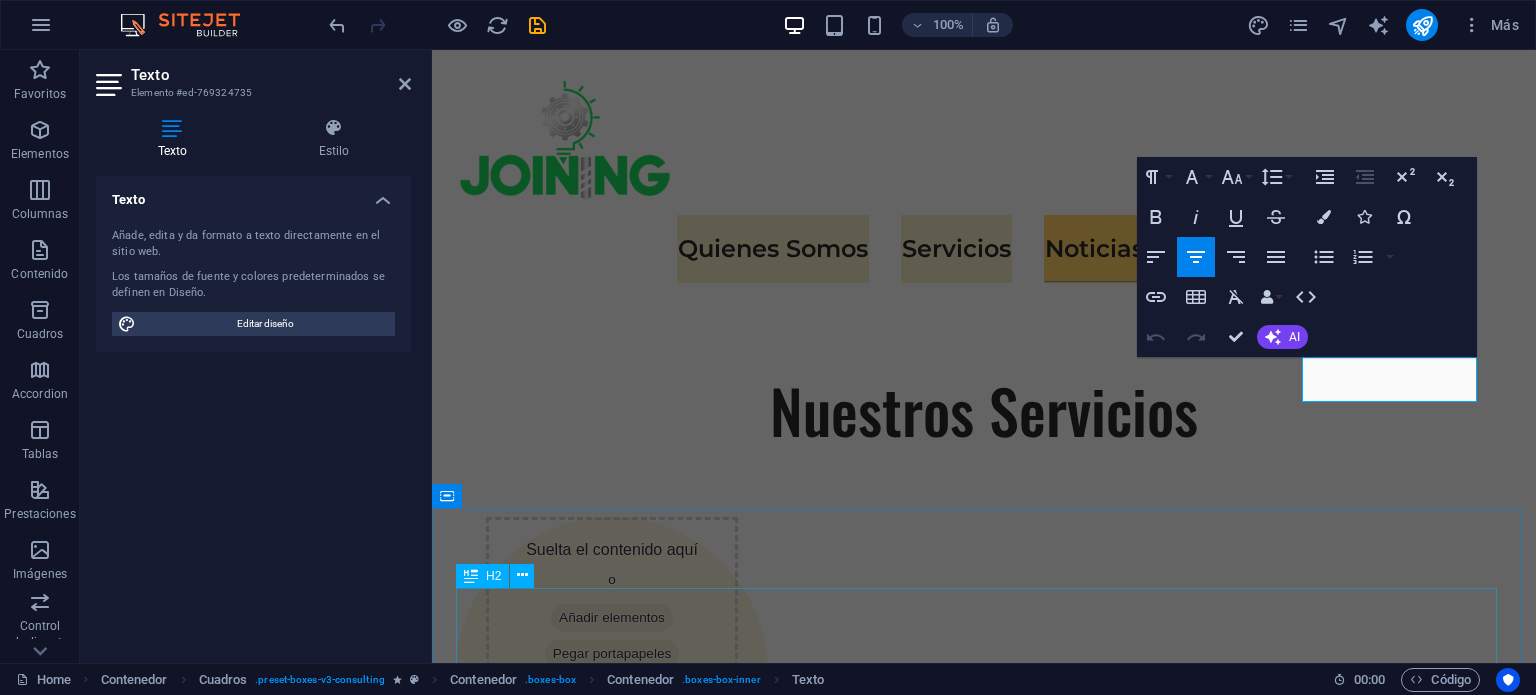 scroll, scrollTop: 3436, scrollLeft: 0, axis: vertical 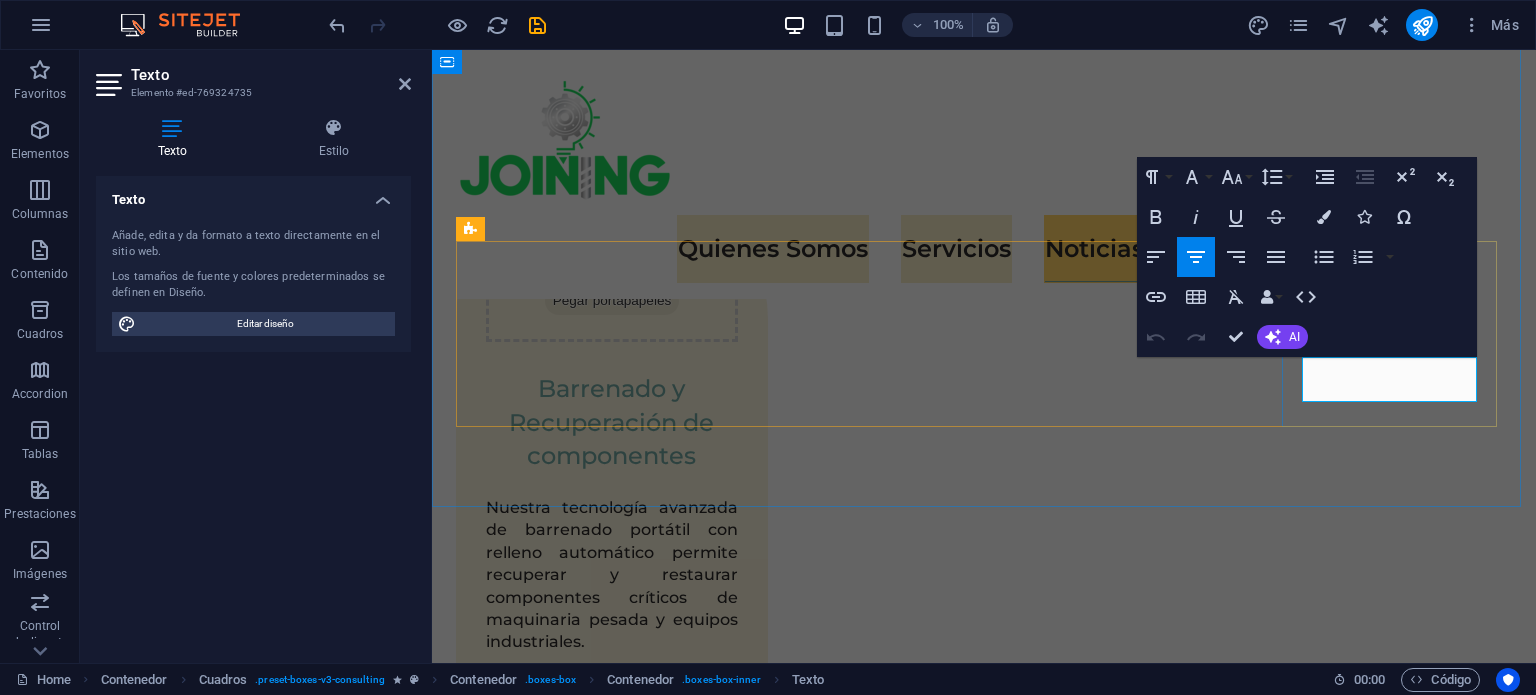 drag, startPoint x: 1312, startPoint y: 363, endPoint x: 1444, endPoint y: 398, distance: 136.56134 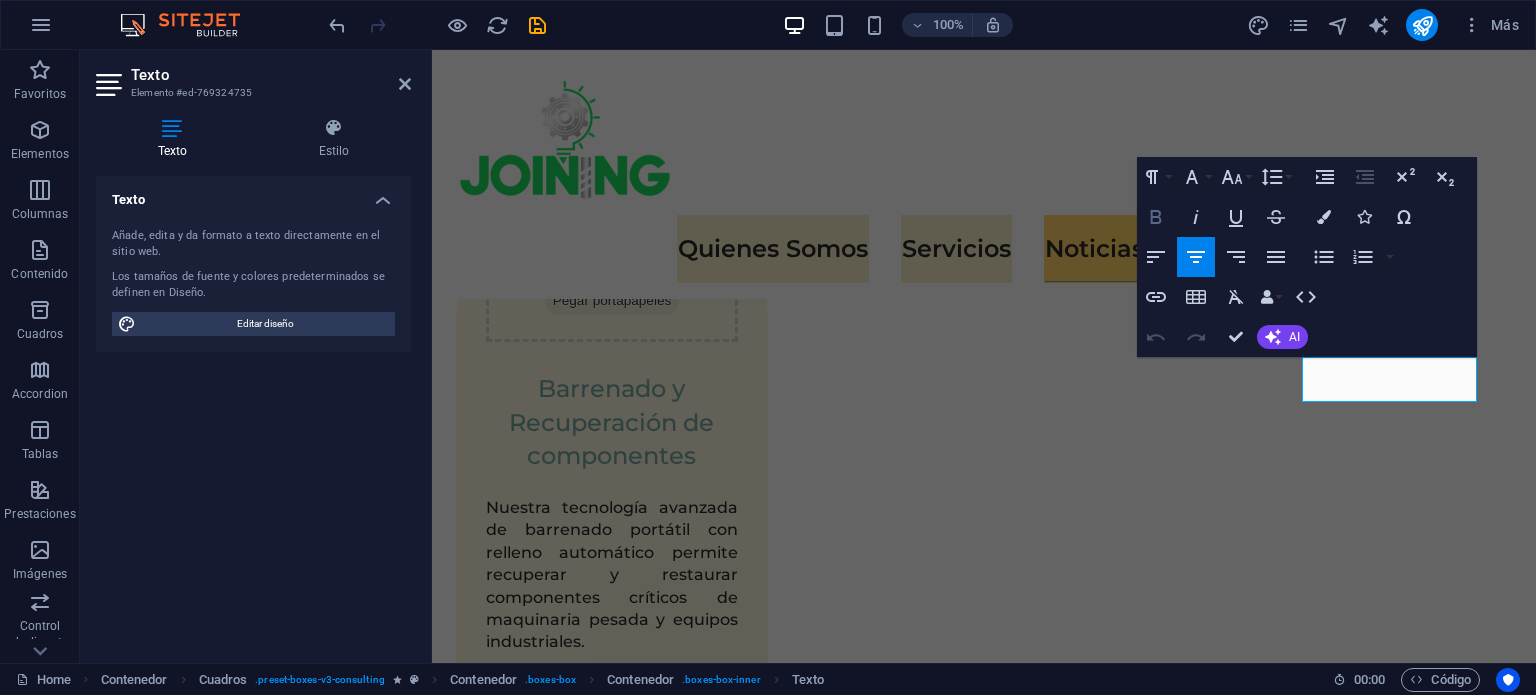 click 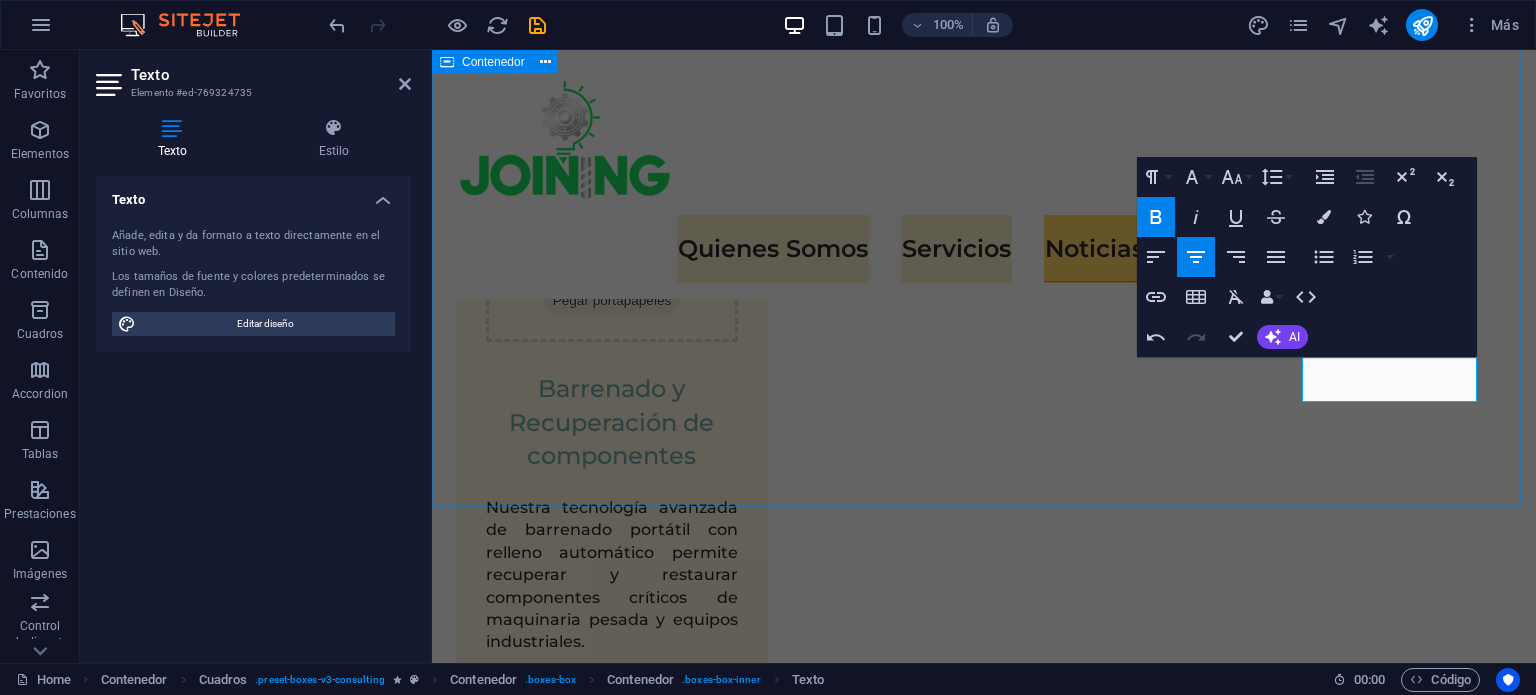 click on "Beneficios para nuestros clientes Calidad y Precisión Strategic Business Planning Market Research and Analysis Personal altamente calificado" at bounding box center (984, 3789) 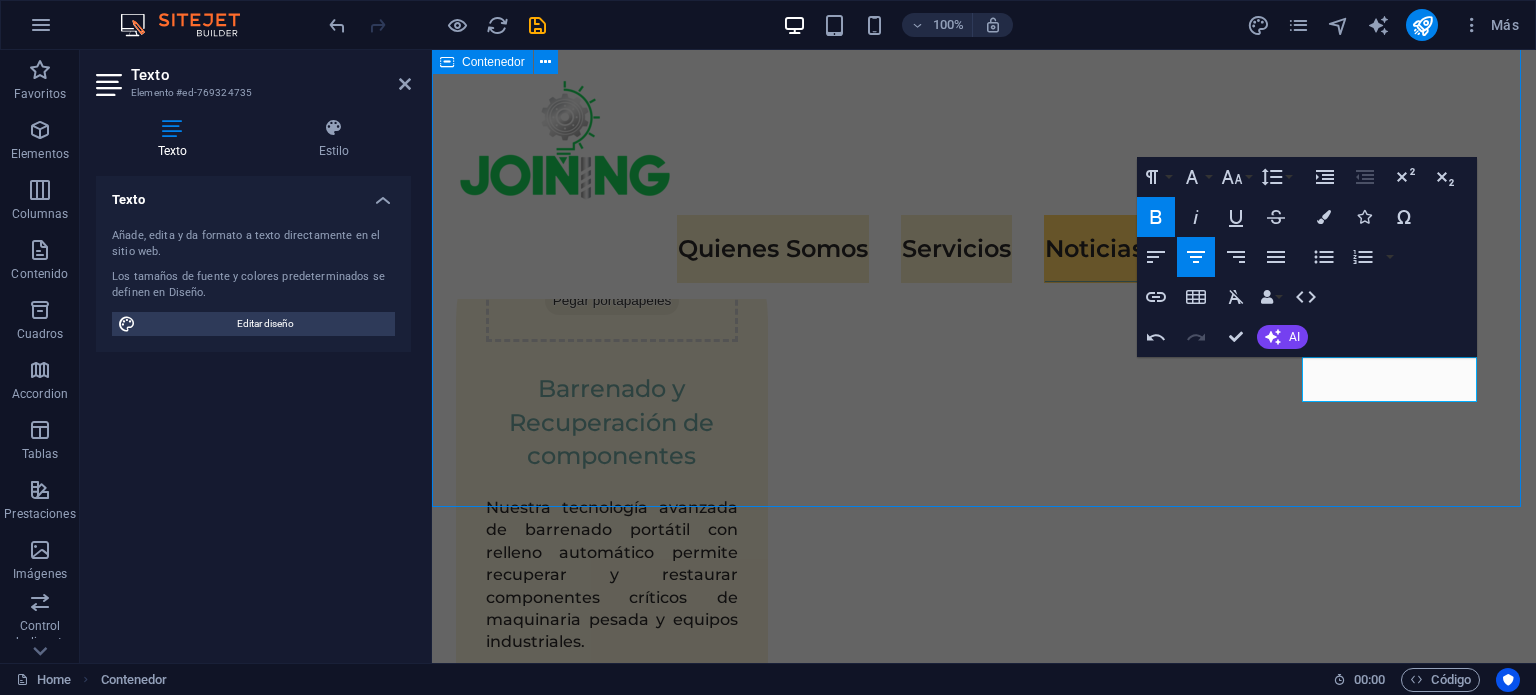 scroll, scrollTop: 3324, scrollLeft: 0, axis: vertical 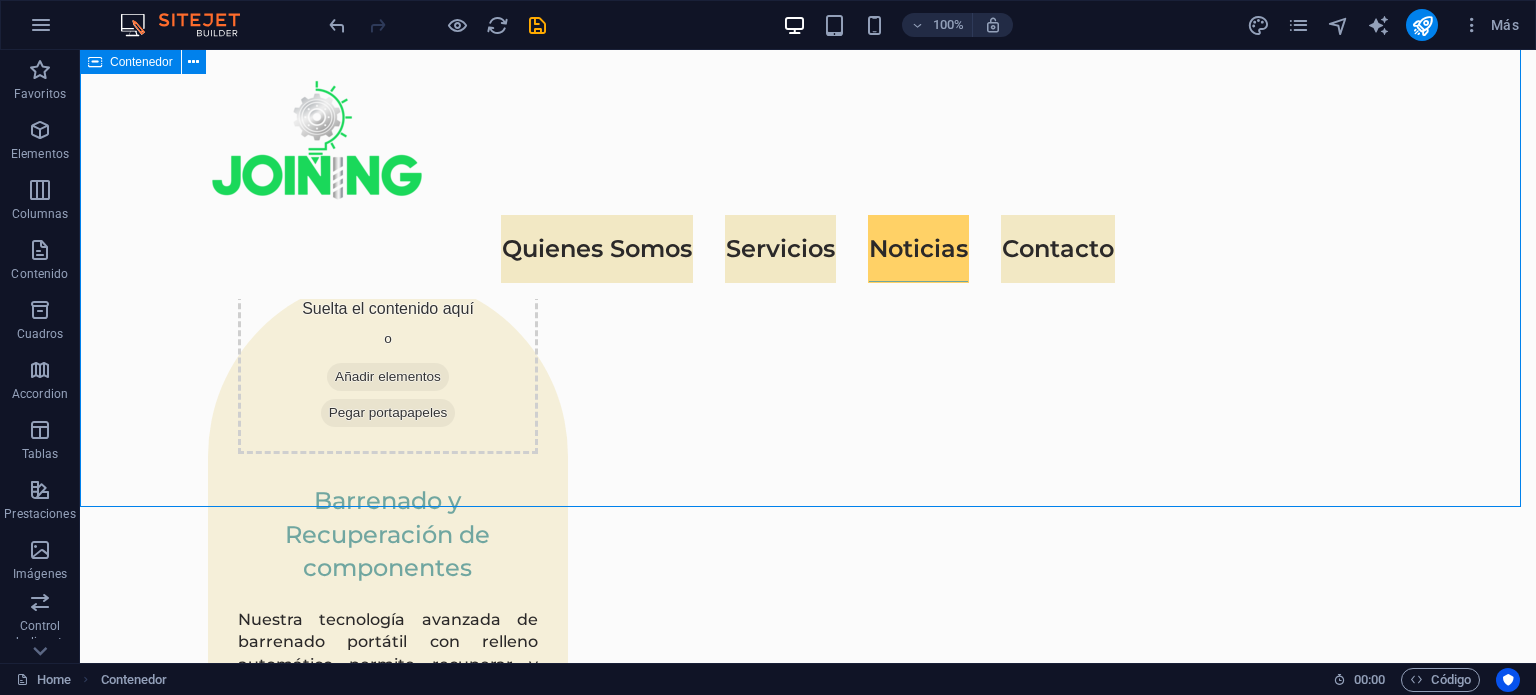 click on "Beneficios para nuestros clientes Calidad y Precisión Strategic Business Planning Market Research and Analysis Personal altamente calificado" at bounding box center [808, 3644] 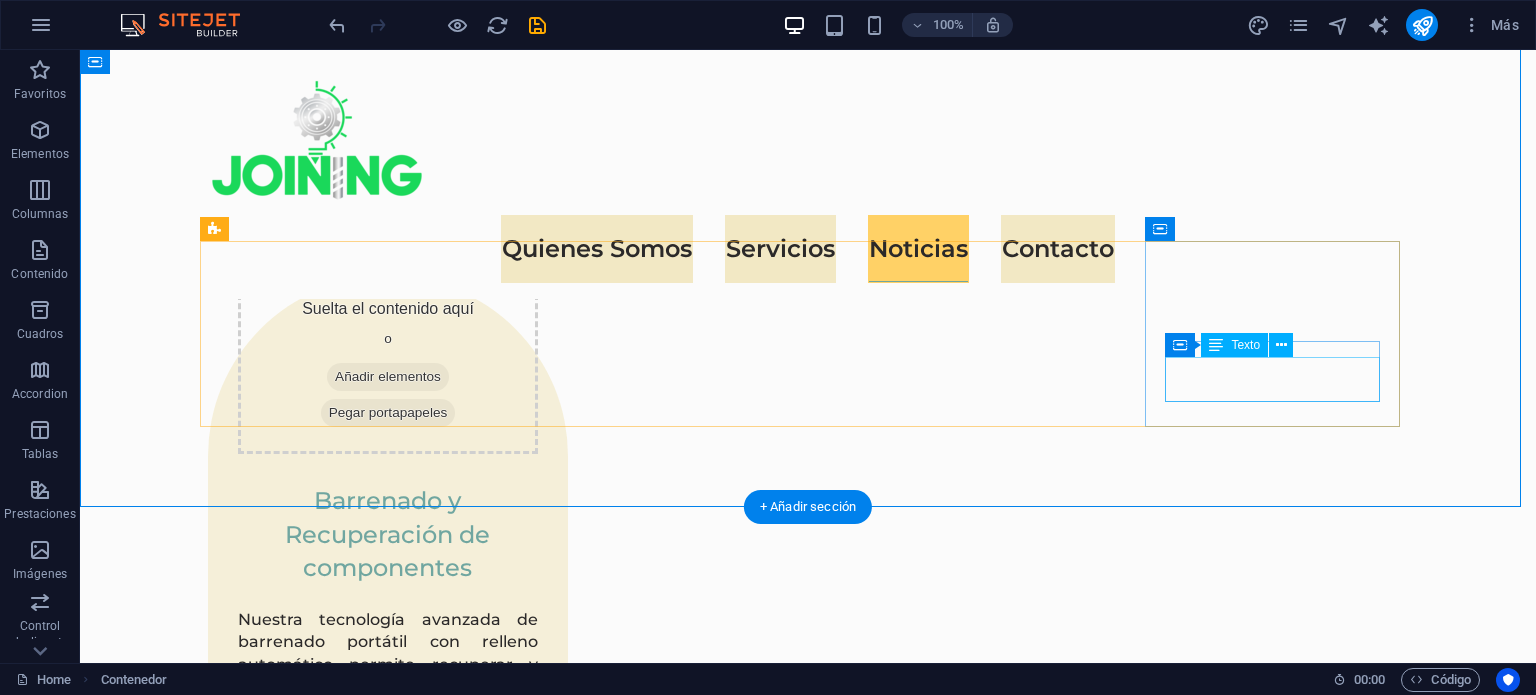 click on "Personal altamente calificado" at bounding box center [335, 4078] 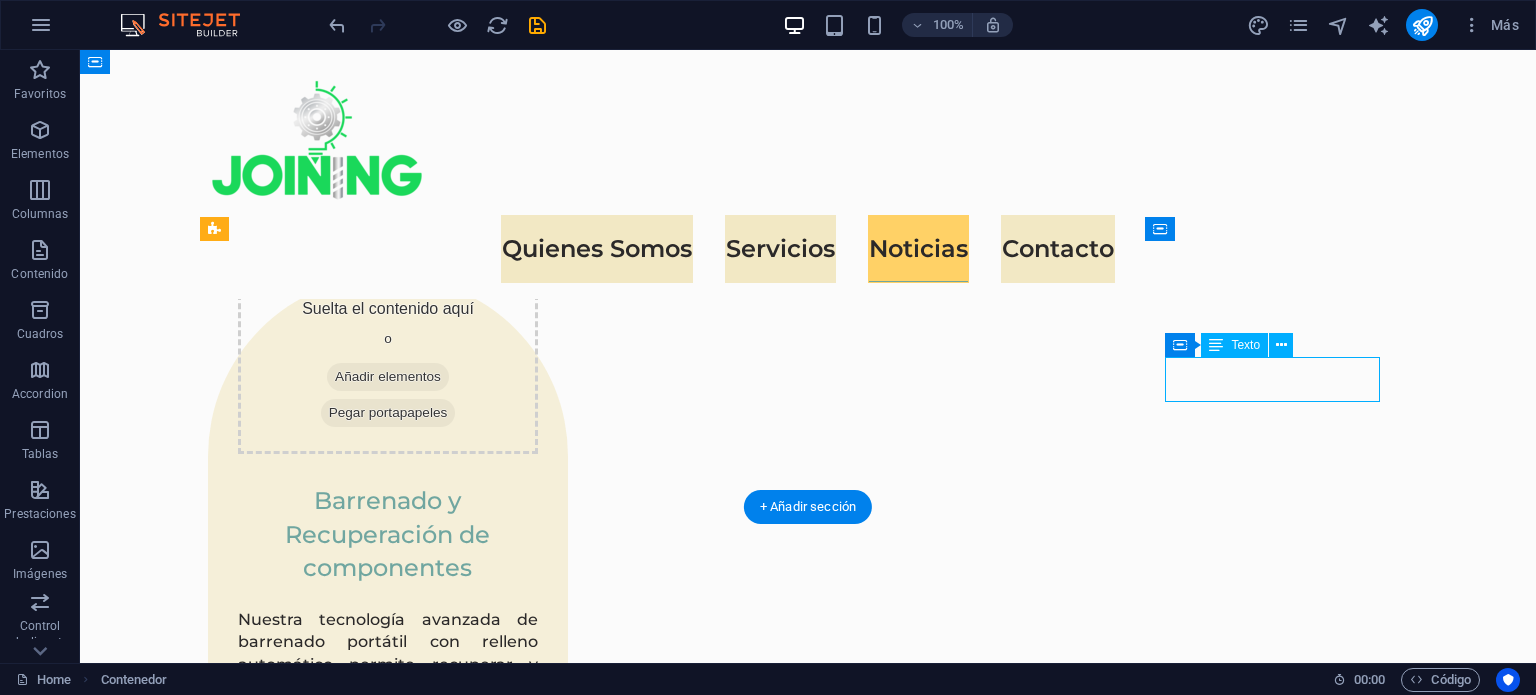 click on "Personal altamente calificado" at bounding box center [335, 4078] 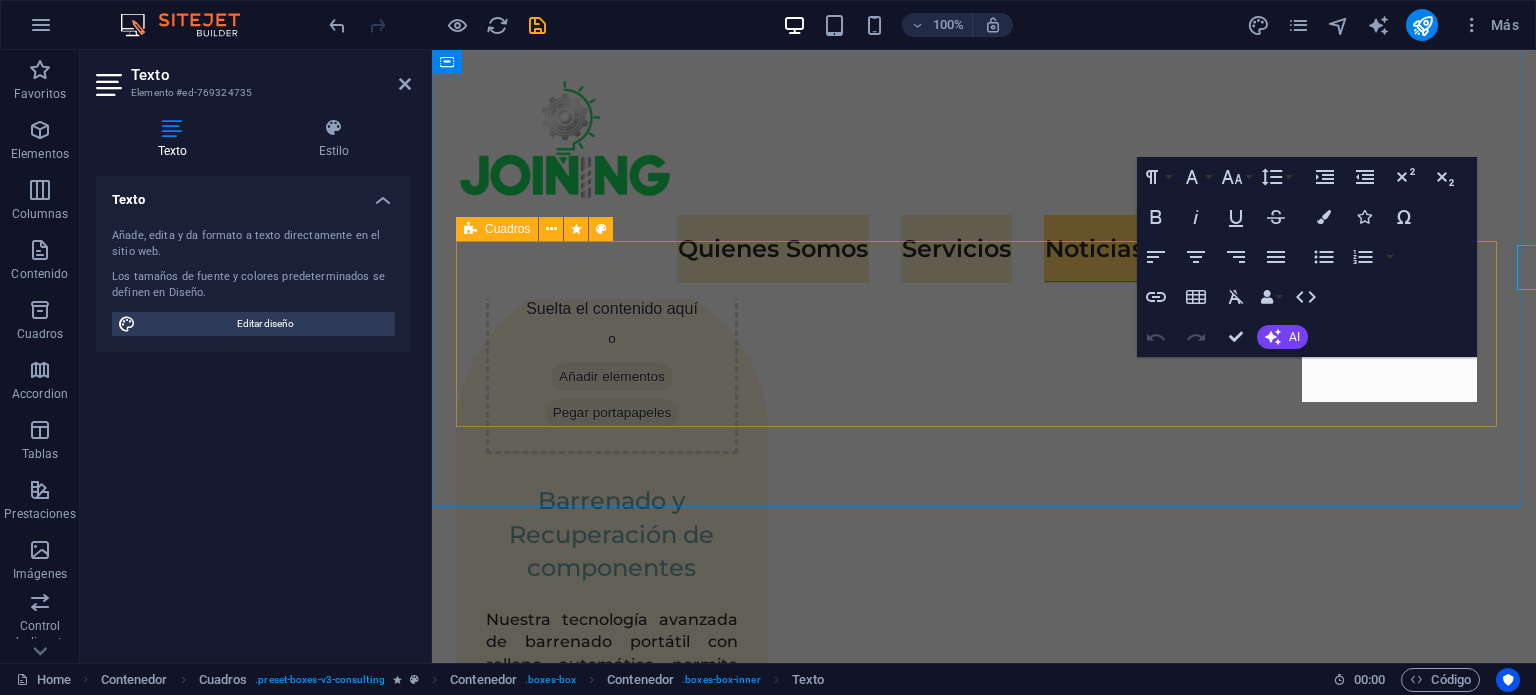 scroll, scrollTop: 3436, scrollLeft: 0, axis: vertical 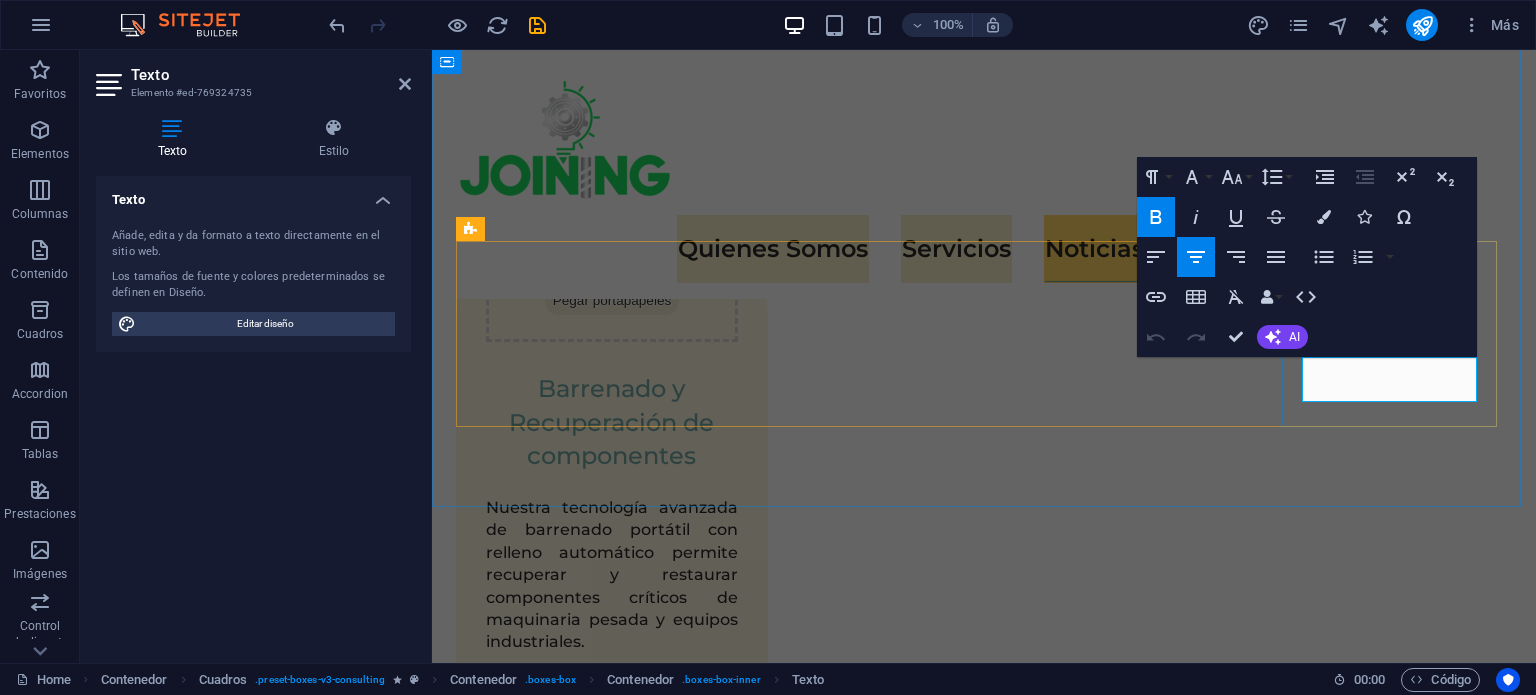 click on "Personal altamente calificado" at bounding box center [565, 4223] 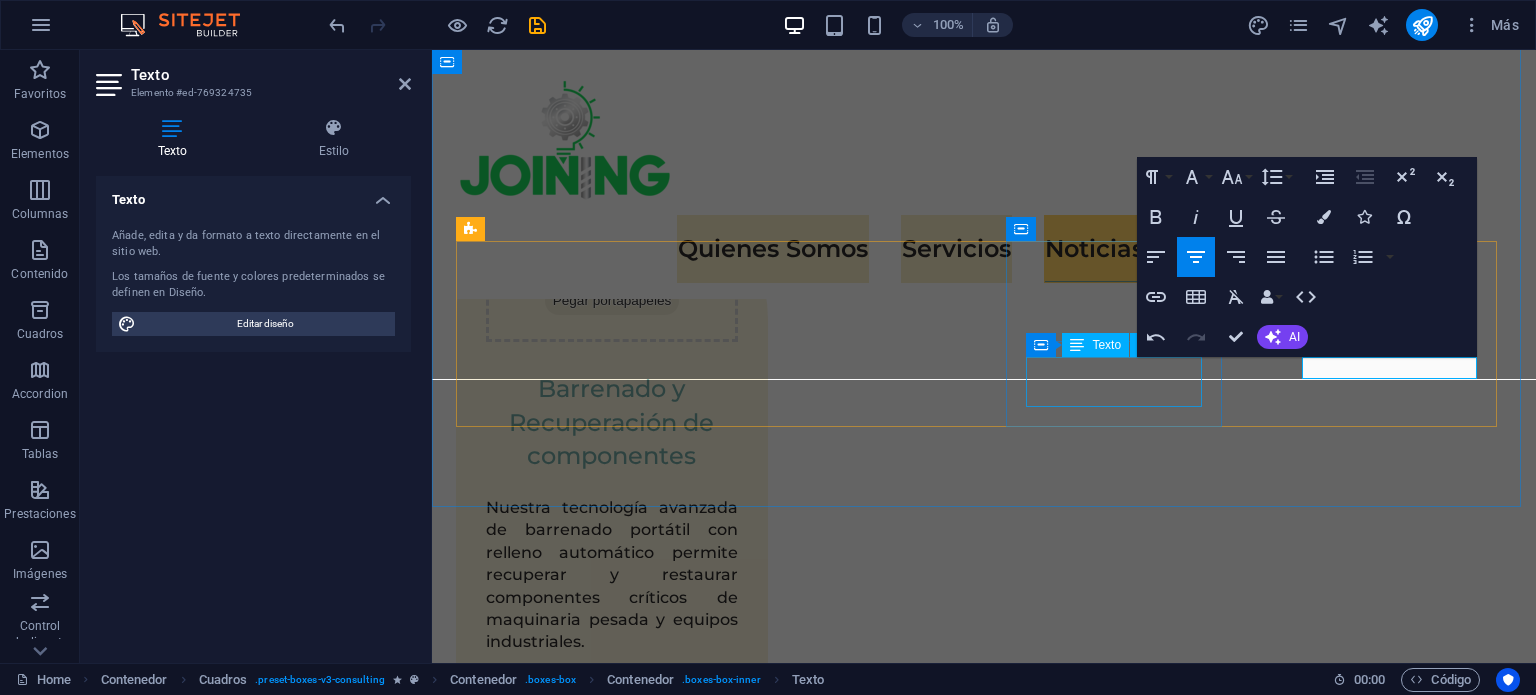 click on "Market Research and Analysis" at bounding box center (565, 4010) 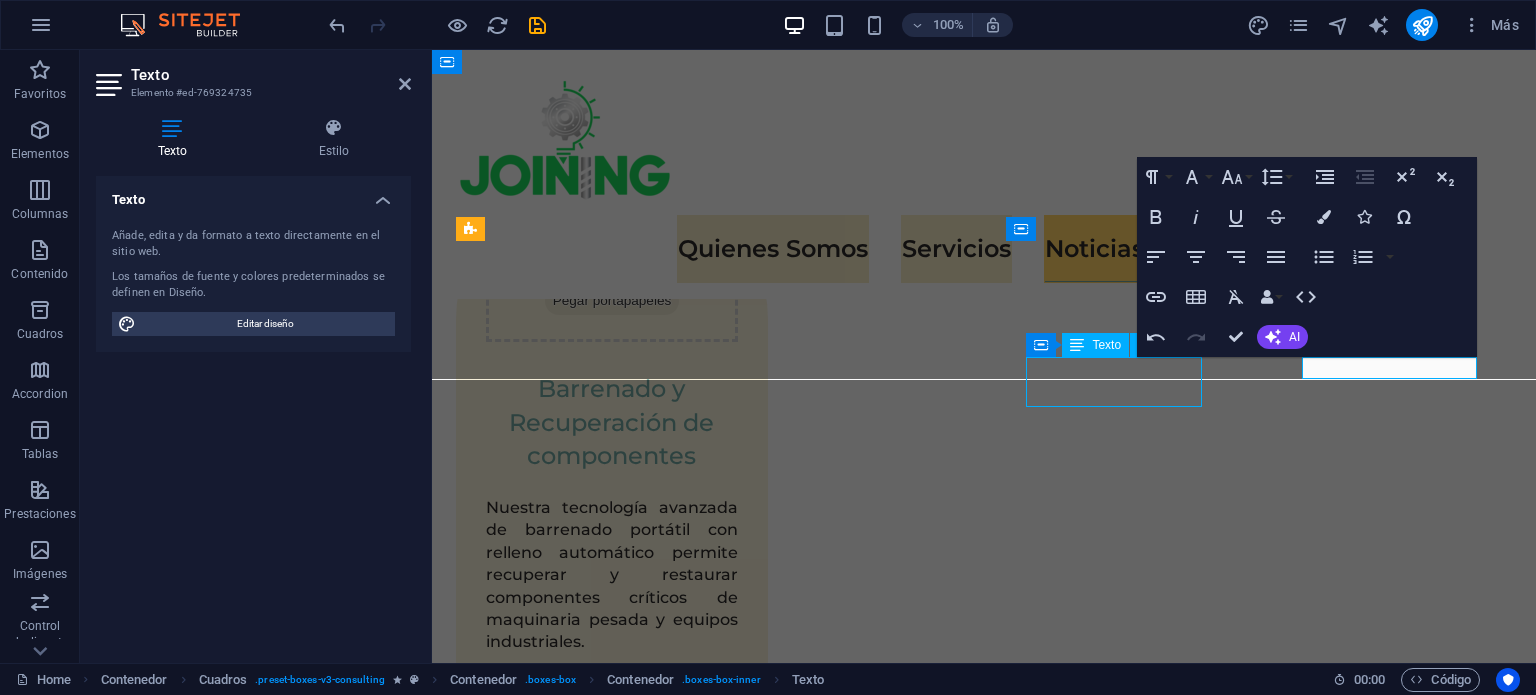scroll, scrollTop: 3324, scrollLeft: 0, axis: vertical 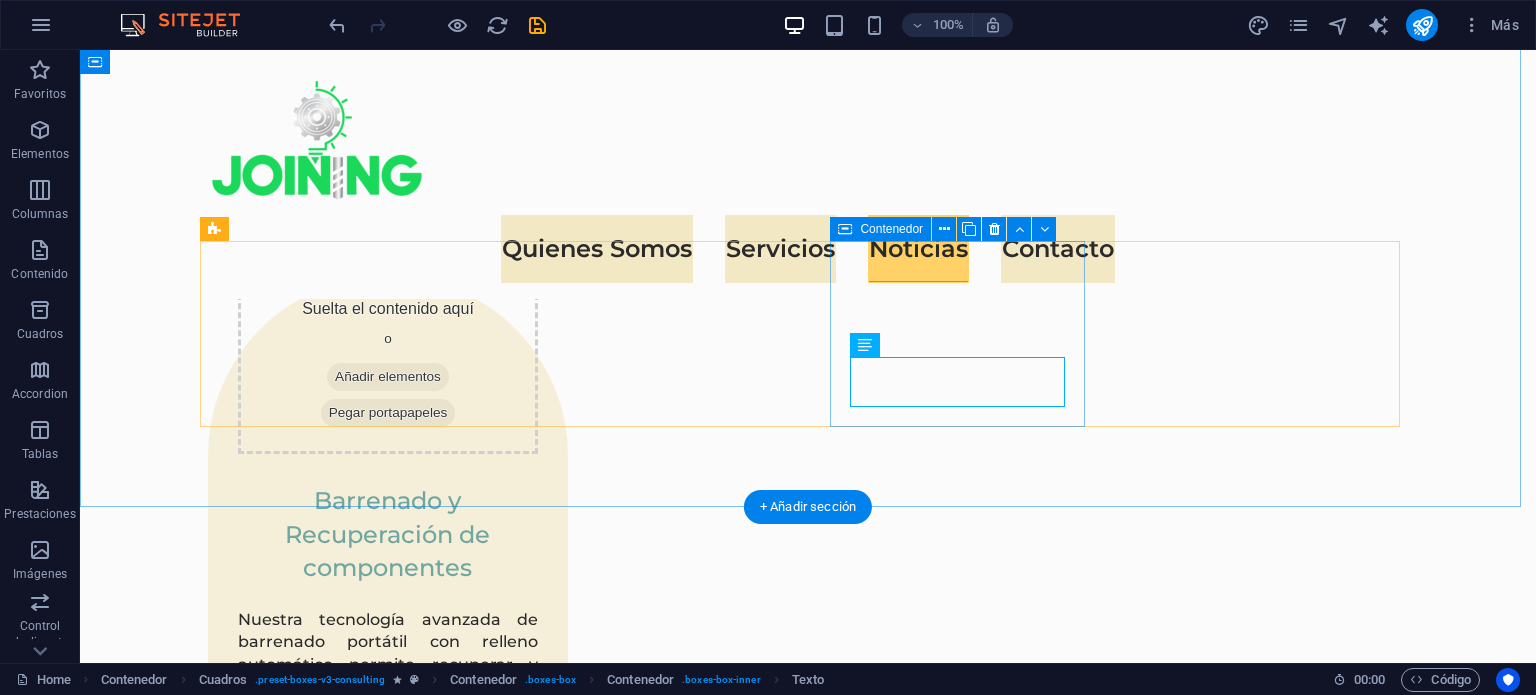 click on "Market Research and Analysis" at bounding box center [335, 3817] 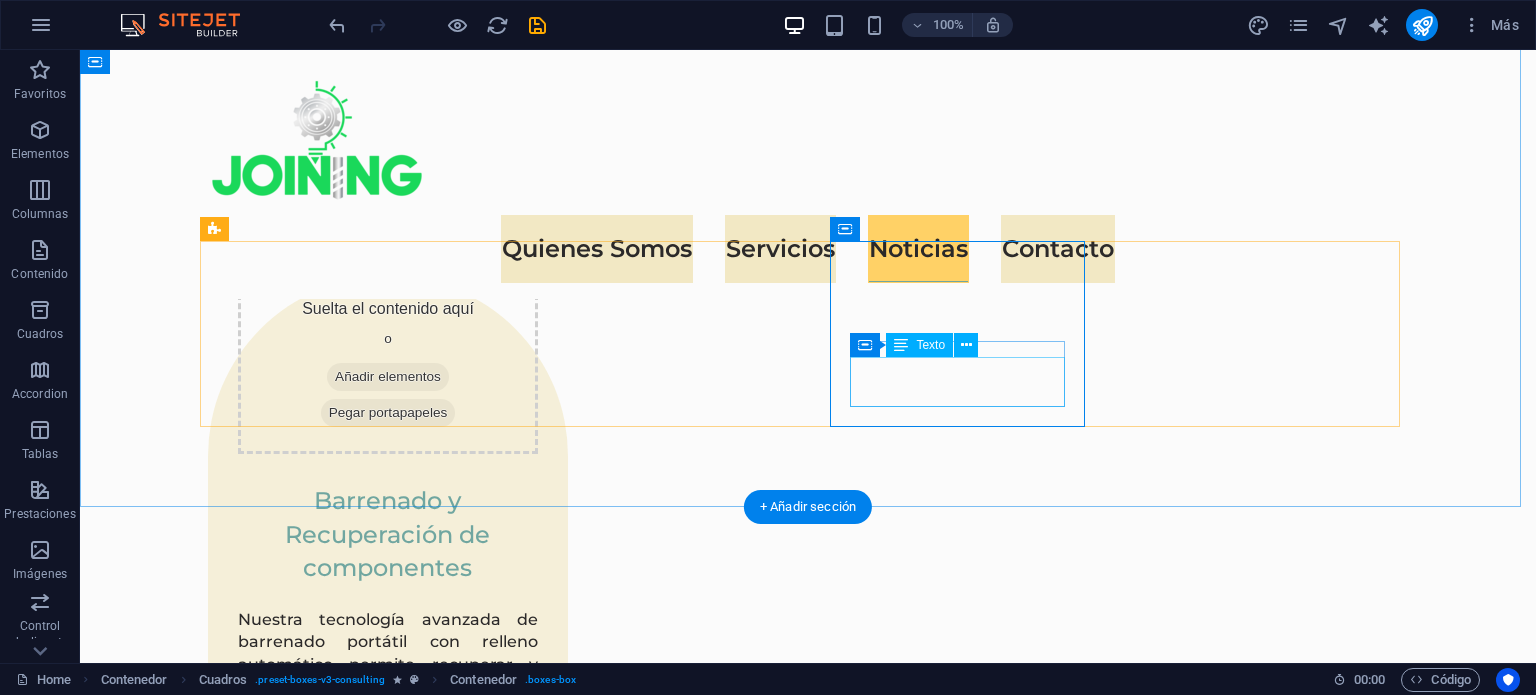 click on "Market Research and Analysis" at bounding box center [335, 3865] 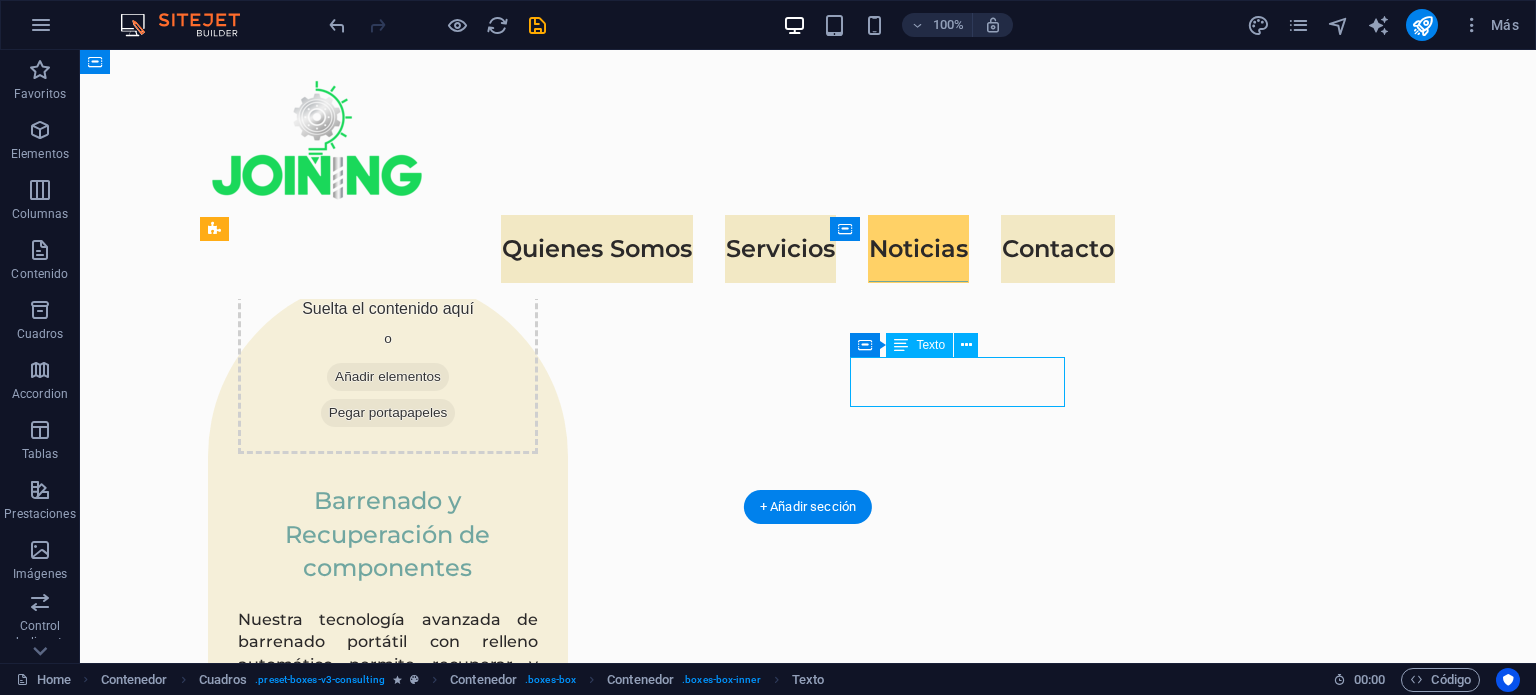 click on "Market Research and Analysis" at bounding box center (335, 3865) 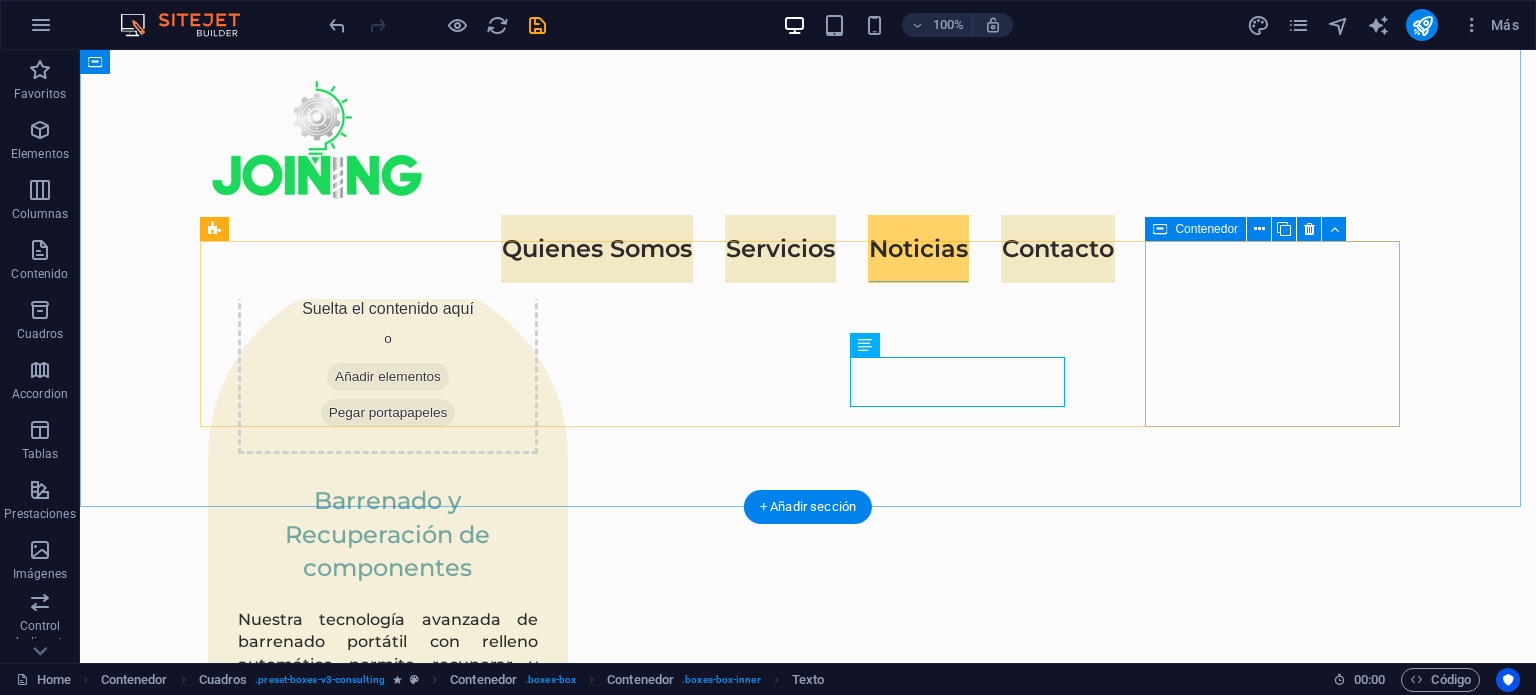 click at bounding box center [335, 4008] 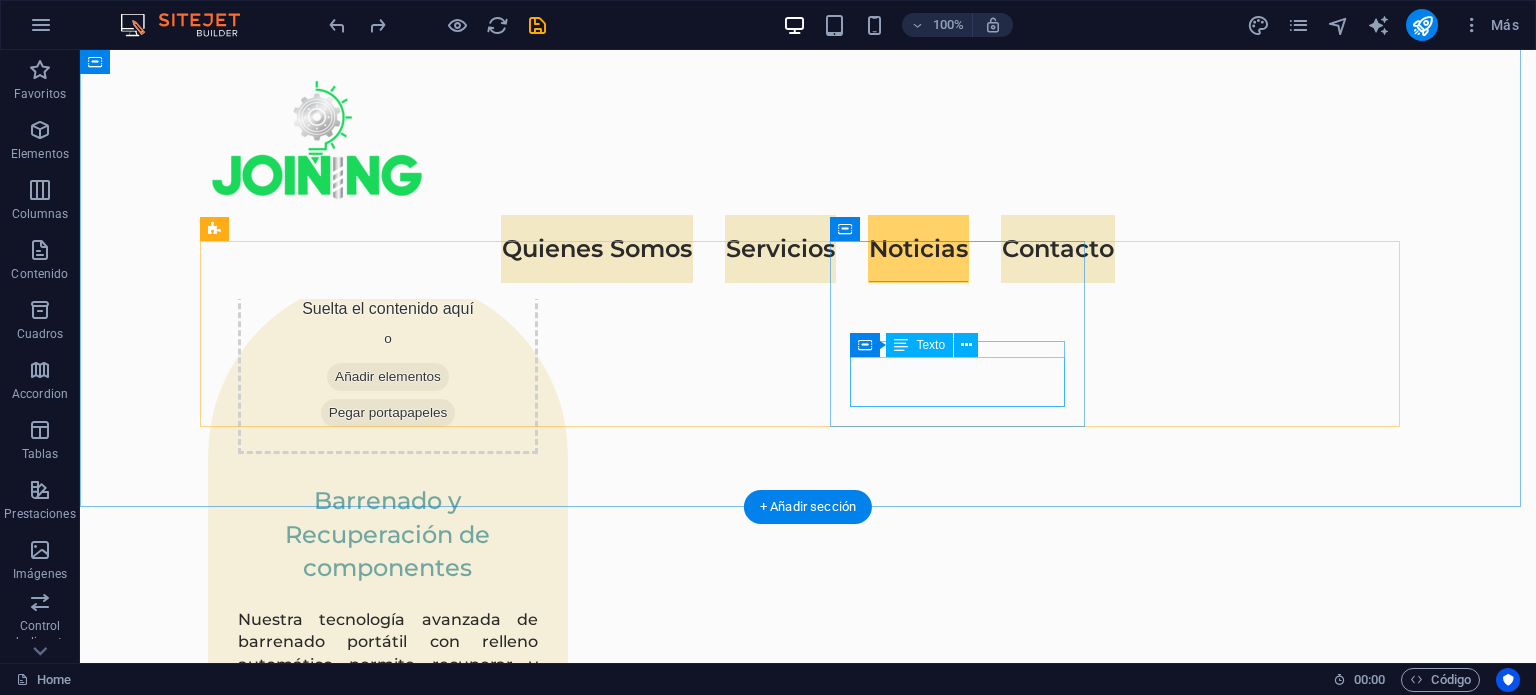click on "Market Research and Analysis" at bounding box center [335, 3865] 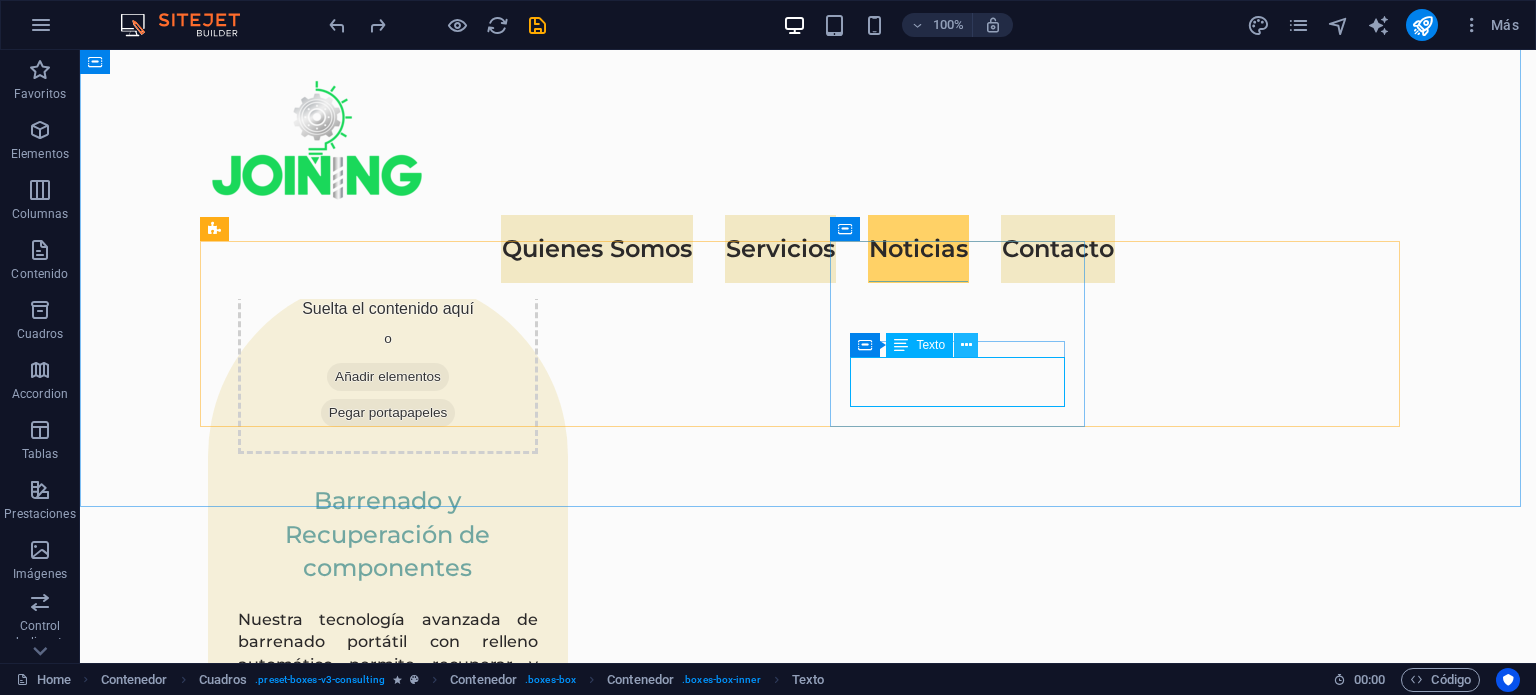 click at bounding box center [966, 345] 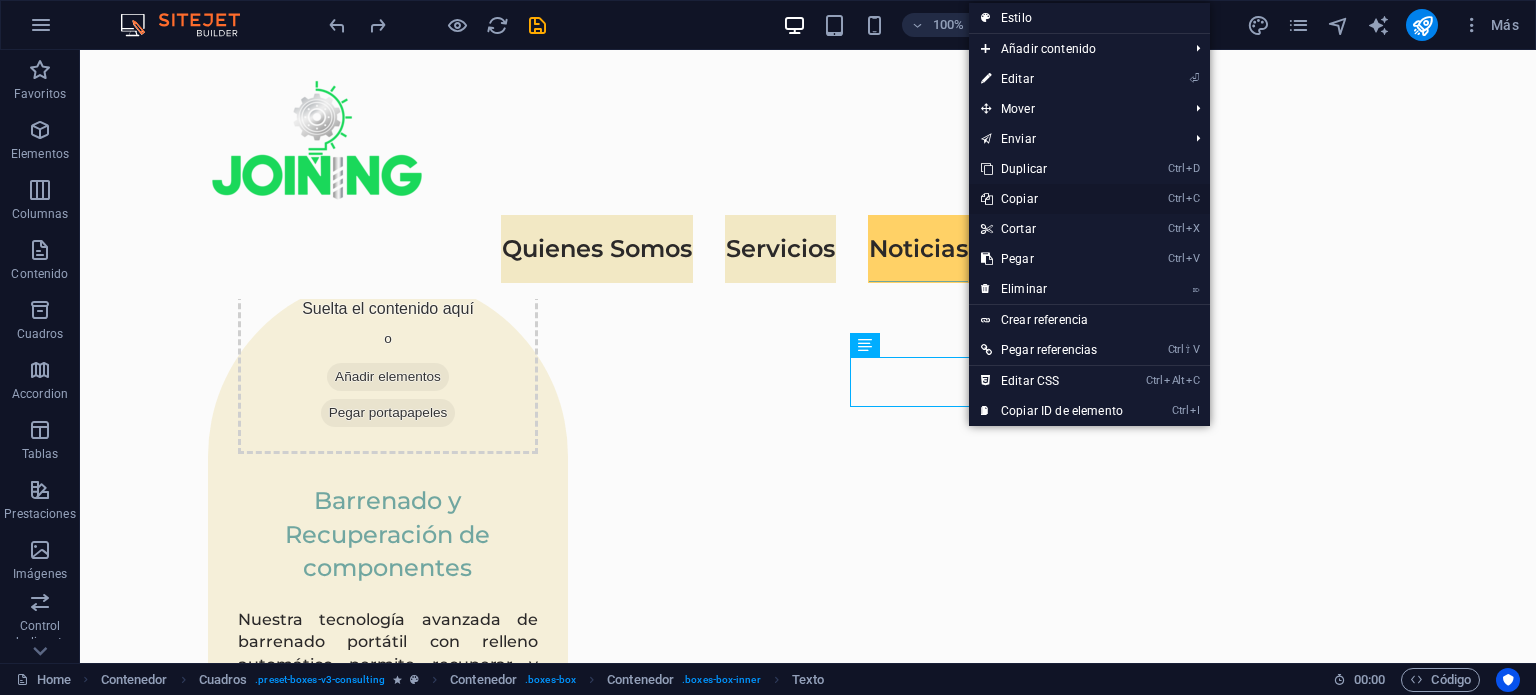 click on "Ctrl C  Copiar" at bounding box center (1052, 199) 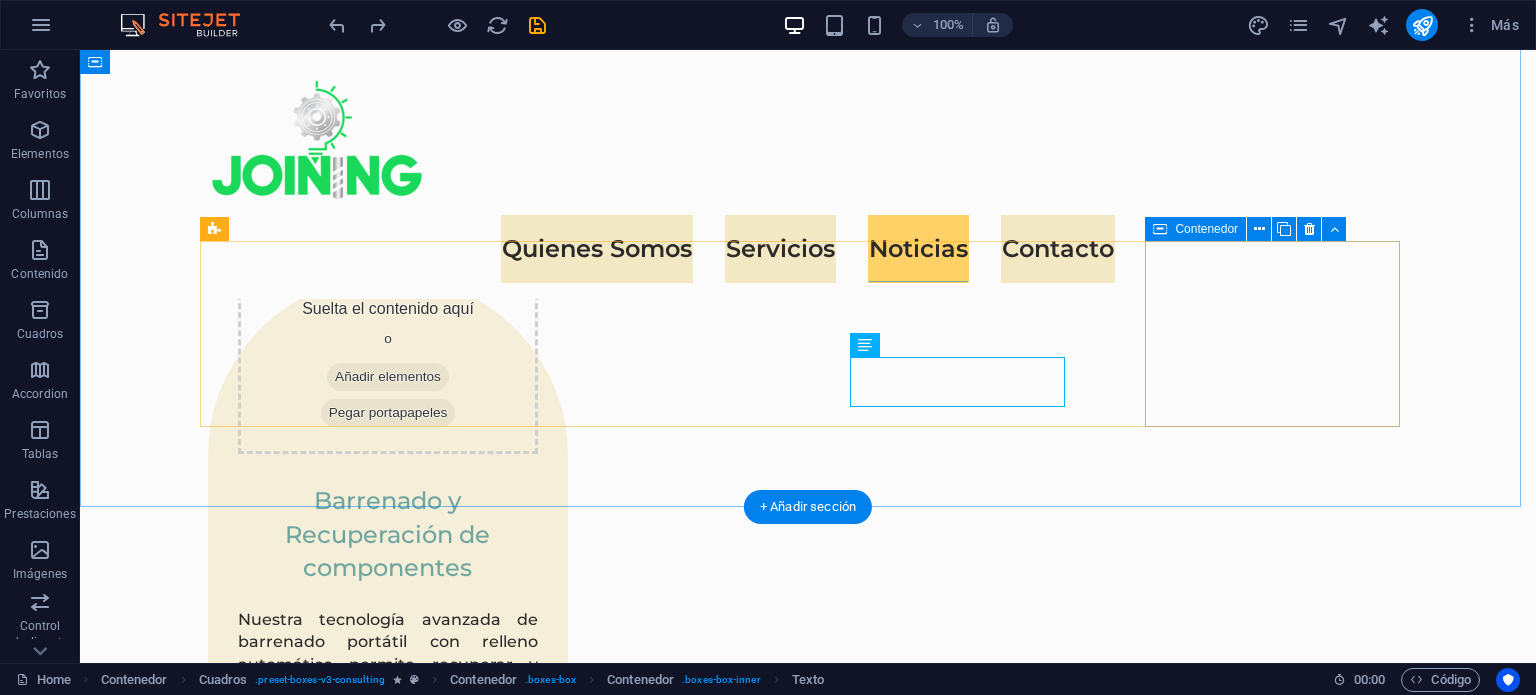 click at bounding box center (335, 4008) 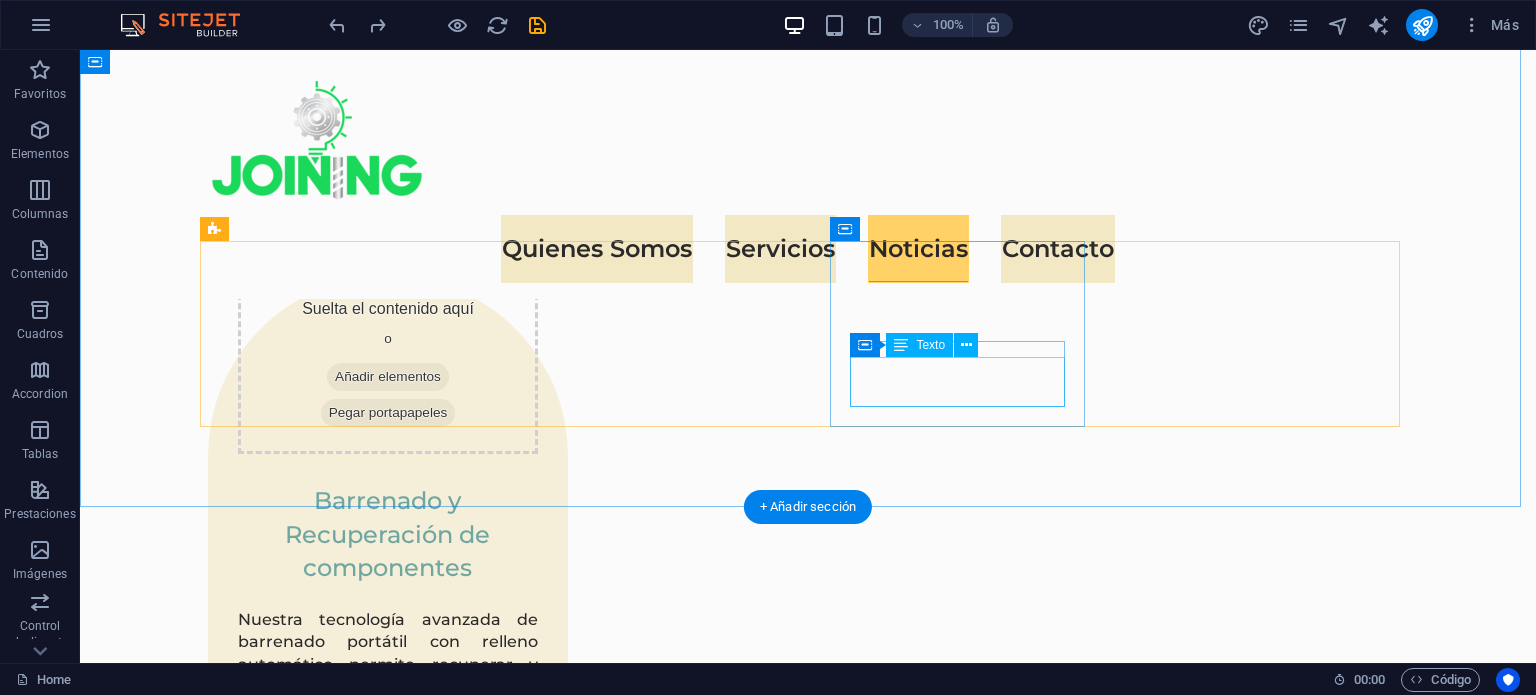 click on "Market Research and Analysis" at bounding box center (335, 3865) 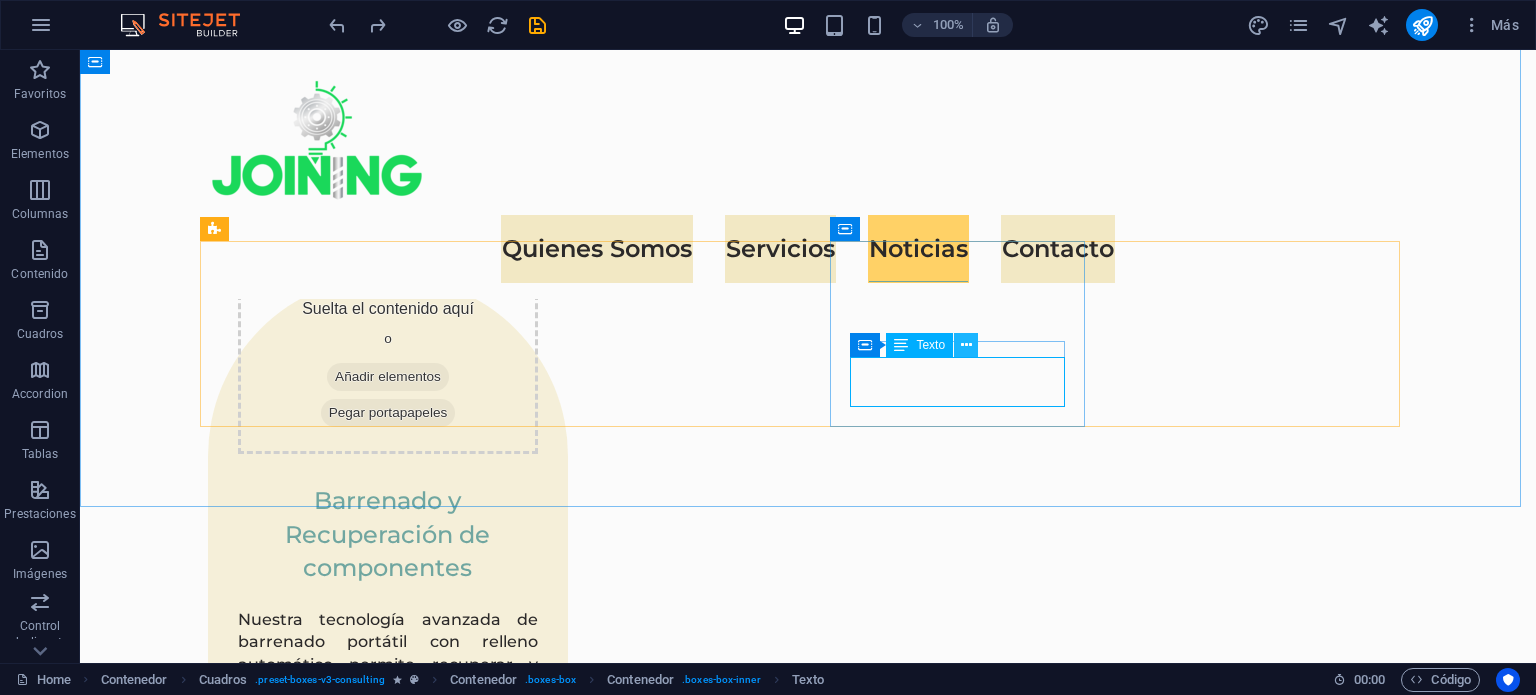 click at bounding box center (966, 345) 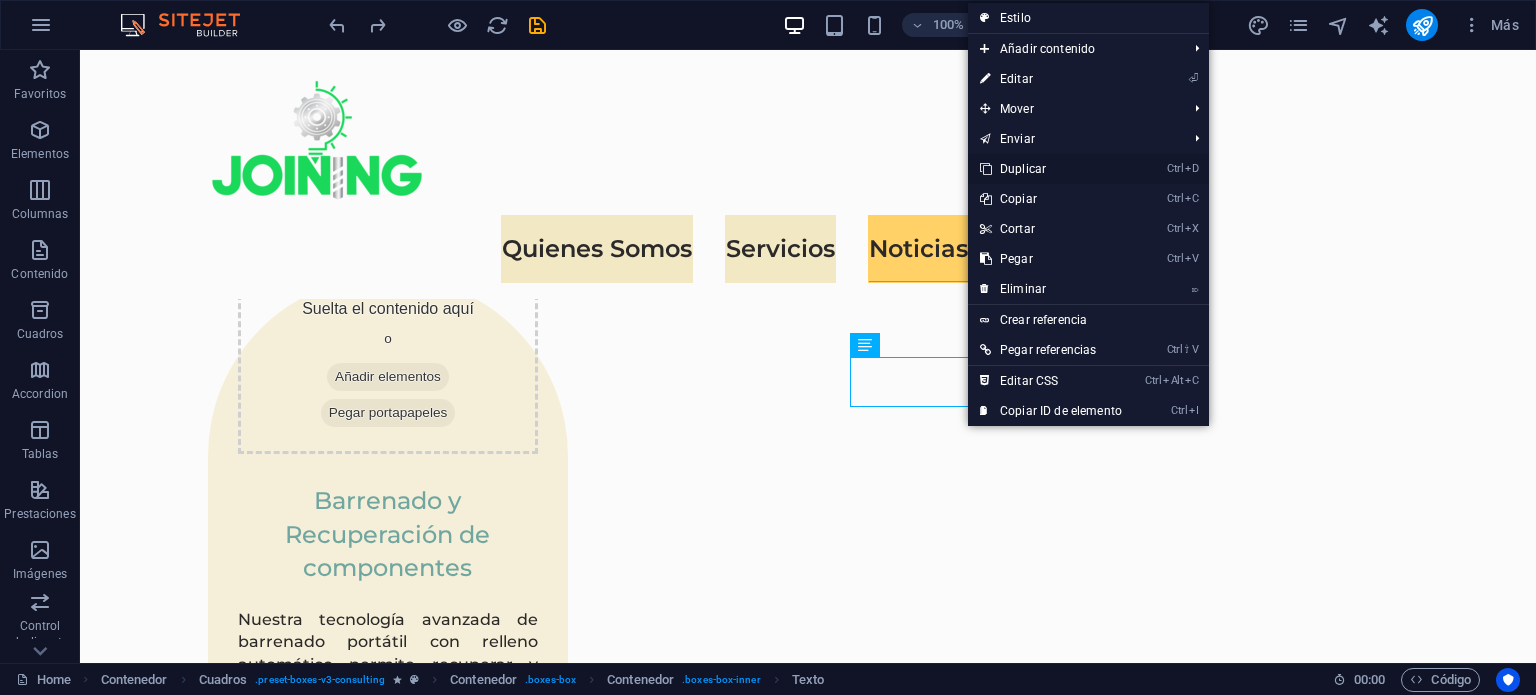 click on "Ctrl D  Duplicar" at bounding box center (1051, 169) 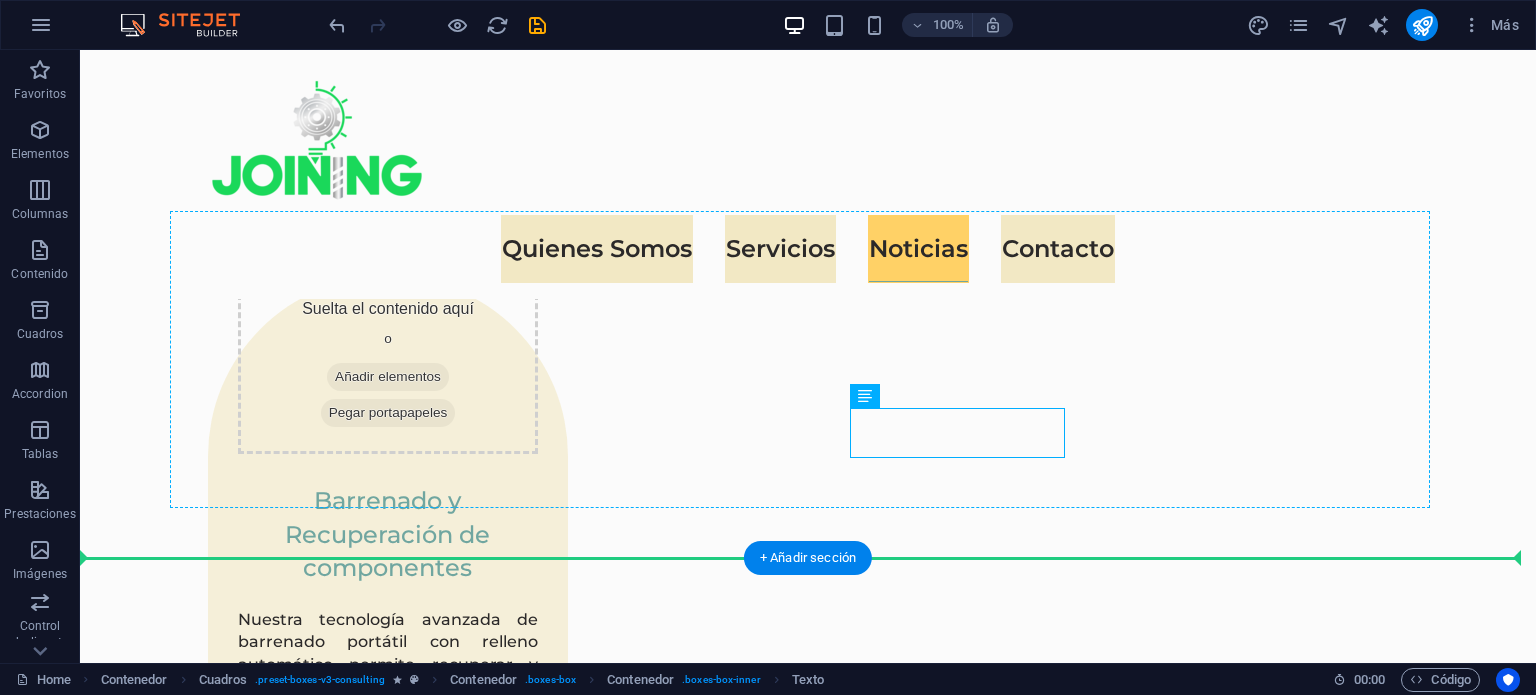 drag, startPoint x: 933, startPoint y: 419, endPoint x: 1215, endPoint y: 371, distance: 286.05594 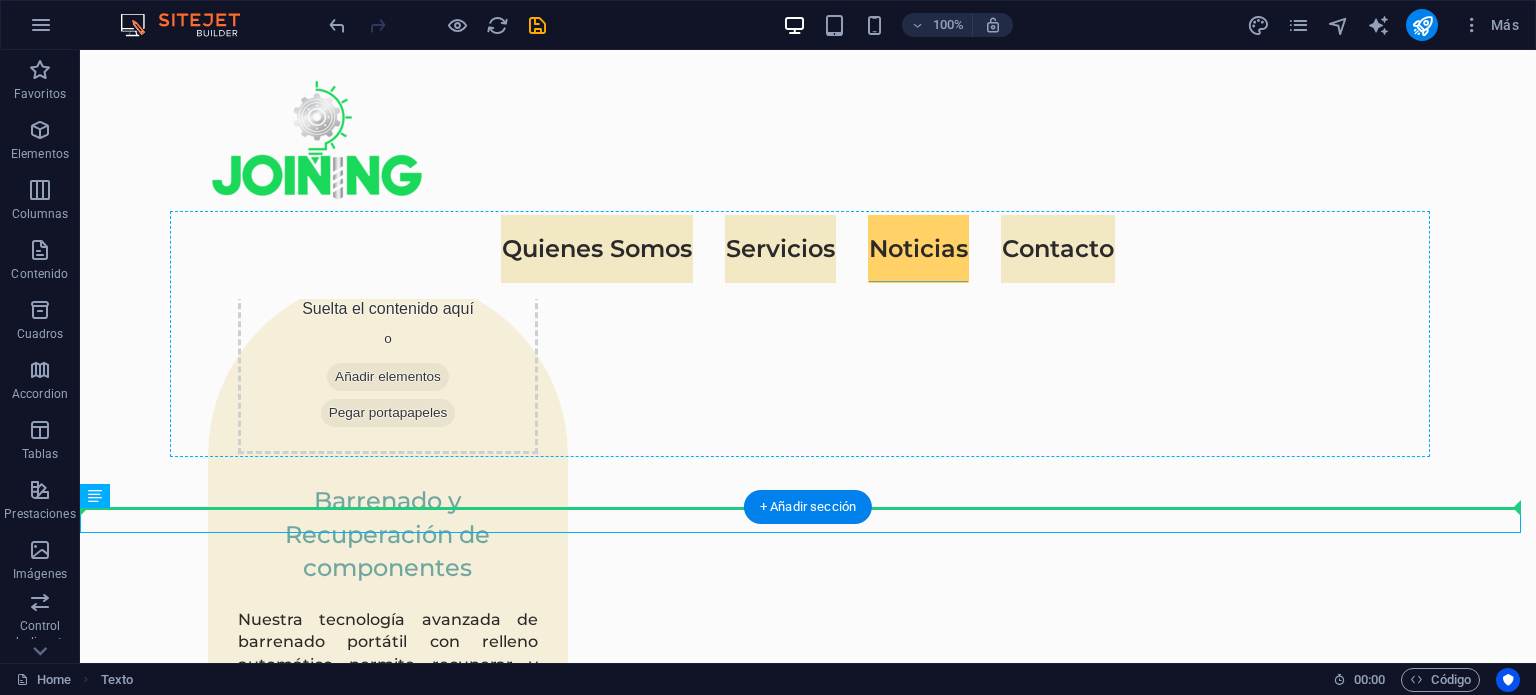 drag, startPoint x: 269, startPoint y: 521, endPoint x: 1268, endPoint y: 364, distance: 1011.2616 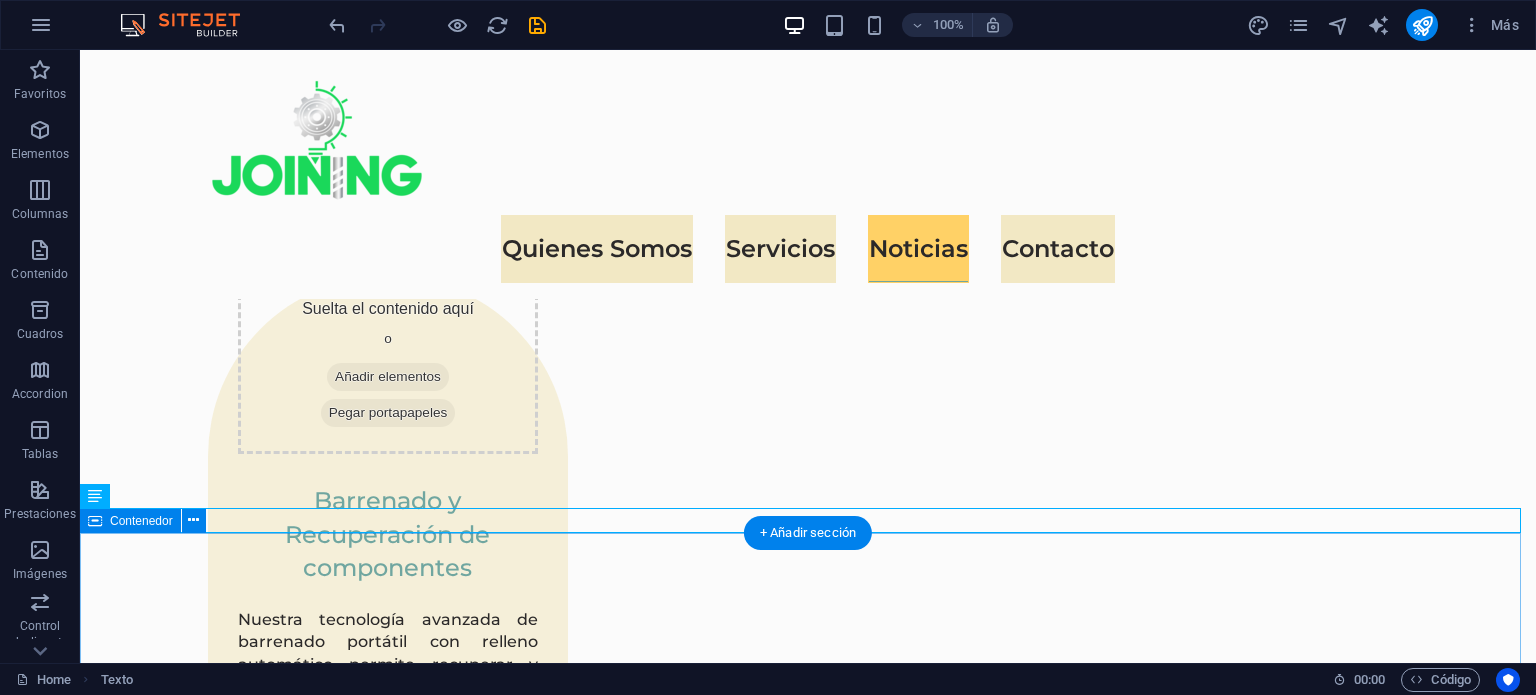 click on "Latest Case Studies These are just a few examples of our successful collaborations with forward-thinking businesses. Each project represents a commitment to excellence and a dedication to sustainable growth. 01
EcoPower Transformation Initiative Read More Facing challenges of high energy costs and a substantial carbon footprint, our client sought to revolutionize its energy practices. Working hand-in-hand with Eco-Con's expert team, we implemented renewable energy solutions, incorporating solar and wind power into their operations. This resulted in a significant reduction in reliance on non-renewable sources, translating to both environmental benefits and substantial cost savings. Discover how this initiative became a beacon of sustainable excellence and an inspiration for businesses worldwide. Project manager: Jeffrey McCollins Project duration: 27 months Read Less 02 Strategic Sustainability Roadmap Read More Project manager: Jennifer Collins Project duration: 24 months Read Less" at bounding box center (808, 5665) 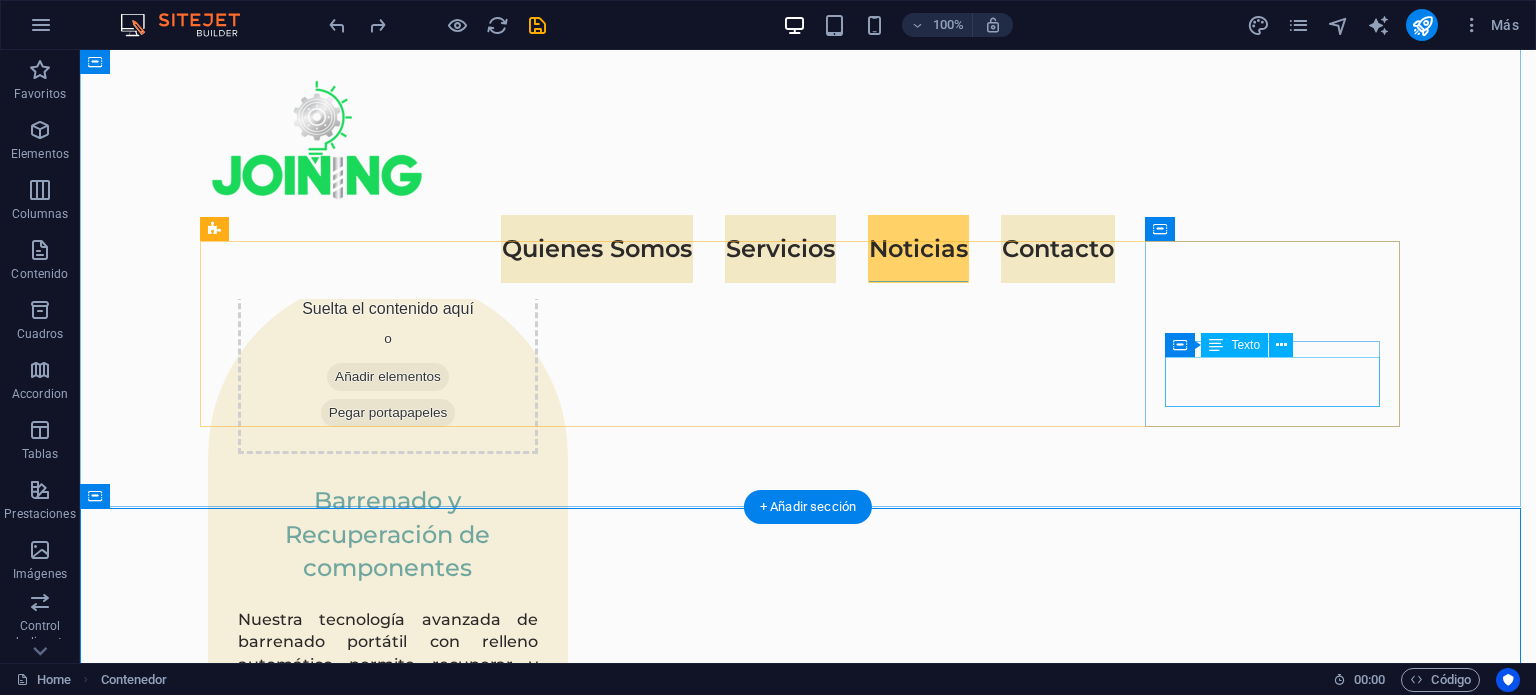 click on "Sustainability Integration" at bounding box center [335, 4081] 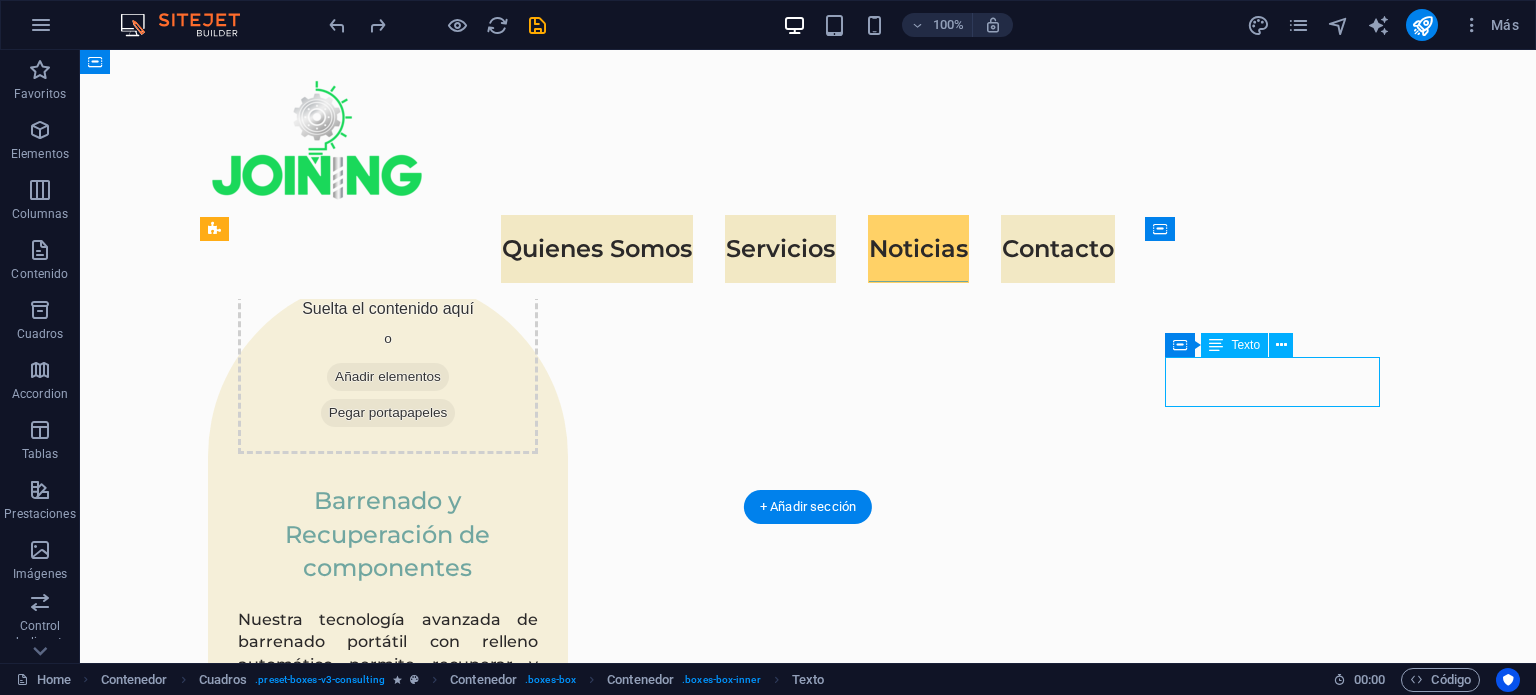 click on "Sustainability Integration" at bounding box center [335, 4081] 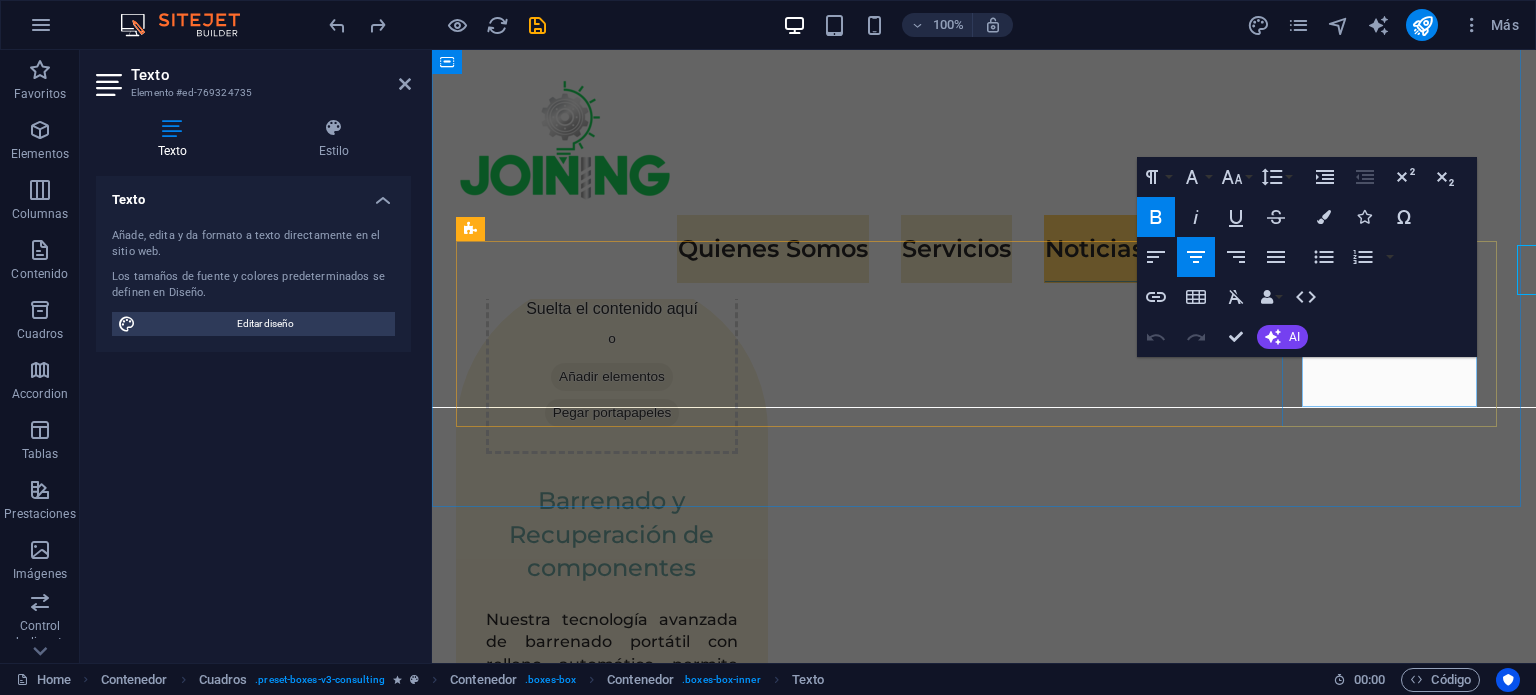 scroll, scrollTop: 3436, scrollLeft: 0, axis: vertical 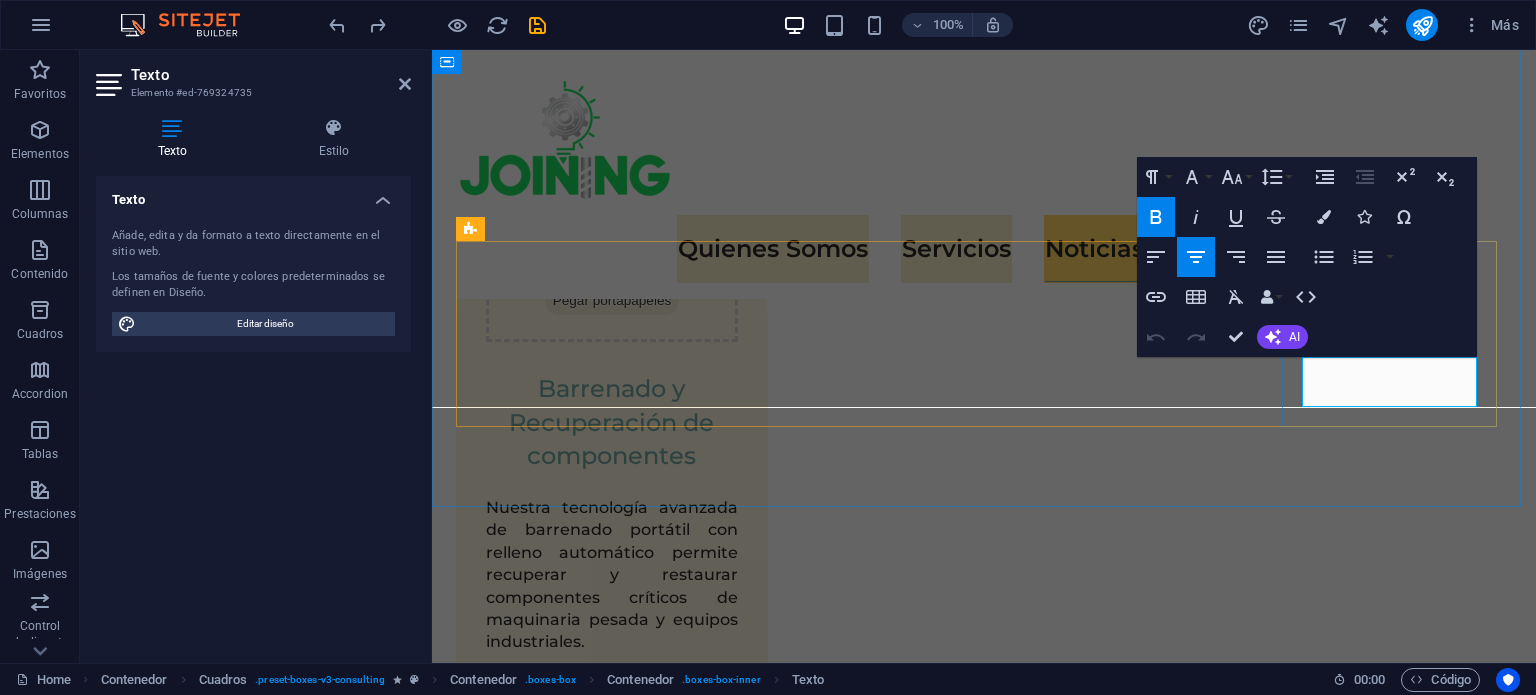 drag, startPoint x: 1448, startPoint y: 395, endPoint x: 1407, endPoint y: 371, distance: 47.507893 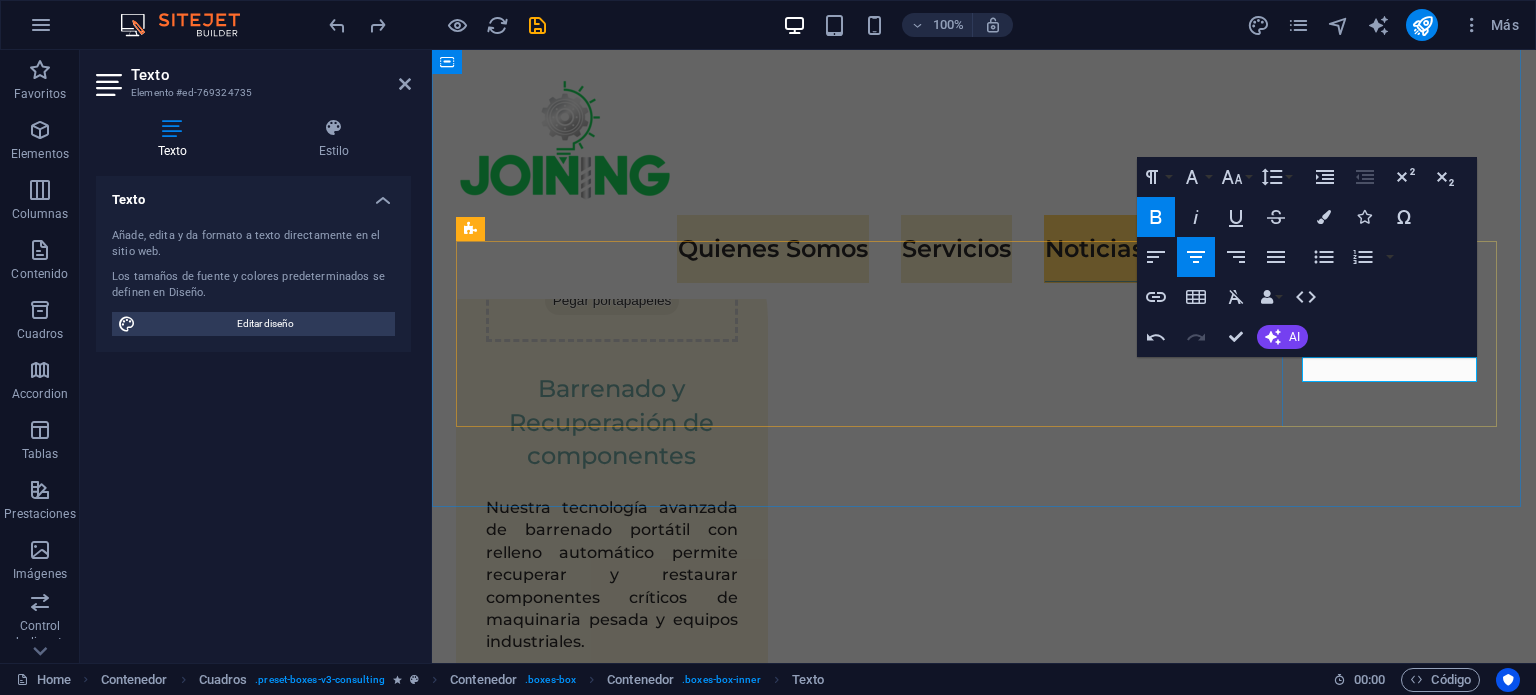 type 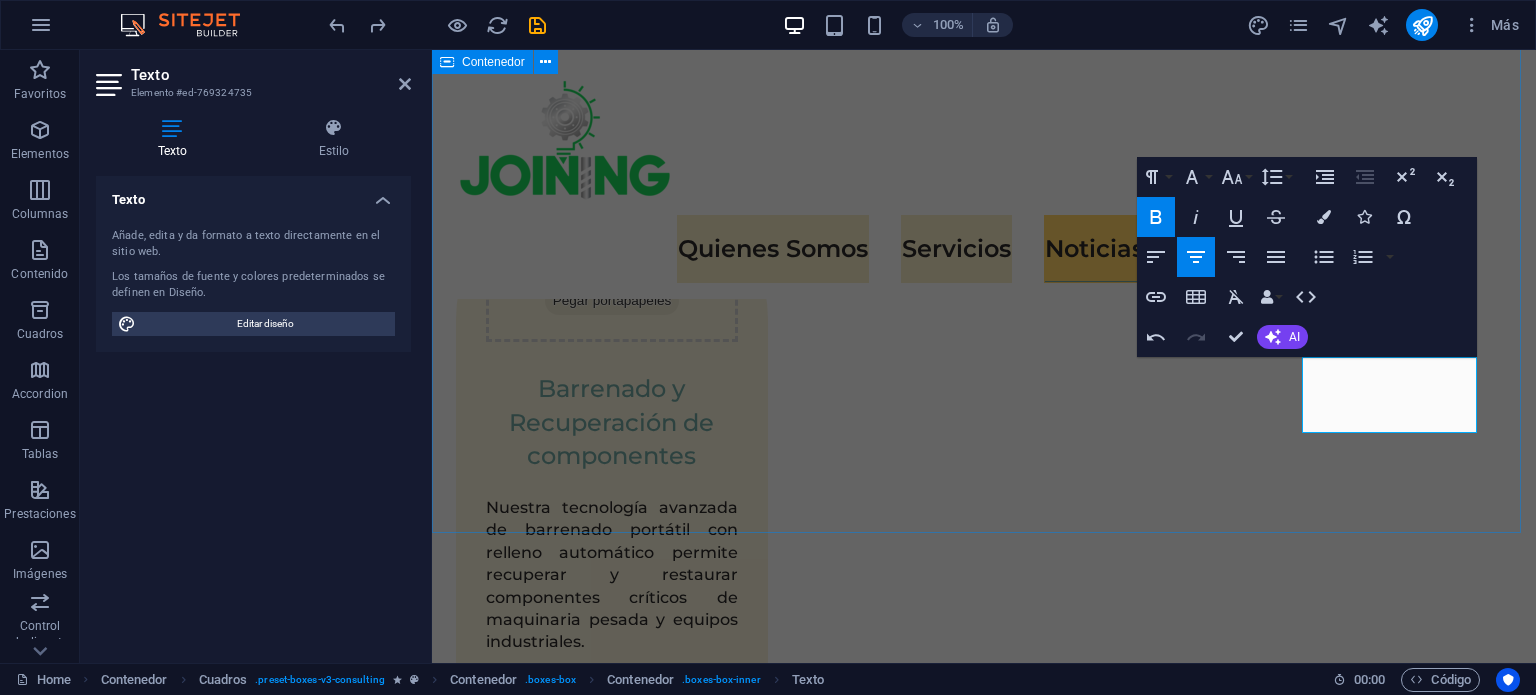 click on "Beneficios para nuestros clientes Calidad y Precisión Strategic Business Planning Market Research and Analysis Personal altamente calificado" at bounding box center [984, 3792] 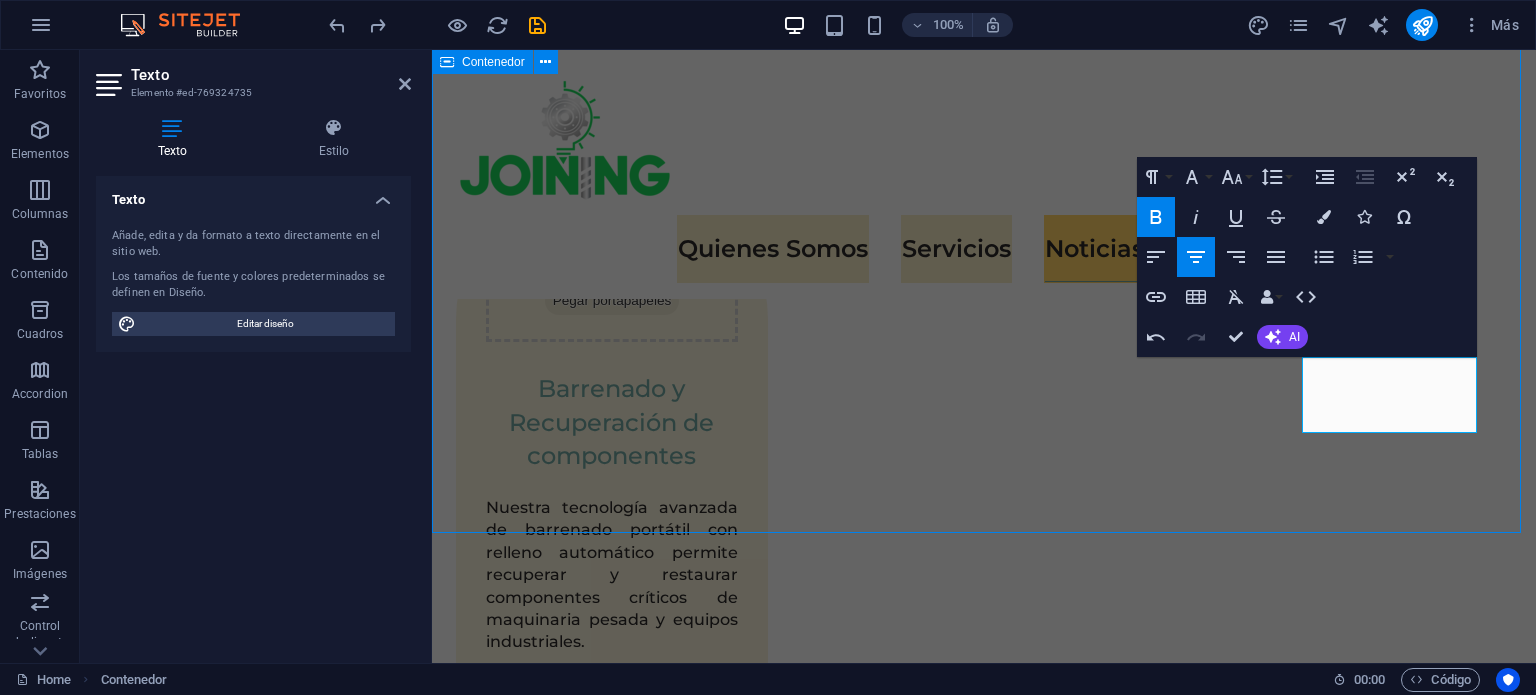 scroll, scrollTop: 3324, scrollLeft: 0, axis: vertical 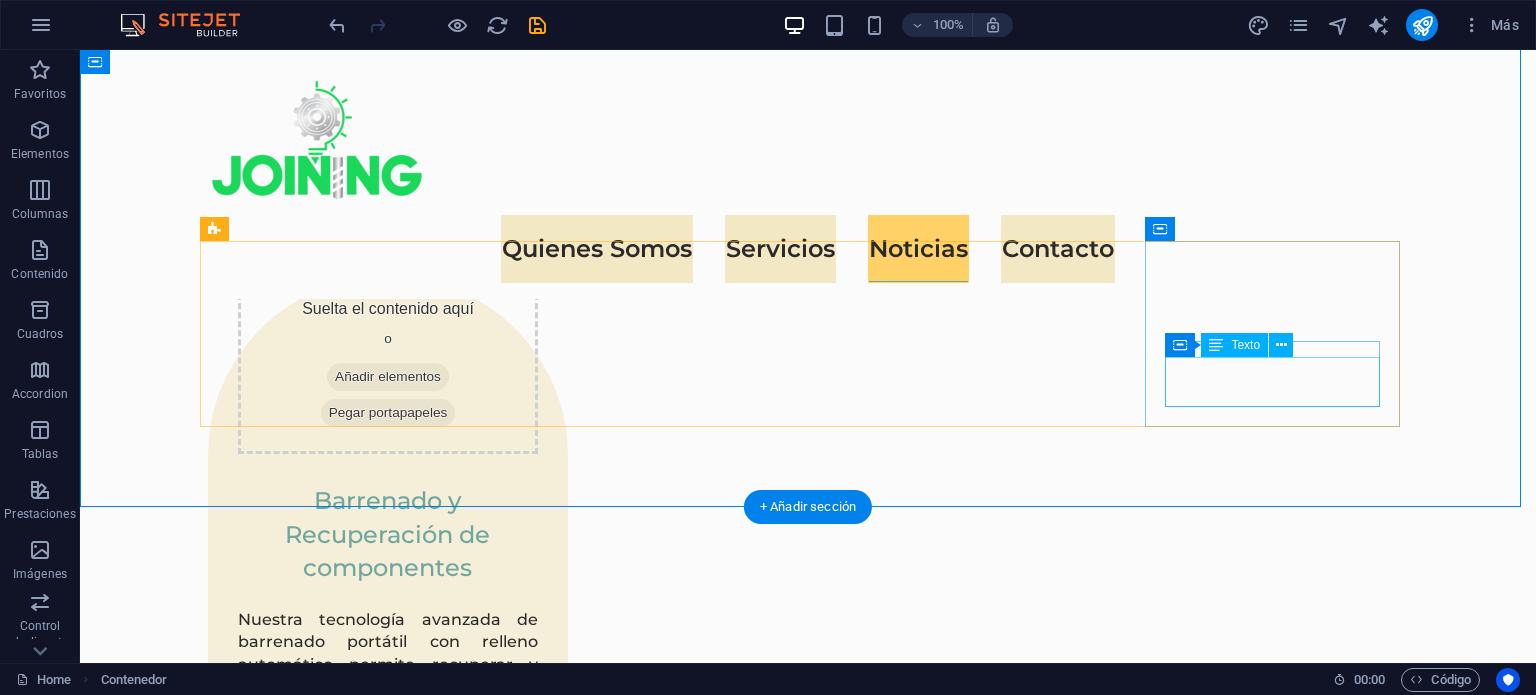 click on "Personal altamente calificado" at bounding box center (335, 4081) 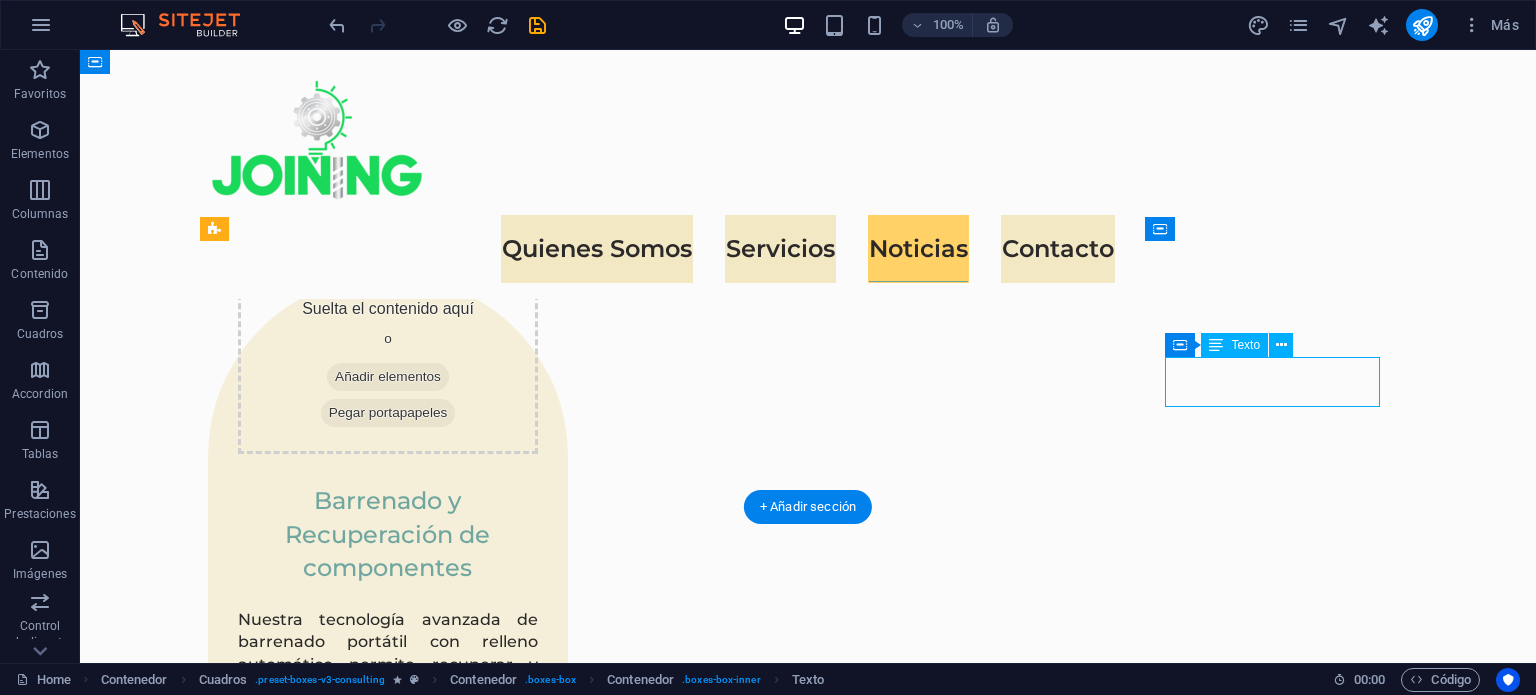 click on "Personal altamente calificado" at bounding box center (335, 4081) 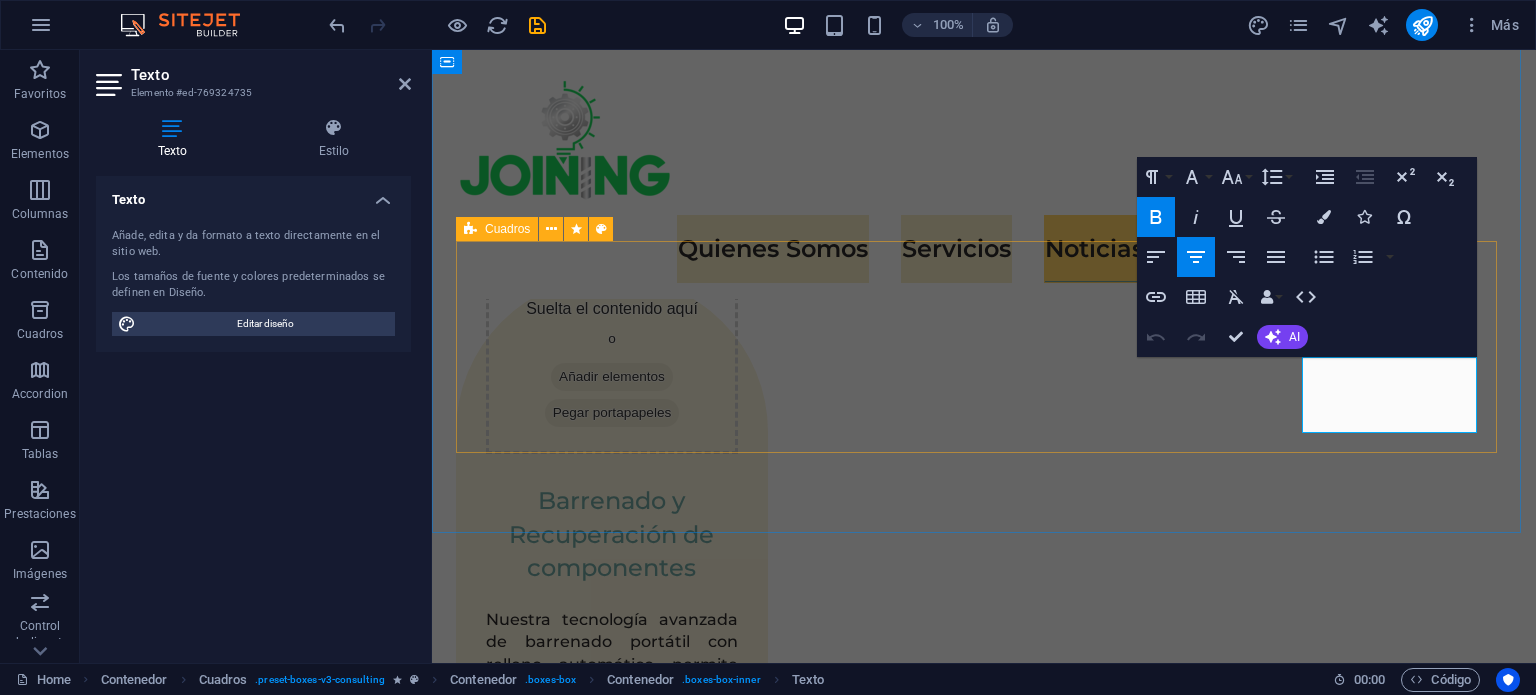 scroll, scrollTop: 3436, scrollLeft: 0, axis: vertical 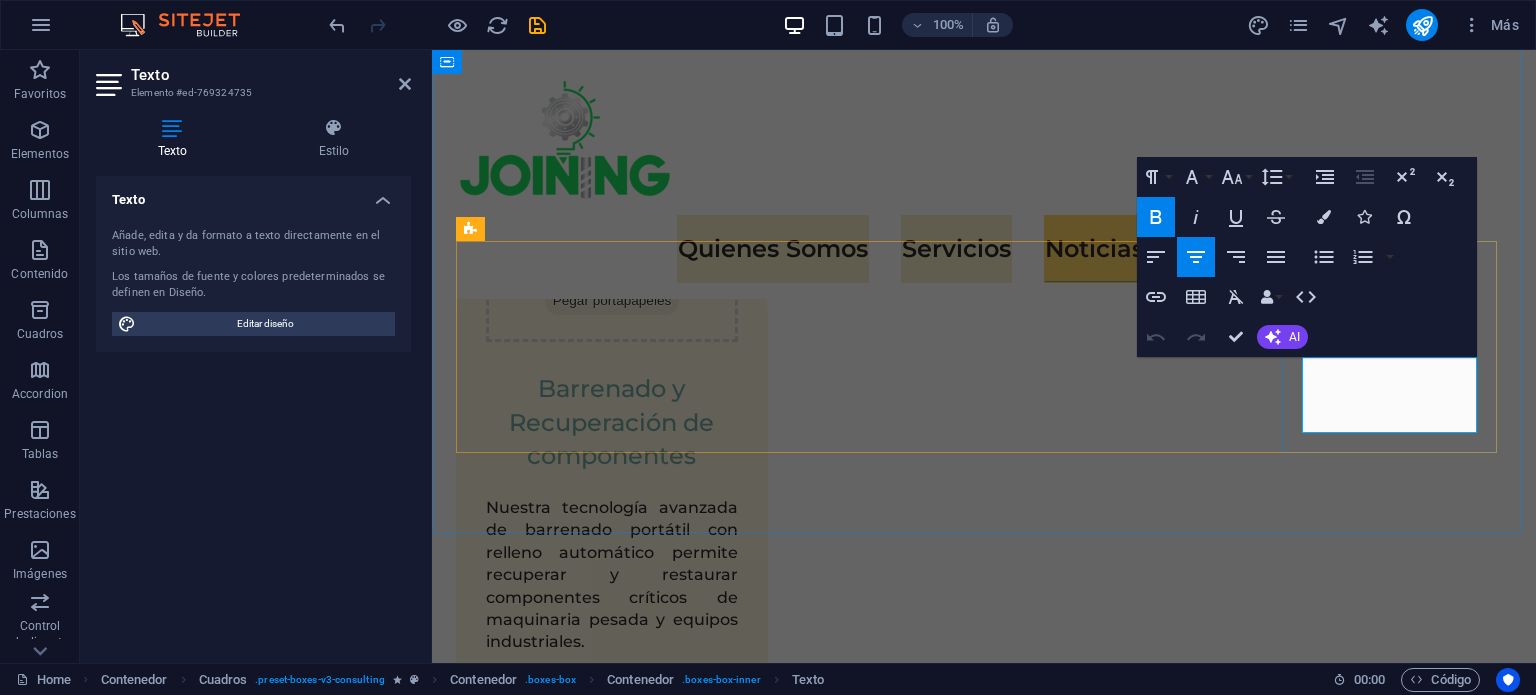 drag, startPoint x: 1449, startPoint y: 419, endPoint x: 1365, endPoint y: 418, distance: 84.00595 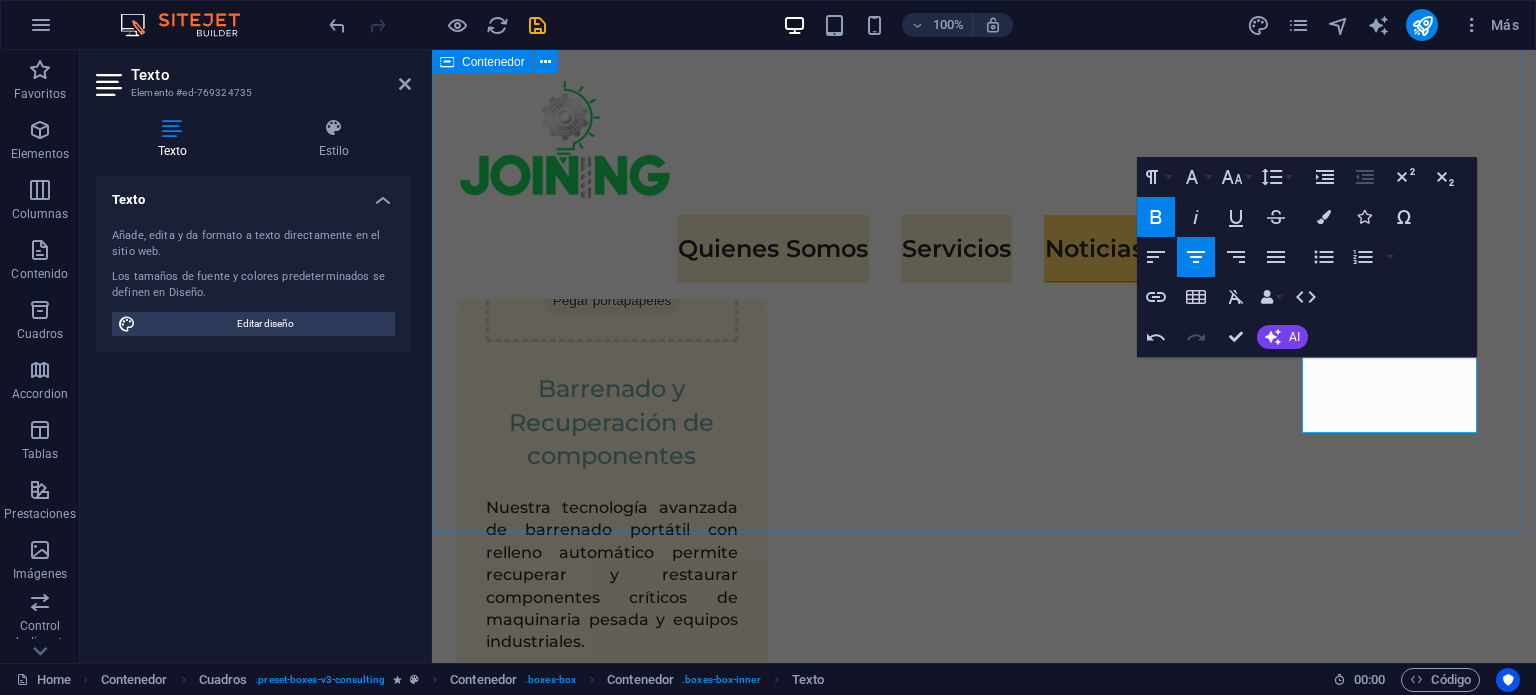 click on "Beneficios para nuestros clientes Calidad y Precisión Strategic Business Planning Market Research and Analysis Personal altamente capacitado" at bounding box center [984, 3792] 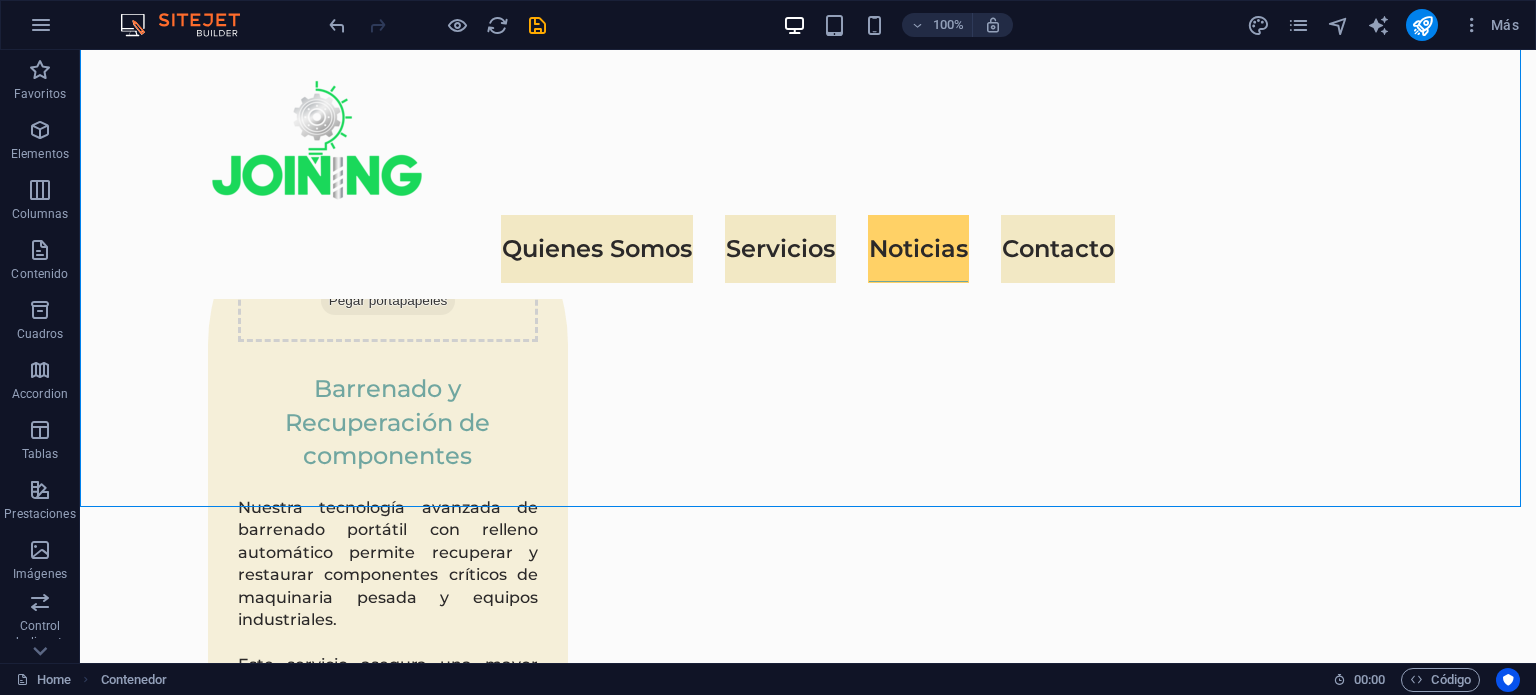 scroll, scrollTop: 3324, scrollLeft: 0, axis: vertical 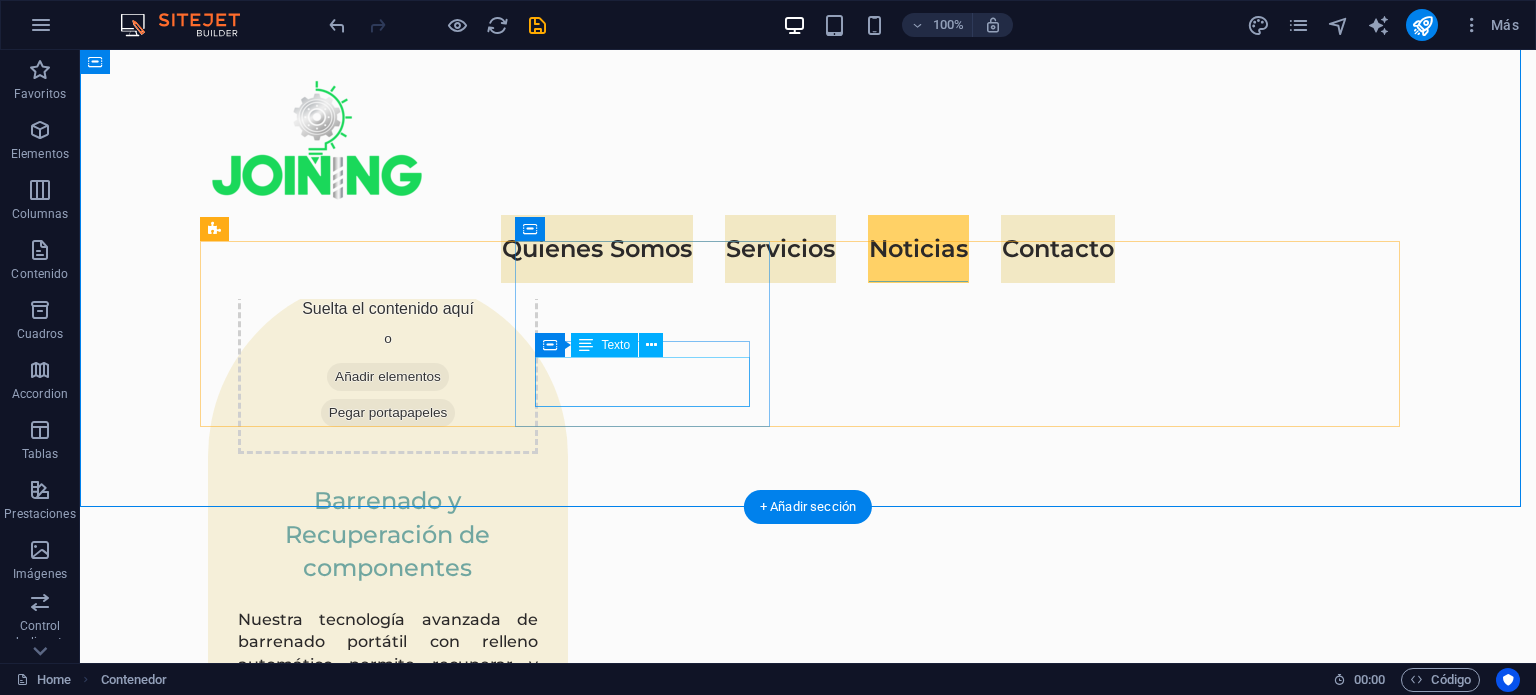 click on "Strategic Business Planning" at bounding box center [335, 3648] 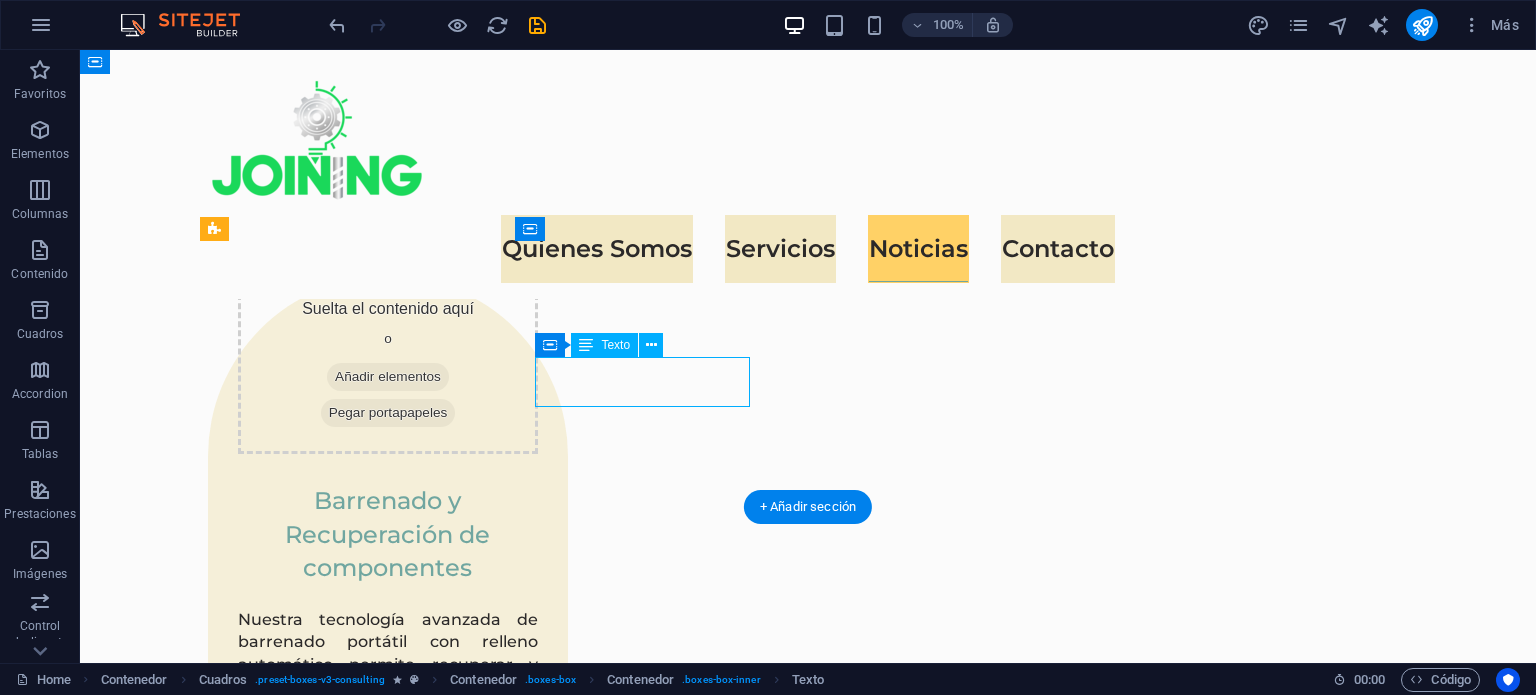 click on "Strategic Business Planning" at bounding box center (335, 3648) 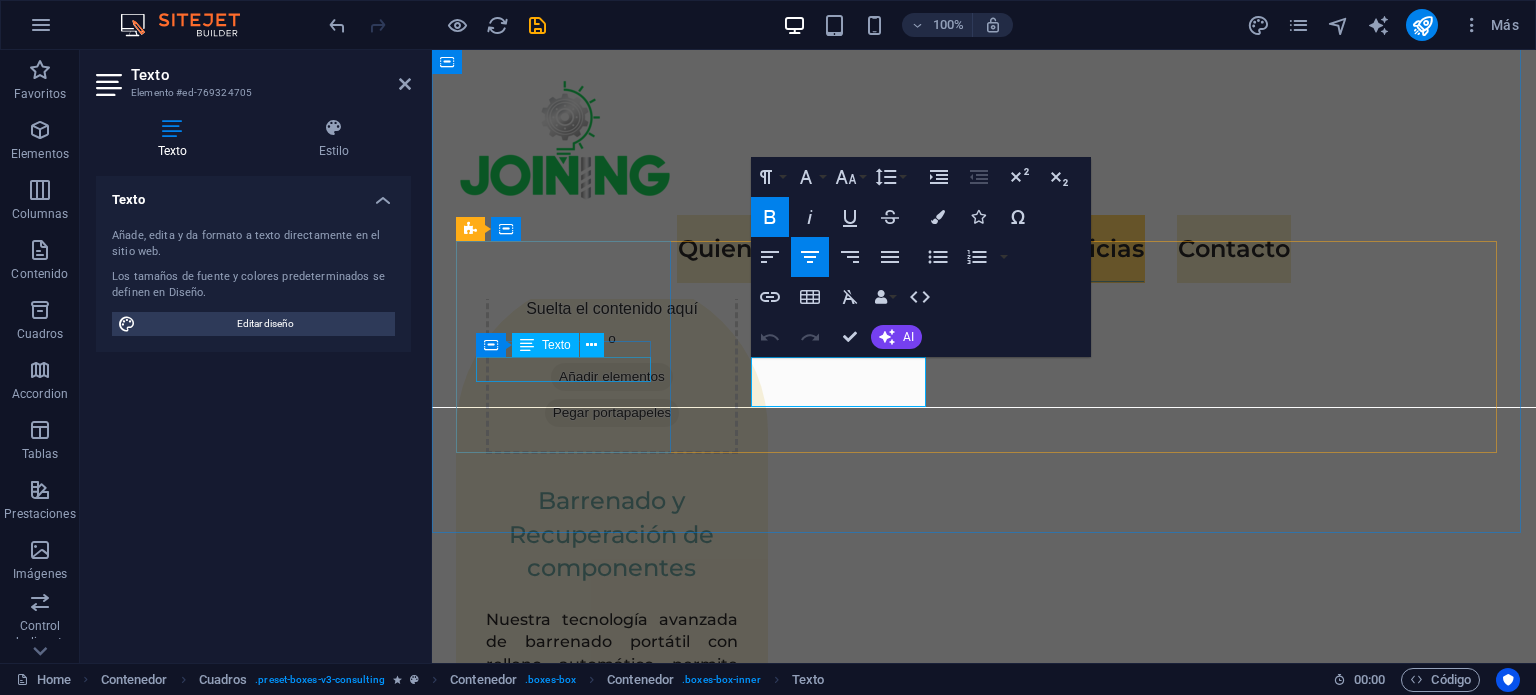 scroll, scrollTop: 3436, scrollLeft: 0, axis: vertical 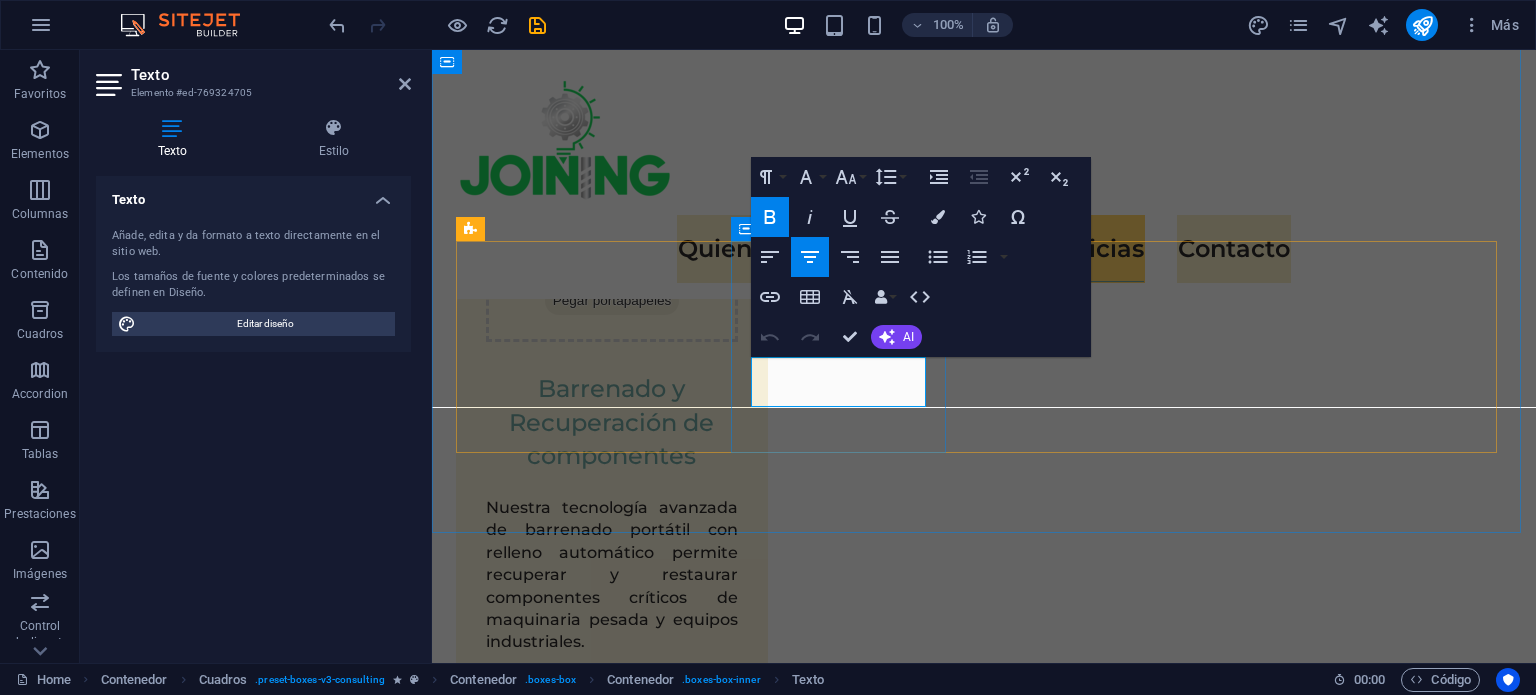 drag, startPoint x: 888, startPoint y: 397, endPoint x: 842, endPoint y: 362, distance: 57.801384 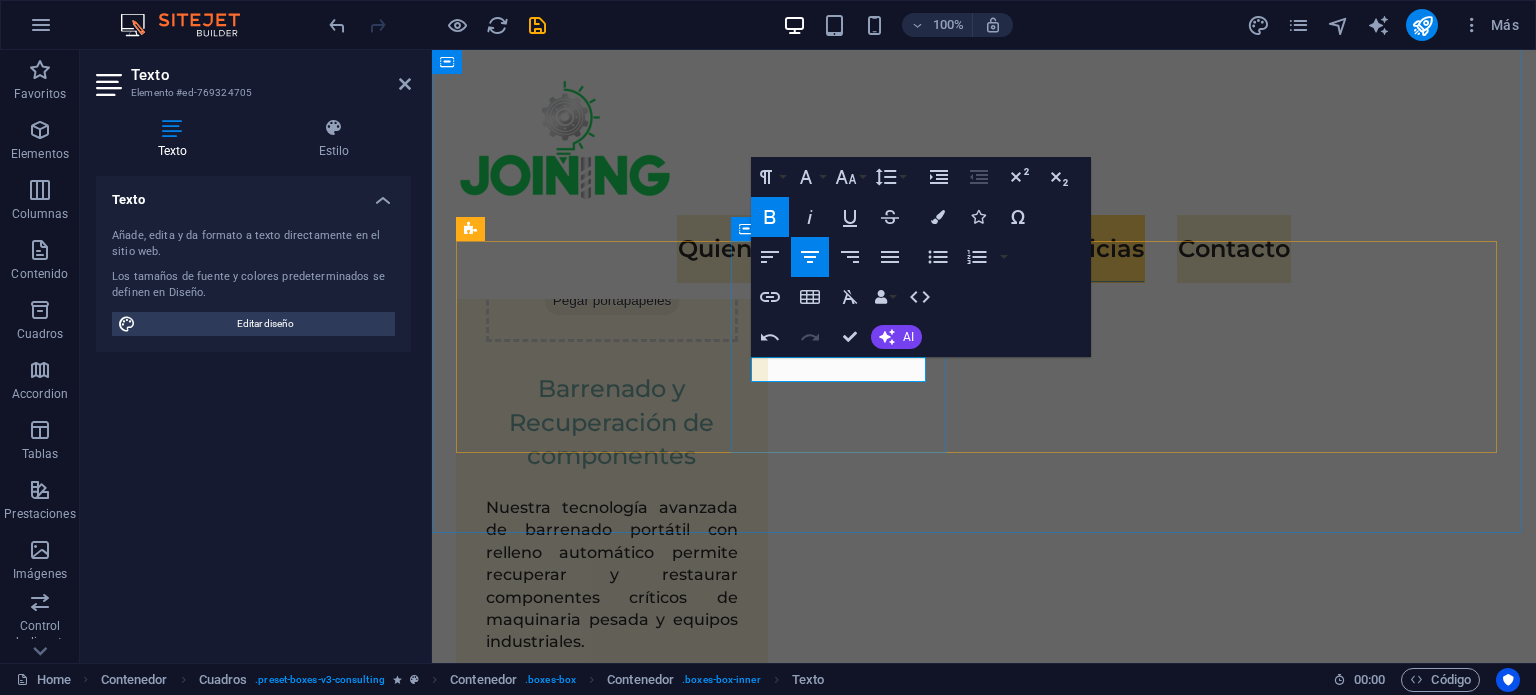 type 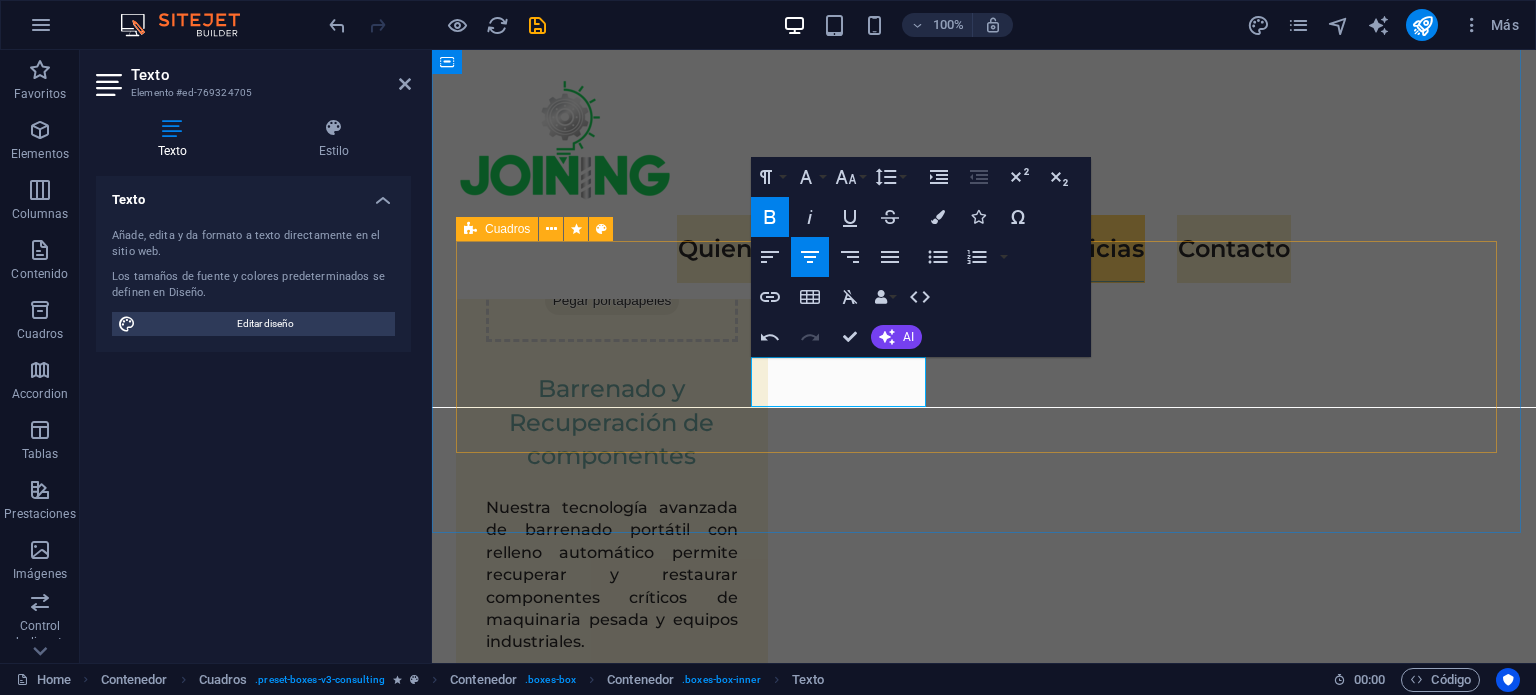 click on "Calidad y Precisión Soluciones personalizadas Market Research and Analysis Personal altamente capacitado" at bounding box center (984, 3866) 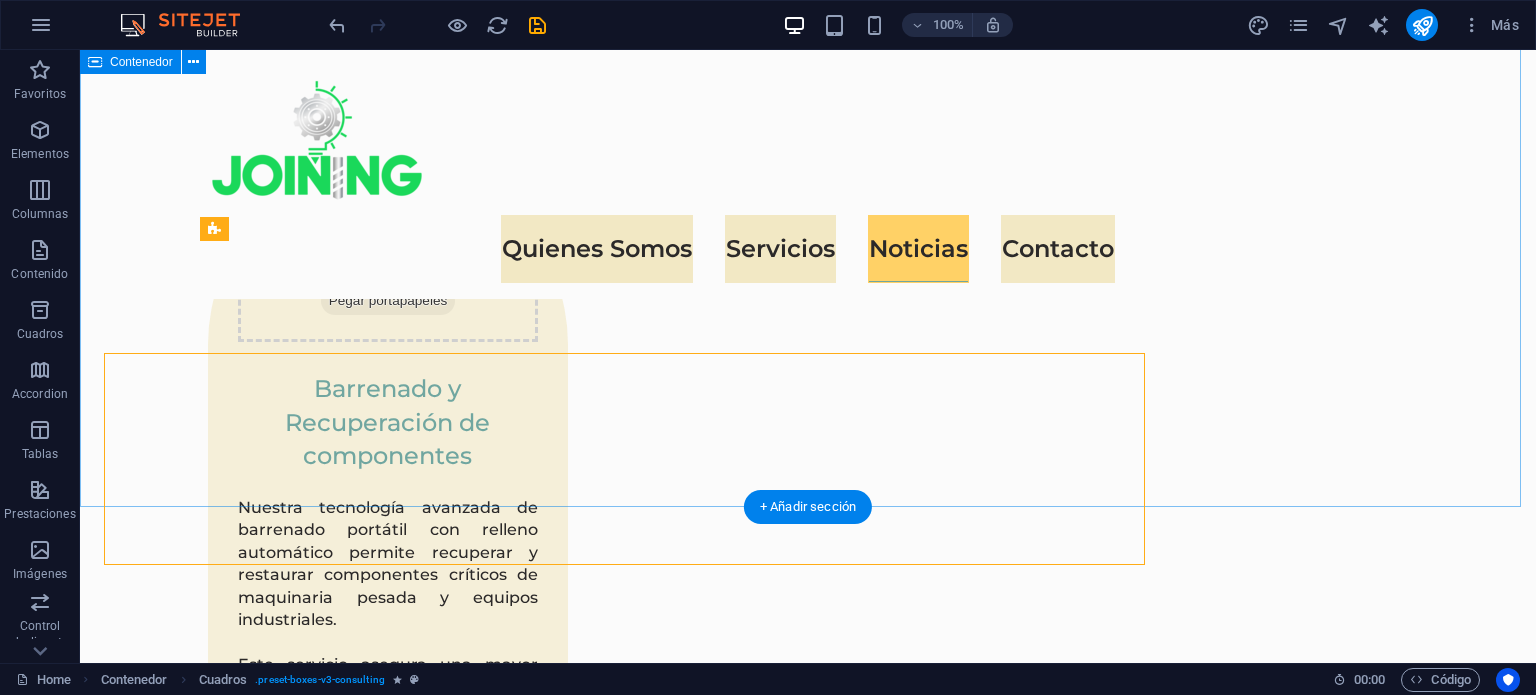 scroll, scrollTop: 3324, scrollLeft: 0, axis: vertical 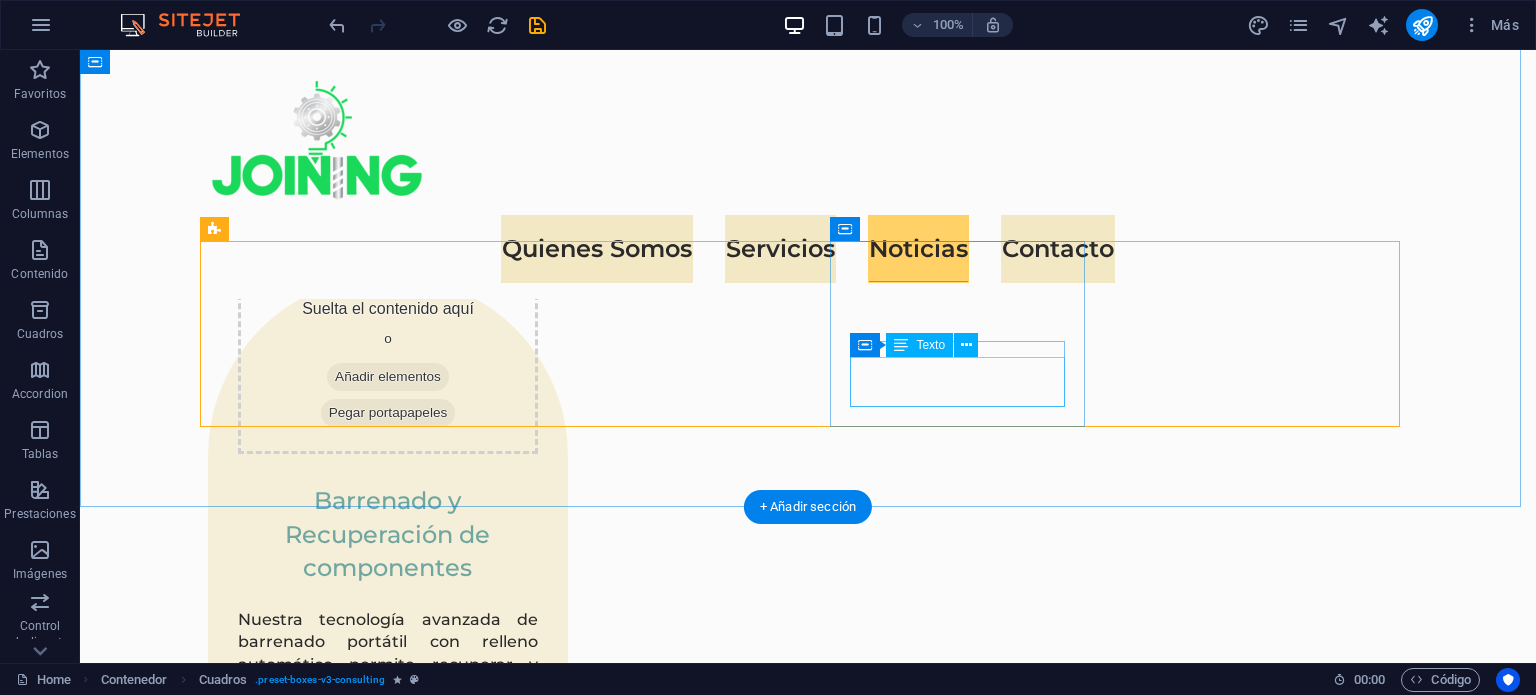 click on "Market Research and Analysis" at bounding box center [335, 3865] 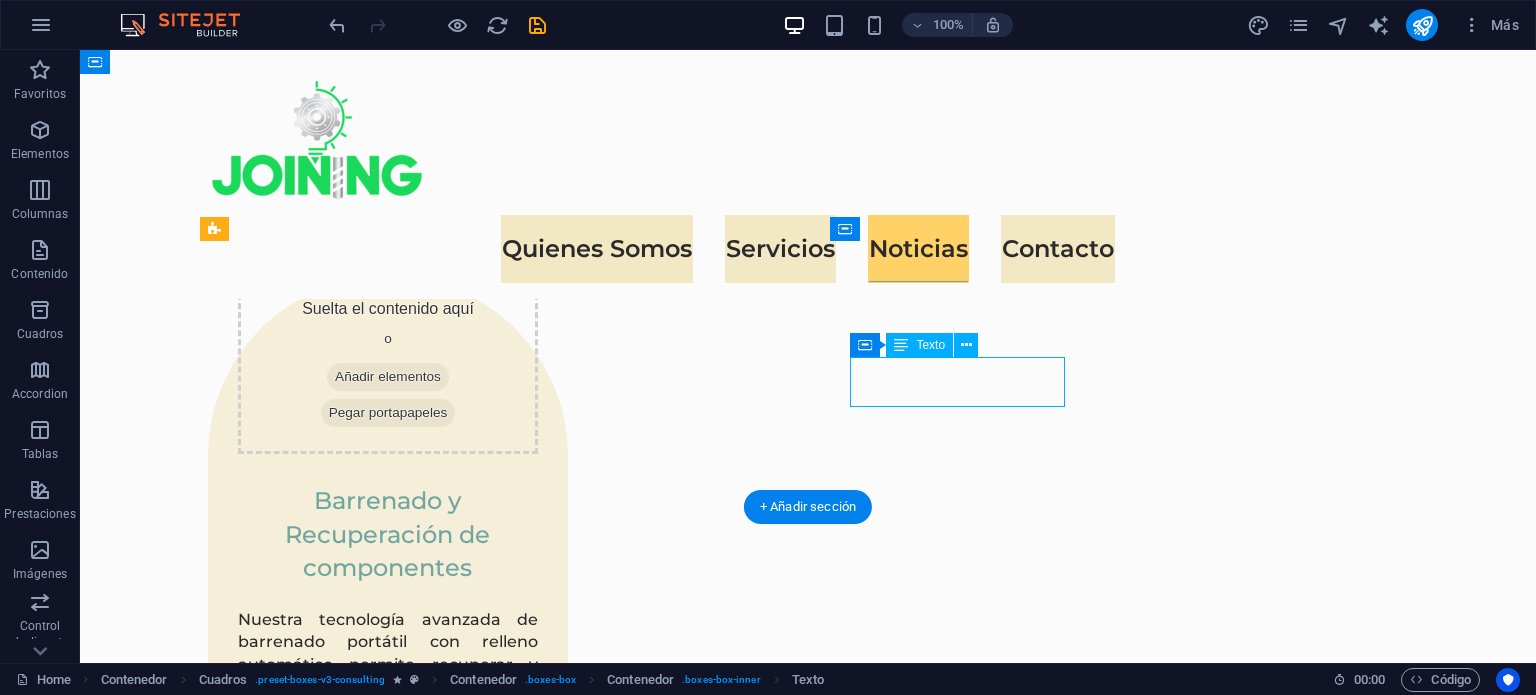 click on "Market Research and Analysis" at bounding box center [335, 3865] 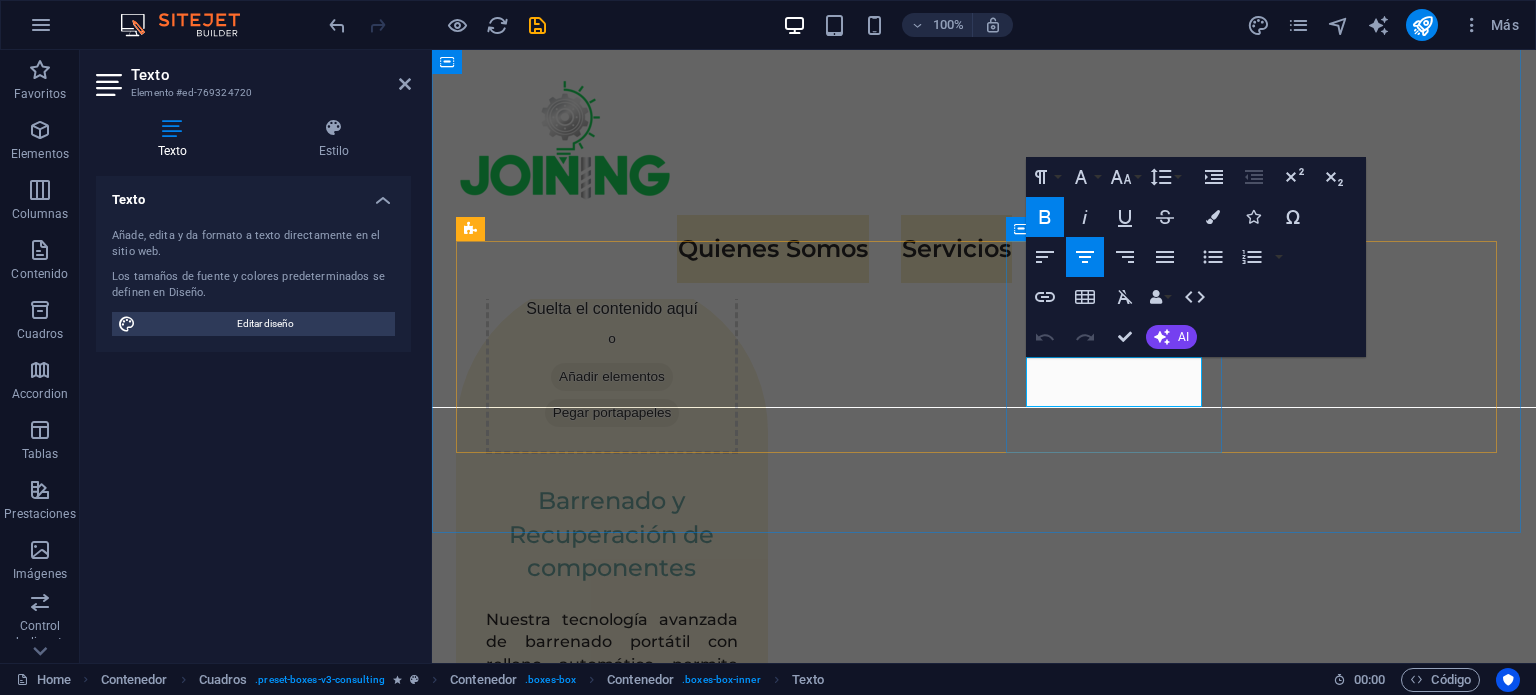 scroll, scrollTop: 3436, scrollLeft: 0, axis: vertical 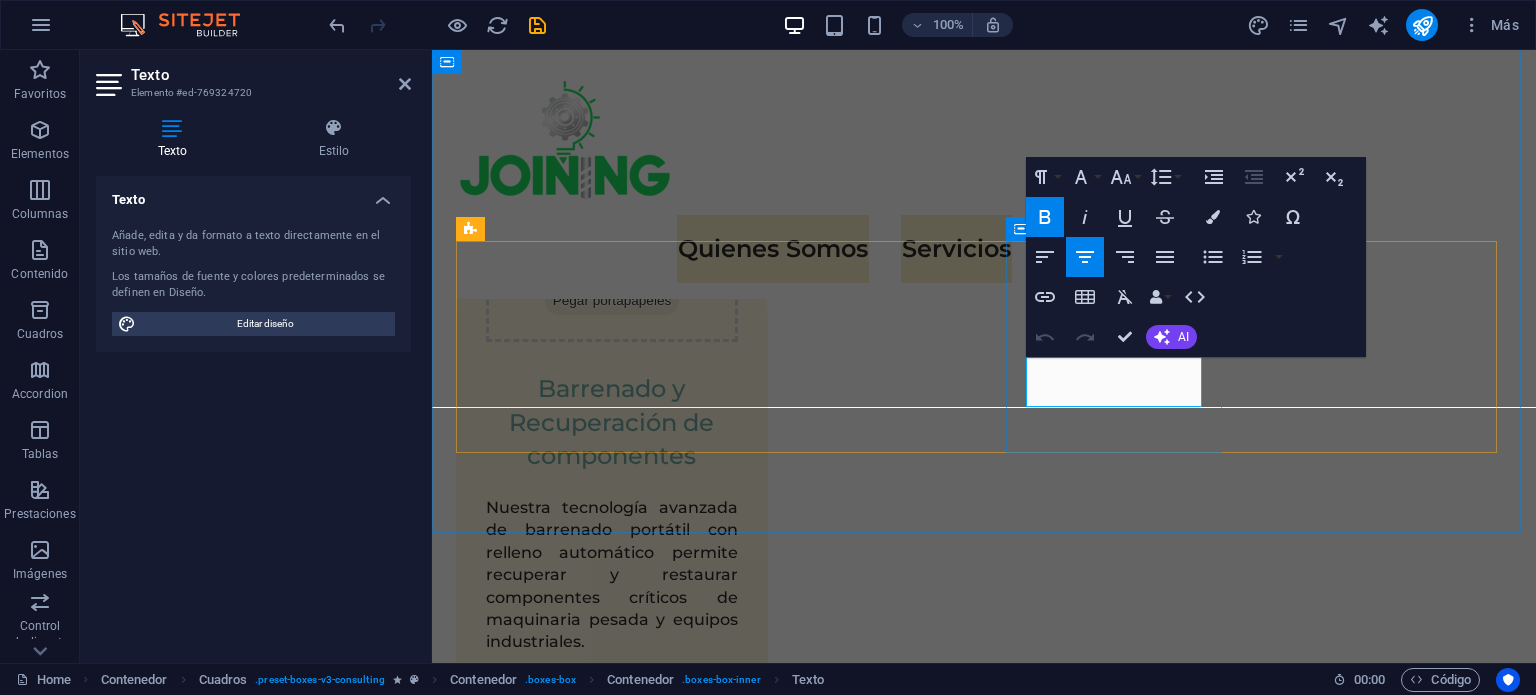 drag, startPoint x: 1179, startPoint y: 397, endPoint x: 1028, endPoint y: 365, distance: 154.35349 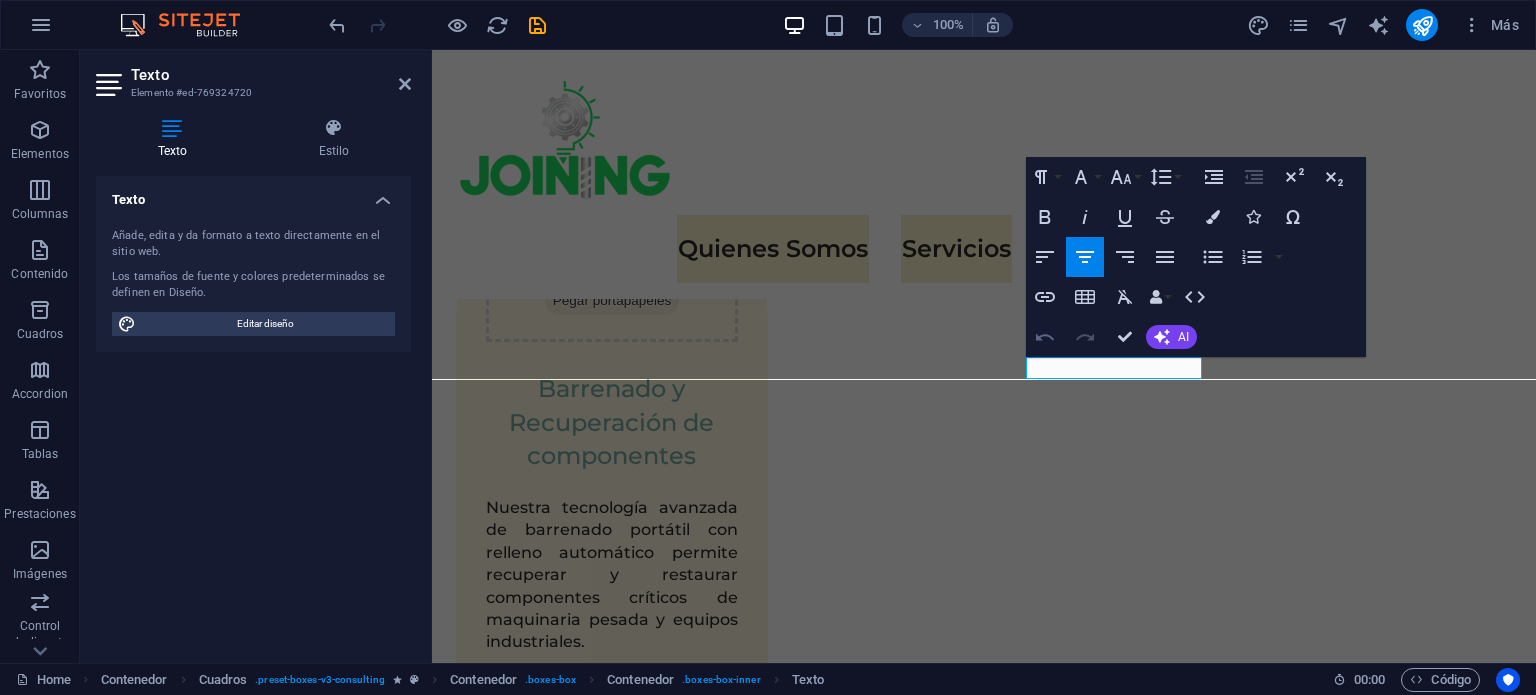 click 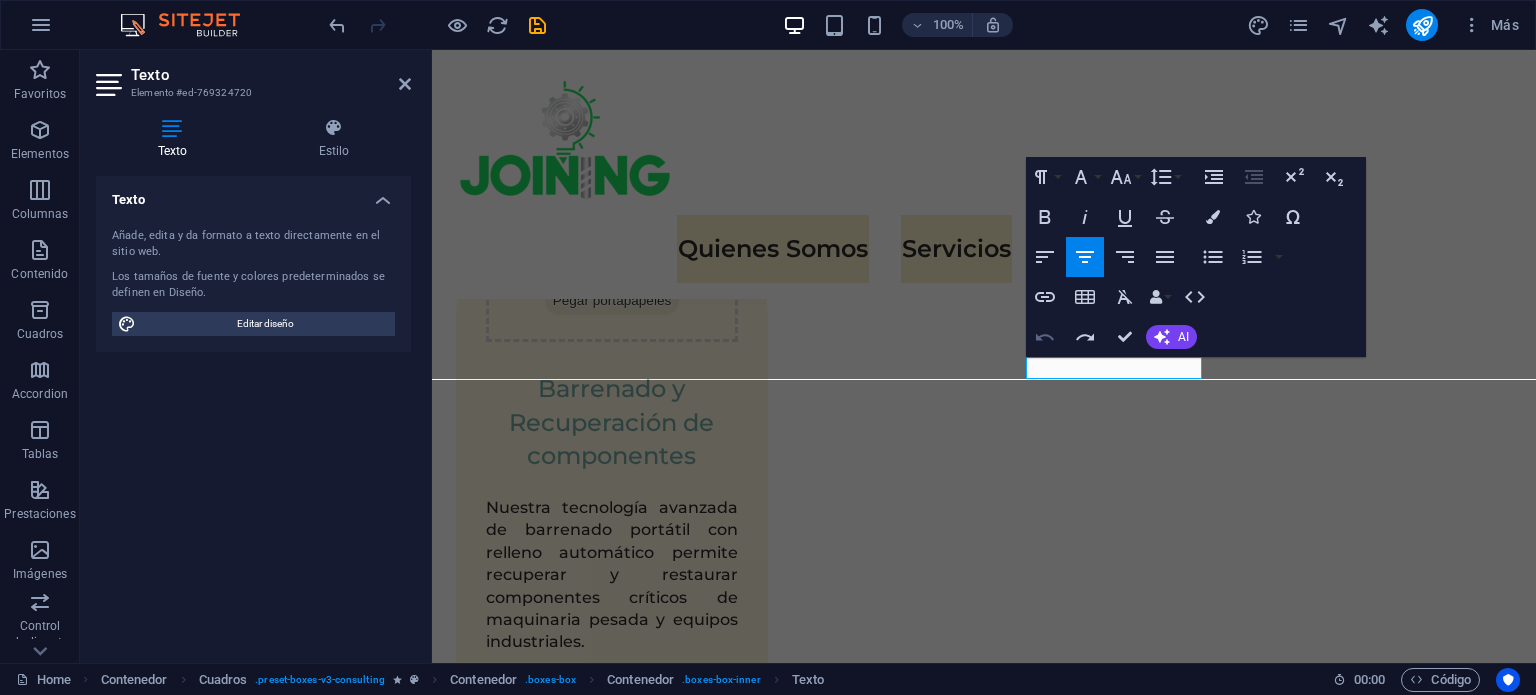 click 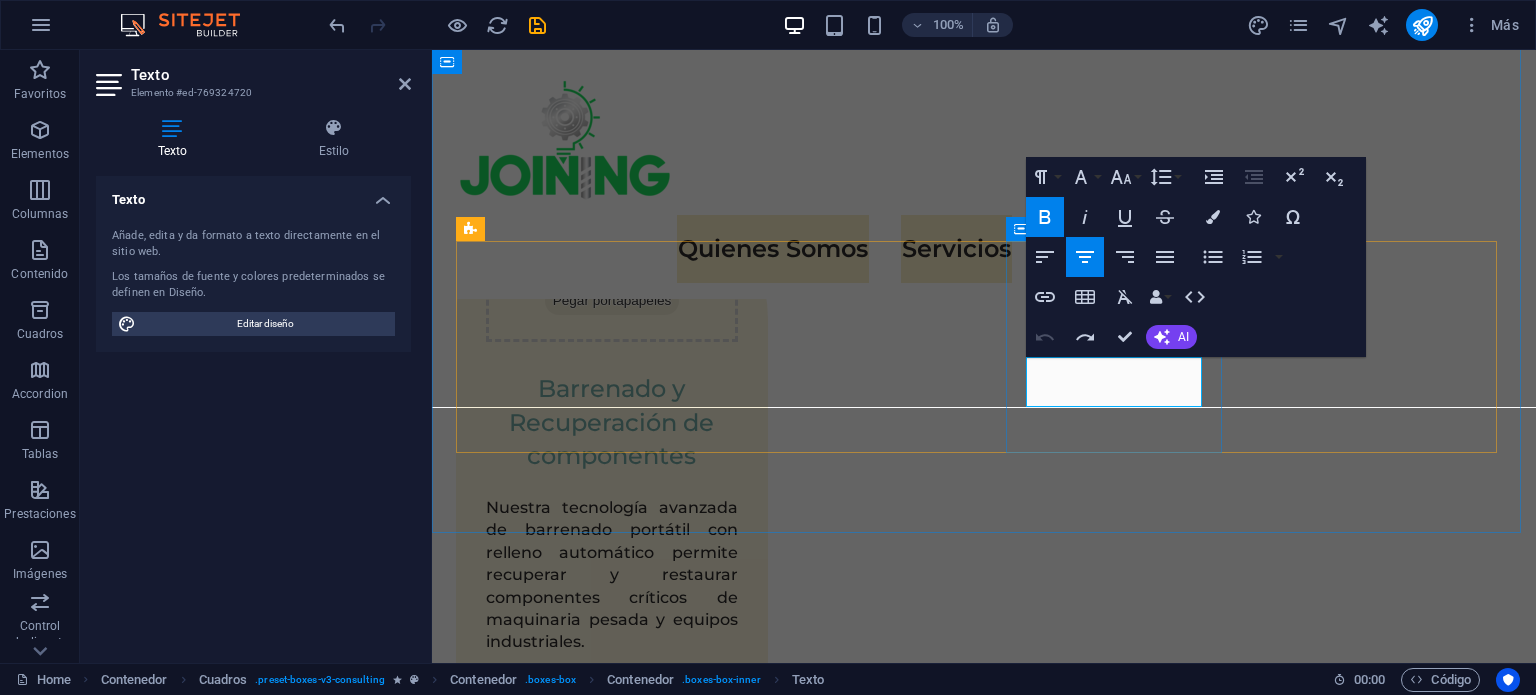 click on "Market Research and Analysis" at bounding box center [565, 4010] 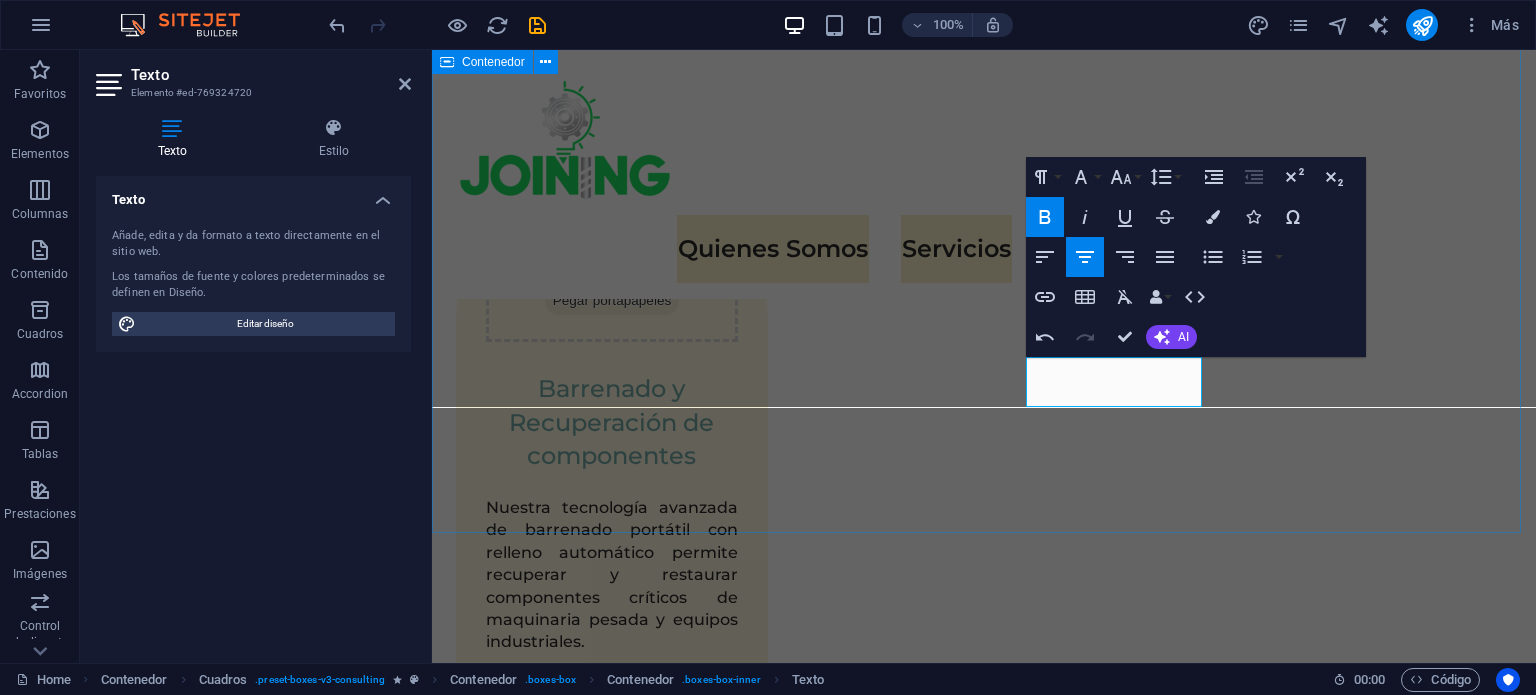 click on "Beneficios para nuestros clientes Calidad y Precisión Soluciones personalizadas Soporte a la Minería e Industria Personal altamente capacitado" at bounding box center [984, 3792] 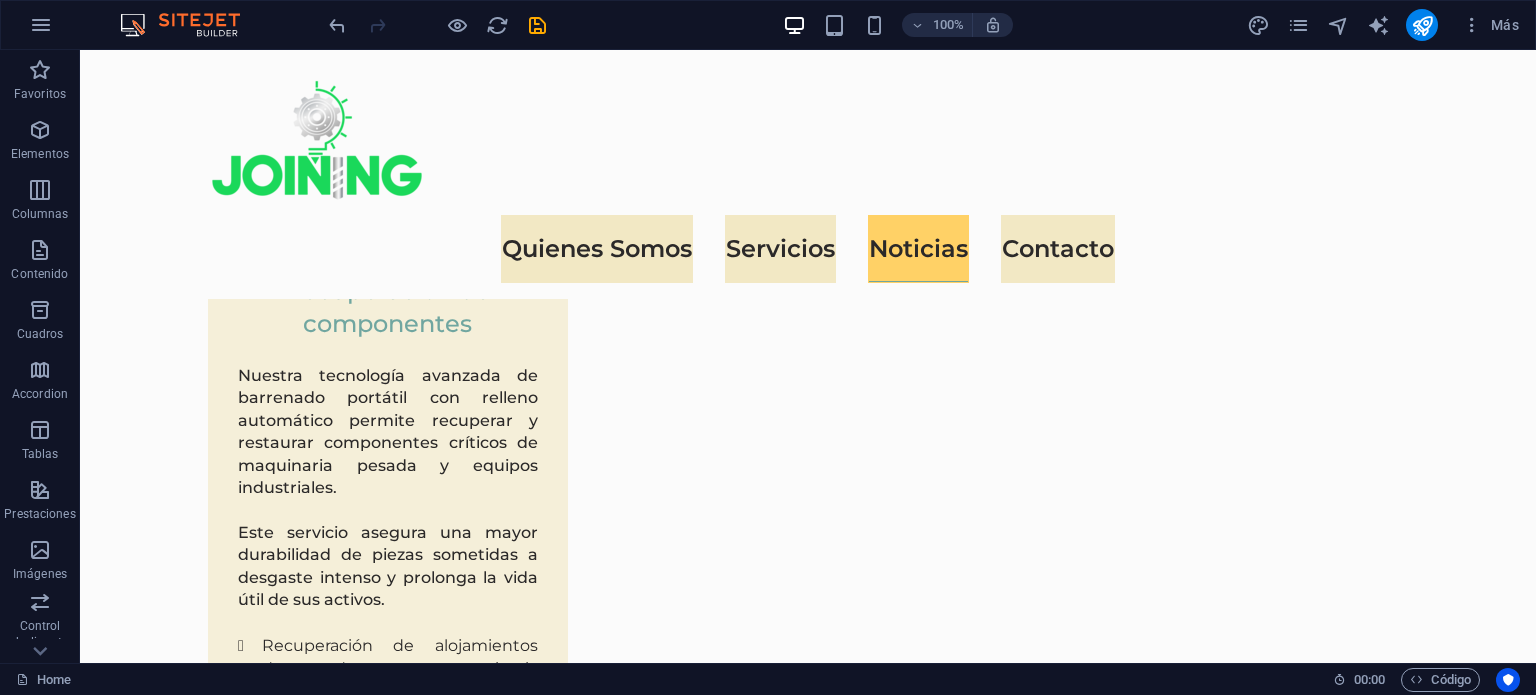 scroll, scrollTop: 3535, scrollLeft: 0, axis: vertical 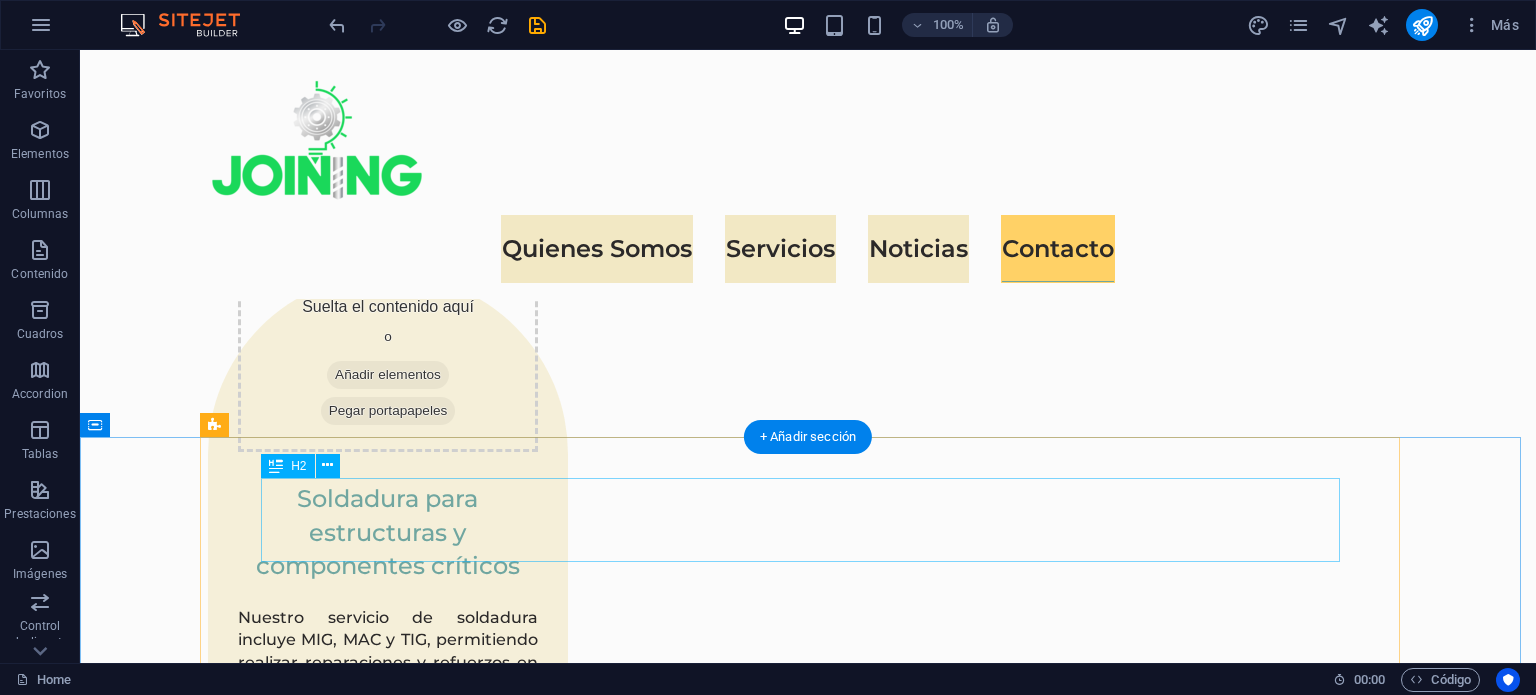 click on "EcoPower Transformation Initiative" at bounding box center (808, 5313) 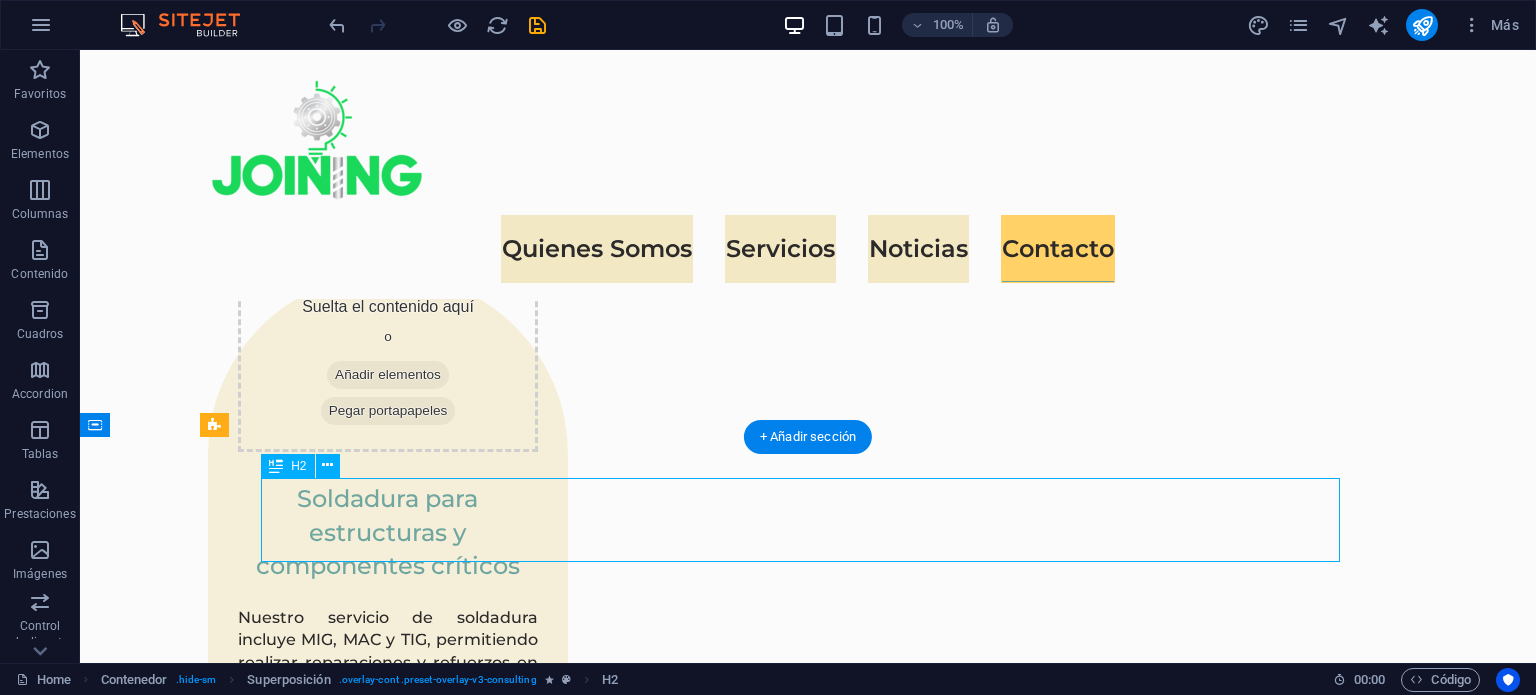 click on "EcoPower Transformation Initiative" at bounding box center (808, 5313) 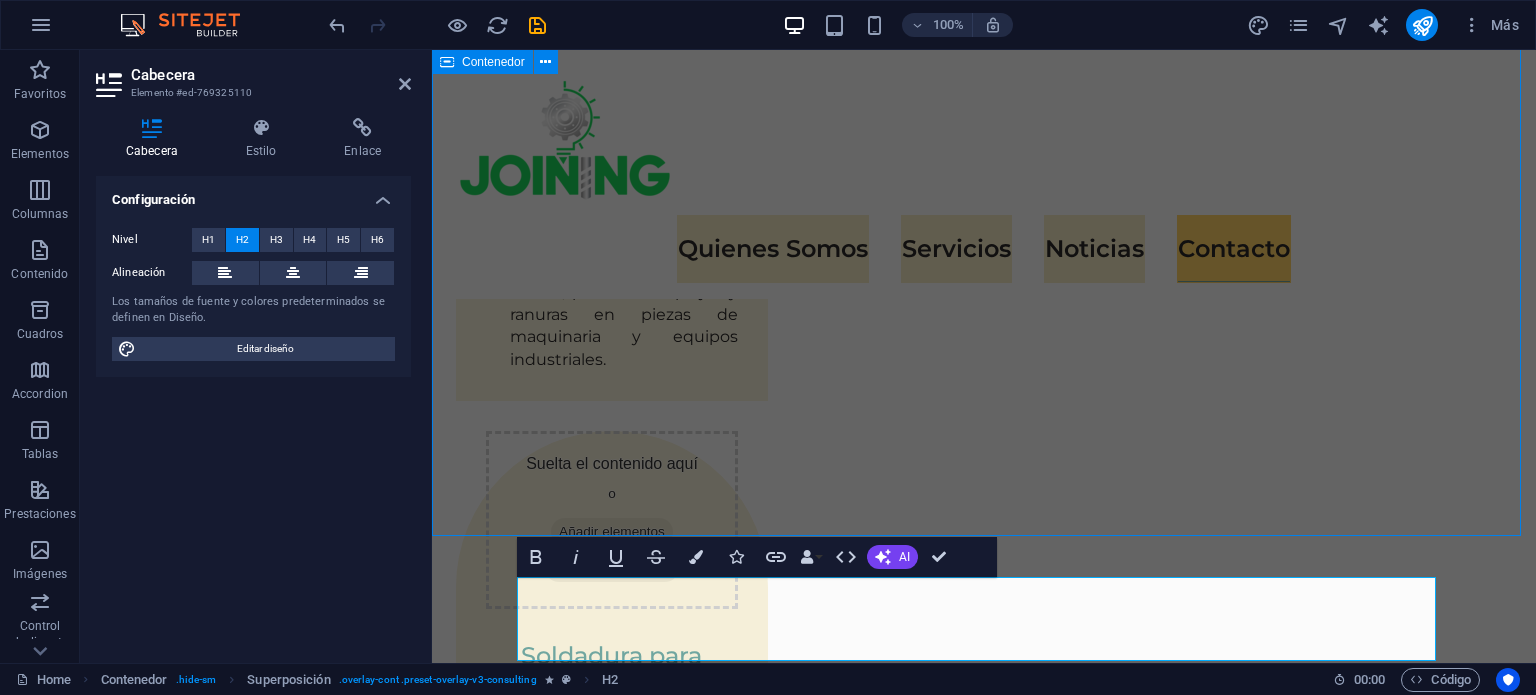 scroll, scrollTop: 5277, scrollLeft: 0, axis: vertical 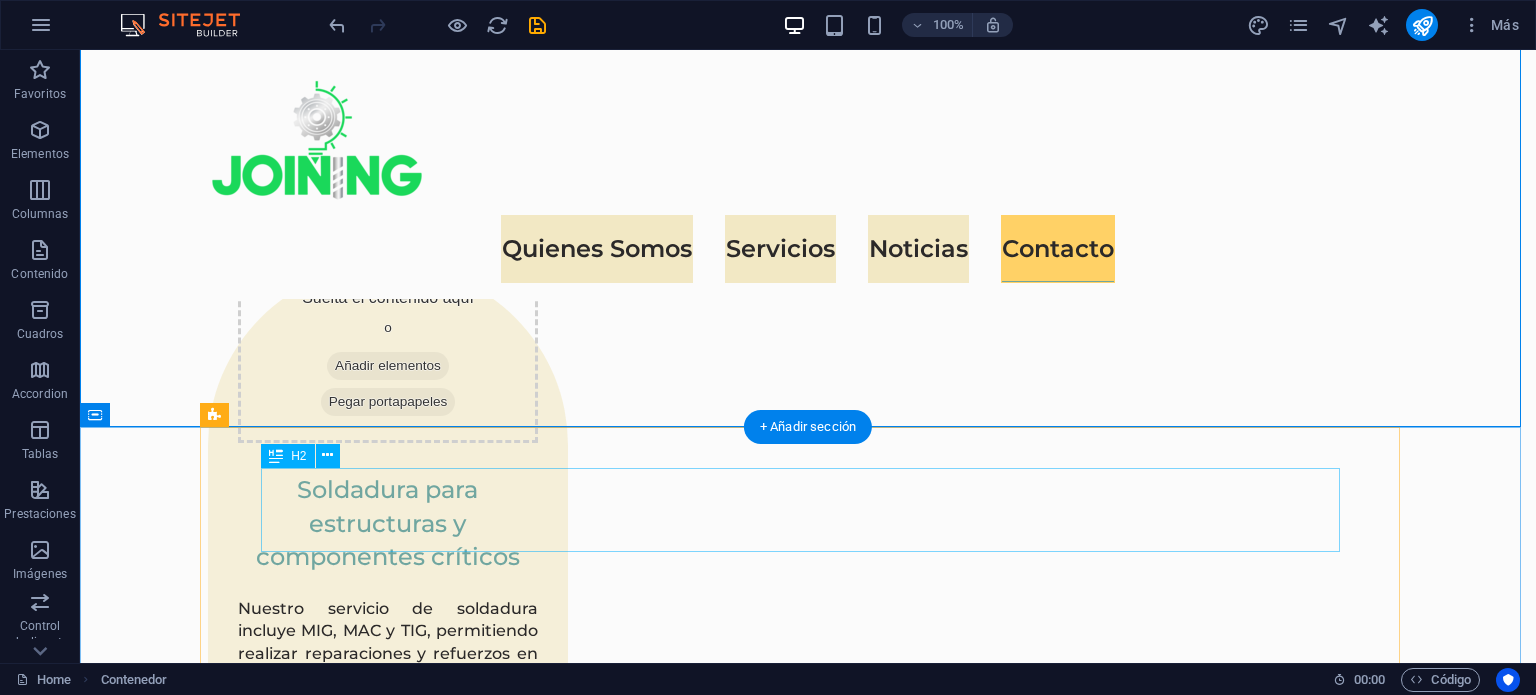 click on "EcoPower Transformation Initiative" at bounding box center (808, 5304) 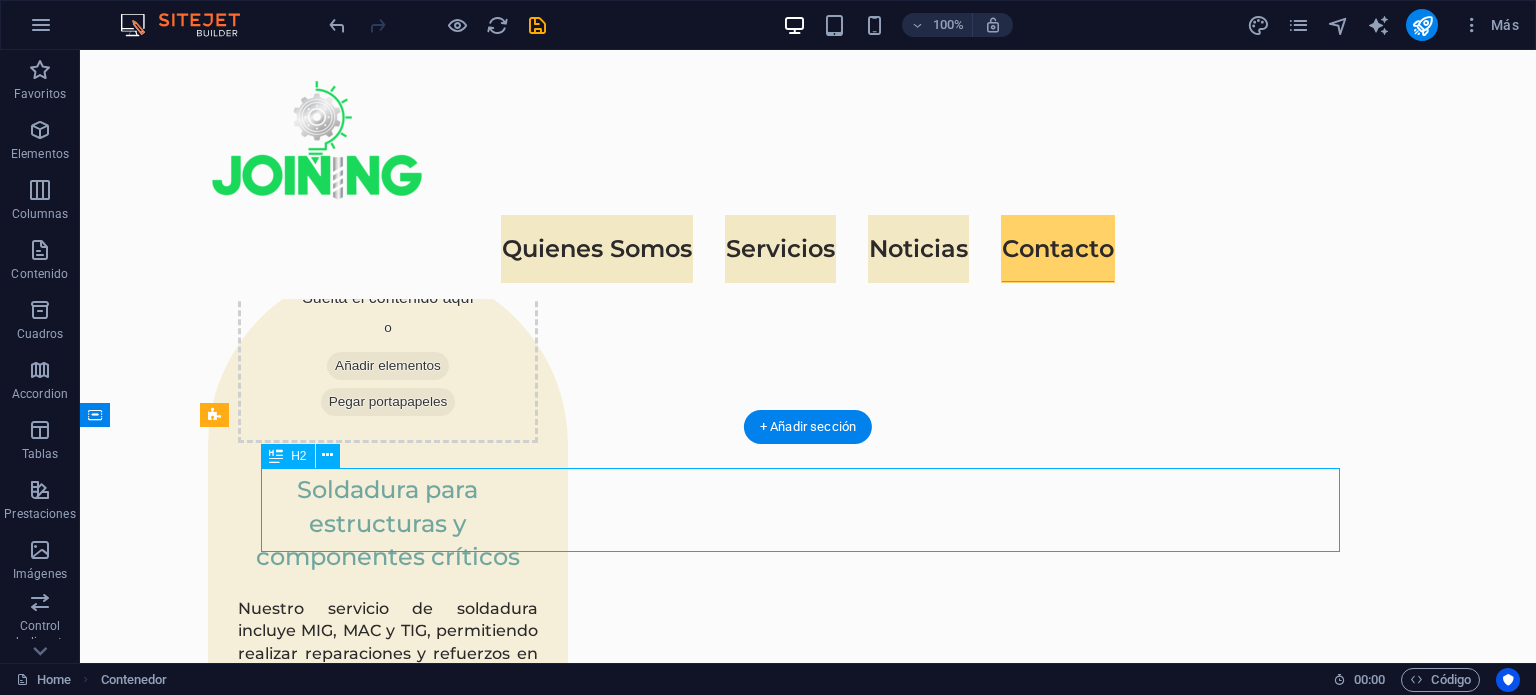 click on "EcoPower Transformation Initiative" at bounding box center [808, 5304] 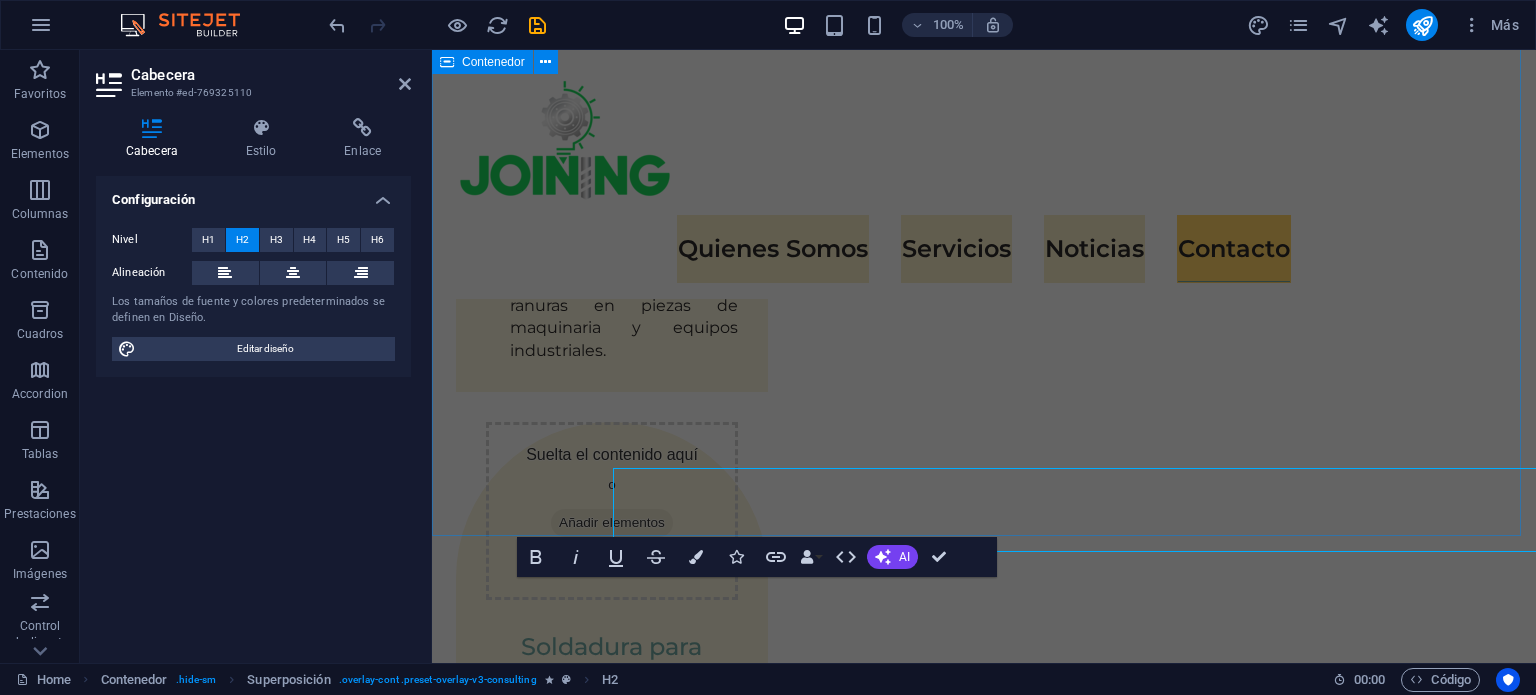 click on "Latest Case Studies These are just a few examples of our successful collaborations with forward-thinking businesses. Each project represents a commitment to excellence and a dedication to sustainable growth. 01
EcoPower Transformation Initiative Read More Facing challenges of high energy costs and a substantial carbon footprint, our client sought to revolutionize its energy practices. Working hand-in-hand with Eco-Con's expert team, we implemented renewable energy solutions, incorporating solar and wind power into their operations. This resulted in a significant reduction in reliance on non-renewable sources, translating to both environmental benefits and substantial cost savings. Discover how this initiative became a beacon of sustainable excellence and an inspiration for businesses worldwide. Project manager: Jeffrey McCollins Project duration: 27 months Read Less 02 Strategic Sustainability Roadmap Read More Project manager: Jennifer Collins Project duration: 24 months Read Less" at bounding box center (984, 3920) 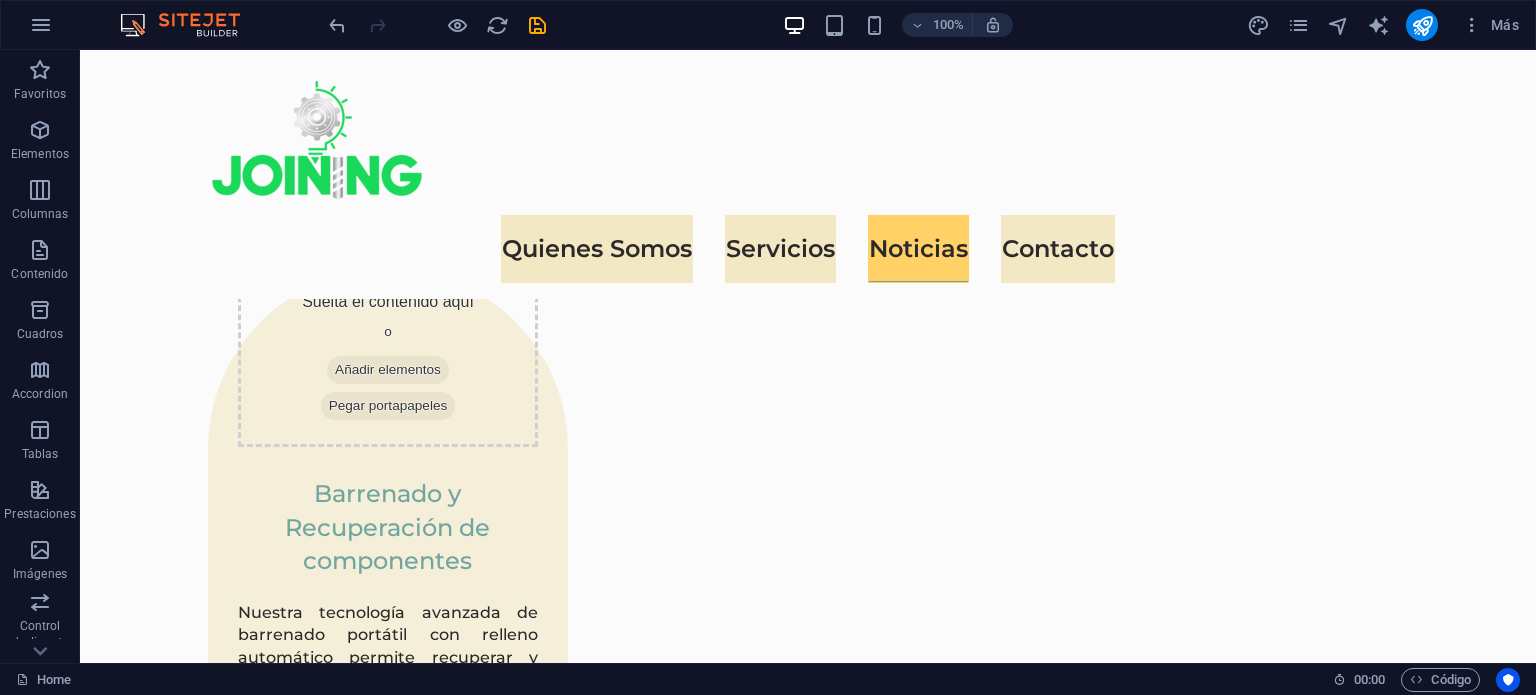 scroll, scrollTop: 3506, scrollLeft: 0, axis: vertical 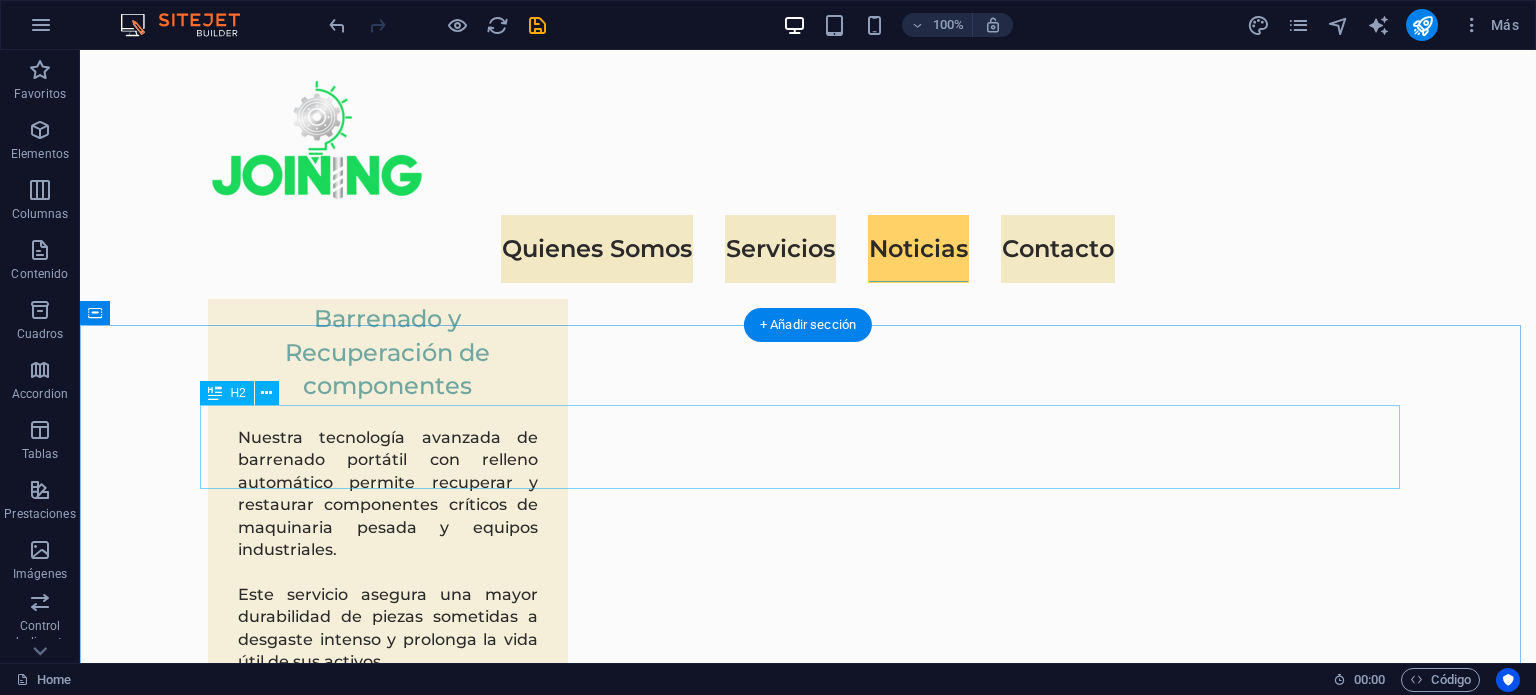 click on "Latest Case Studies" at bounding box center (808, 4146) 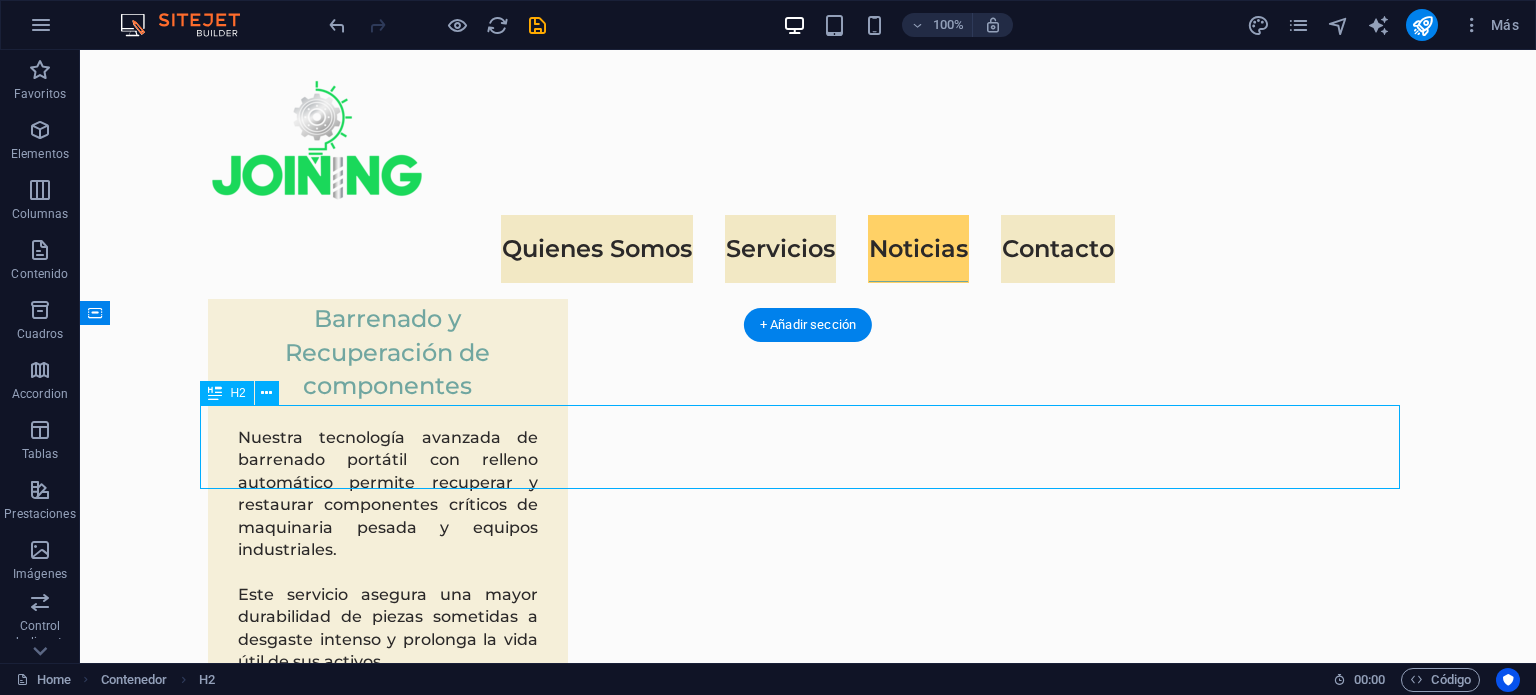 click on "Latest Case Studies" at bounding box center [808, 4146] 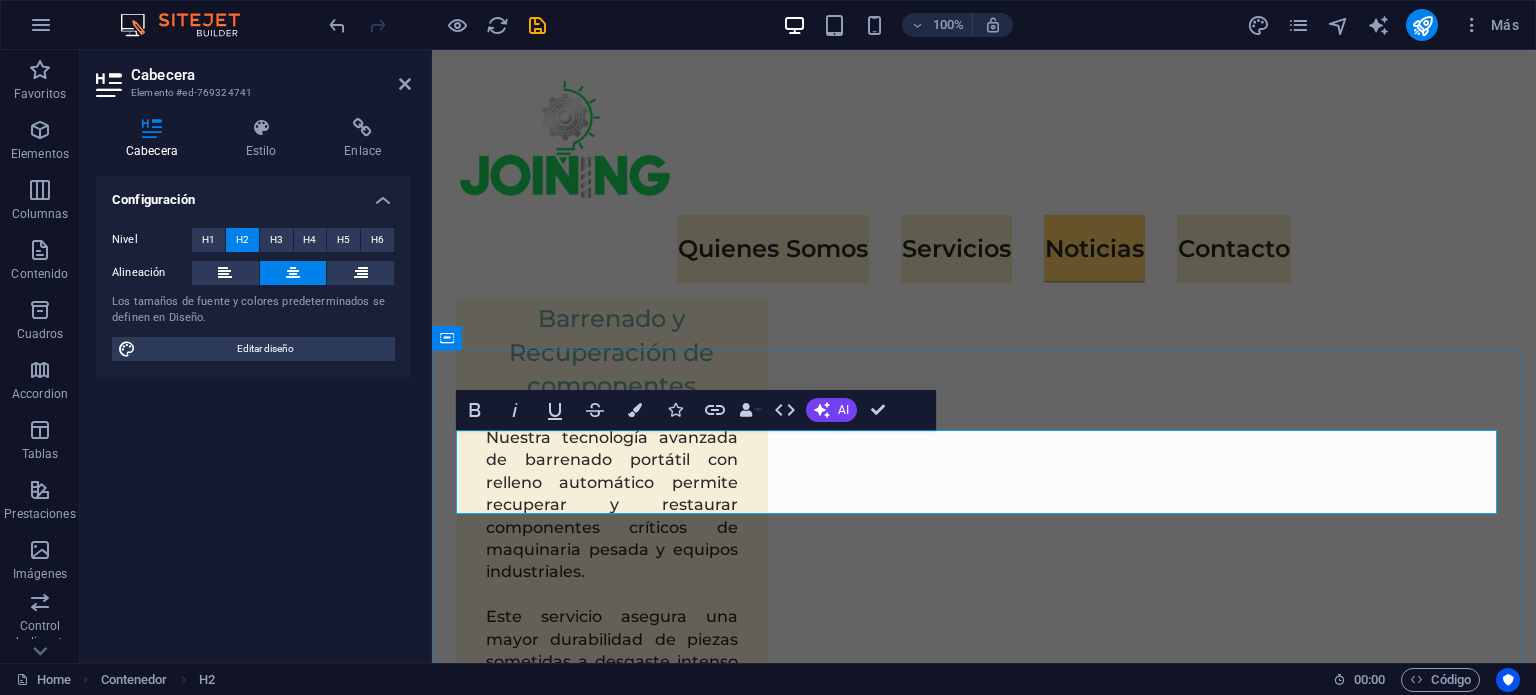 scroll, scrollTop: 3618, scrollLeft: 0, axis: vertical 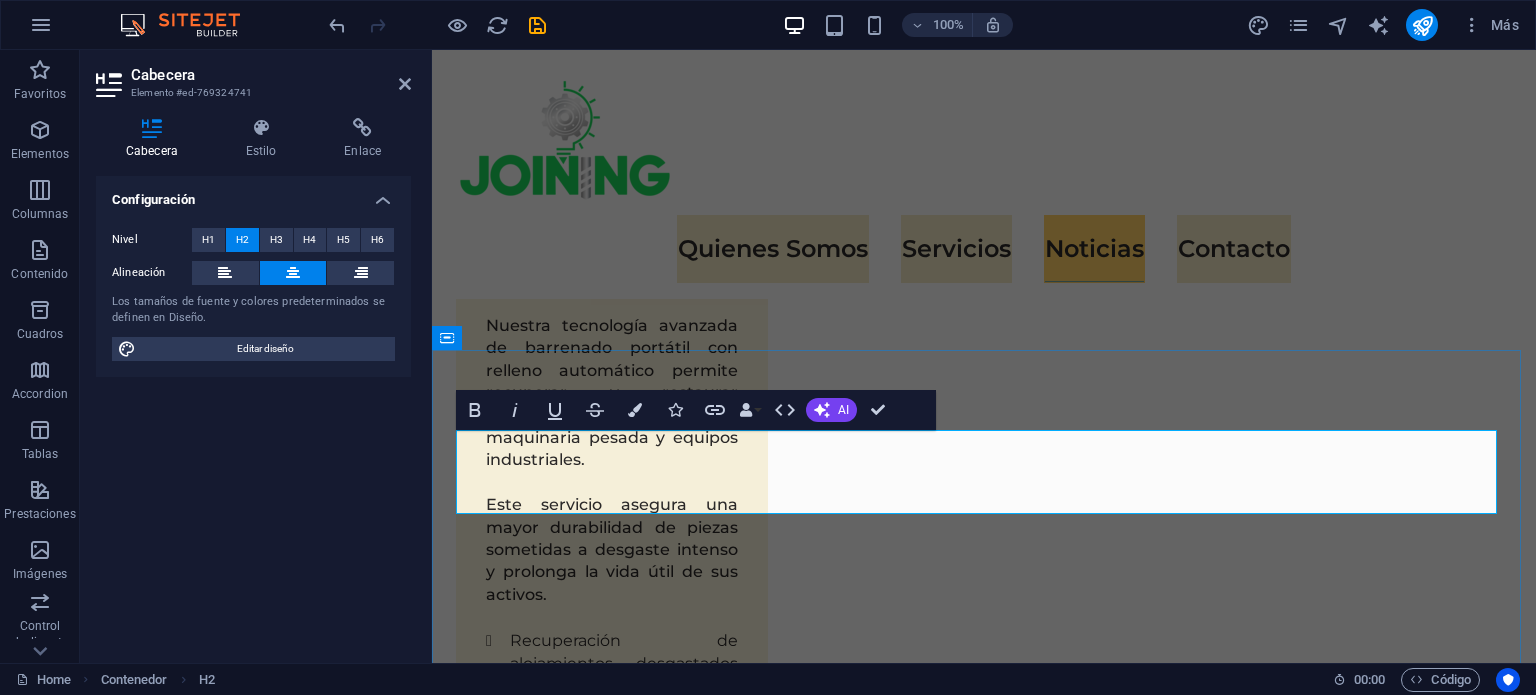 type 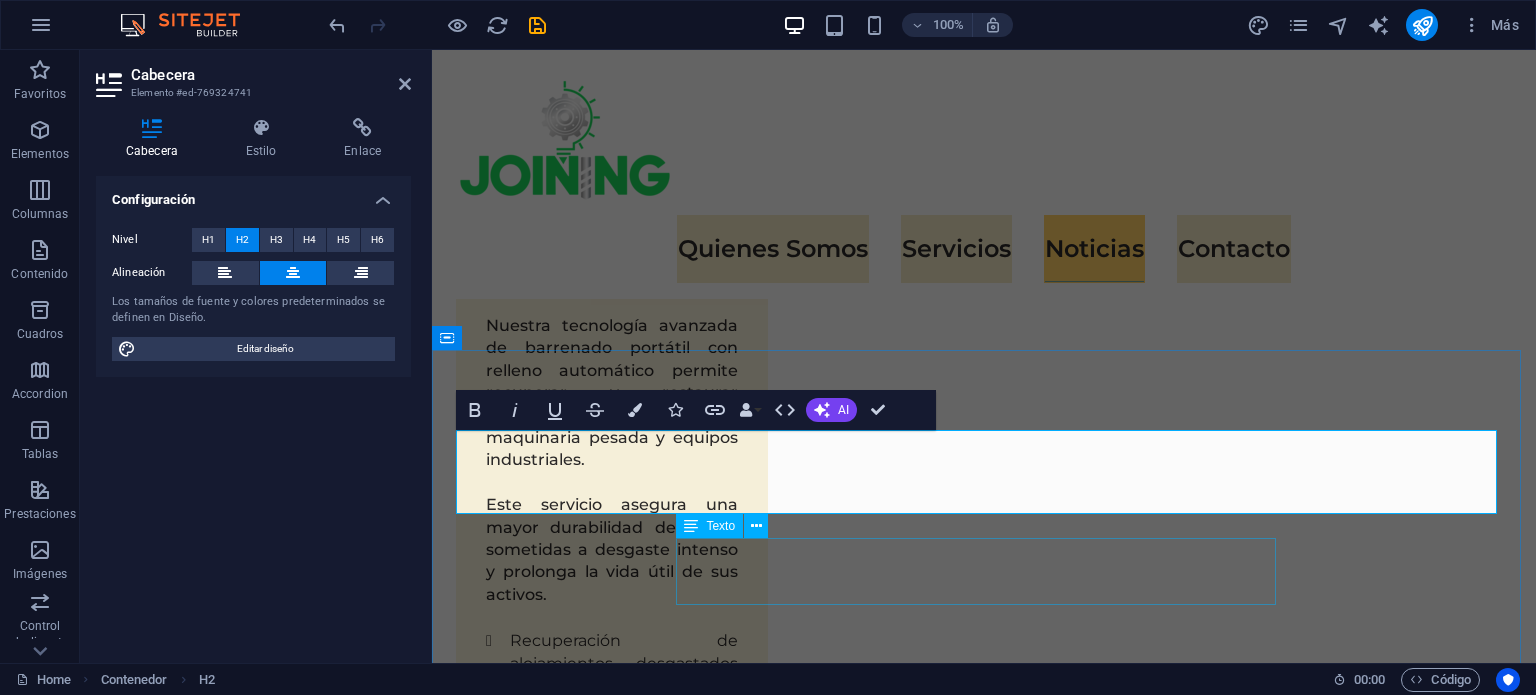 click on "These are just a few examples of our successful collaborations with forward-thinking businesses. Each project represents a commitment to excellence and a dedication to sustainable growth." at bounding box center (984, 4380) 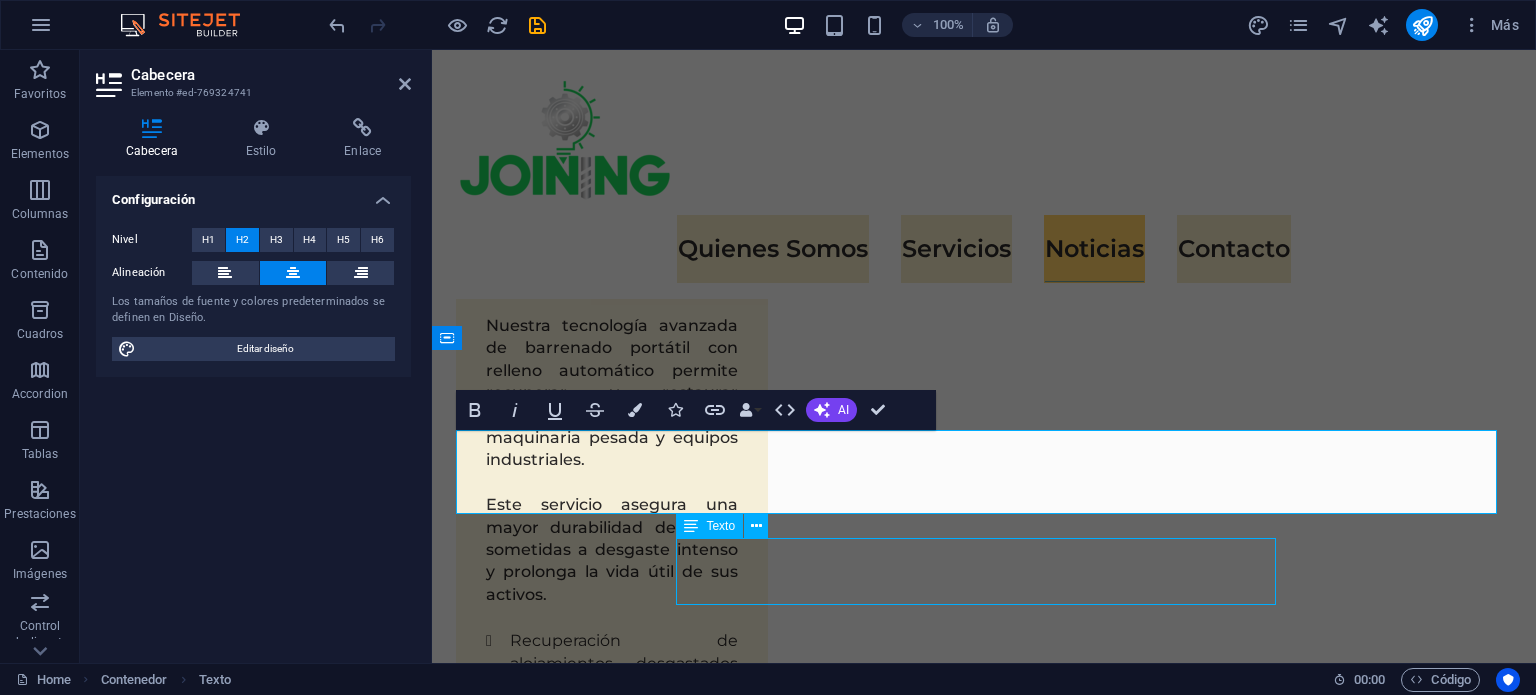 scroll, scrollTop: 3506, scrollLeft: 0, axis: vertical 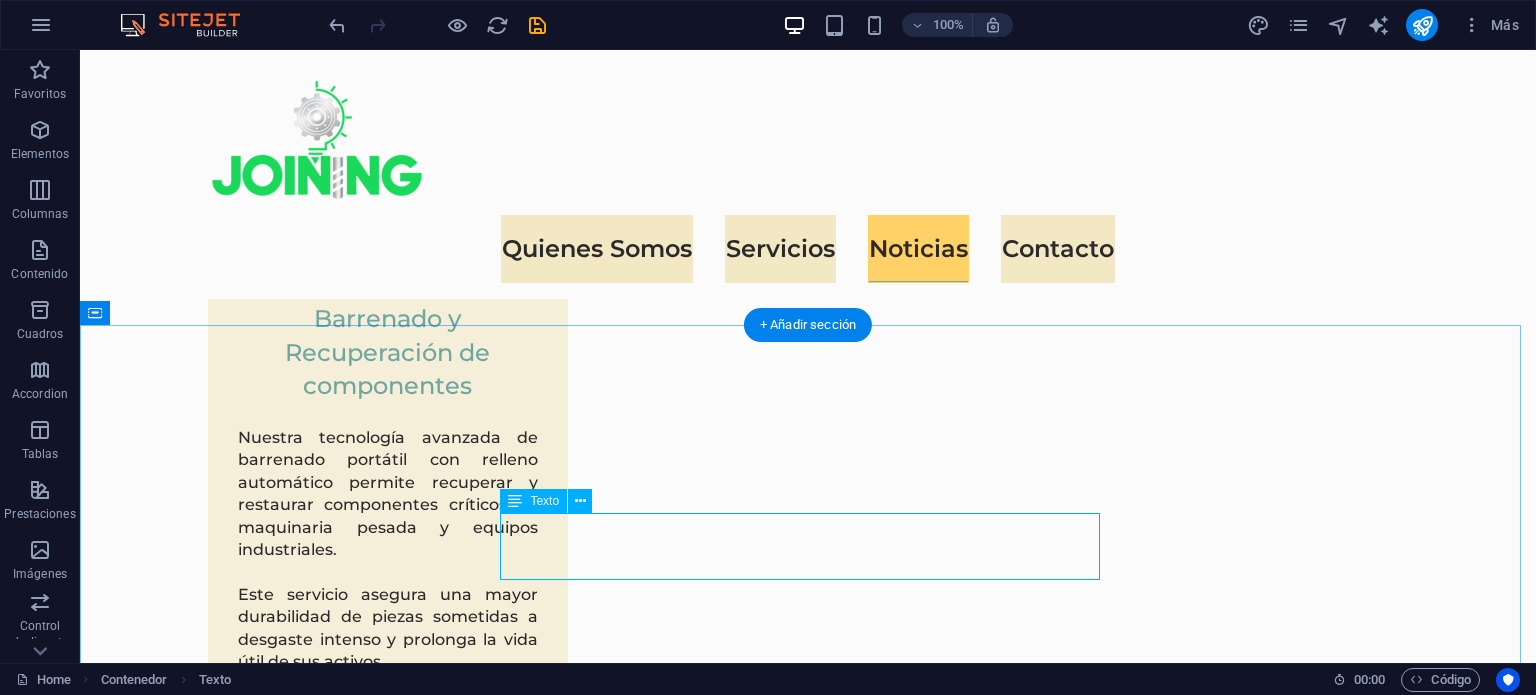 click on "These are just a few examples of our successful collaborations with forward-thinking businesses. Each project represents a commitment to excellence and a dedication to sustainable growth." at bounding box center [808, 4234] 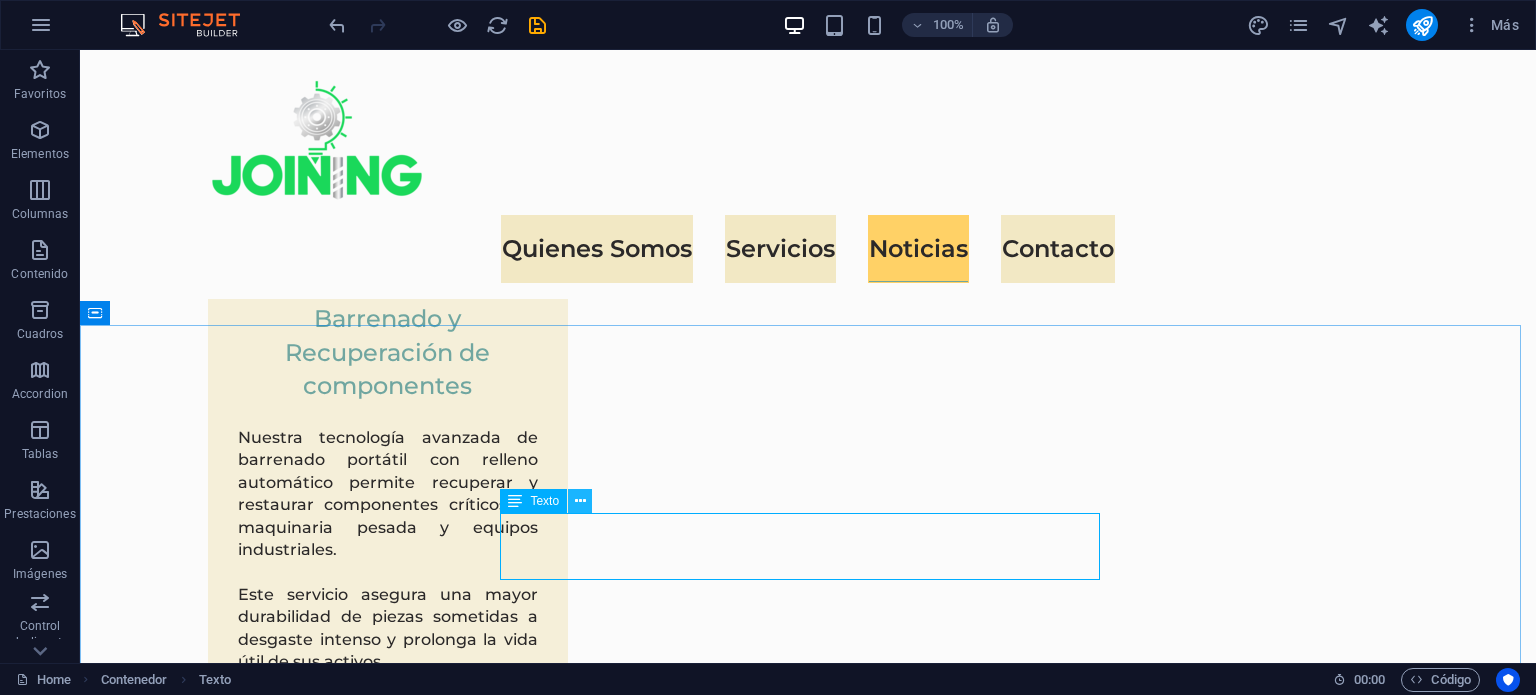 click at bounding box center (580, 501) 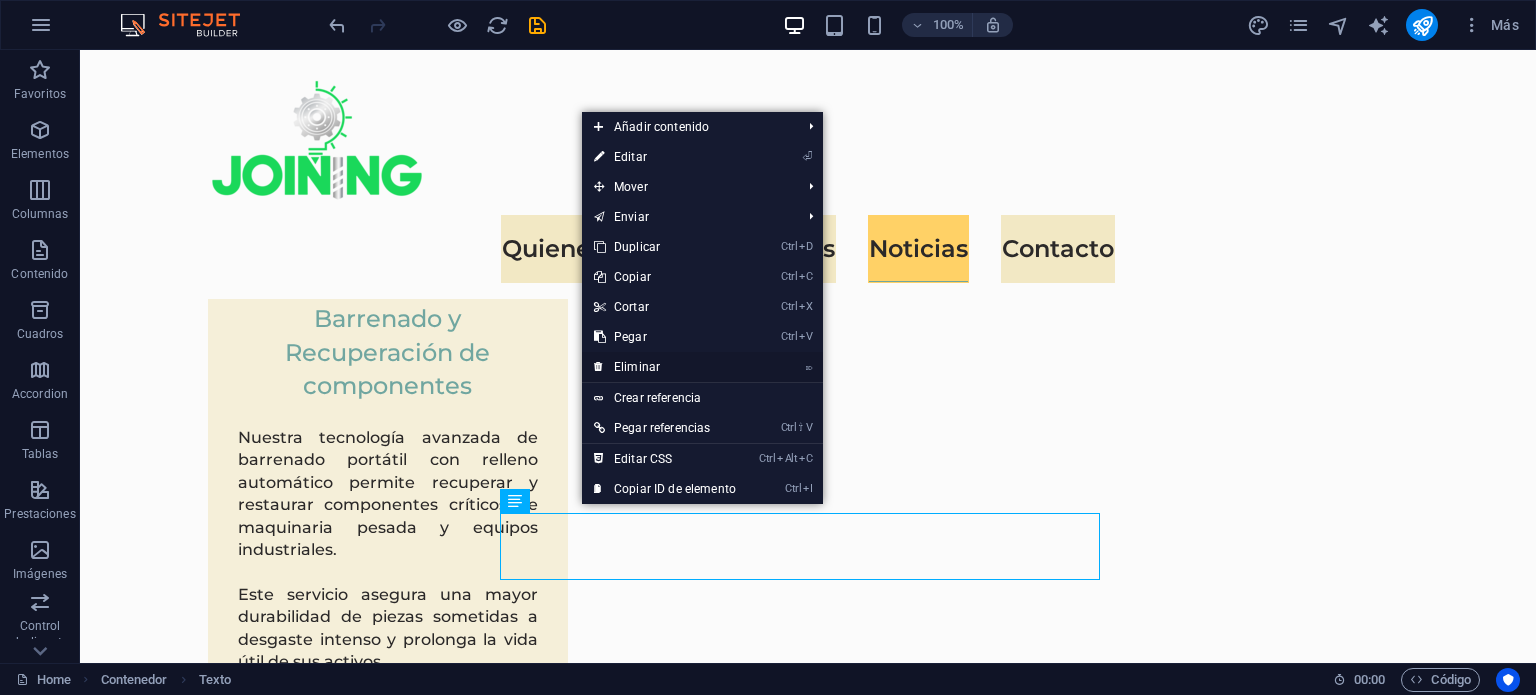 click on "⌦  Eliminar" at bounding box center (665, 367) 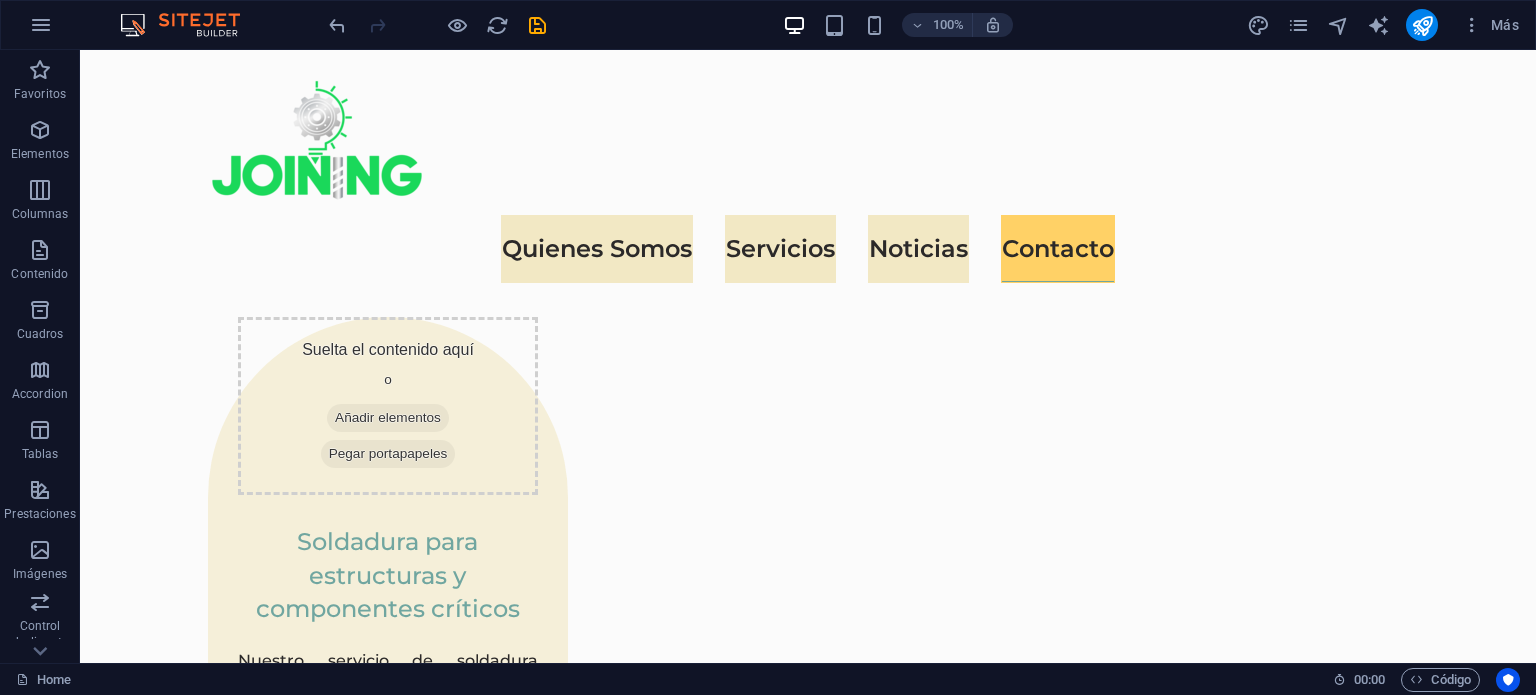 scroll, scrollTop: 5236, scrollLeft: 0, axis: vertical 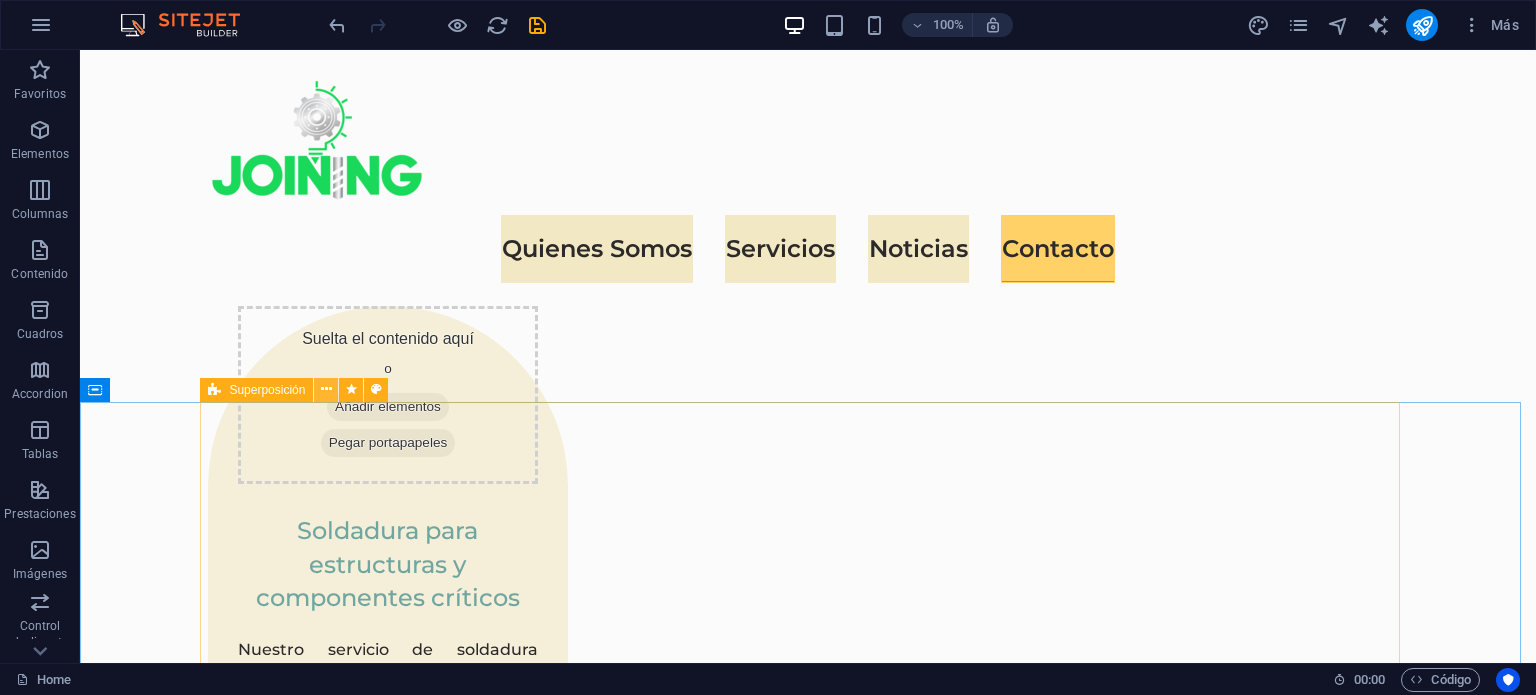 click at bounding box center (326, 389) 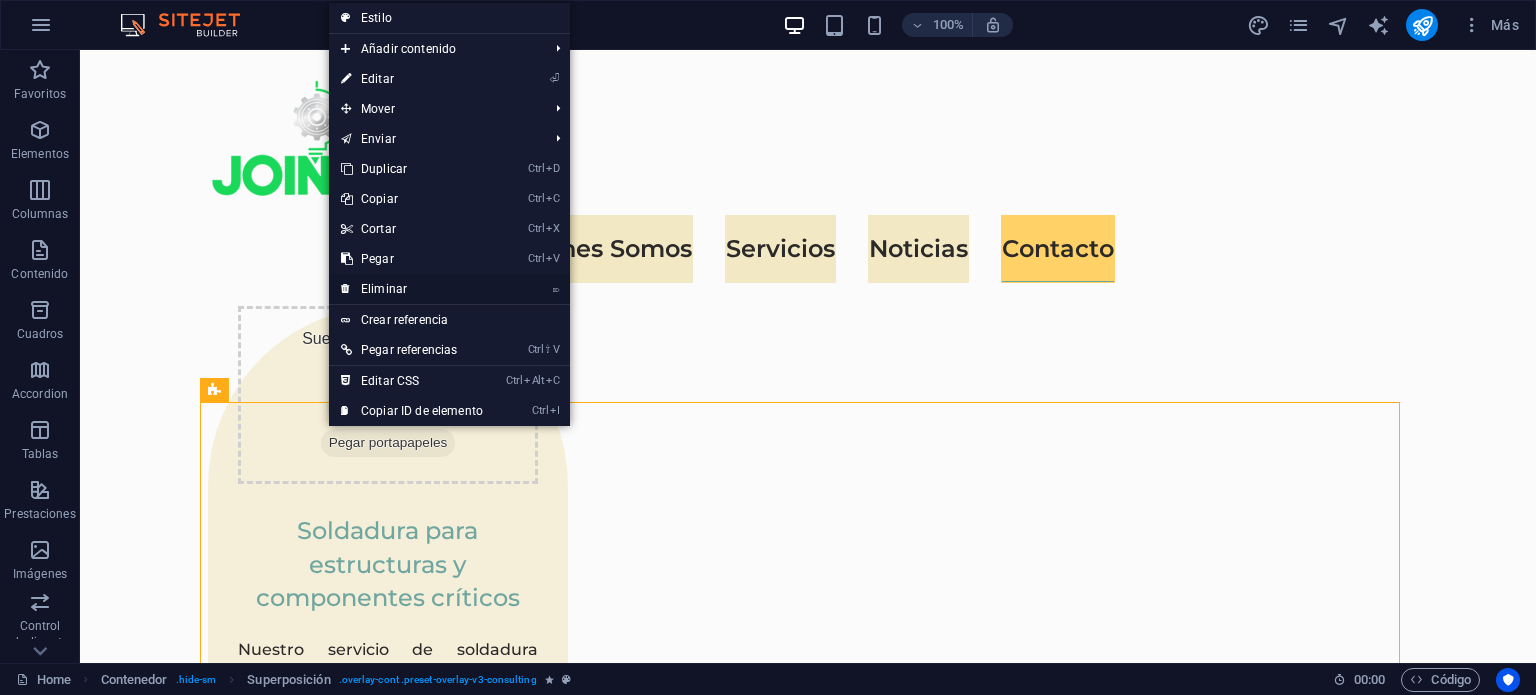 click on "⌦  Eliminar" at bounding box center [412, 289] 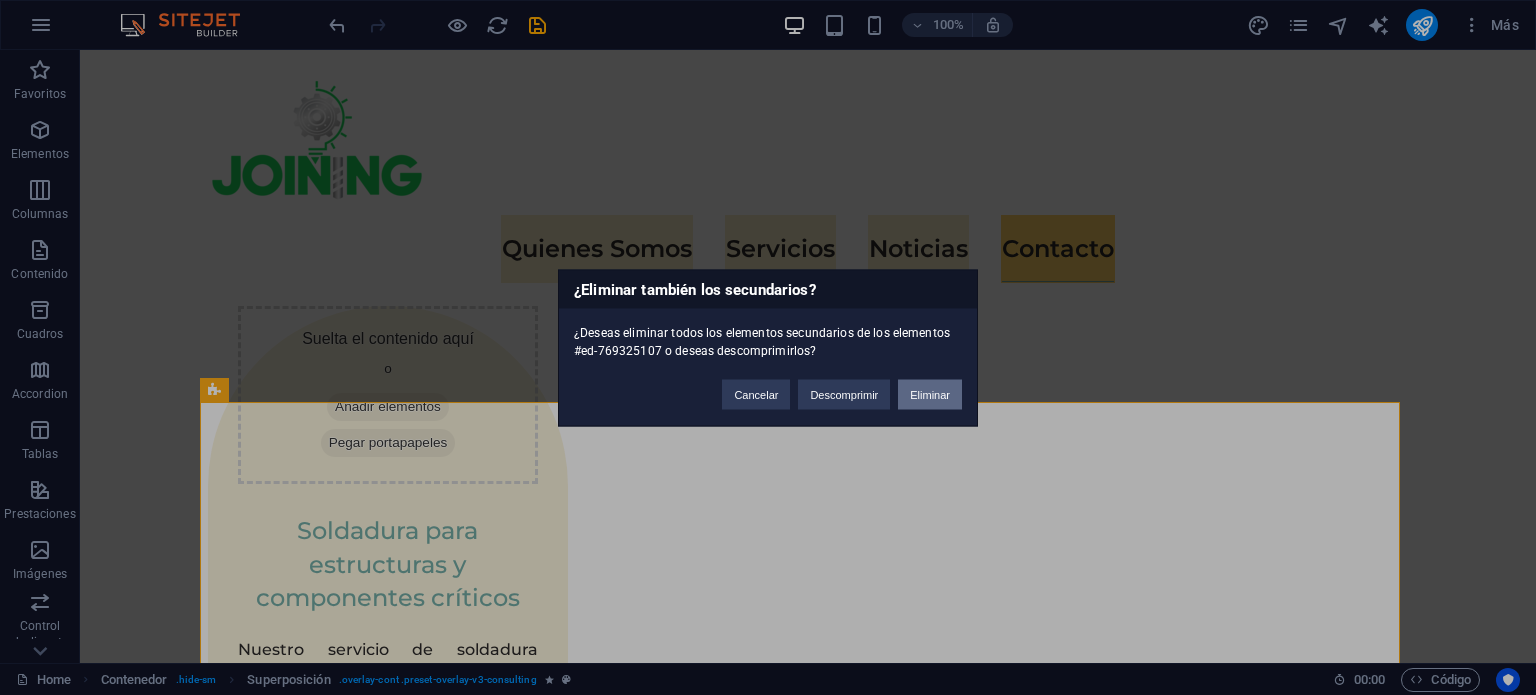 click on "Eliminar" at bounding box center [930, 394] 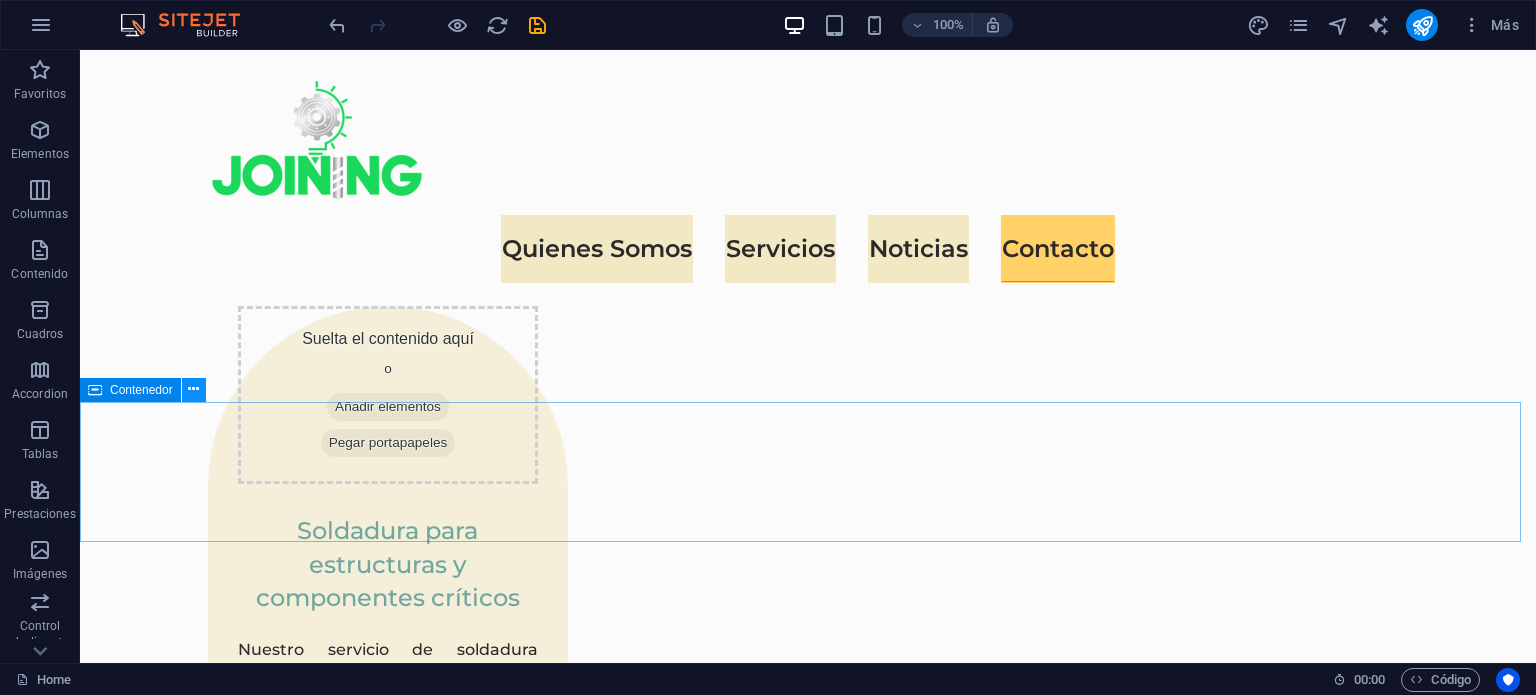 click at bounding box center [193, 389] 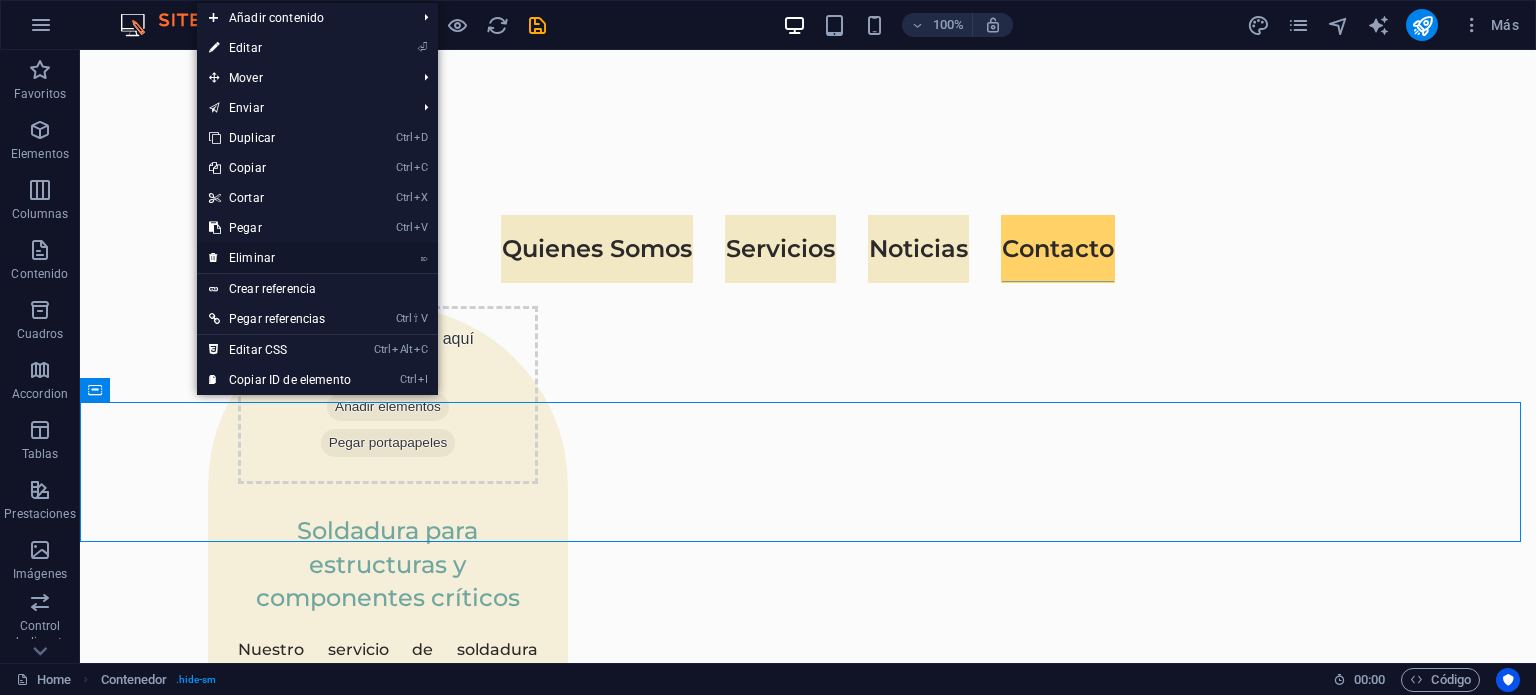 click on "⌦  Eliminar" at bounding box center [280, 258] 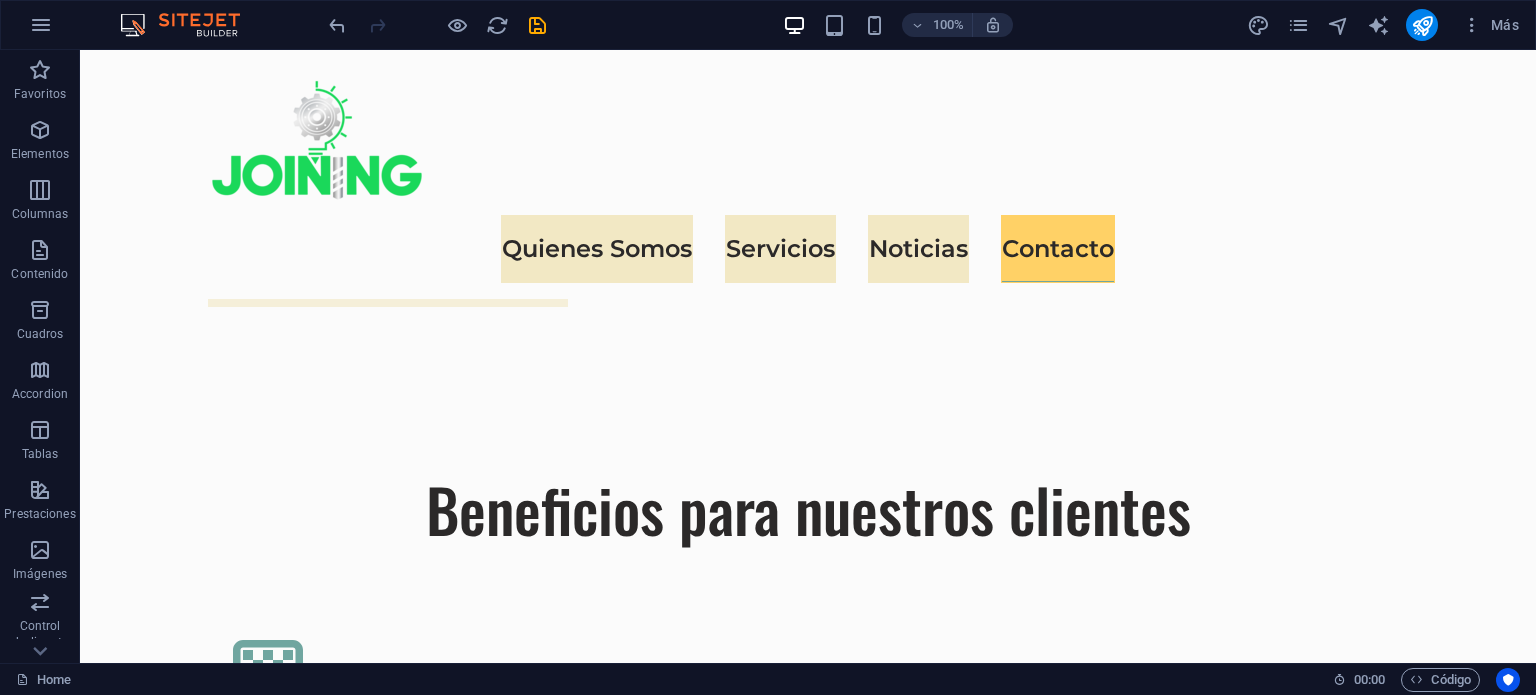 scroll, scrollTop: 6145, scrollLeft: 0, axis: vertical 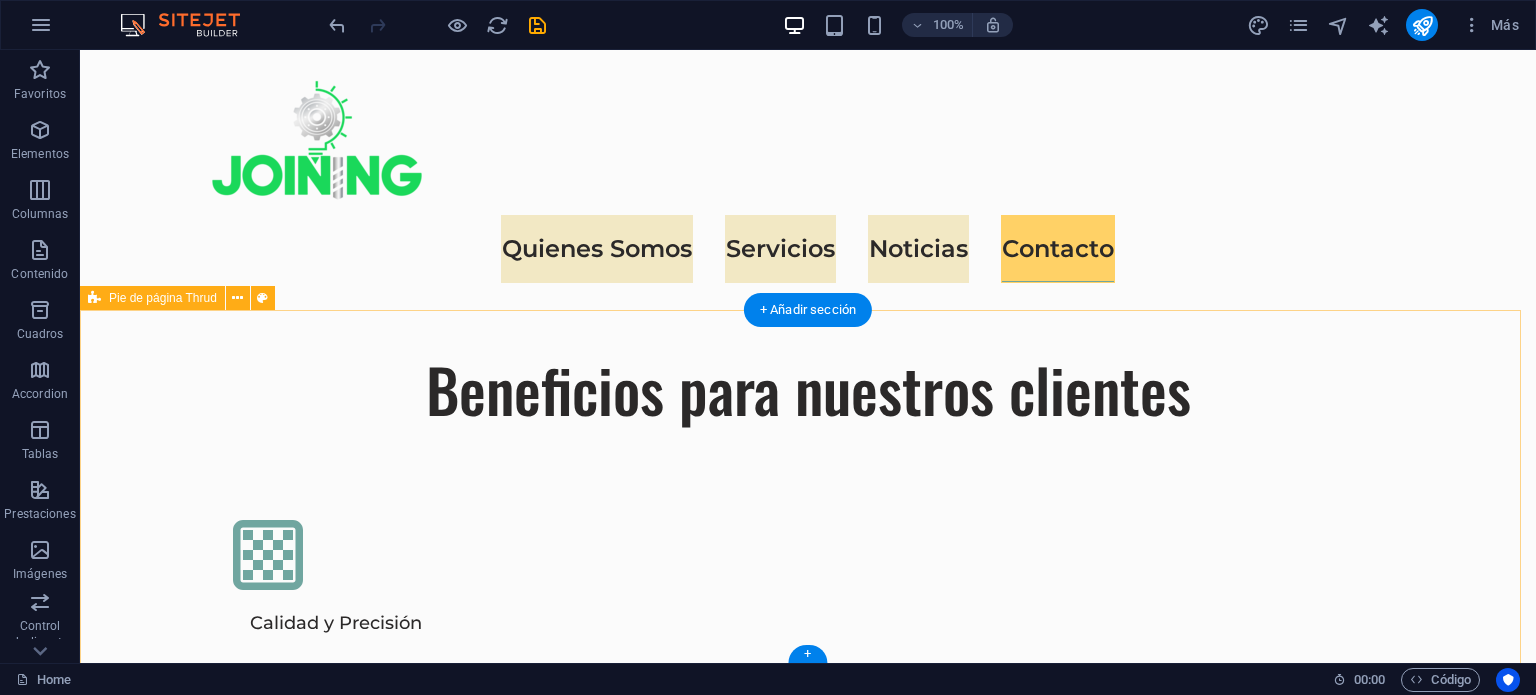 click on "Joining Spa
Metalmecánica
Parcela 28, lote 6 Pan de Azúcar, Coquimbo
Quienes somos Servicios Noticias Contacto Encuéntranos y síguenos en ...
Privacy Policy Terms of Service   joining.cl" at bounding box center [808, 5797] 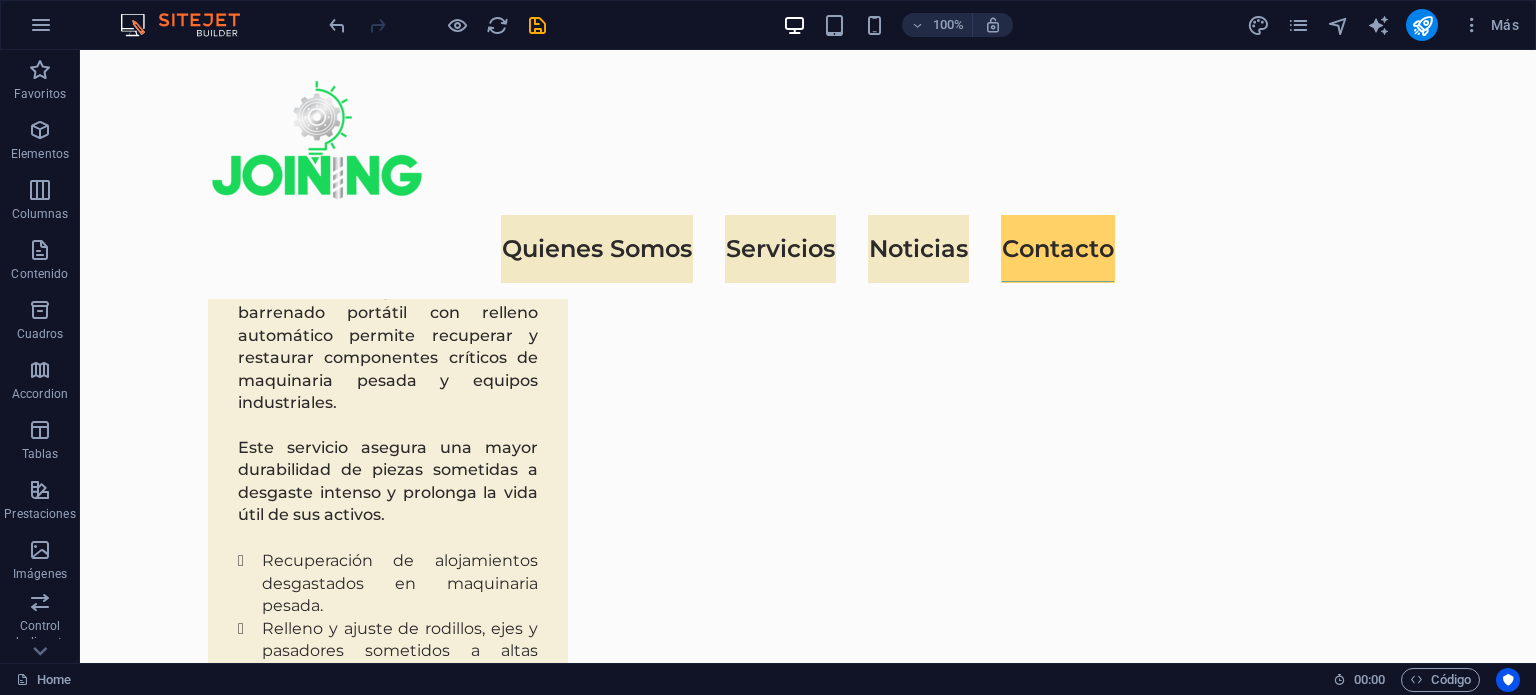 scroll, scrollTop: 3447, scrollLeft: 0, axis: vertical 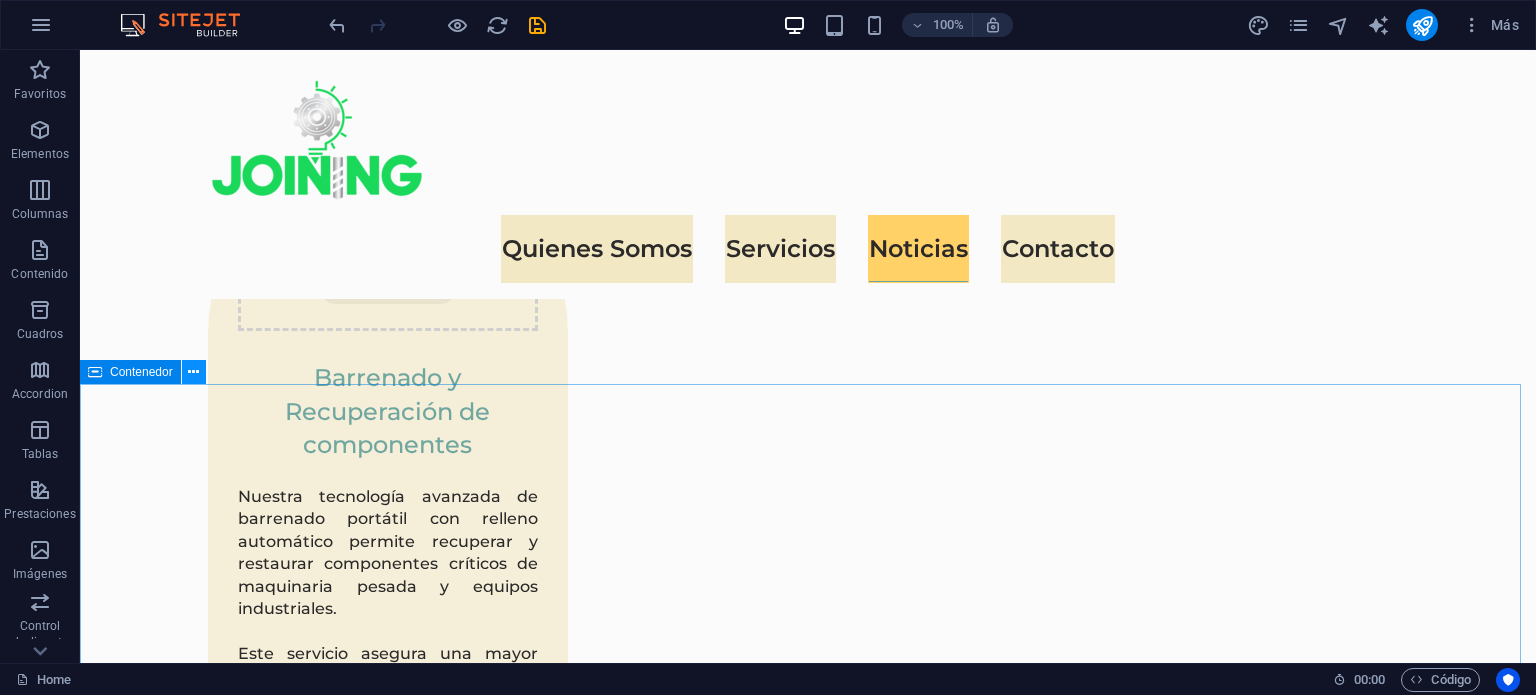 click at bounding box center (193, 372) 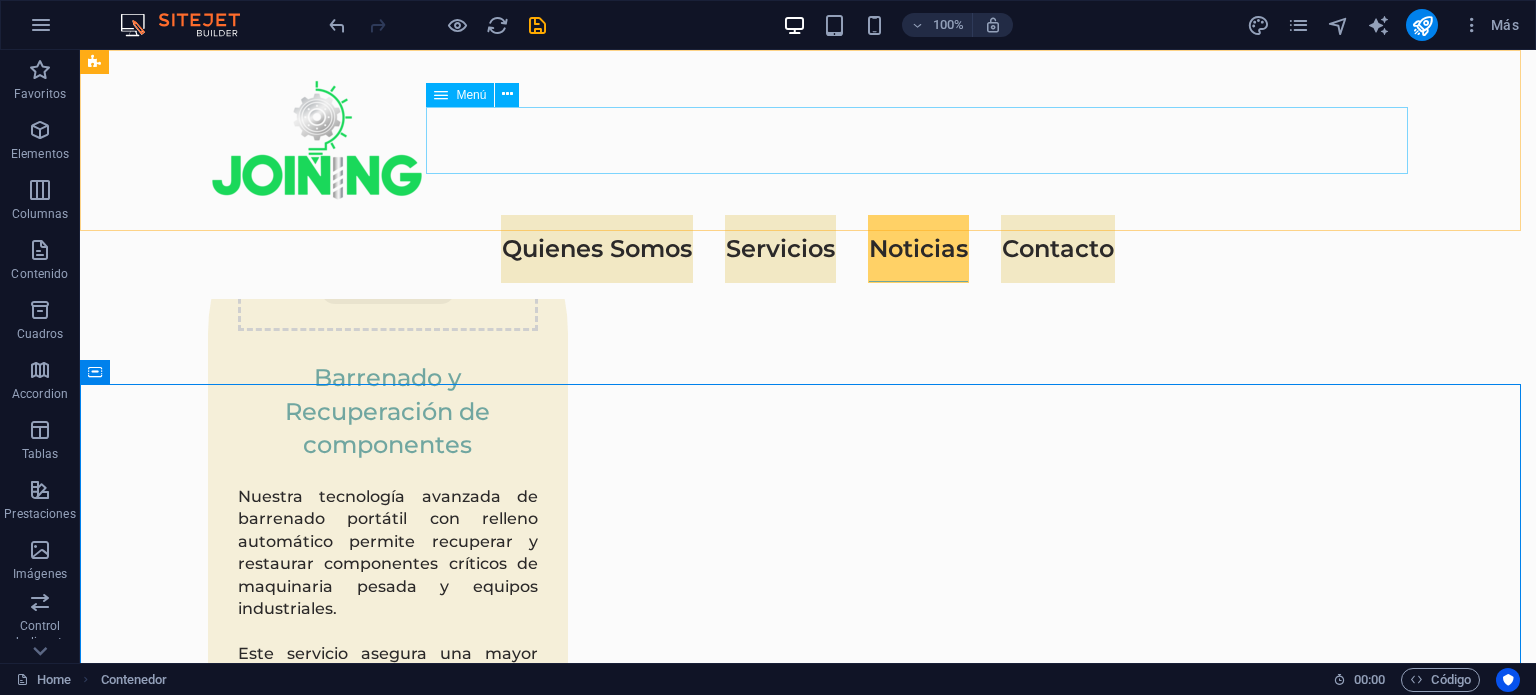 click on "Quienes Somos Servicios Noticias Contacto" at bounding box center (808, 249) 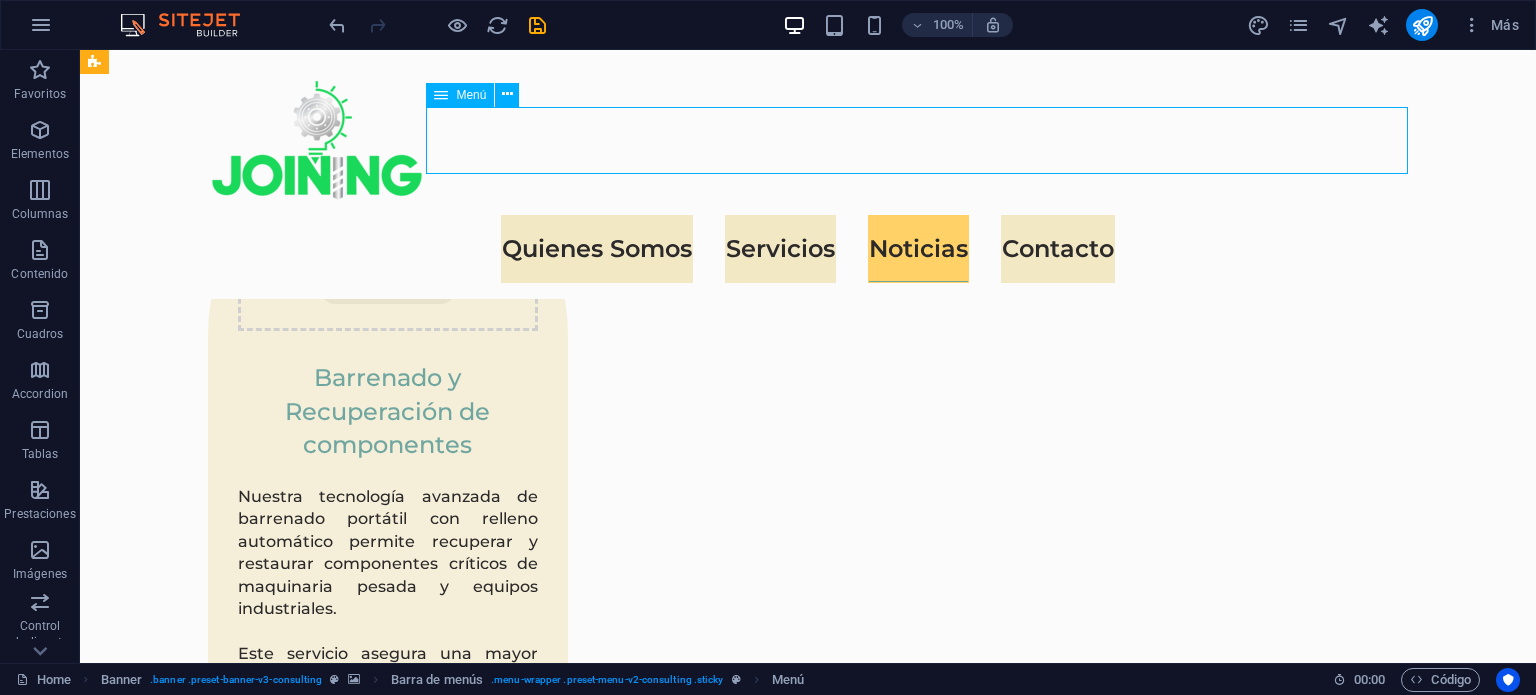 click on "Quienes Somos Servicios Noticias Contacto" at bounding box center [808, 249] 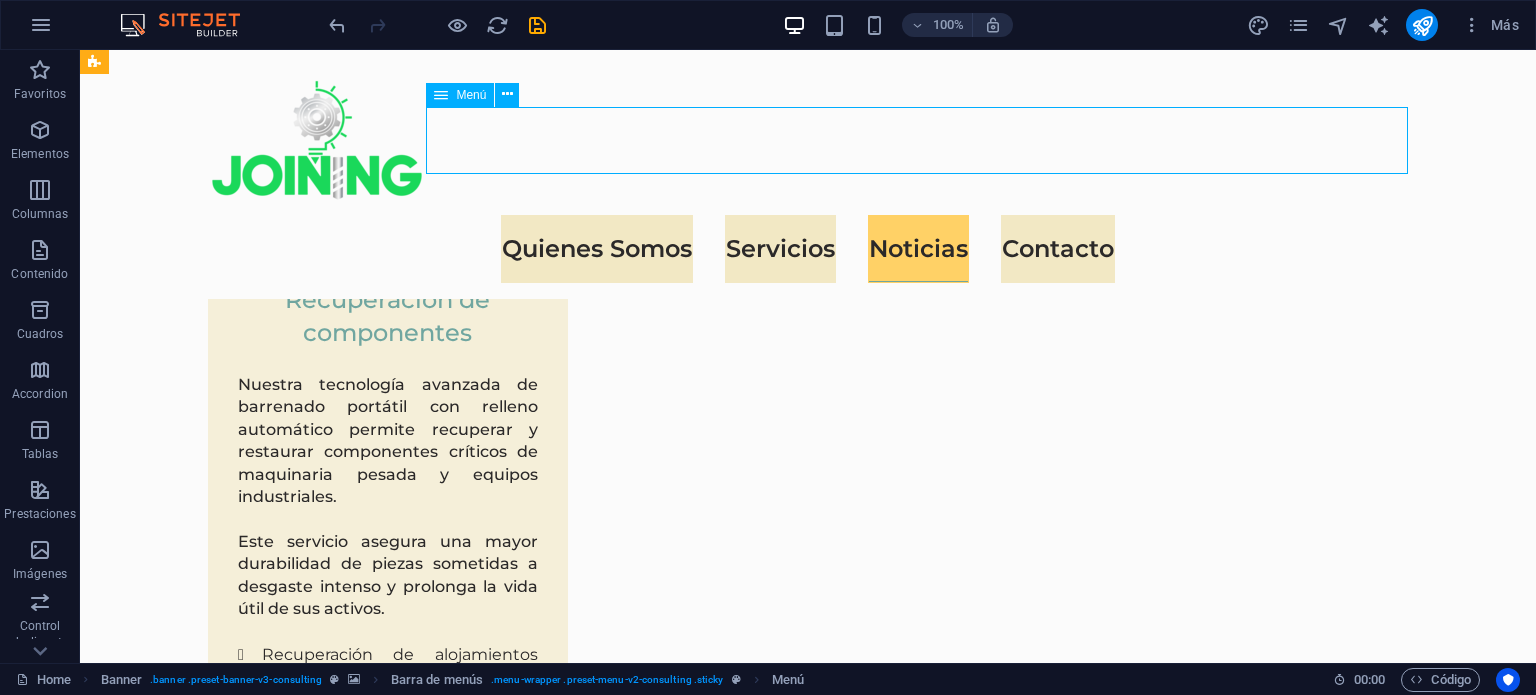 select 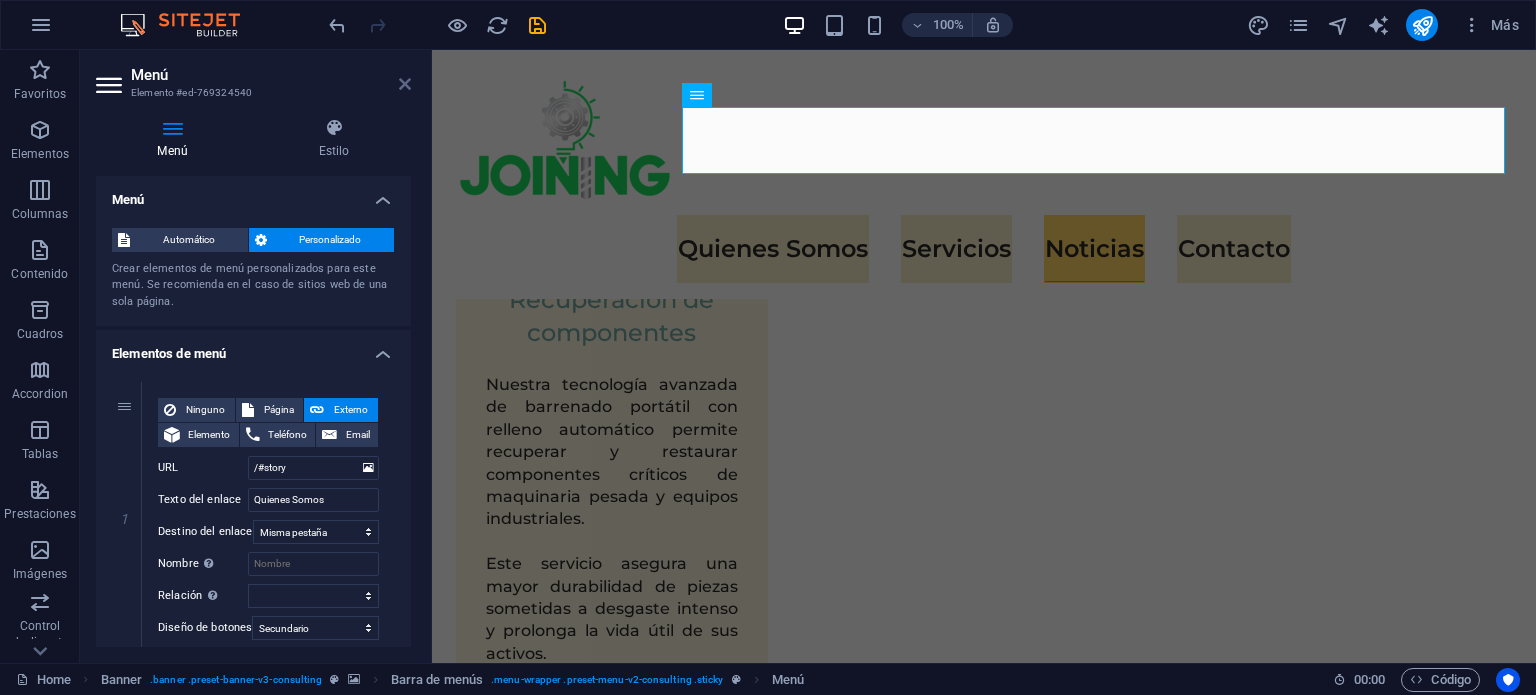 click at bounding box center (405, 84) 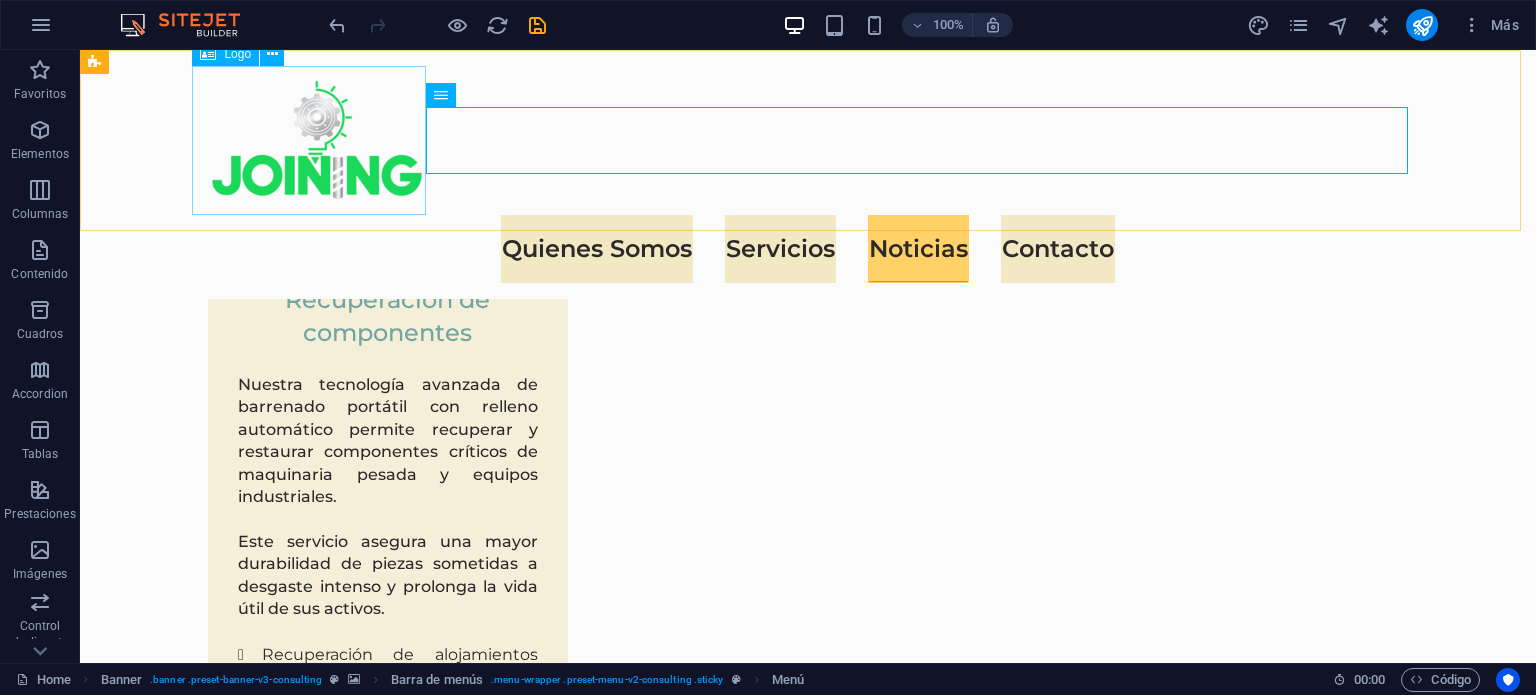 scroll, scrollTop: 3447, scrollLeft: 0, axis: vertical 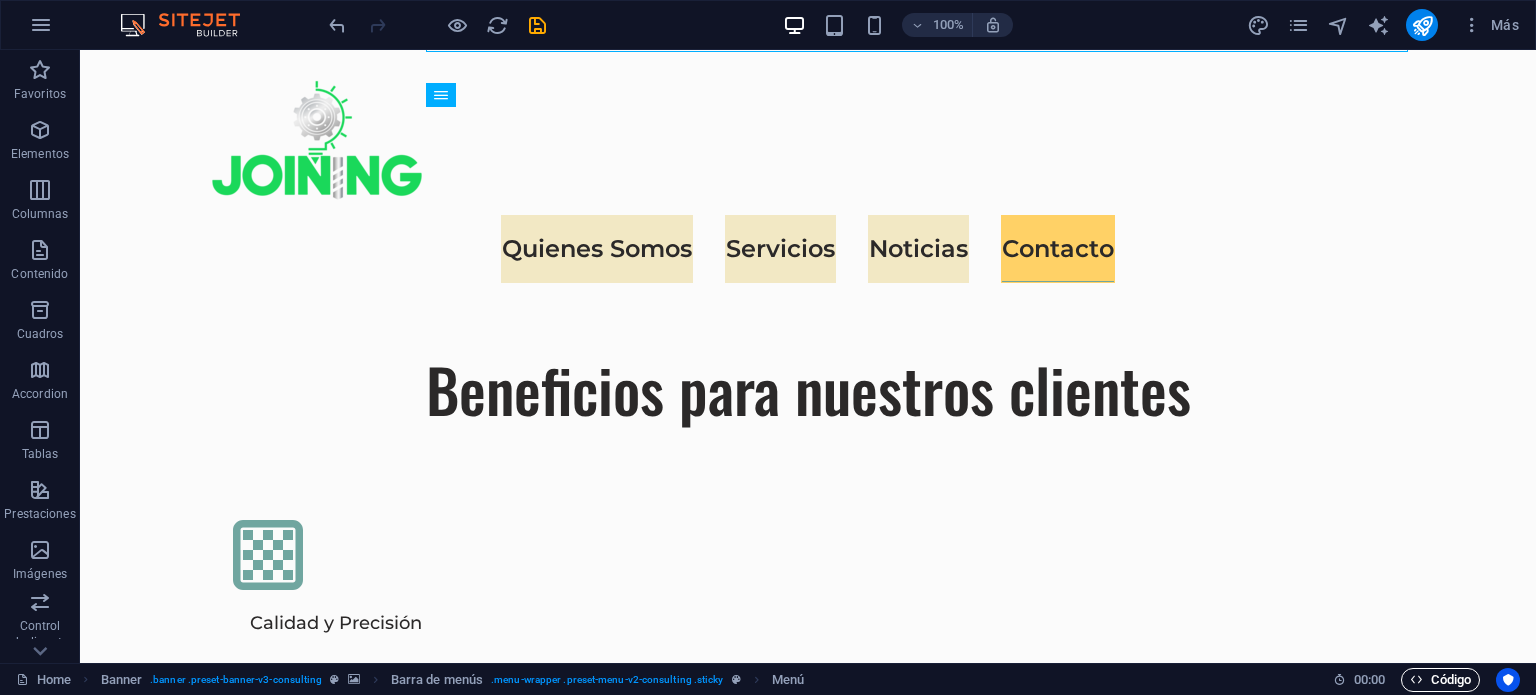 click on "Código" at bounding box center [1440, 680] 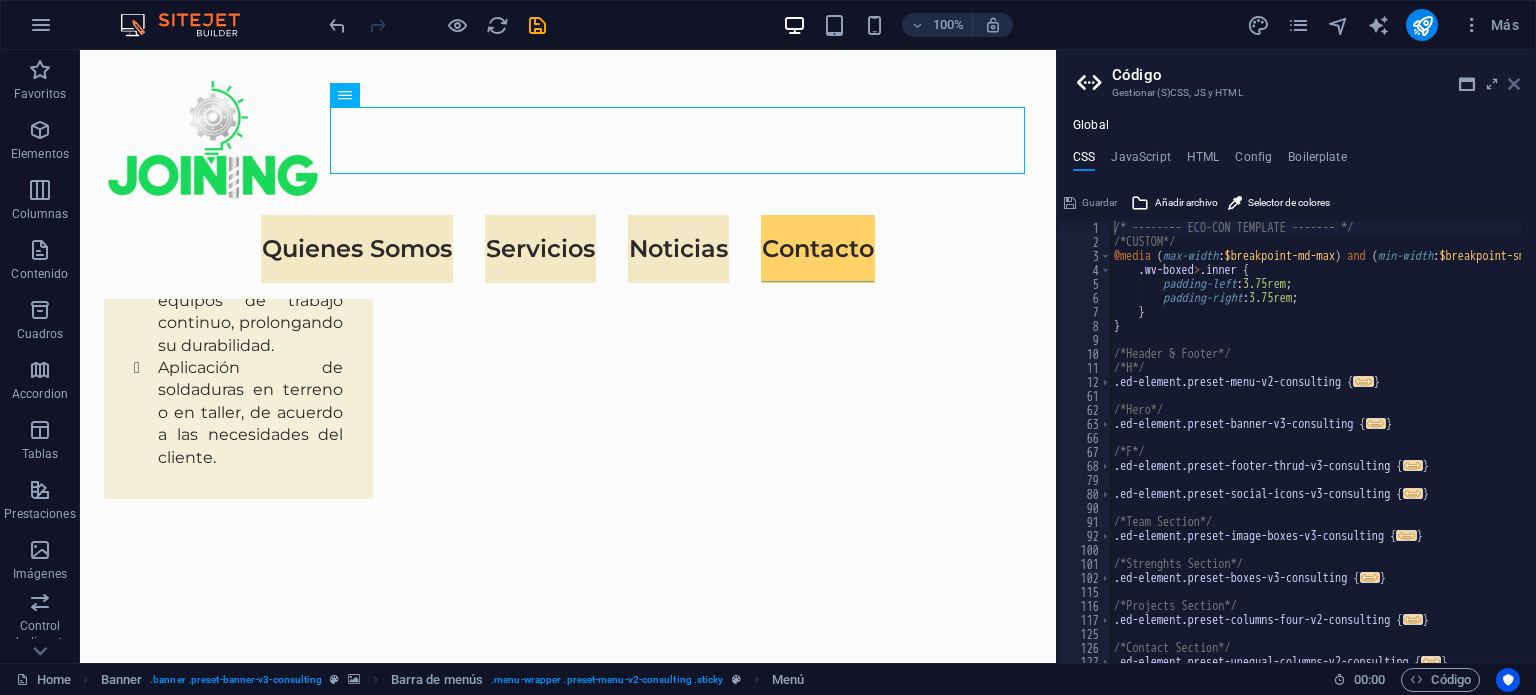 click at bounding box center [1514, 84] 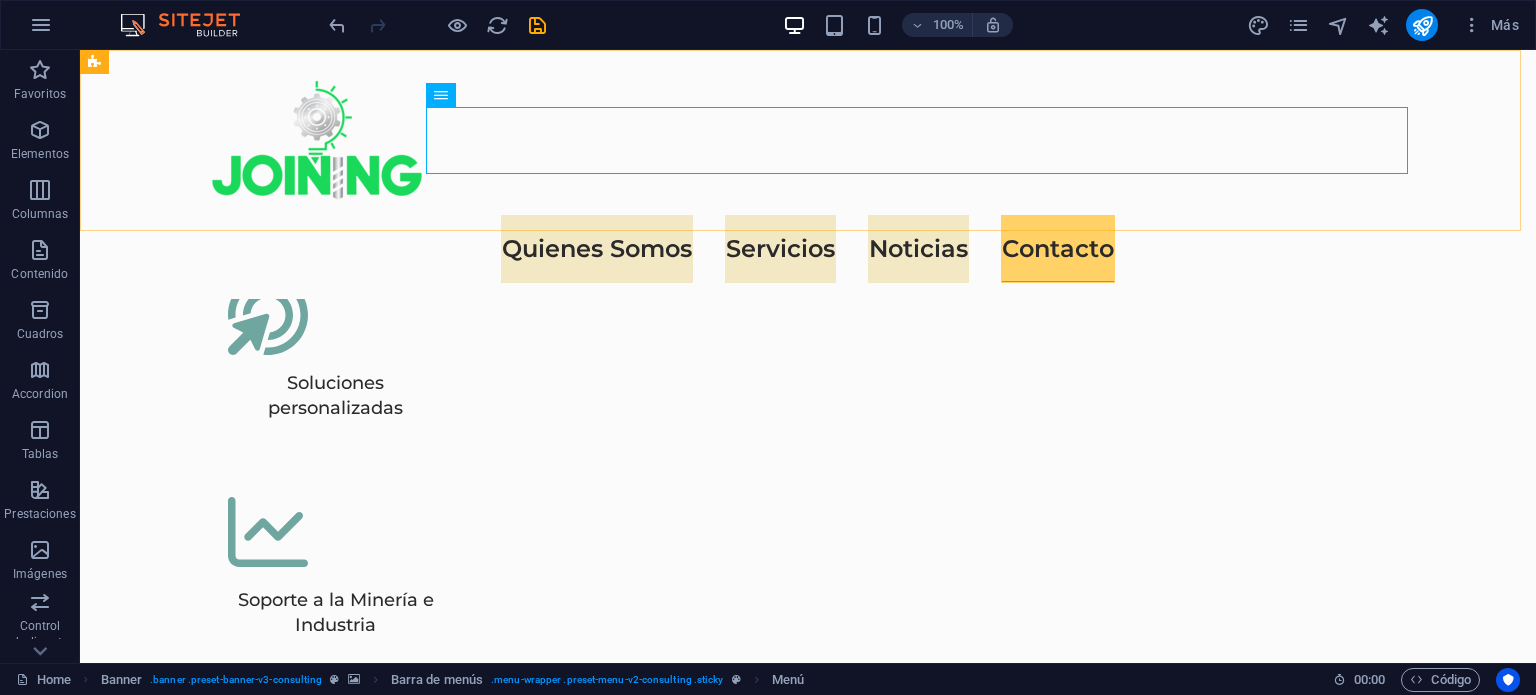 scroll, scrollTop: 6145, scrollLeft: 0, axis: vertical 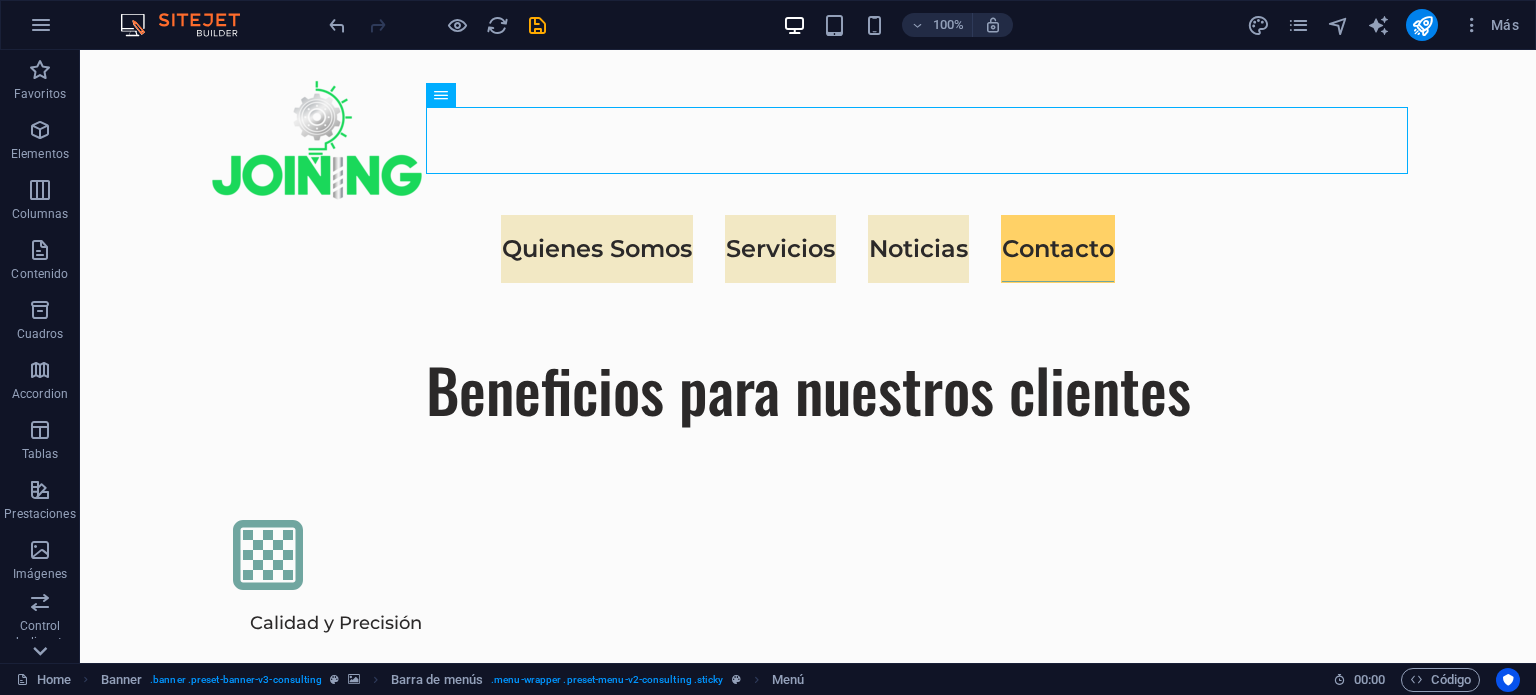 click 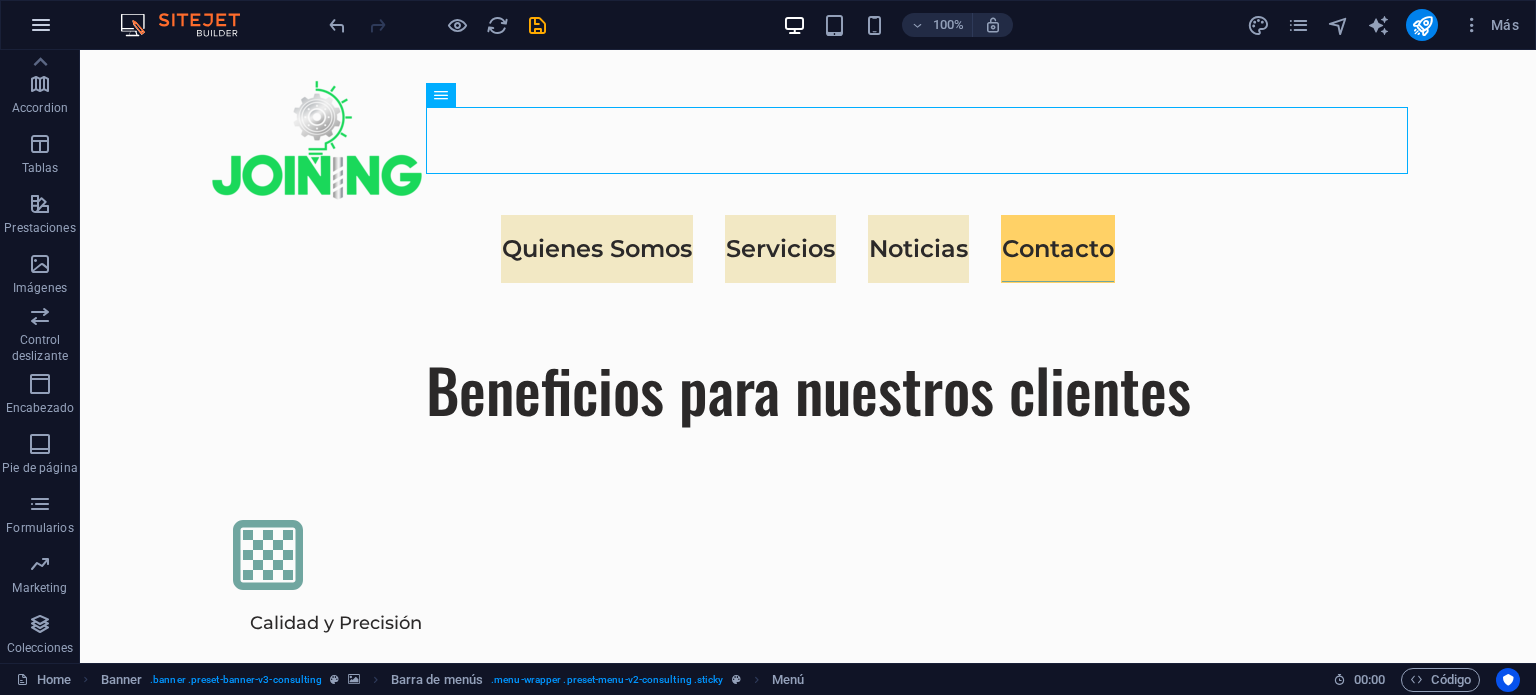 click at bounding box center [41, 25] 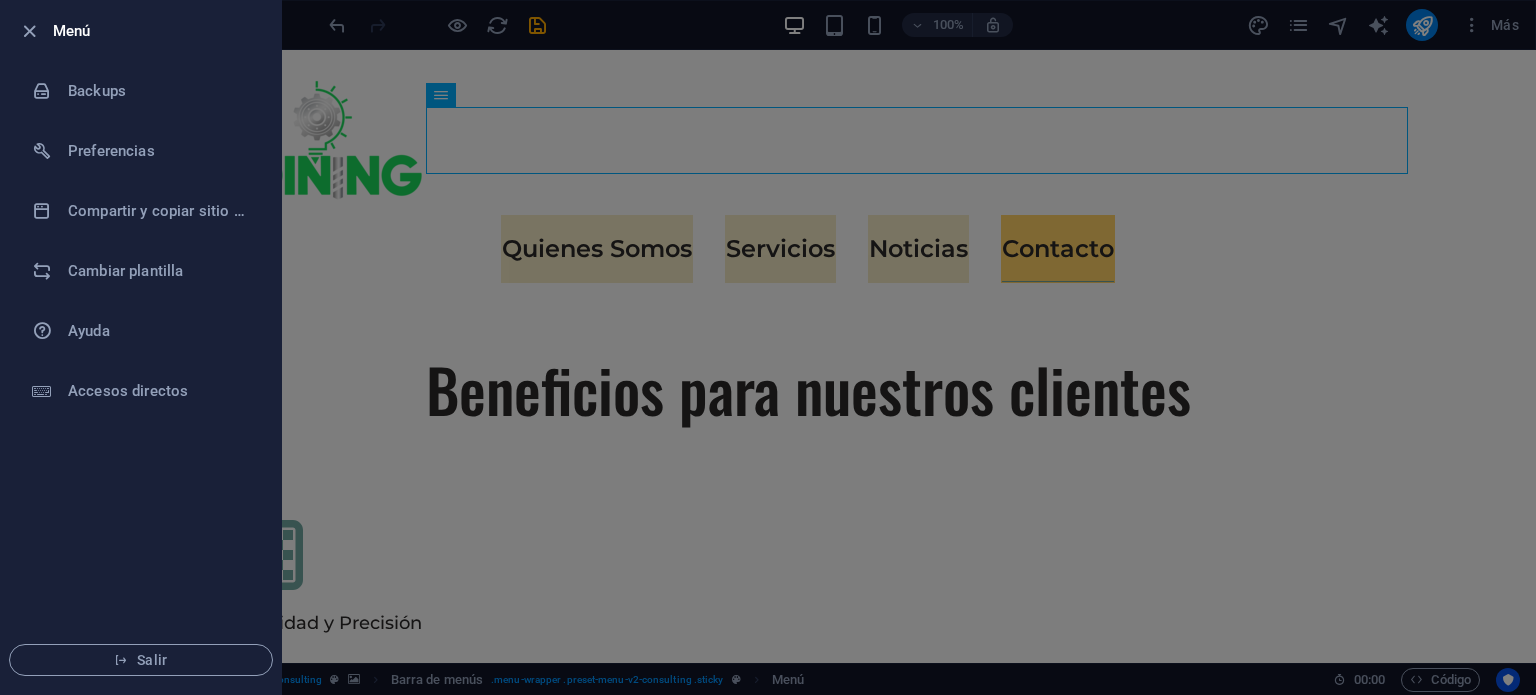 click at bounding box center (29, 31) 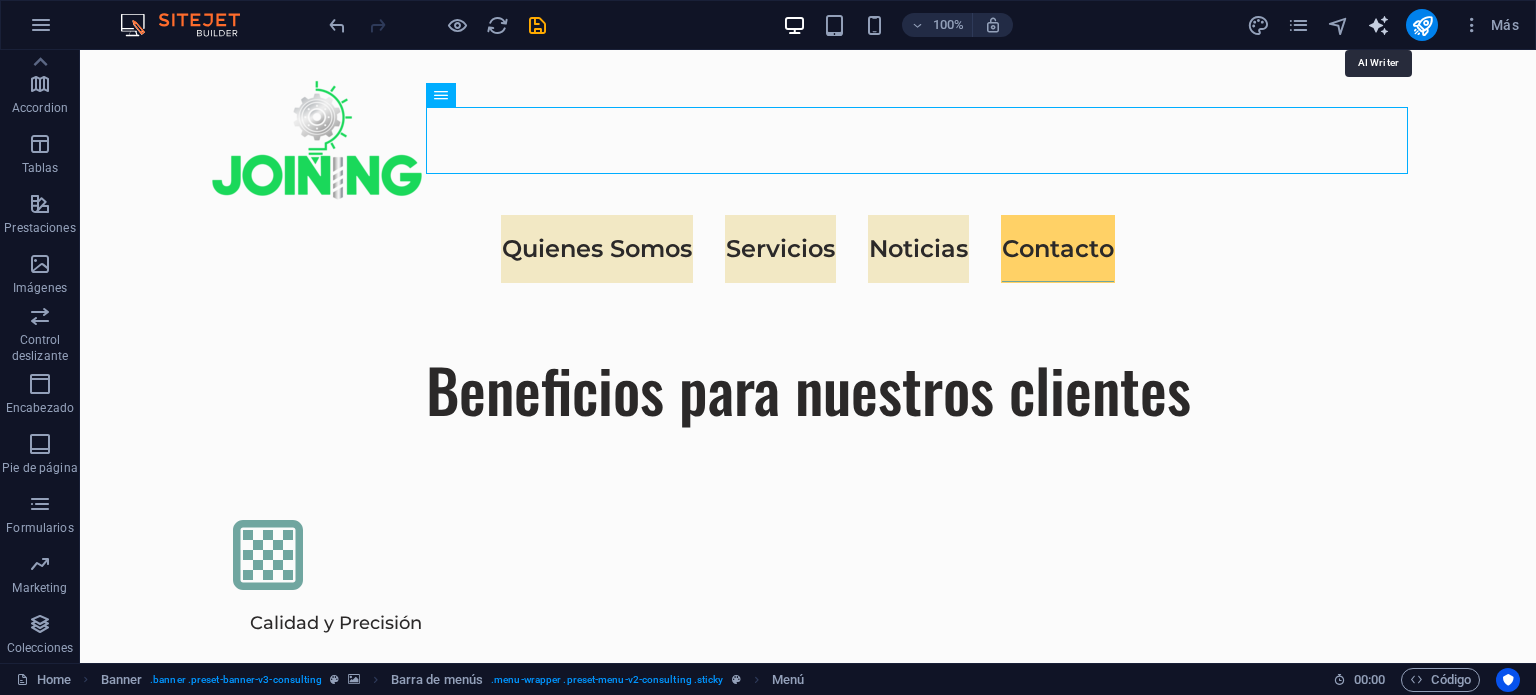 click at bounding box center [1378, 25] 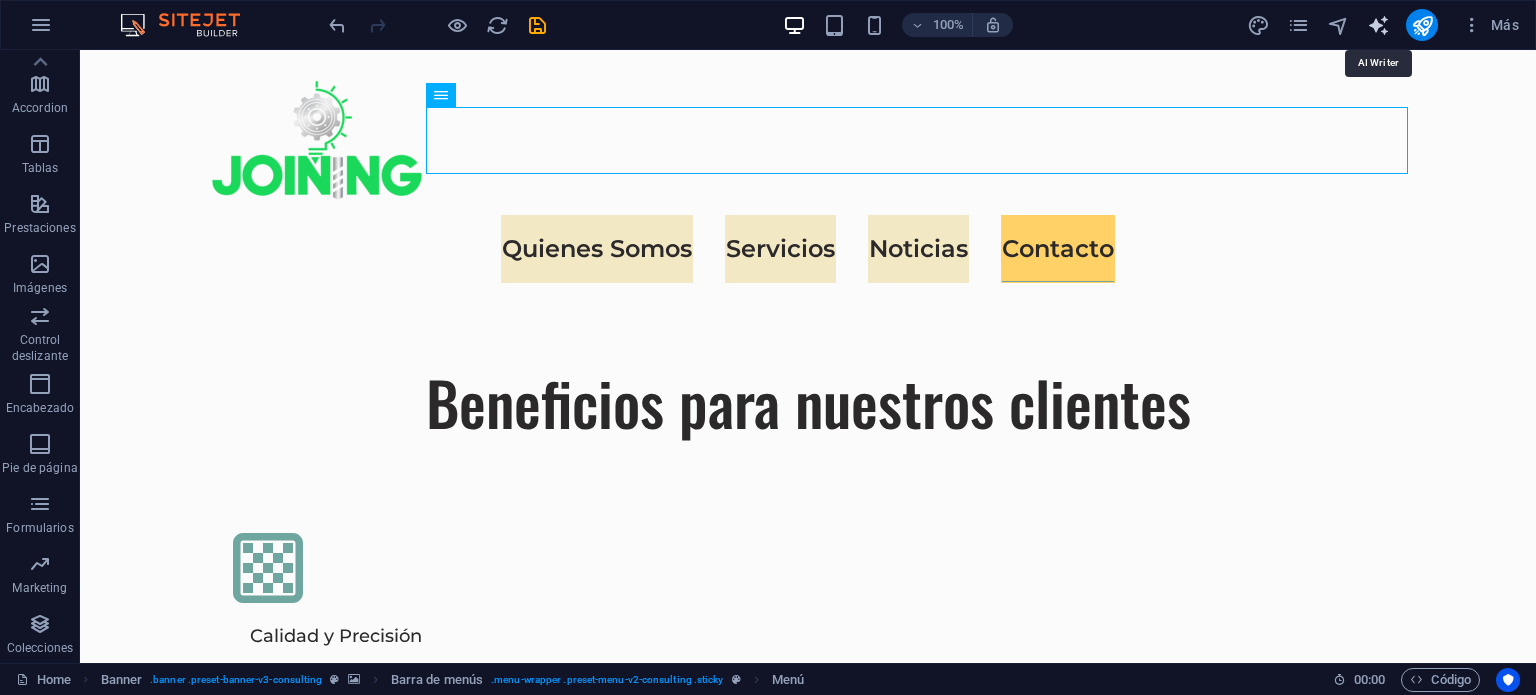 select on "English" 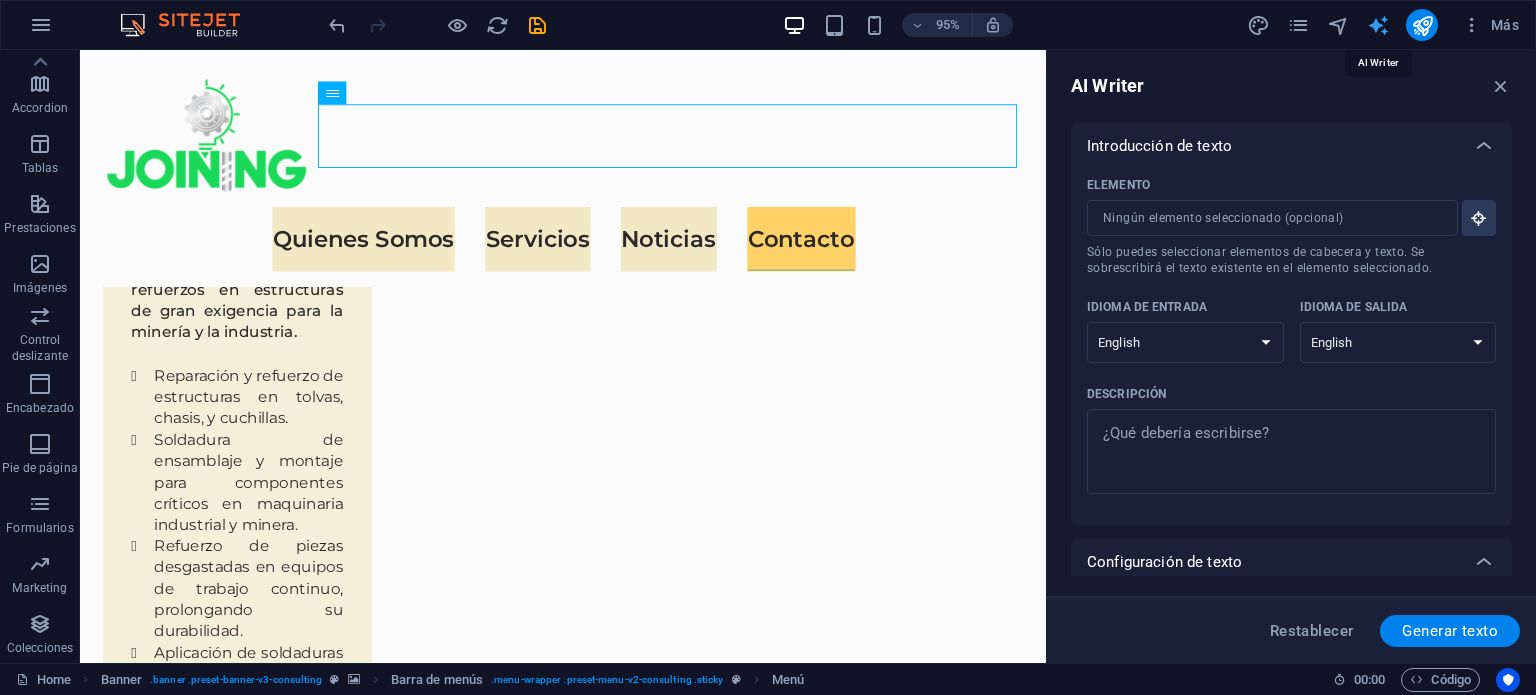 scroll, scrollTop: 6343, scrollLeft: 0, axis: vertical 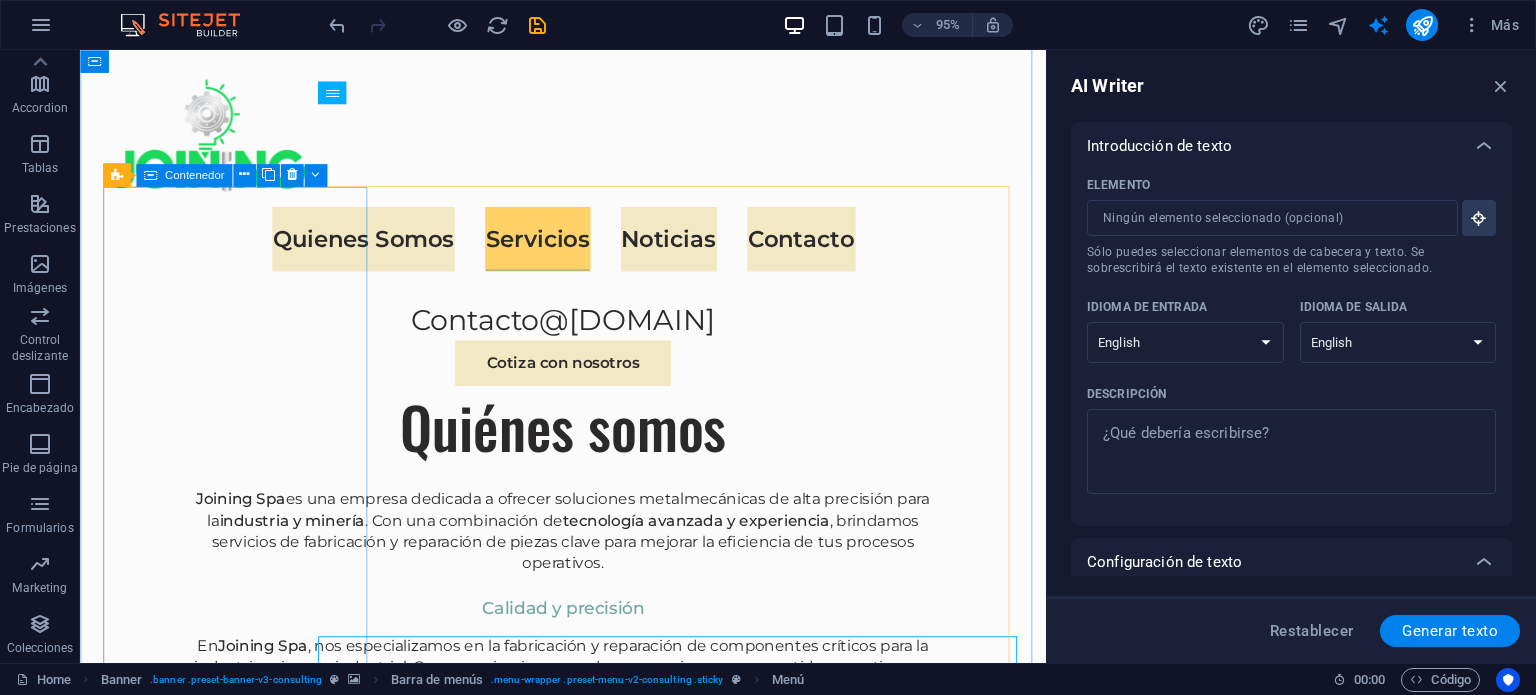 click on "Suelta el contenido aquí o  Añadir elementos  Pegar portapapeles Barrenado y Recuperación de componentes Nuestra tecnología avanzada de barrenado portátil con relleno automático permite recuperar y restaurar componentes críticos de maquinaria pesada y equipos industriales.  Este servicio asegura una mayor durabilidad de piezas sometidas a desgaste intenso y prolonga la vida útil de sus activos. Recuperación de alojamientos desgastados en maquinaria pesada. Relleno y ajuste de rodillos, ejes y pasadores sometidos a altas cargas. Reparación de piezas críticas en tolvas de camiones, brazos de grúa y componentes de alto desgaste. Servicio en terreno o en taller, adaptándonos a las necesidades del cliente." at bounding box center (245, 2155) 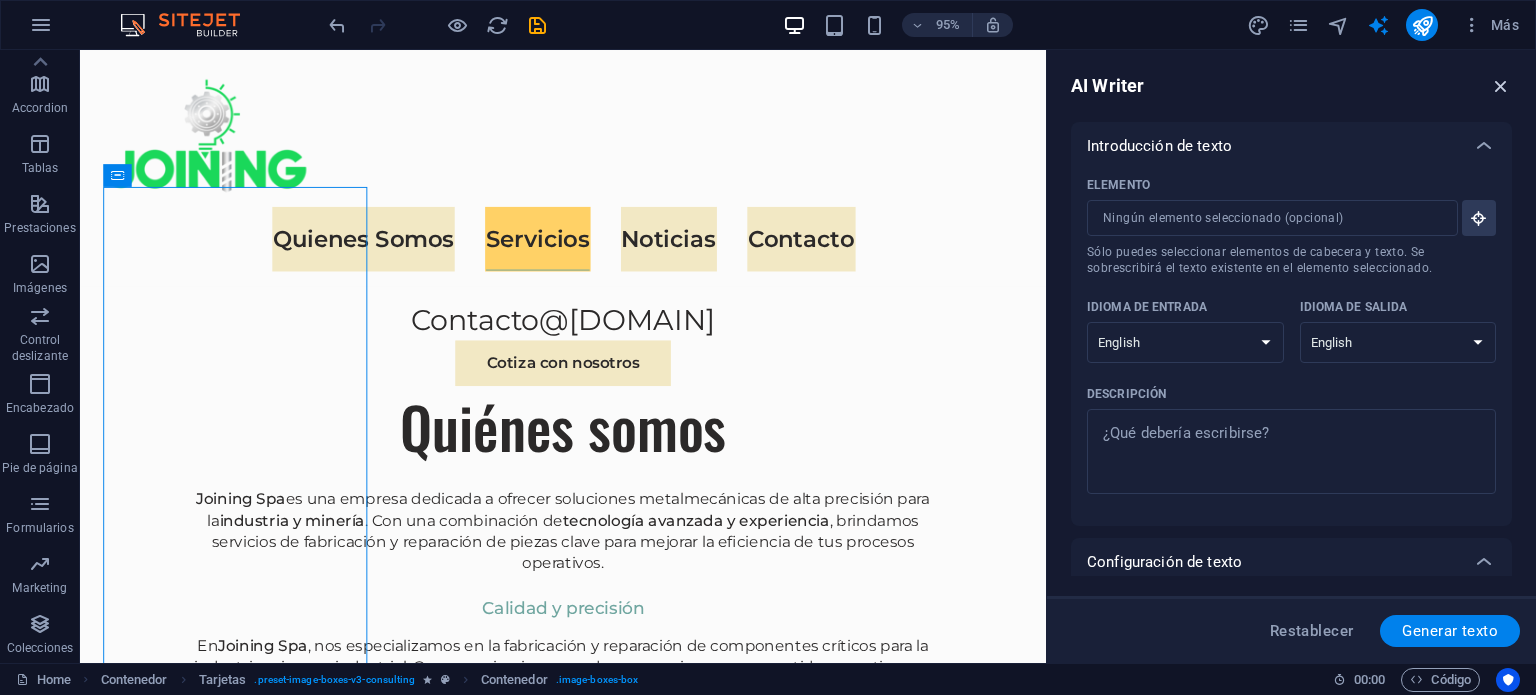 click at bounding box center (1501, 86) 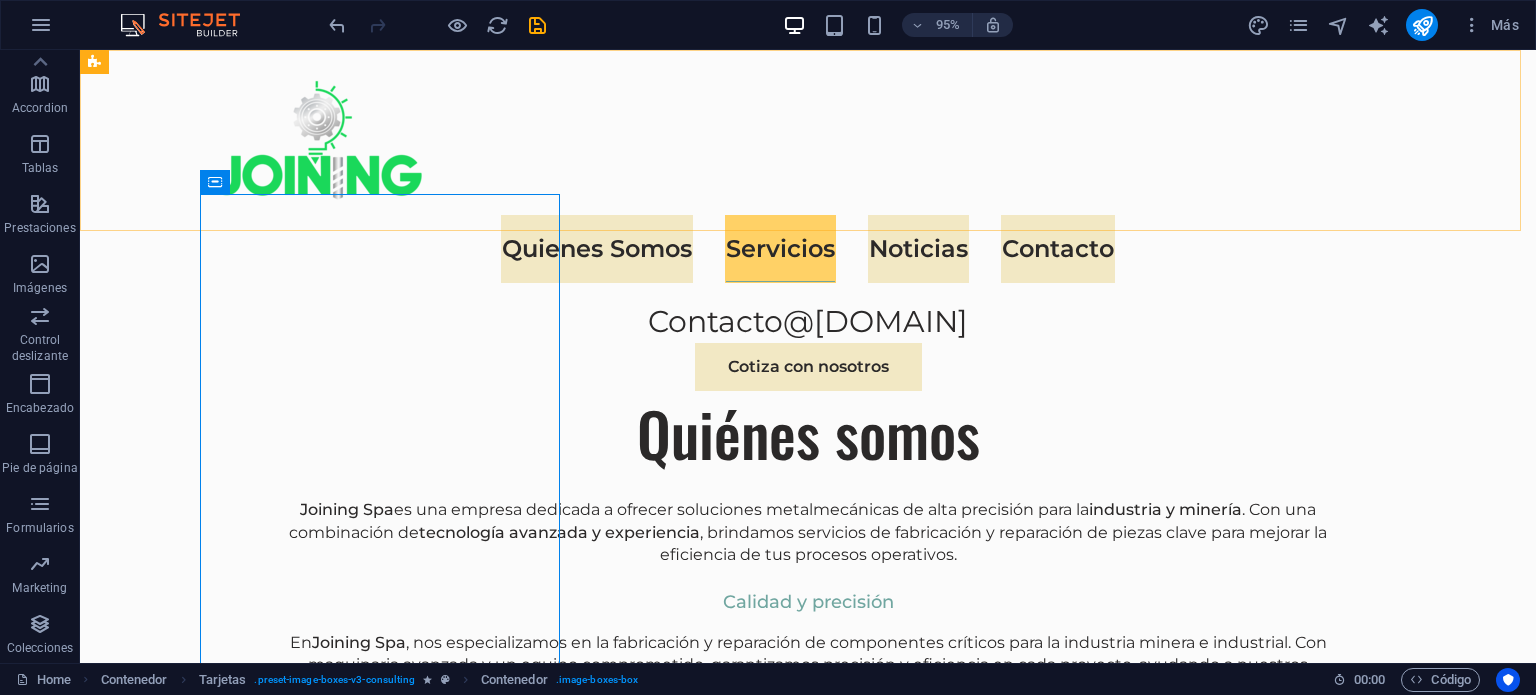 scroll, scrollTop: 2104, scrollLeft: 0, axis: vertical 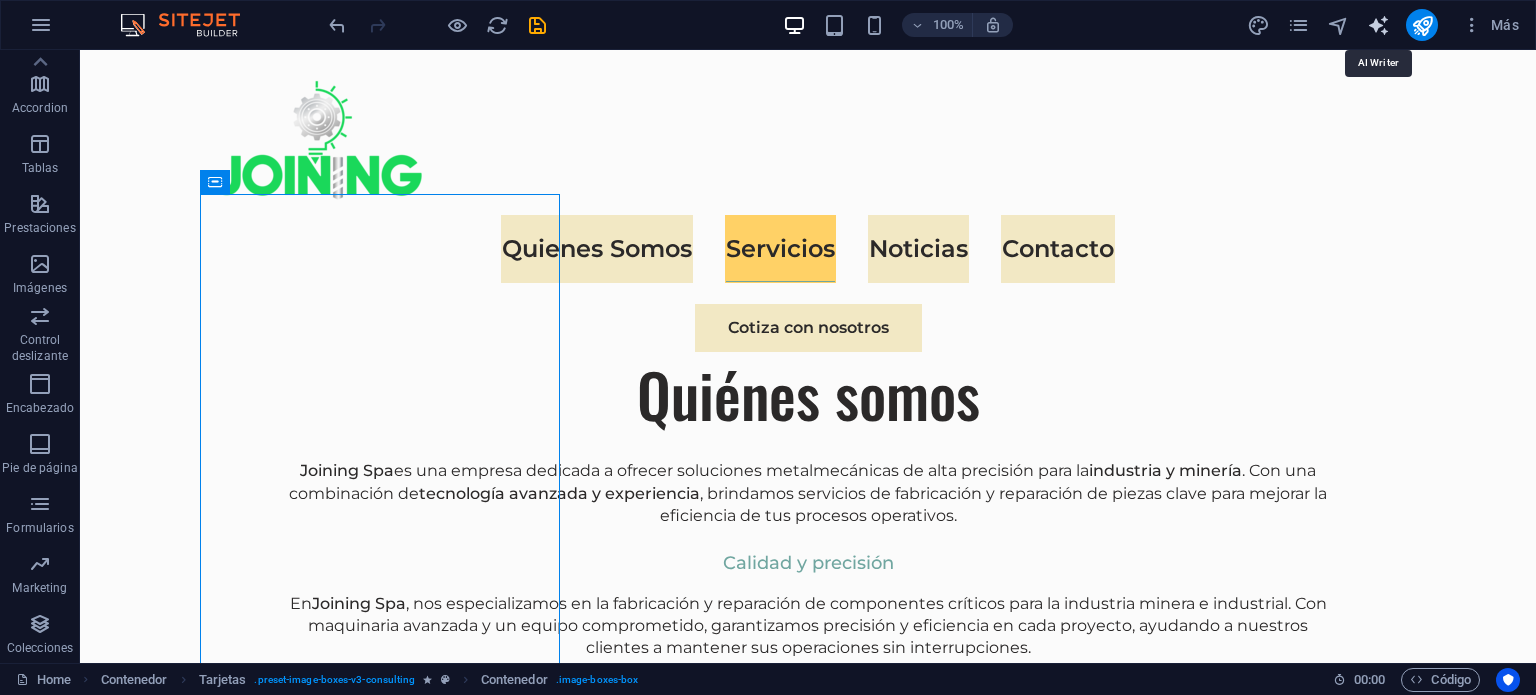 click at bounding box center [1378, 25] 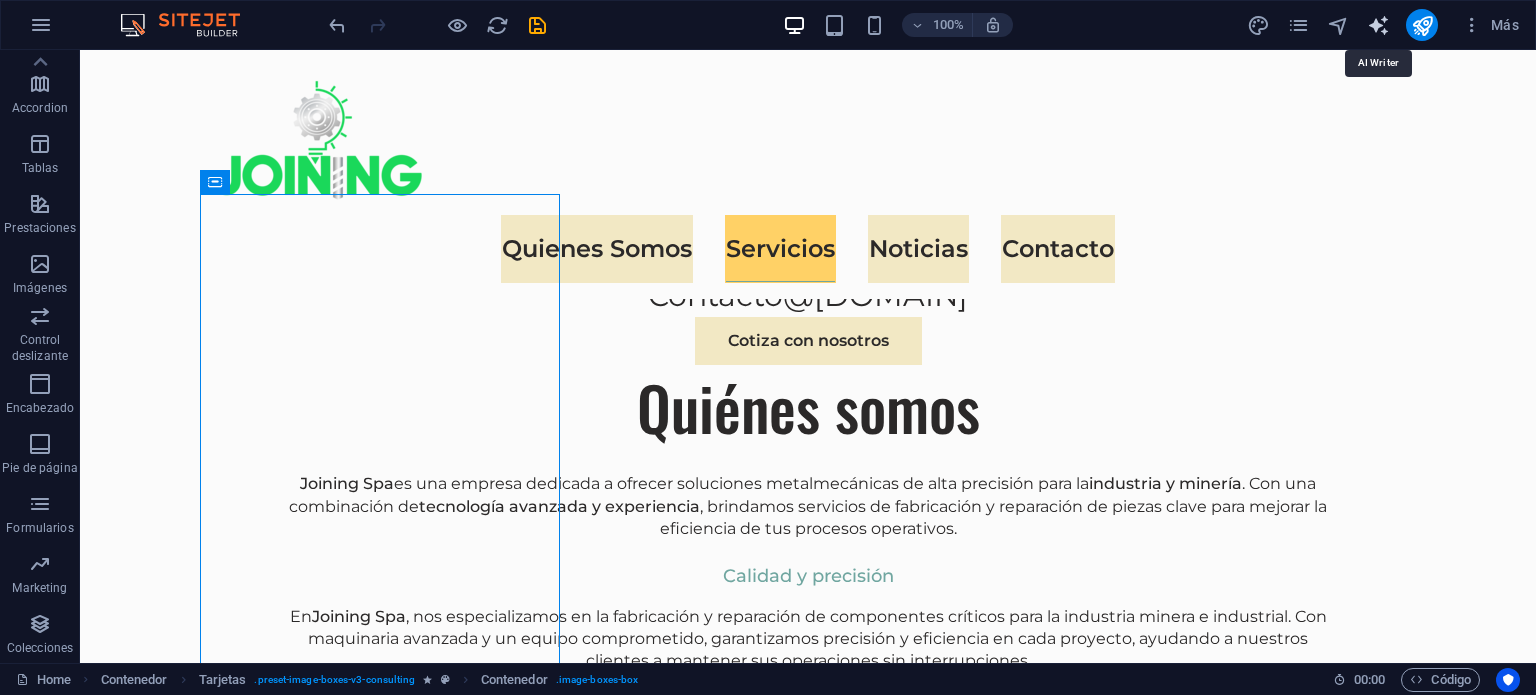 select on "English" 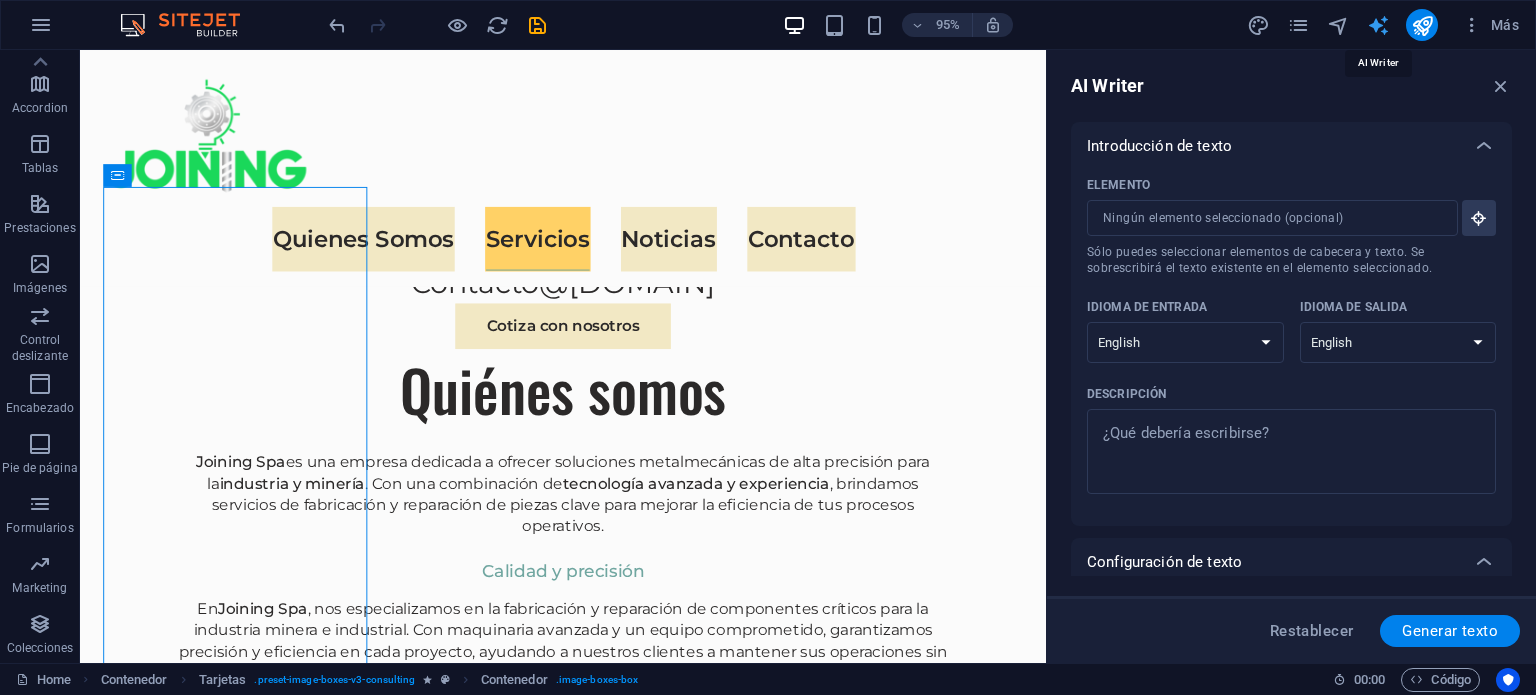 scroll, scrollTop: 2065, scrollLeft: 0, axis: vertical 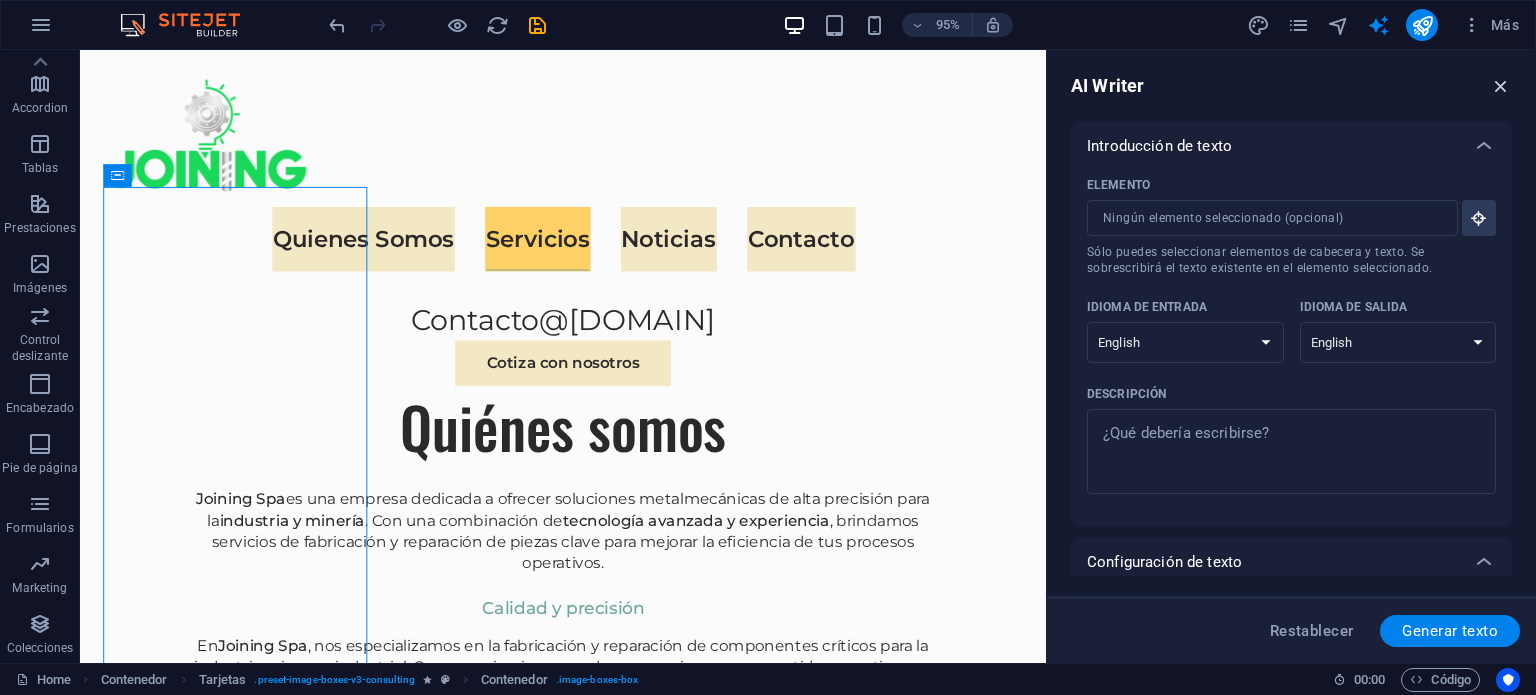 click at bounding box center (1501, 86) 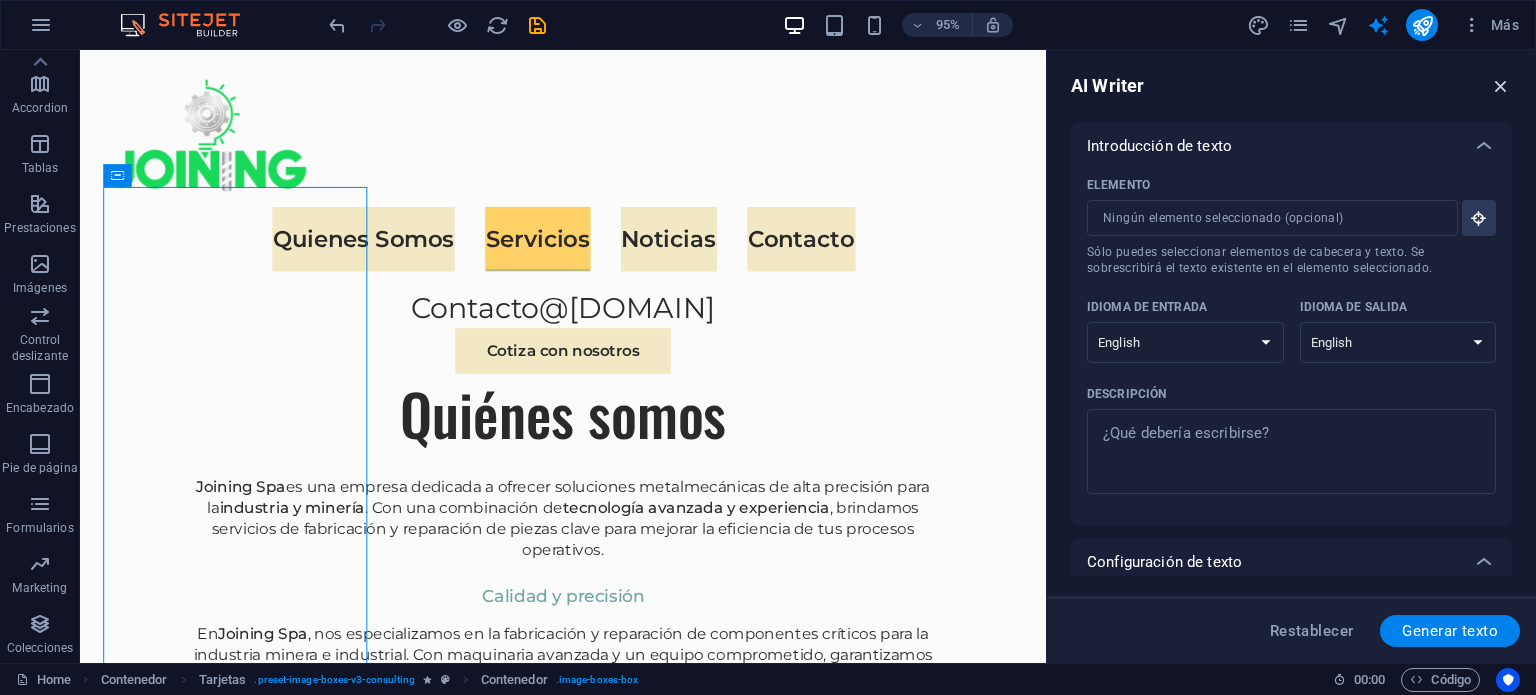 scroll, scrollTop: 2104, scrollLeft: 0, axis: vertical 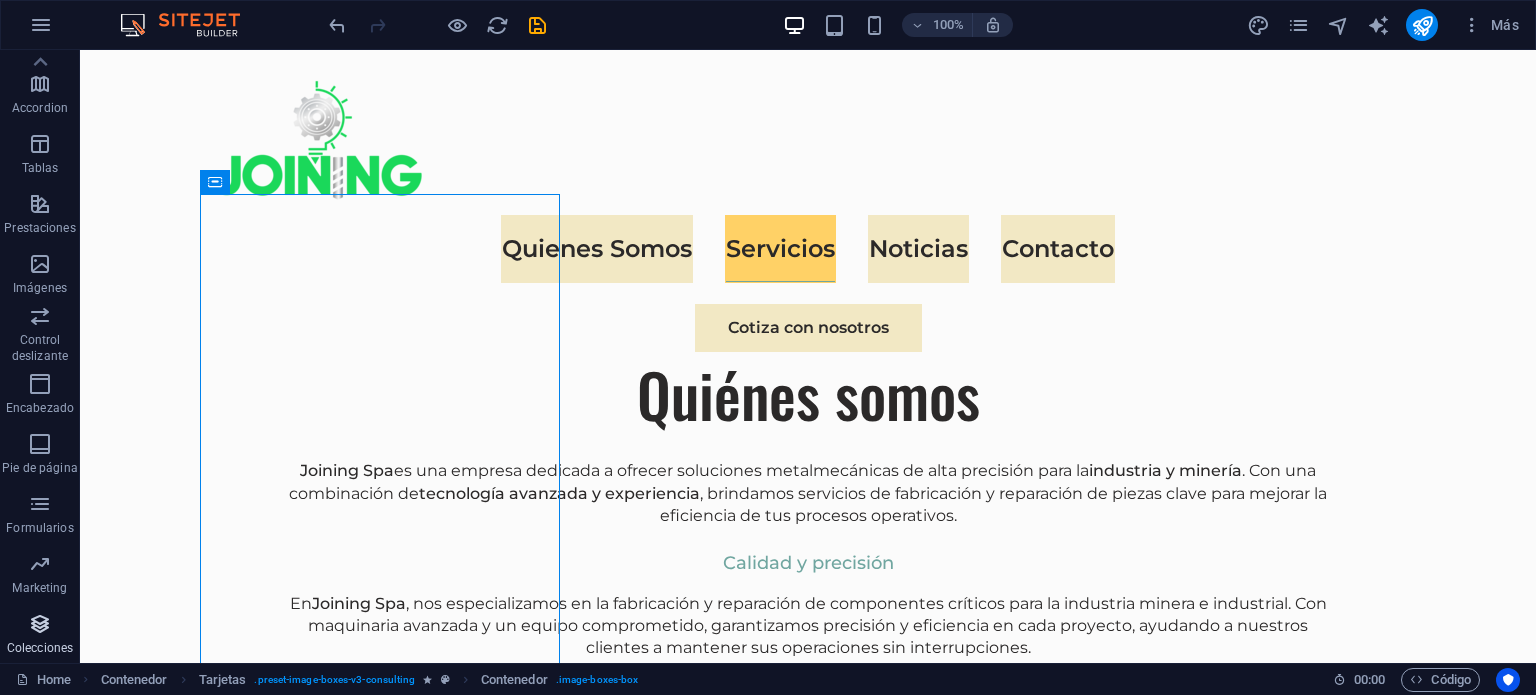 click on "Colecciones" at bounding box center (40, 636) 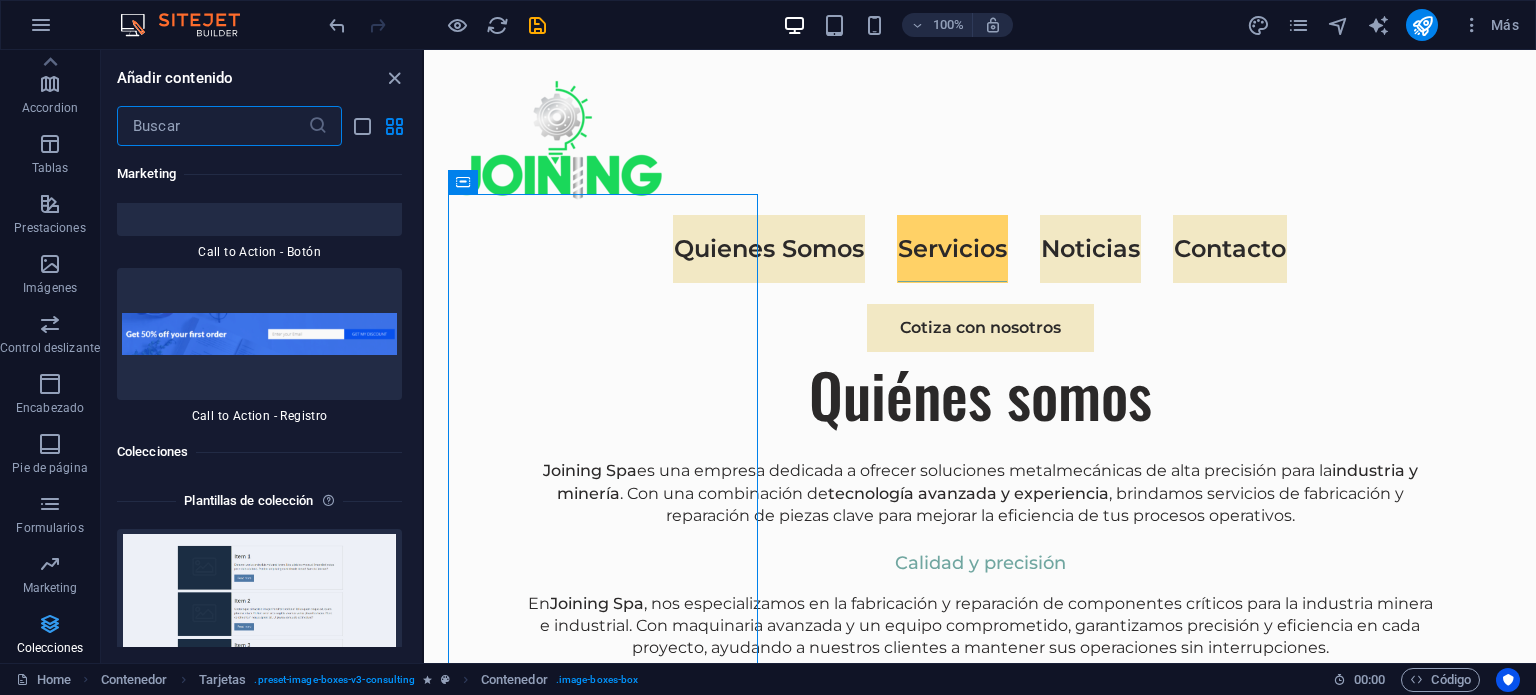 scroll, scrollTop: 37038, scrollLeft: 0, axis: vertical 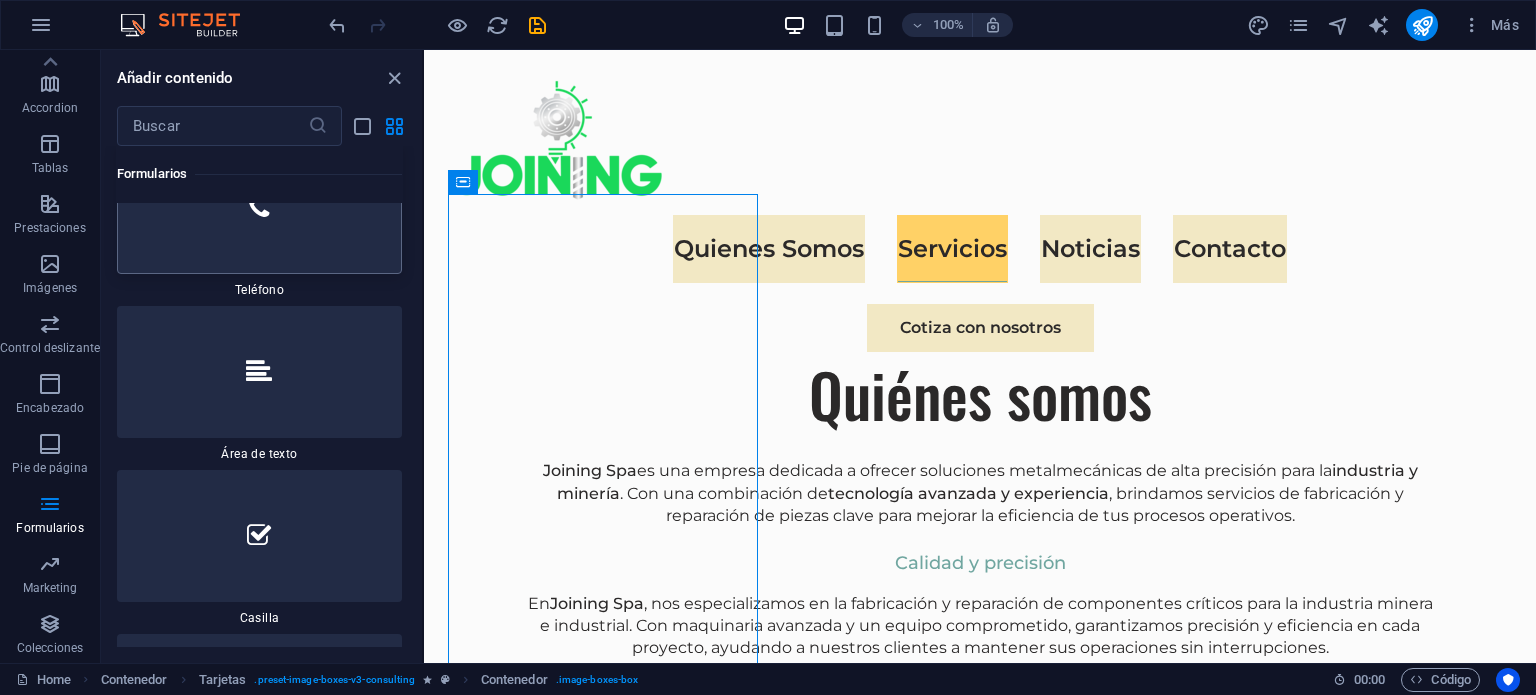 click at bounding box center [259, 208] 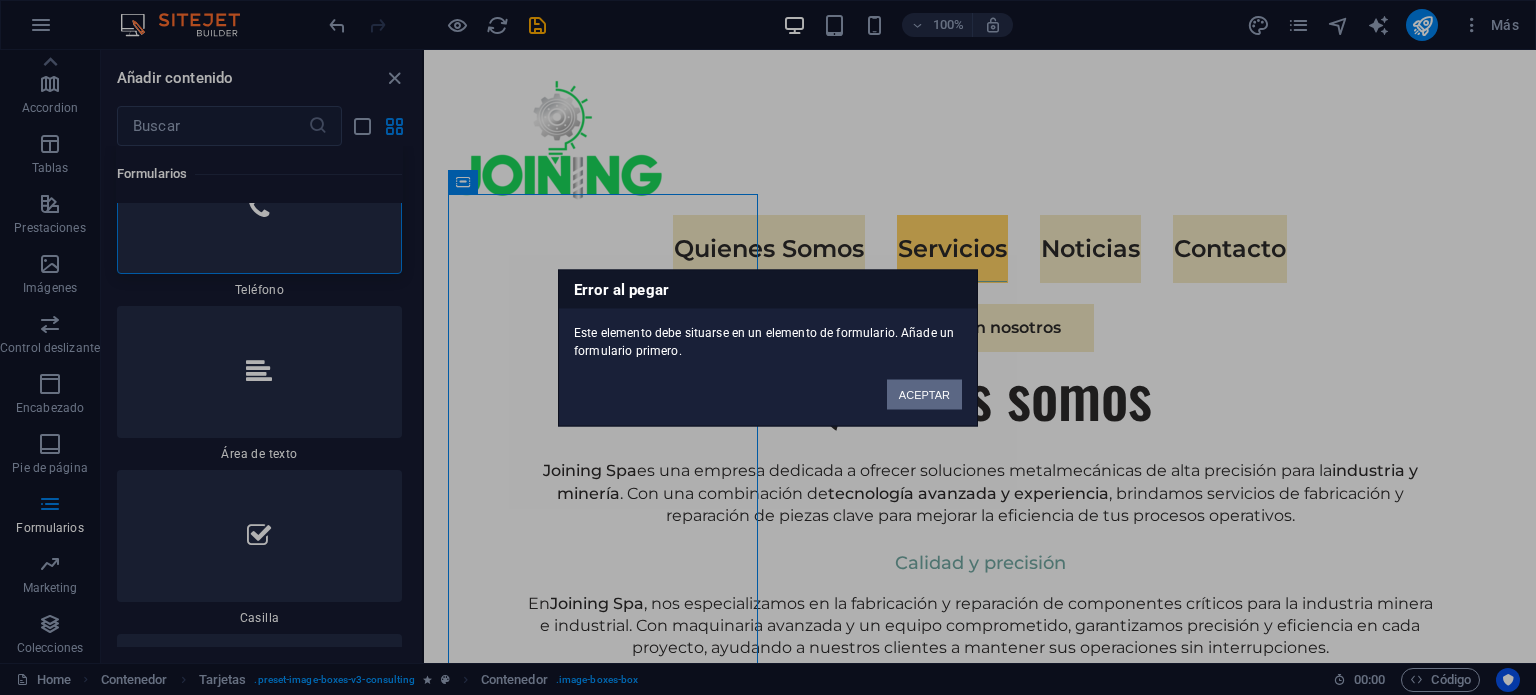 click on "ACEPTAR" at bounding box center [924, 394] 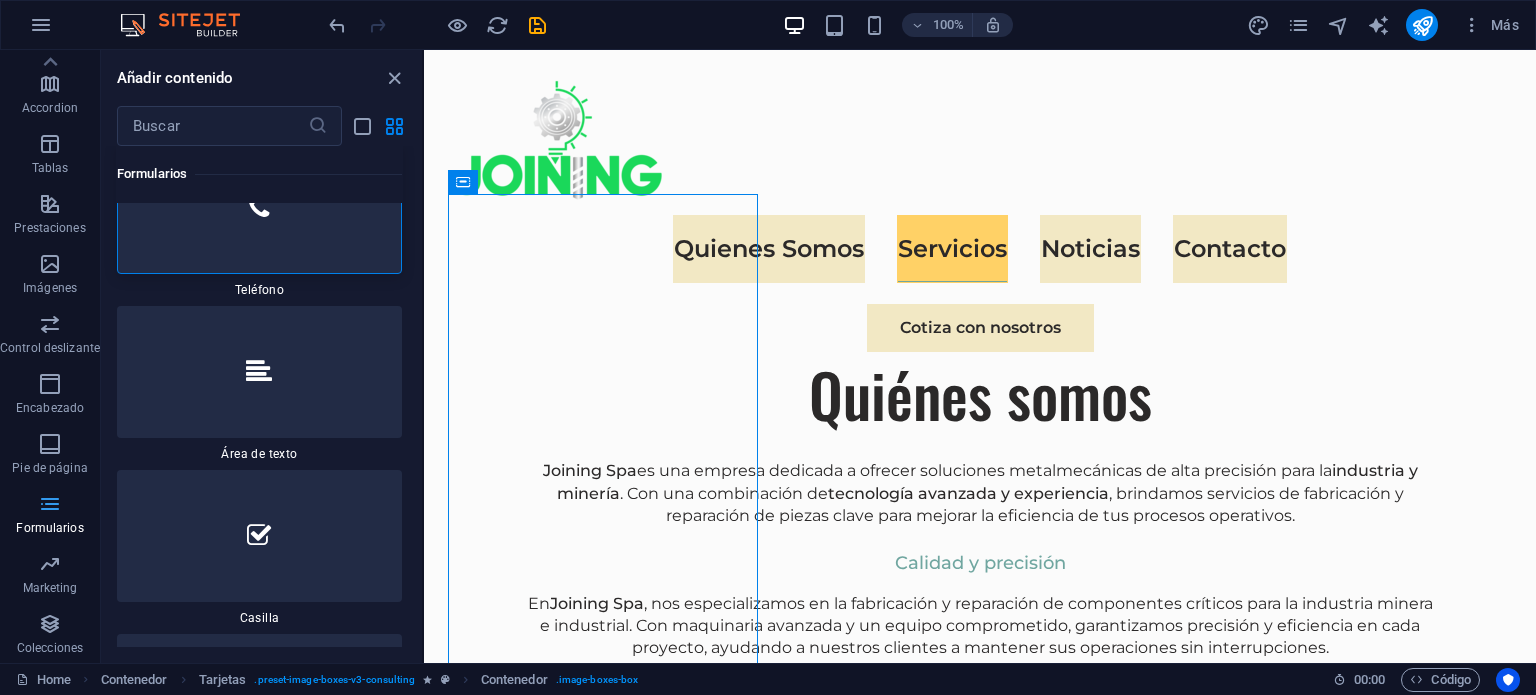 click at bounding box center [50, 504] 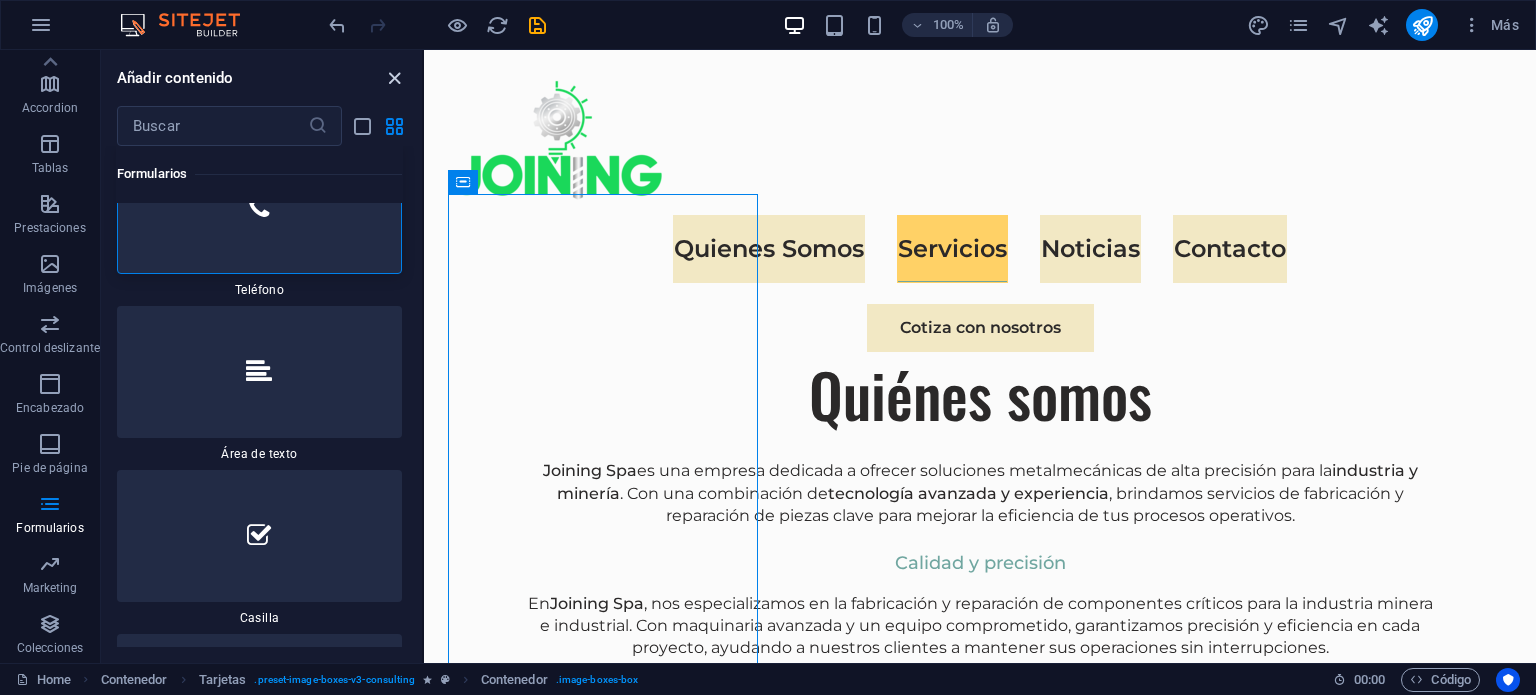 click at bounding box center (394, 78) 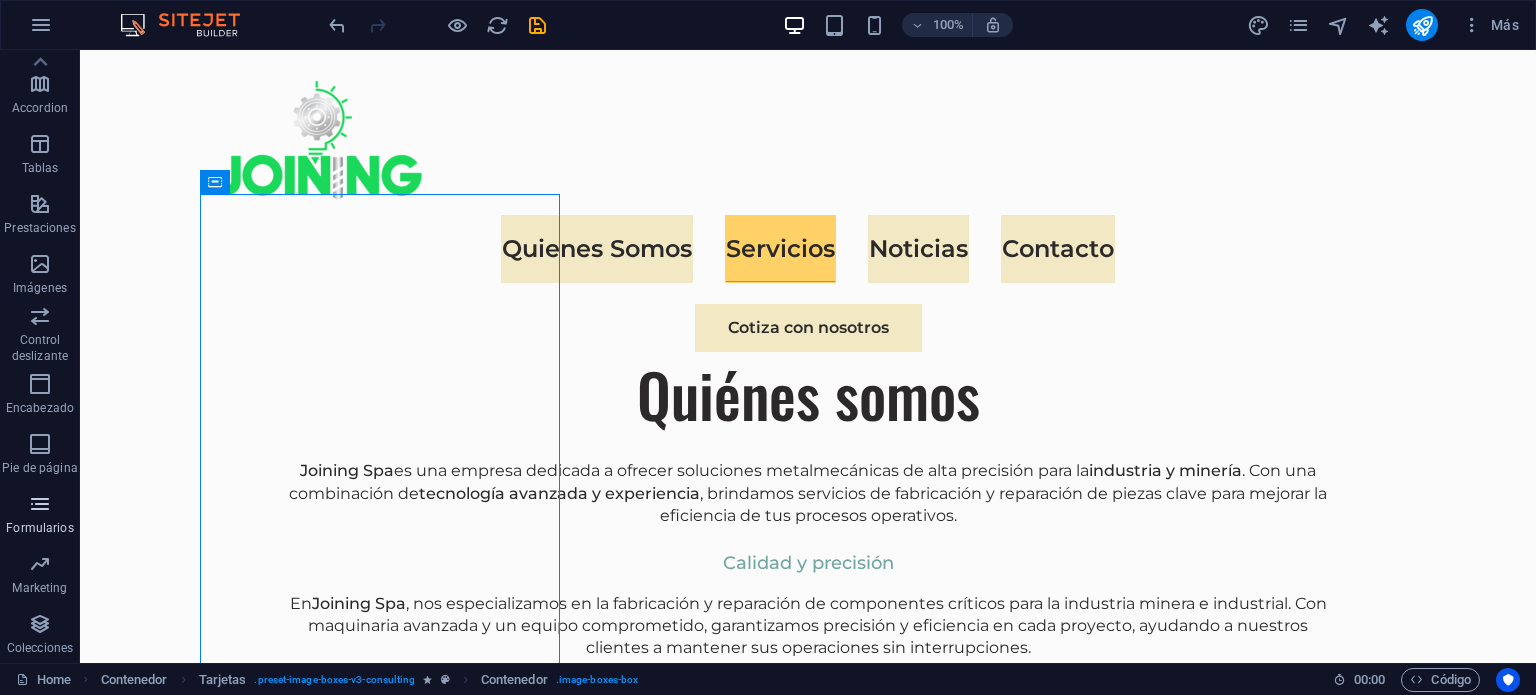 click at bounding box center [40, 504] 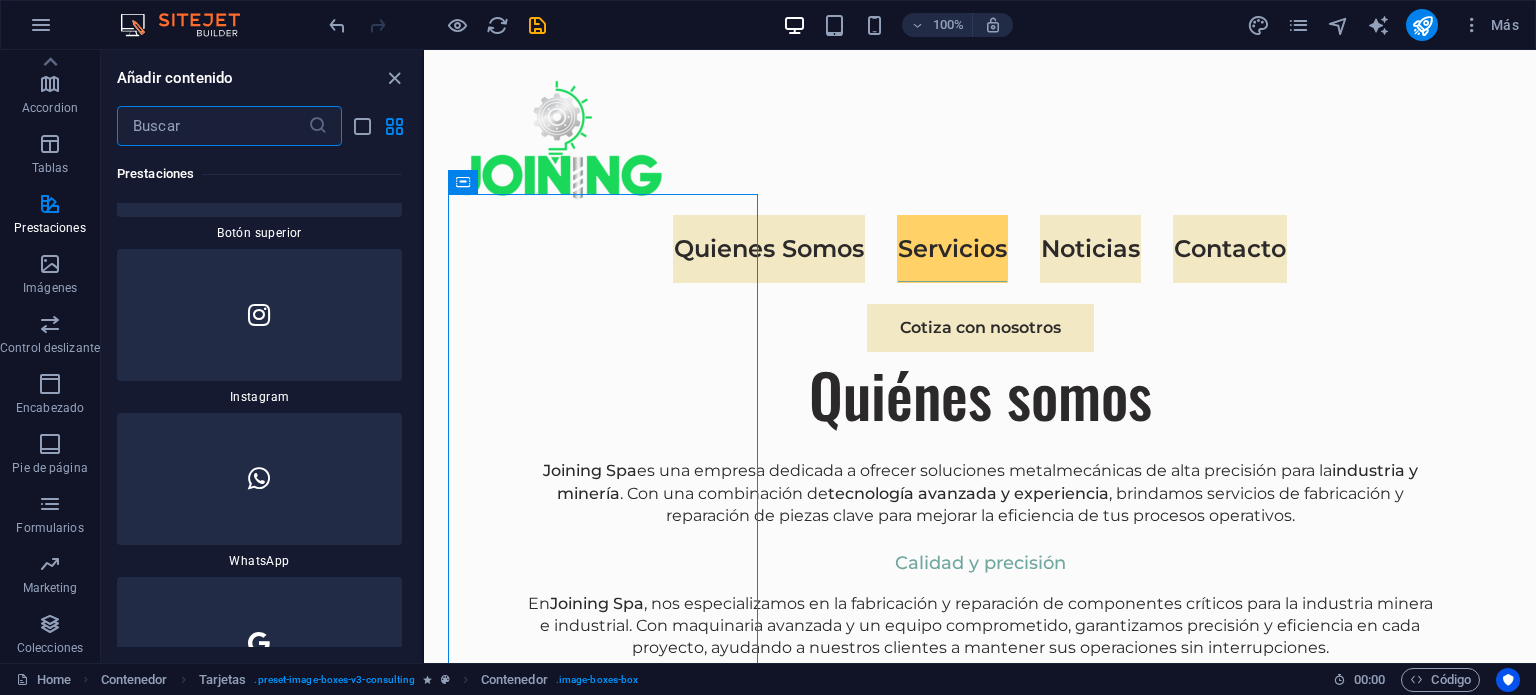 scroll, scrollTop: 18900, scrollLeft: 0, axis: vertical 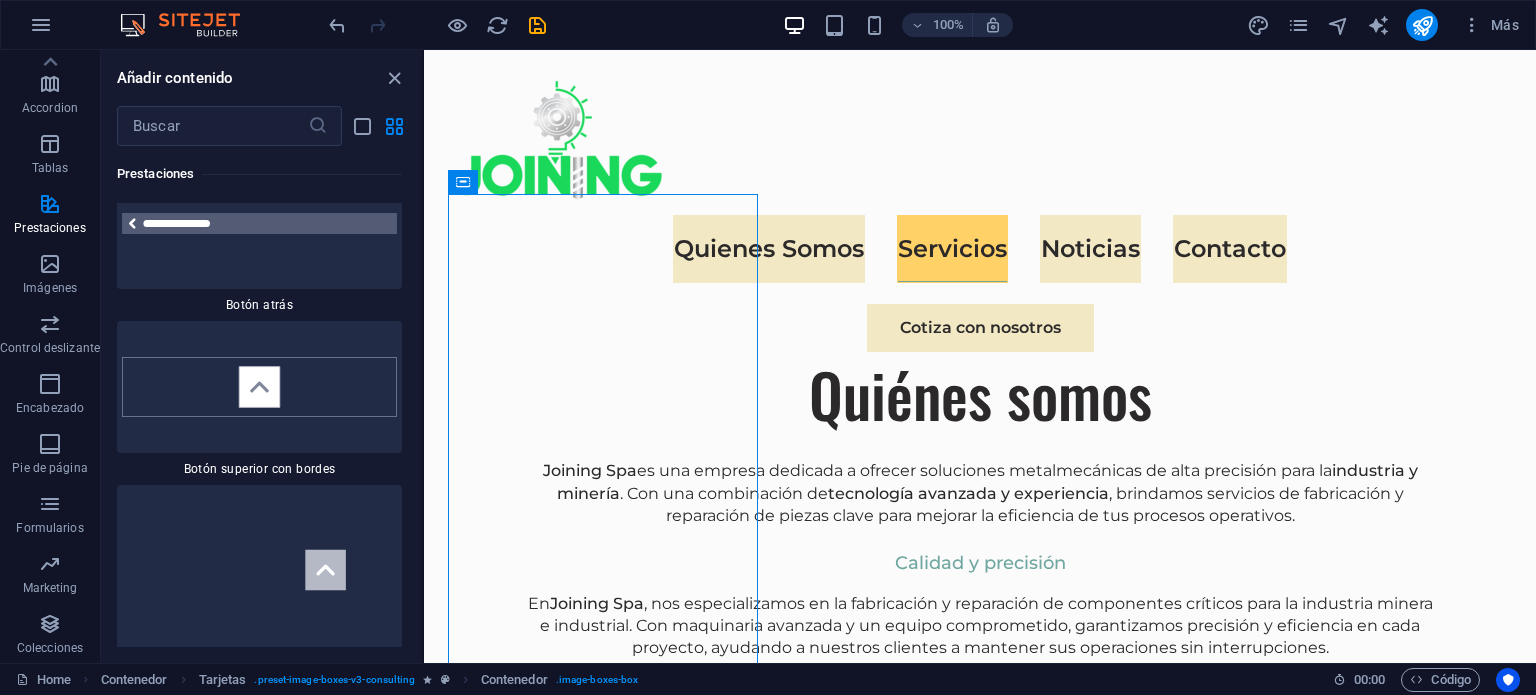 click on "Favoritos 1 Star Cabecera 1 Star Contenedor Elementos 1 Star Cabecera 1 Star Texto 1 Star Imagen 1 Star Contenedor 1 Star Separador 1 Star Separador 1 Star HTML 1 Star Icono 1 Star Botón 1 Star Logo 1 Star SVG 1 Star Control deslizante de imágenes 1 Star Control deslizante 1 Star Galería 1 Star Menú 1 Star Mapa 1 Star Facebook 1 Star Video 1 Star YouTube 1 Star Vimeo 1 Star Documento 1 Star Audio 1 Star Iframe 1 Star Privacidad 1 Star Idiomas Columnas 1 Star Contenedor 1 Star 2 columnas 1 Star 3 columnas 1 Star 4 columnas 1 Star 5 columnas 1 Star 6 columnas 1 Star 40-60 1 Star 20-80 1 Star 80-20 1 Star 30-70 1 Star 70-30 1 Star Columnas desiguales 1 Star 25-25-50 1 Star 25-50-25 1 Star 50-25-25 1 Star 20-60-20 1 Star 50-16-16-16 1 Star 16-16-16-50 1 Star Cuadrícula 2-1 1 Star Cuadrícula 1-2 1 Star Cuadrícula 3-1 1 Star Cuadrícula 1-3 1 Star Grid 4-1 1 Star Cuadrícula 1-4 1 Star Cuadrícula 1-2-1 1 Star Cuadrícula 1-1-2 1 Star Cuadrícula 2h-2v 1 Star Cuadrícula 2v-2h 1 Star Cuadrícula 2-1-2 1 Star" at bounding box center (261, 396) 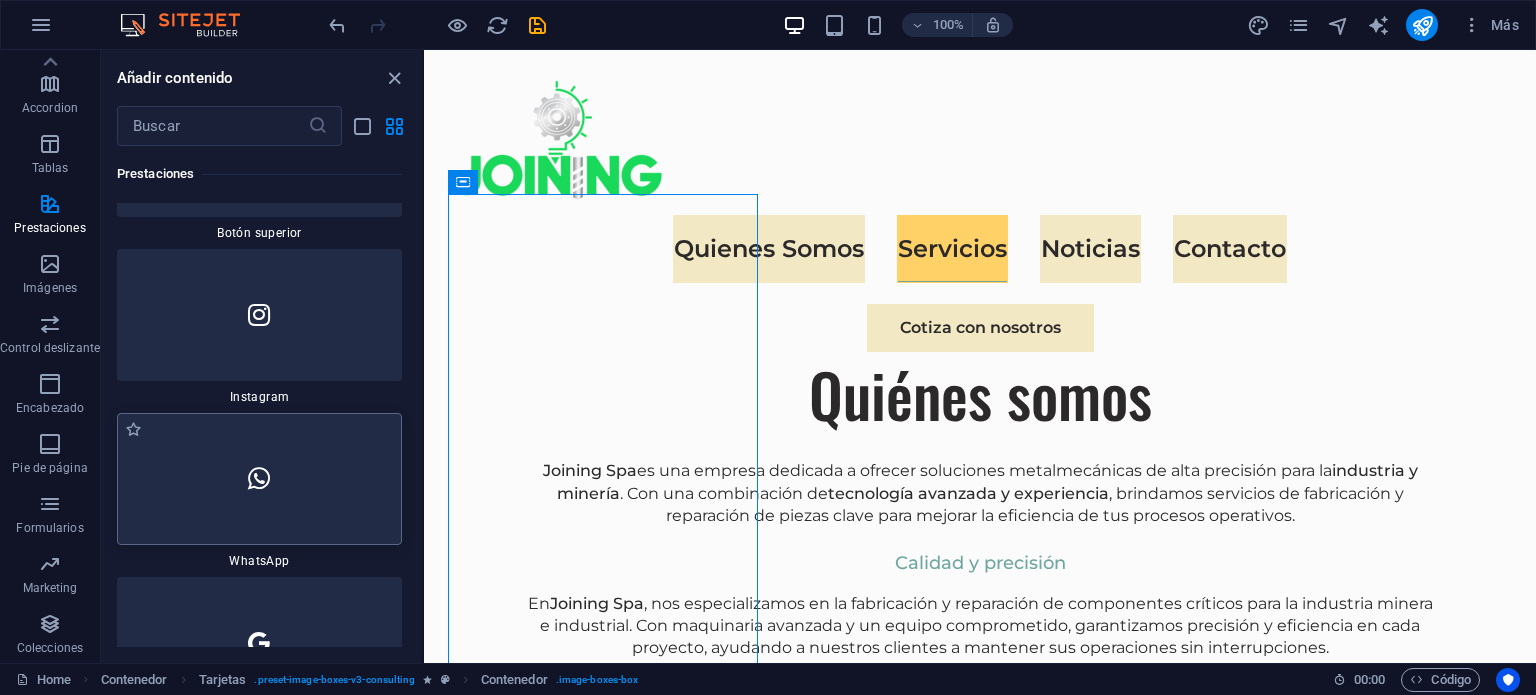 click at bounding box center (259, 479) 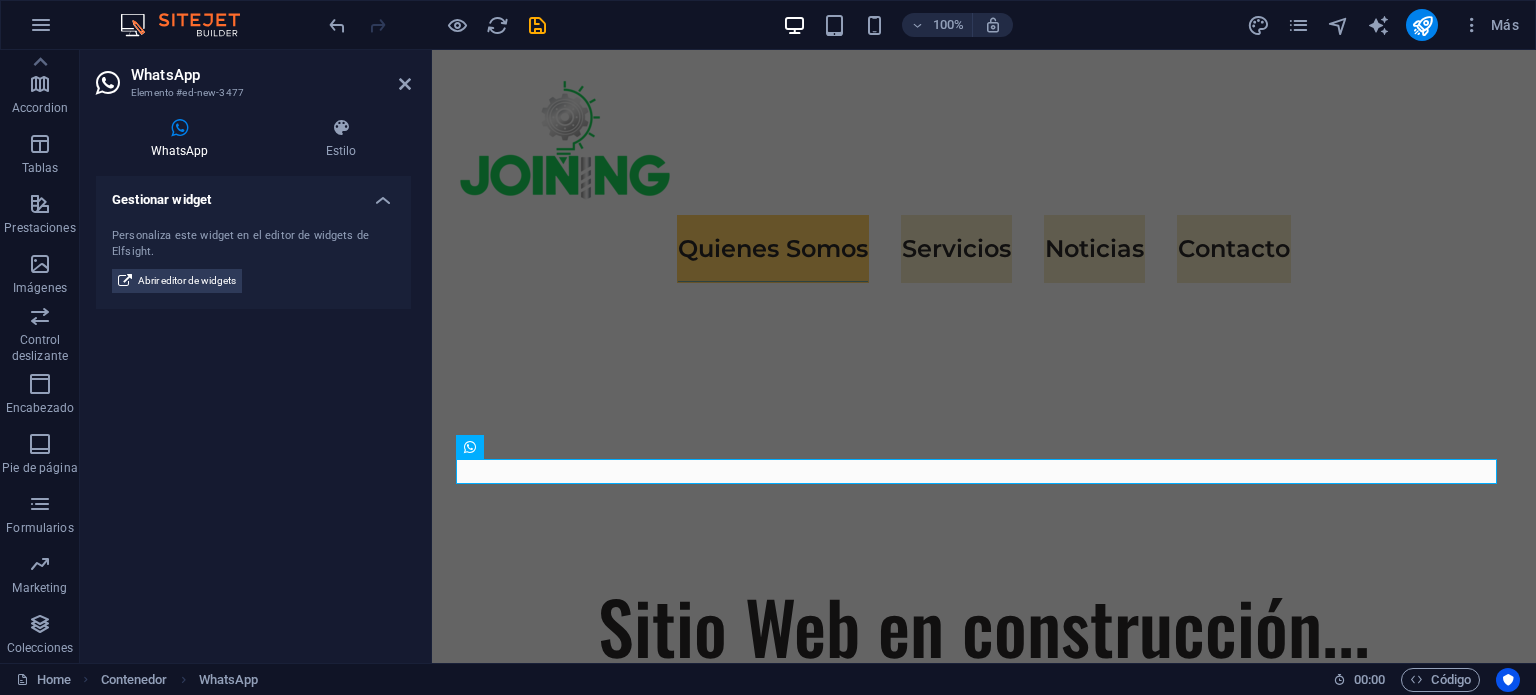 scroll, scrollTop: 1804, scrollLeft: 0, axis: vertical 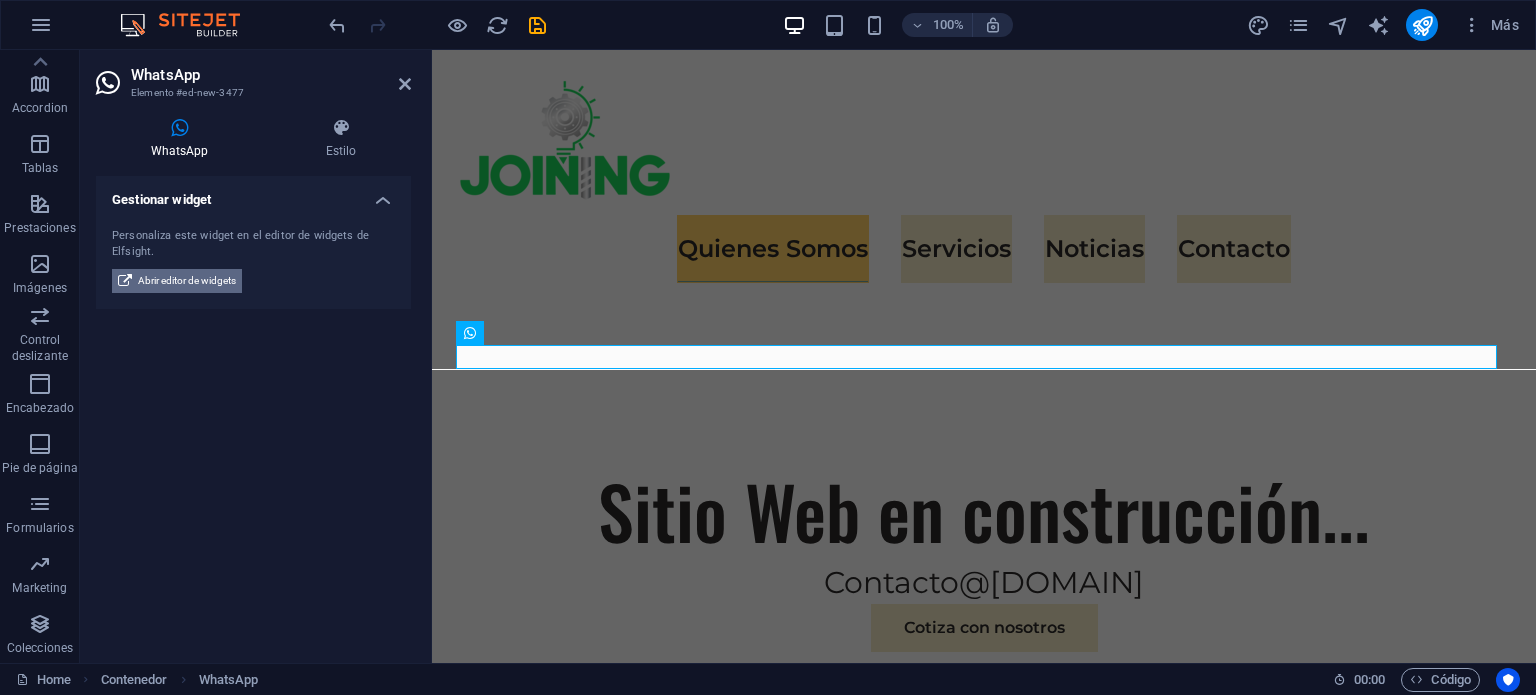 click on "Abrir editor de widgets" at bounding box center [187, 281] 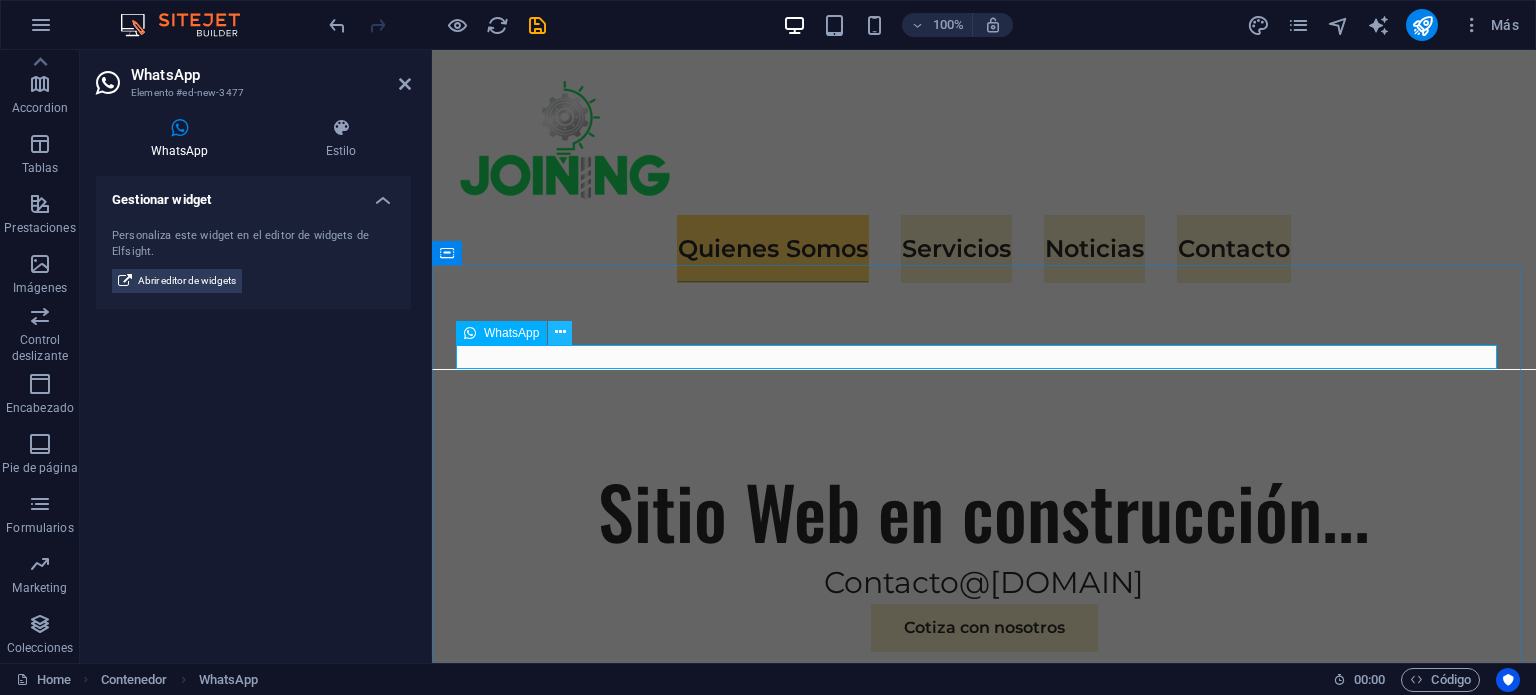 click at bounding box center [560, 332] 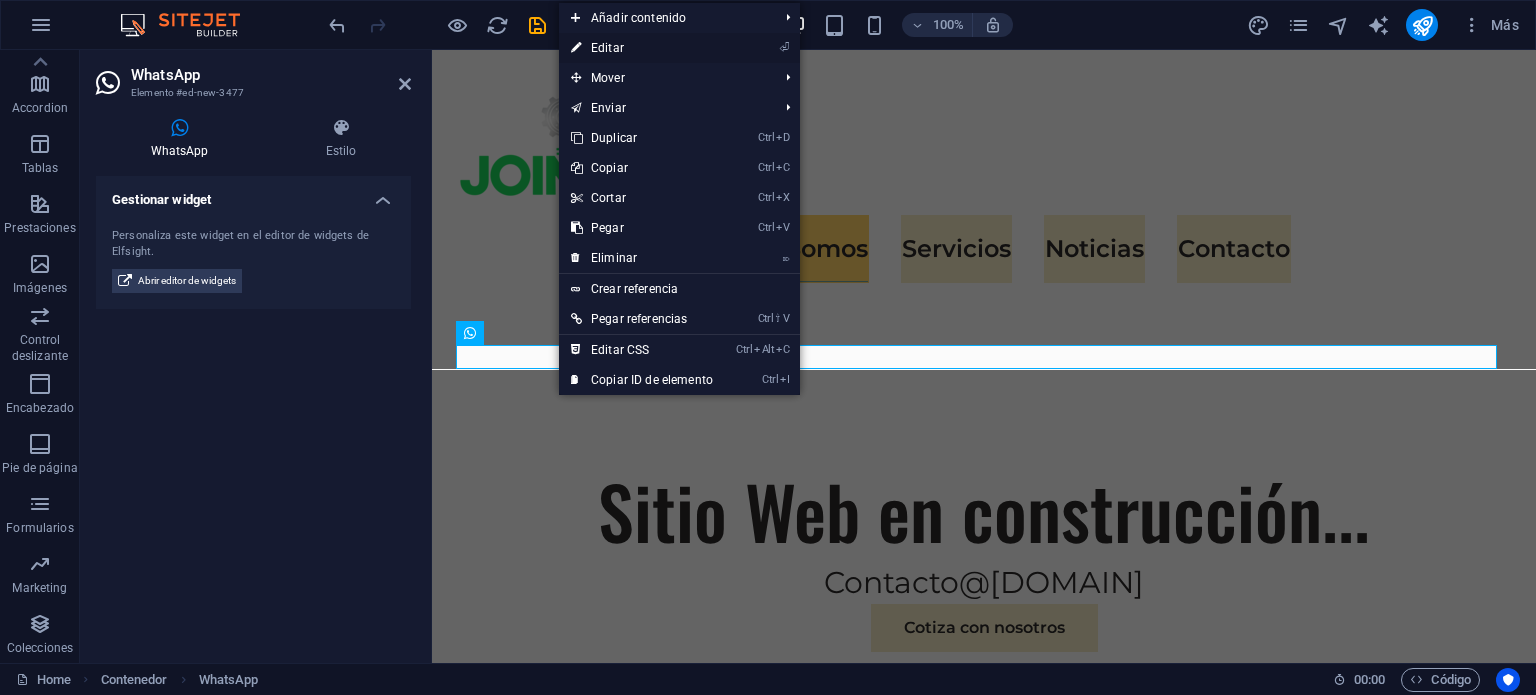 click on "⏎  Editar" at bounding box center [642, 48] 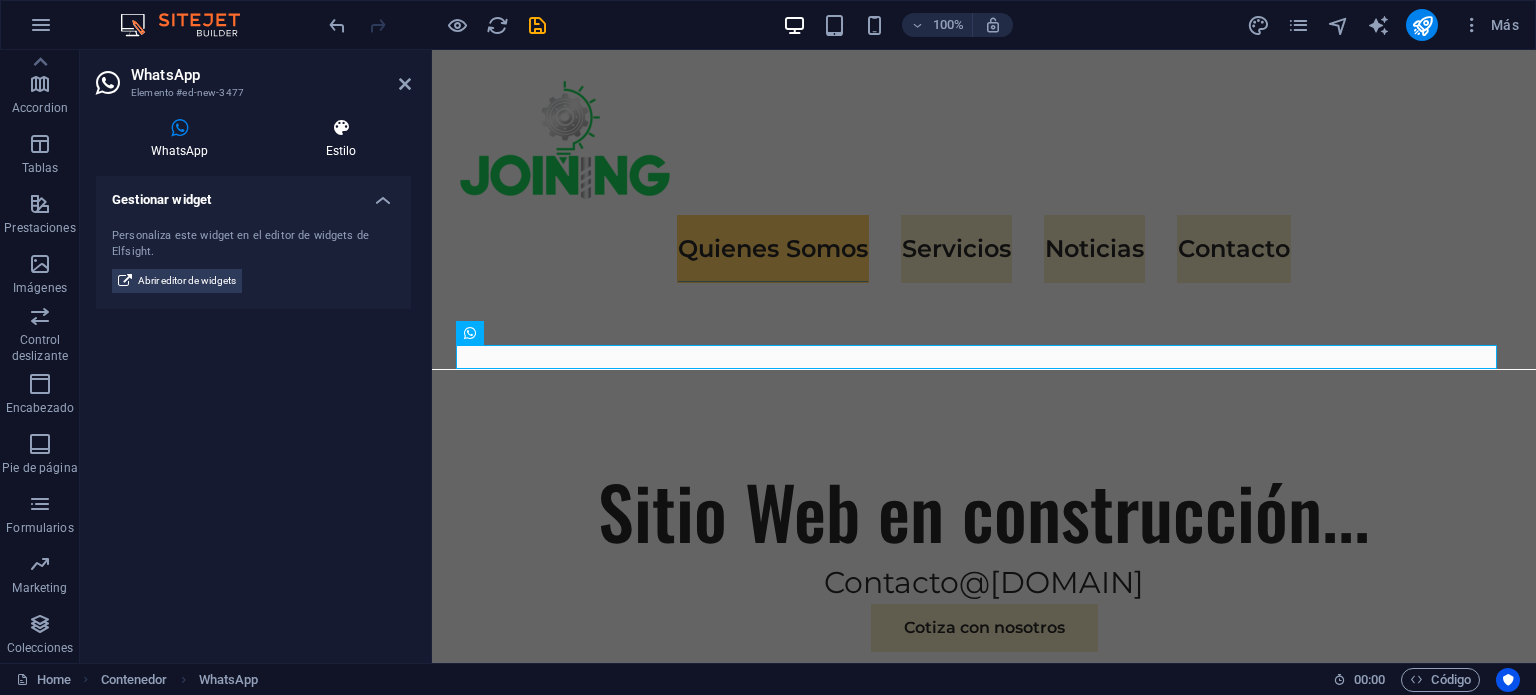 click on "Estilo" at bounding box center (341, 139) 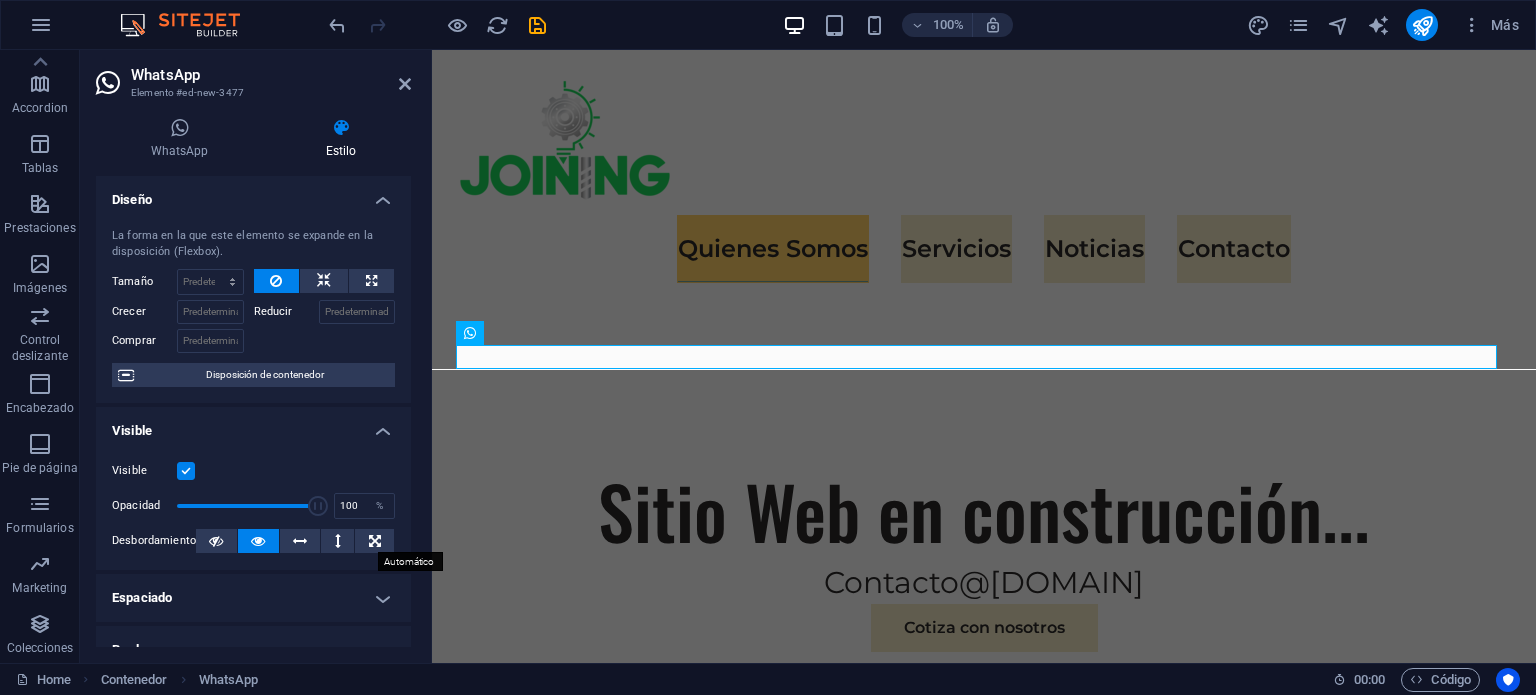 drag, startPoint x: 372, startPoint y: 155, endPoint x: 391, endPoint y: 547, distance: 392.46017 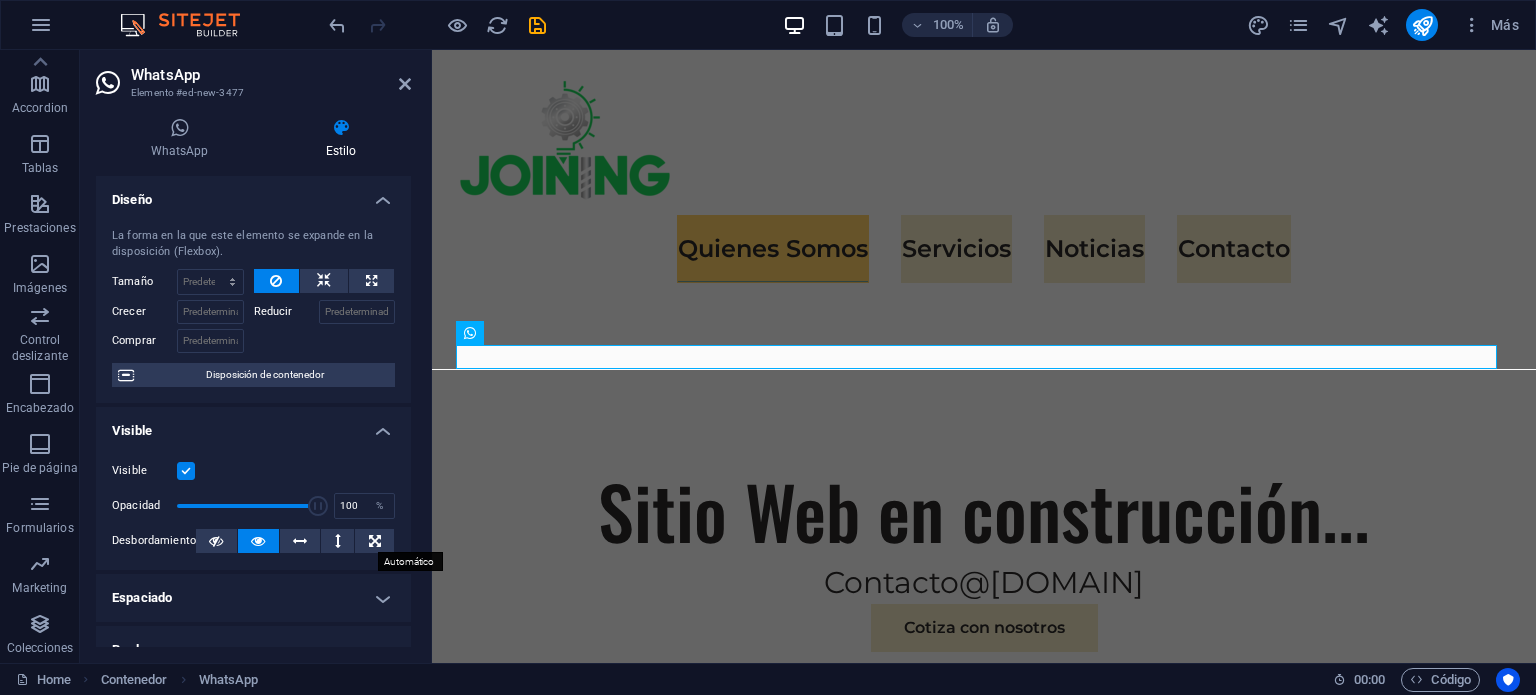 click on "WhatsApp Estilo Gestionar widget Personaliza este widget en el editor de widgets de Elfsight. Abrir editor de widgets Predeterminado Element Diseño La forma en la que este elemento se expande en la disposición (Flexbox). Tamaño Predeterminado automático px % 1/1 1/2 1/3 1/4 1/5 1/6 1/7 1/8 1/9 1/10 Crecer Reducir Comprar Disposición de contenedor Visible Visible Opacidad 100 % Desbordamiento Espaciado Margen Predeterminado automático px % rem vw vh Personalizado Personalizado automático px % rem vw vh automático px % rem vw vh automático px % rem vw vh automático px % rem vw vh Espaciado Predeterminado px rem % vh vw Personalizado Personalizado px rem % vh vw px rem % vh vw px rem % vh vw px rem % vh vw Borde Estilo              - Ancho 1 automático px rem % vh vw Personalizado Personalizado 1 automático px rem % vh vw 1 automático px rem % vh vw 1 automático px rem % vh vw 1 automático px rem % vh vw  - Color Esquinas redondeadas Predeterminado px rem % vh vw Personalizado px rem %" at bounding box center [253, 382] 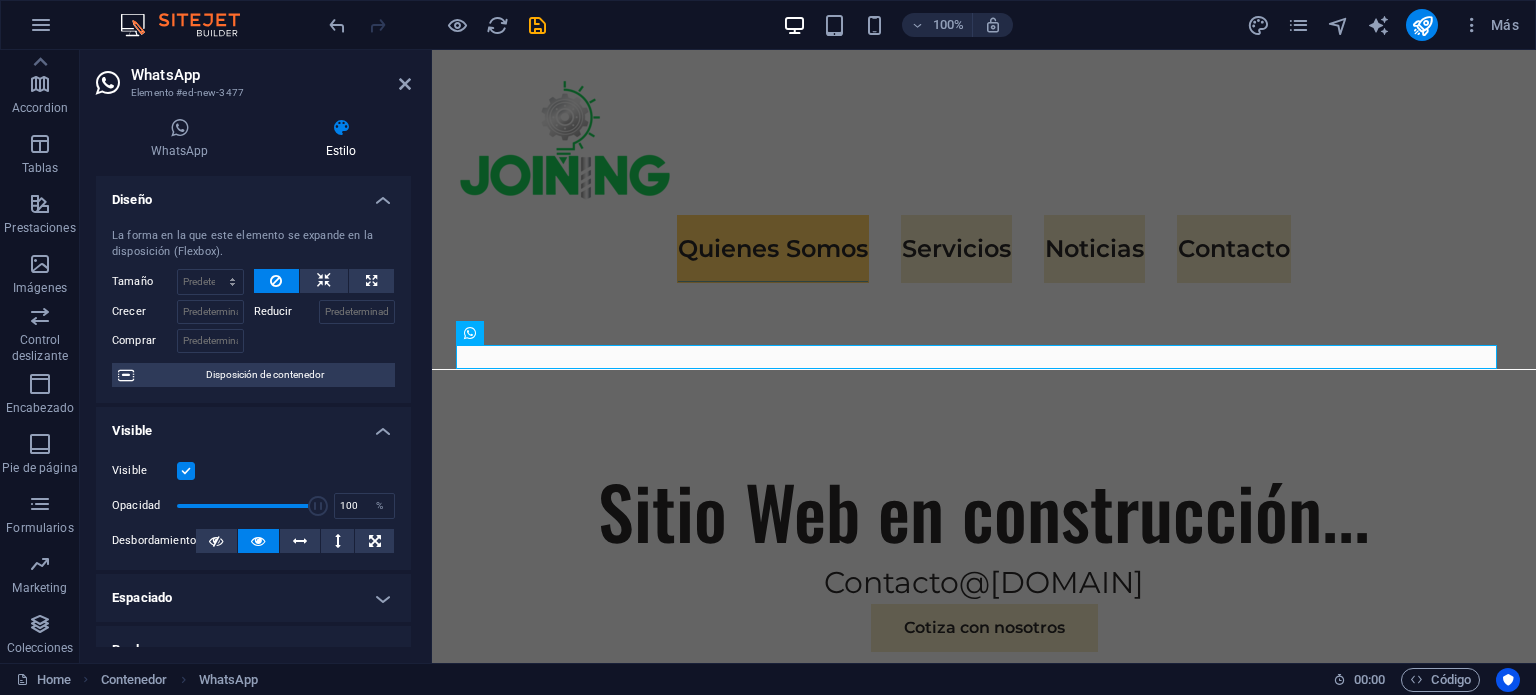 drag, startPoint x: 404, startPoint y: 619, endPoint x: 413, endPoint y: 555, distance: 64.629715 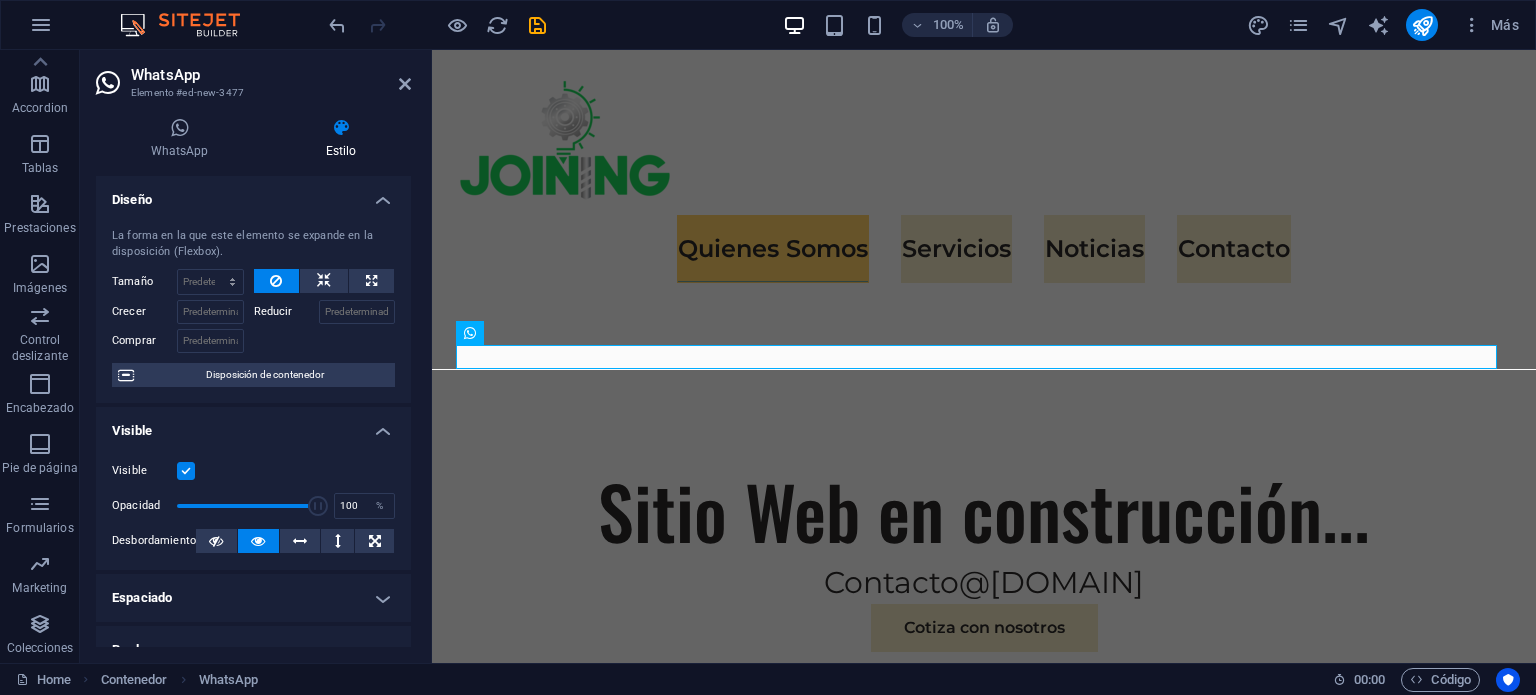 click on "WhatsApp Estilo Gestionar widget Personaliza este widget en el editor de widgets de Elfsight. Abrir editor de widgets Predeterminado Element Diseño La forma en la que este elemento se expande en la disposición (Flexbox). Tamaño Predeterminado automático px % 1/1 1/2 1/3 1/4 1/5 1/6 1/7 1/8 1/9 1/10 Crecer Reducir Comprar Disposición de contenedor Visible Visible Opacidad 100 % Desbordamiento Espaciado Margen Predeterminado automático px % rem vw vh Personalizado Personalizado automático px % rem vw vh automático px % rem vw vh automático px % rem vw vh automático px % rem vw vh Espaciado Predeterminado px rem % vh vw Personalizado Personalizado px rem % vh vw px rem % vh vw px rem % vh vw px rem % vh vw Borde Estilo              - Ancho 1 automático px rem % vh vw Personalizado Personalizado 1 automático px rem % vh vw 1 automático px rem % vh vw 1 automático px rem % vh vw 1 automático px rem % vh vw  - Color Esquinas redondeadas Predeterminado px rem % vh vw Personalizado px rem %" at bounding box center [253, 382] 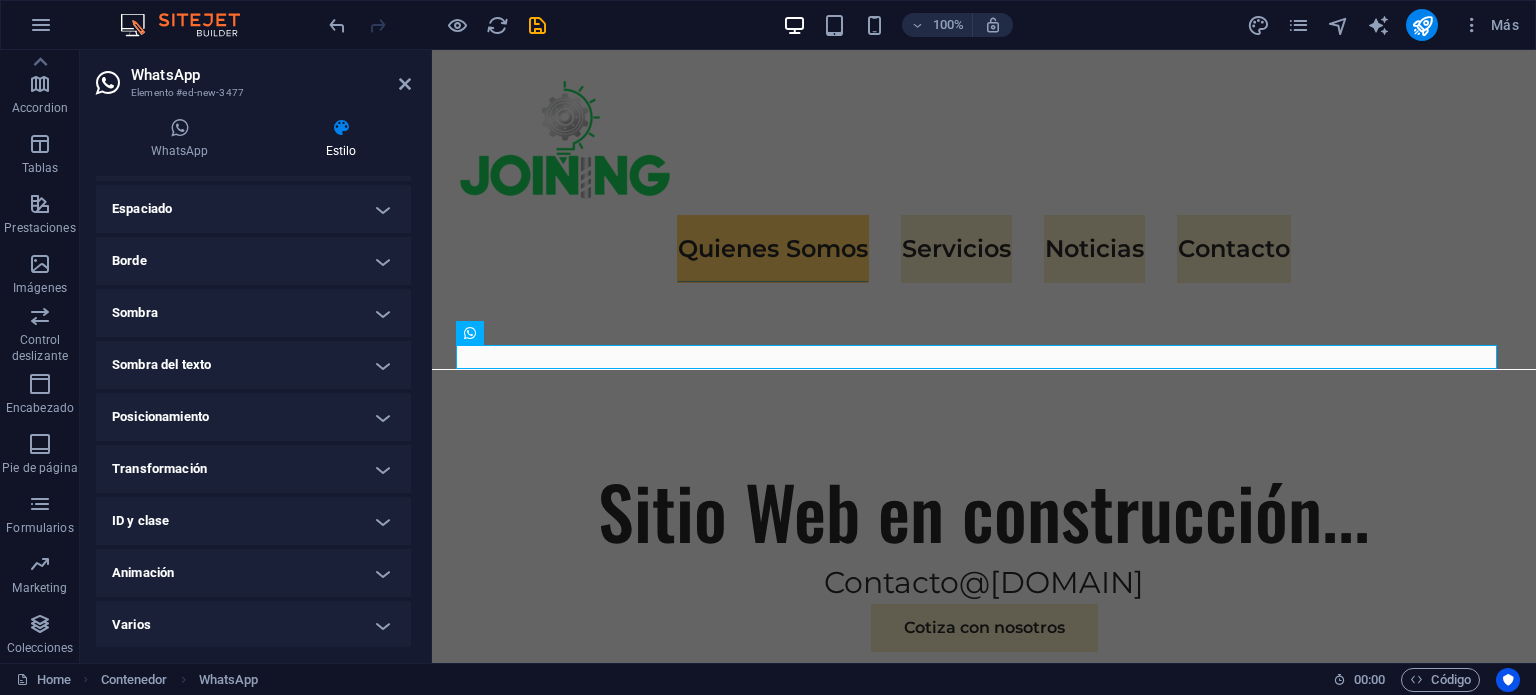 scroll, scrollTop: 0, scrollLeft: 0, axis: both 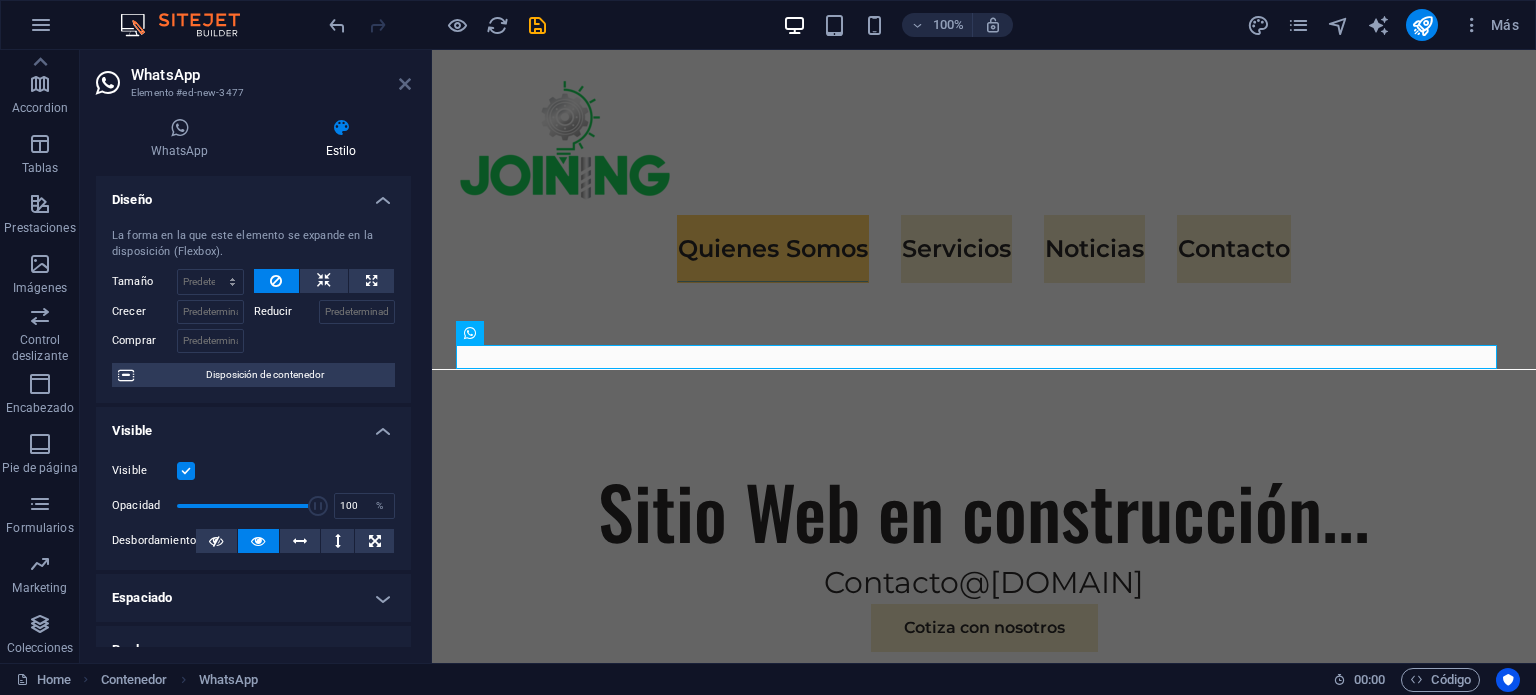 click at bounding box center (405, 84) 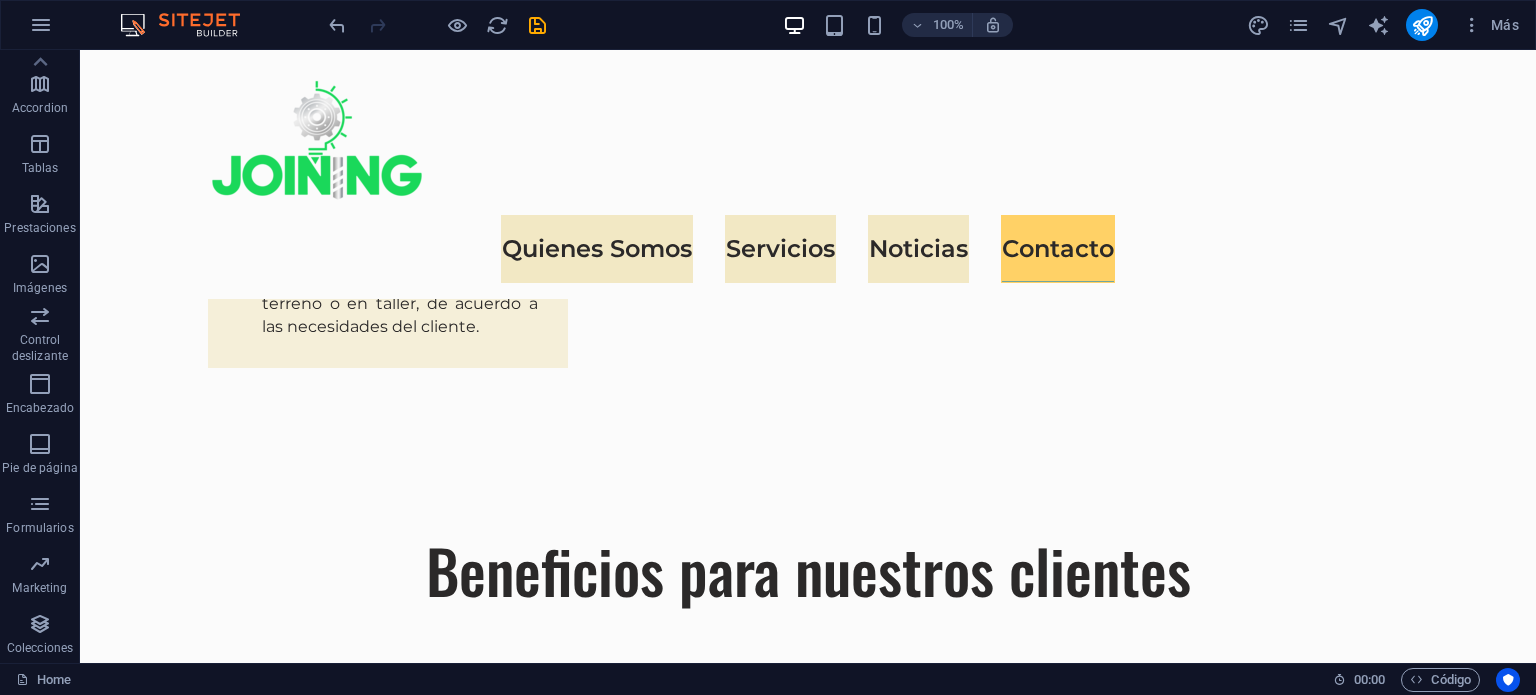 scroll, scrollTop: 6145, scrollLeft: 0, axis: vertical 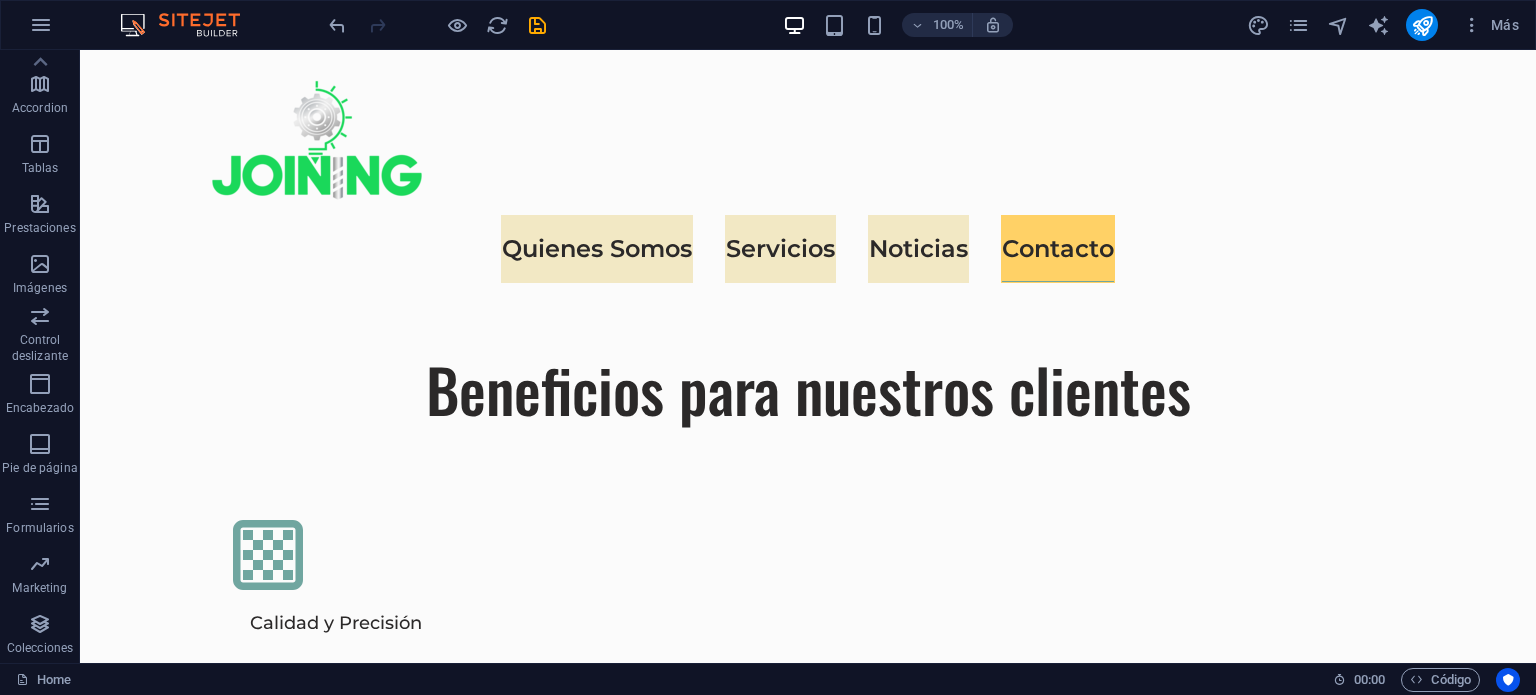 drag, startPoint x: 1534, startPoint y: 261, endPoint x: 1590, endPoint y: 737, distance: 479.2828 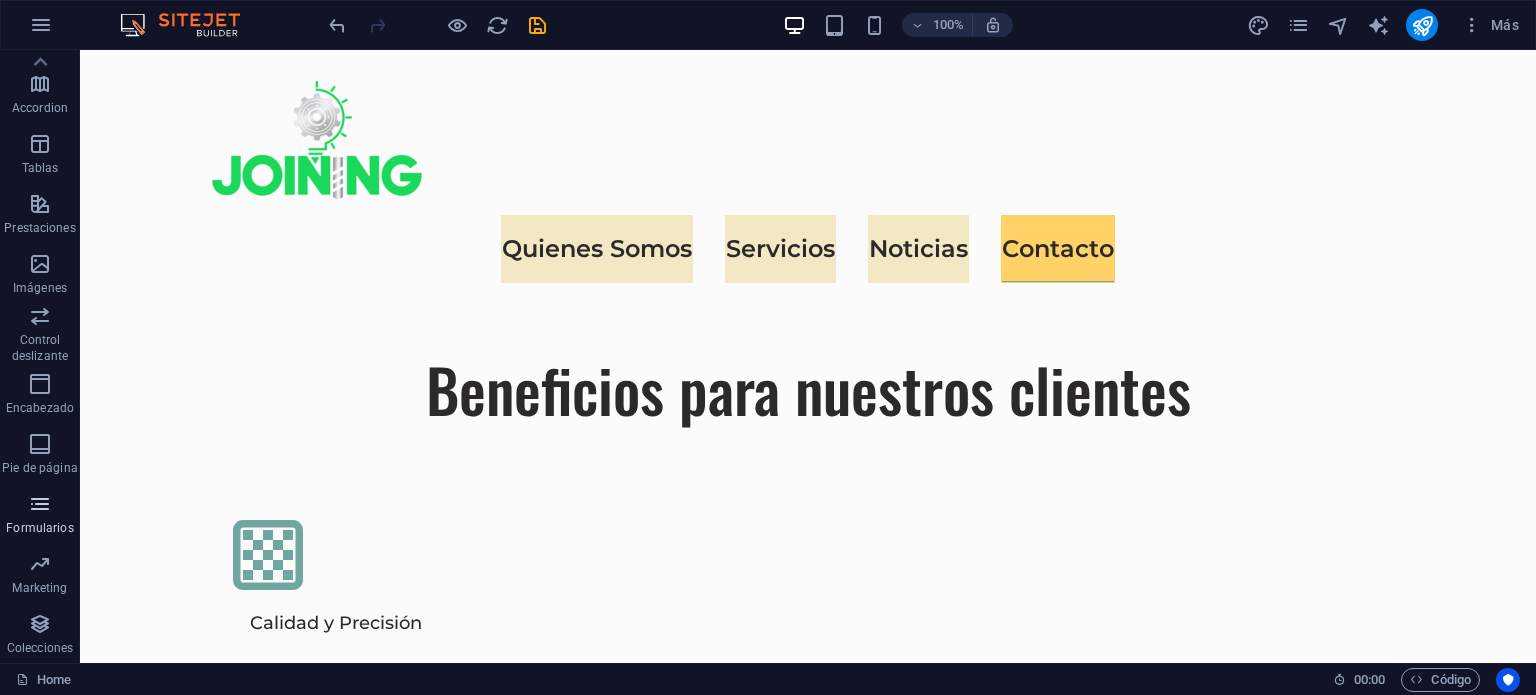 click on "Formularios" at bounding box center [39, 528] 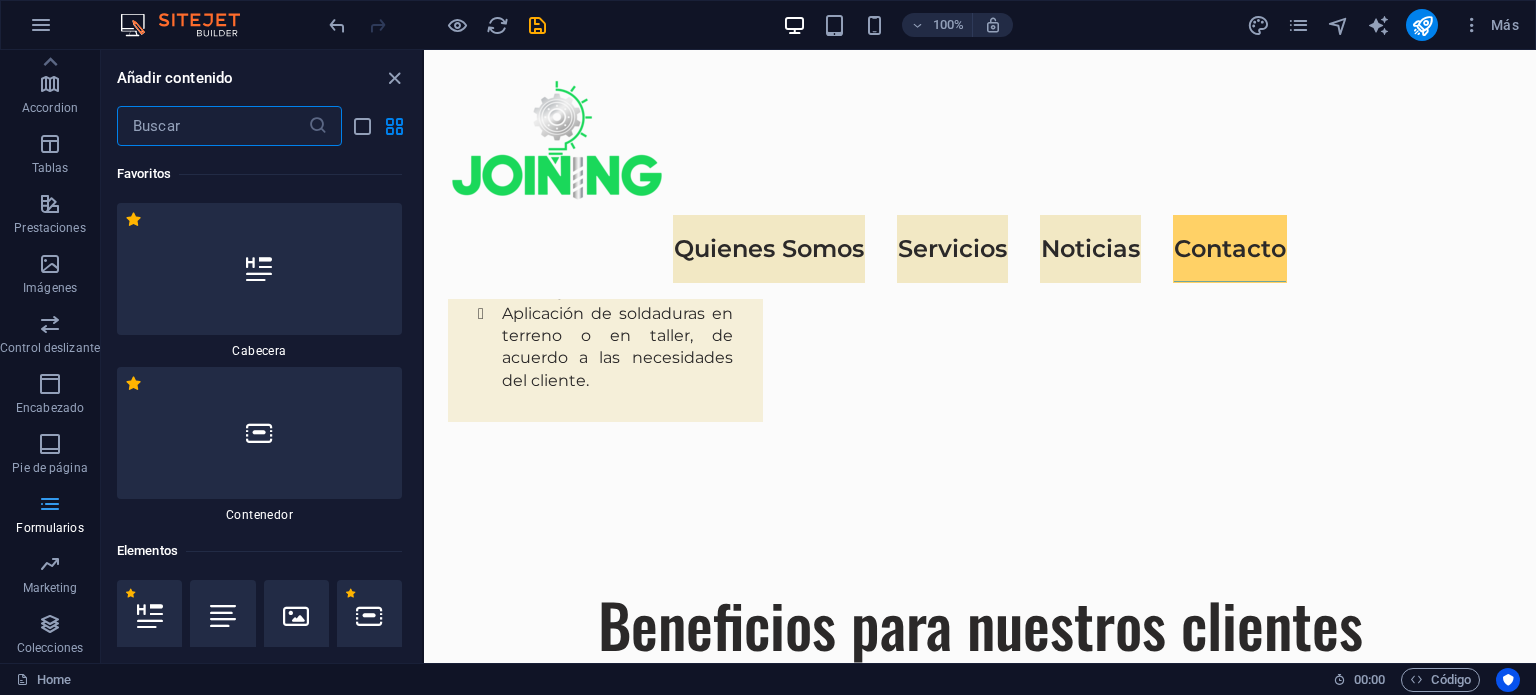 scroll, scrollTop: 6236, scrollLeft: 0, axis: vertical 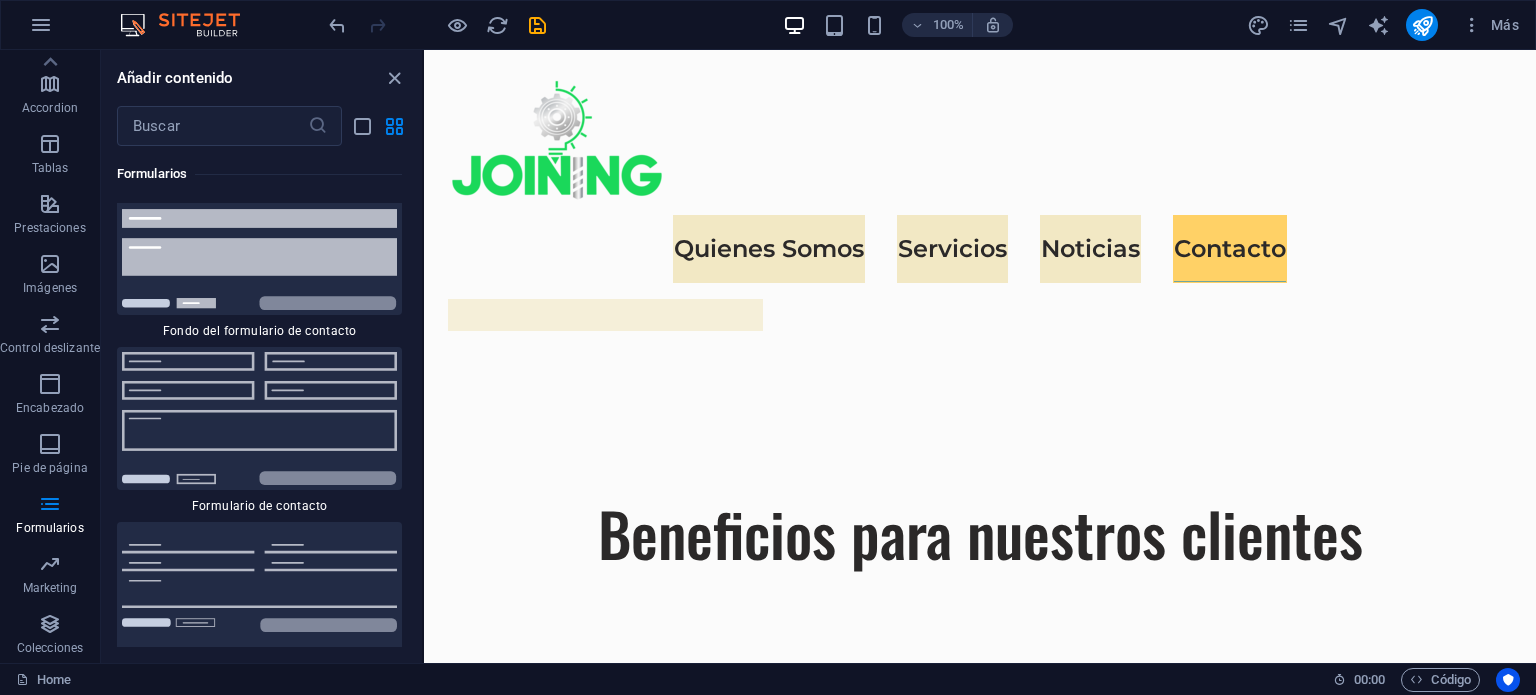 click on "Favoritos 1 Star Cabecera 1 Star Contenedor Elementos 1 Star Cabecera 1 Star Texto 1 Star Imagen 1 Star Contenedor 1 Star Separador 1 Star Separador 1 Star HTML 1 Star Icono 1 Star Botón 1 Star Logo 1 Star SVG 1 Star Control deslizante de imágenes 1 Star Control deslizante 1 Star Galería 1 Star Menú 1 Star Mapa 1 Star Facebook 1 Star Video 1 Star YouTube 1 Star Vimeo 1 Star Documento 1 Star Audio 1 Star Iframe 1 Star Privacidad 1 Star Idiomas Columnas 1 Star Contenedor 1 Star 2 columnas 1 Star 3 columnas 1 Star 4 columnas 1 Star 5 columnas 1 Star 6 columnas 1 Star 40-60 1 Star 20-80 1 Star 80-20 1 Star 30-70 1 Star 70-30 1 Star Columnas desiguales 1 Star 25-25-50 1 Star 25-50-25 1 Star 50-25-25 1 Star 20-60-20 1 Star 50-16-16-16 1 Star 16-16-16-50 1 Star Cuadrícula 2-1 1 Star Cuadrícula 1-2 1 Star Cuadrícula 3-1 1 Star Cuadrícula 1-3 1 Star Grid 4-1 1 Star Cuadrícula 1-4 1 Star Cuadrícula 1-2-1 1 Star Cuadrícula 1-1-2 1 Star Cuadrícula 2h-2v 1 Star Cuadrícula 2v-2h 1 Star Cuadrícula 2-1-2 1 Star" at bounding box center (261, 396) 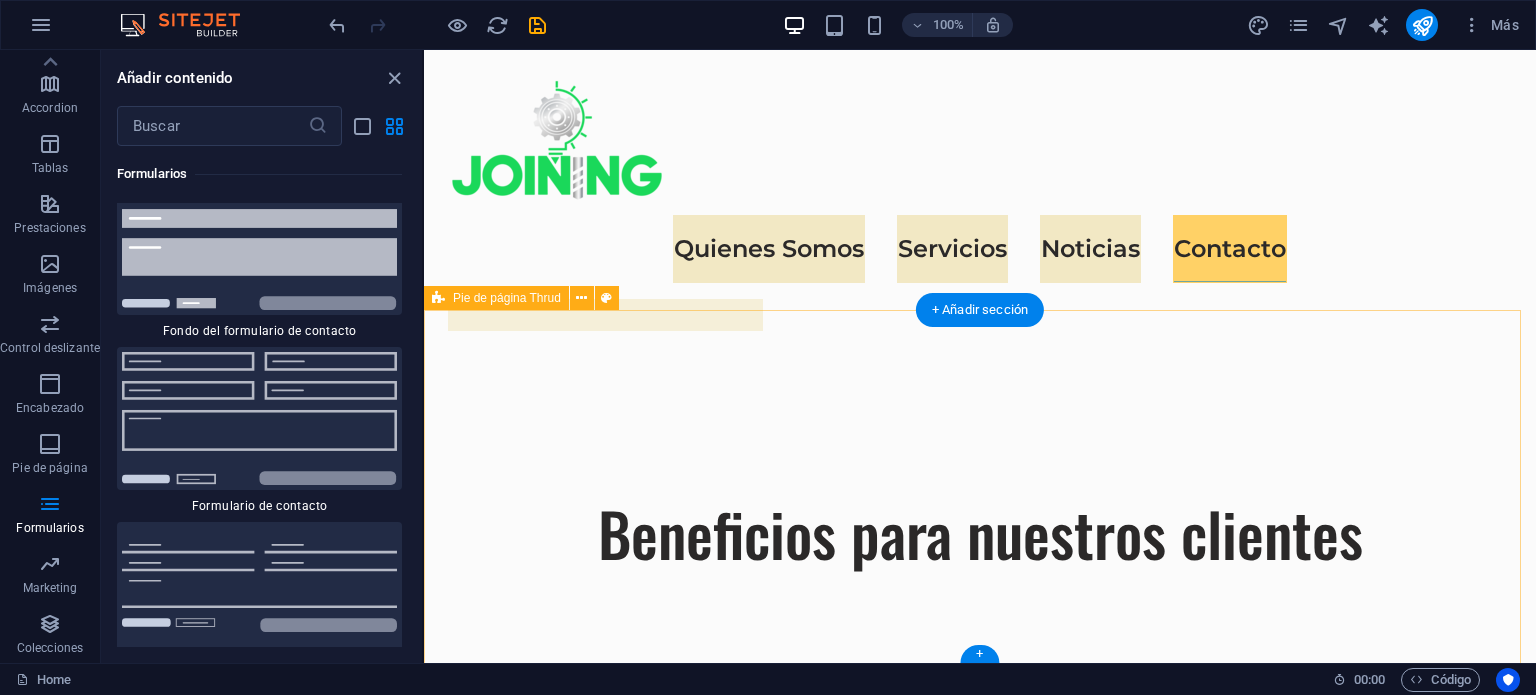 drag, startPoint x: 416, startPoint y: 270, endPoint x: 413, endPoint y: 499, distance: 229.01965 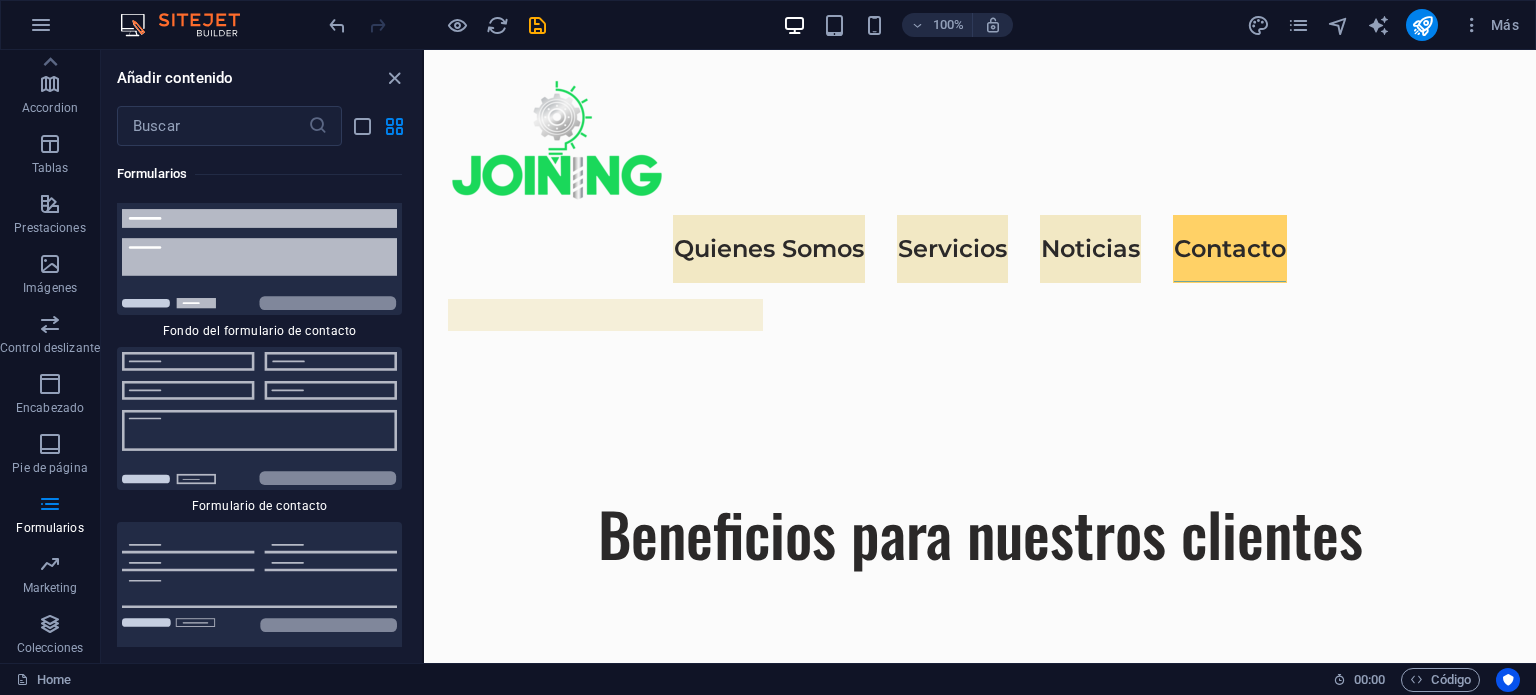 click on "Favoritos 1 Star Cabecera 1 Star Contenedor Elementos 1 Star Cabecera 1 Star Texto 1 Star Imagen 1 Star Contenedor 1 Star Separador 1 Star Separador 1 Star HTML 1 Star Icono 1 Star Botón 1 Star Logo 1 Star SVG 1 Star Control deslizante de imágenes 1 Star Control deslizante 1 Star Galería 1 Star Menú 1 Star Mapa 1 Star Facebook 1 Star Video 1 Star YouTube 1 Star Vimeo 1 Star Documento 1 Star Audio 1 Star Iframe 1 Star Privacidad 1 Star Idiomas Columnas 1 Star Contenedor 1 Star 2 columnas 1 Star 3 columnas 1 Star 4 columnas 1 Star 5 columnas 1 Star 6 columnas 1 Star 40-60 1 Star 20-80 1 Star 80-20 1 Star 30-70 1 Star 70-30 1 Star Columnas desiguales 1 Star 25-25-50 1 Star 25-50-25 1 Star 50-25-25 1 Star 20-60-20 1 Star 50-16-16-16 1 Star 16-16-16-50 1 Star Cuadrícula 2-1 1 Star Cuadrícula 1-2 1 Star Cuadrícula 3-1 1 Star Cuadrícula 1-3 1 Star Grid 4-1 1 Star Cuadrícula 1-4 1 Star Cuadrícula 1-2-1 1 Star Cuadrícula 1-1-2 1 Star Cuadrícula 2h-2v 1 Star Cuadrícula 2v-2h 1 Star Cuadrícula 2-1-2 1 Star" at bounding box center [261, 396] 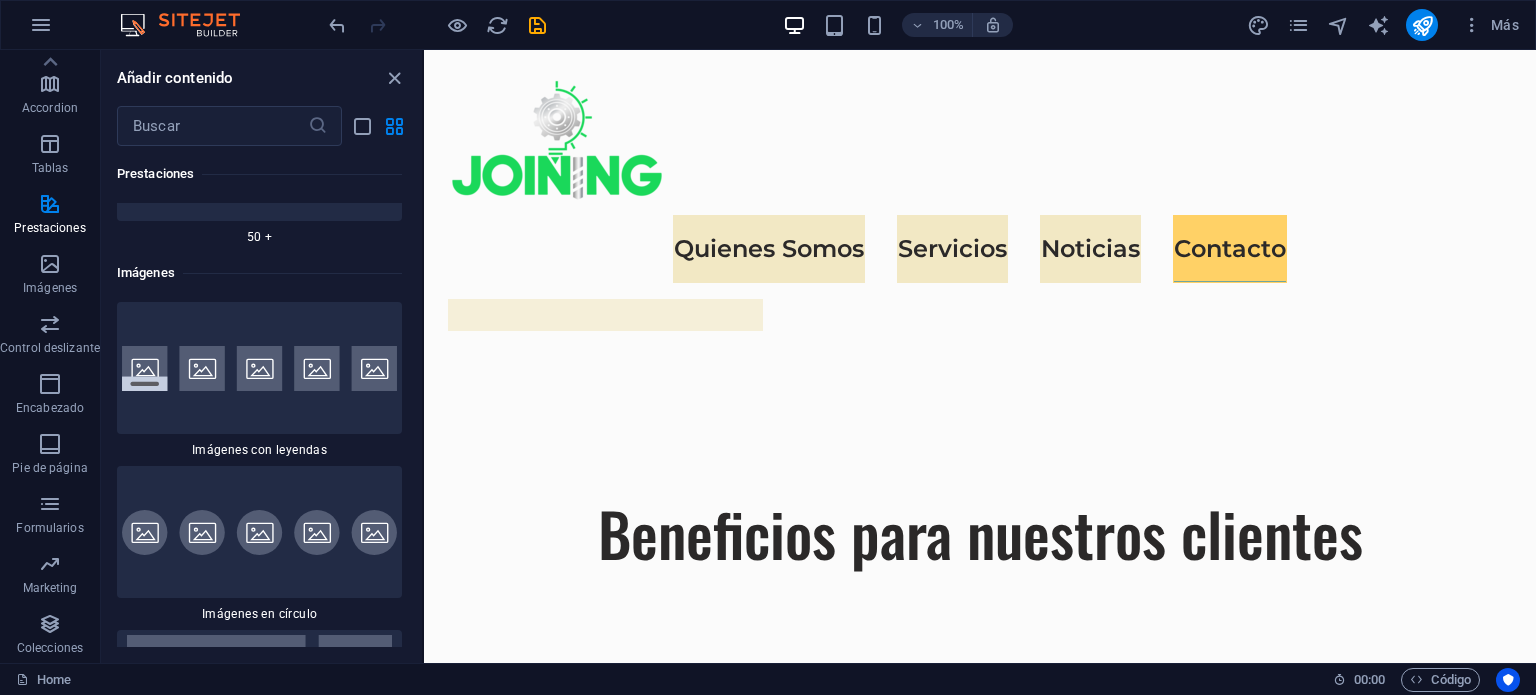 scroll, scrollTop: 18769, scrollLeft: 0, axis: vertical 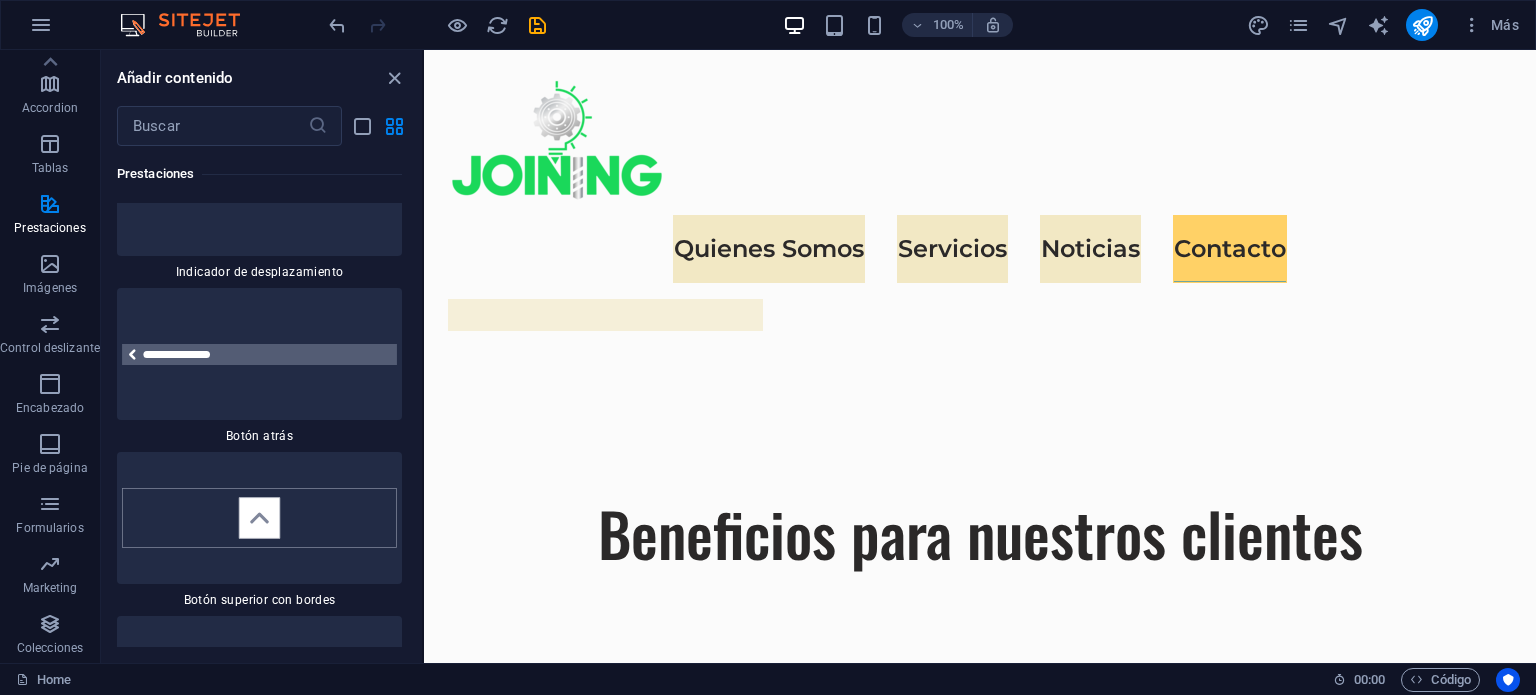 drag, startPoint x: 420, startPoint y: 524, endPoint x: 3, endPoint y: 342, distance: 454.98682 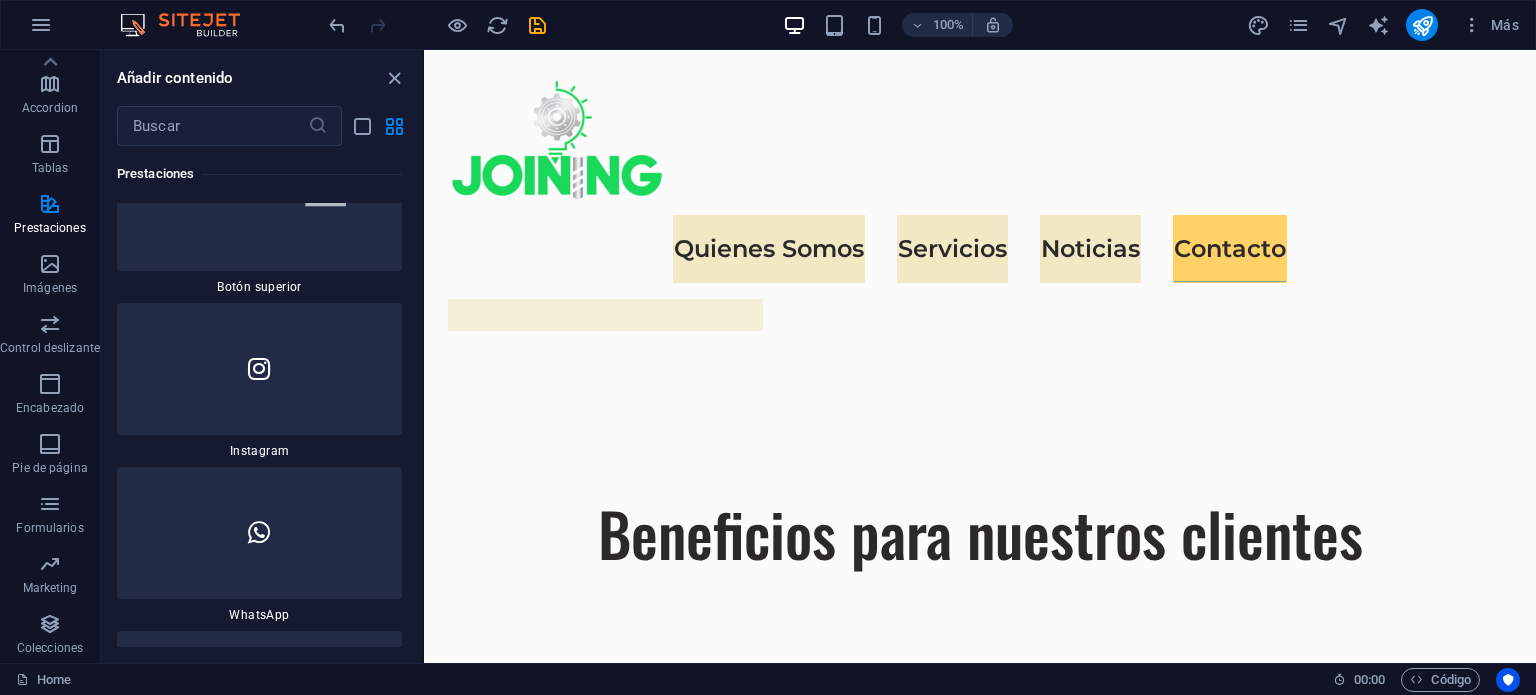 scroll, scrollTop: 19476, scrollLeft: 0, axis: vertical 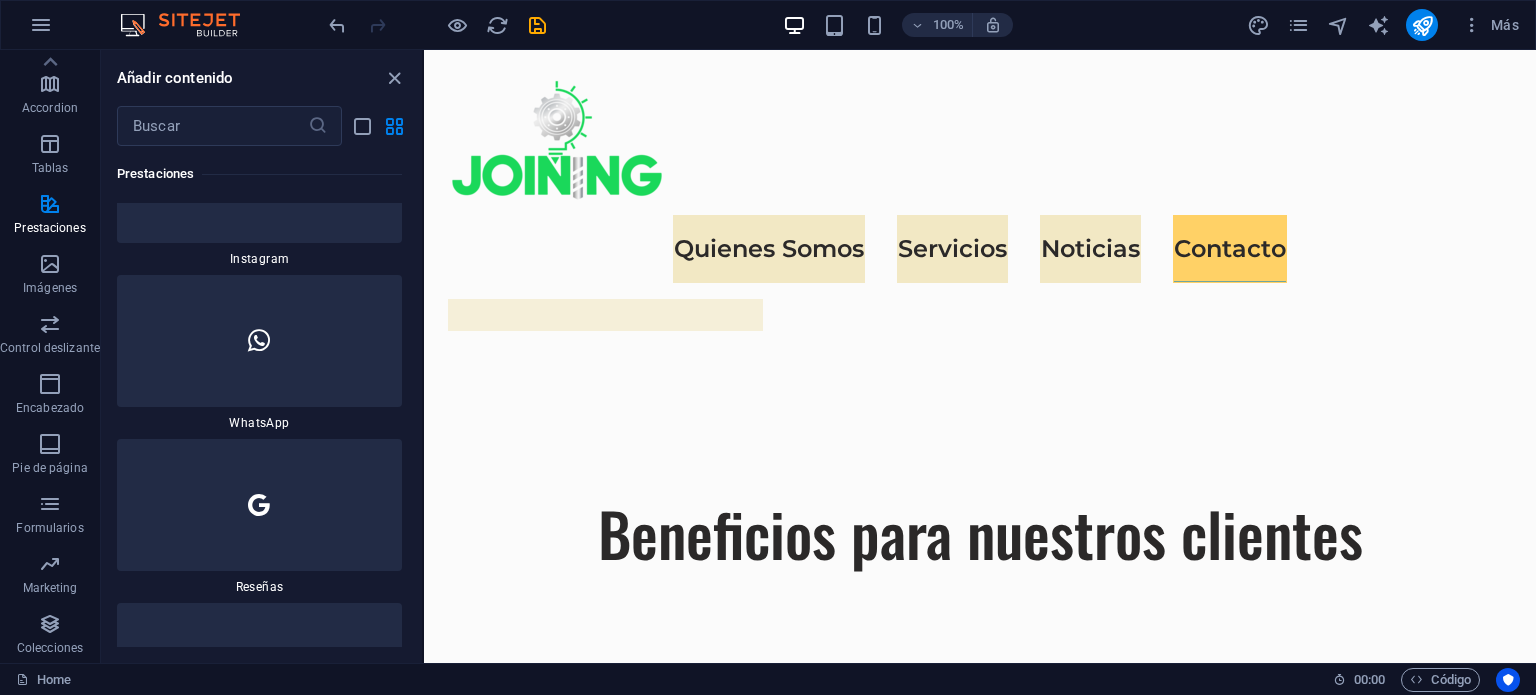 drag, startPoint x: 418, startPoint y: 383, endPoint x: 25, endPoint y: 342, distance: 395.1329 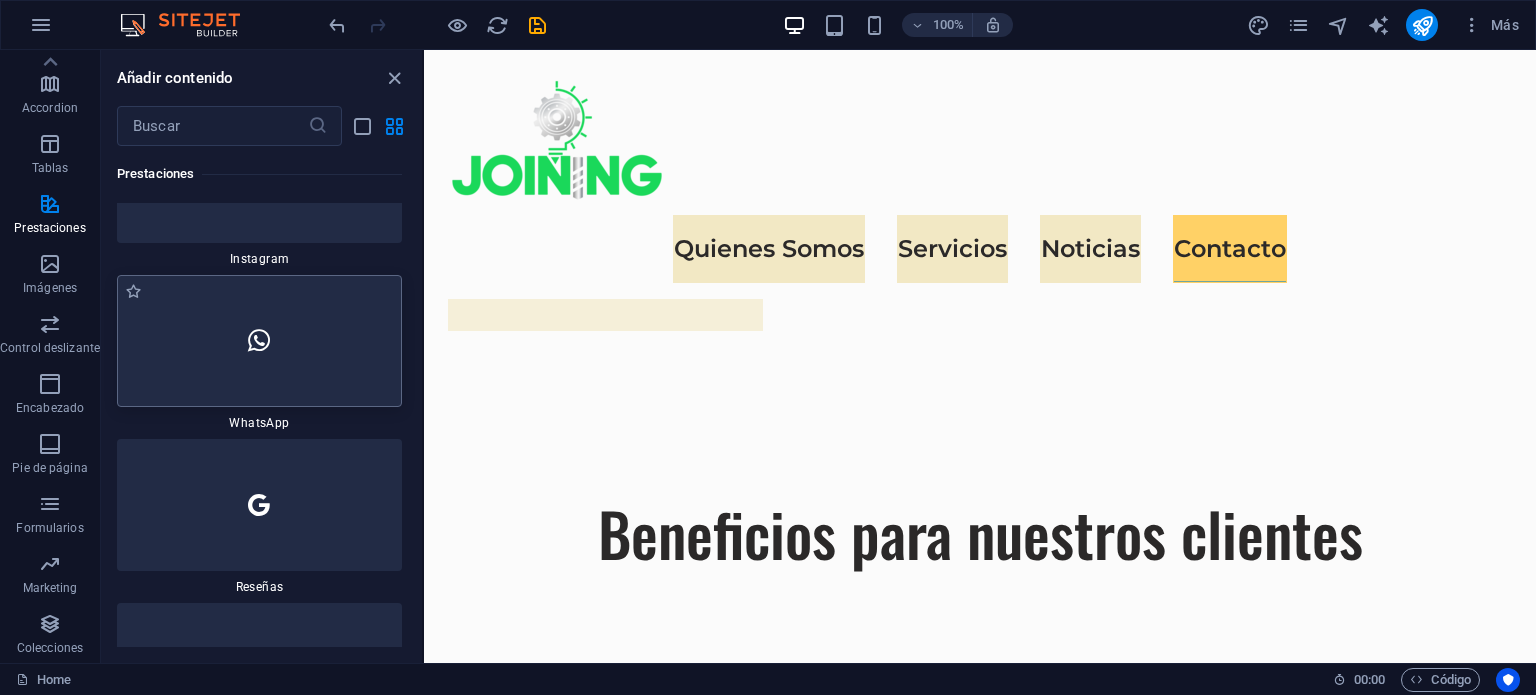 click at bounding box center (259, 341) 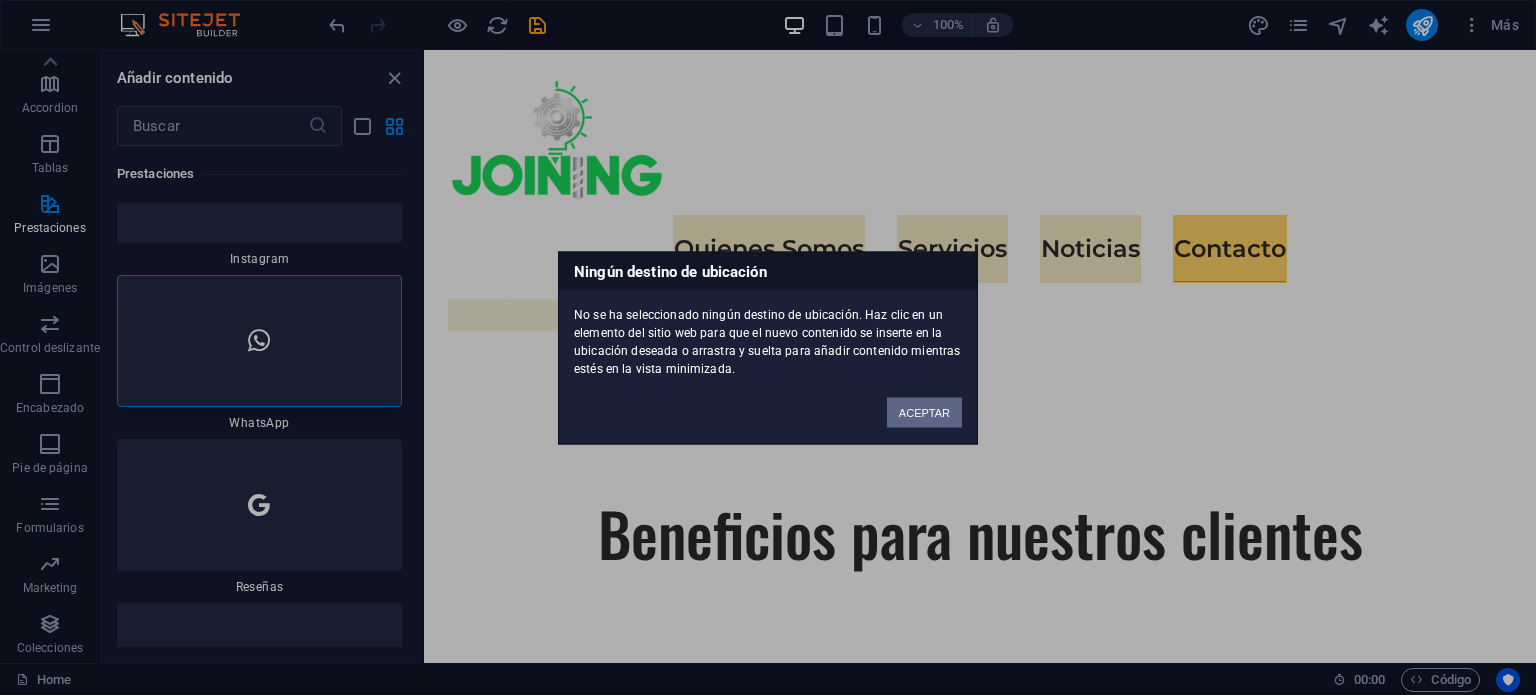 click on "ACEPTAR" at bounding box center (924, 412) 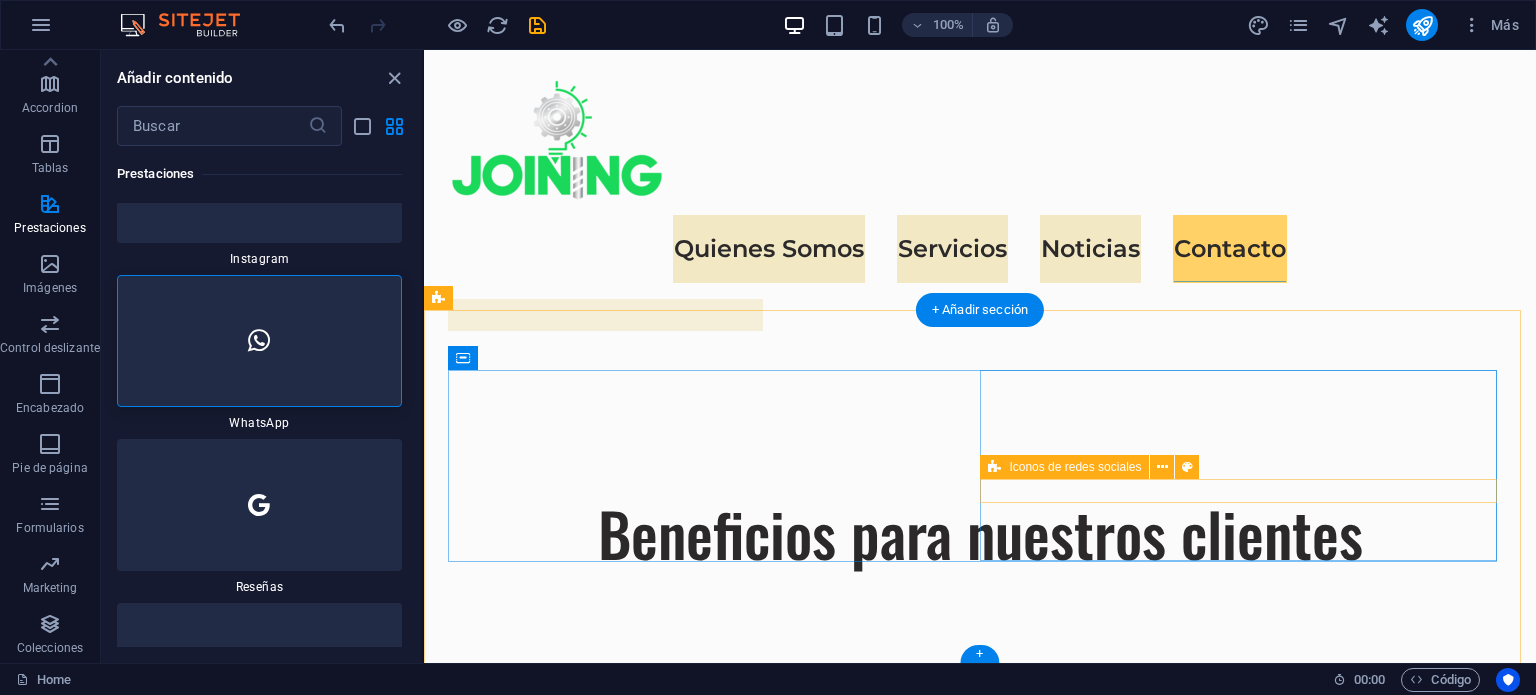 click at bounding box center [710, 5886] 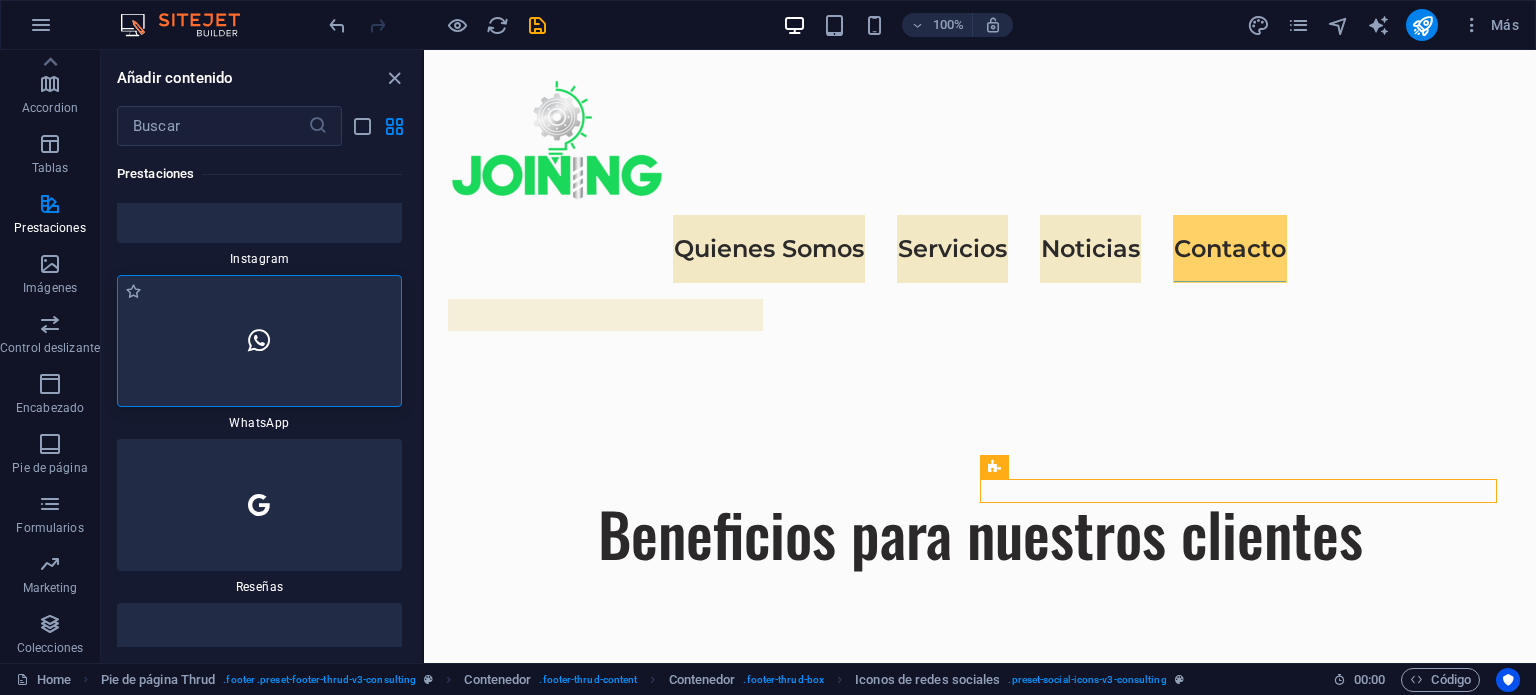 click at bounding box center [259, 341] 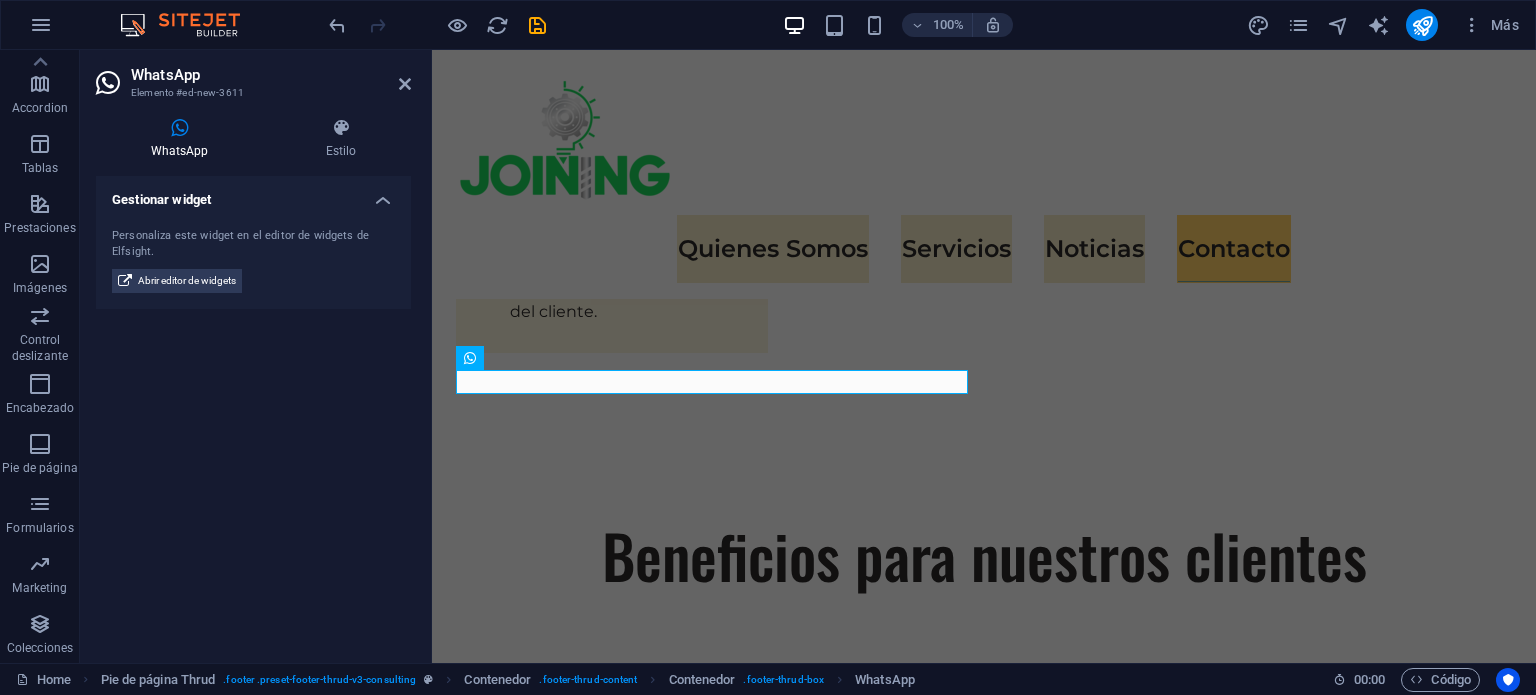scroll, scrollTop: 6255, scrollLeft: 0, axis: vertical 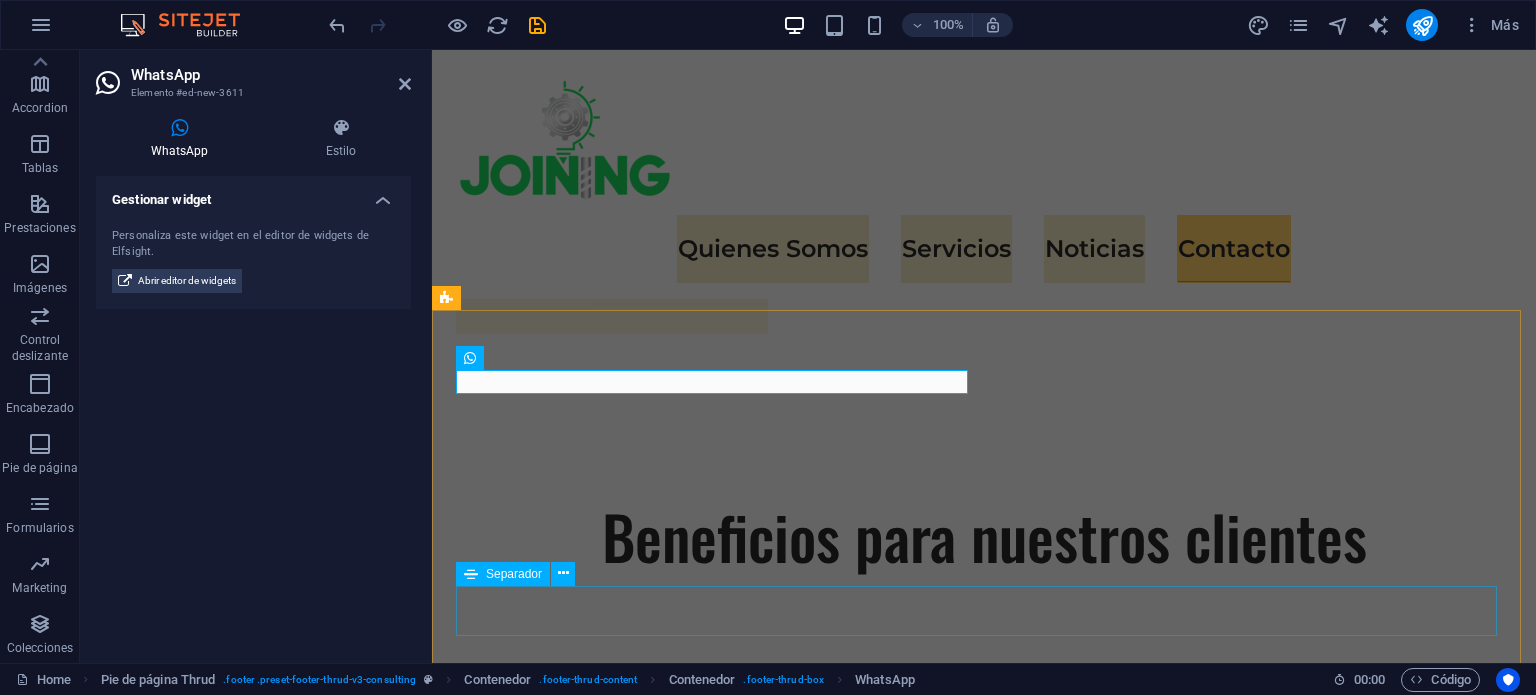 click at bounding box center [984, 6008] 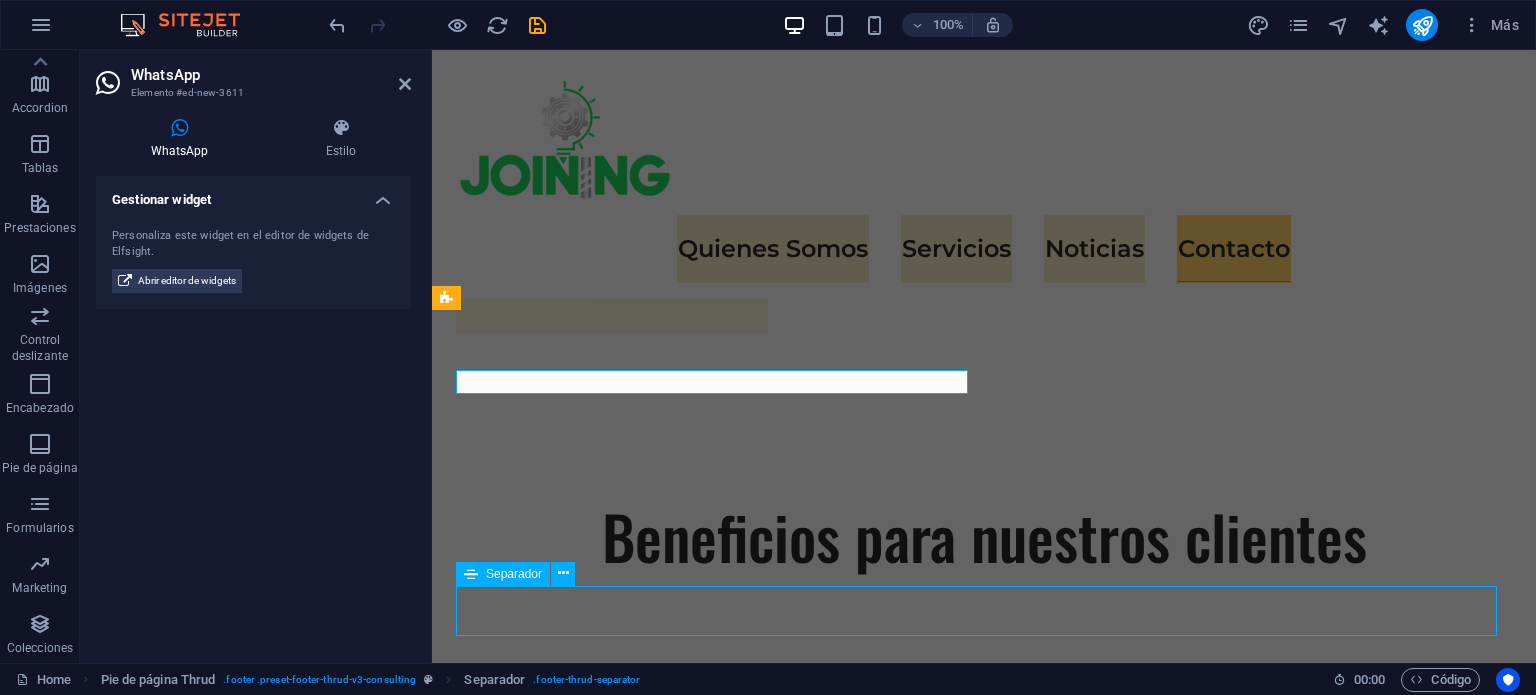 scroll, scrollTop: 6145, scrollLeft: 0, axis: vertical 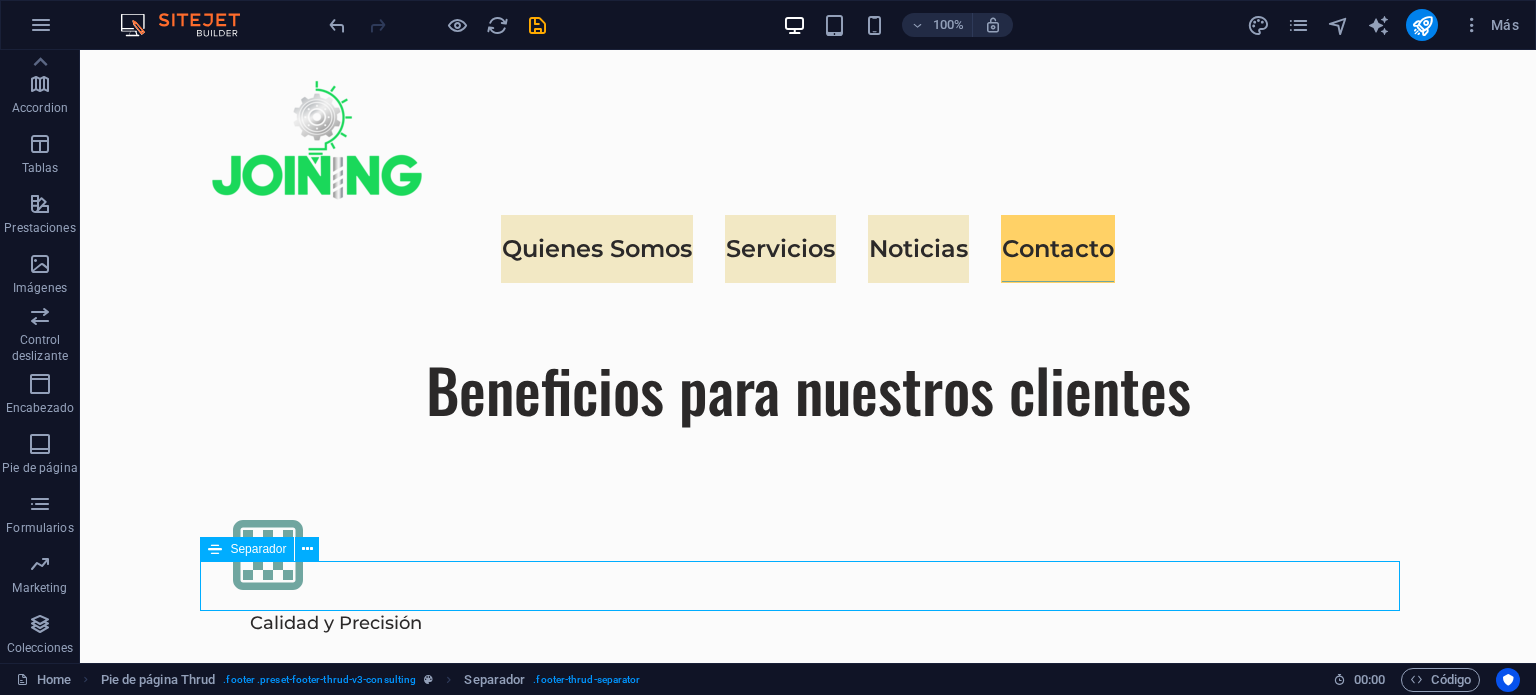 click at bounding box center [808, 5986] 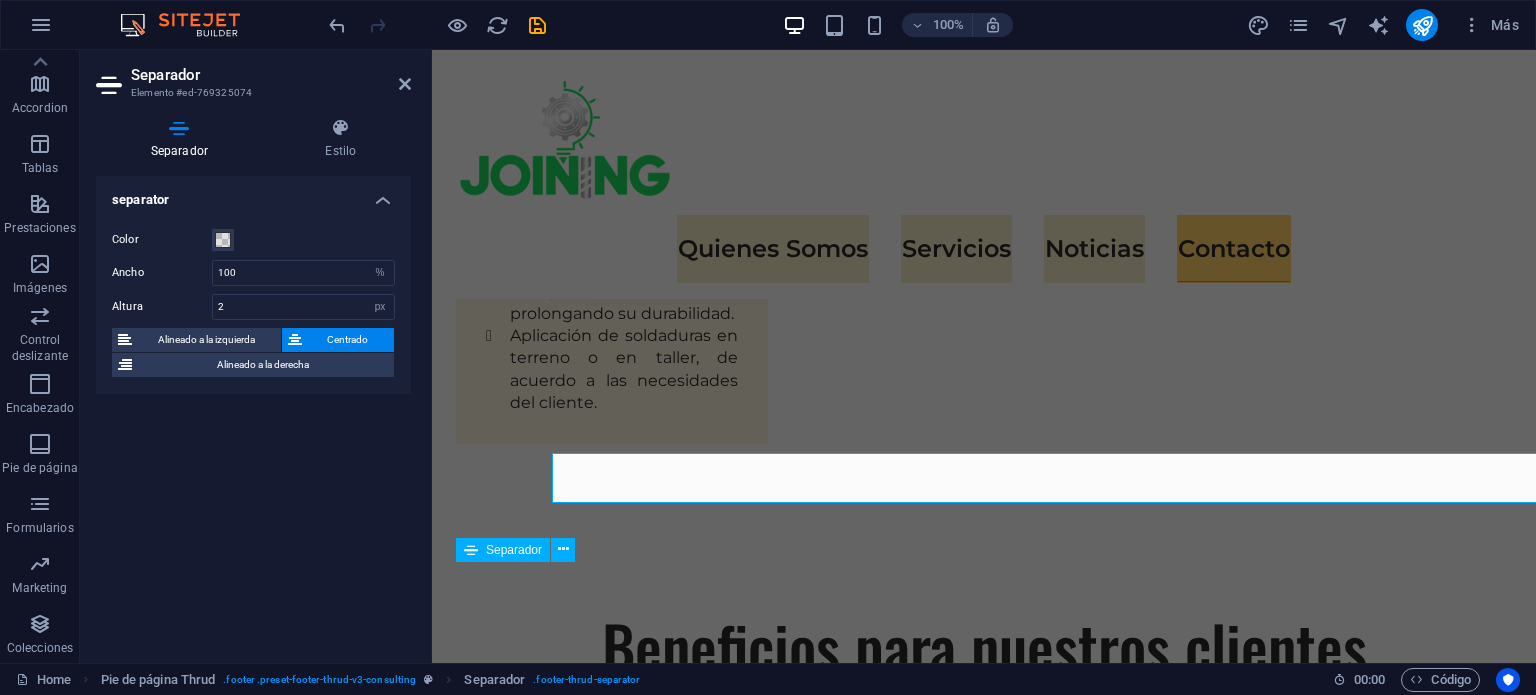 scroll, scrollTop: 6254, scrollLeft: 0, axis: vertical 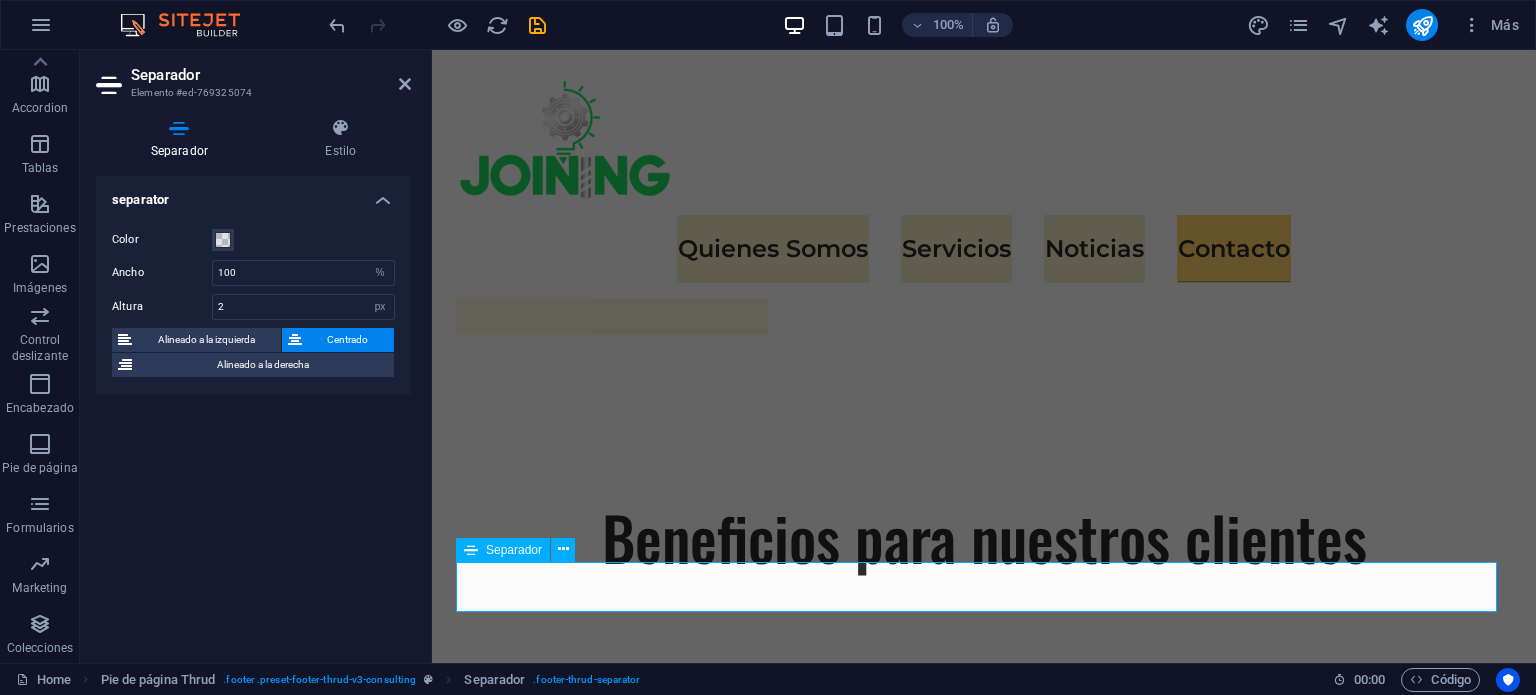 click at bounding box center [984, 5984] 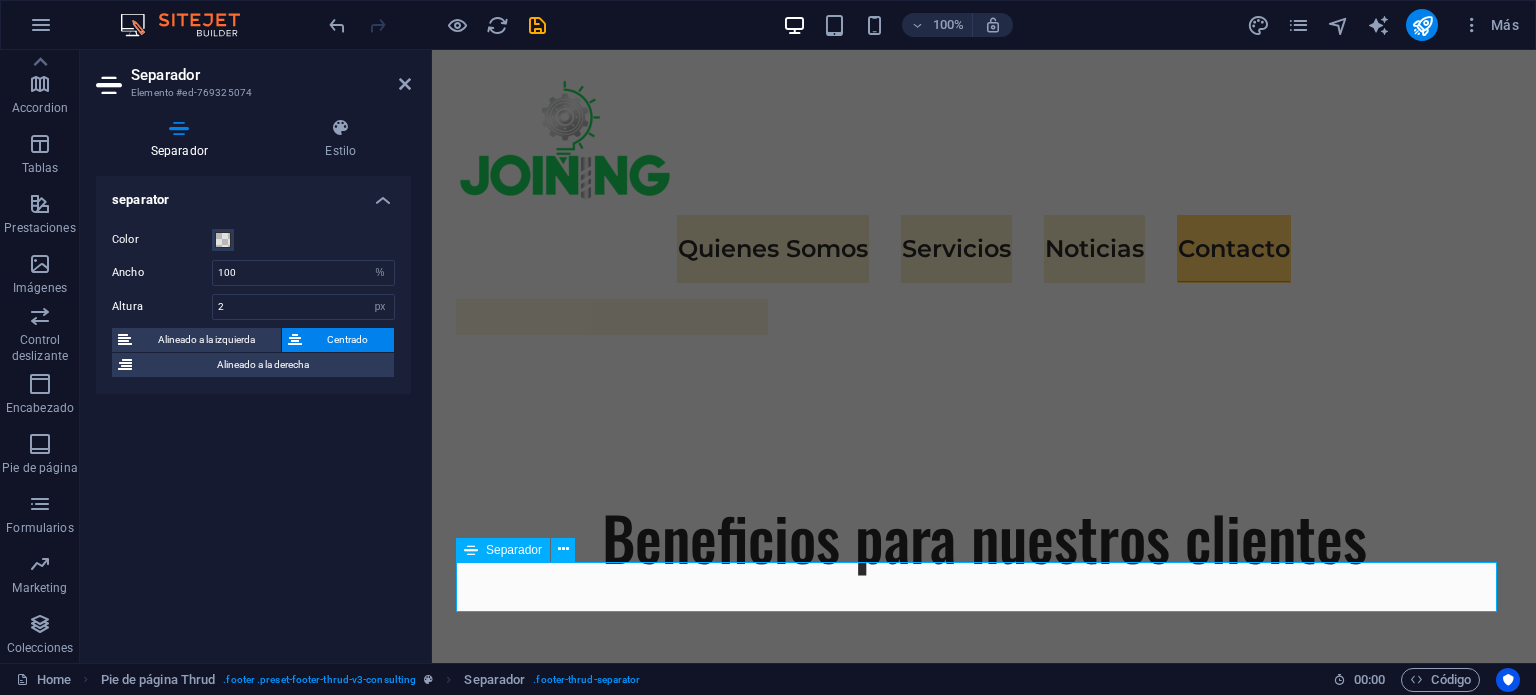 click at bounding box center [984, 5984] 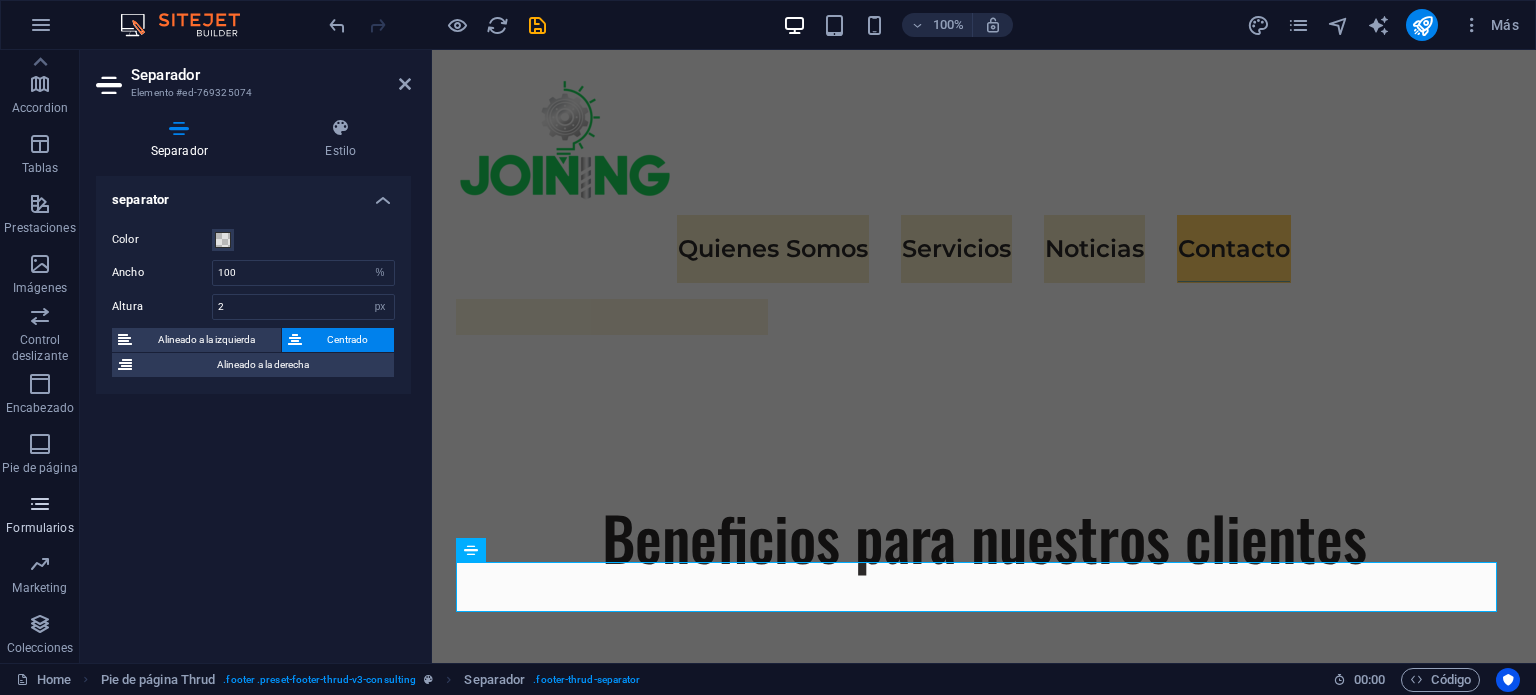 click at bounding box center (40, 504) 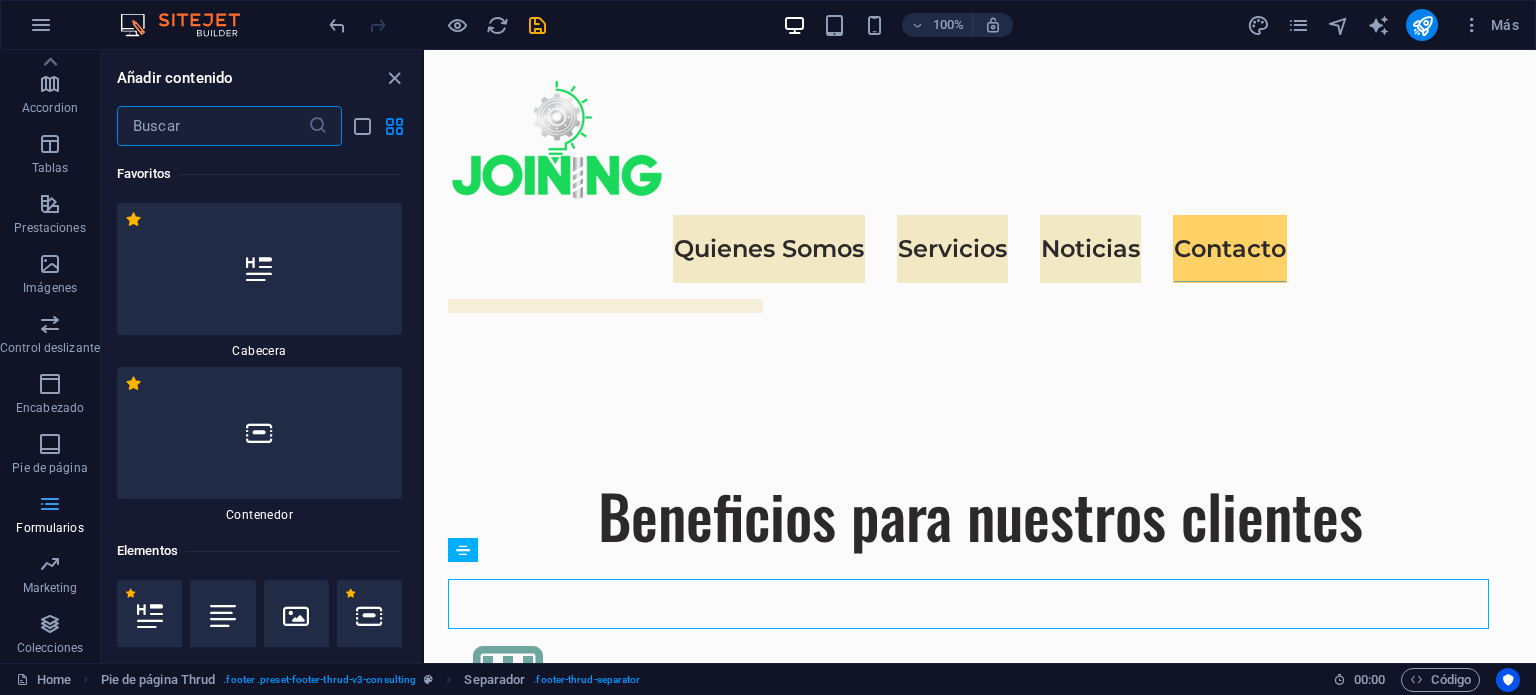 scroll, scrollTop: 6236, scrollLeft: 0, axis: vertical 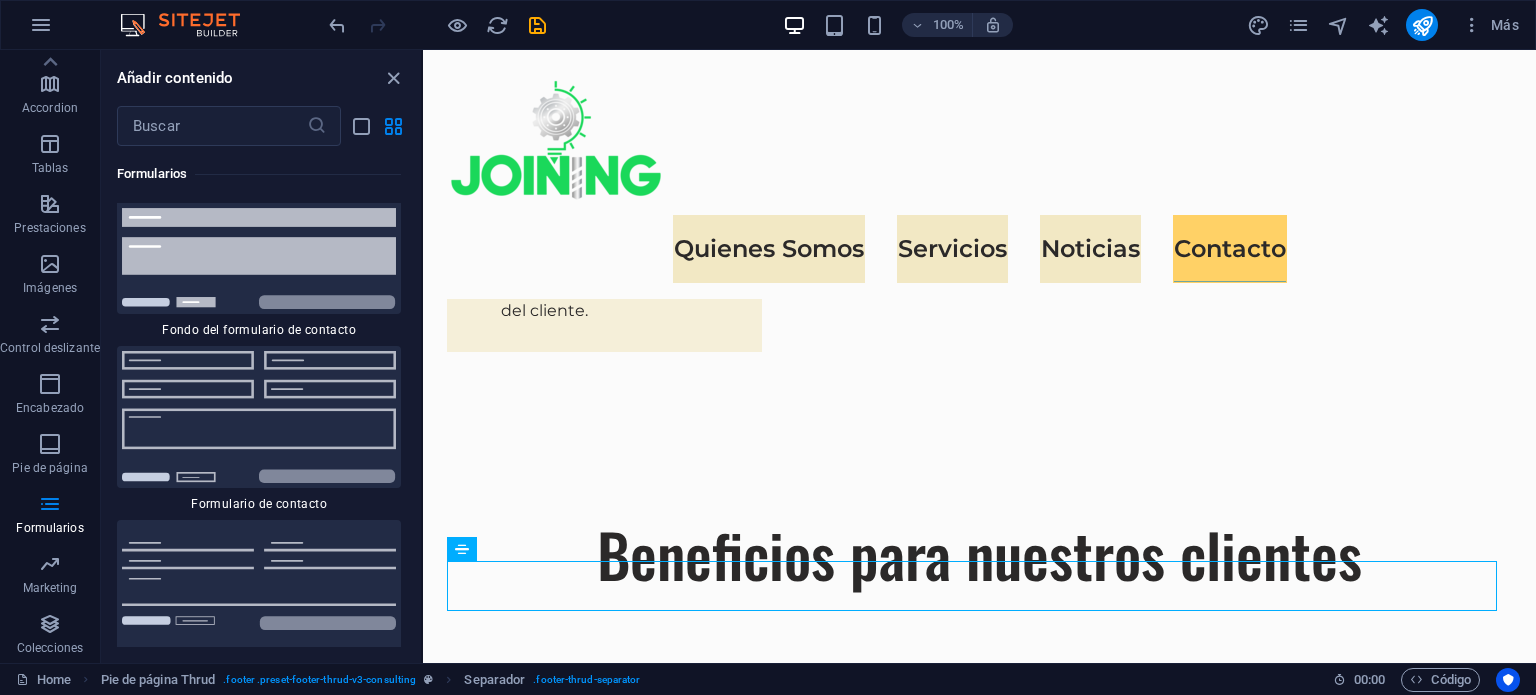 drag, startPoint x: 422, startPoint y: 519, endPoint x: 0, endPoint y: 498, distance: 422.5222 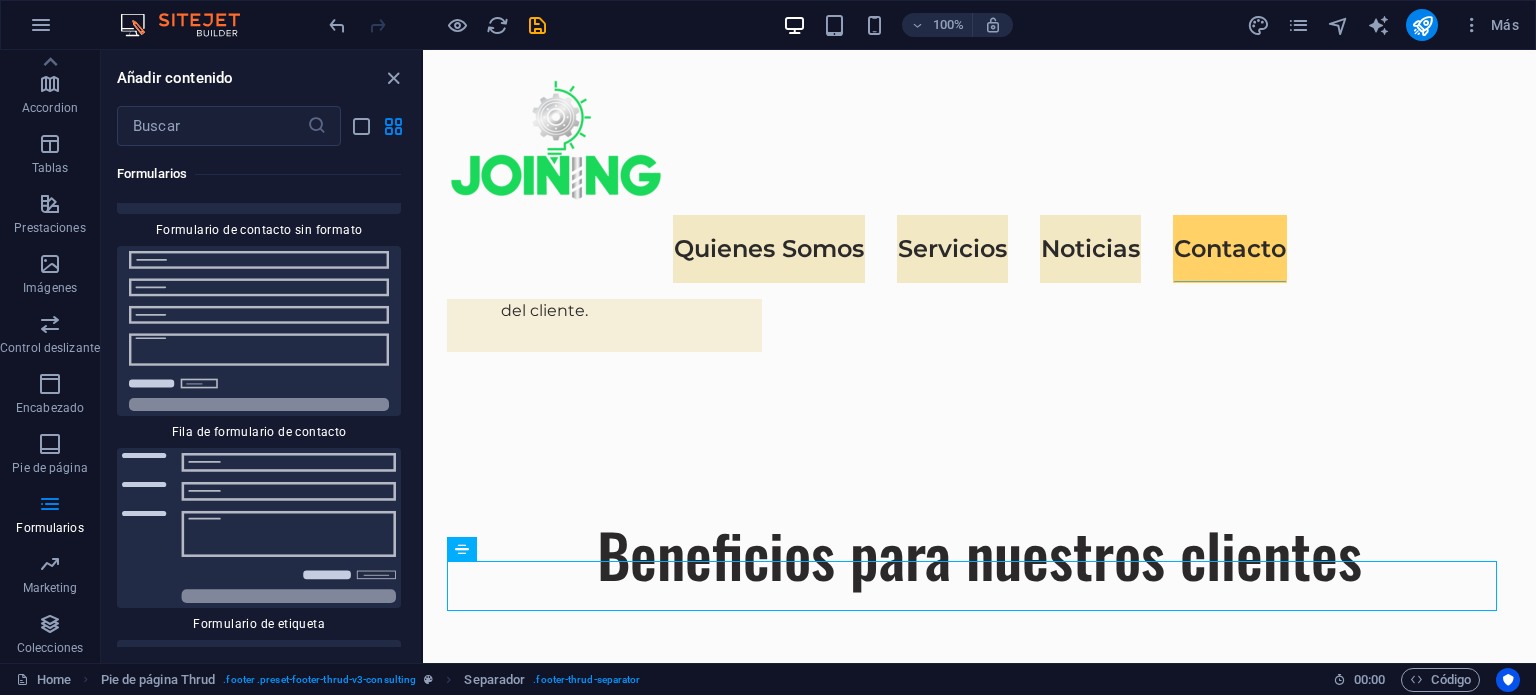 scroll, scrollTop: 30259, scrollLeft: 0, axis: vertical 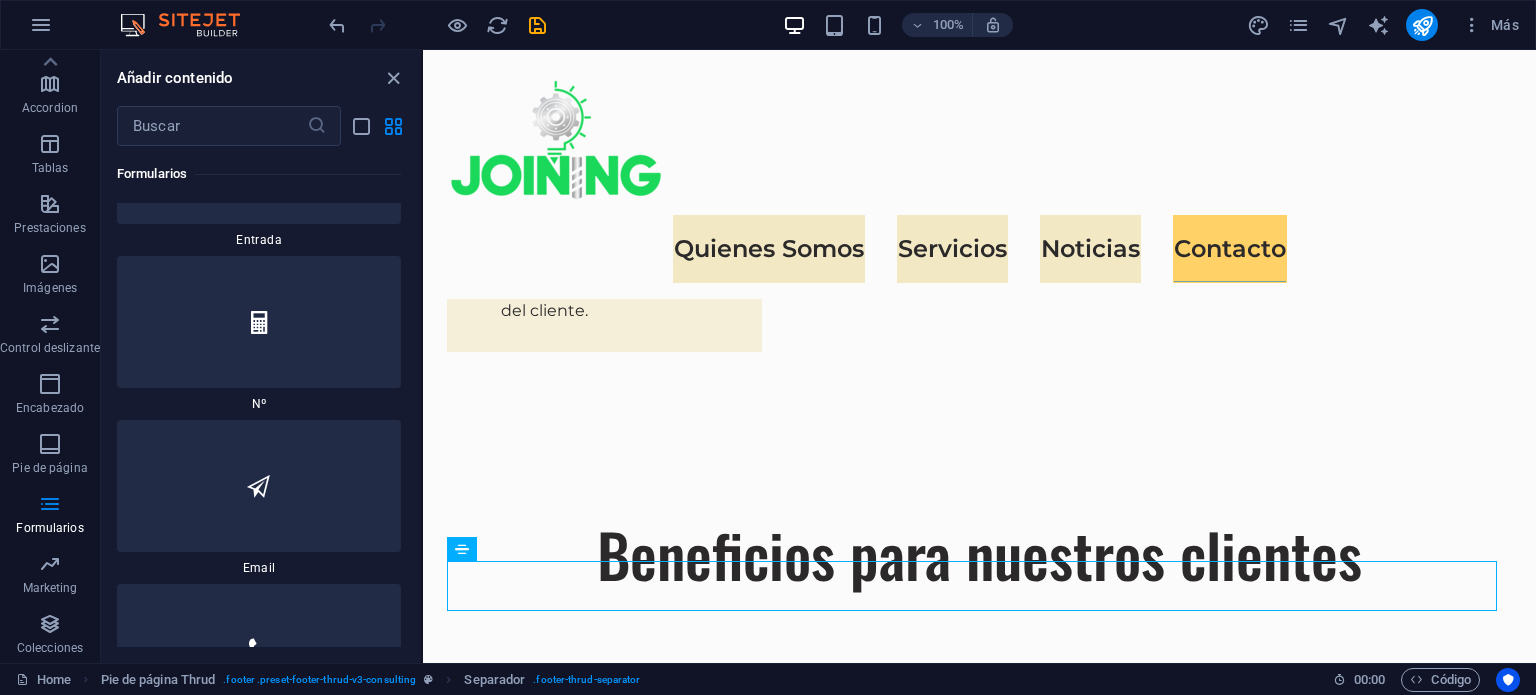 click on "Favoritos 1 Star Cabecera 1 Star Contenedor Elementos 1 Star Cabecera 1 Star Texto 1 Star Imagen 1 Star Contenedor 1 Star Separador 1 Star Separador 1 Star HTML 1 Star Icono 1 Star Botón 1 Star Logo 1 Star SVG 1 Star Control deslizante de imágenes 1 Star Control deslizante 1 Star Galería 1 Star Menú 1 Star Mapa 1 Star Facebook 1 Star Video 1 Star YouTube 1 Star Vimeo 1 Star Documento 1 Star Audio 1 Star Iframe 1 Star Privacidad 1 Star Idiomas Columnas 1 Star Contenedor 1 Star 2 columnas 1 Star 3 columnas 1 Star 4 columnas 1 Star 5 columnas 1 Star 6 columnas 1 Star 40-60 1 Star 20-80 1 Star 80-20 1 Star 30-70 1 Star 70-30 1 Star Columnas desiguales 1 Star 25-25-50 1 Star 25-50-25 1 Star 50-25-25 1 Star 20-60-20 1 Star 50-16-16-16 1 Star 16-16-16-50 1 Star Cuadrícula 2-1 1 Star Cuadrícula 1-2 1 Star Cuadrícula 3-1 1 Star Cuadrícula 1-3 1 Star Grid 4-1 1 Star Cuadrícula 1-4 1 Star Cuadrícula 1-2-1 1 Star Cuadrícula 1-1-2 1 Star Cuadrícula 2h-2v 1 Star Cuadrícula 2v-2h 1 Star Cuadrícula 2-1-2 1 Star" at bounding box center (261, 396) 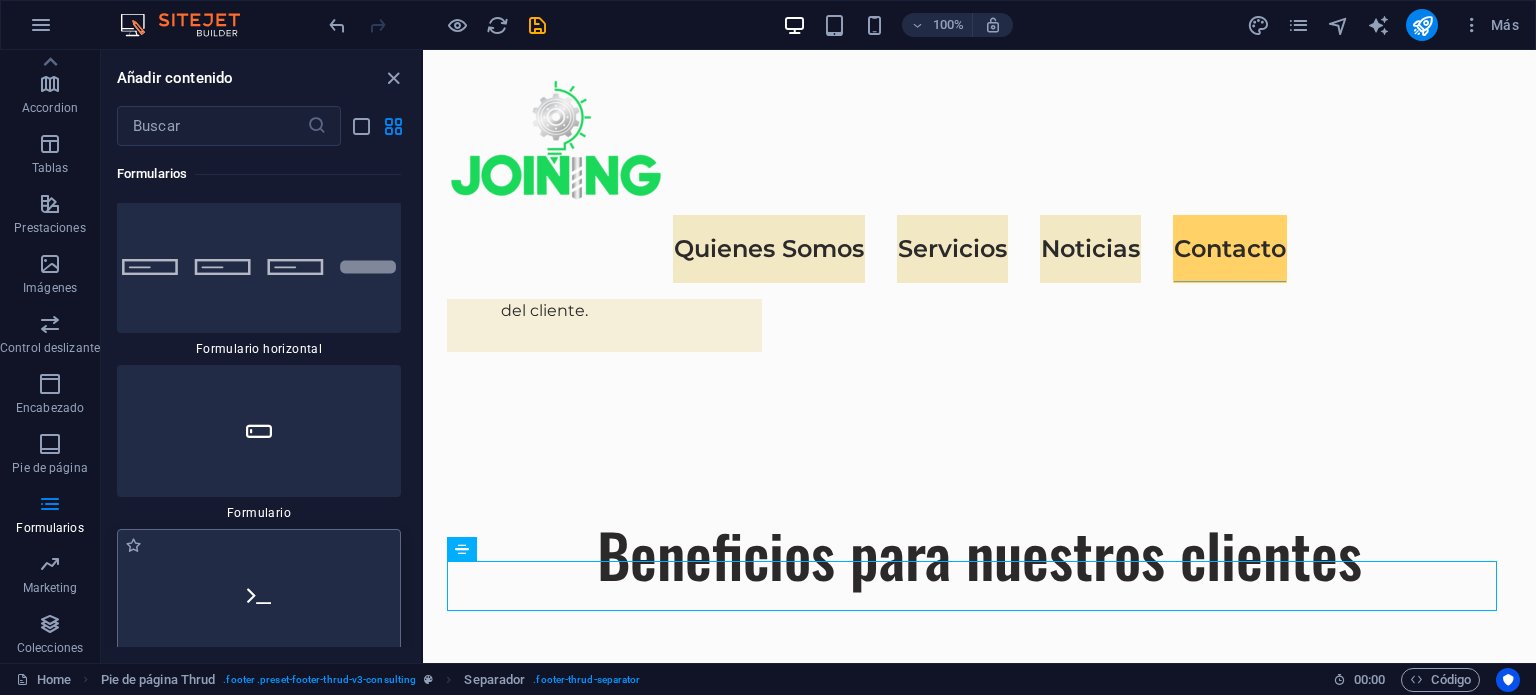 click at bounding box center [259, 595] 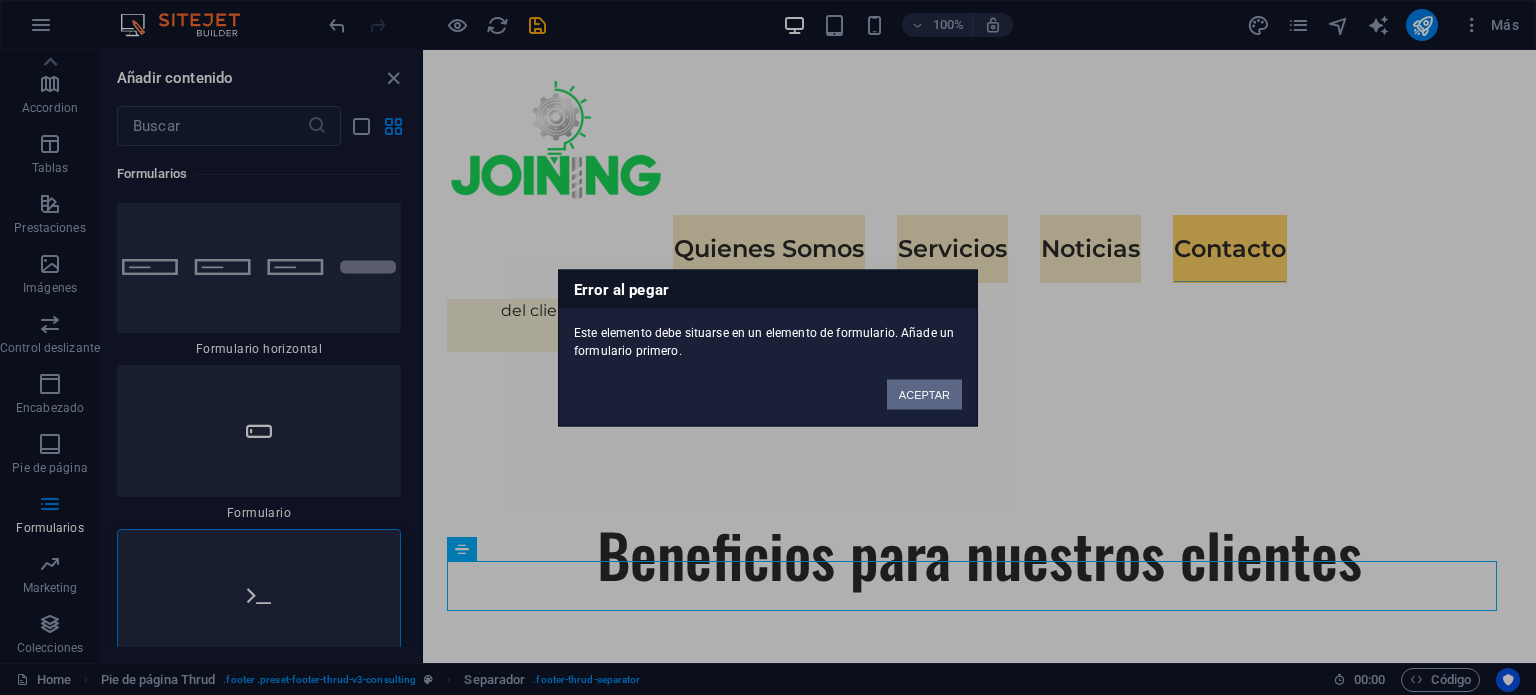 click on "ACEPTAR" at bounding box center (924, 394) 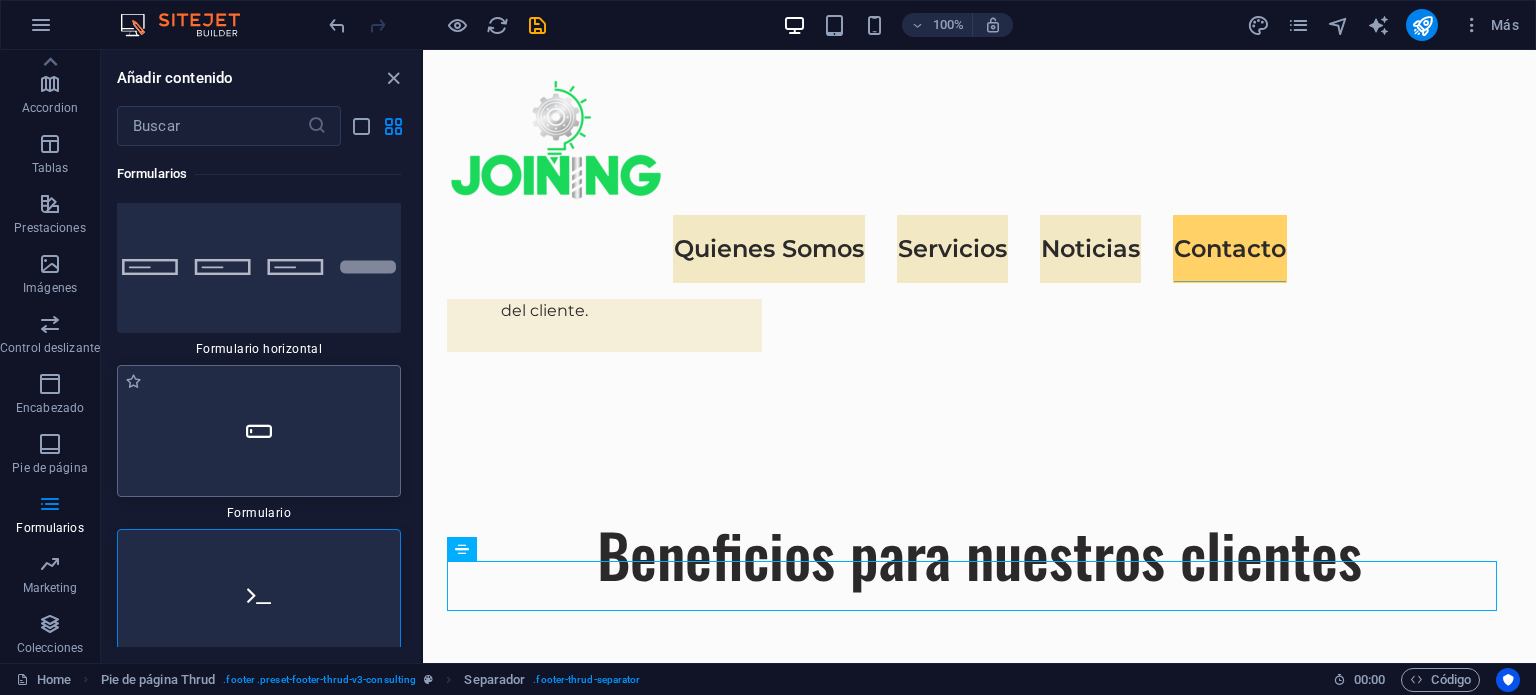 click at bounding box center (259, 431) 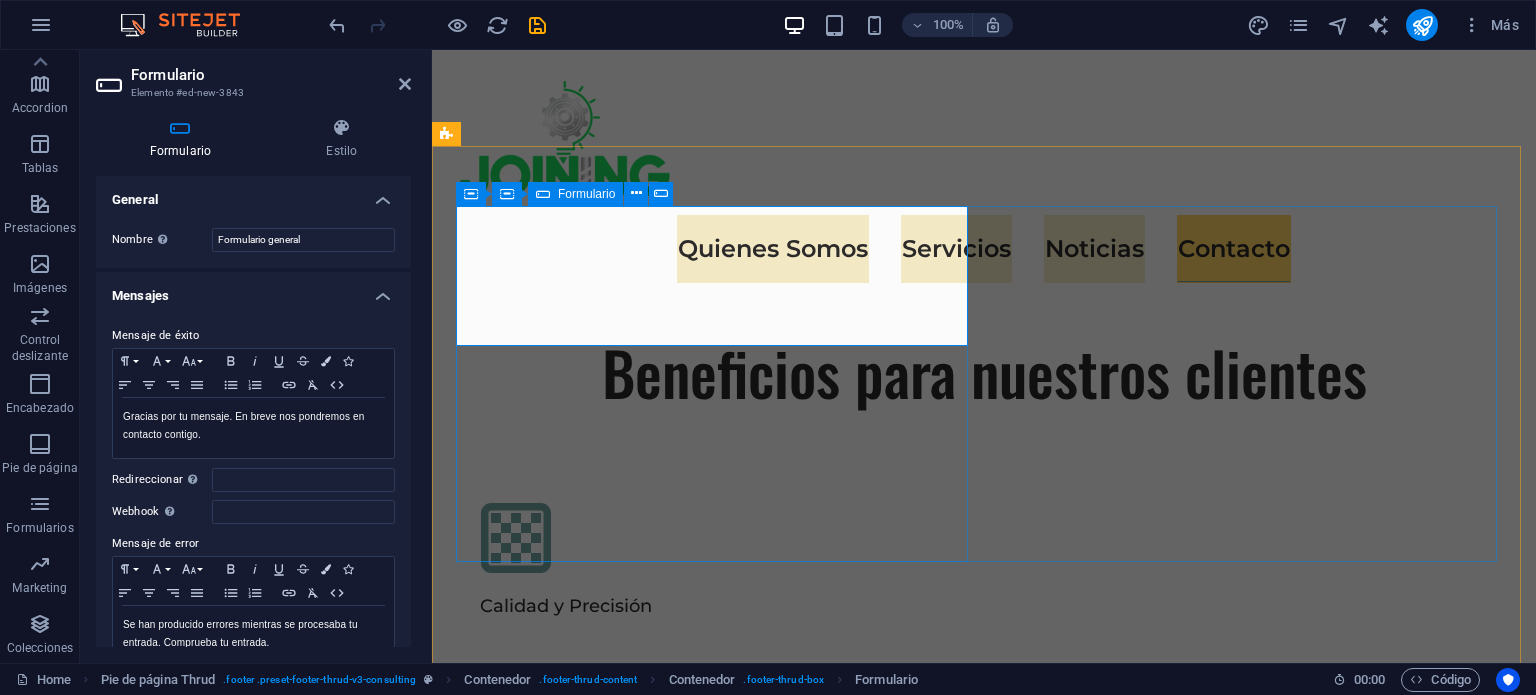 click on "Añadir elementos" at bounding box center (645, 5481) 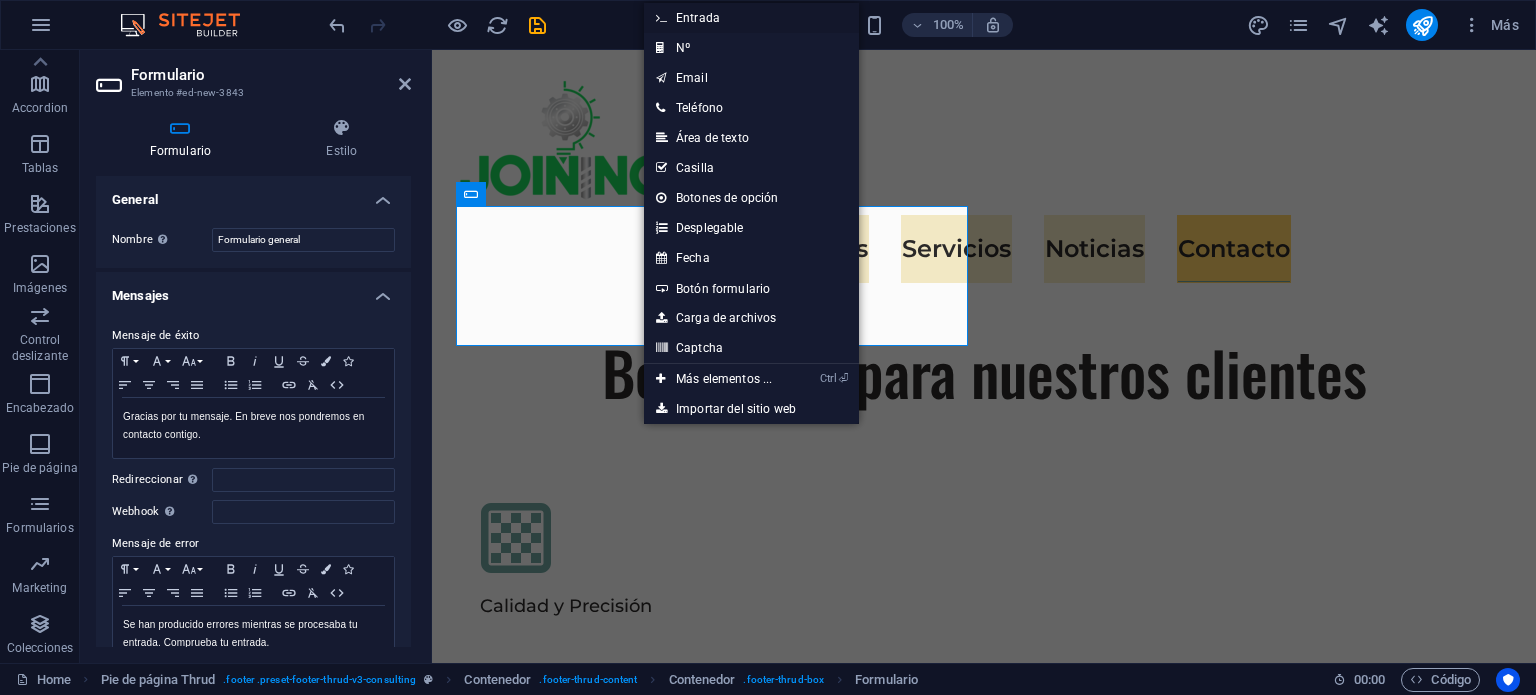 click on "Entrada" at bounding box center (751, 18) 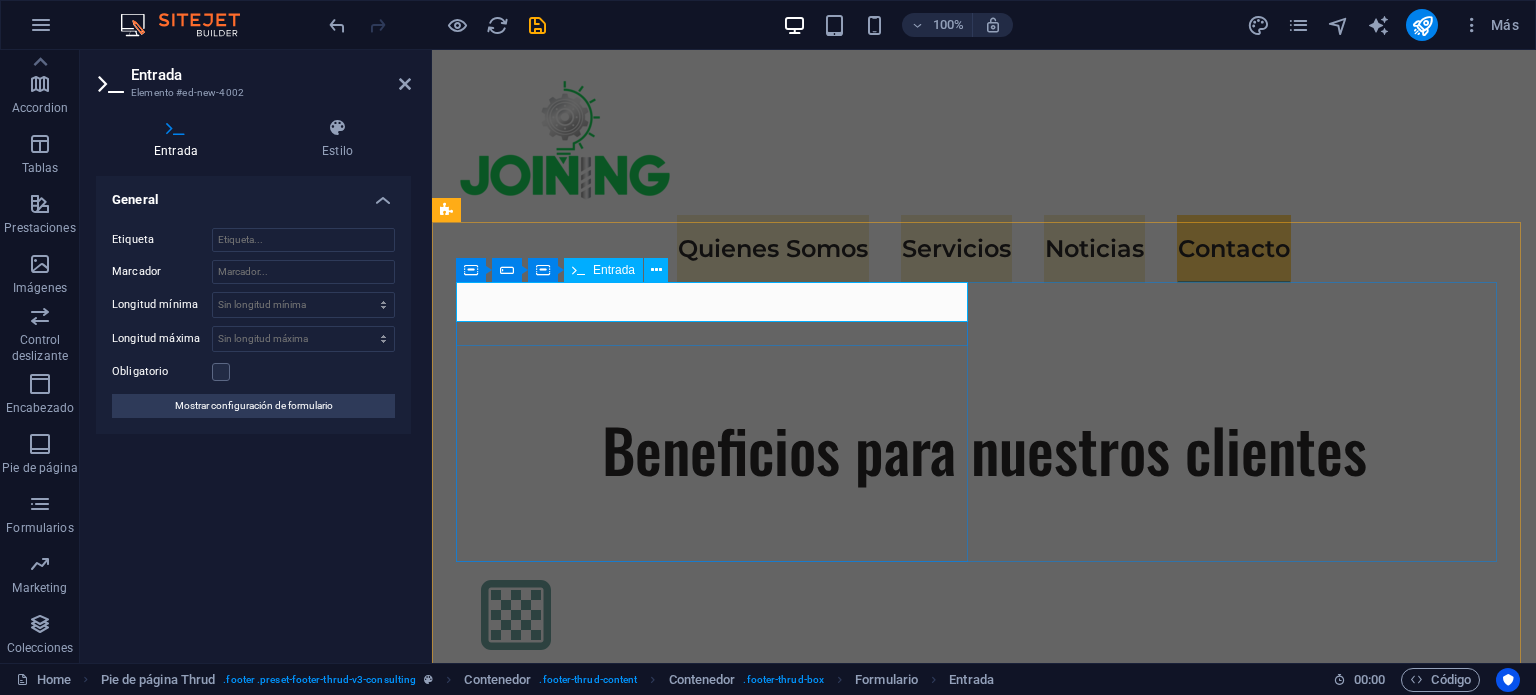 click at bounding box center [570, 5471] 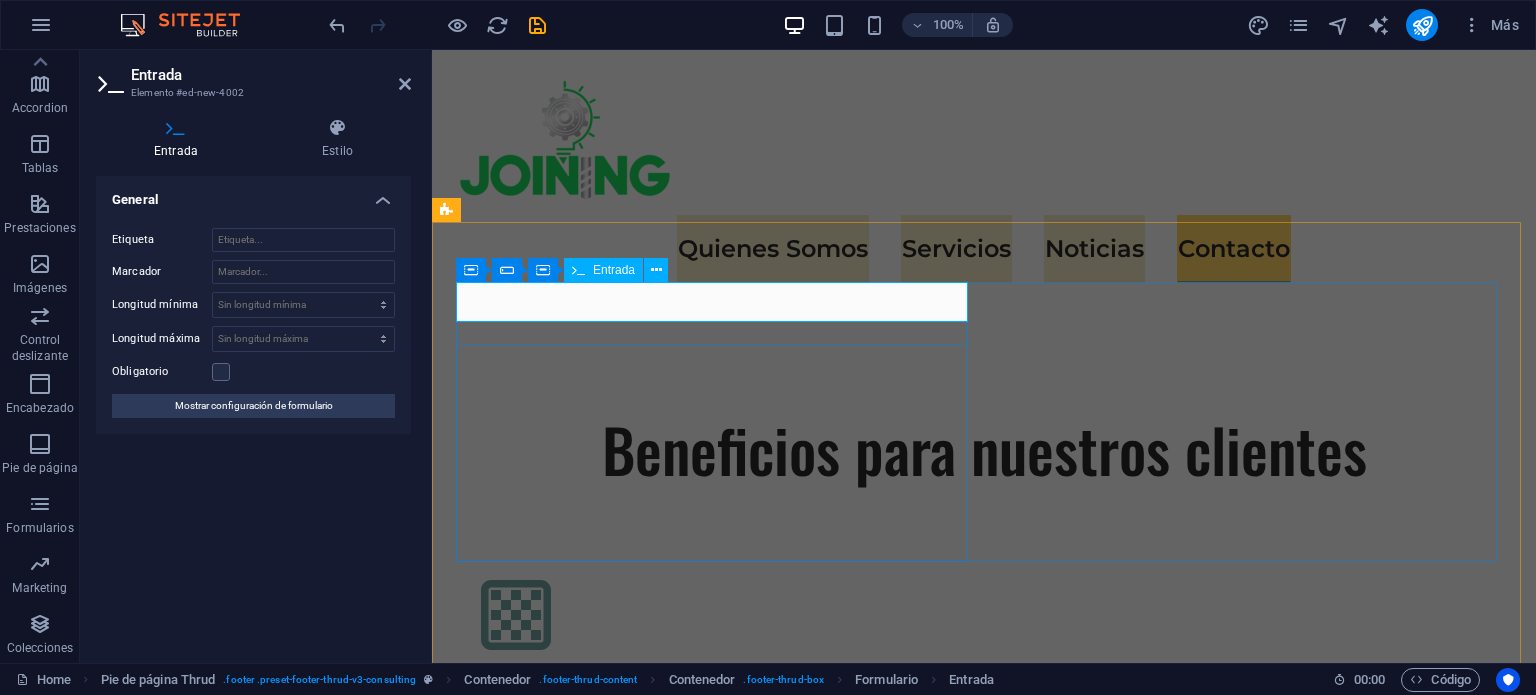 type on "<!-- Elfsight WhatsApp Chat | Untitled WhatsApp Chat --> <script src="https://static.elfsight.com/platform/platform.js" async></script> <div class="elfsight-app-01deaf05-a7c7-4caf-ada2-d3d79b7133dd" data-elfsight-app-lazy></div>" 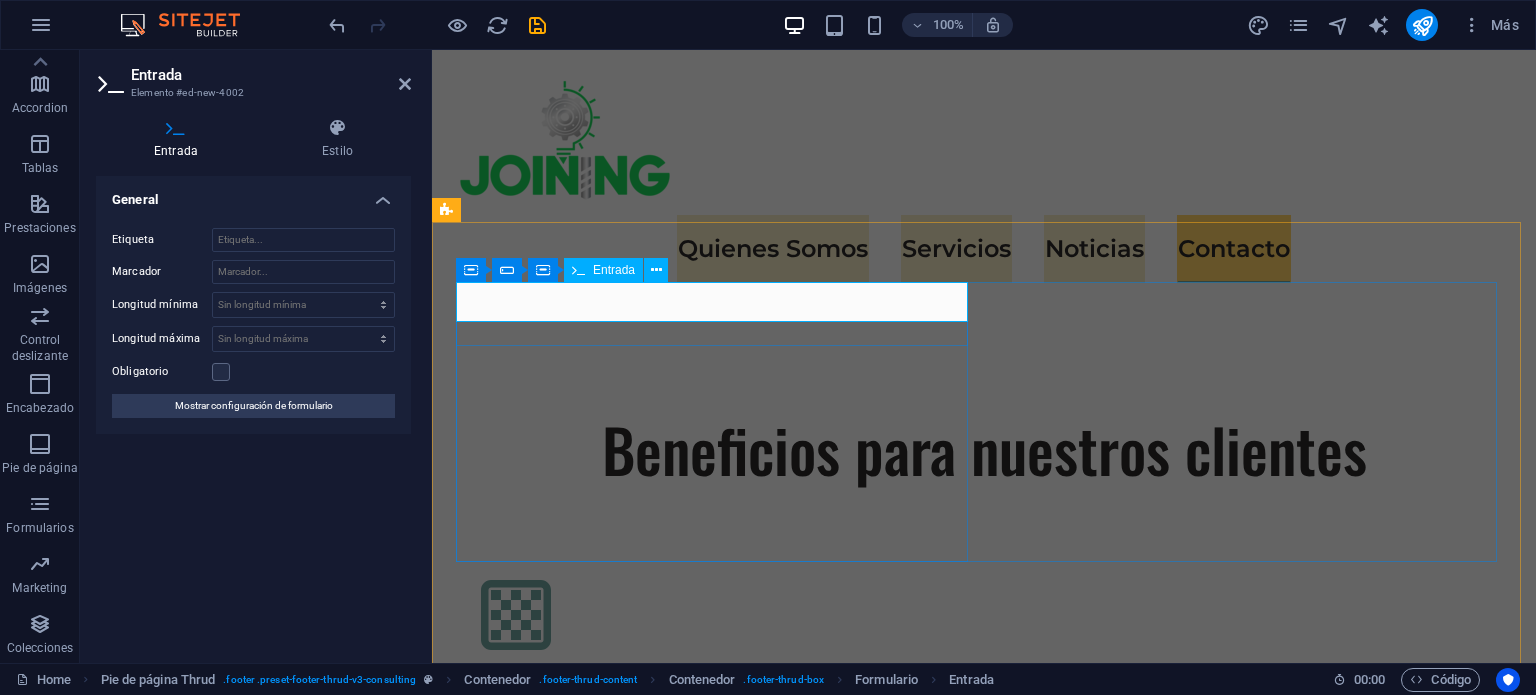 scroll, scrollTop: 6232, scrollLeft: 0, axis: vertical 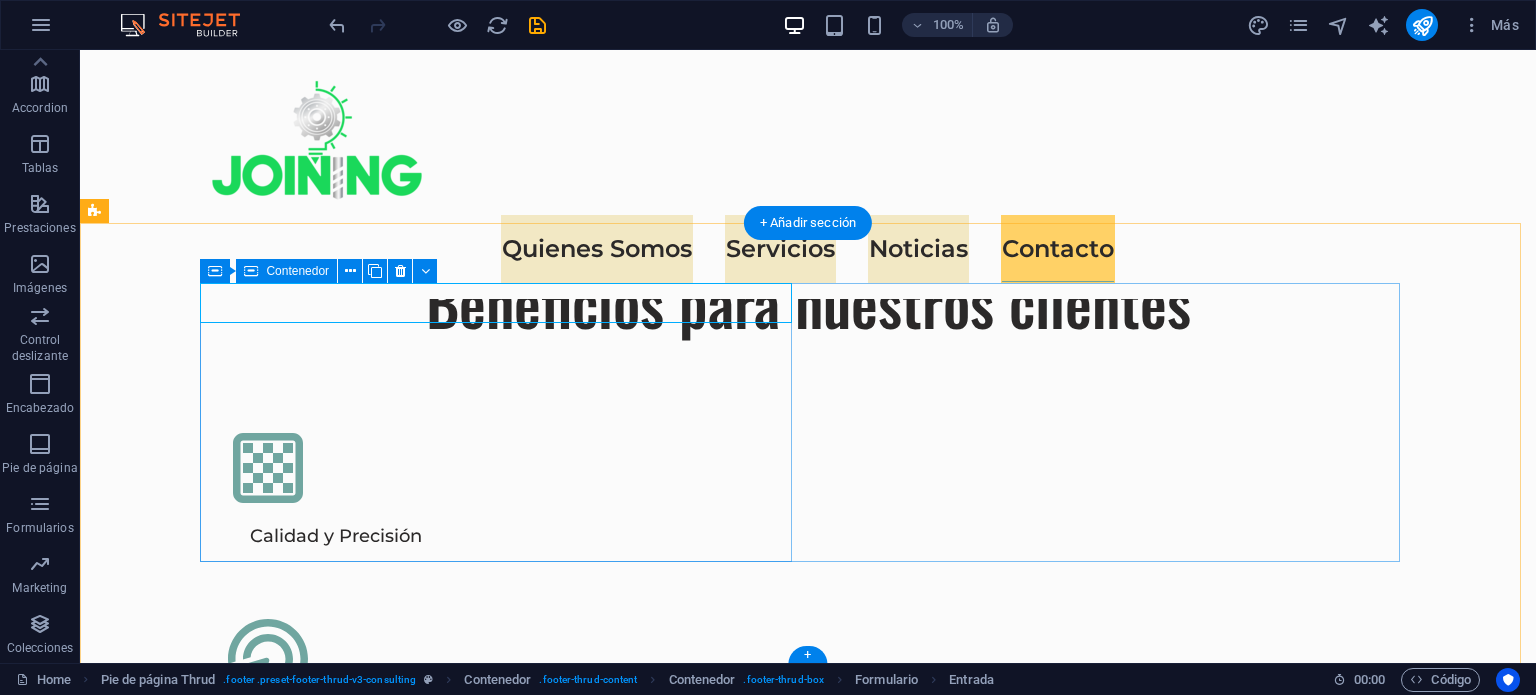 click on "<!-- Elfsight WhatsApp Chat | Untitled WhatsApp Chat --> <script src="https://static.elfsight.com/platform/platform.js" async></script> <div class="elfsight-app-01deaf05-a7c7-4caf-ada2-d3d79b7133dd" data-elfsight-app-lazy></div> Joining Spa
Metalmecánica
Parcela 28, lote 6 Pan de Azúcar, Coquimbo" at bounding box center [504, 5582] 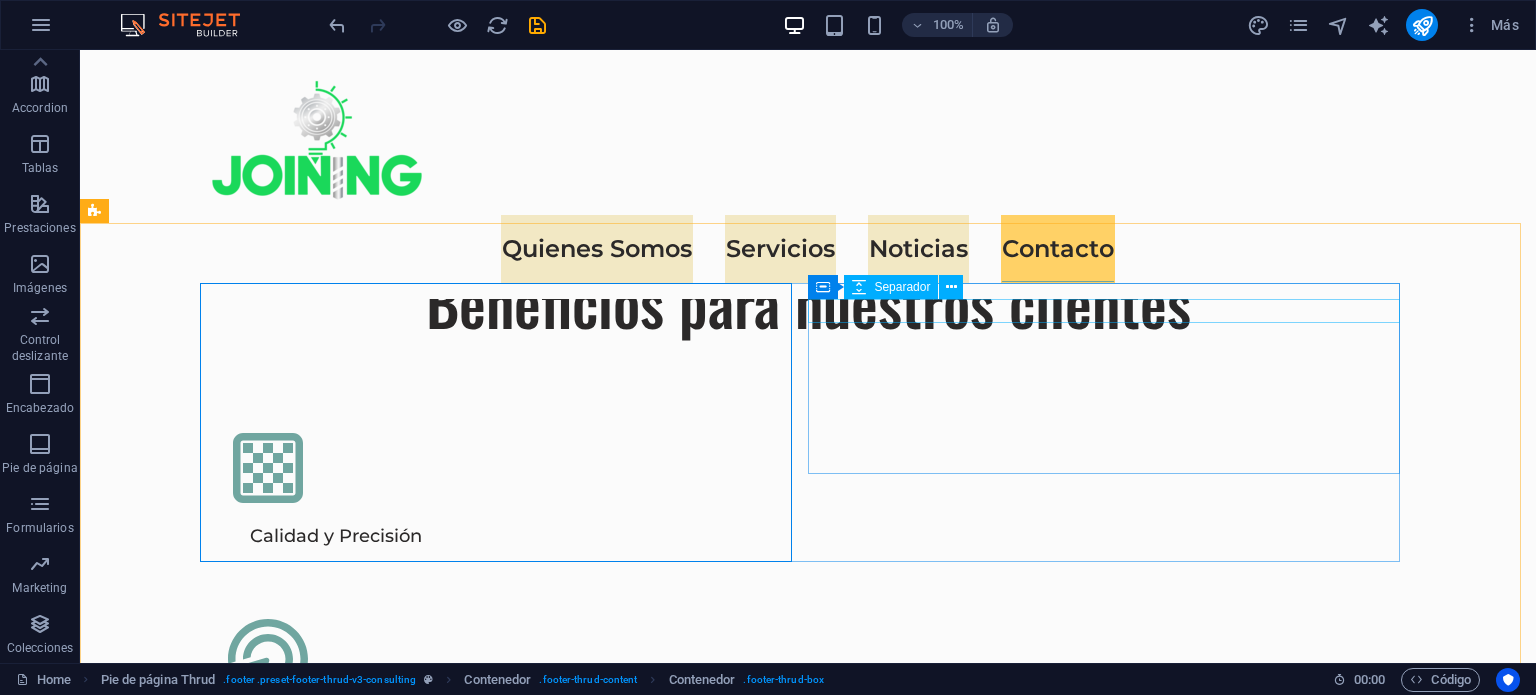 click on "Separador" at bounding box center [891, 287] 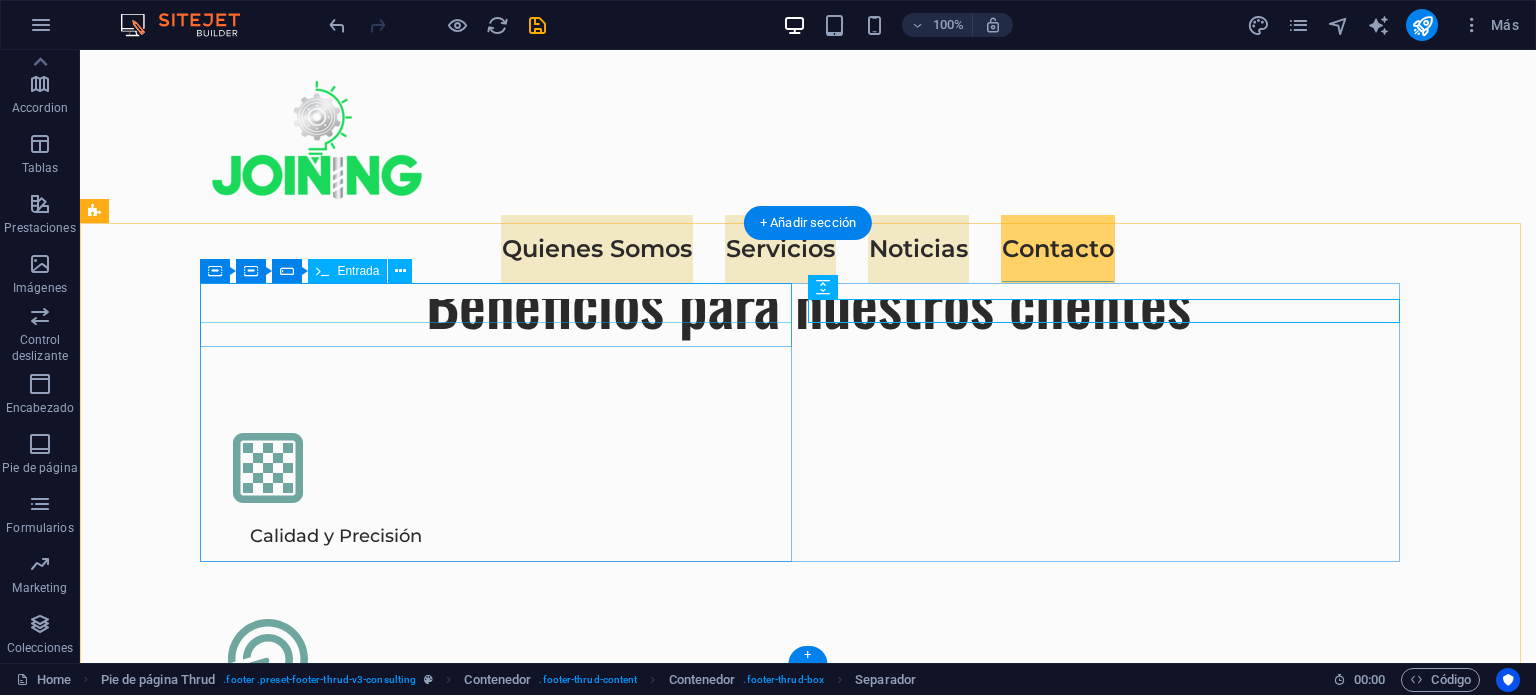 click on "<!-- Elfsight WhatsApp Chat | Untitled WhatsApp Chat --> <script src="https://static.elfsight.com/platform/platform.js" async></script> <div class="elfsight-app-01deaf05-a7c7-4caf-ada2-d3d79b7133dd" data-elfsight-app-lazy></div>" at bounding box center (504, 5474) 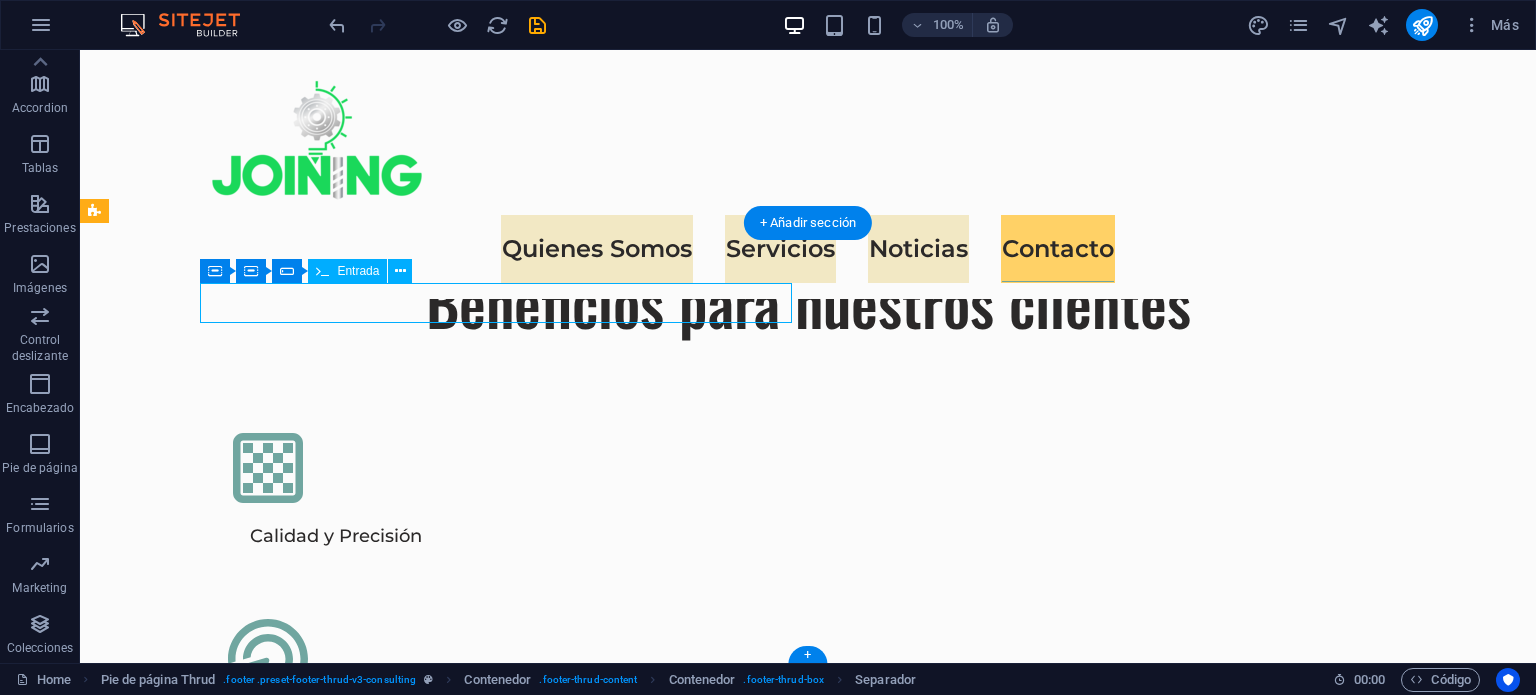 click on "<!-- Elfsight WhatsApp Chat | Untitled WhatsApp Chat --> <script src="https://static.elfsight.com/platform/platform.js" async></script> <div class="elfsight-app-01deaf05-a7c7-4caf-ada2-d3d79b7133dd" data-elfsight-app-lazy></div>" at bounding box center [504, 5474] 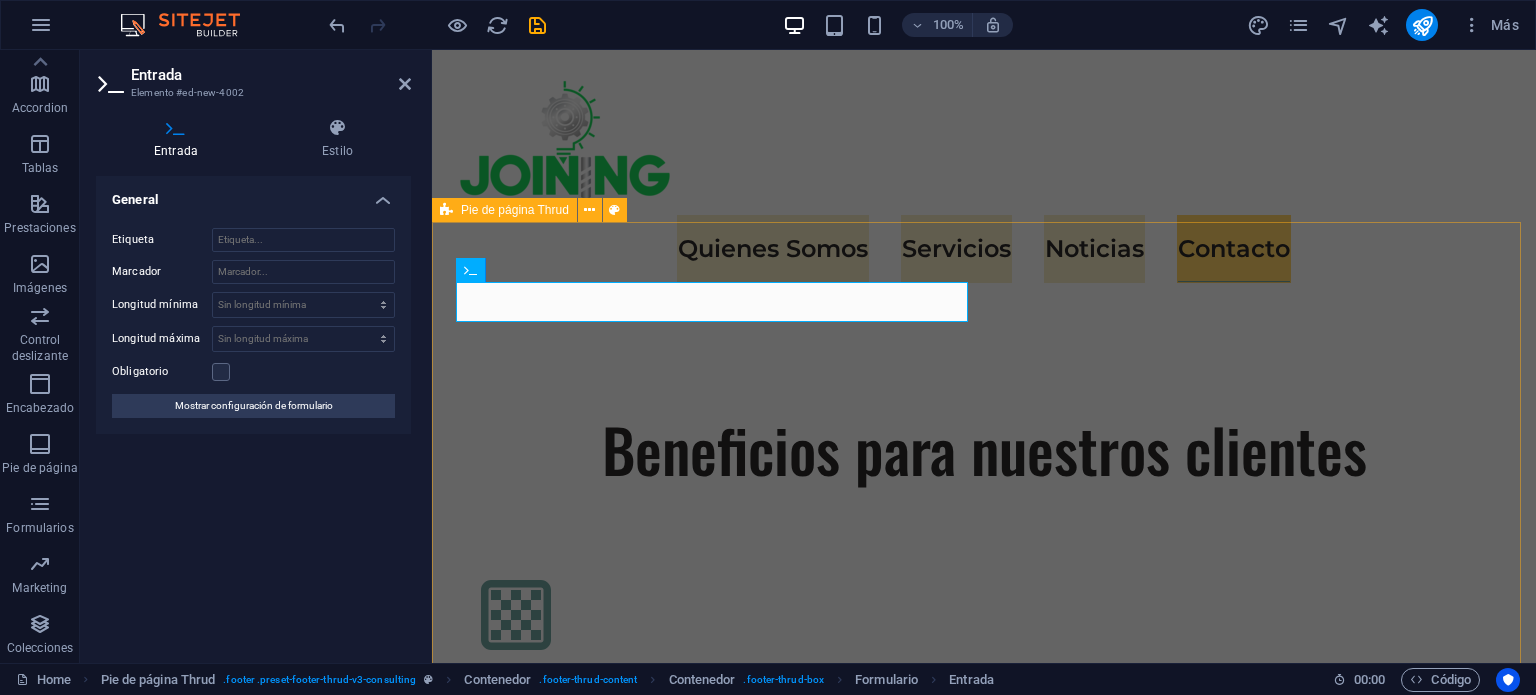 click on "<!-- Elfsight WhatsApp Chat | Untitled WhatsApp Chat --> <script src="https://static.elfsight.com/platform/platform.js" async></script> <div class="elfsight-app-01deaf05-a7c7-4caf-ada2-d3d79b7133dd" data-elfsight-app-lazy></div> Joining Spa
Metalmecánica
Parcela 28, lote 6 Pan de Azúcar, Coquimbo
Quienes somos Servicios Noticias Contacto Encuéntranos y síguenos en ...
Privacy Policy Terms of Service   joining.cl" at bounding box center [984, 5734] 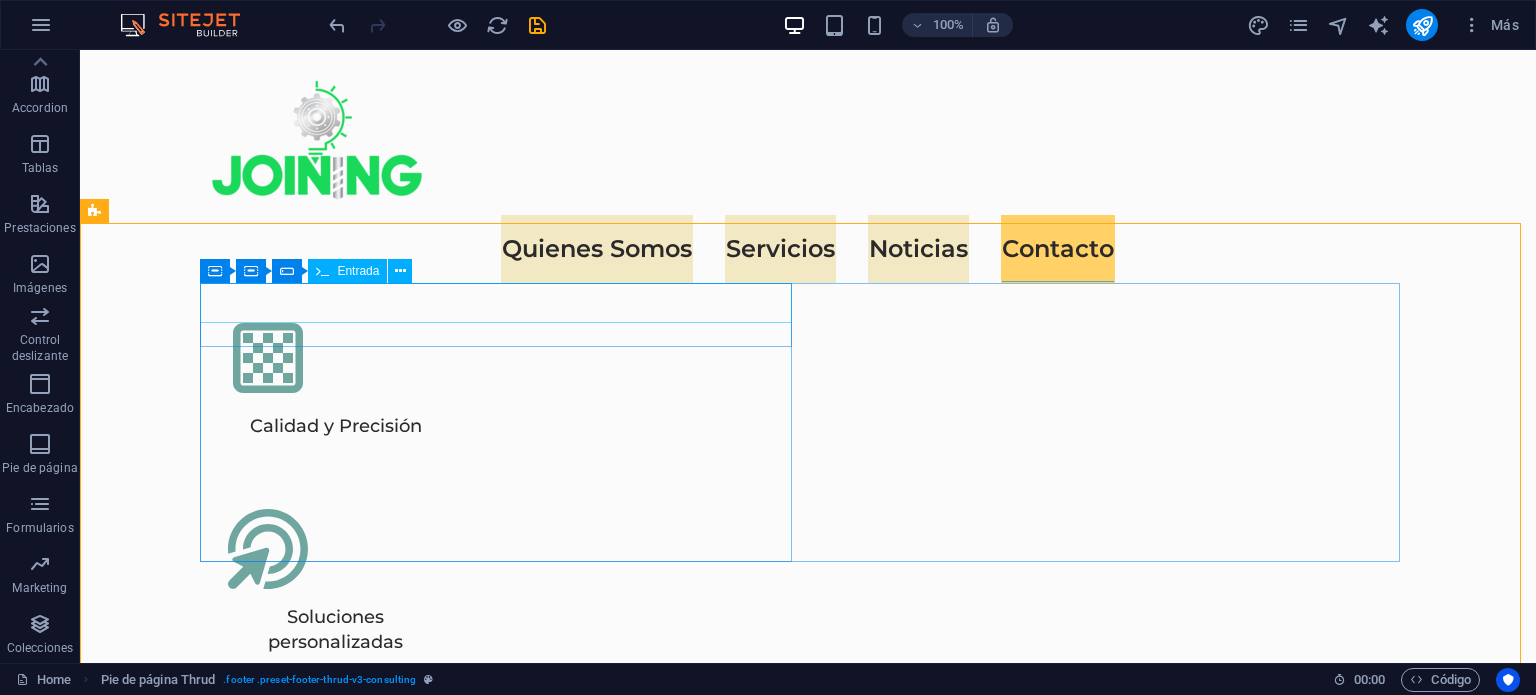 scroll, scrollTop: 6232, scrollLeft: 0, axis: vertical 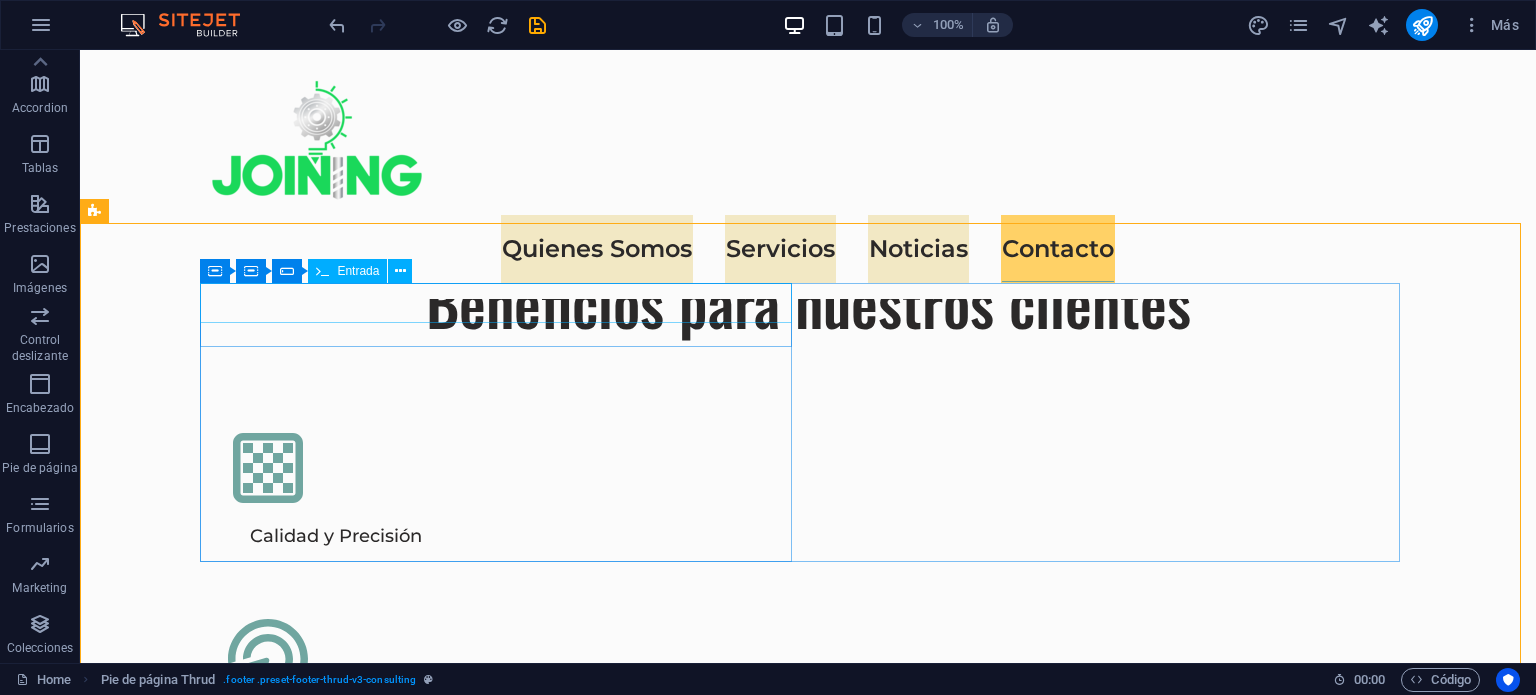 click on "<!-- Elfsight WhatsApp Chat | Untitled WhatsApp Chat --> <script src="https://static.elfsight.com/platform/platform.js" async></script> <div class="elfsight-app-01deaf05-a7c7-4caf-ada2-d3d79b7133dd" data-elfsight-app-lazy></div>" at bounding box center (504, 5474) 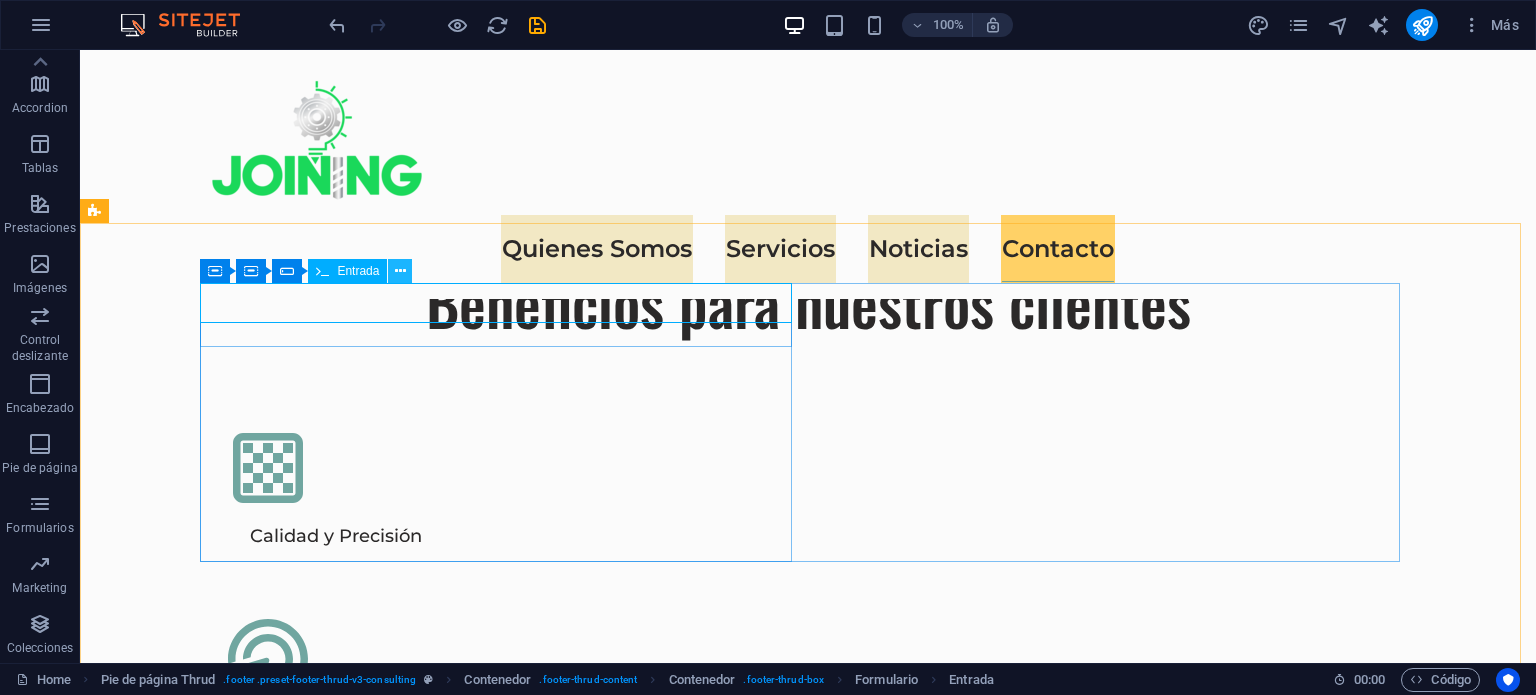 click at bounding box center (400, 271) 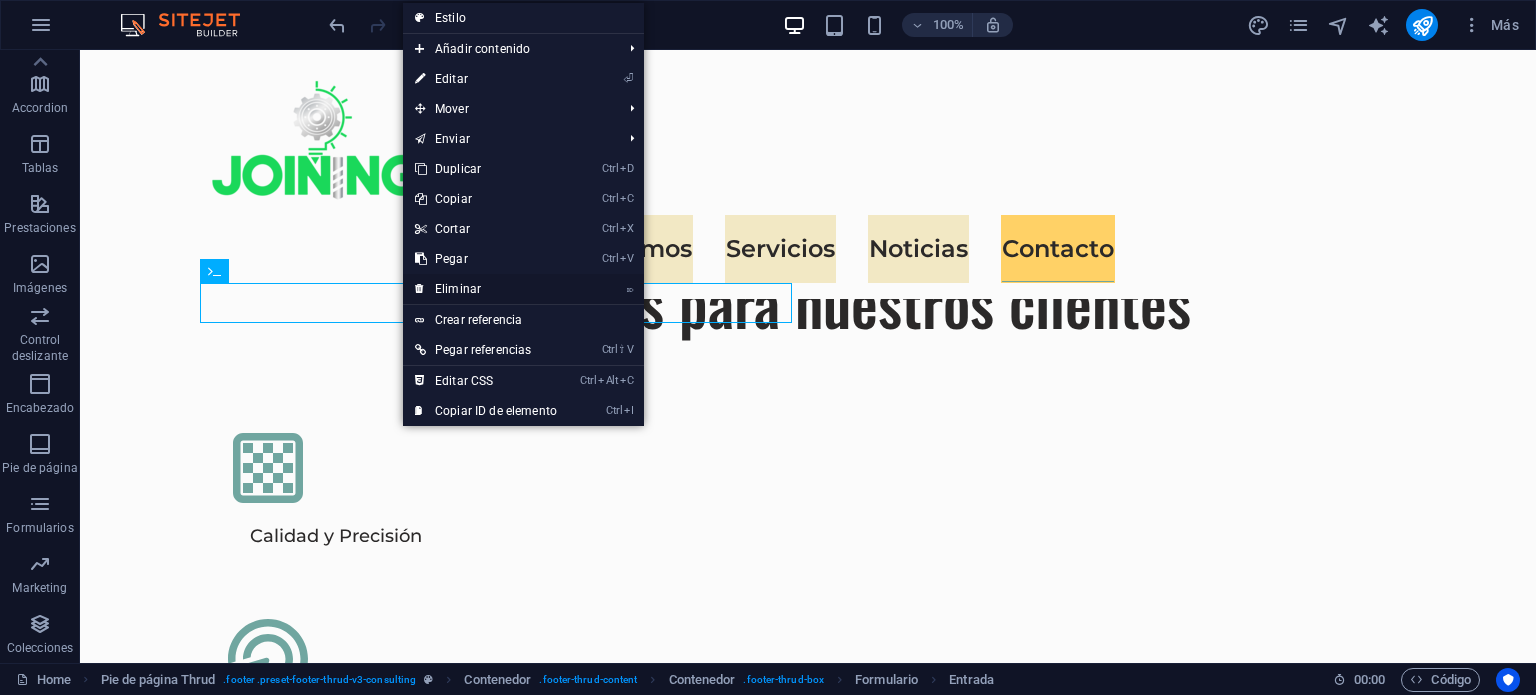 click on "⌦  Eliminar" at bounding box center (486, 289) 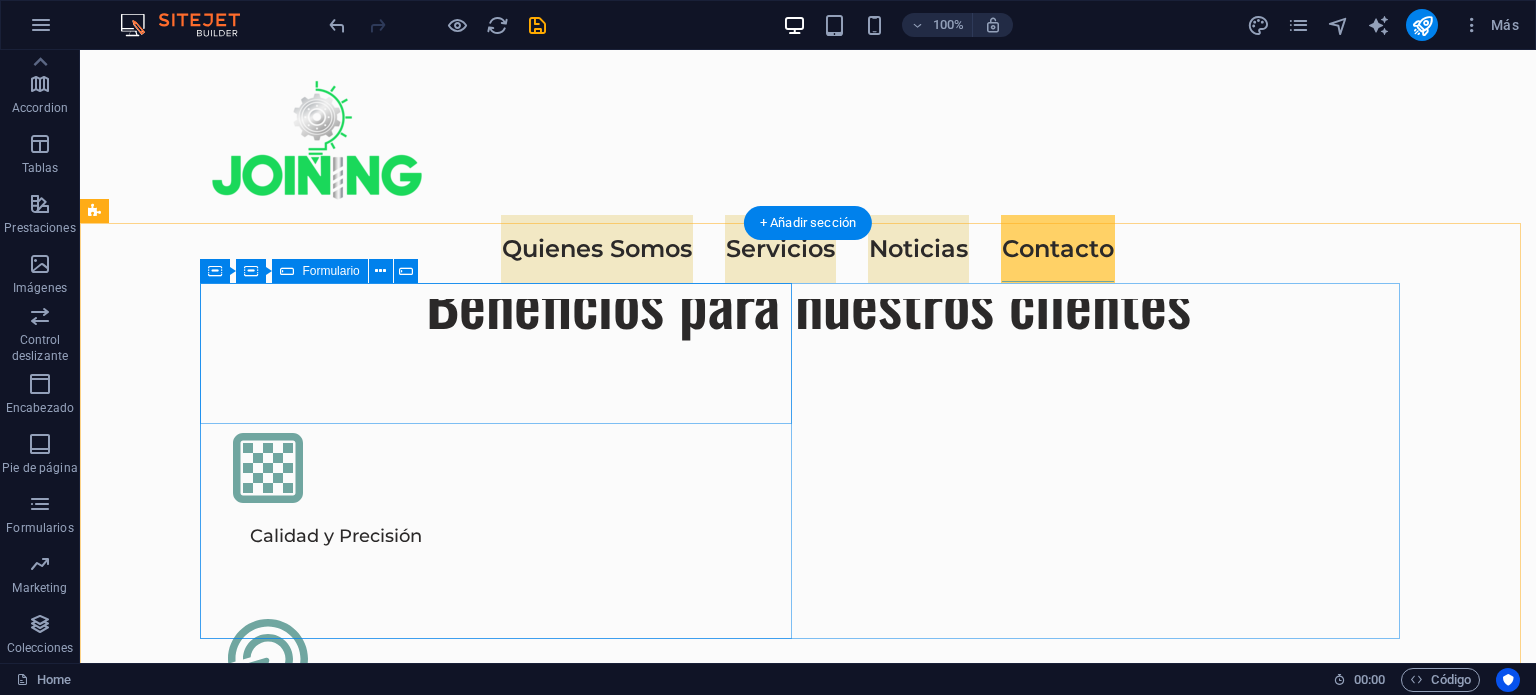 click on "Pegar portapapeles" at bounding box center (569, 5561) 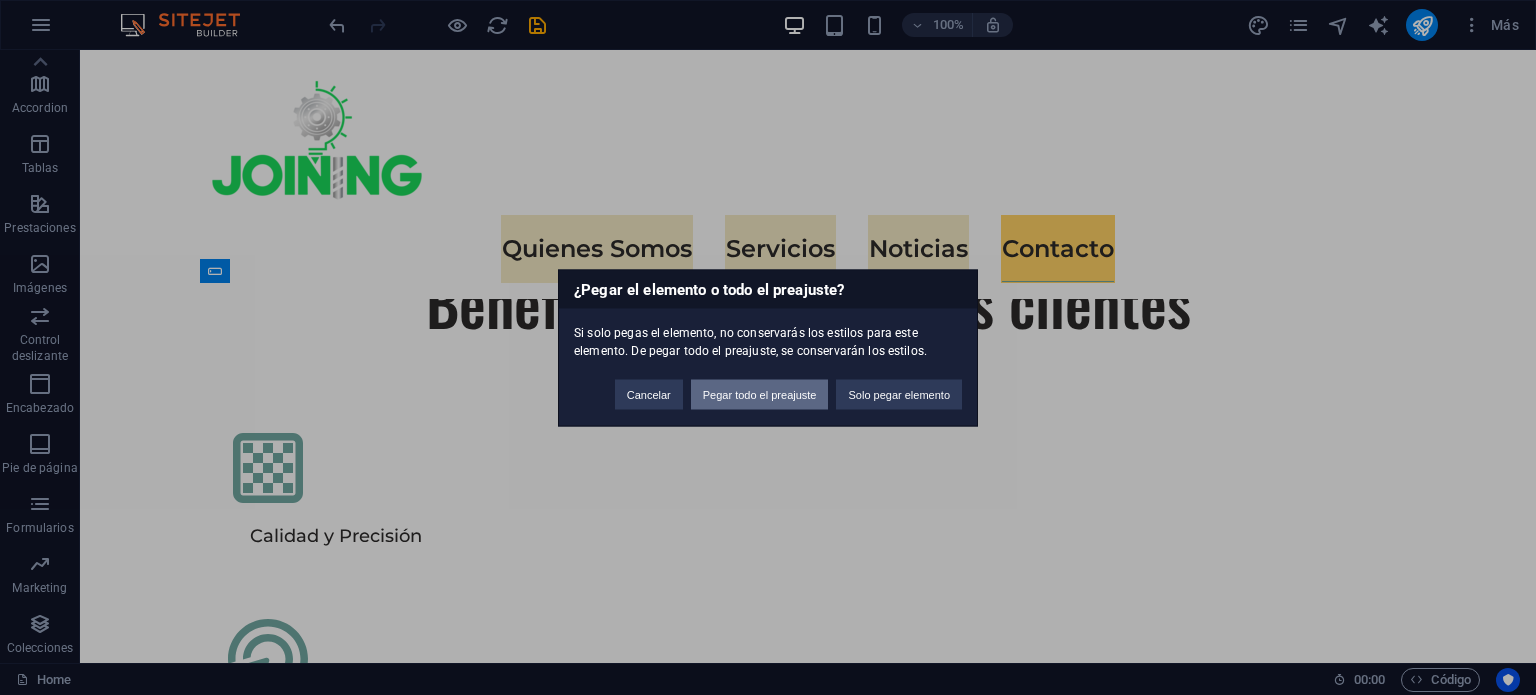 click on "Pegar todo el preajuste" at bounding box center [760, 394] 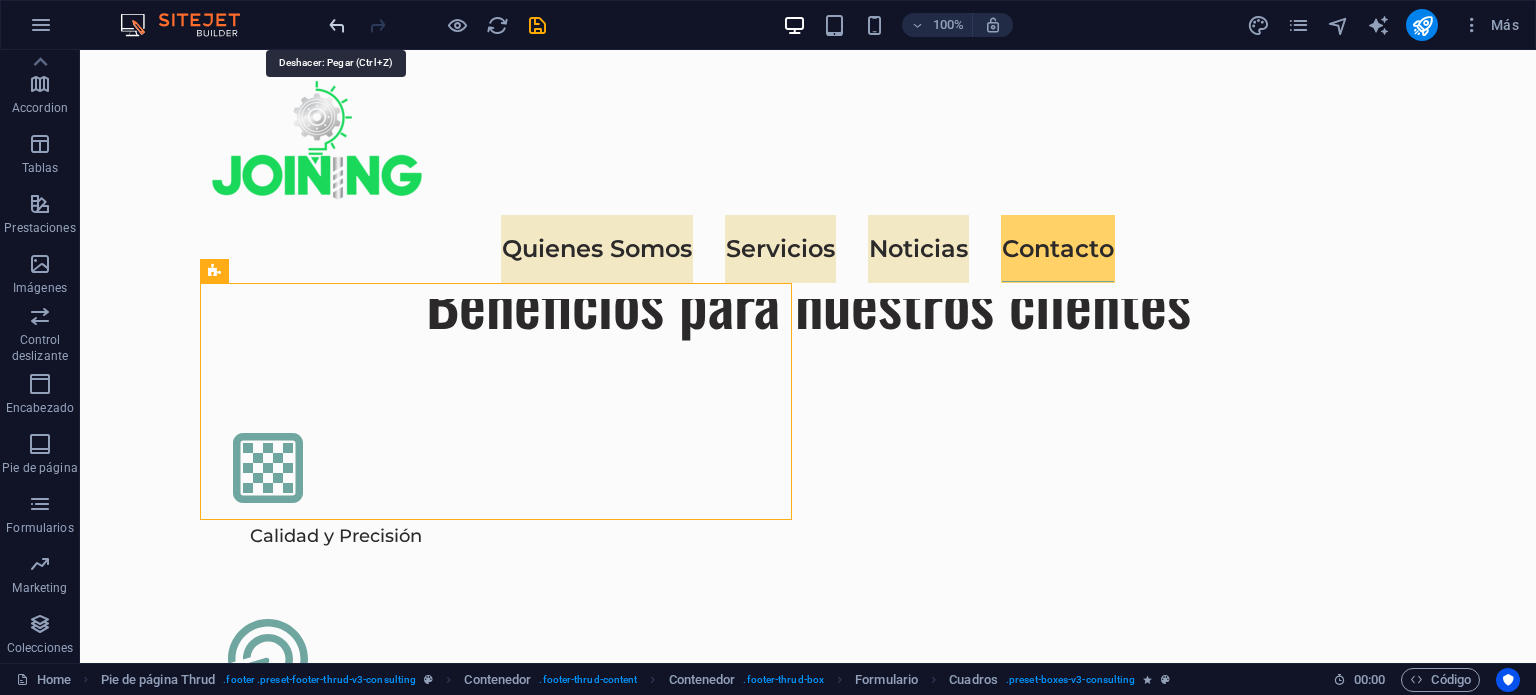click at bounding box center [337, 25] 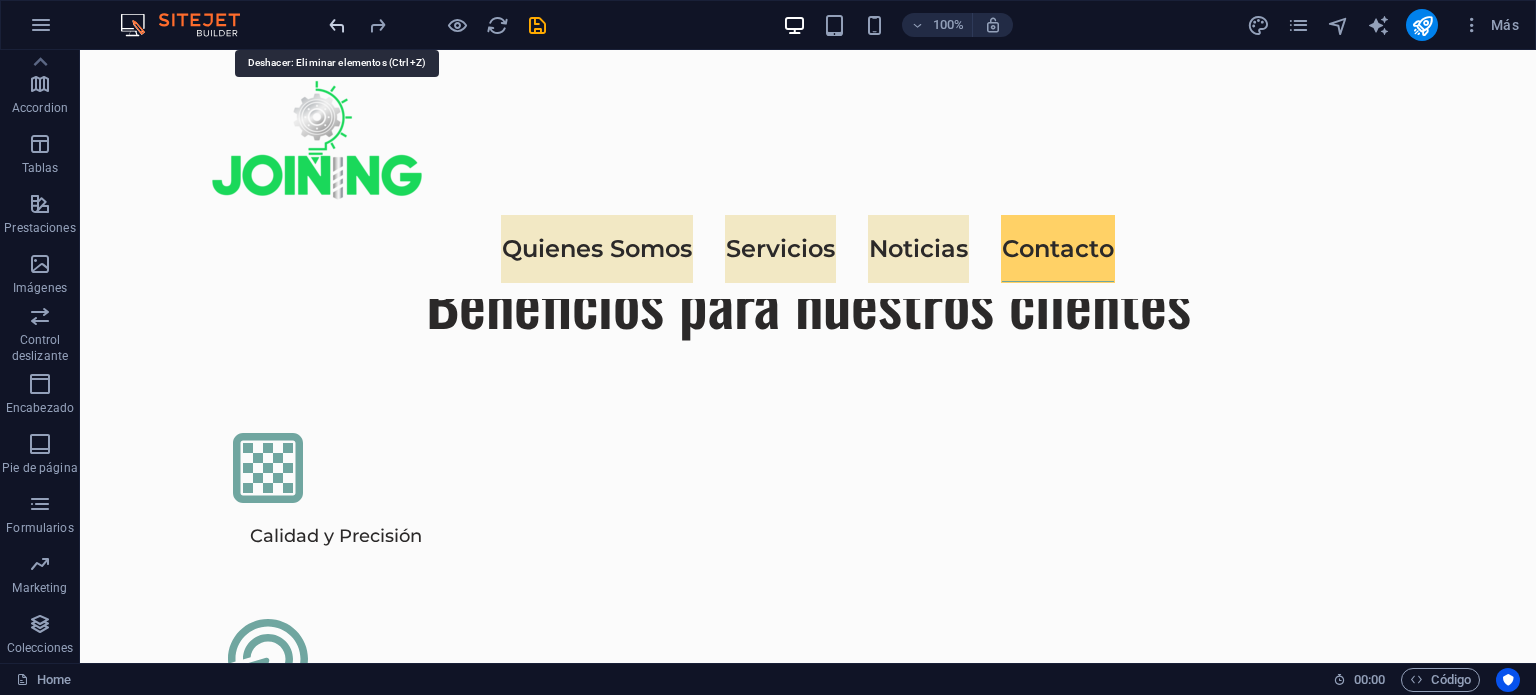 click at bounding box center (337, 25) 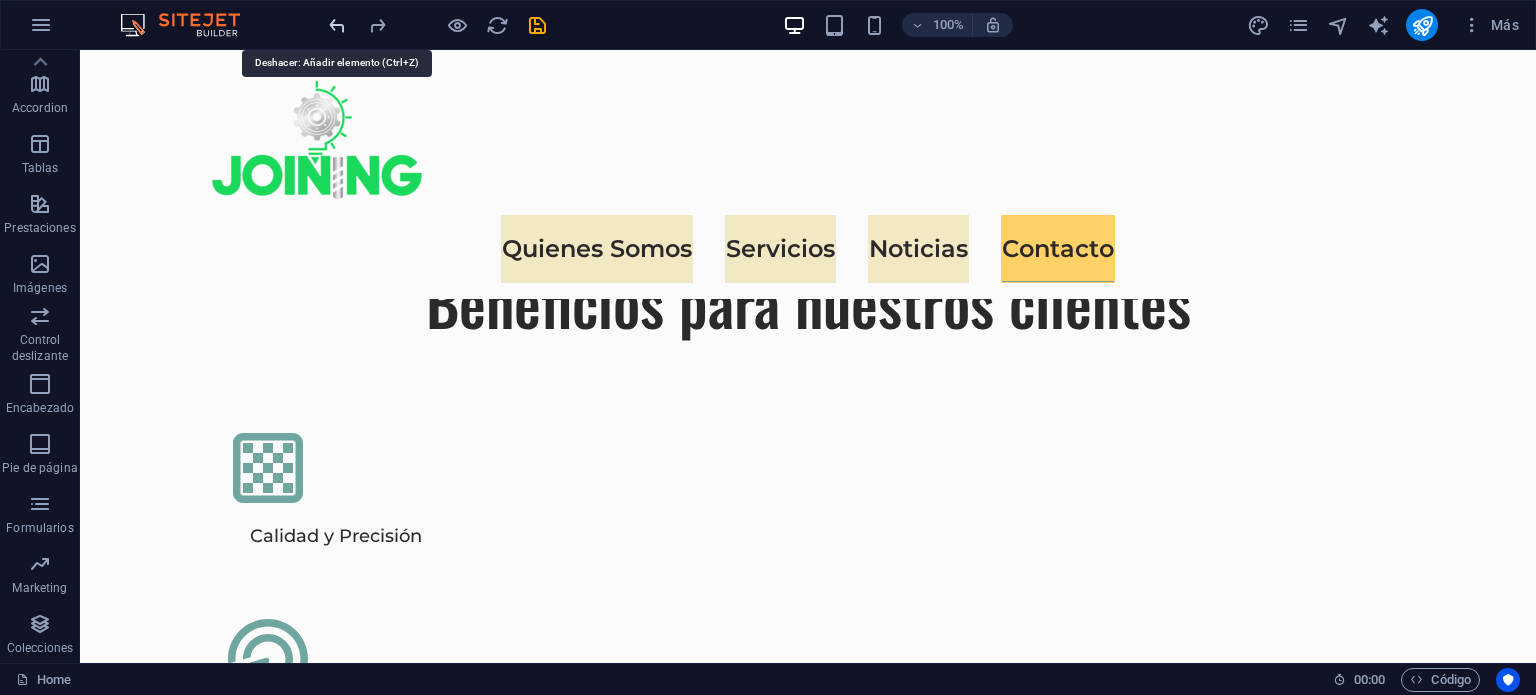 click at bounding box center [337, 25] 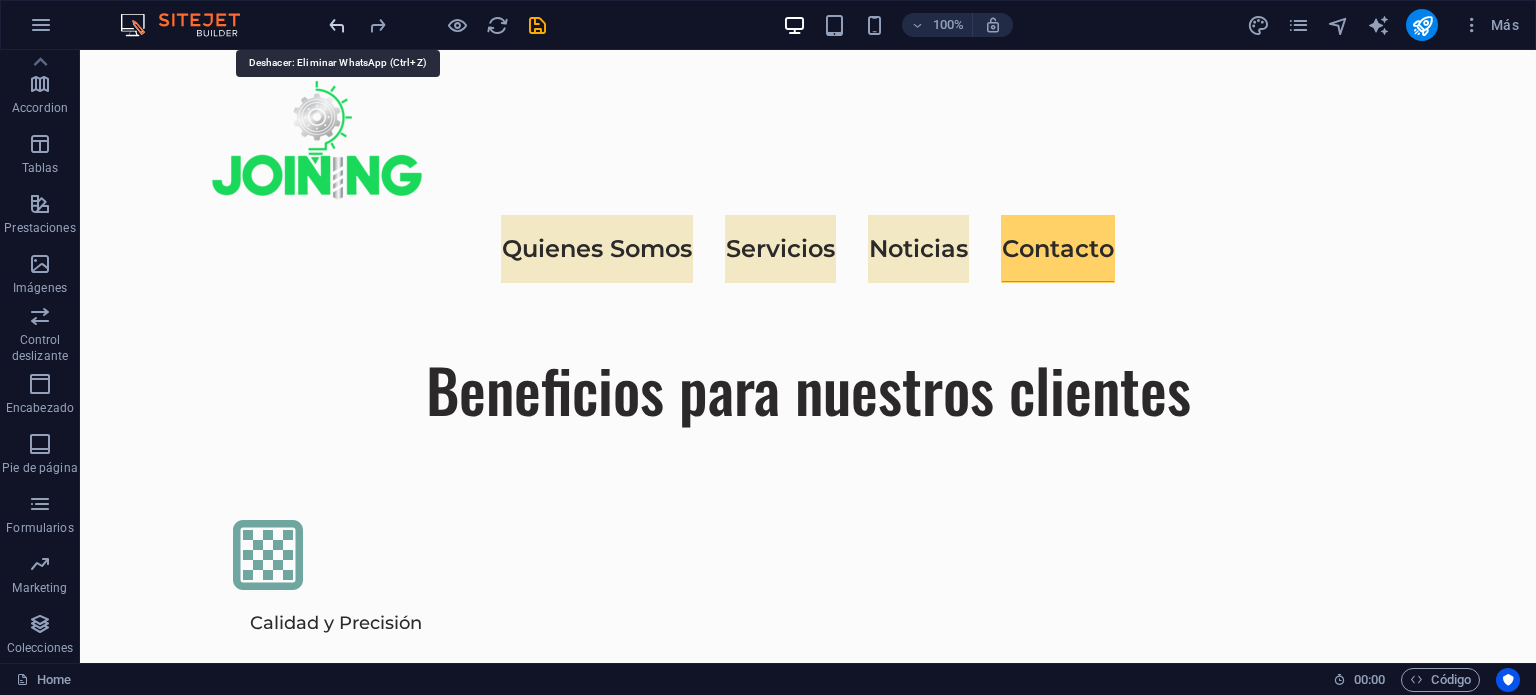 click at bounding box center (337, 25) 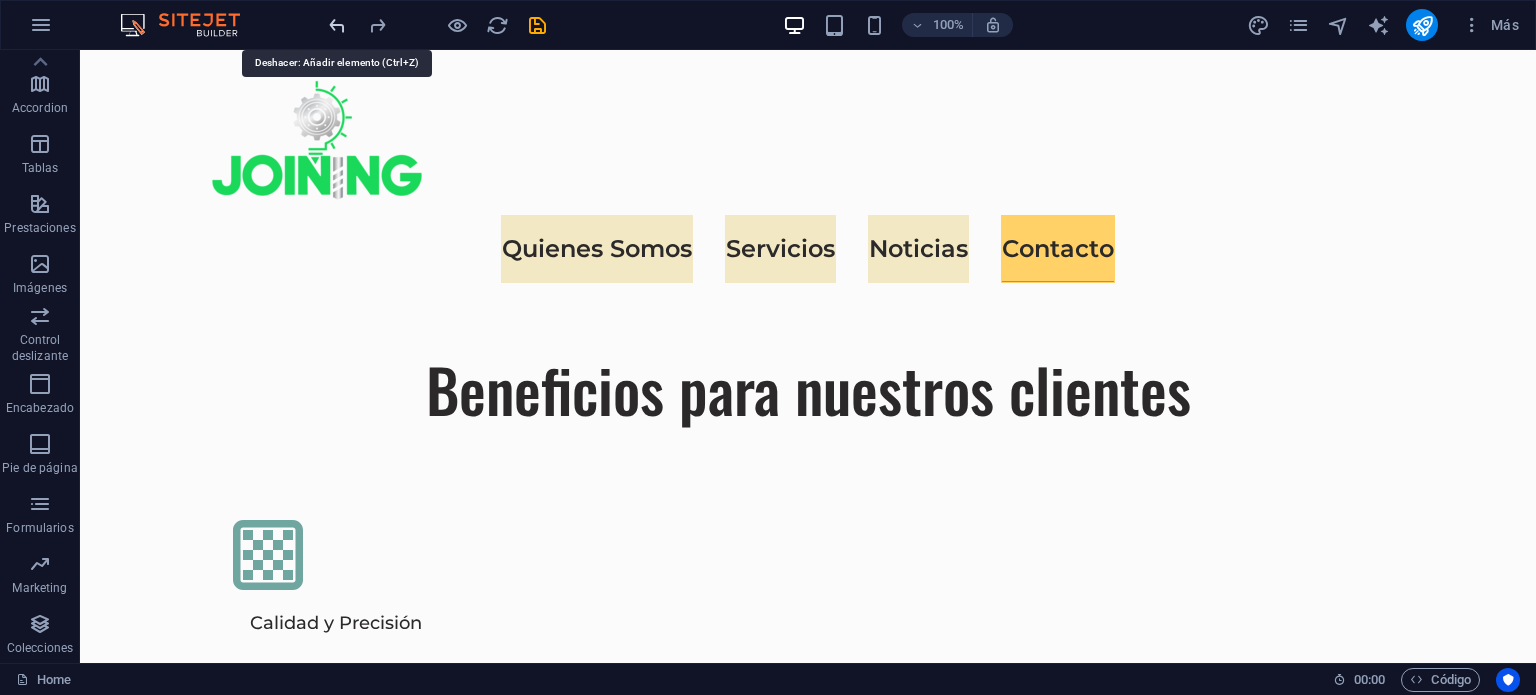 scroll, scrollTop: 6170, scrollLeft: 0, axis: vertical 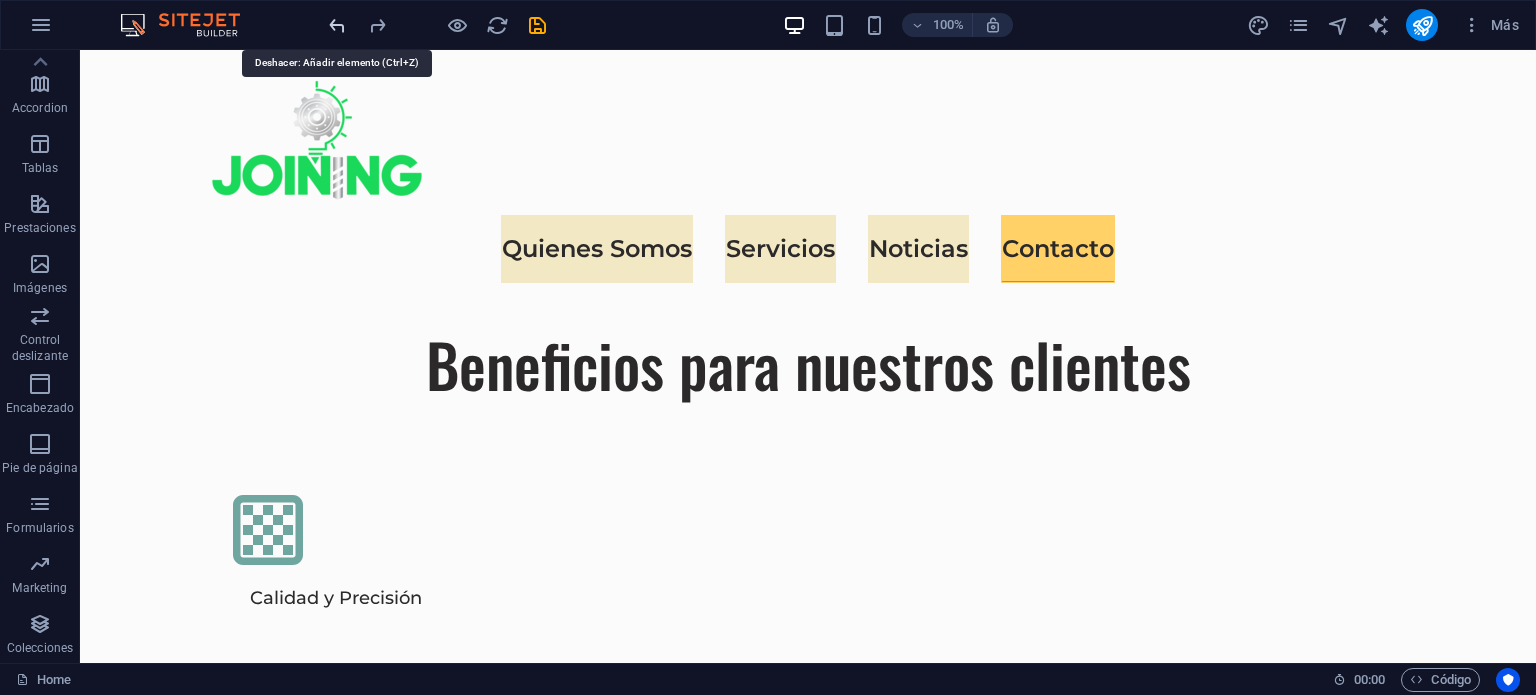 click at bounding box center [337, 25] 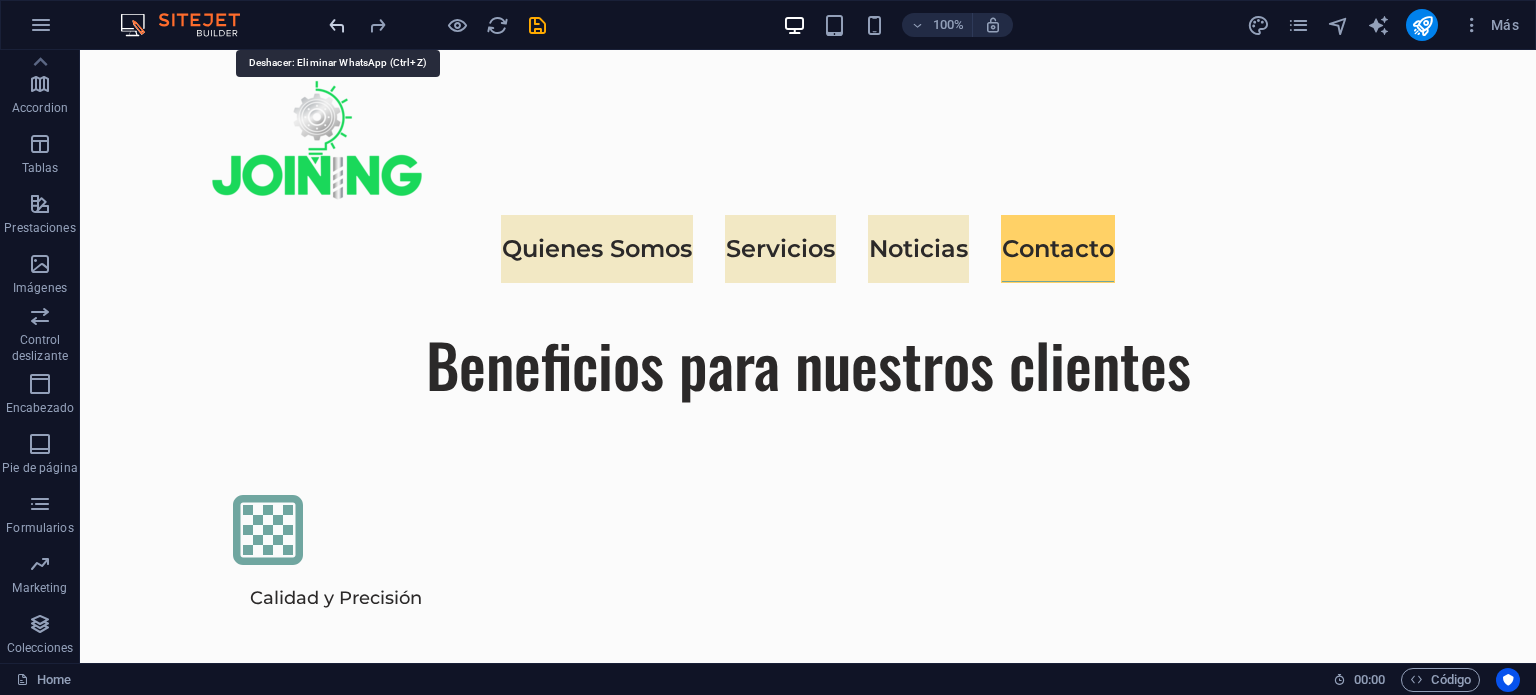 scroll, scrollTop: 6145, scrollLeft: 0, axis: vertical 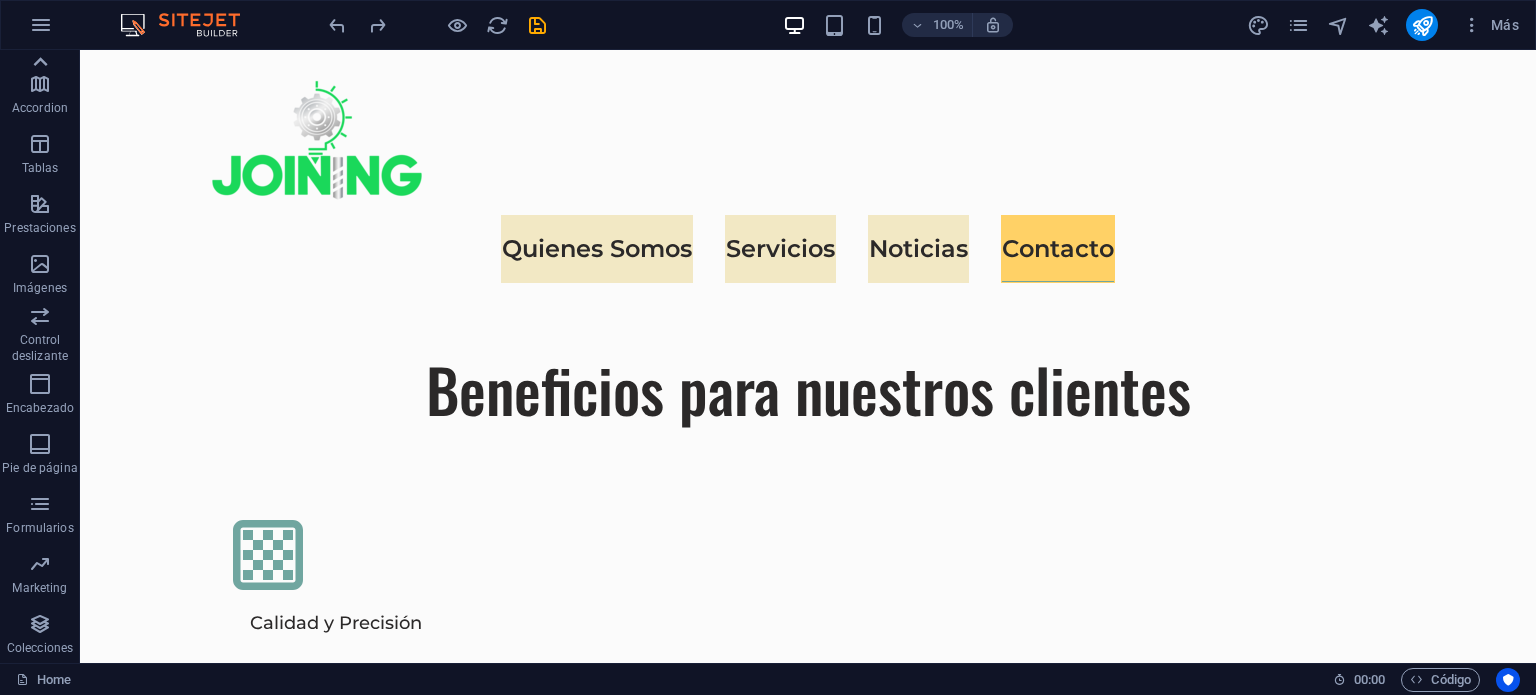 click 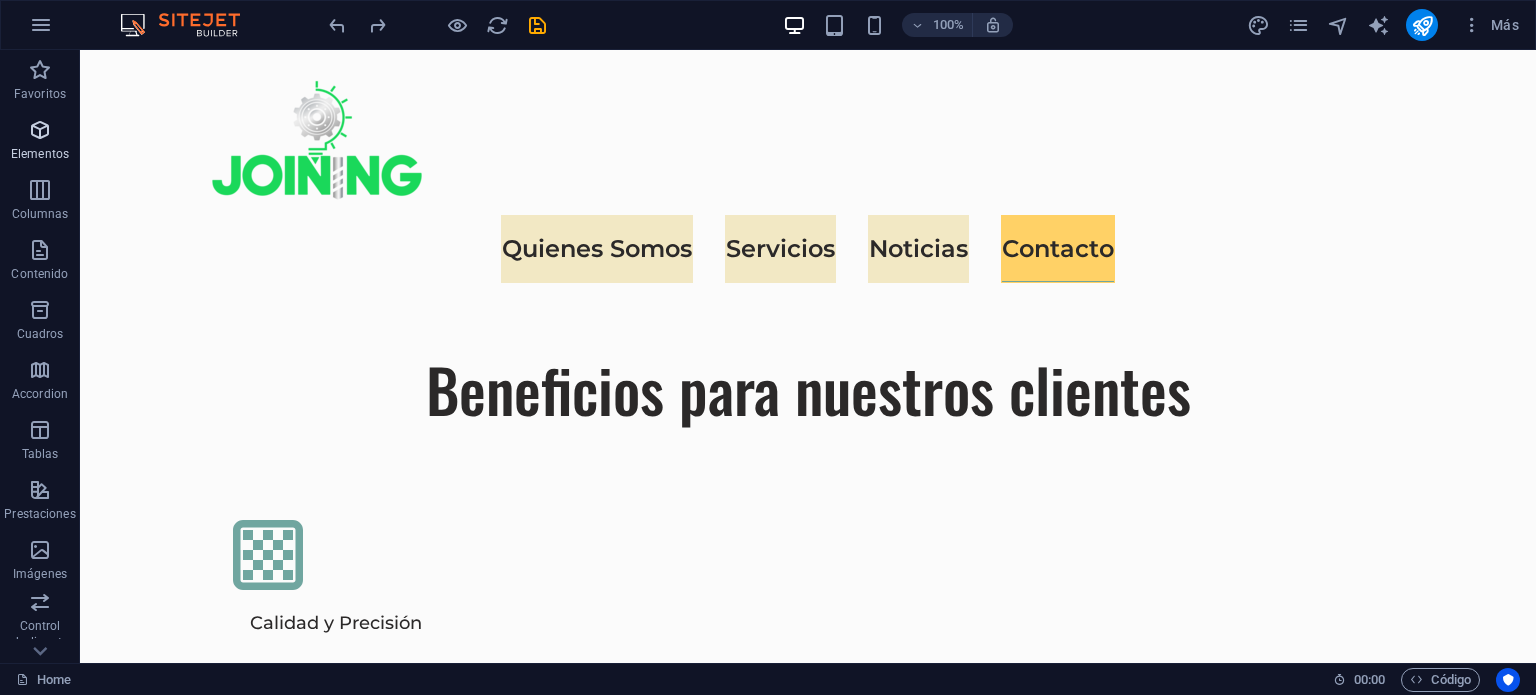 click on "Elementos" at bounding box center (40, 154) 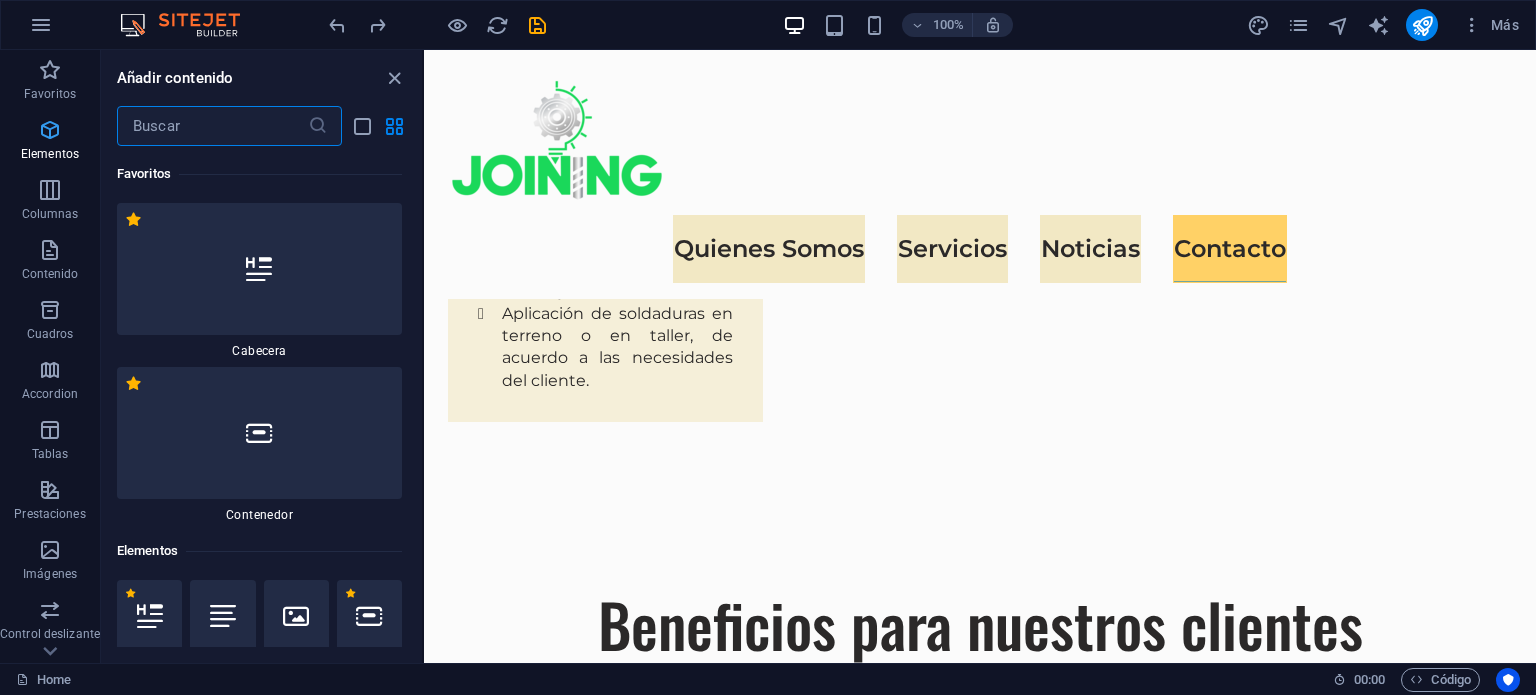 scroll, scrollTop: 6236, scrollLeft: 0, axis: vertical 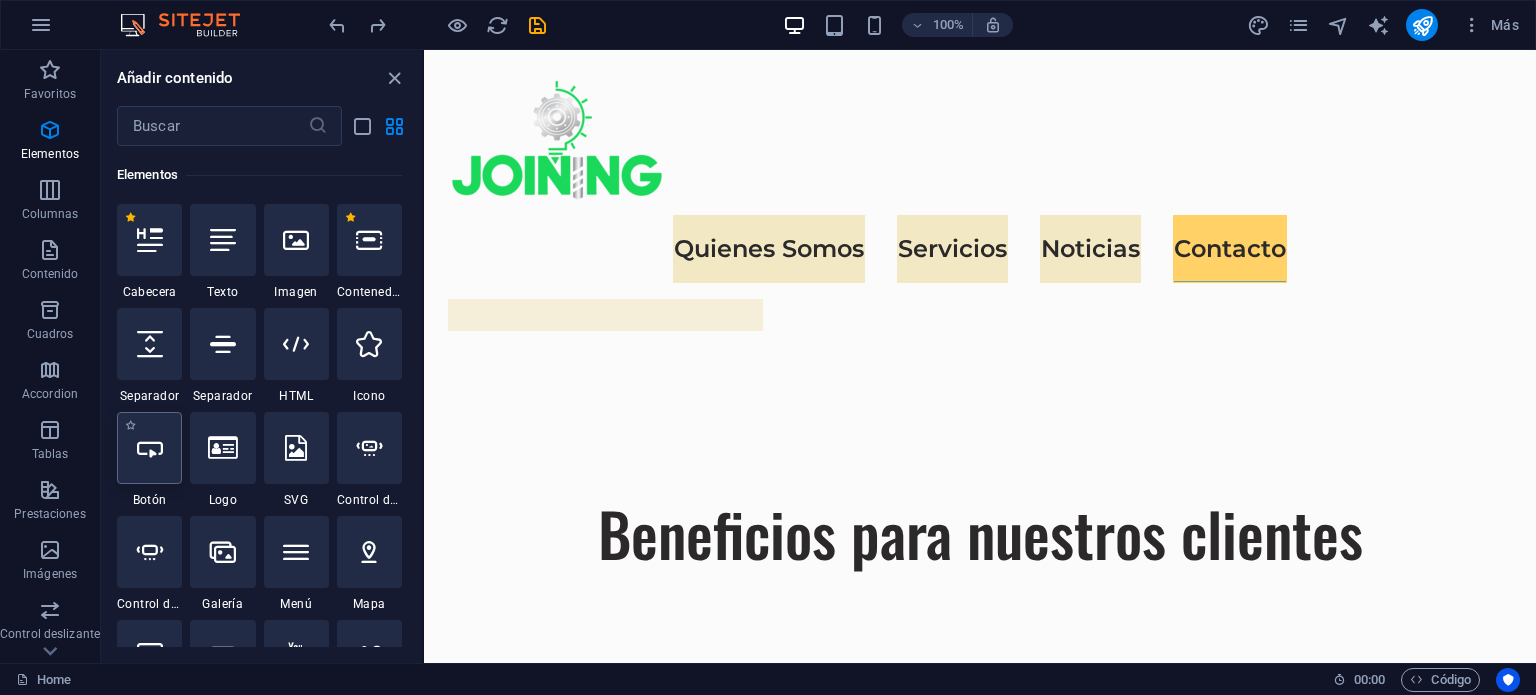 click at bounding box center [149, 448] 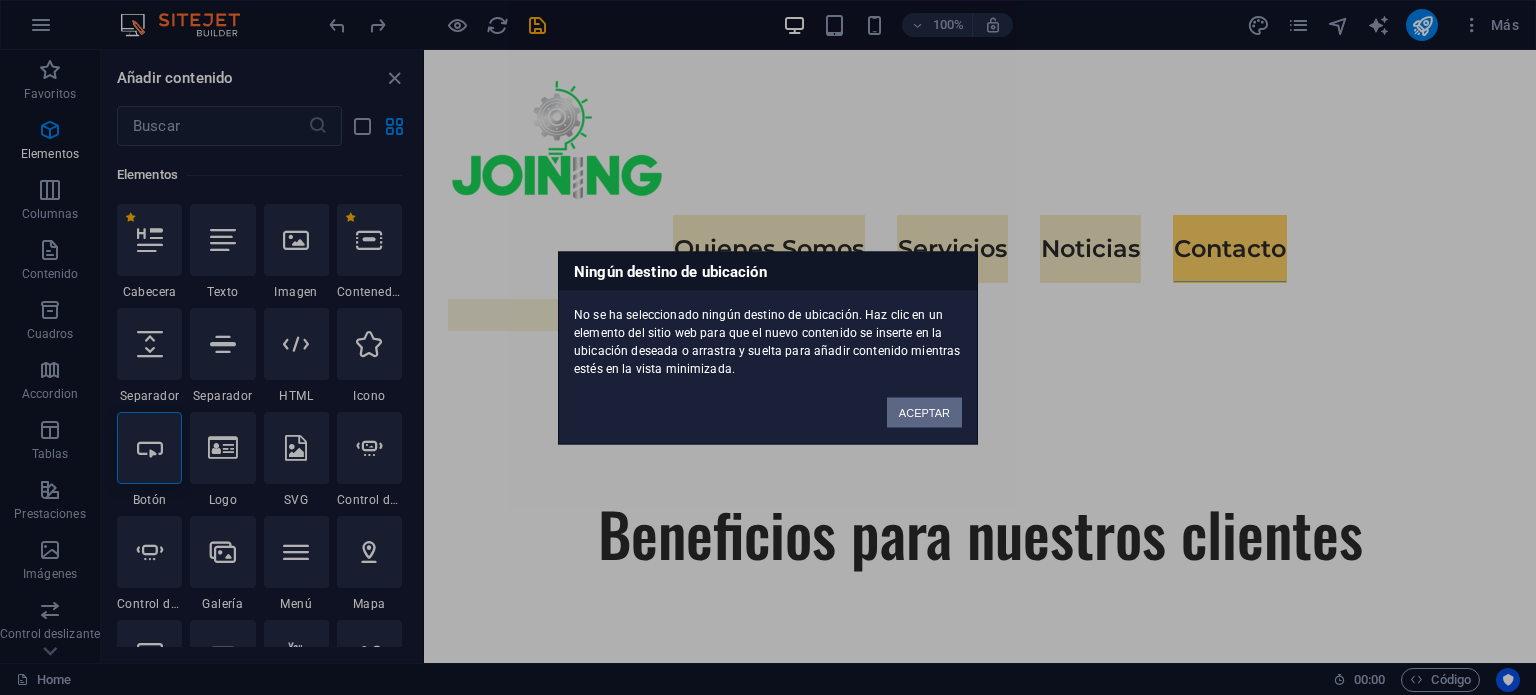 click on "ACEPTAR" at bounding box center (924, 412) 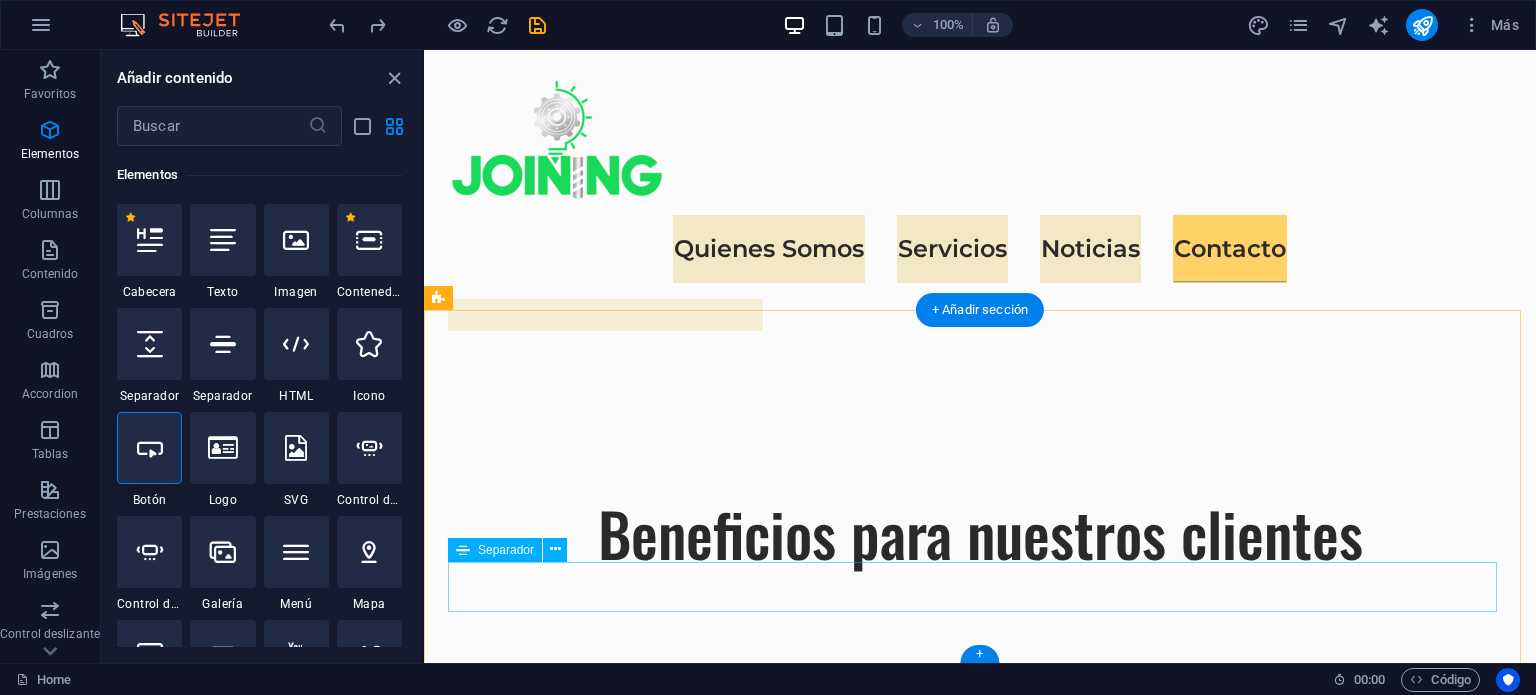 click at bounding box center [980, 5989] 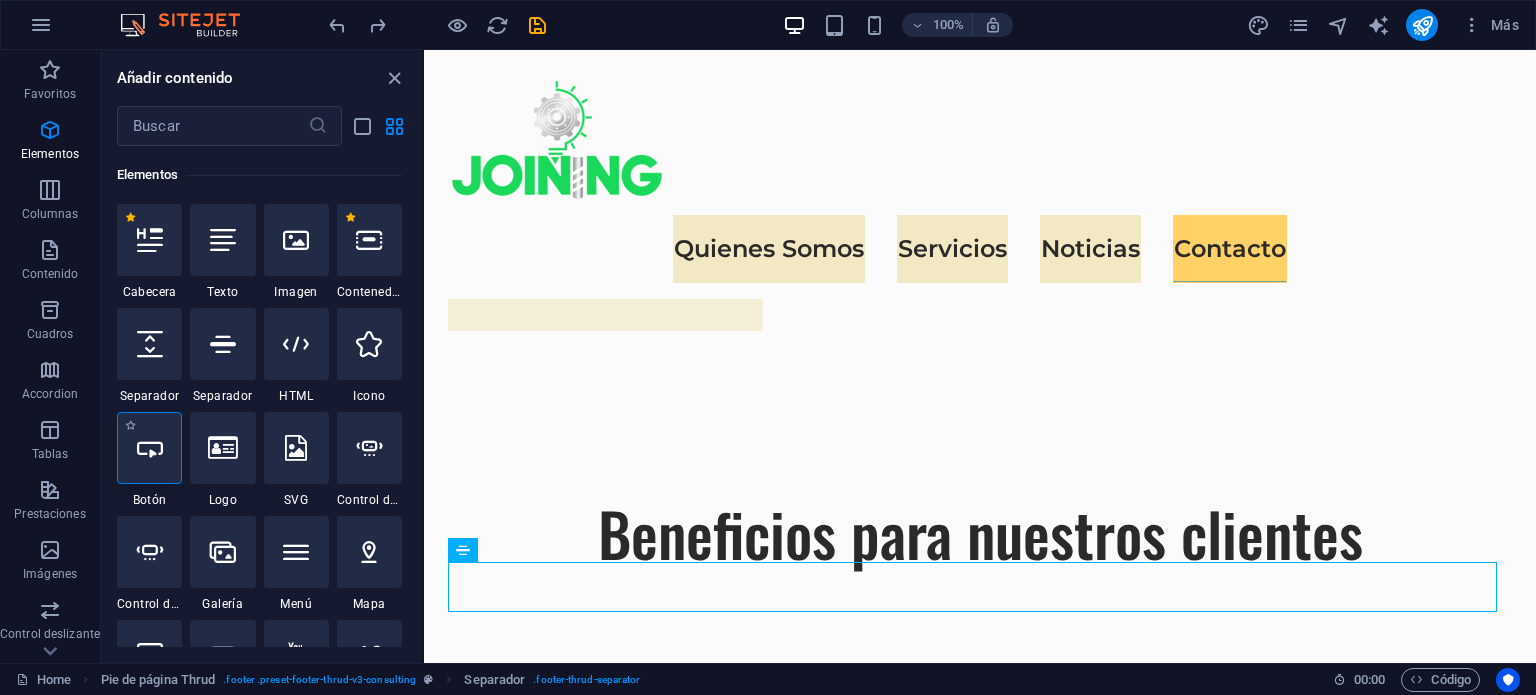 click at bounding box center (150, 448) 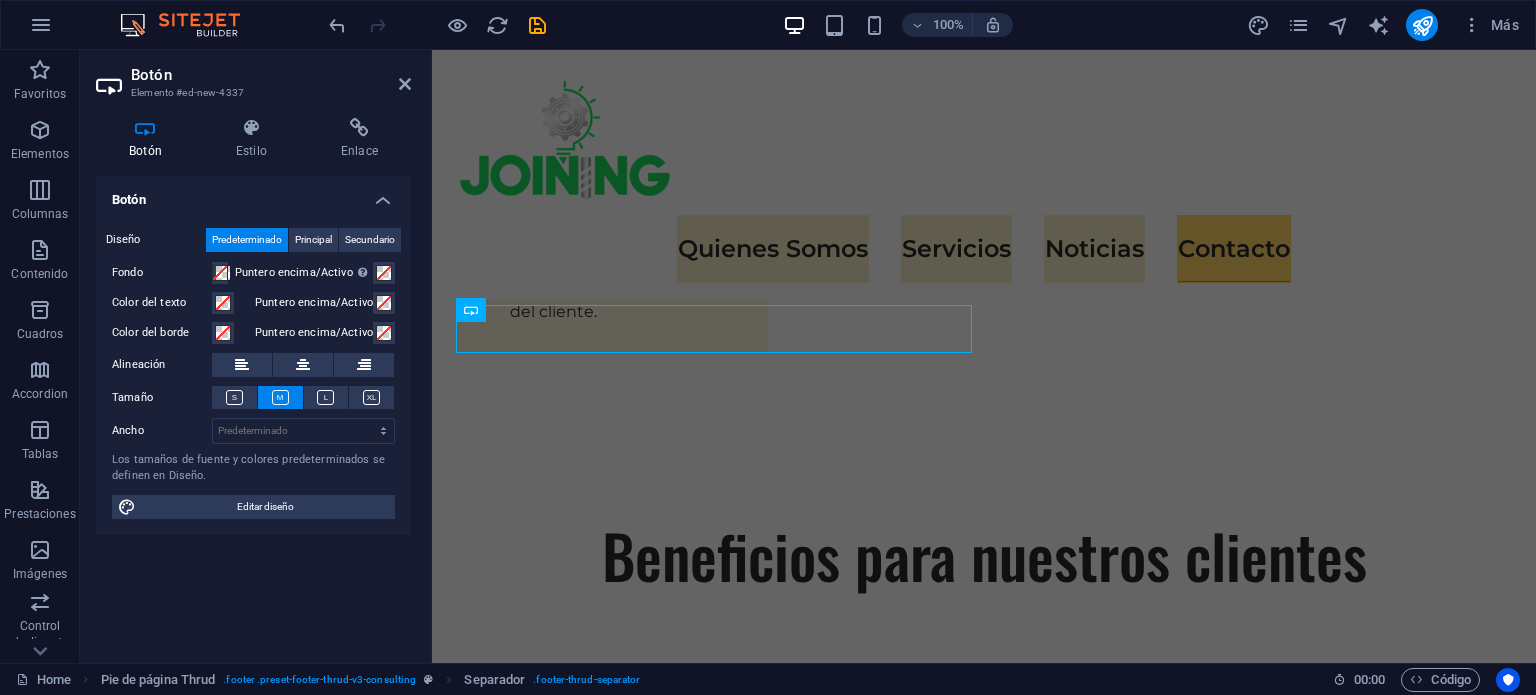 scroll, scrollTop: 6302, scrollLeft: 0, axis: vertical 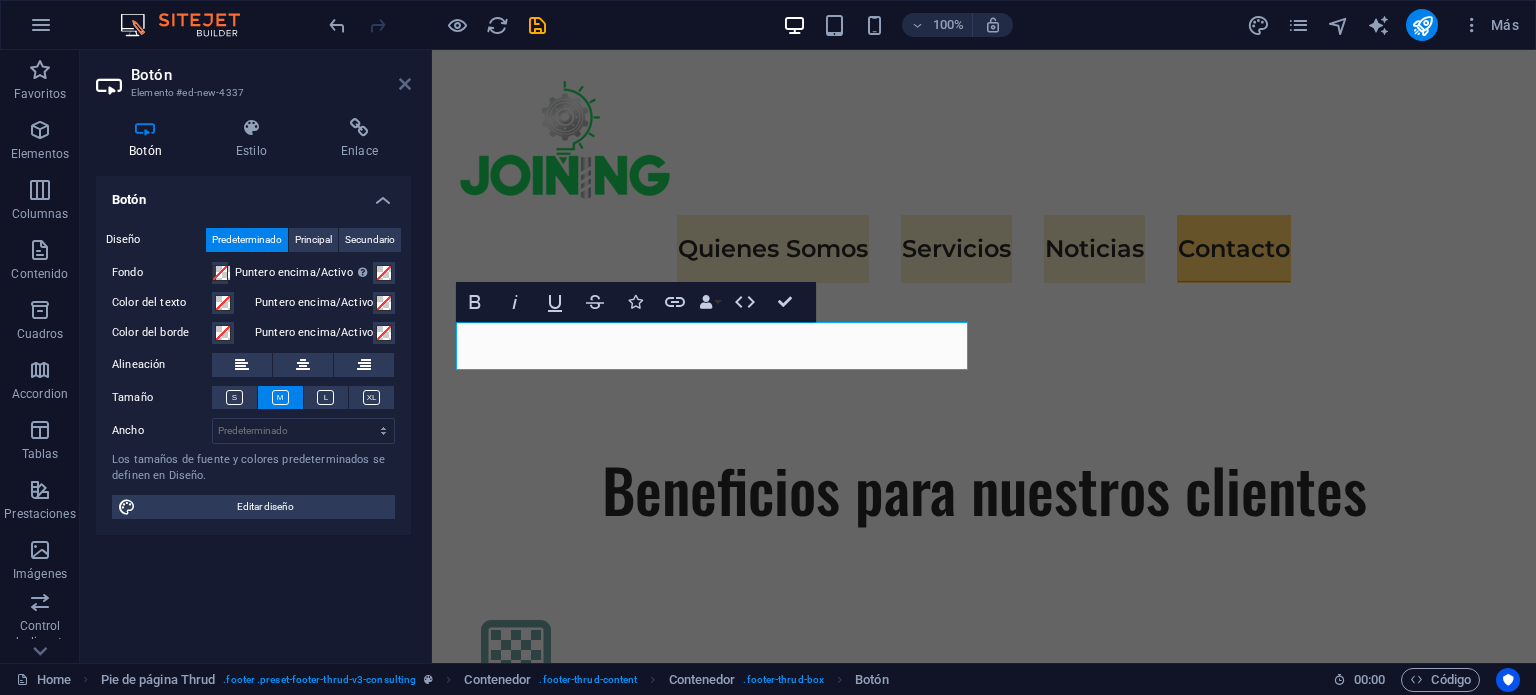 click at bounding box center [405, 84] 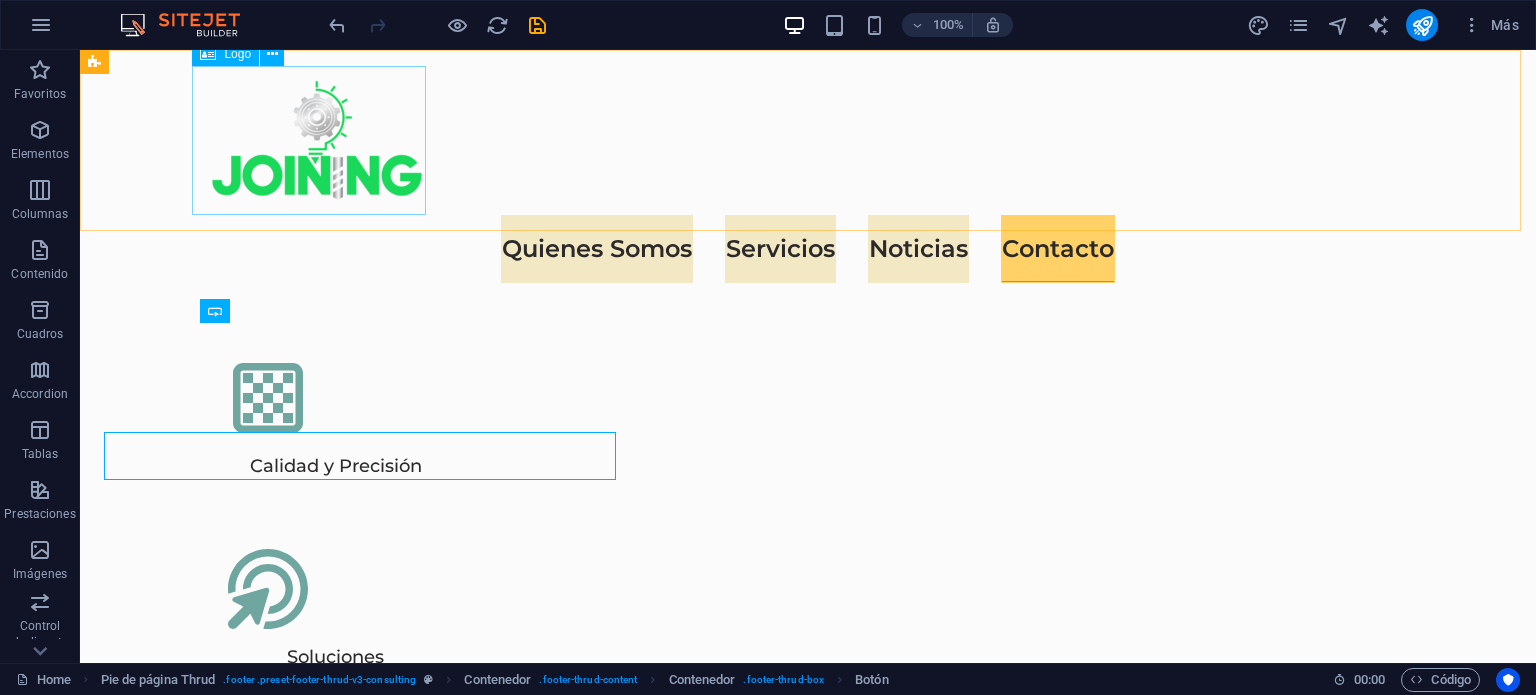 scroll, scrollTop: 6192, scrollLeft: 0, axis: vertical 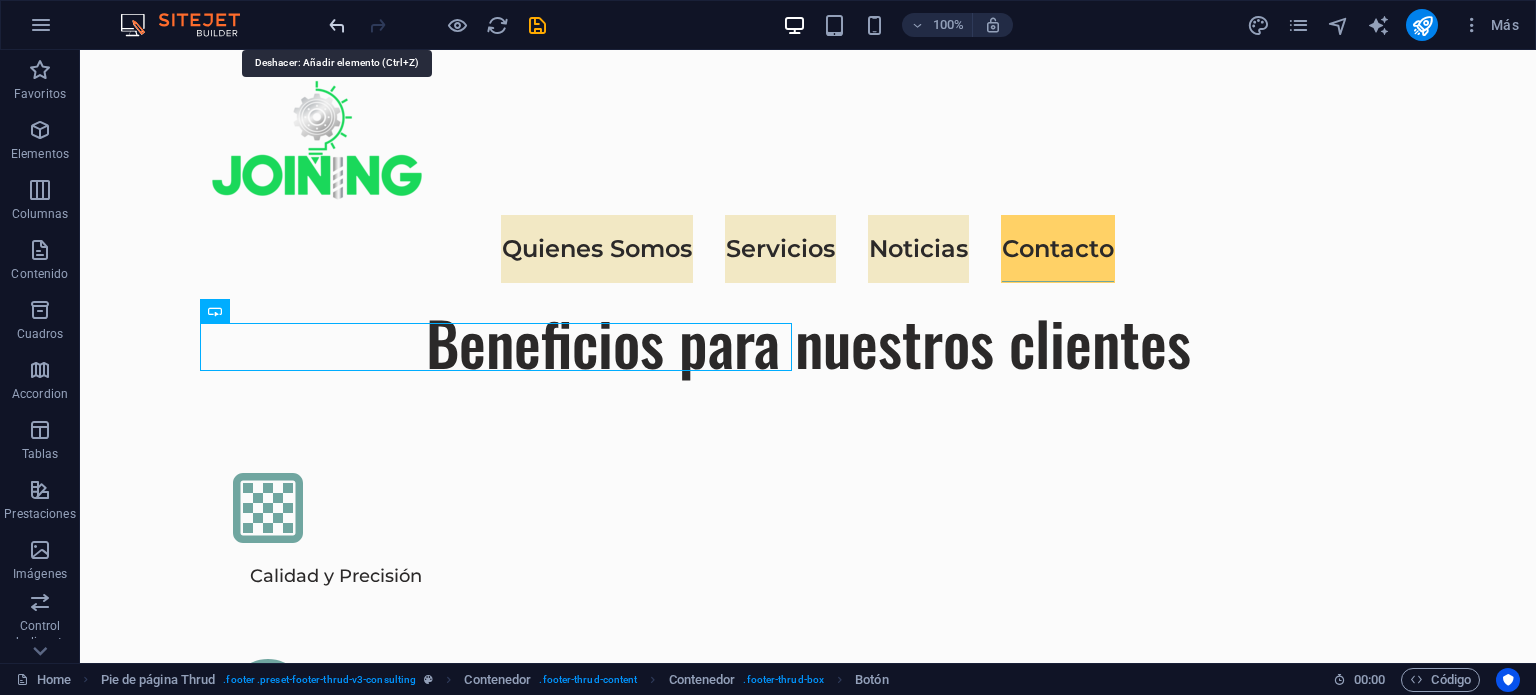 click at bounding box center (337, 25) 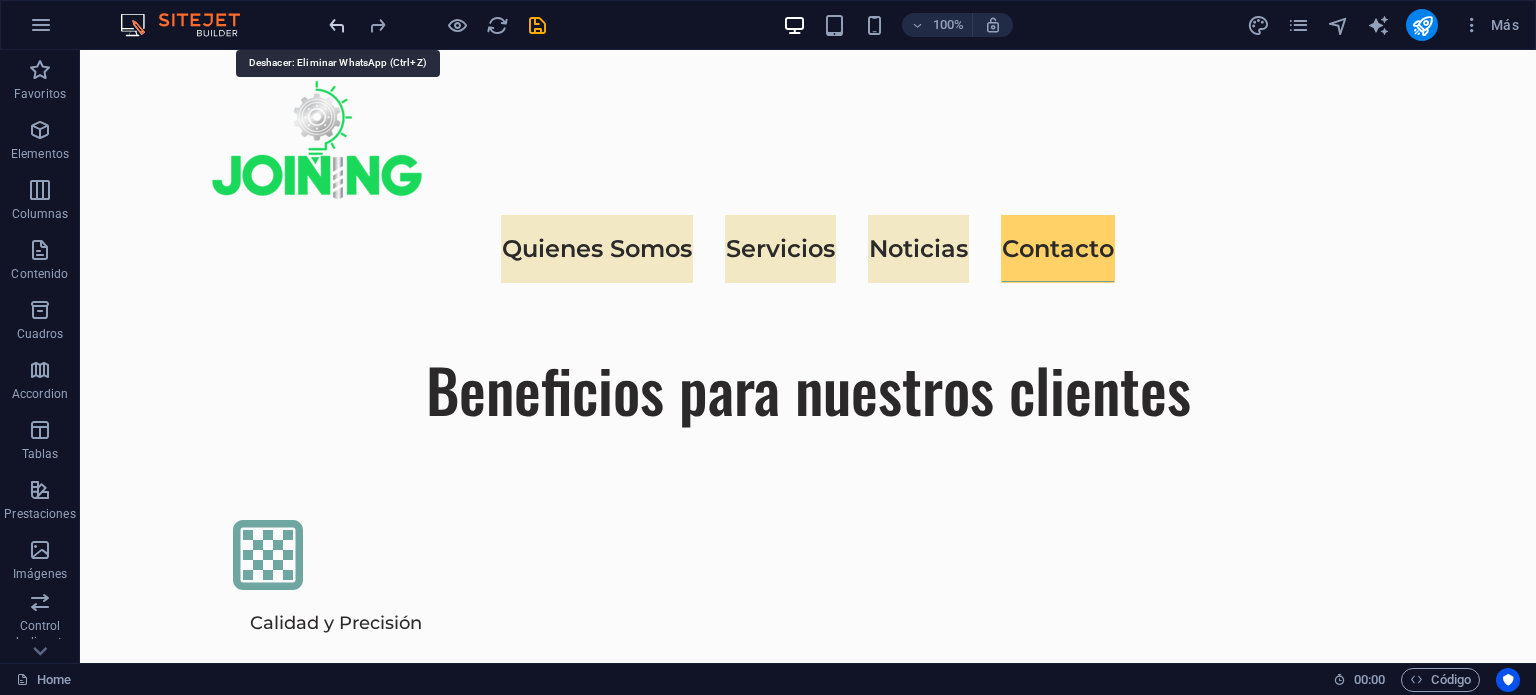 click at bounding box center (337, 25) 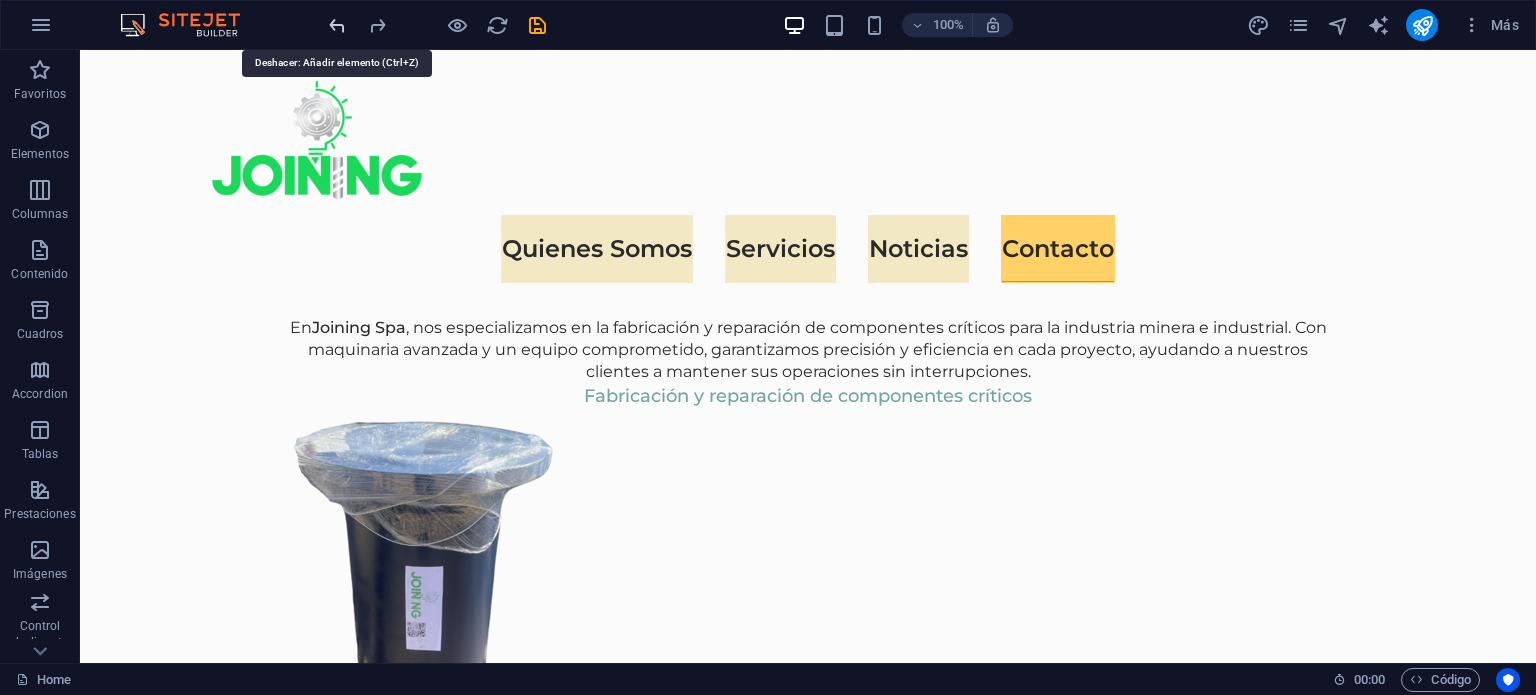 scroll, scrollTop: 1804, scrollLeft: 0, axis: vertical 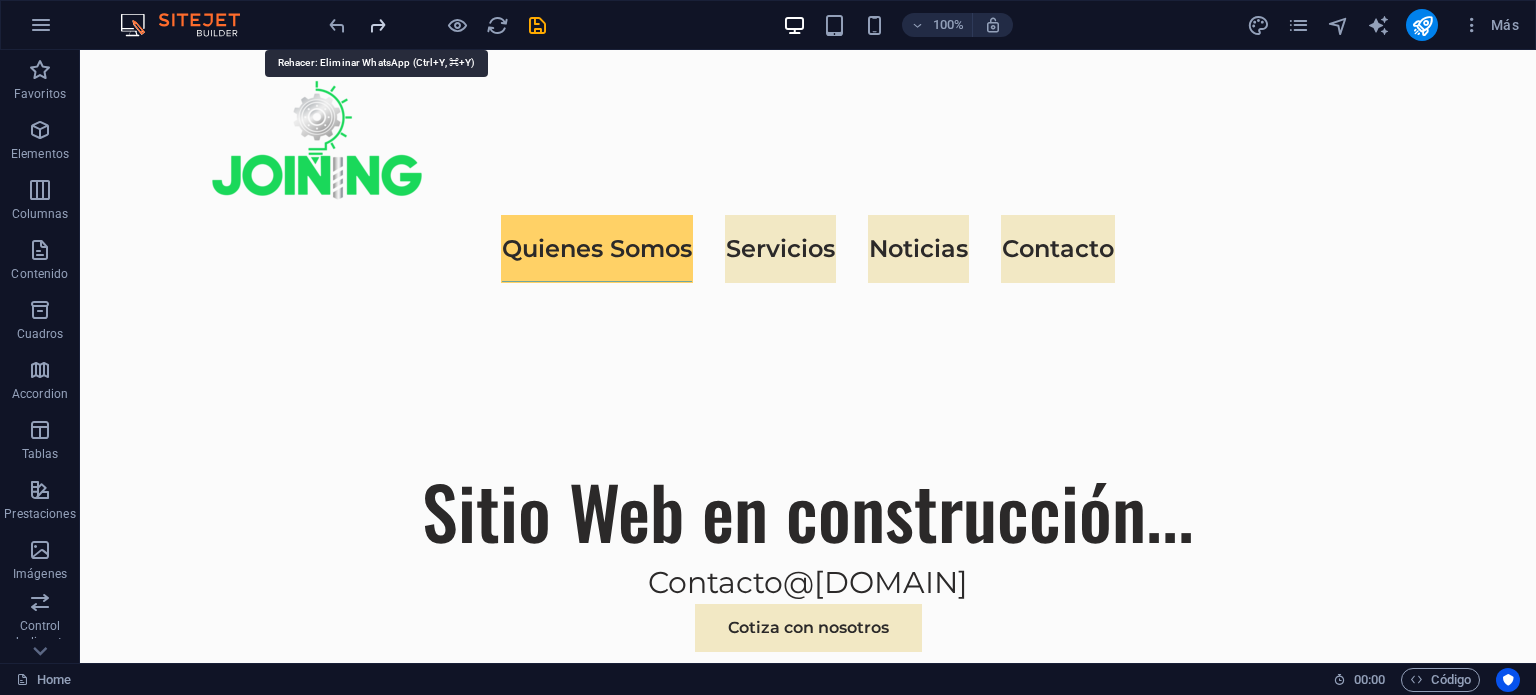 click at bounding box center [377, 25] 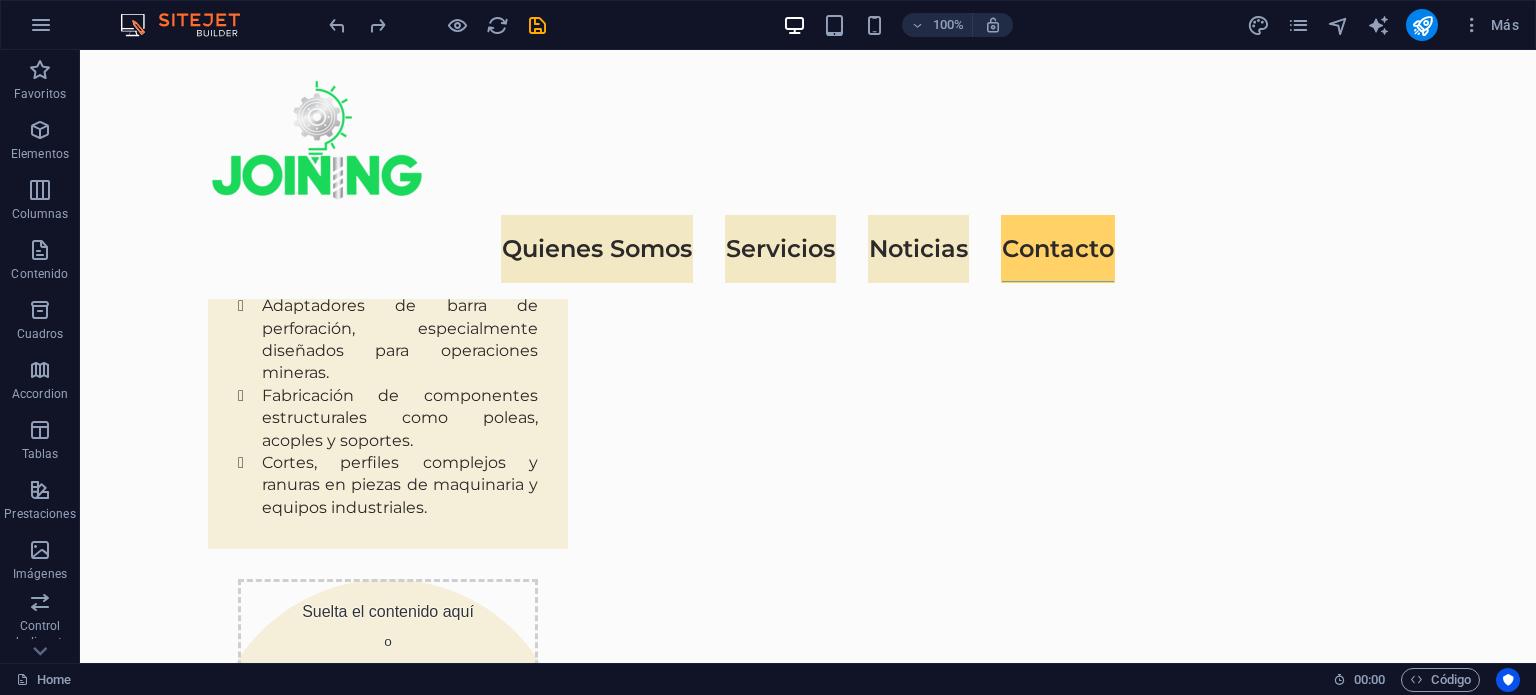 scroll, scrollTop: 6145, scrollLeft: 0, axis: vertical 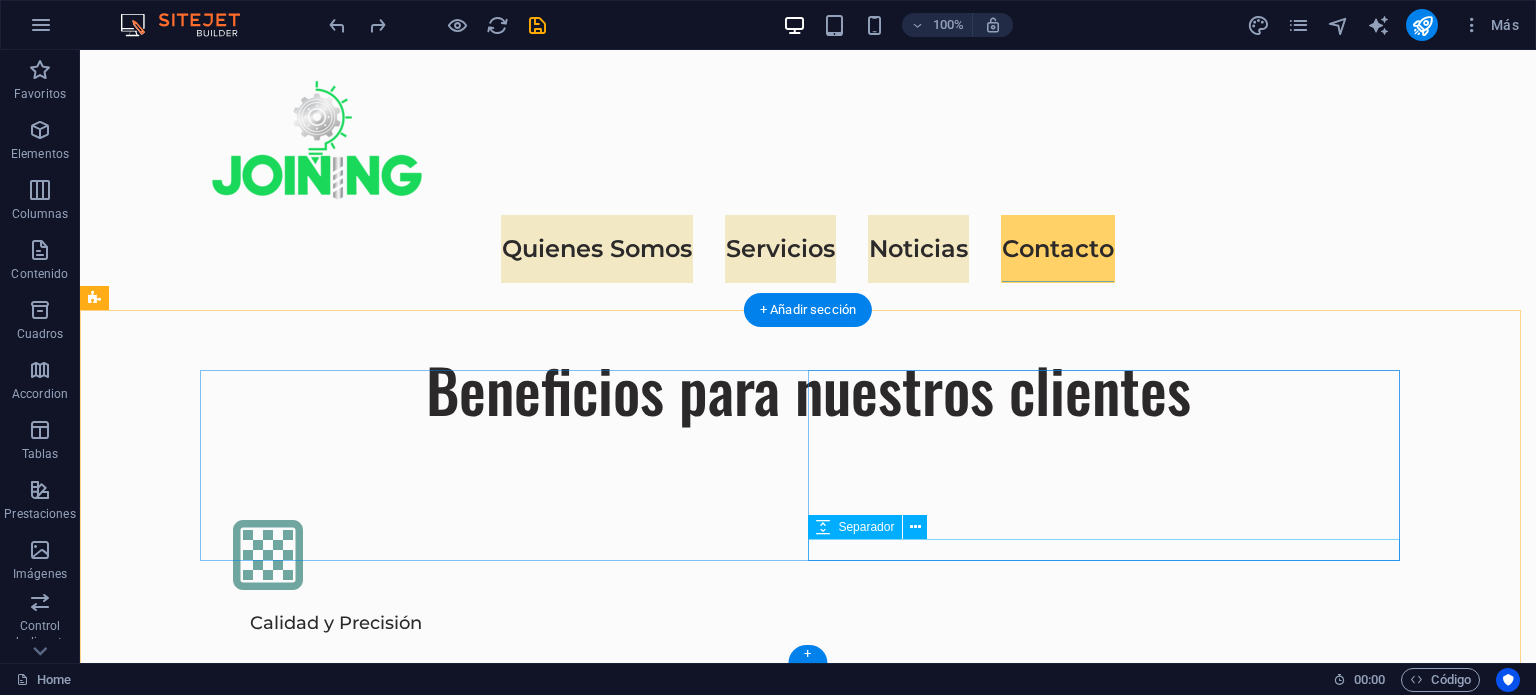 click at bounding box center (504, 5950) 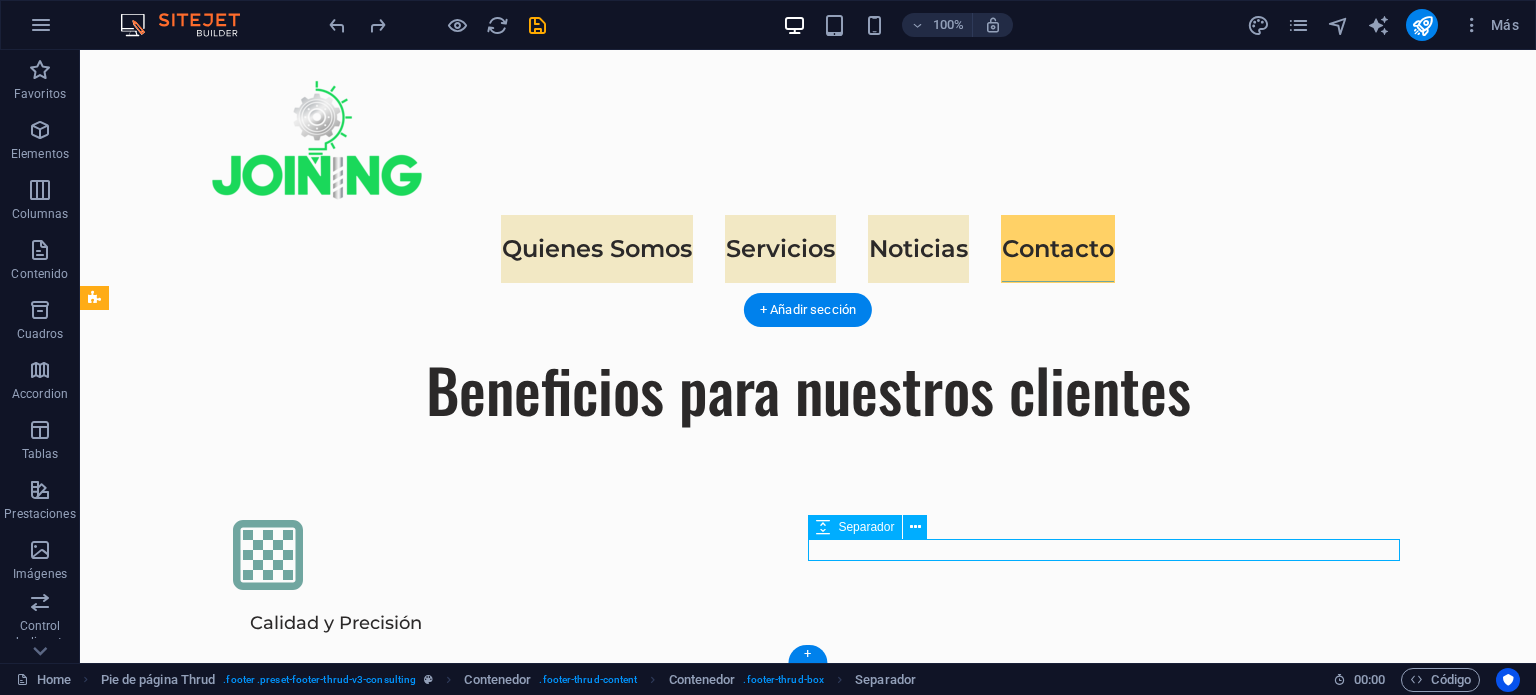 click at bounding box center (504, 5950) 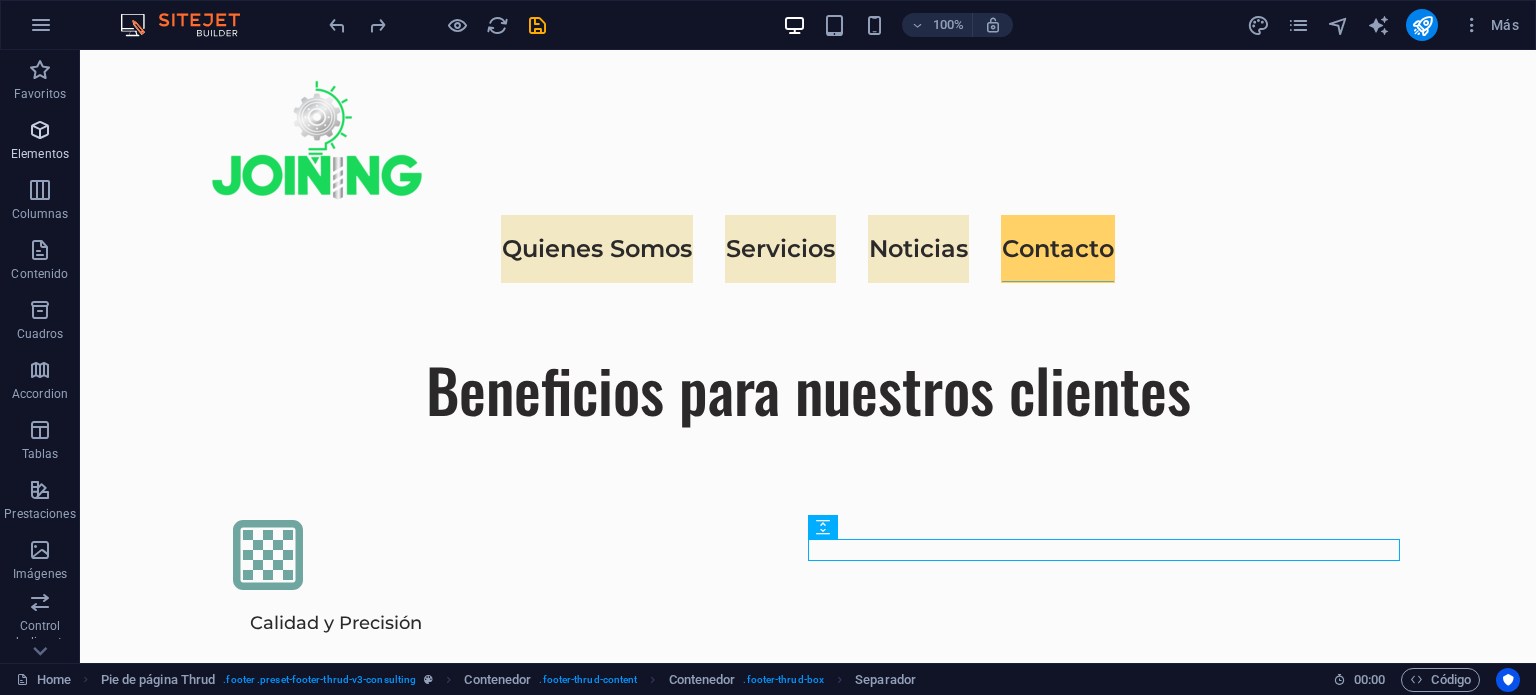 click at bounding box center [40, 130] 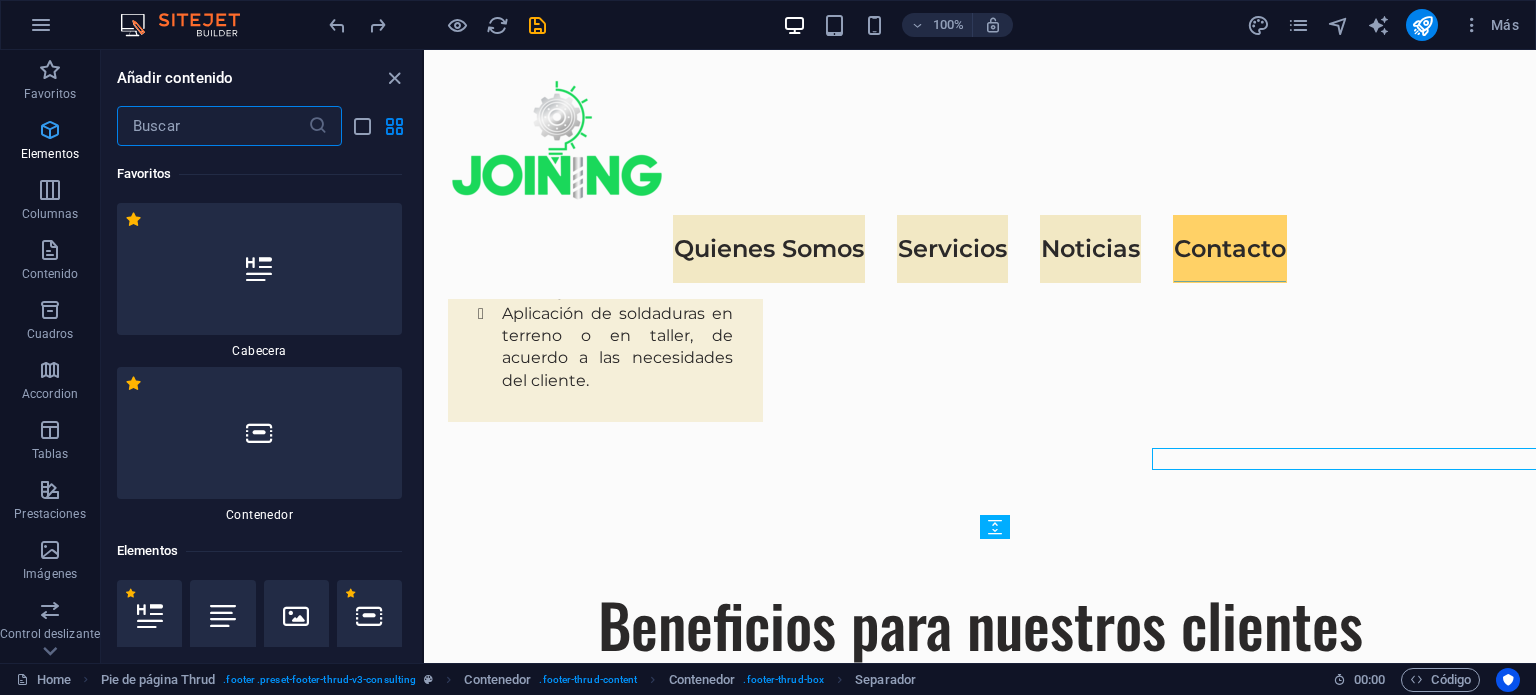 scroll, scrollTop: 6236, scrollLeft: 0, axis: vertical 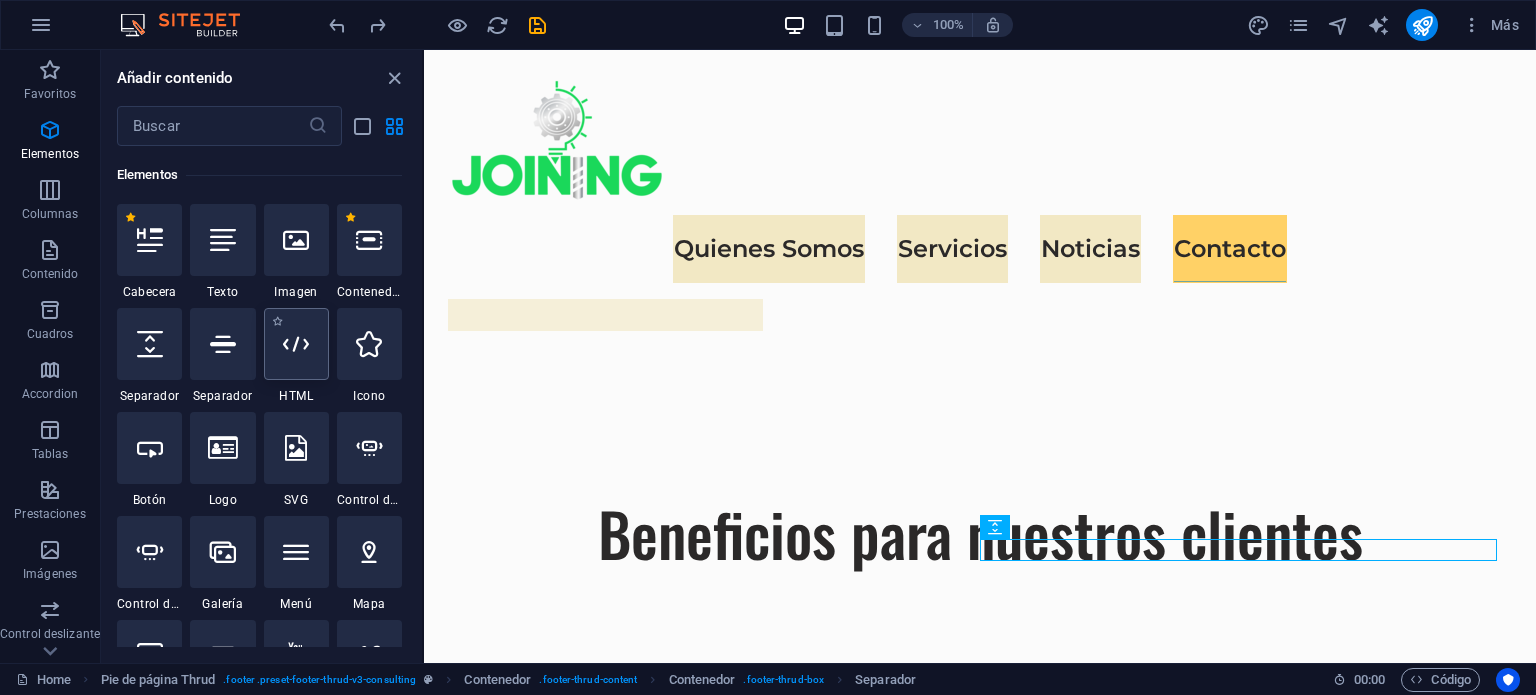 click at bounding box center [296, 344] 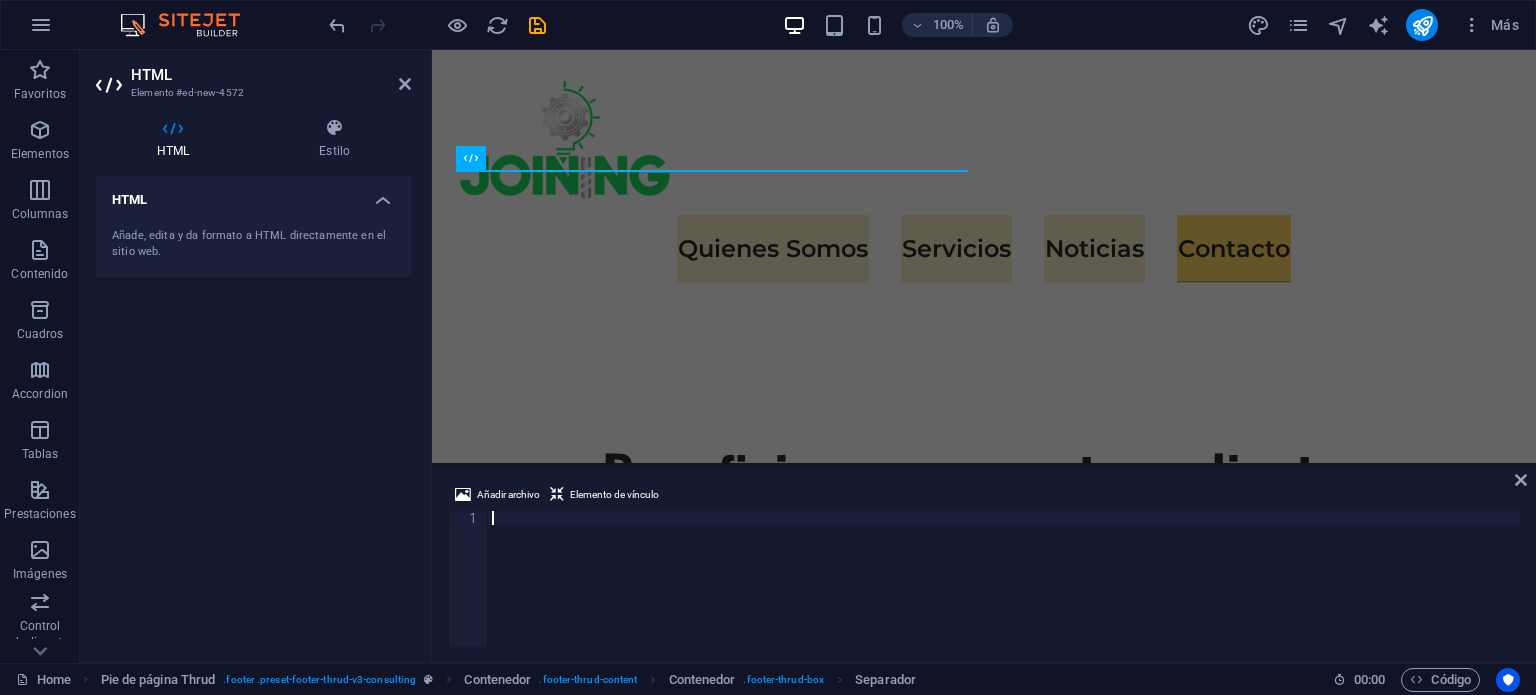 scroll, scrollTop: 6454, scrollLeft: 0, axis: vertical 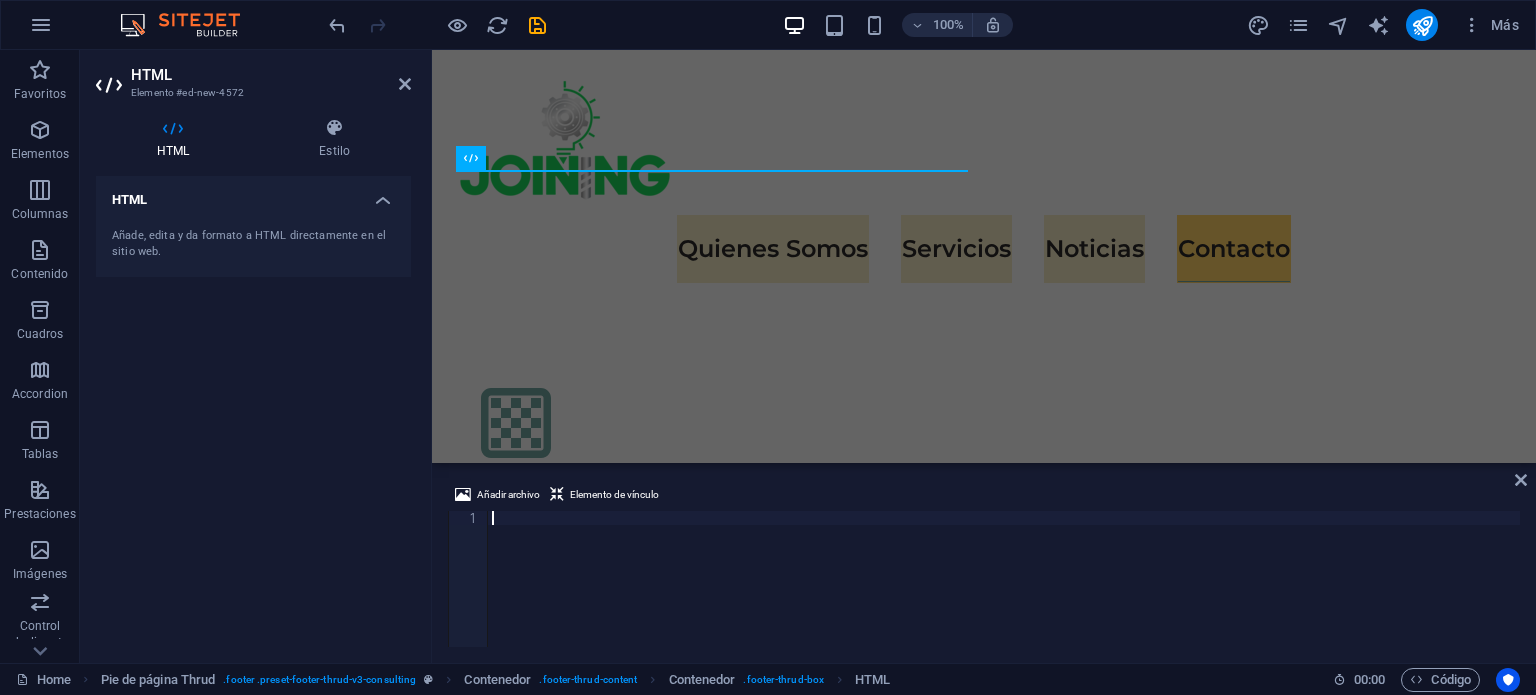 type on "<div class="elfsight-app-01deaf05-a7c7-4caf-ada2-d3d79b7133dd" data-elfsight-app-lazy></div>" 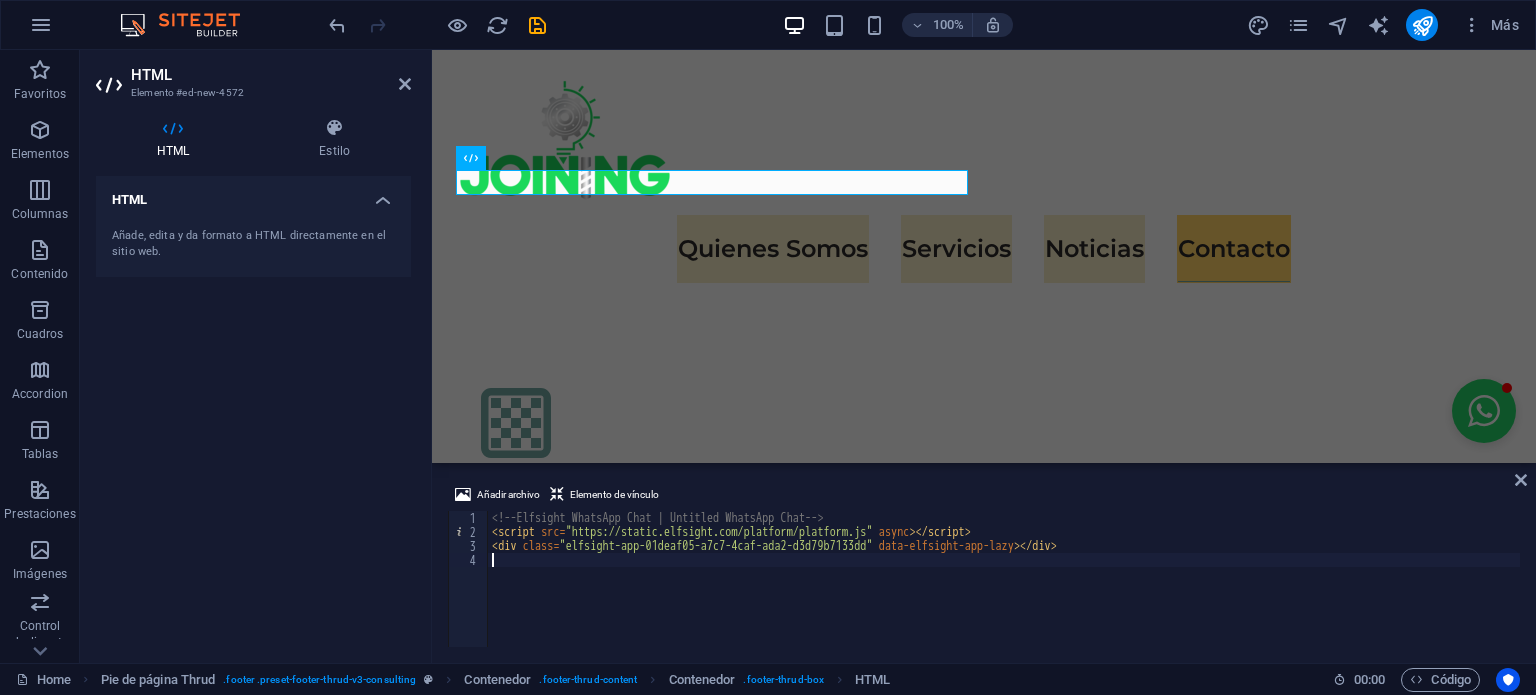 type on "<div class="elfsight-app-01deaf05-a7c7-4caf-ada2-d3d79b7133dd" data-elfsight-app-lazy></div>" 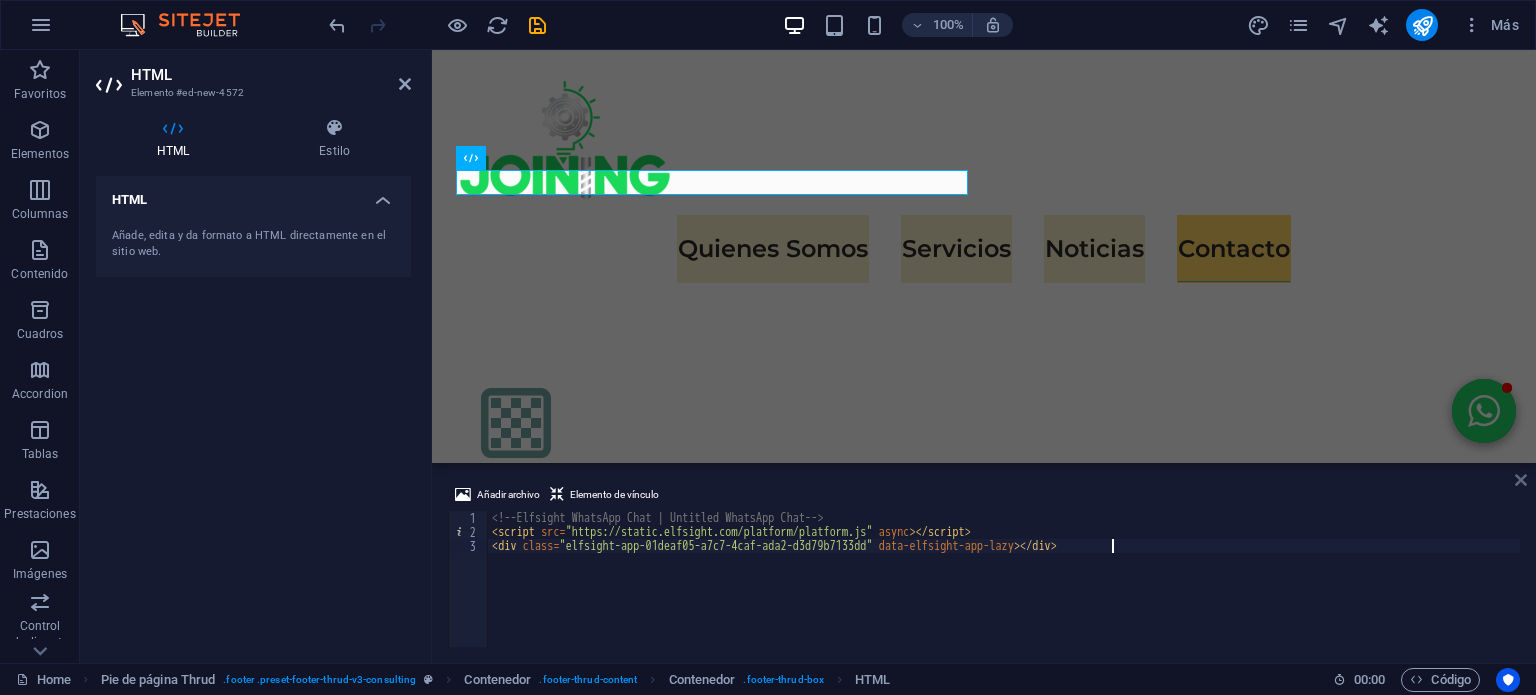 click at bounding box center [1521, 480] 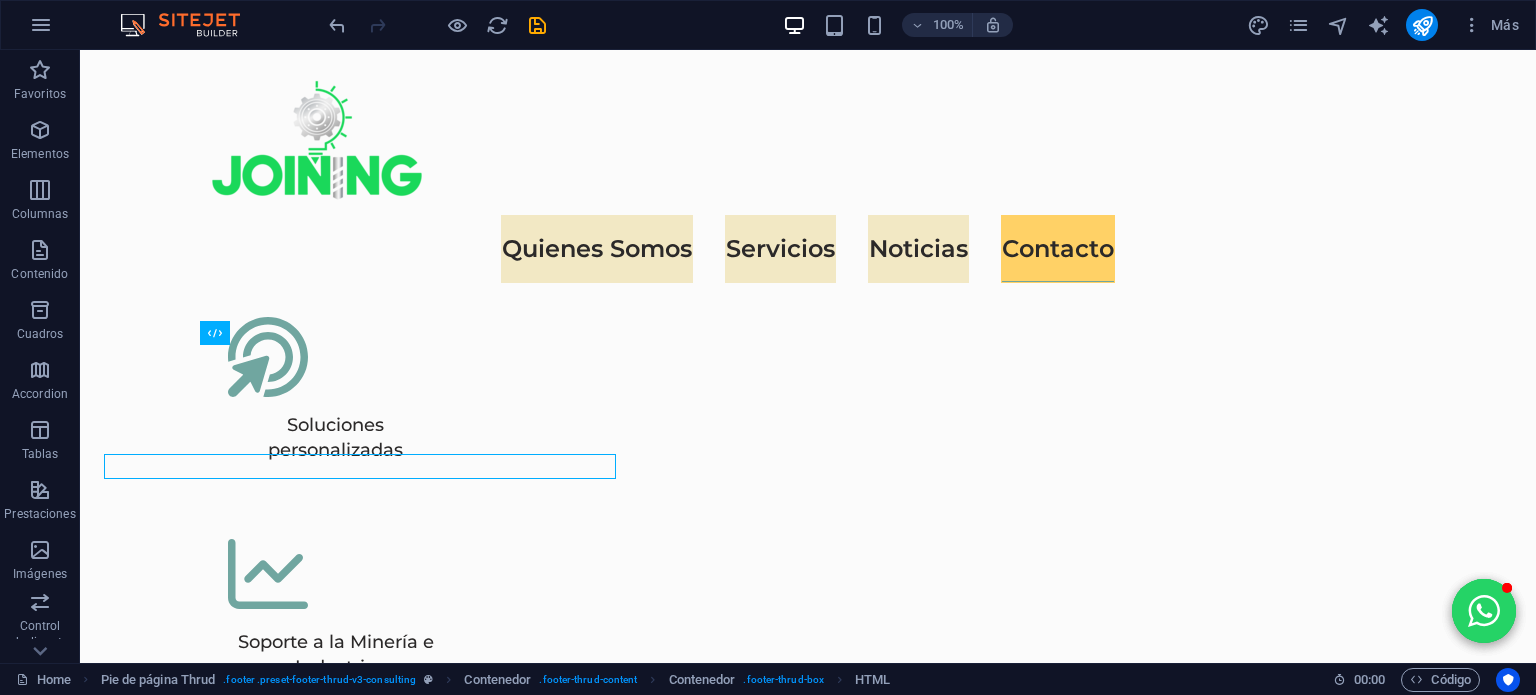 scroll, scrollTop: 6170, scrollLeft: 0, axis: vertical 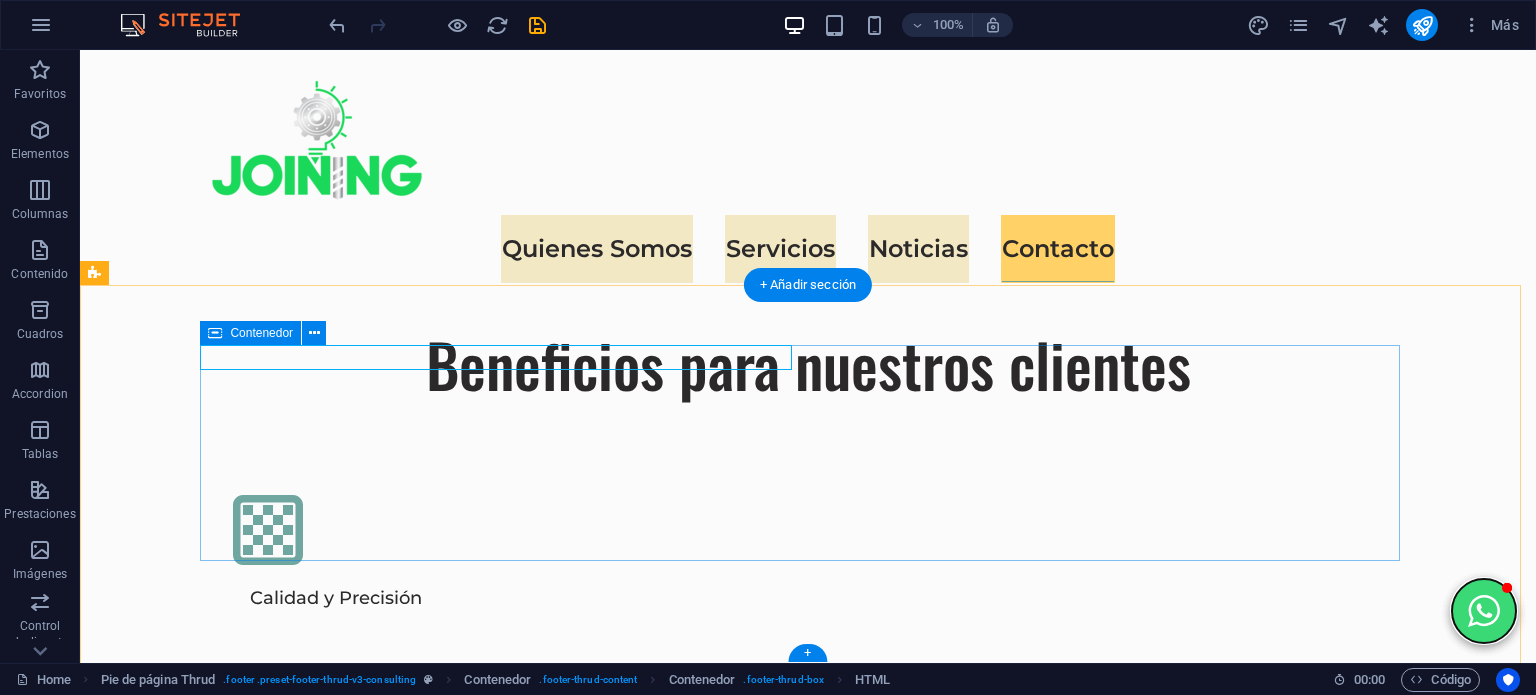 drag, startPoint x: 1476, startPoint y: 607, endPoint x: 1403, endPoint y: 547, distance: 94.493385 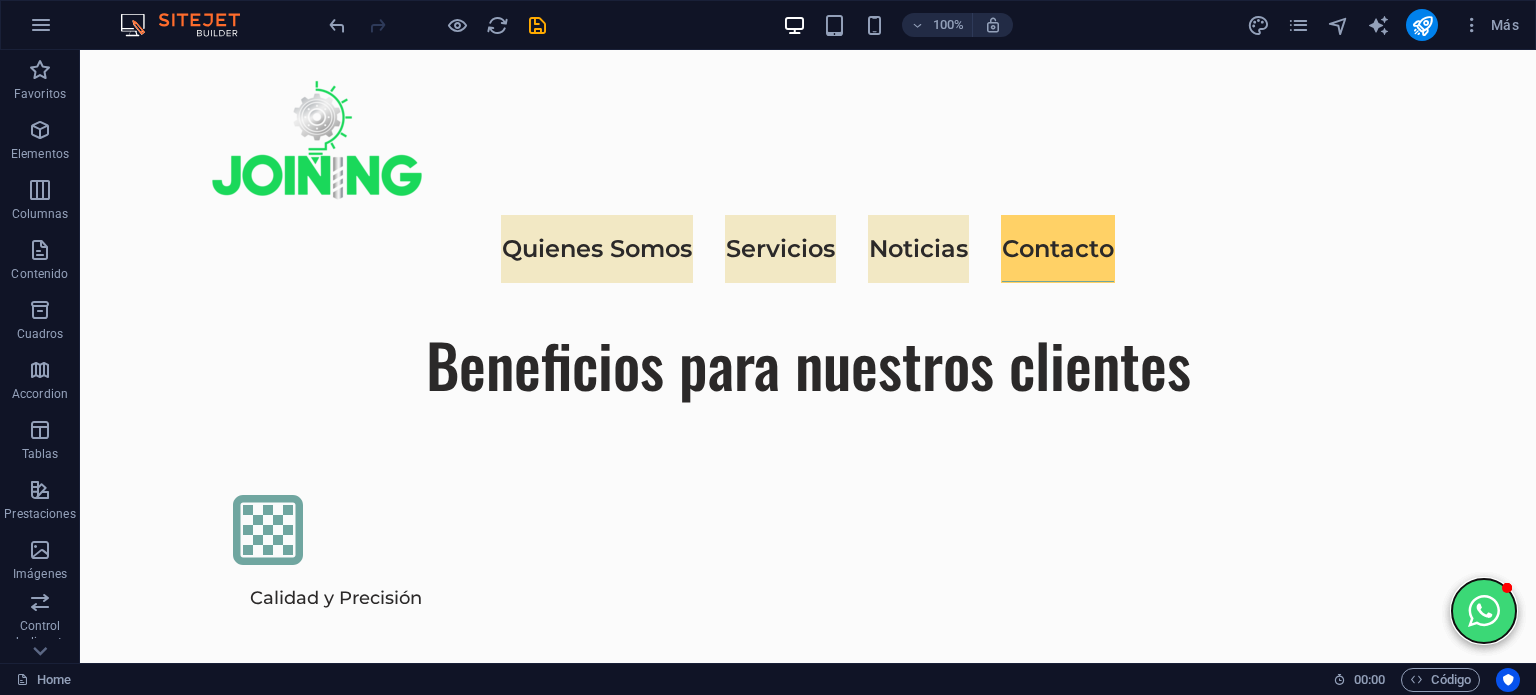 click at bounding box center (1484, 611) 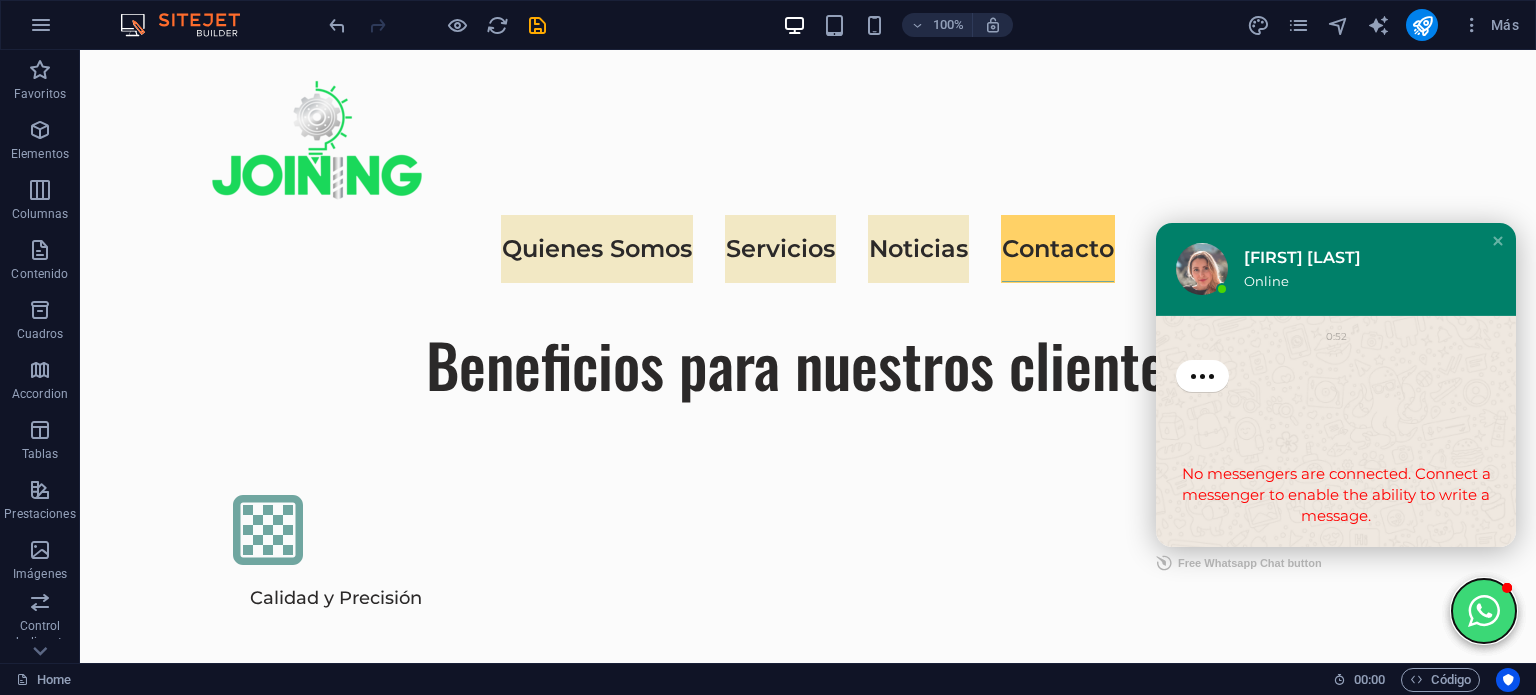 click at bounding box center [1484, 611] 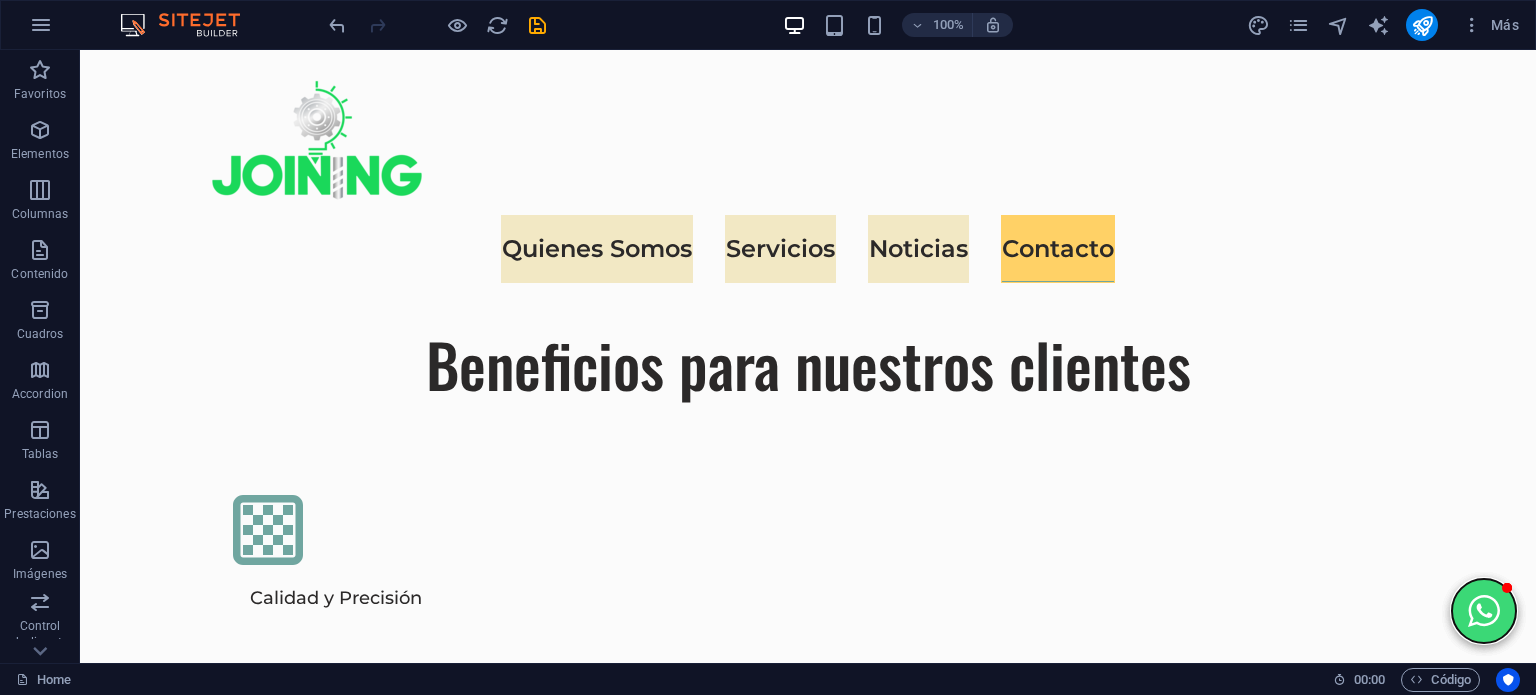 click at bounding box center (1484, 611) 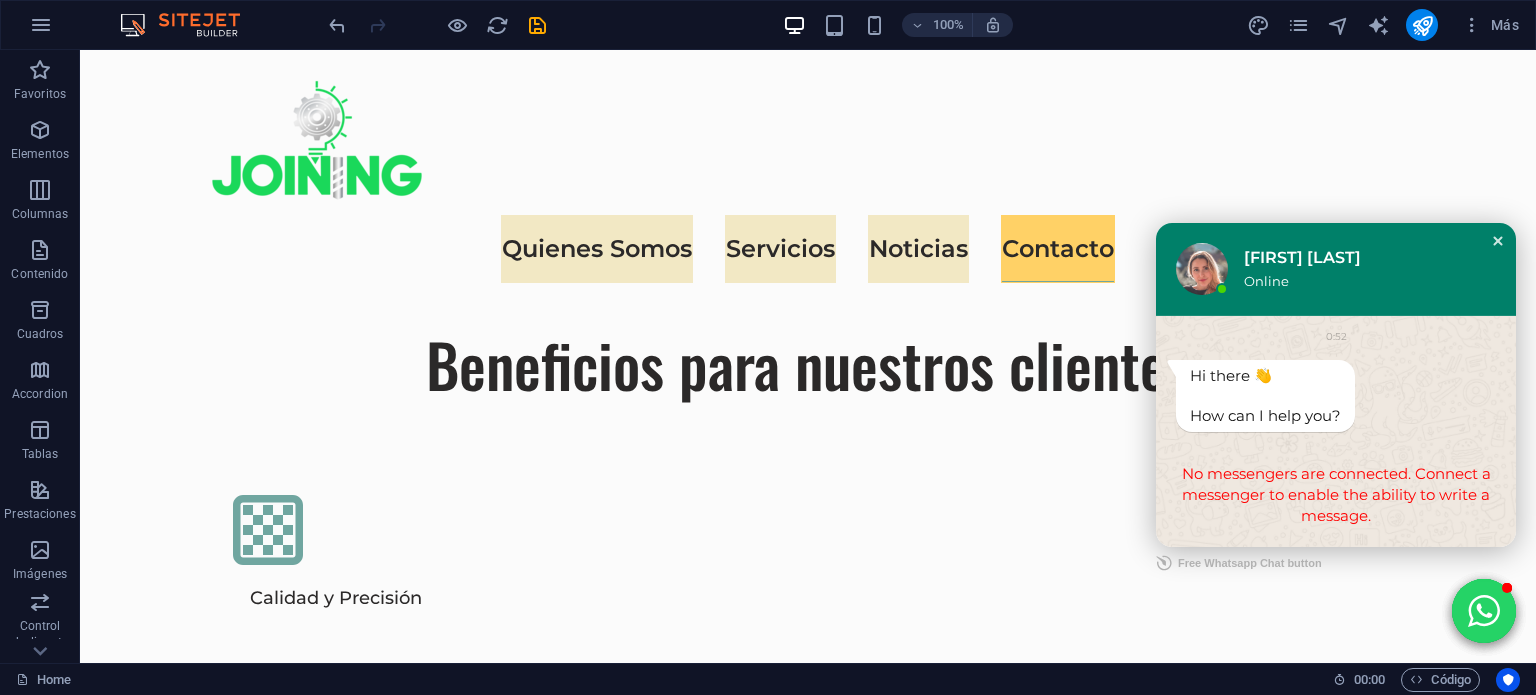 click at bounding box center [1498, 241] 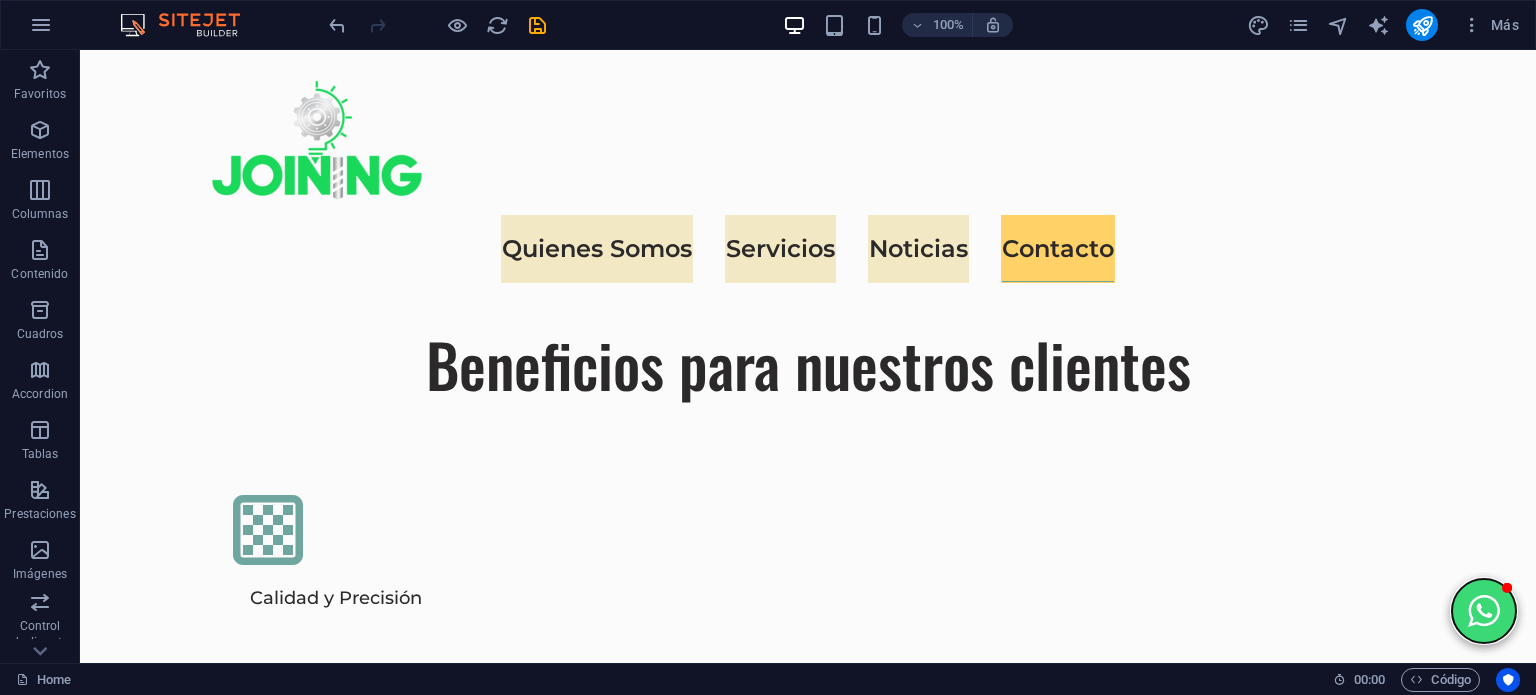 click at bounding box center (1484, 611) 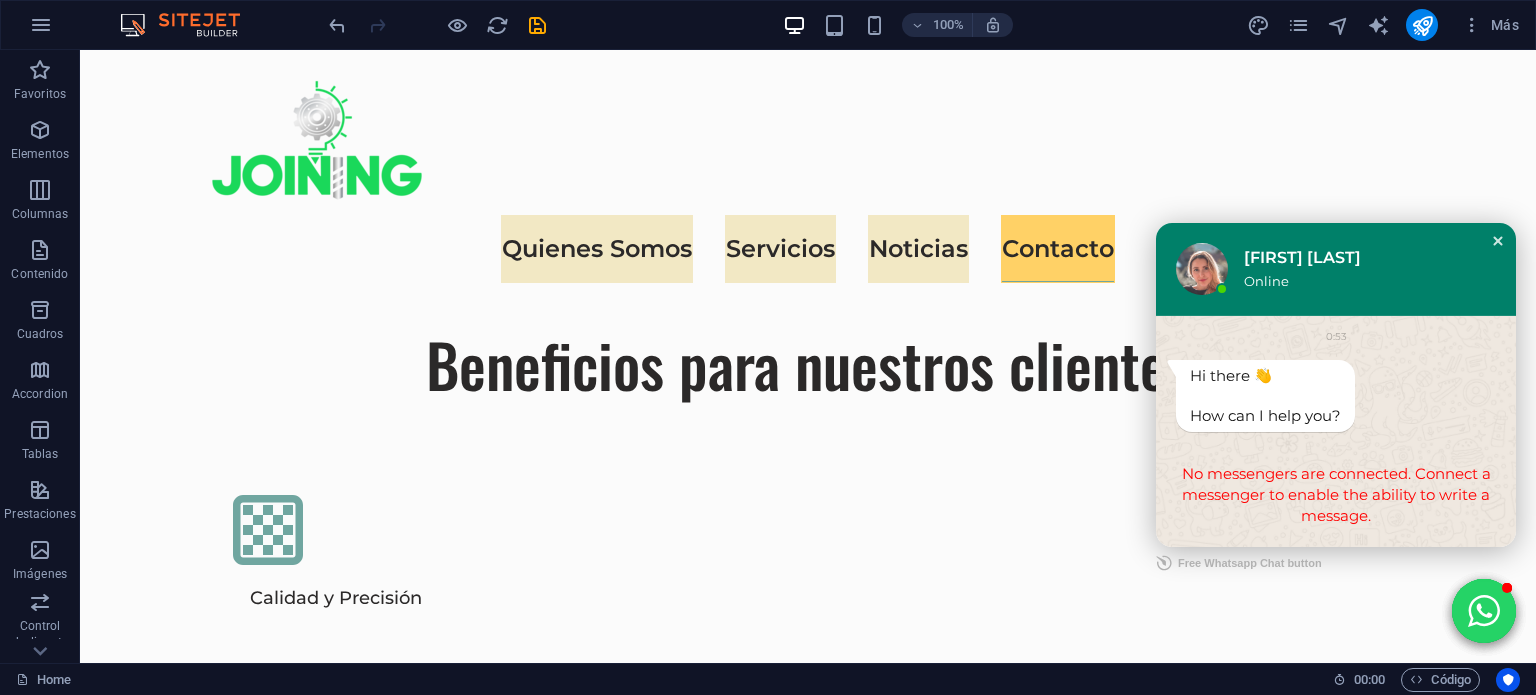 click at bounding box center [1498, 241] 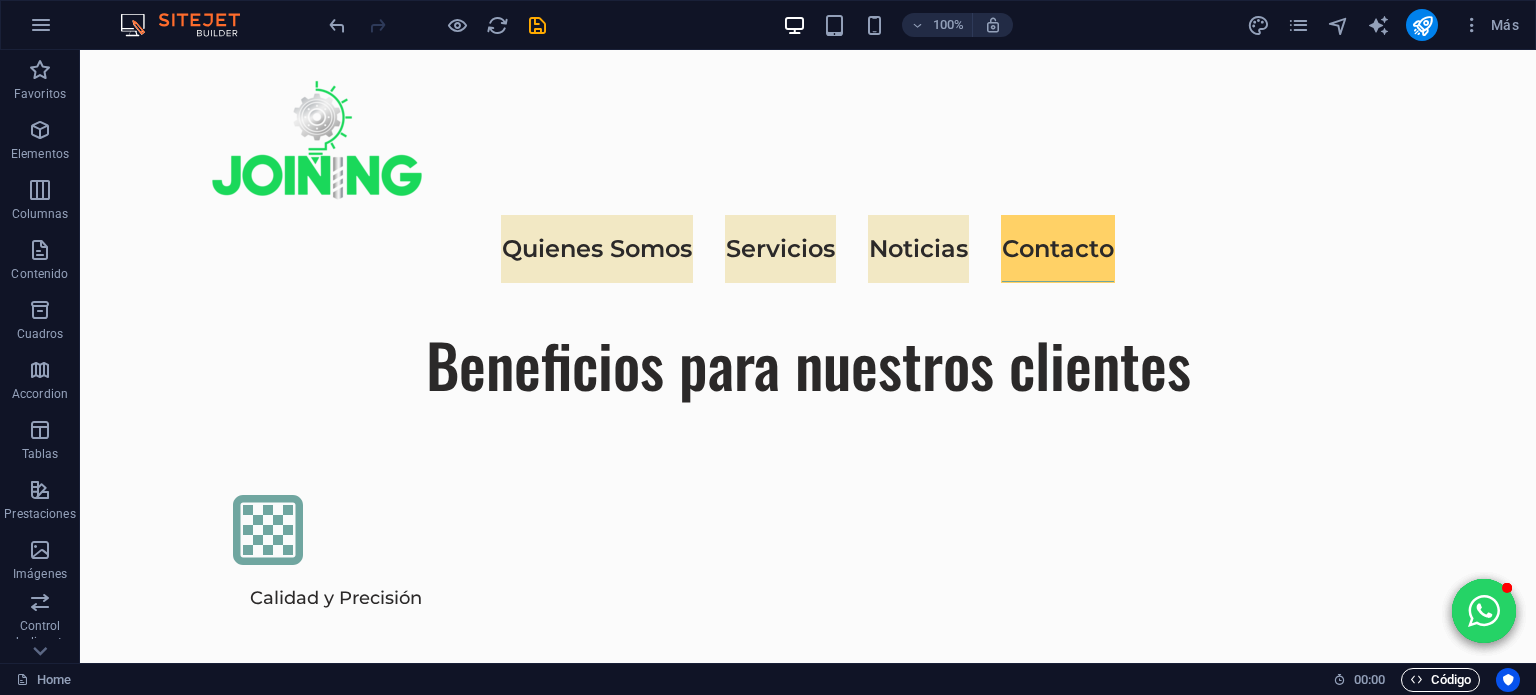click on "Código" at bounding box center (1440, 680) 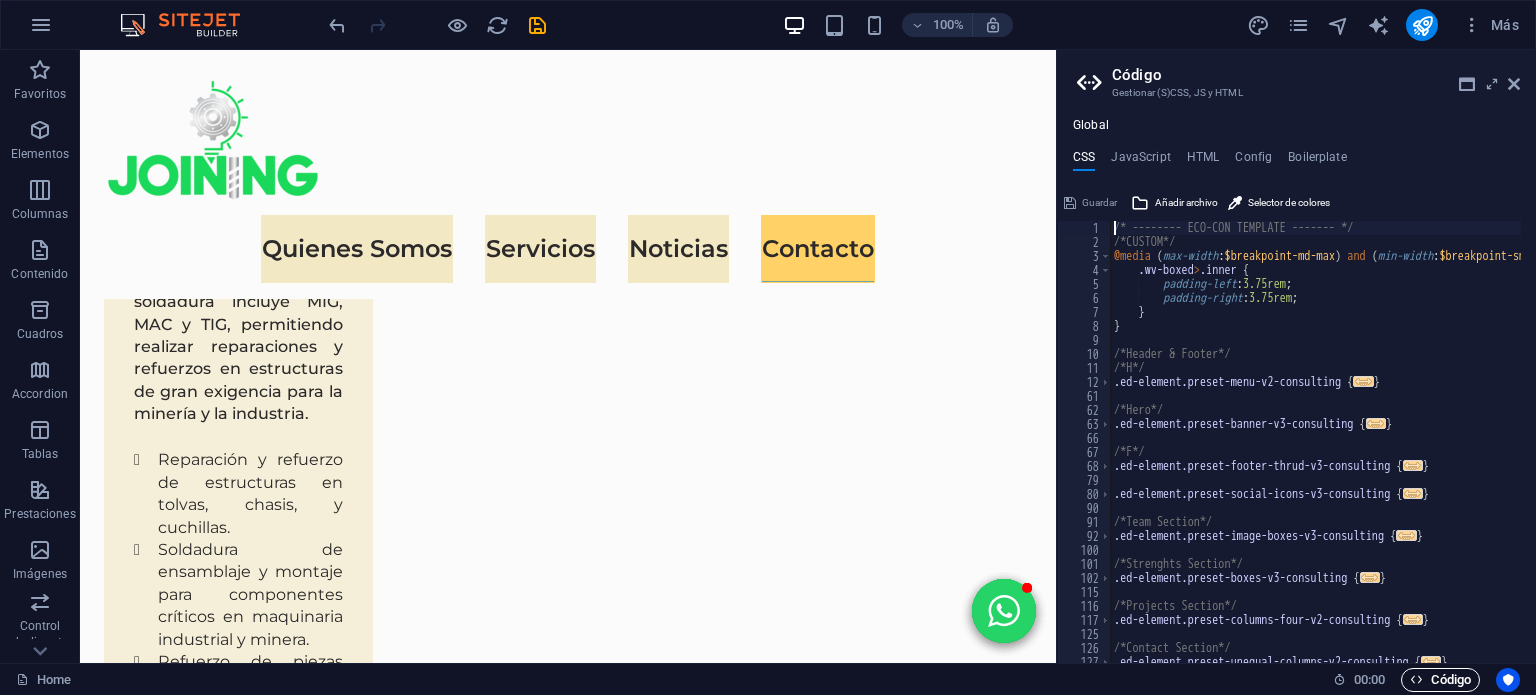 scroll, scrollTop: 6600, scrollLeft: 0, axis: vertical 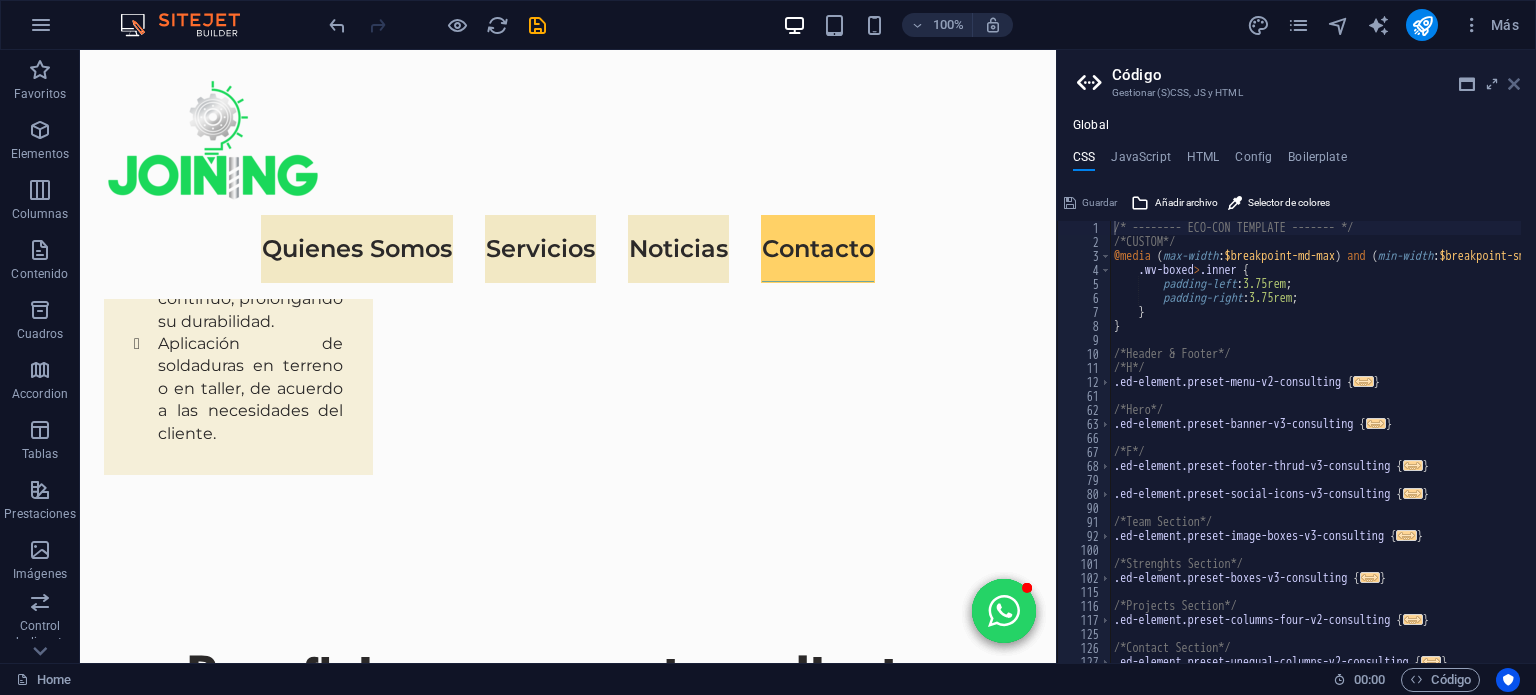 click at bounding box center (1514, 84) 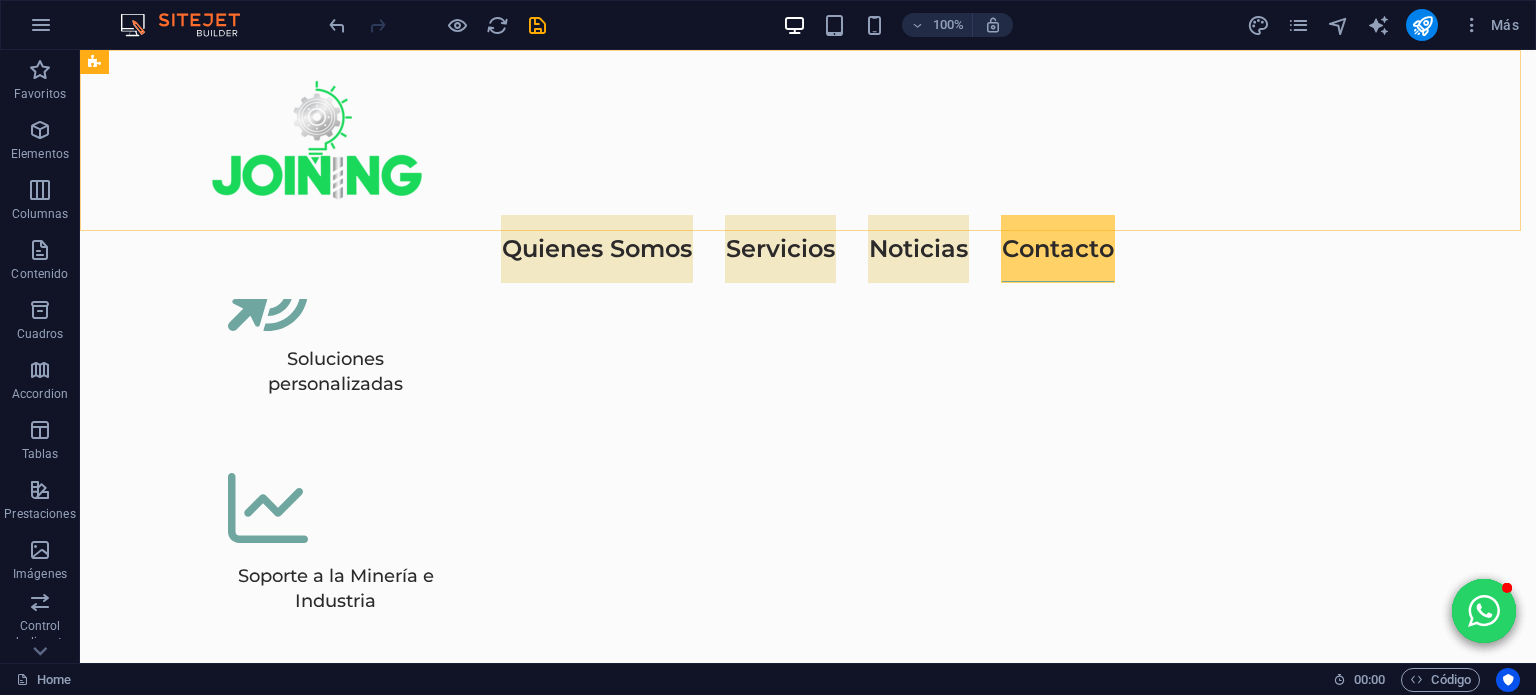 scroll, scrollTop: 6170, scrollLeft: 0, axis: vertical 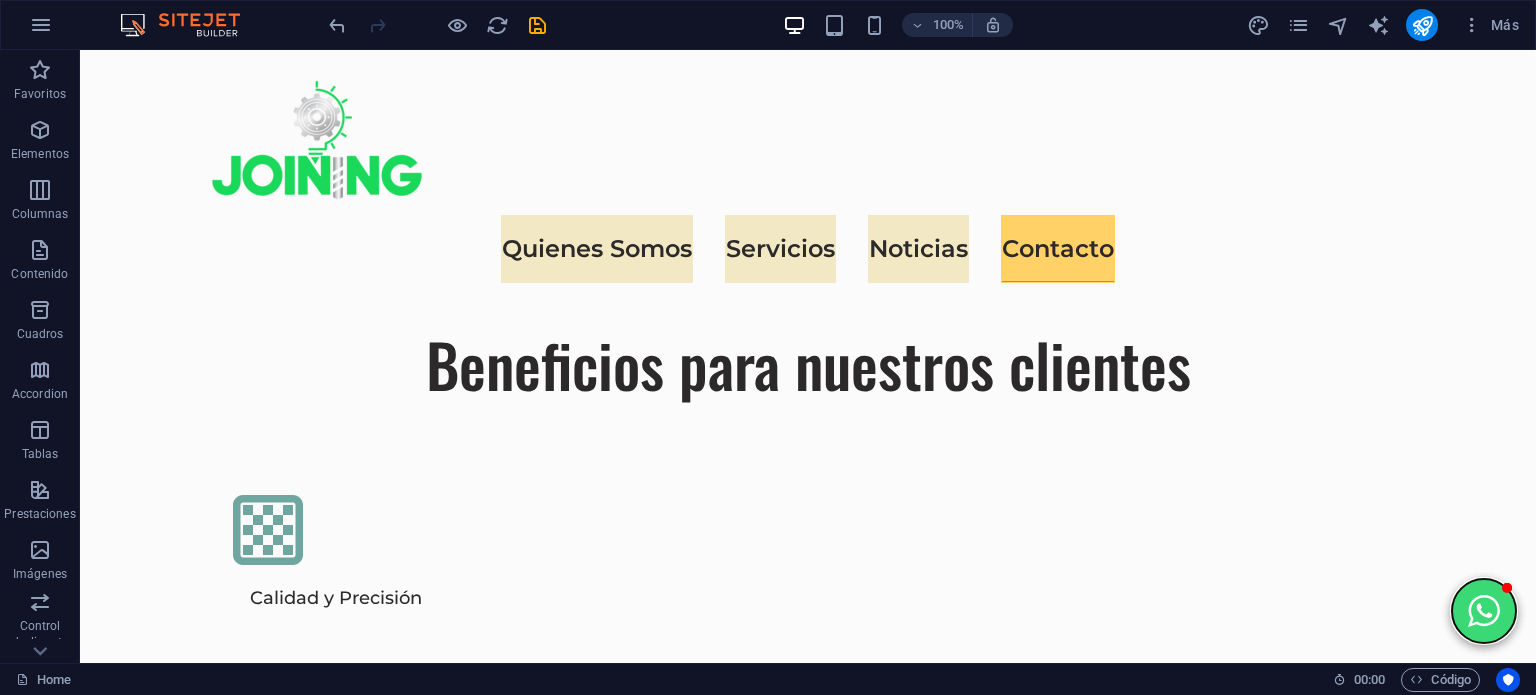 click at bounding box center [1484, 611] 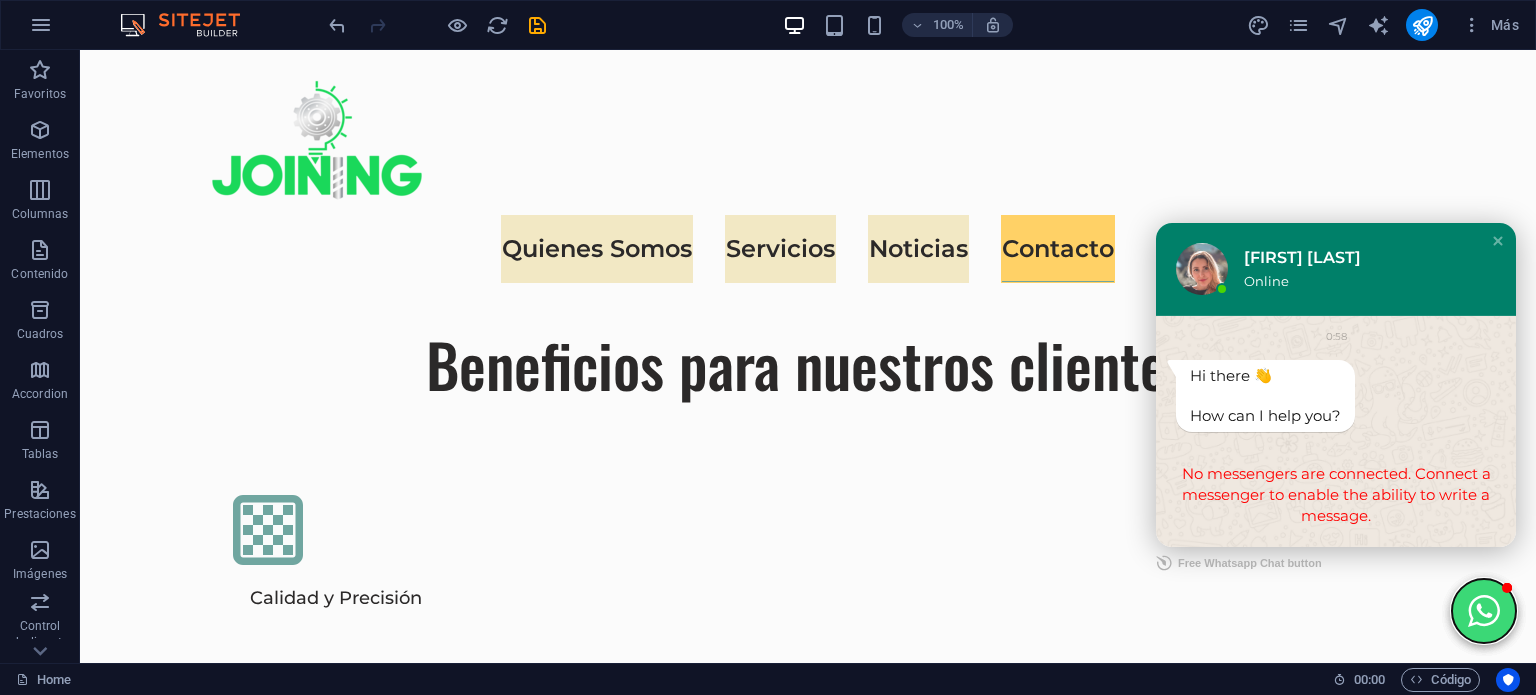 click at bounding box center (1484, 611) 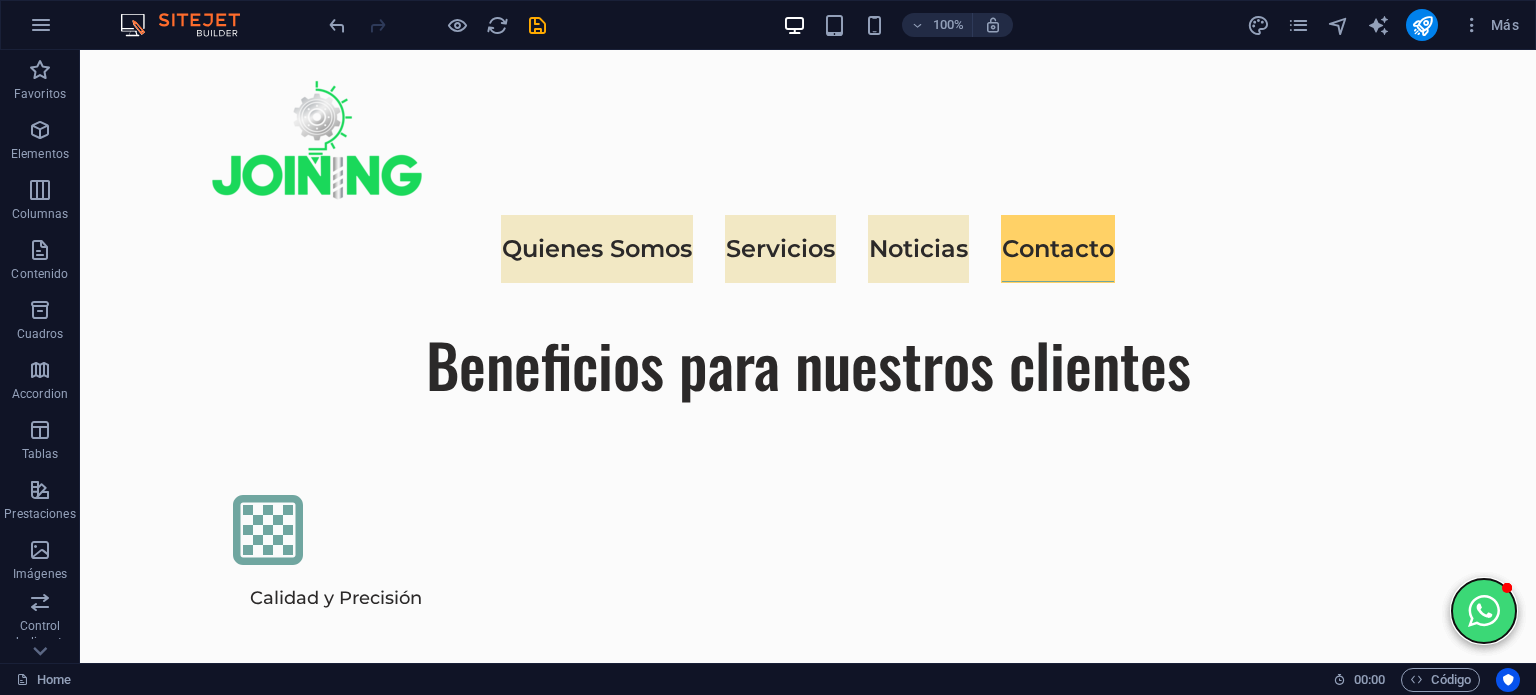 click at bounding box center [1484, 611] 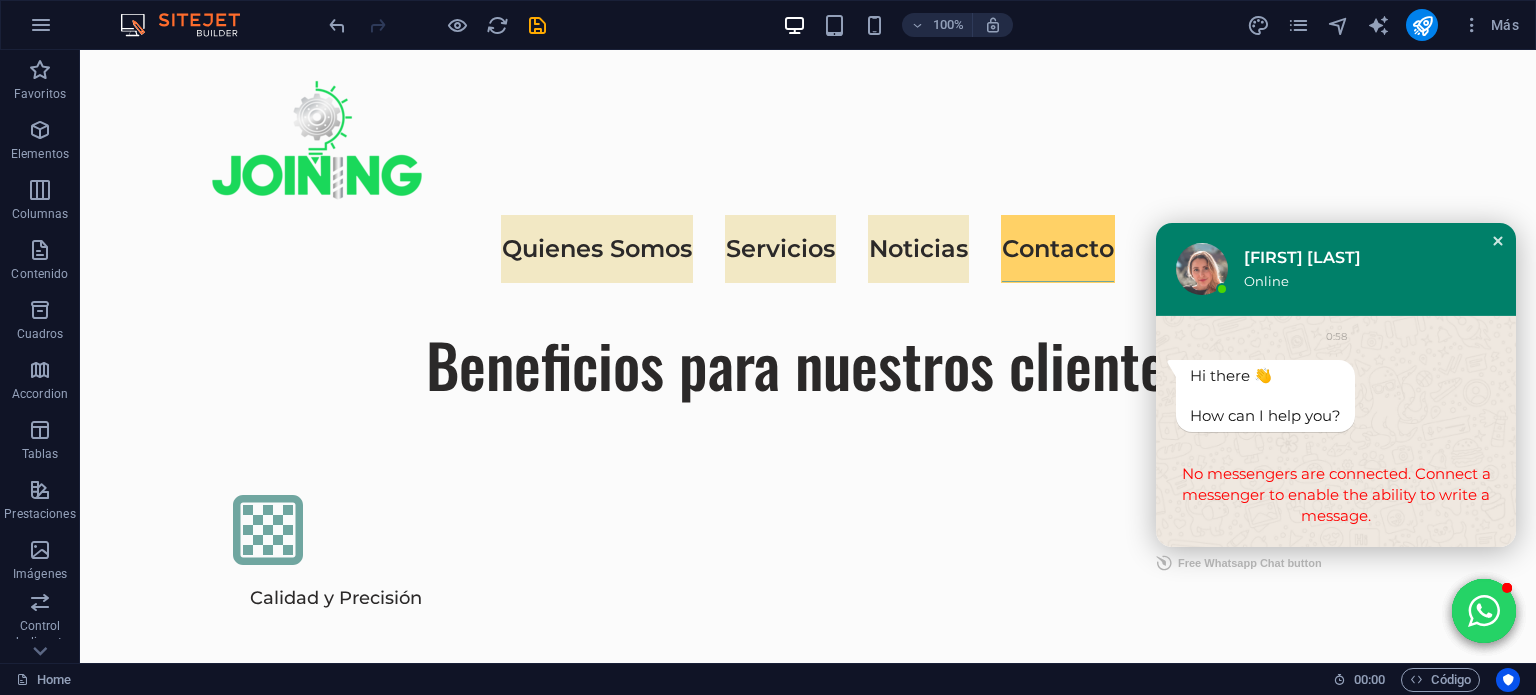 click at bounding box center [1498, 241] 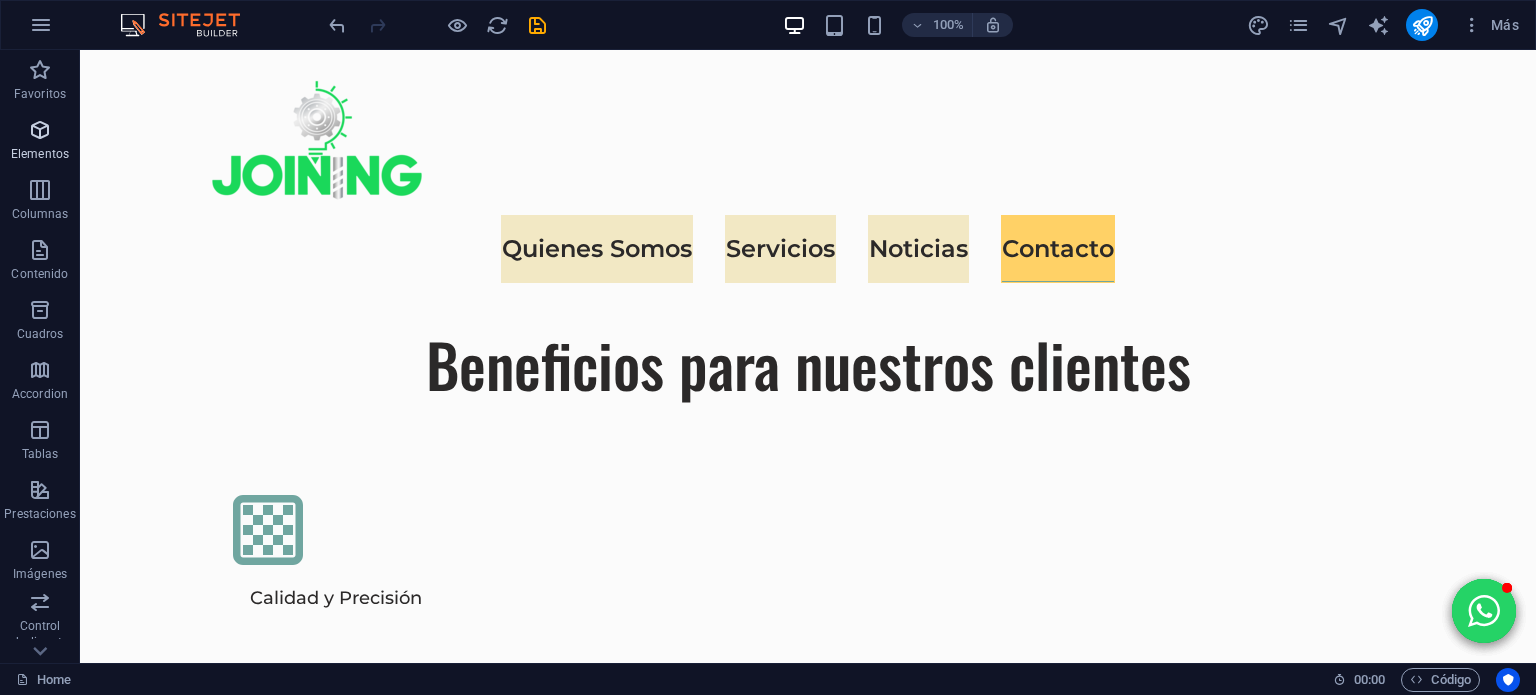 click on "Elementos" at bounding box center [40, 142] 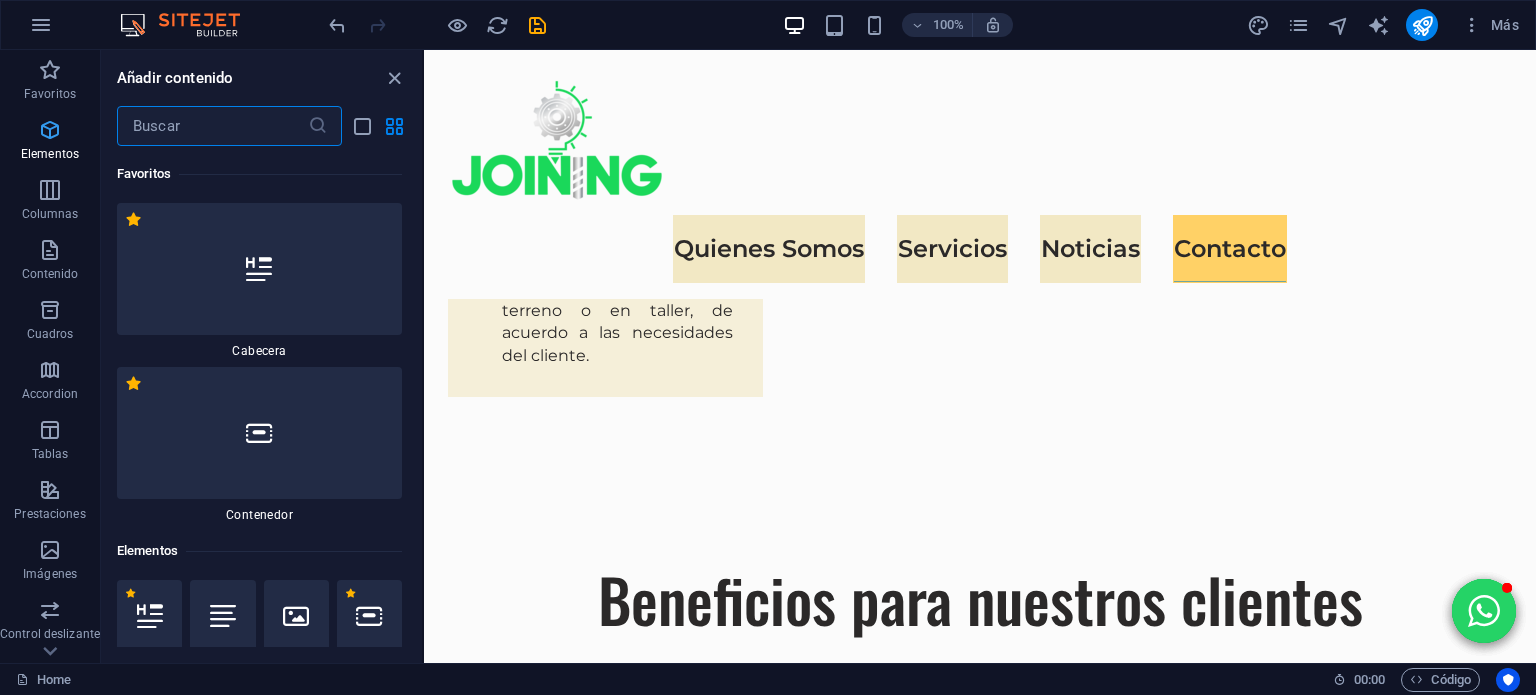 scroll, scrollTop: 6261, scrollLeft: 0, axis: vertical 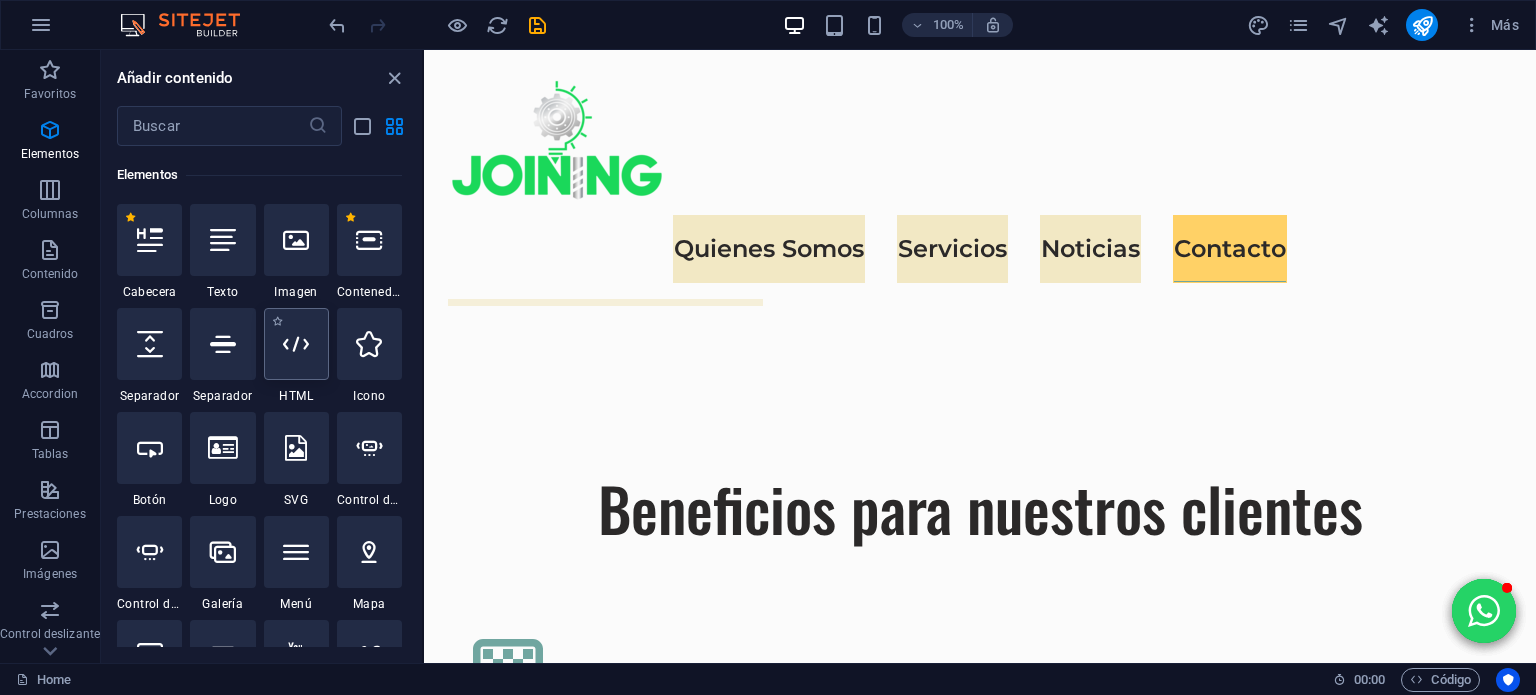 click at bounding box center (296, 344) 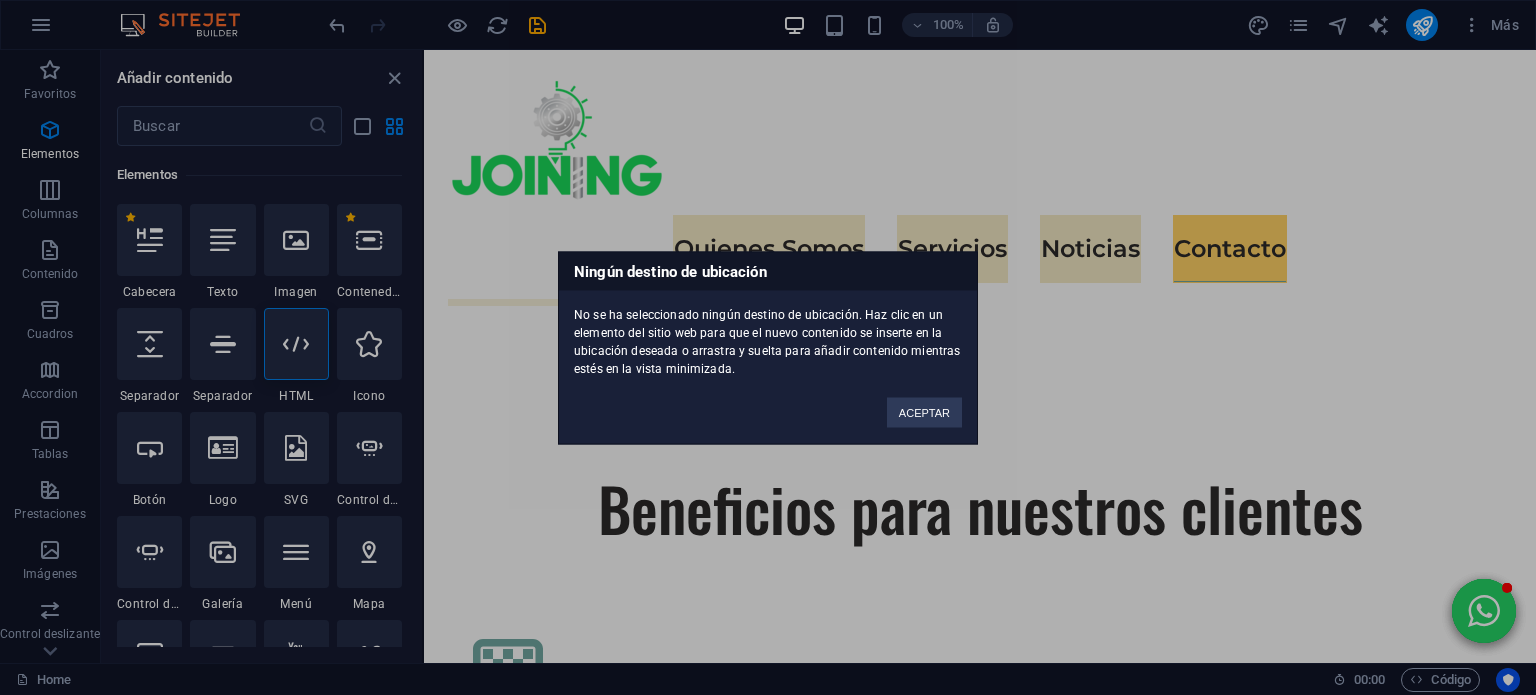 click on "Ningún destino de ubicación No se ha seleccionado ningún destino de ubicación. Haz clic en un elemento del sitio web para que el nuevo contenido se inserte en la ubicación deseada o arrastra y suelta para añadir contenido mientras estés en la vista minimizada. ACEPTAR" at bounding box center [768, 347] 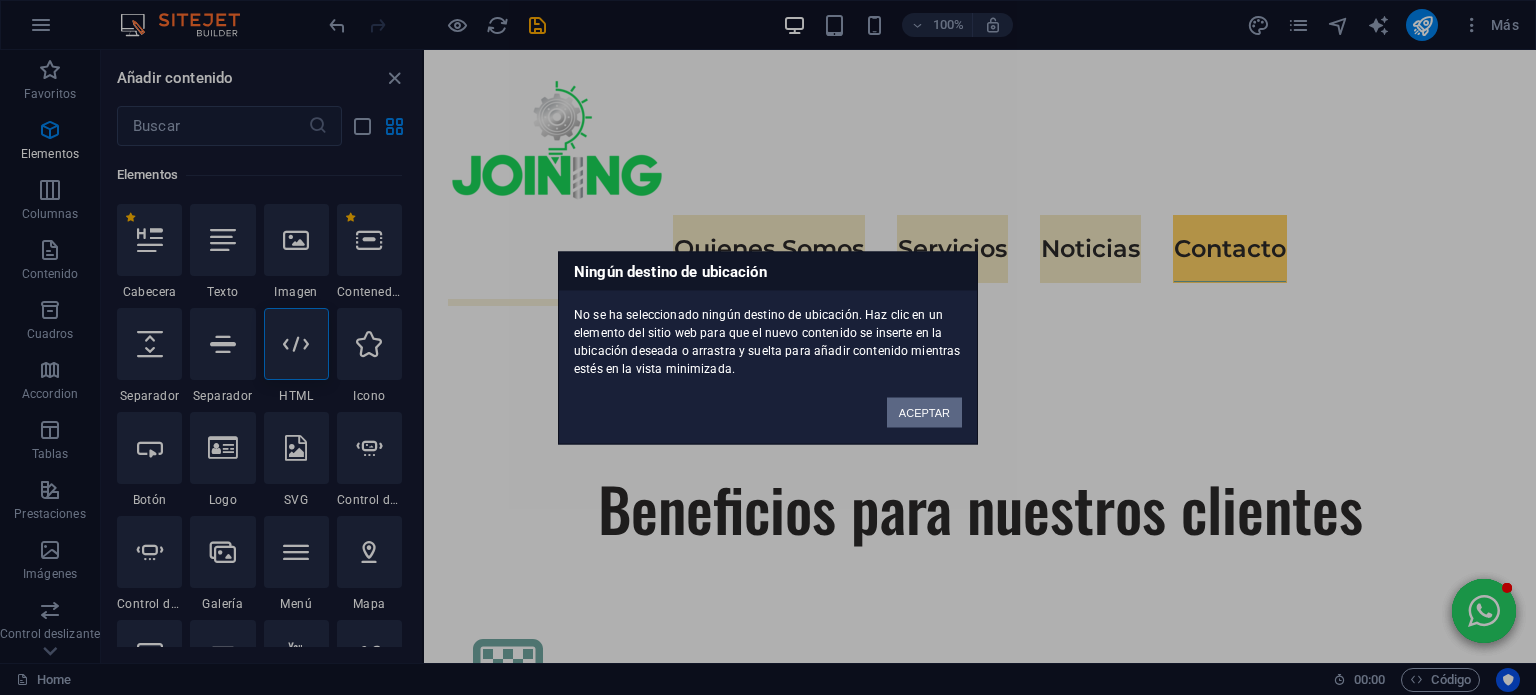 click on "ACEPTAR" at bounding box center [924, 412] 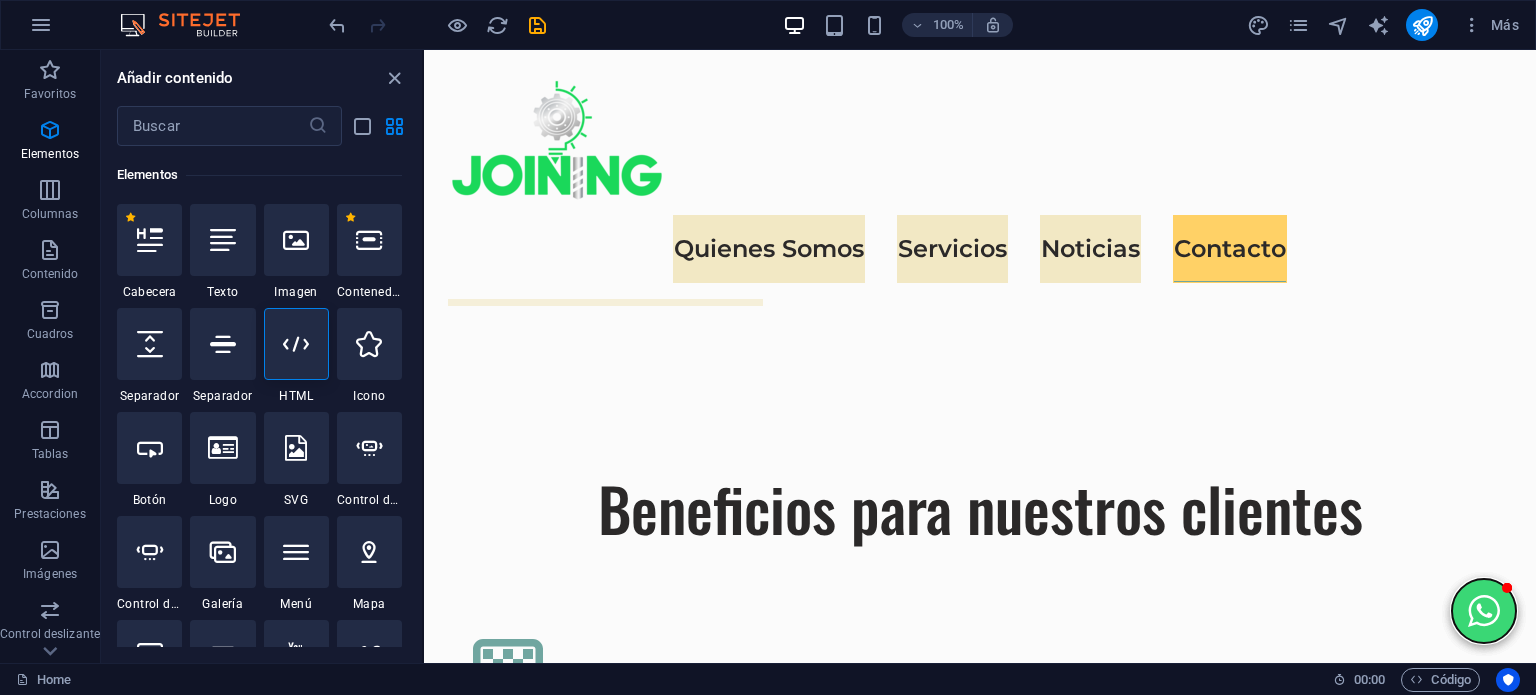 click at bounding box center (1484, 611) 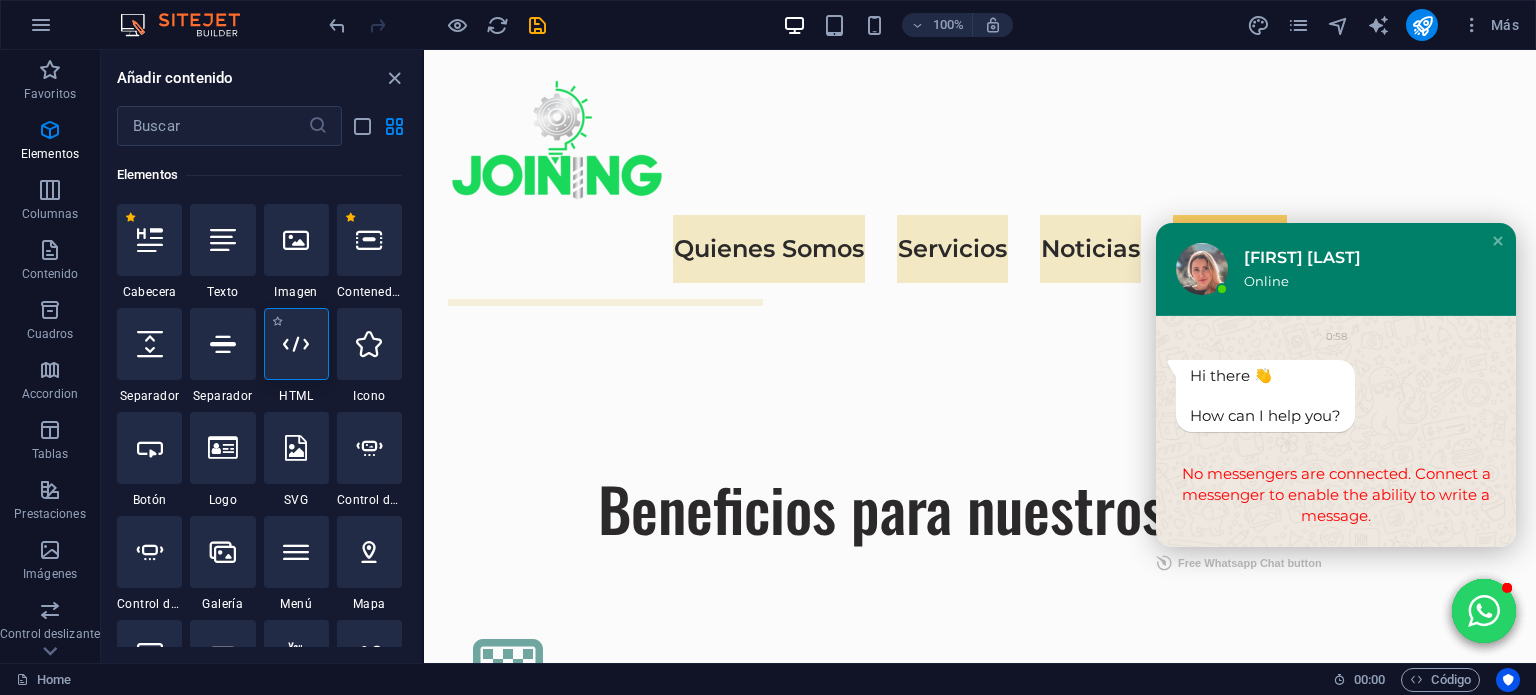 click at bounding box center (296, 344) 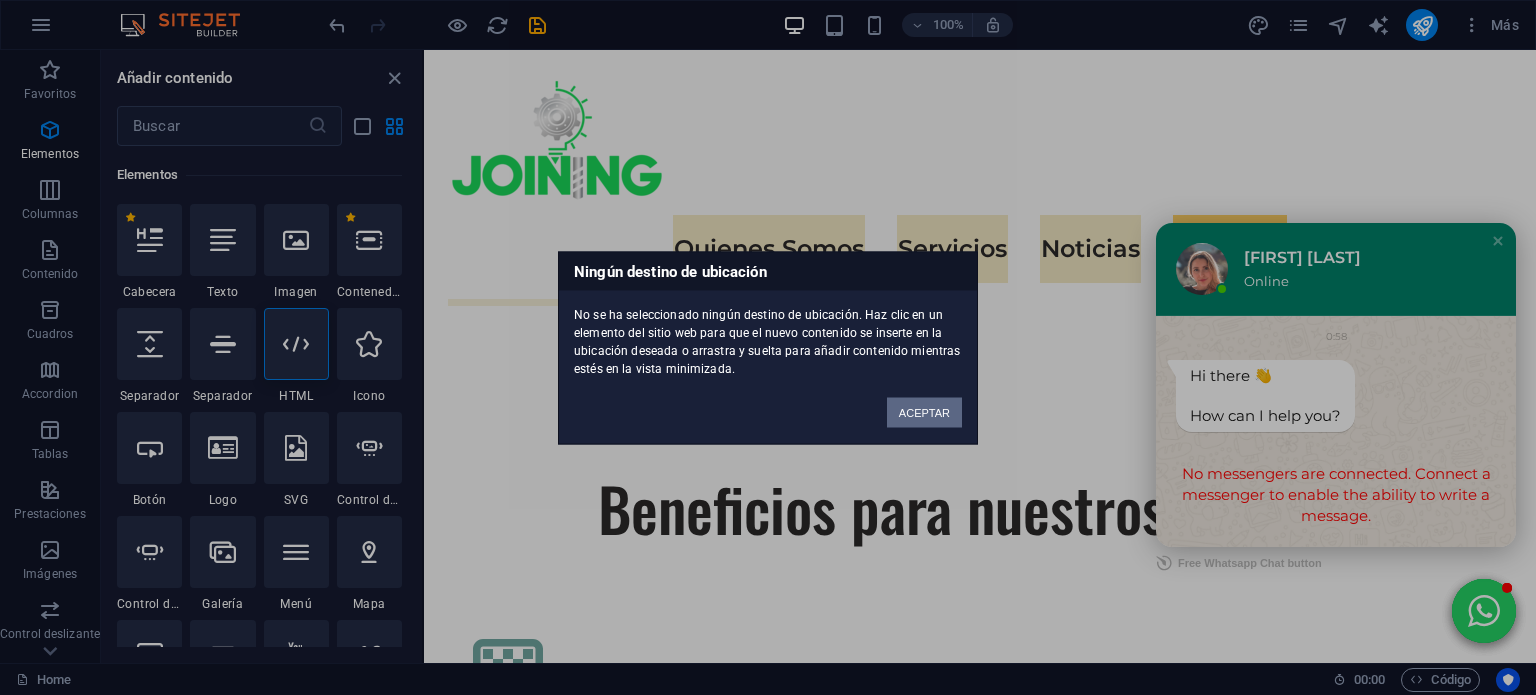 drag, startPoint x: 938, startPoint y: 404, endPoint x: 602, endPoint y: 370, distance: 337.71585 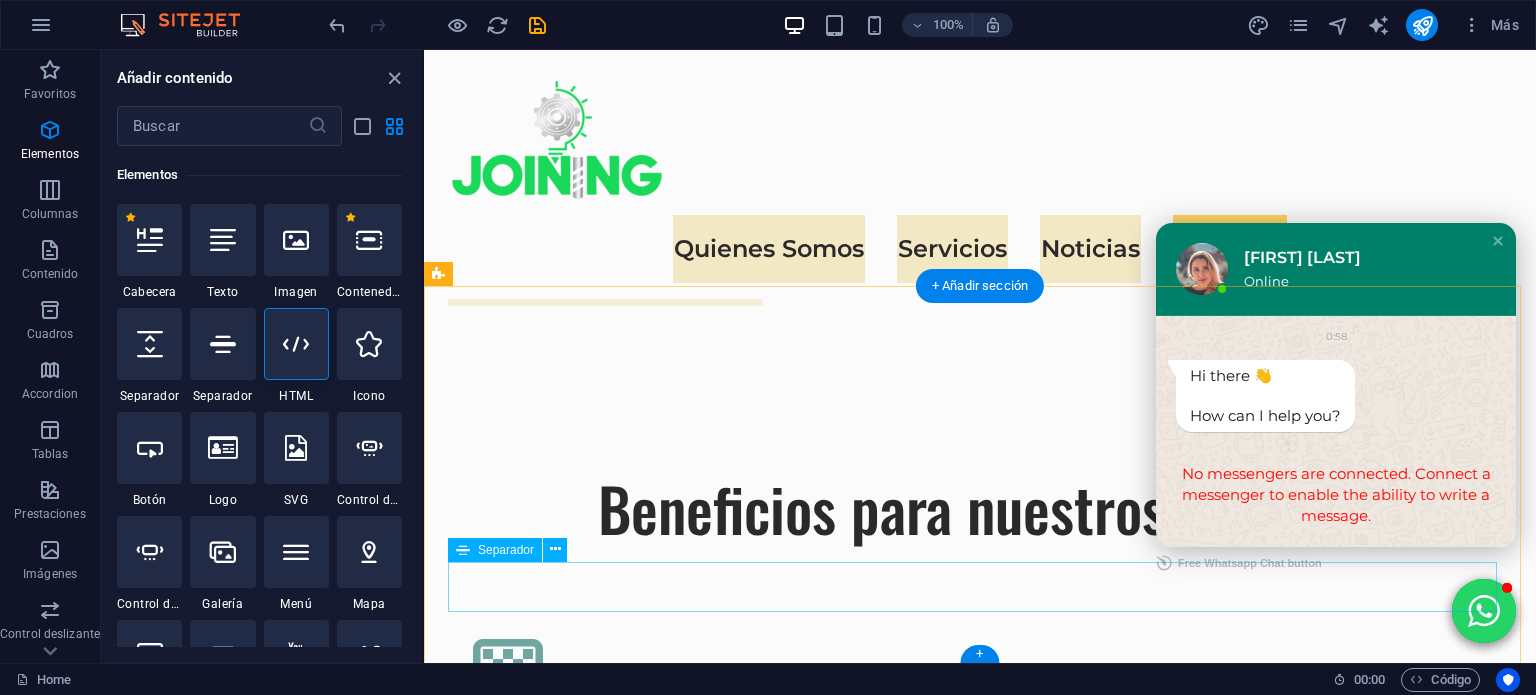 click at bounding box center (980, 5989) 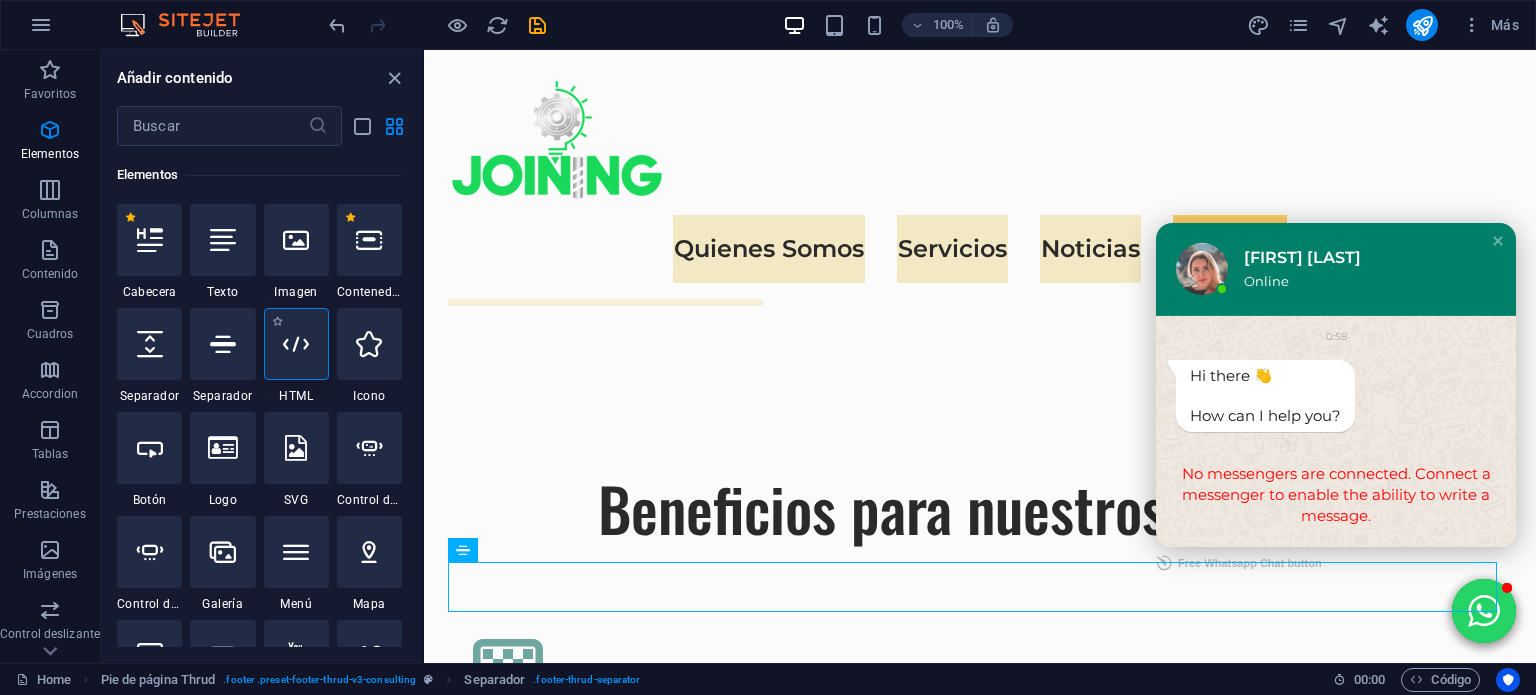 click at bounding box center [296, 344] 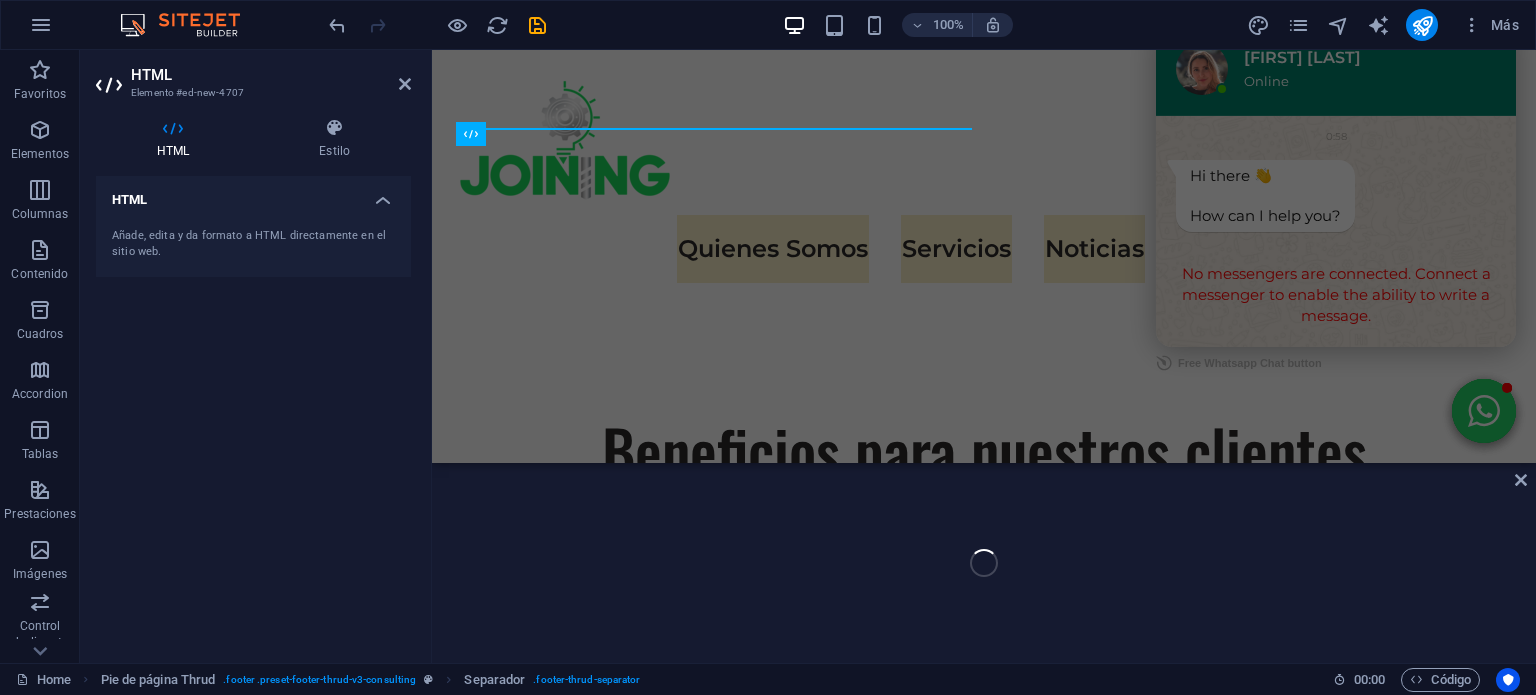 scroll, scrollTop: 6479, scrollLeft: 0, axis: vertical 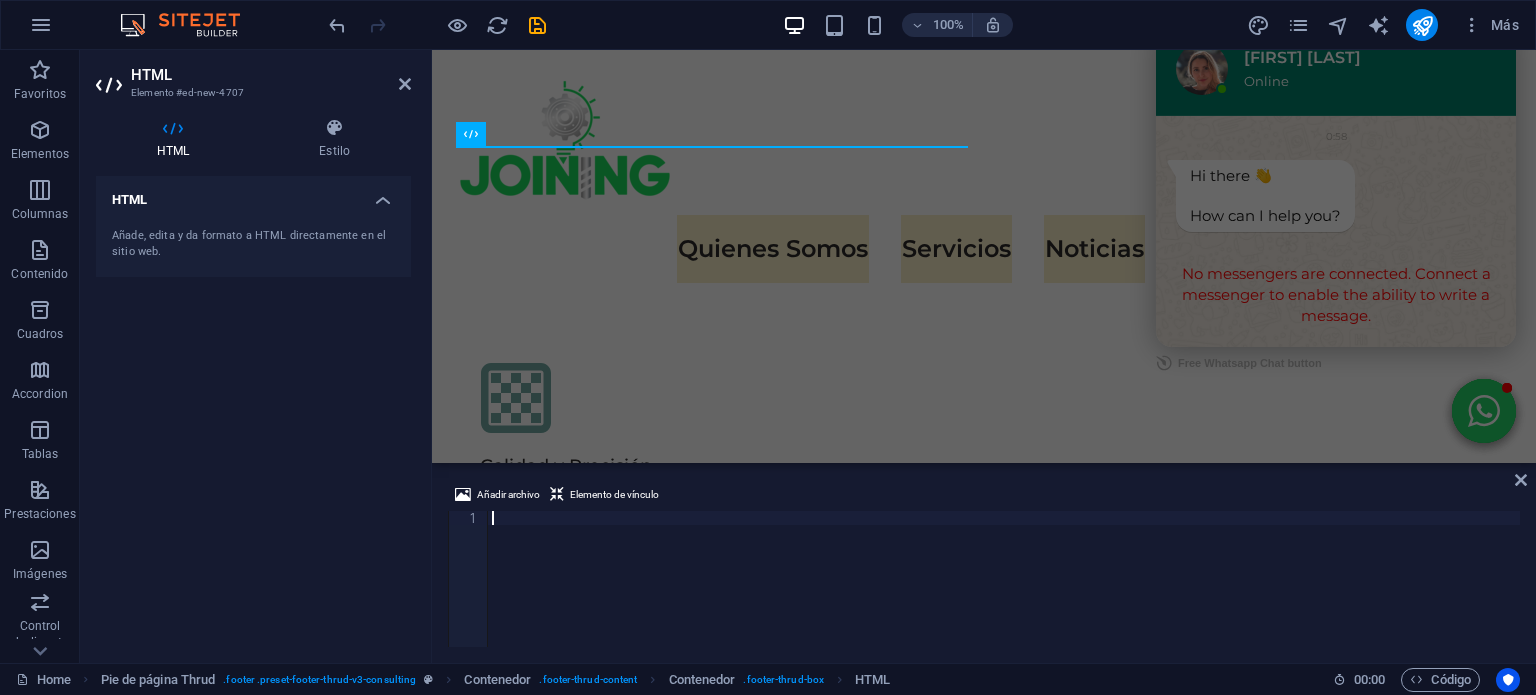 type on "<div class="elfsight-app-01deaf05-a7c7-4caf-ada2-d3d79b7133dd" data-elfsight-app-lazy></div>" 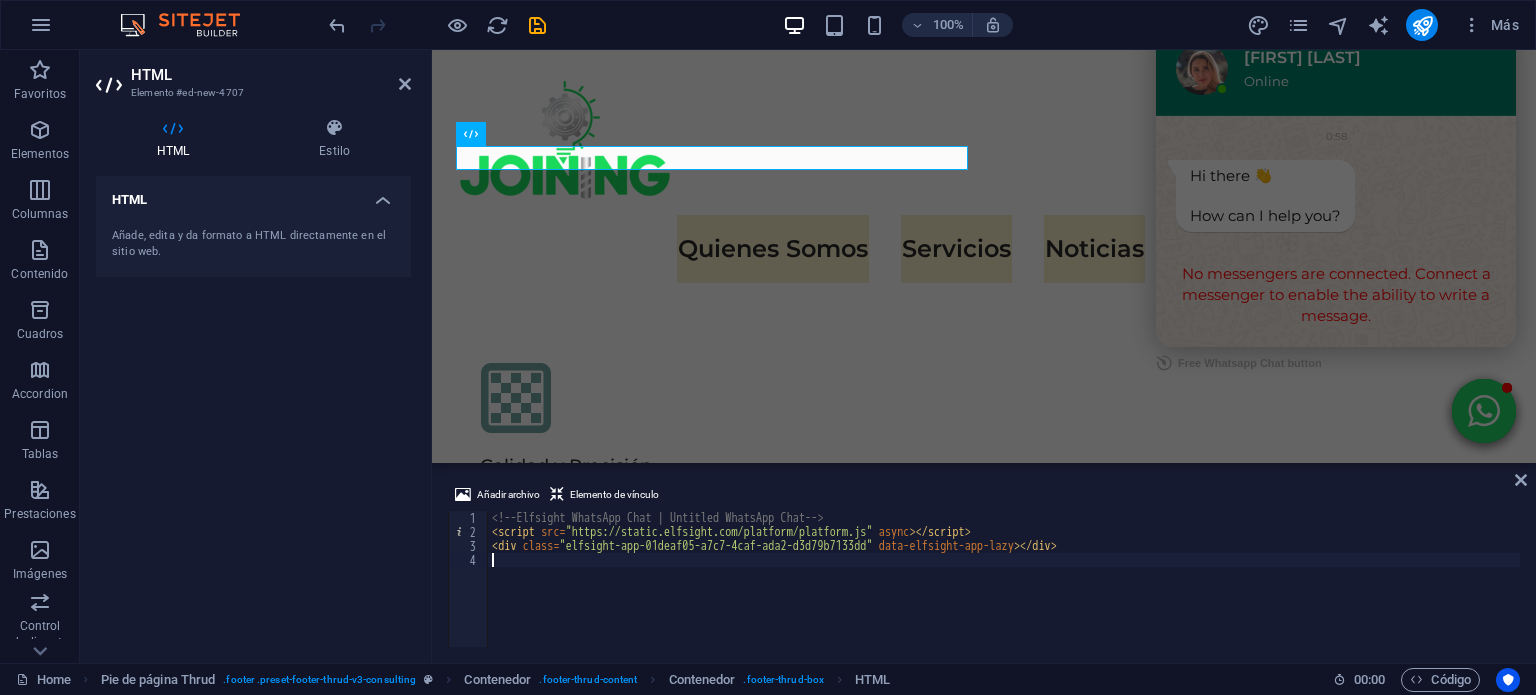 type on "<div class="elfsight-app-01deaf05-a7c7-4caf-ada2-d3d79b7133dd" data-elfsight-app-lazy></div>" 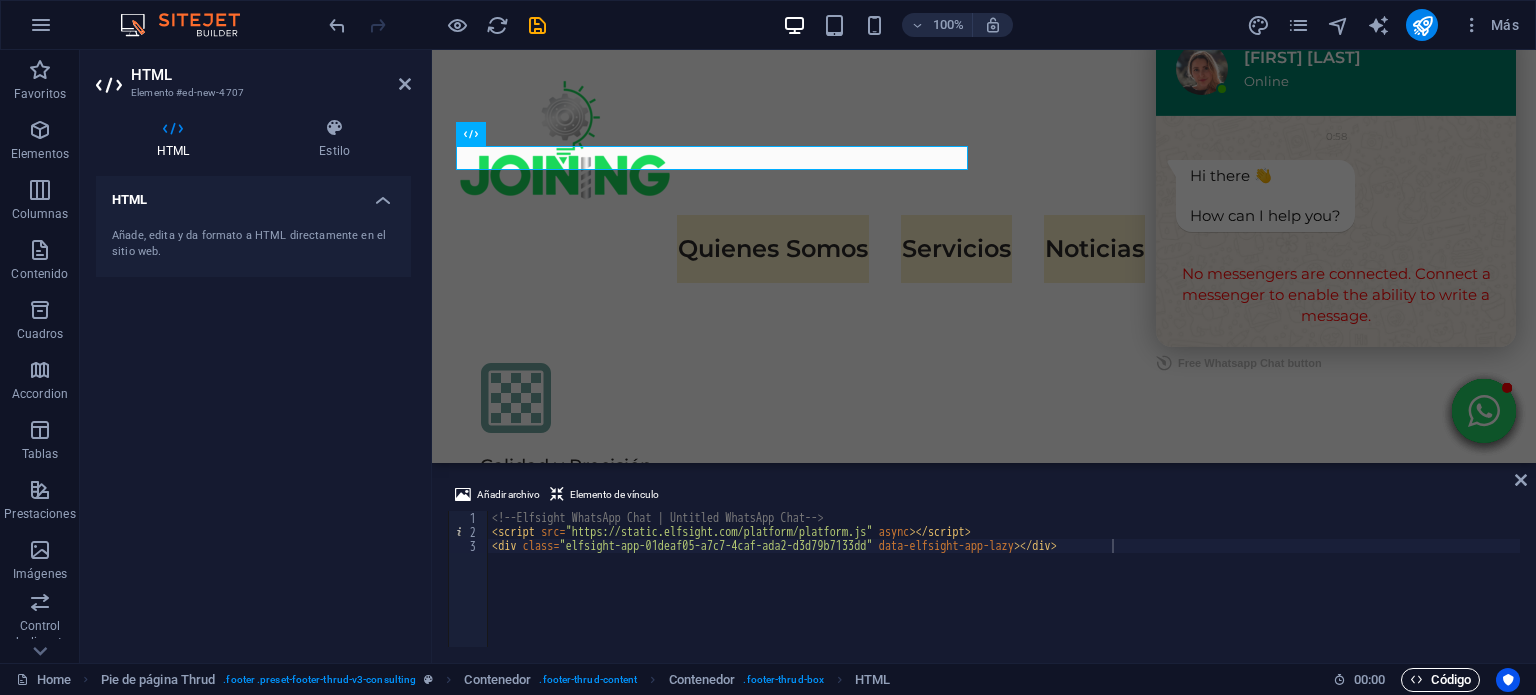 click on "Código" at bounding box center (1440, 680) 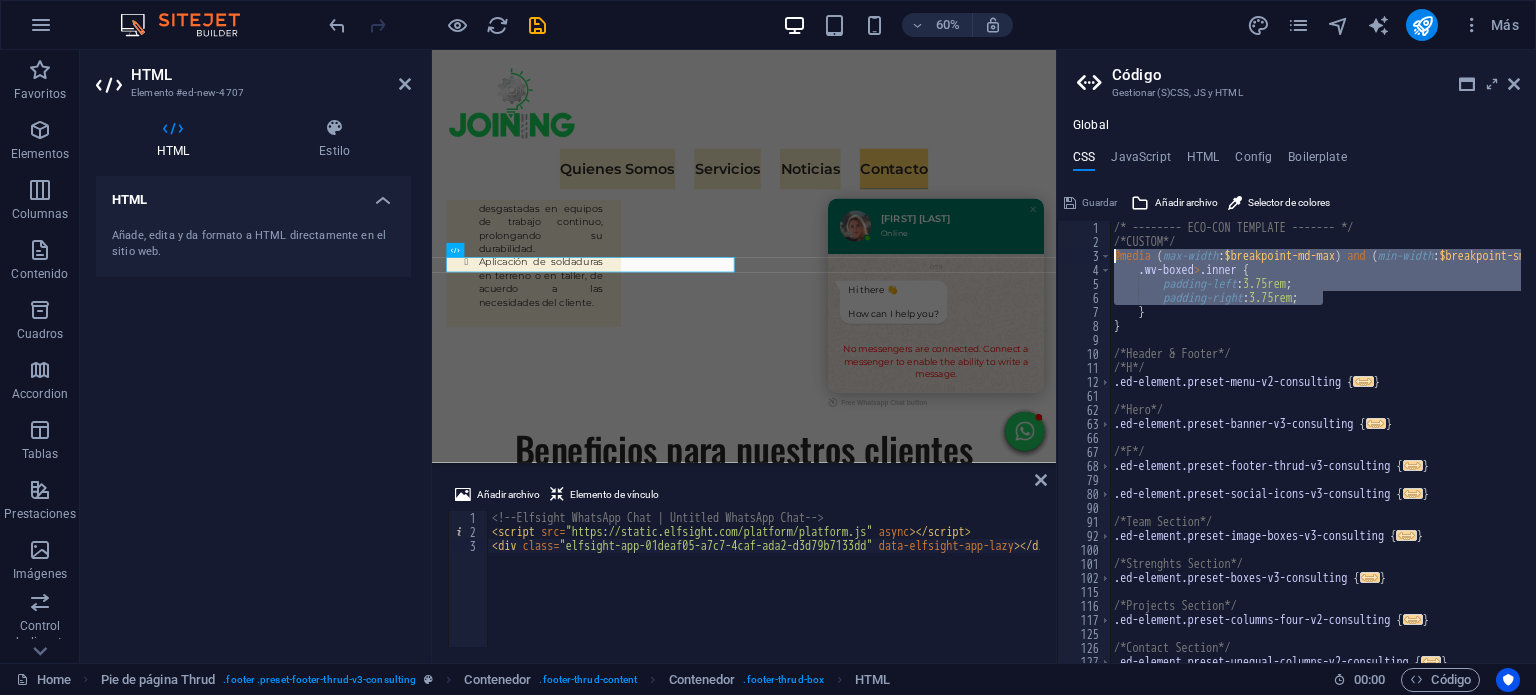 drag, startPoint x: 1351, startPoint y: 294, endPoint x: 1096, endPoint y: 254, distance: 258.1182 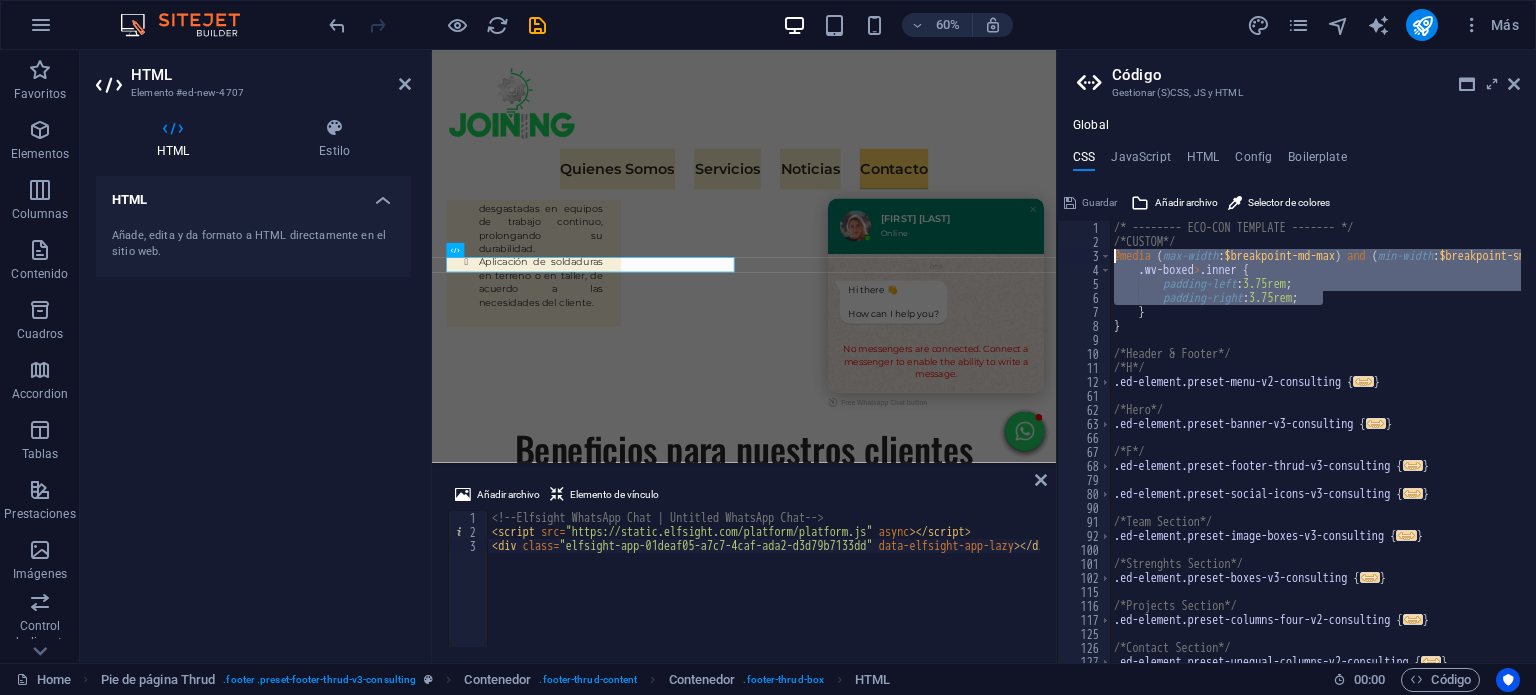 click on "/* -------- ECO-CON TEMPLATE ------- */ 1 2 3 4 5 6 7 8 9 10 11 12 61 62 63 66 67 68 79 80 90 91 92 100 101 102 115 116 117 125 126 127 /* -------- ECO-CON TEMPLATE ------- */ /*CUSTOM*/ @media   ( max-width :  $breakpoint-md-max )   and   ( min-width :  $breakpoint-sm )   {      .wv-boxed > .inner   {           padding-left :  3.75rem ;           padding-right :  3.75rem ;      } } /*Header & Footer*/ /*H*/ .ed-element.preset-menu-v2-consulting   { ... } /*Hero*/ .ed-element.preset-banner-v3-consulting   { ... } /*F*/ .ed-element.preset-footer-thrud-v3-consulting   { ... } .ed-element.preset-social-icons-v3-consulting   { ... } /*Team Section*/ .ed-element.preset-image-boxes-v3-consulting   { ... } /*Strenghts Section*/ .ed-element.preset-boxes-v3-consulting   { ... } /*Projects Section*/ .ed-element.preset-columns-four-v2-consulting   { ... } /*Contact Section*/ .ed-element.preset-unequal-columns-v2-consulting   { ... }" at bounding box center [1296, 442] 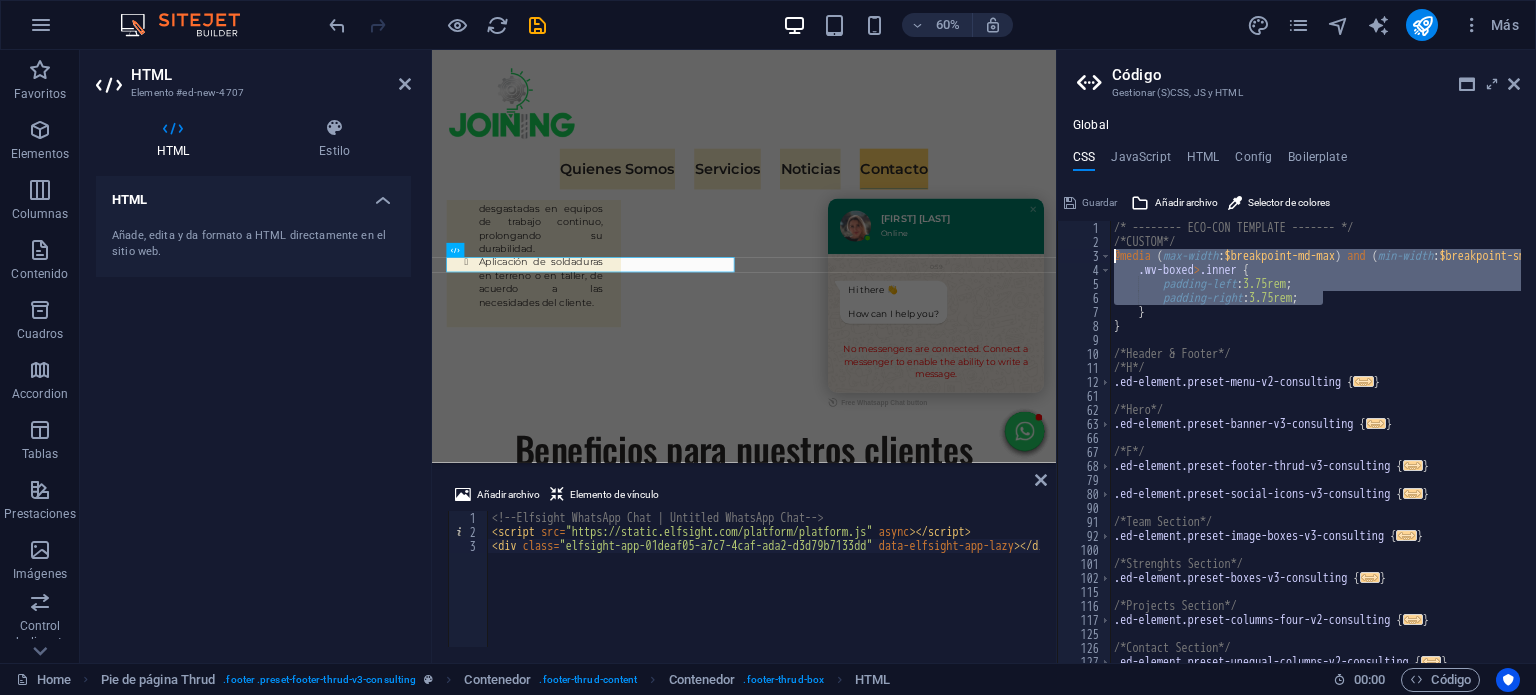 type 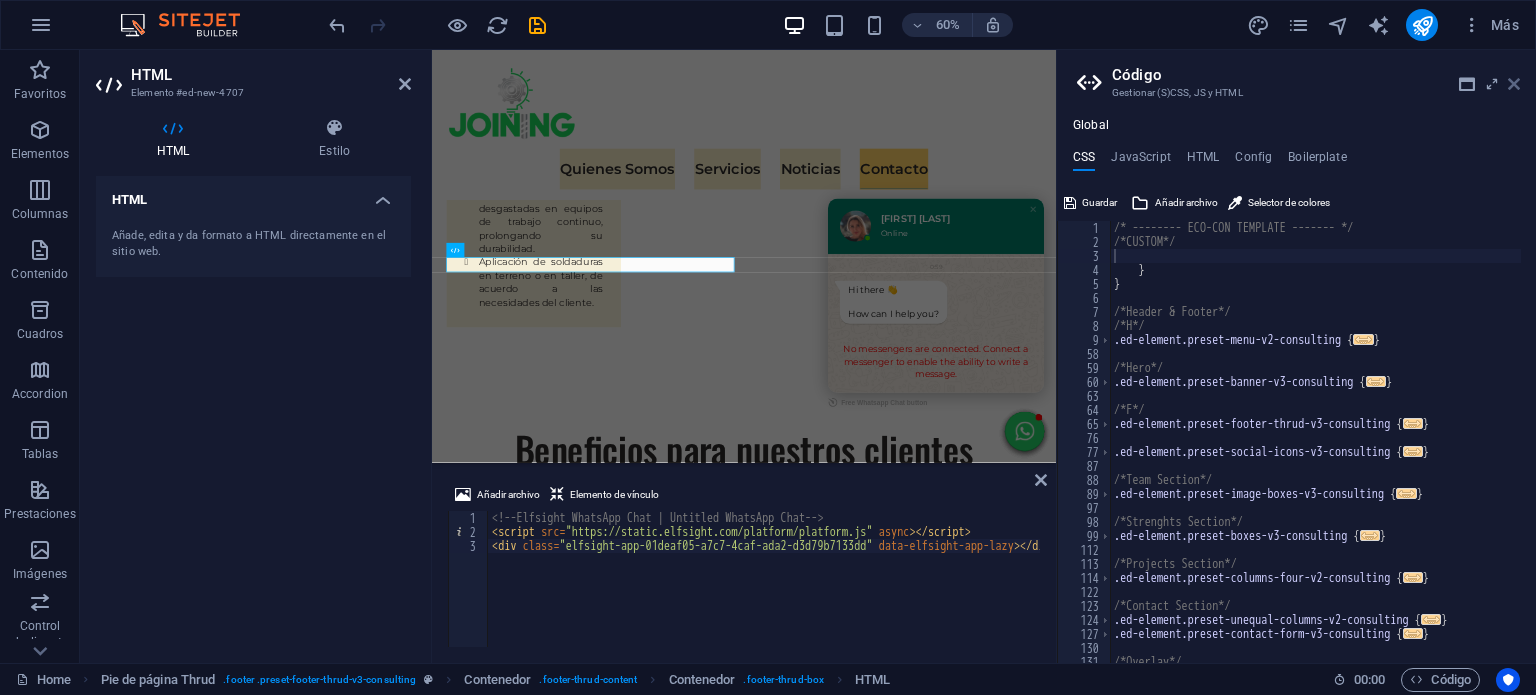 click at bounding box center (1514, 84) 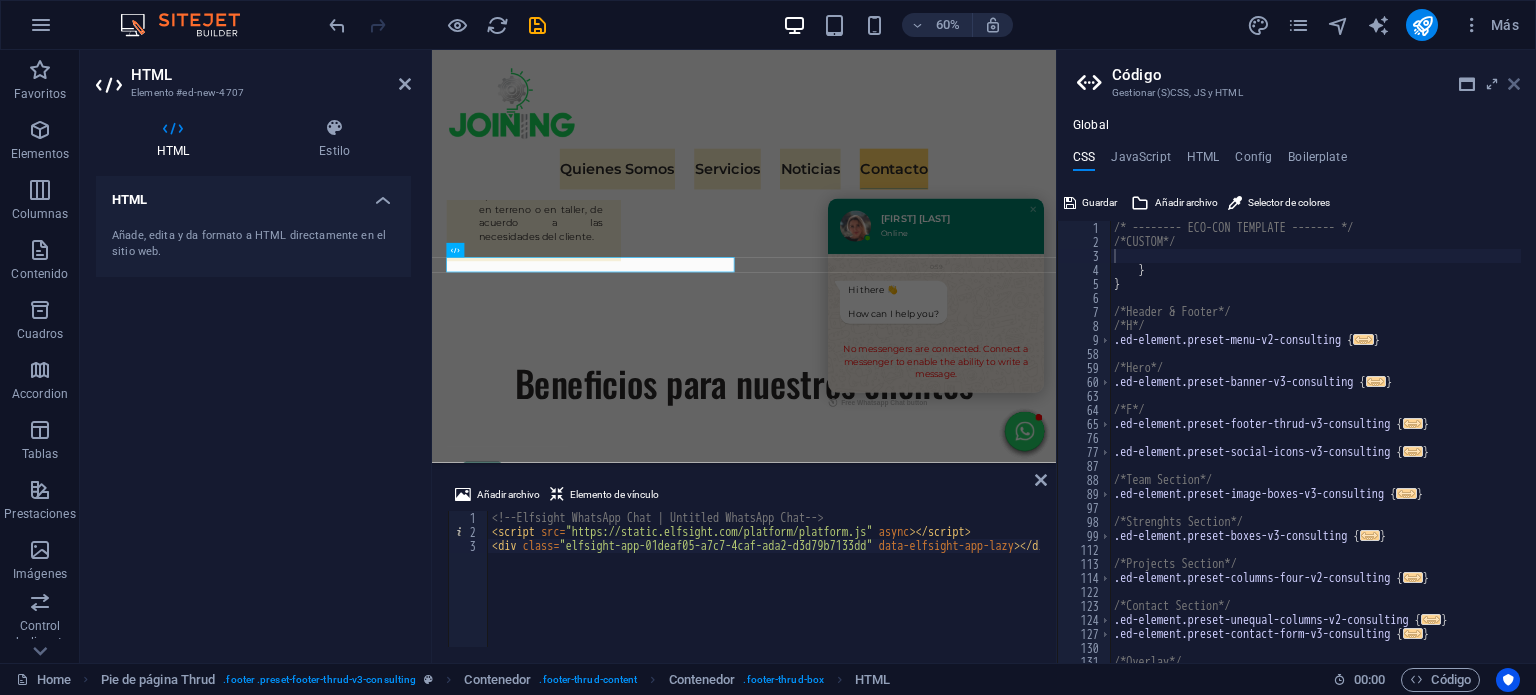 scroll, scrollTop: 6230, scrollLeft: 0, axis: vertical 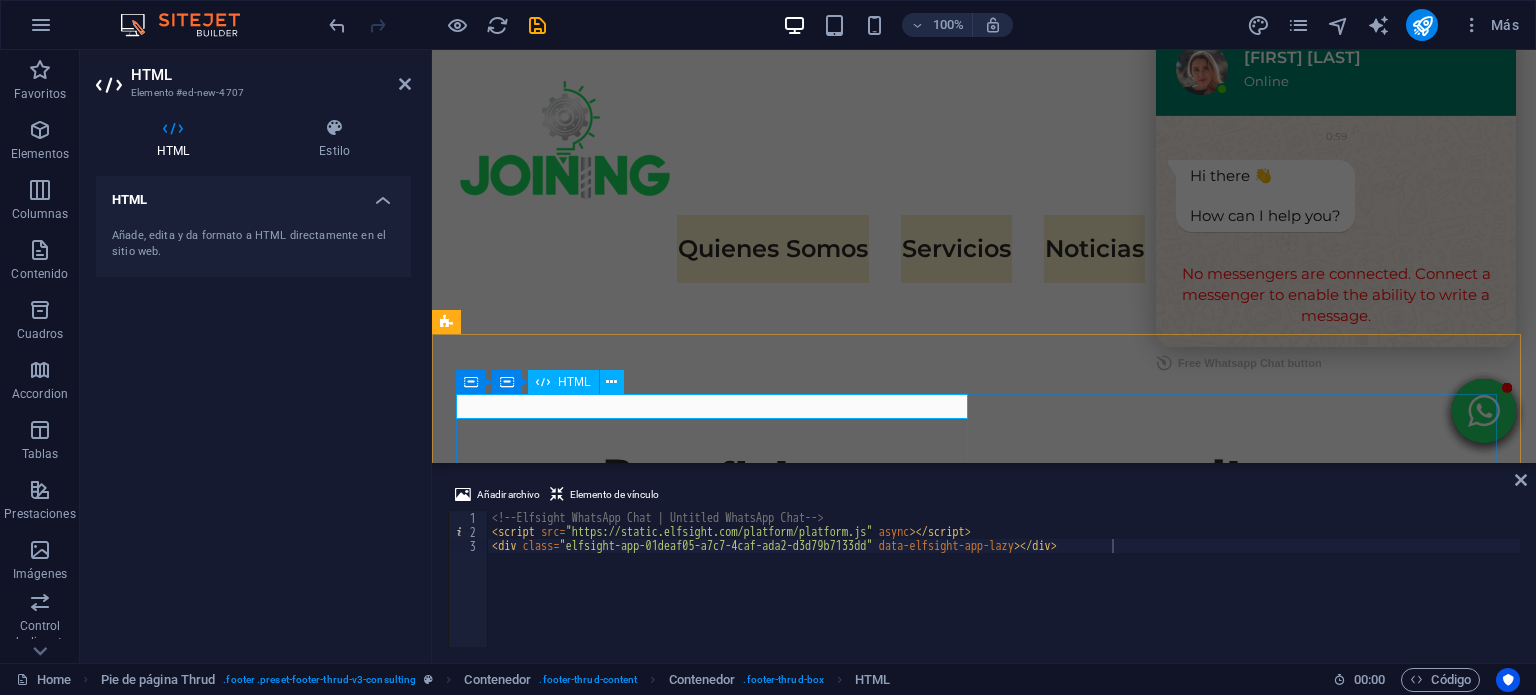 click on "Panel only seen by widget owner
Edit widget
Views
0% Share 🔥" at bounding box center [716, 5501] 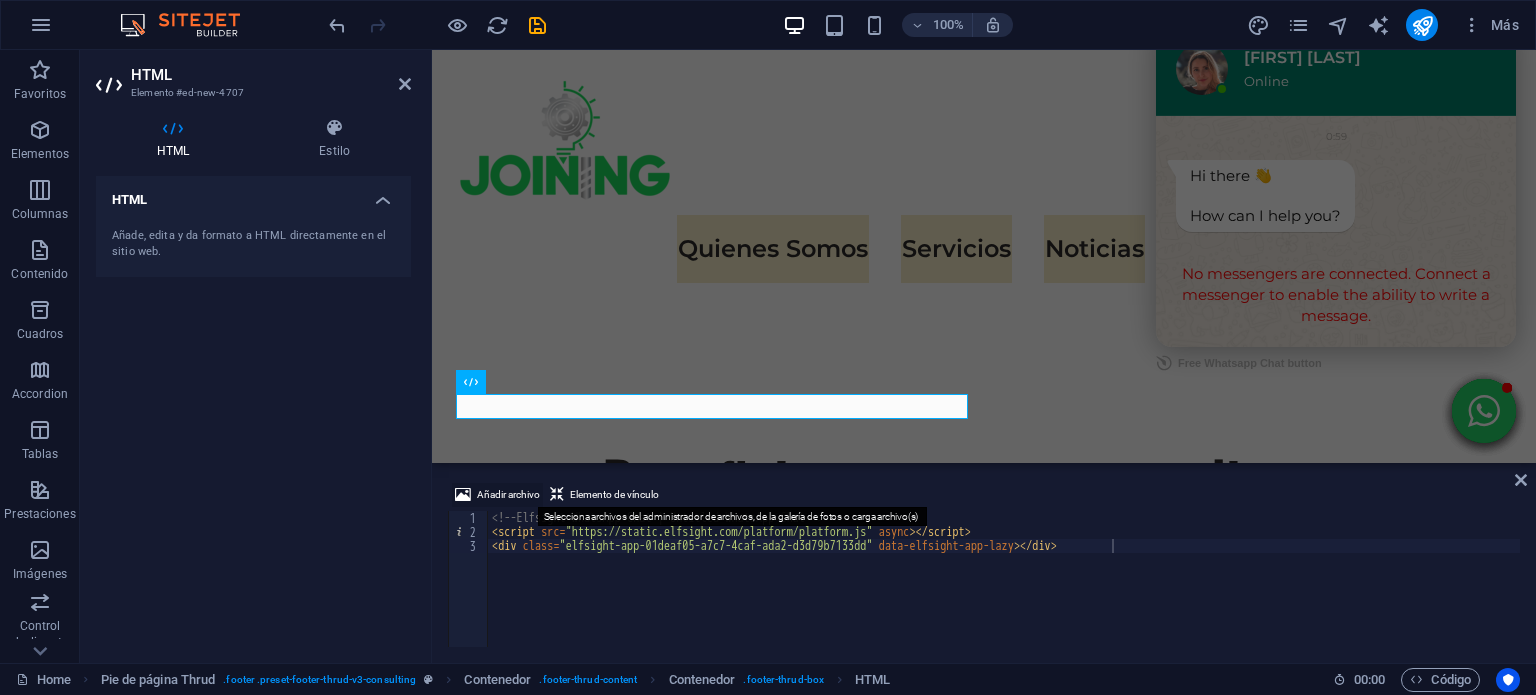 click on "Añadir archivo" at bounding box center [508, 495] 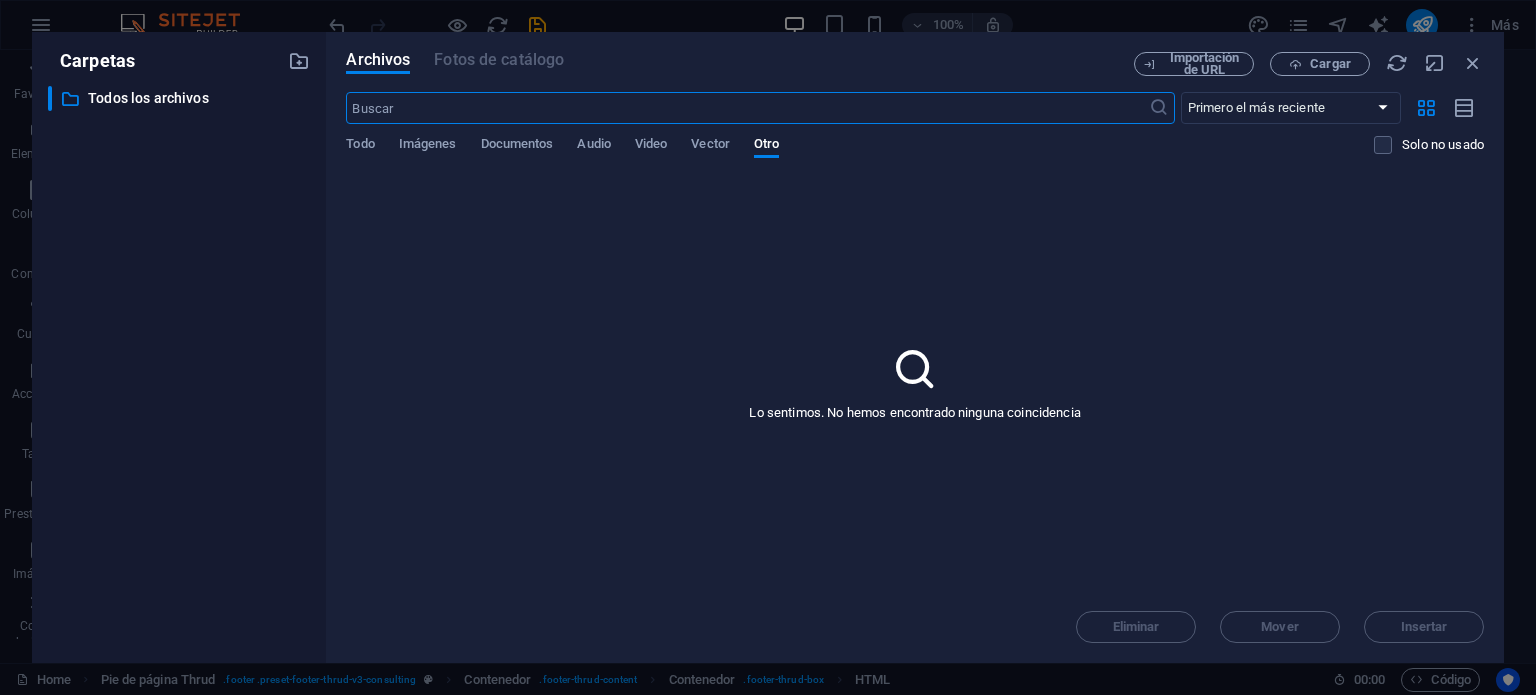 scroll, scrollTop: 6356, scrollLeft: 0, axis: vertical 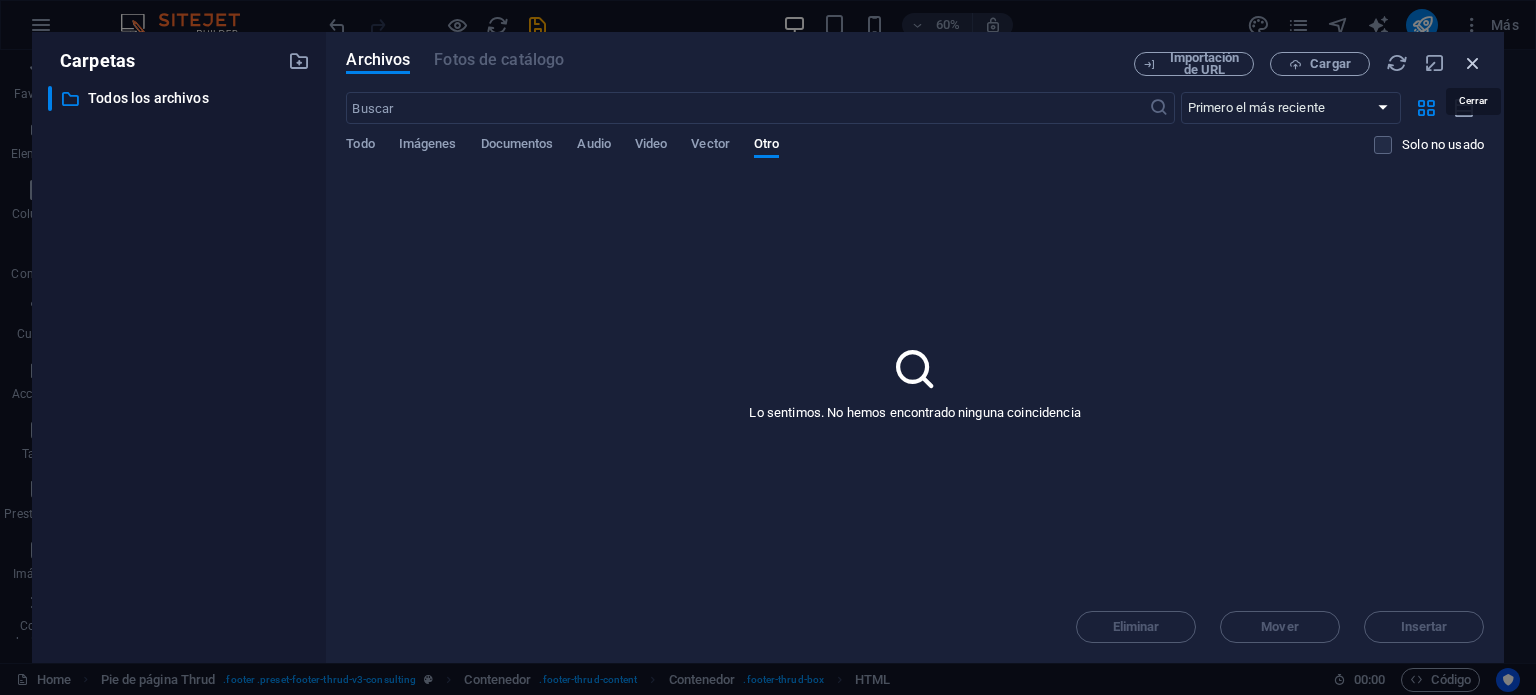 click at bounding box center (1473, 63) 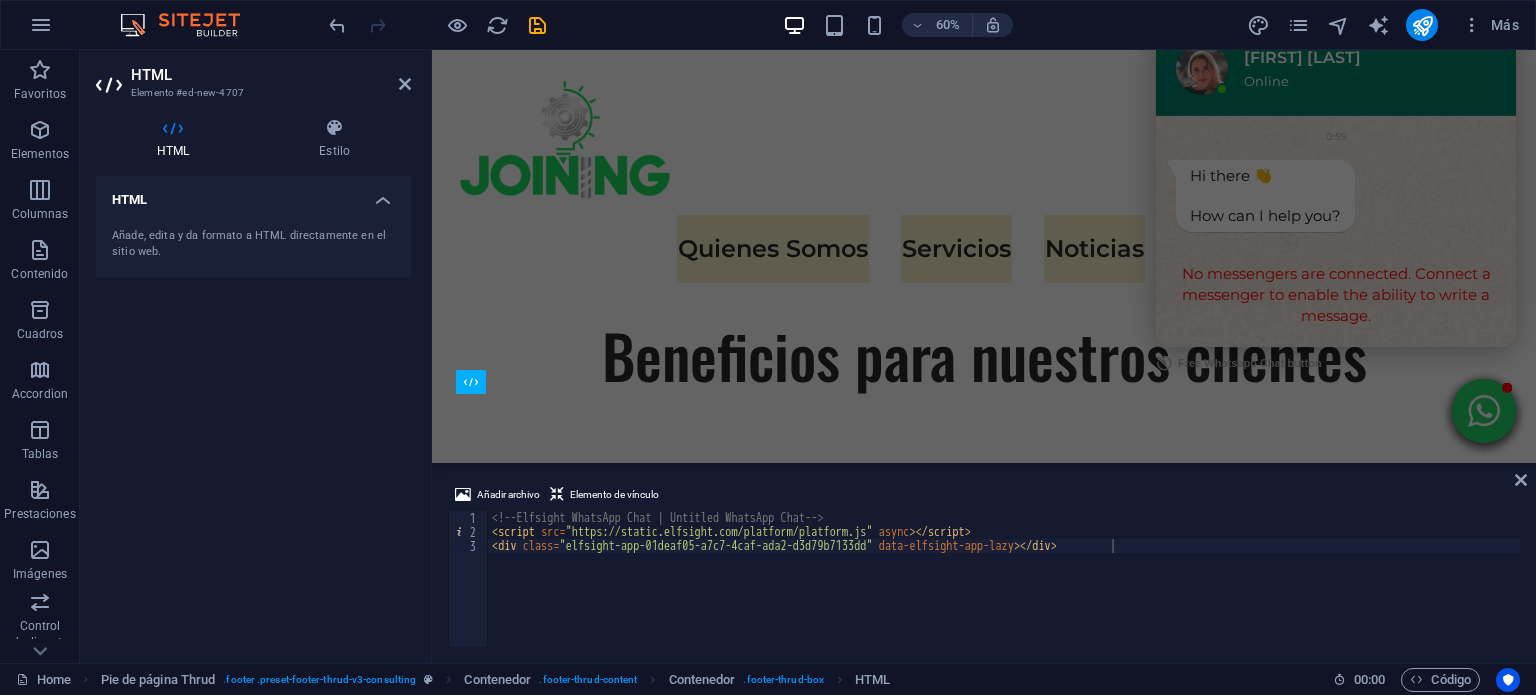 scroll, scrollTop: 6230, scrollLeft: 0, axis: vertical 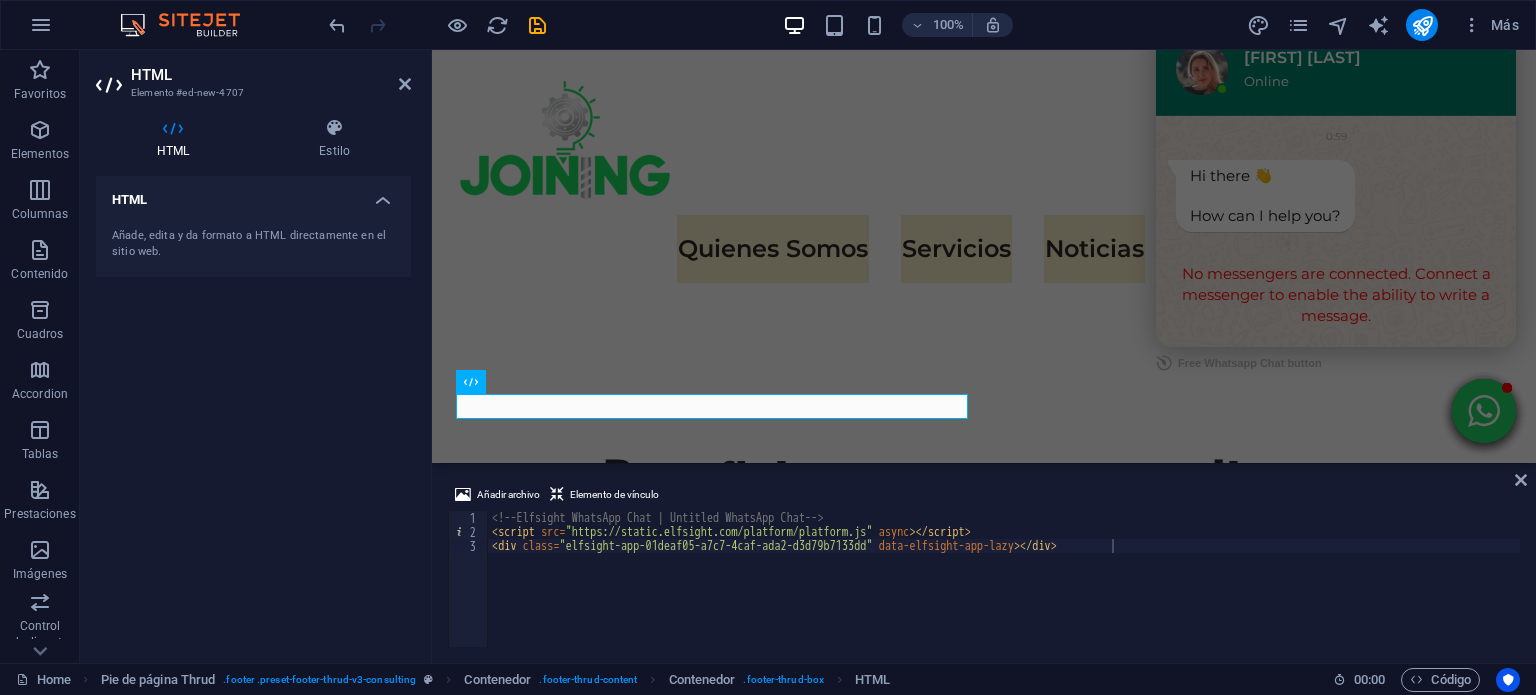 click on "<!--  Elfsight WhatsApp Chat | Untitled WhatsApp Chat  --> < script   src = "https://static.elfsight.com/platform/platform.js"   async > </ script > < div   class = "elfsight-app-01deaf05-a7c7-4caf-ada2-d3d79b7133dd"   data-elfsight-app-lazy > </ div >" at bounding box center (1004, 593) 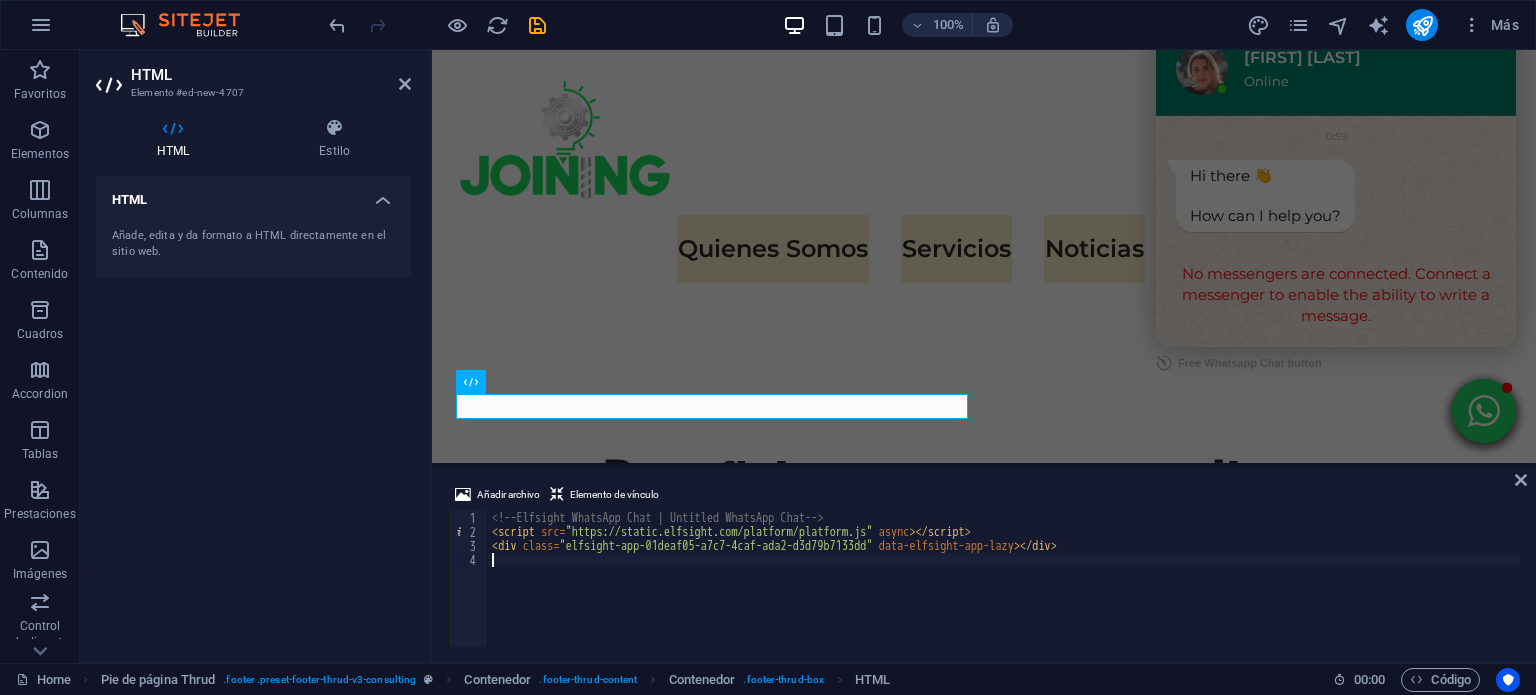 type on "<div class="elfsight-app-01deaf05-a7c7-4caf-ada2-d3d79b7133dd" data-elfsight-app-lazy></div>" 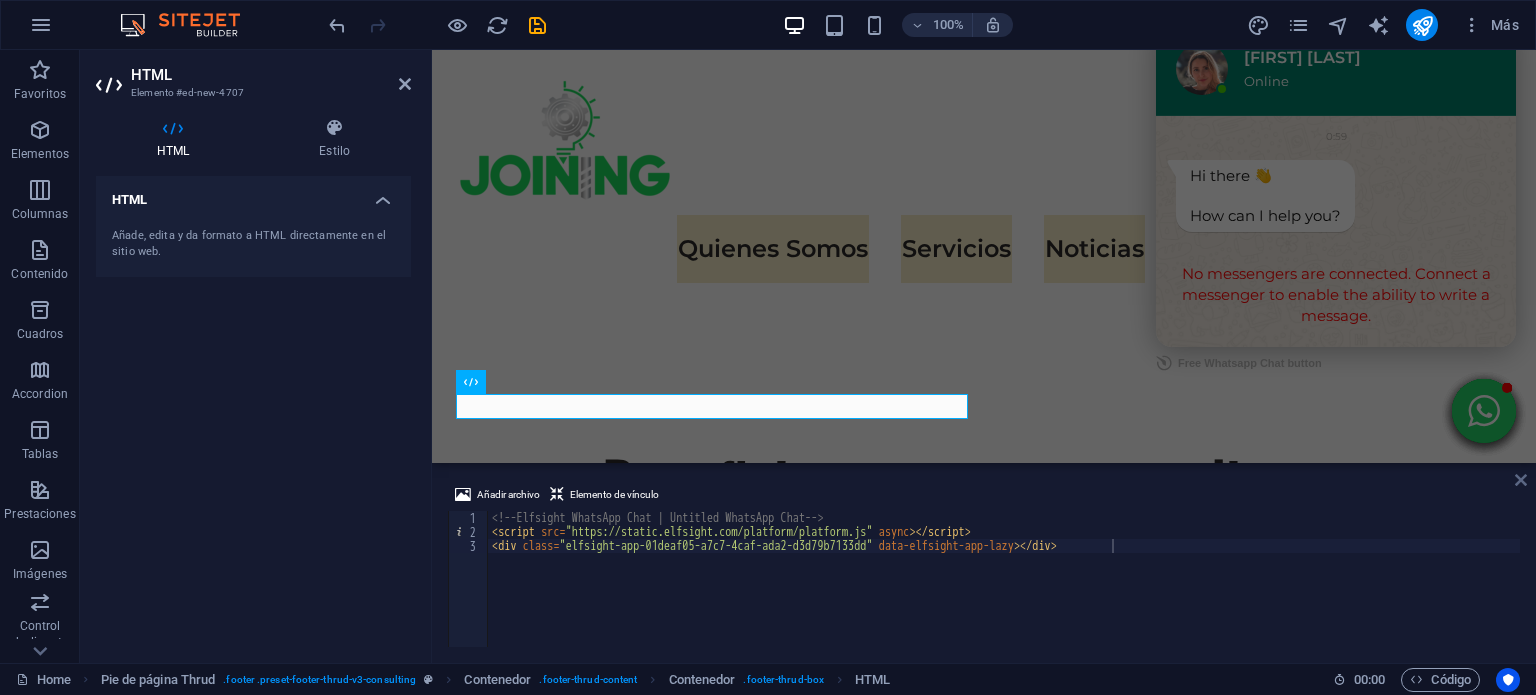 click at bounding box center [1521, 480] 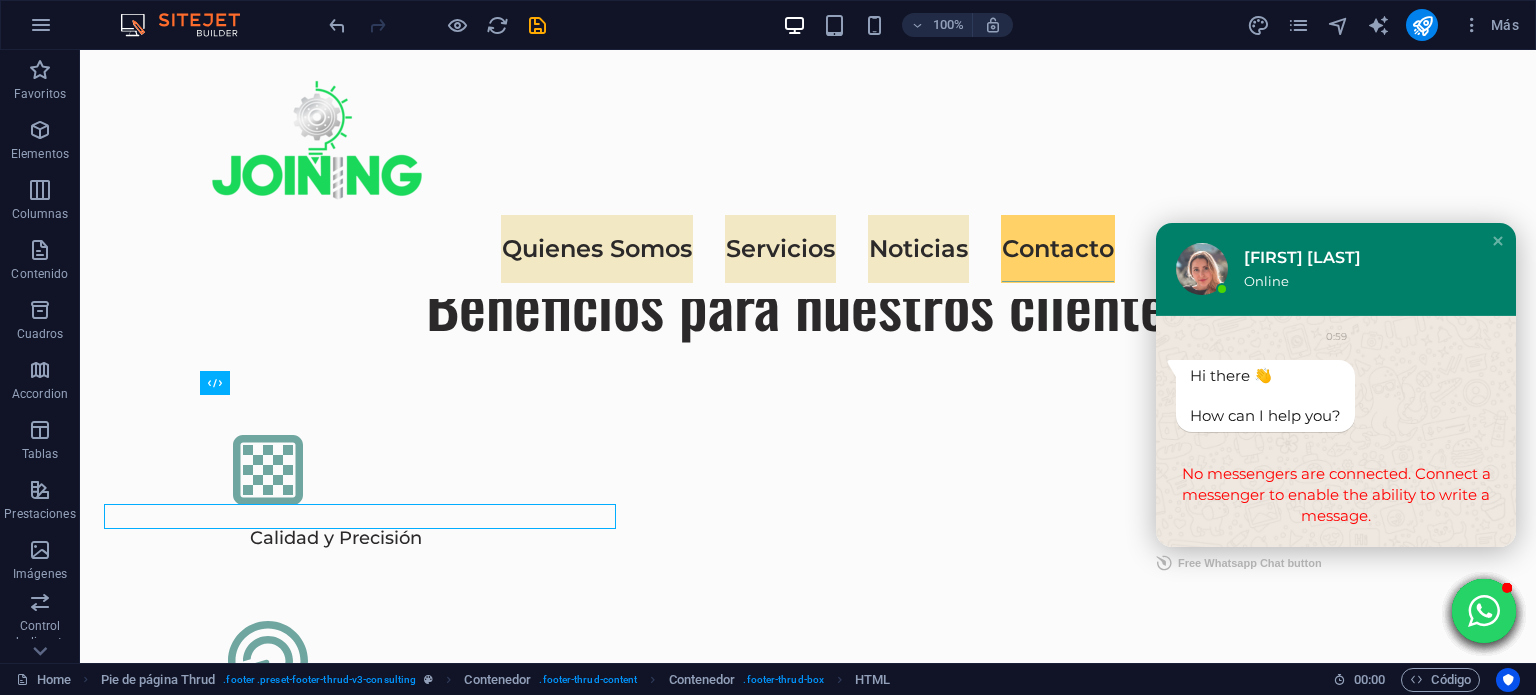 scroll, scrollTop: 6120, scrollLeft: 0, axis: vertical 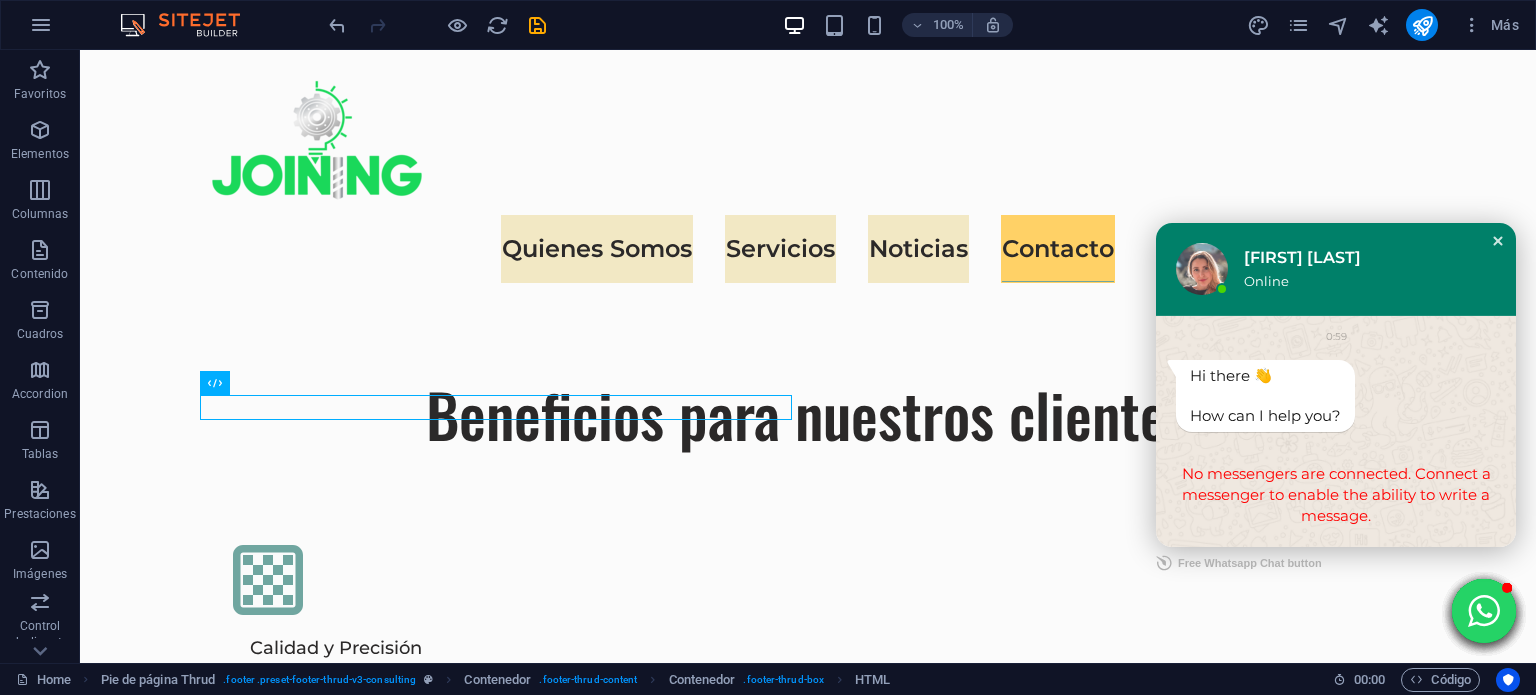 click at bounding box center (1498, 241) 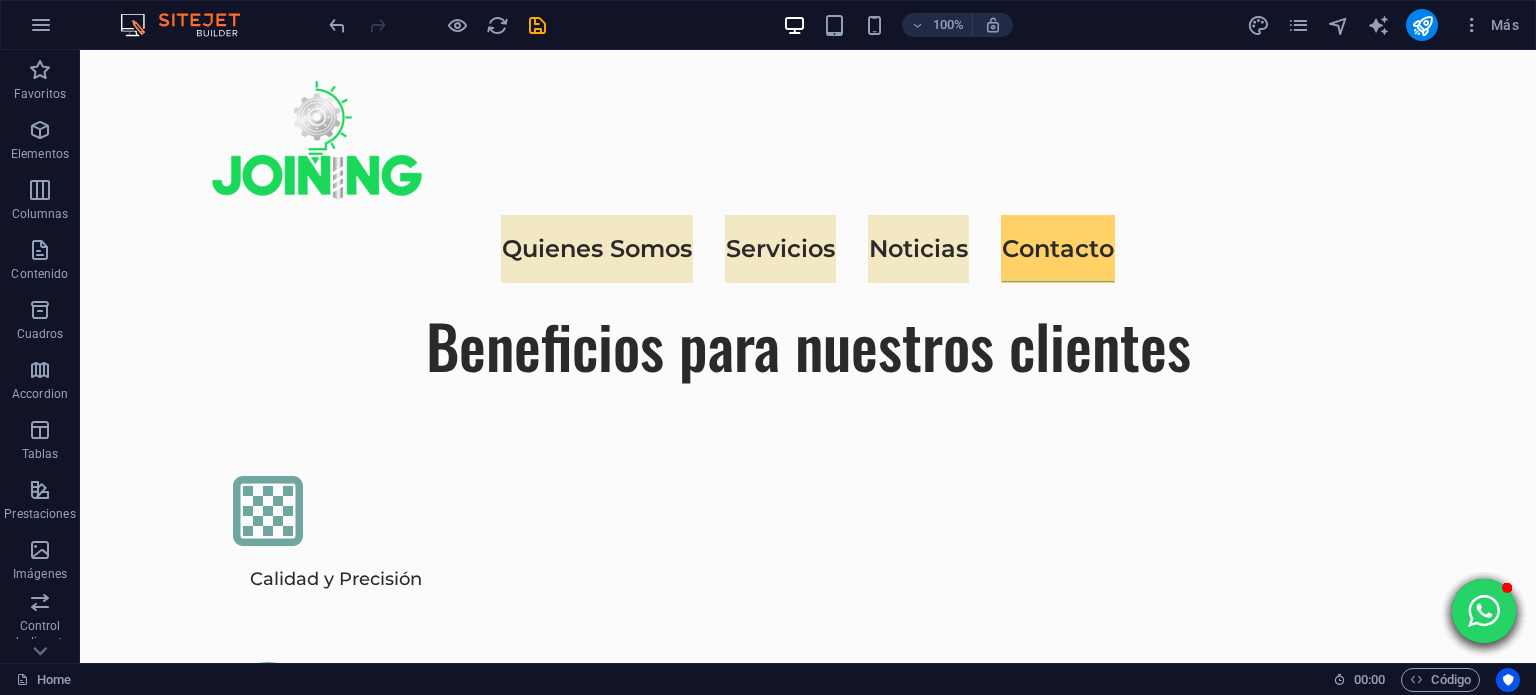scroll, scrollTop: 6195, scrollLeft: 0, axis: vertical 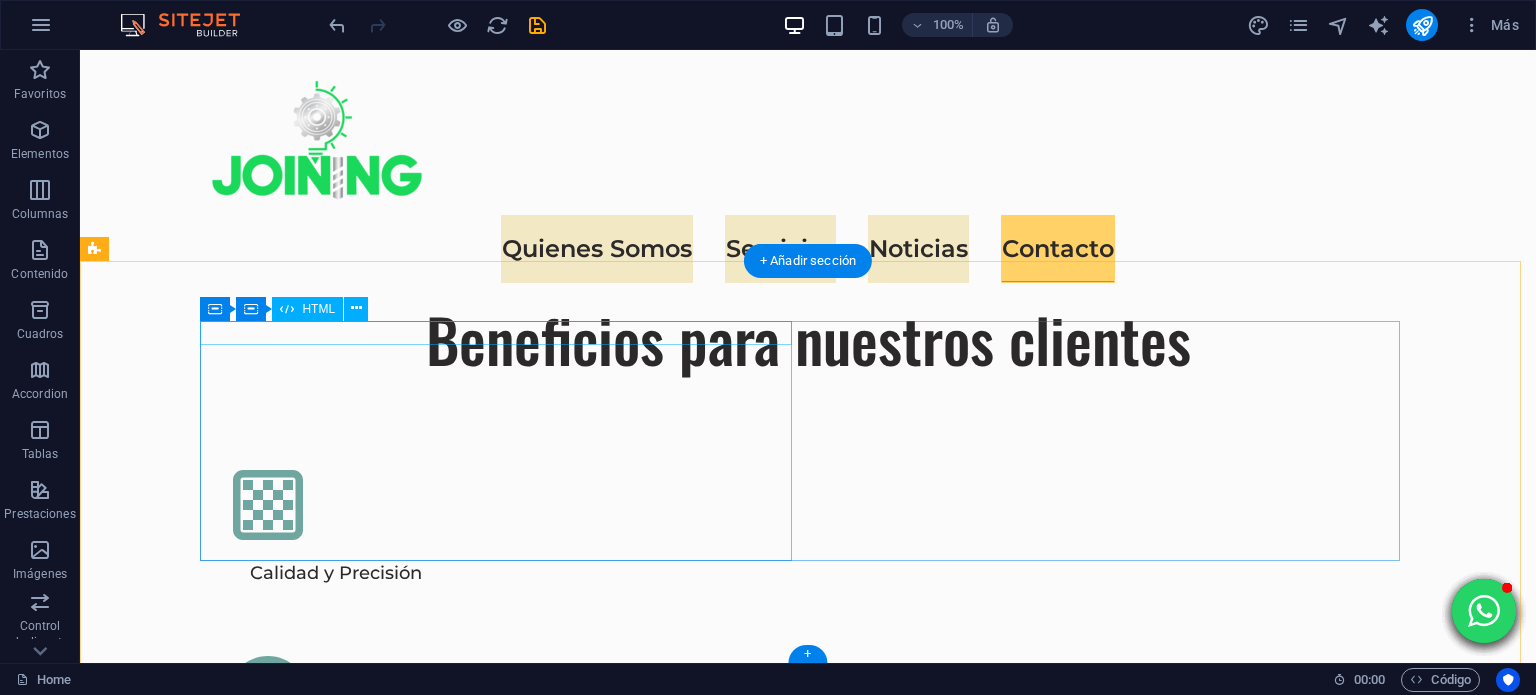 click on "Panel only seen by widget owner
Edit widget
Views
0% Share 🔥" at bounding box center [504, 5509] 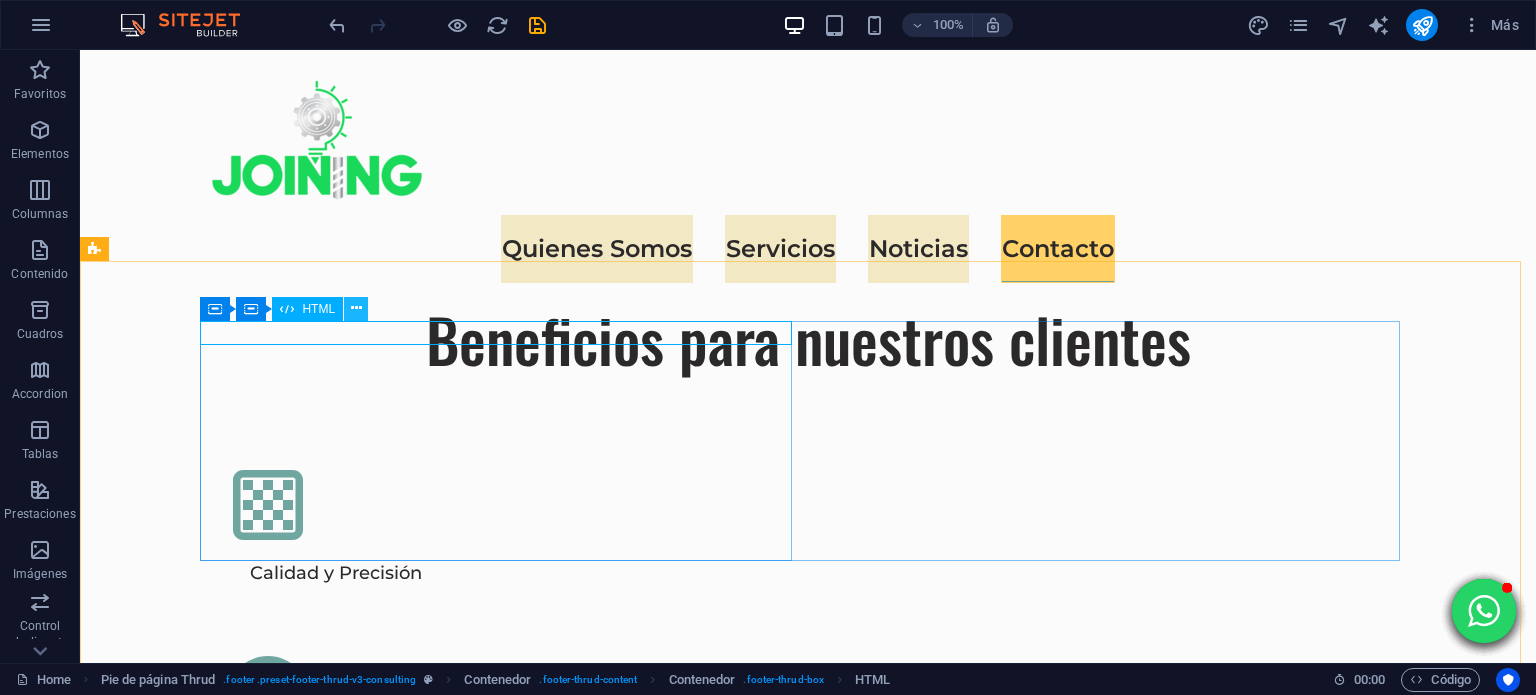click at bounding box center [356, 308] 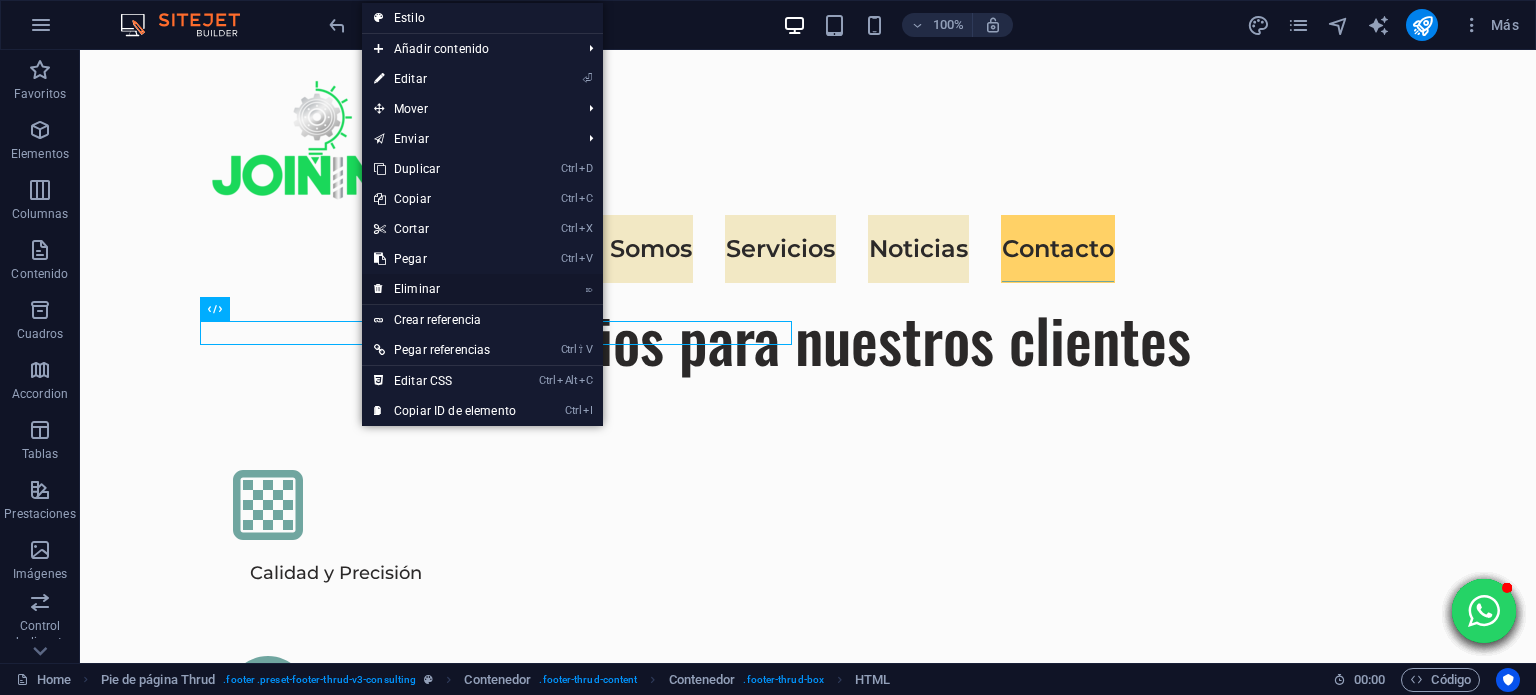 click on "⌦  Eliminar" at bounding box center [445, 289] 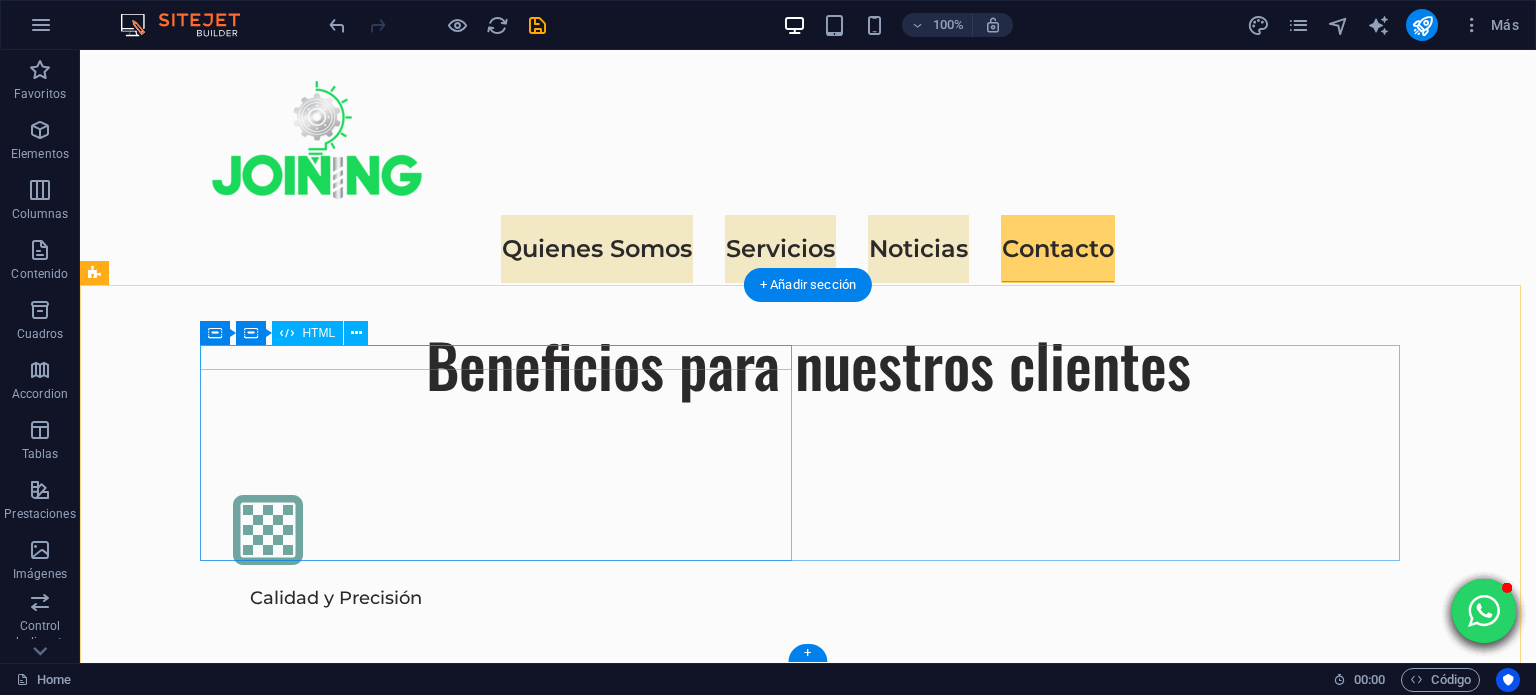 click on "Panel only seen by widget owner
Edit widget
Views
0% Share 🔥" at bounding box center (504, 5534) 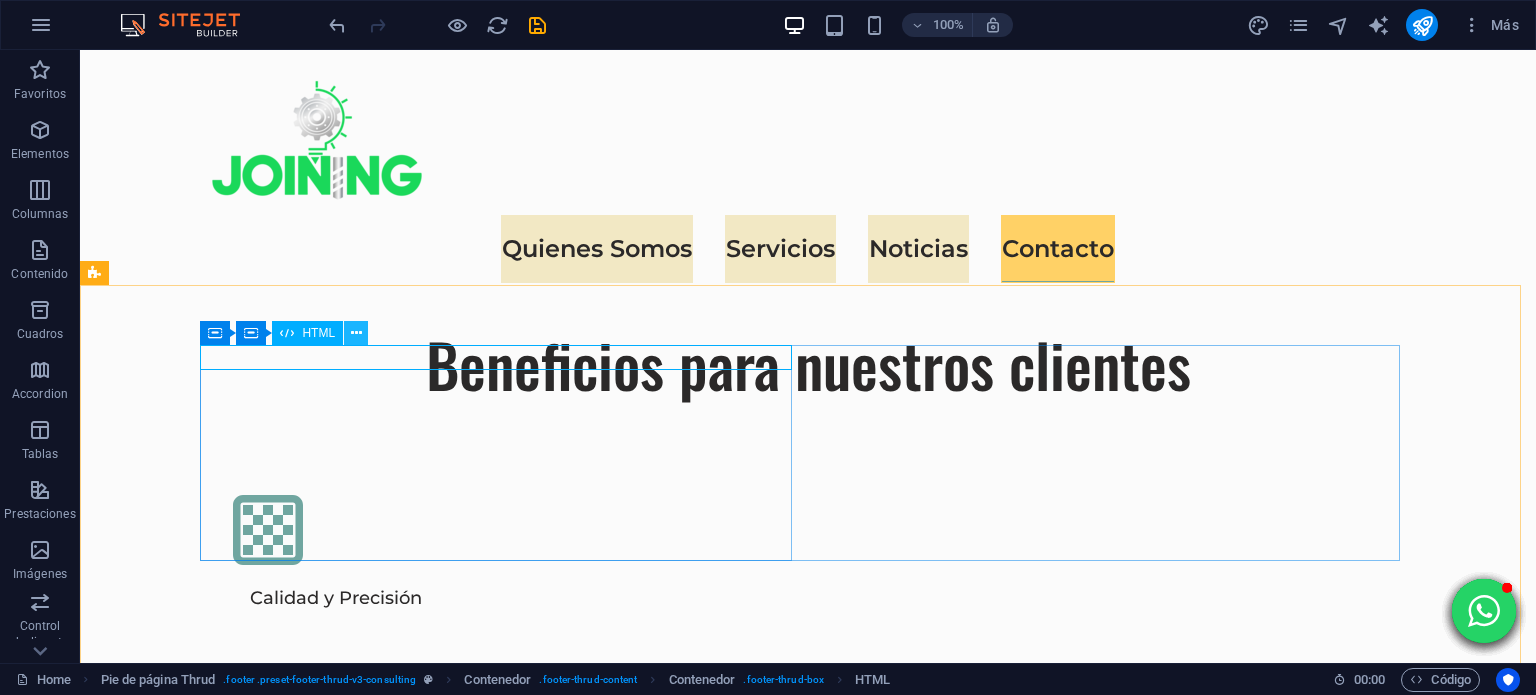 click at bounding box center (356, 333) 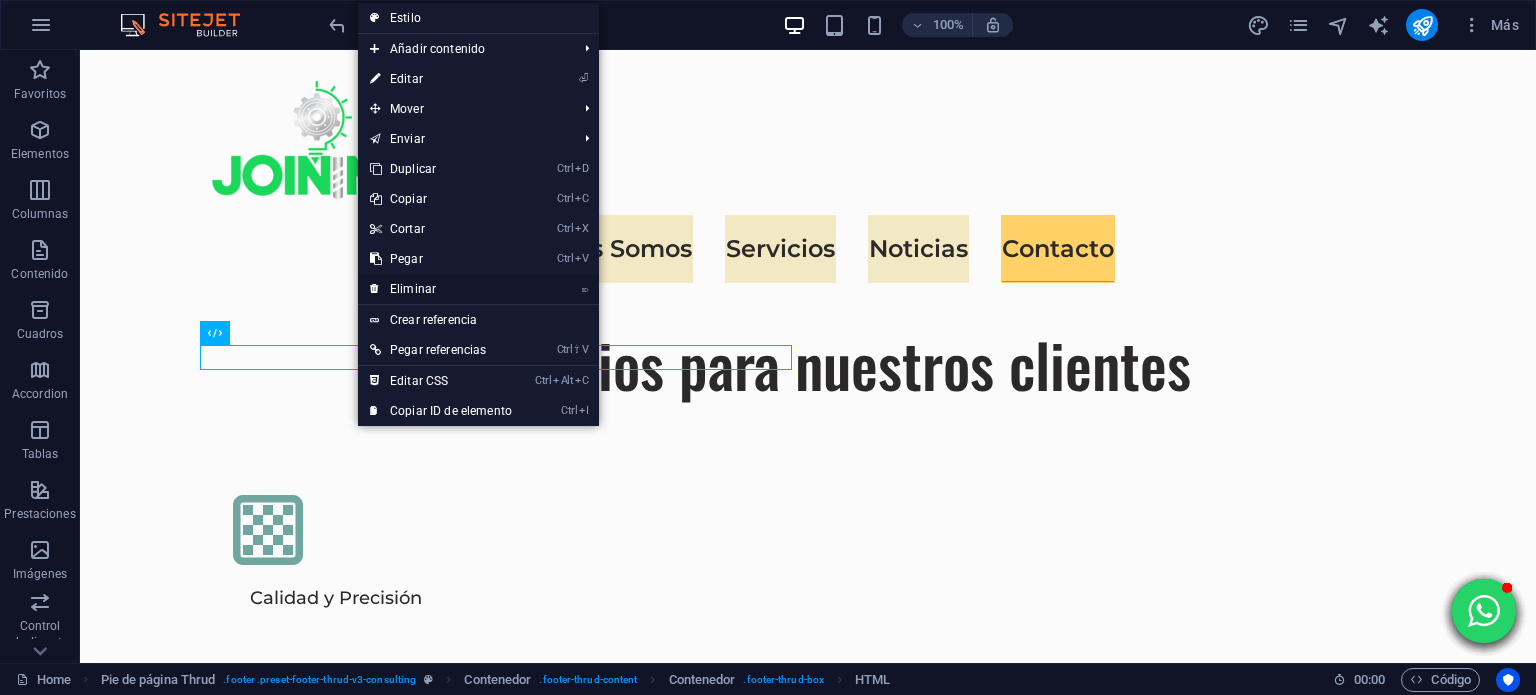 click on "⌦  Eliminar" at bounding box center [441, 289] 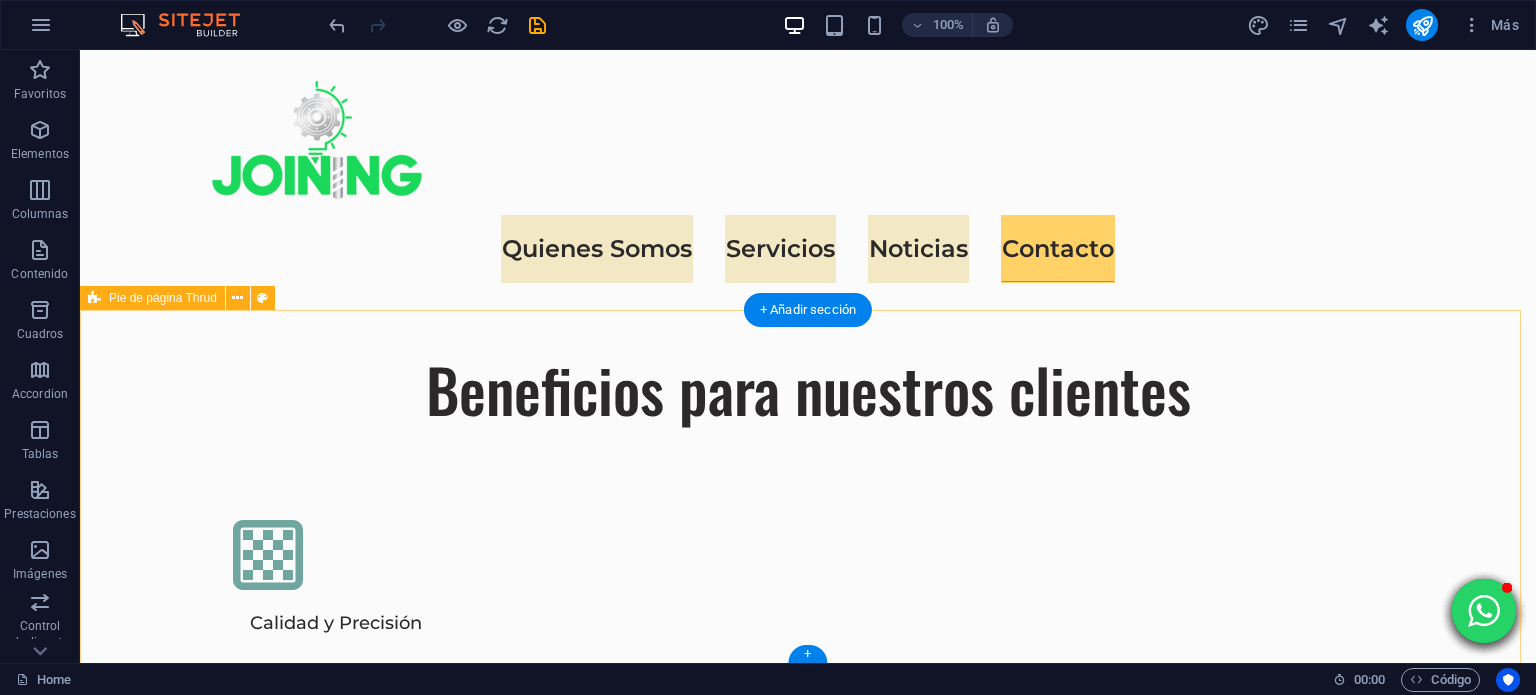 click on "Joining Spa
Metalmecánica
Parcela 28, lote 6 Pan de Azúcar, Coquimbo
Quienes somos Servicios Noticias Contacto Encuéntranos y síguenos en ...
Privacy Policy Terms of Service   joining.cl" at bounding box center (808, 5797) 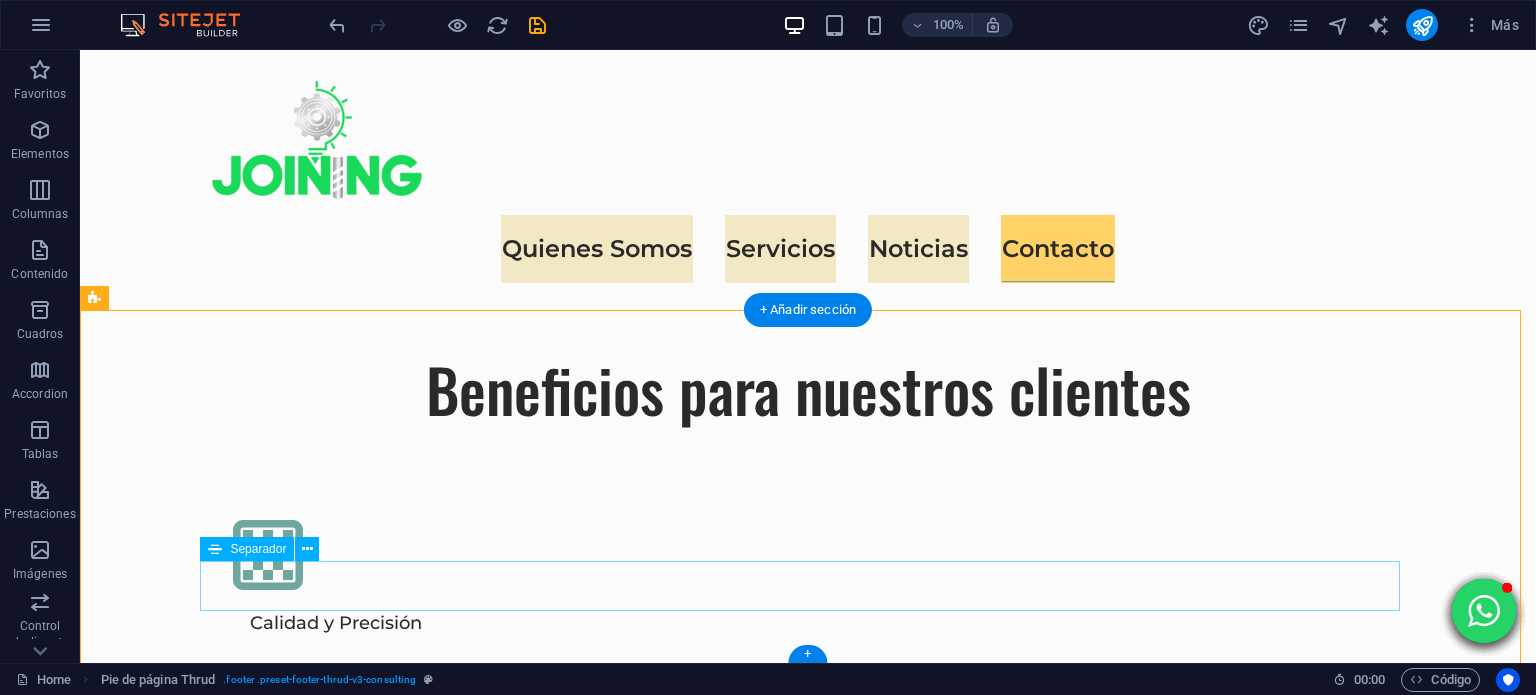 click at bounding box center [808, 5986] 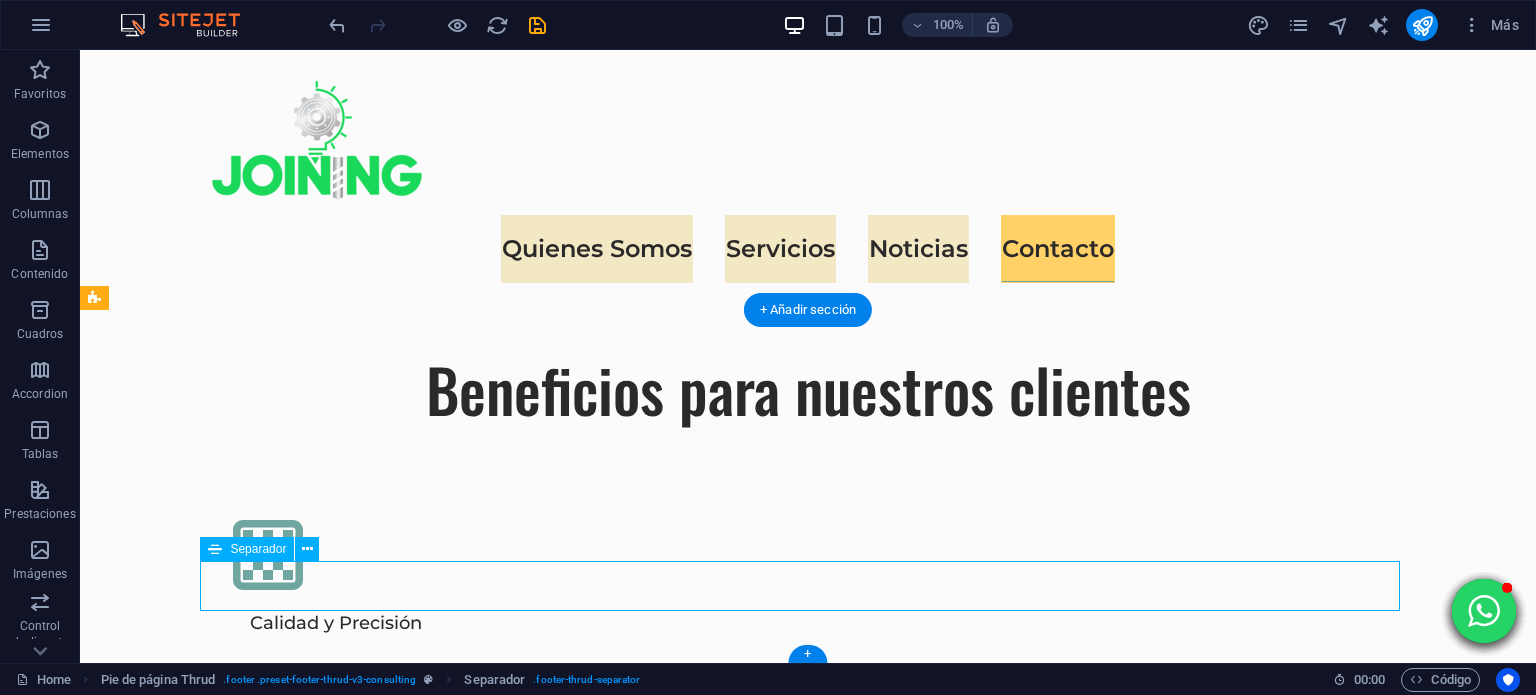 click at bounding box center (808, 5986) 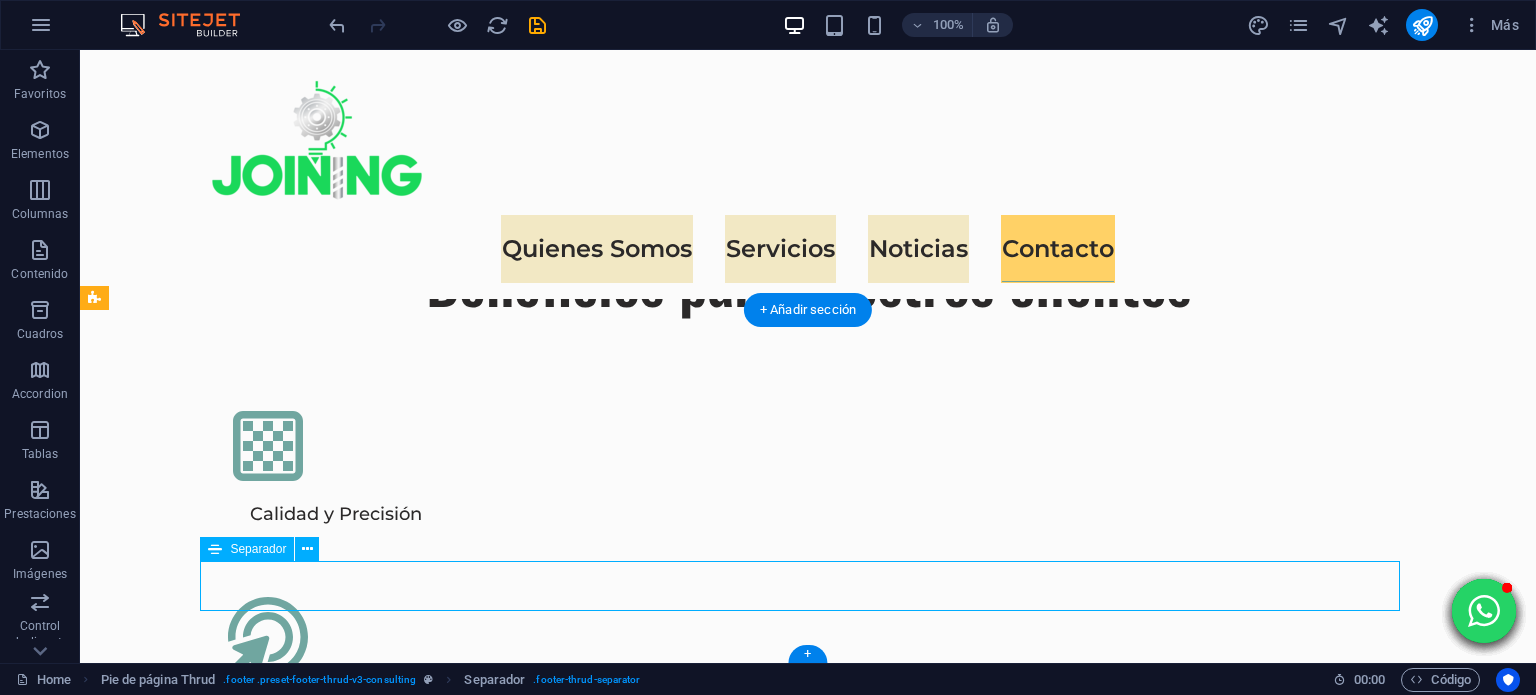 select on "%" 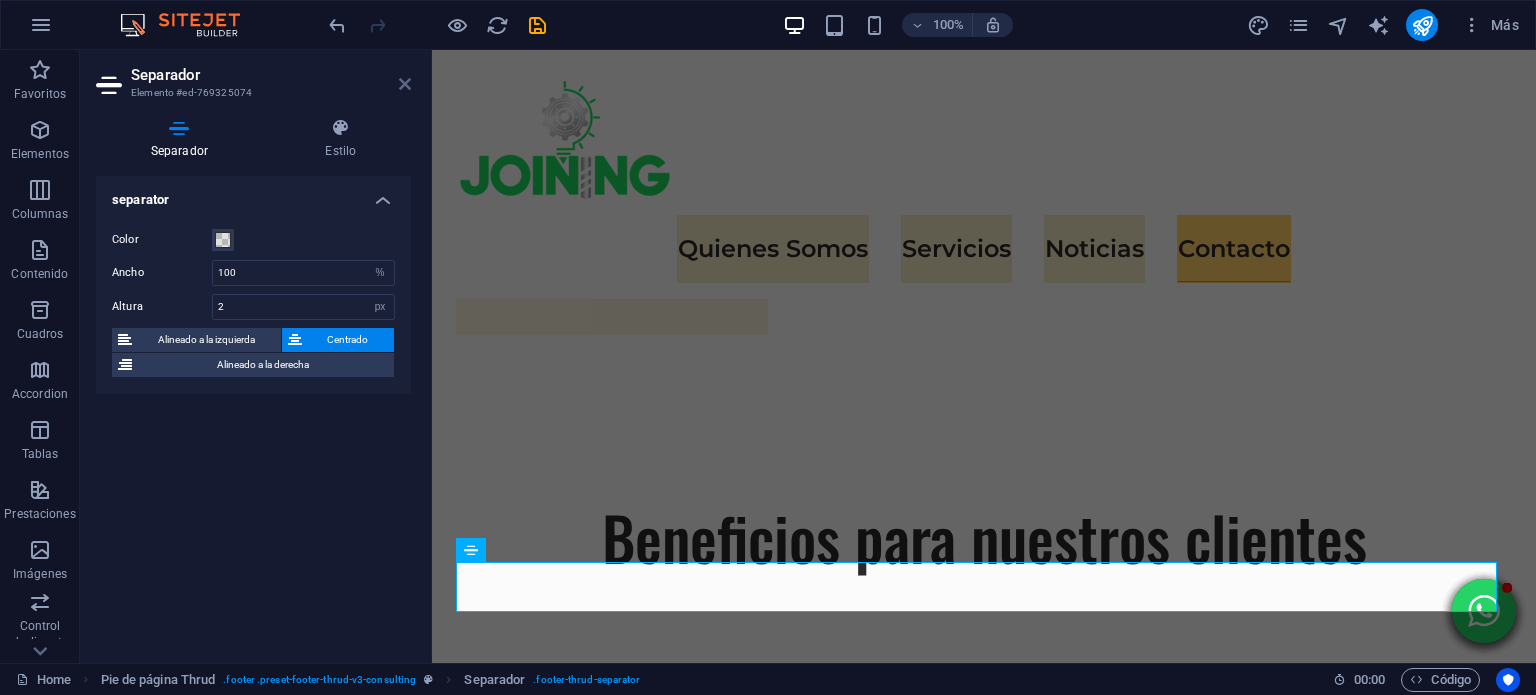 click at bounding box center [405, 84] 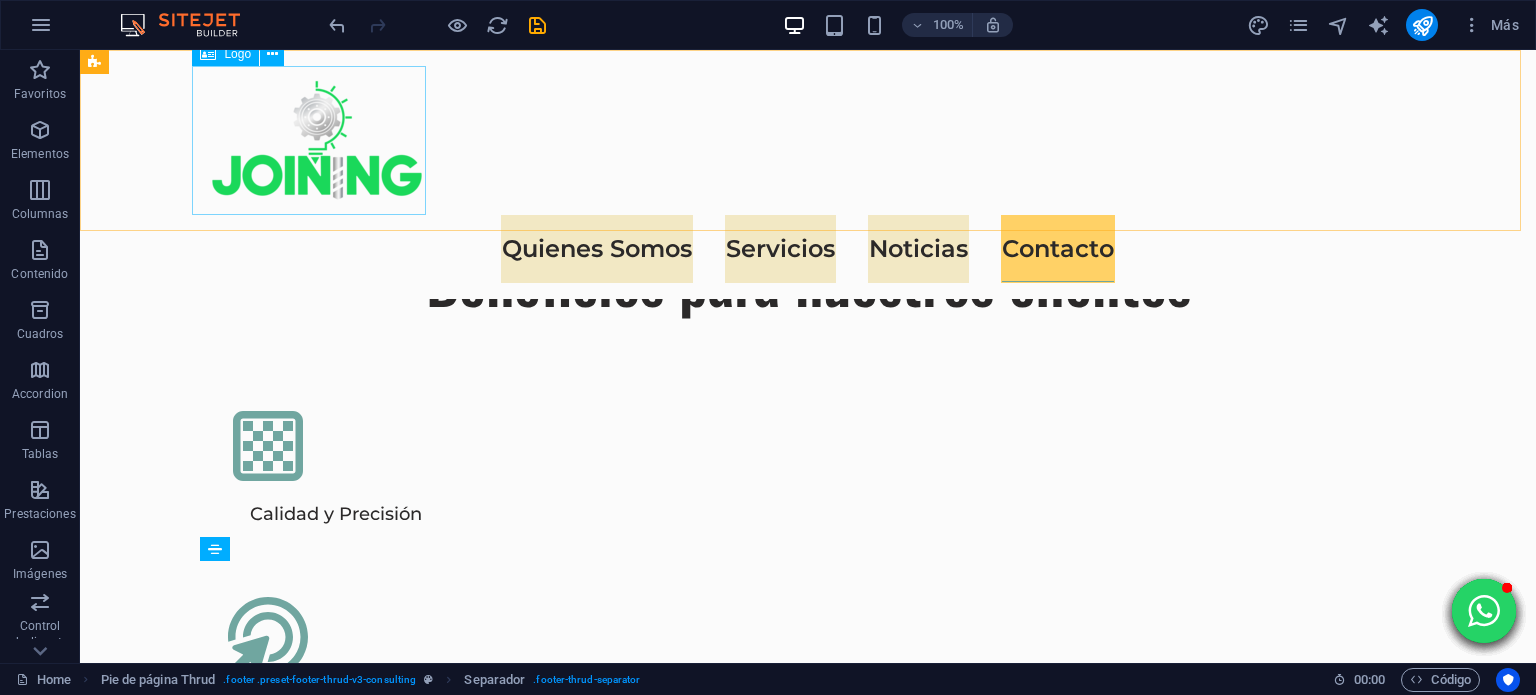 scroll, scrollTop: 6145, scrollLeft: 0, axis: vertical 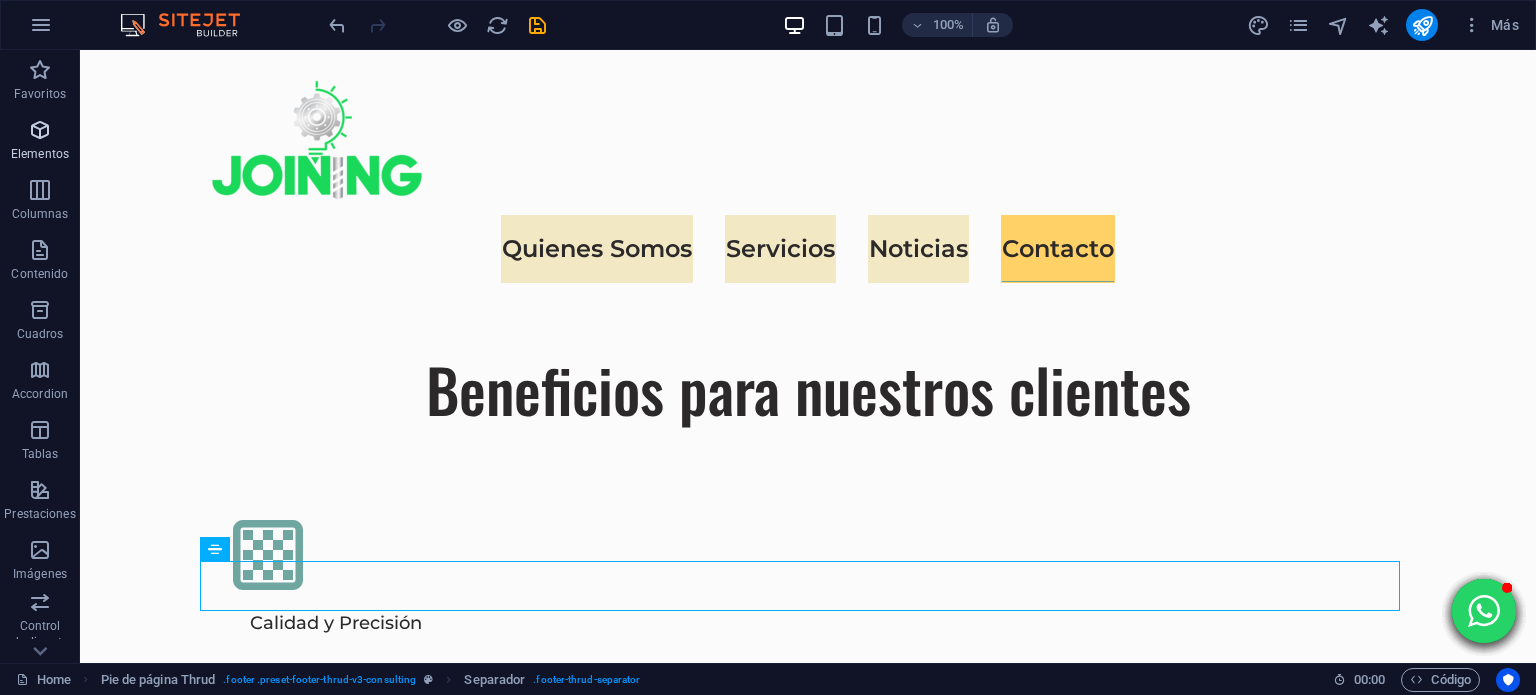 click on "Elementos" at bounding box center (40, 142) 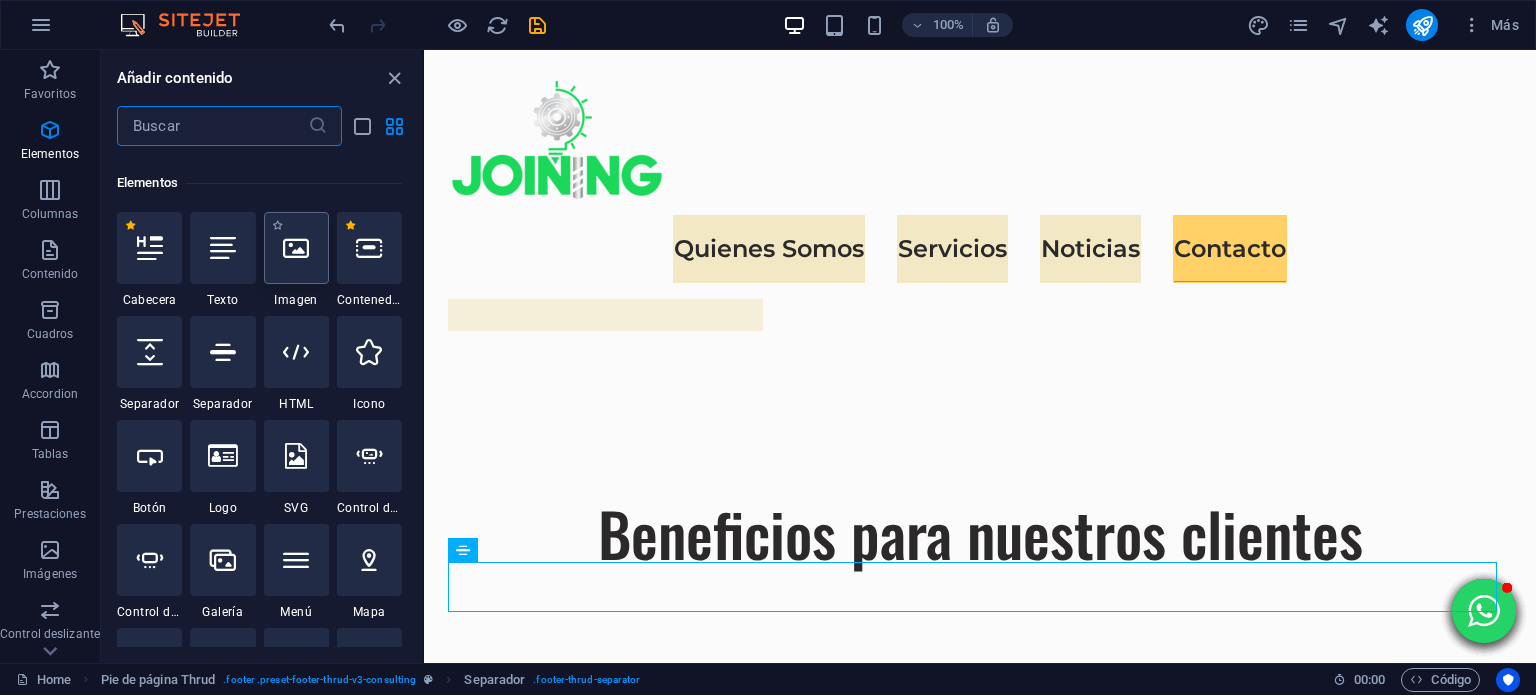 scroll, scrollTop: 376, scrollLeft: 0, axis: vertical 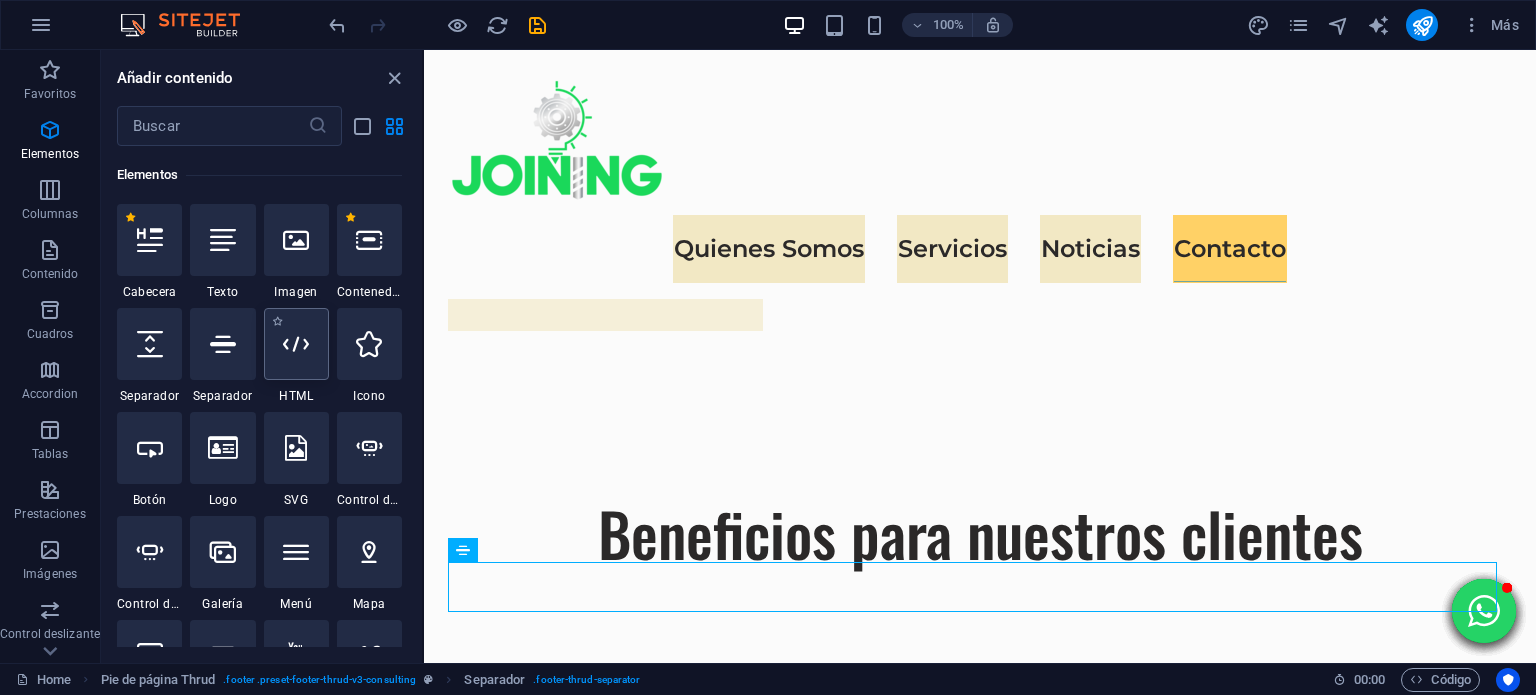 click at bounding box center (296, 344) 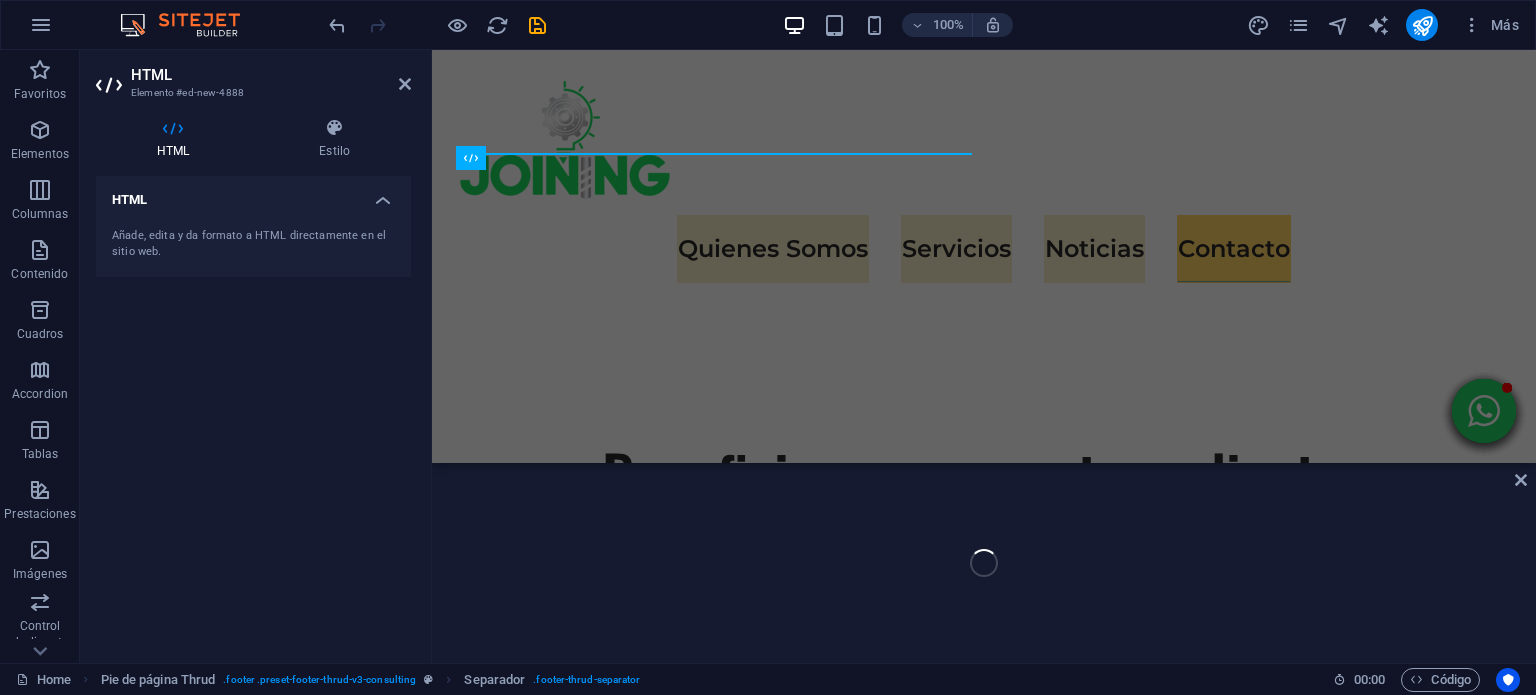 click on "HTML Elemento #ed-new-4888 HTML Estilo HTML Añade, edita y da formato a HTML directamente en el sitio web. Pie de página Thrud Element
H1   Contenedor   Texto   Botón   H2   Separador   Texto   Barra de menús   Banner   Contenedor   Imagen   Contenedor   Separador   Texto   Contenedor   Contenedor   Contenedor   Texto   Texto   Contenedor   Contenedor   Separador   Contenedor   Texto   Contenedor   Separador   Menú   Logo   Contenedor   Texto   H2   Separador   Texto   Separador   Contenedor   Imagen   Tarjetas   Contenedor   Contenedor   Tarjetas   Contenedor   Contenedor   Contenedor   Imagen   Contenedor   Imagen   Contenedor   Contenedor   Contenedor   Texto   Texto   Separador   Texto   Separador   Texto   Separador   Texto   Separador   Marcador   Marcador   Texto   Texto   Contenedor   H2   Separador   Separador   Separador   Texto   Separador   Texto   Texto   Marcador   Contenedor   Cuadros   Icono   Contenedor   Separador   Contenedor   Contenedor   Texto   Contenedor" at bounding box center [808, 356] 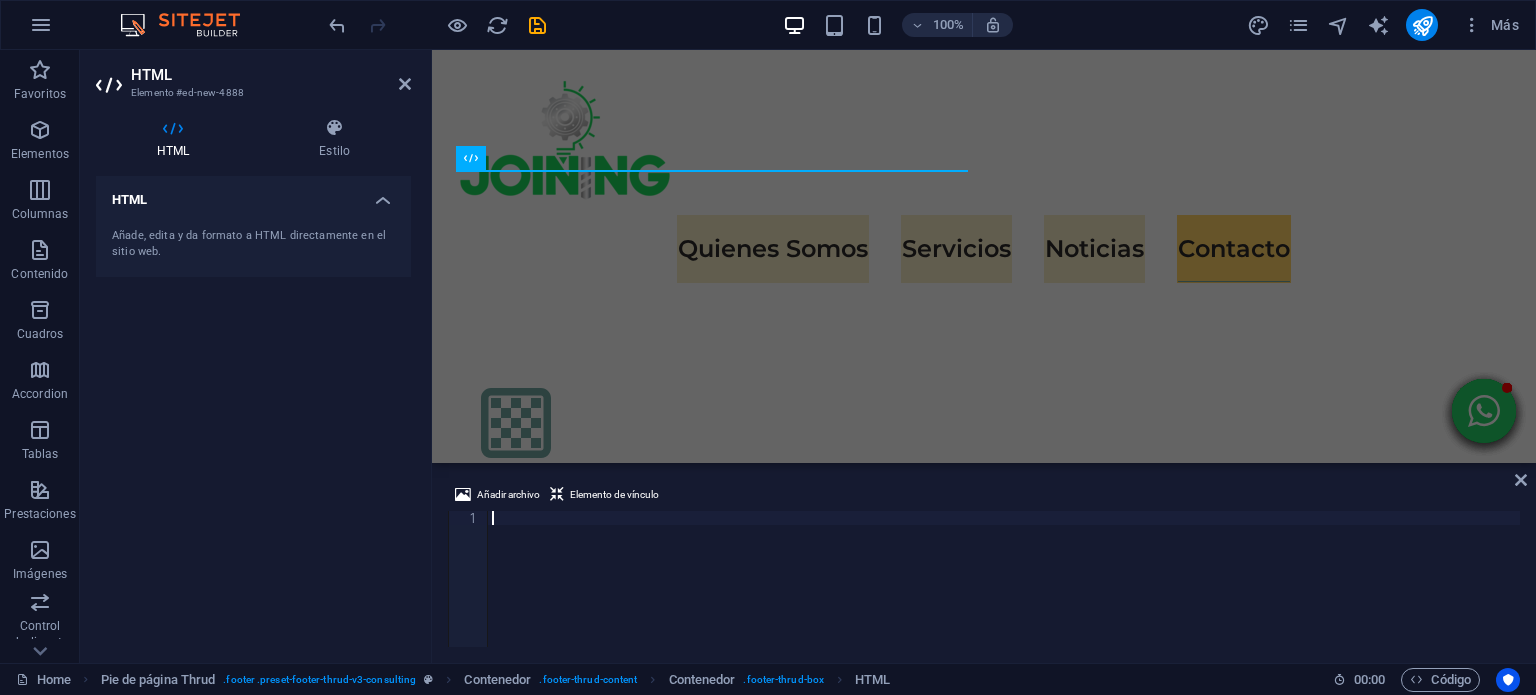 type on "<div class="elfsight-app-01deaf05-a7c7-4caf-ada2-d3d79b7133dd" data-elfsight-app-lazy></div>" 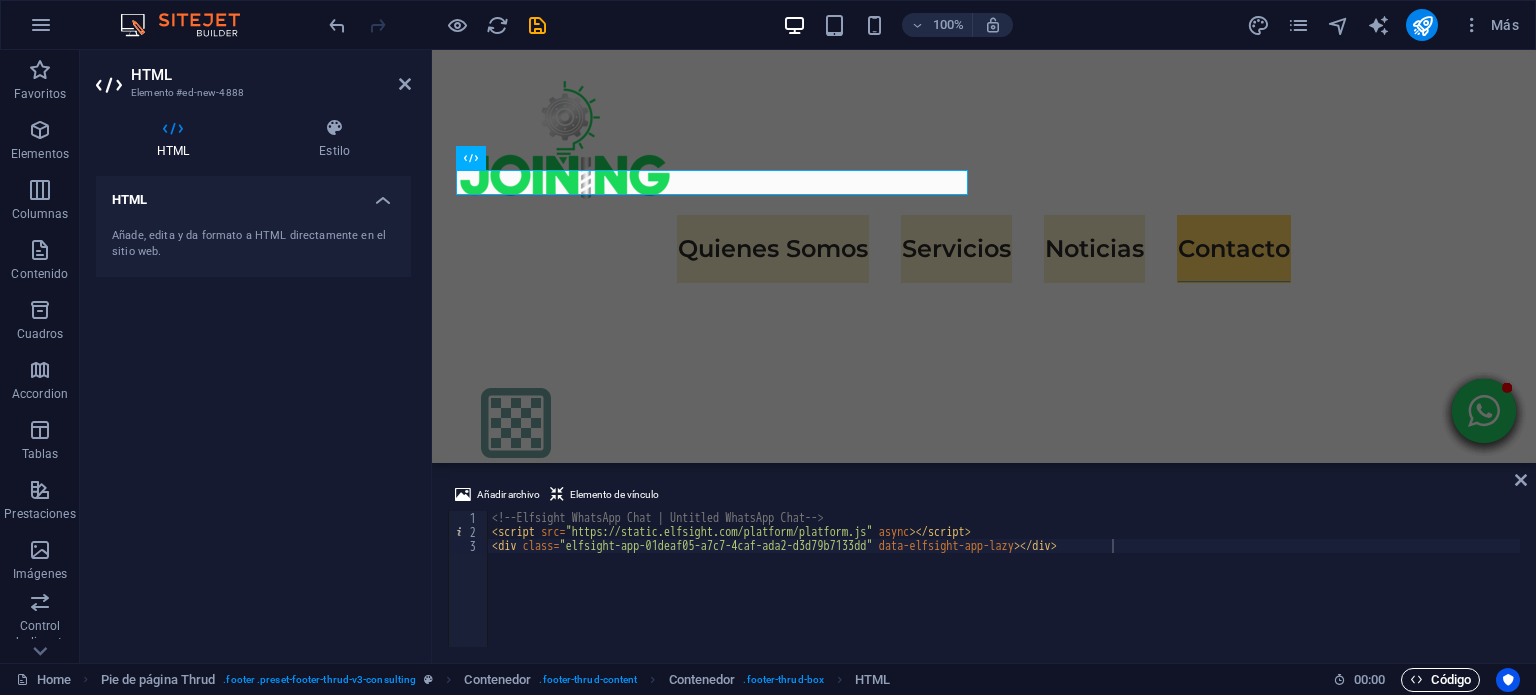 click on "Código" at bounding box center [1440, 680] 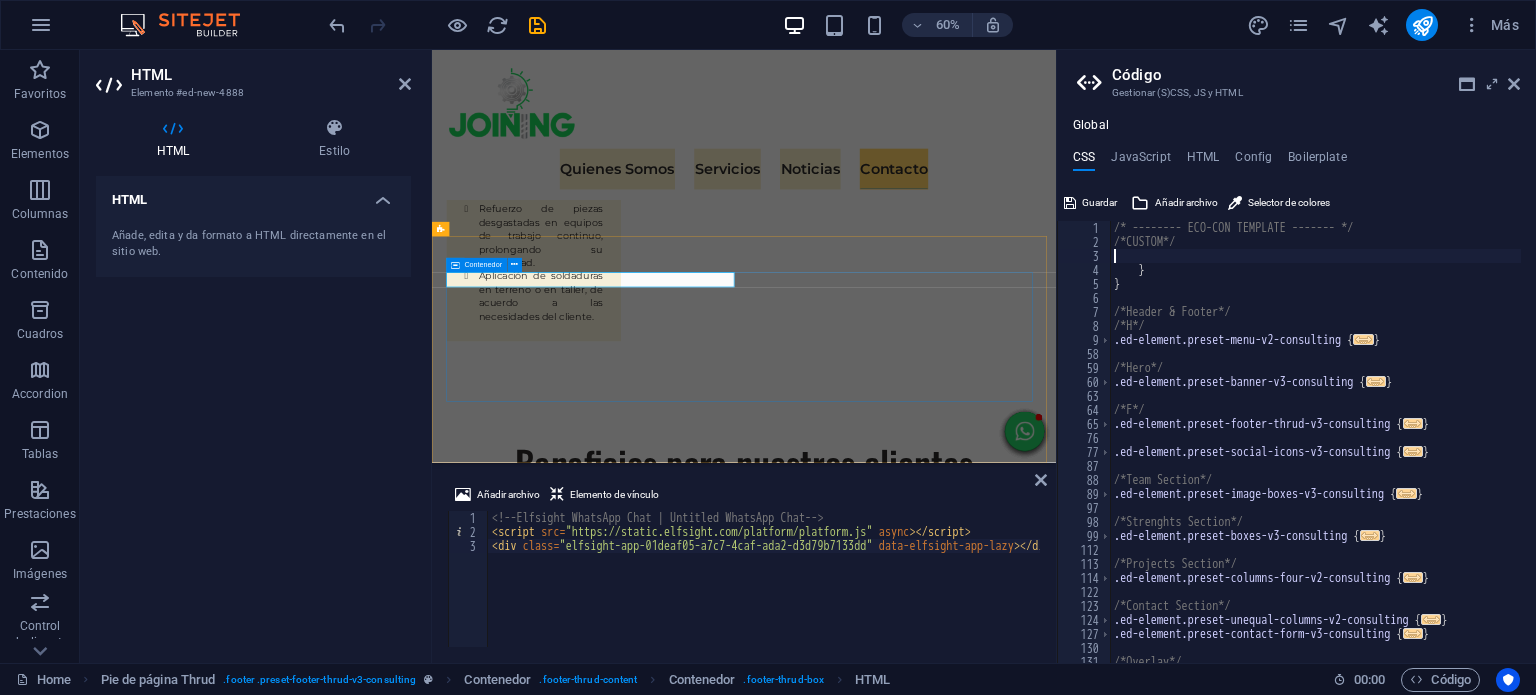 type on "<div class="elfsight-app-01deaf05-a7c7-4caf-ada2-d3d79b7133dd" data-elfsight-app-lazy></div>" 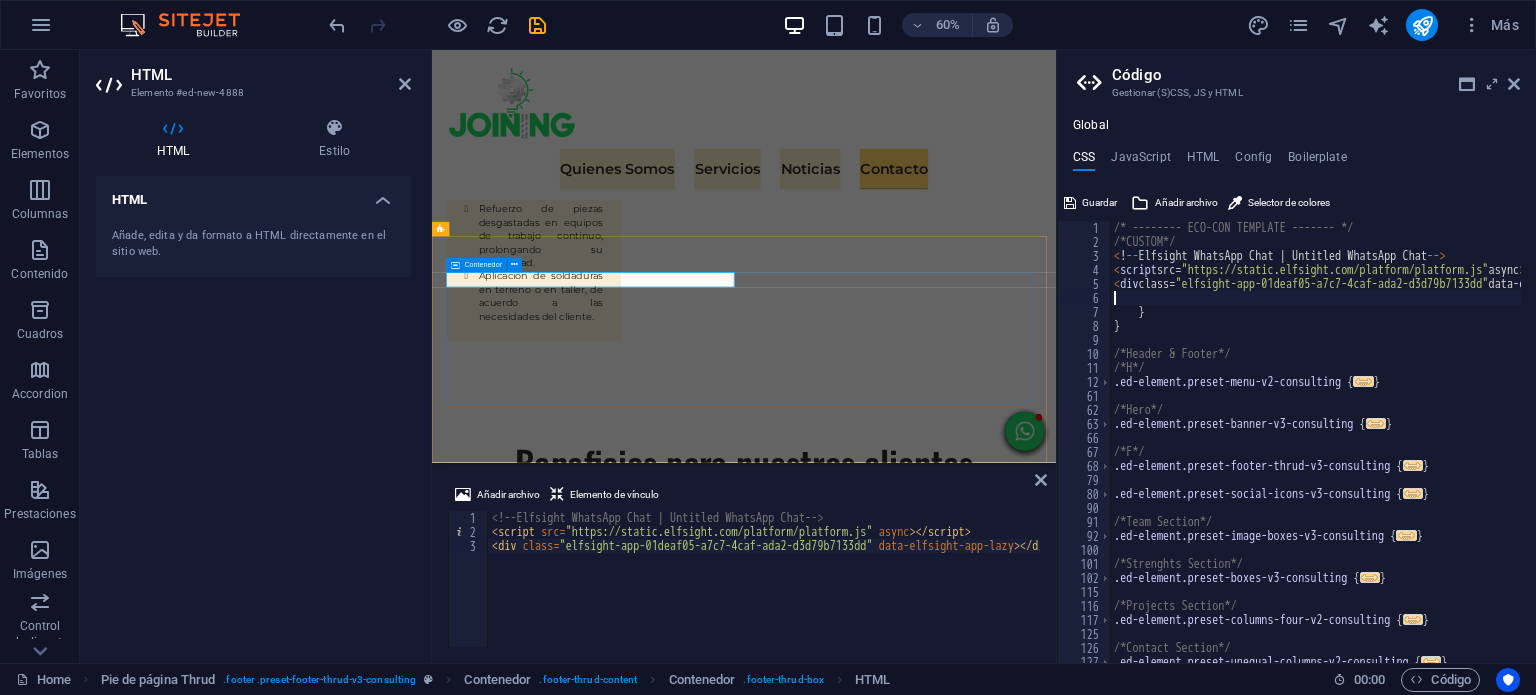 scroll, scrollTop: 0, scrollLeft: 0, axis: both 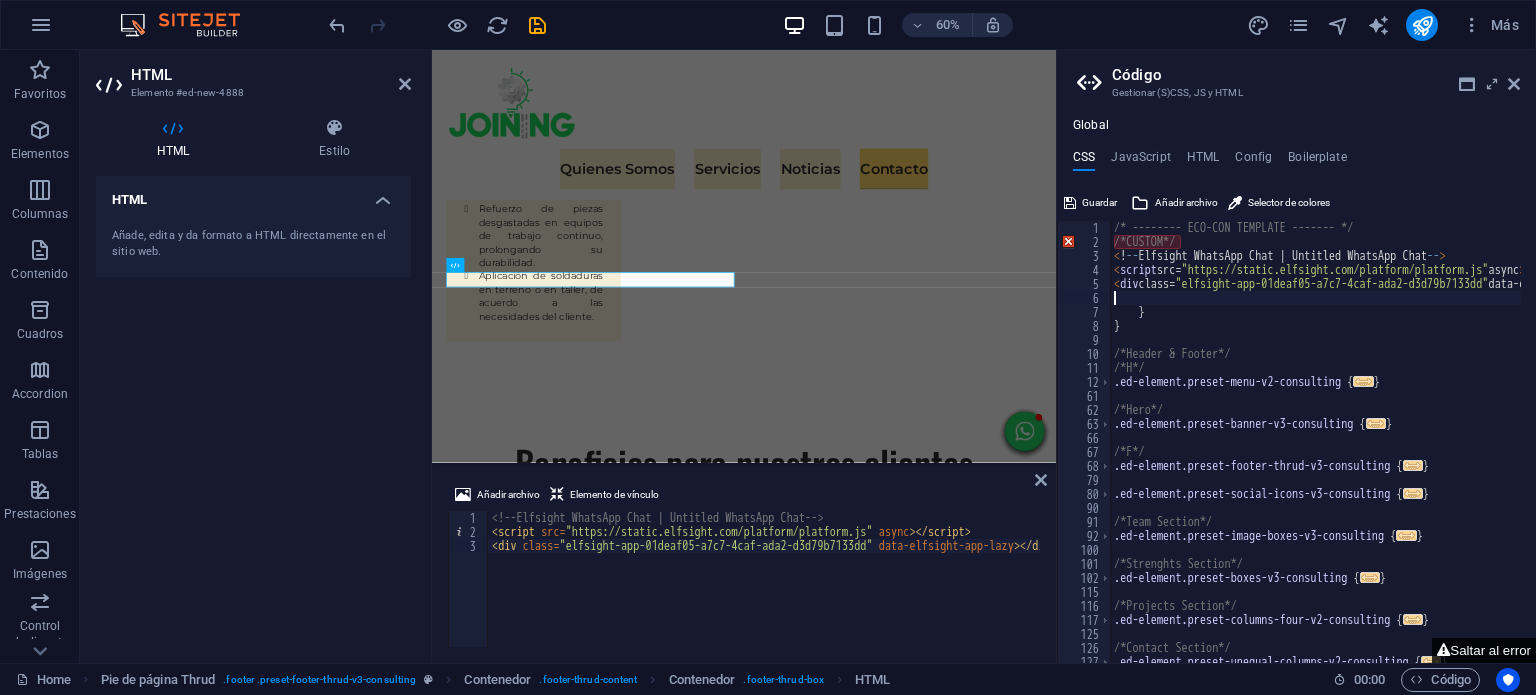 type 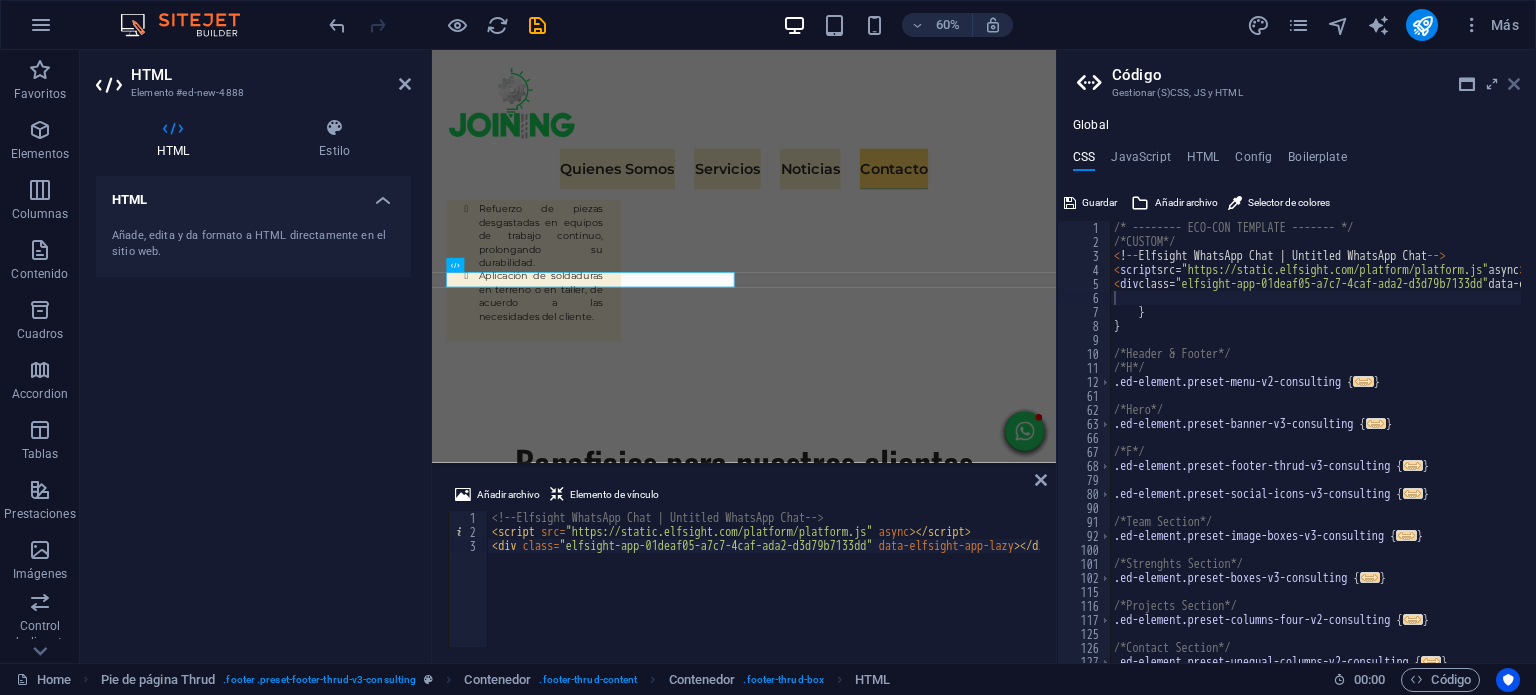 click at bounding box center (1514, 84) 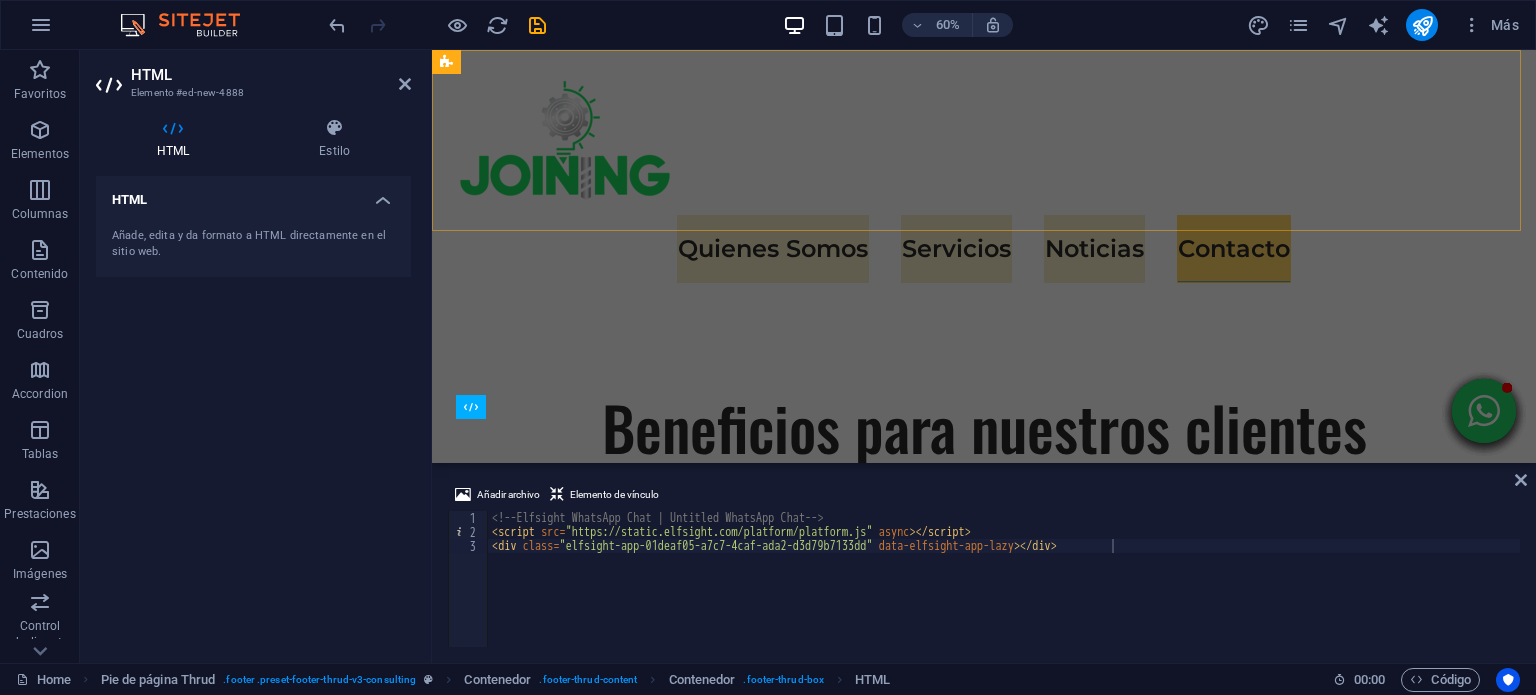scroll, scrollTop: 6205, scrollLeft: 0, axis: vertical 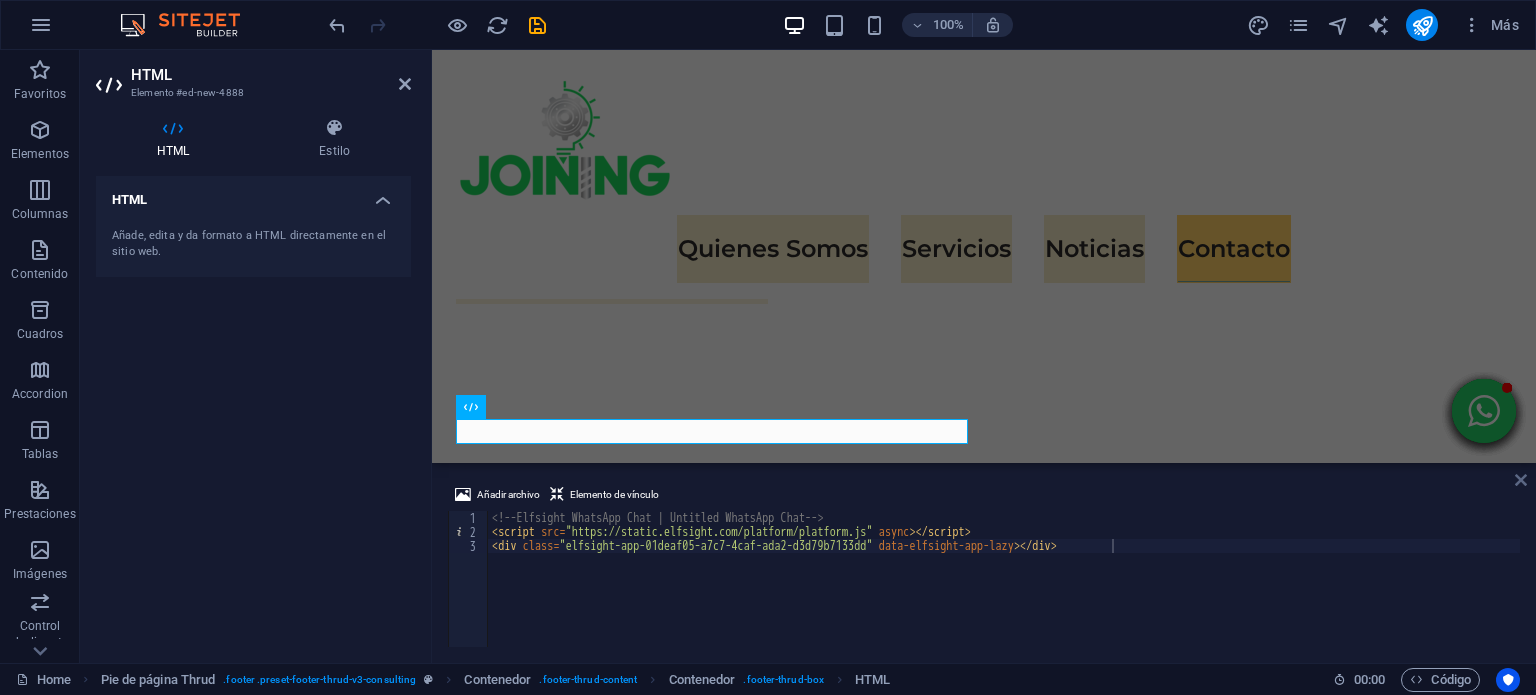 click at bounding box center [1521, 480] 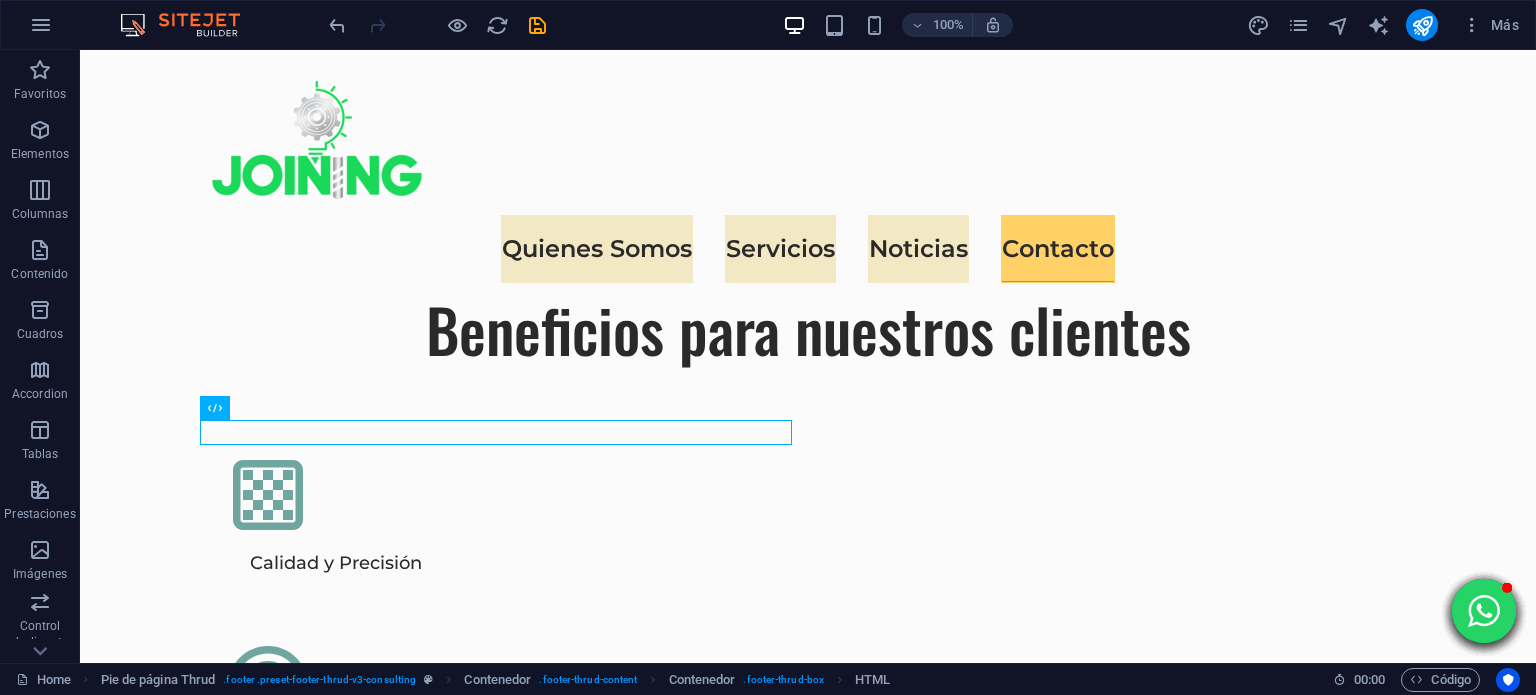 scroll, scrollTop: 6096, scrollLeft: 0, axis: vertical 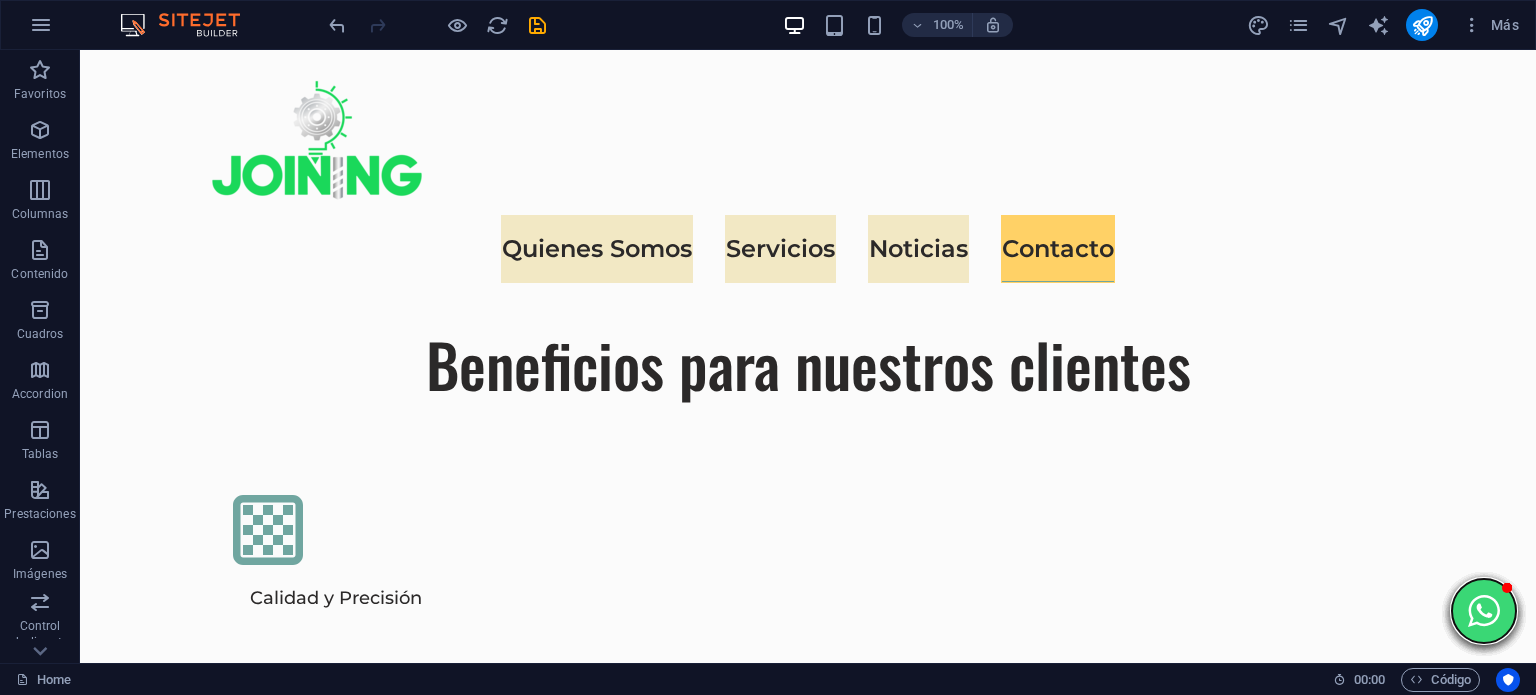 click at bounding box center (1484, 611) 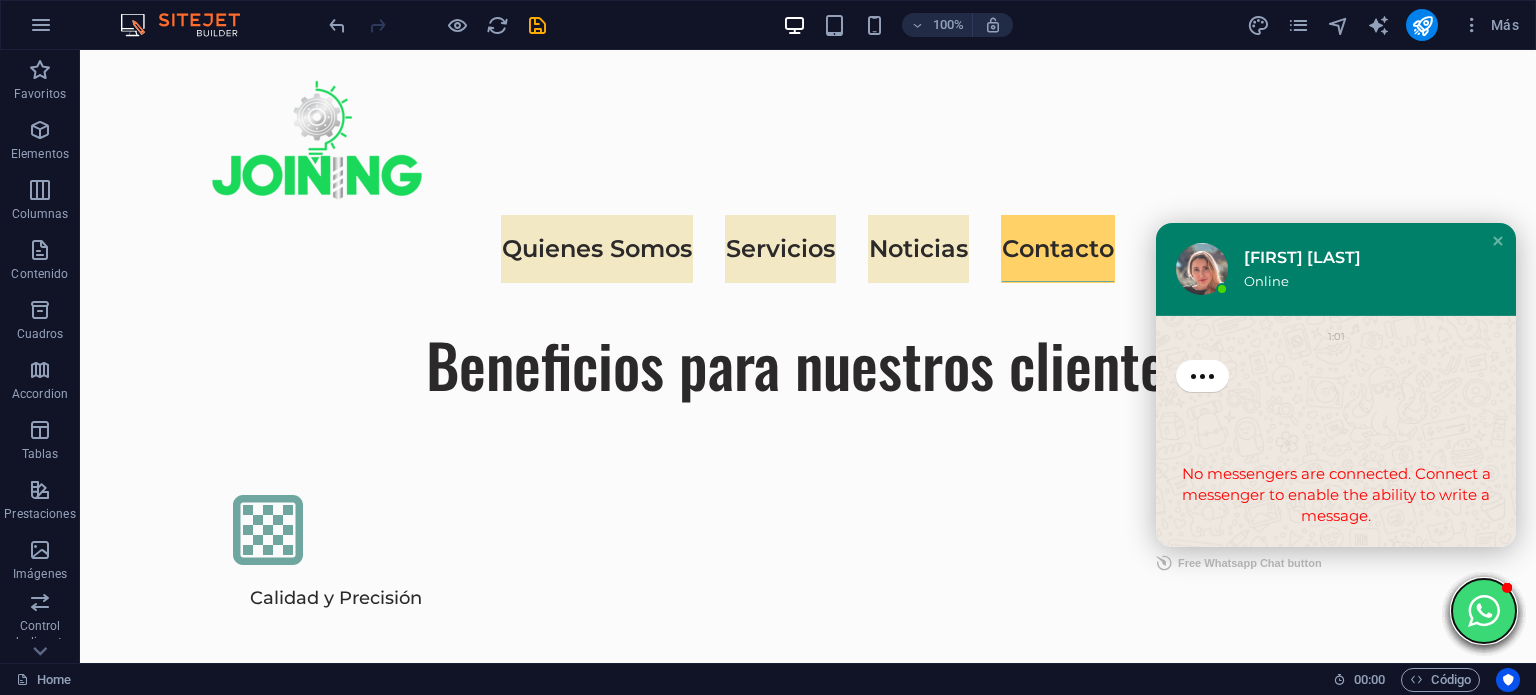 click at bounding box center [1484, 611] 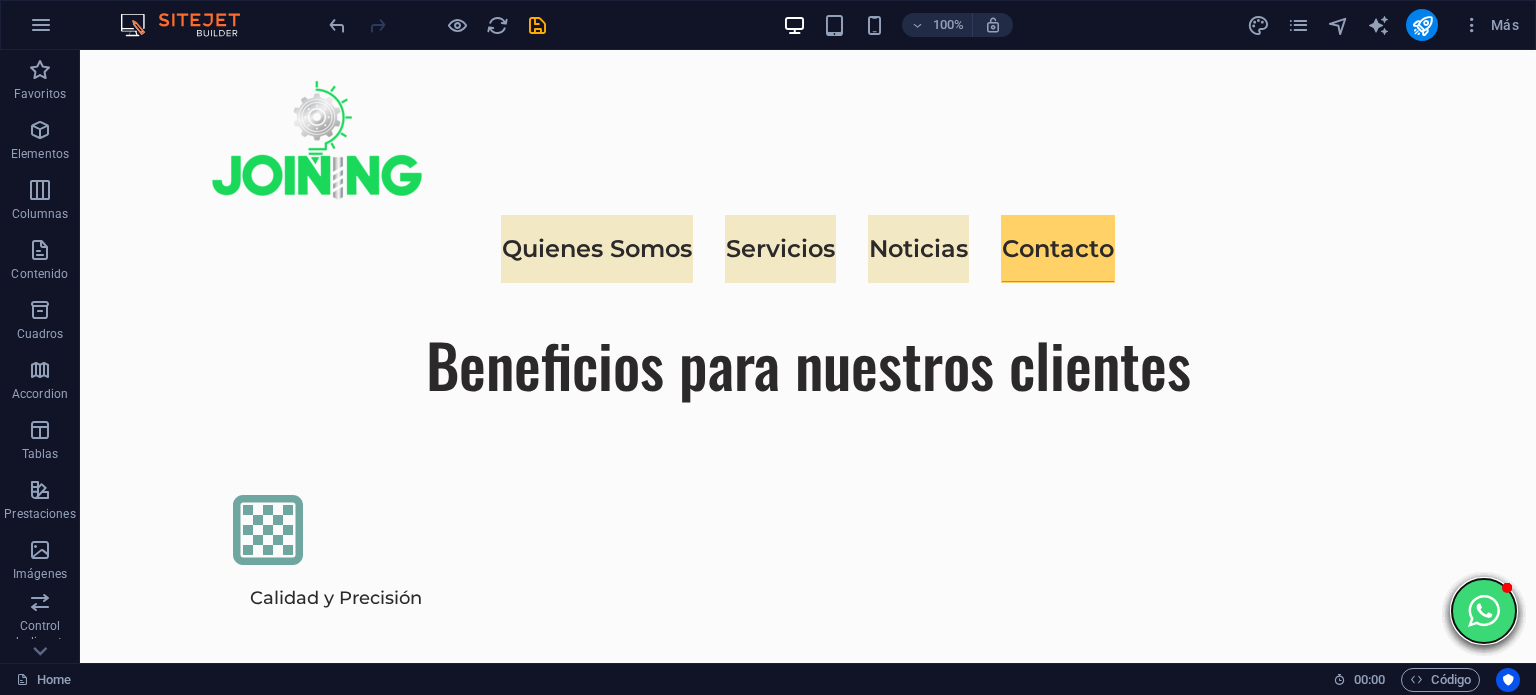 click at bounding box center (1484, 611) 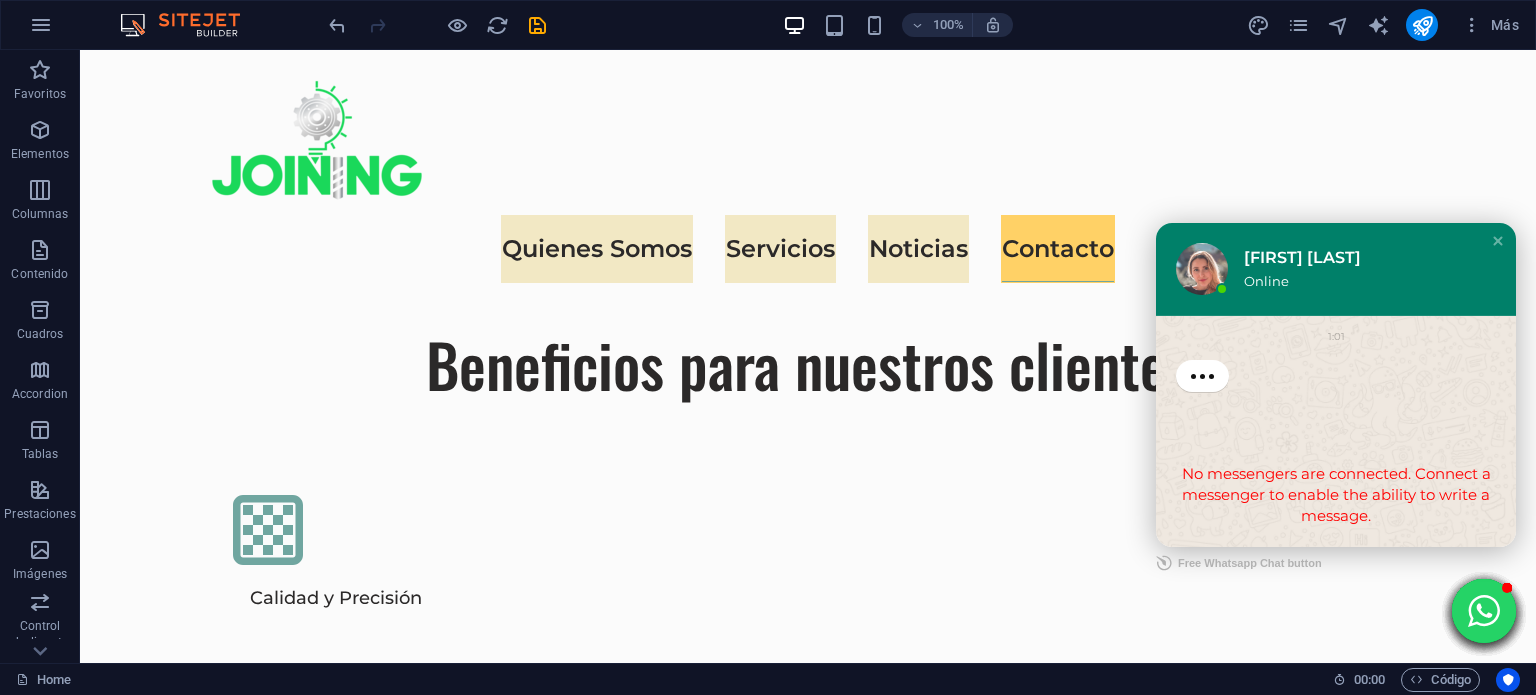 click on "Hi there 👋" at bounding box center [1265, 376] 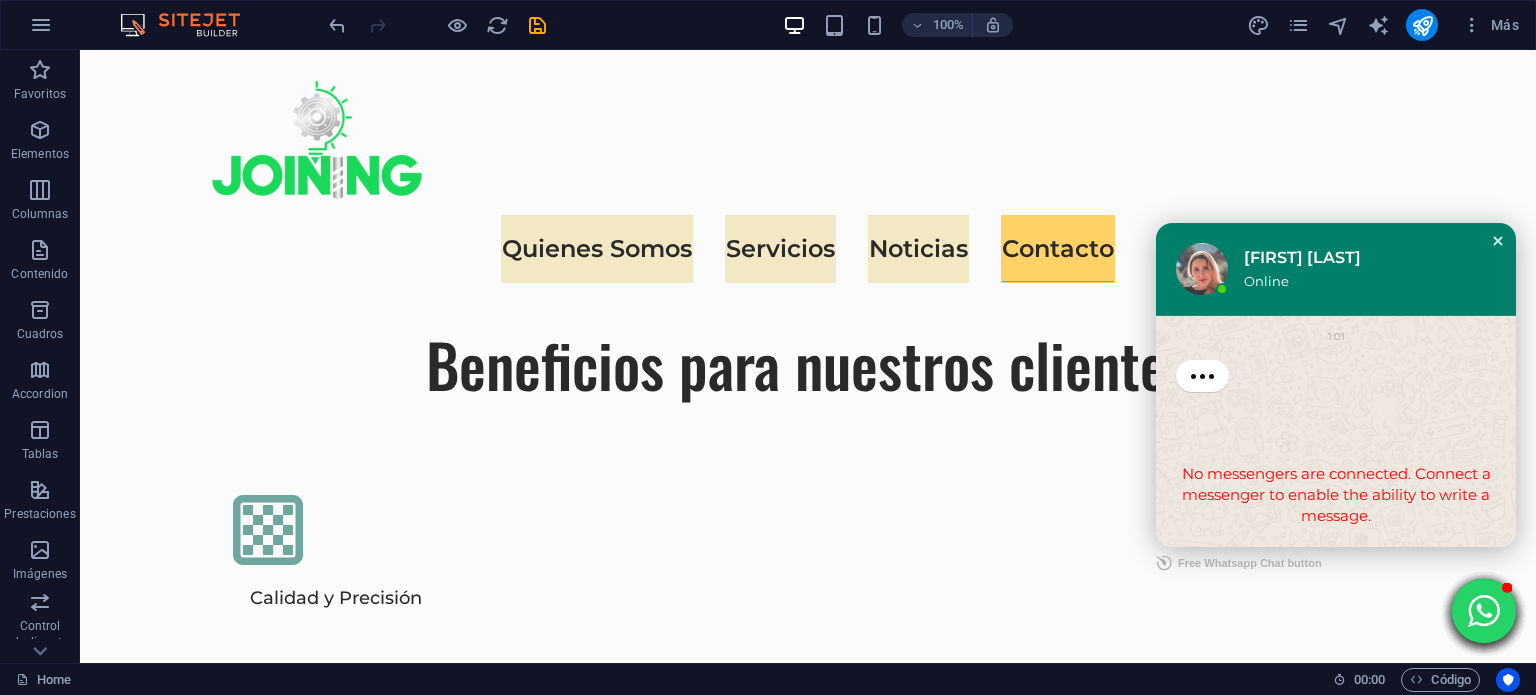 click at bounding box center (1498, 241) 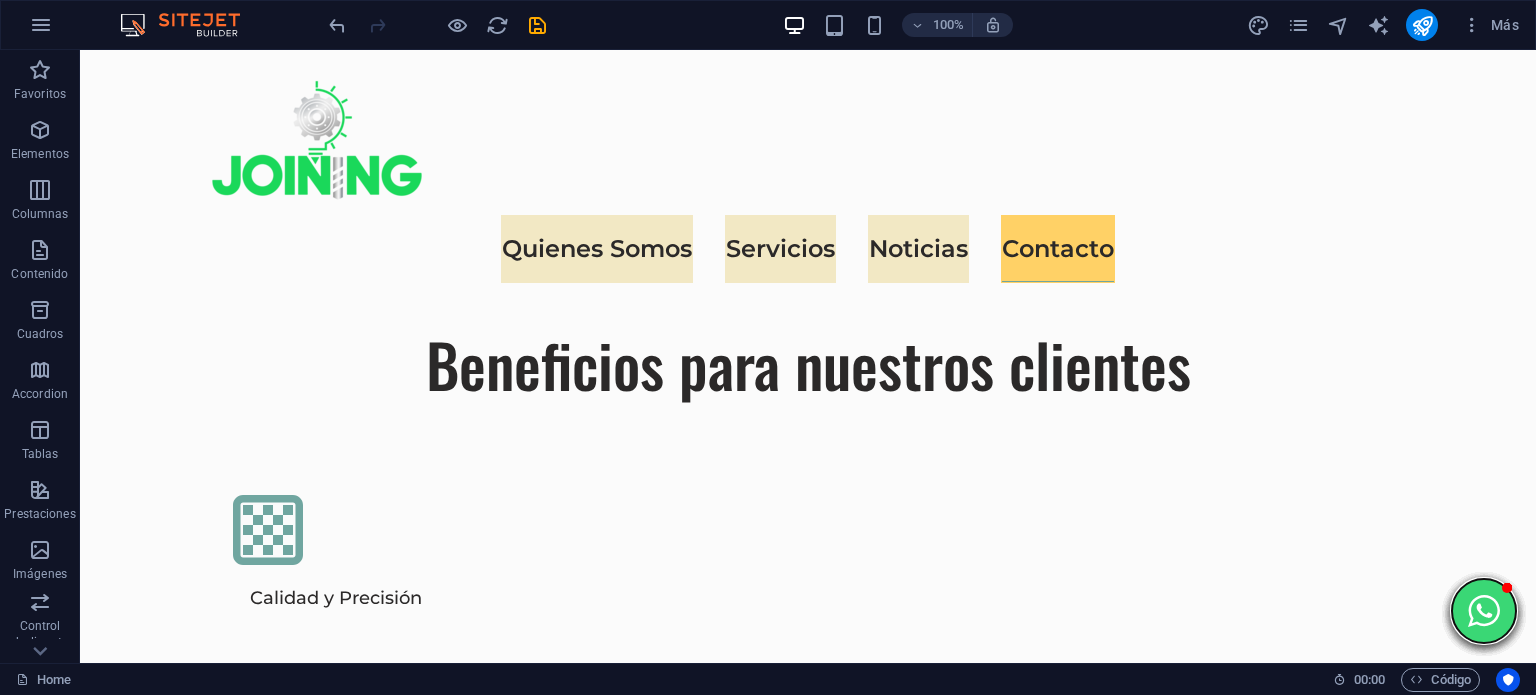 click at bounding box center [1484, 611] 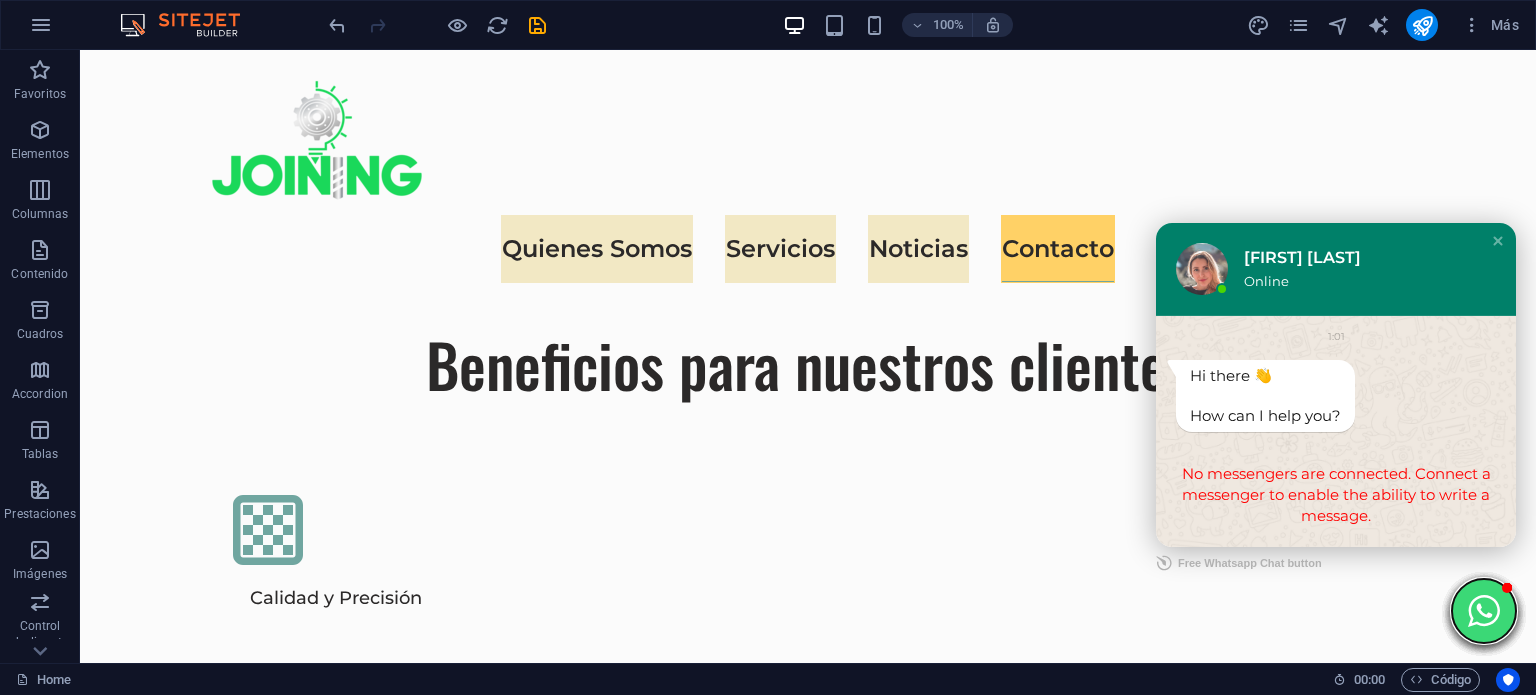 click at bounding box center [1484, 611] 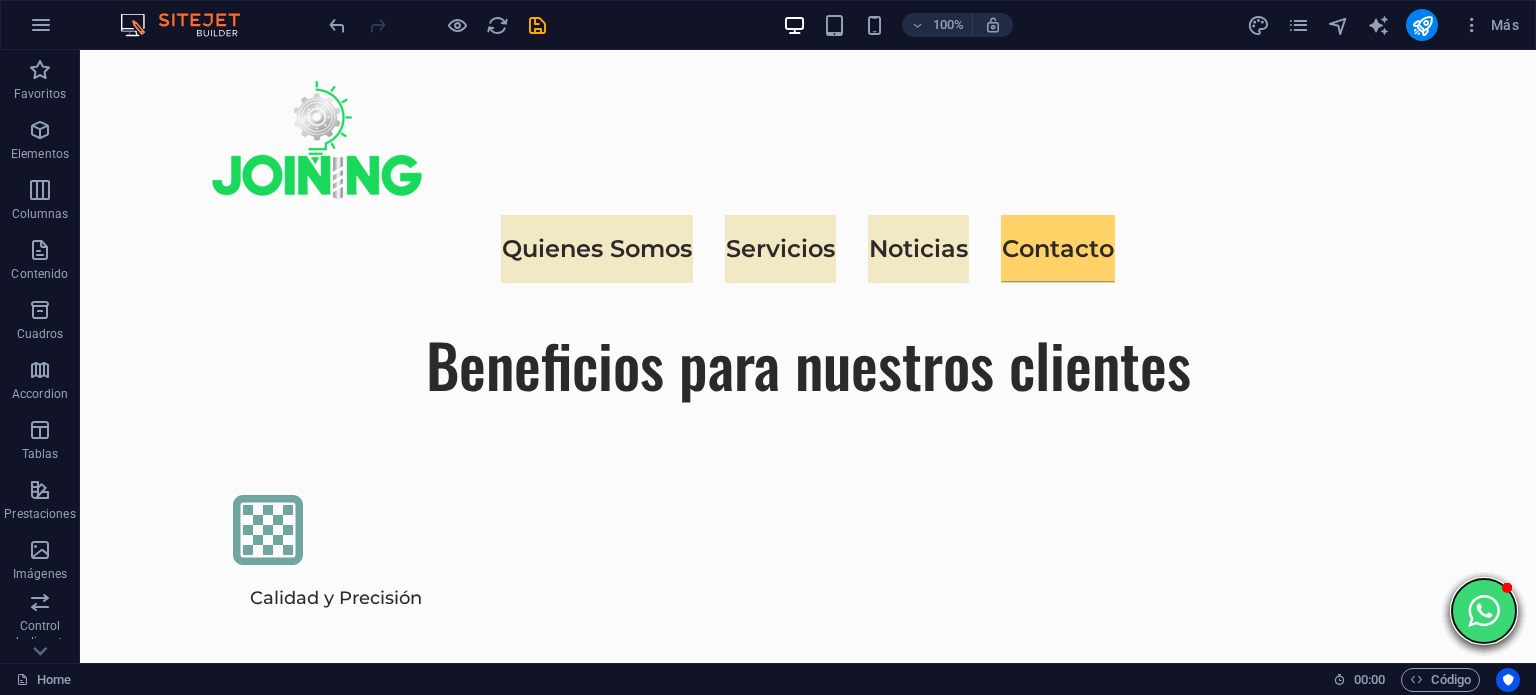 click at bounding box center (1484, 611) 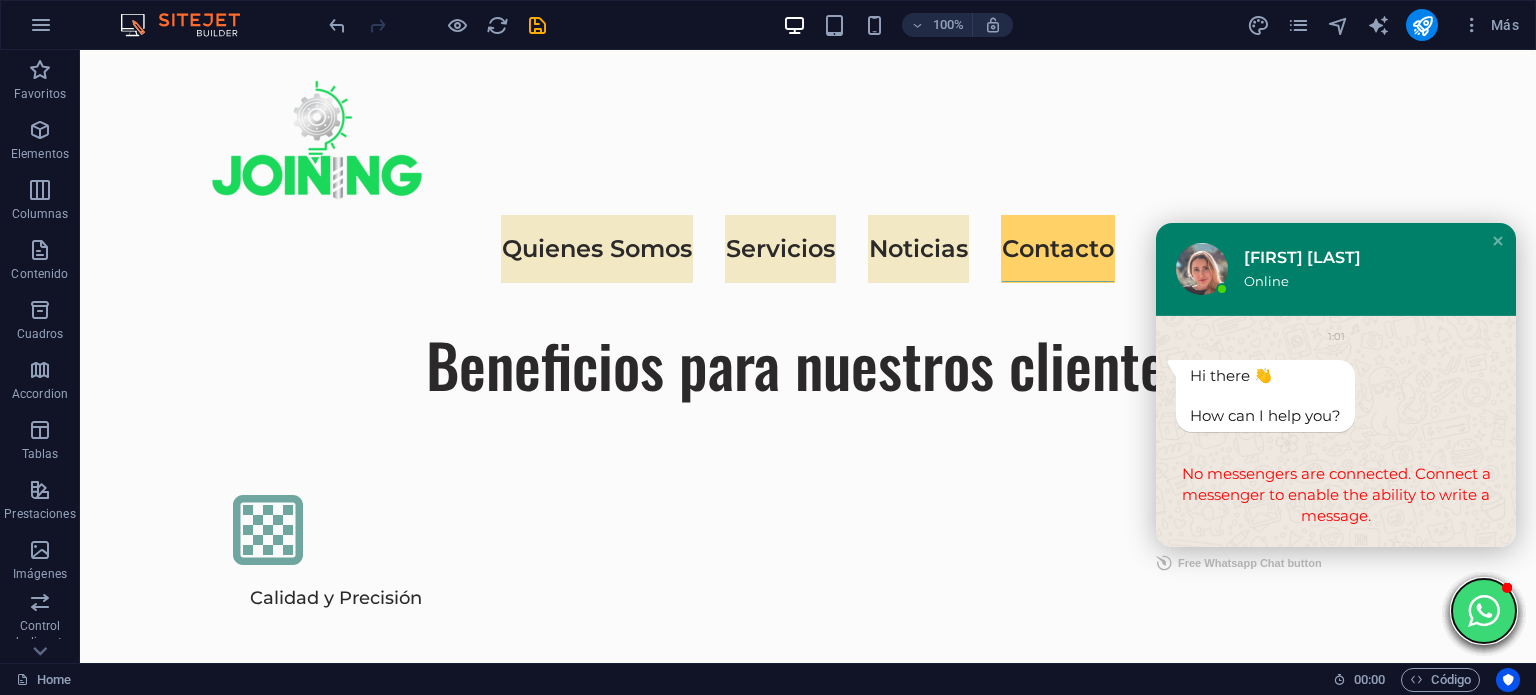 click at bounding box center (1484, 611) 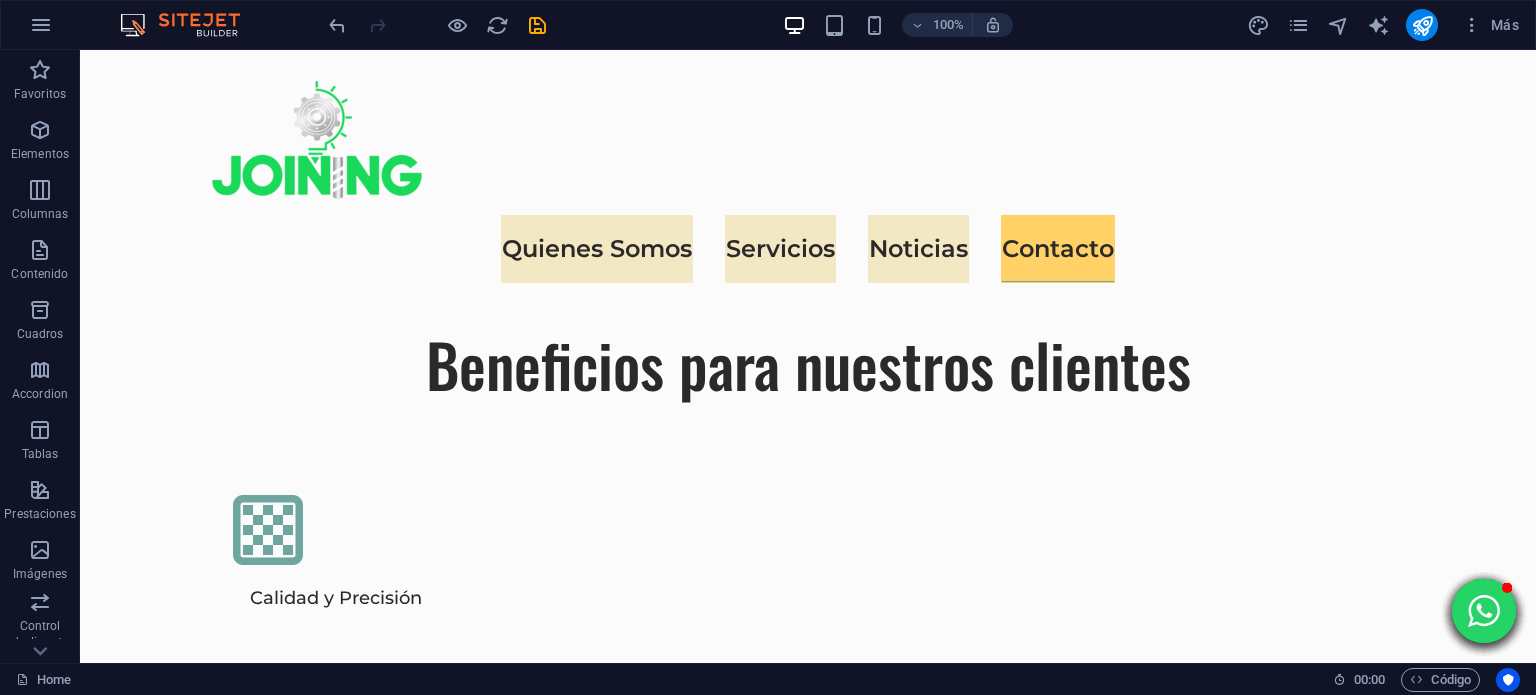 click at bounding box center [1484, 611] 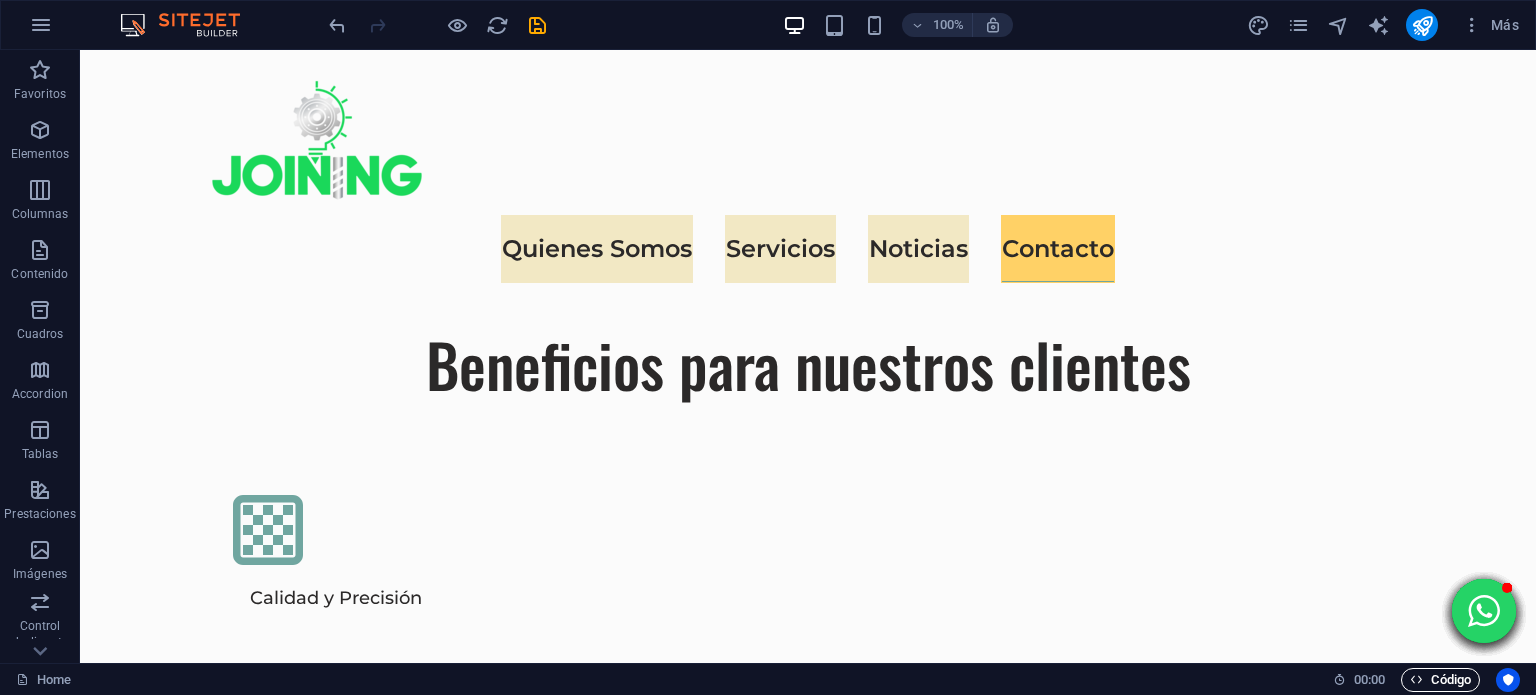 click at bounding box center [1416, 679] 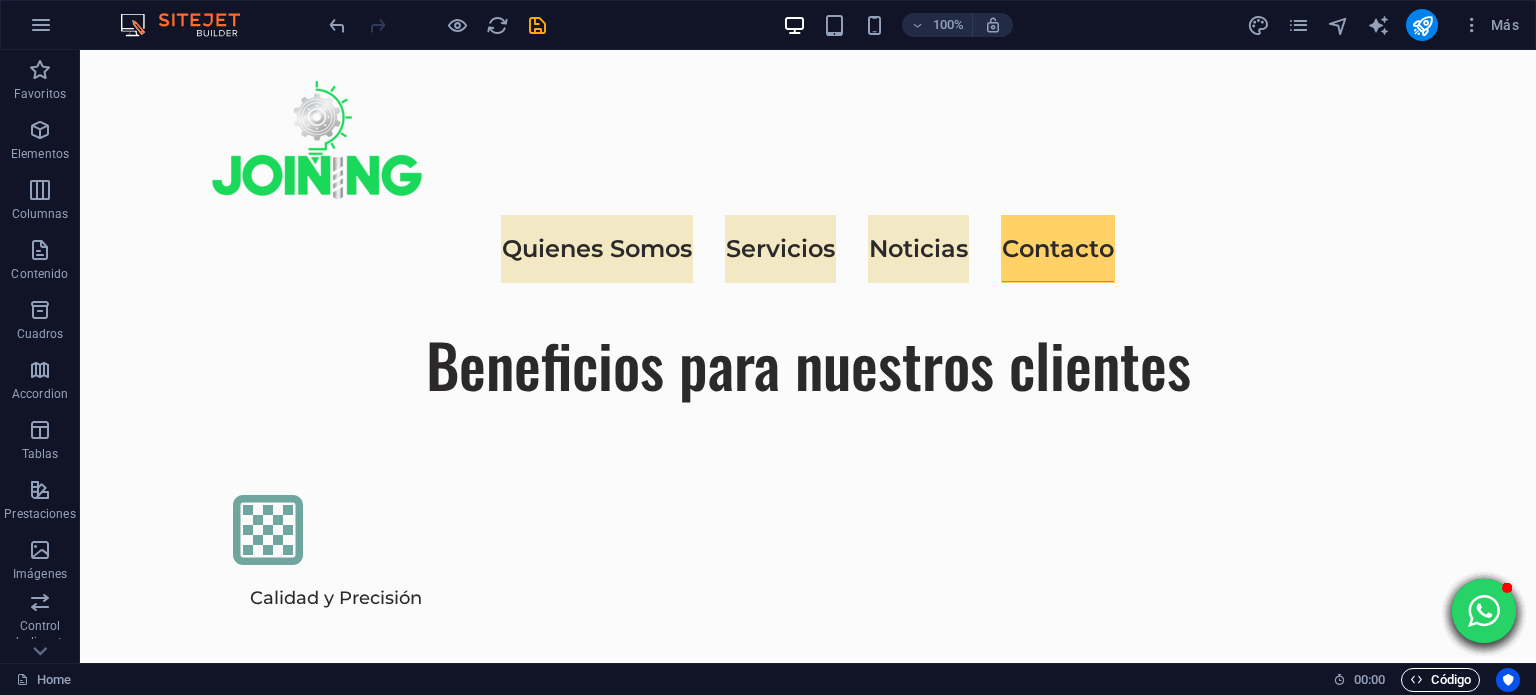 scroll, scrollTop: 6600, scrollLeft: 0, axis: vertical 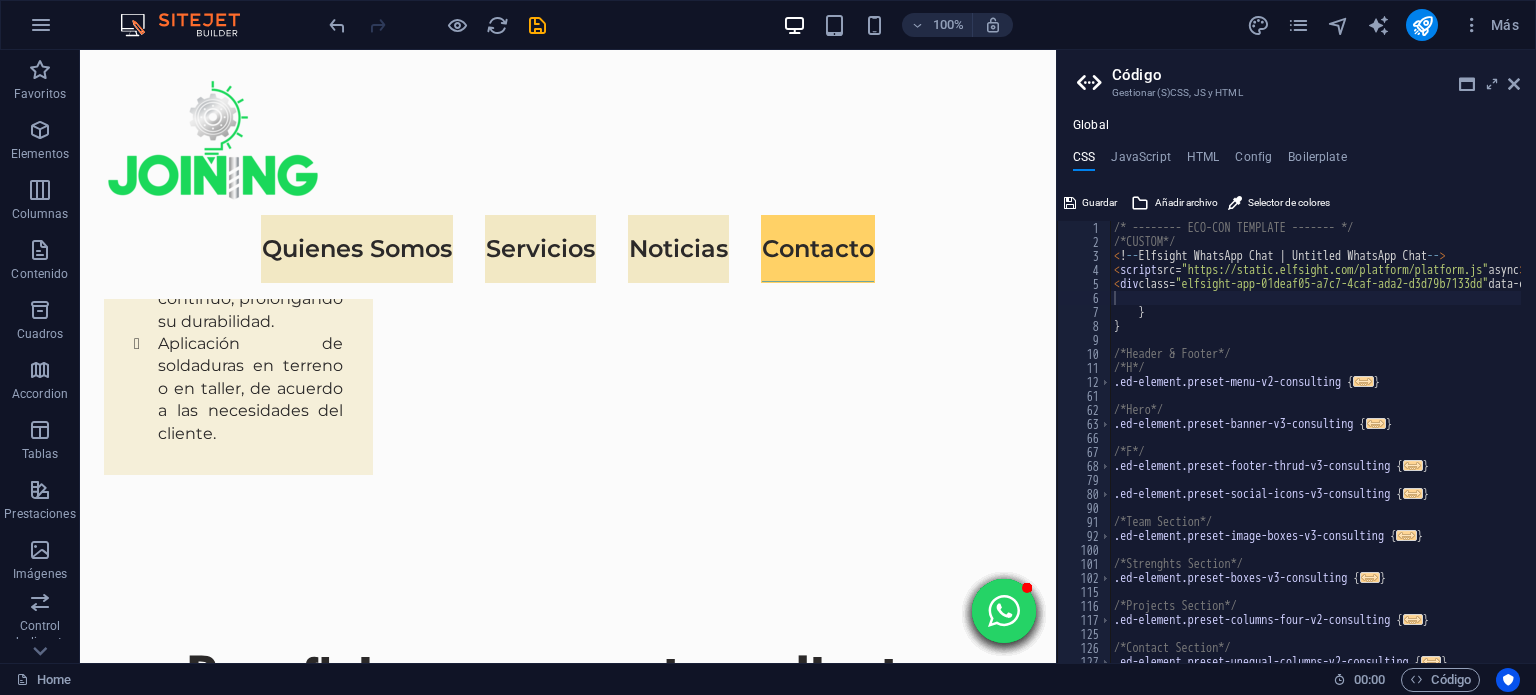 click on "Código Gestionar (S)CSS, JS y HTML Global CSS JavaScript HTML Config Boilerplate 1 2 3 4 5 6 7 8 9 10 11 12 61 62 63 66 67 68 79 80 90 91 92 100 101 102 115 116 117 125 126 127 /* -------- ECO-CON TEMPLATE ------- */ /*CUSTOM*/ < ! --  Elfsight WhatsApp Chat | Untitled WhatsApp Chat  -- > < script  src= "https://static.elfsight.com/platform/platform.js"  async >< / script > < div  class= "elfsight-app-01deaf05-a7c7-4caf-ada2-d3d79b7133dd"  data-elfsight-app-lazy >< / div >      } } /*Header & Footer*/ /*H*/ .ed-element.preset-menu-v2-consulting   { ... } /*Hero*/ .ed-element.preset-banner-v3-consulting   { ... } /*F*/ .ed-element.preset-footer-thrud-v3-consulting   { ... } .ed-element.preset-social-icons-v3-consulting   { ... } /*Team Section*/ .ed-element.preset-image-boxes-v3-consulting   { ... } /*Strenghts Section*/ .ed-element.preset-boxes-v3-consulting   { ... } /*Projects Section*/ .ed-element.preset-columns-four-v2-consulting   { ... } /*Contact Section*/   { ... }     Guardar Añadir archivo" at bounding box center (1296, 356) 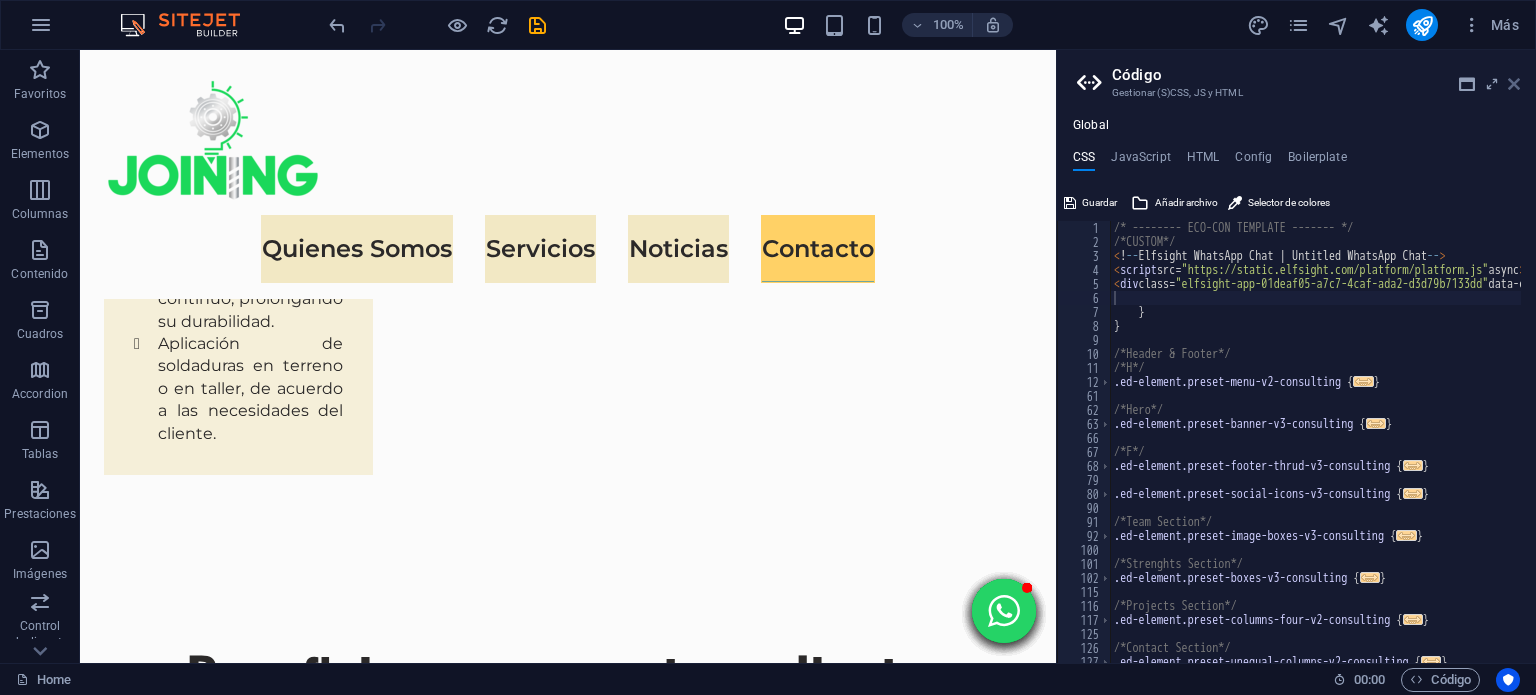 click at bounding box center [1514, 84] 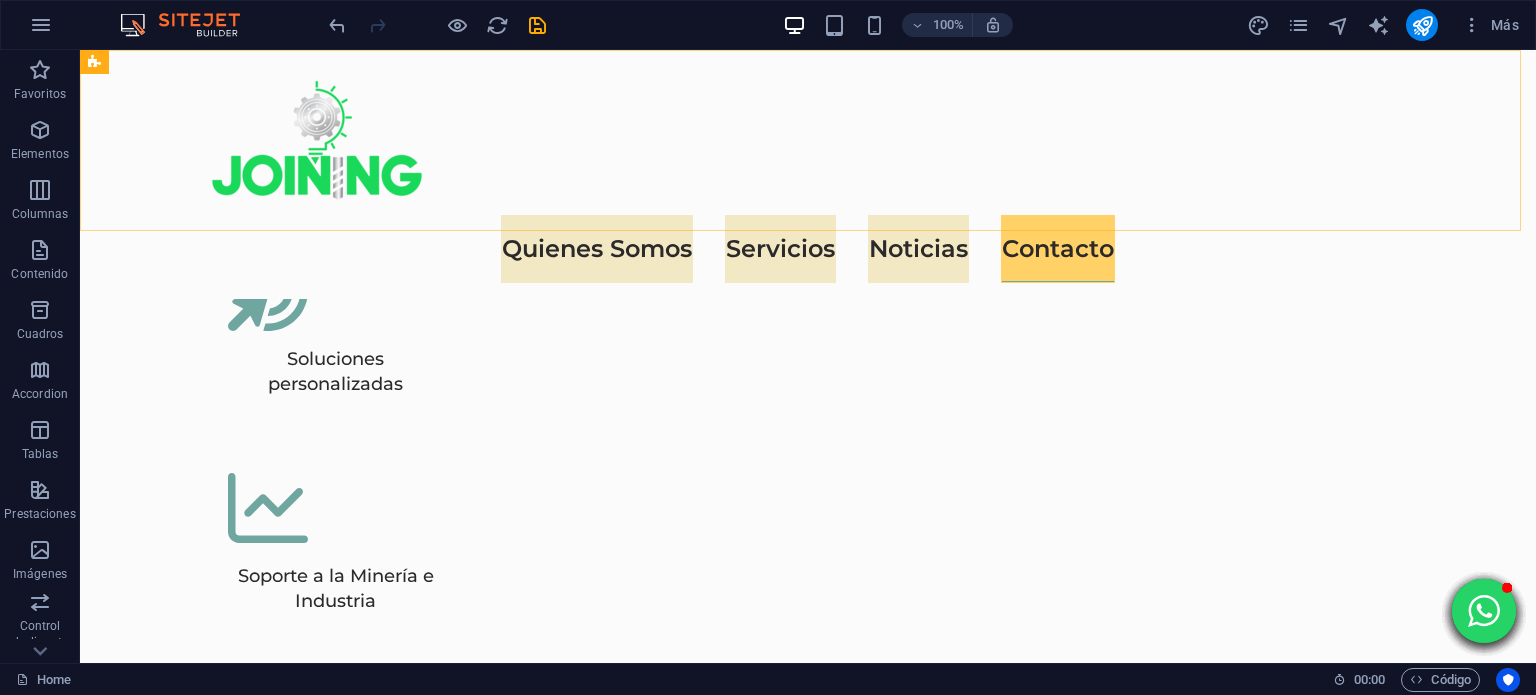 scroll, scrollTop: 6170, scrollLeft: 0, axis: vertical 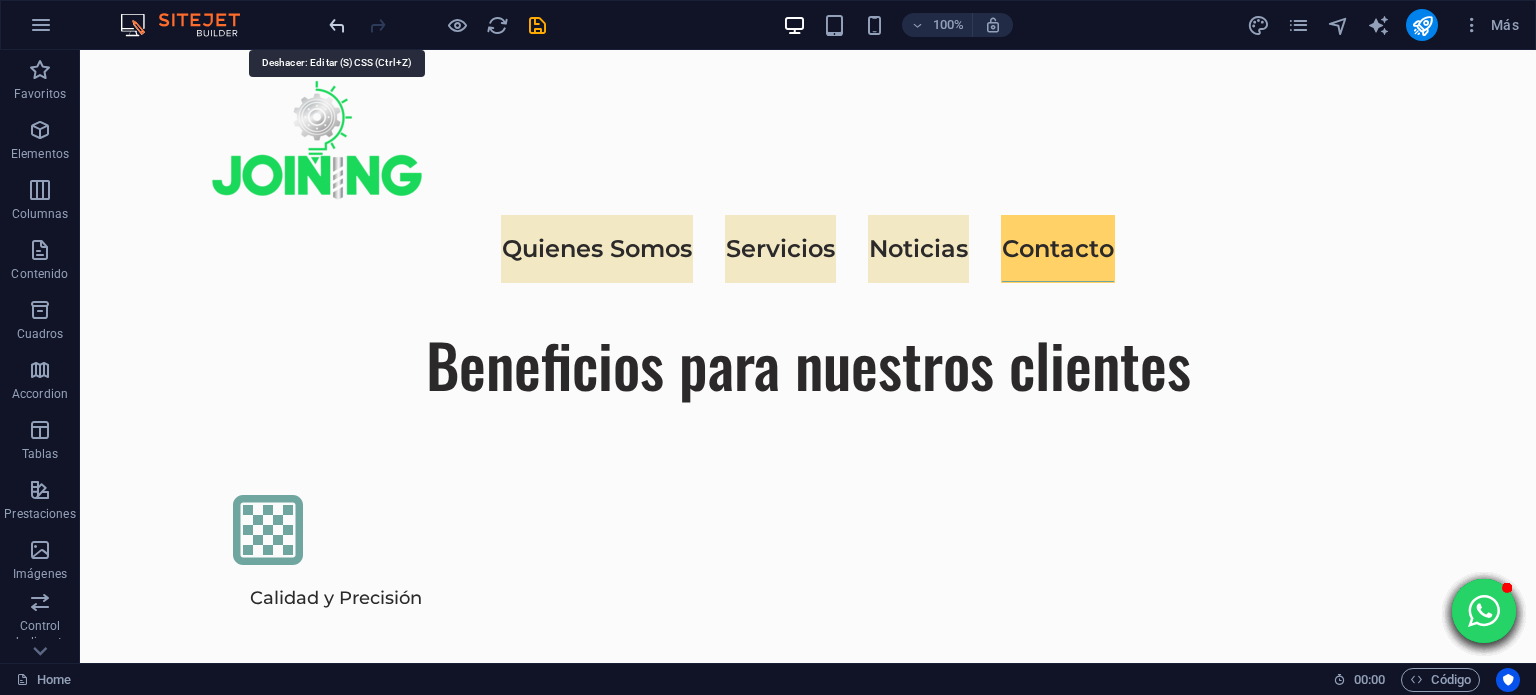 click at bounding box center [337, 25] 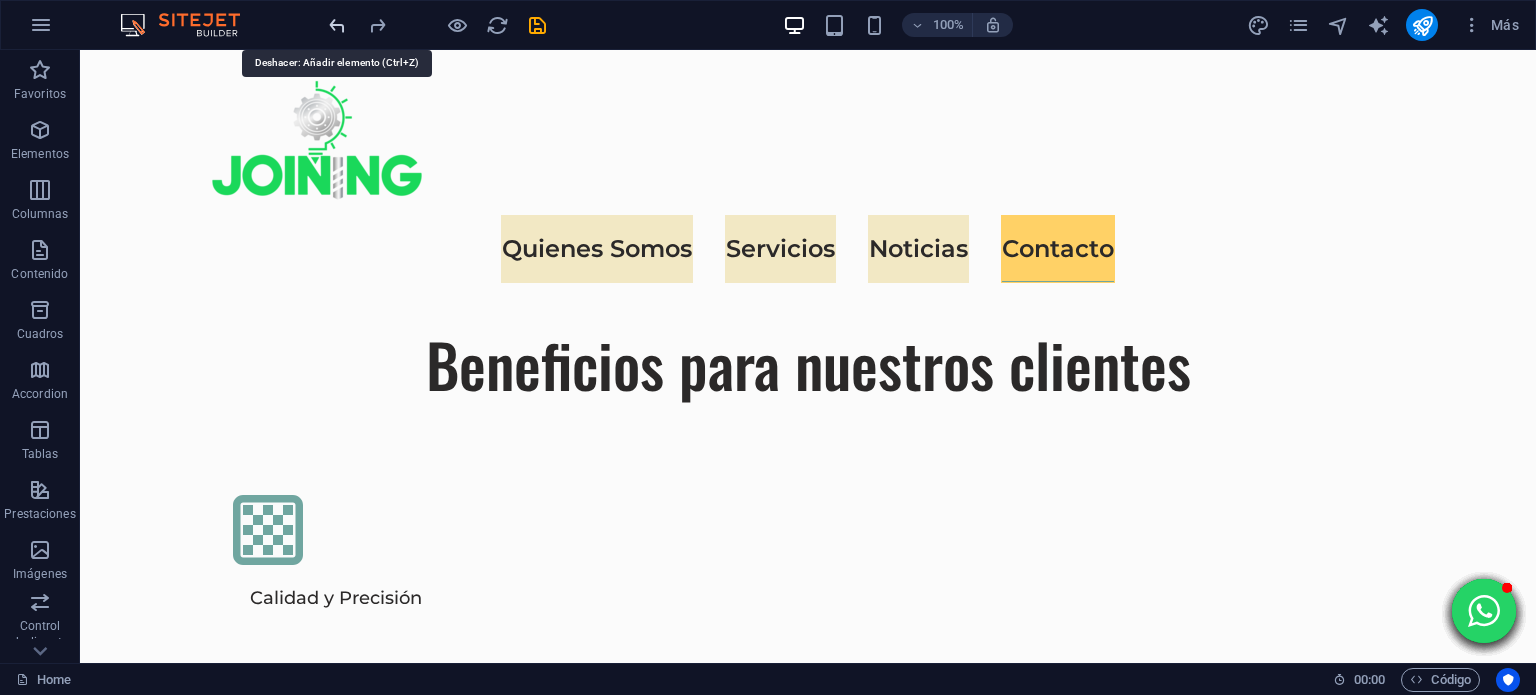 scroll, scrollTop: 6145, scrollLeft: 0, axis: vertical 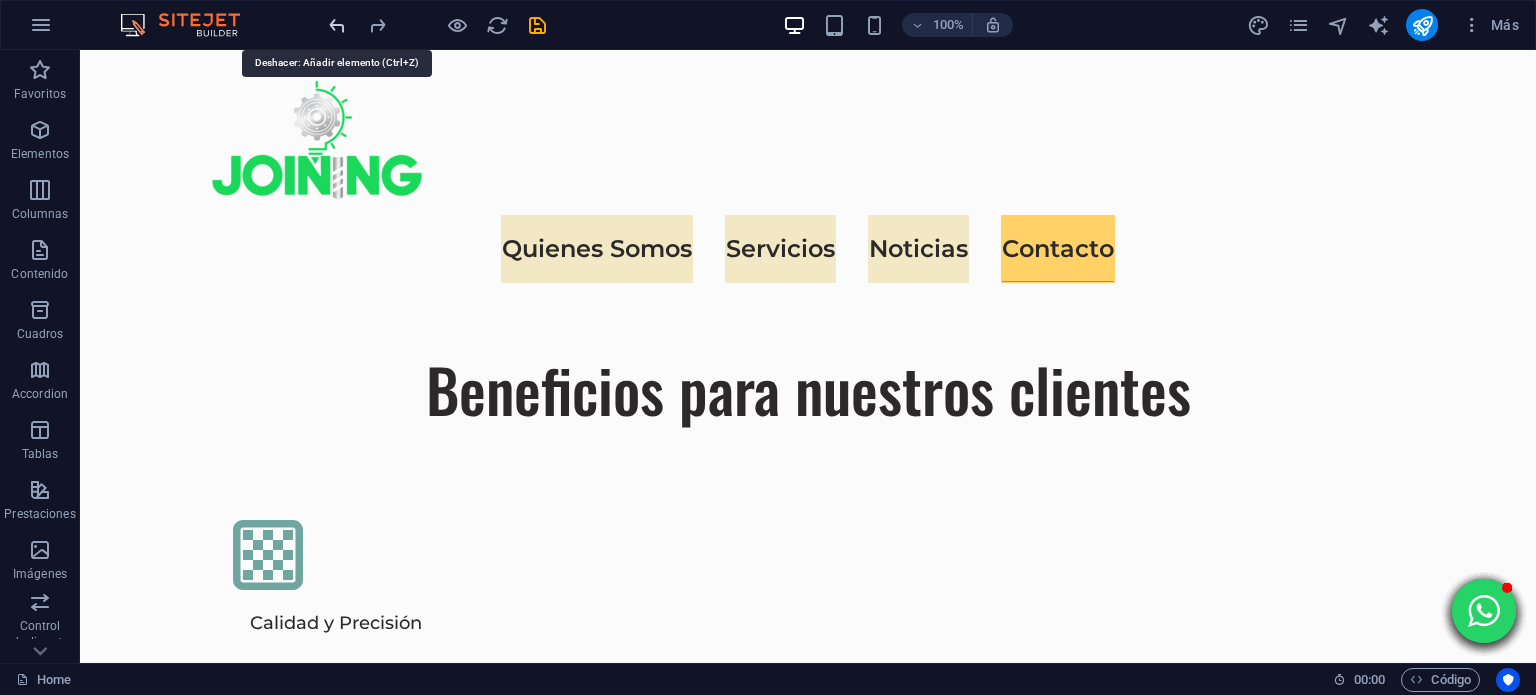 click at bounding box center [337, 25] 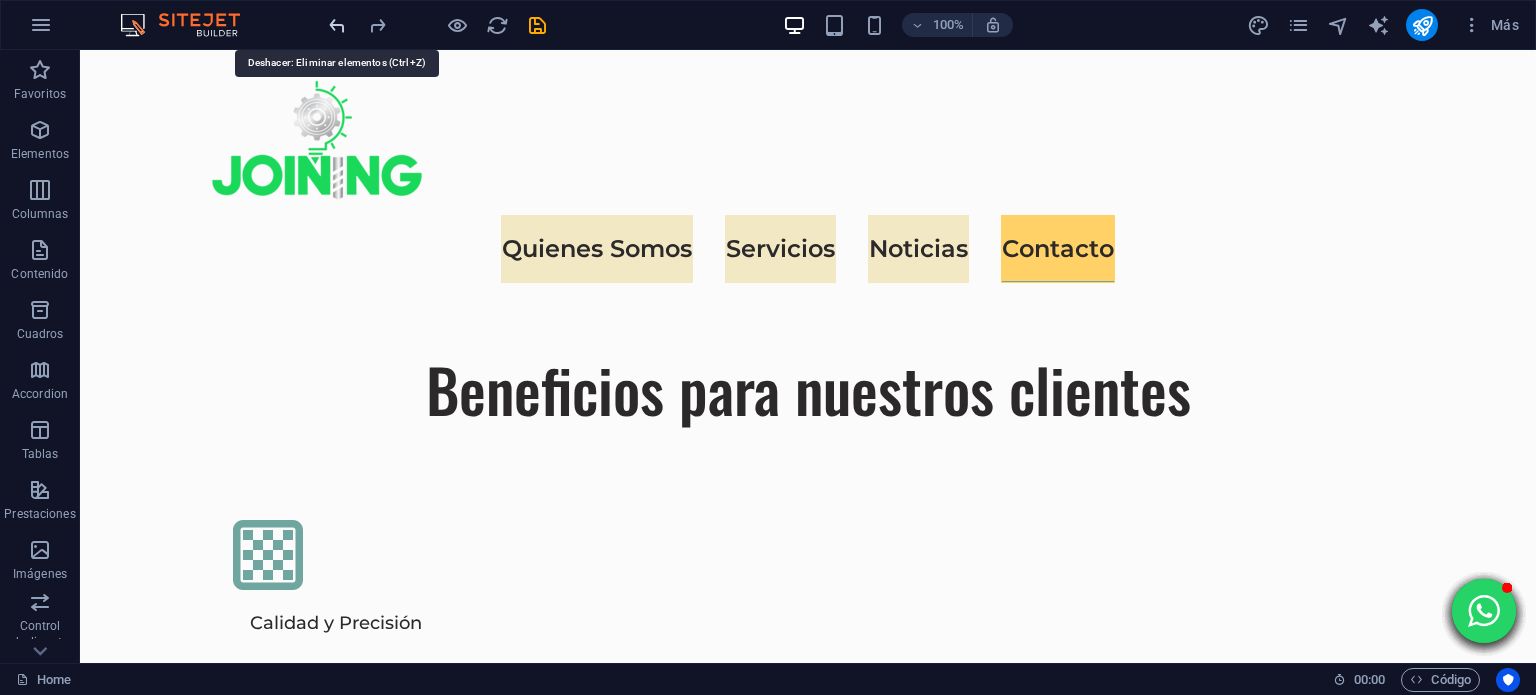 click at bounding box center (337, 25) 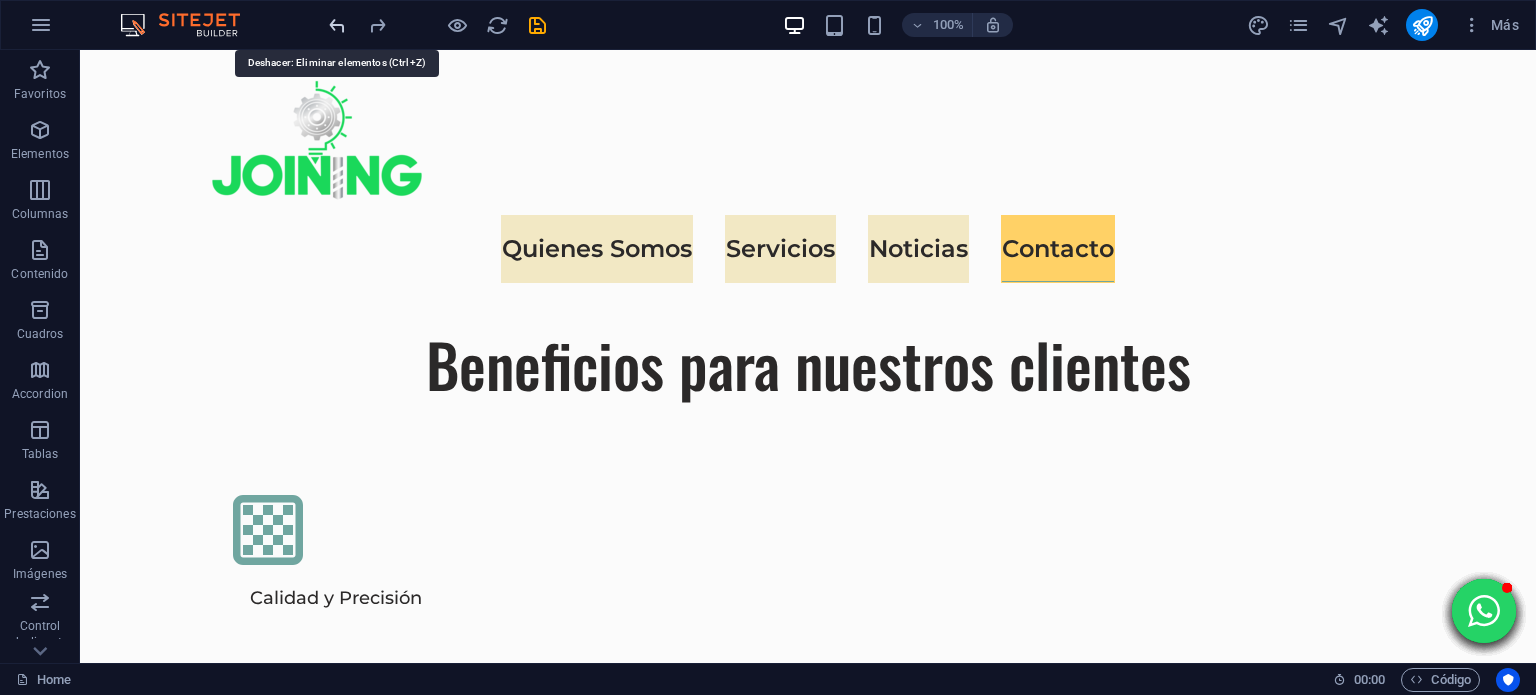 click at bounding box center (337, 25) 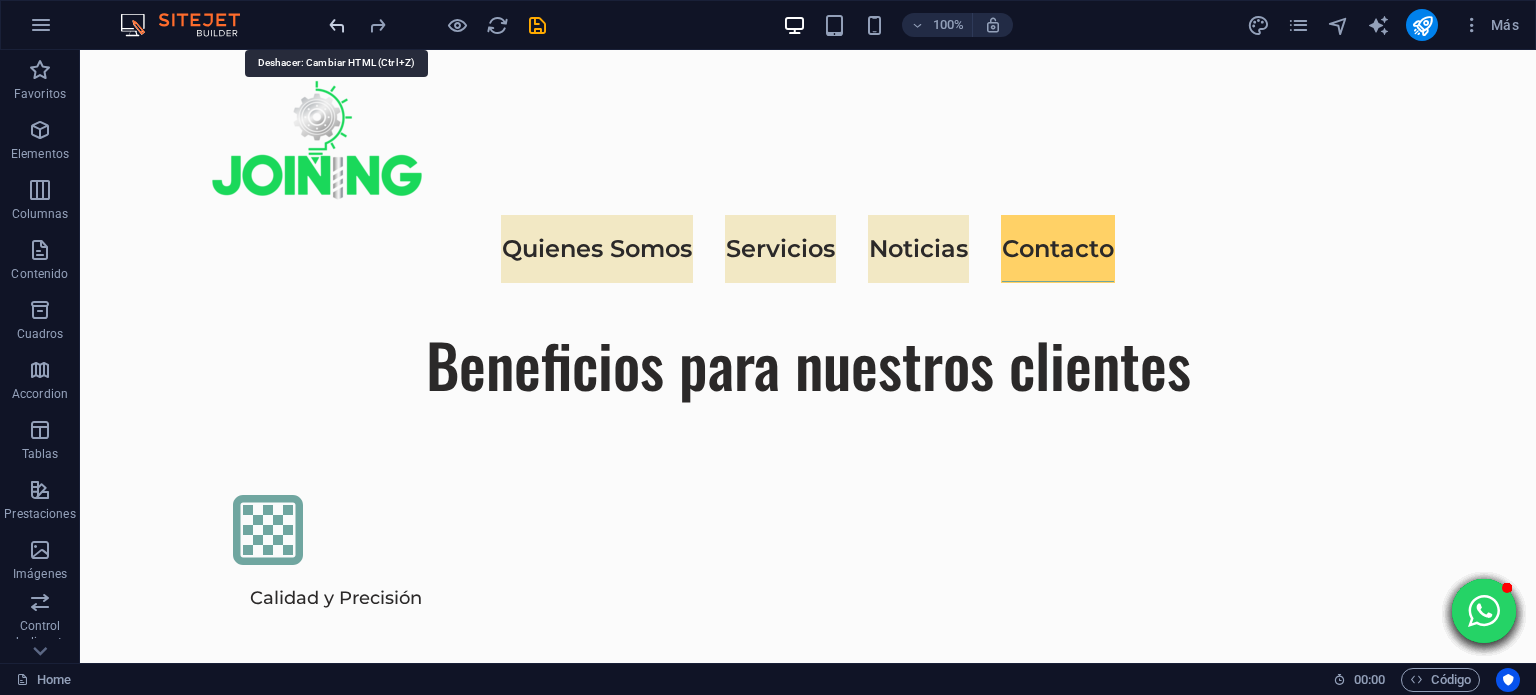 click at bounding box center (337, 25) 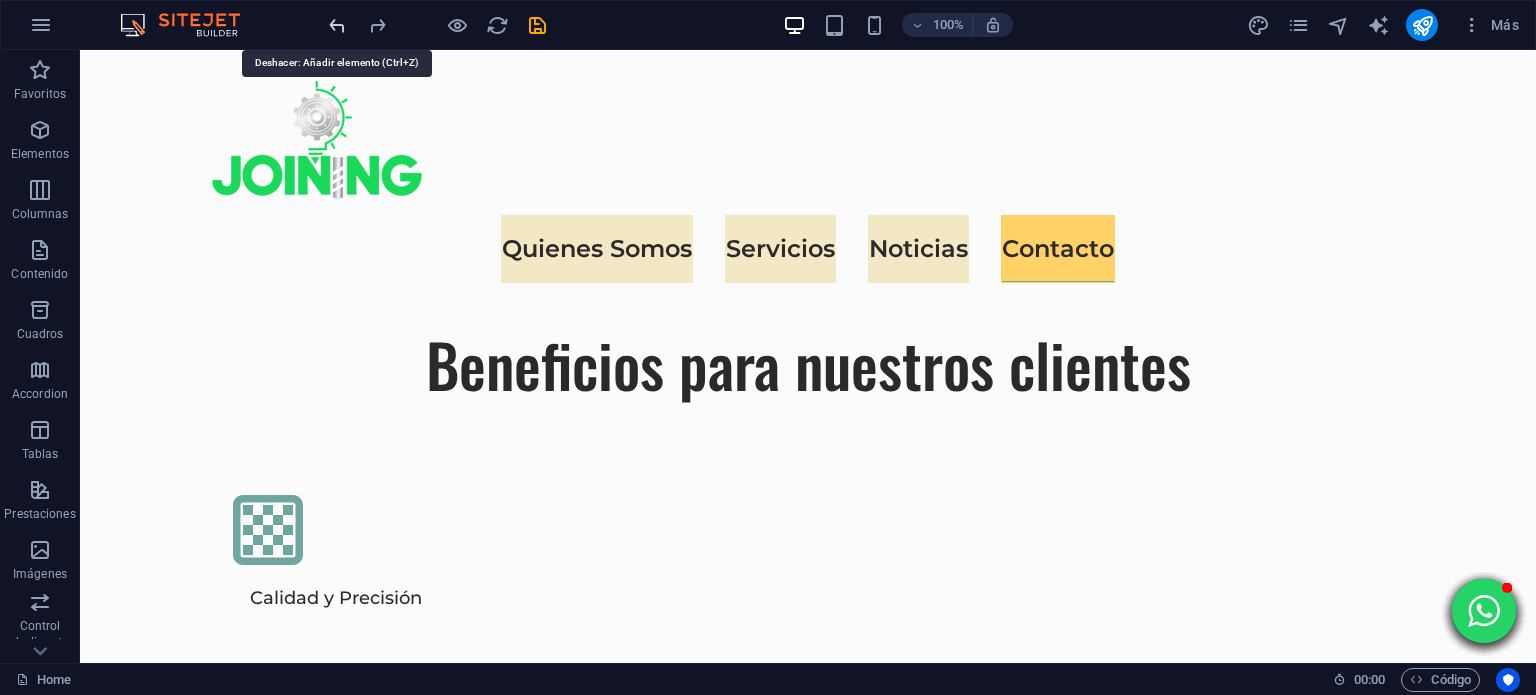 click at bounding box center [337, 25] 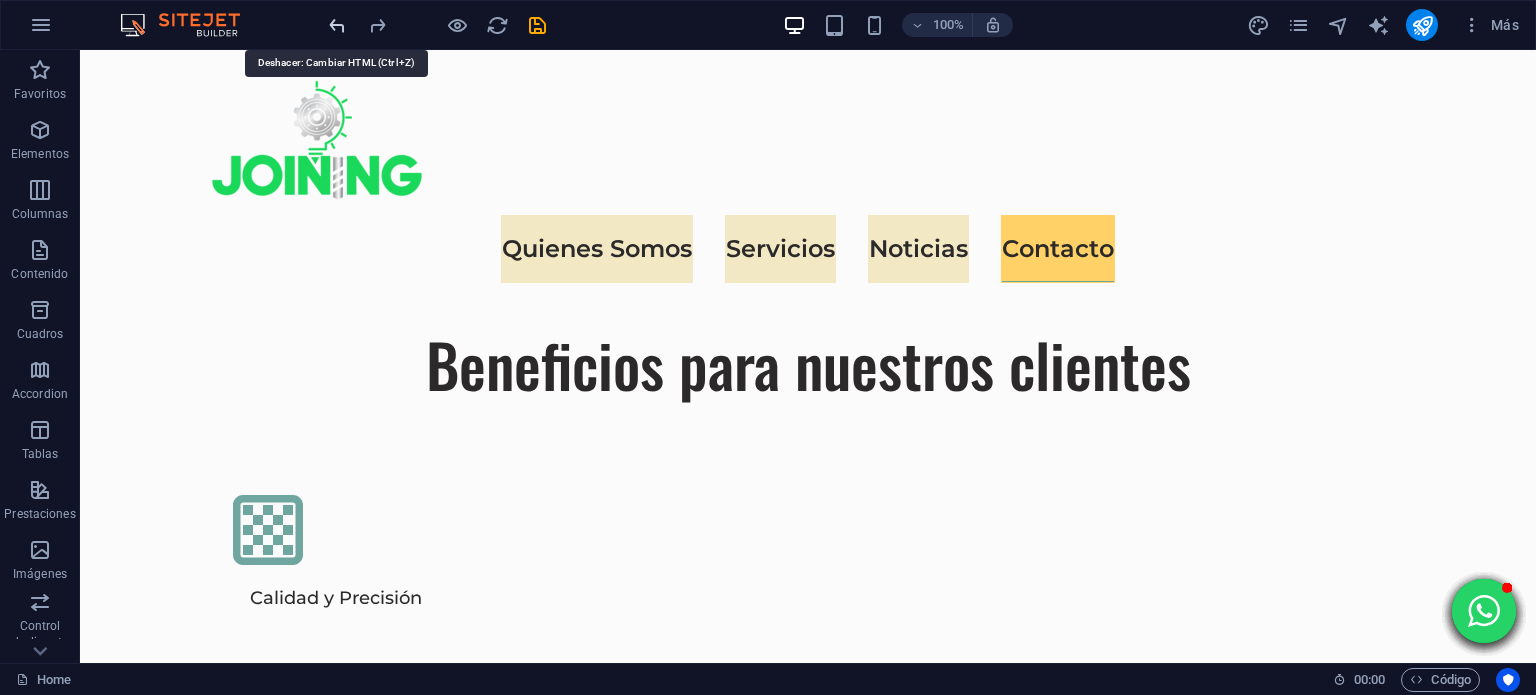 click at bounding box center [337, 25] 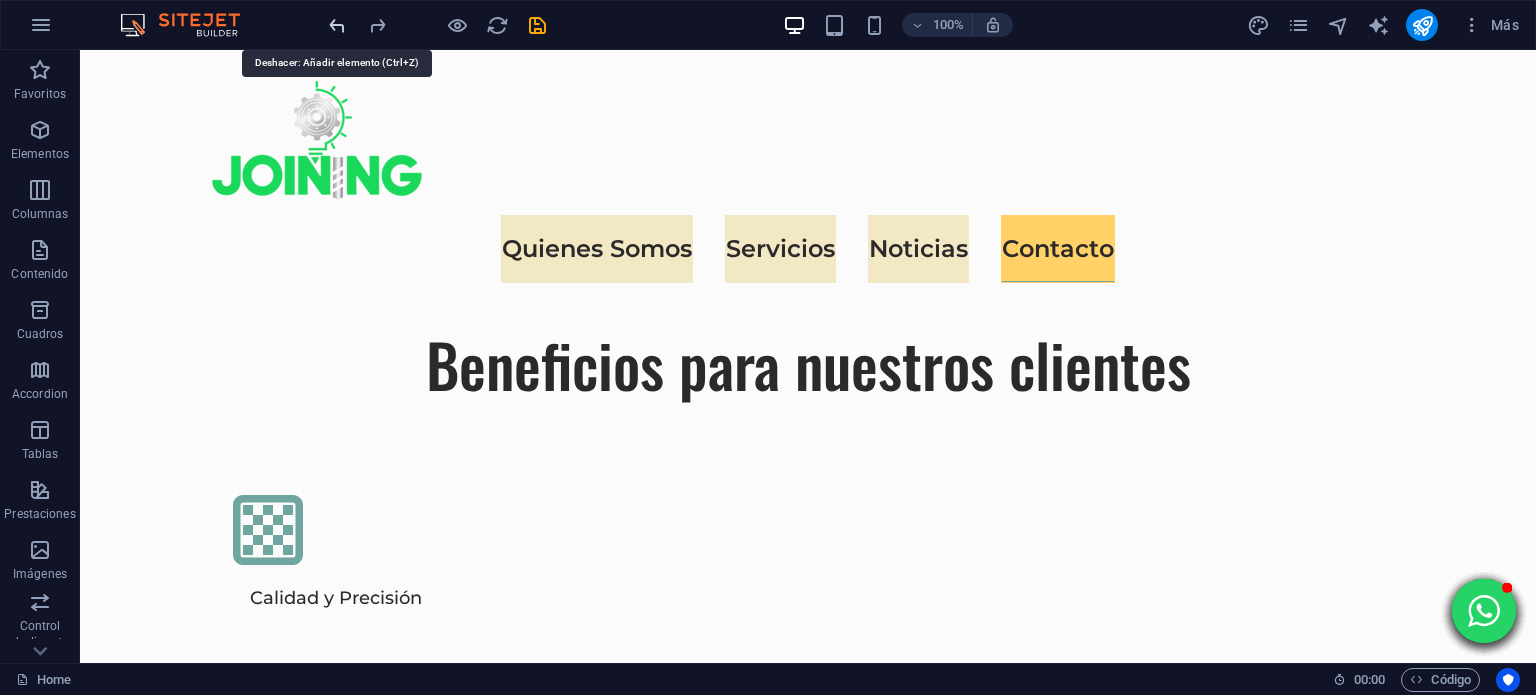 scroll, scrollTop: 6145, scrollLeft: 0, axis: vertical 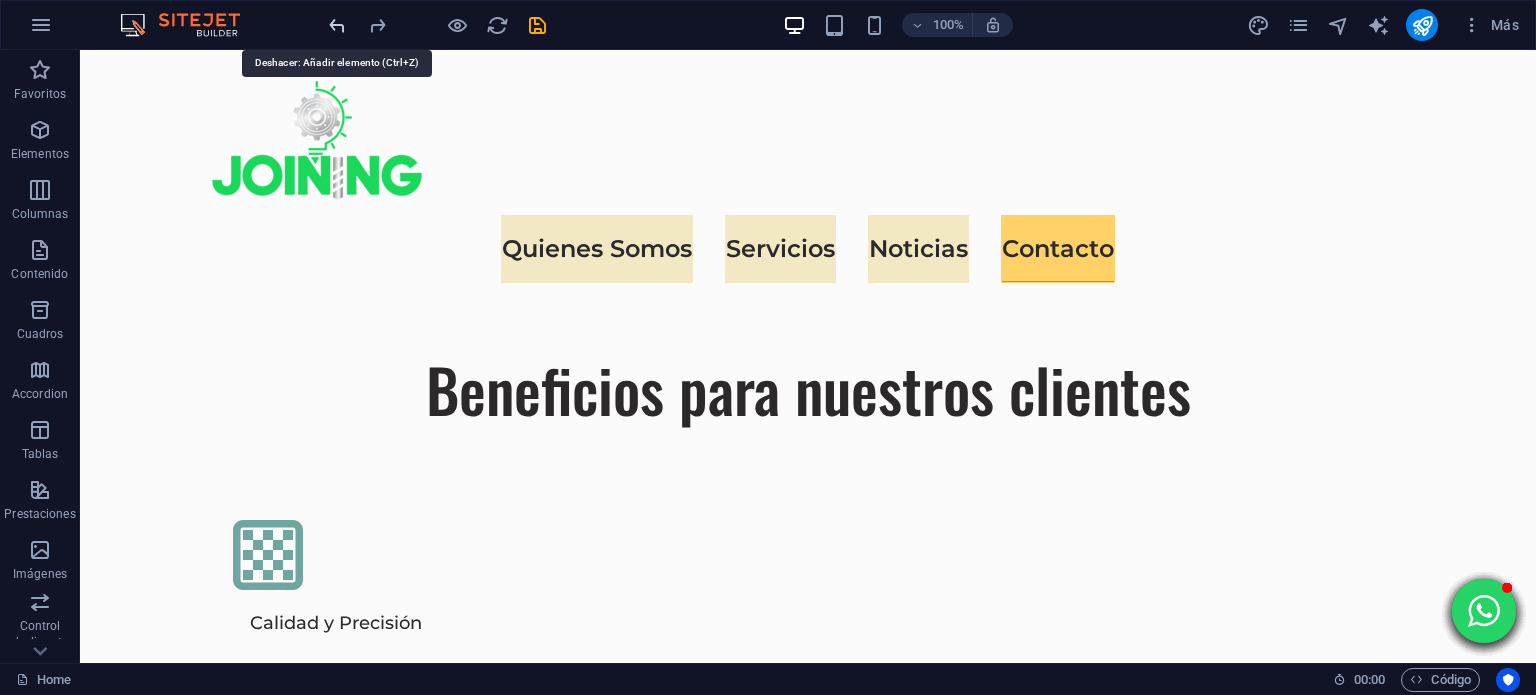 click at bounding box center [337, 25] 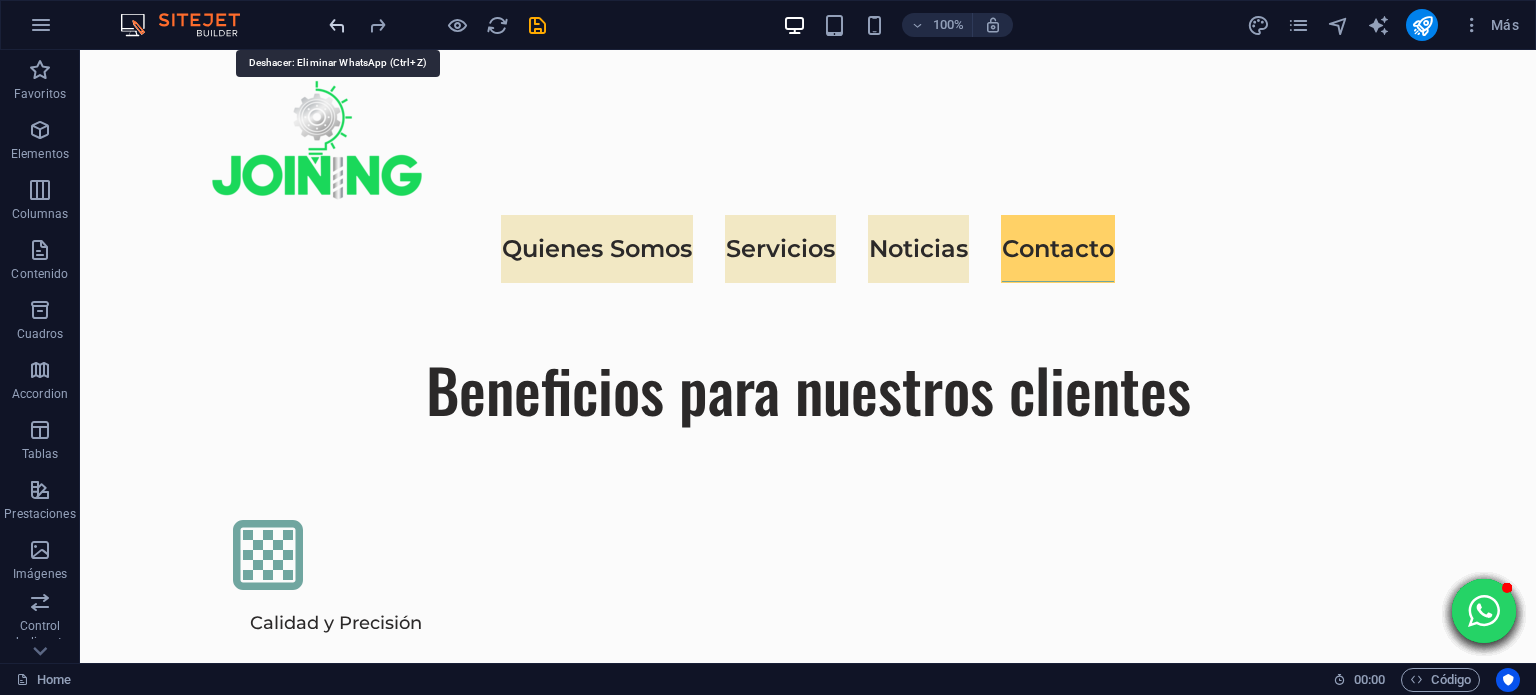 click at bounding box center (337, 25) 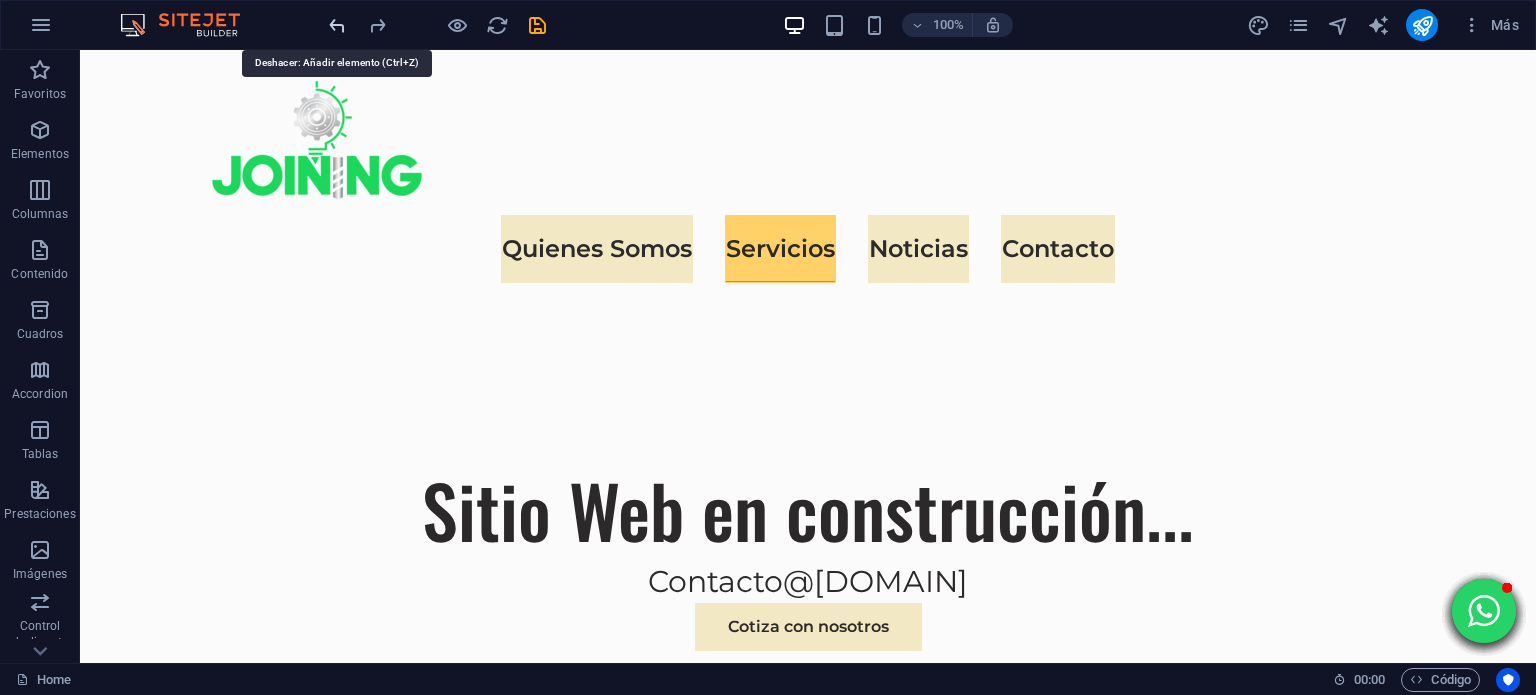 scroll, scrollTop: 1804, scrollLeft: 0, axis: vertical 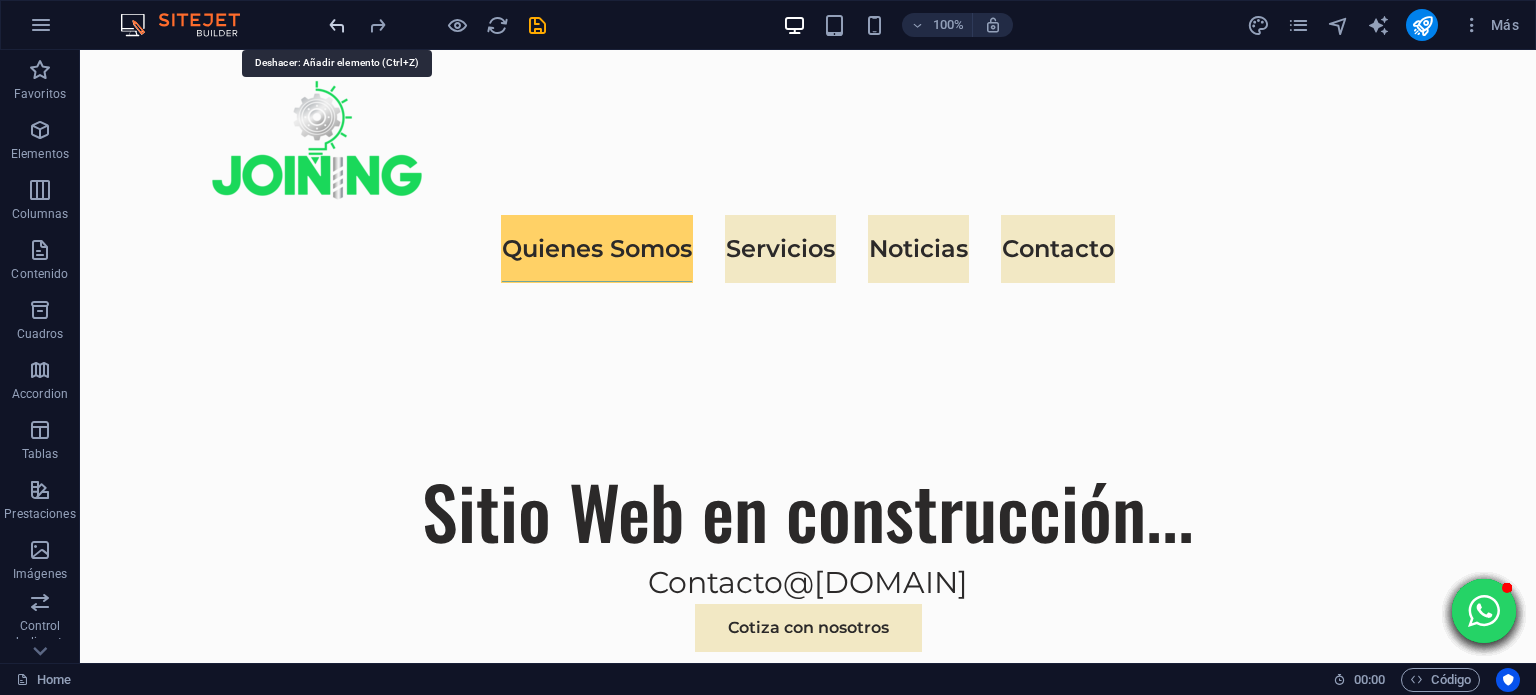 click at bounding box center (337, 25) 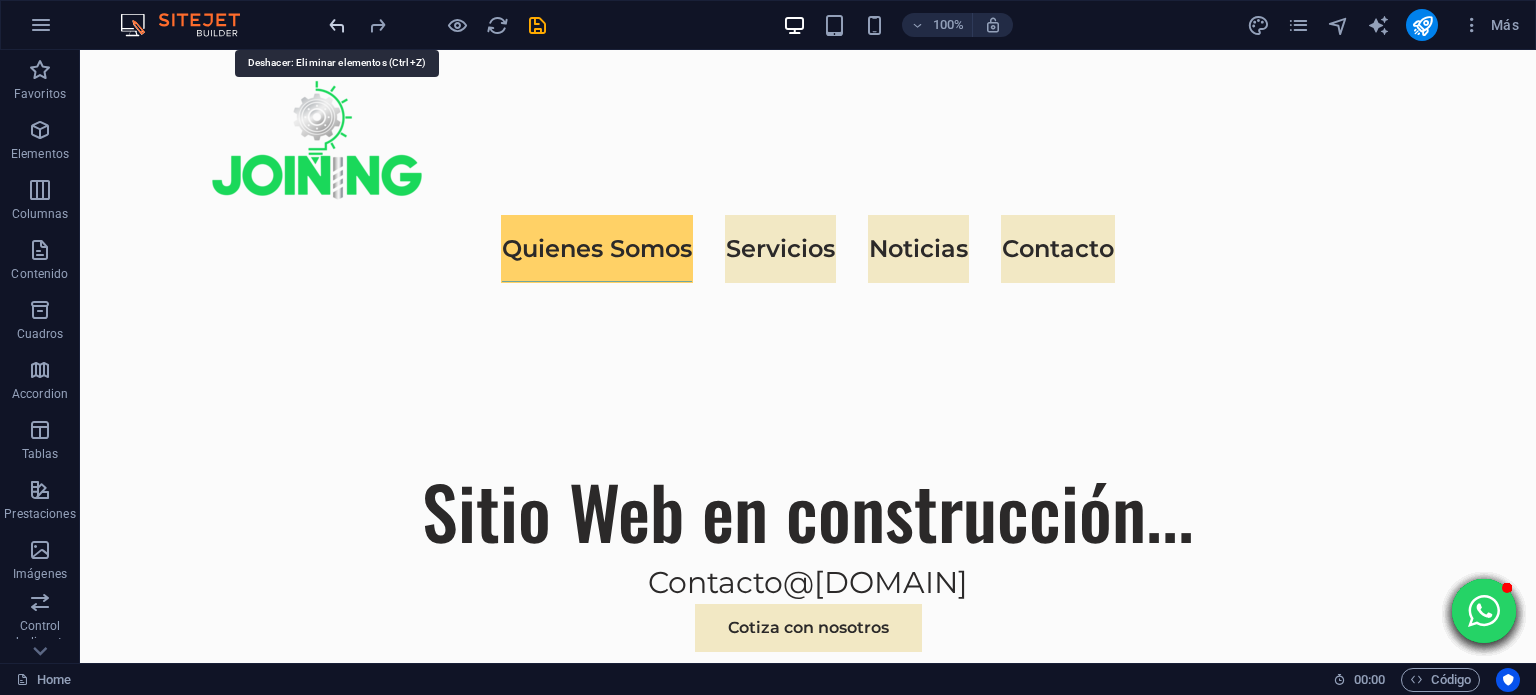 click at bounding box center [337, 25] 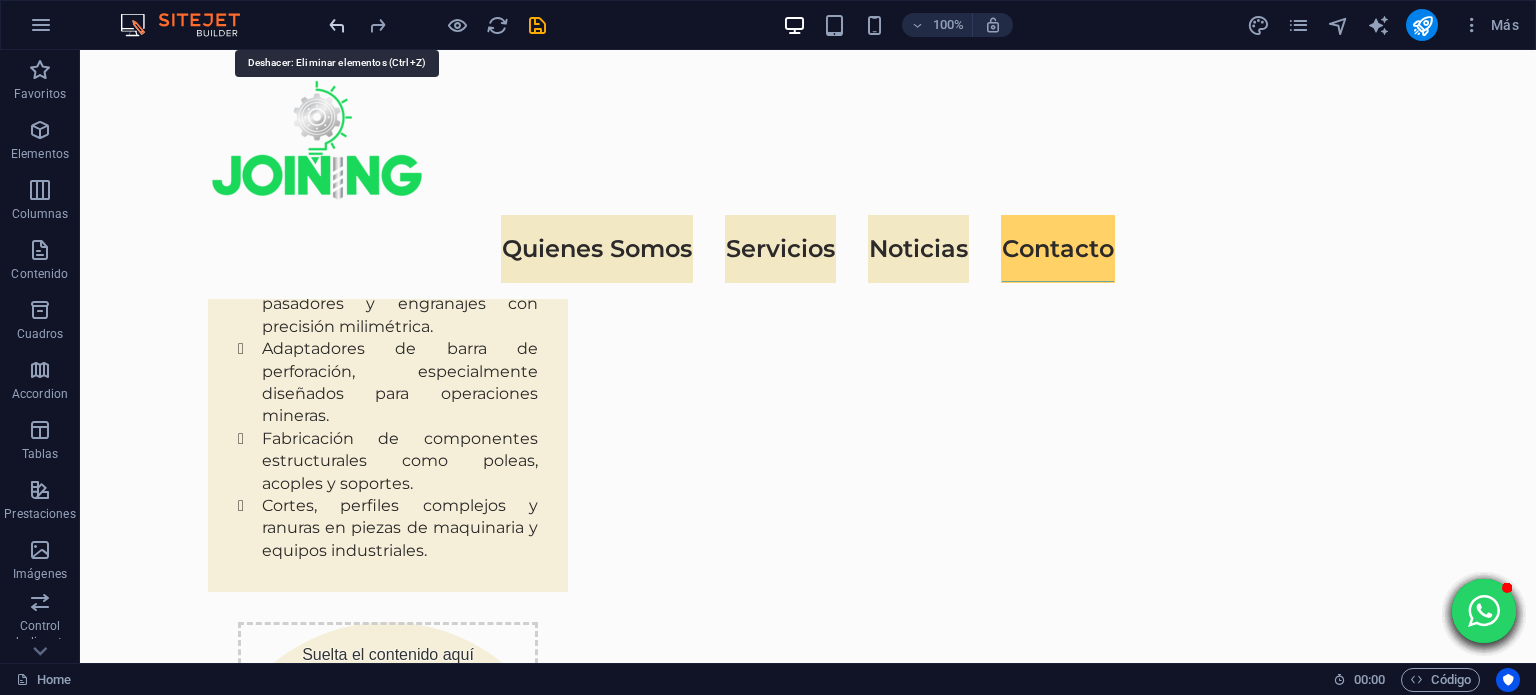 scroll, scrollTop: 5351, scrollLeft: 0, axis: vertical 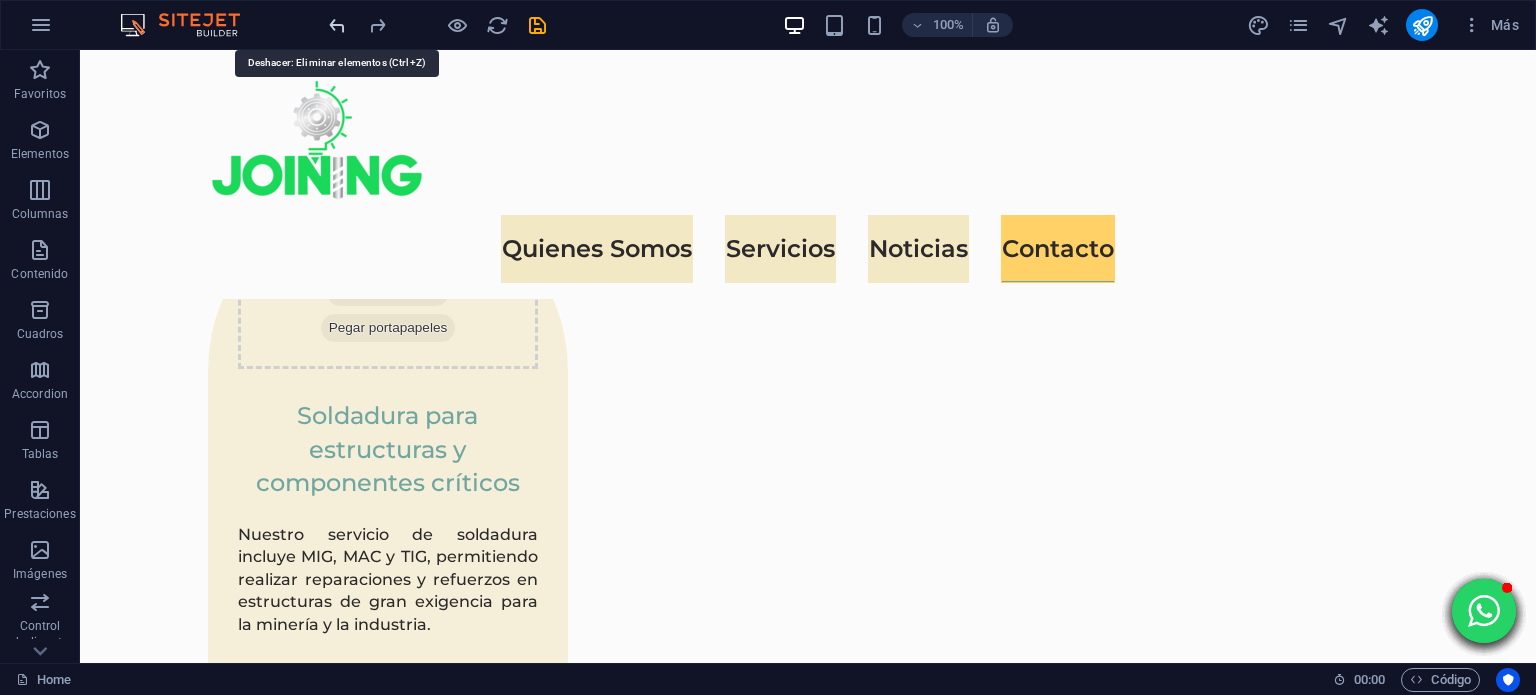 click at bounding box center (337, 25) 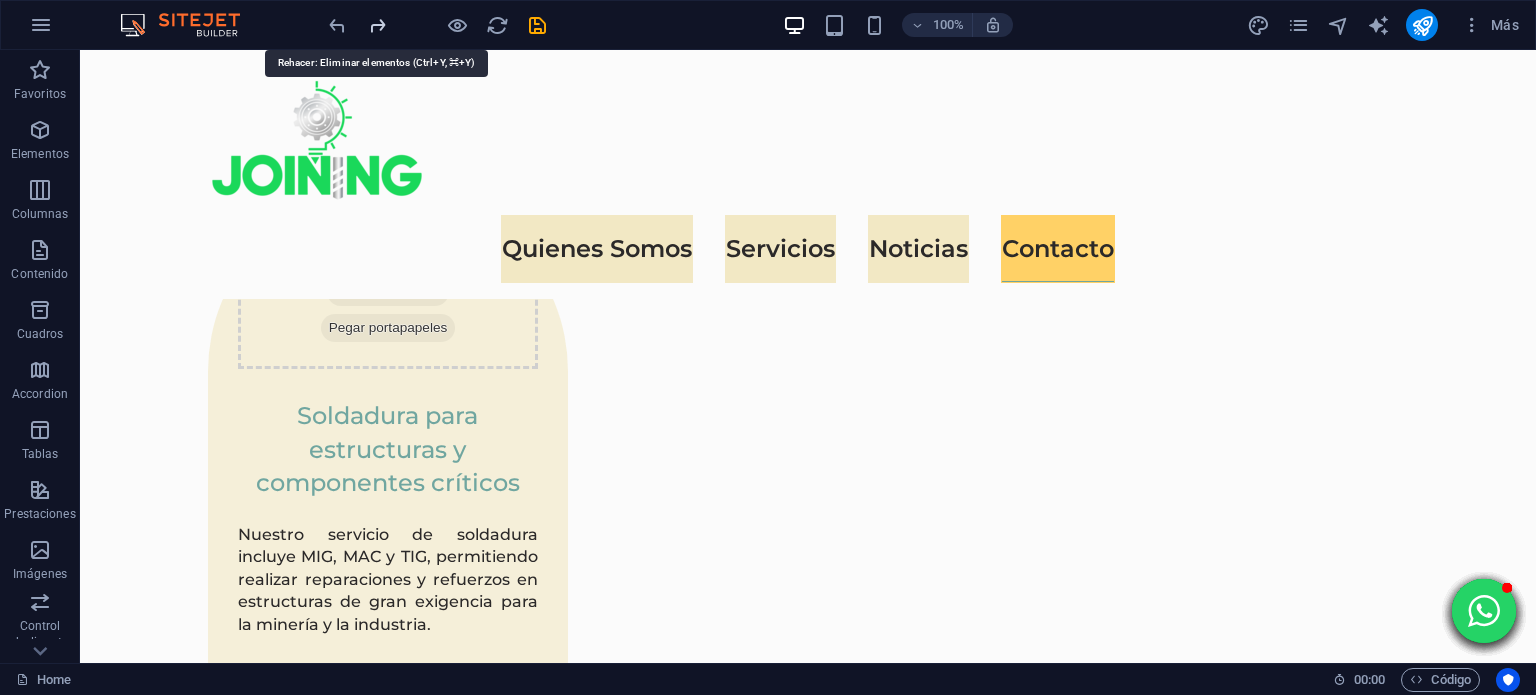 click at bounding box center (377, 25) 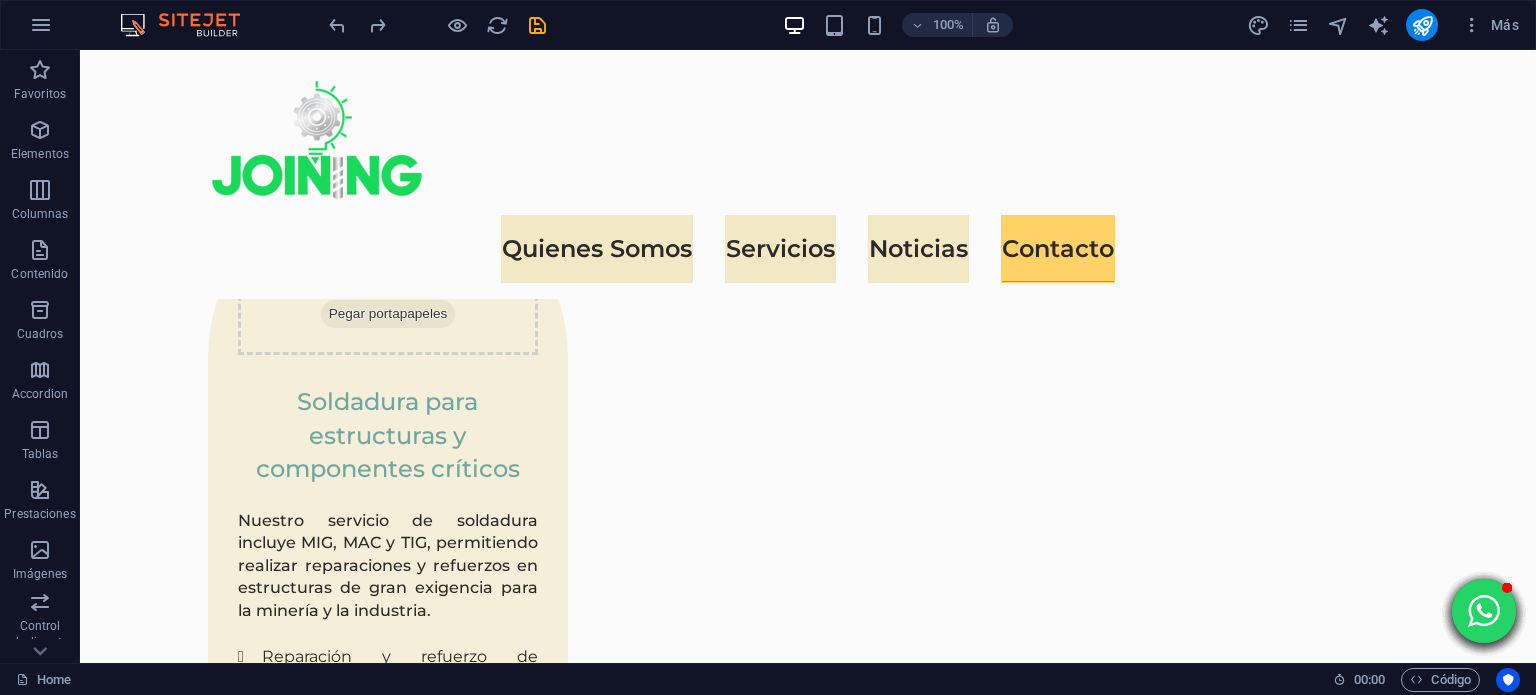 scroll, scrollTop: 6145, scrollLeft: 0, axis: vertical 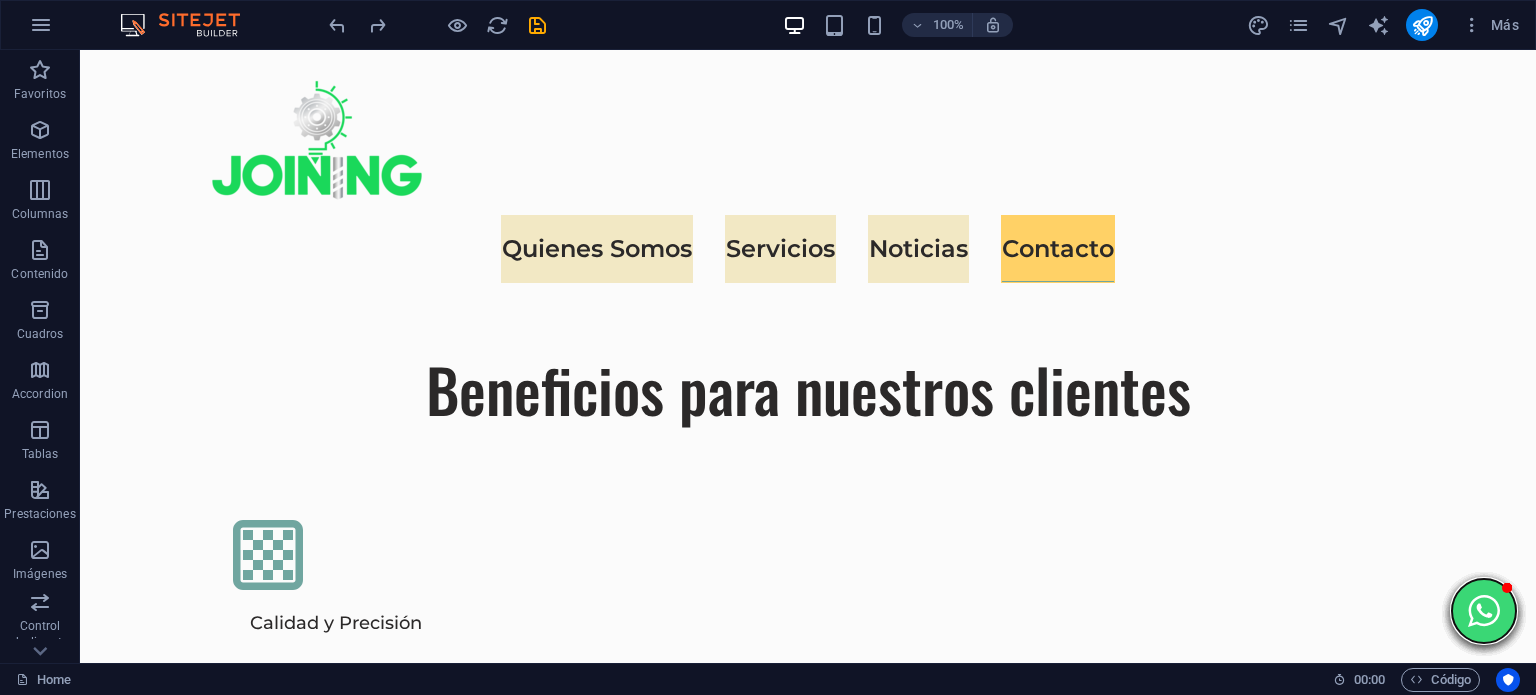 click at bounding box center (1484, 611) 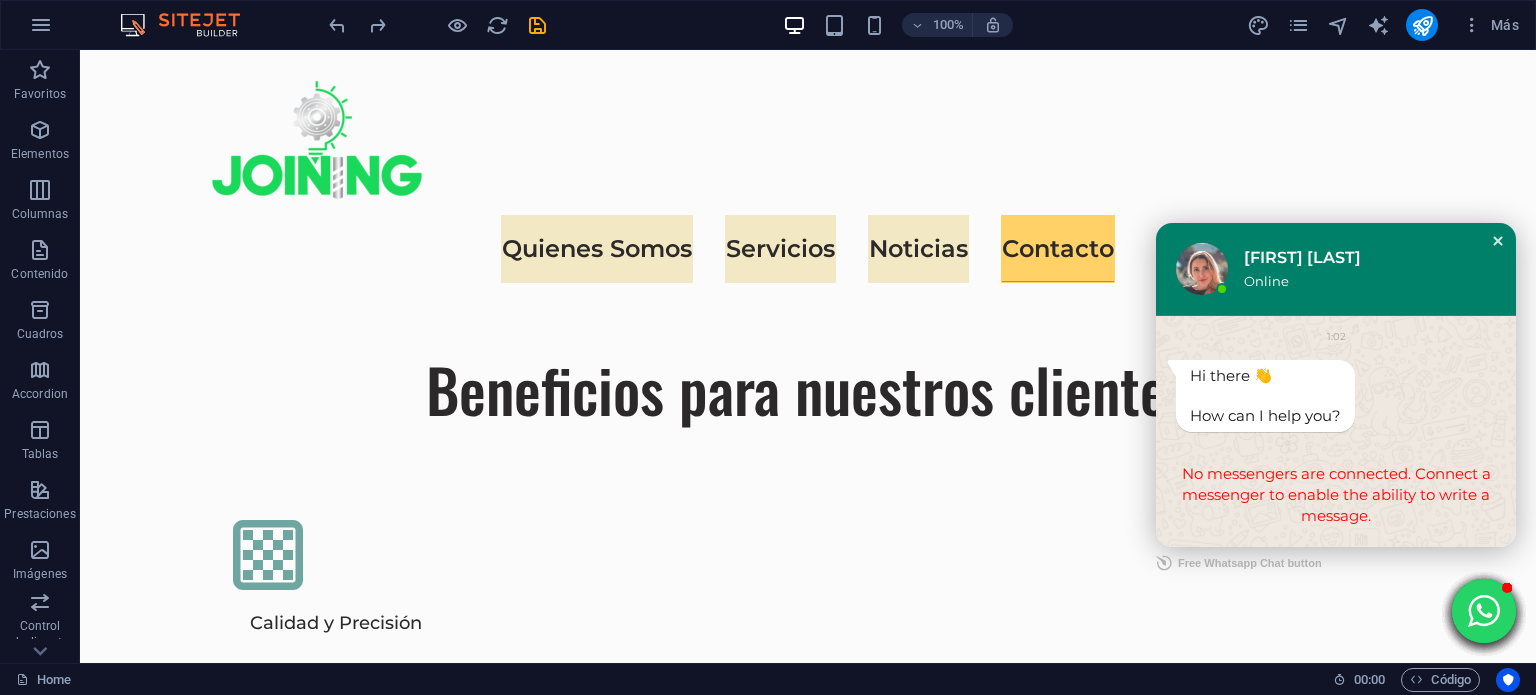 click at bounding box center [1498, 241] 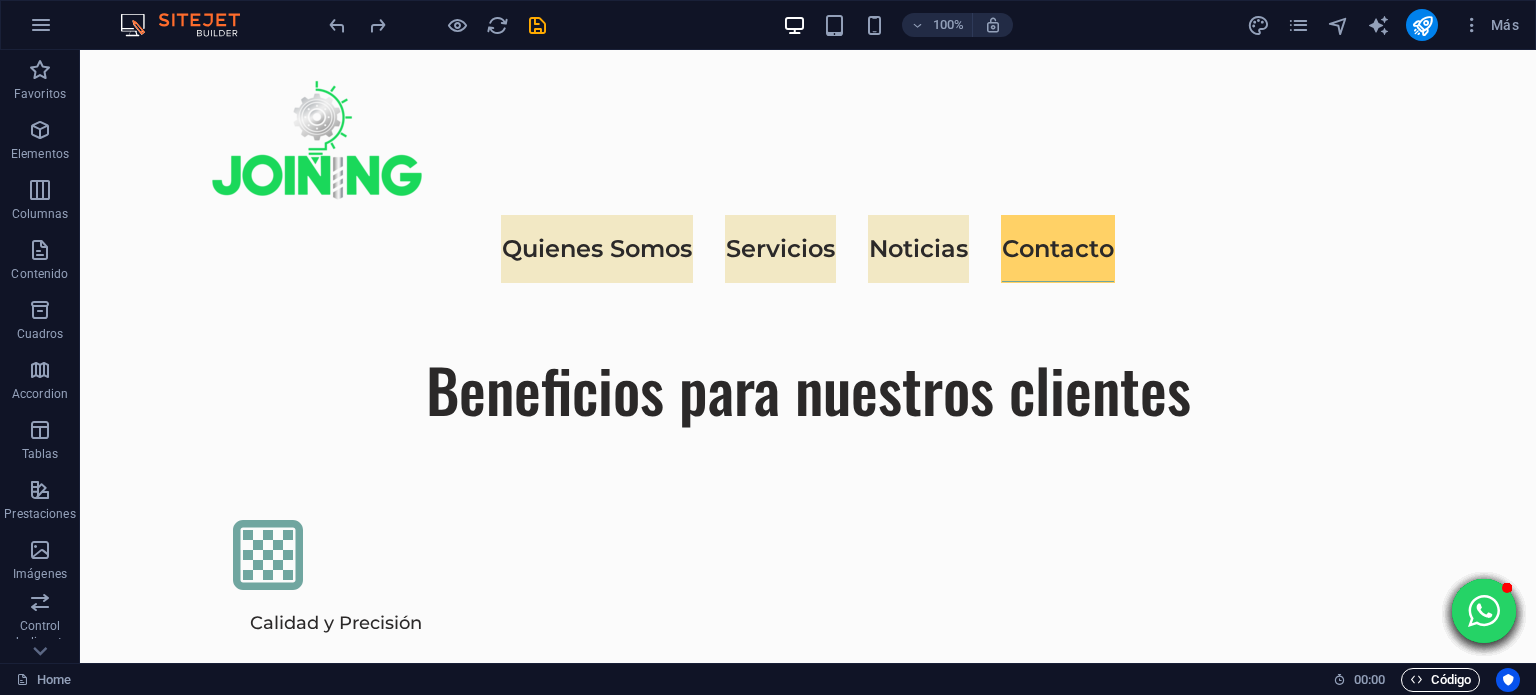 click on "Código" at bounding box center [1440, 680] 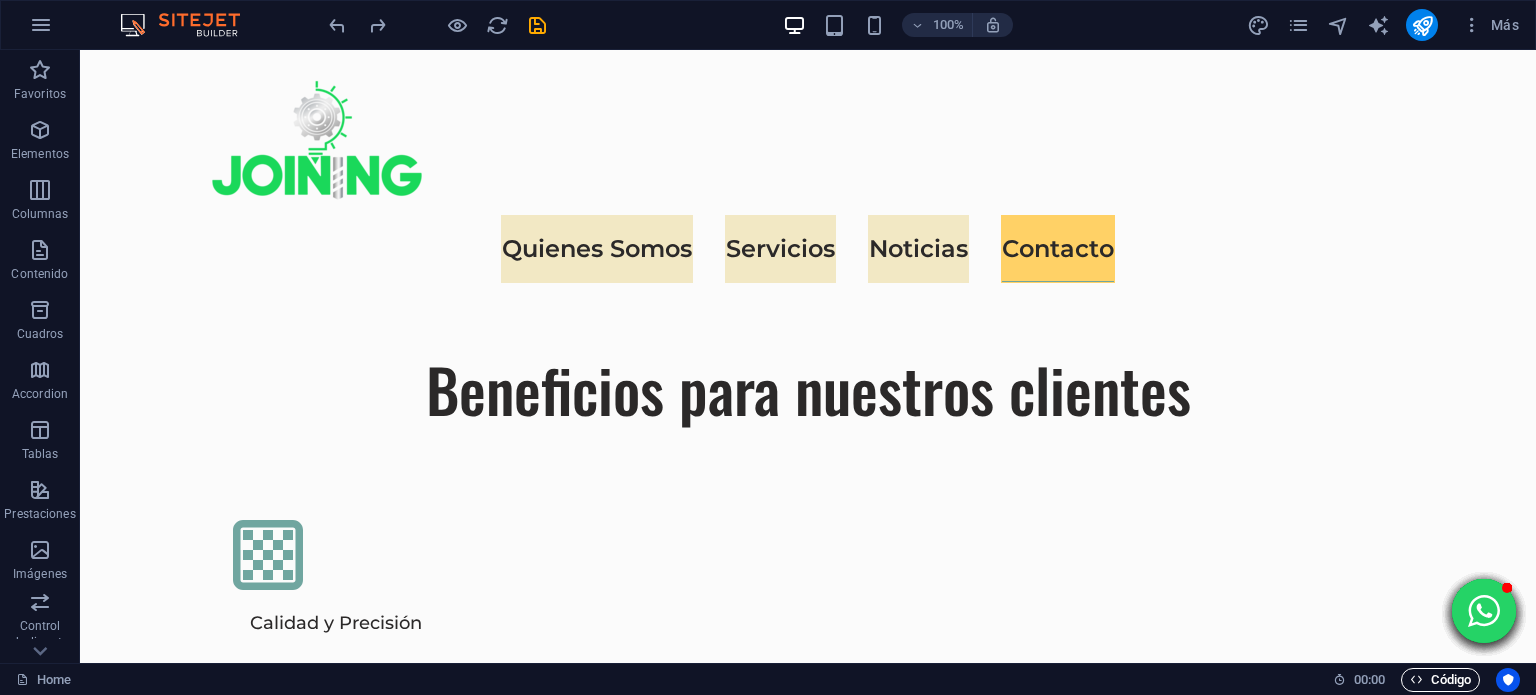 scroll, scrollTop: 6576, scrollLeft: 0, axis: vertical 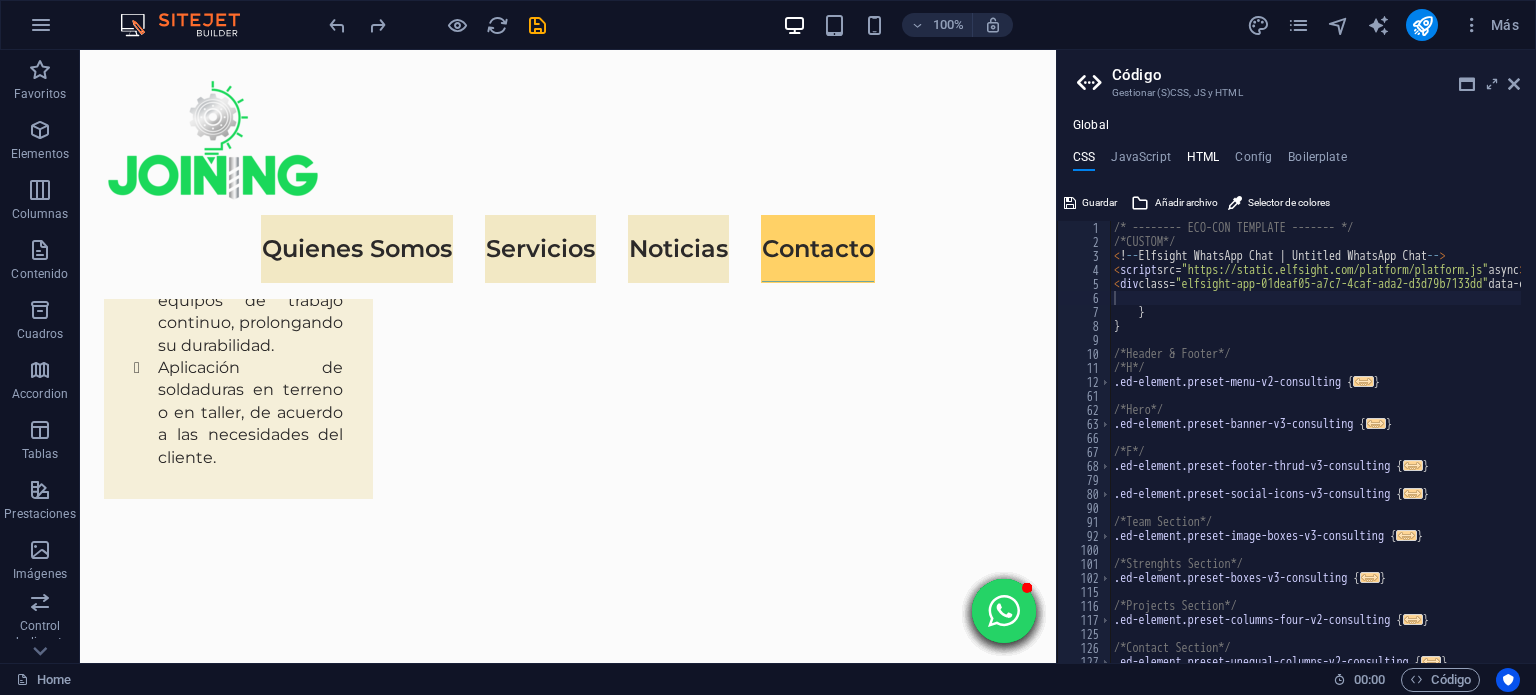 click on "HTML" at bounding box center (1203, 161) 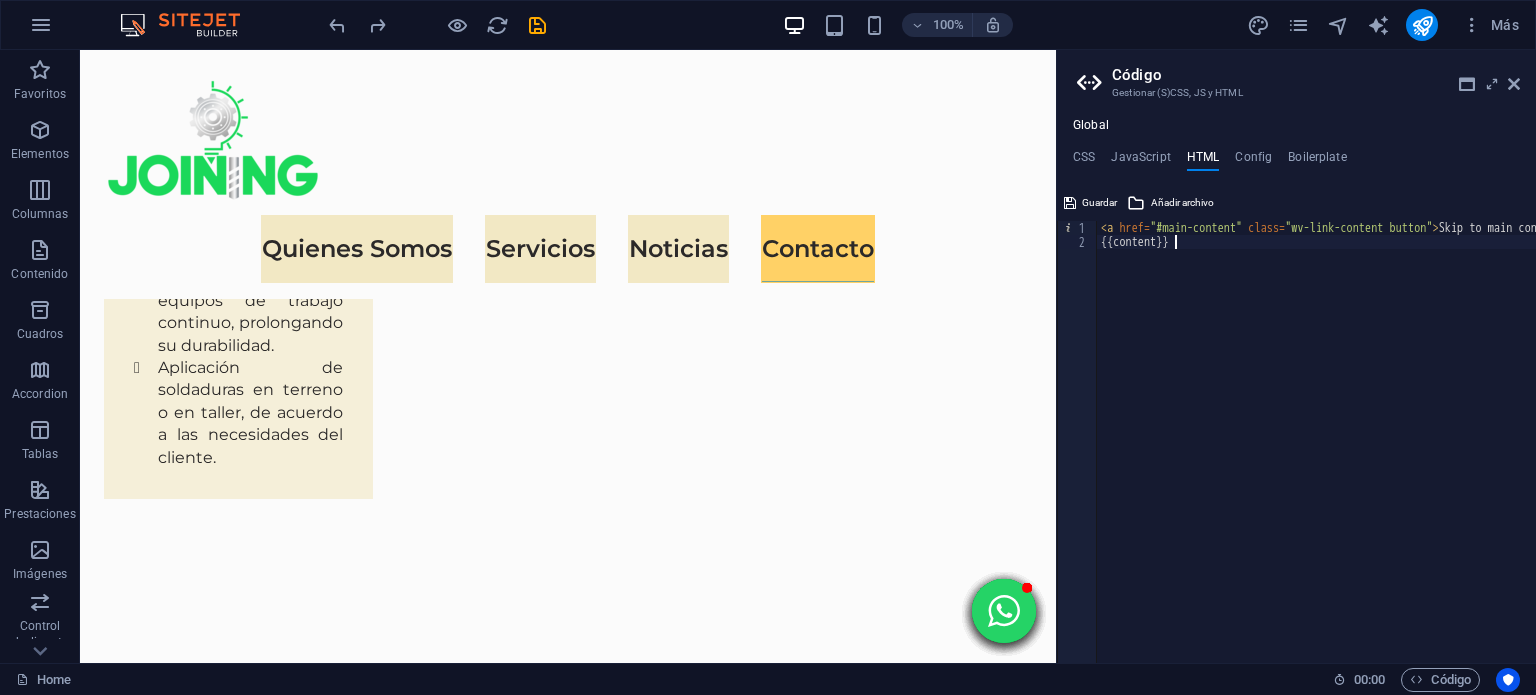click on "< a   href = "#main-content"   class = "wv-link-content button" > Skip to main content </ a > {{content}}" at bounding box center [1367, 448] 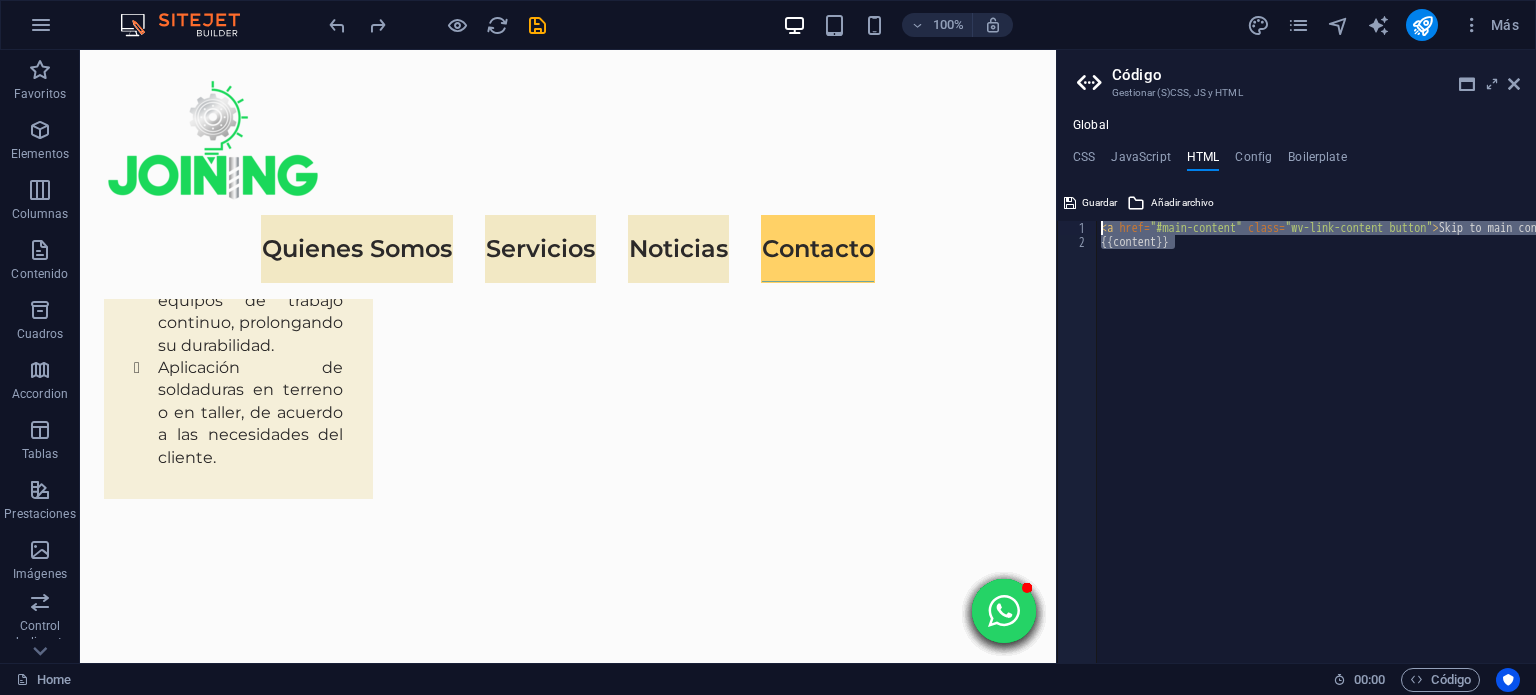 drag, startPoint x: 1201, startPoint y: 251, endPoint x: 1076, endPoint y: 221, distance: 128.5496 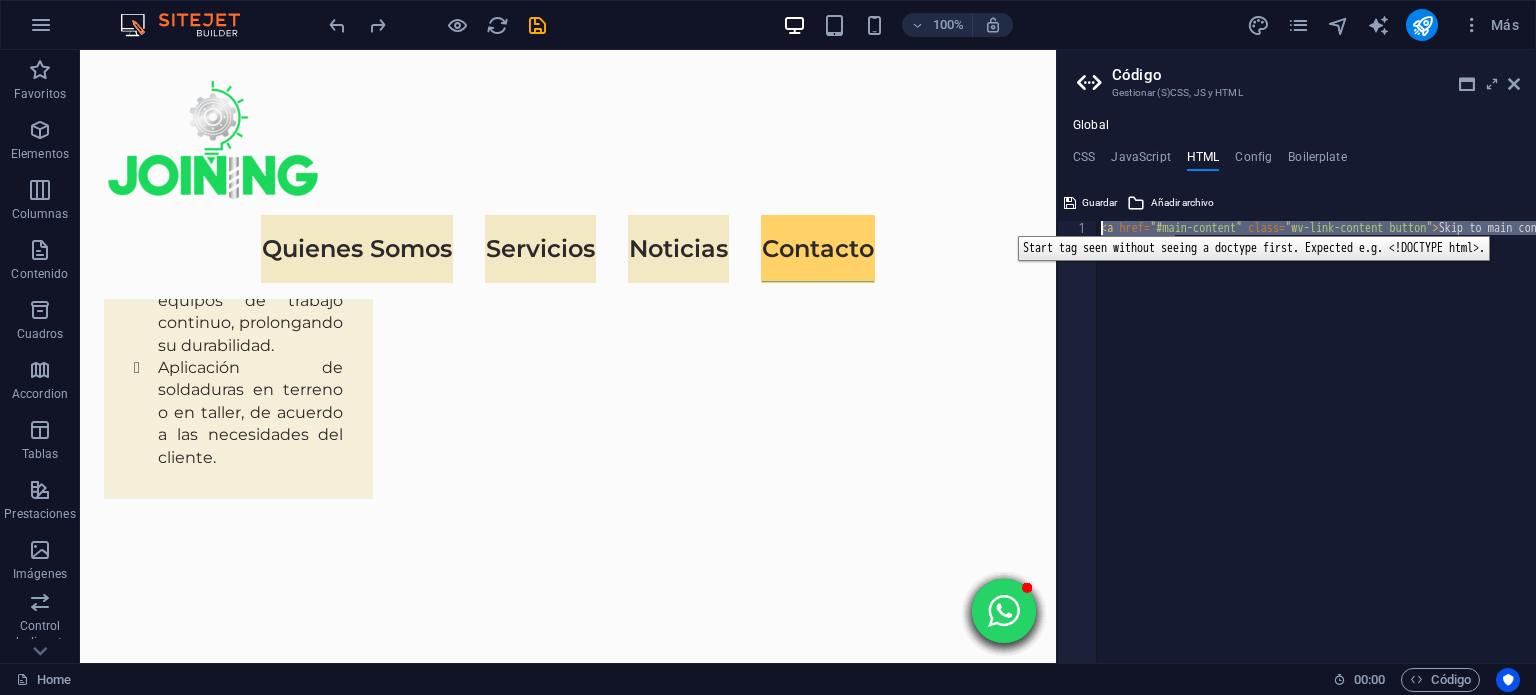 type on "<a href="#main-content" class="wv-link-content button">Skip to main content</a>" 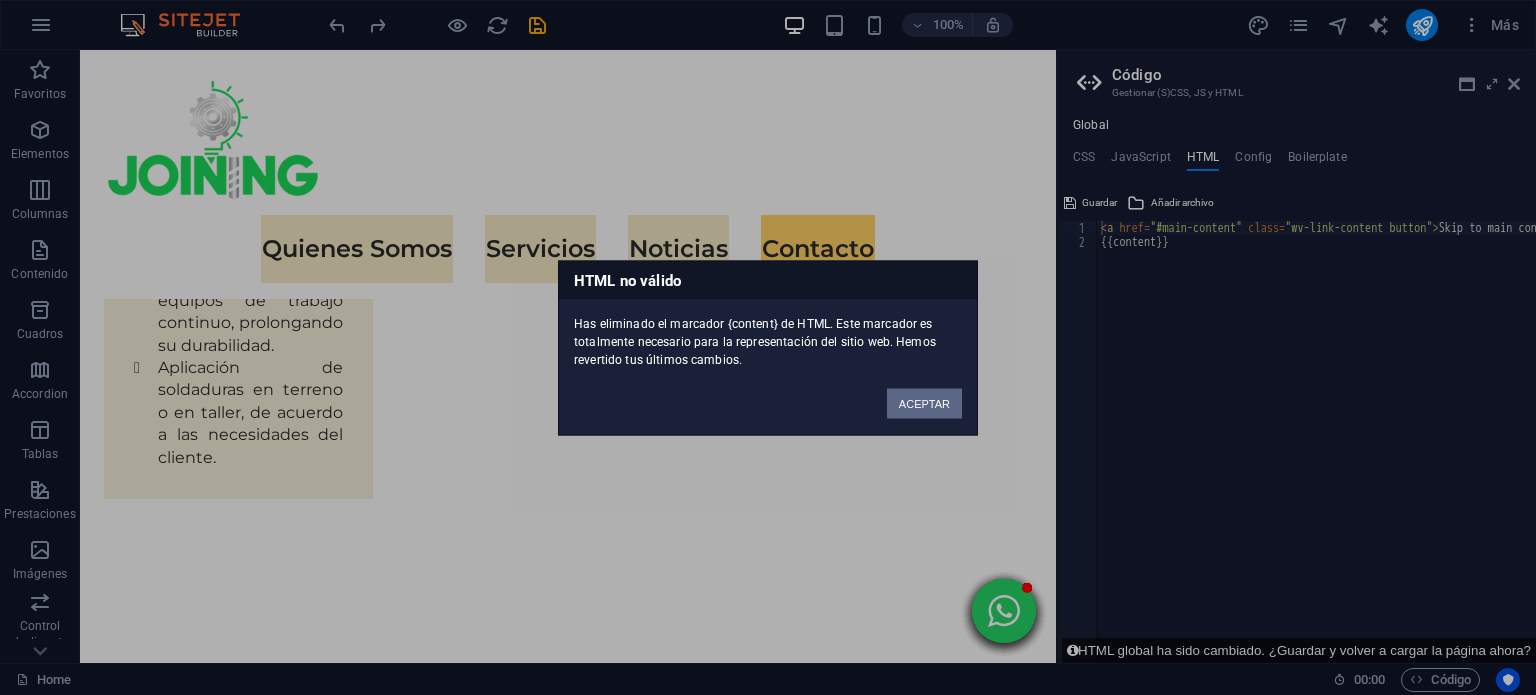 click on "ACEPTAR" at bounding box center [924, 403] 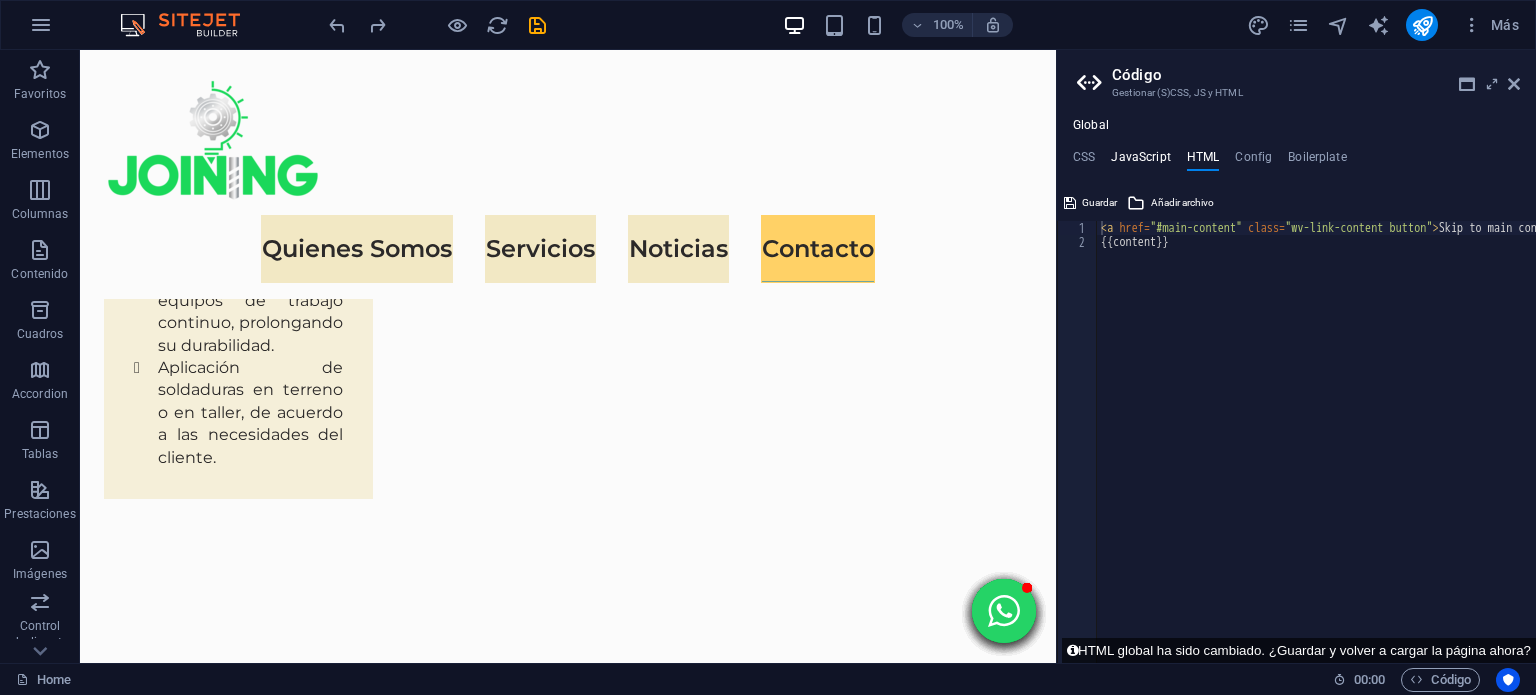 click on "JavaScript" at bounding box center [1140, 161] 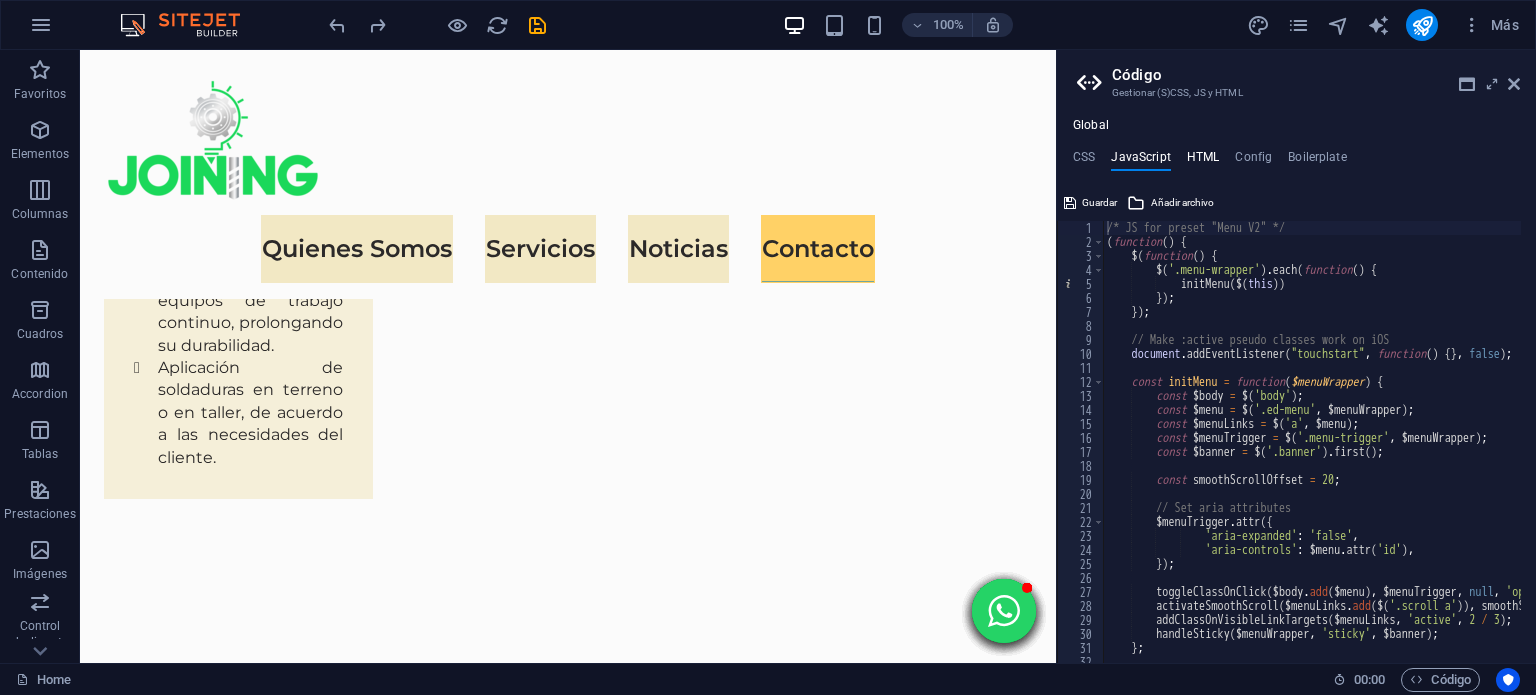 click on "HTML" at bounding box center [1203, 161] 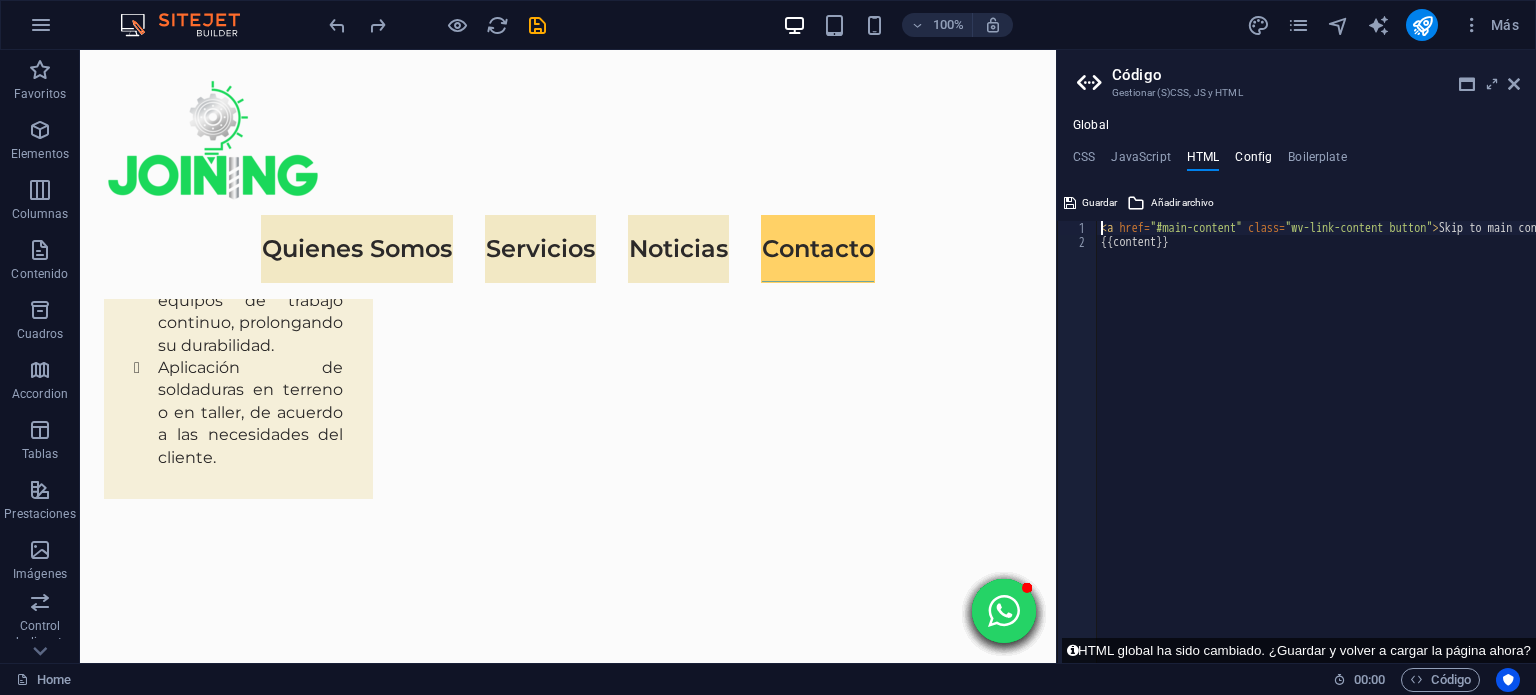 click on "Config" at bounding box center [1253, 161] 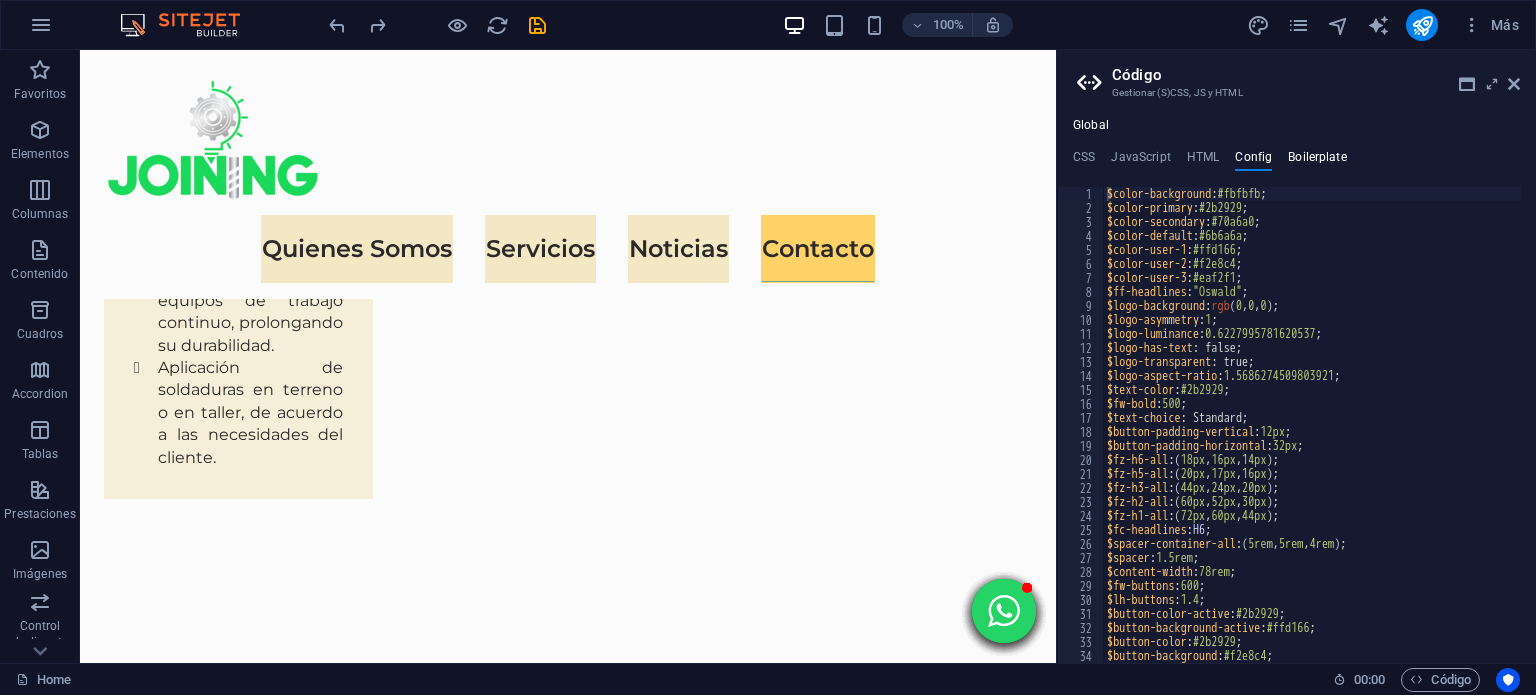 click on "Boilerplate" at bounding box center [1317, 161] 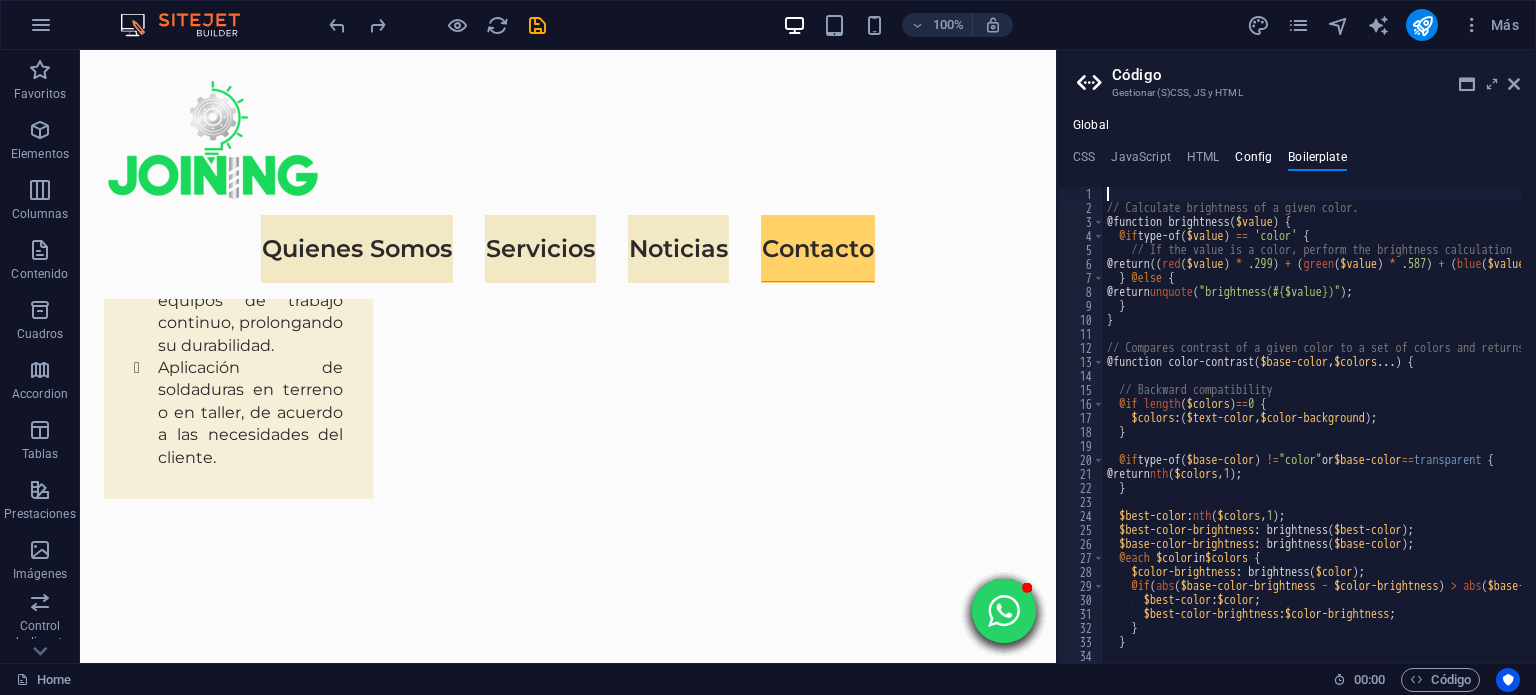 click on "Config" at bounding box center [1253, 161] 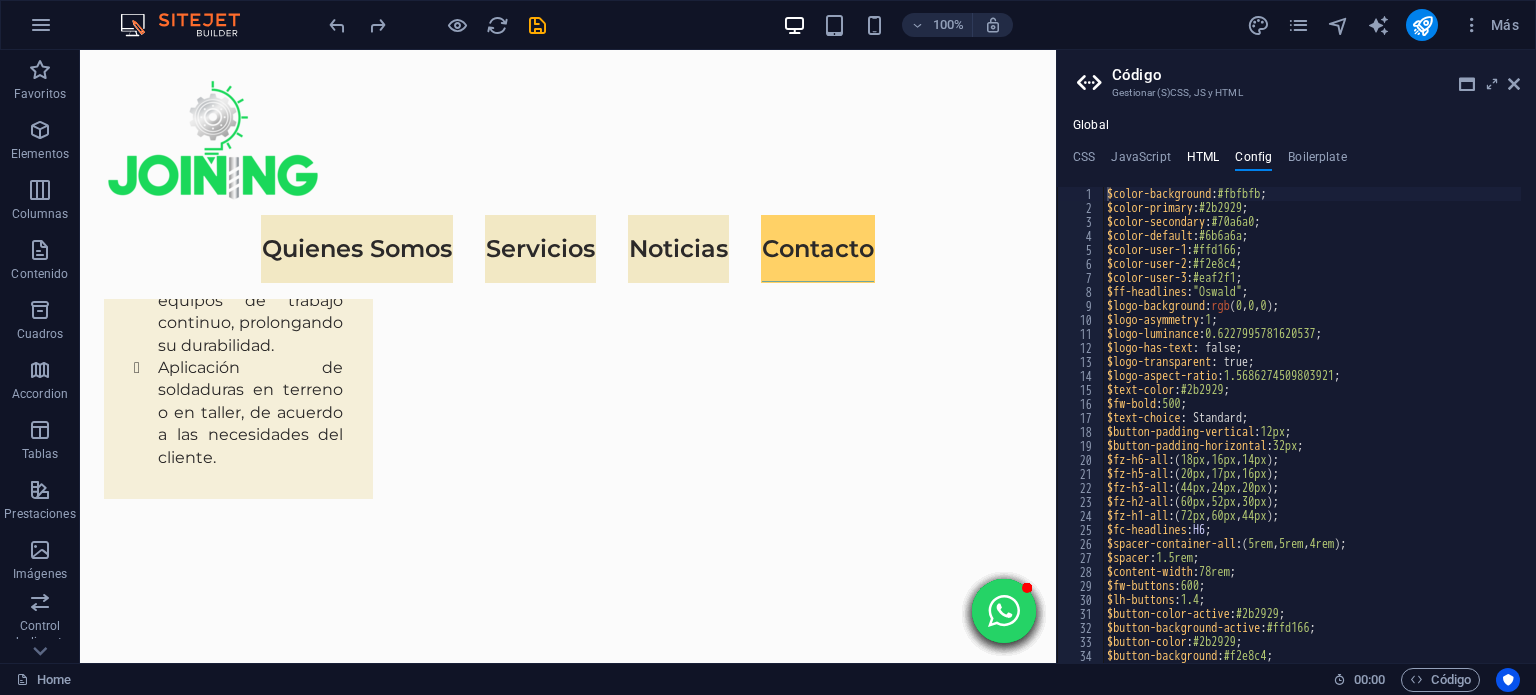 click on "HTML" at bounding box center (1203, 161) 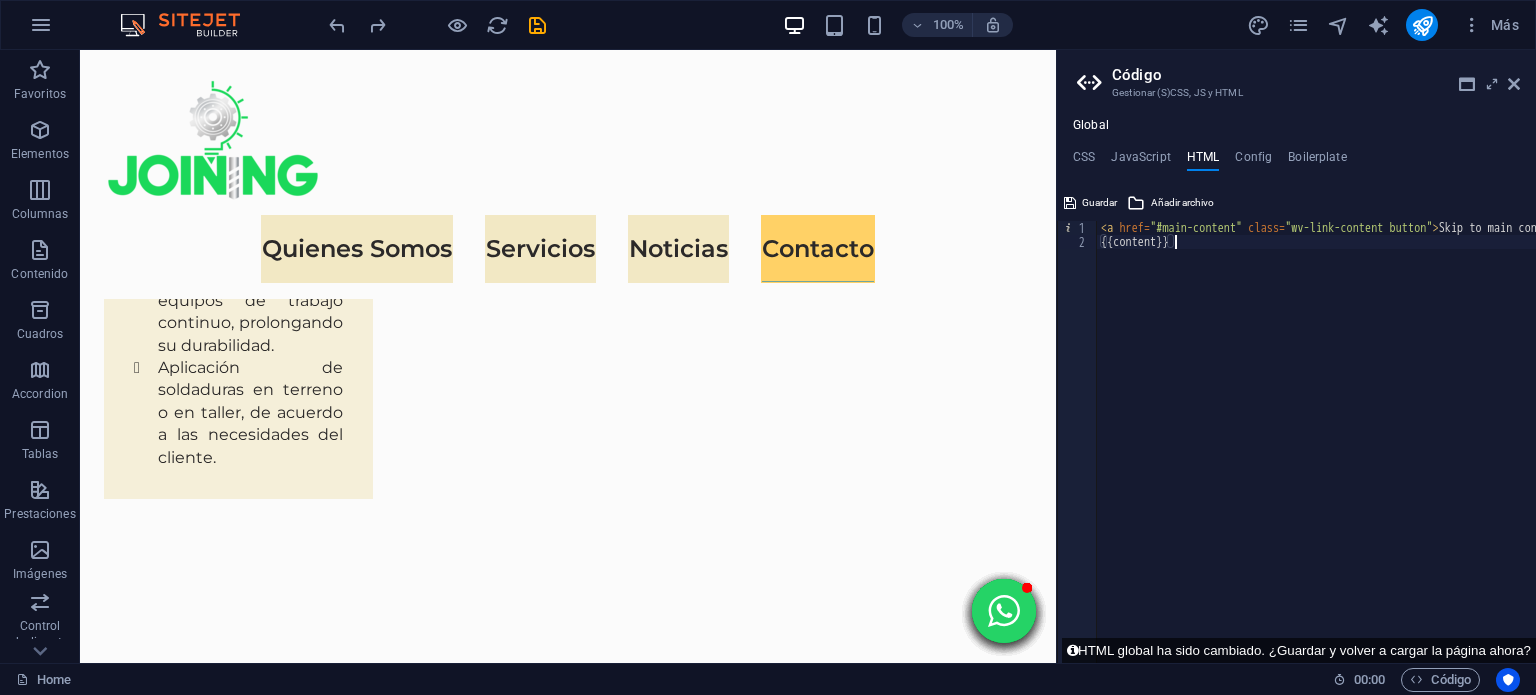 click on "< a   href = "#main-content"   class = "wv-link-content button" > Skip to main content </ a > {{content}}" at bounding box center [1367, 456] 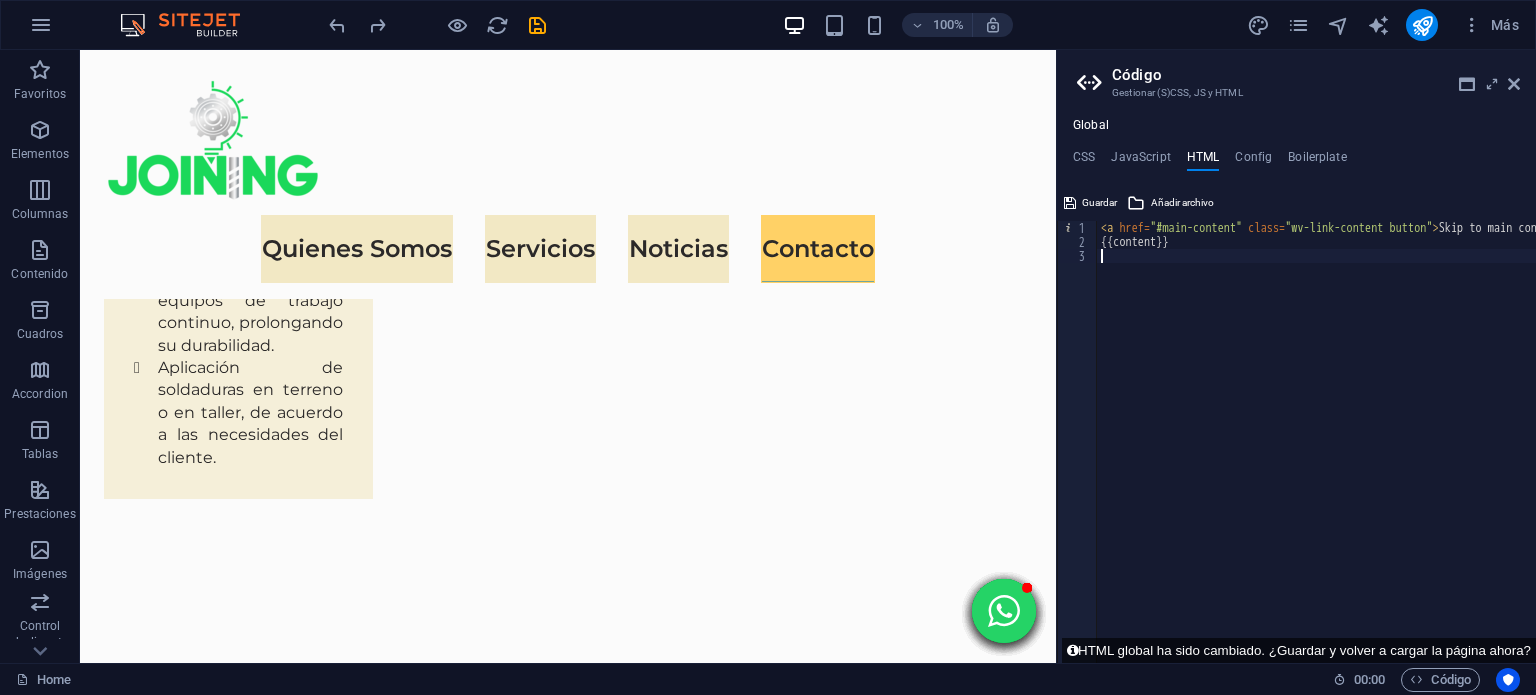 paste on "<div class="elfsight-app-01deaf05-a7c7-4caf-ada2-d3d79b7133dd" data-elfsight-app-lazy></div>" 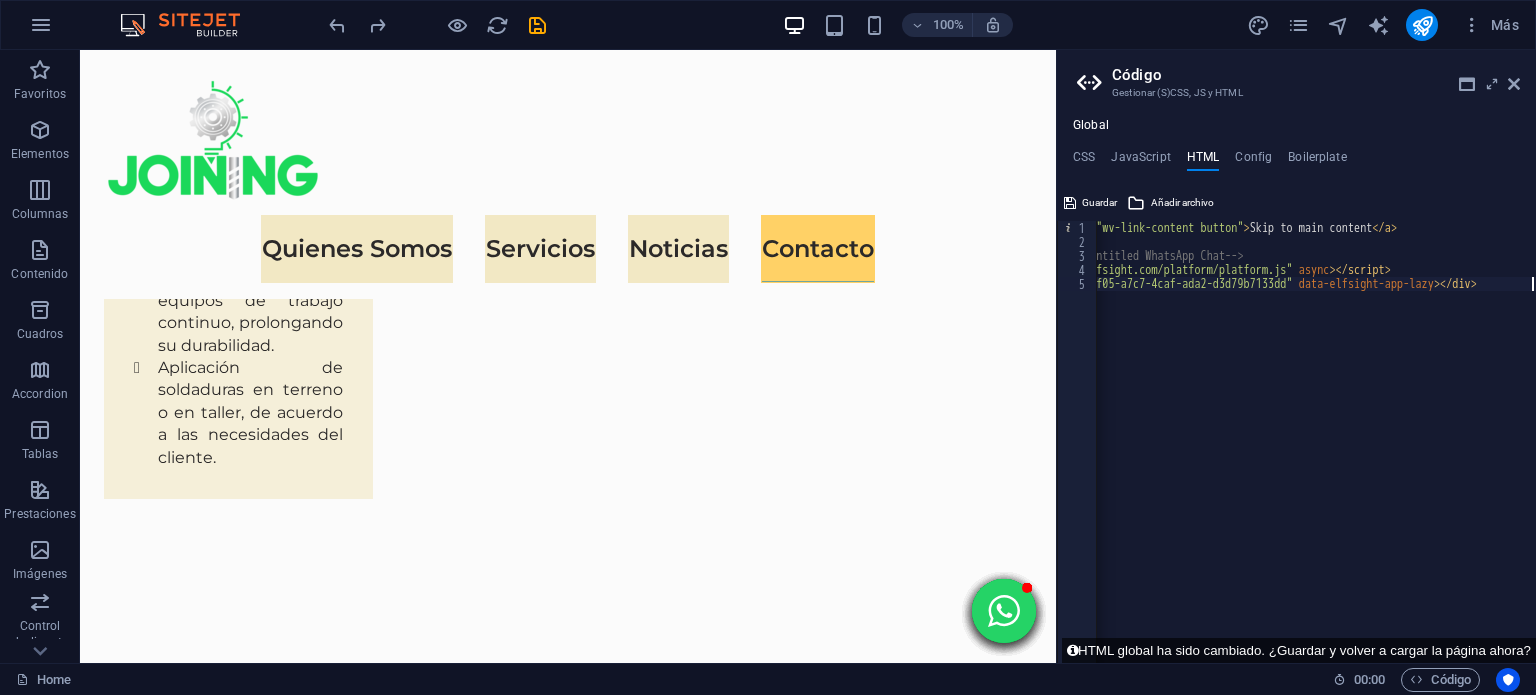 scroll, scrollTop: 0, scrollLeft: 188, axis: horizontal 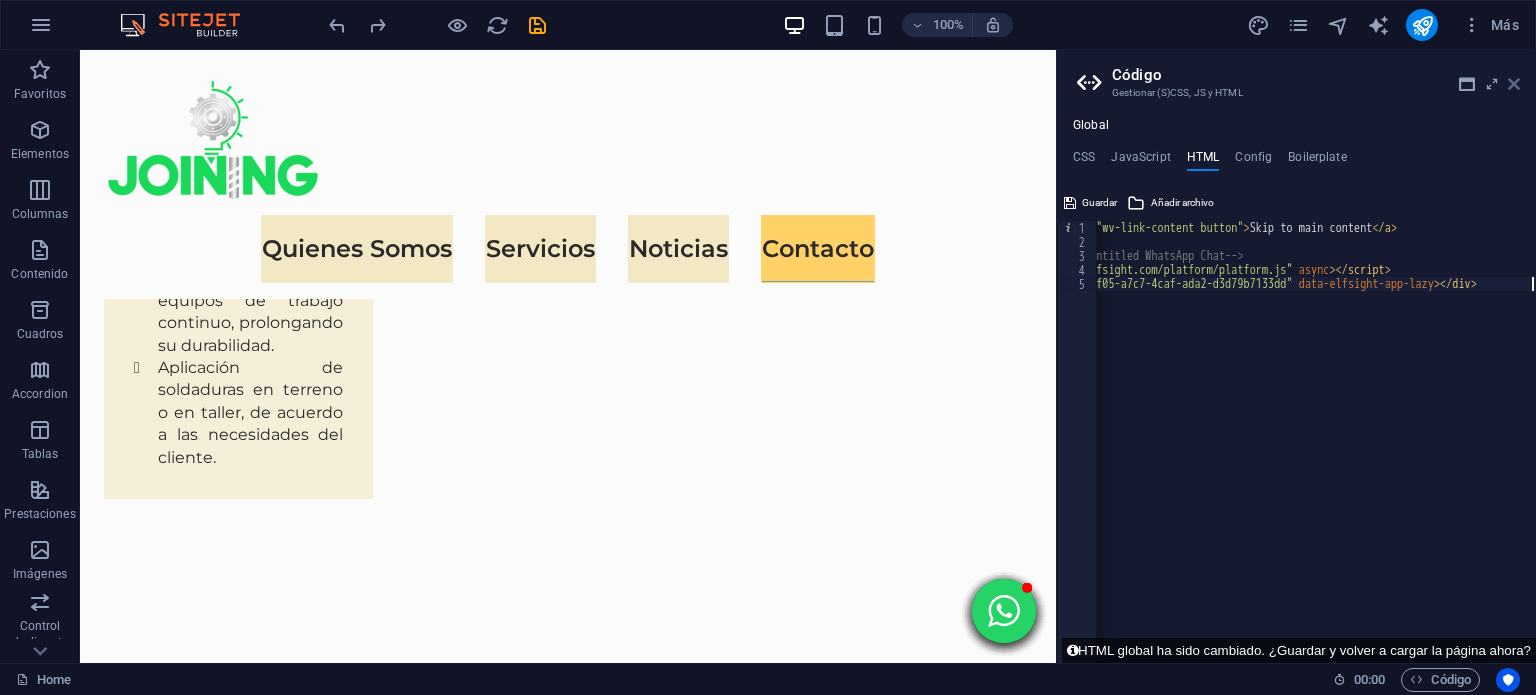type on "<div class="elfsight-app-01deaf05-a7c7-4caf-ada2-d3d79b7133dd" data-elfsight-app-lazy></div>" 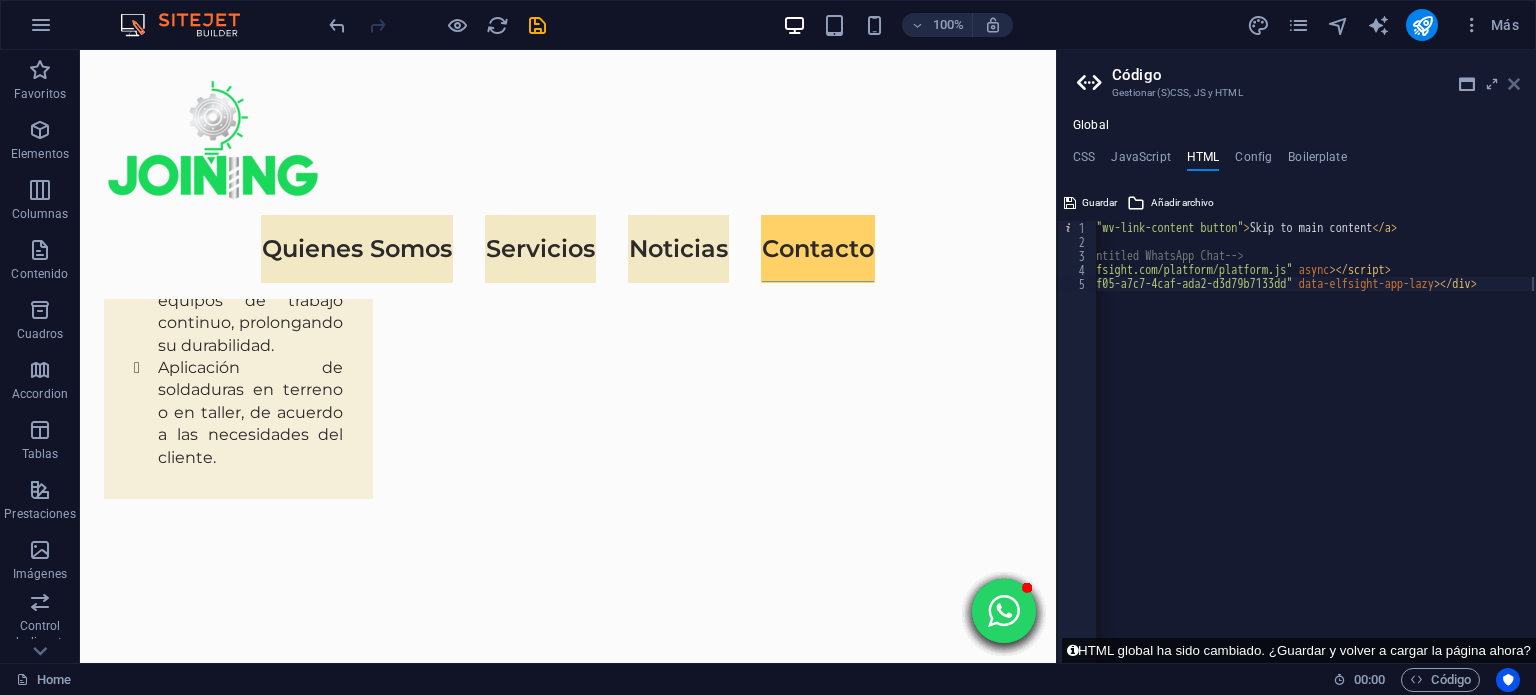 click at bounding box center (1514, 84) 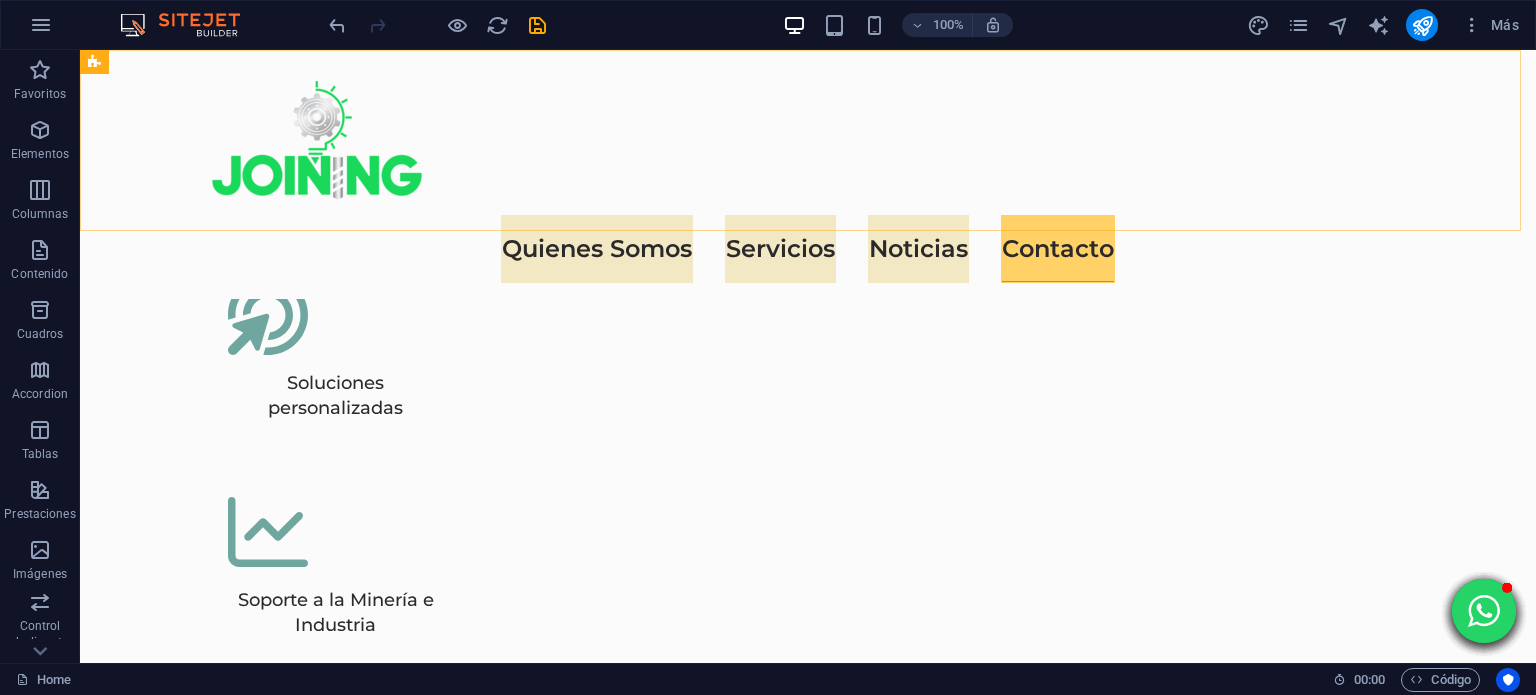 scroll, scrollTop: 6145, scrollLeft: 0, axis: vertical 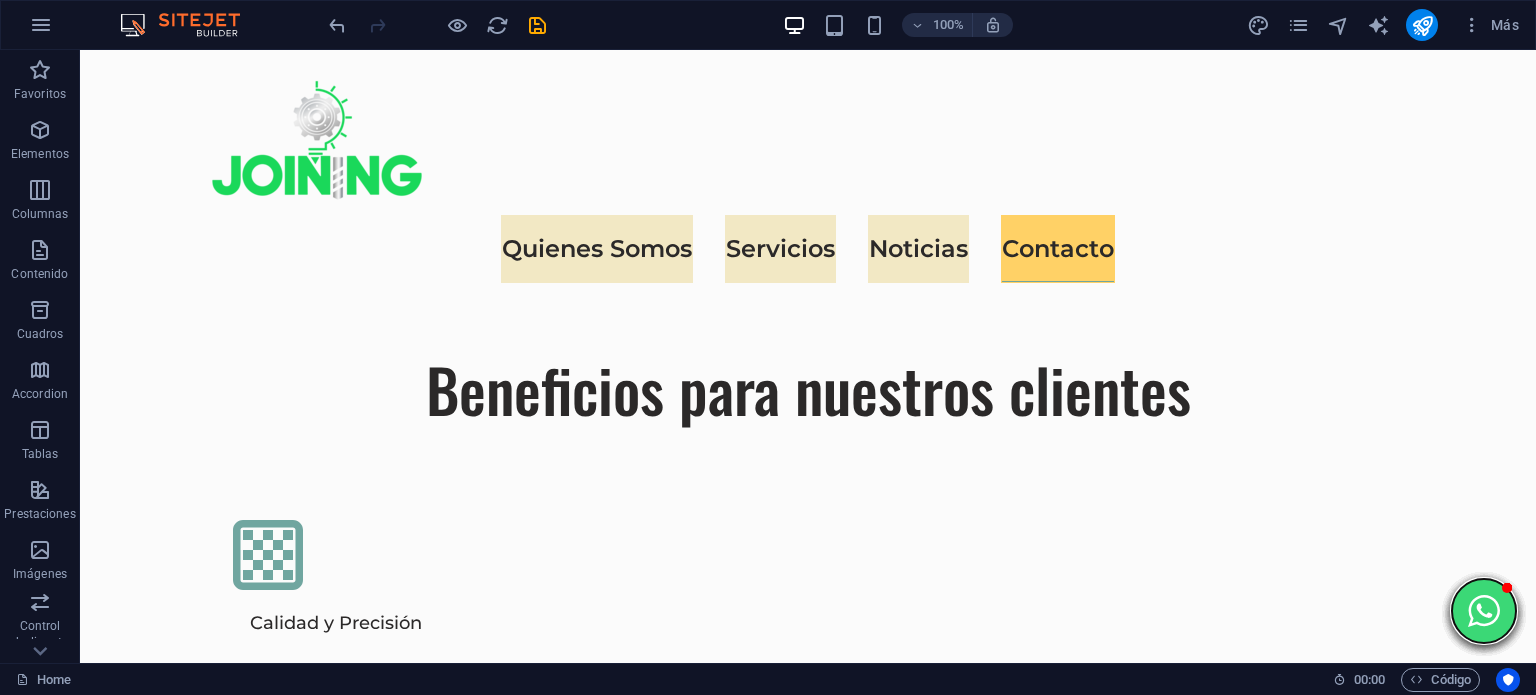 click at bounding box center [1484, 611] 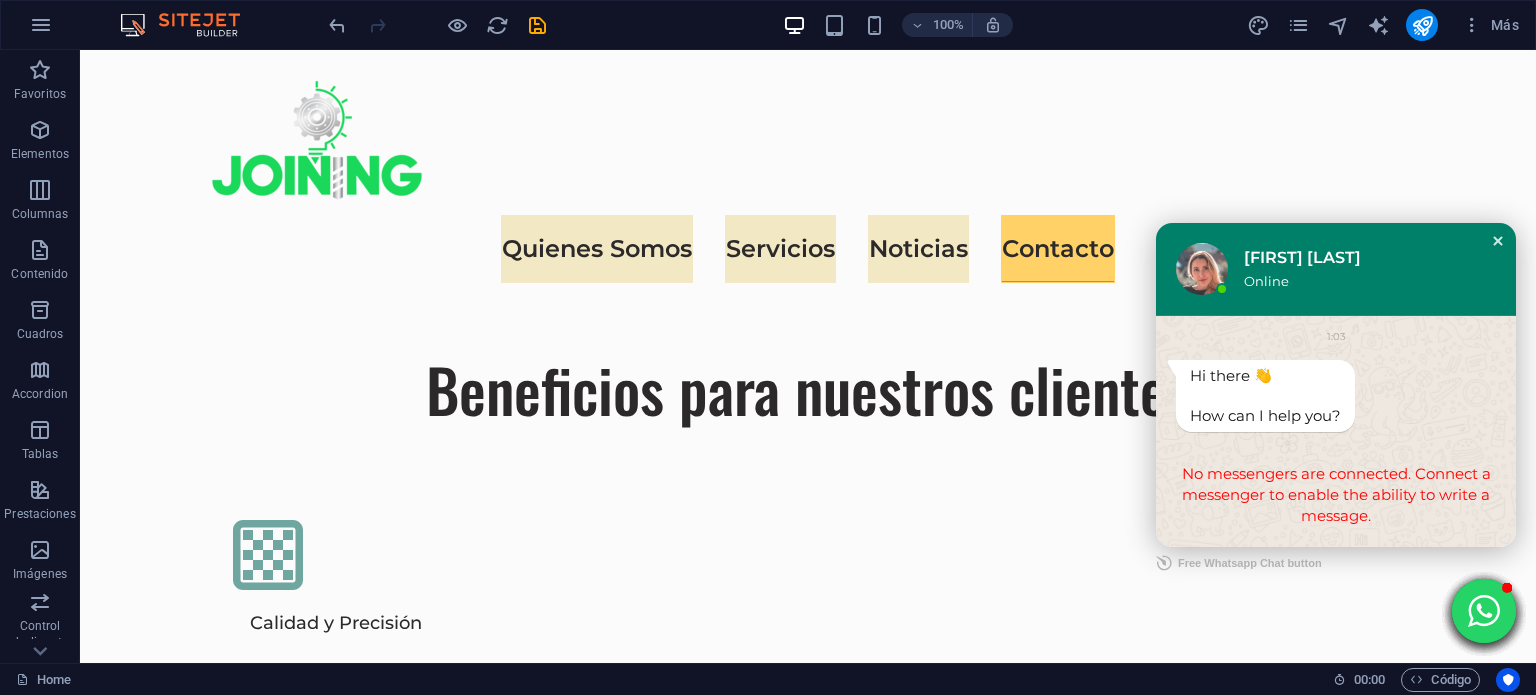 click at bounding box center [1498, 241] 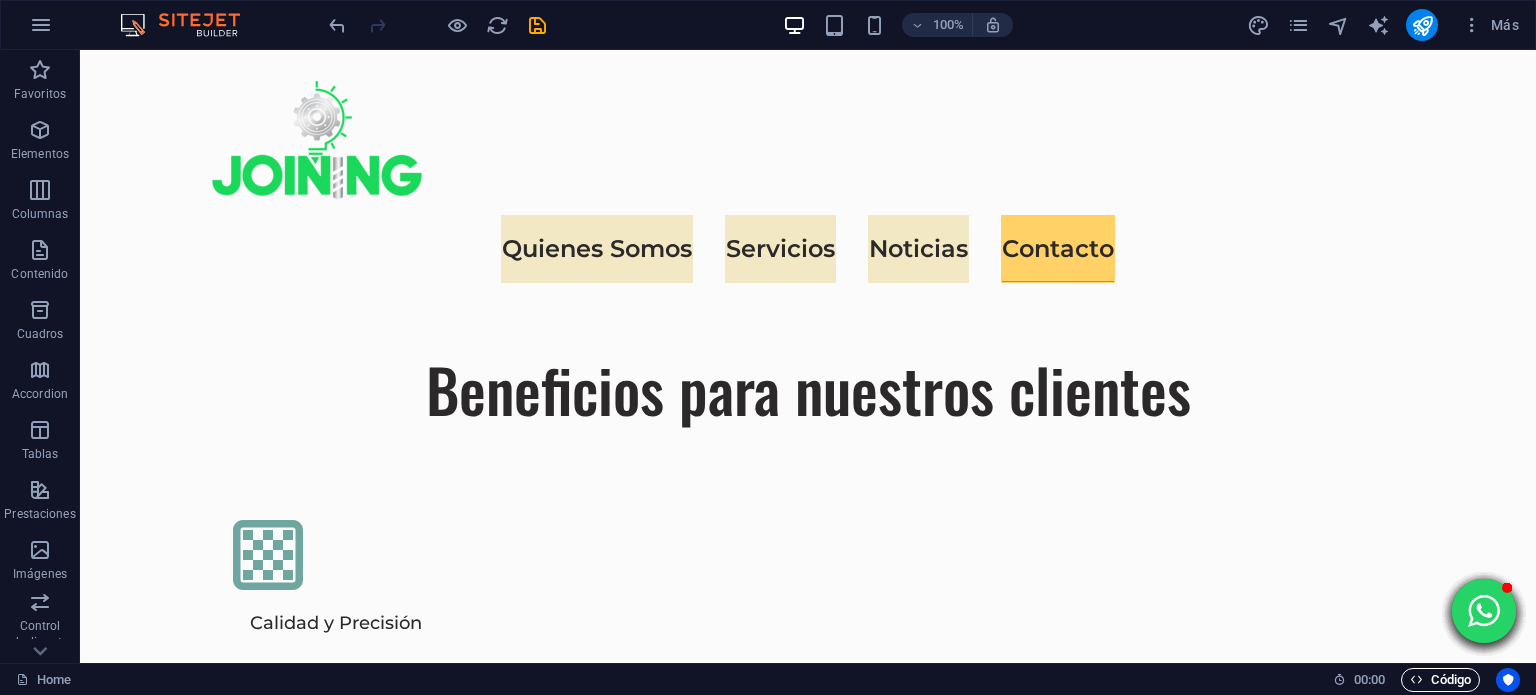 click on "Código" at bounding box center [1440, 680] 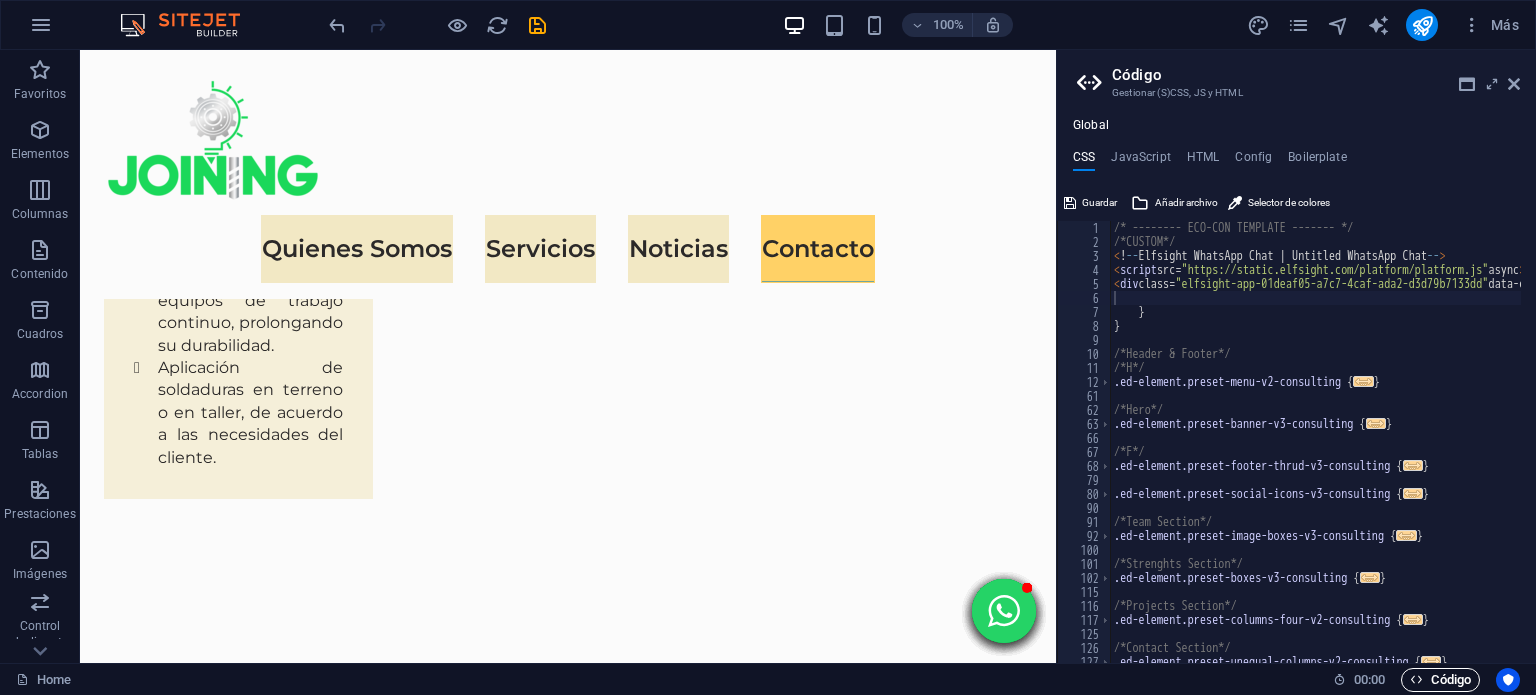 click on "Código" at bounding box center [1440, 680] 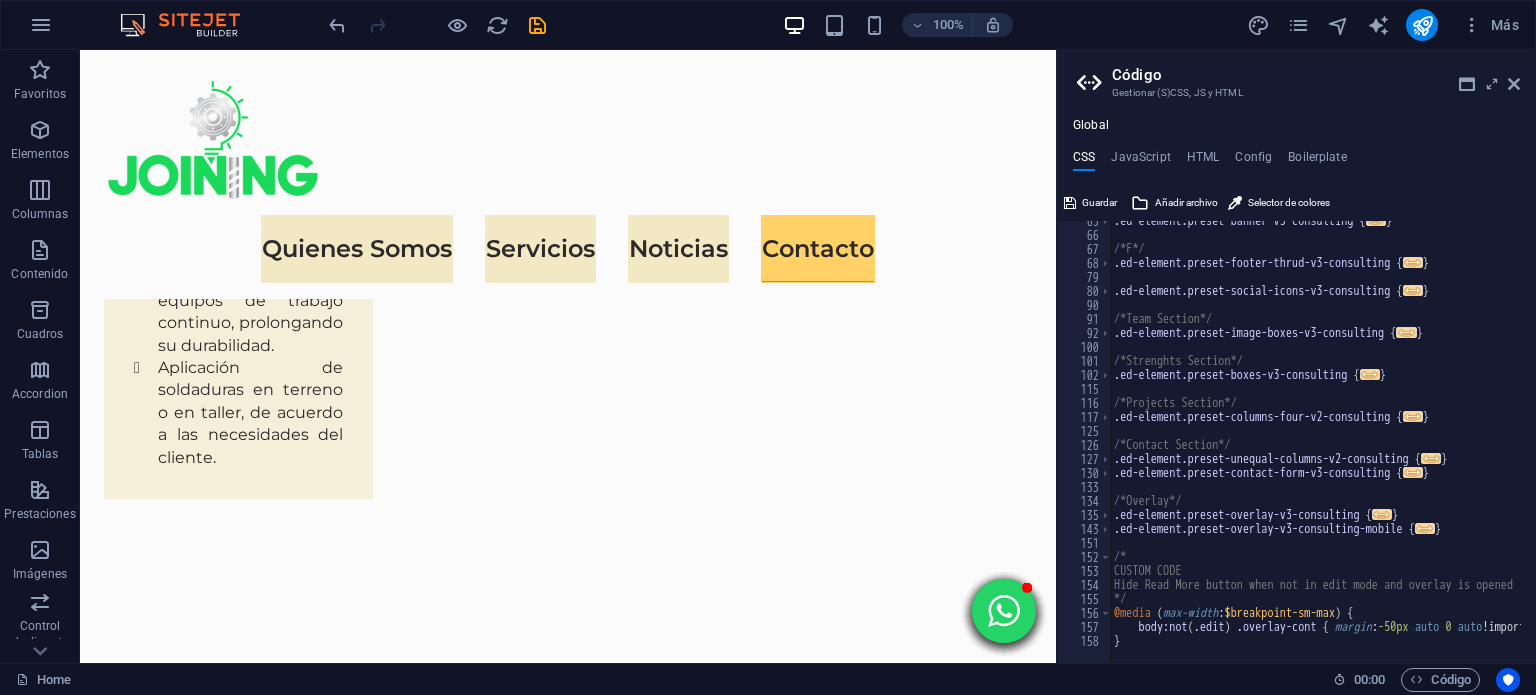 scroll, scrollTop: 0, scrollLeft: 0, axis: both 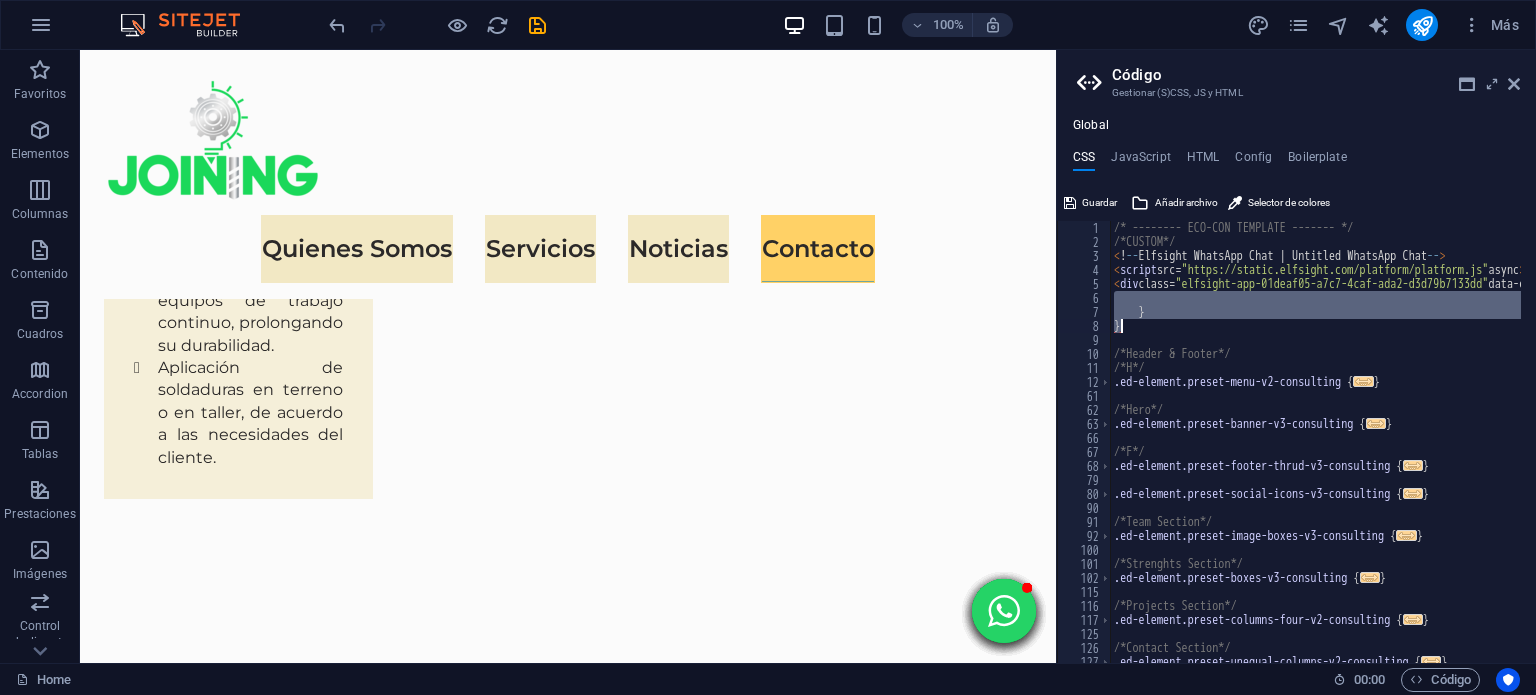 drag, startPoint x: 1125, startPoint y: 303, endPoint x: 1140, endPoint y: 325, distance: 26.627054 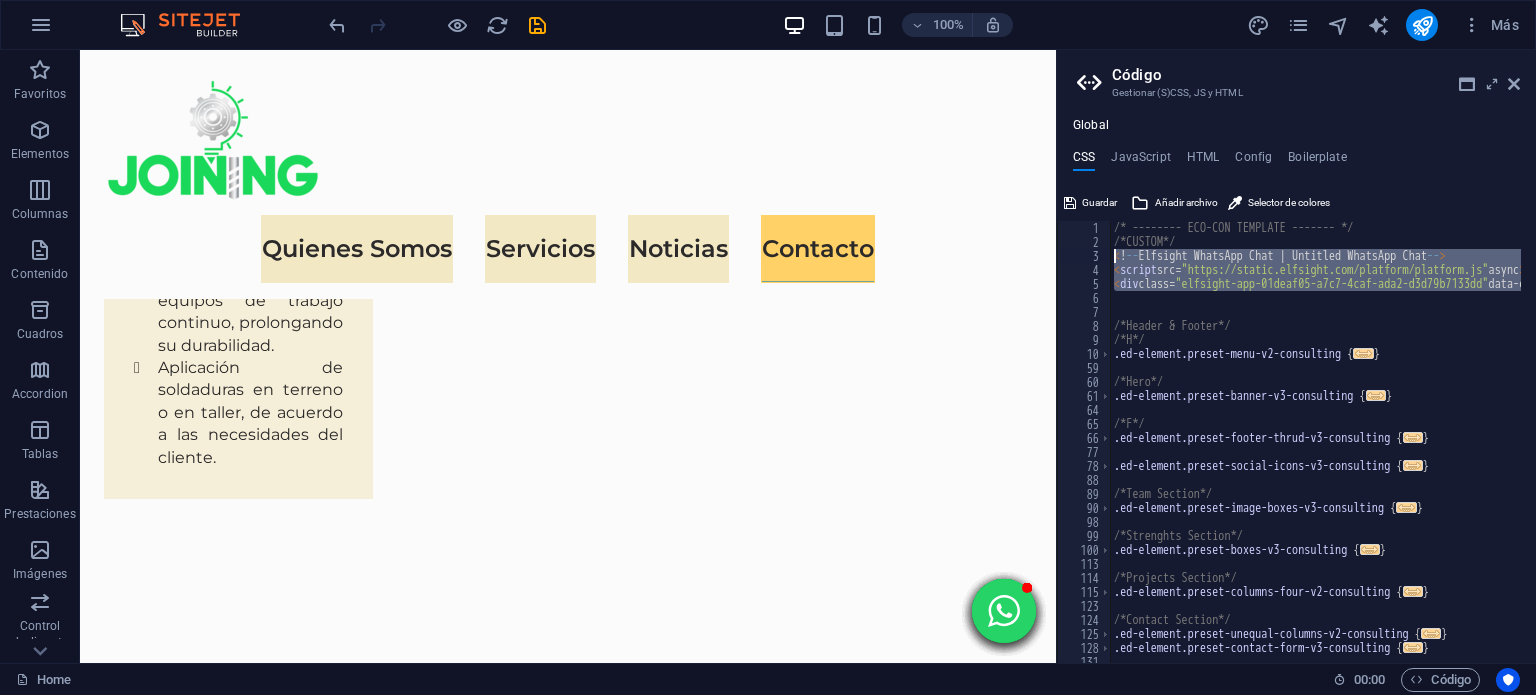 drag, startPoint x: 1139, startPoint y: 303, endPoint x: 1111, endPoint y: 258, distance: 53 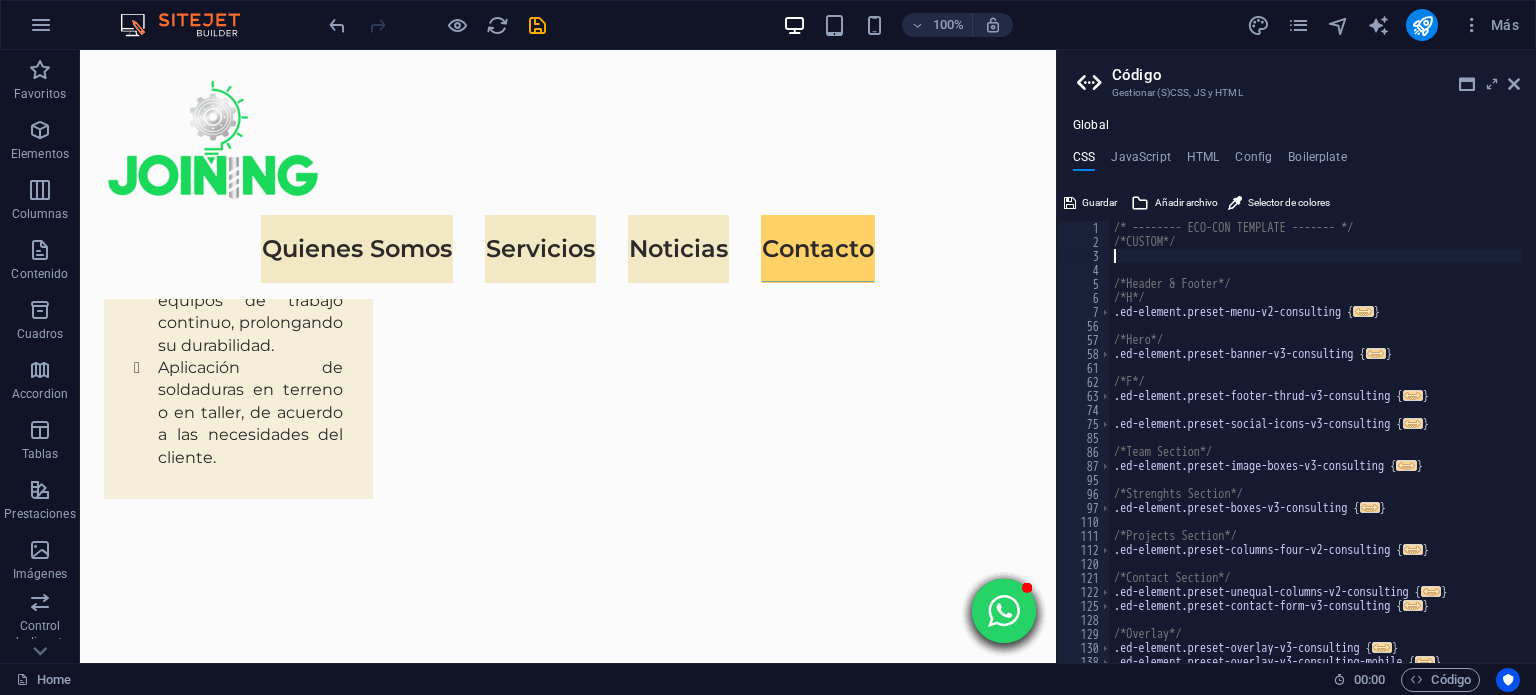 type on "/*CUSTOM*/" 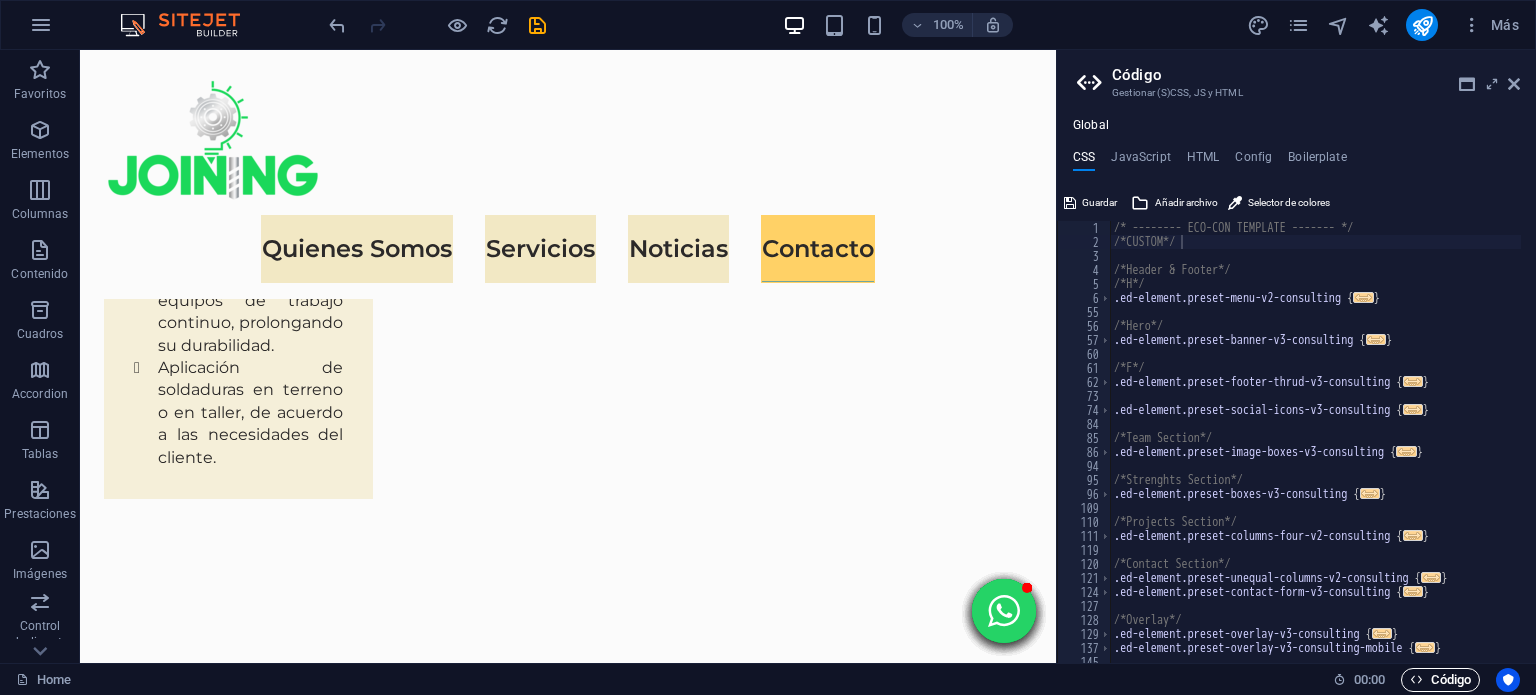 click on "Código" at bounding box center (1440, 680) 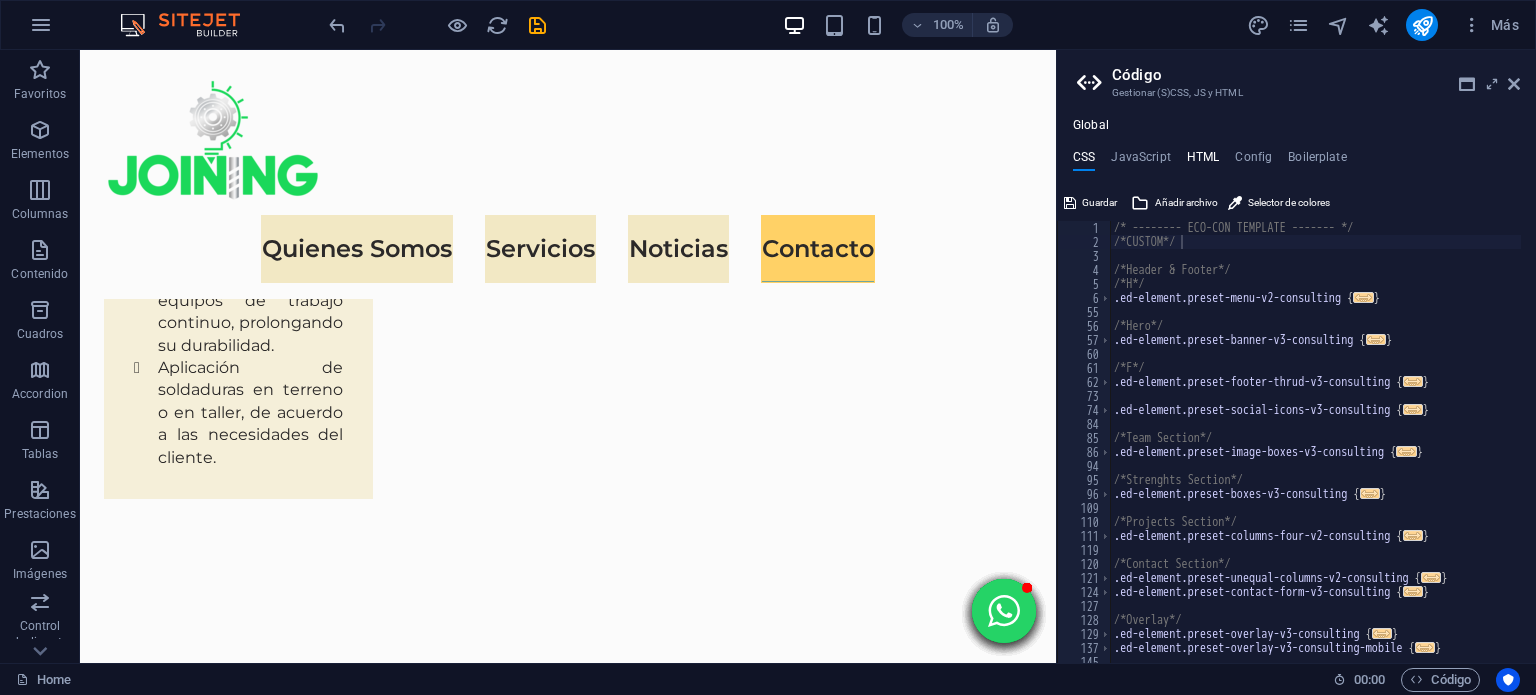 click on "HTML" at bounding box center [1203, 161] 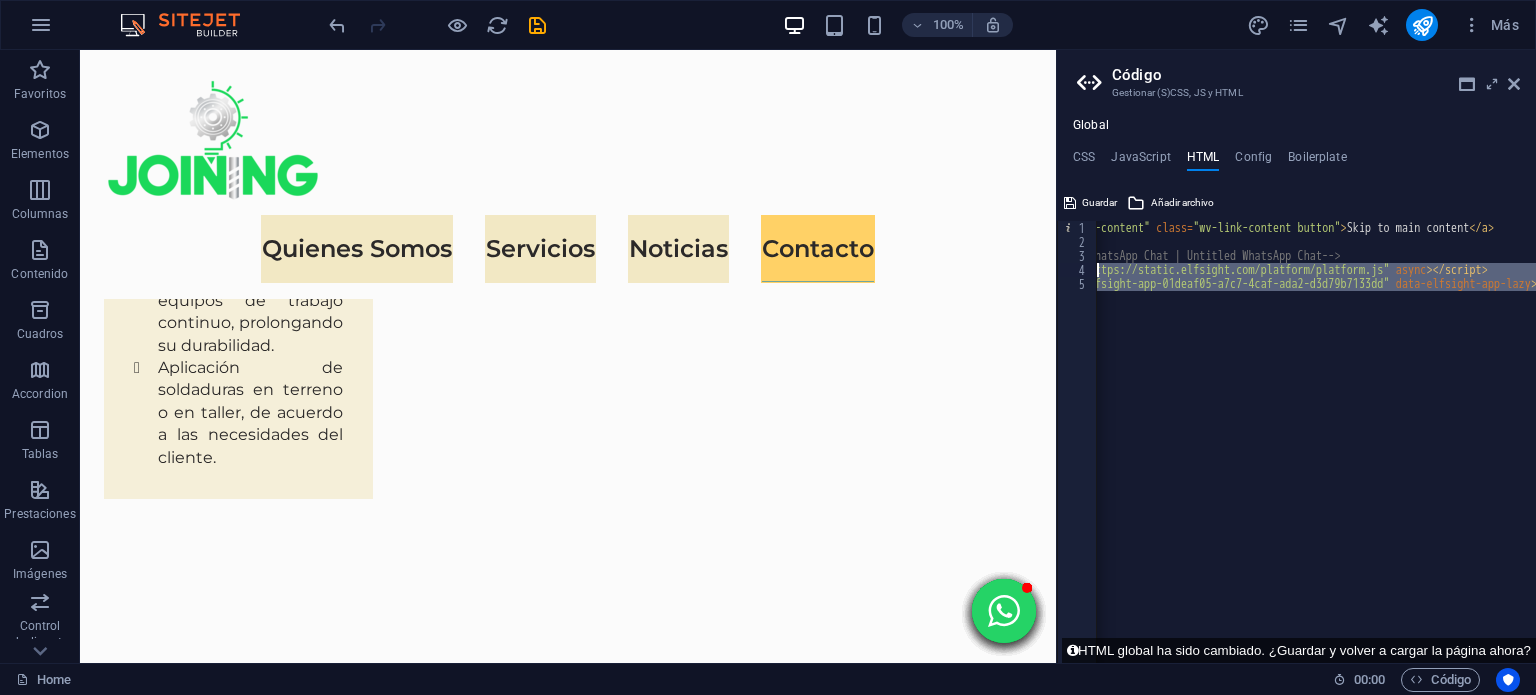 scroll, scrollTop: 0, scrollLeft: 0, axis: both 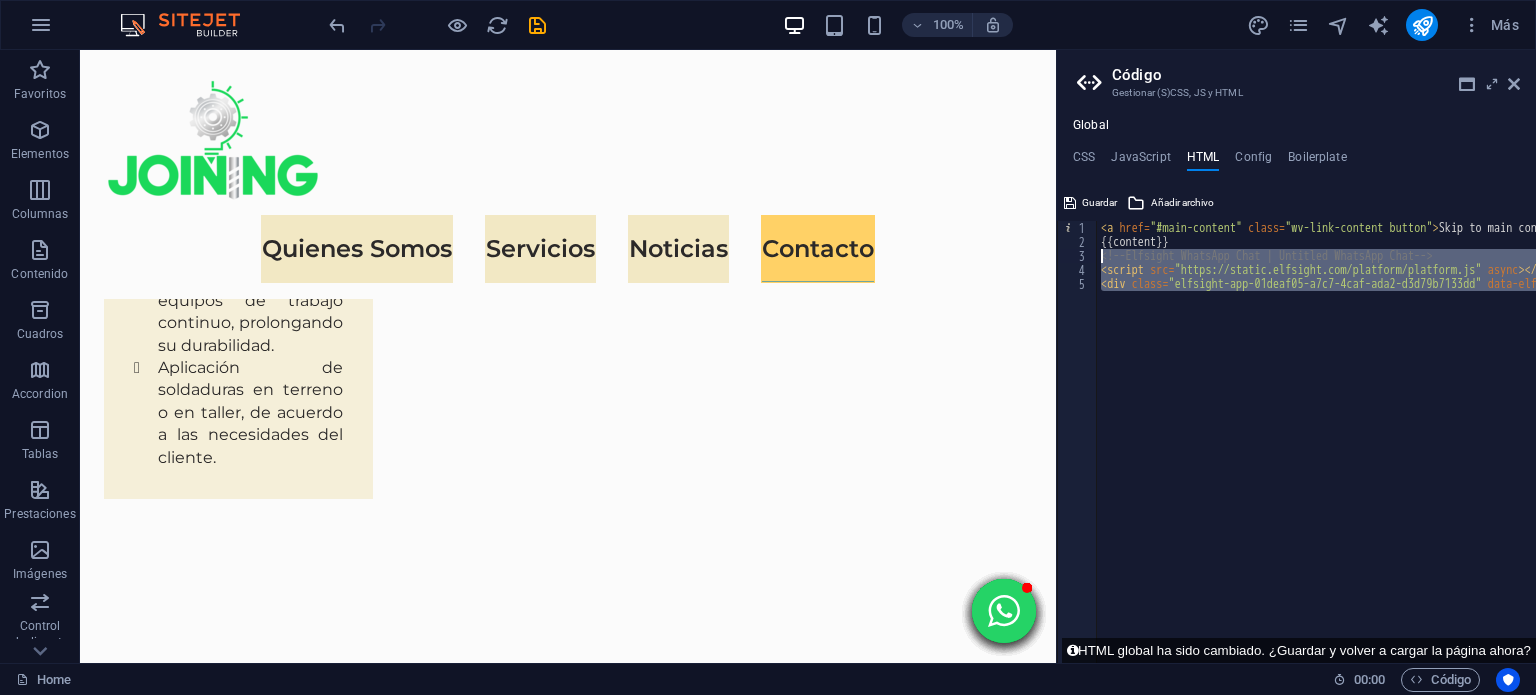 drag, startPoint x: 1116, startPoint y: 301, endPoint x: 1058, endPoint y: 255, distance: 74.02702 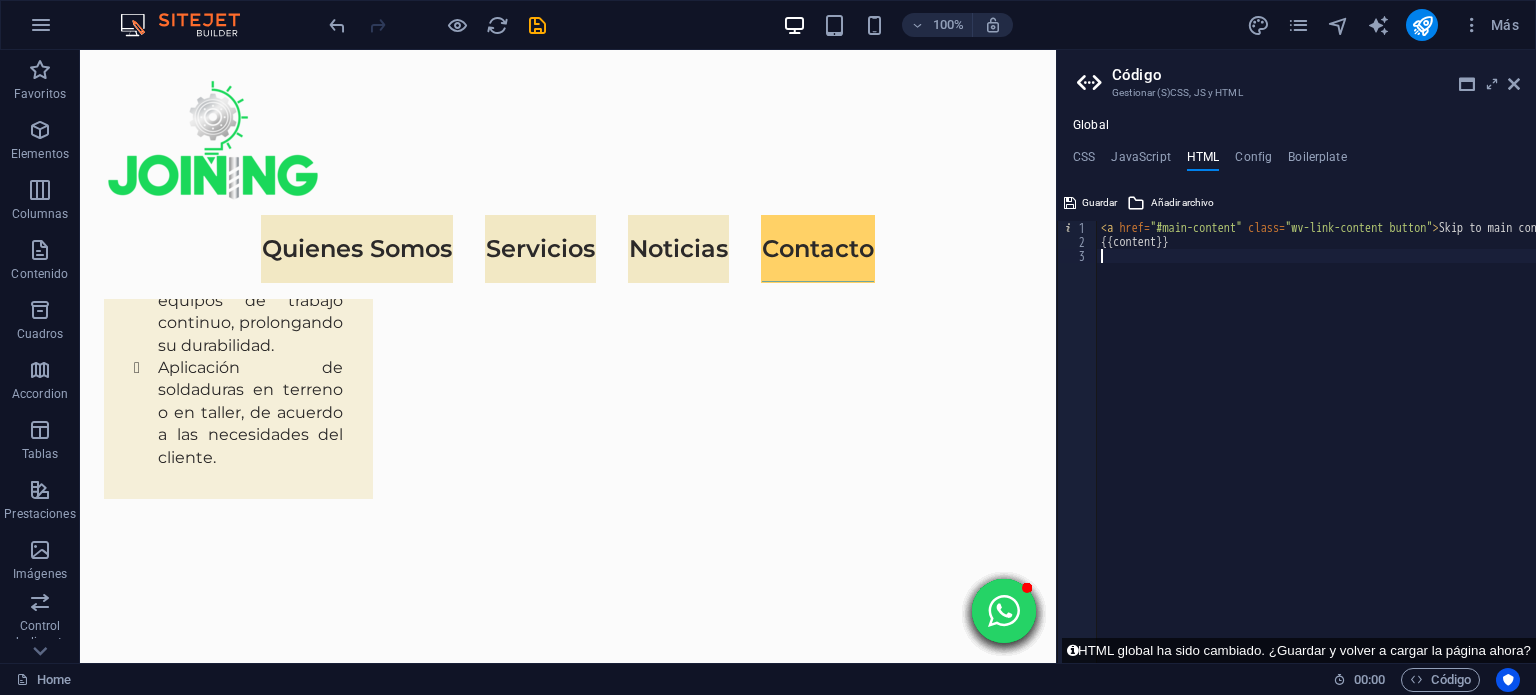 type on "{{content}}" 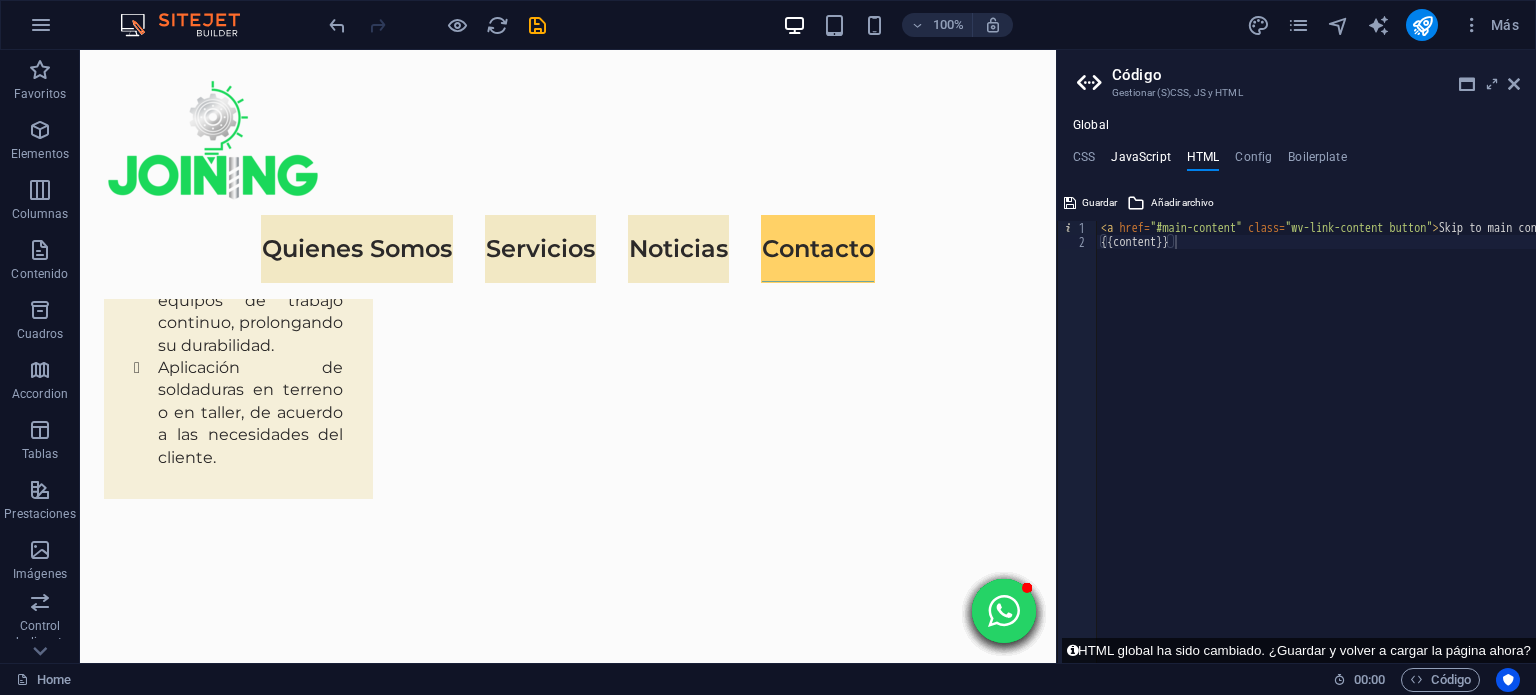 click on "JavaScript" at bounding box center [1140, 161] 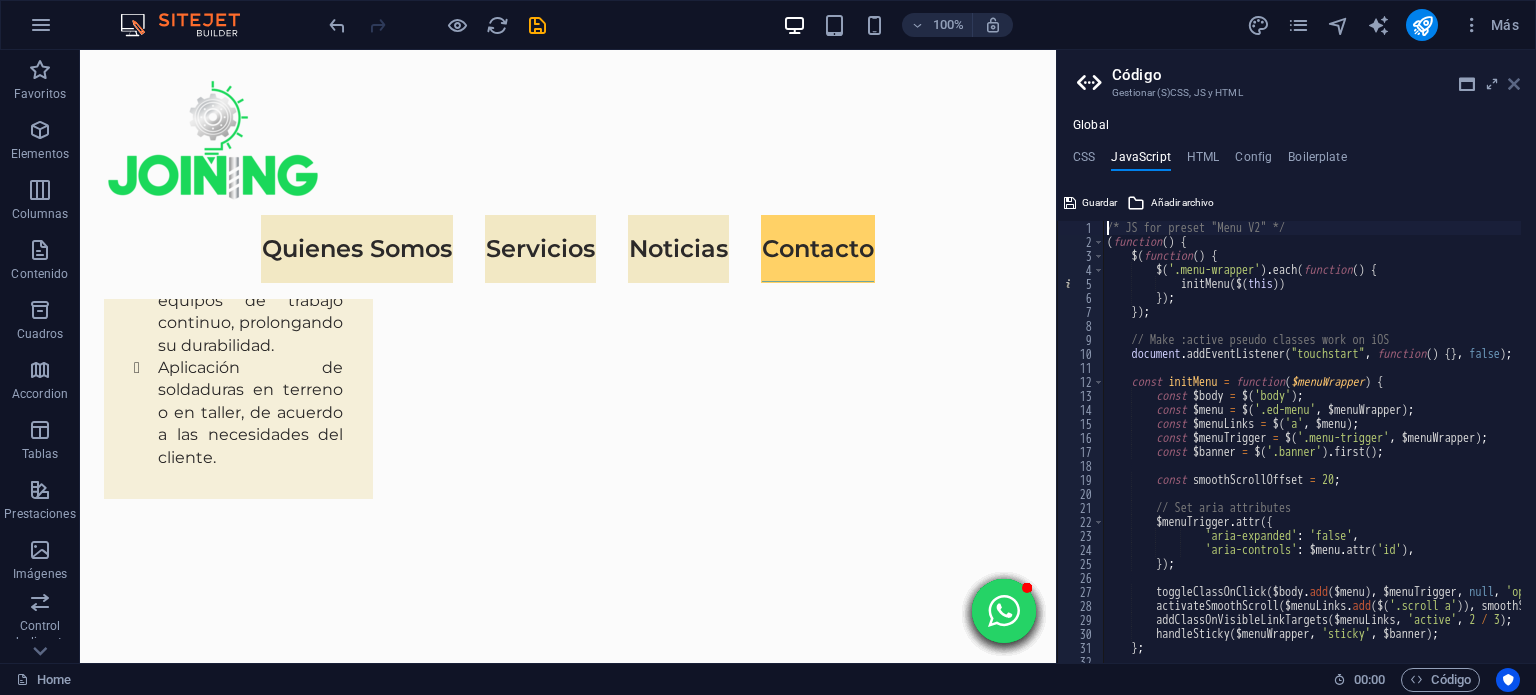 click at bounding box center (1514, 84) 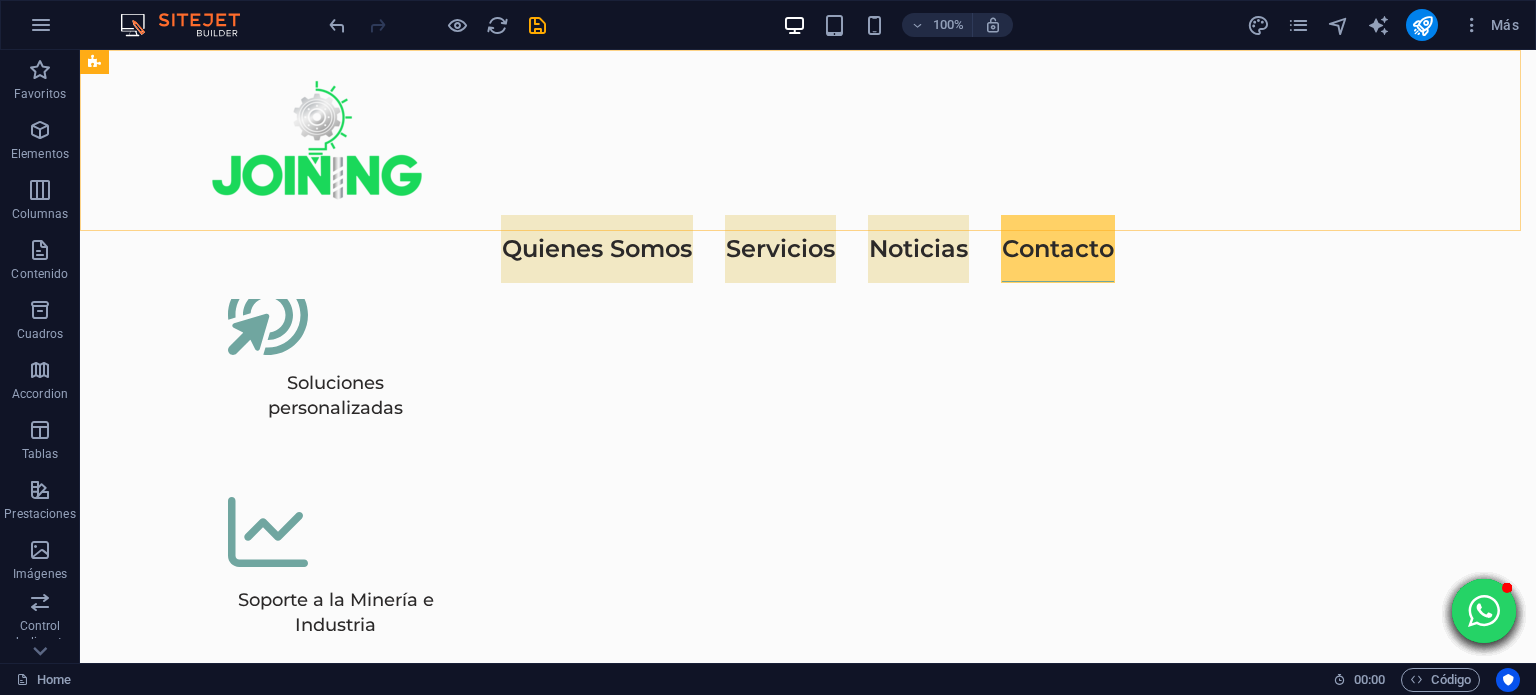 scroll, scrollTop: 6145, scrollLeft: 0, axis: vertical 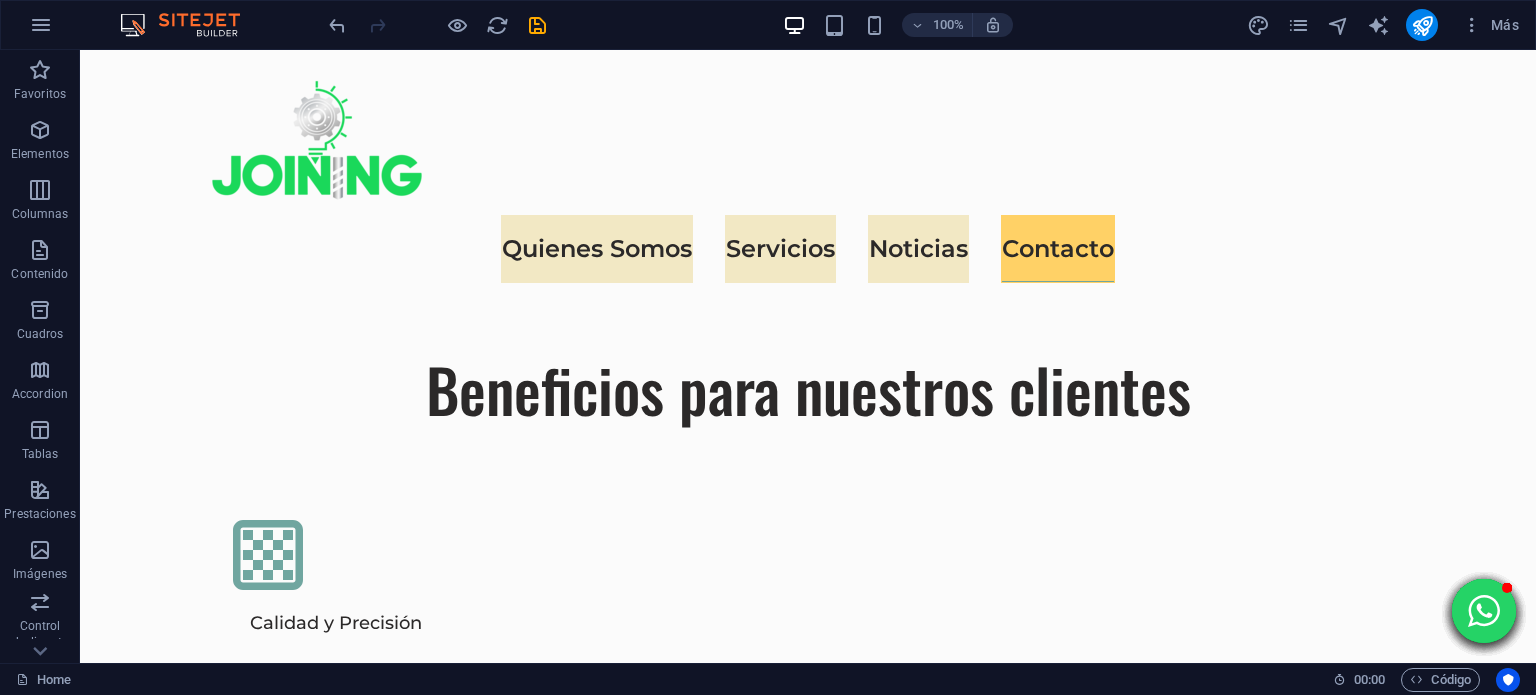 click at bounding box center (437, 25) 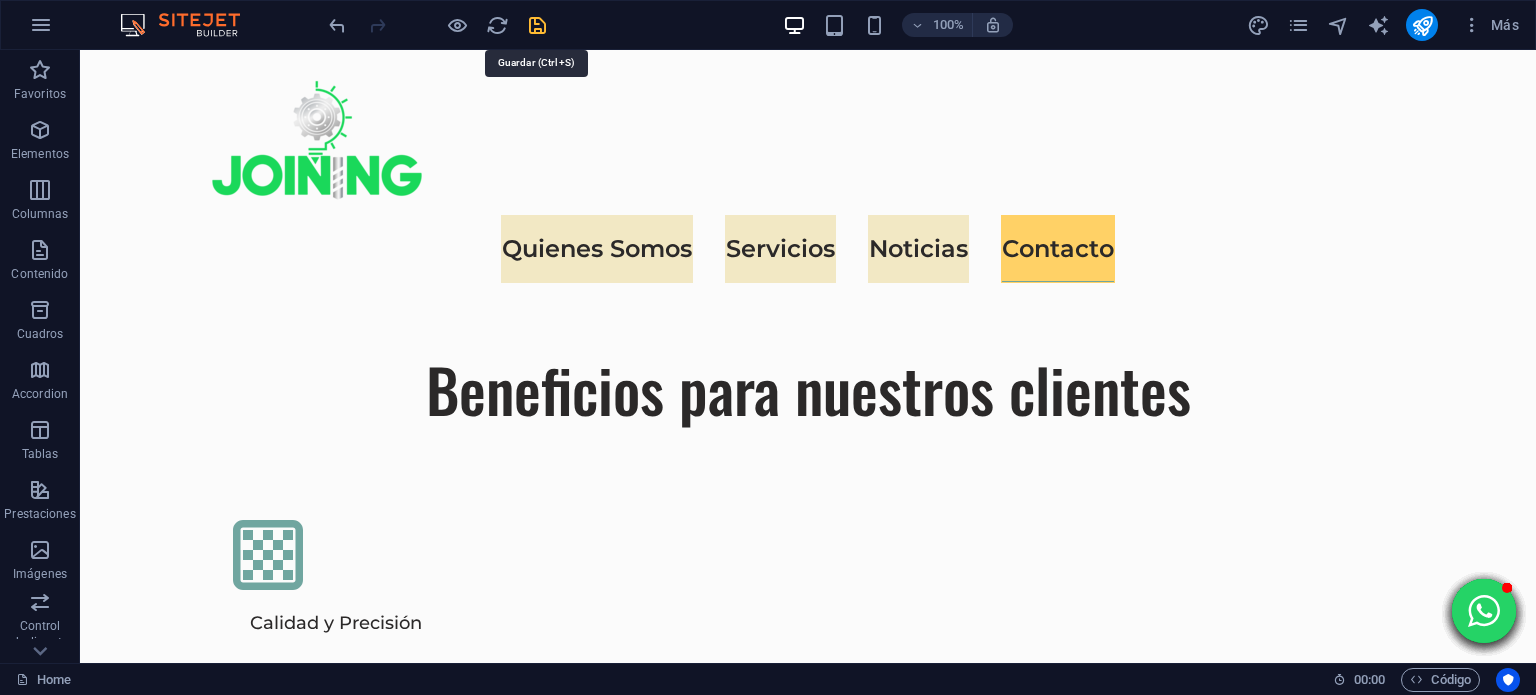 click at bounding box center [537, 25] 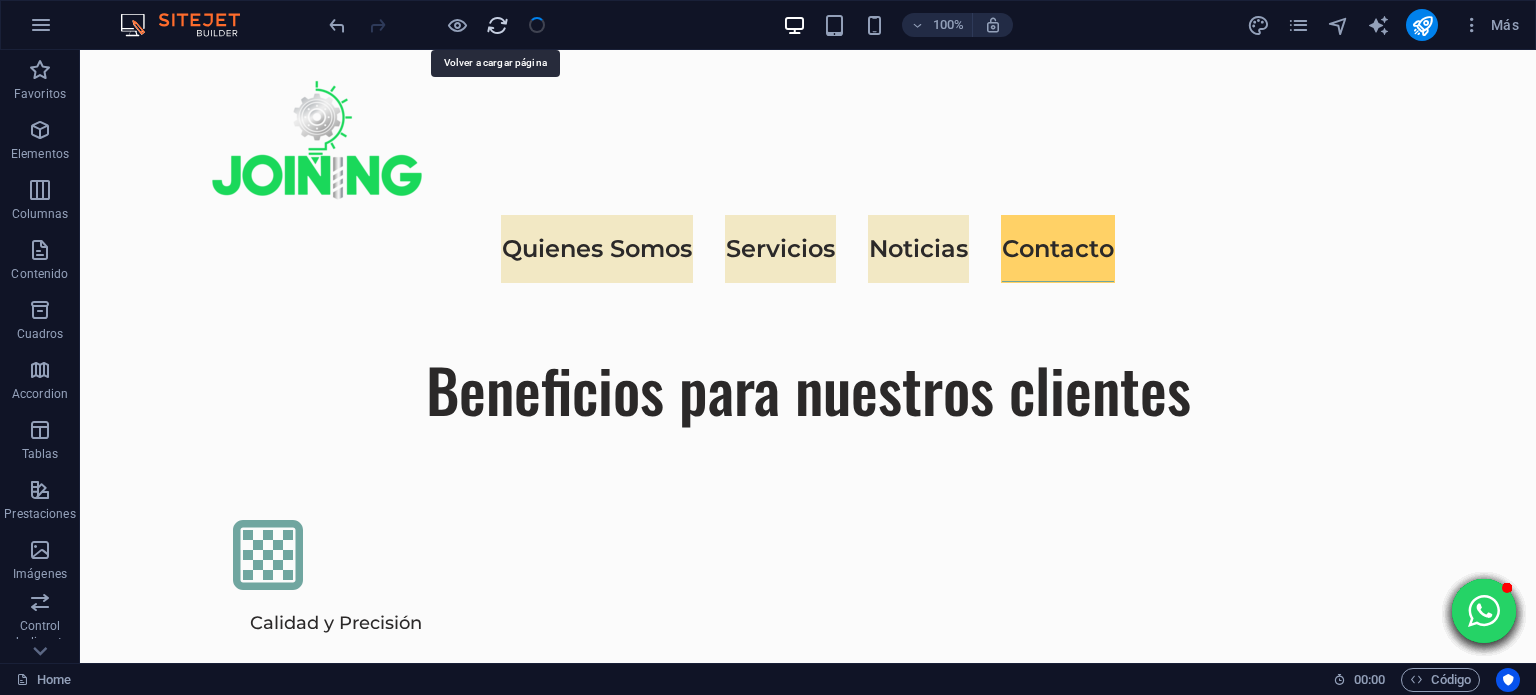 click at bounding box center [497, 25] 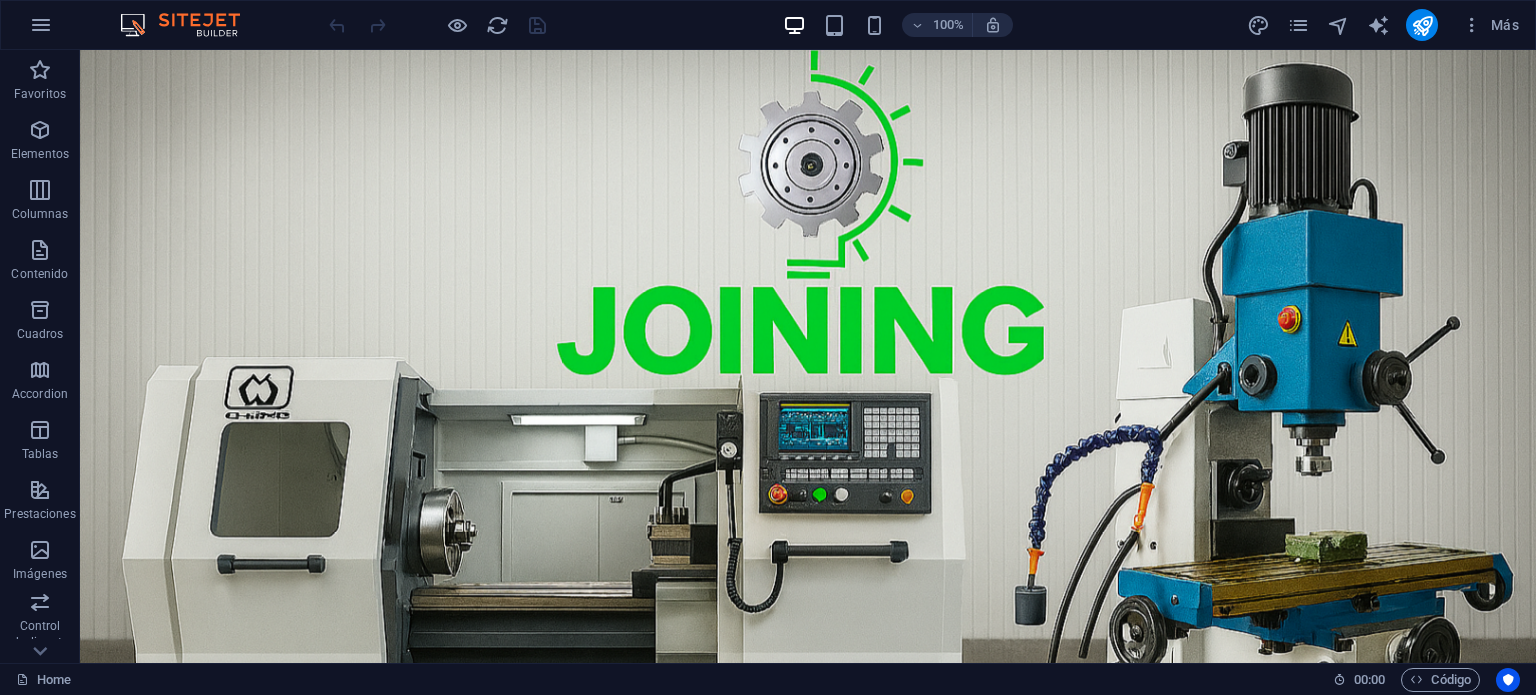 scroll, scrollTop: 0, scrollLeft: 0, axis: both 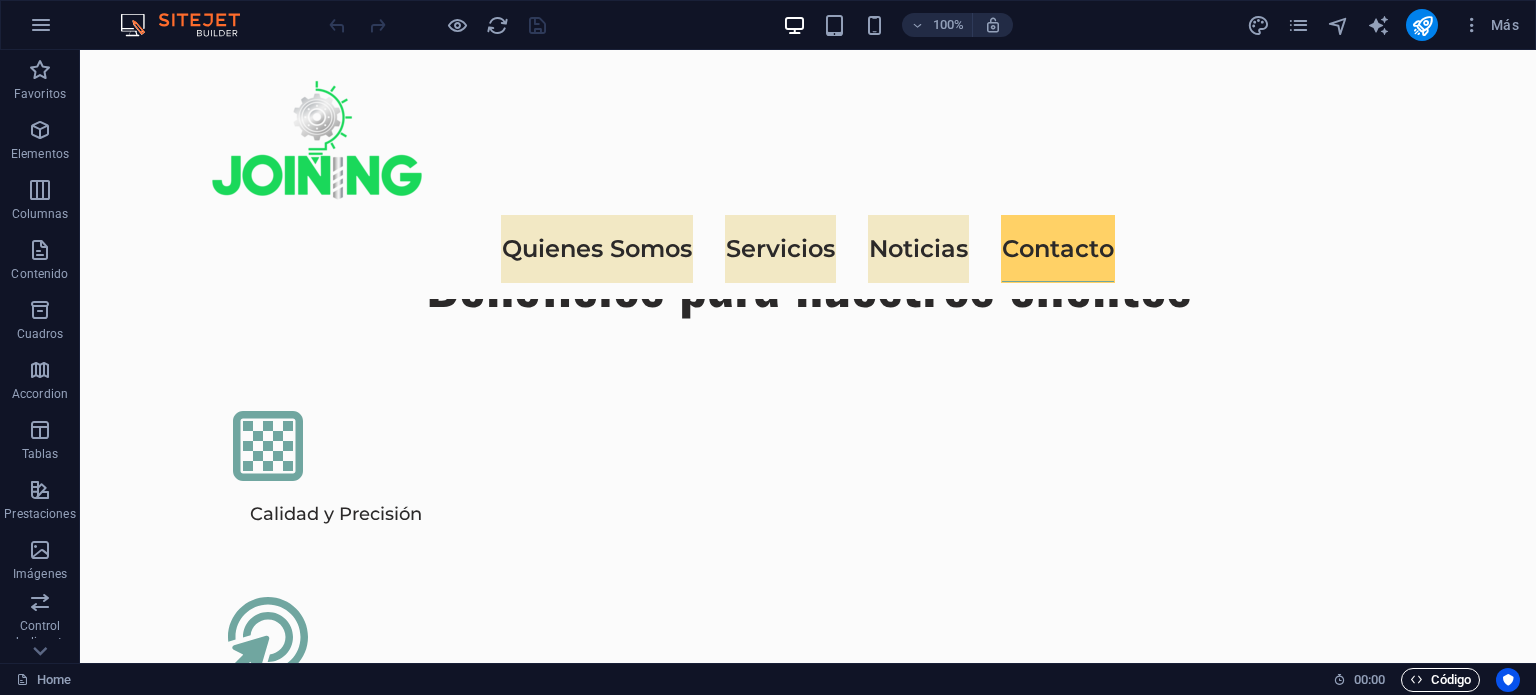 click on "Código" at bounding box center (1440, 680) 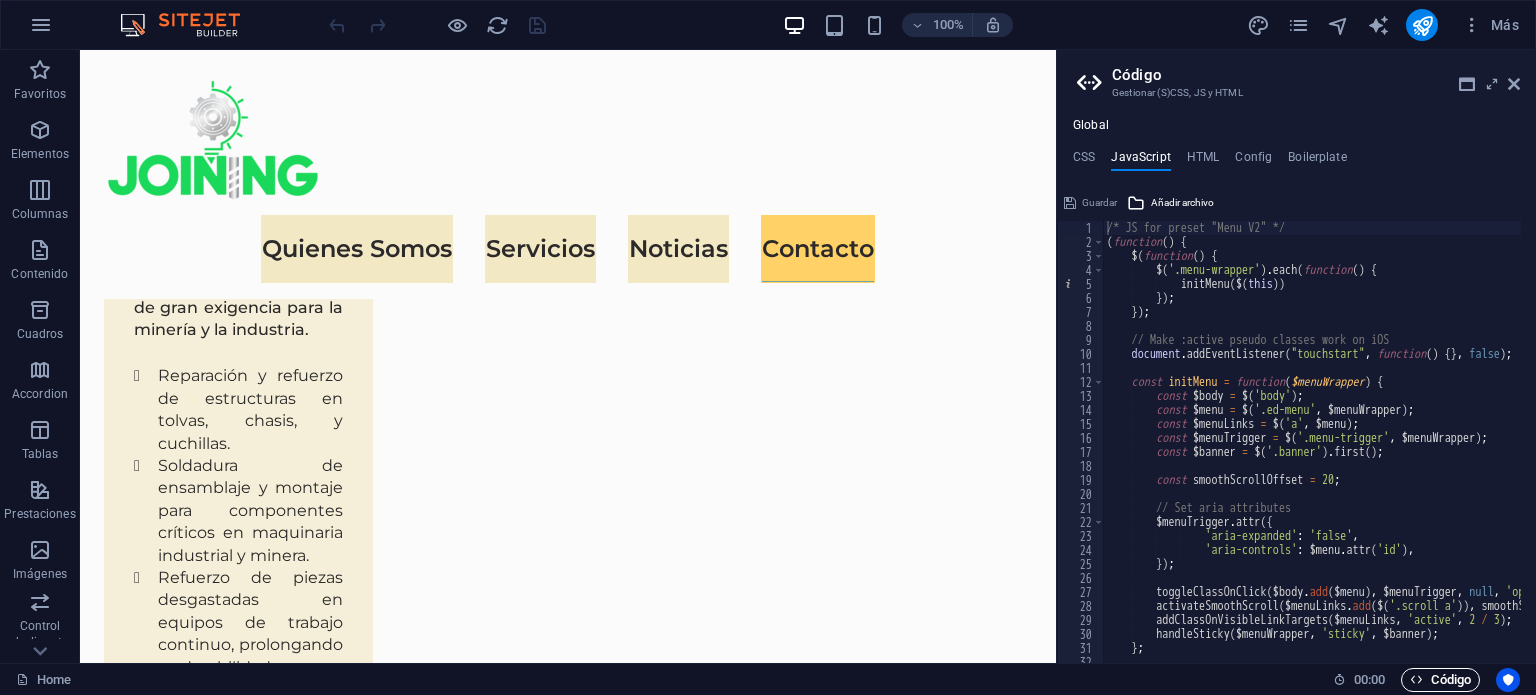 scroll, scrollTop: 6576, scrollLeft: 0, axis: vertical 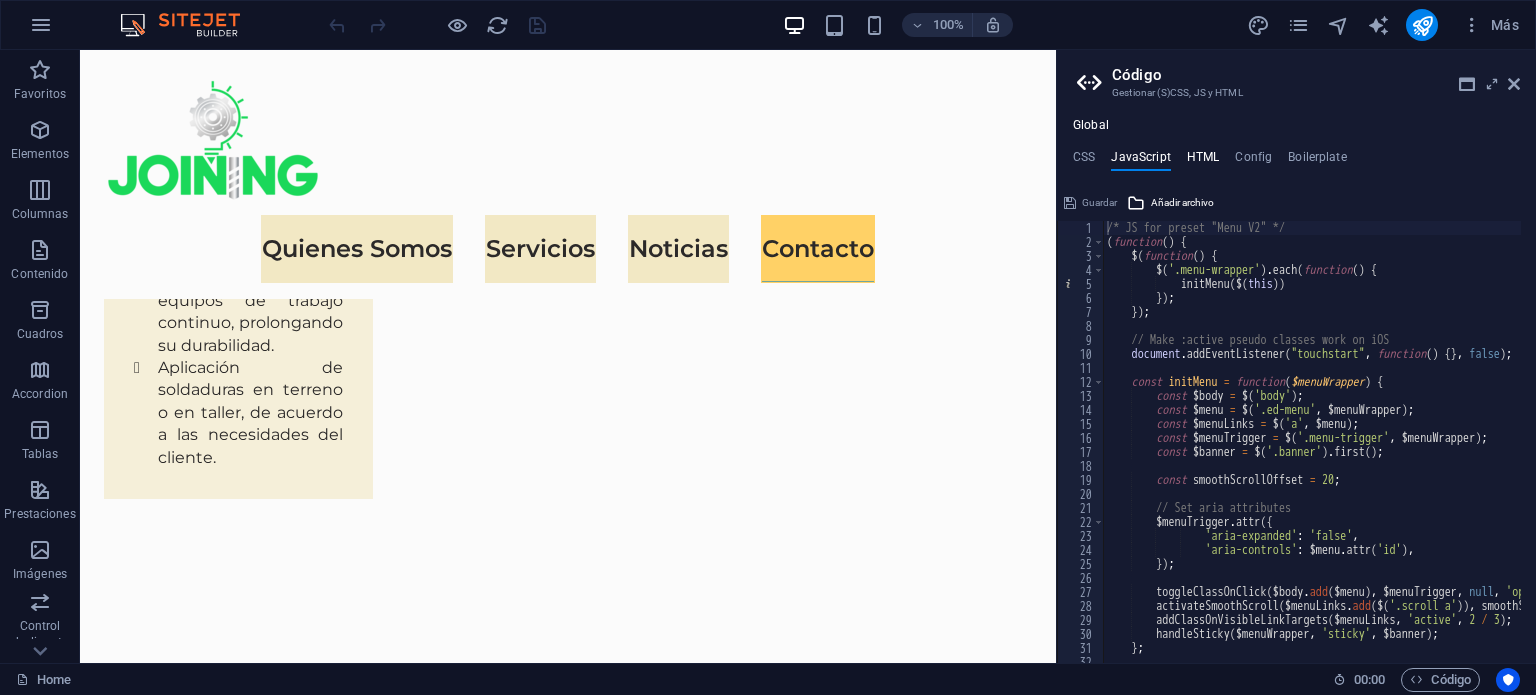 click on "HTML" at bounding box center [1203, 161] 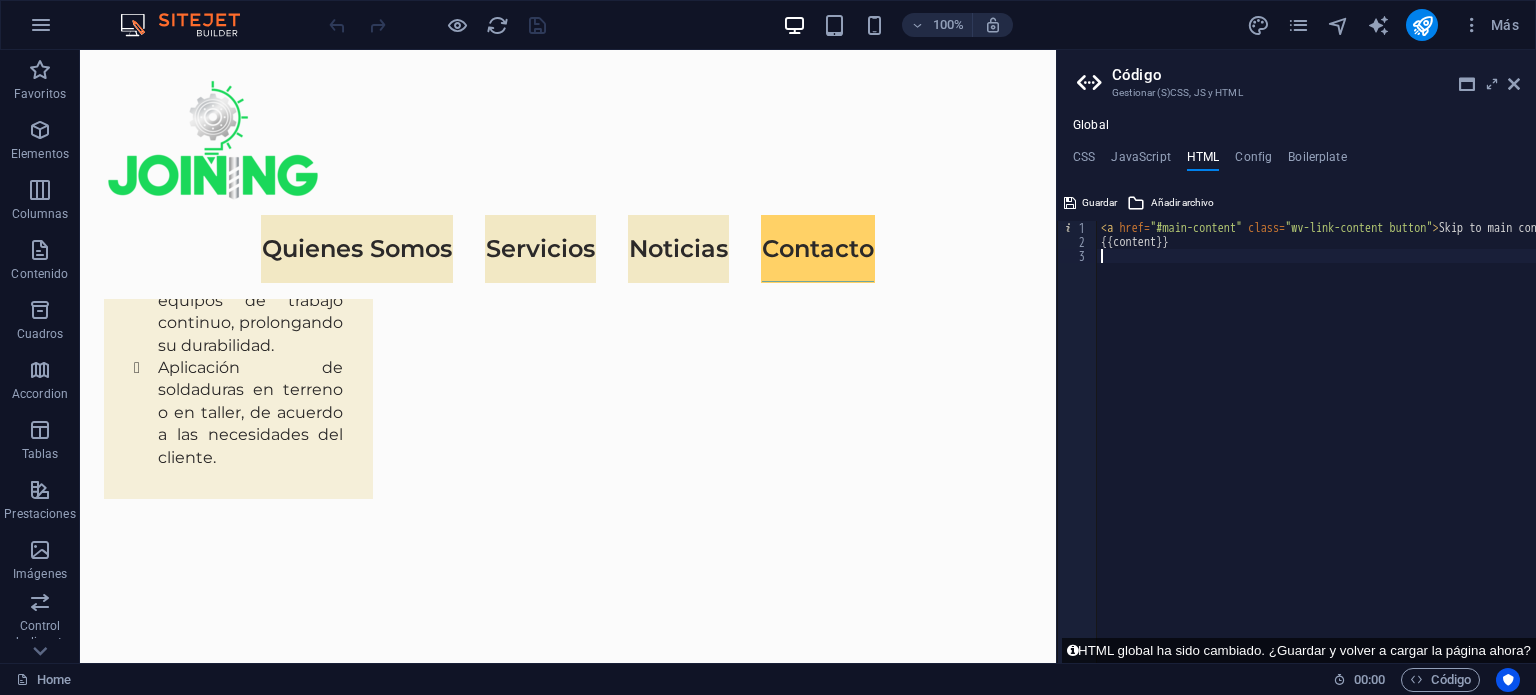 paste on "<div class="elfsight-app-01deaf05-a7c7-4caf-ada2-d3d79b7133dd" data-elfsight-app-lazy></div>" 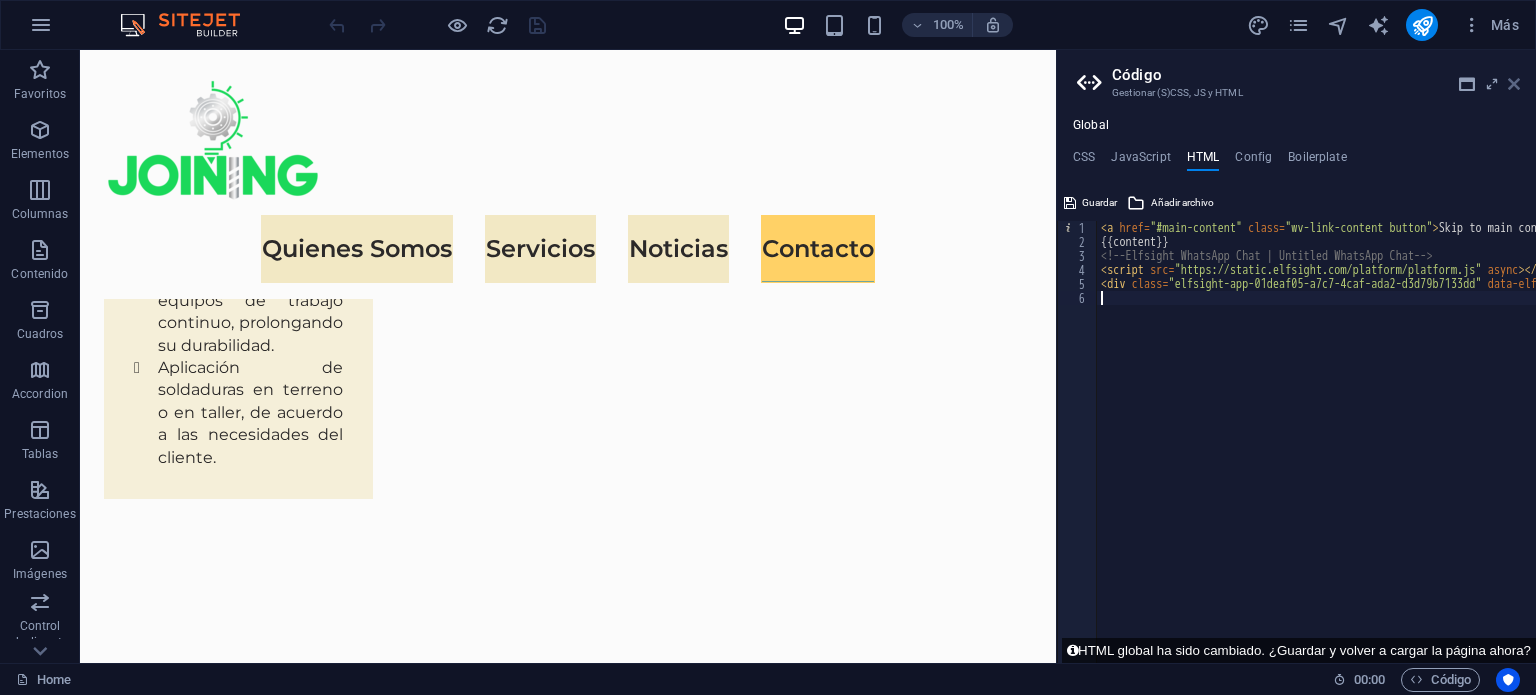 scroll, scrollTop: 0, scrollLeft: 0, axis: both 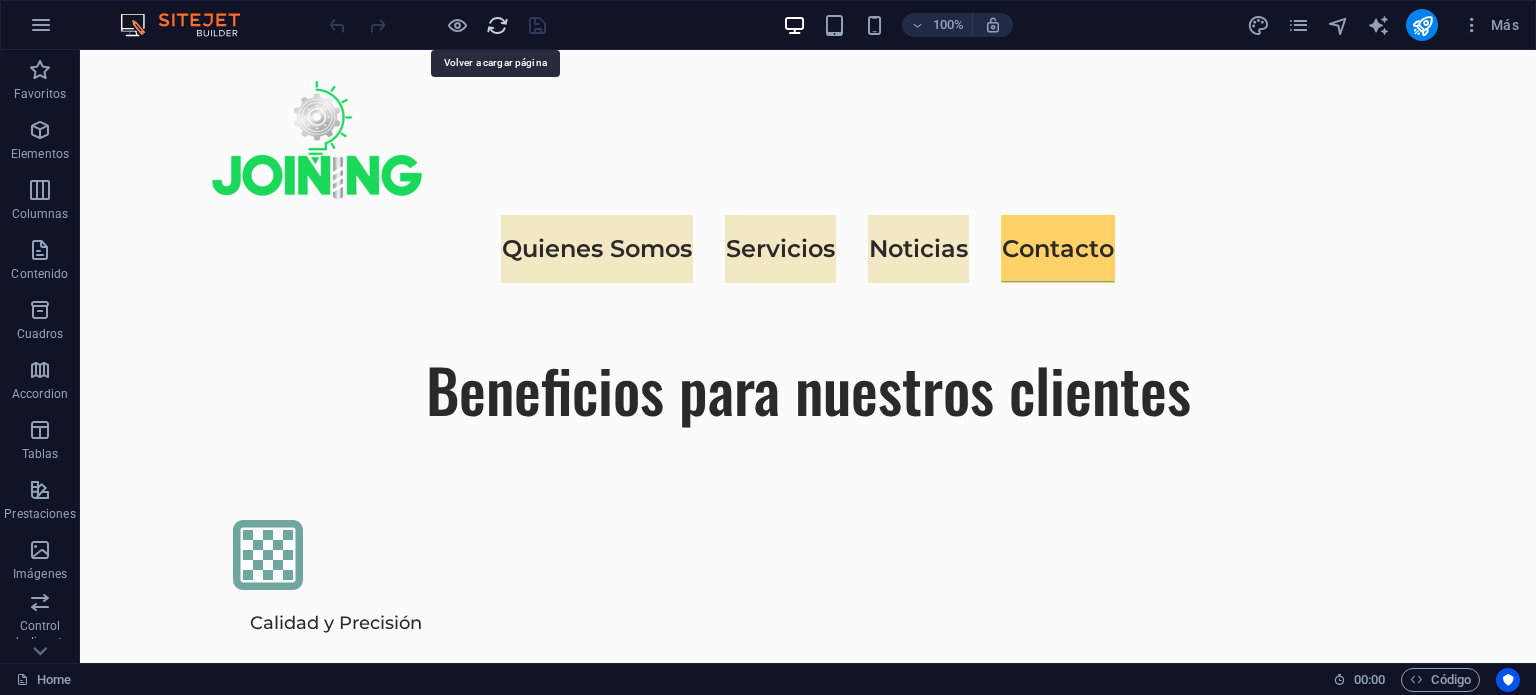 click at bounding box center (497, 25) 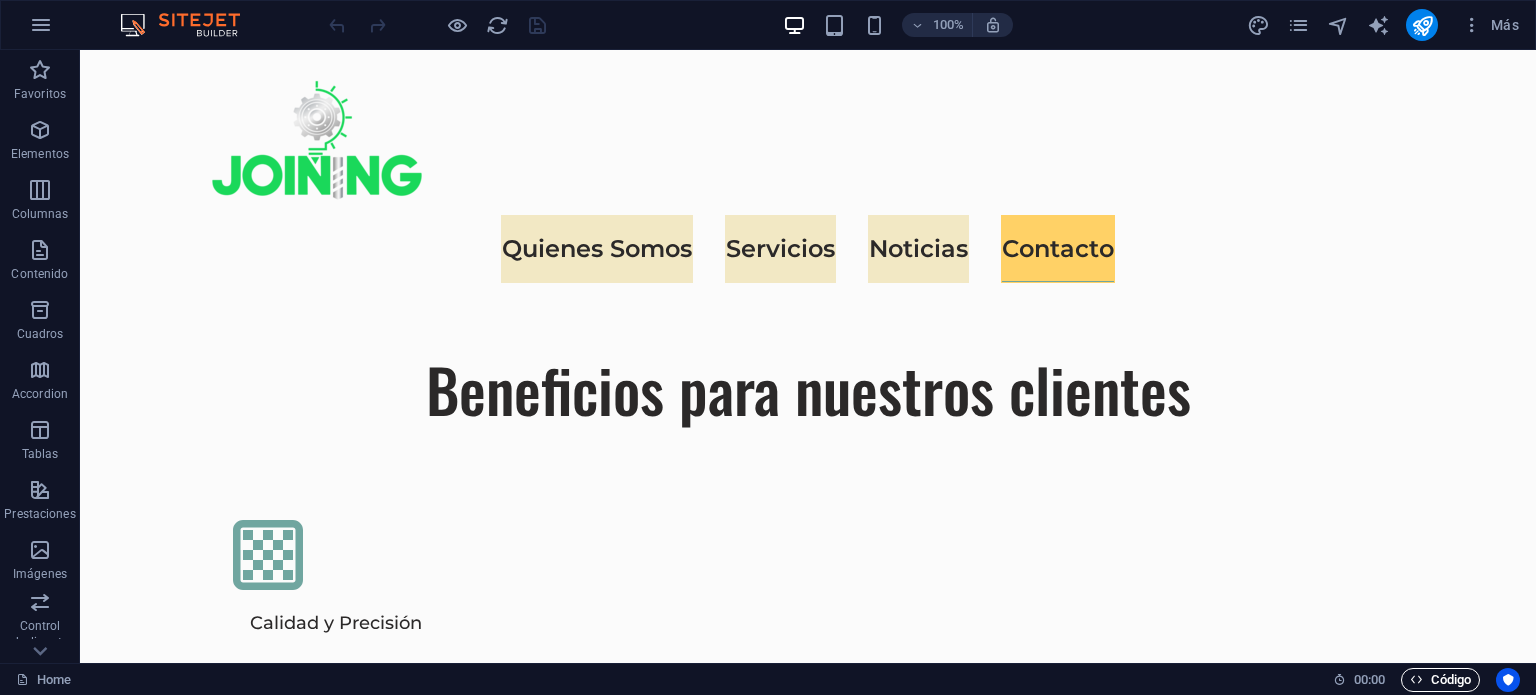 click on "Código" at bounding box center (1440, 680) 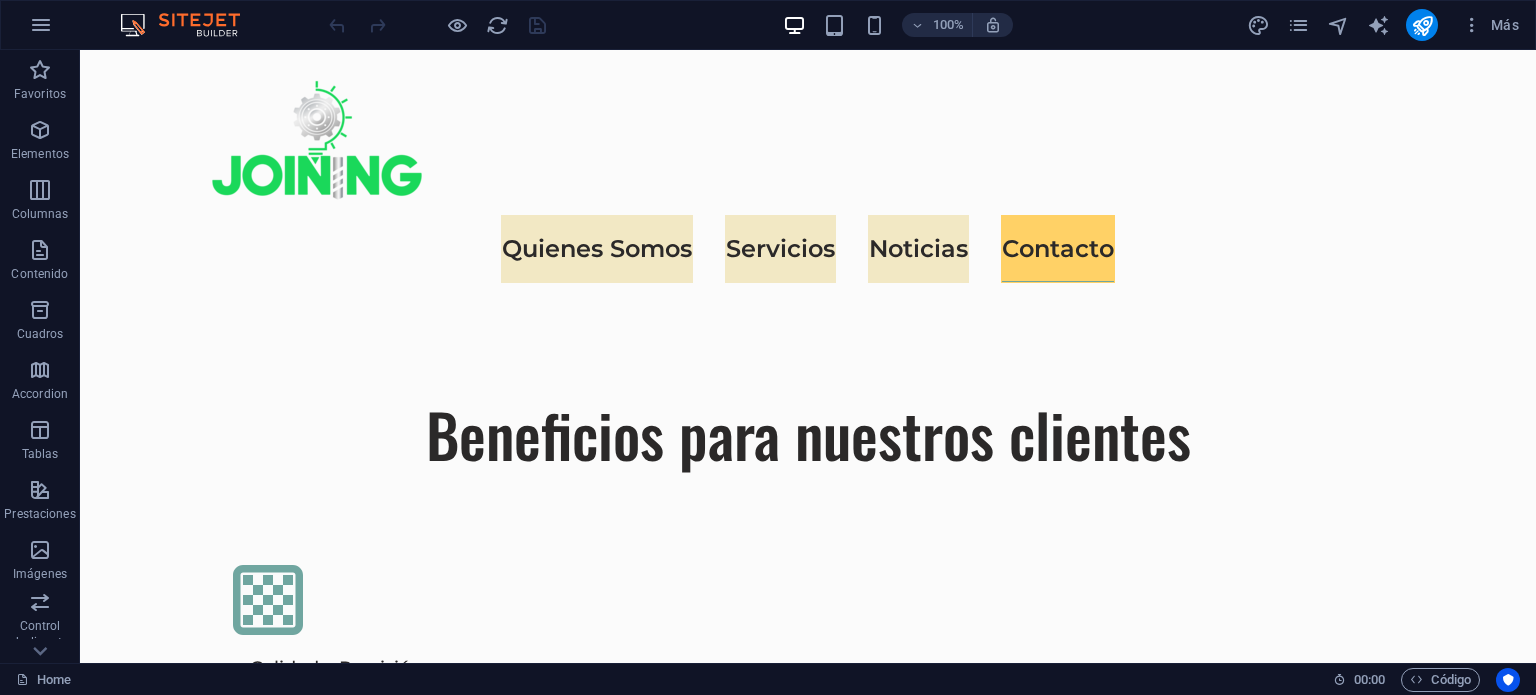 scroll, scrollTop: 6145, scrollLeft: 0, axis: vertical 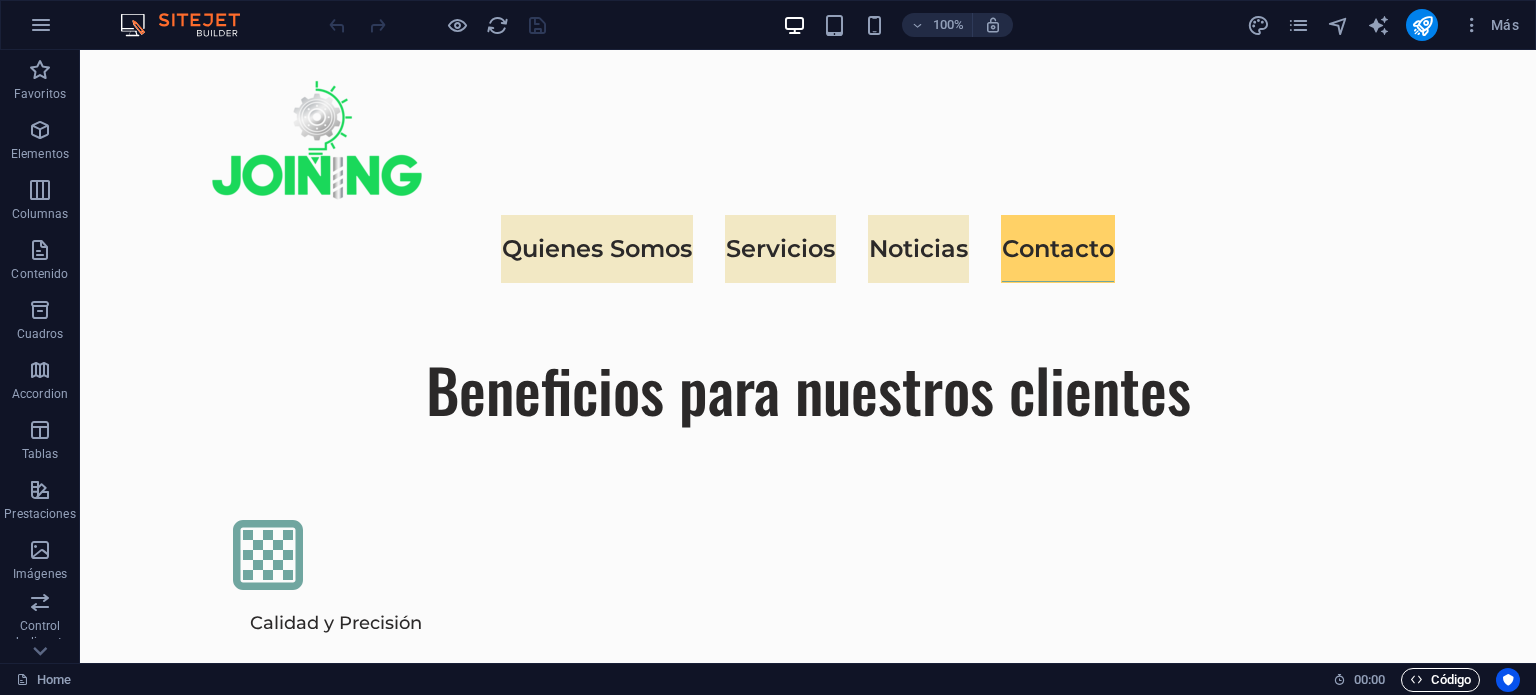 click on "Código" at bounding box center [1440, 680] 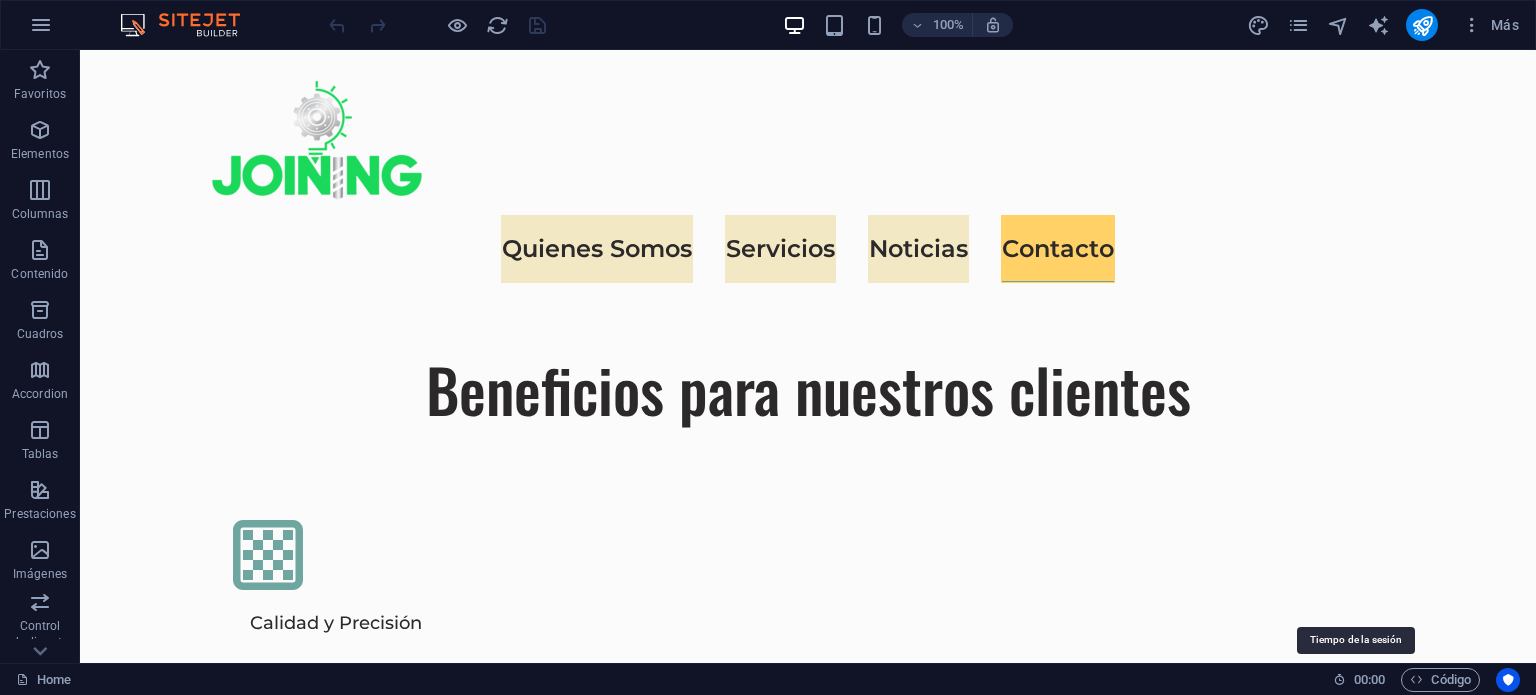click on "00 : 00" at bounding box center (1369, 680) 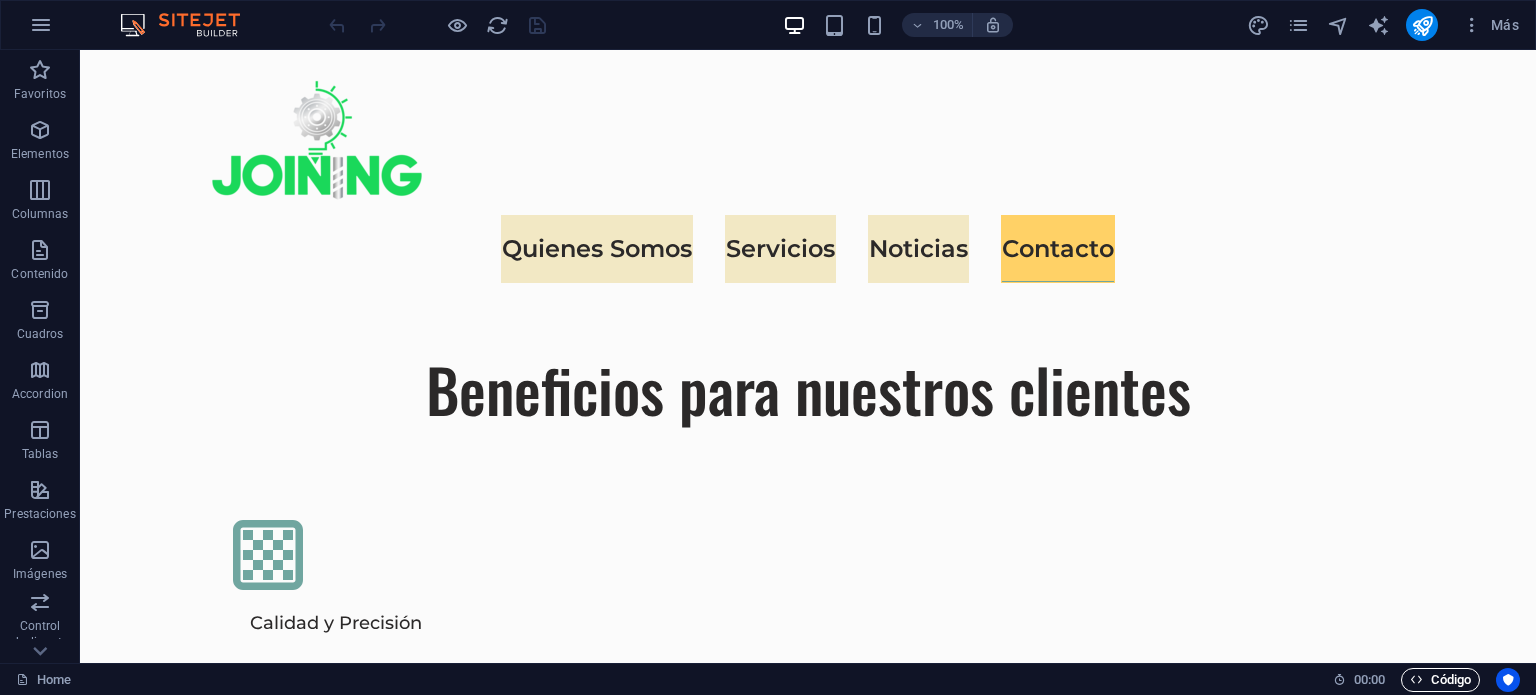 click on "Código" at bounding box center (1440, 680) 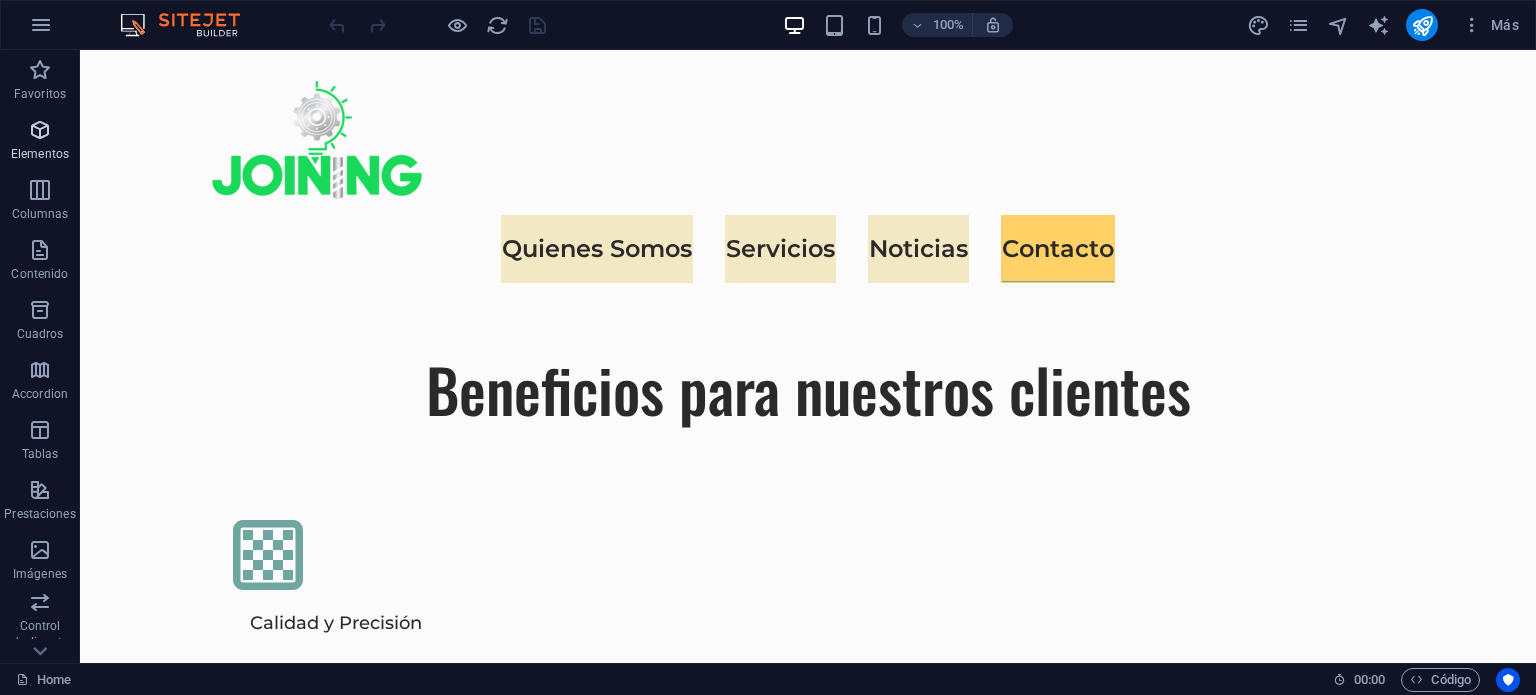 click on "Elementos" at bounding box center [40, 142] 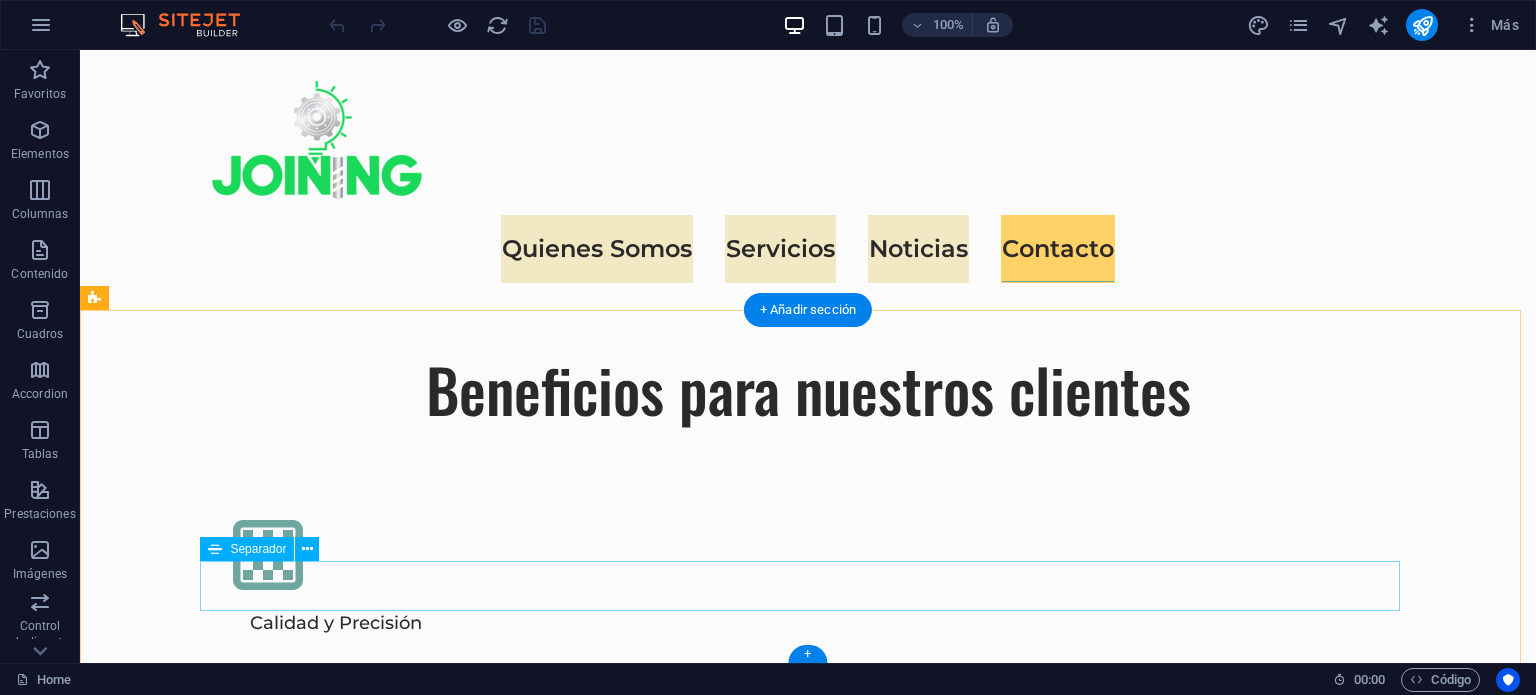 click at bounding box center [808, 5986] 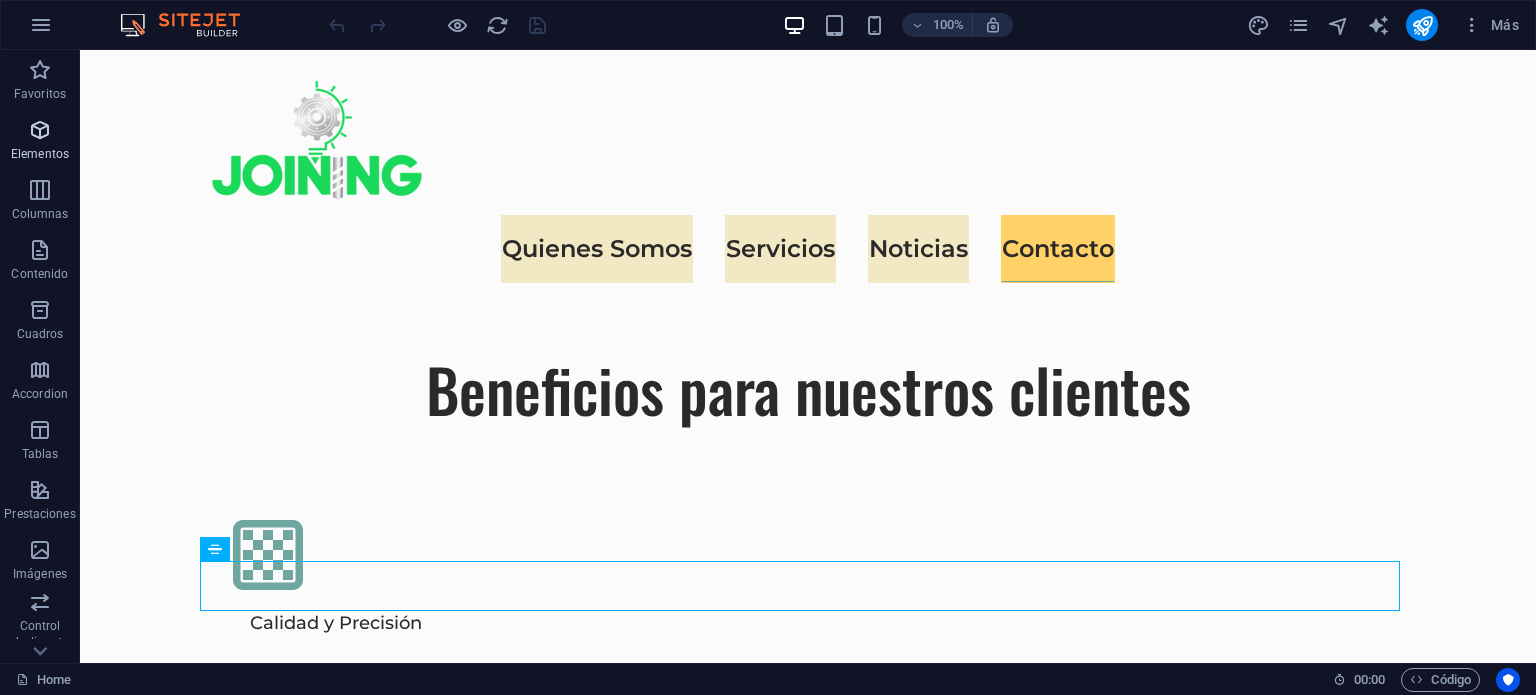 click on "Elementos" at bounding box center (40, 142) 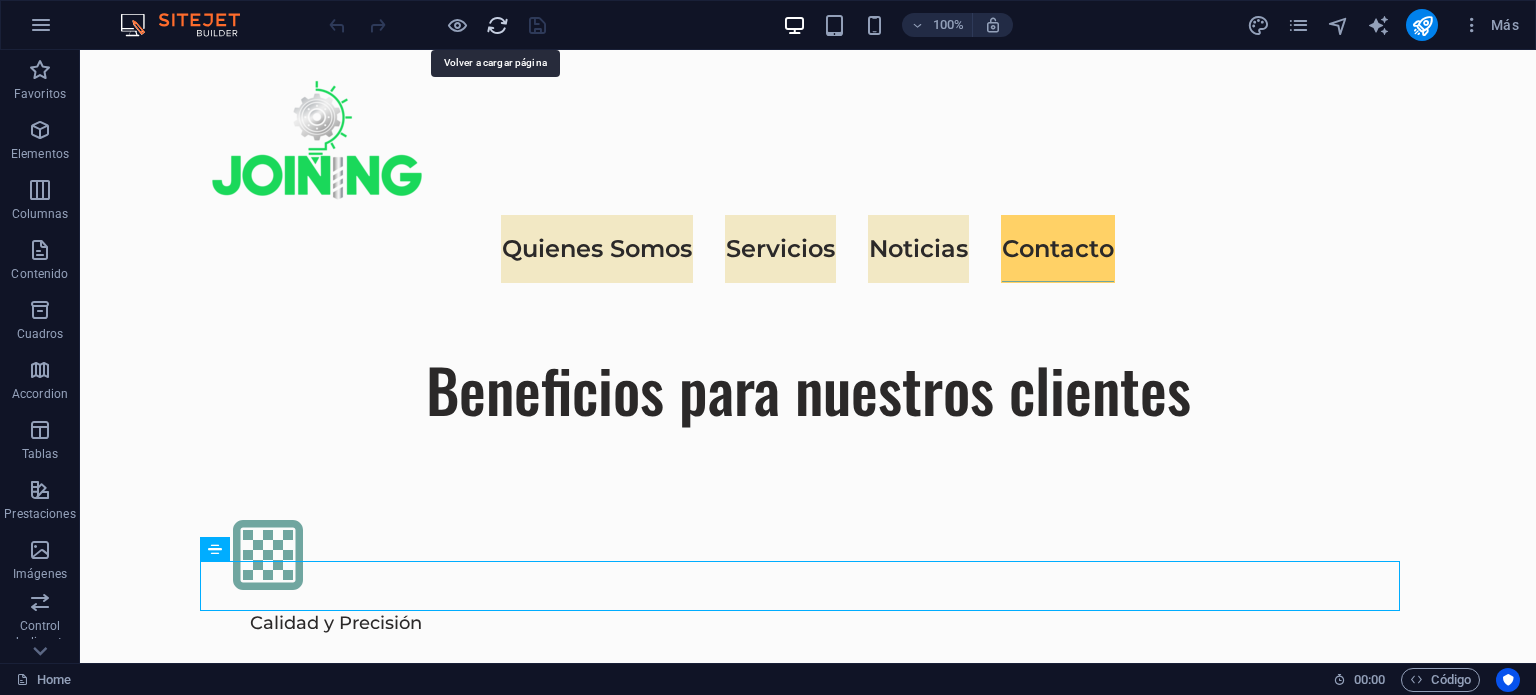 click at bounding box center [497, 25] 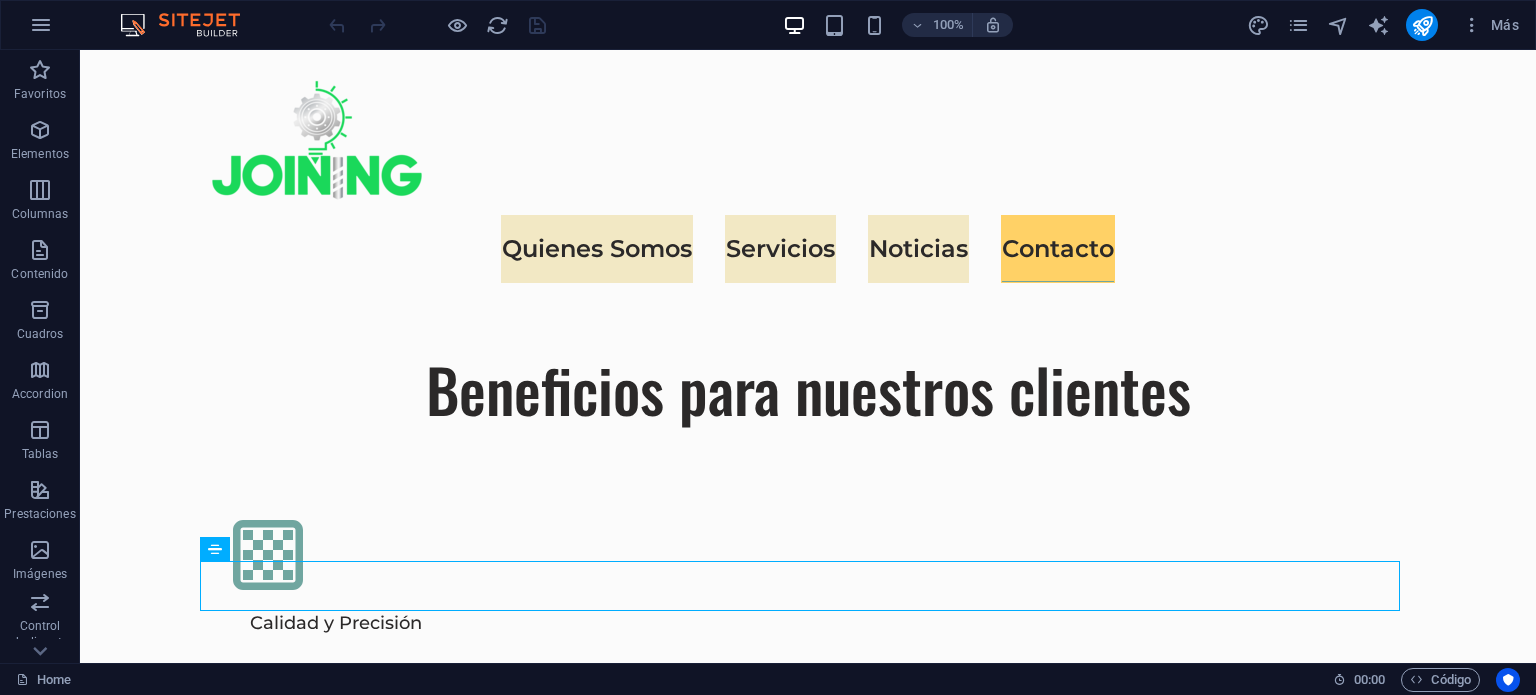 click at bounding box center [190, 25] 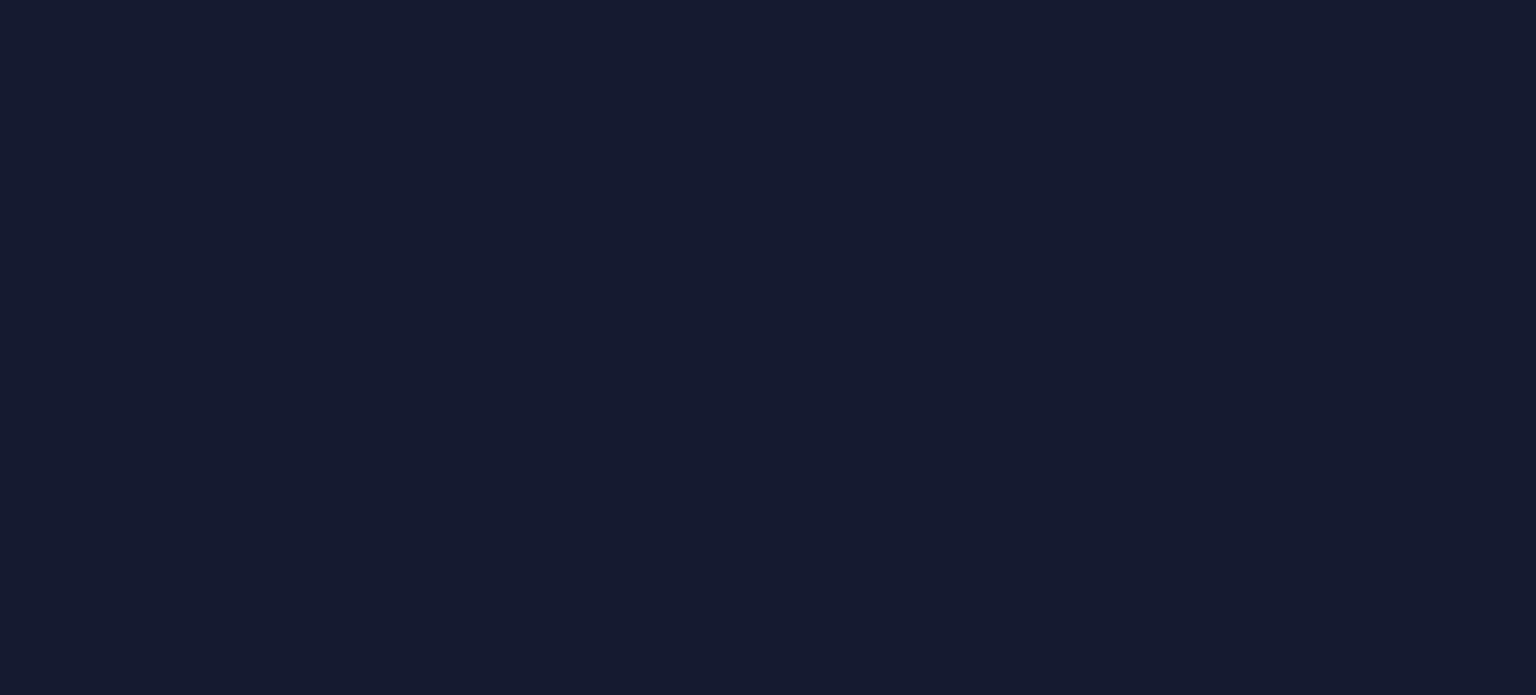 scroll, scrollTop: 0, scrollLeft: 0, axis: both 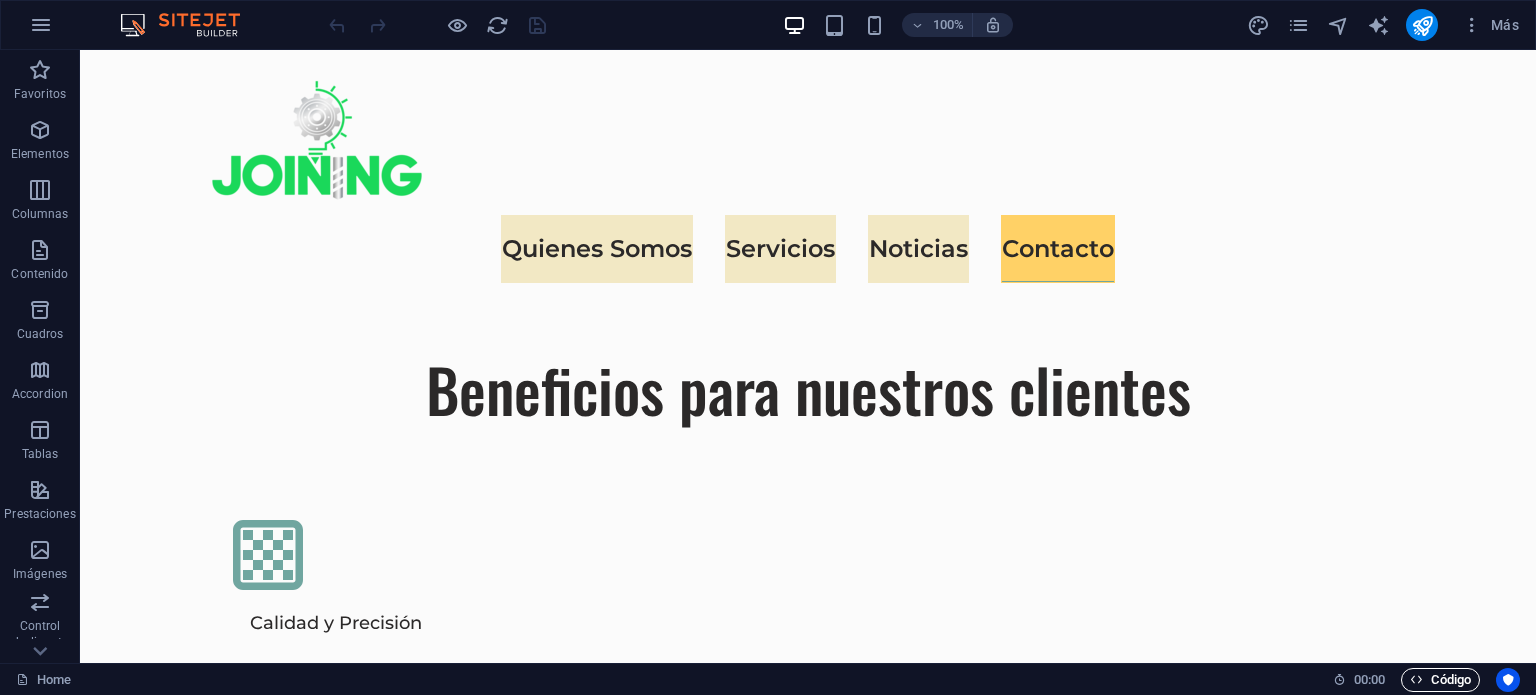 click on "Código" at bounding box center [1440, 680] 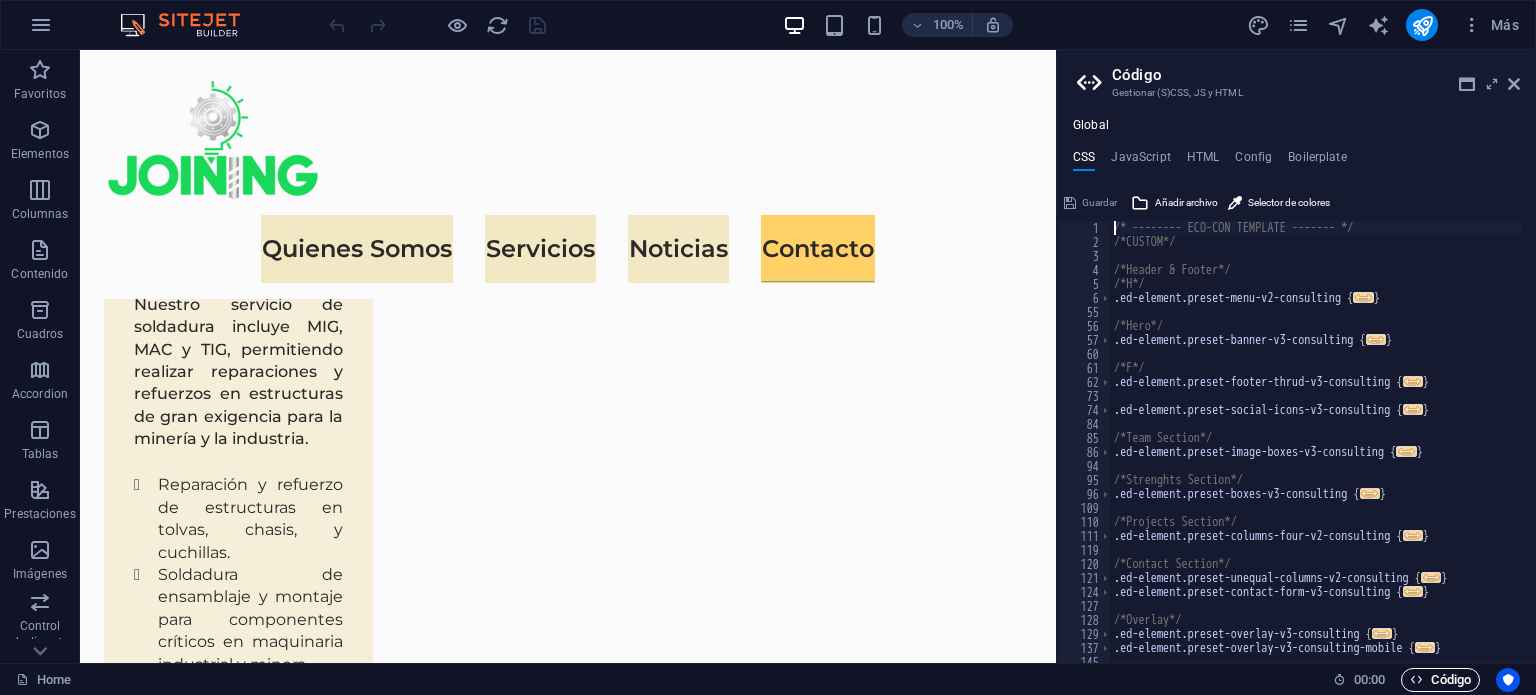 scroll, scrollTop: 6576, scrollLeft: 0, axis: vertical 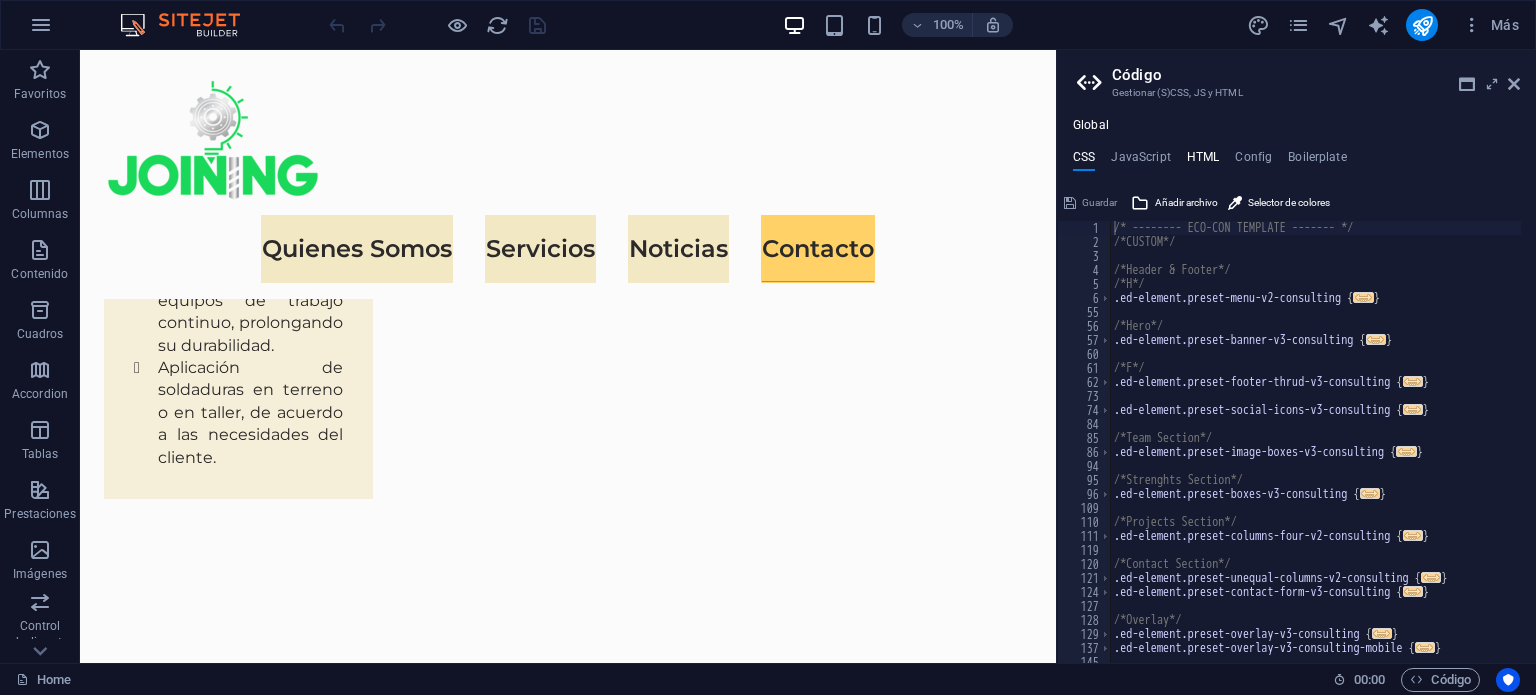 drag, startPoint x: 1182, startPoint y: 163, endPoint x: 1203, endPoint y: 154, distance: 22.847319 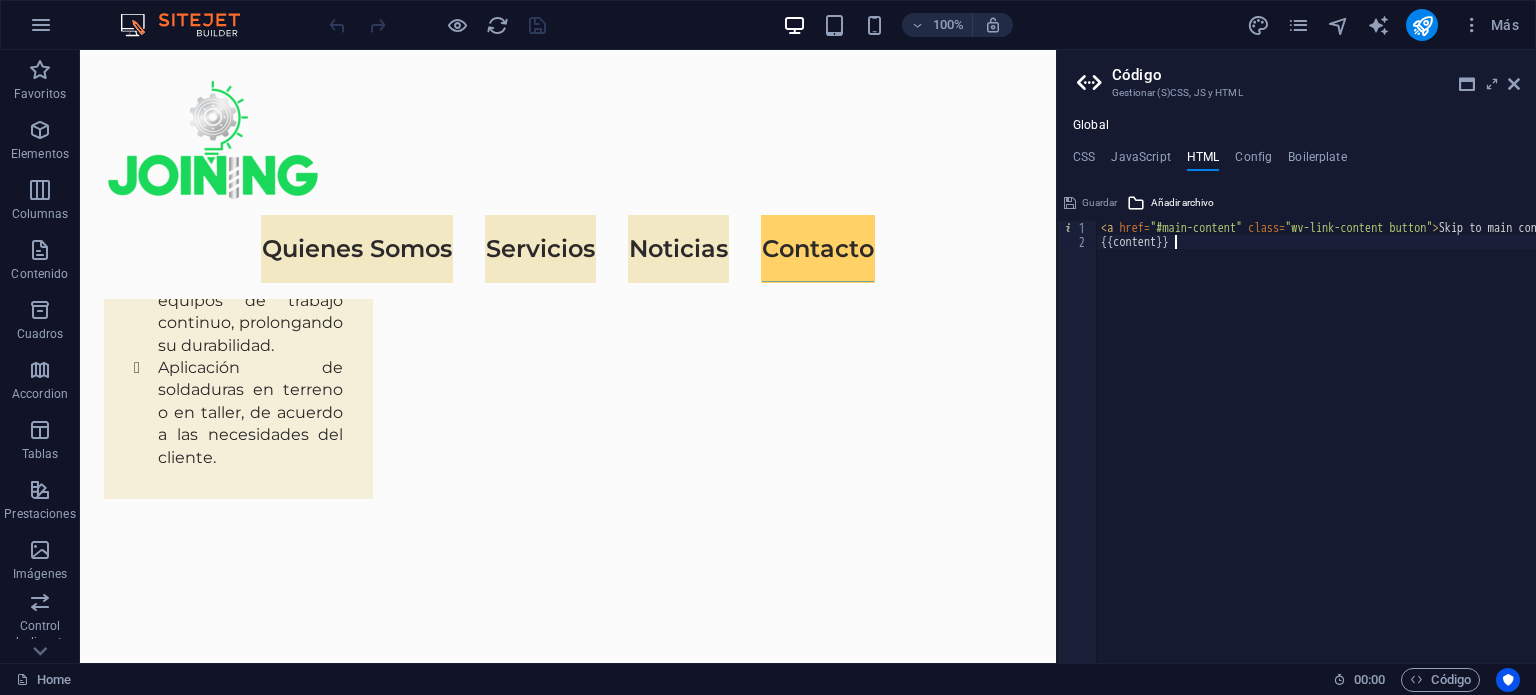 click on "< a   href = "#main-content"   class = "wv-link-content button" > Skip to main content </ a > {{content}}" at bounding box center (1367, 448) 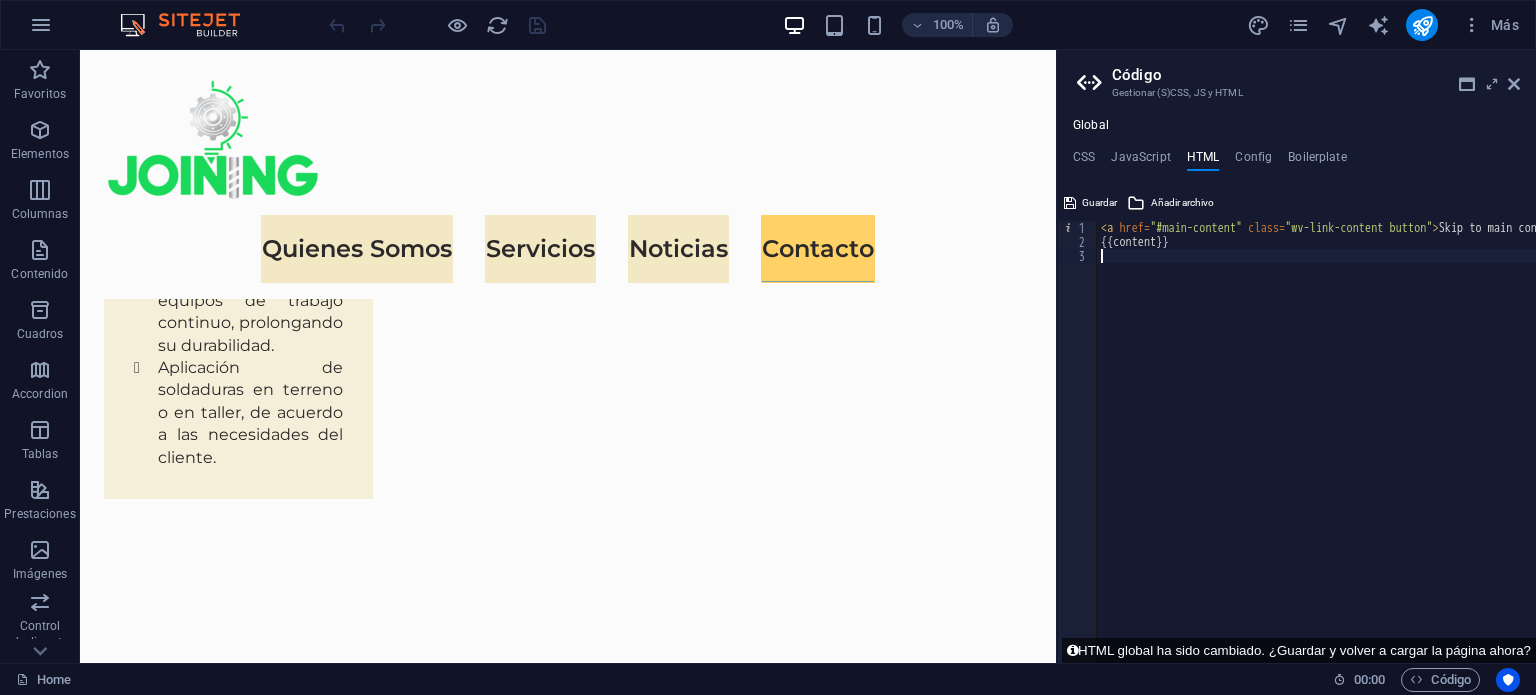 paste on "<div class="elfsight-app-01deaf05-a7c7-4caf-ada2-d3d79b7133dd" data-elfsight-app-lazy></div>" 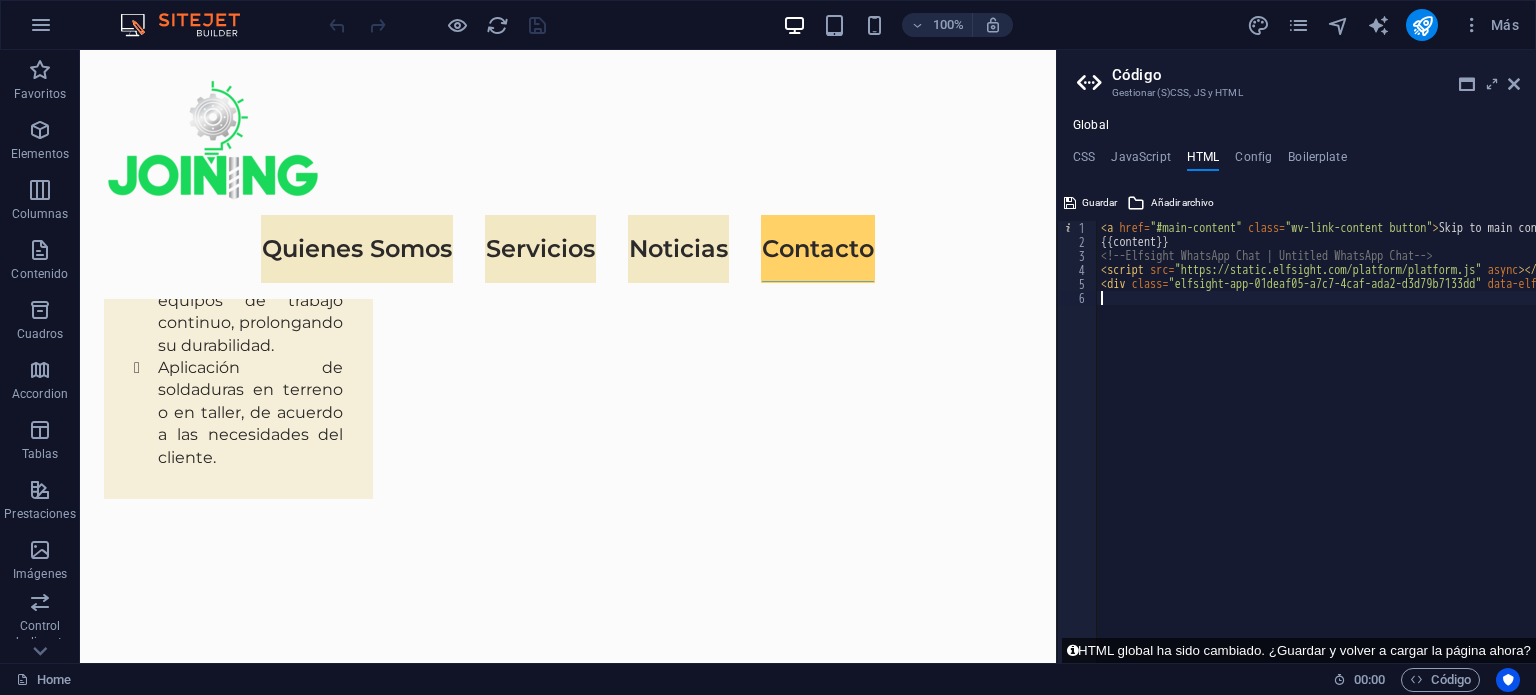 scroll, scrollTop: 0, scrollLeft: 0, axis: both 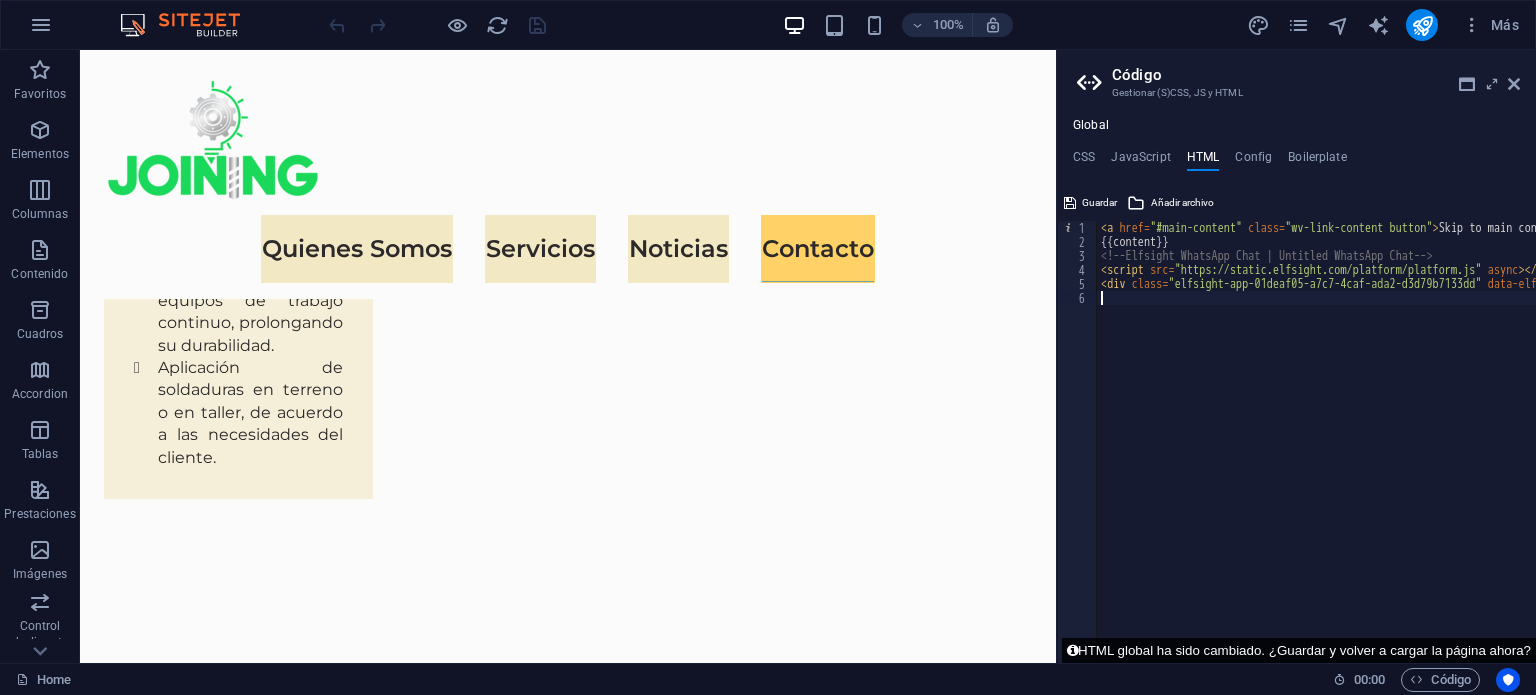 type 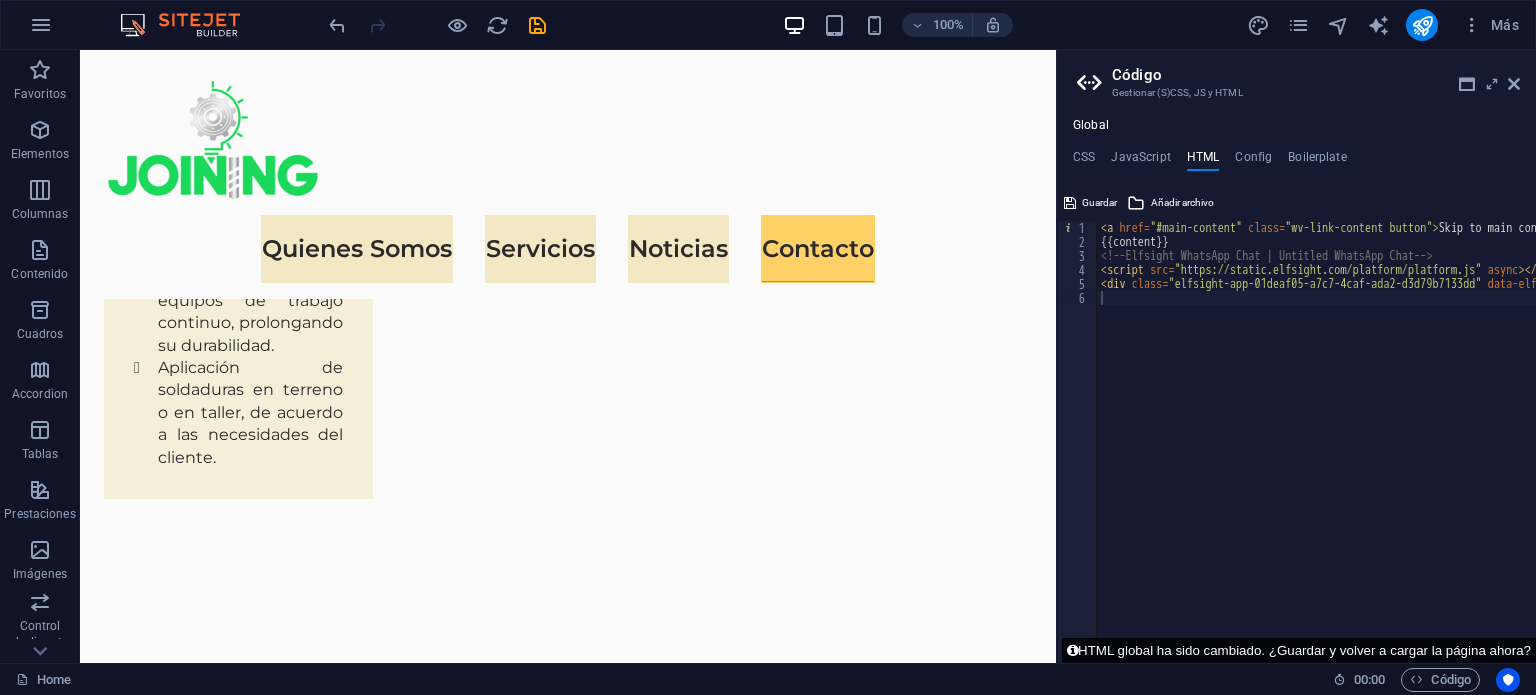click on "HTML global ha sido cambiado. ¿Guardar y volver a cargar la página ahora?" at bounding box center (1299, 650) 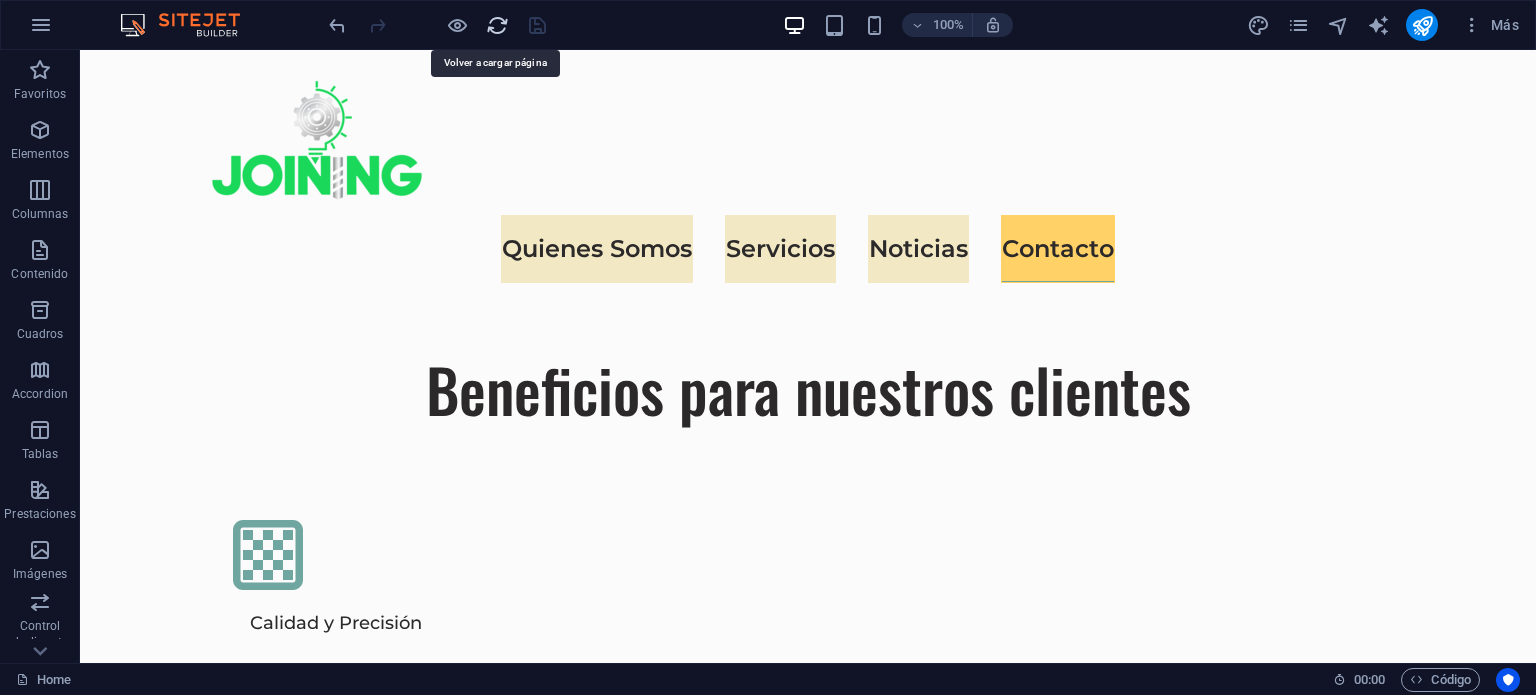 click at bounding box center [497, 25] 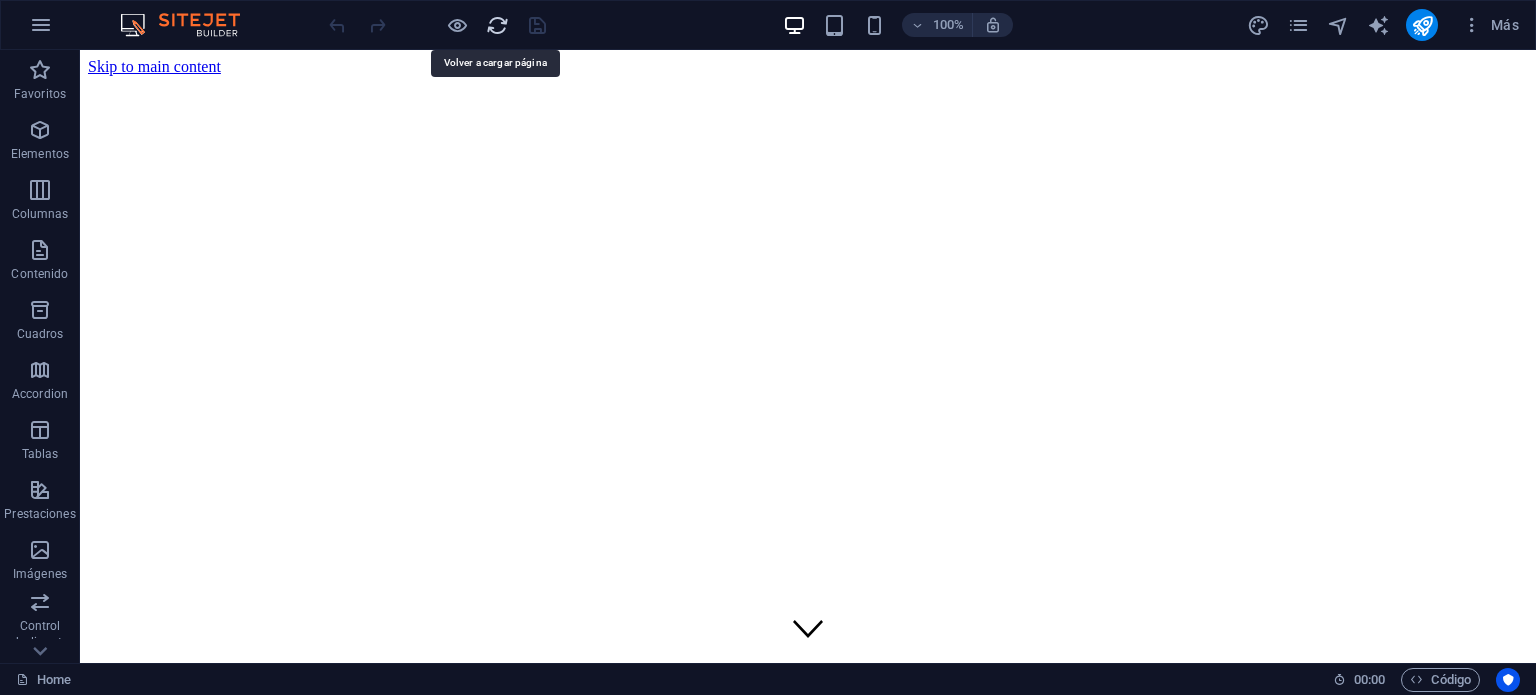 scroll, scrollTop: 0, scrollLeft: 0, axis: both 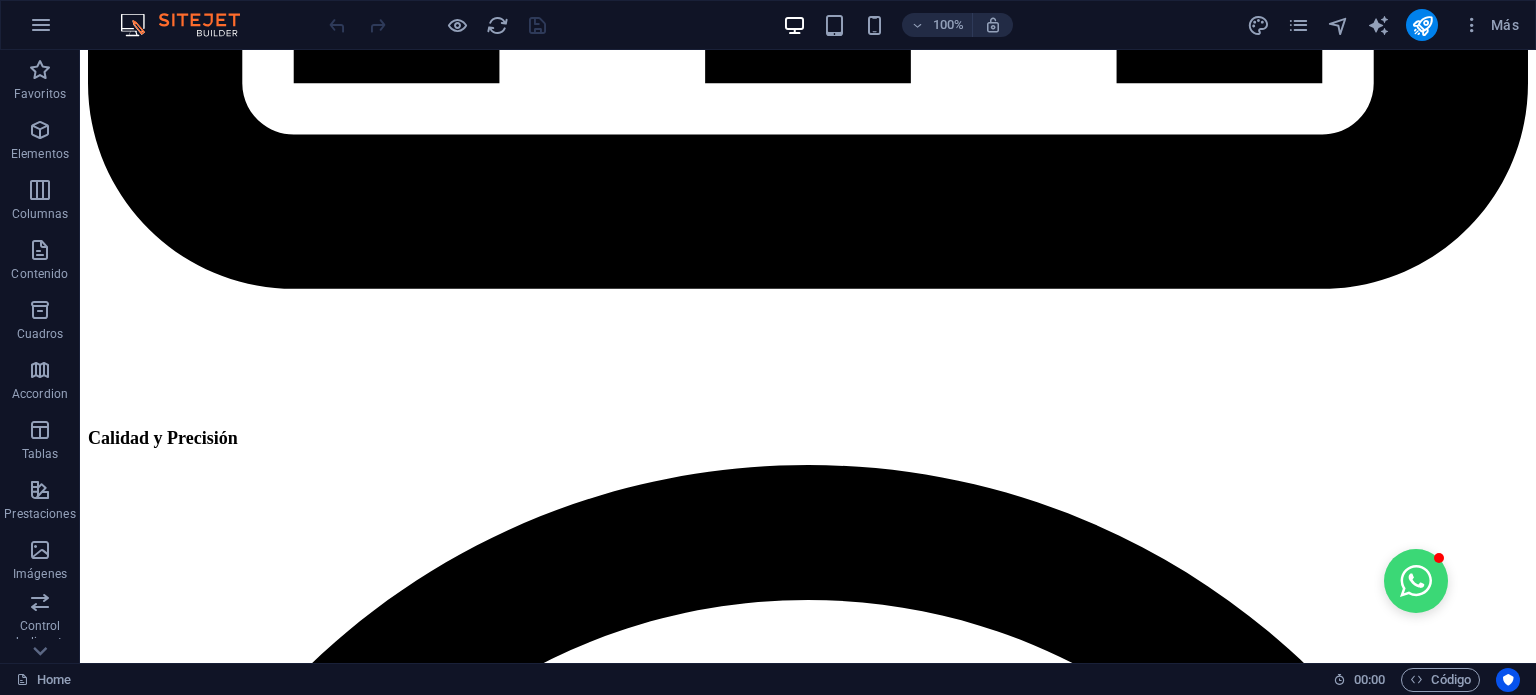 click at bounding box center [1416, 581] 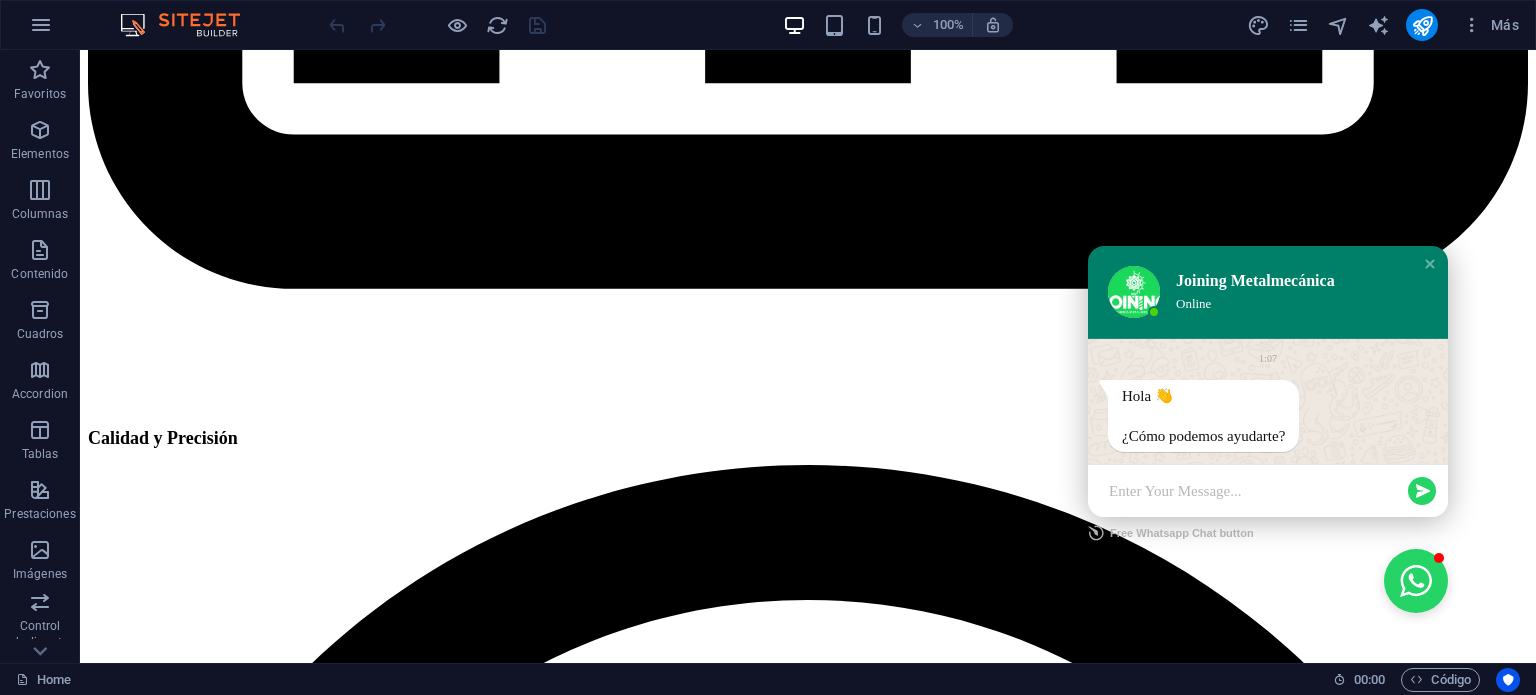 click at bounding box center (1256, 491) 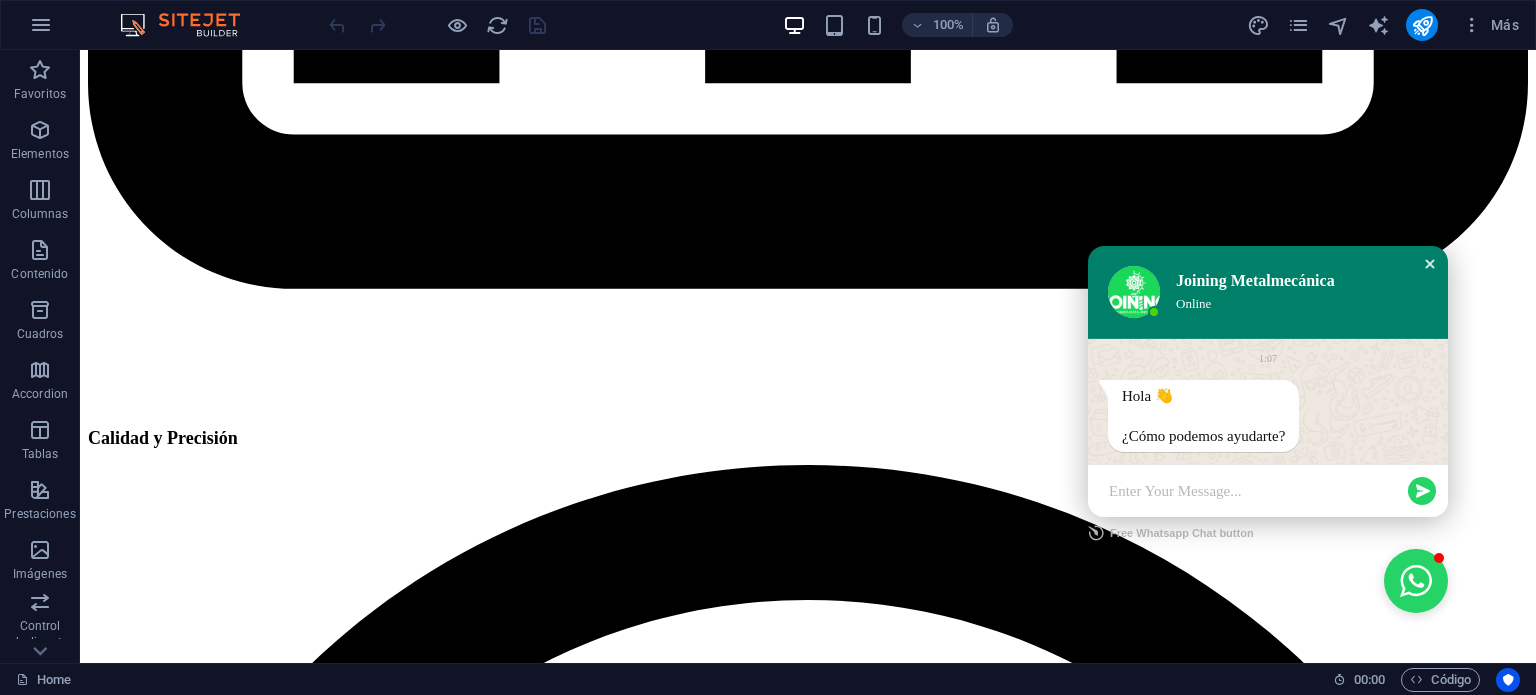 click at bounding box center (1430, 264) 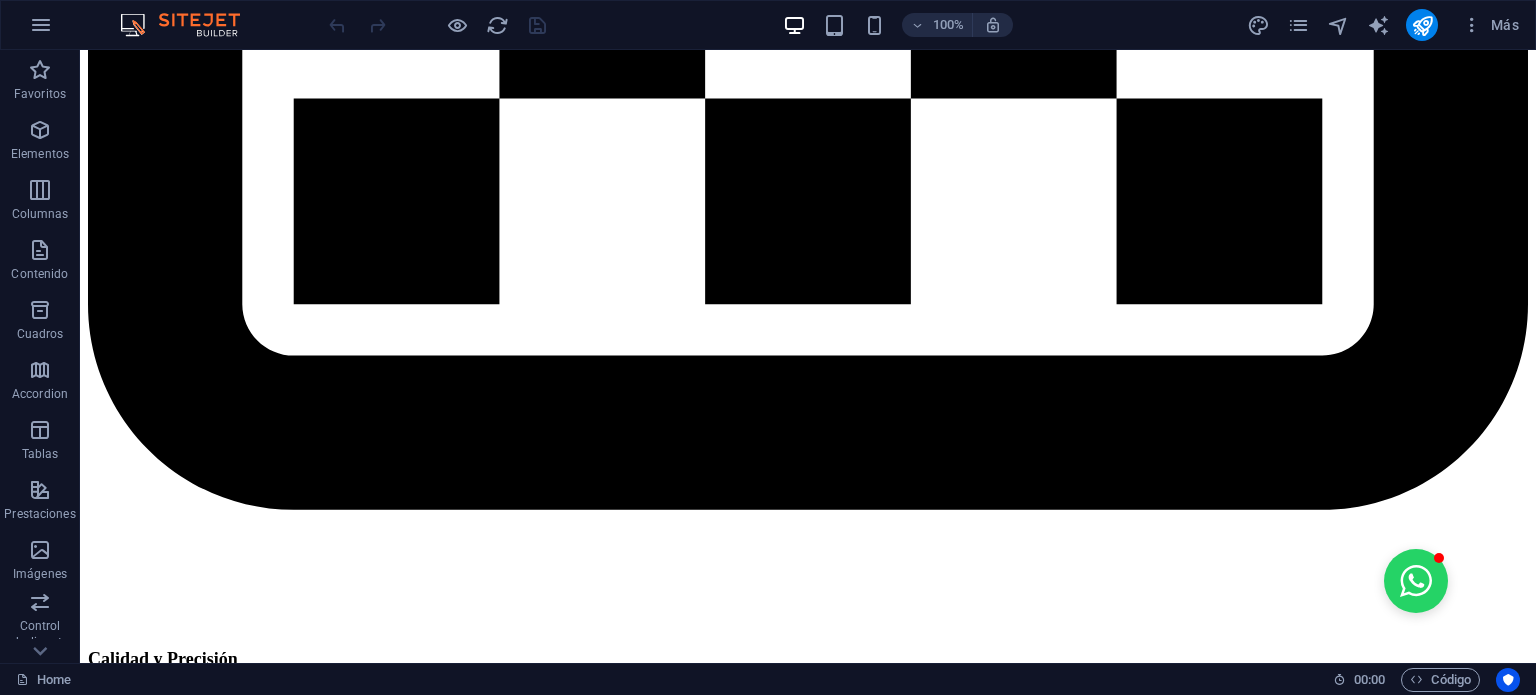 scroll, scrollTop: 6128, scrollLeft: 0, axis: vertical 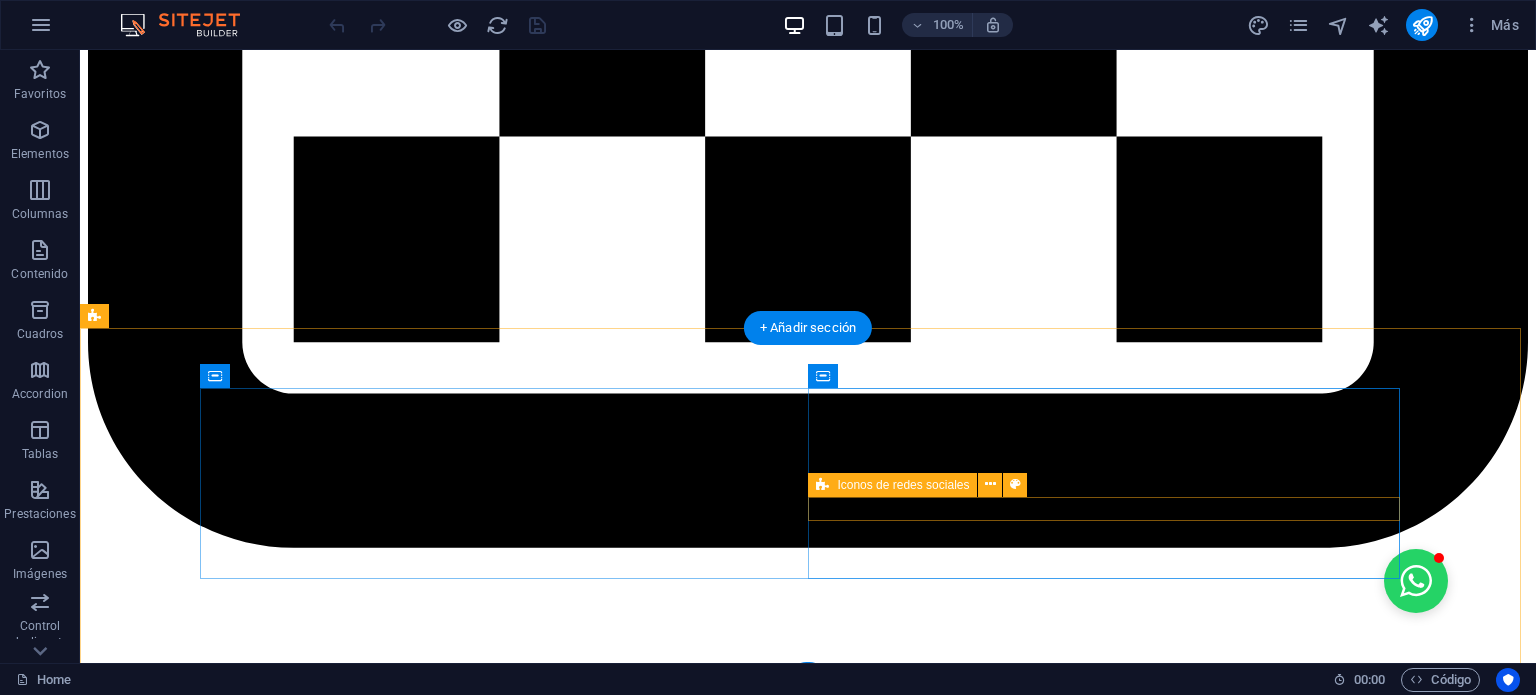 click at bounding box center (808, 13152) 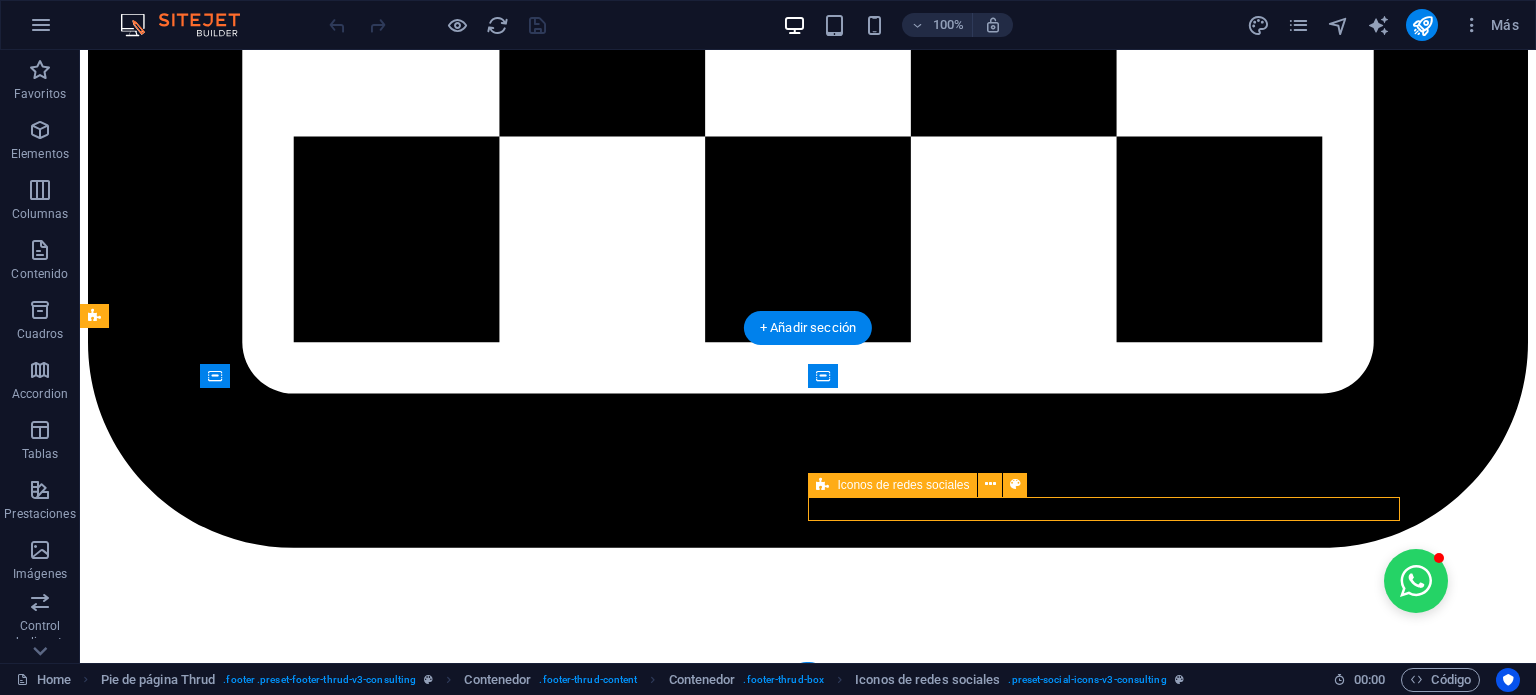 click at bounding box center [808, 13152] 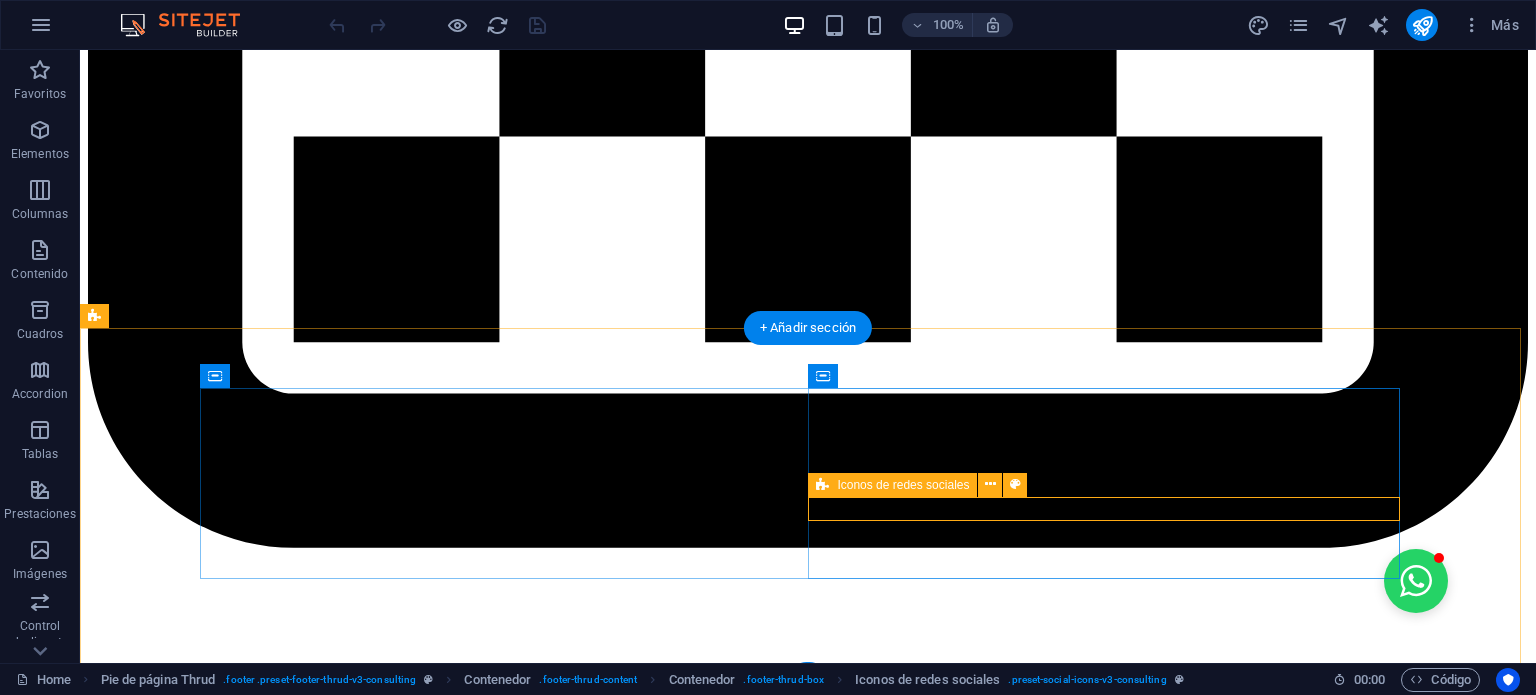 click at bounding box center (808, 13152) 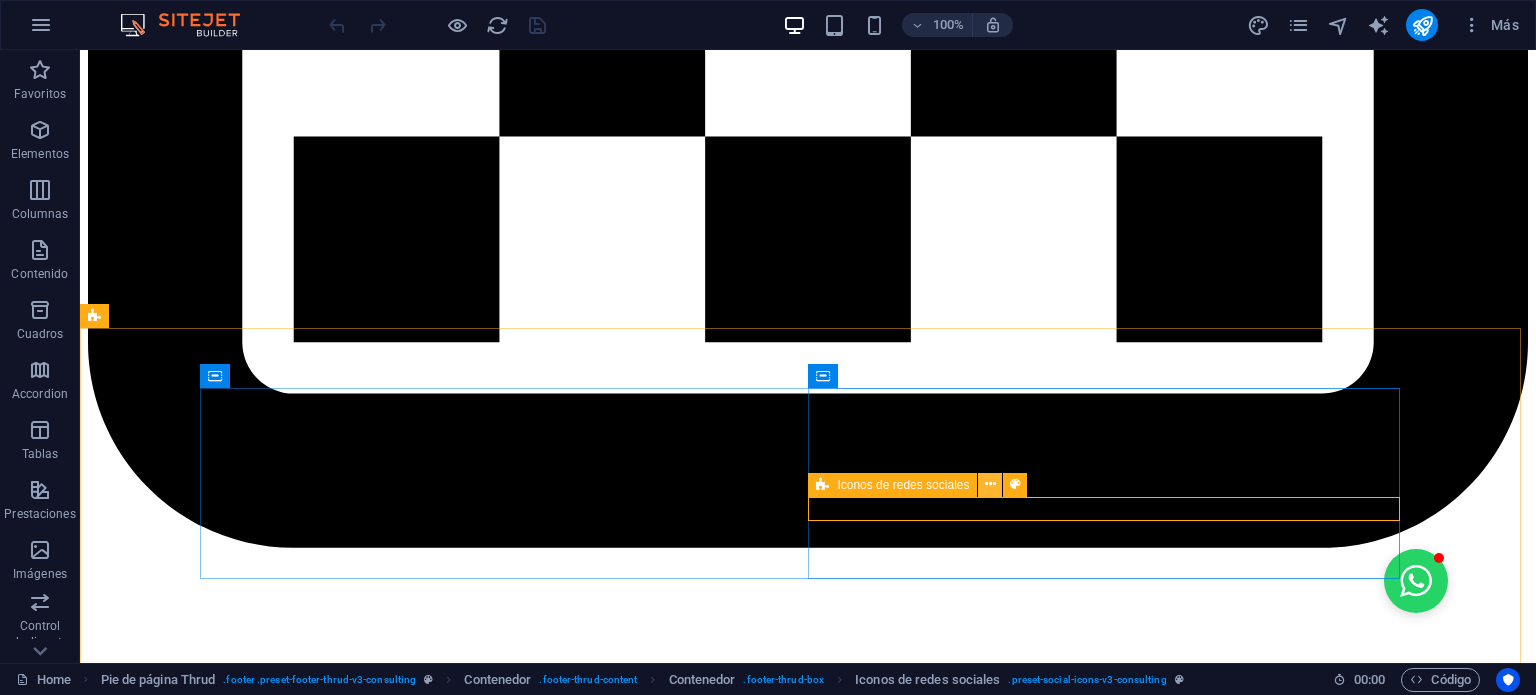 click at bounding box center (990, 484) 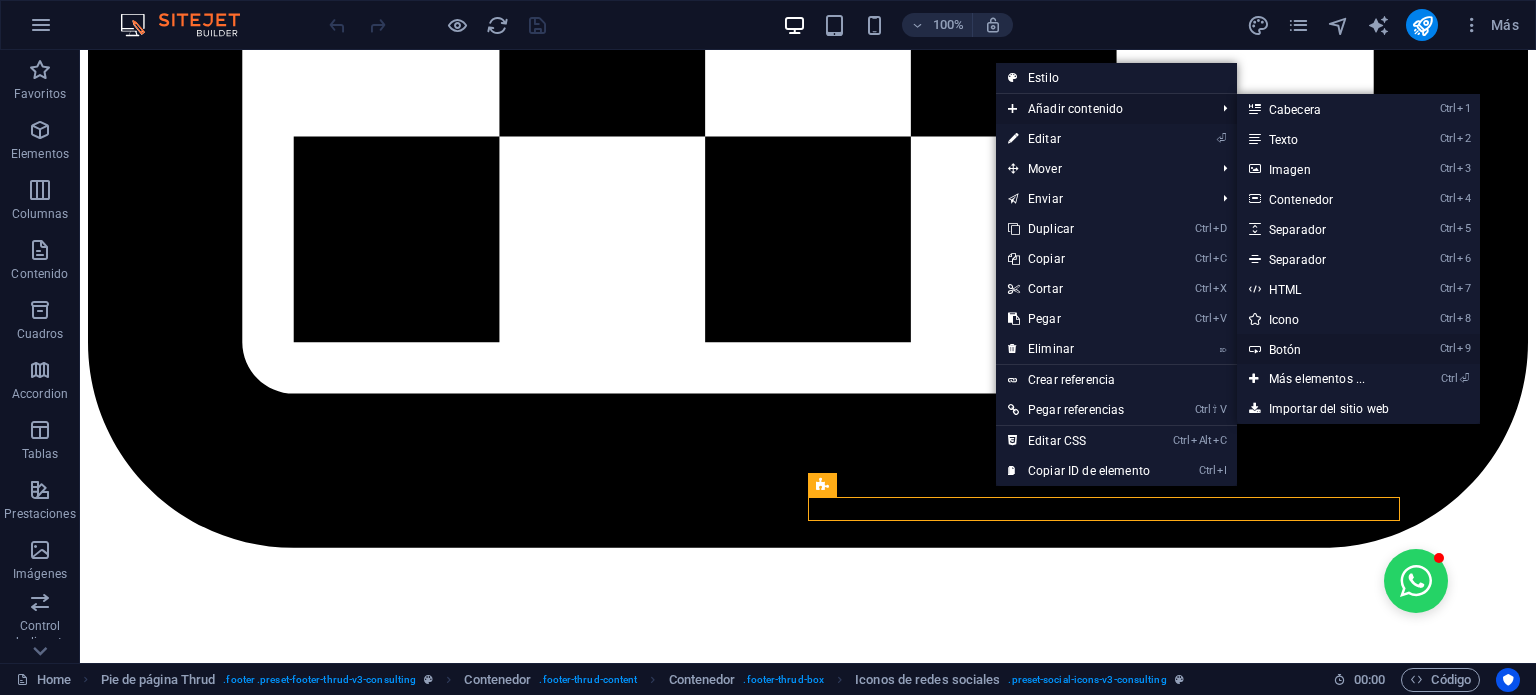 click on "Ctrl 9  Botón" at bounding box center [1321, 349] 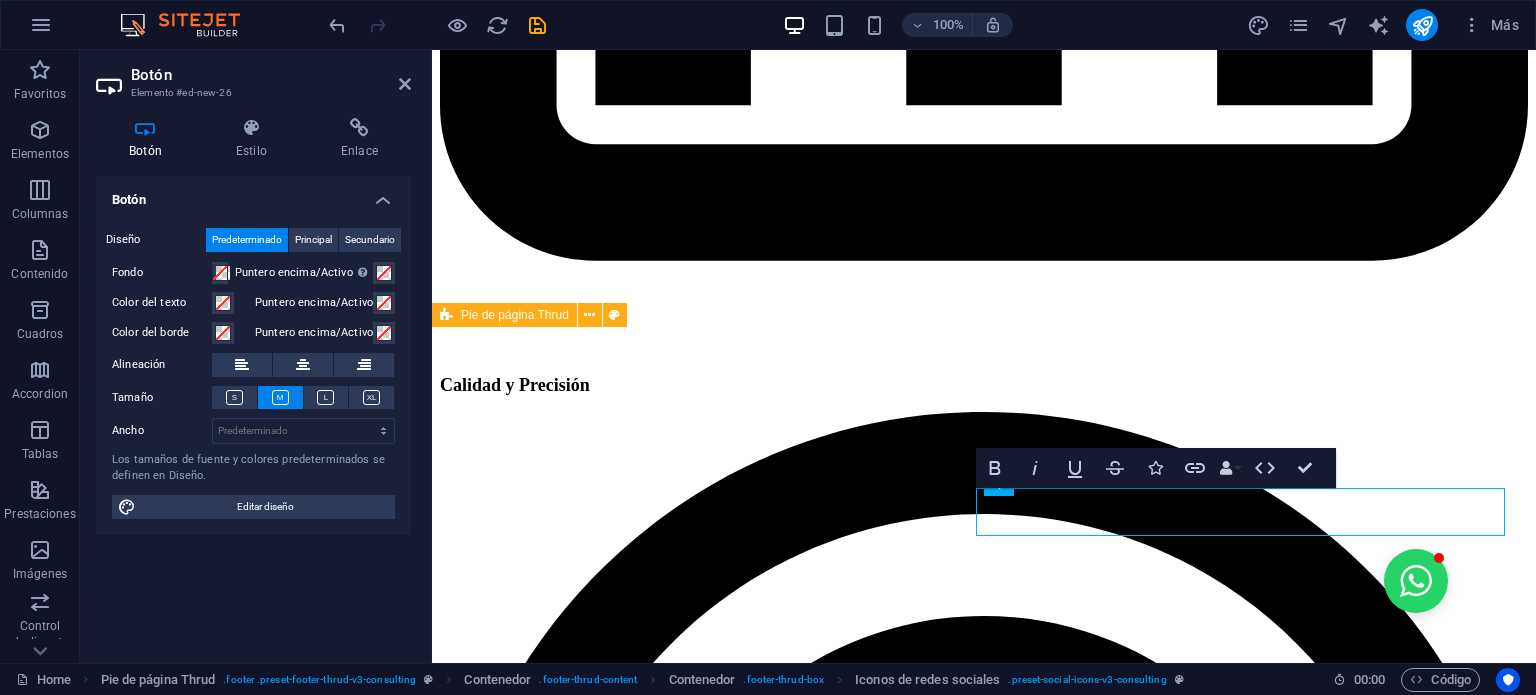 scroll, scrollTop: 6237, scrollLeft: 0, axis: vertical 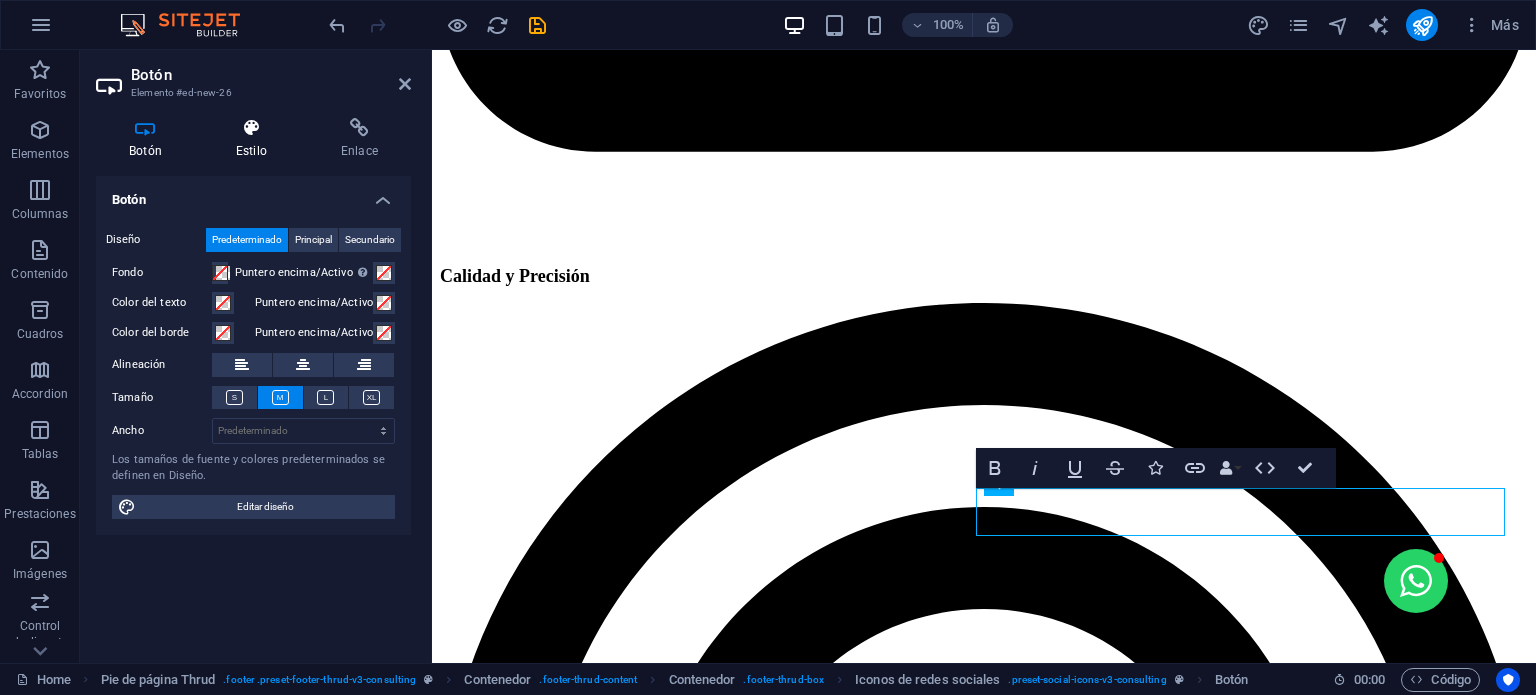 click at bounding box center (251, 128) 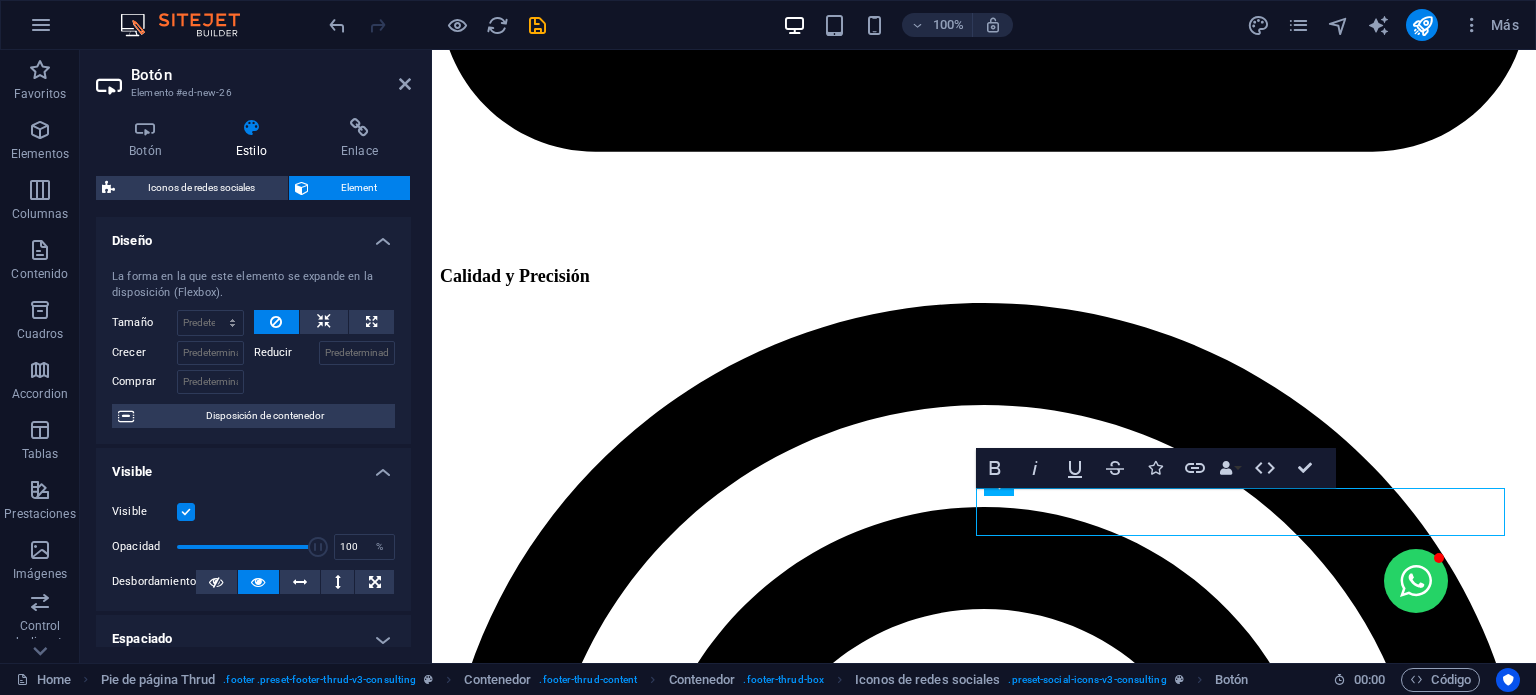 scroll, scrollTop: 431, scrollLeft: 0, axis: vertical 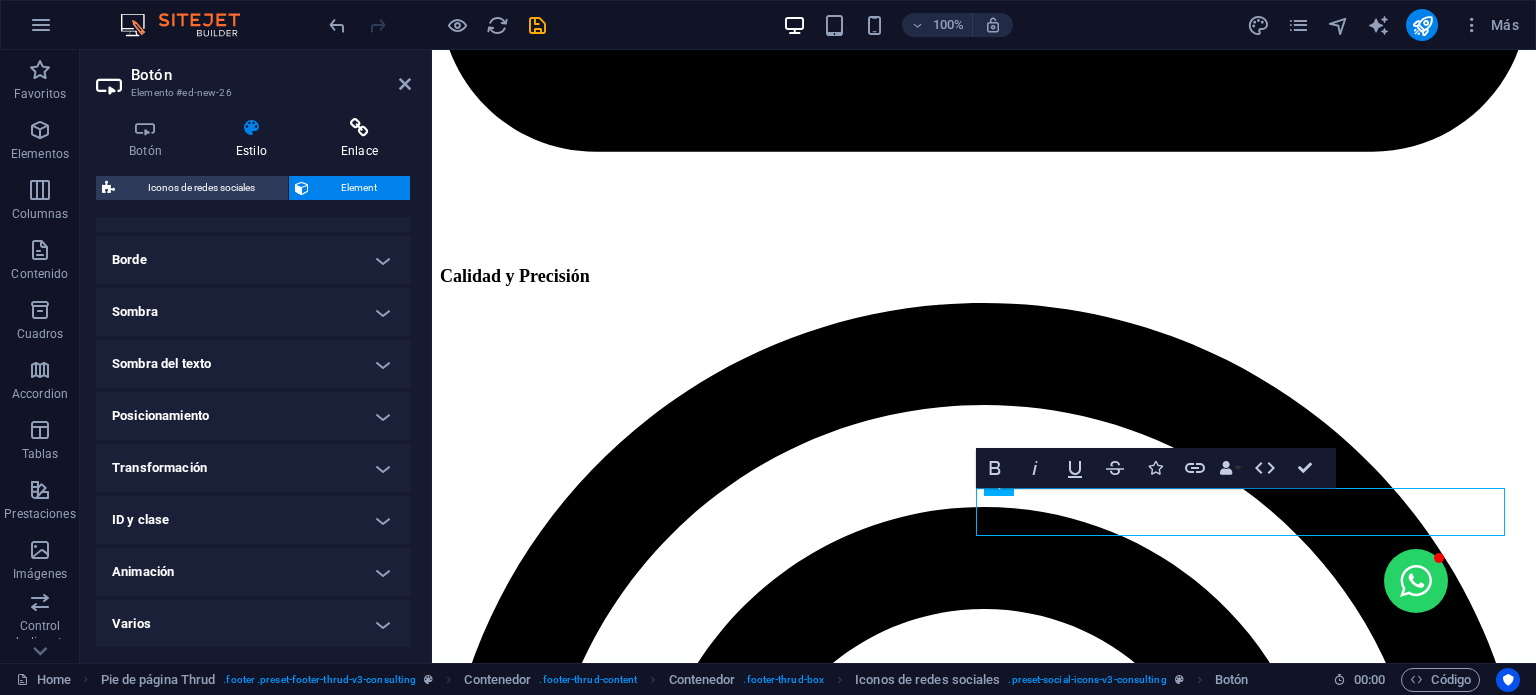 click at bounding box center (359, 128) 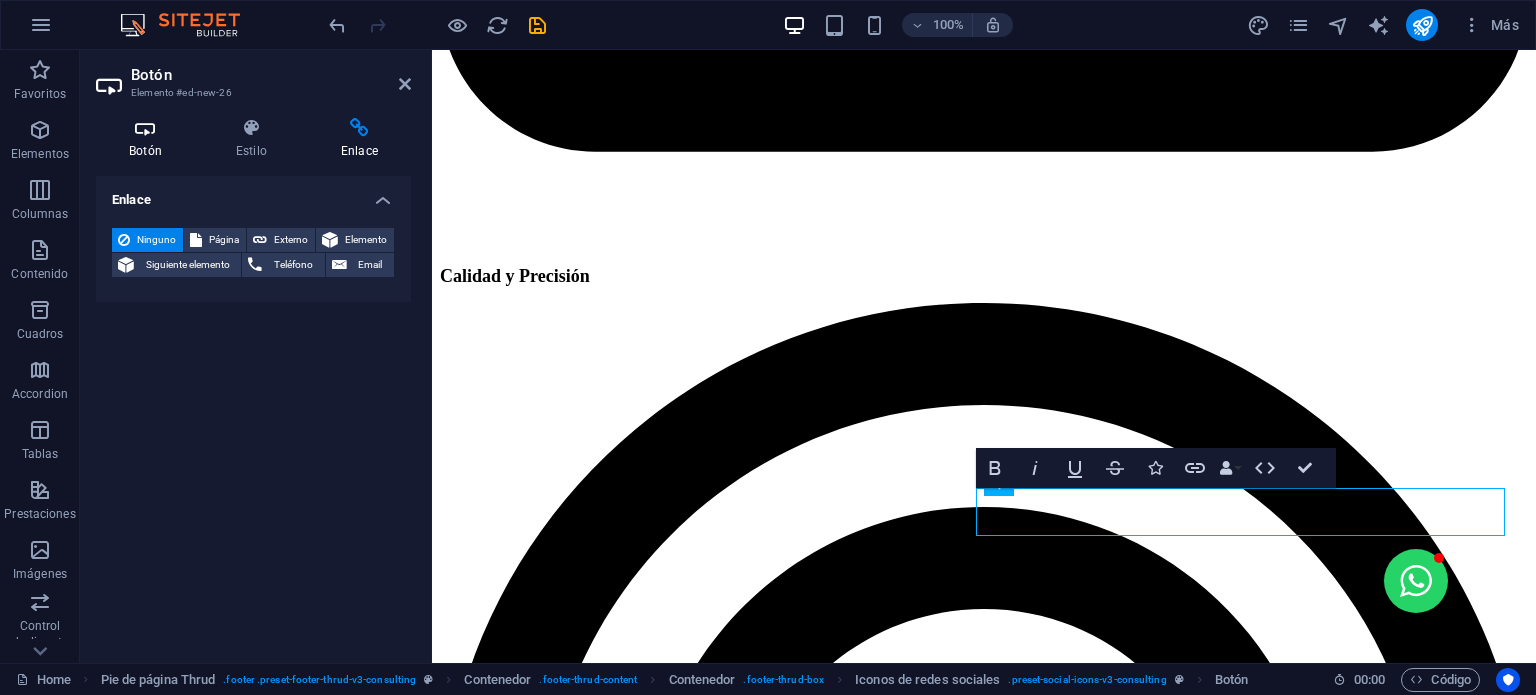 click at bounding box center [145, 128] 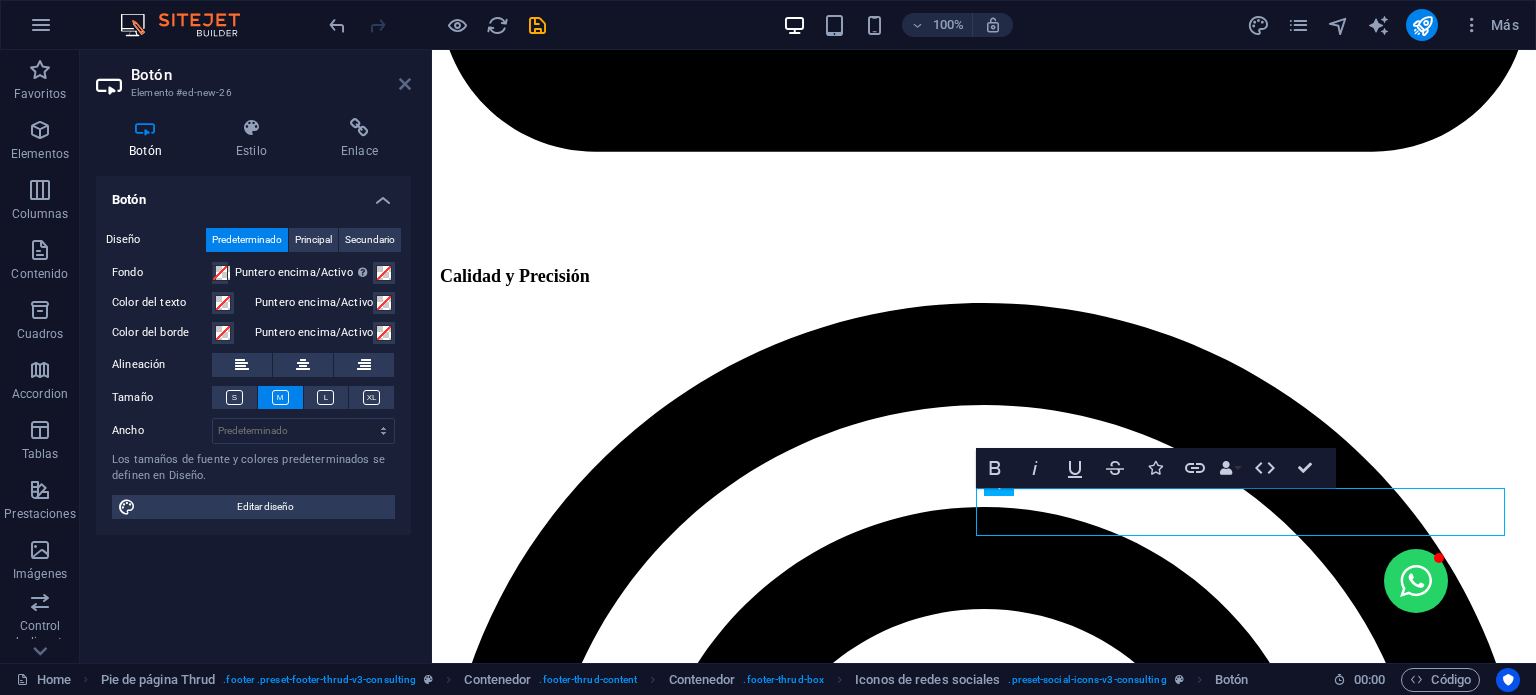 click at bounding box center [405, 84] 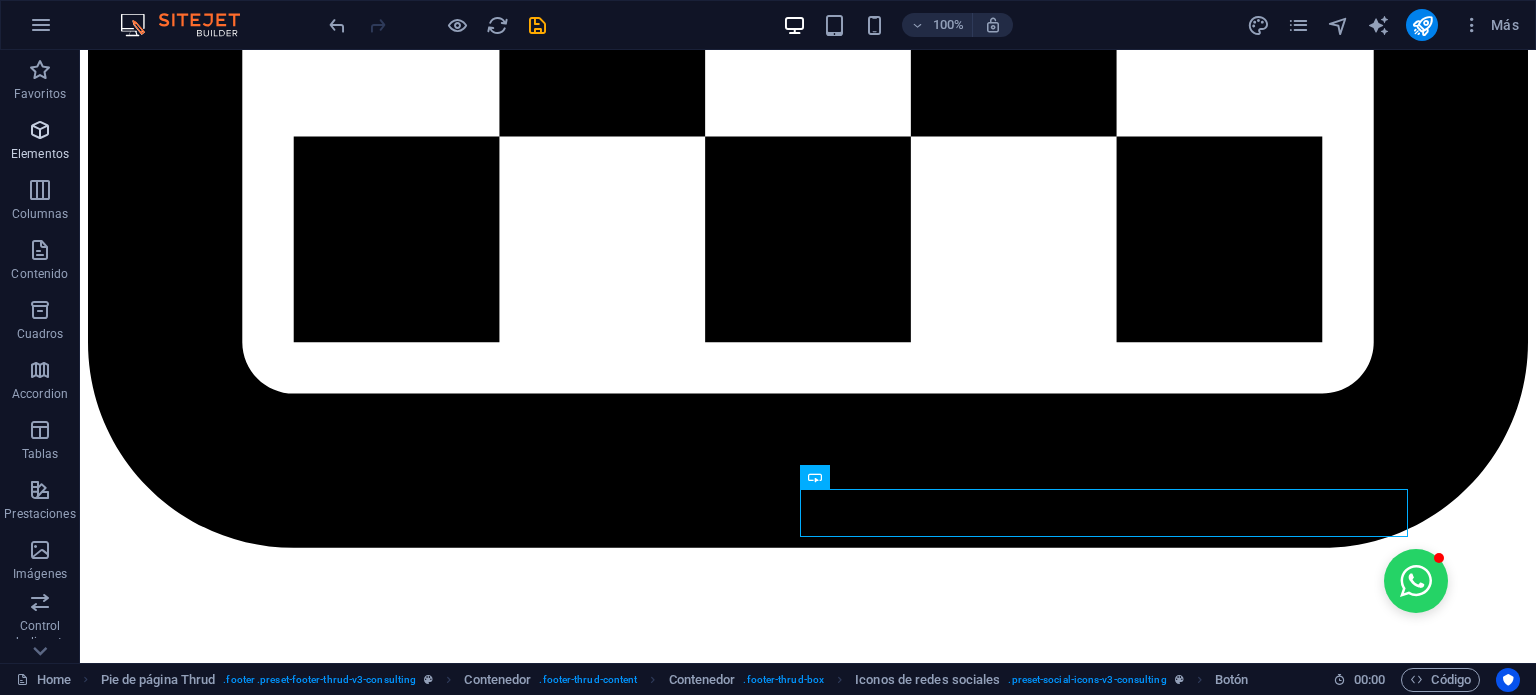 click at bounding box center [40, 130] 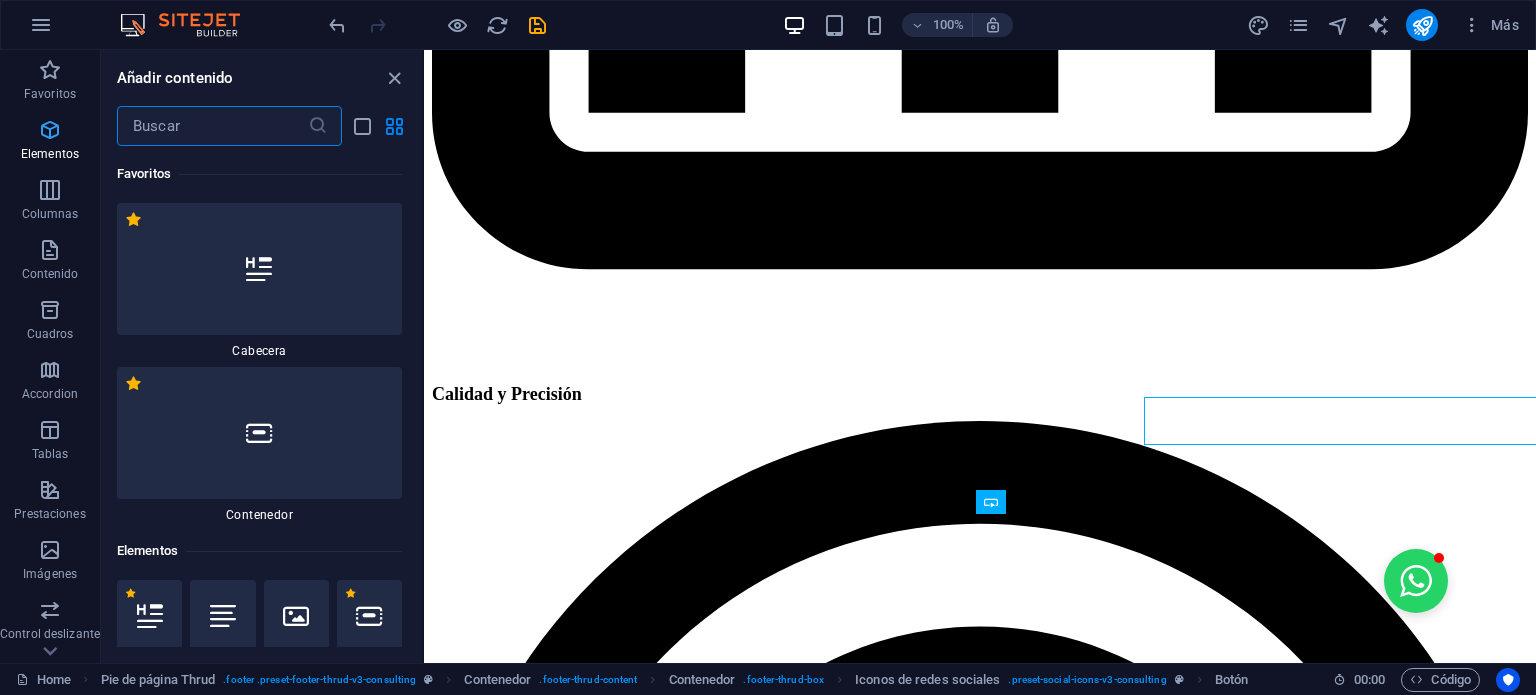 scroll, scrollTop: 6220, scrollLeft: 0, axis: vertical 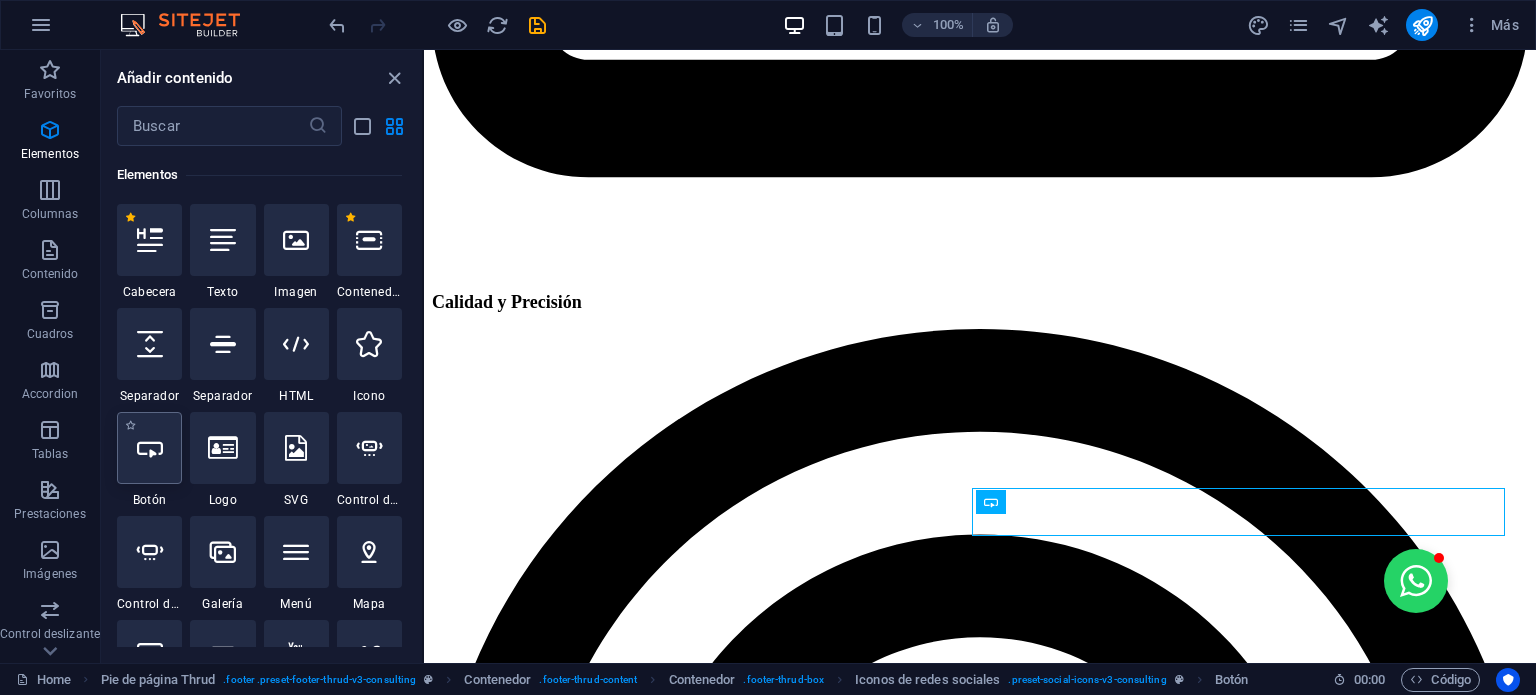 click at bounding box center [149, 448] 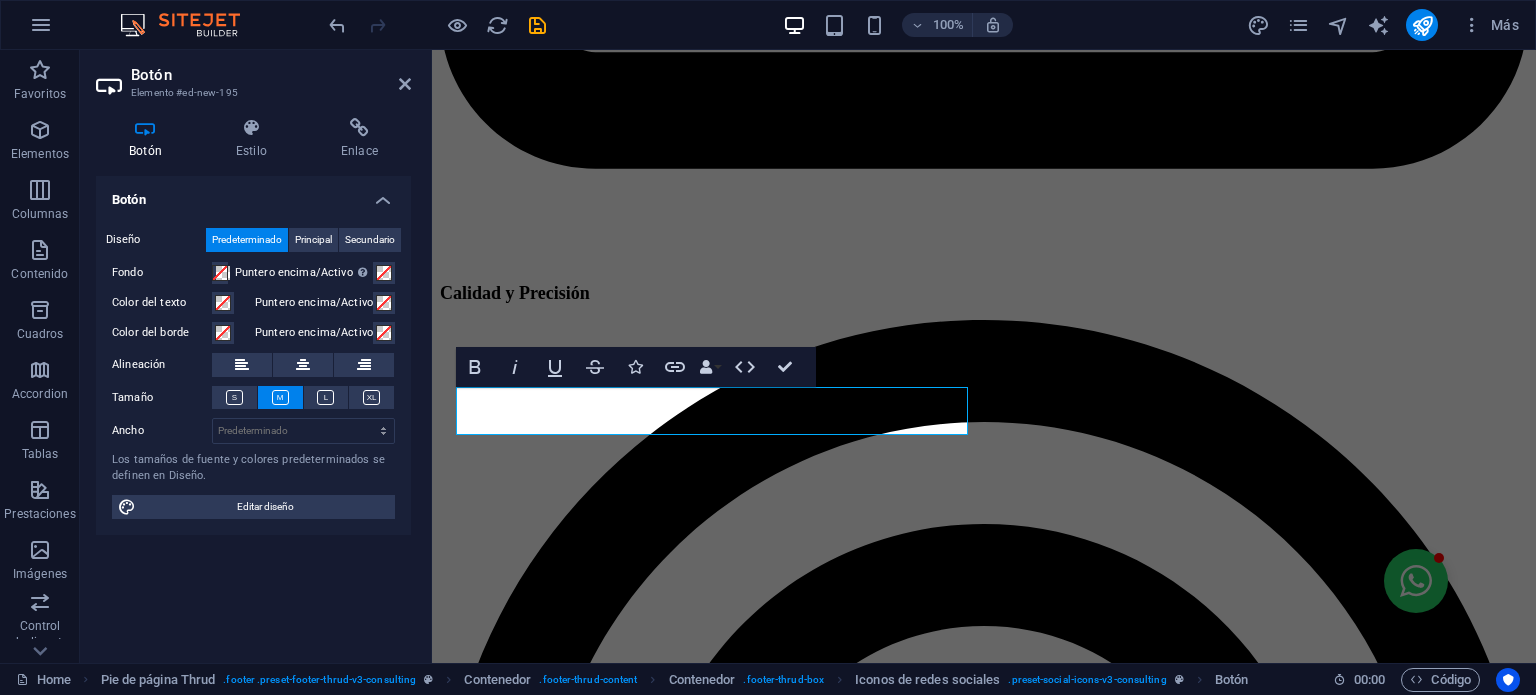 scroll, scrollTop: 6237, scrollLeft: 0, axis: vertical 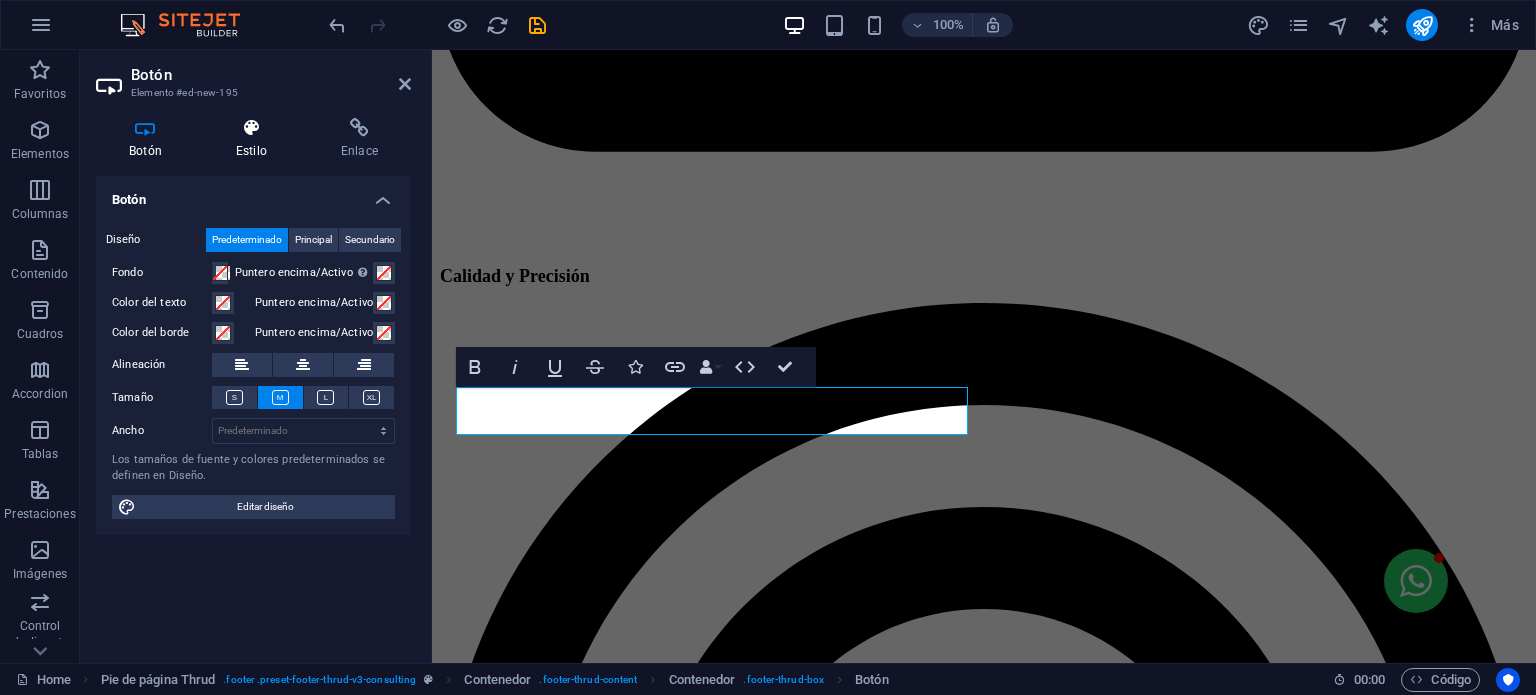 click on "Estilo" at bounding box center (255, 139) 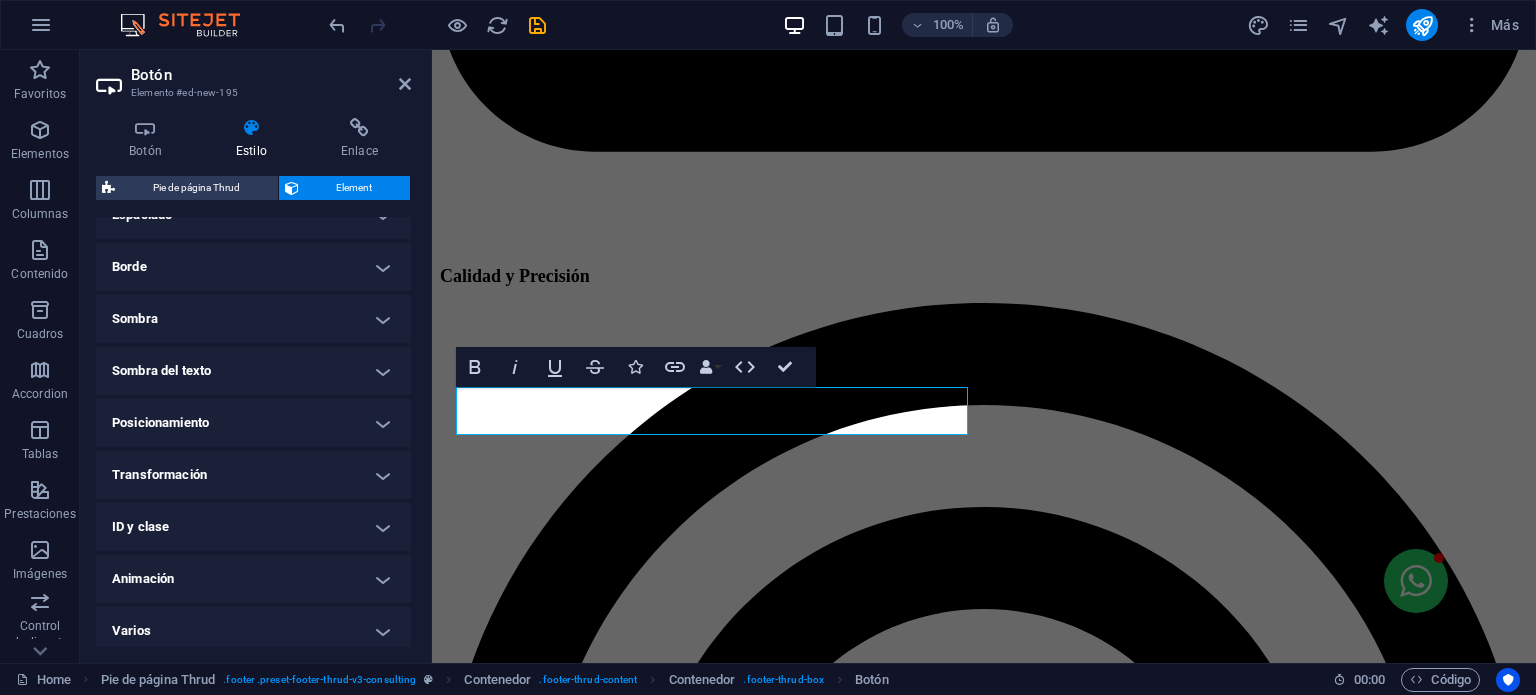 scroll, scrollTop: 431, scrollLeft: 0, axis: vertical 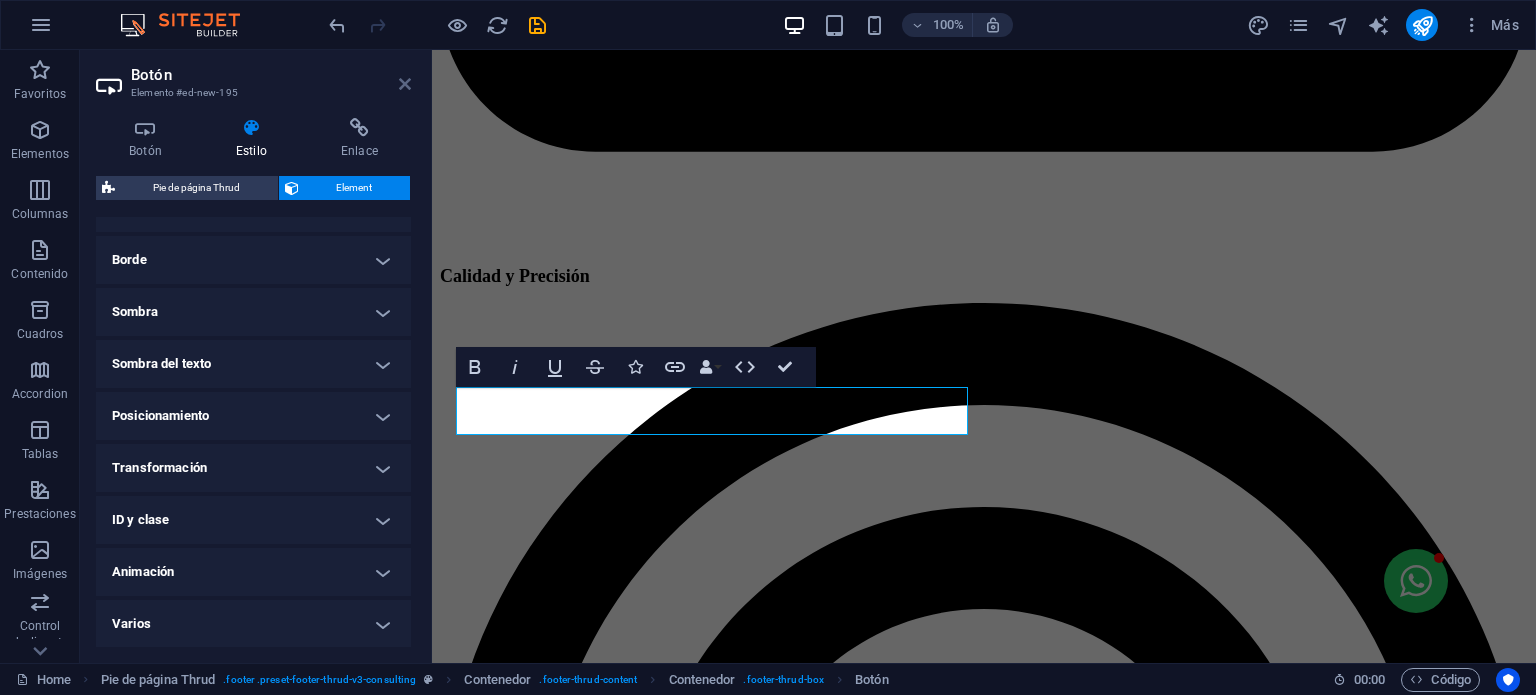 click at bounding box center [405, 84] 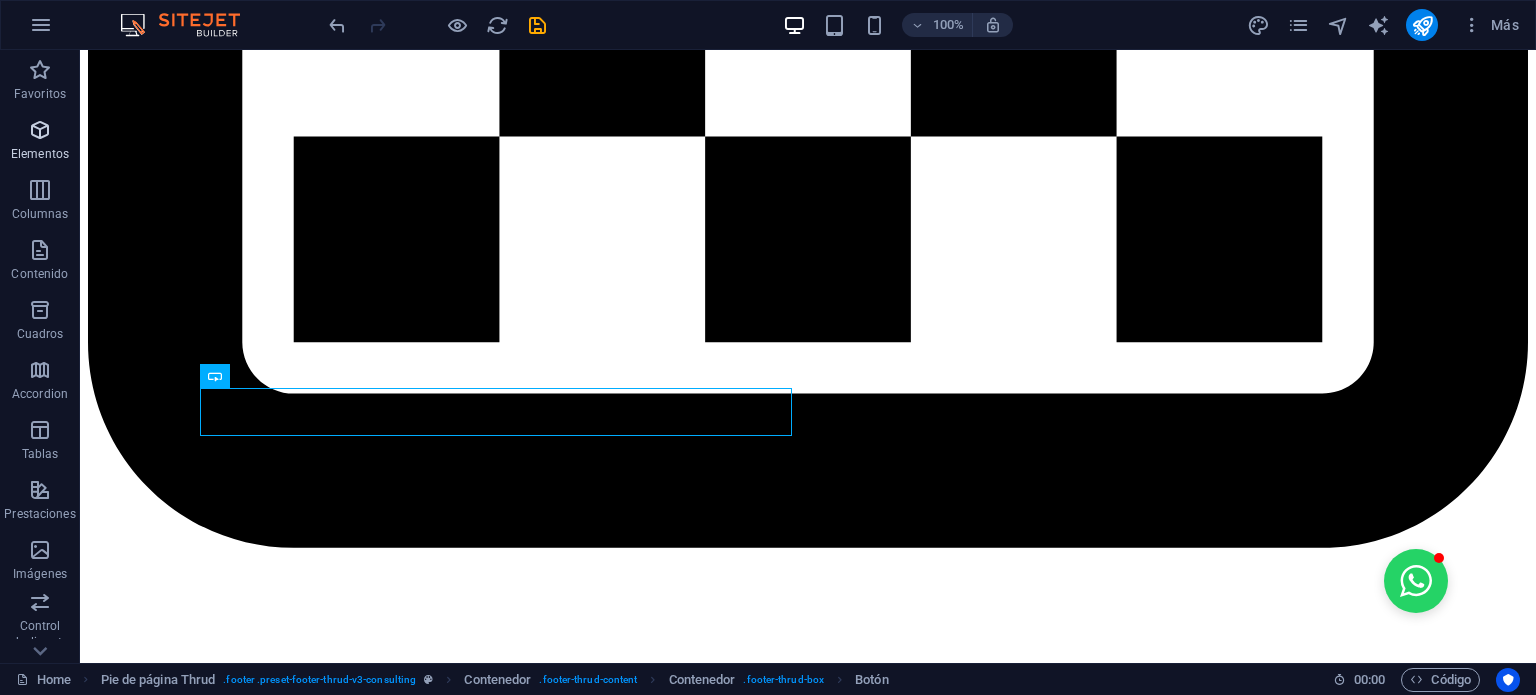 click at bounding box center [40, 130] 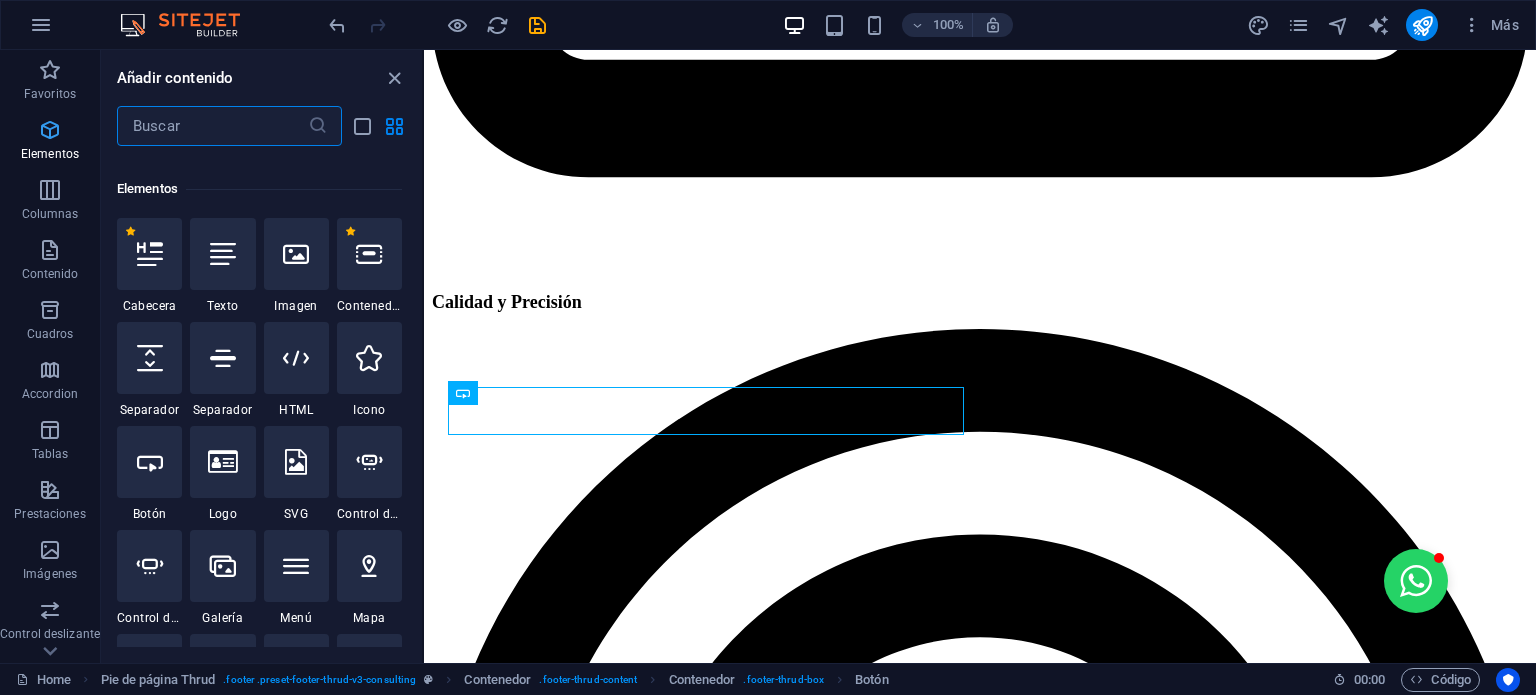 scroll, scrollTop: 376, scrollLeft: 0, axis: vertical 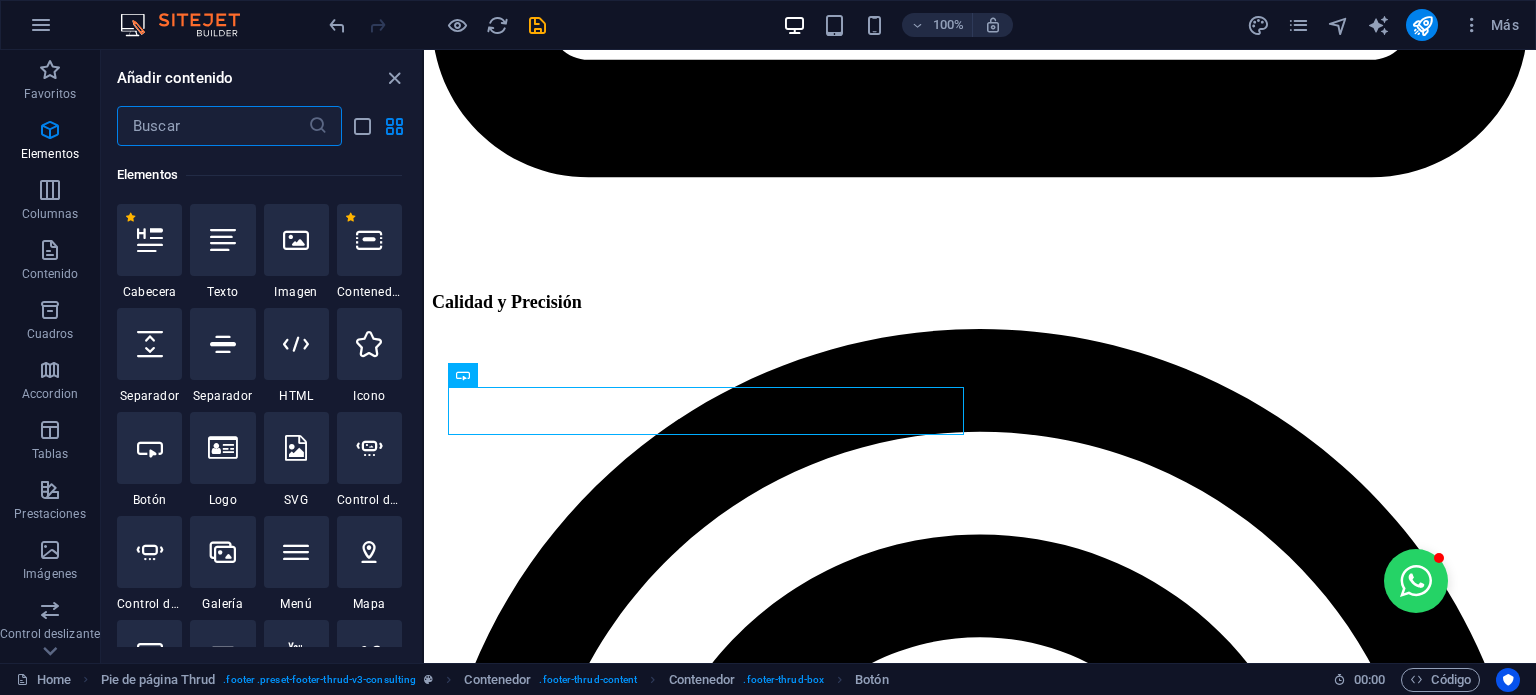 click on "Favoritos 1 Star Cabecera 1 Star Contenedor Elementos 1 Star Cabecera 1 Star Texto 1 Star Imagen 1 Star Contenedor 1 Star Separador 1 Star Separador 1 Star HTML 1 Star Icono 1 Star Botón 1 Star Logo 1 Star SVG 1 Star Control deslizante de imágenes 1 Star Control deslizante 1 Star Galería 1 Star Menú 1 Star Mapa 1 Star Facebook 1 Star Video 1 Star YouTube 1 Star Vimeo 1 Star Documento 1 Star Audio 1 Star Iframe 1 Star Privacidad 1 Star Idiomas Columnas 1 Star Contenedor 1 Star 2 columnas 1 Star 3 columnas 1 Star 4 columnas 1 Star 5 columnas 1 Star 6 columnas 1 Star 40-60 1 Star 20-80 1 Star 80-20 1 Star 30-70 1 Star 70-30 1 Star Columnas desiguales 1 Star 25-25-50 1 Star 25-50-25 1 Star 50-25-25 1 Star 20-60-20 1 Star 50-16-16-16 1 Star 16-16-16-50 1 Star Cuadrícula 2-1 1 Star Cuadrícula 1-2 1 Star Cuadrícula 3-1 1 Star Cuadrícula 1-3 1 Star Grid 4-1 1 Star Cuadrícula 1-4 1 Star Cuadrícula 1-2-1 1 Star Cuadrícula 1-1-2 1 Star Cuadrícula 2h-2v 1 Star Cuadrícula 2v-2h 1 Star Cuadrícula 2-1-2 1 Star" at bounding box center [261, 396] 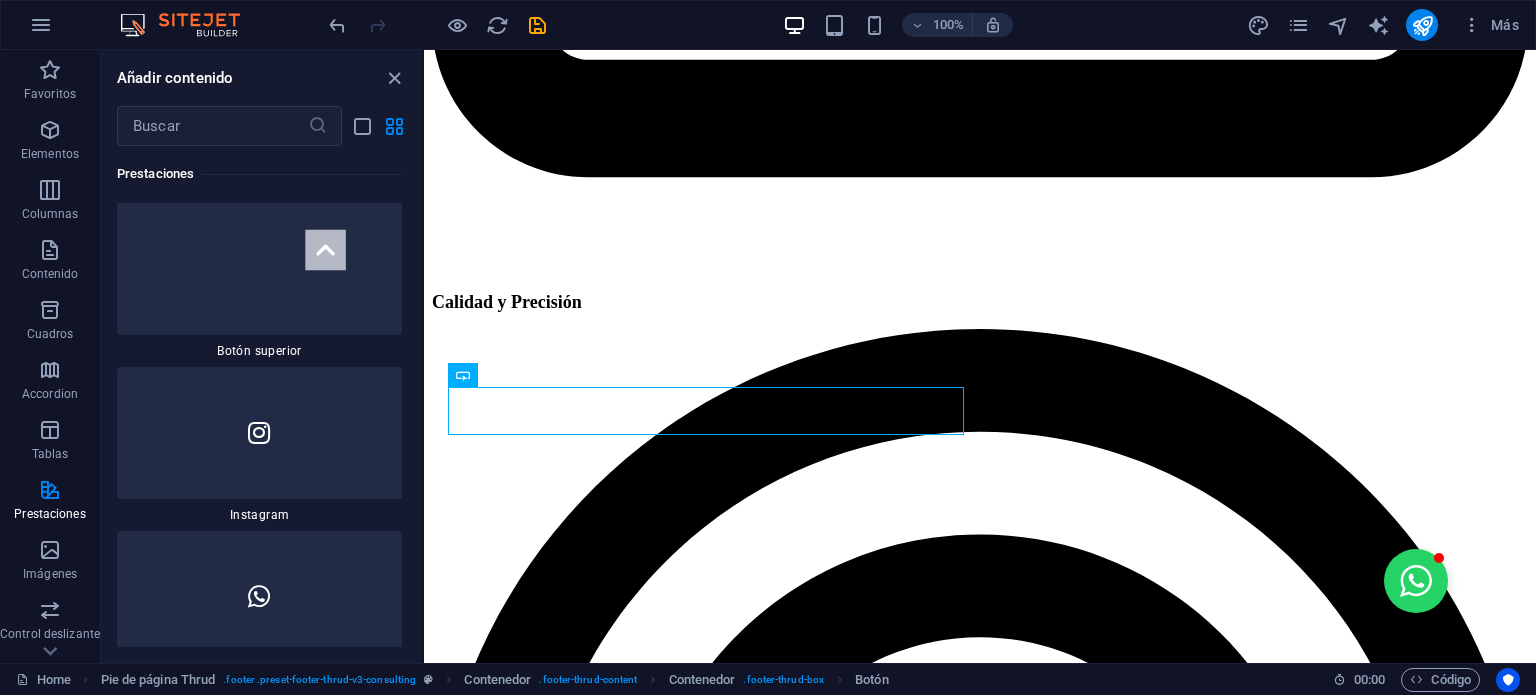 scroll, scrollTop: 19412, scrollLeft: 0, axis: vertical 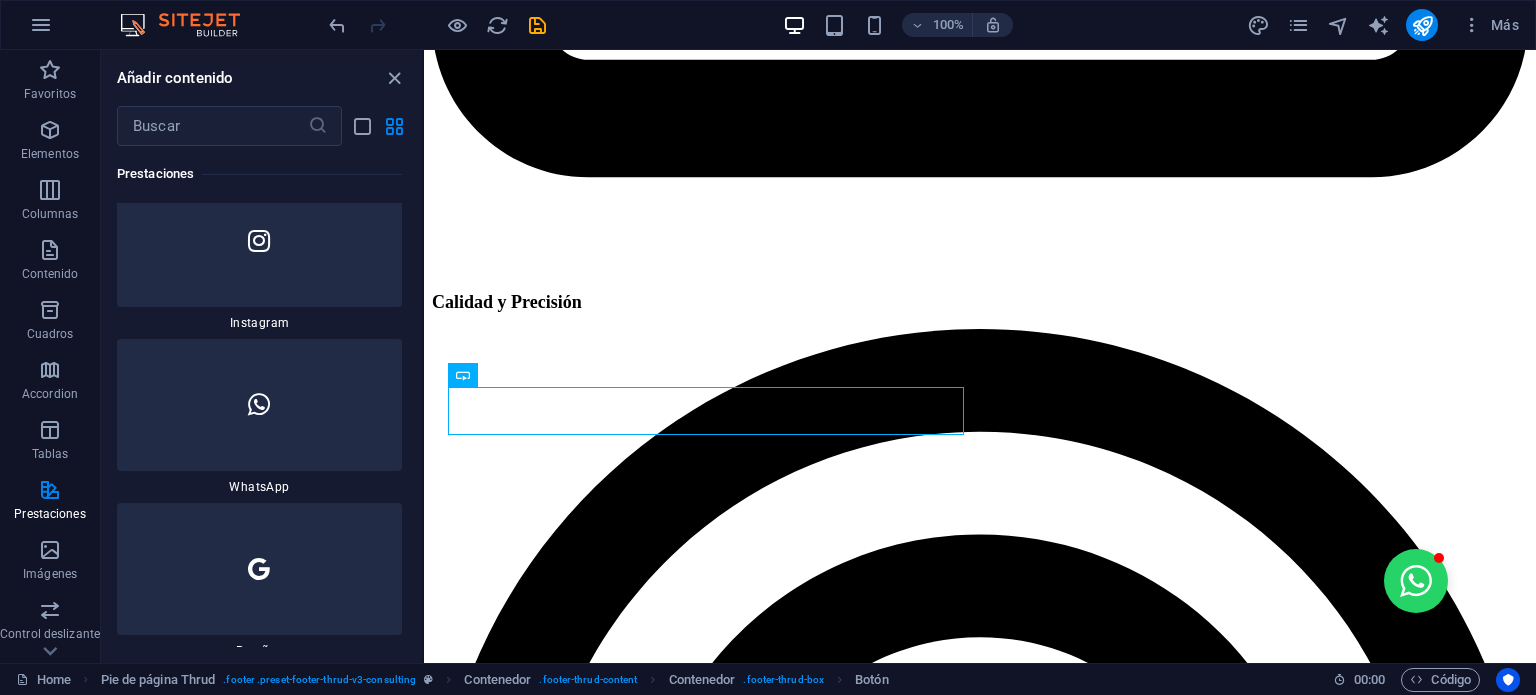drag, startPoint x: 419, startPoint y: 157, endPoint x: 24, endPoint y: 345, distance: 437.45743 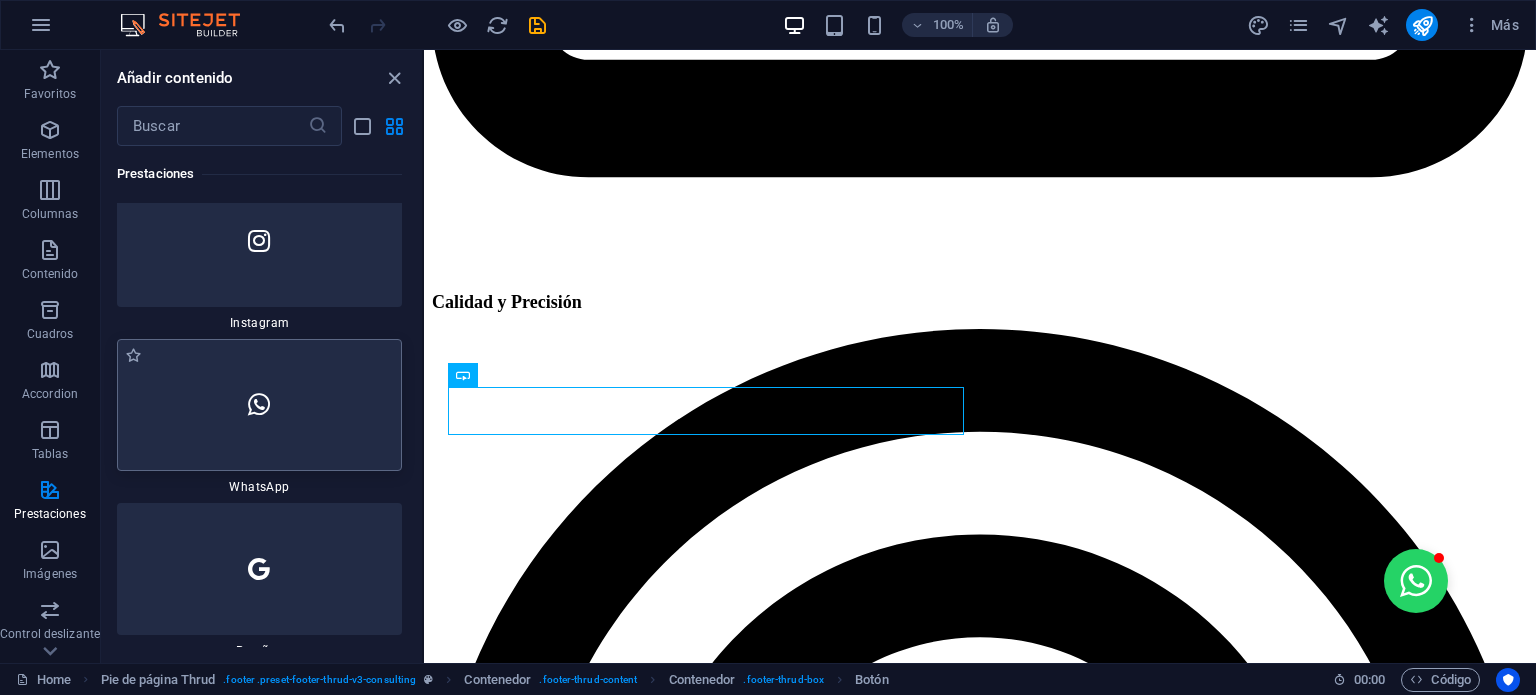 click at bounding box center [259, 405] 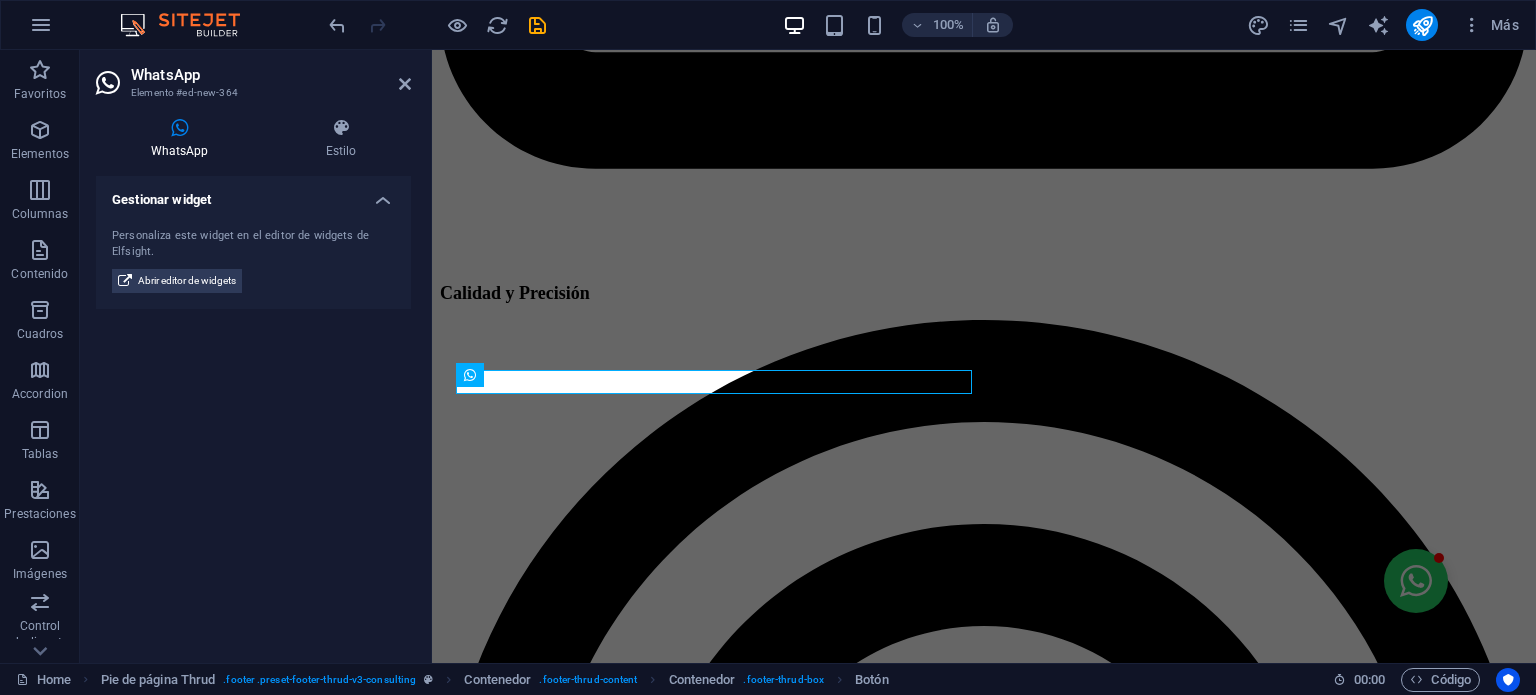 scroll, scrollTop: 6237, scrollLeft: 0, axis: vertical 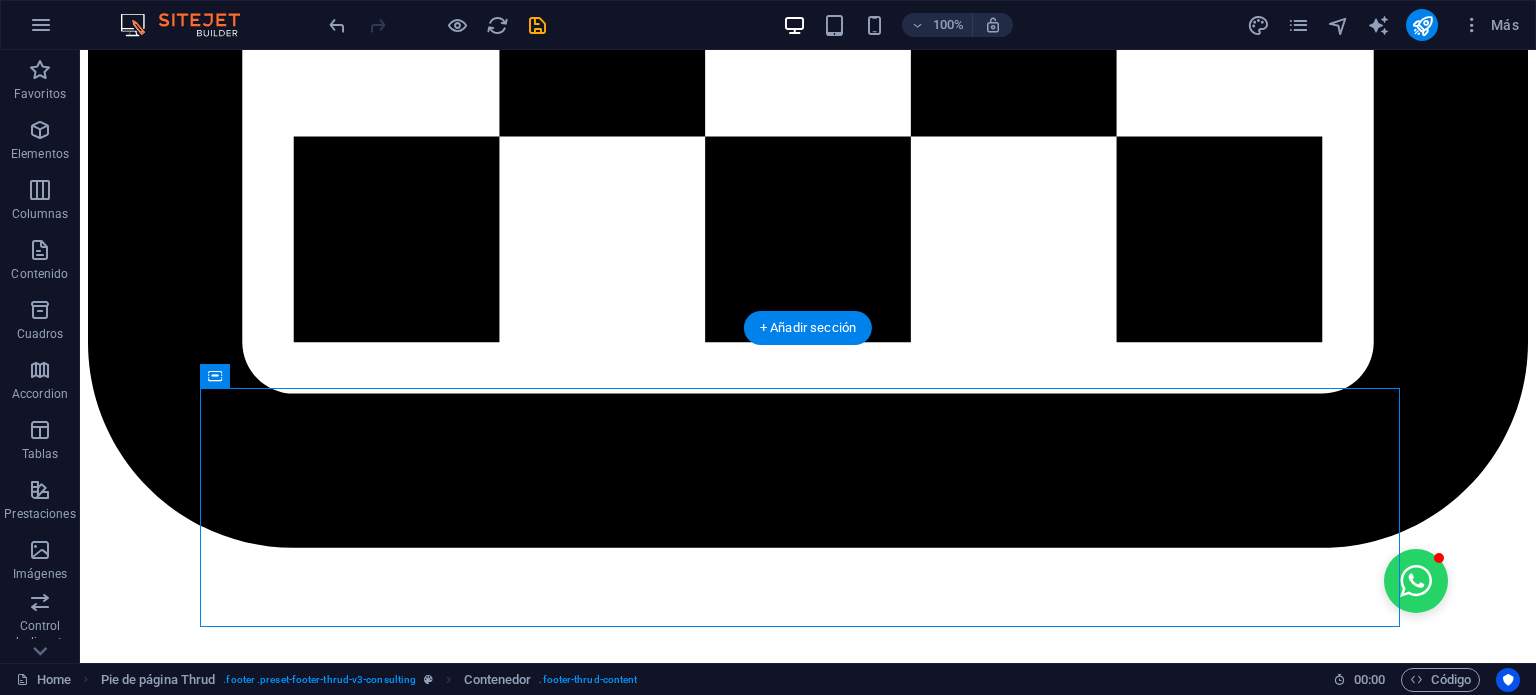 drag, startPoint x: 548, startPoint y: 426, endPoint x: 1298, endPoint y: 561, distance: 762.05316 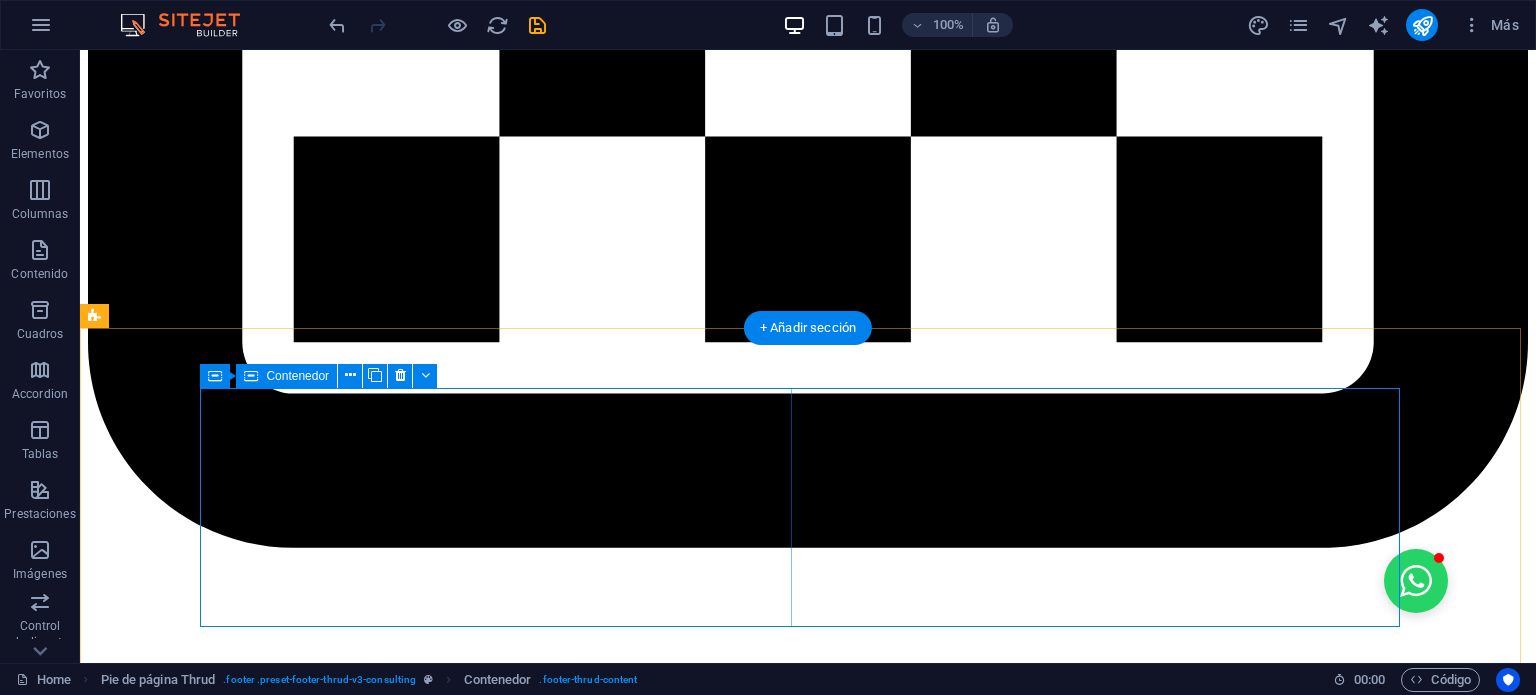 click on "Etiqueta del botón Joining Spa
Metalmecánica
Parcela 28, lote 6 Pan de Azúcar, Coquimbo" at bounding box center [808, 11217] 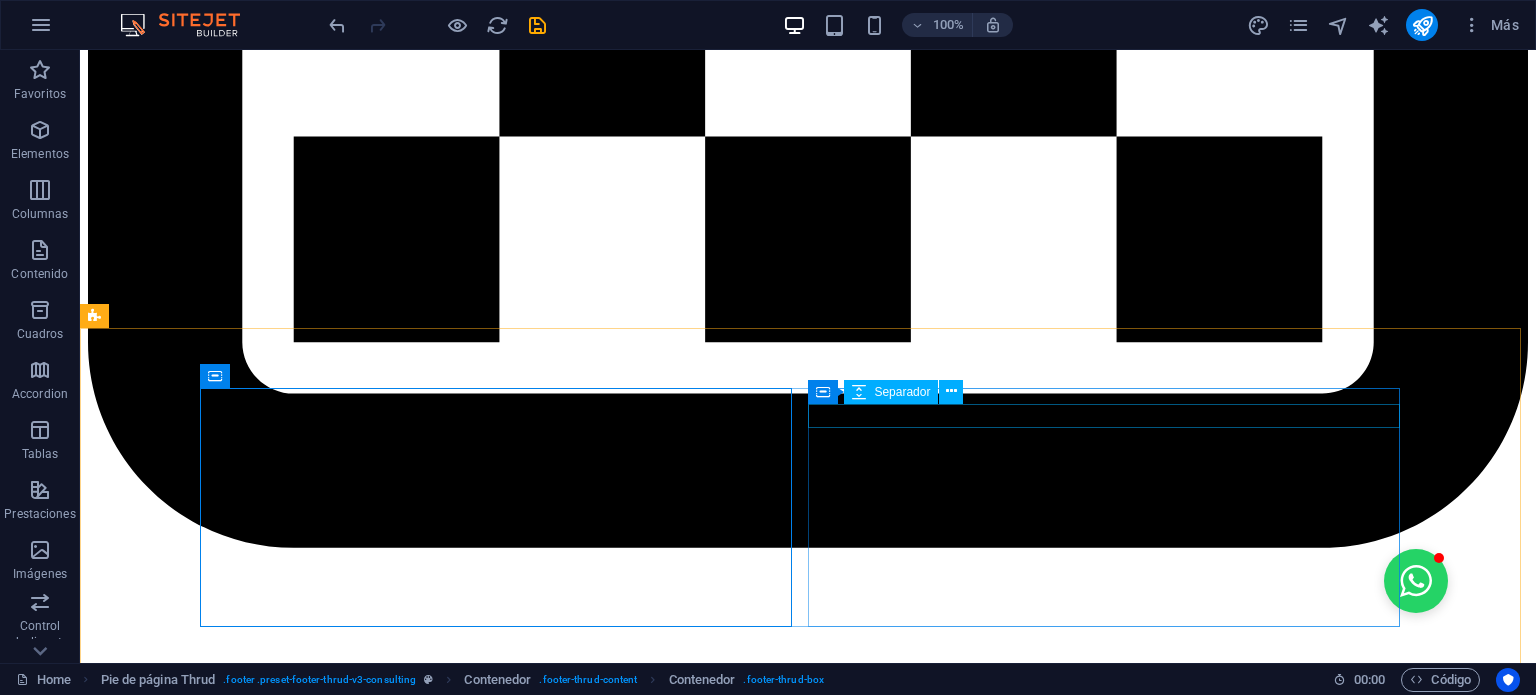 click on "Contenedor   Separador" at bounding box center [892, 392] 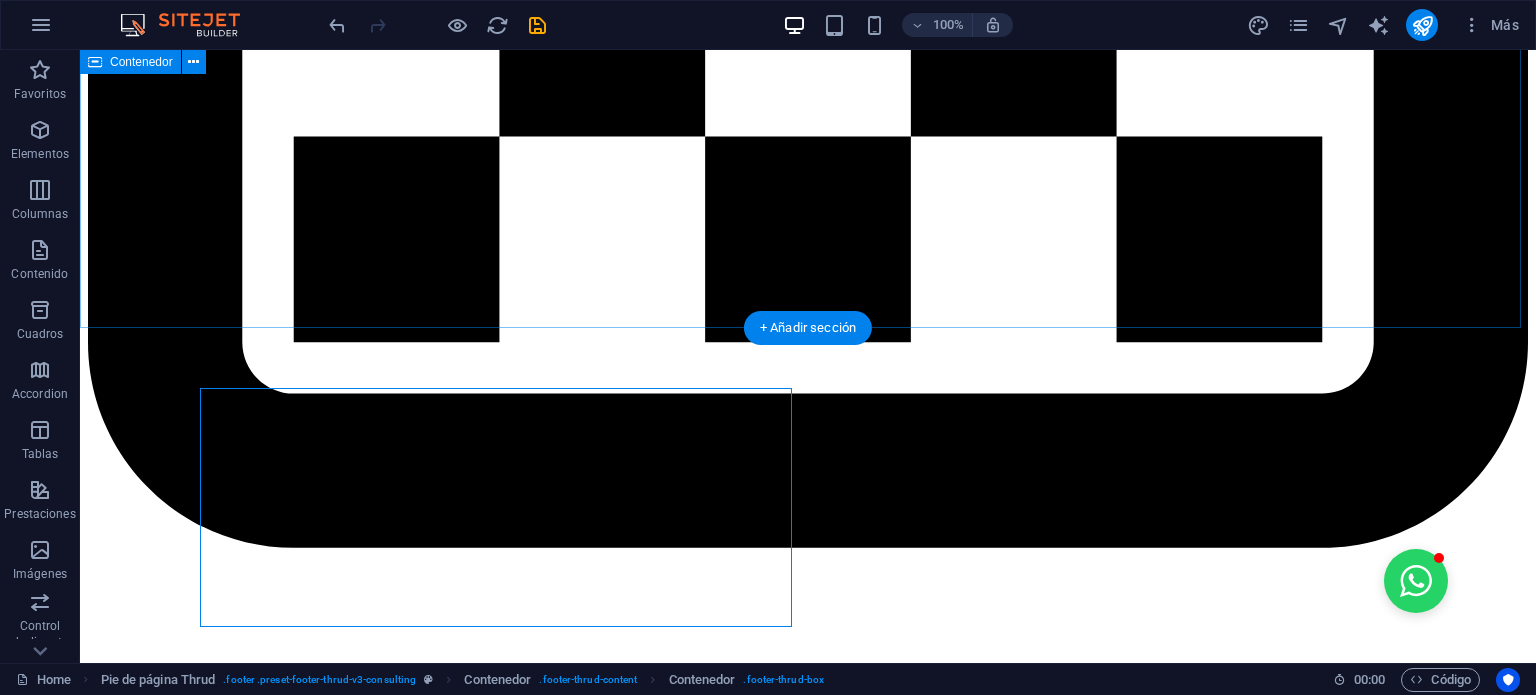 click on "Contáctanos Si buscas una empresa confiable que pueda fabricar y reparar los componentes críticos que necesitas, contáctanos. Estamos listos para ayudarte a optimizar tus procesos industriales y mineros. Nombre Correo electrónico Mensaje   I have read and understand the privacy policy. ¿Ilegible? Cargar nuevo Enviar" at bounding box center [808, 10588] 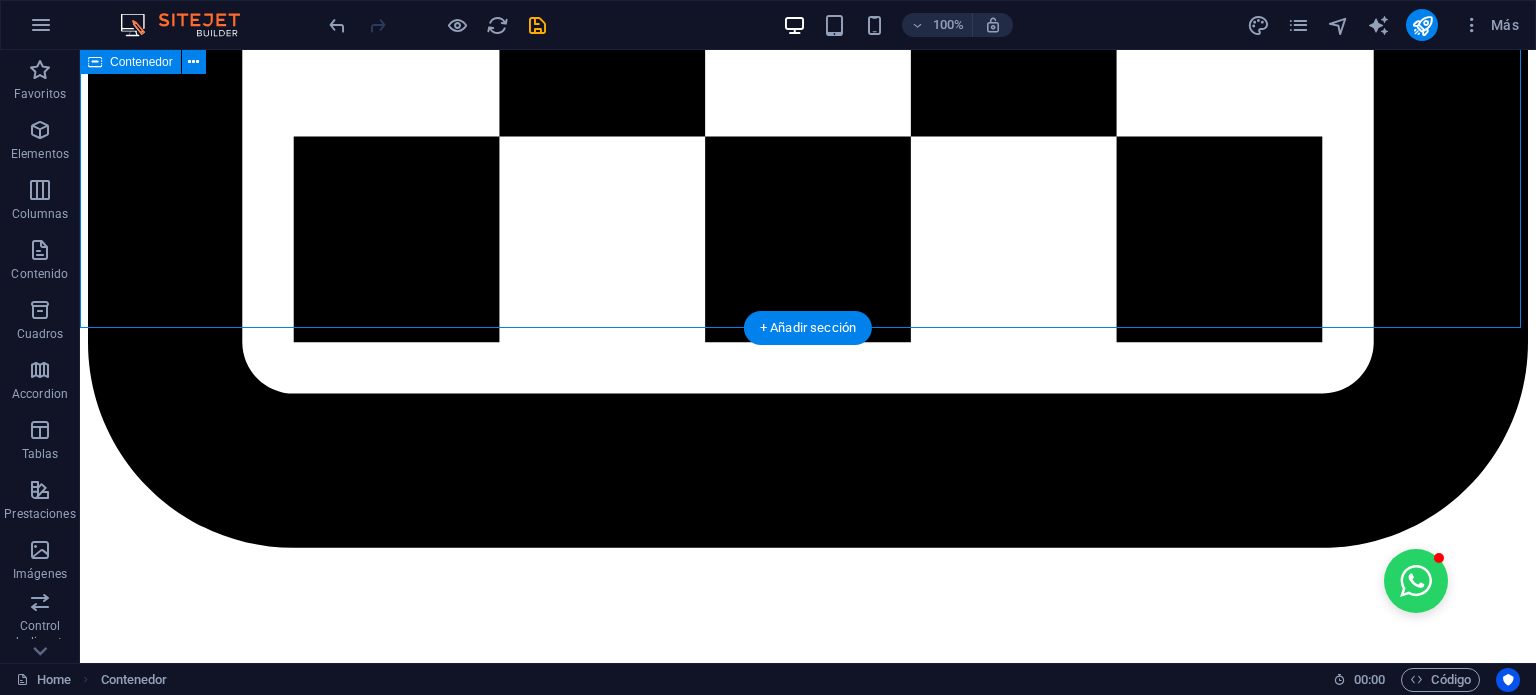 click on "Contáctanos Si buscas una empresa confiable que pueda fabricar y reparar los componentes críticos que necesitas, contáctanos. Estamos listos para ayudarte a optimizar tus procesos industriales y mineros. Nombre Correo electrónico Mensaje   I have read and understand the privacy policy. ¿Ilegible? Cargar nuevo Enviar" at bounding box center [808, 10588] 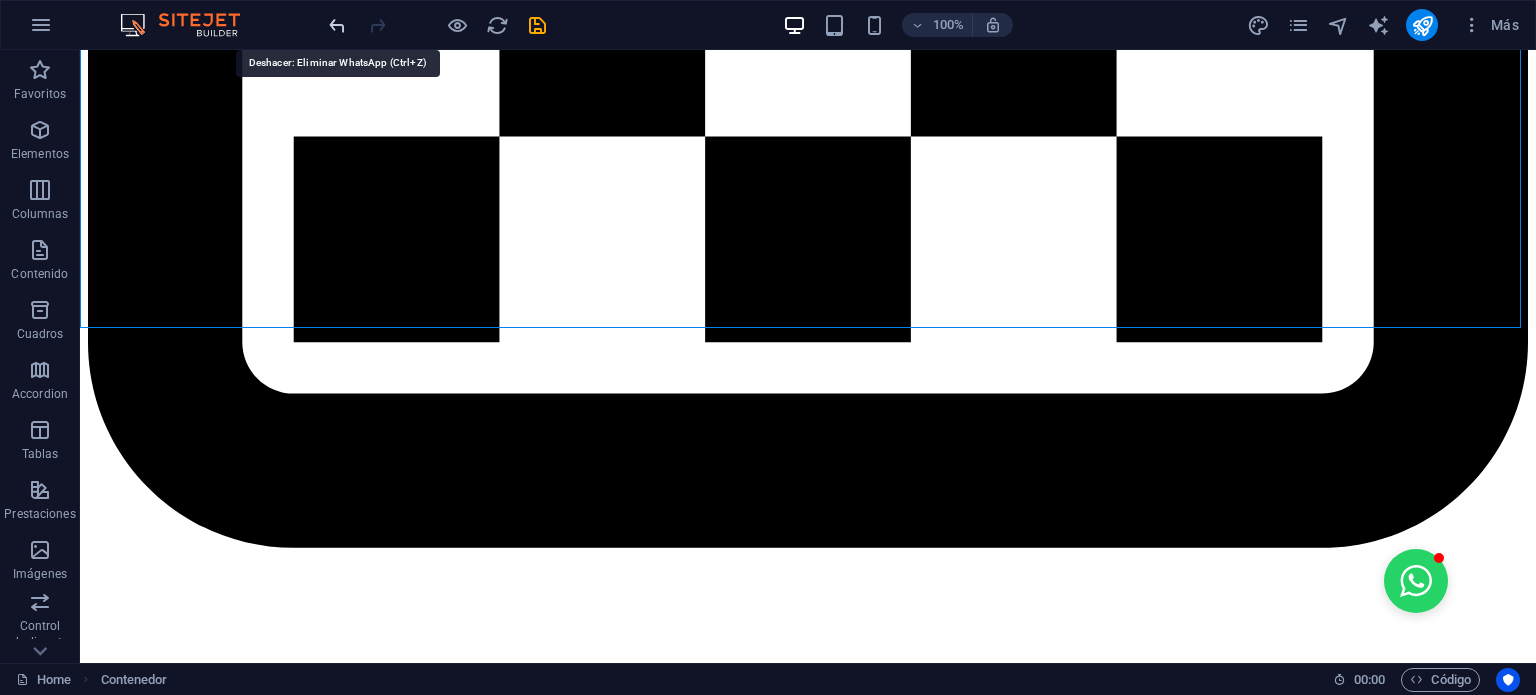 click at bounding box center [337, 25] 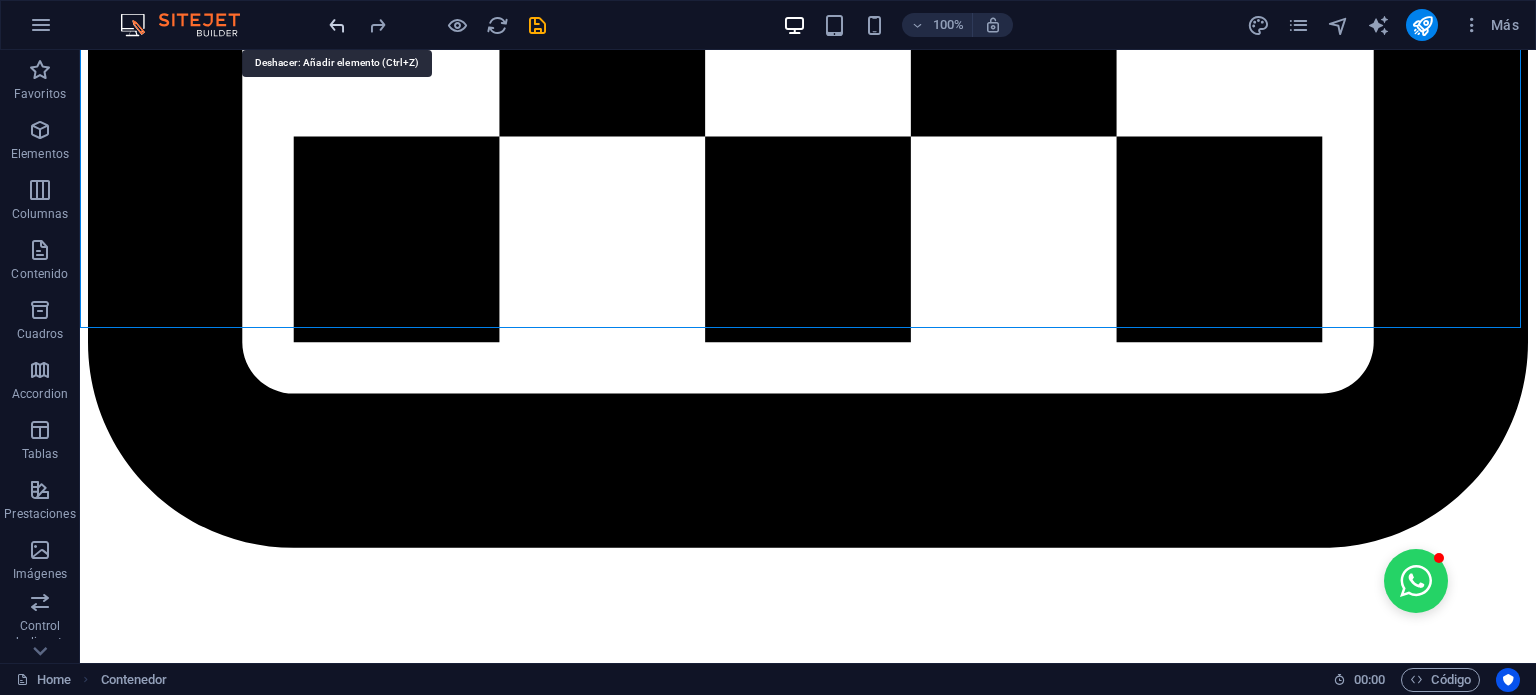 click at bounding box center [337, 25] 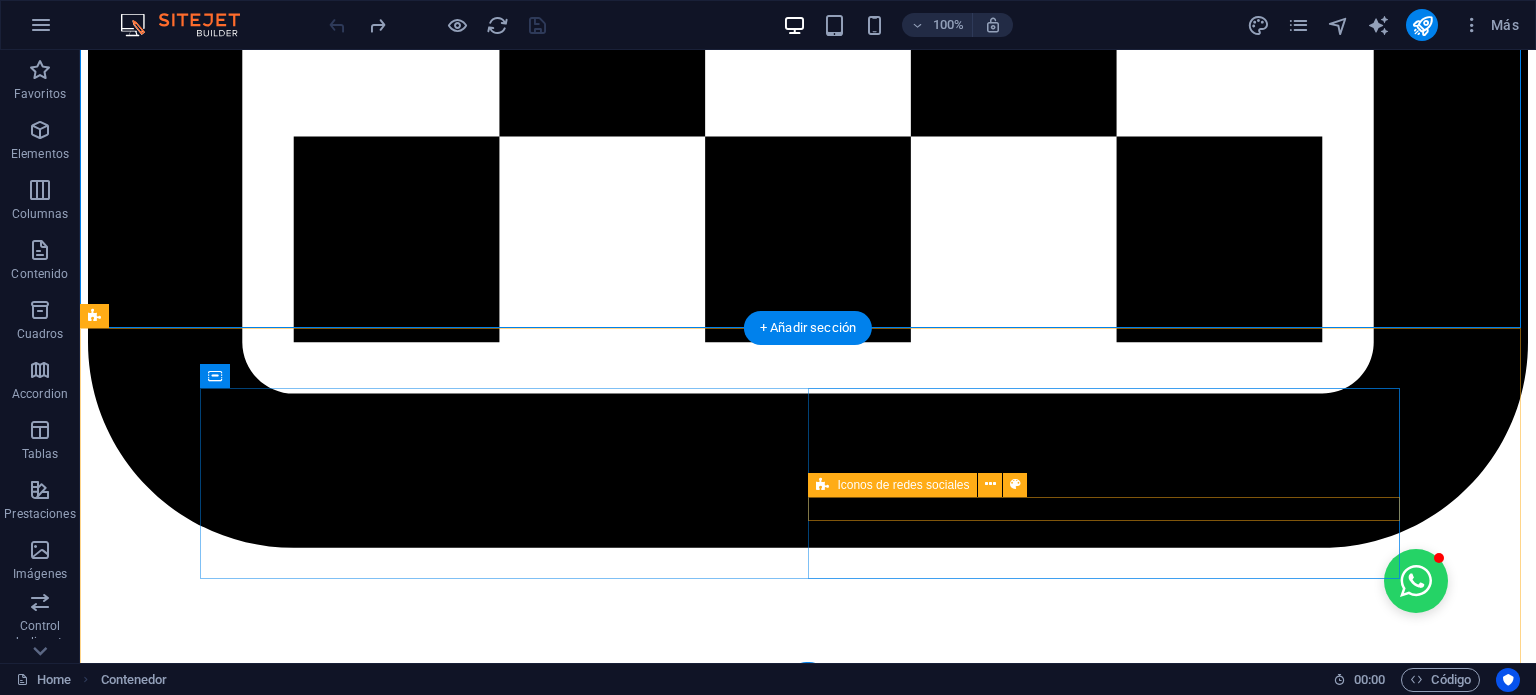 click at bounding box center [808, 13152] 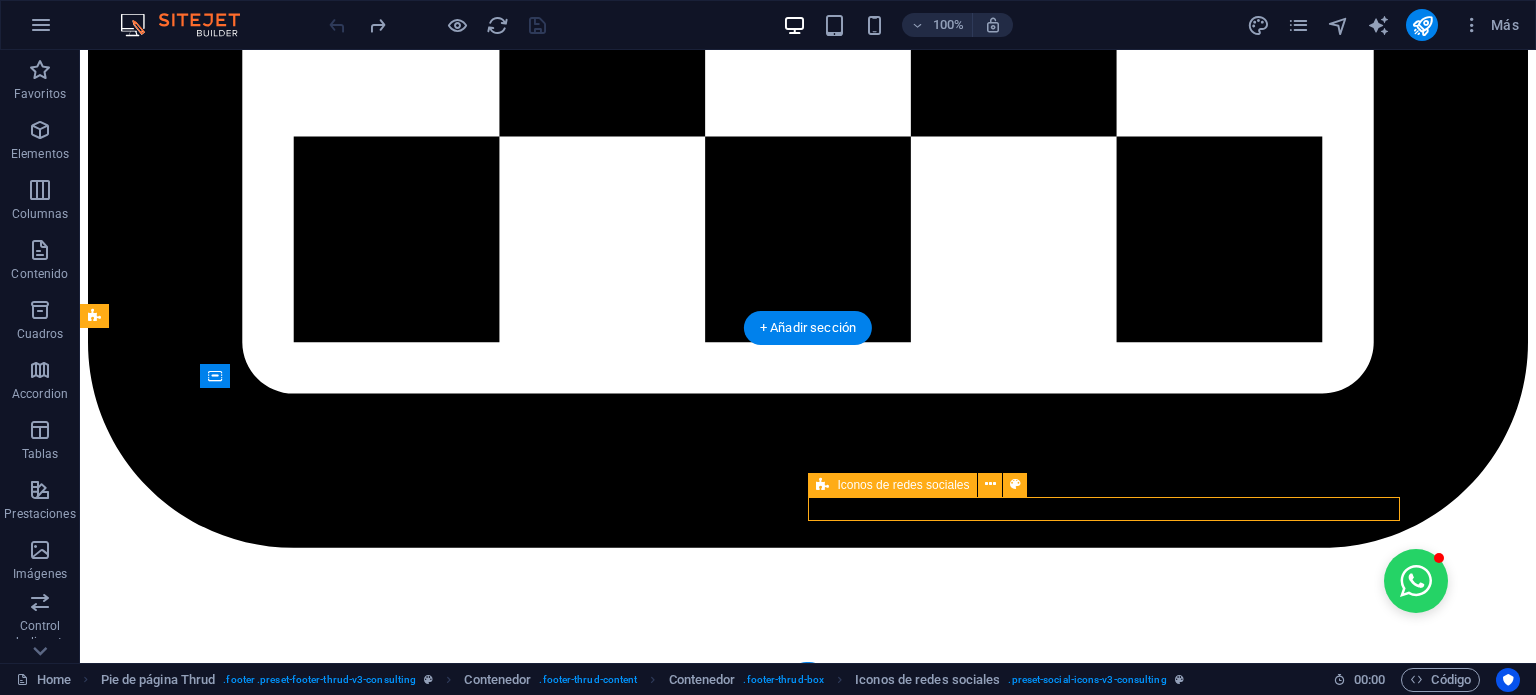 click at bounding box center (808, 13152) 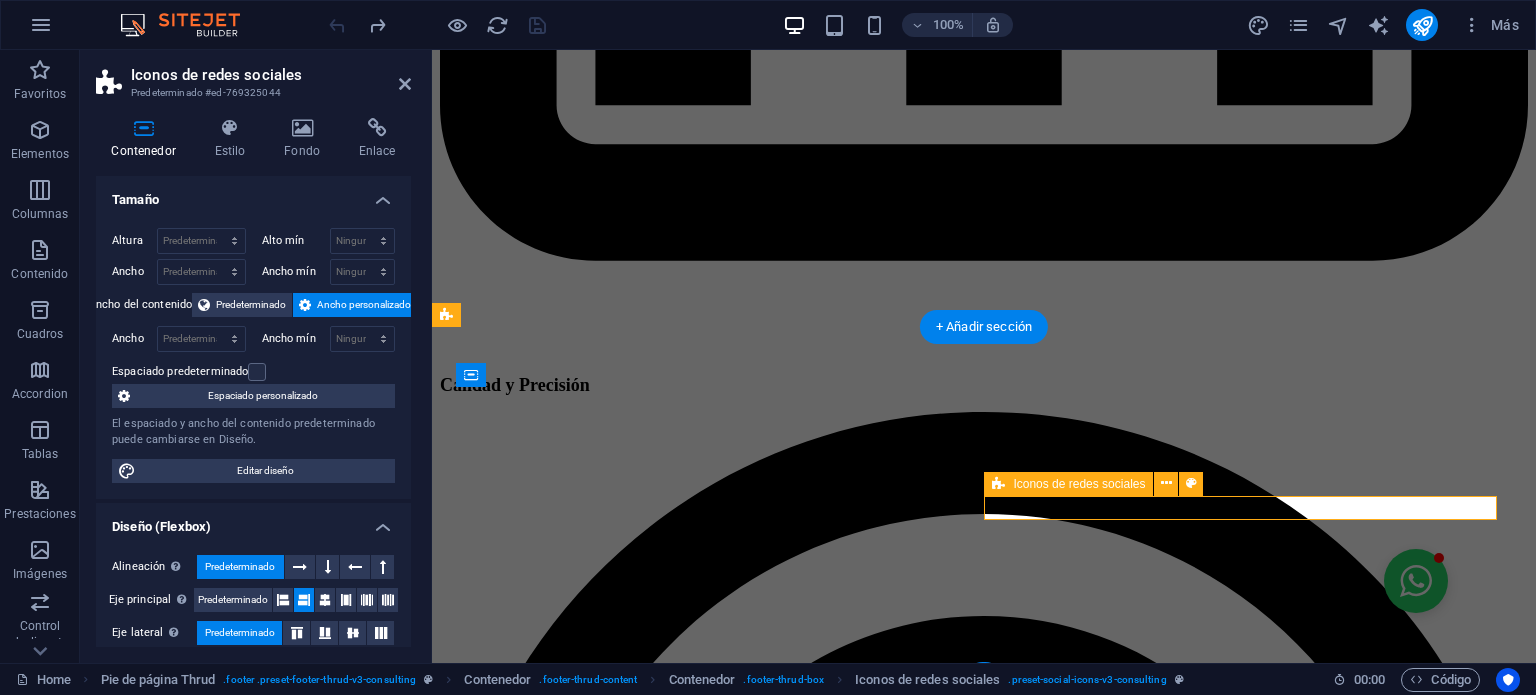 scroll, scrollTop: 6237, scrollLeft: 0, axis: vertical 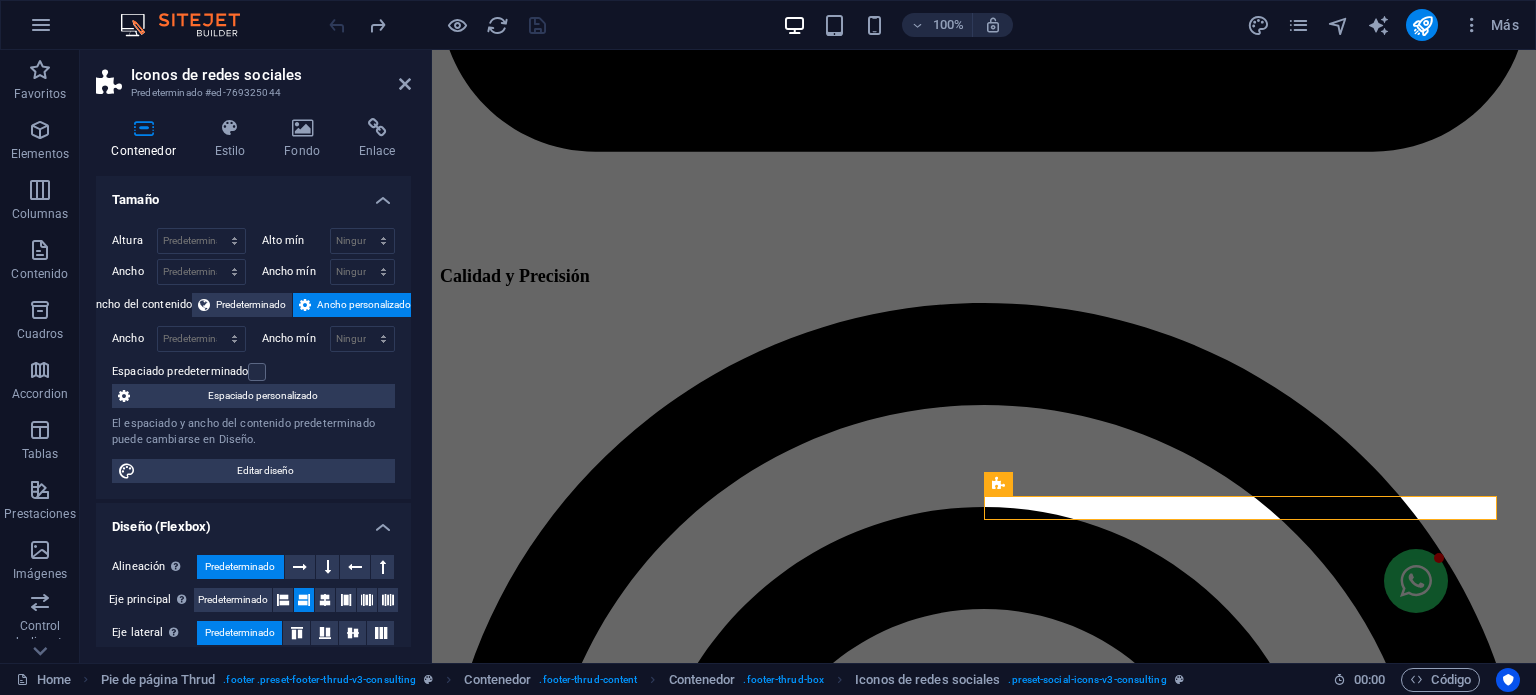 drag, startPoint x: 409, startPoint y: 374, endPoint x: 9, endPoint y: 86, distance: 492.8935 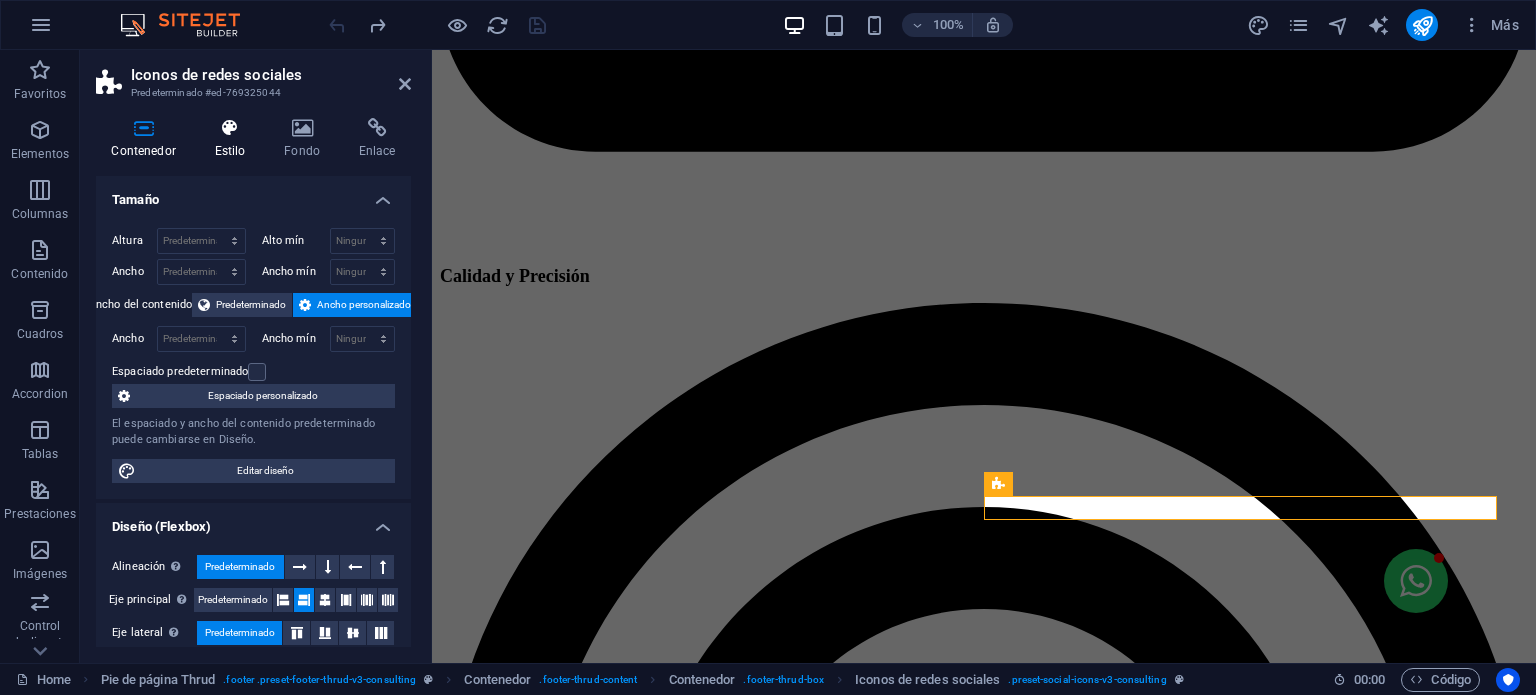 click on "Estilo" at bounding box center (234, 139) 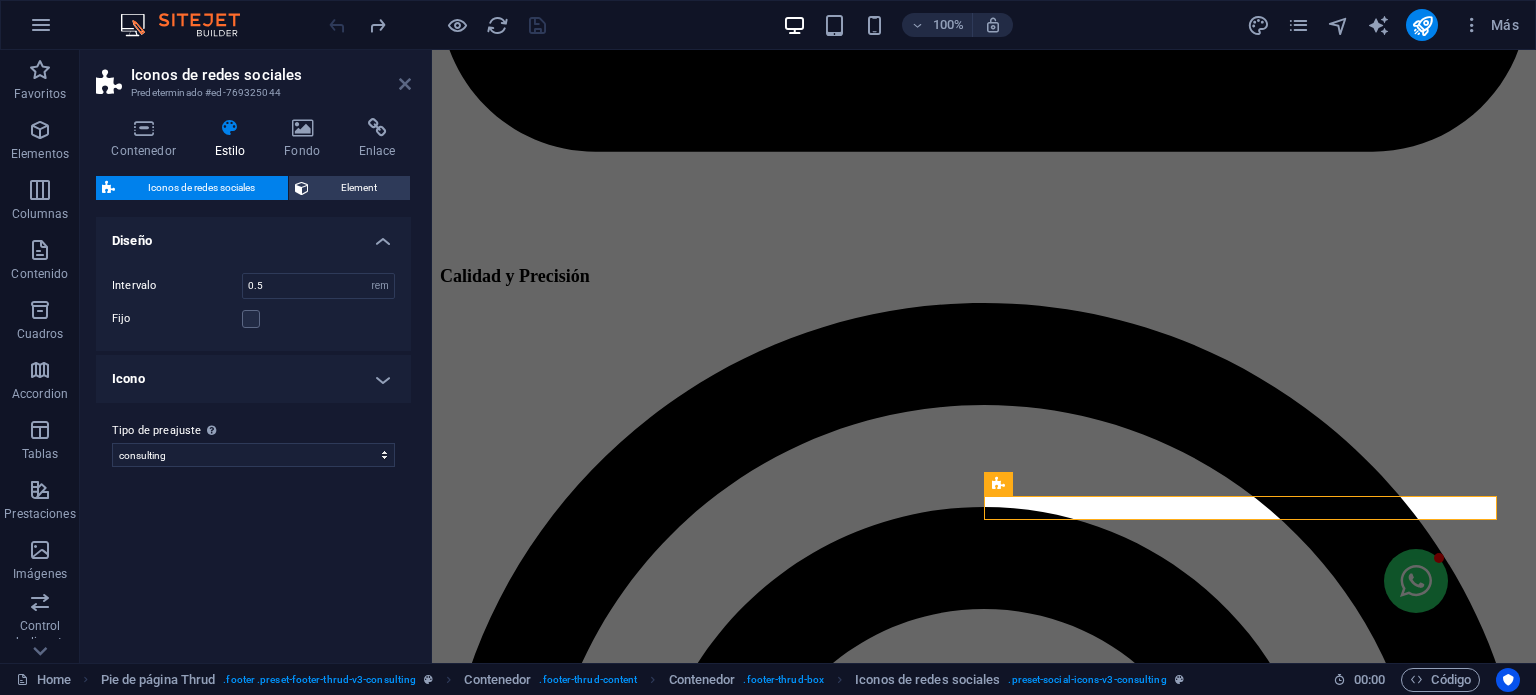 click at bounding box center (405, 84) 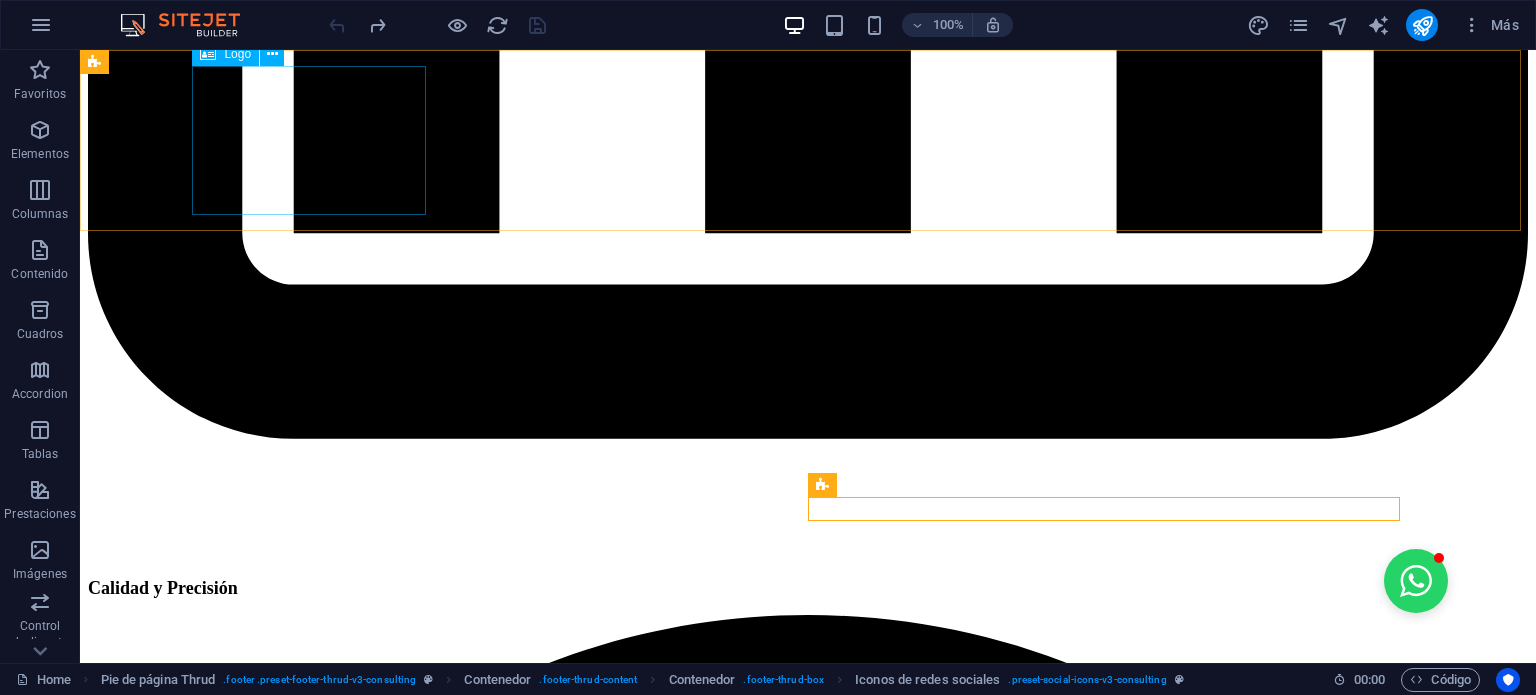 scroll, scrollTop: 6128, scrollLeft: 0, axis: vertical 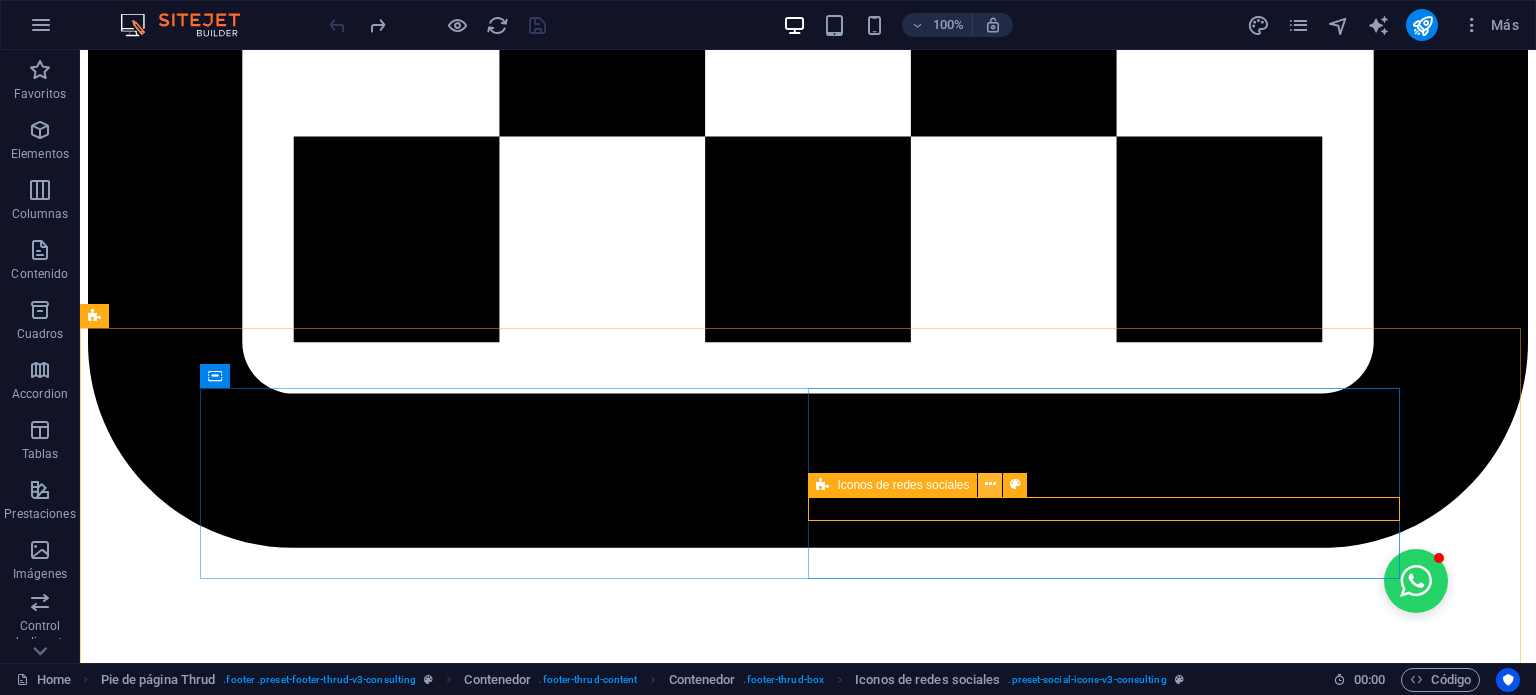 click at bounding box center [990, 484] 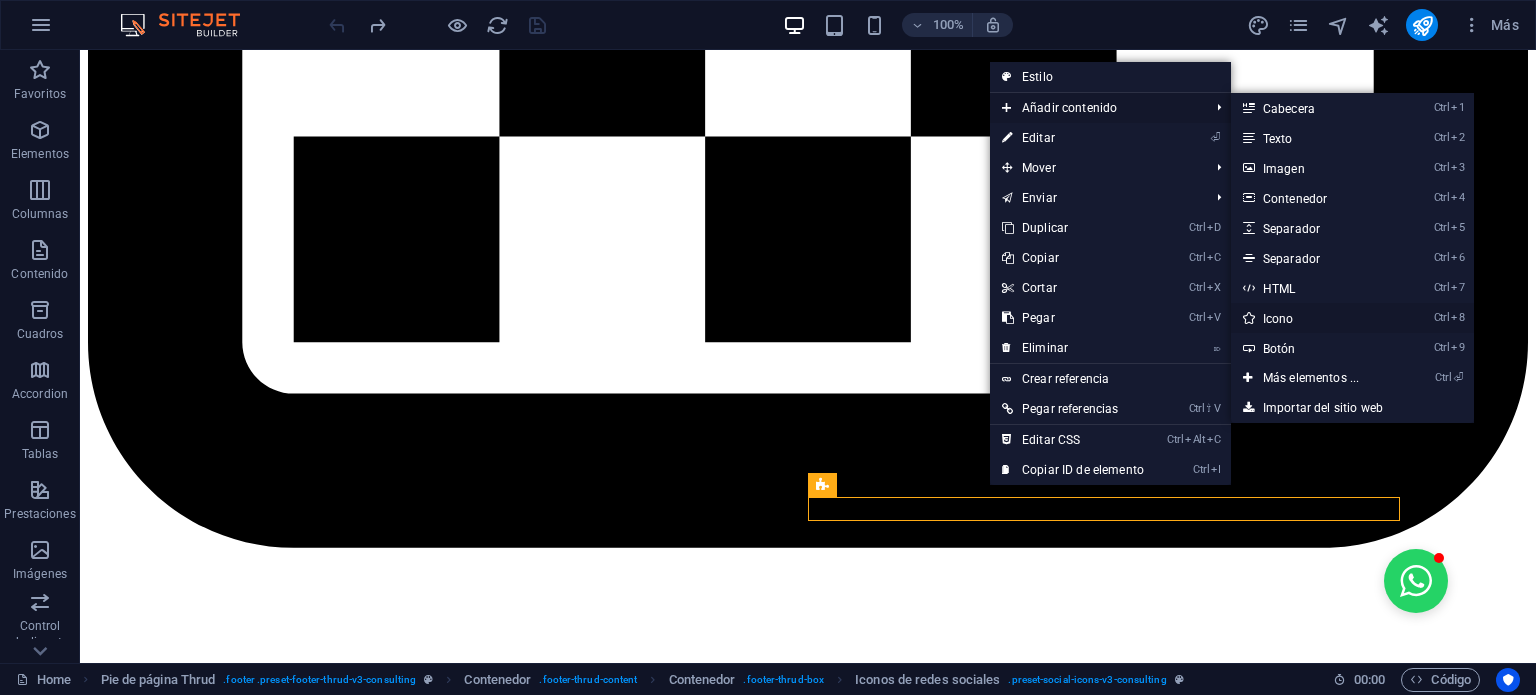 click on "Ctrl 8  Icono" at bounding box center (1315, 318) 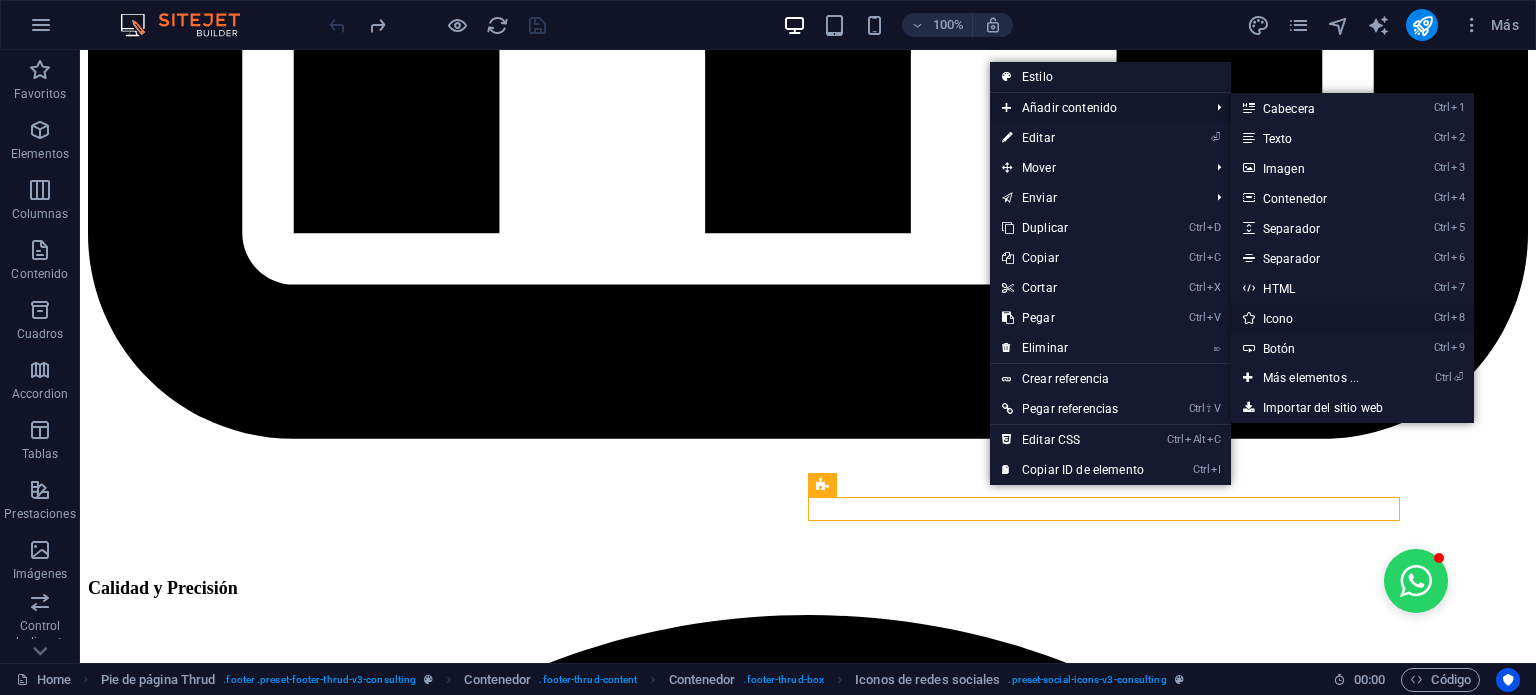 select on "xMidYMid" 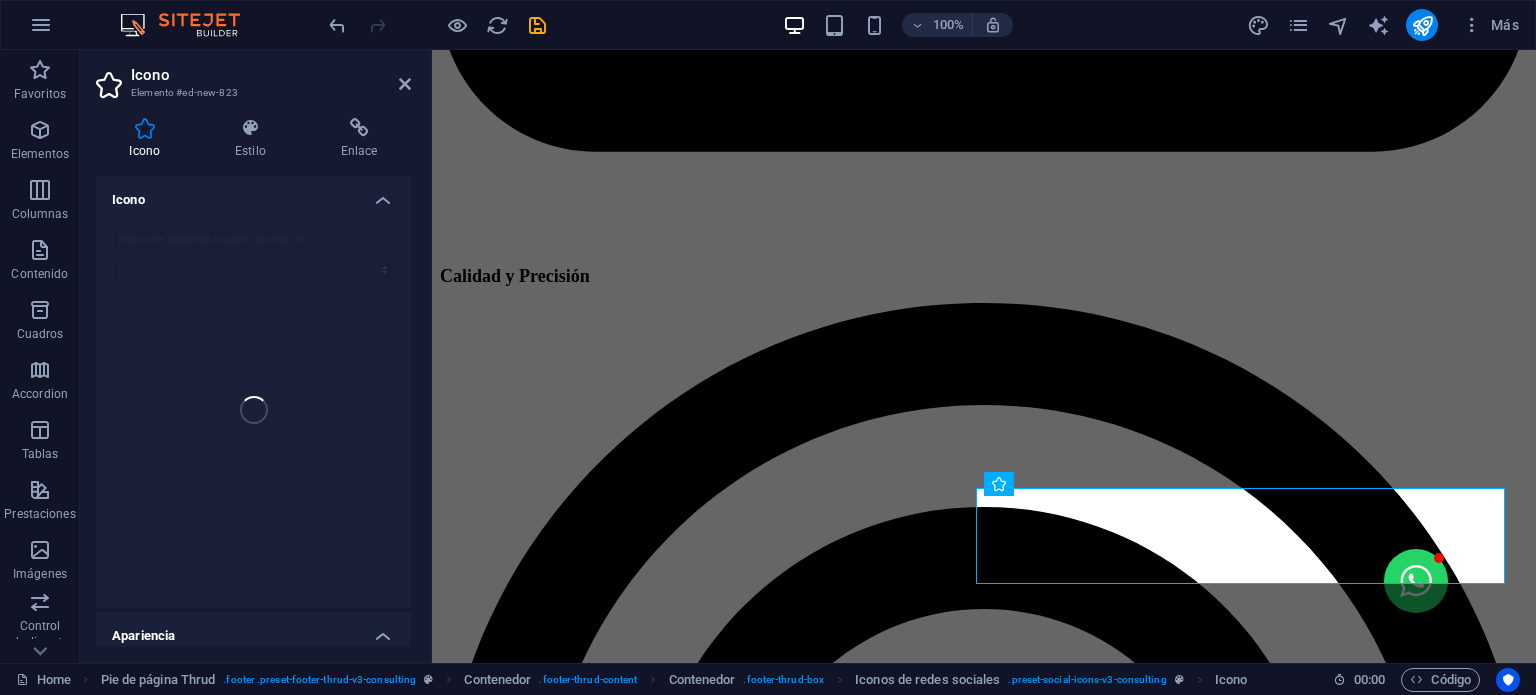 drag, startPoint x: 405, startPoint y: 276, endPoint x: 412, endPoint y: 364, distance: 88.27797 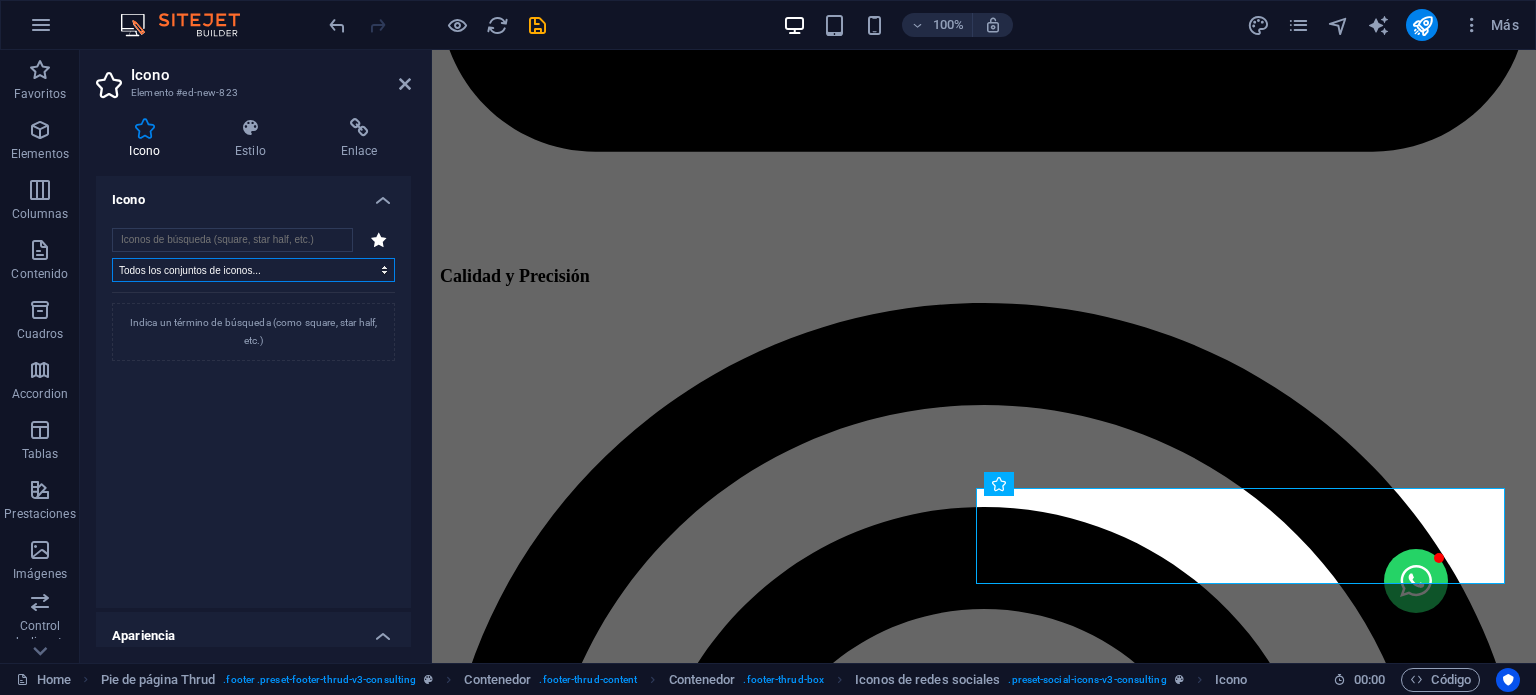 click on "Todos los conjuntos de iconos... IcoFont Ionicons FontAwesome Brands FontAwesome Duotone FontAwesome Solid FontAwesome Regular FontAwesome Light FontAwesome Thin FontAwesome Sharp Solid FontAwesome Sharp Regular FontAwesome Sharp Light FontAwesome Sharp Thin" at bounding box center (253, 270) 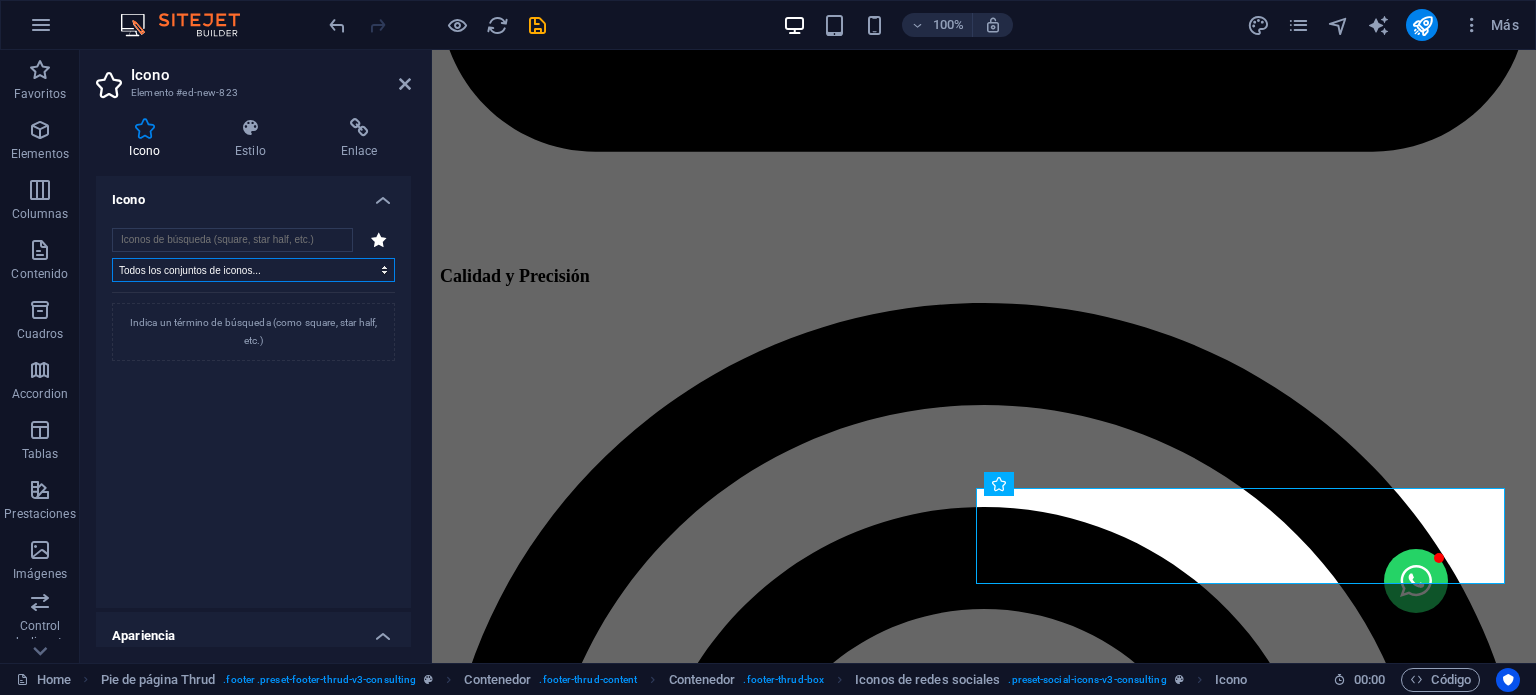 click on "Todos los conjuntos de iconos... IcoFont Ionicons FontAwesome Brands FontAwesome Duotone FontAwesome Solid FontAwesome Regular FontAwesome Light FontAwesome Thin FontAwesome Sharp Solid FontAwesome Sharp Regular FontAwesome Sharp Light FontAwesome Sharp Thin" at bounding box center [253, 270] 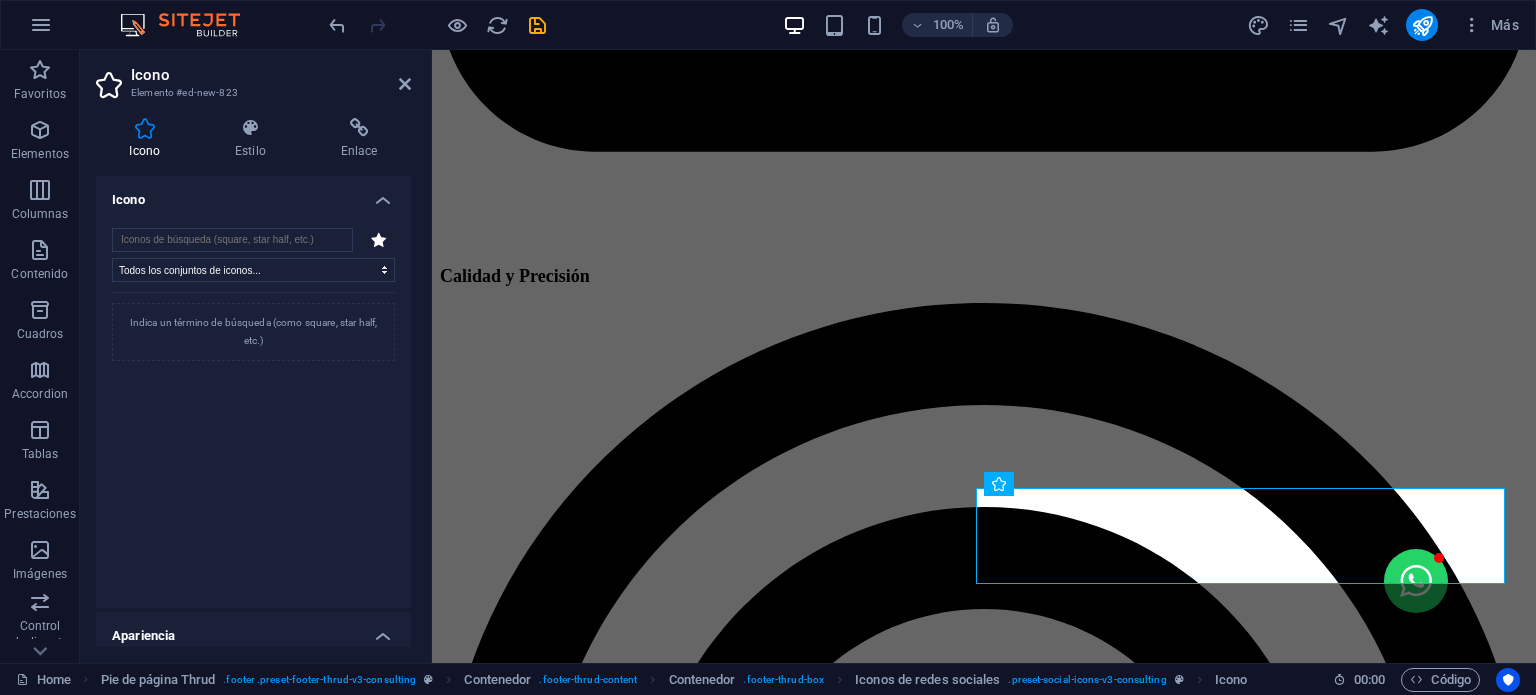 drag, startPoint x: 411, startPoint y: 272, endPoint x: 407, endPoint y: 518, distance: 246.03252 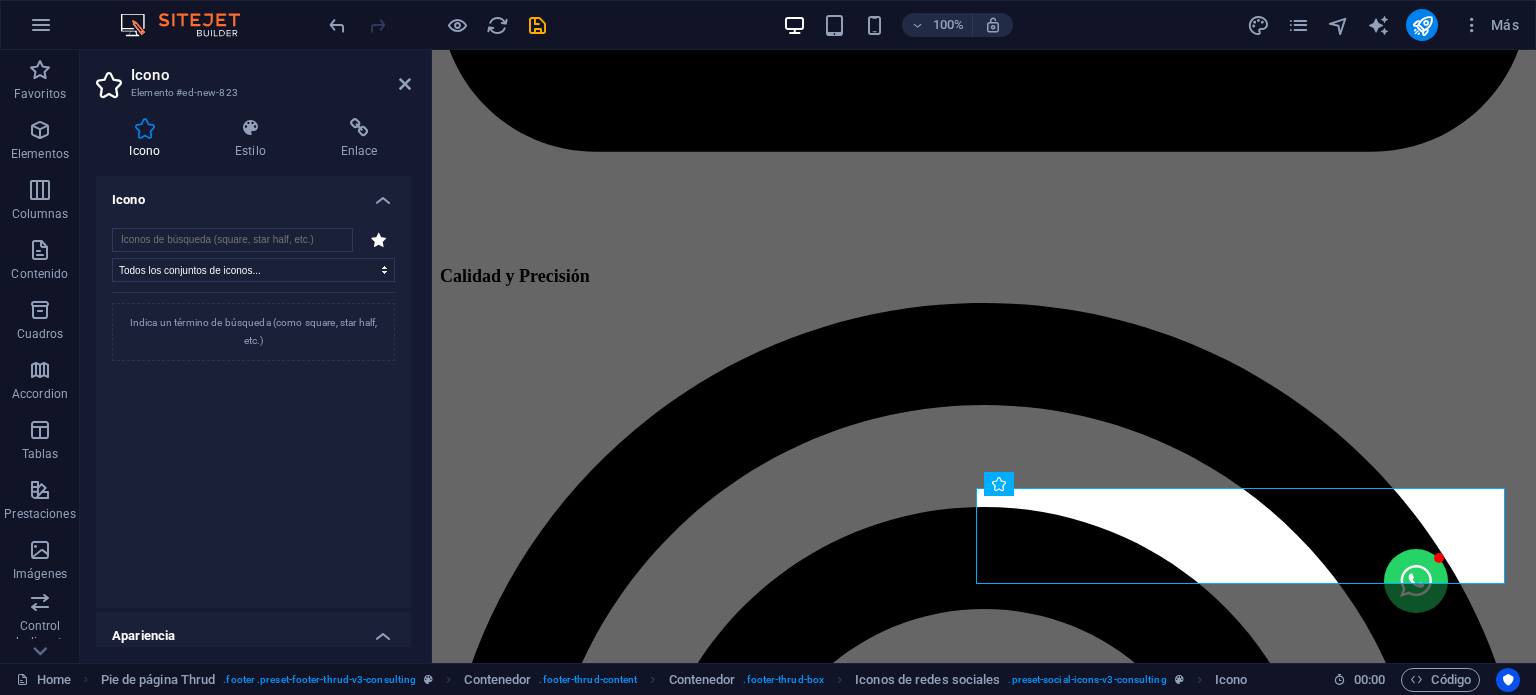 click on "Icono Estilo Enlace Icono Todos los conjuntos de iconos... IcoFont Ionicons FontAwesome Brands FontAwesome Duotone FontAwesome Solid FontAwesome Regular FontAwesome Light FontAwesome Thin FontAwesome Sharp Solid FontAwesome Sharp Regular FontAwesome Sharp Light FontAwesome Sharp Thin Indica un término de búsqueda (como square, star half, etc.) Apariencia Color Fondo Modo Escalar Izquierda Centro Derecha Ancho 100 Predeterminado automático px rem % em vh vw Altura Predeterminado automático px rem em vh vw Espaciado Predeterminado px rem % em vh vw Ancho del trazo Predeterminado px rem % em vh vw Color del trazo Desbordamiento Alineación Alineación Sombra Predeterminado Ninguno Fuera Color X offset 0 px rem vh vw Y offset 0 px rem vh vw Desenfoque 0 px rem % vh vw Texto Texto alternativo El texto alternativo es usado por aquellos dispositivos que no pueden mostrar imágenes (por ejemplo, motores de búsqueda de imágenes) y debería añadirse a cada imagen para así mejorar la accesibilidad al sitio web." at bounding box center (253, 382) 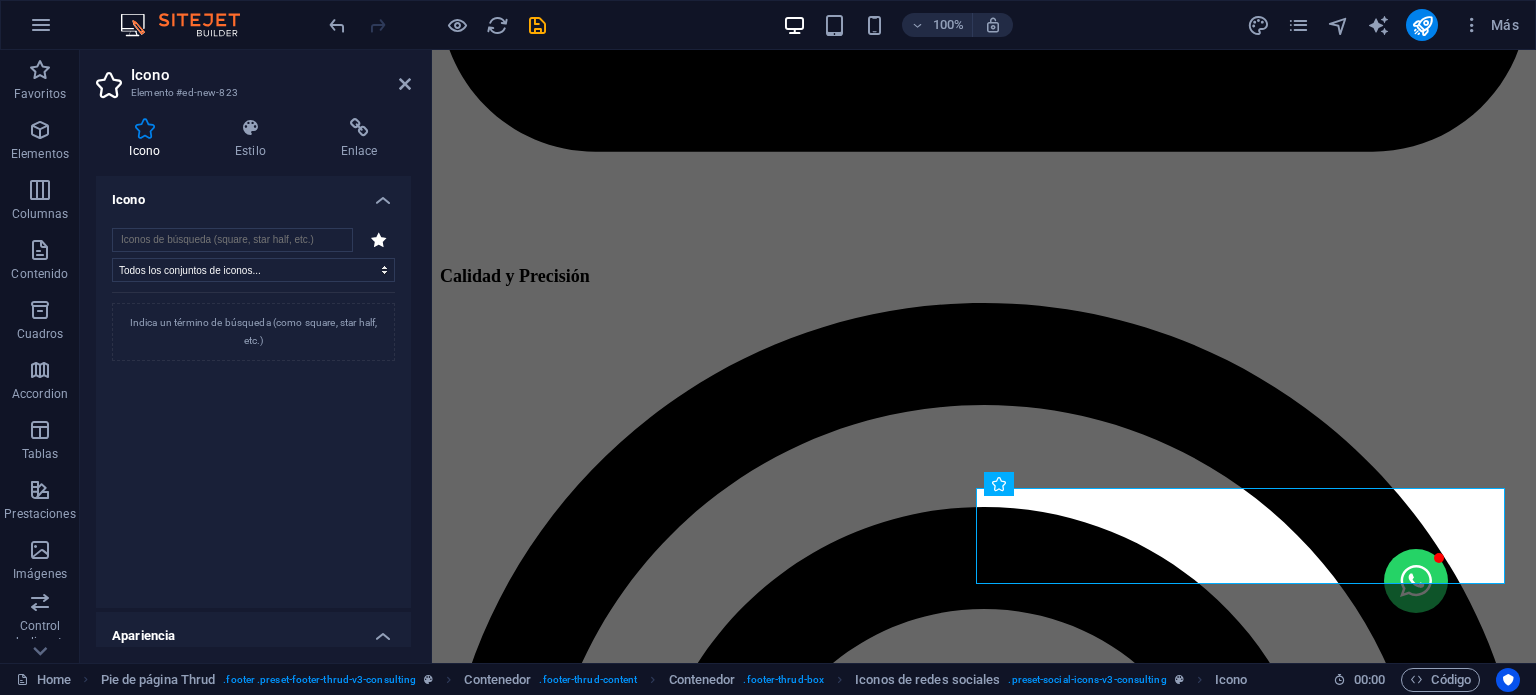 scroll, scrollTop: 412, scrollLeft: 0, axis: vertical 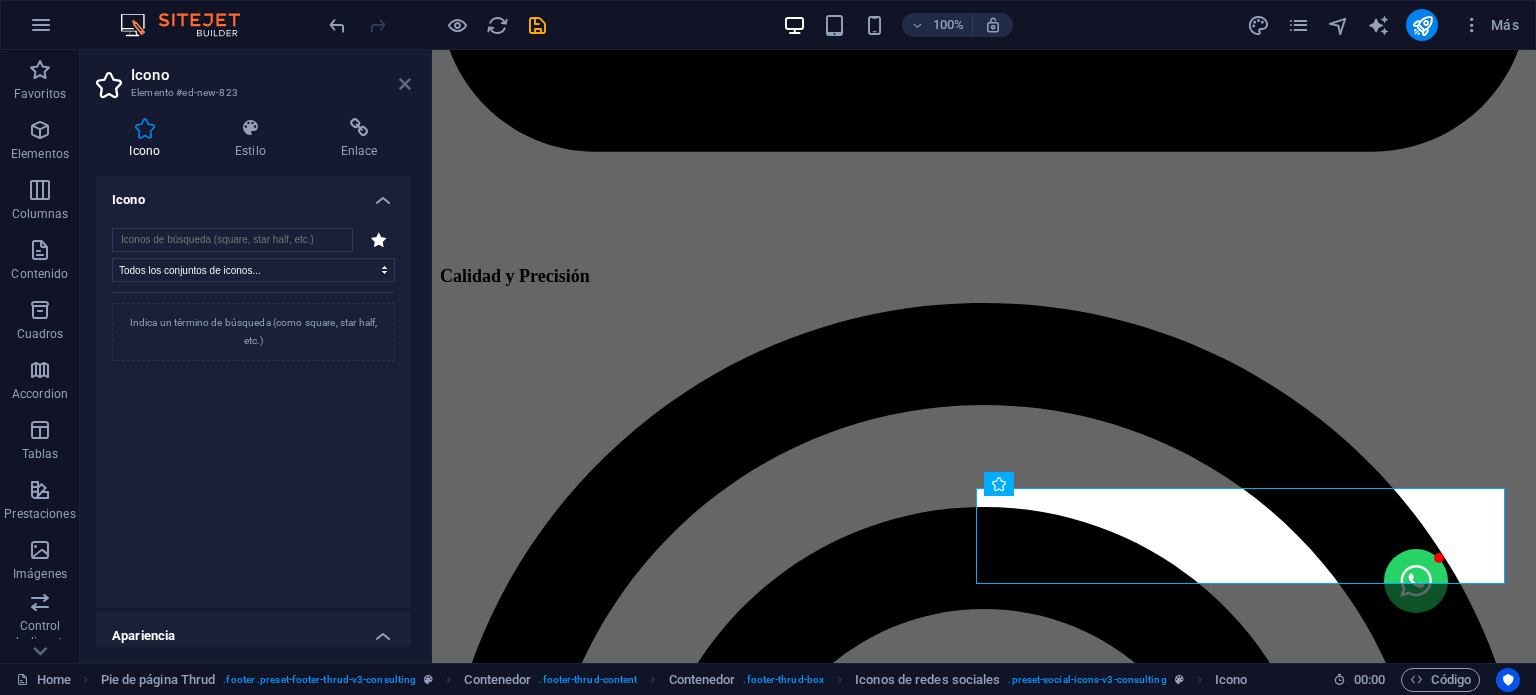 click at bounding box center (405, 84) 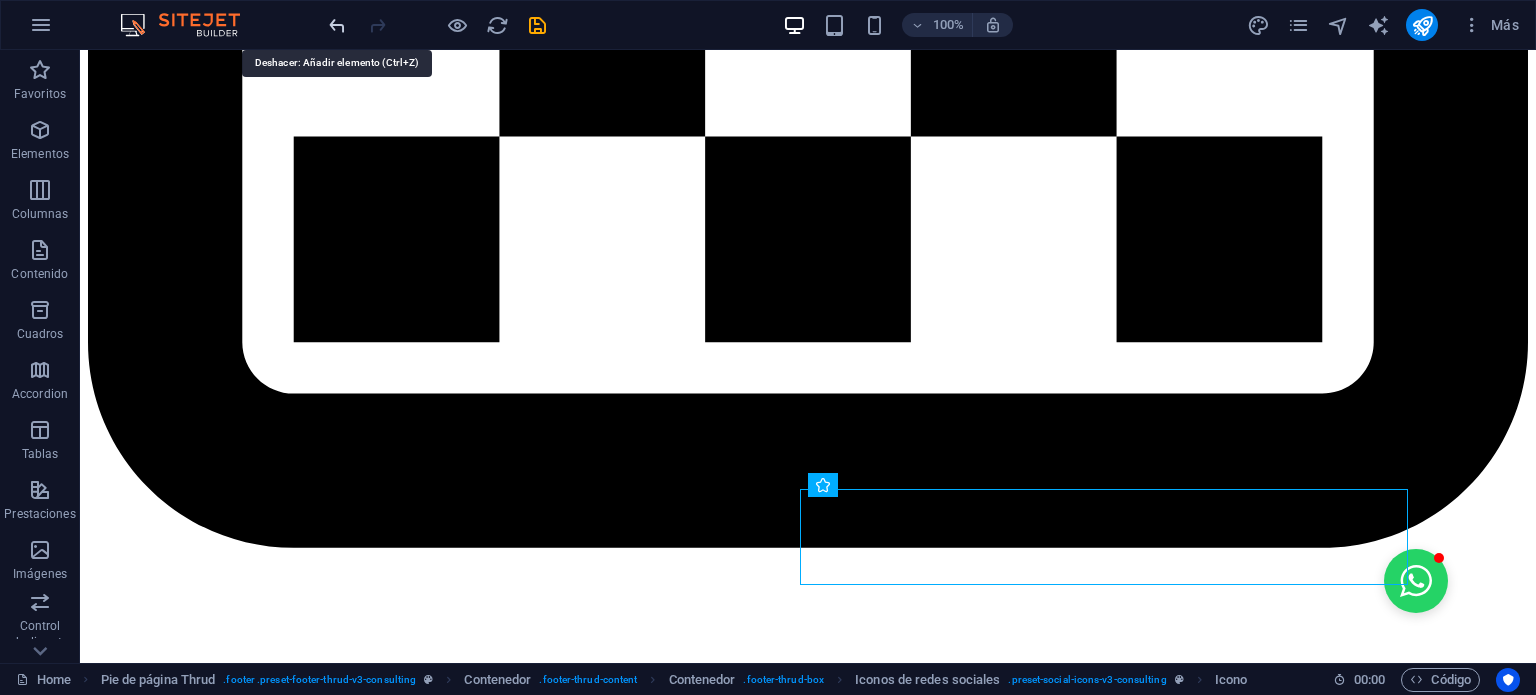 click at bounding box center (337, 25) 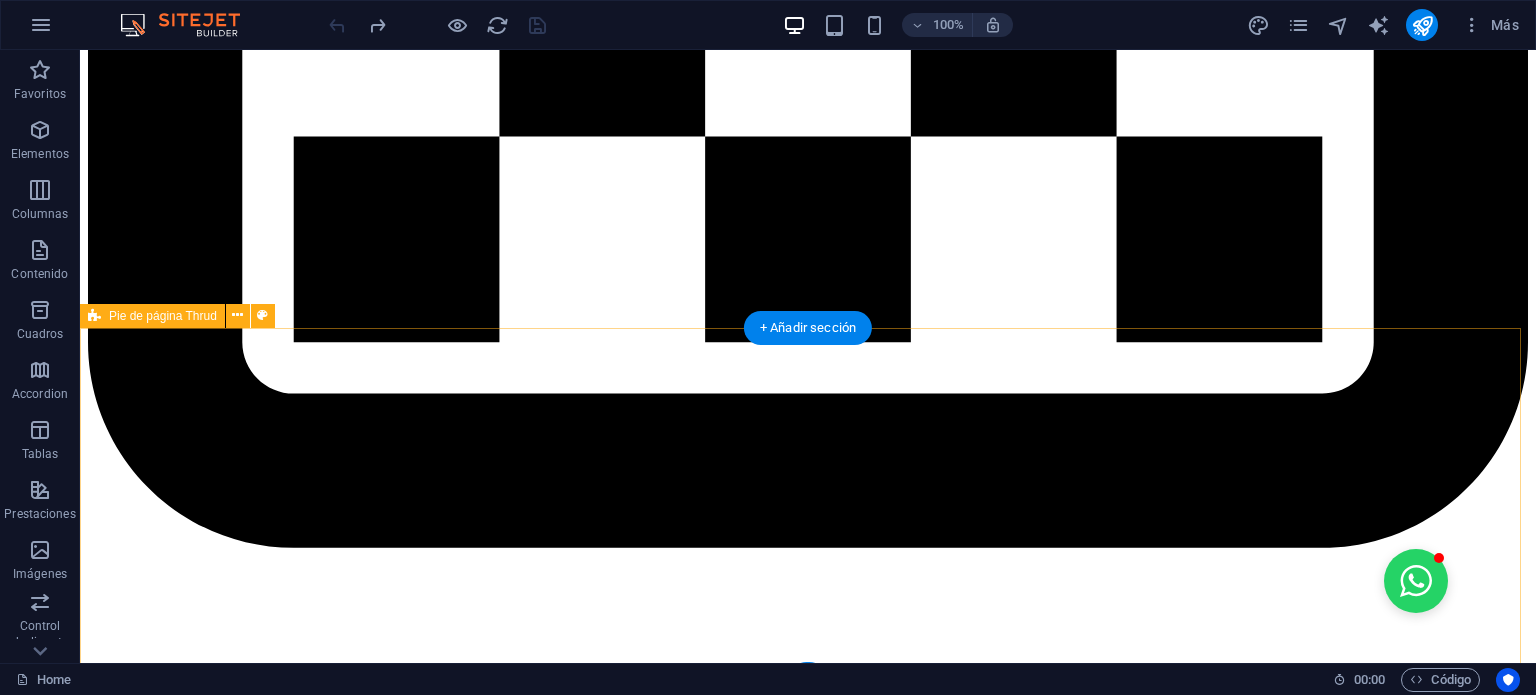 click on "Joining Spa
Metalmecánica
Parcela 28, lote 6 Pan de Azúcar, Coquimbo
Quienes somos Servicios Noticias Contacto Encuéntranos y síguenos en ...
Privacy Policy Terms of Service   joining.cl" at bounding box center (808, 13012) 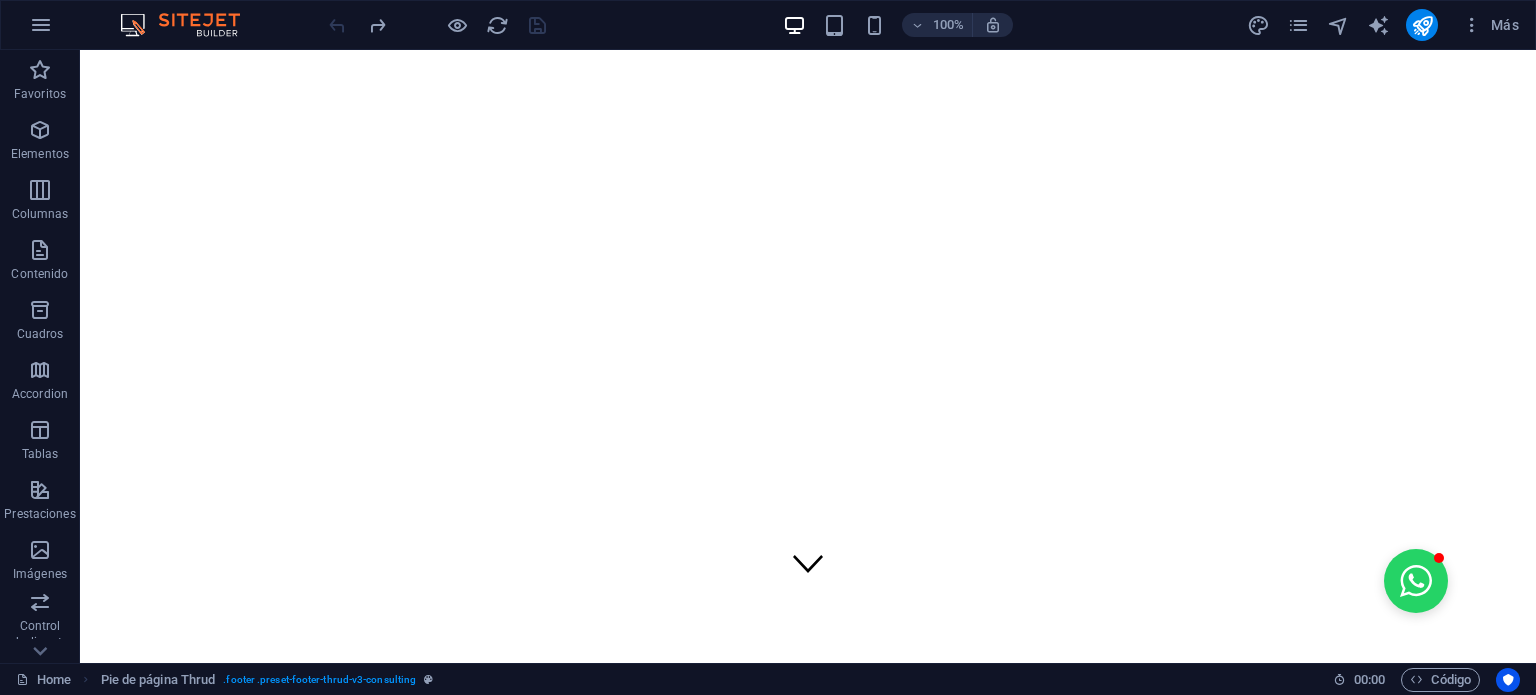 scroll, scrollTop: 0, scrollLeft: 0, axis: both 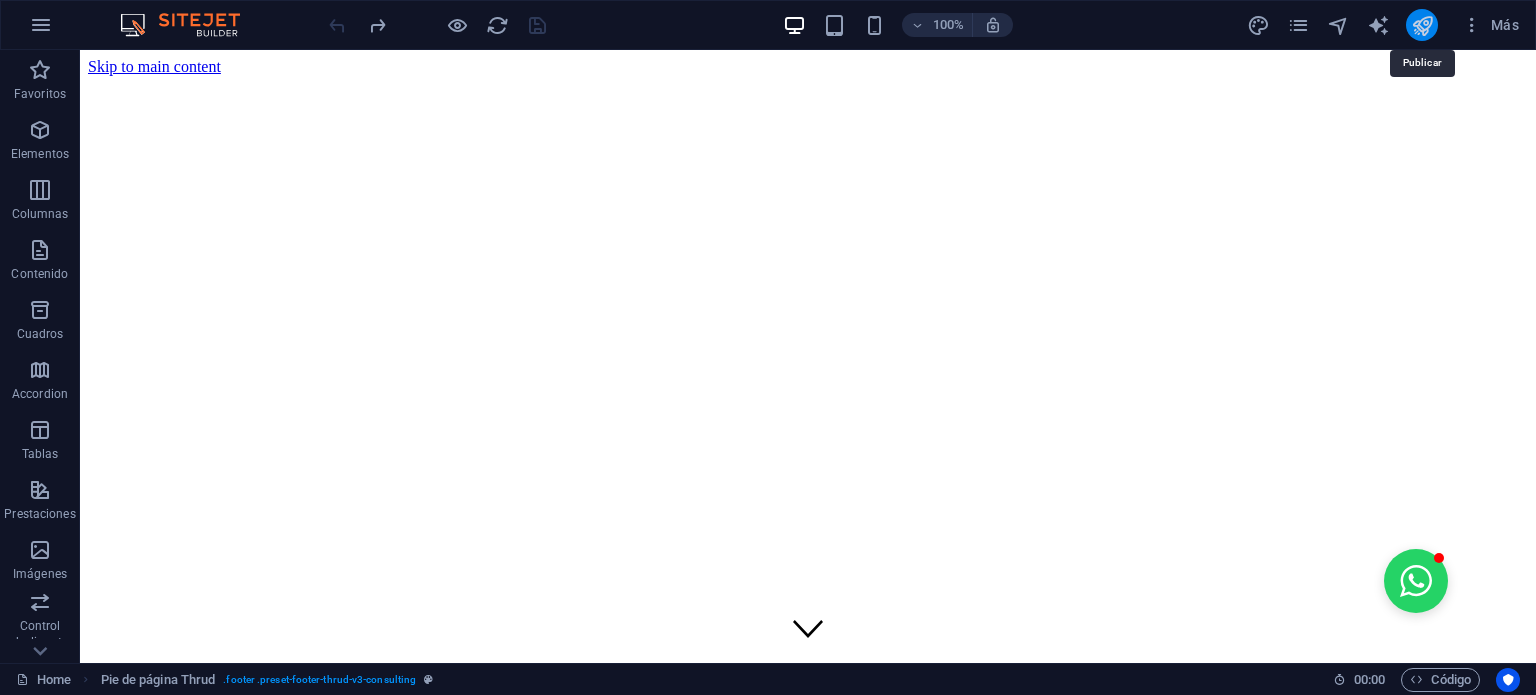 click at bounding box center (1422, 25) 